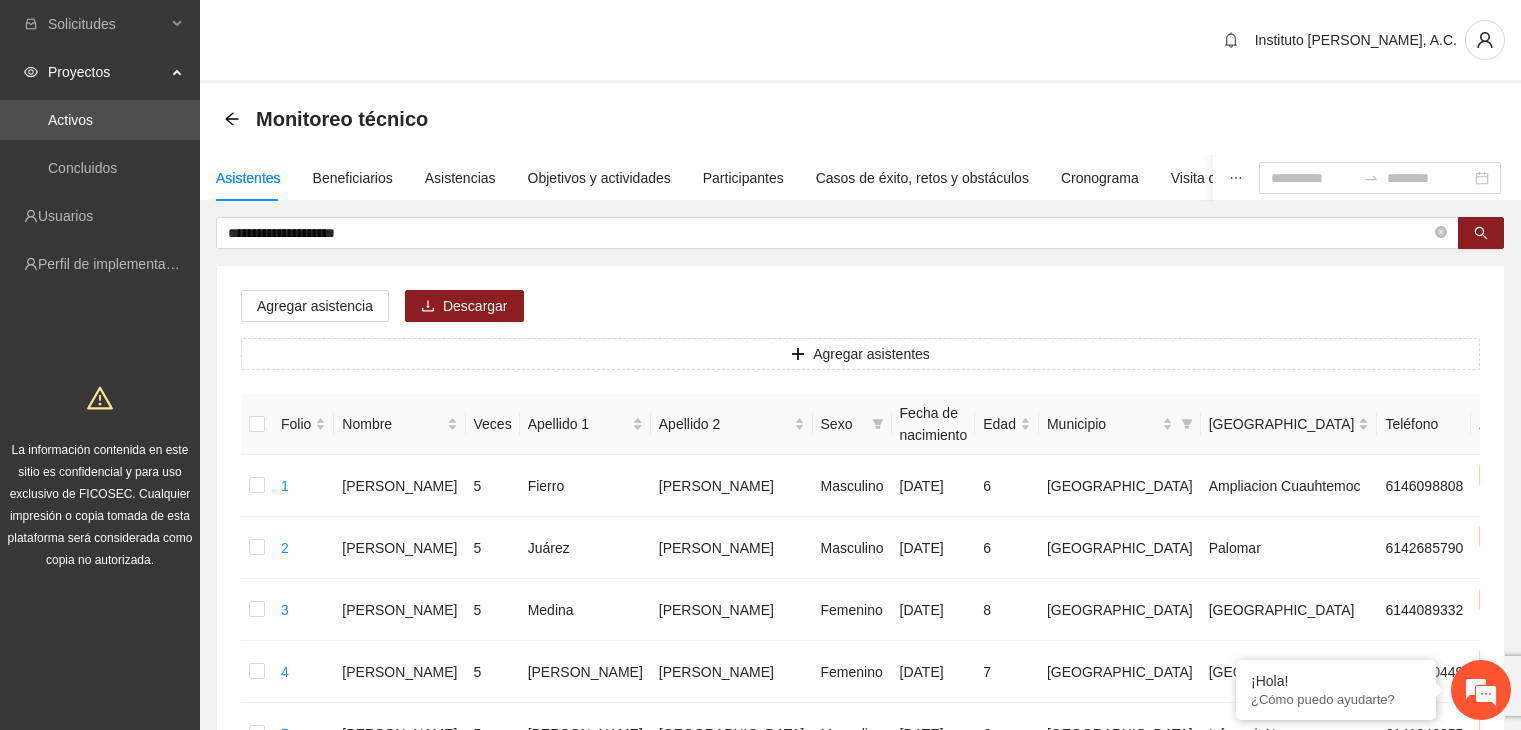 scroll, scrollTop: 0, scrollLeft: 0, axis: both 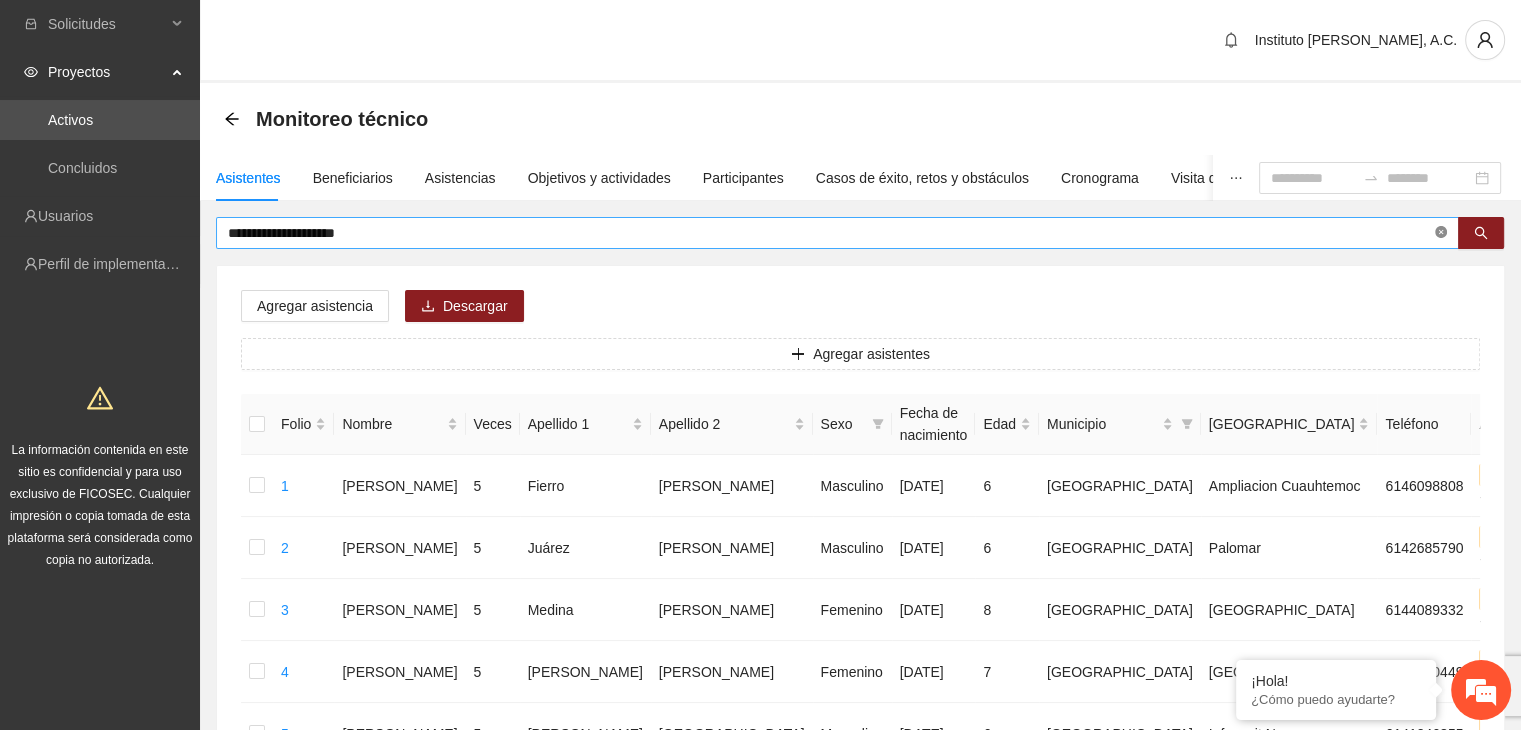 click 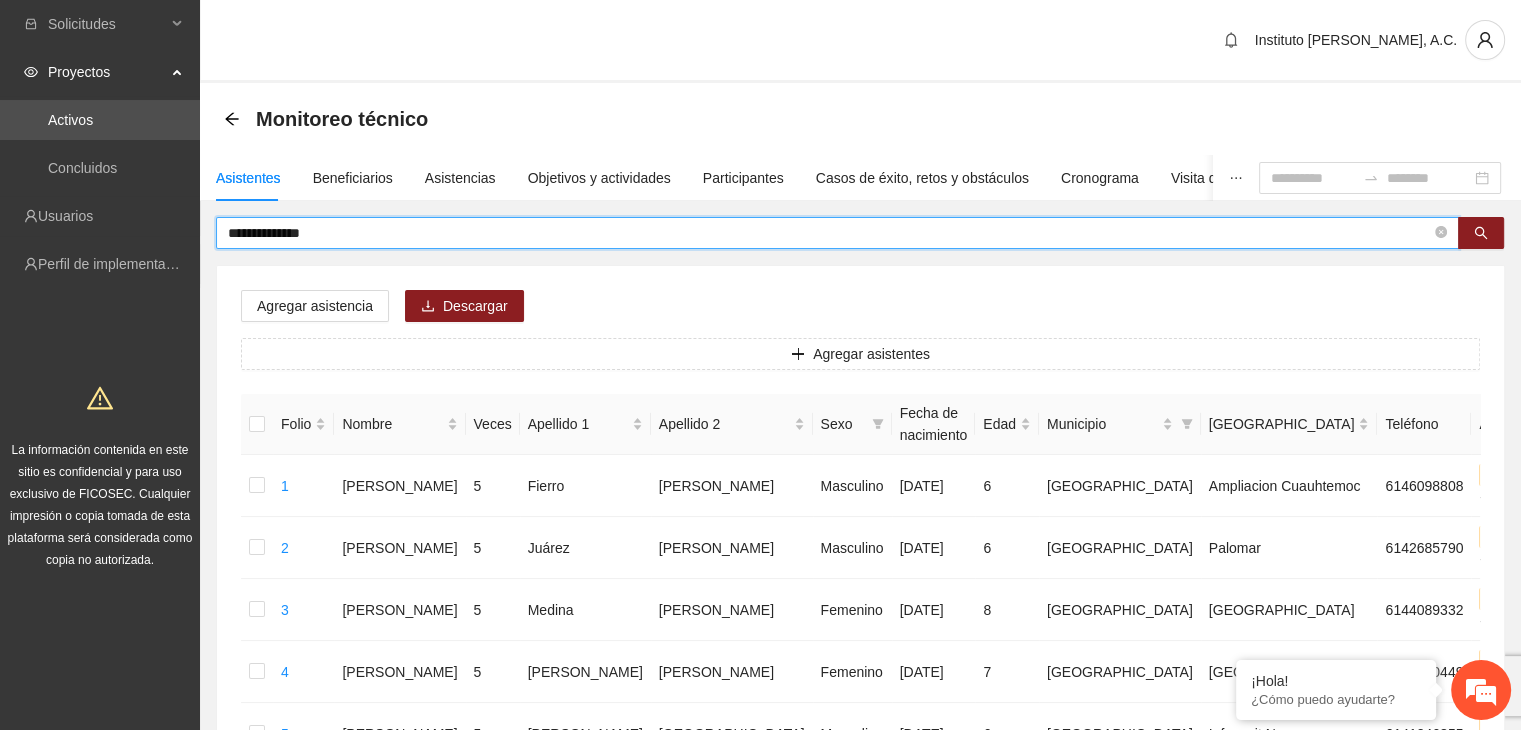 type on "**********" 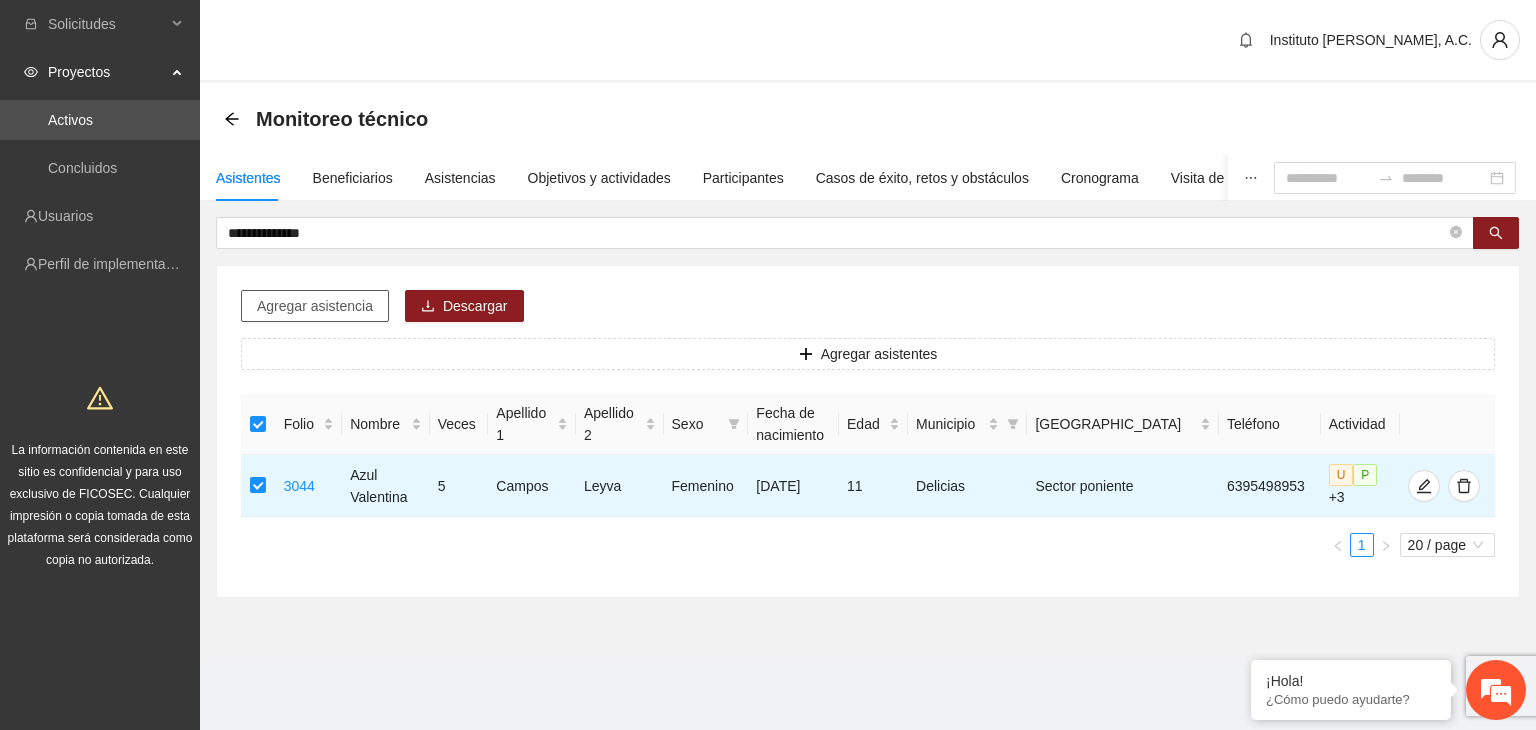 click on "Agregar asistencia" at bounding box center [315, 306] 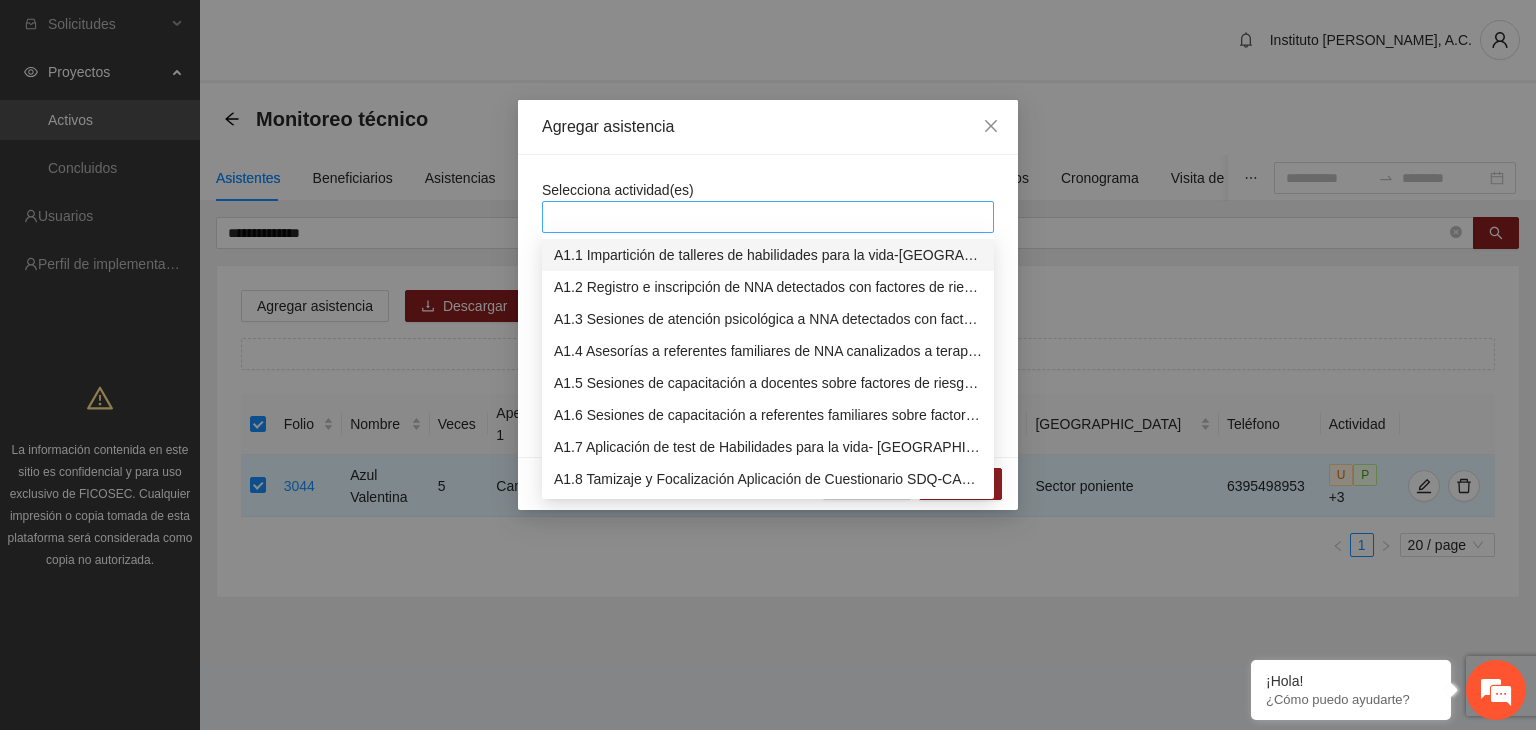 click at bounding box center (768, 217) 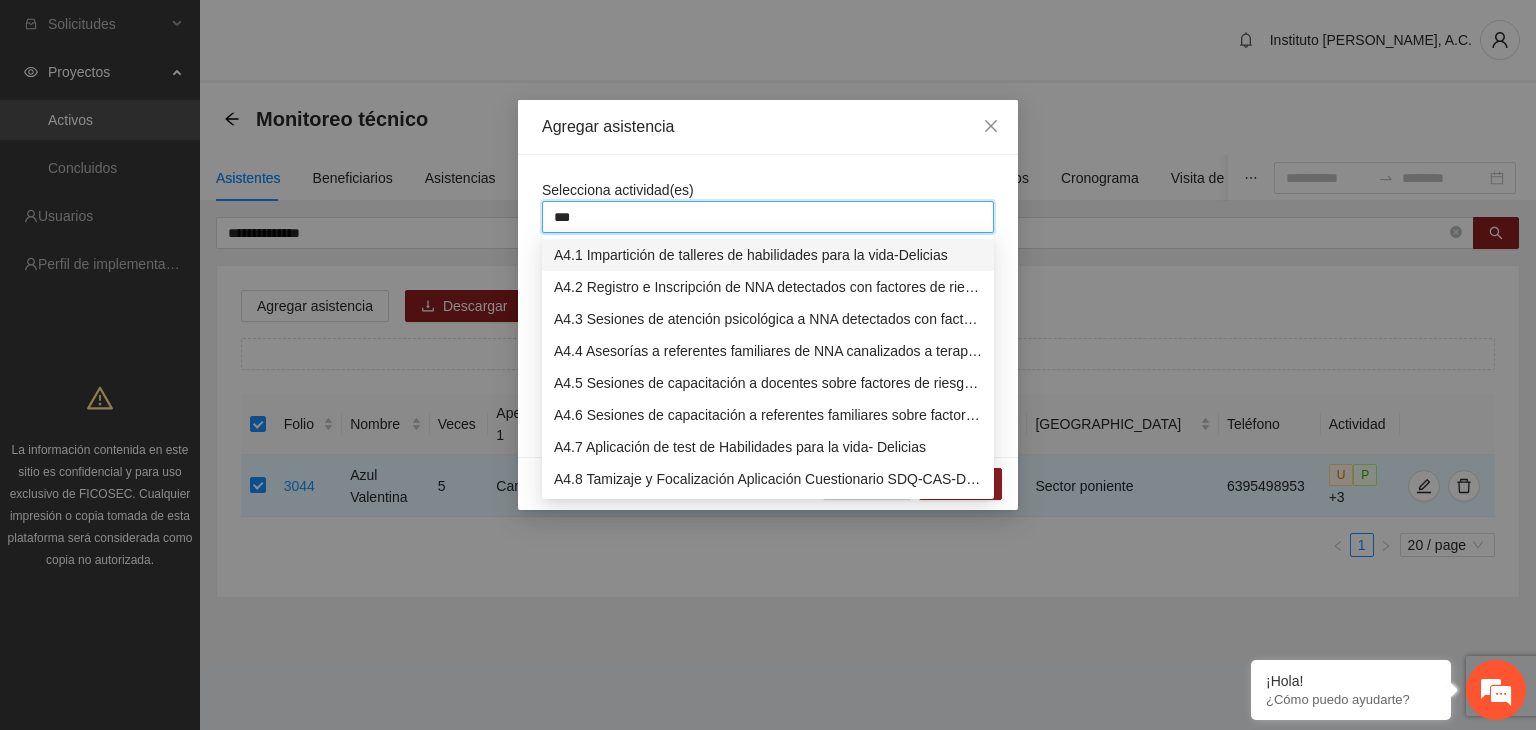 type on "****" 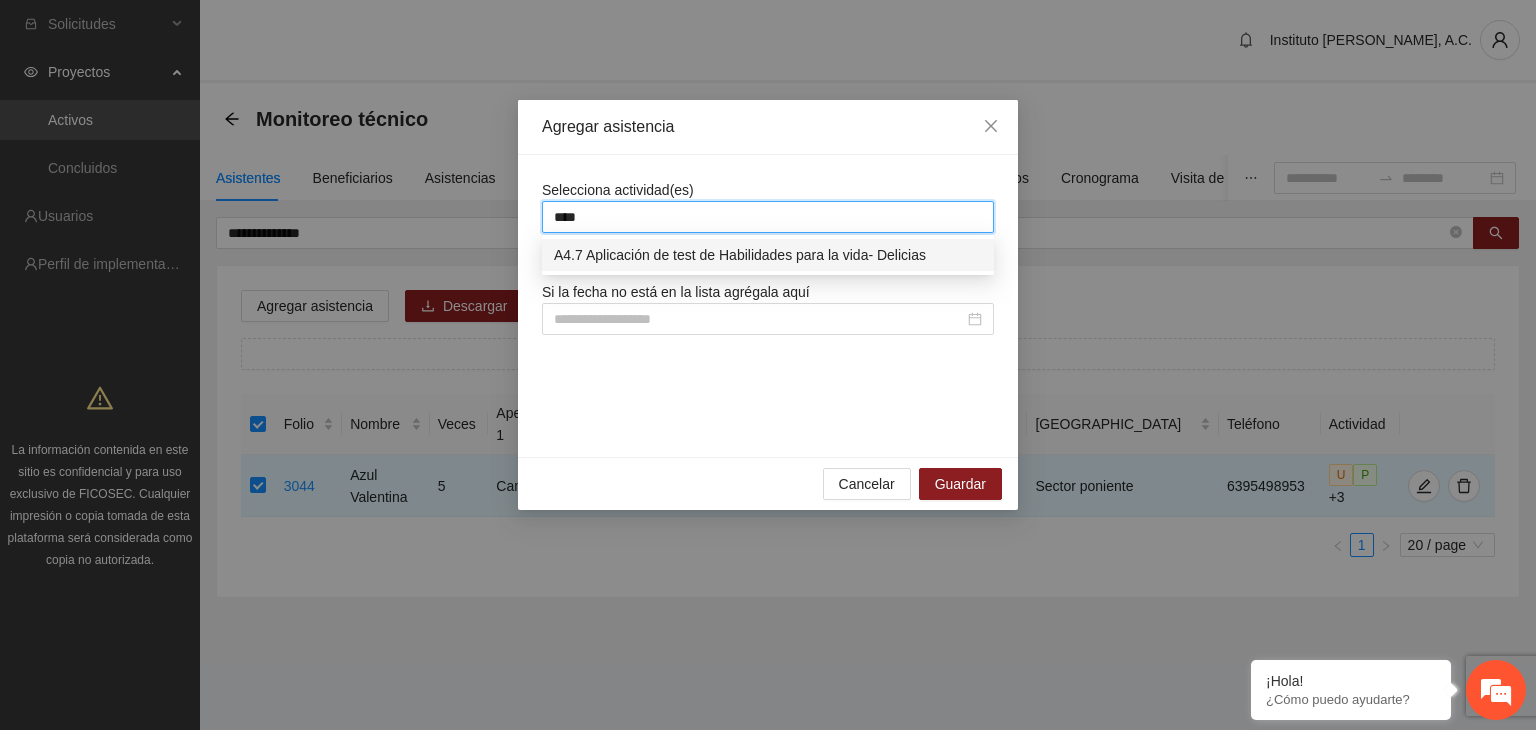 click on "A4.7 Aplicación de test de Habilidades para la vida- Delicias" at bounding box center (768, 255) 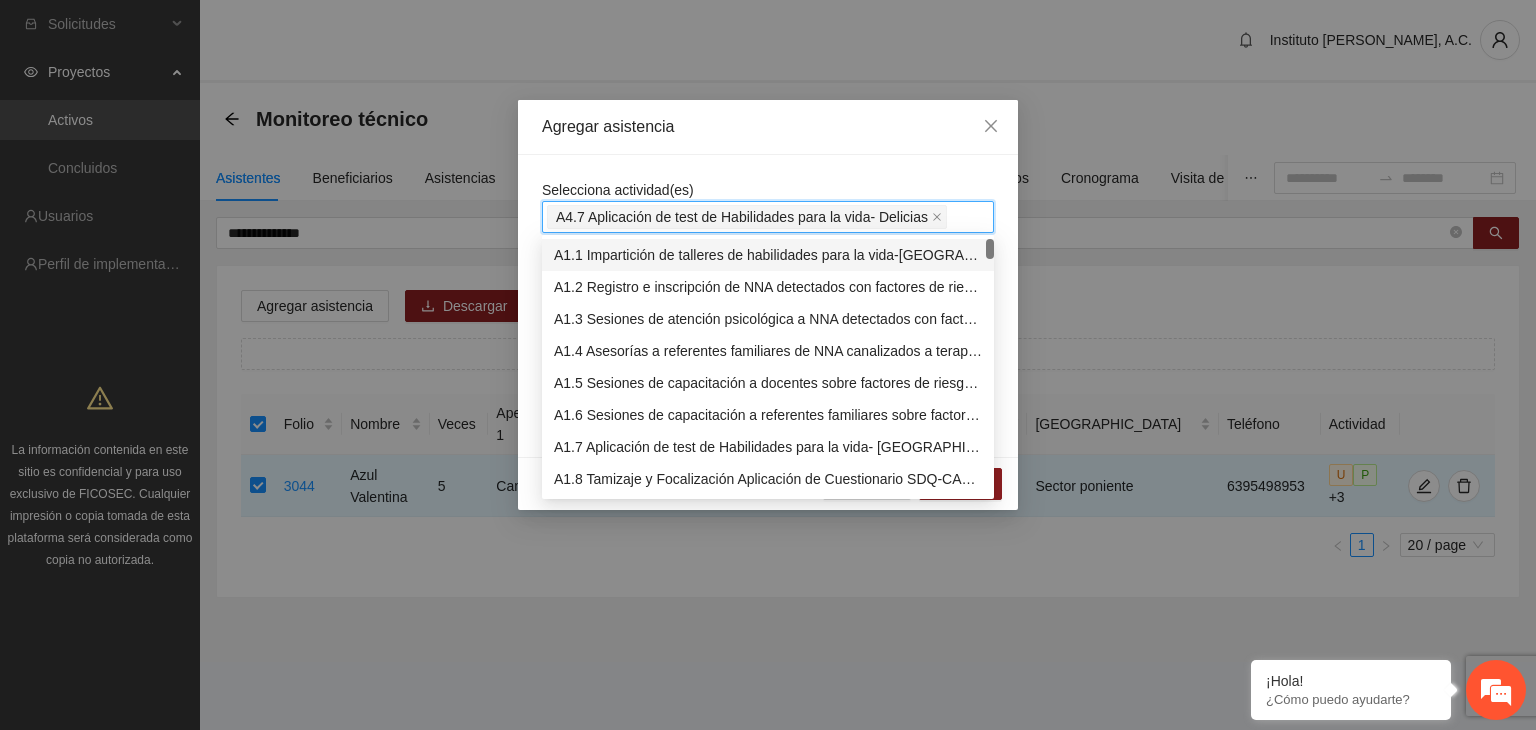 click on "Agregar asistencia" at bounding box center (768, 127) 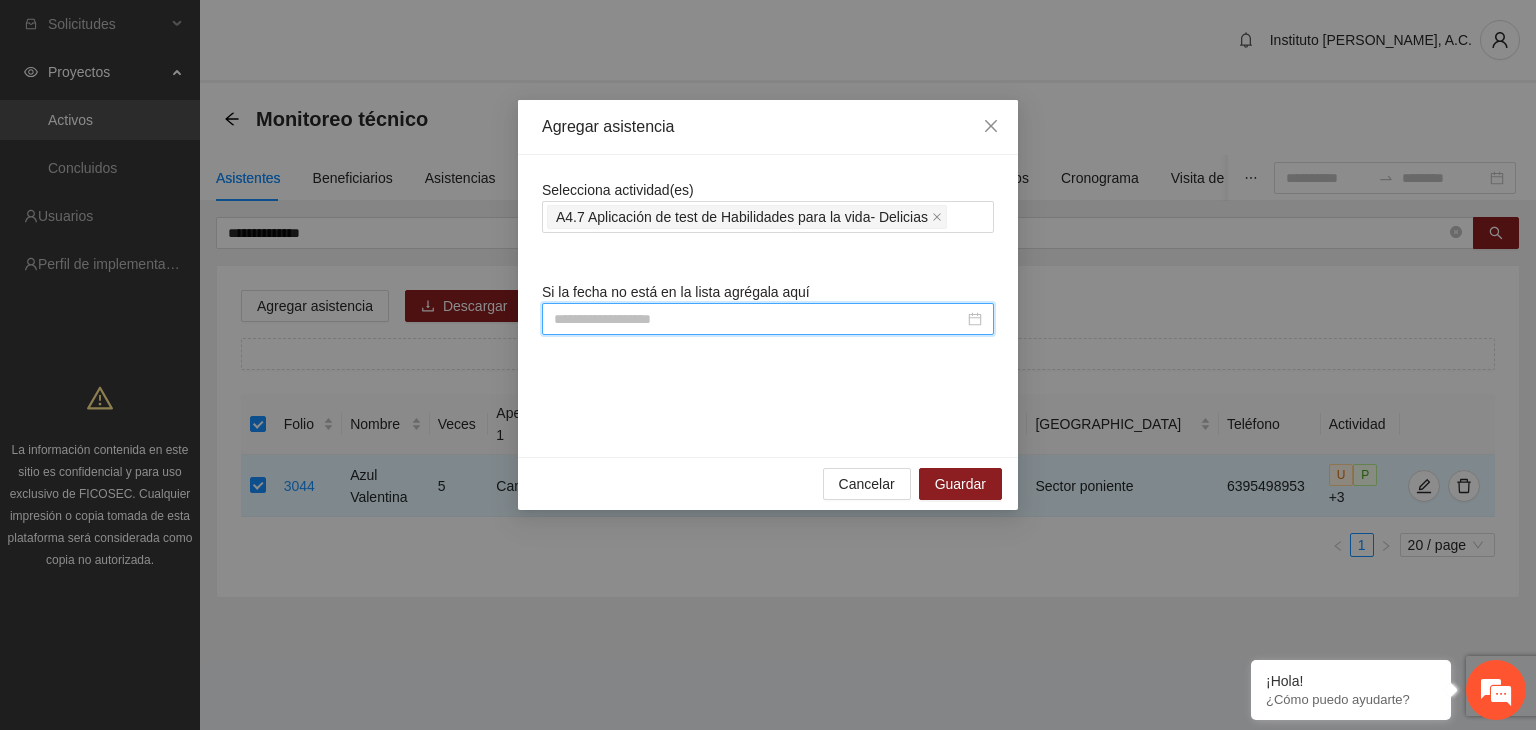 click at bounding box center (759, 319) 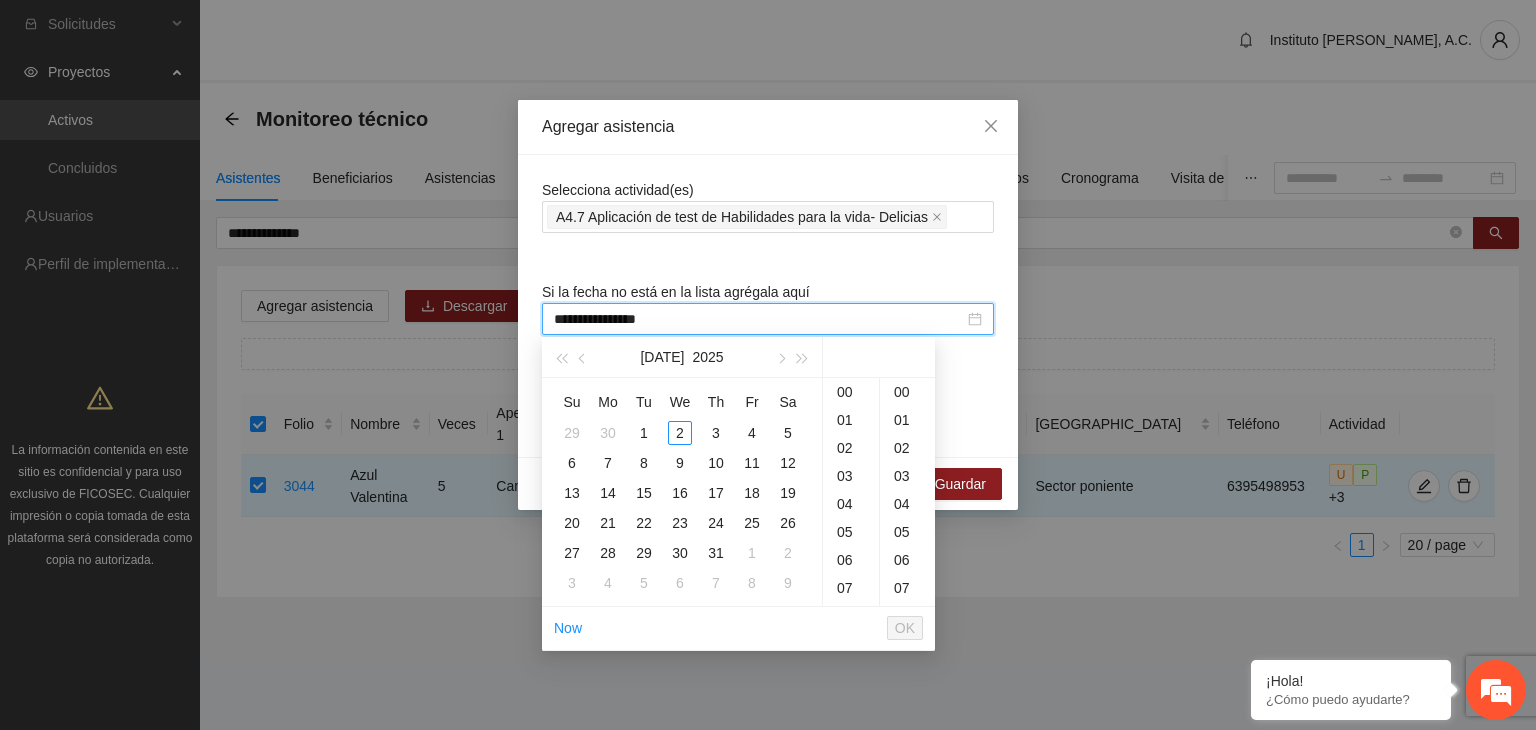 scroll, scrollTop: 168, scrollLeft: 0, axis: vertical 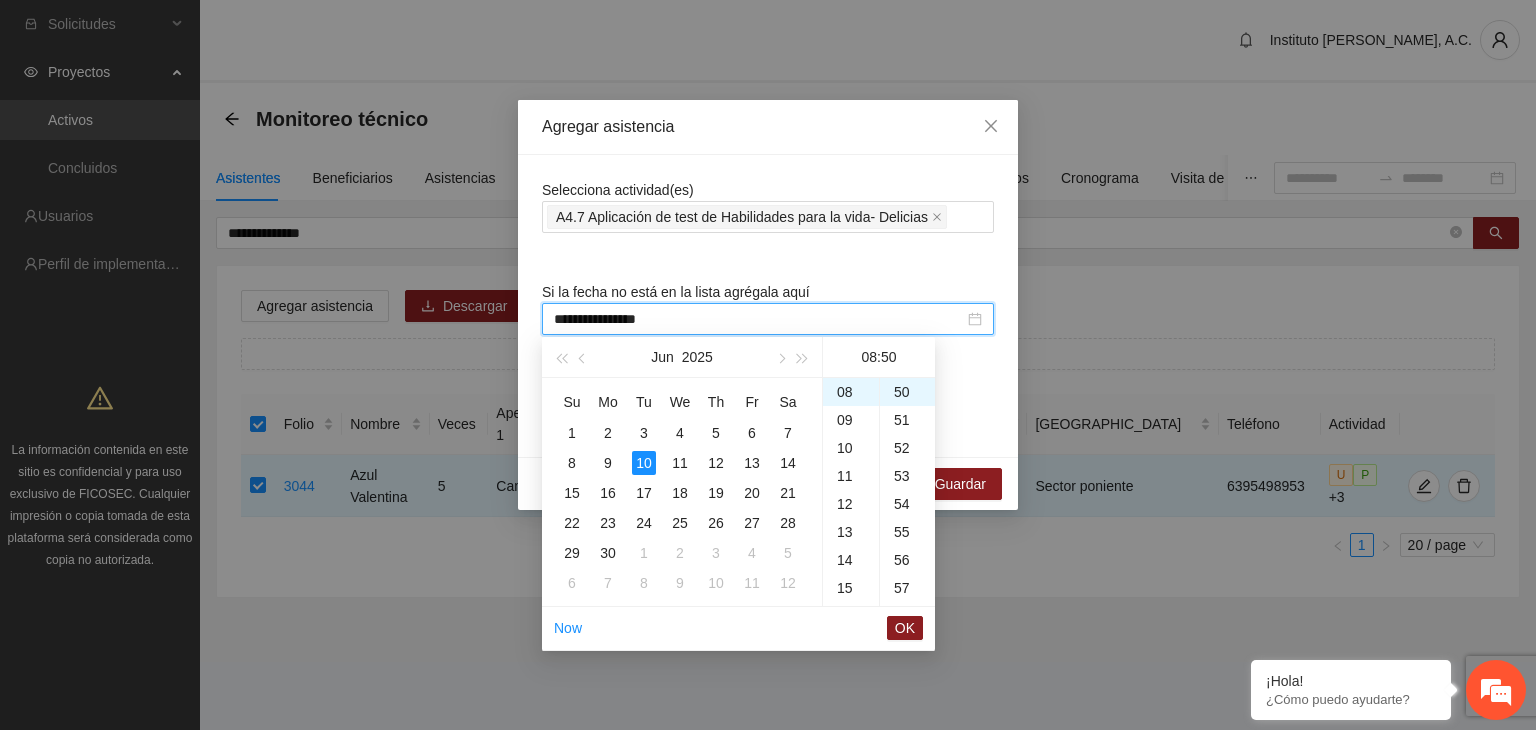 drag, startPoint x: 675, startPoint y: 315, endPoint x: 527, endPoint y: 321, distance: 148.12157 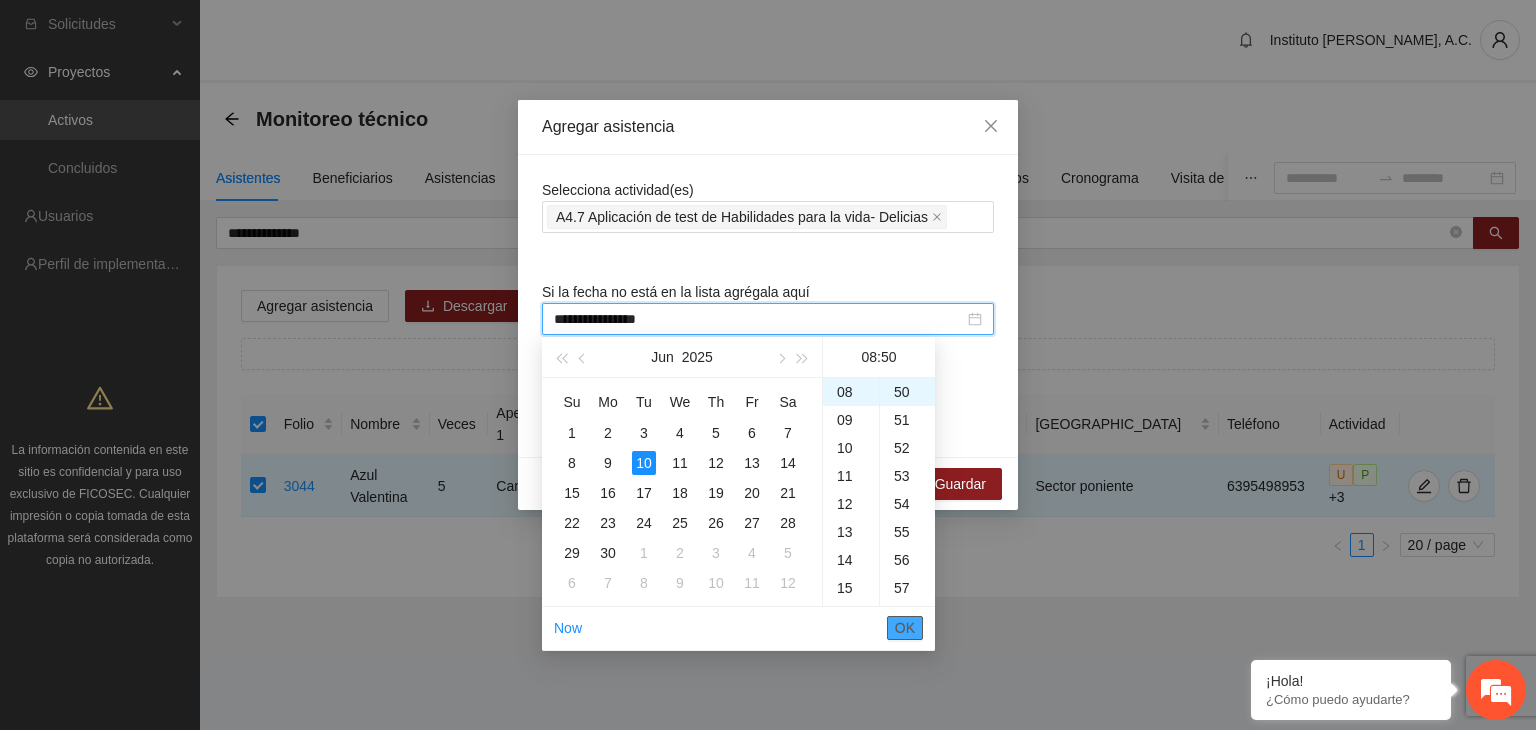 click on "OK" at bounding box center (905, 628) 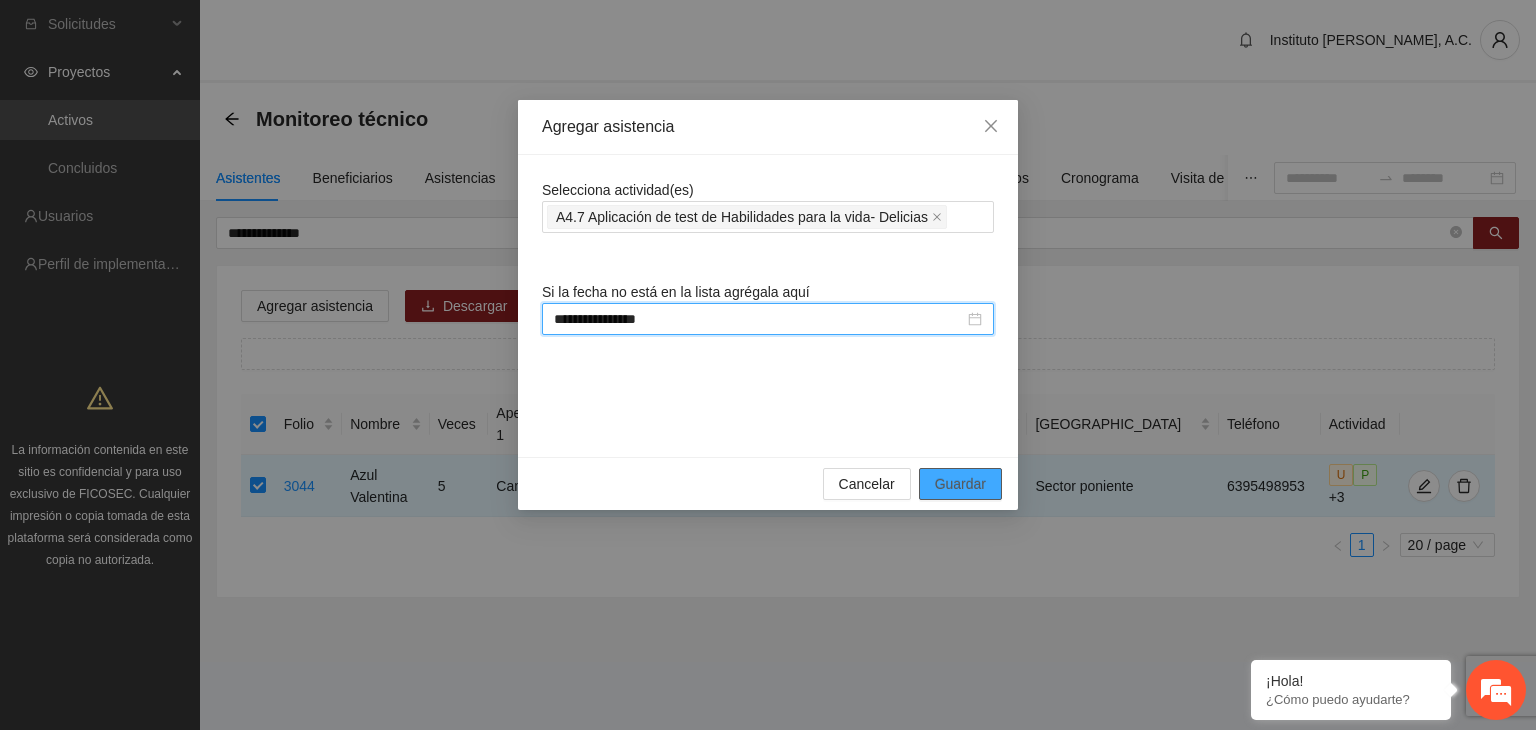 type on "**********" 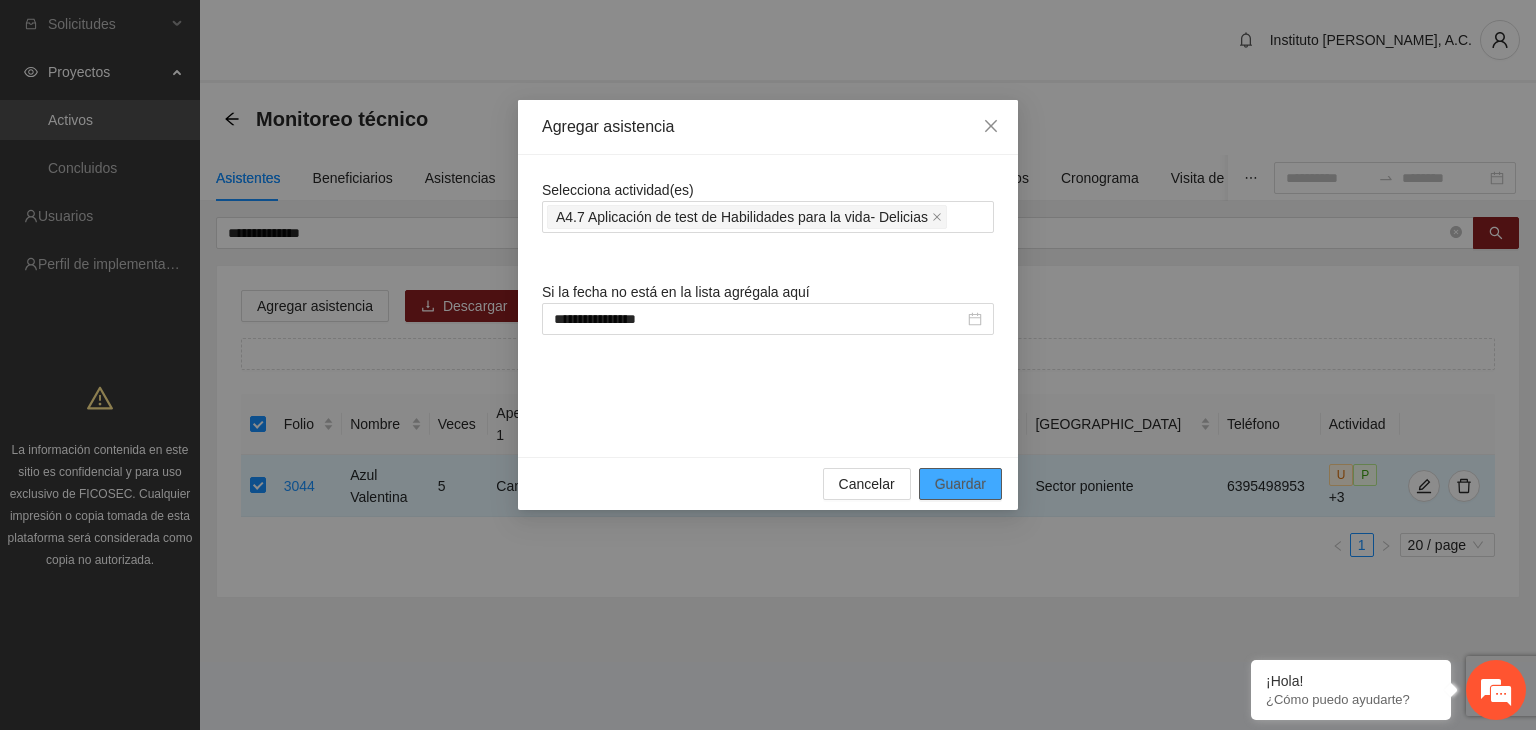 click on "Guardar" at bounding box center (960, 484) 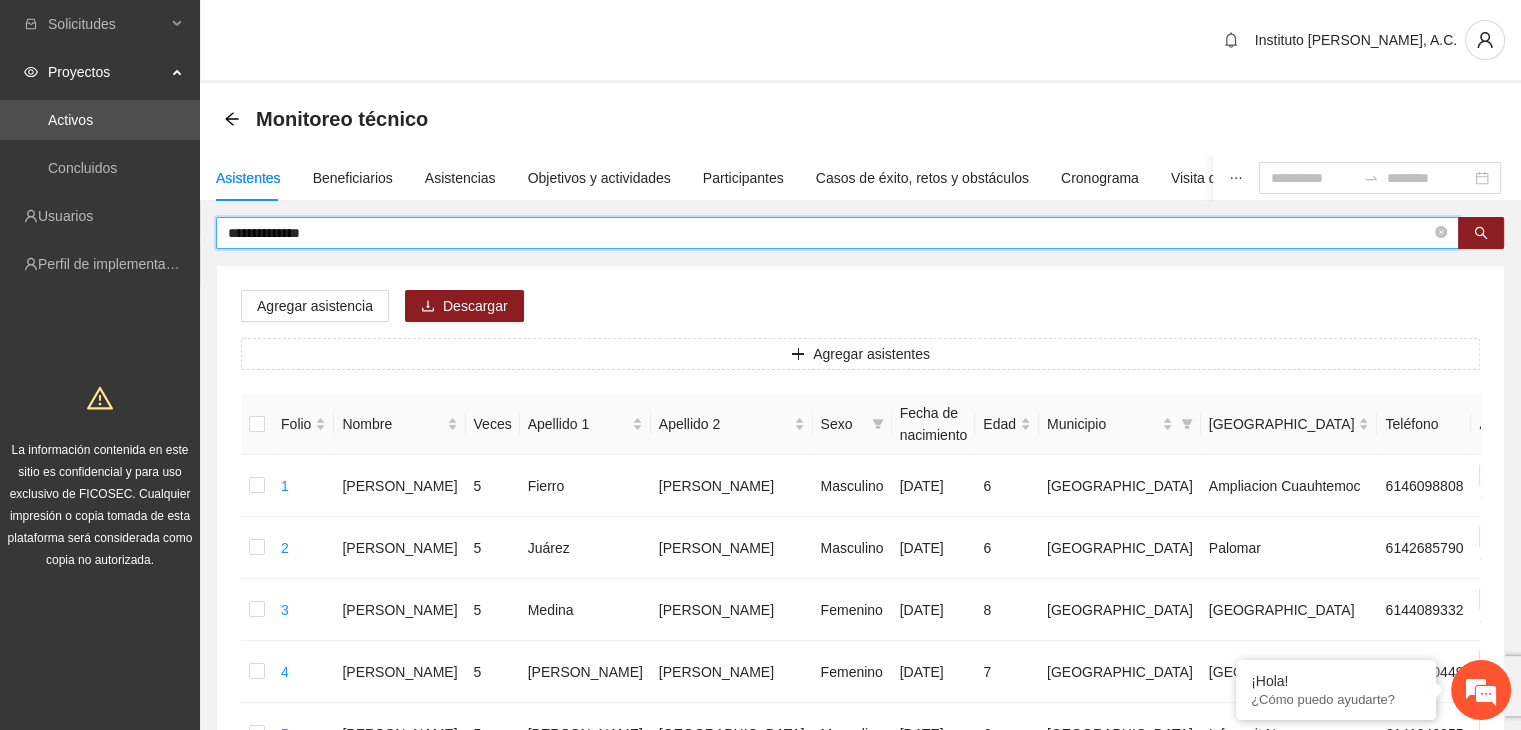 click on "**********" at bounding box center (829, 233) 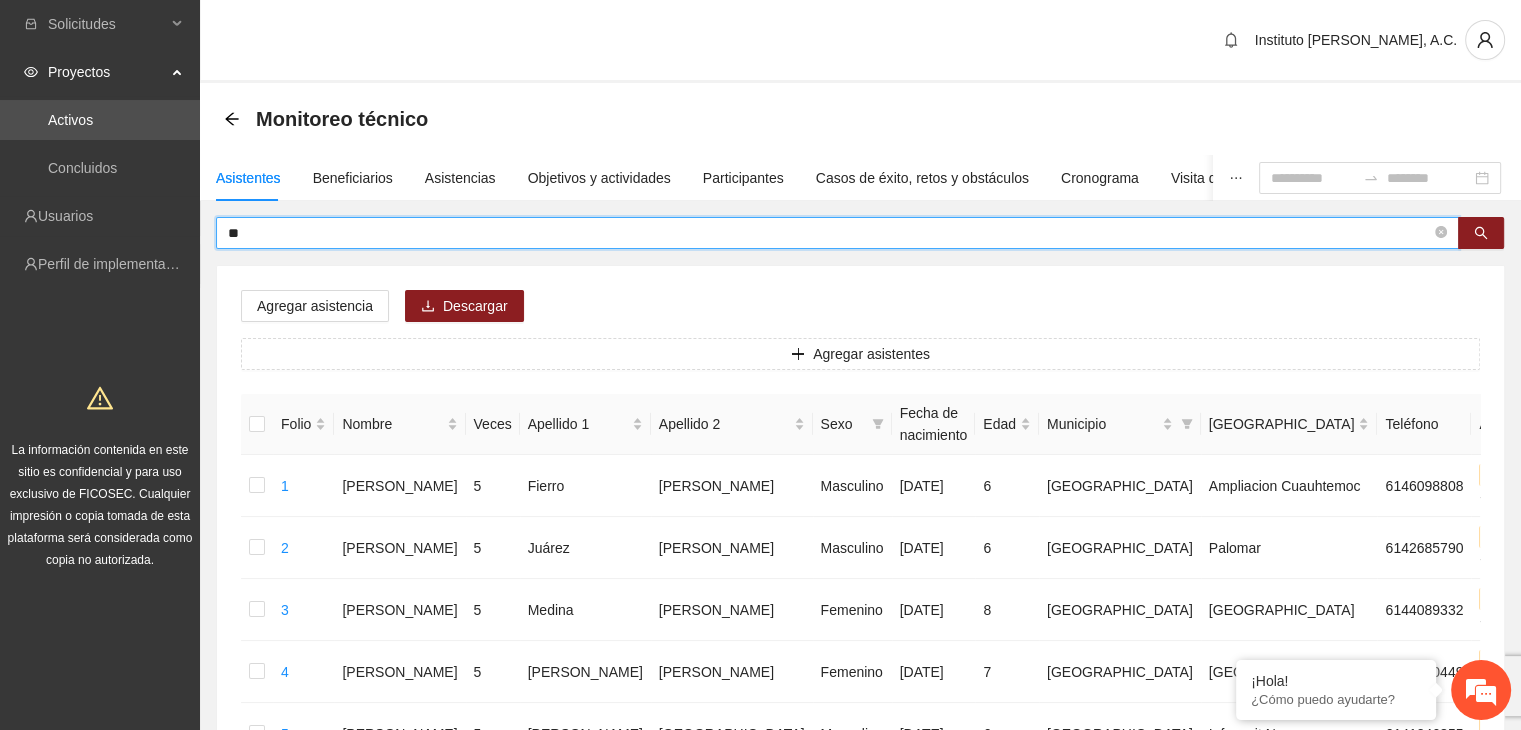 type on "*" 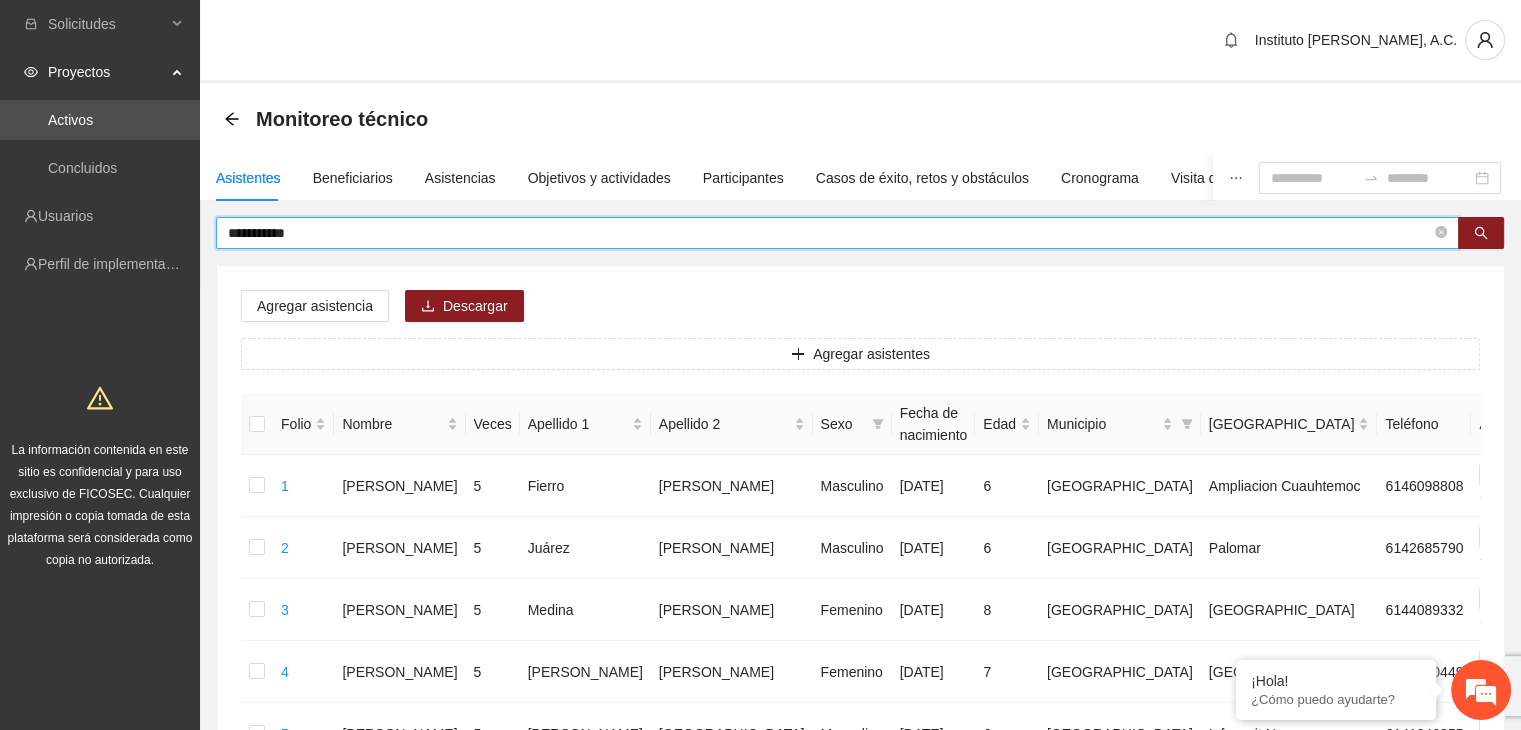 type on "**********" 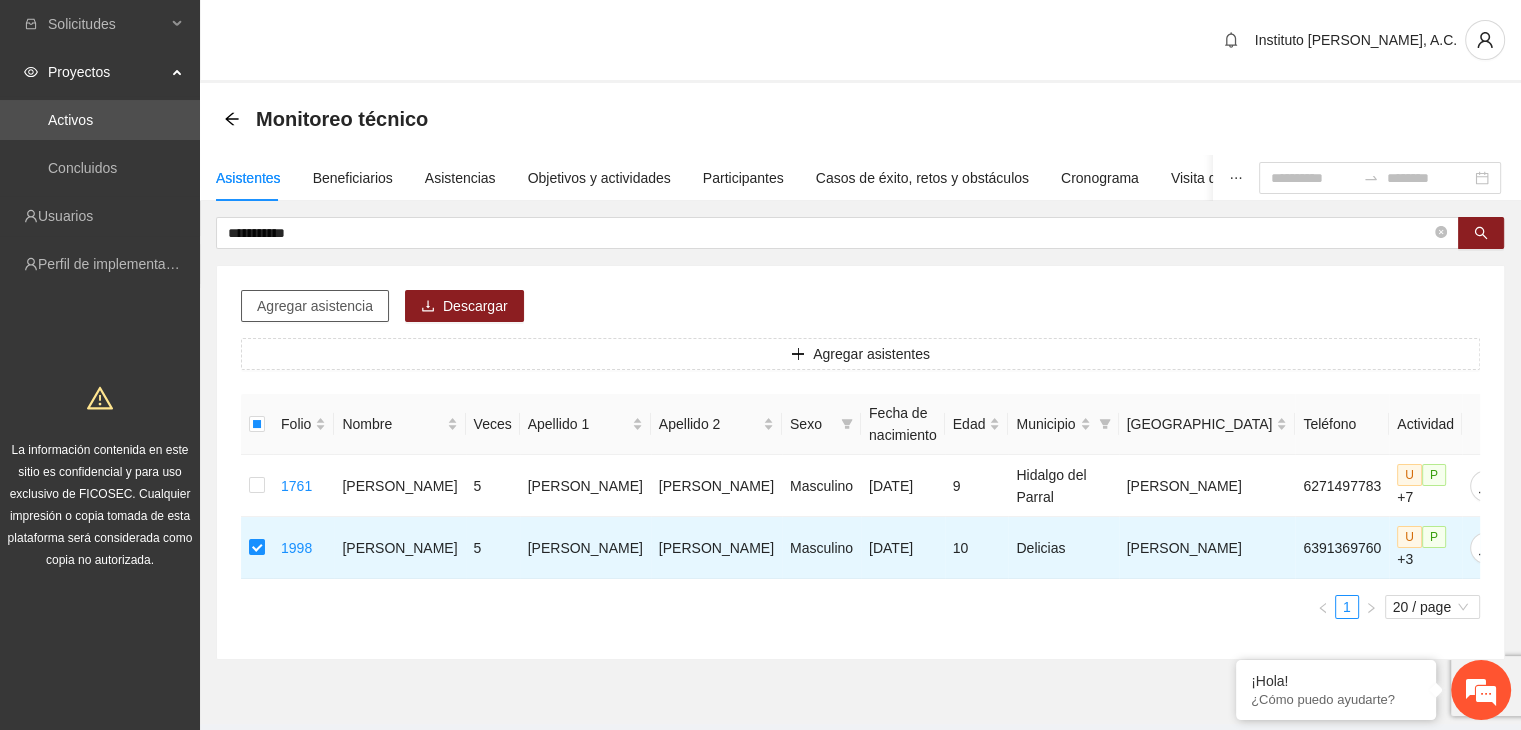 click on "Agregar asistencia" at bounding box center [315, 306] 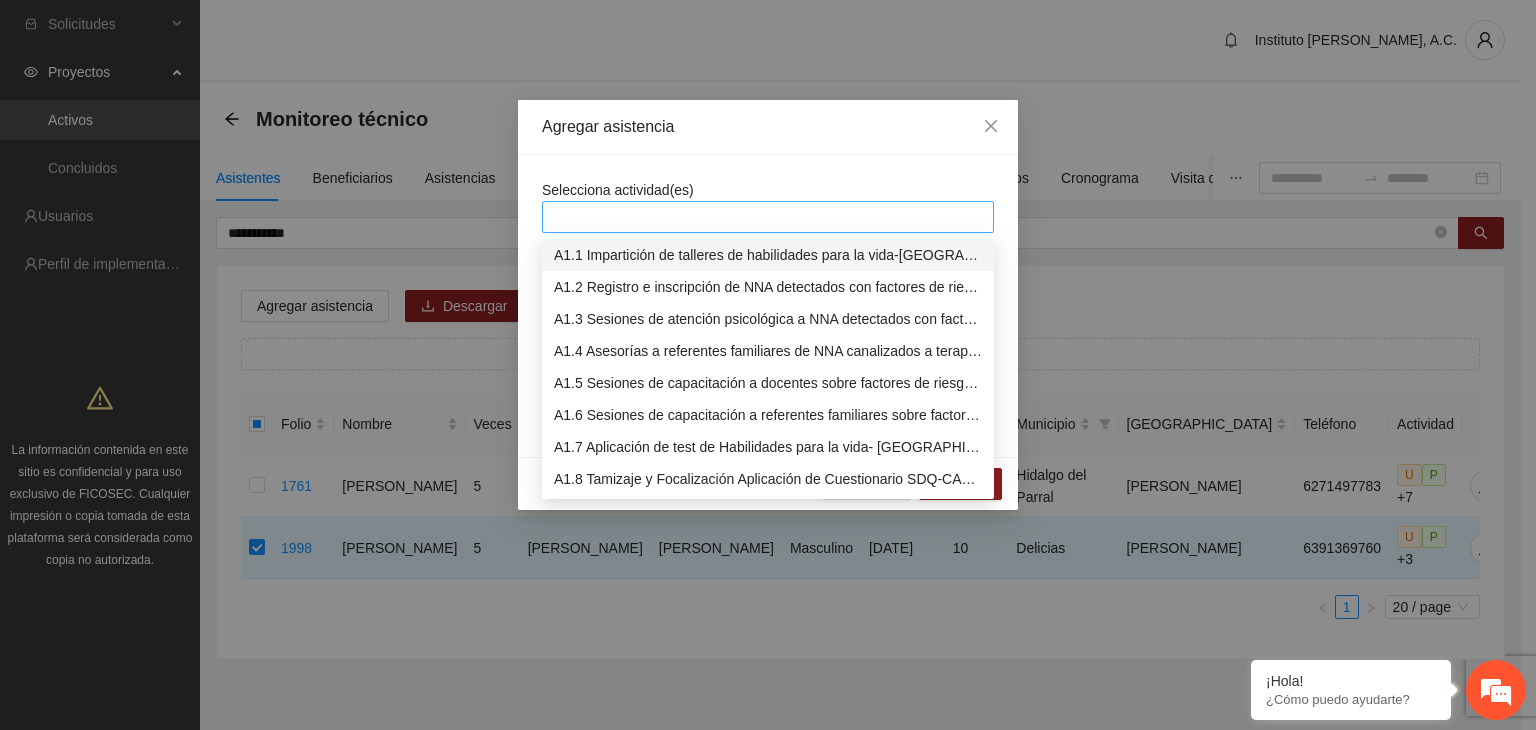 click at bounding box center (768, 217) 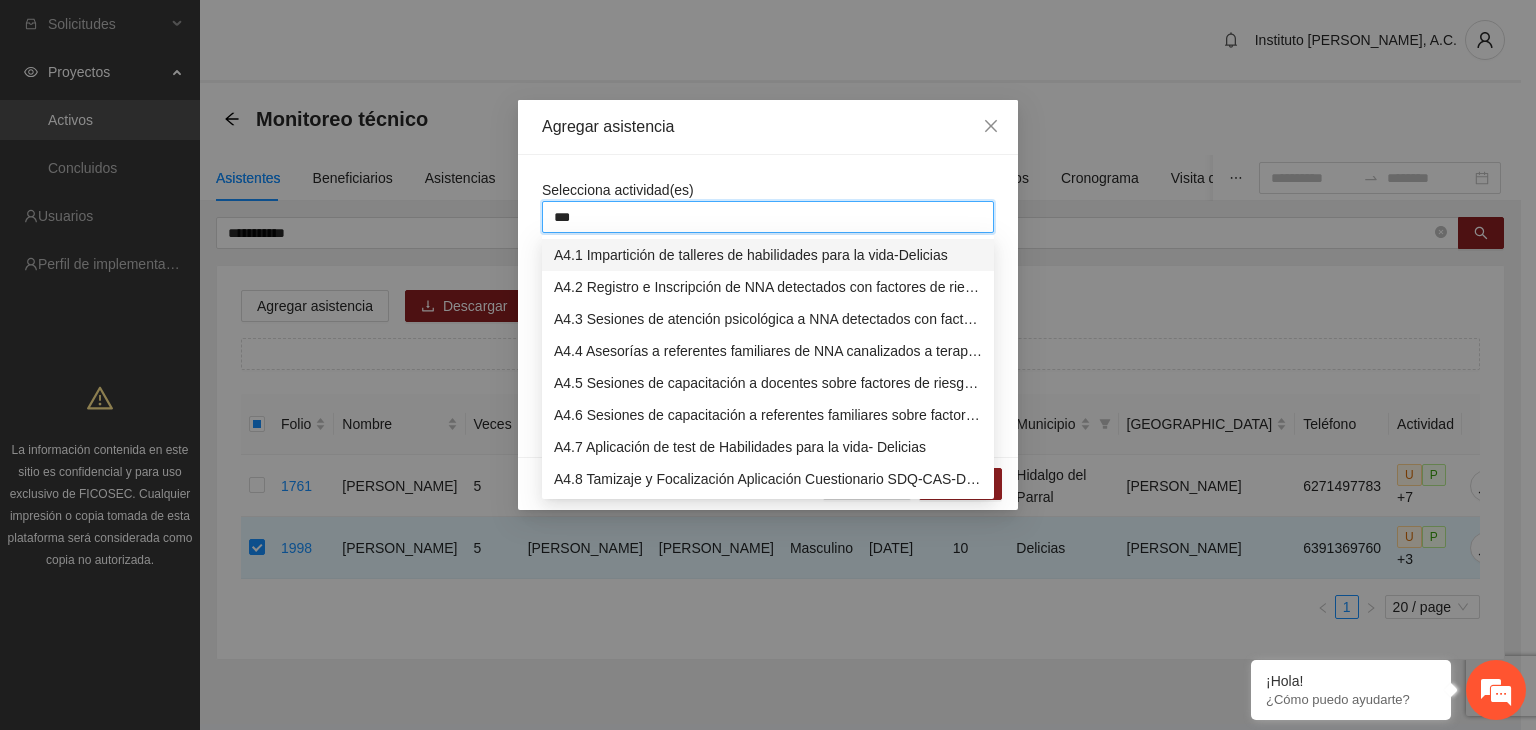 type on "****" 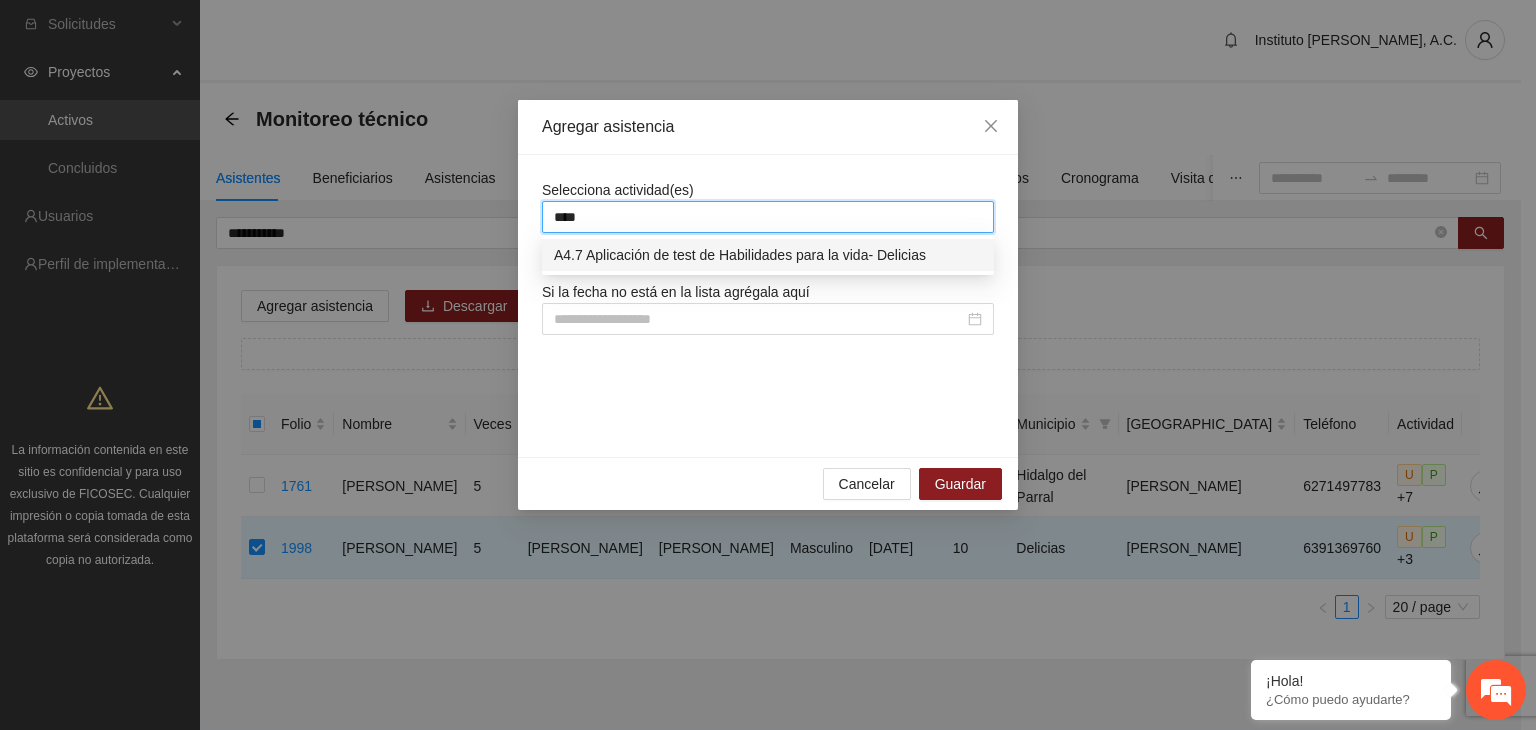 click on "A4.7 Aplicación de test de Habilidades para la vida- Delicias" at bounding box center (768, 255) 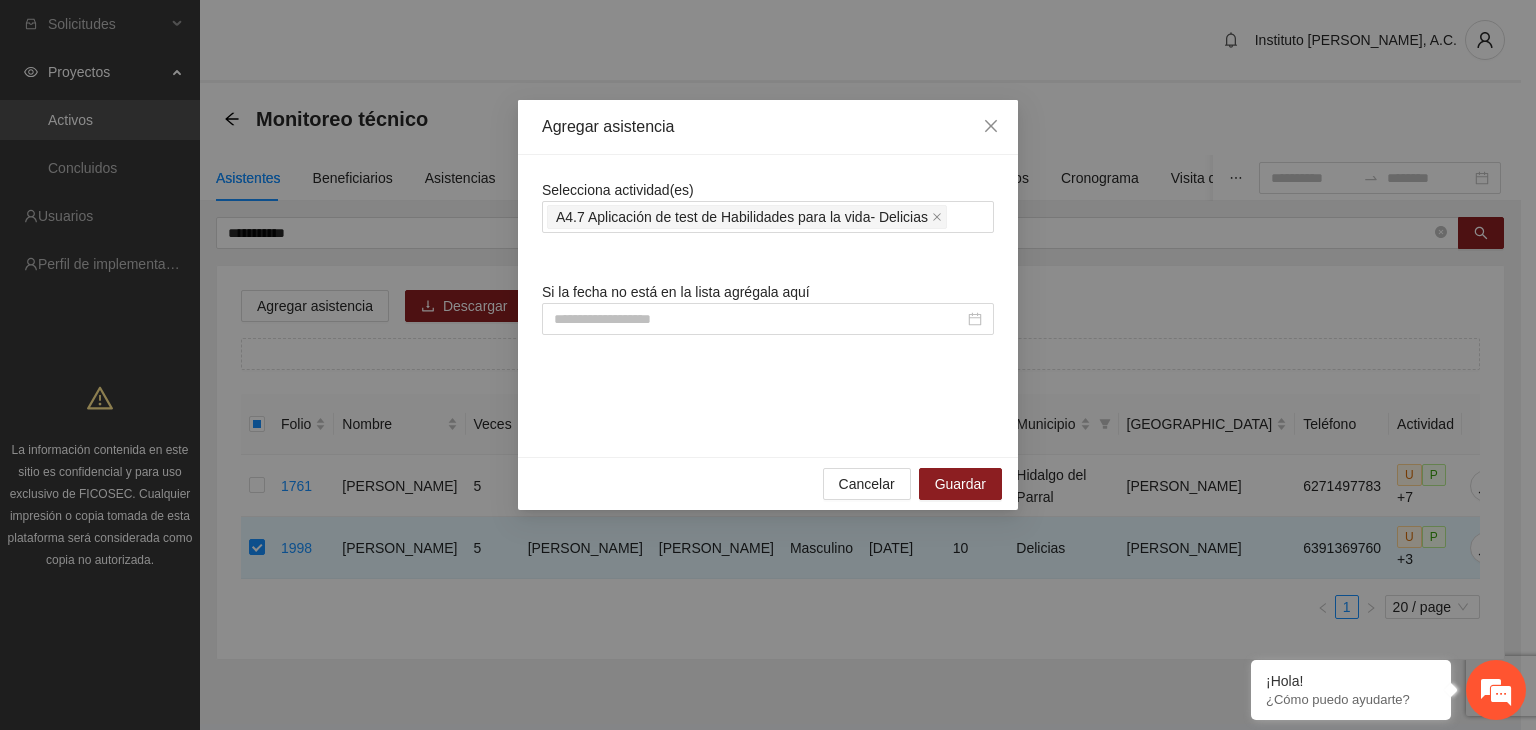 click on "Selecciona actividad(es) A4.7 Aplicación de test de Habilidades para la vida- Delicias   Si la fecha no está en la lista agrégala aquí" at bounding box center (768, 306) 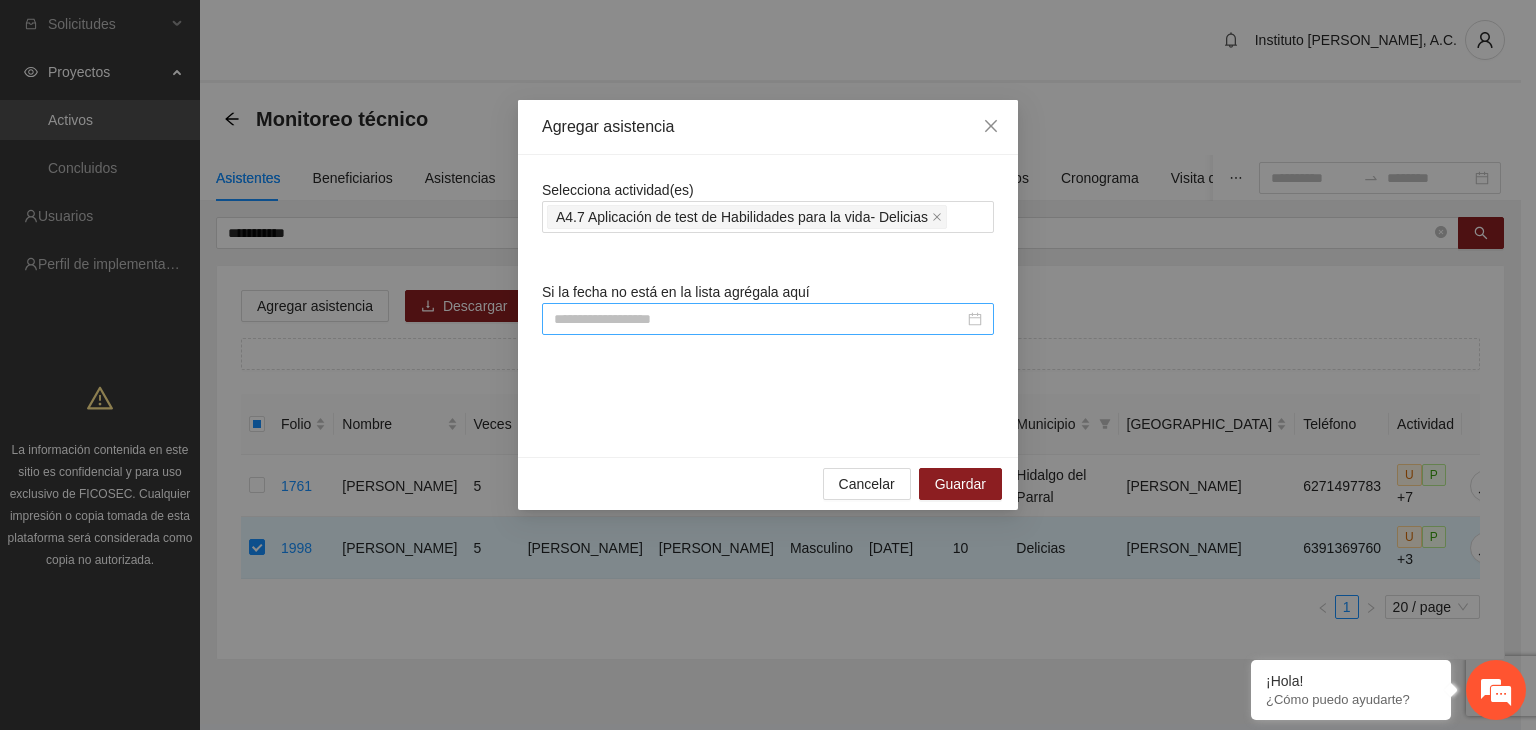 click at bounding box center (759, 319) 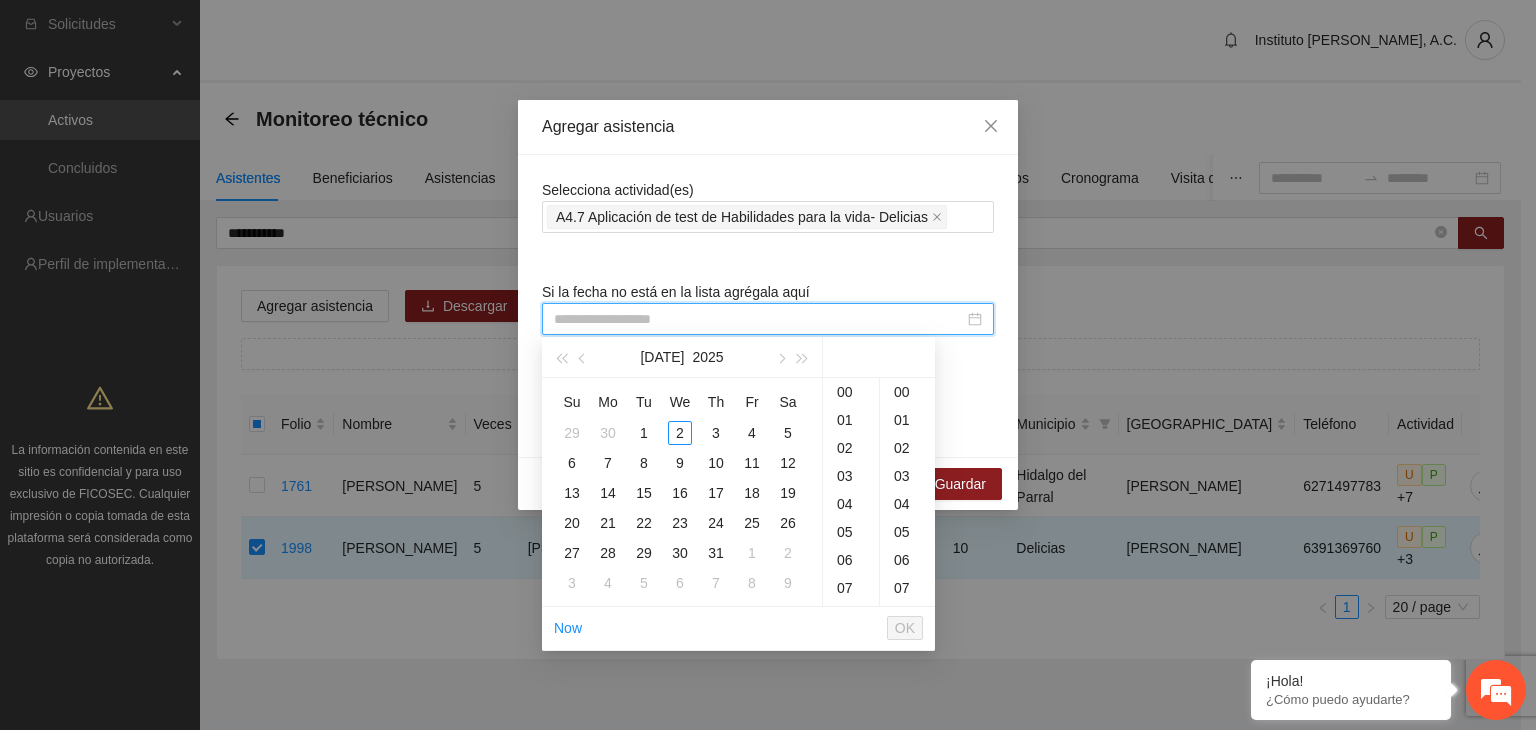 paste on "**********" 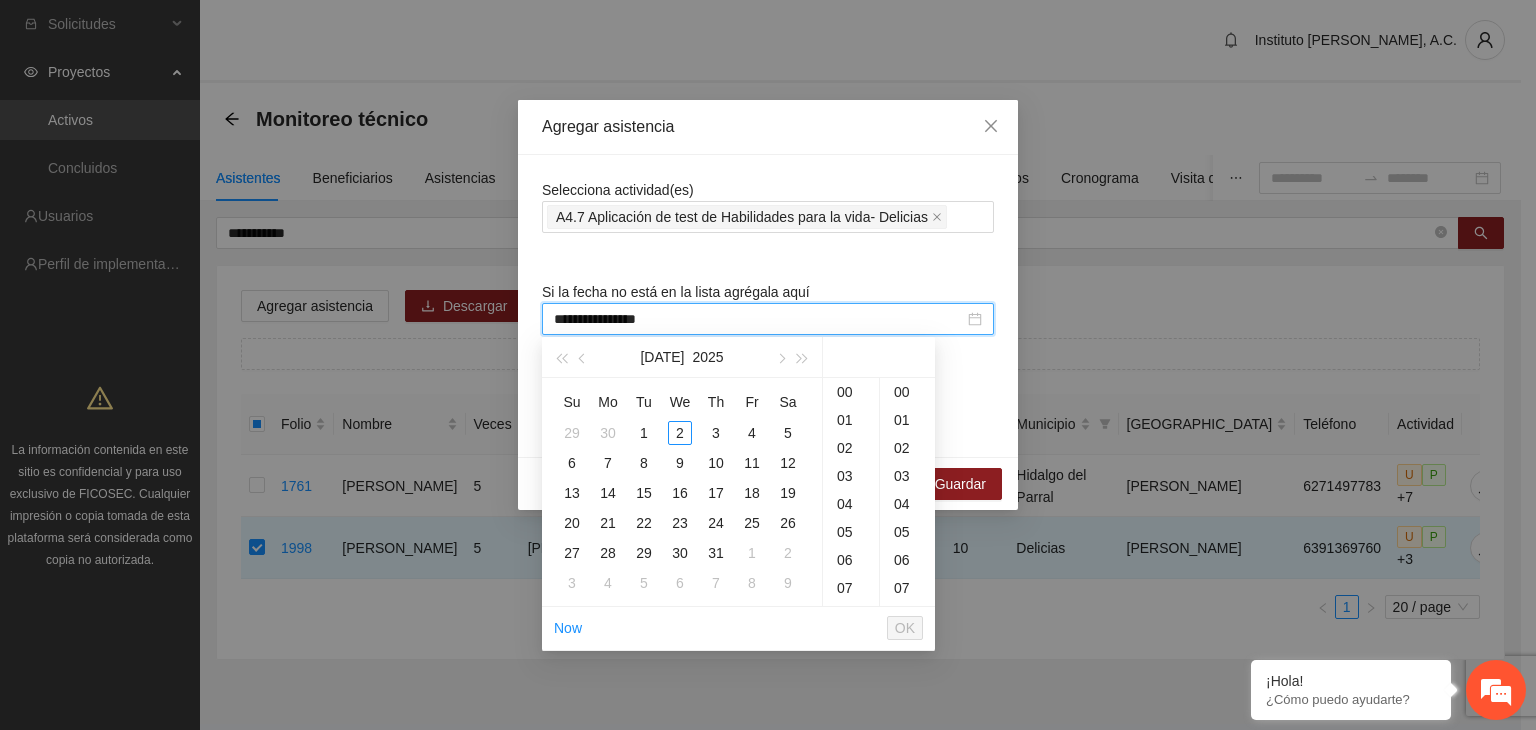 scroll, scrollTop: 168, scrollLeft: 0, axis: vertical 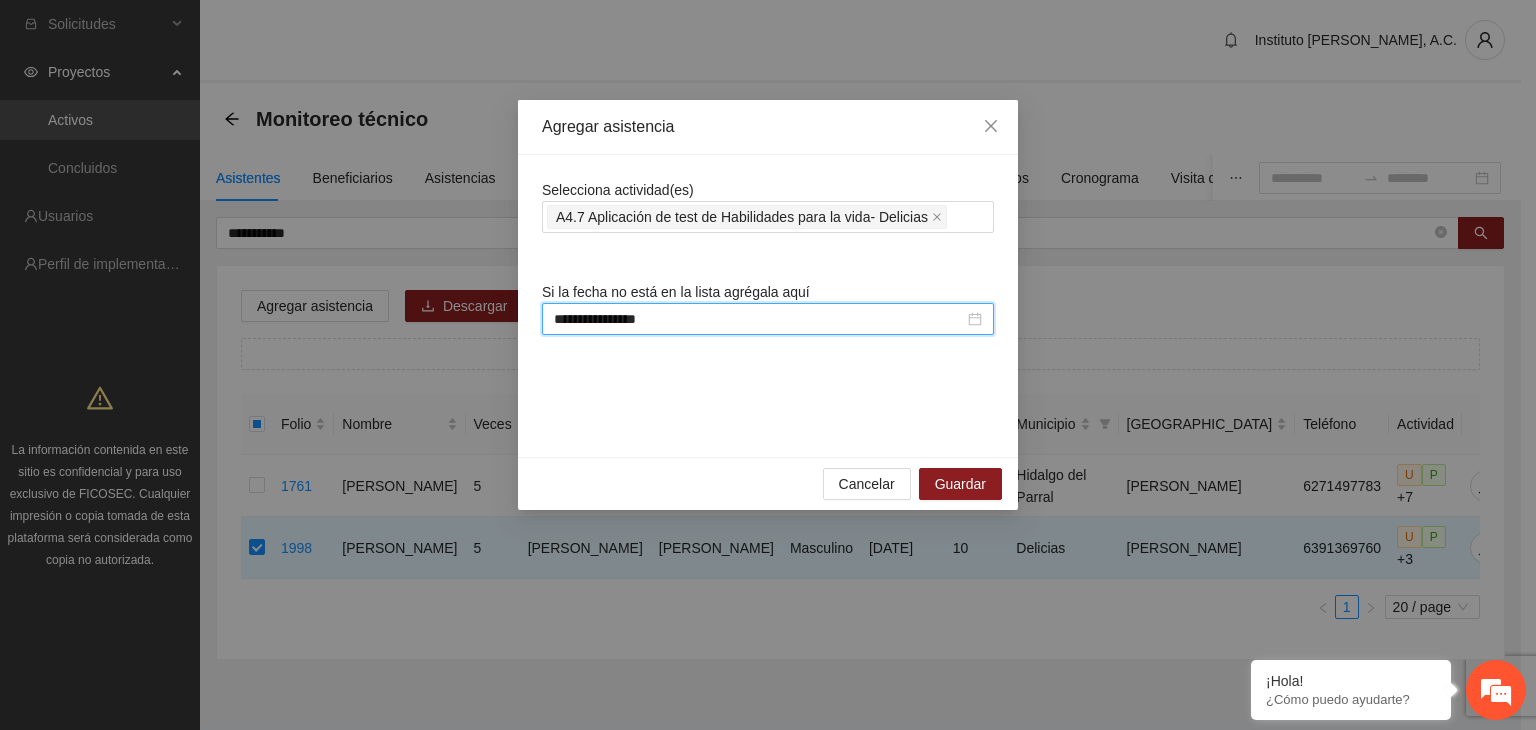type on "**********" 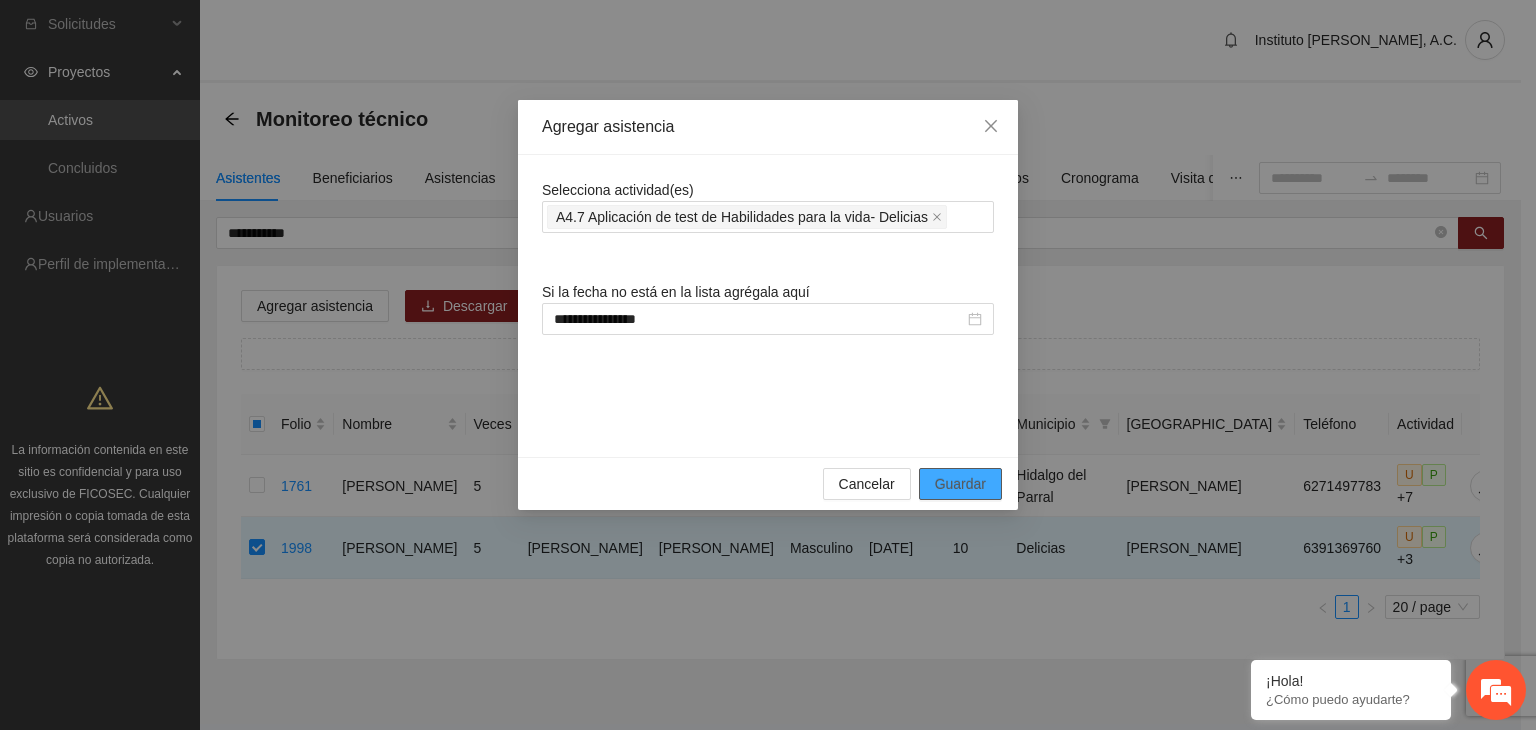 click on "Guardar" at bounding box center [960, 484] 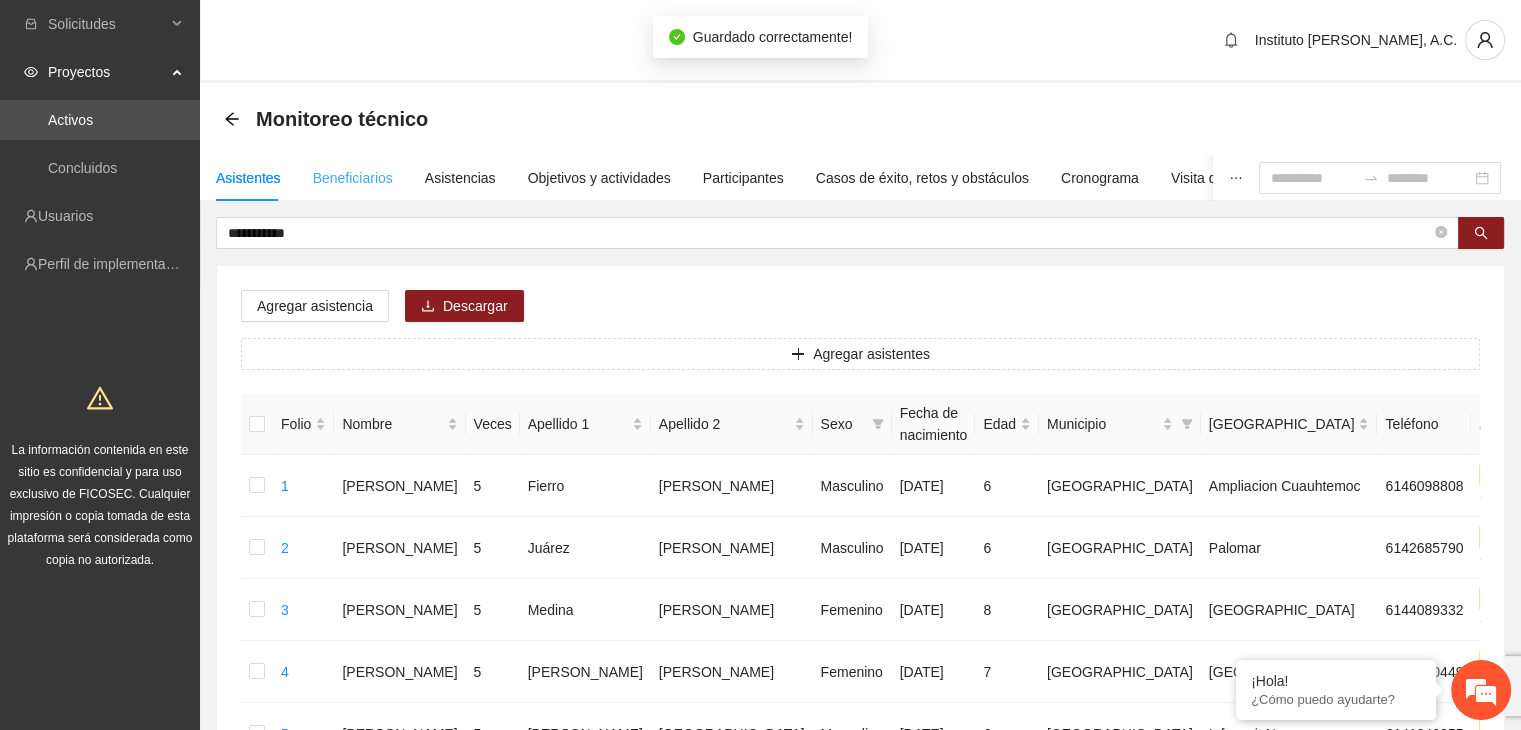 click on "**********" at bounding box center [829, 233] 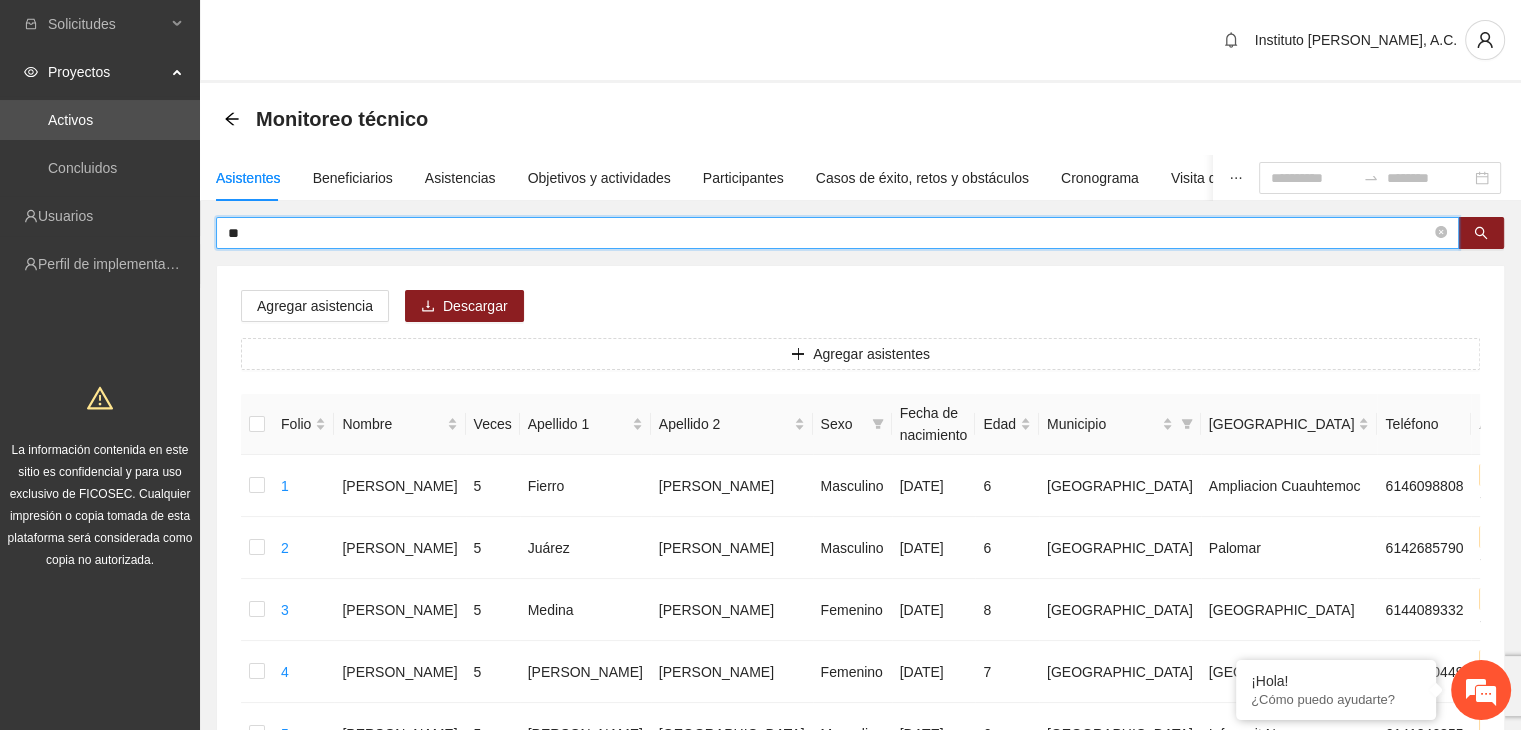type on "*" 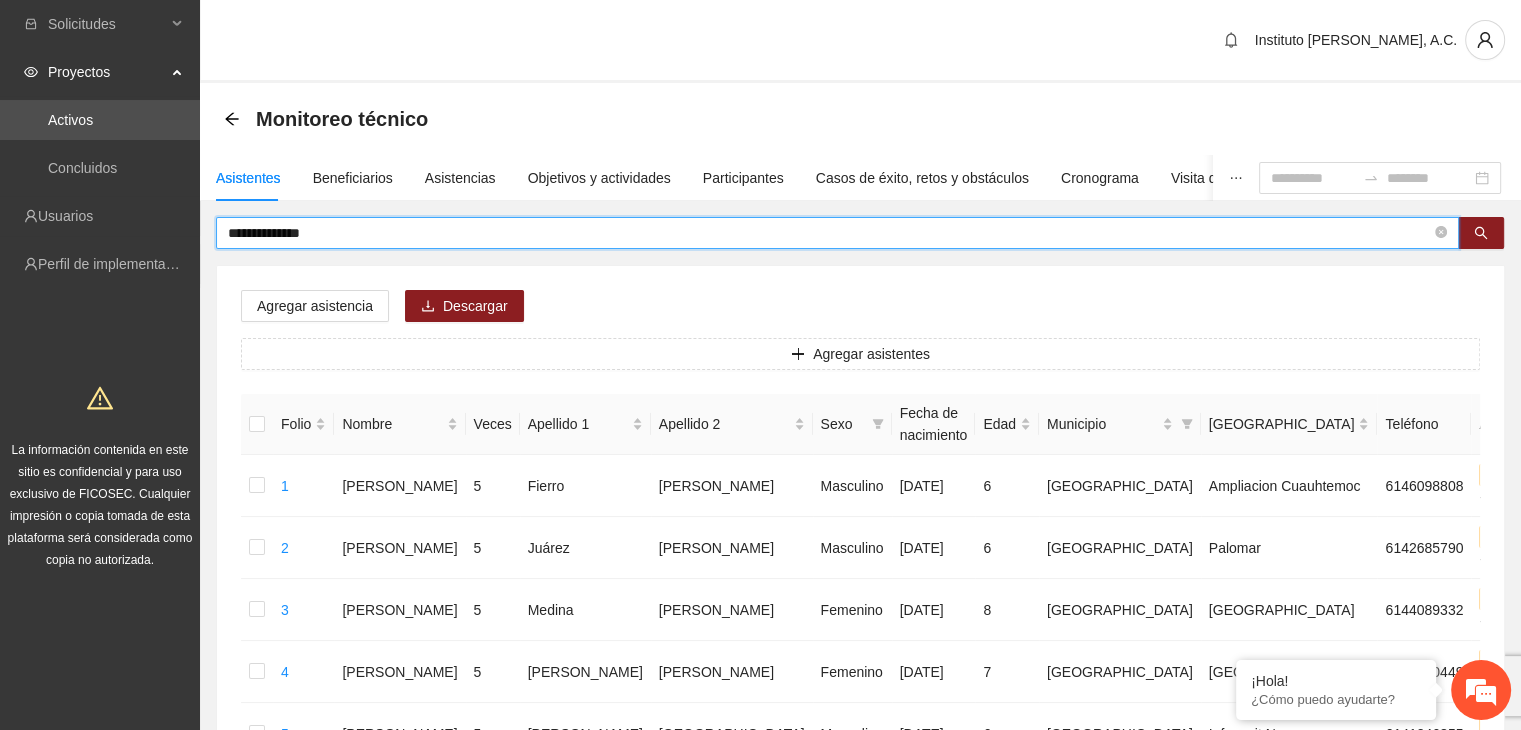 type on "**********" 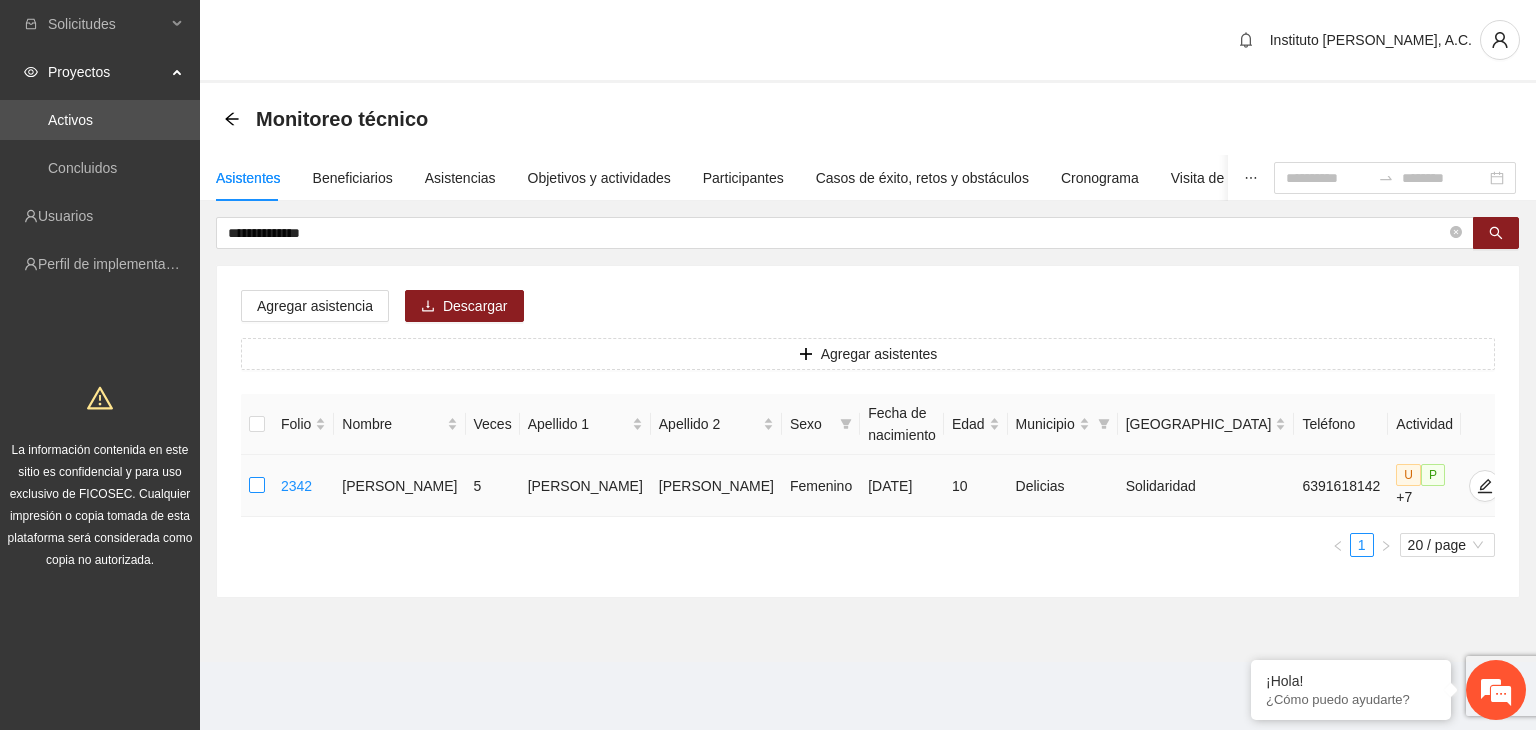 click at bounding box center [257, 486] 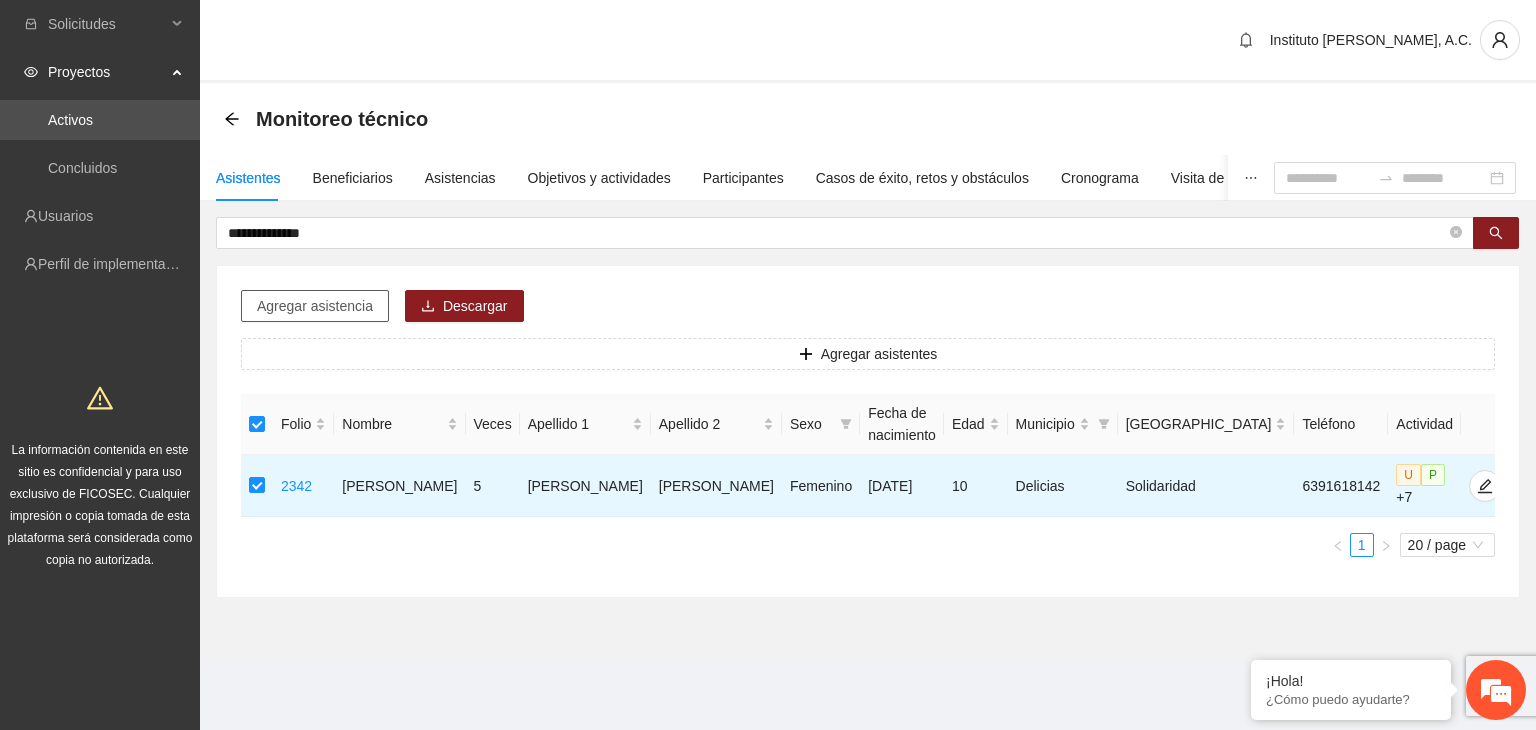 click on "Agregar asistencia" at bounding box center (315, 306) 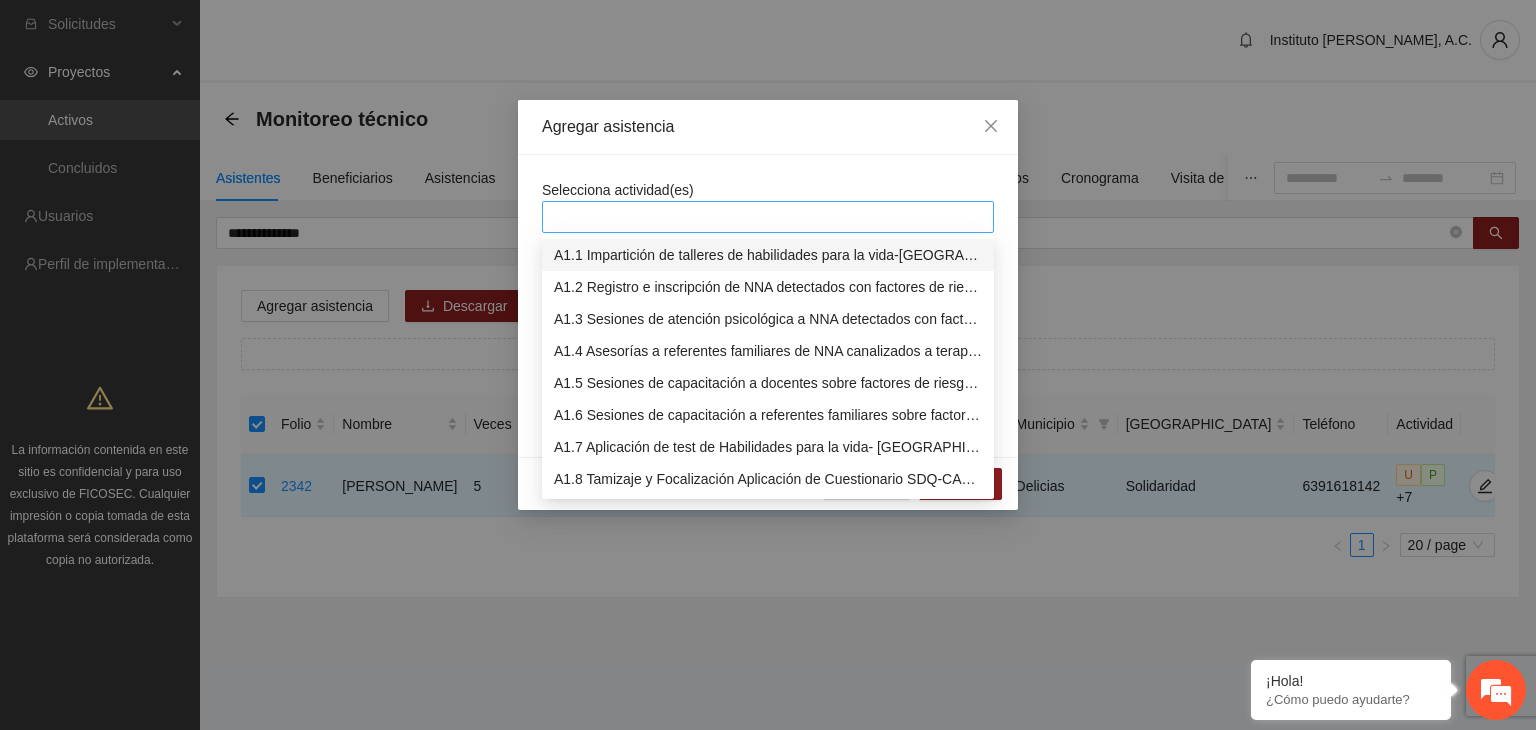 click at bounding box center [768, 217] 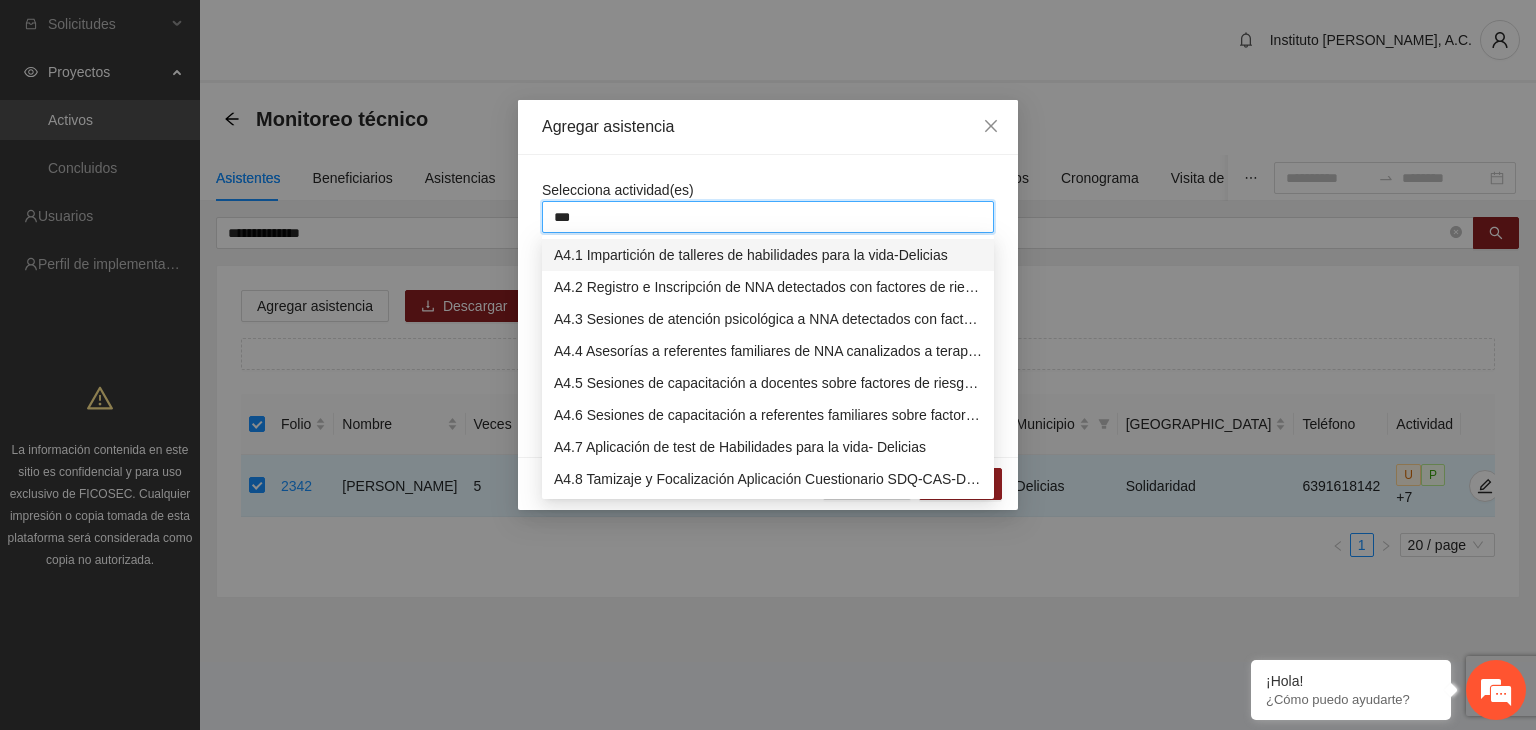 type on "****" 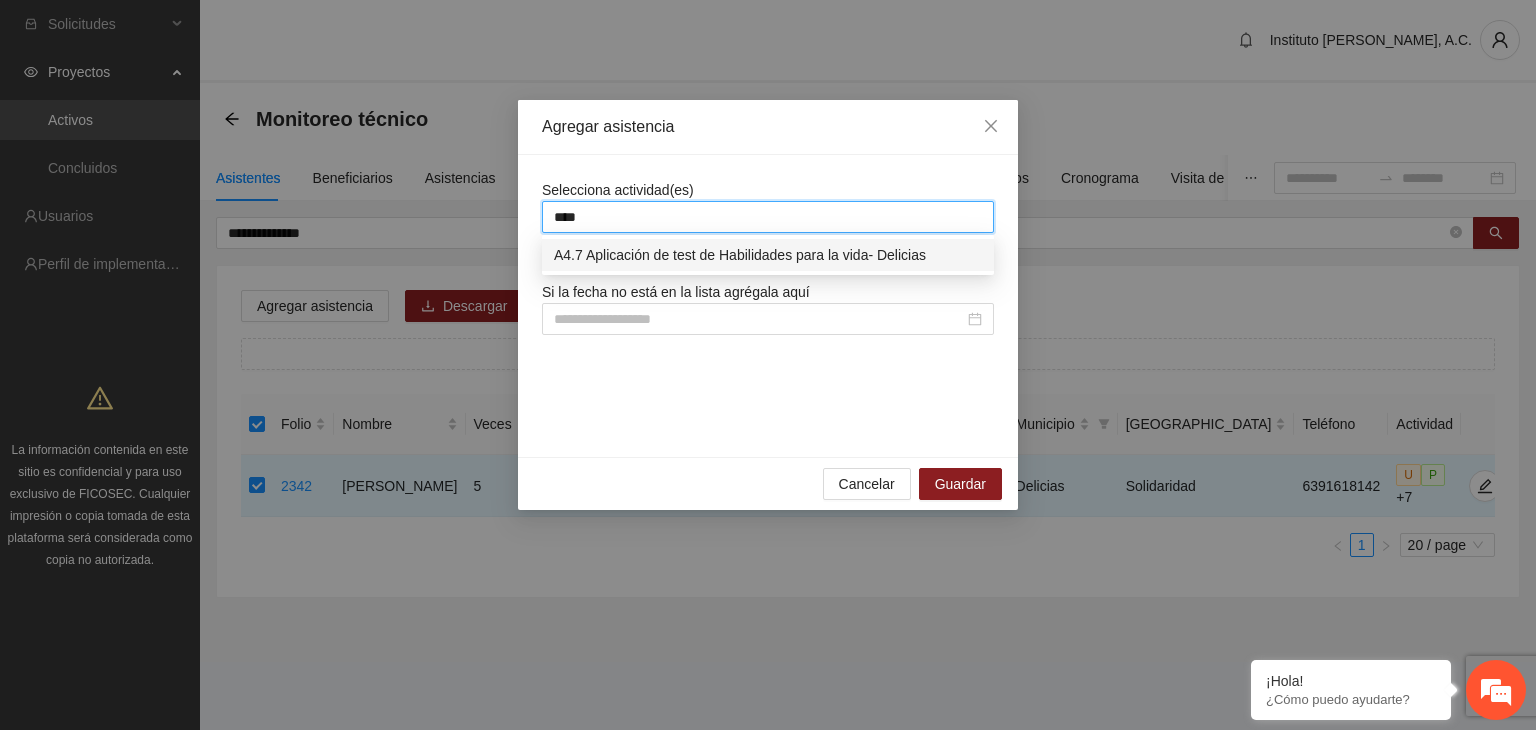 click on "A4.7 Aplicación de test de Habilidades para la vida- Delicias" at bounding box center [768, 255] 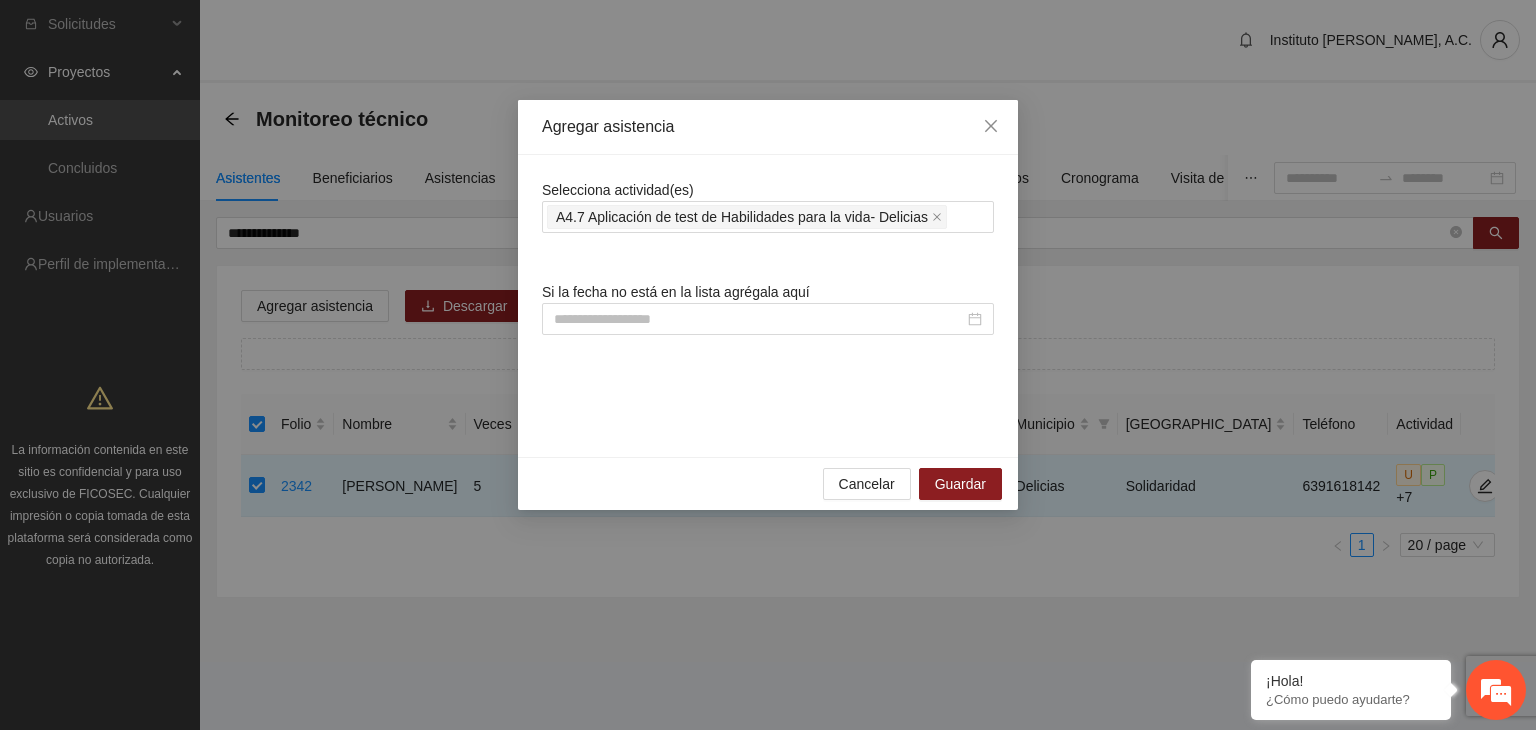 click on "Agregar asistencia" at bounding box center (768, 127) 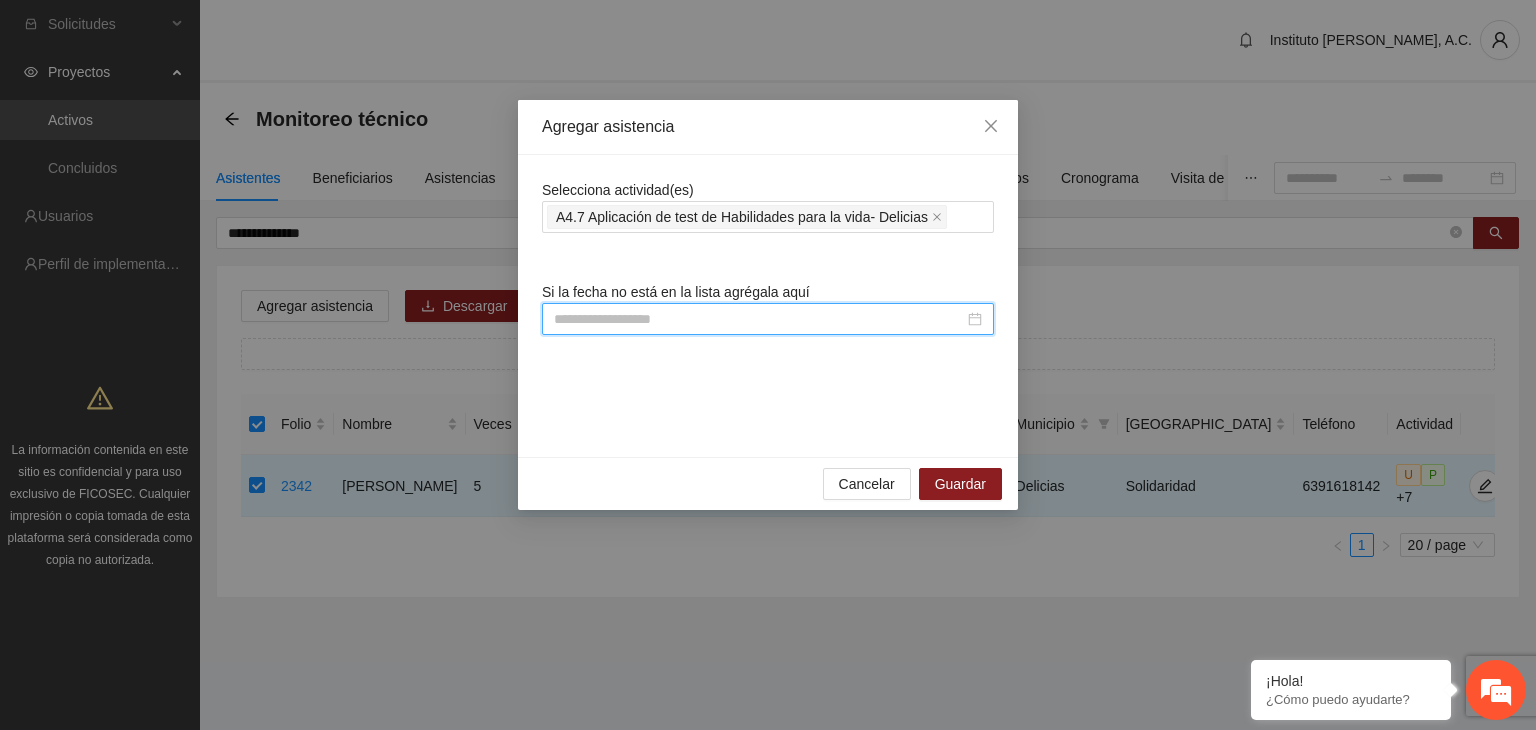 click at bounding box center [759, 319] 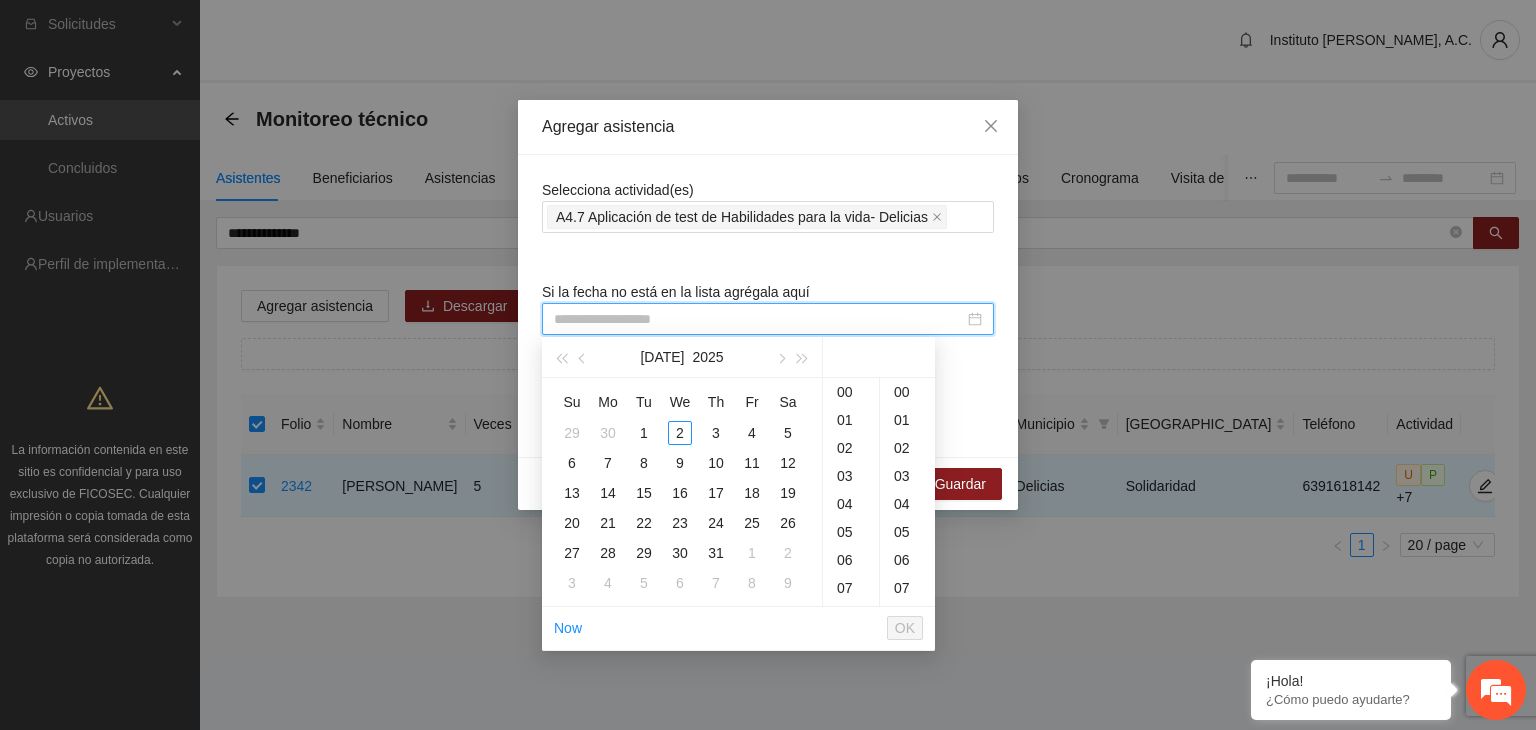 paste on "**********" 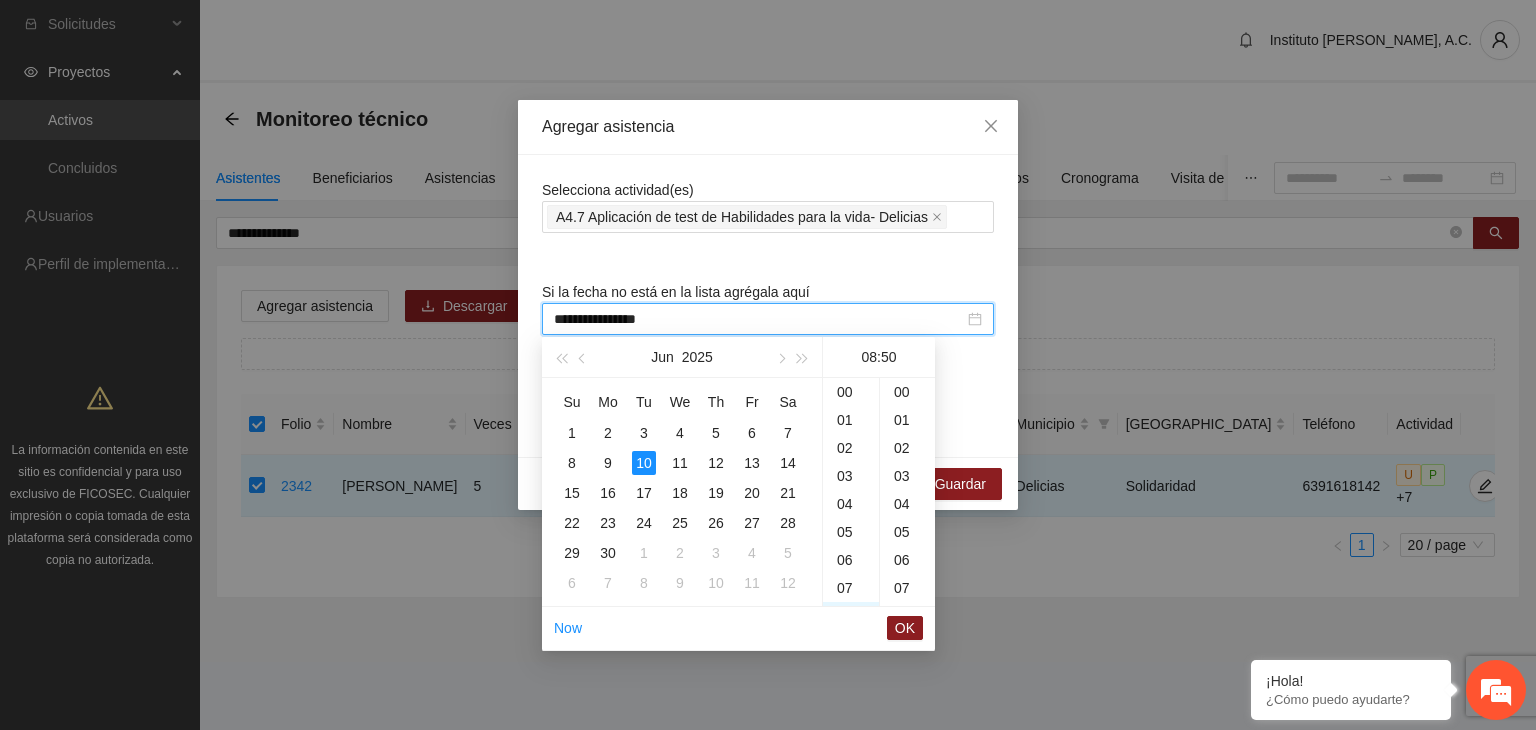 scroll, scrollTop: 224, scrollLeft: 0, axis: vertical 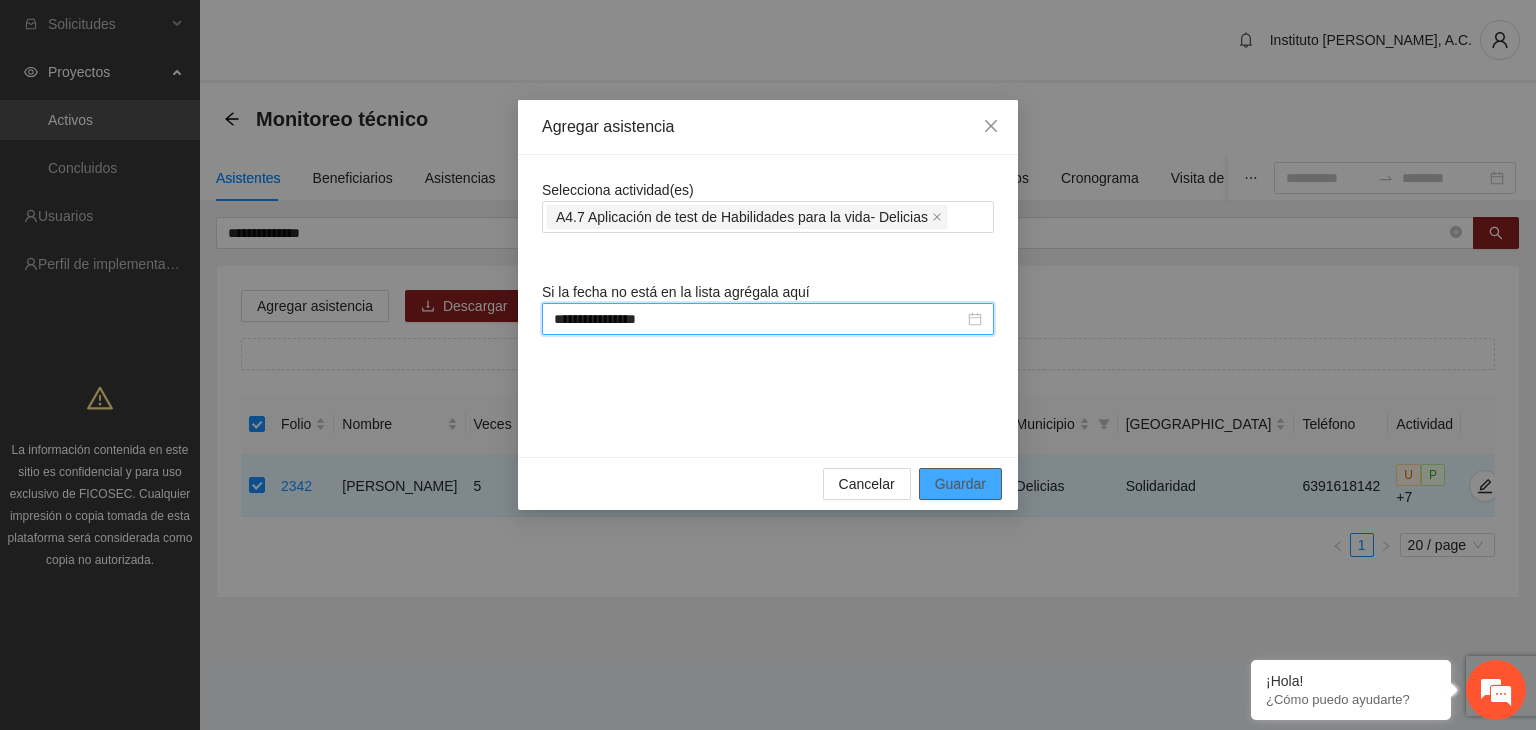 type on "**********" 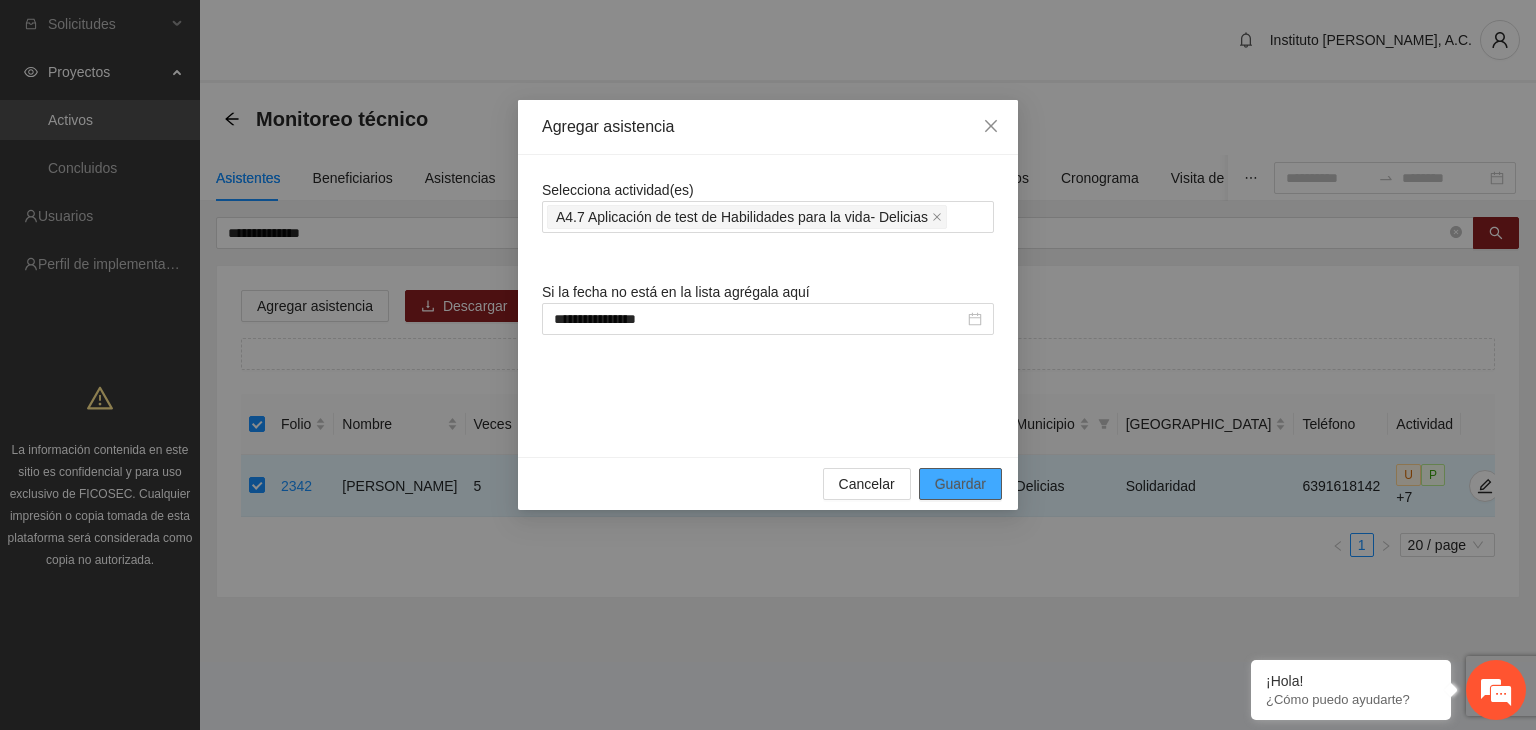 click on "Guardar" at bounding box center (960, 484) 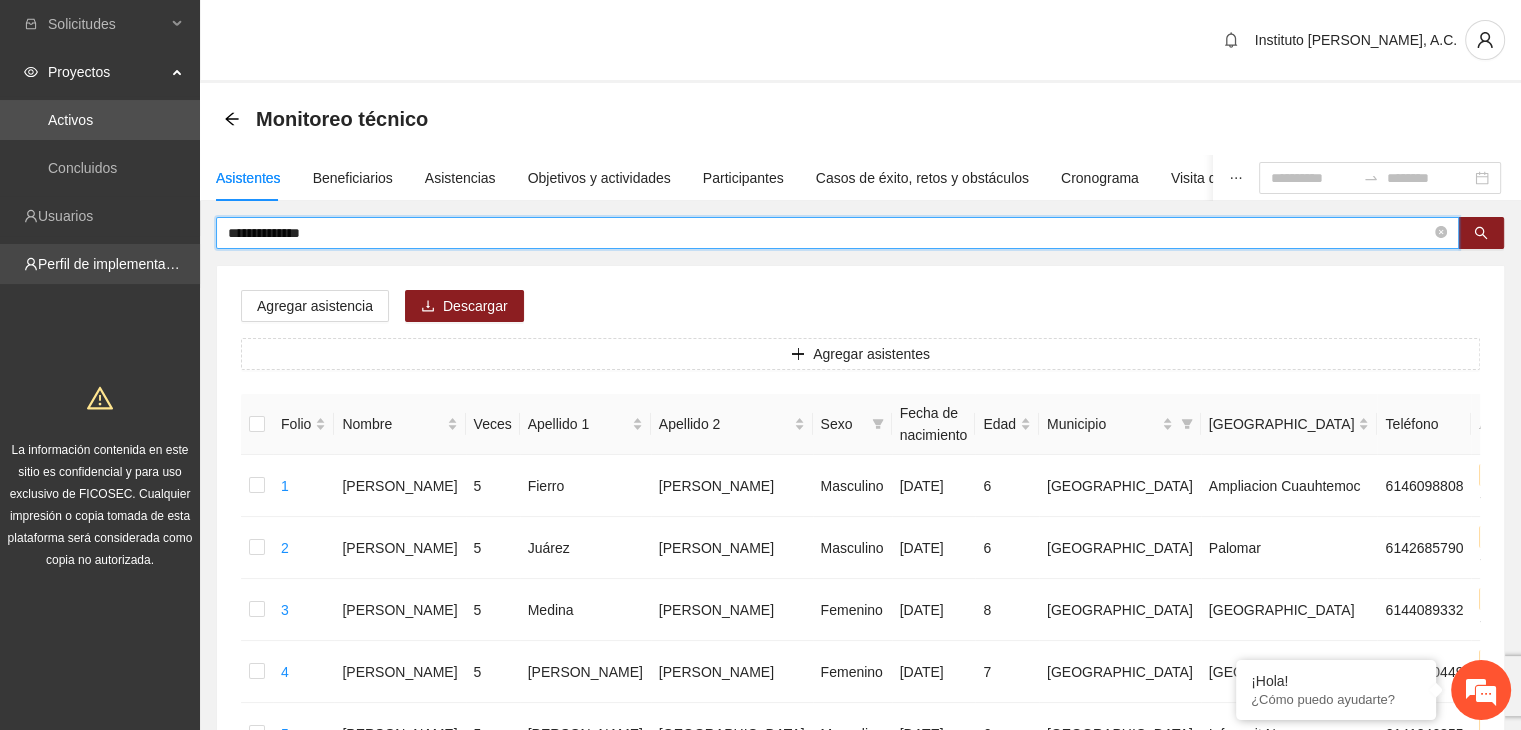 drag, startPoint x: 336, startPoint y: 227, endPoint x: 89, endPoint y: 282, distance: 253.04941 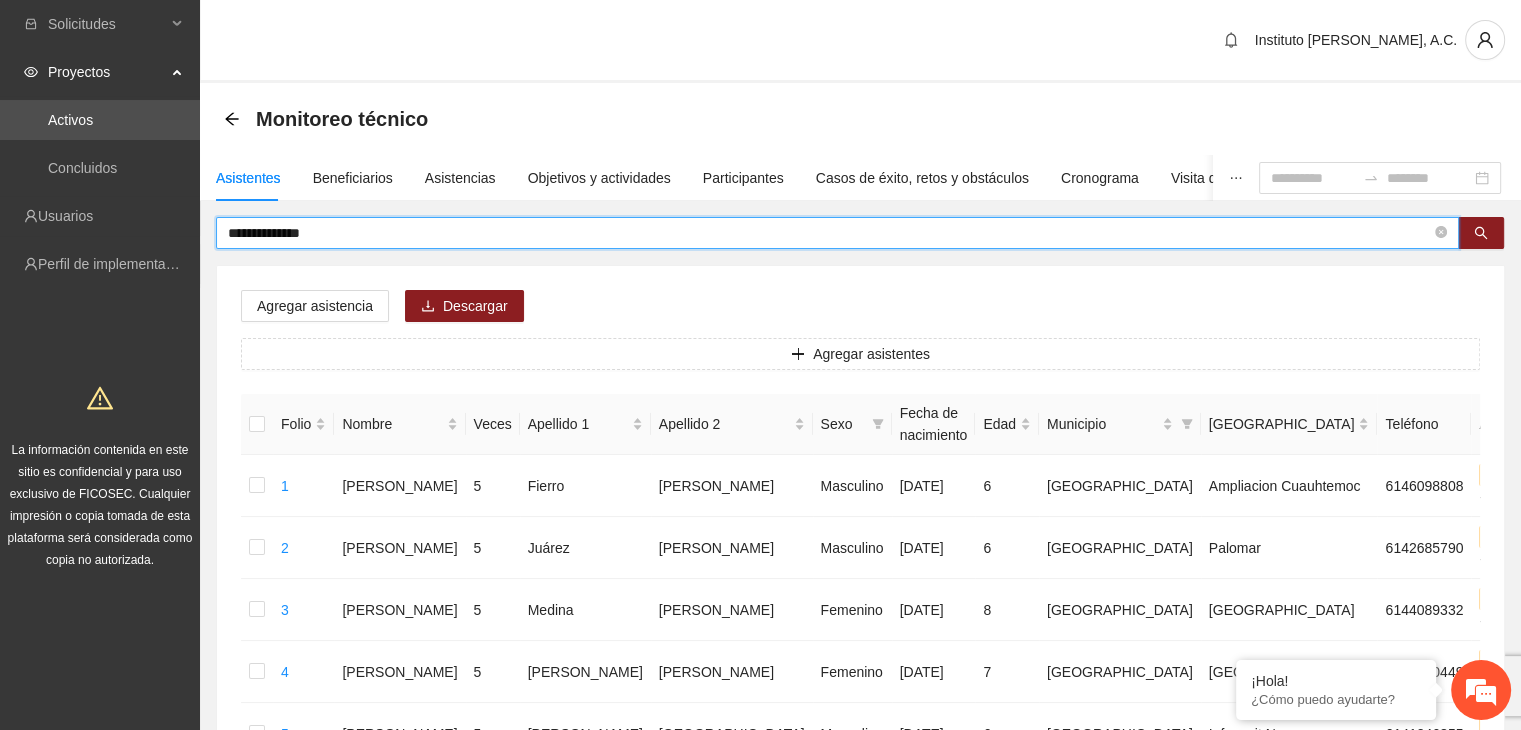 type on "**********" 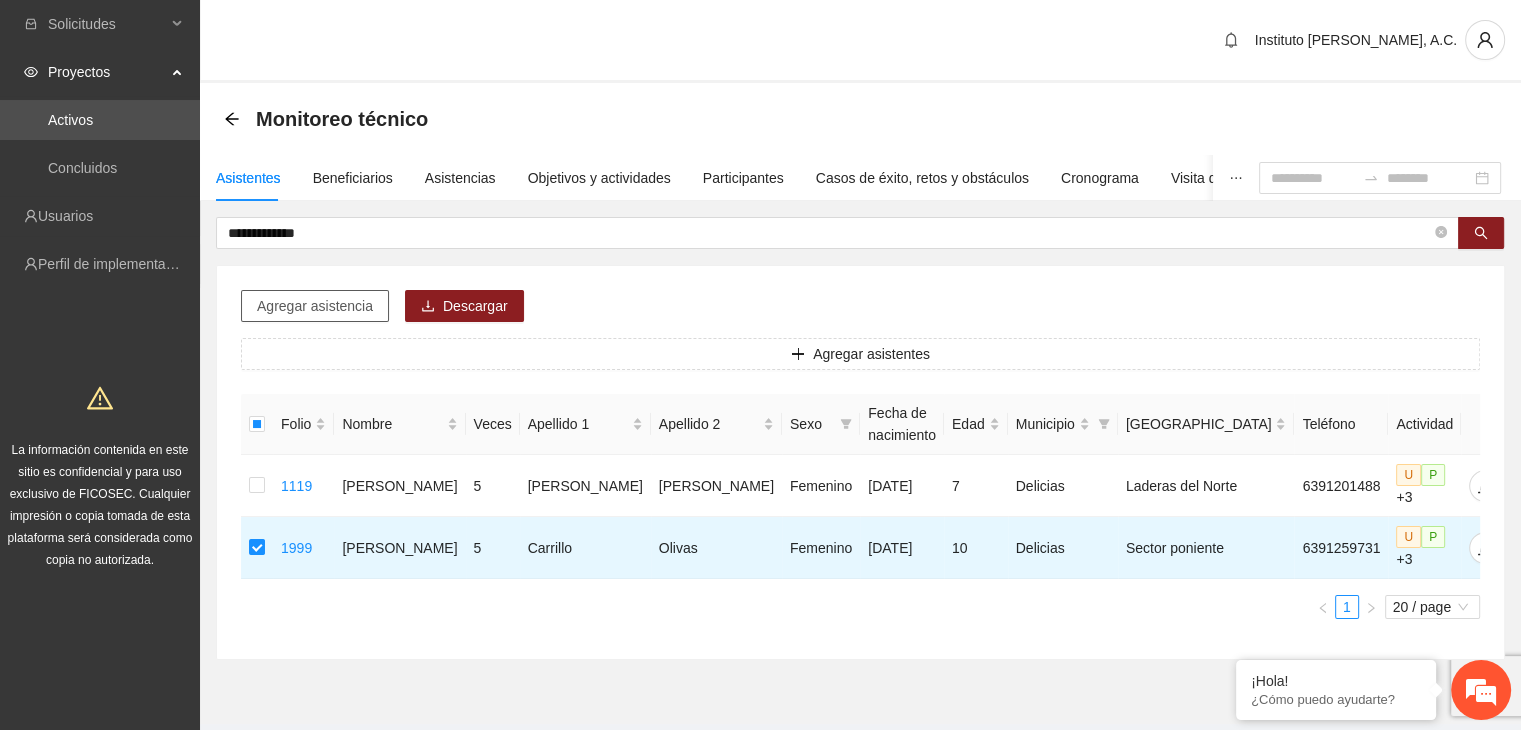 click on "Agregar asistencia" at bounding box center (315, 306) 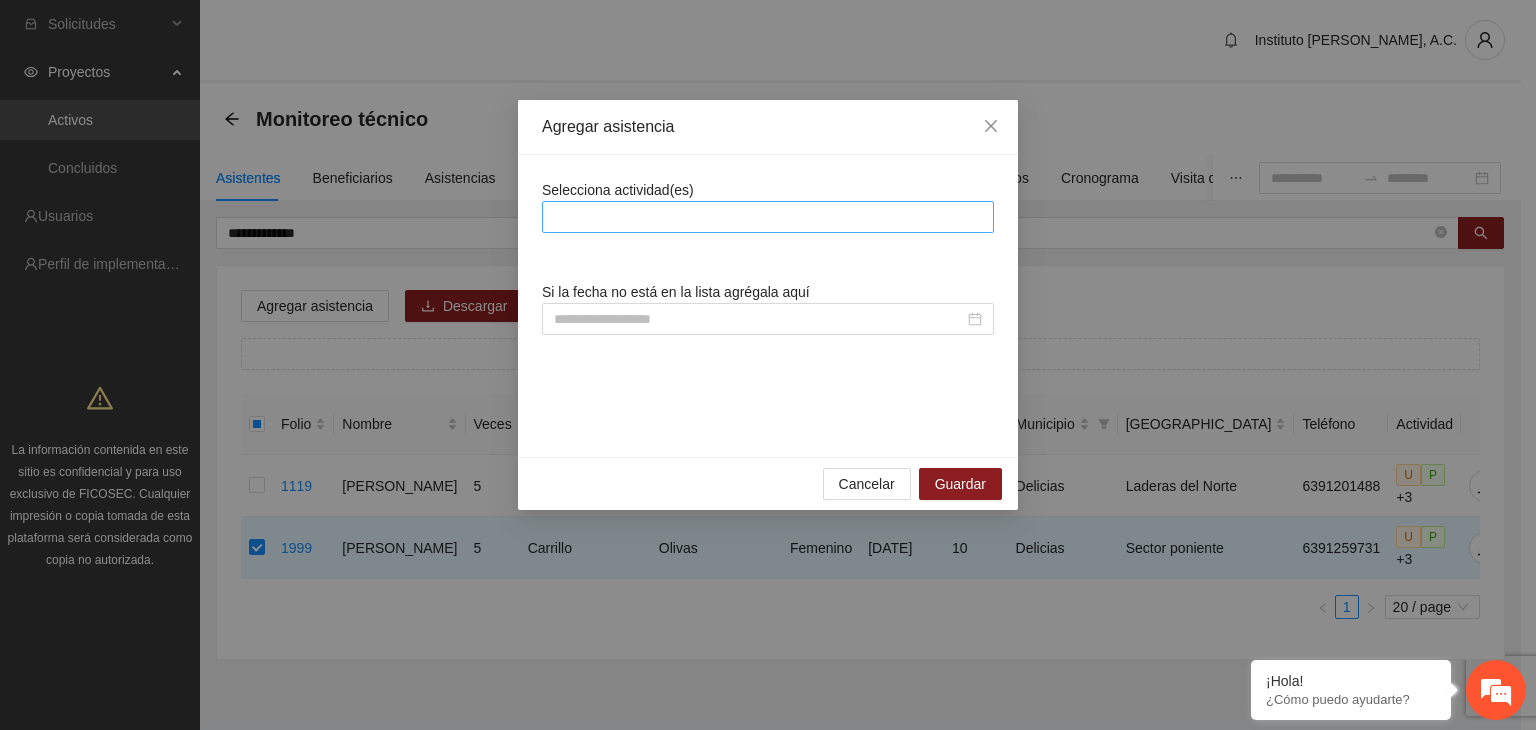 click at bounding box center (768, 217) 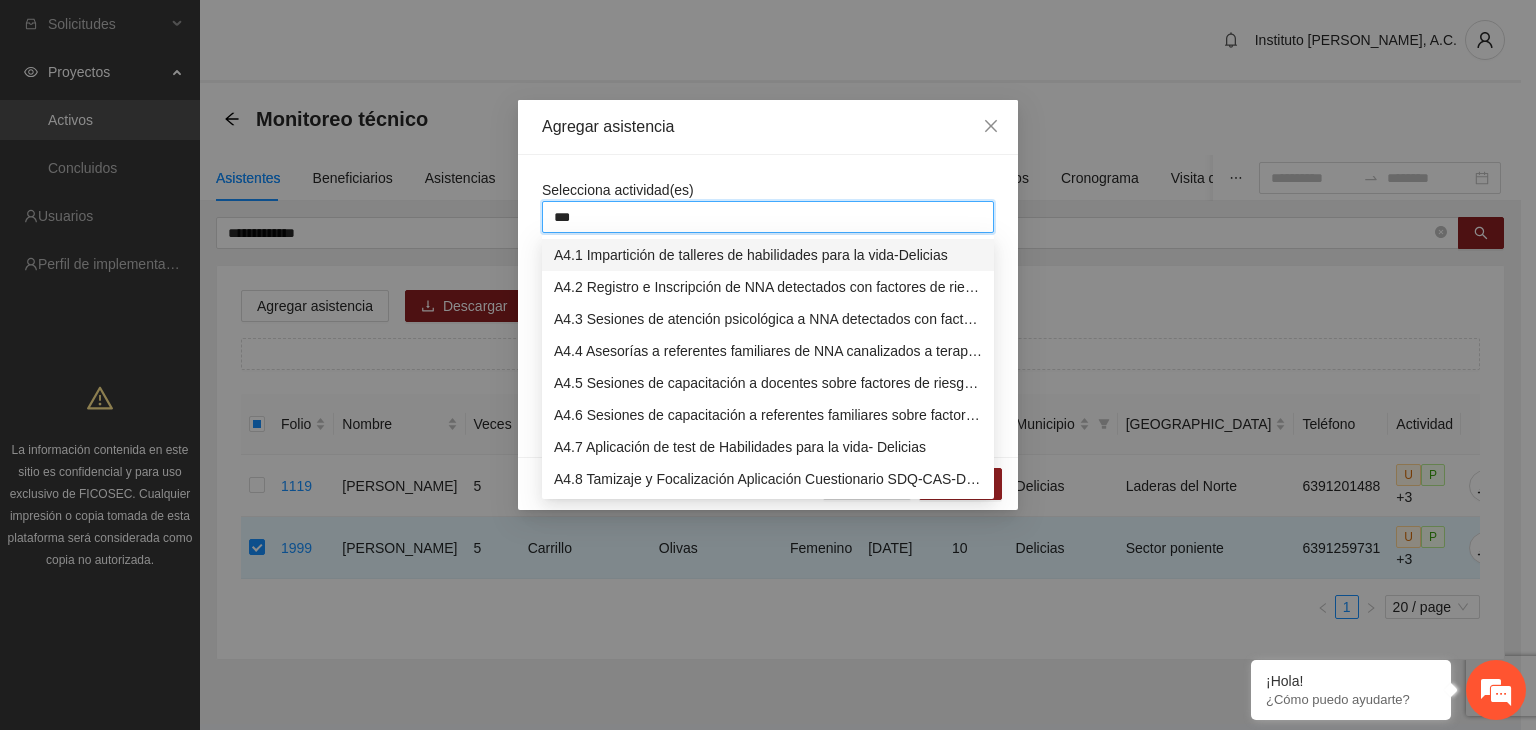 type on "****" 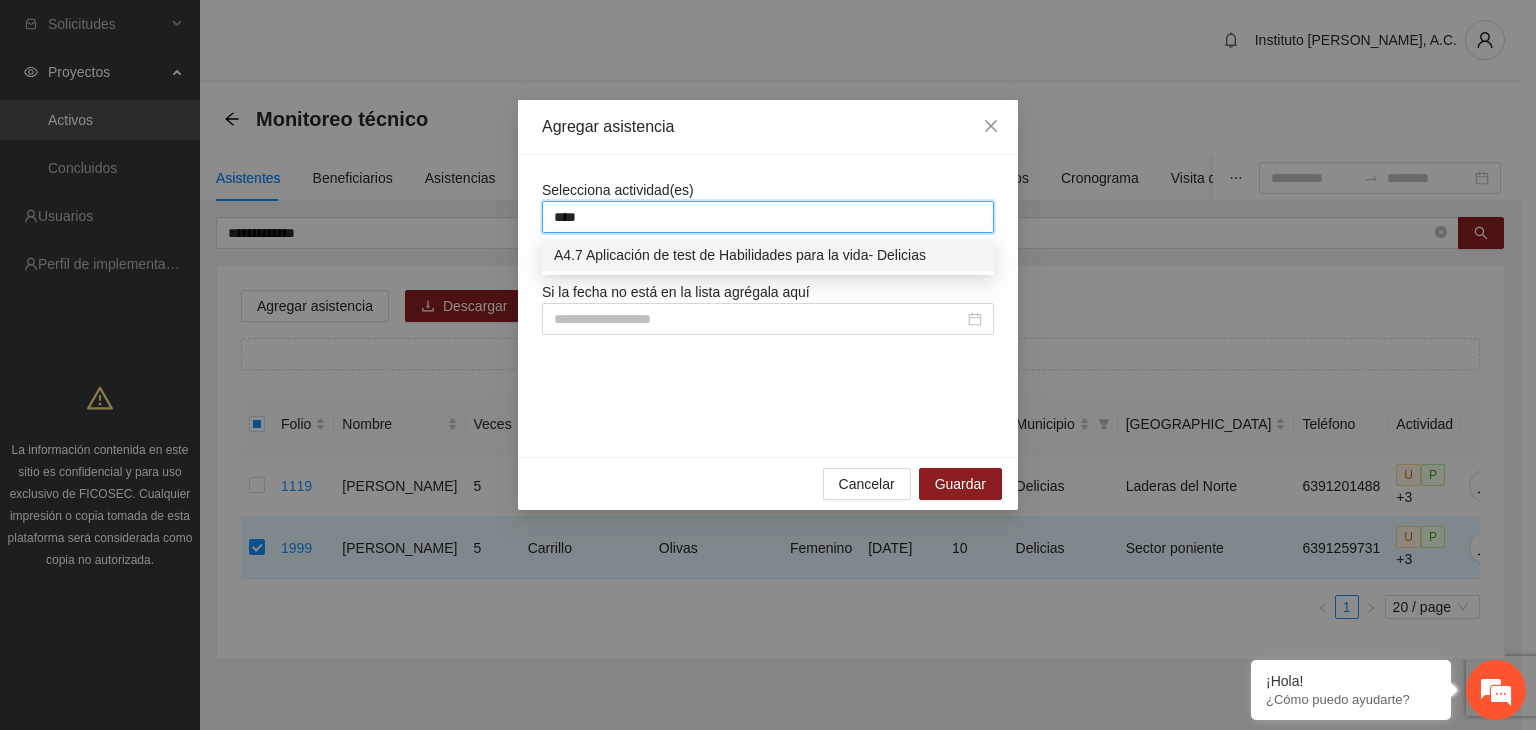 click on "A4.7 Aplicación de test de Habilidades para la vida- Delicias" at bounding box center (768, 255) 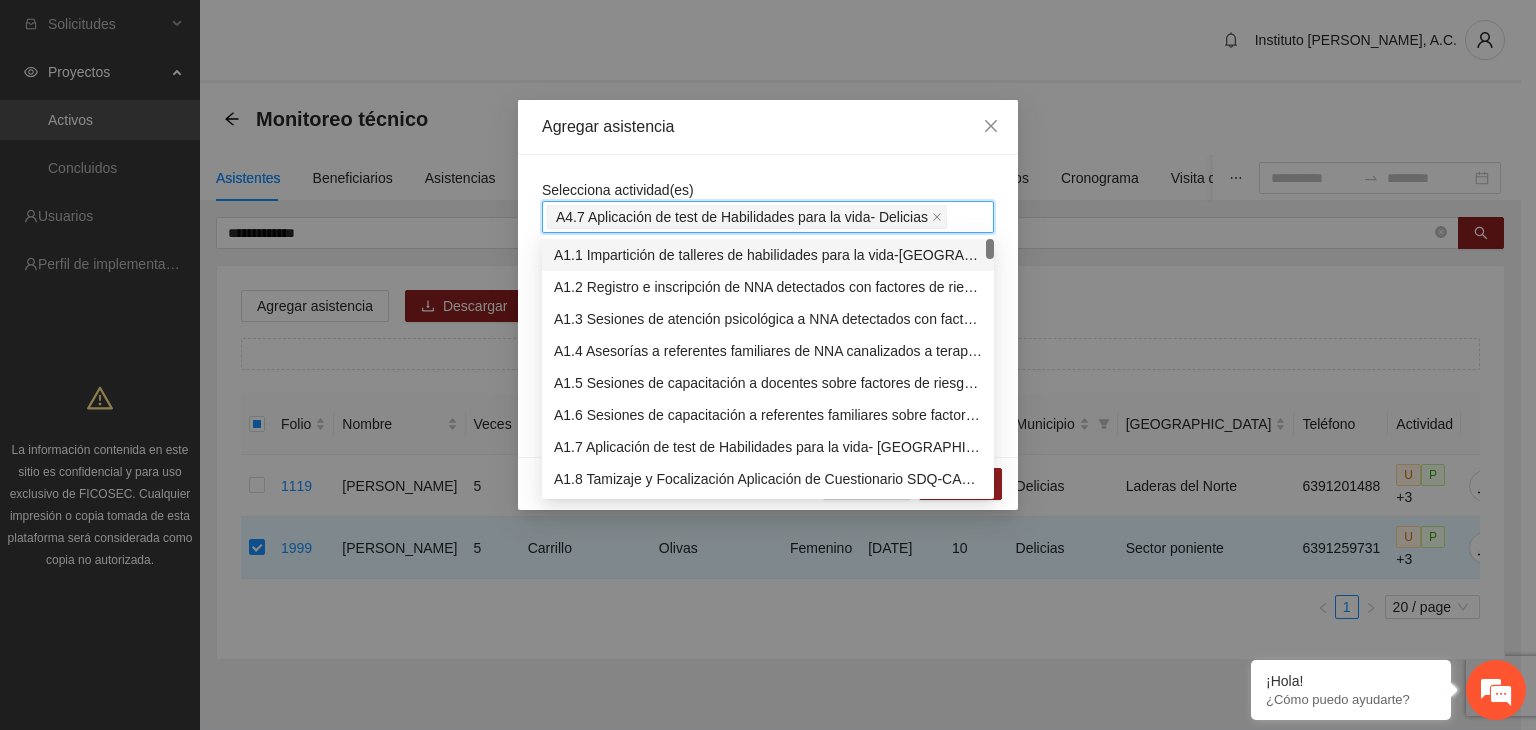 click on "Selecciona actividad(es) A4.7 Aplicación de test de Habilidades para la vida- Delicias   Si la fecha no está en la lista agrégala aquí" at bounding box center [768, 306] 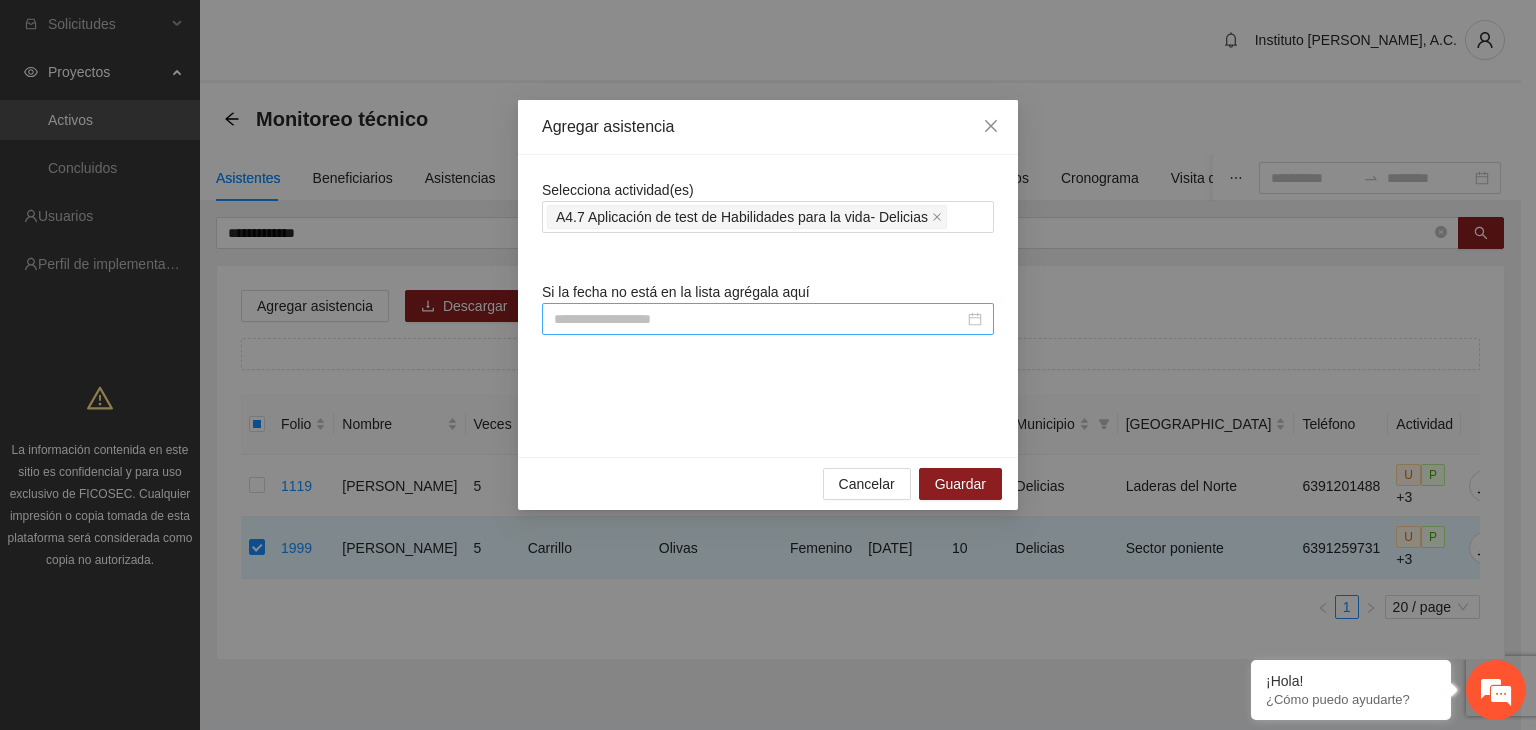 click at bounding box center [759, 319] 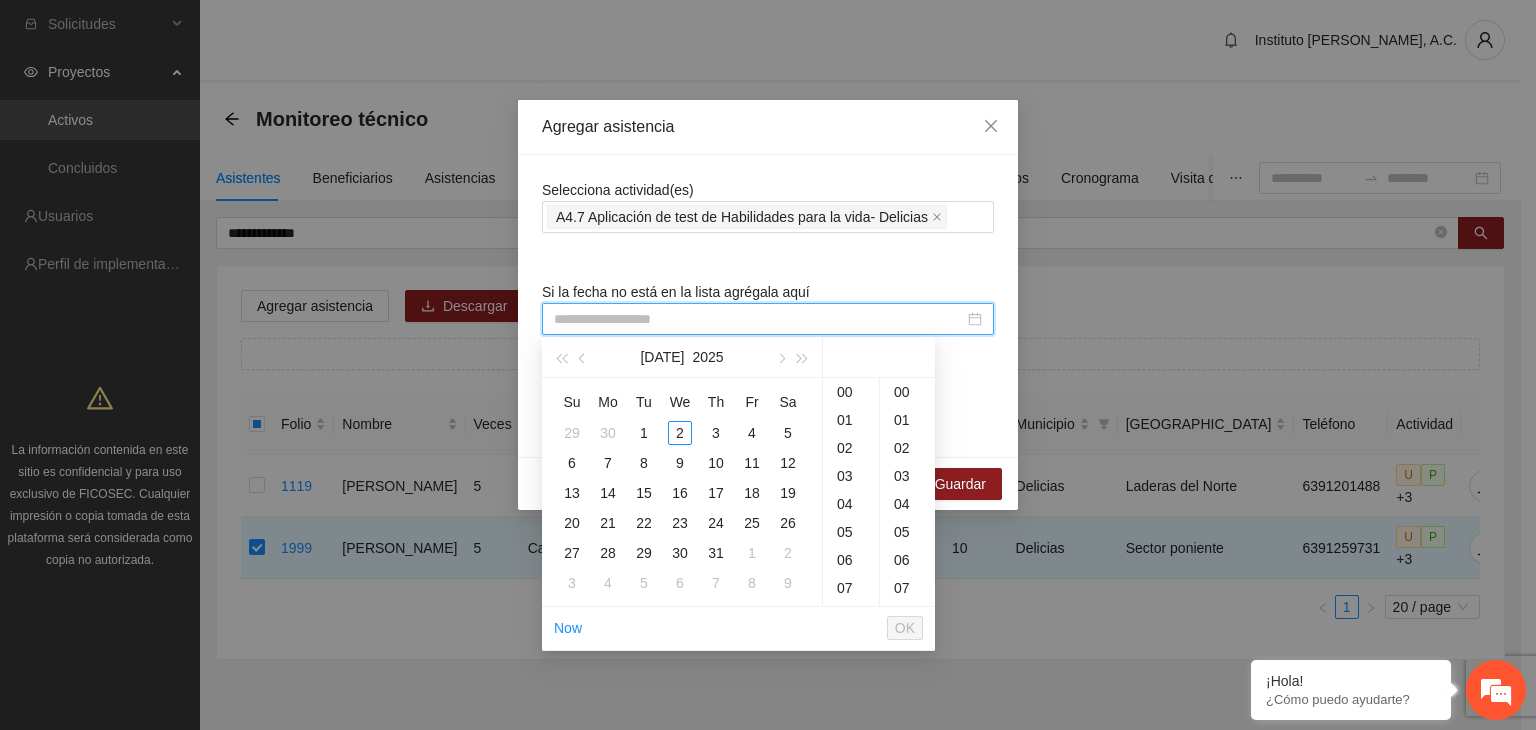 paste on "**********" 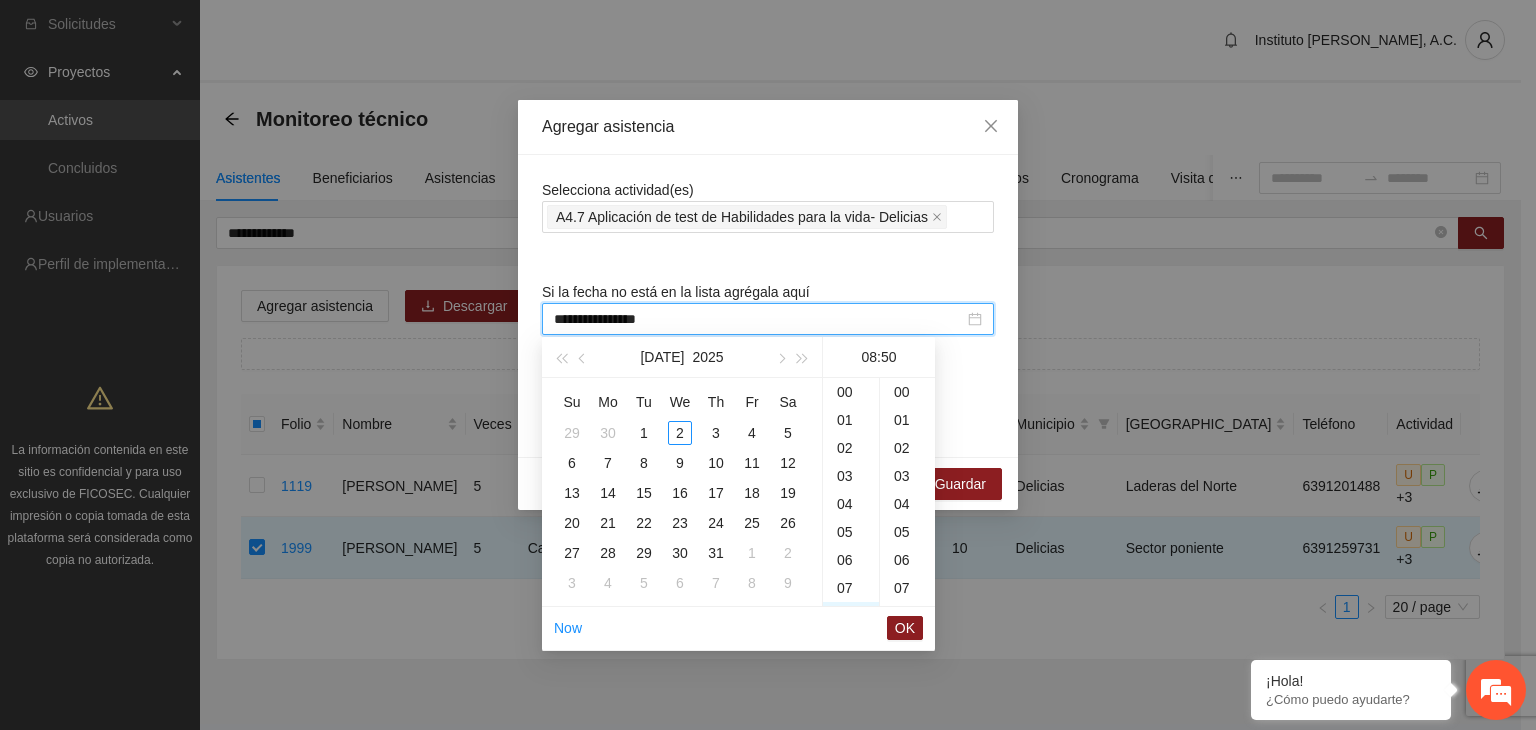 scroll, scrollTop: 186, scrollLeft: 0, axis: vertical 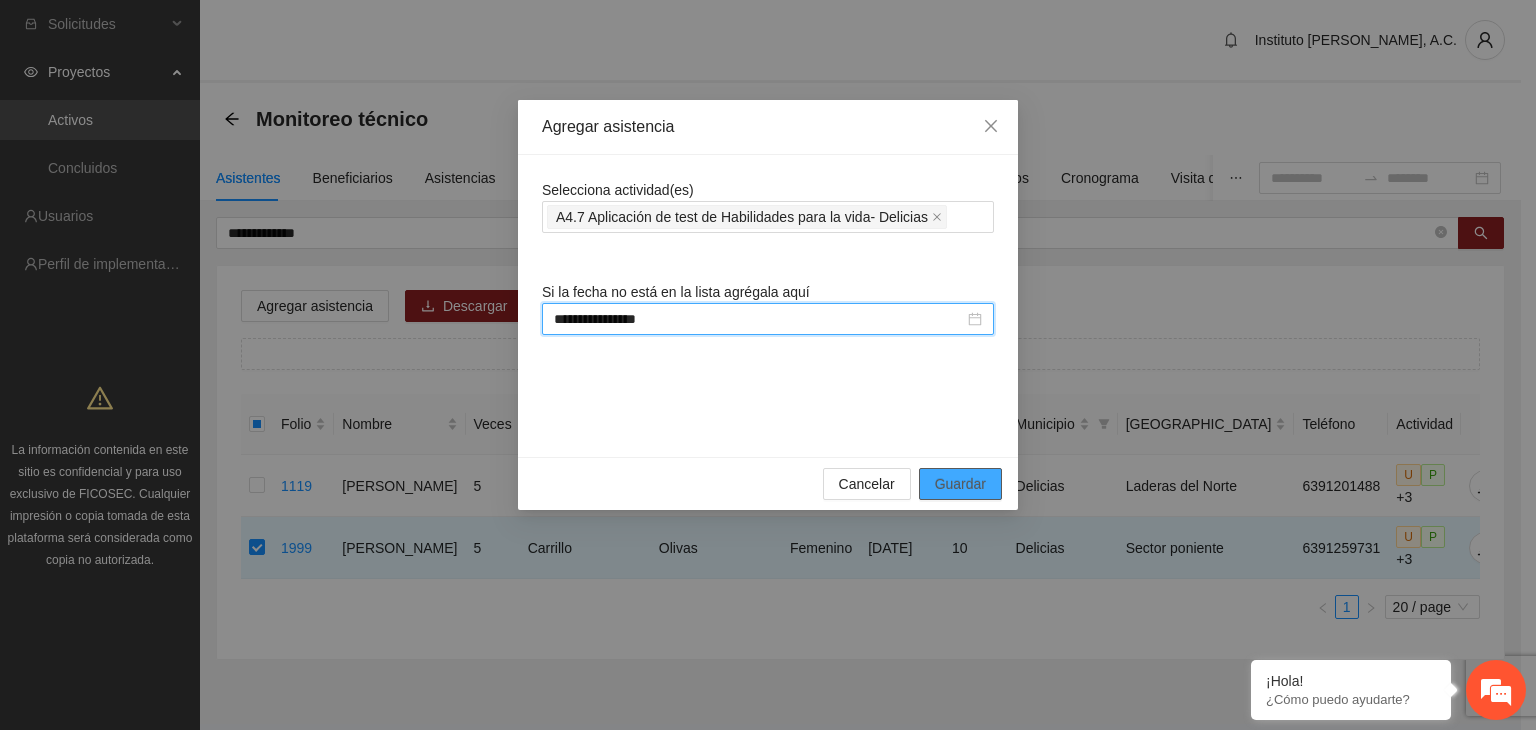 type on "**********" 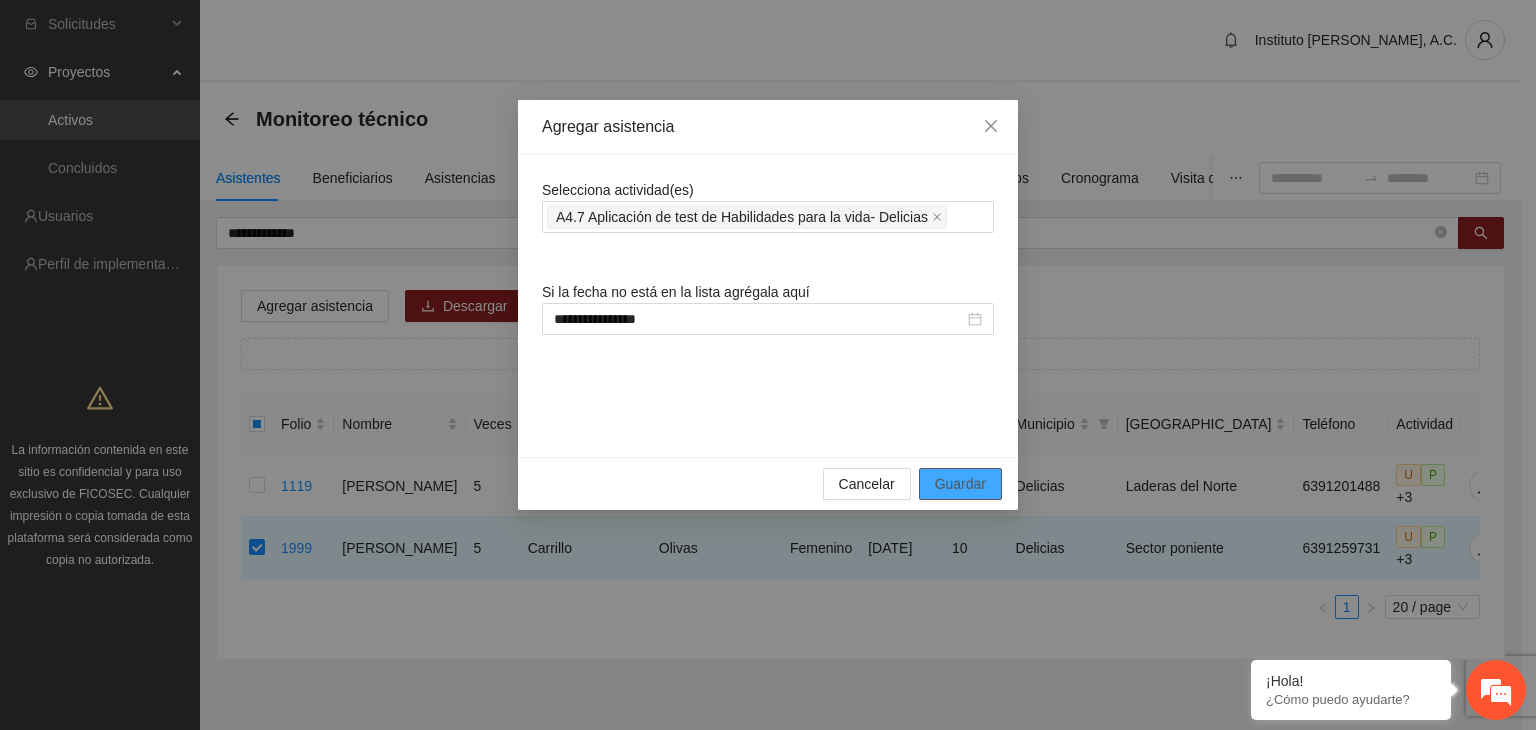 click on "Guardar" at bounding box center [960, 484] 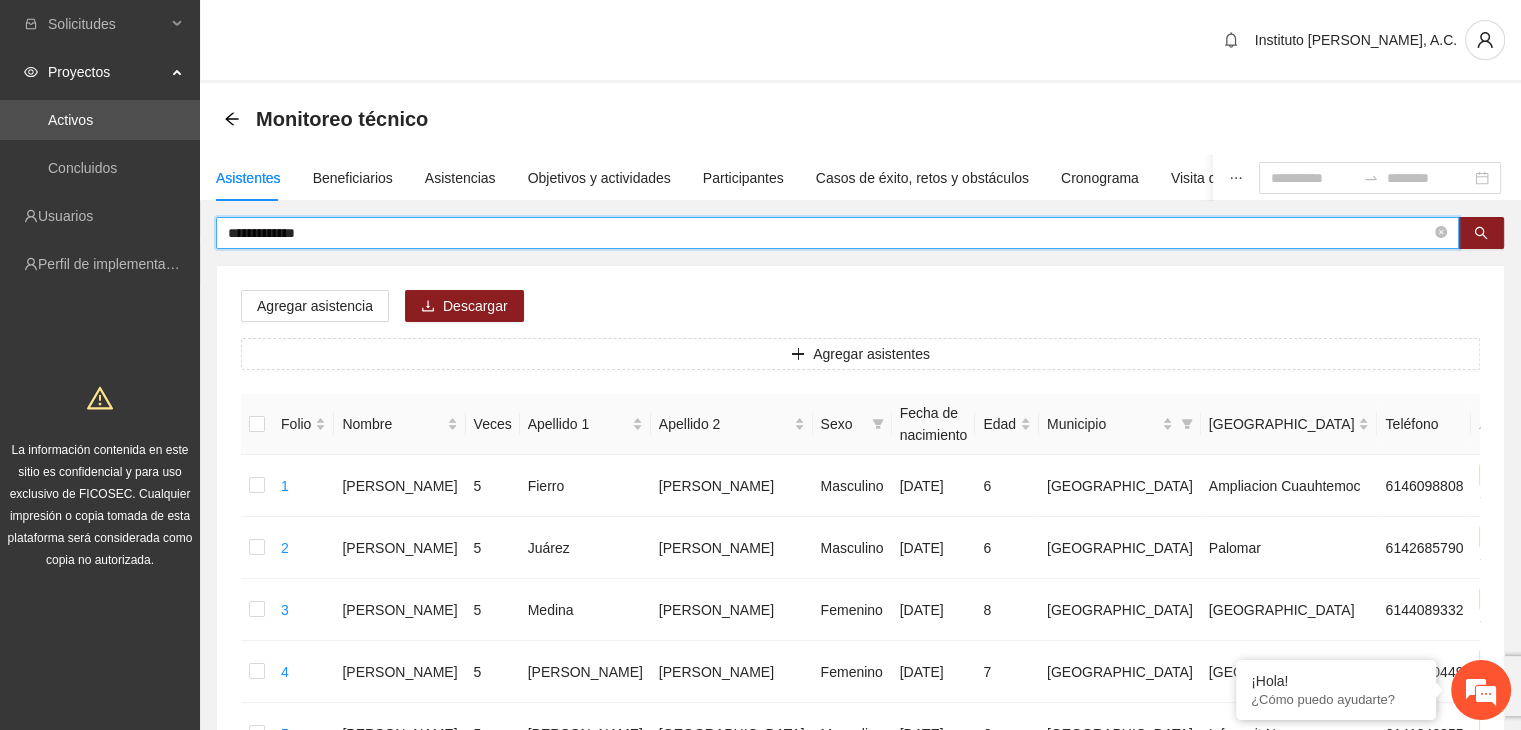 drag, startPoint x: 333, startPoint y: 233, endPoint x: 128, endPoint y: 238, distance: 205.06097 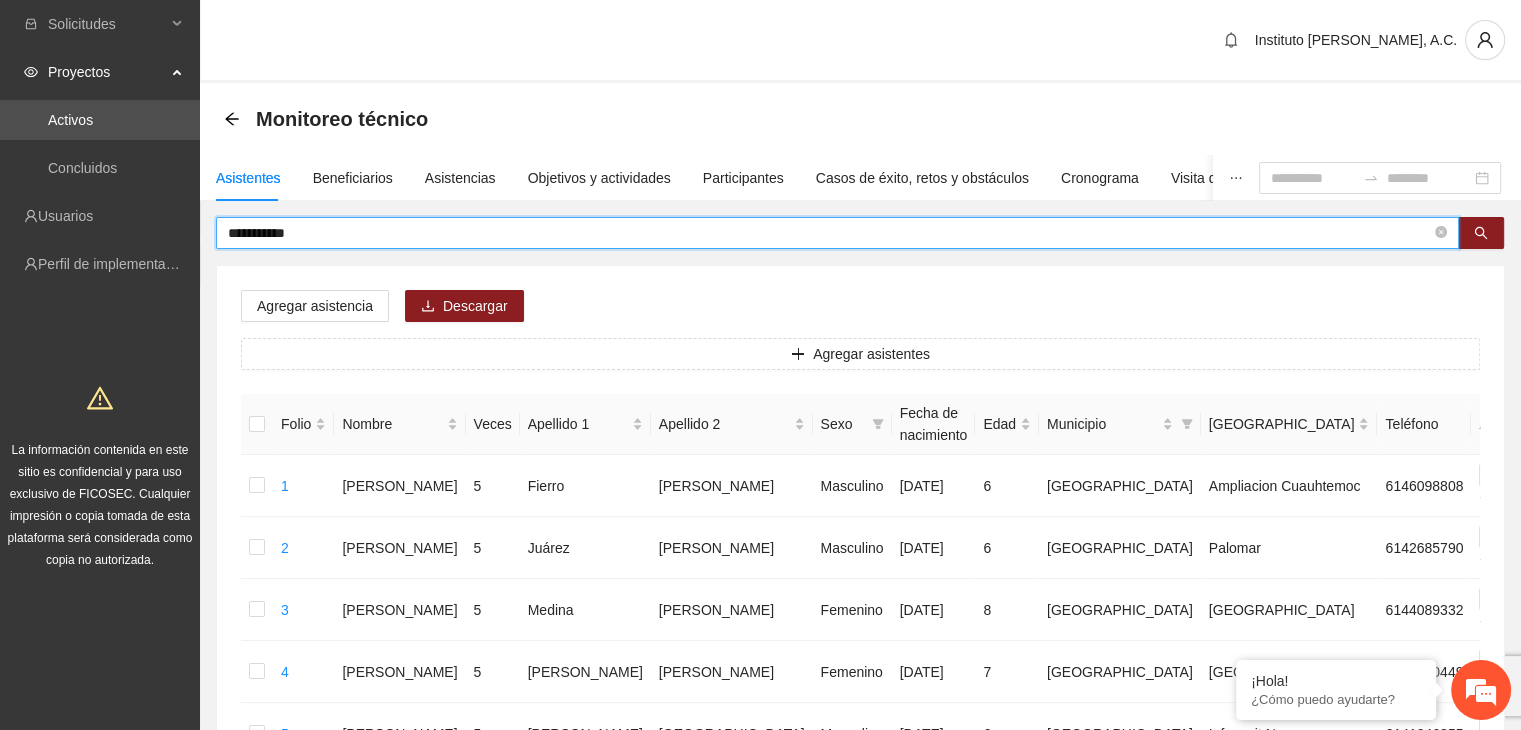 type on "**********" 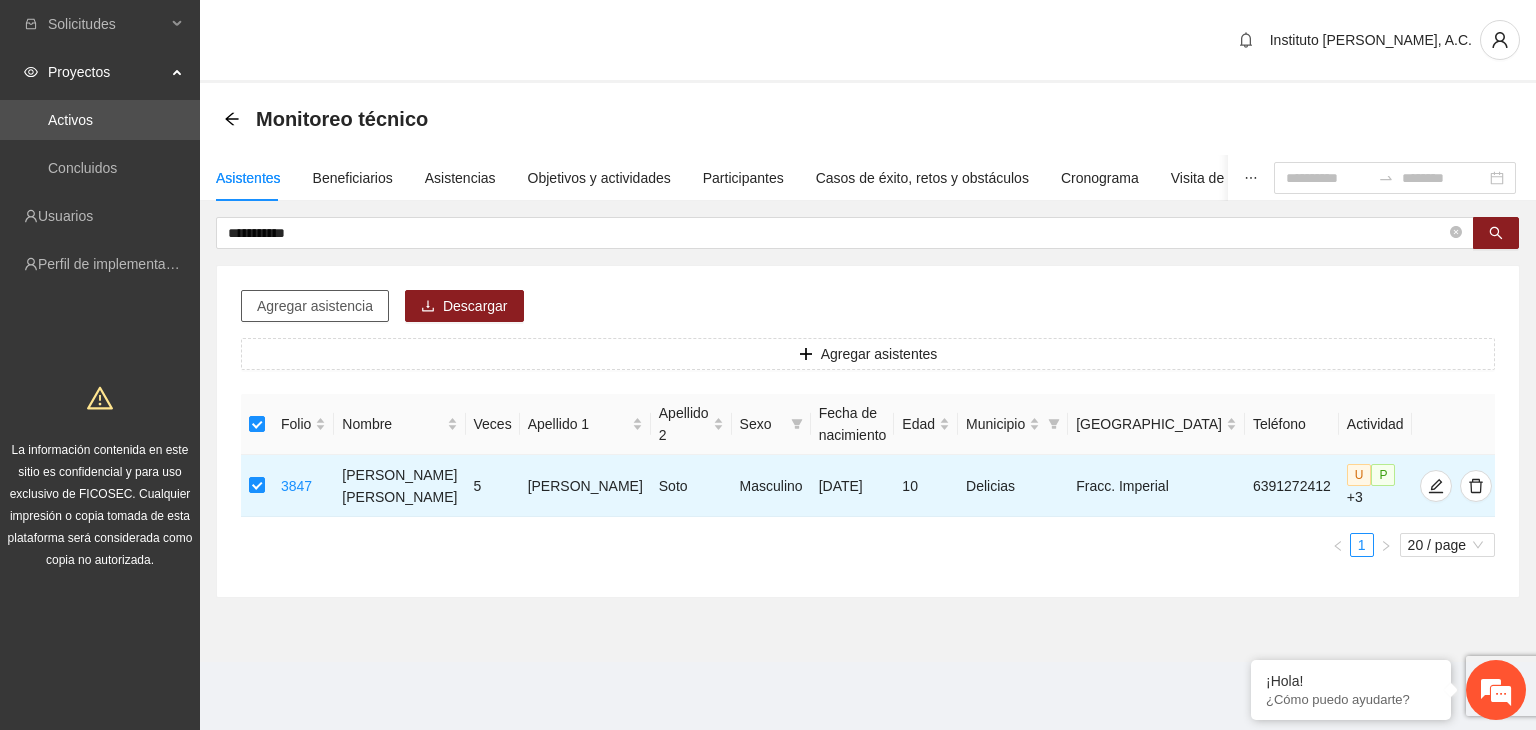 click on "Agregar asistencia" at bounding box center (315, 306) 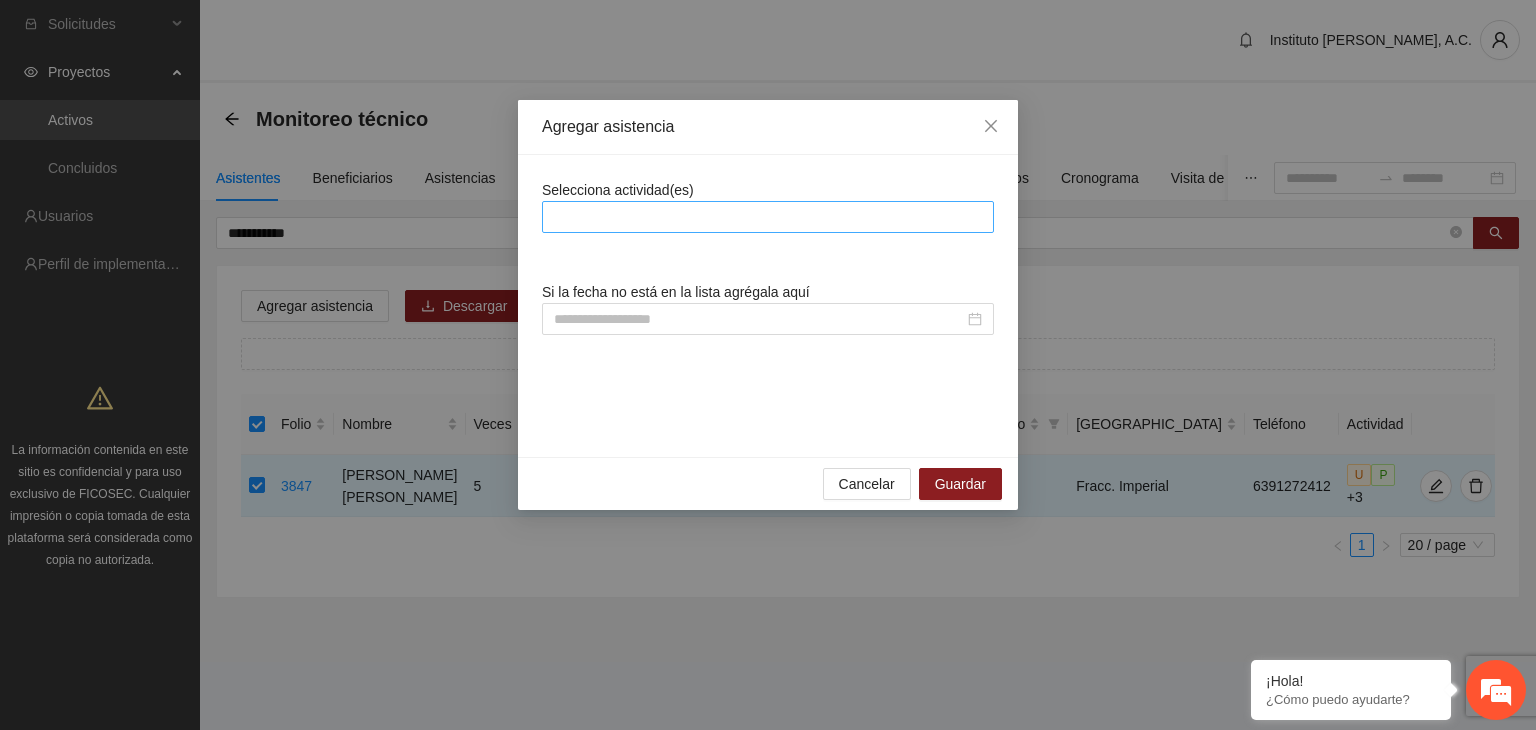 click at bounding box center (768, 217) 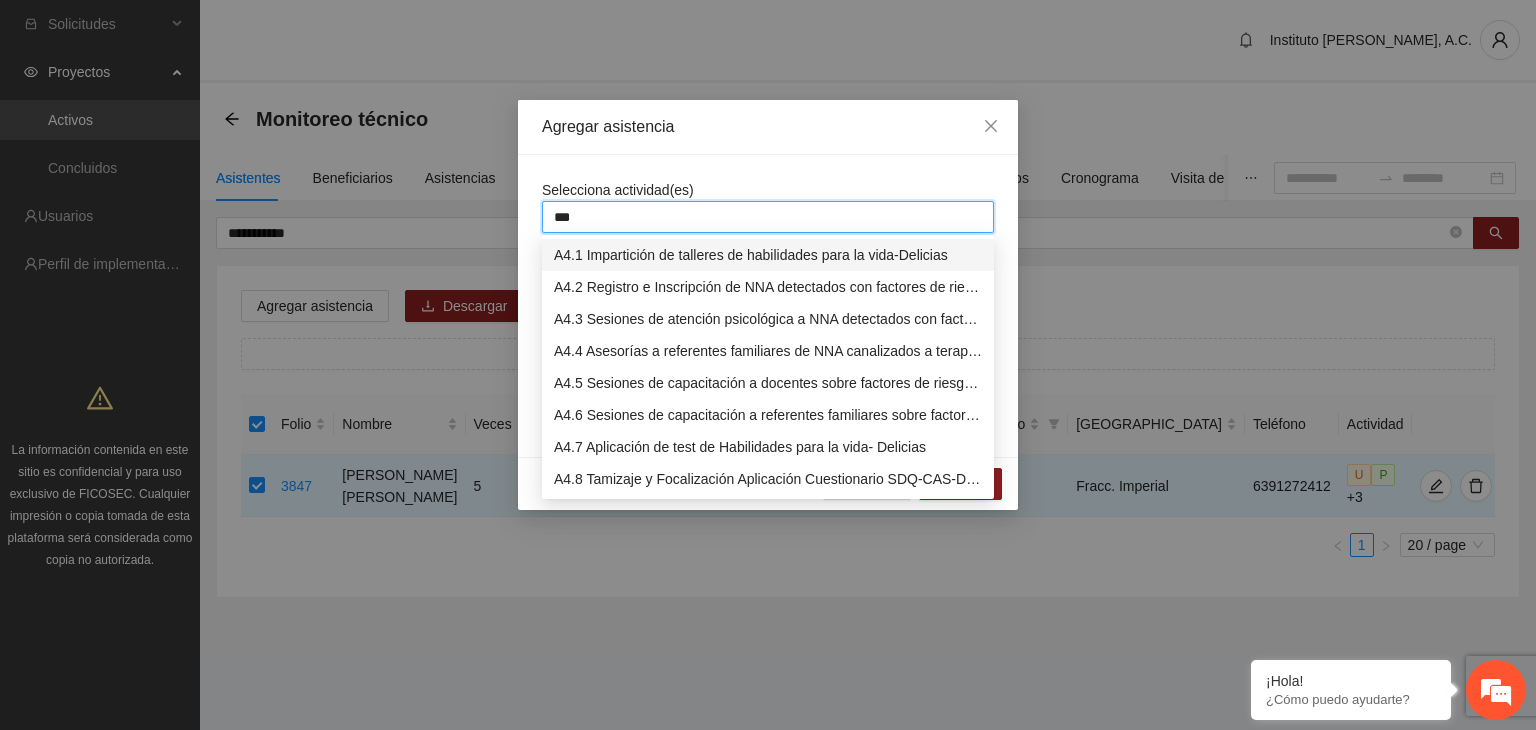type on "****" 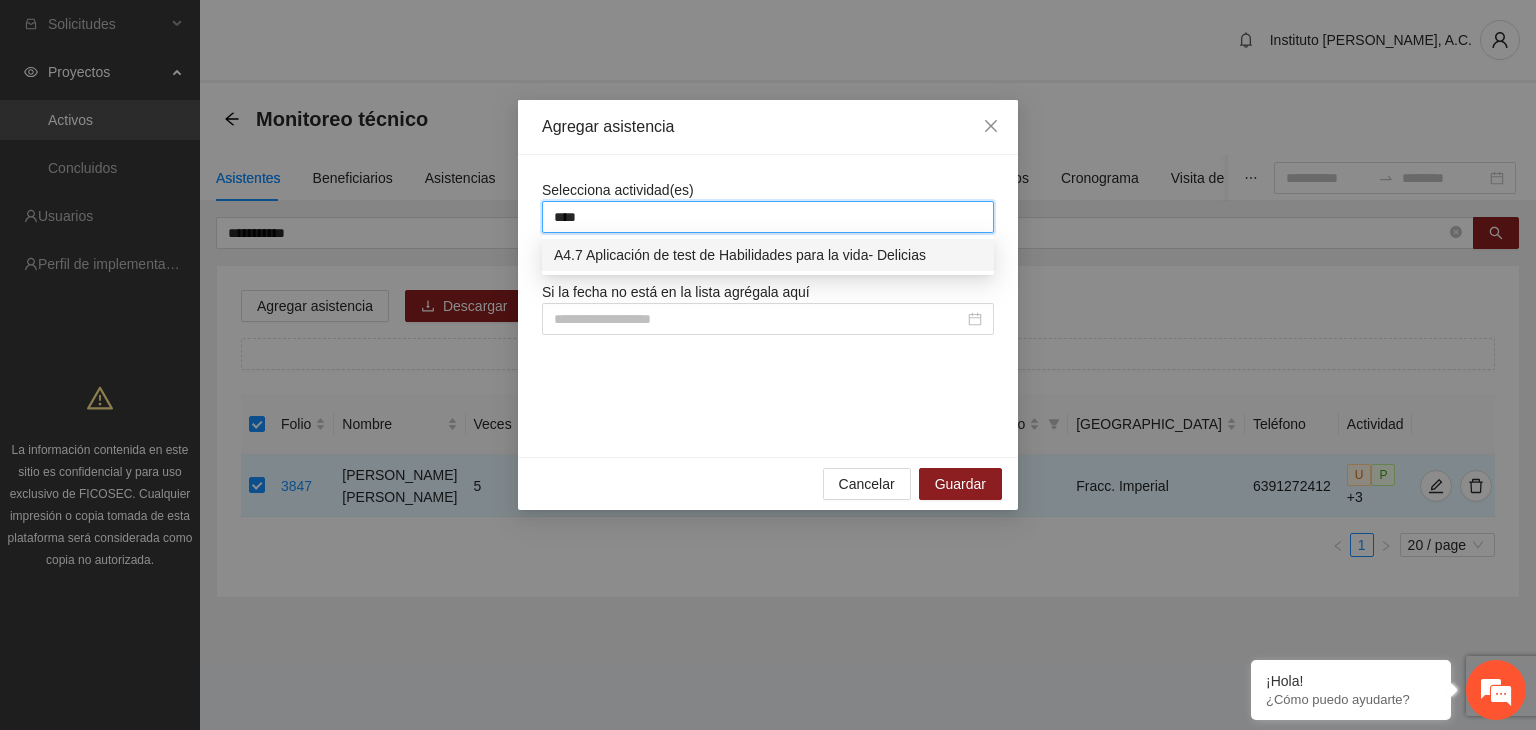 click on "A4.7 Aplicación de test de Habilidades para la vida- Delicias" at bounding box center (768, 255) 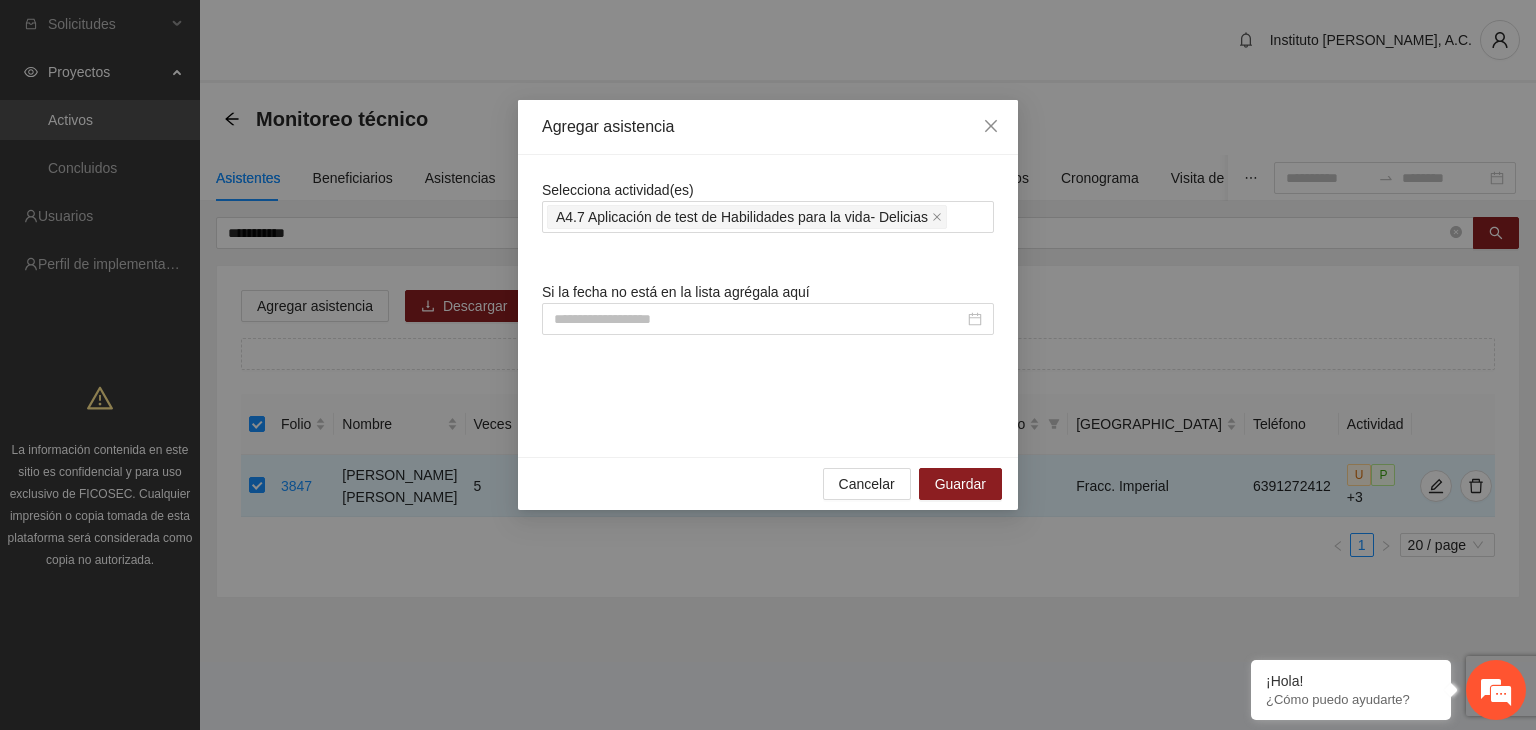 click on "Selecciona actividad(es) A4.7 Aplicación de test de Habilidades para la vida- Delicias   Si la fecha no está en la lista agrégala aquí" at bounding box center (768, 306) 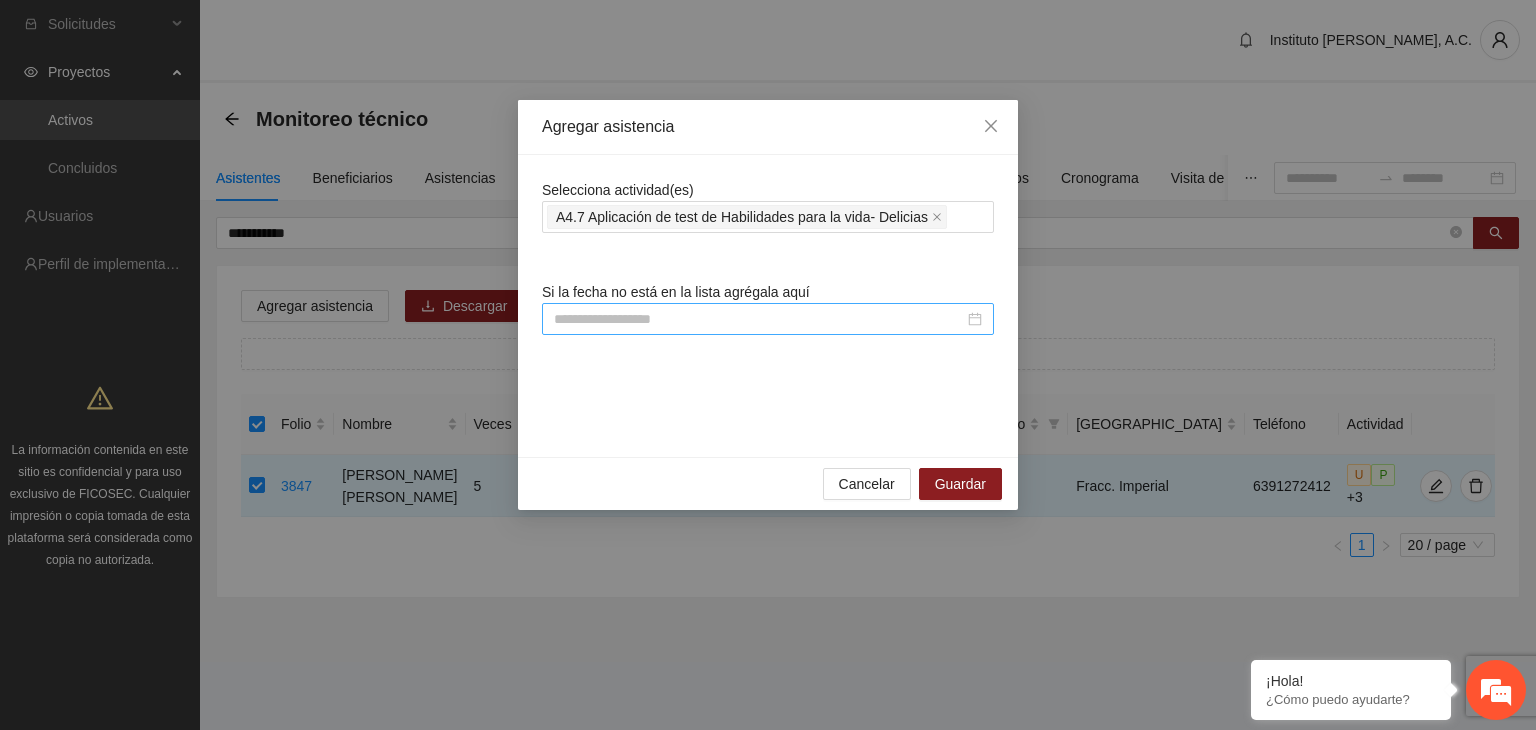 click at bounding box center [768, 319] 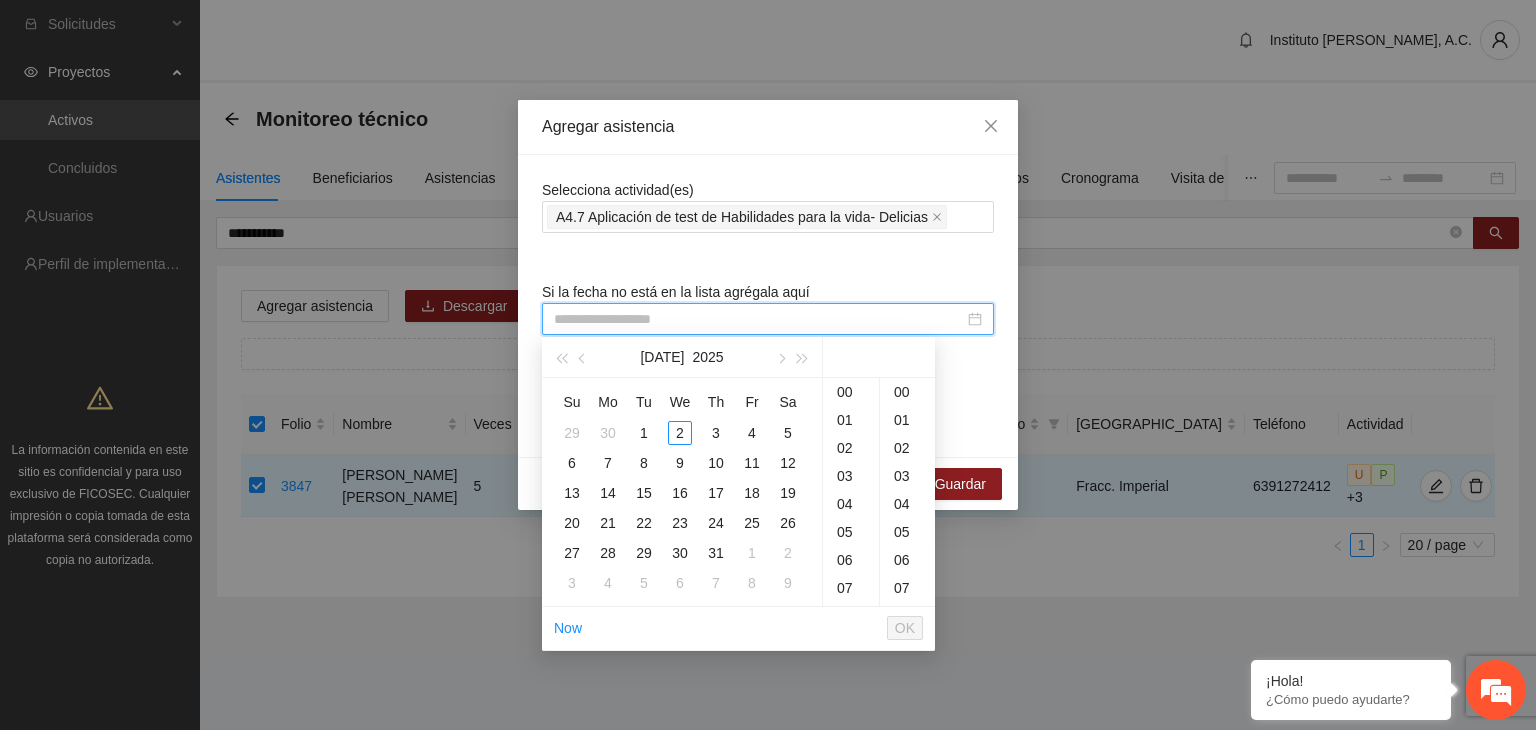 paste on "**********" 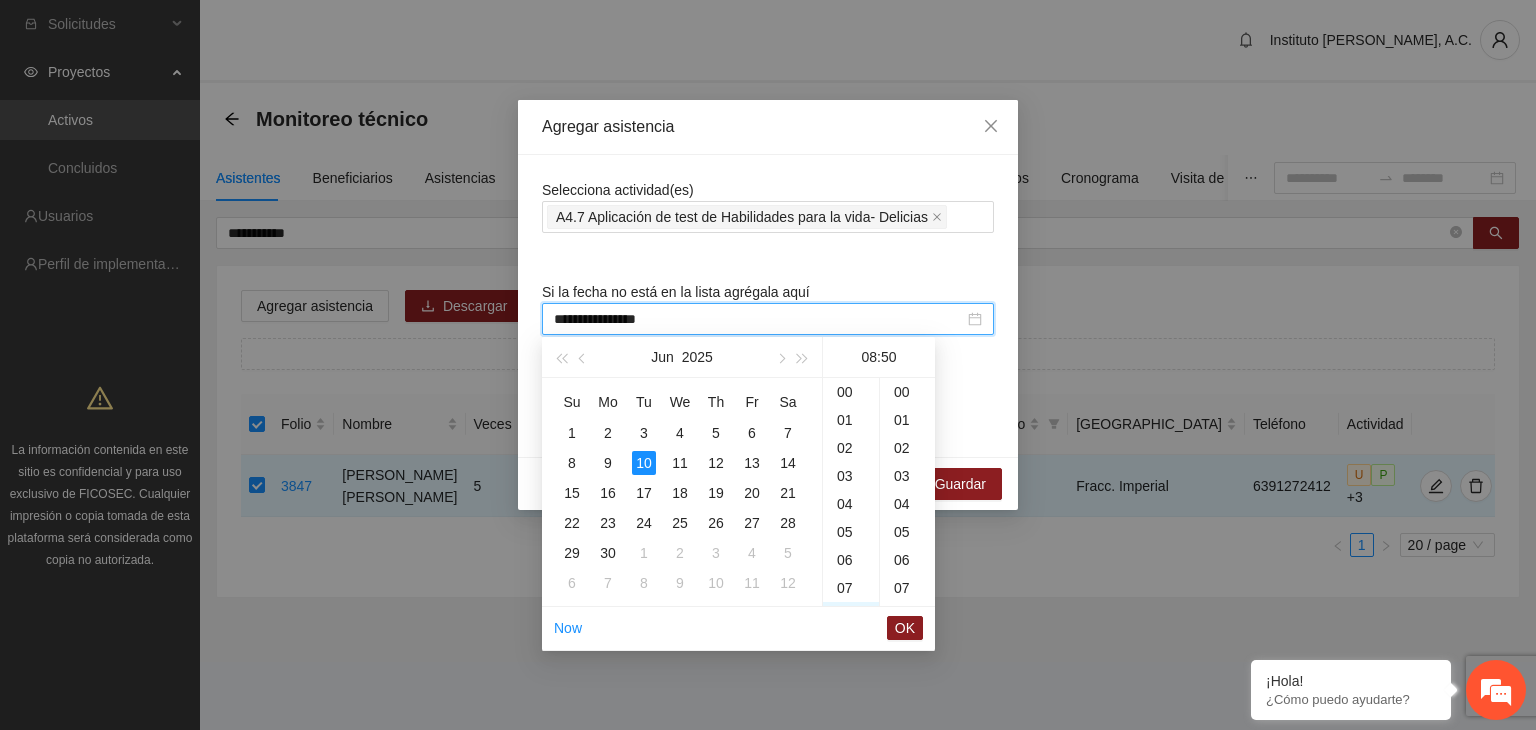 scroll, scrollTop: 224, scrollLeft: 0, axis: vertical 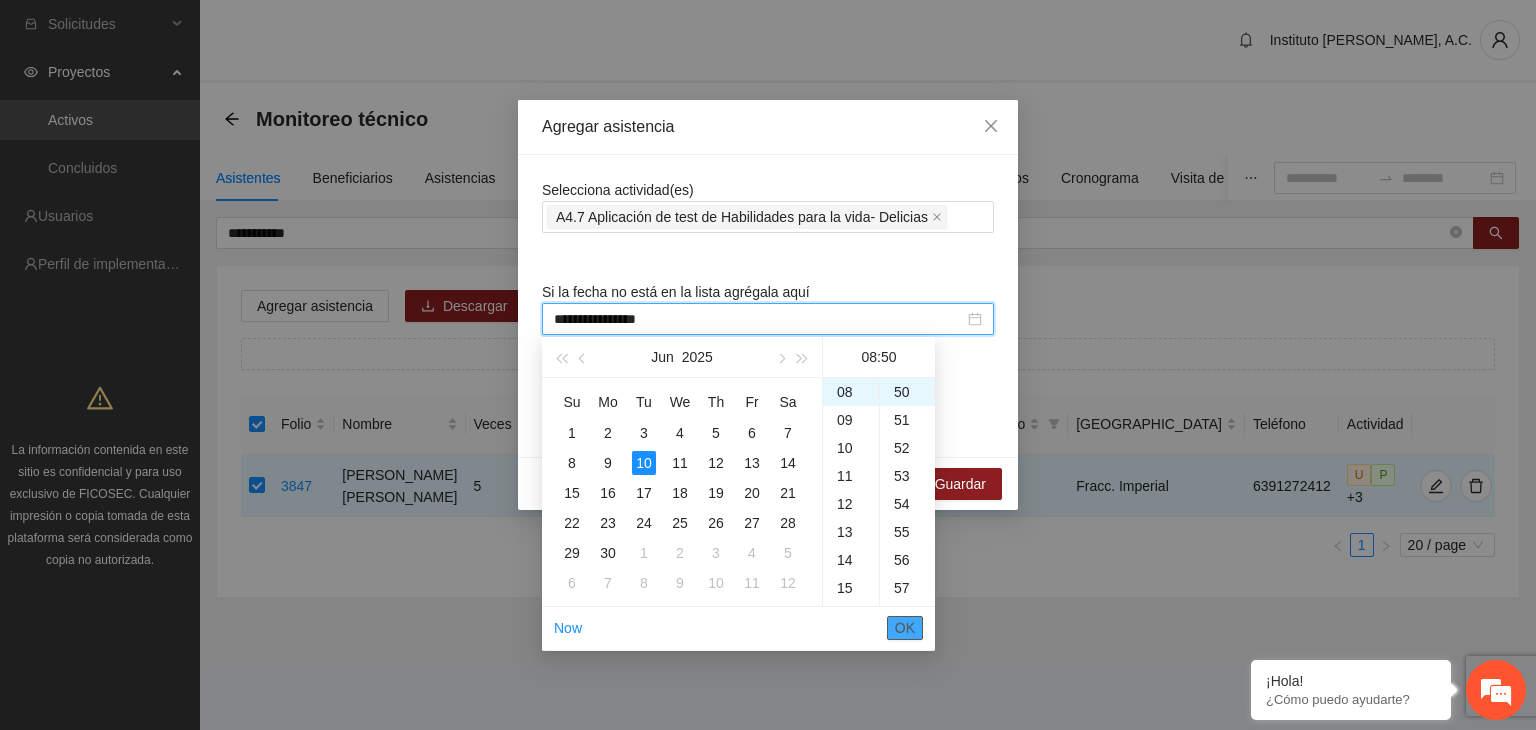 click on "OK" at bounding box center (905, 628) 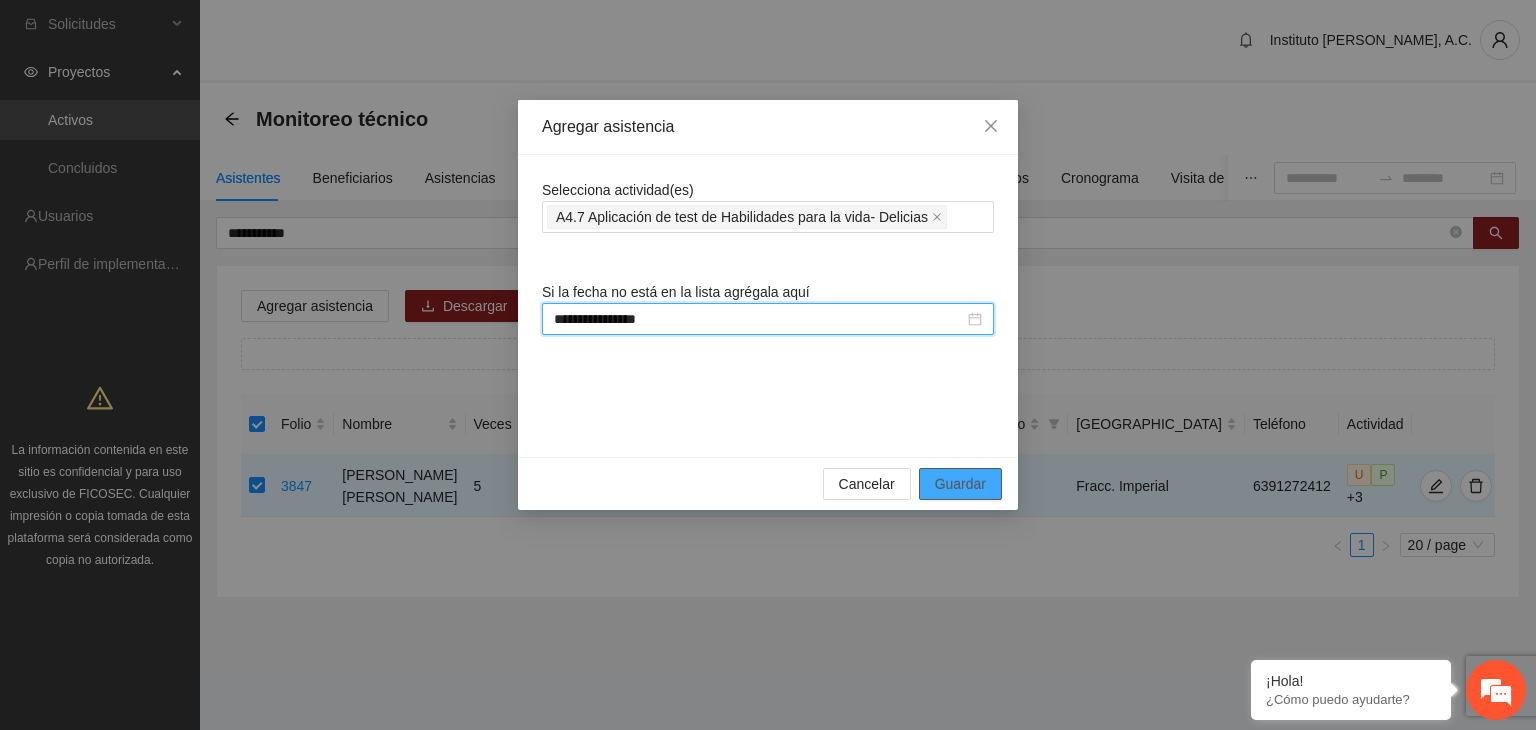 type on "**********" 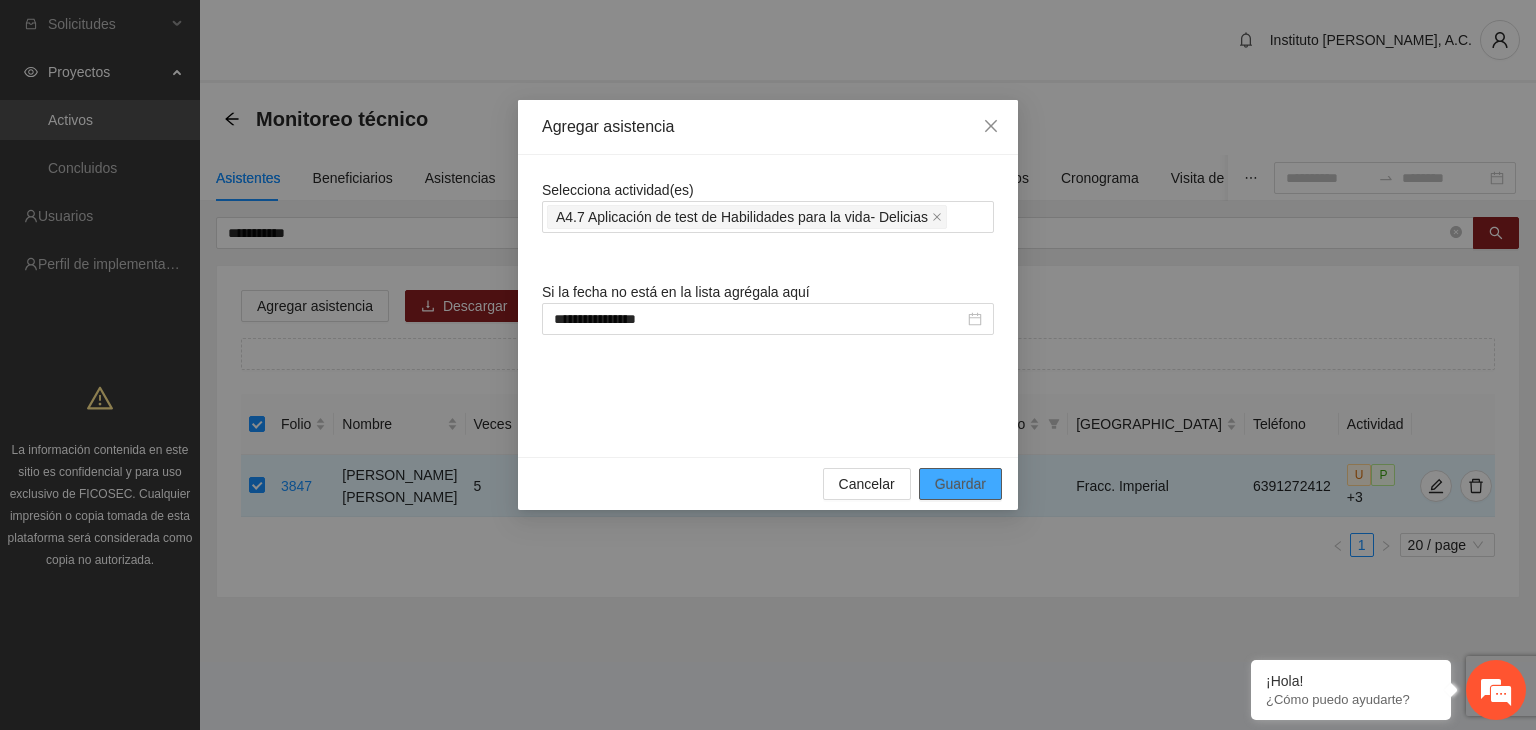 click on "Guardar" at bounding box center [960, 484] 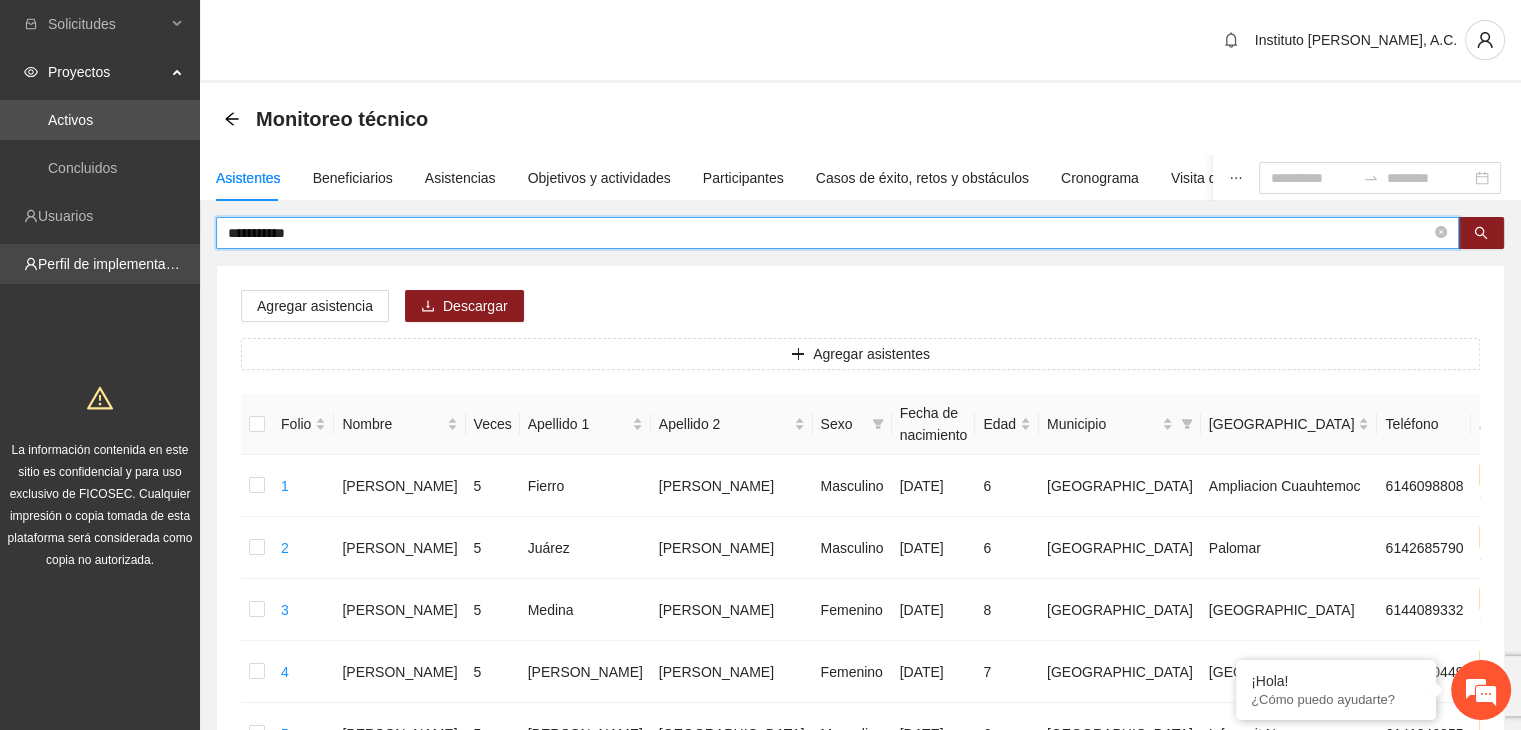 drag, startPoint x: 329, startPoint y: 233, endPoint x: 187, endPoint y: 255, distance: 143.69412 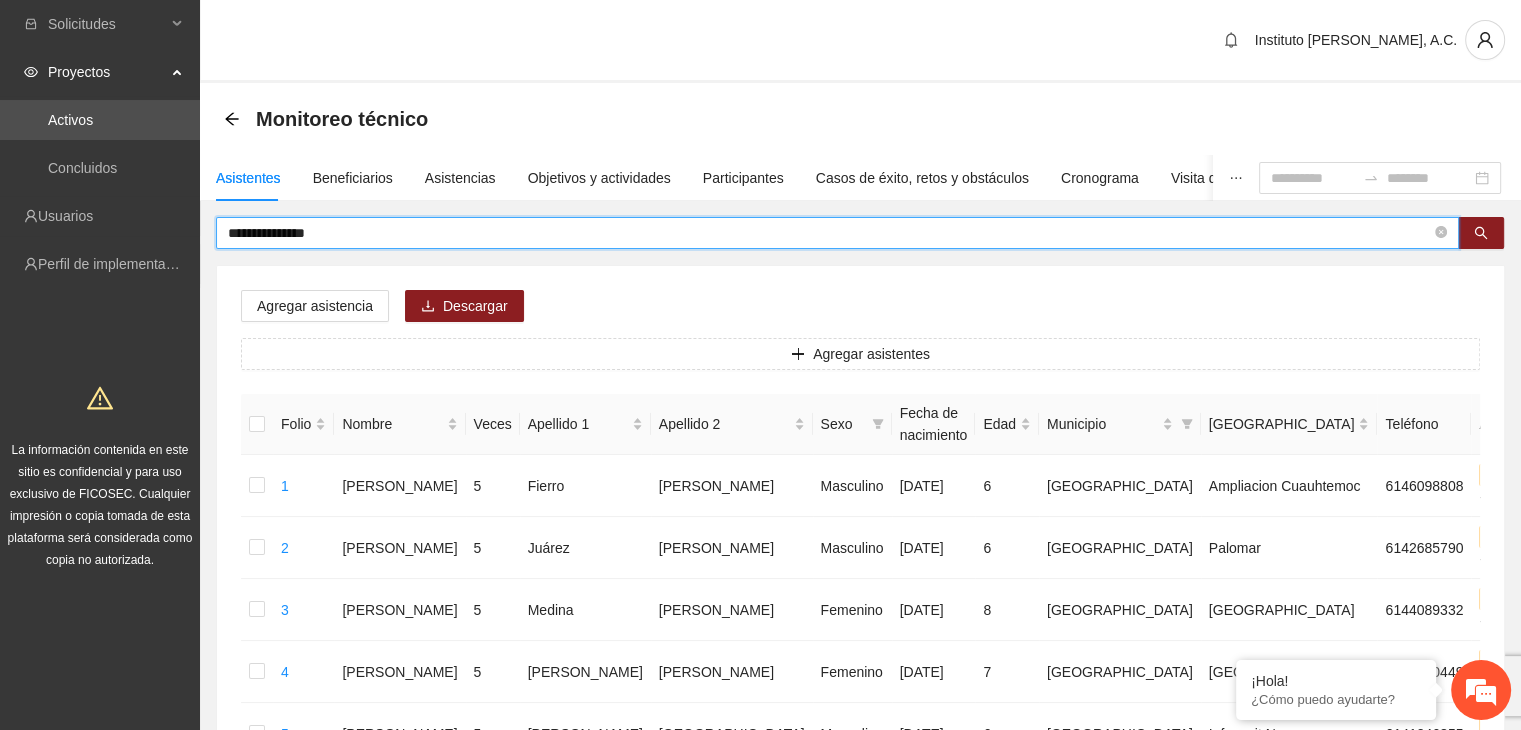 type on "**********" 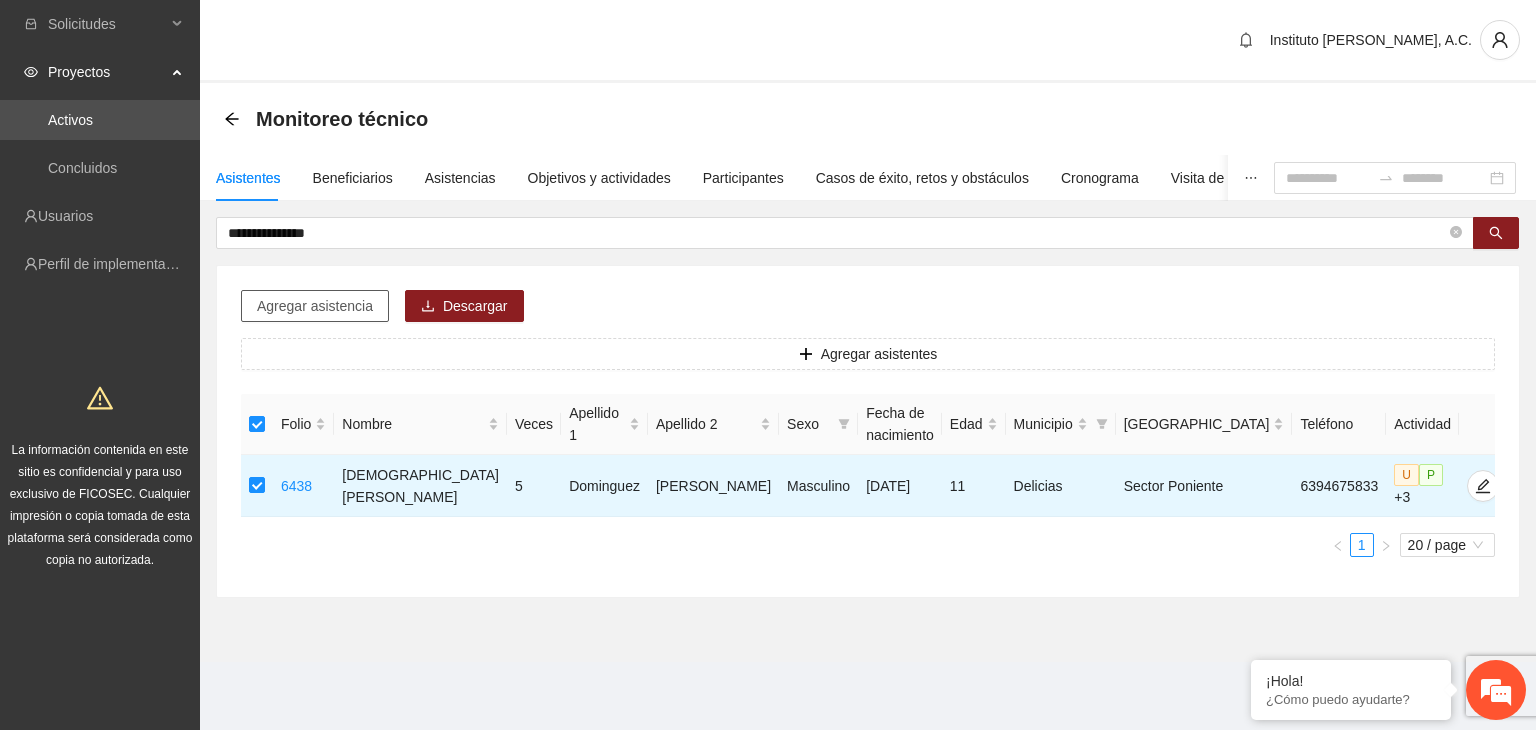 click on "Agregar asistencia" at bounding box center (315, 306) 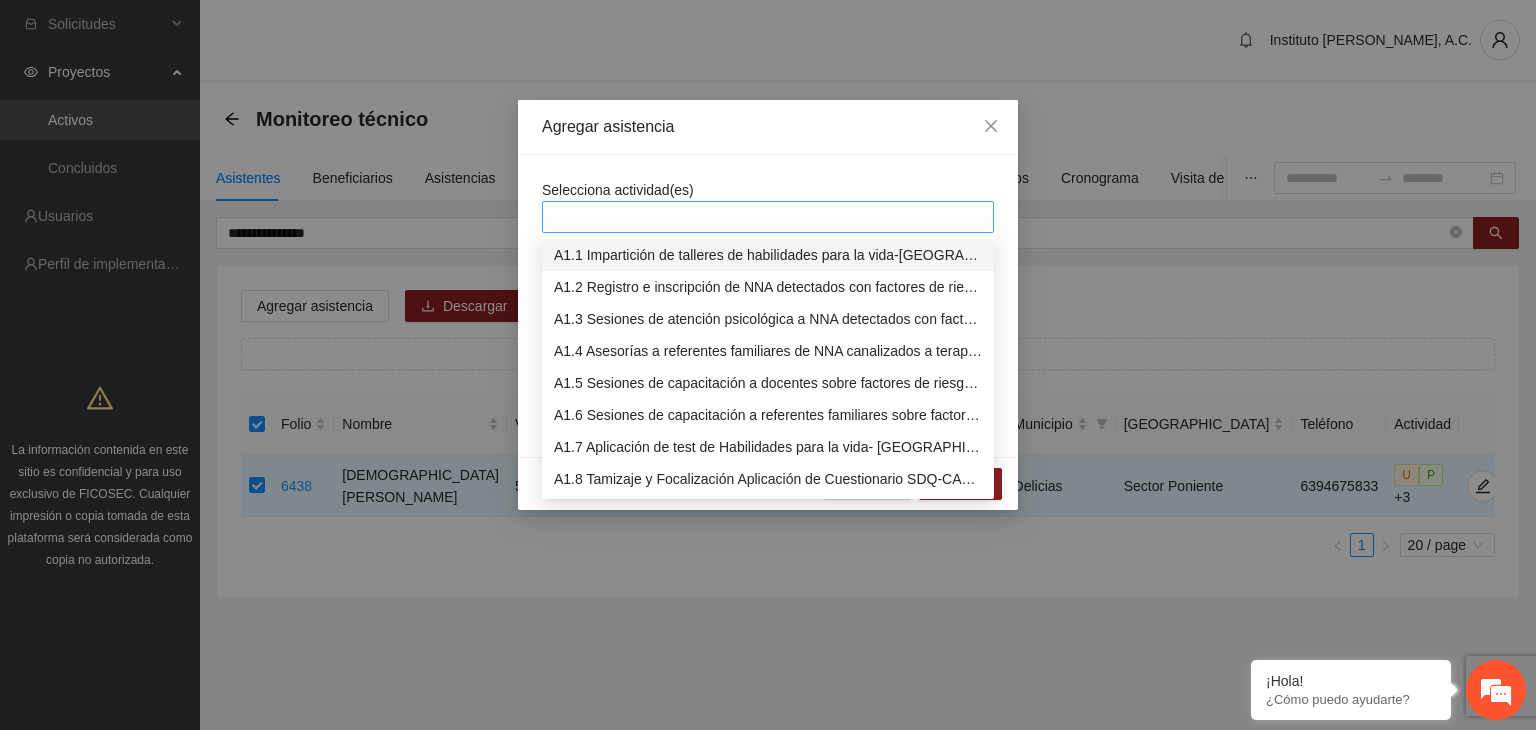 click at bounding box center [768, 217] 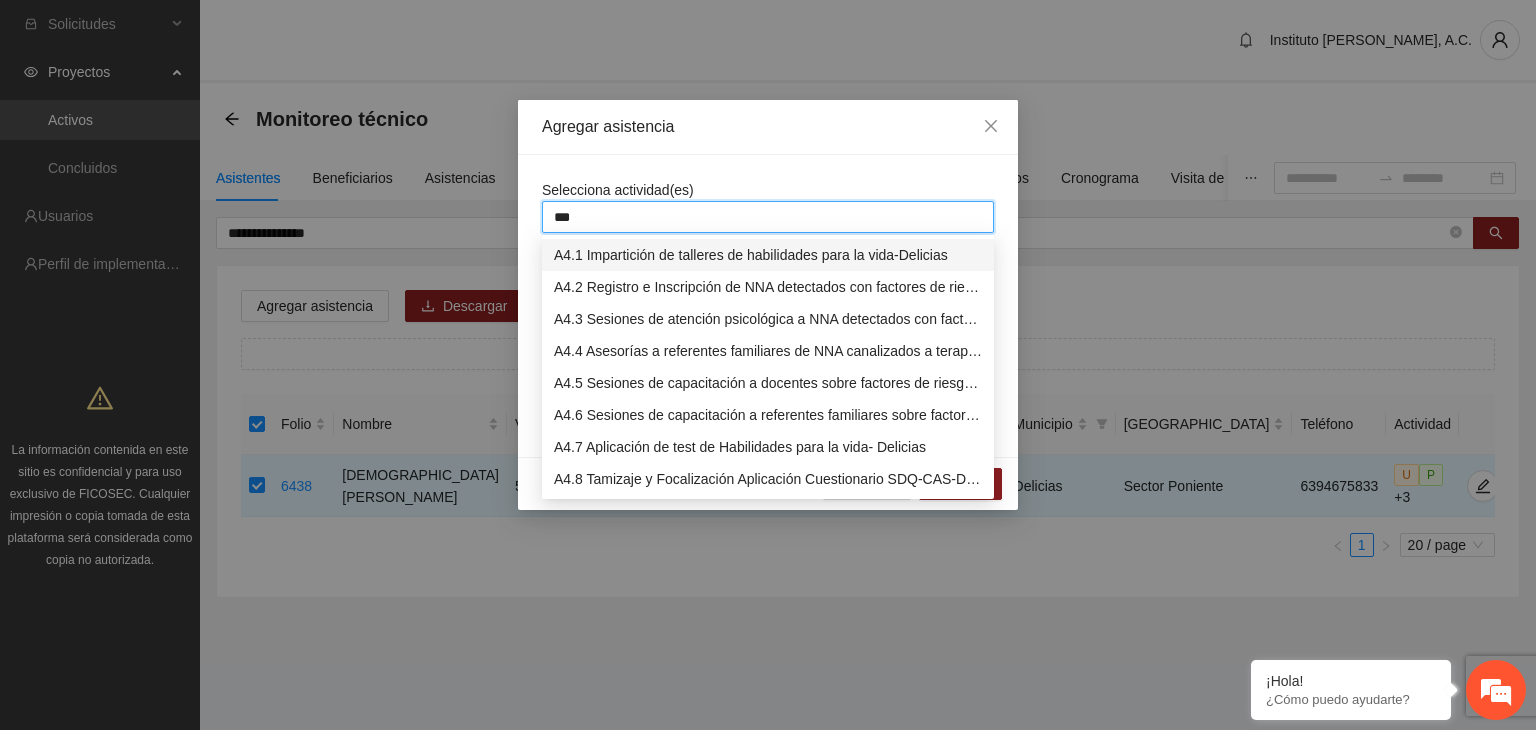 type on "****" 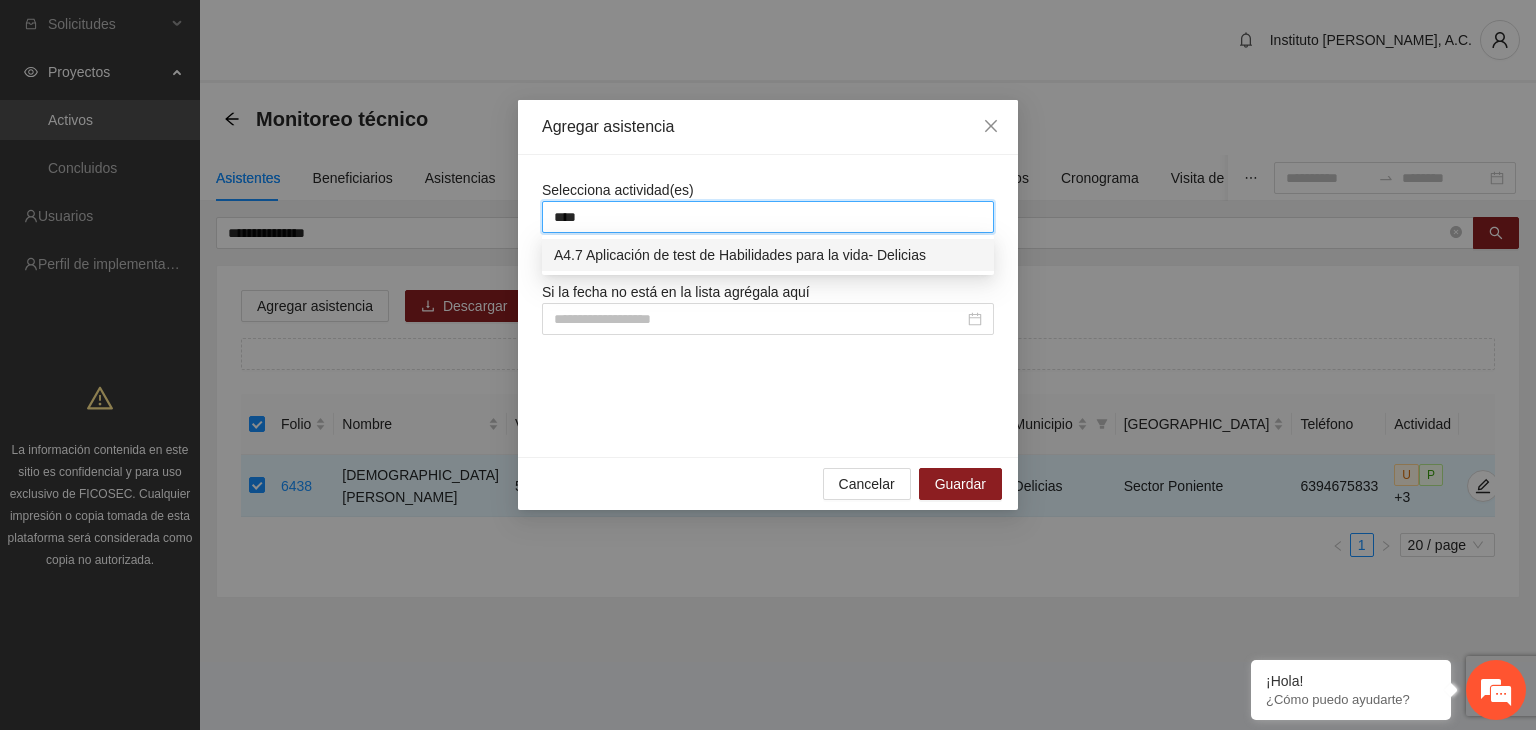 click on "A4.7 Aplicación de test de Habilidades para la vida- Delicias" at bounding box center (768, 255) 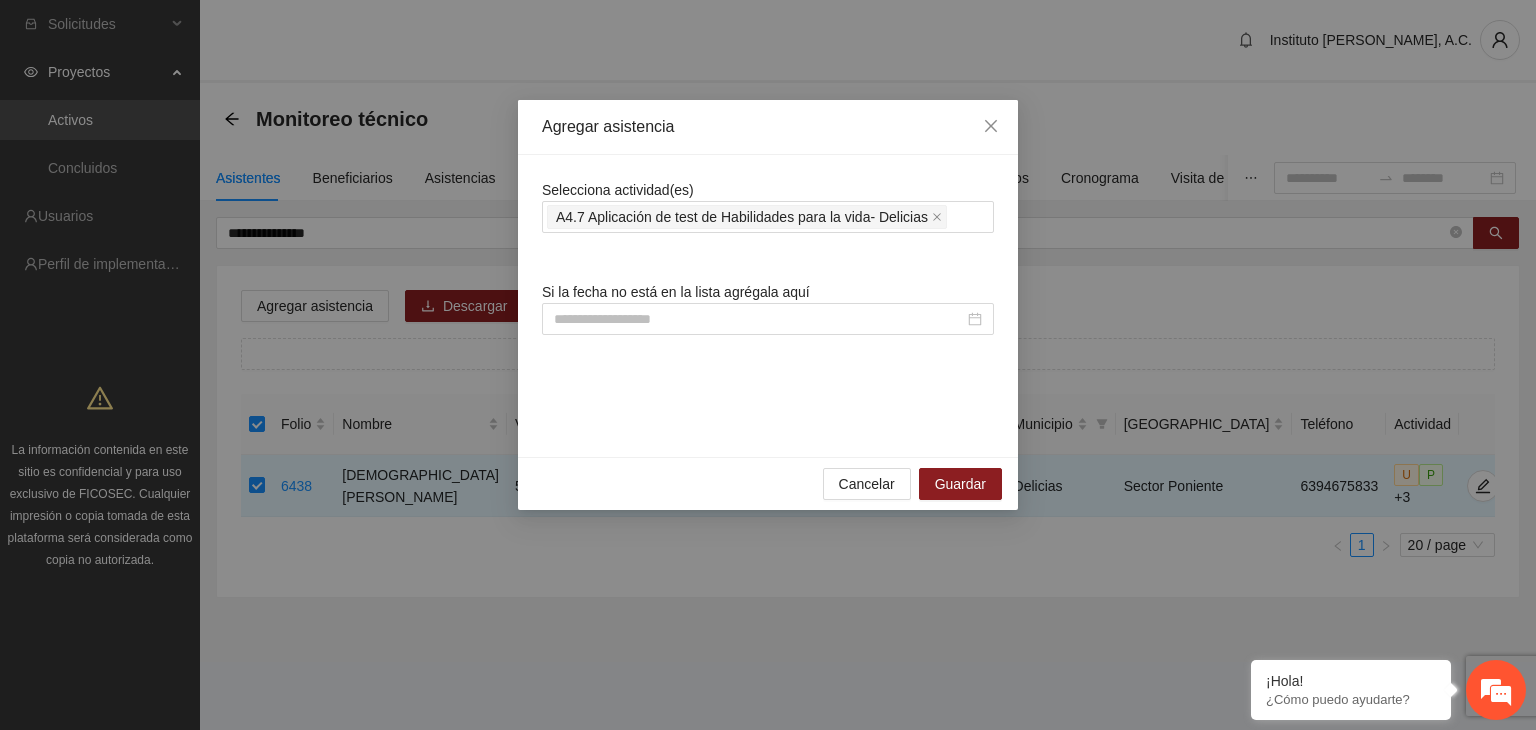 click on "Selecciona actividad(es) A4.7 Aplicación de test de Habilidades para la vida- Delicias" at bounding box center (768, 206) 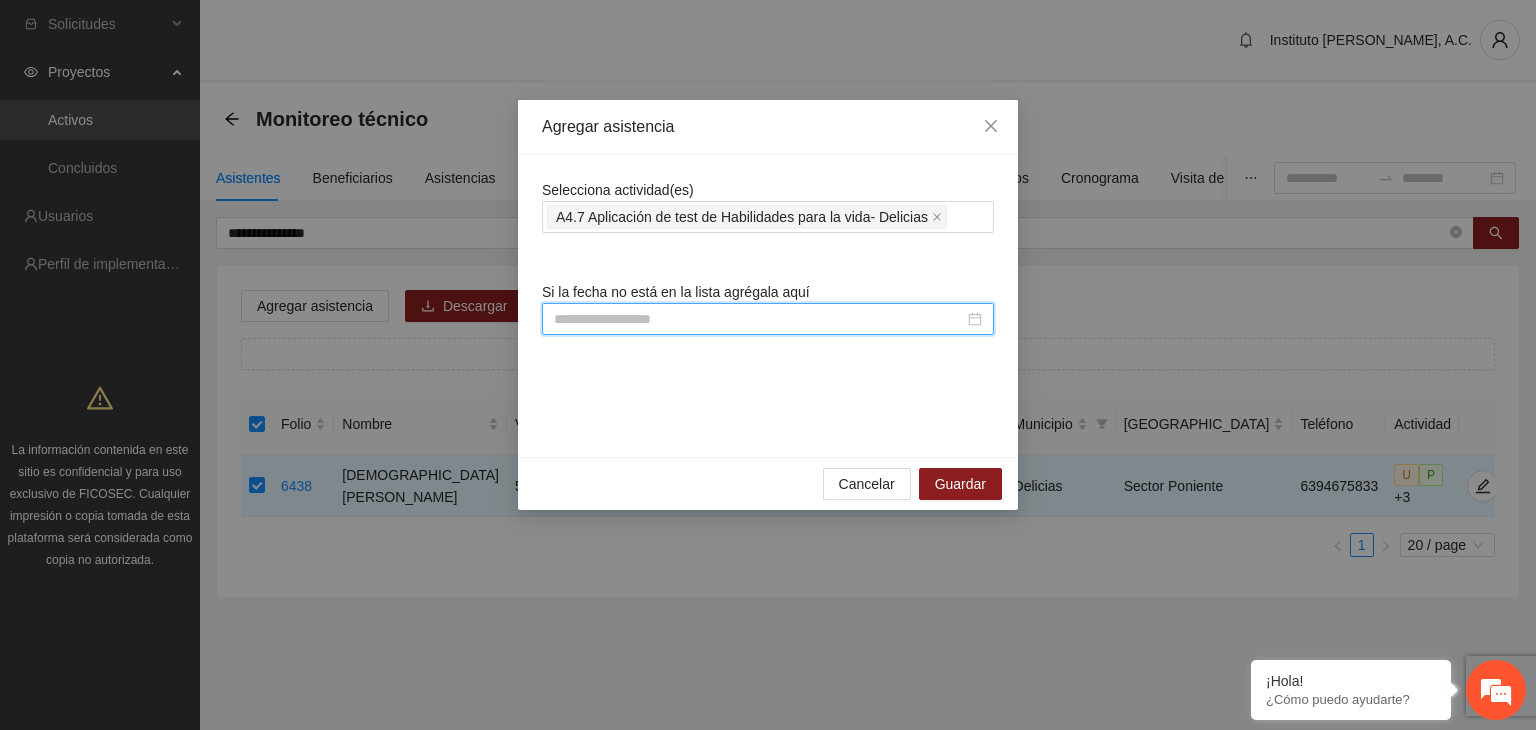 click at bounding box center [759, 319] 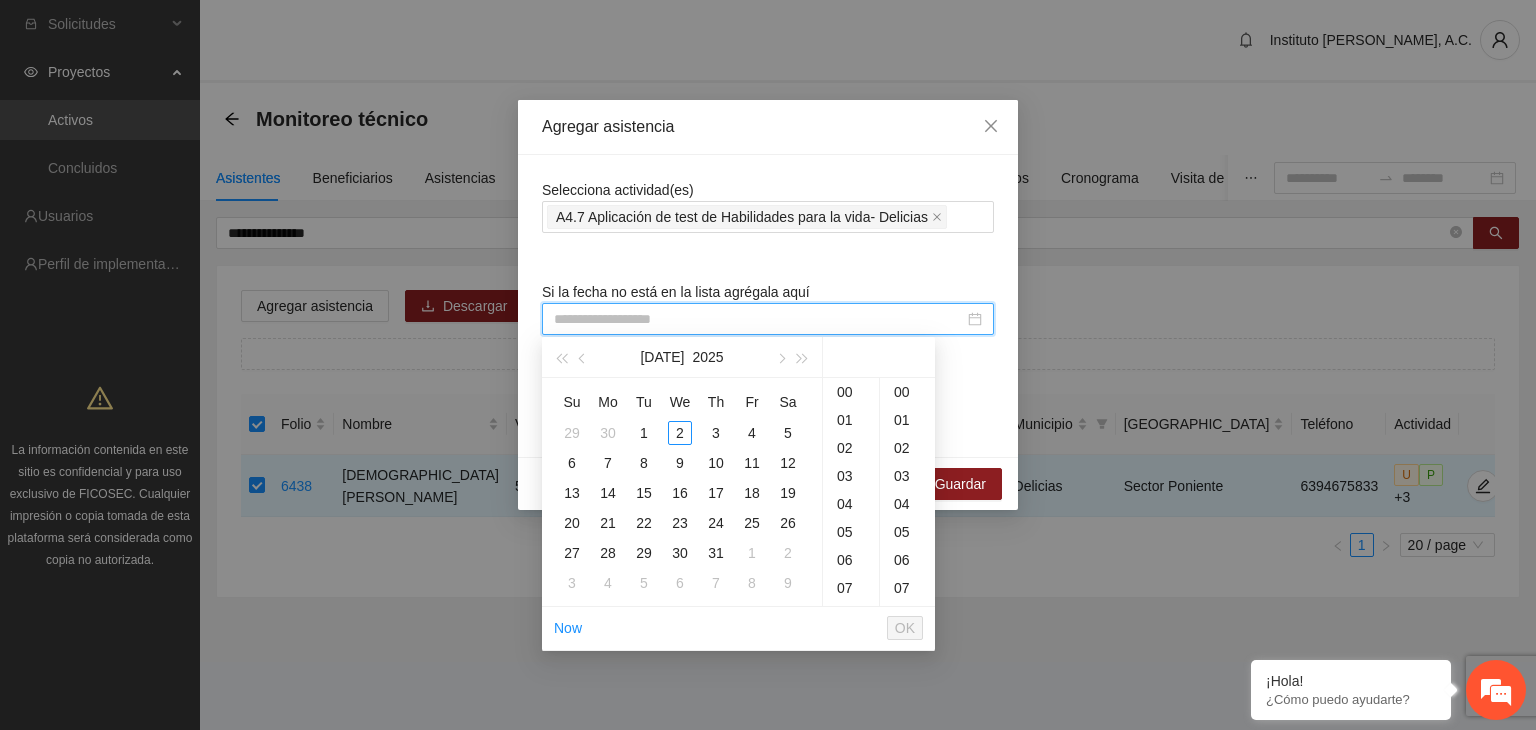paste on "**********" 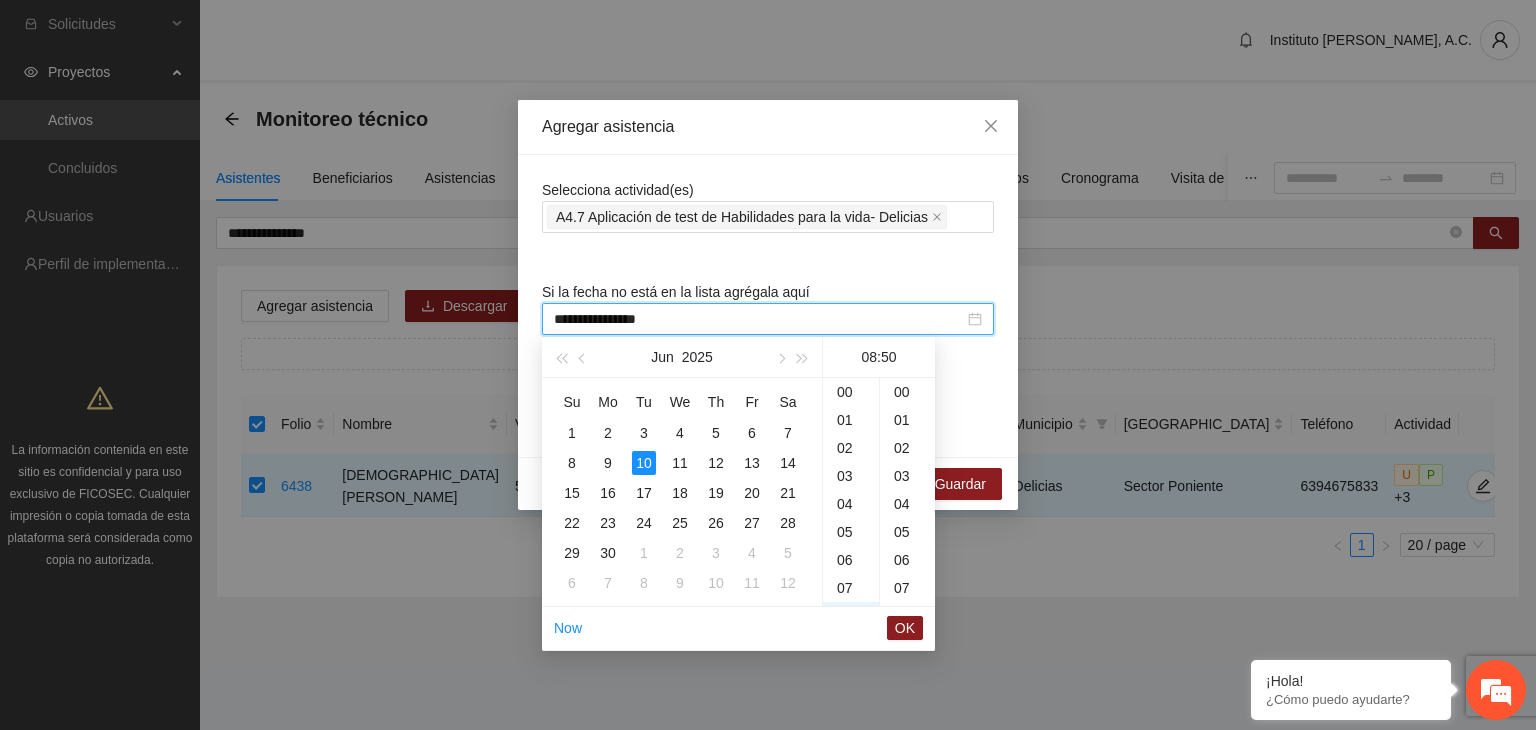 scroll, scrollTop: 224, scrollLeft: 0, axis: vertical 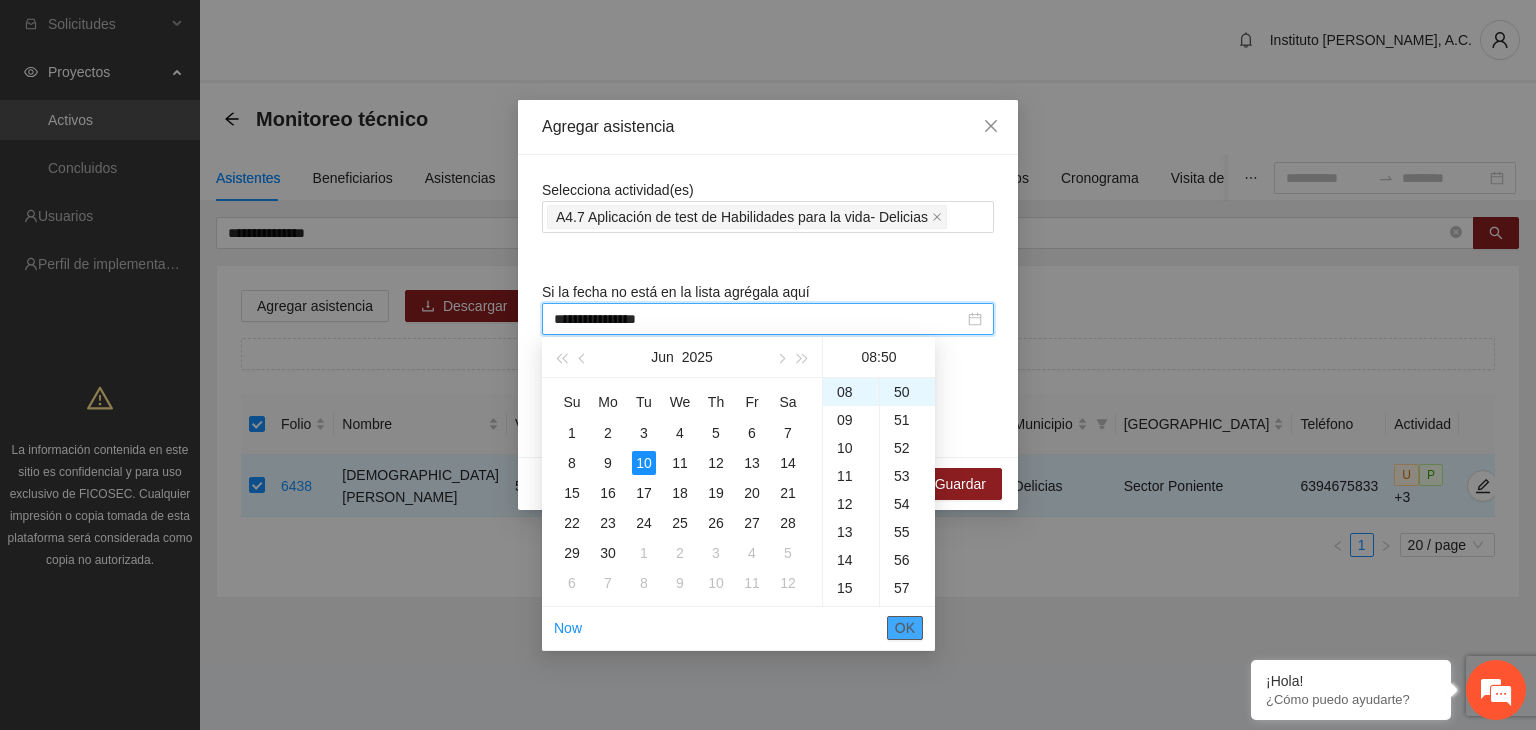 click on "OK" at bounding box center (905, 628) 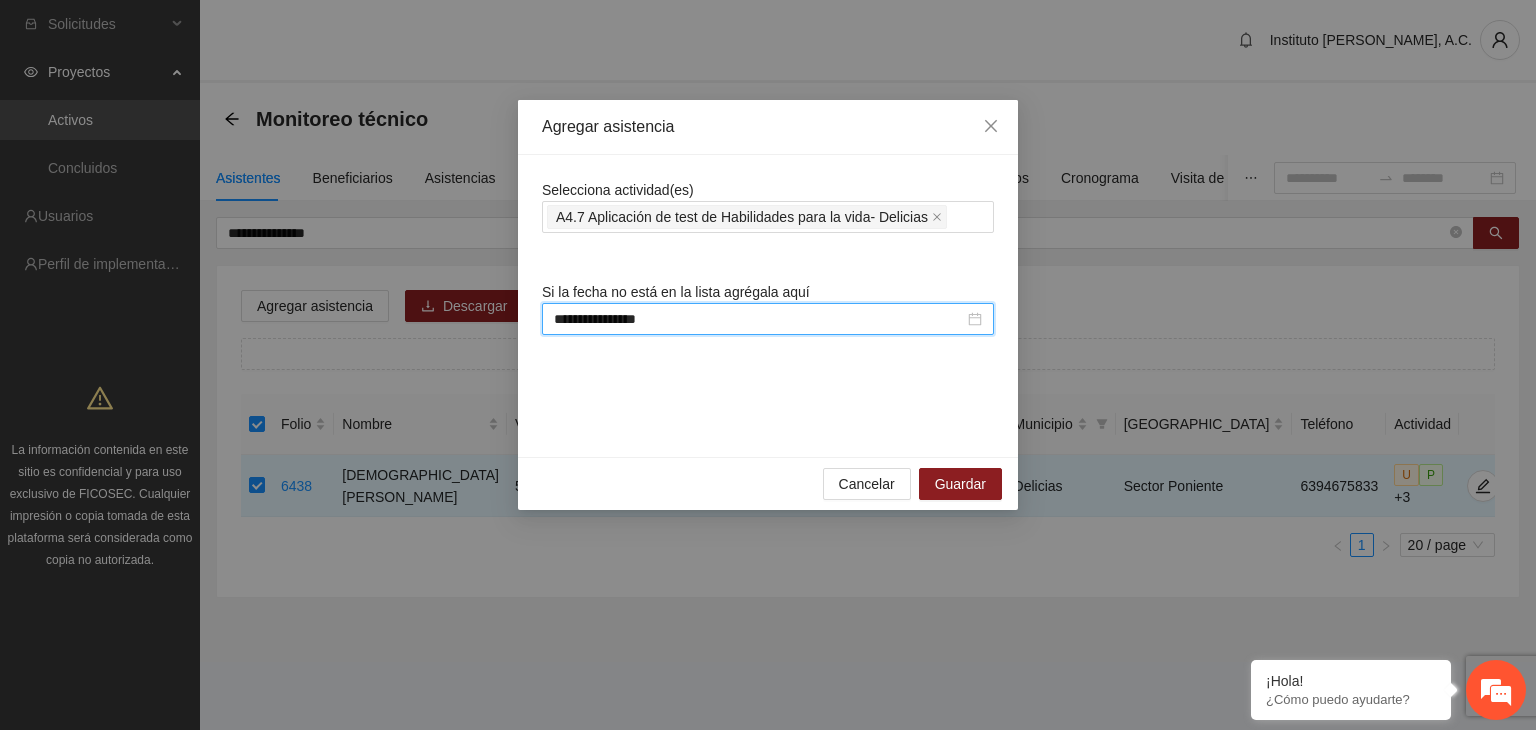 type on "**********" 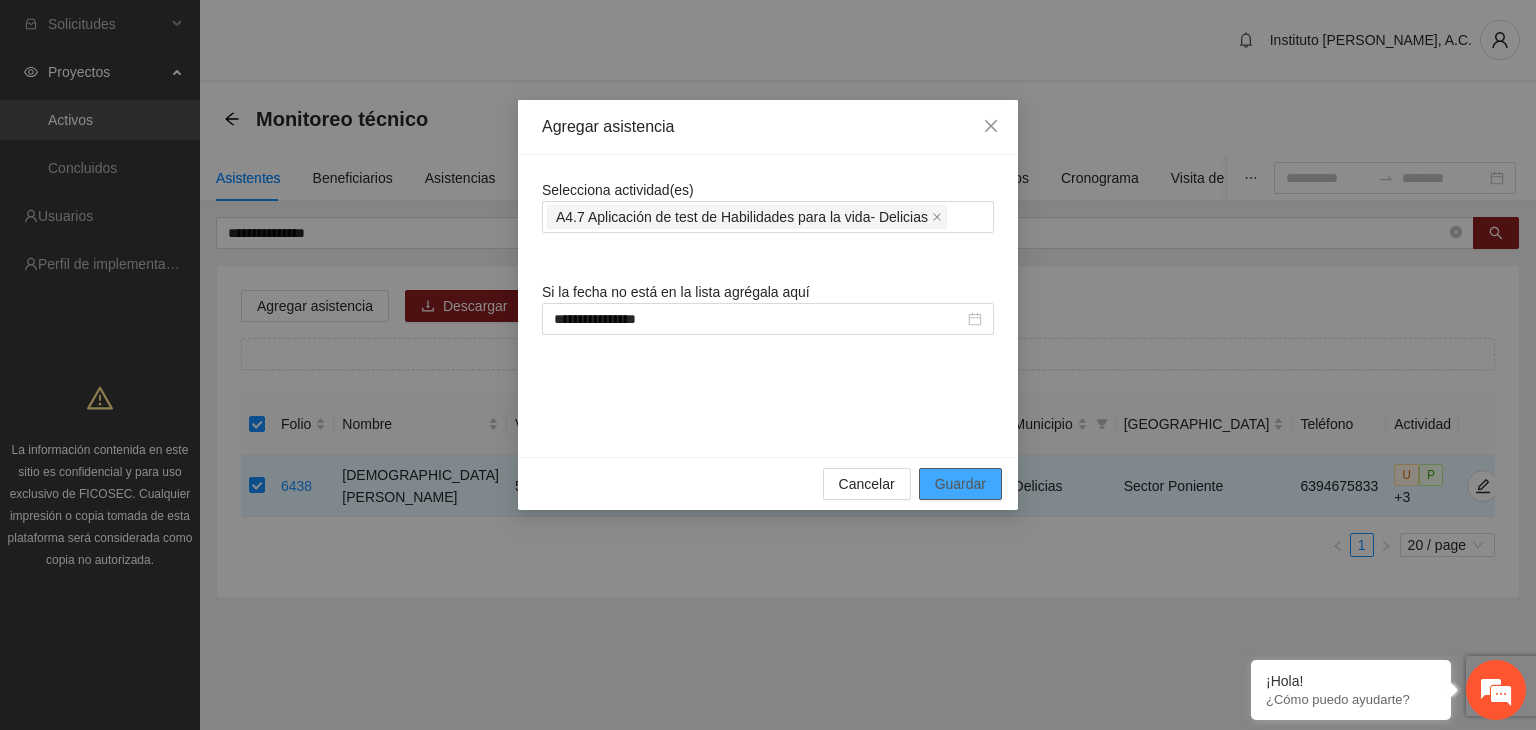 click on "Guardar" at bounding box center [960, 484] 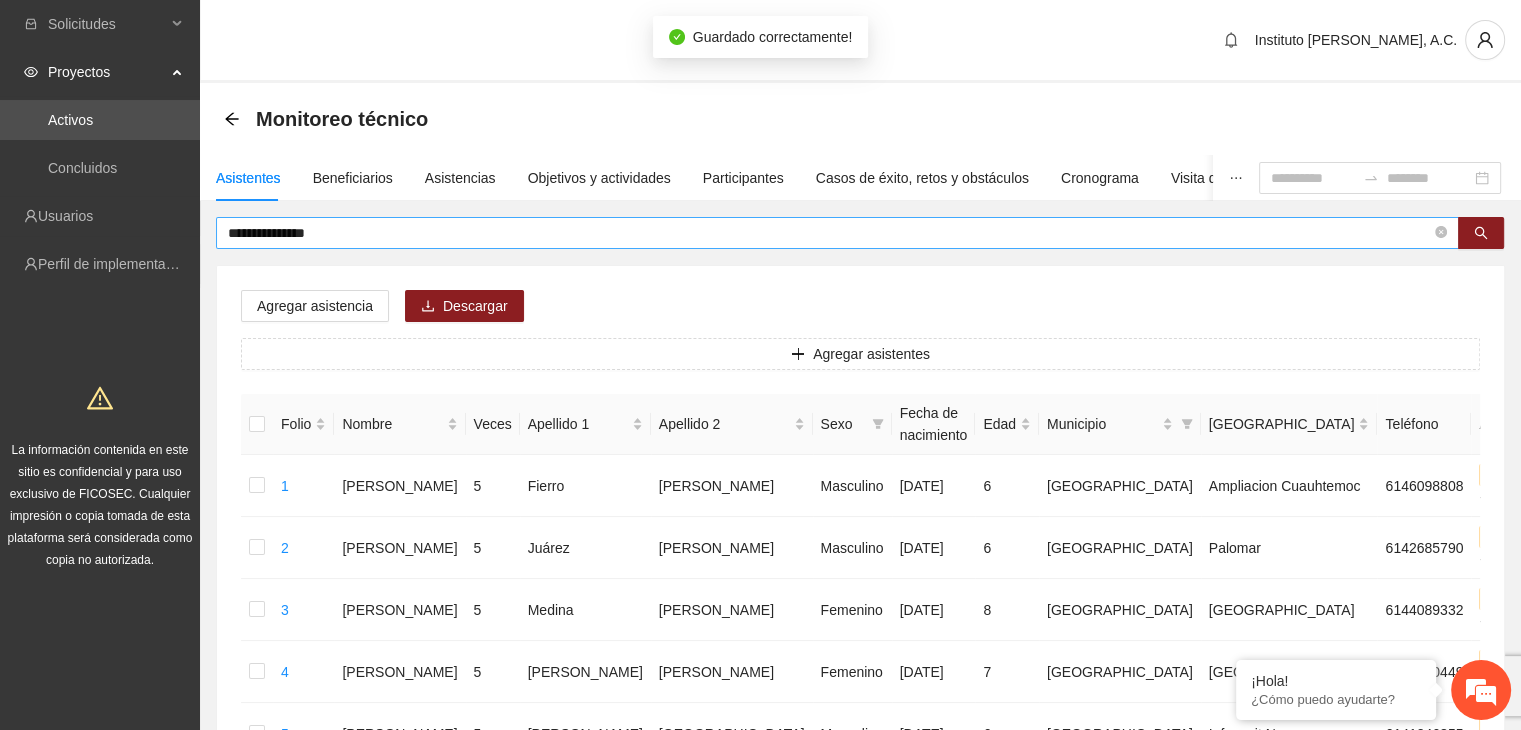 click on "**********" at bounding box center [829, 233] 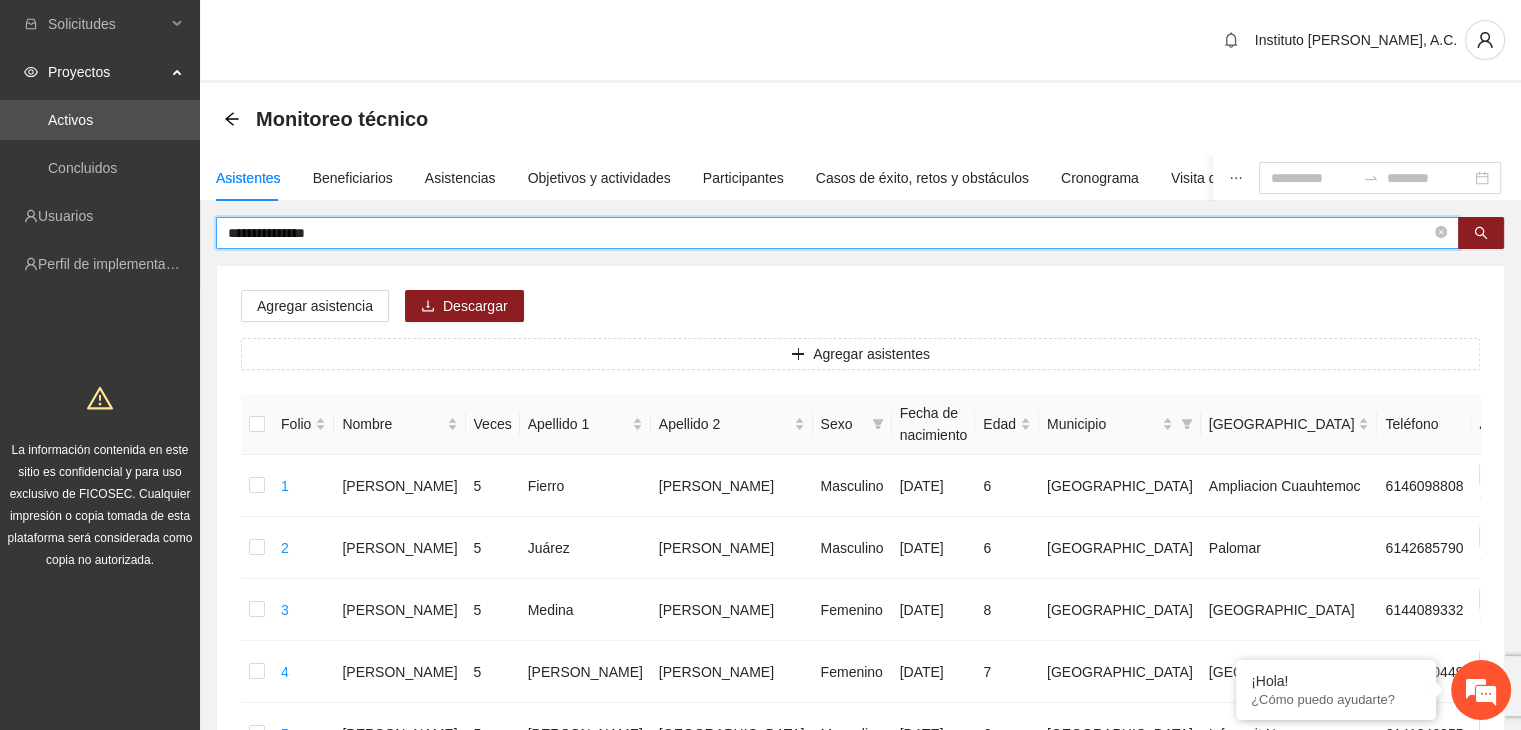 click on "**********" at bounding box center [829, 233] 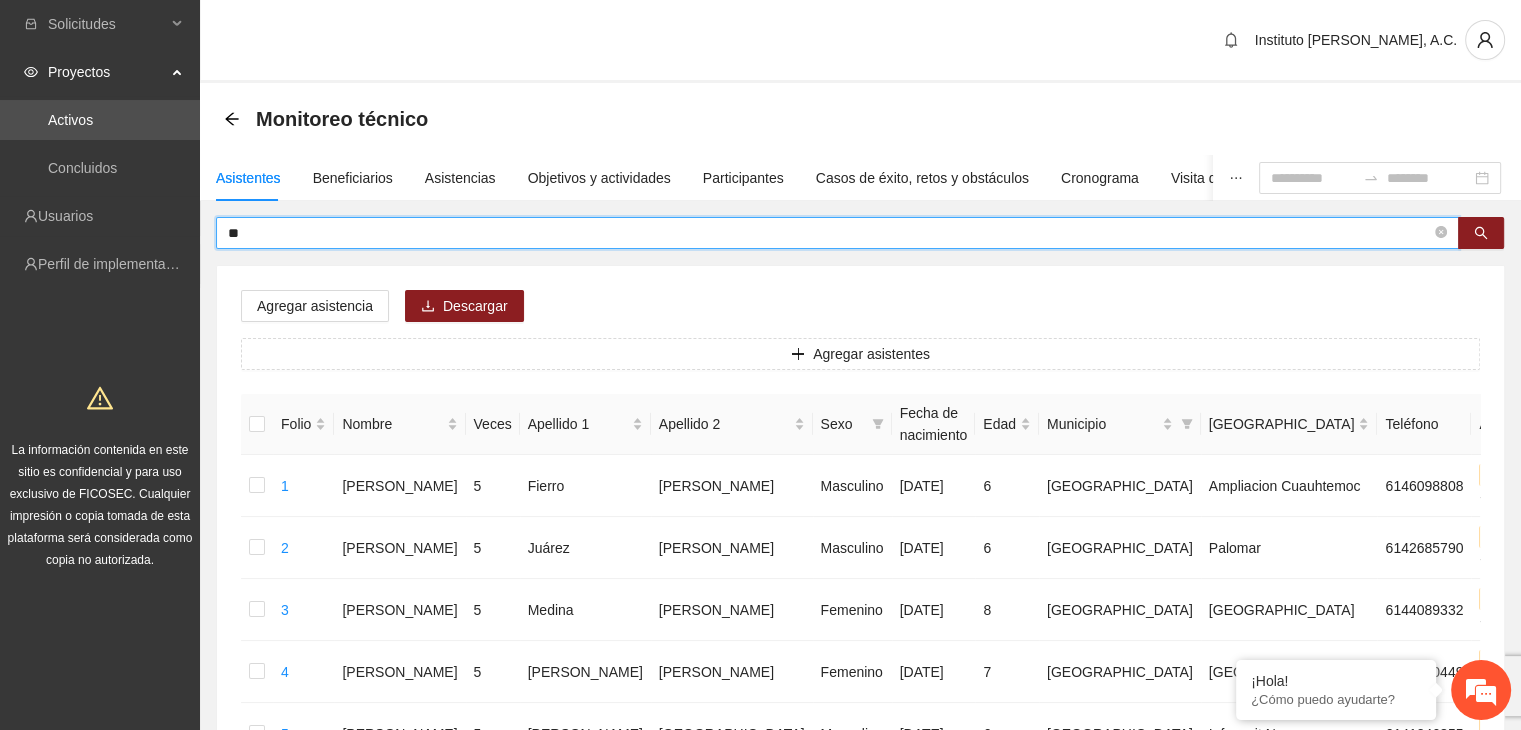 type on "*" 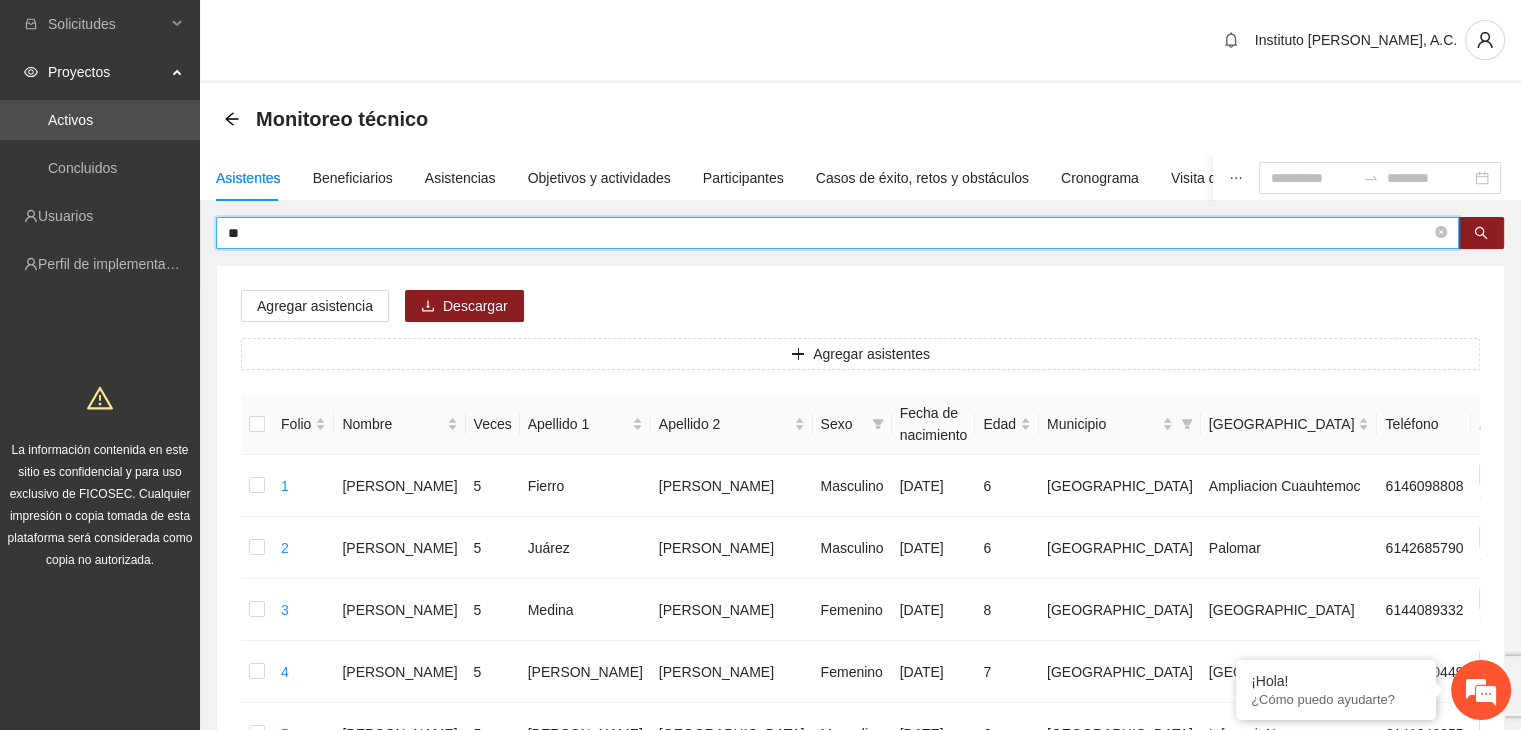 type on "*" 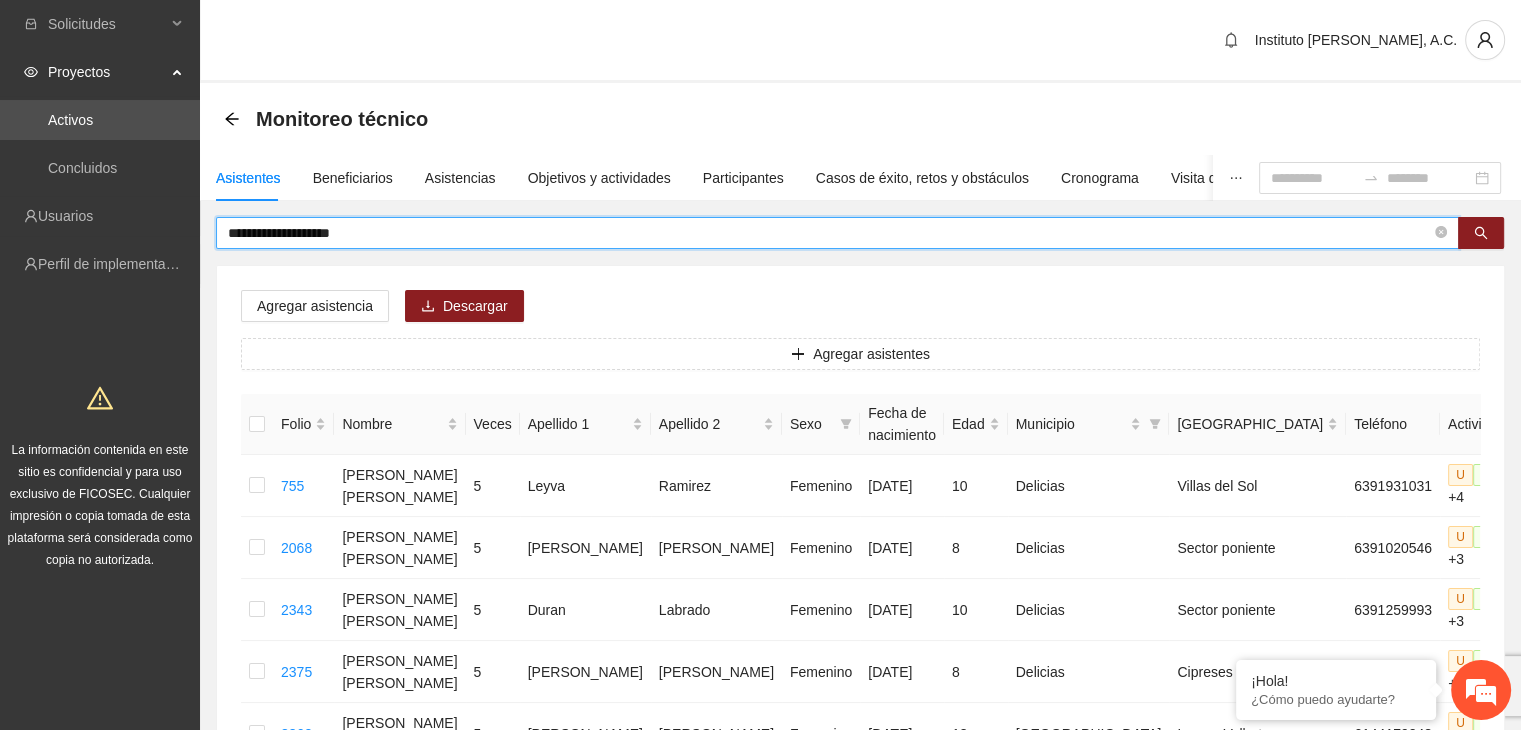 type on "**********" 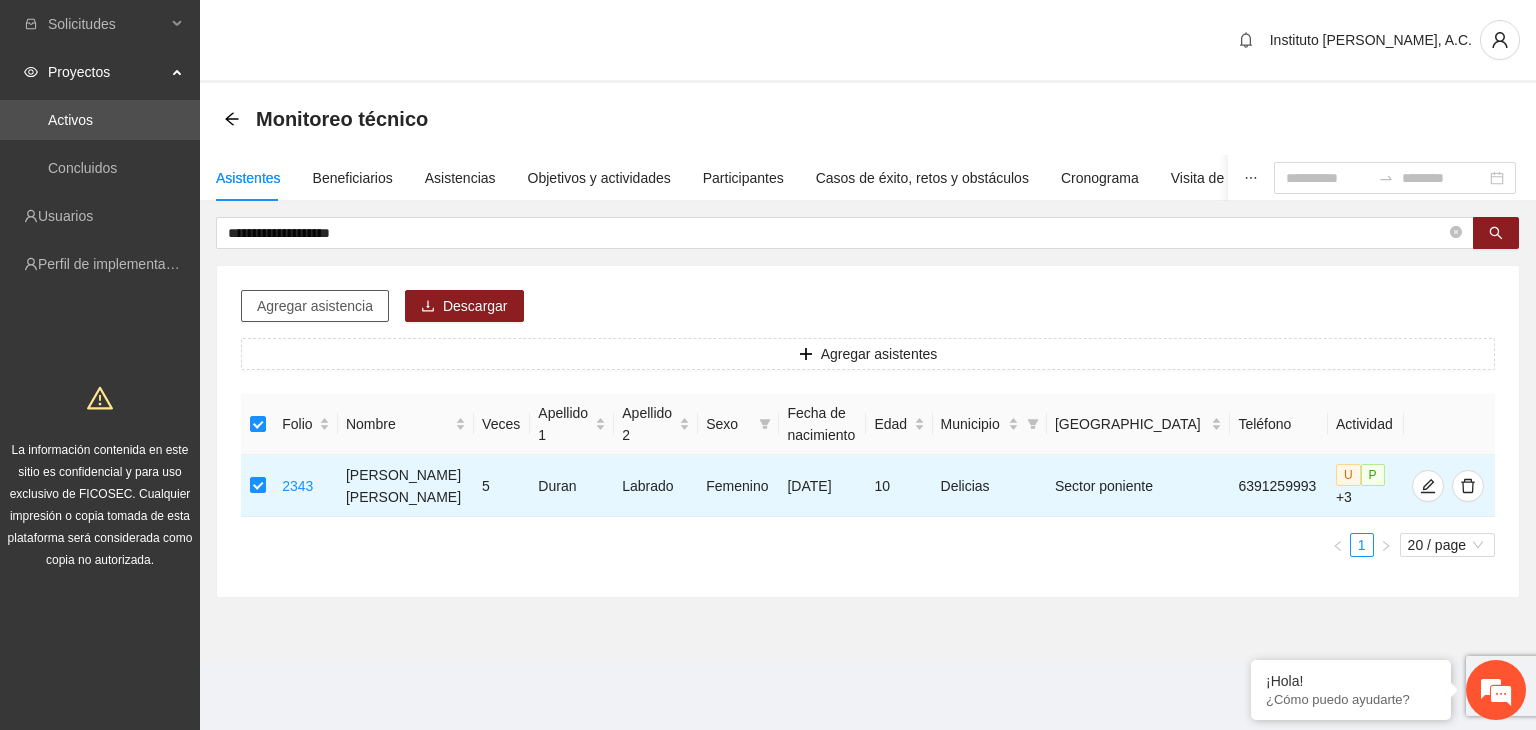 click on "Agregar asistencia" at bounding box center [315, 306] 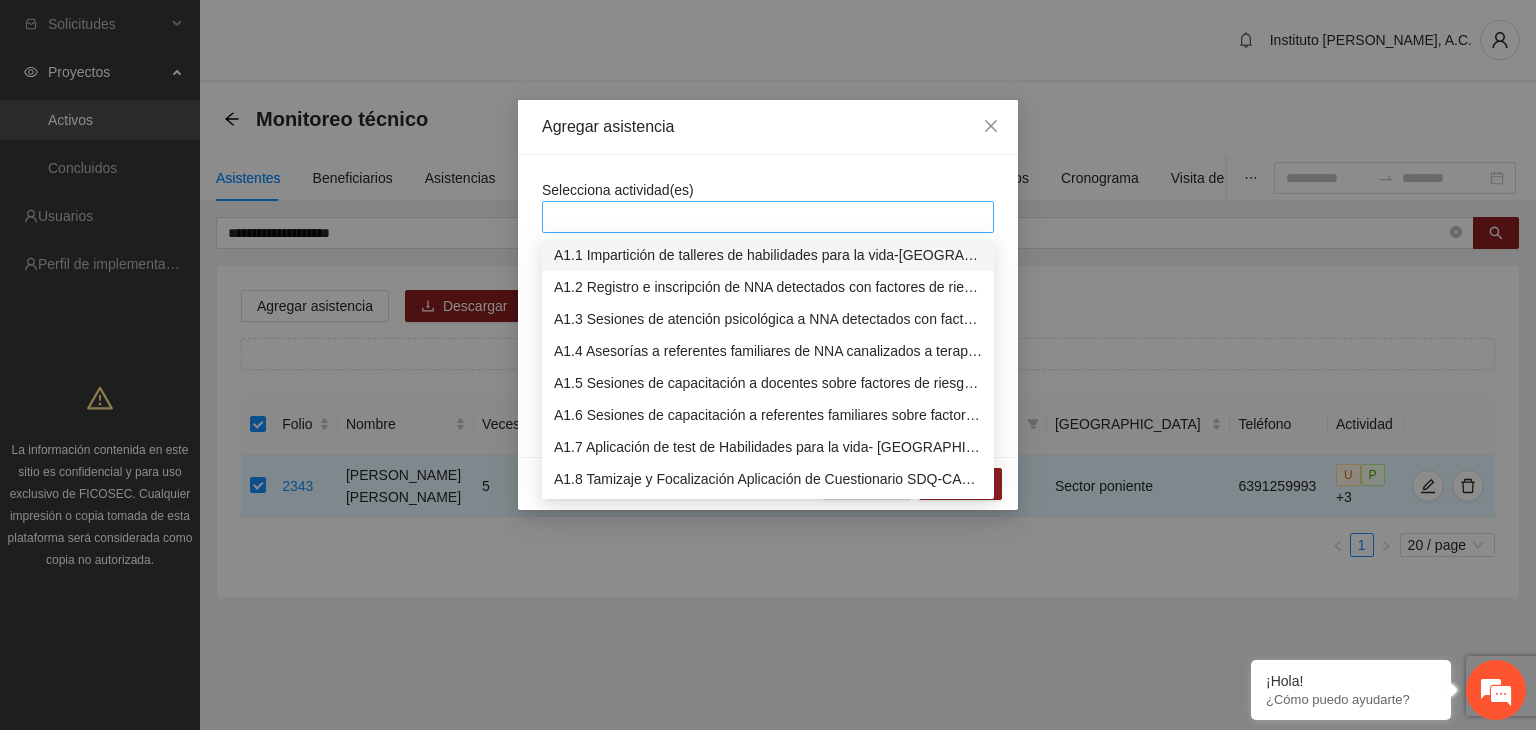 click at bounding box center (768, 217) 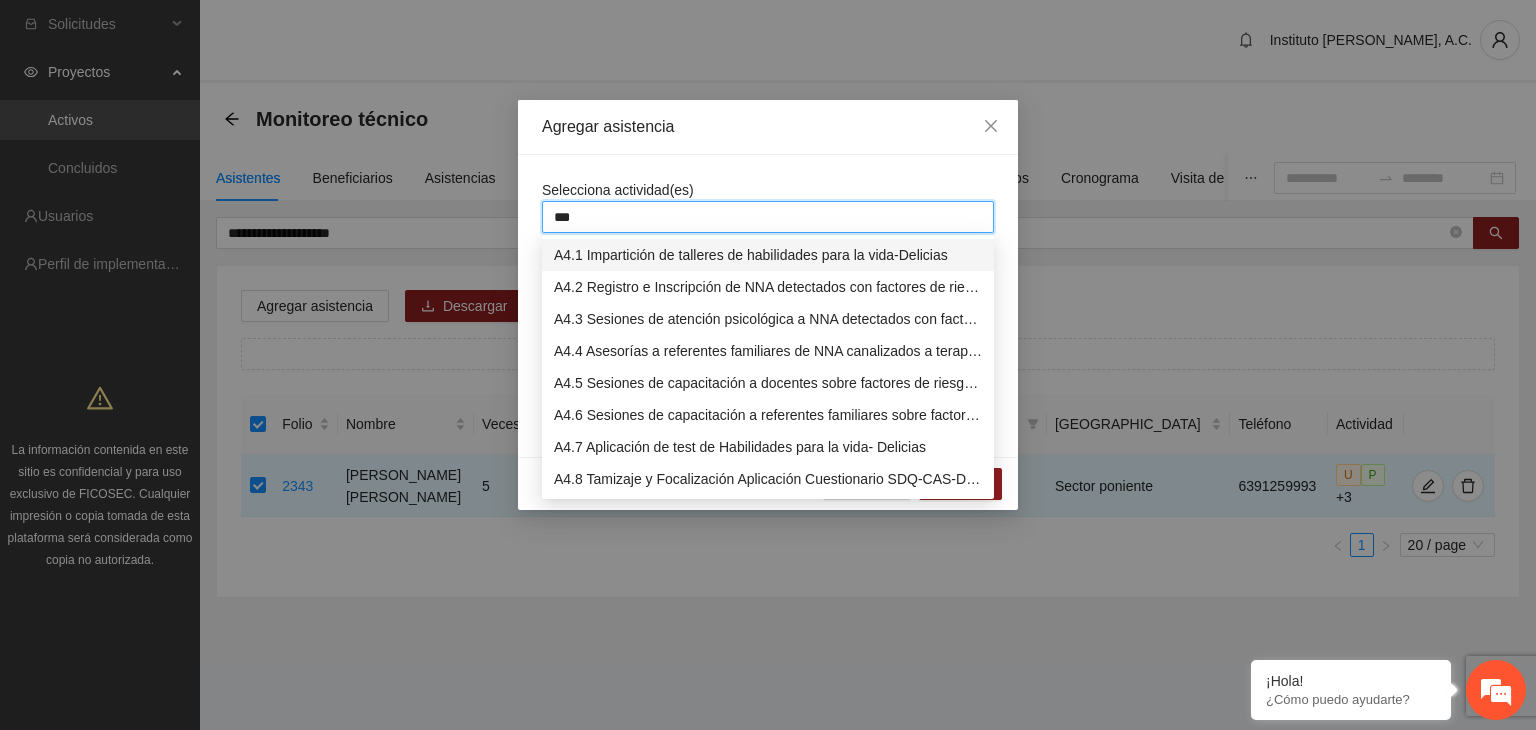 type on "****" 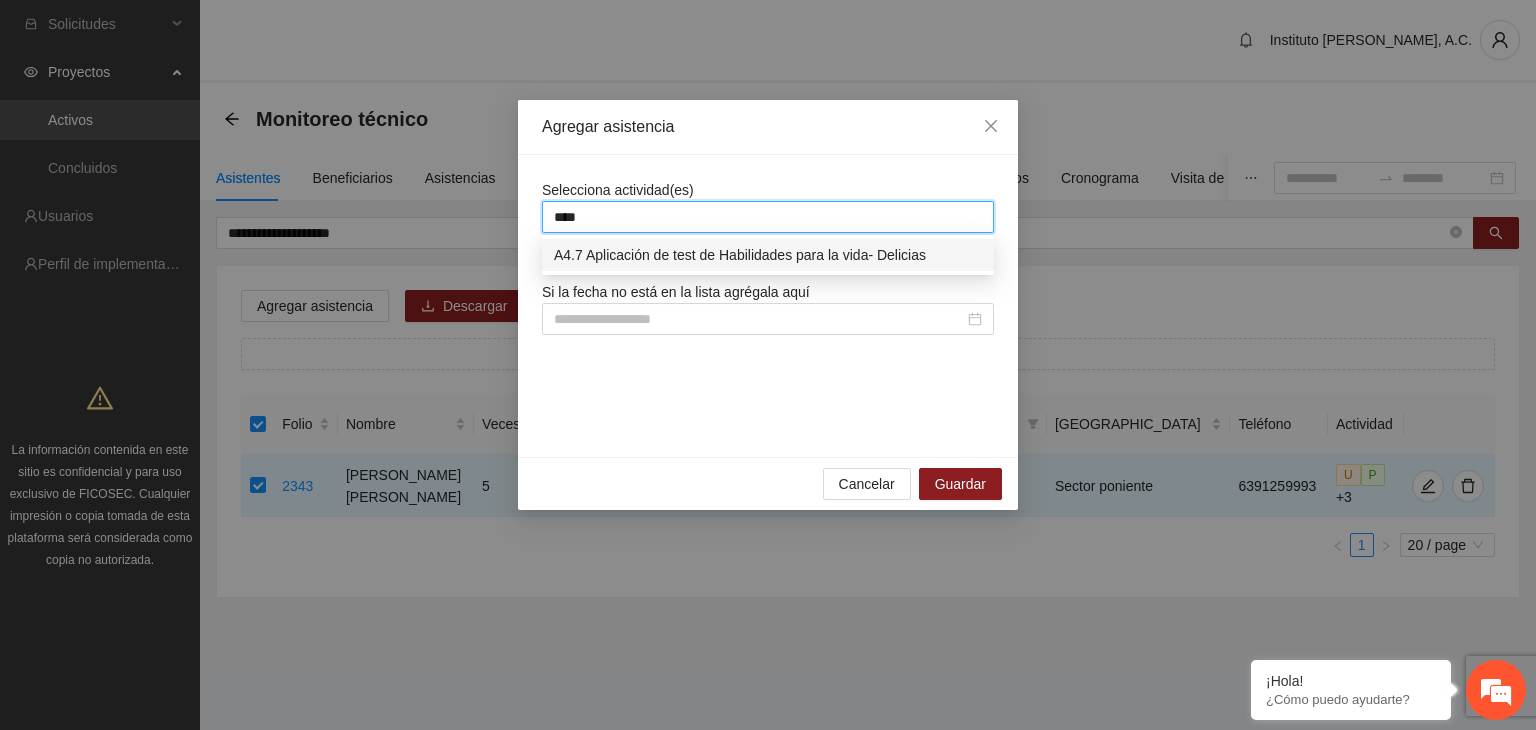 click on "A4.7 Aplicación de test de Habilidades para la vida- Delicias" at bounding box center (768, 255) 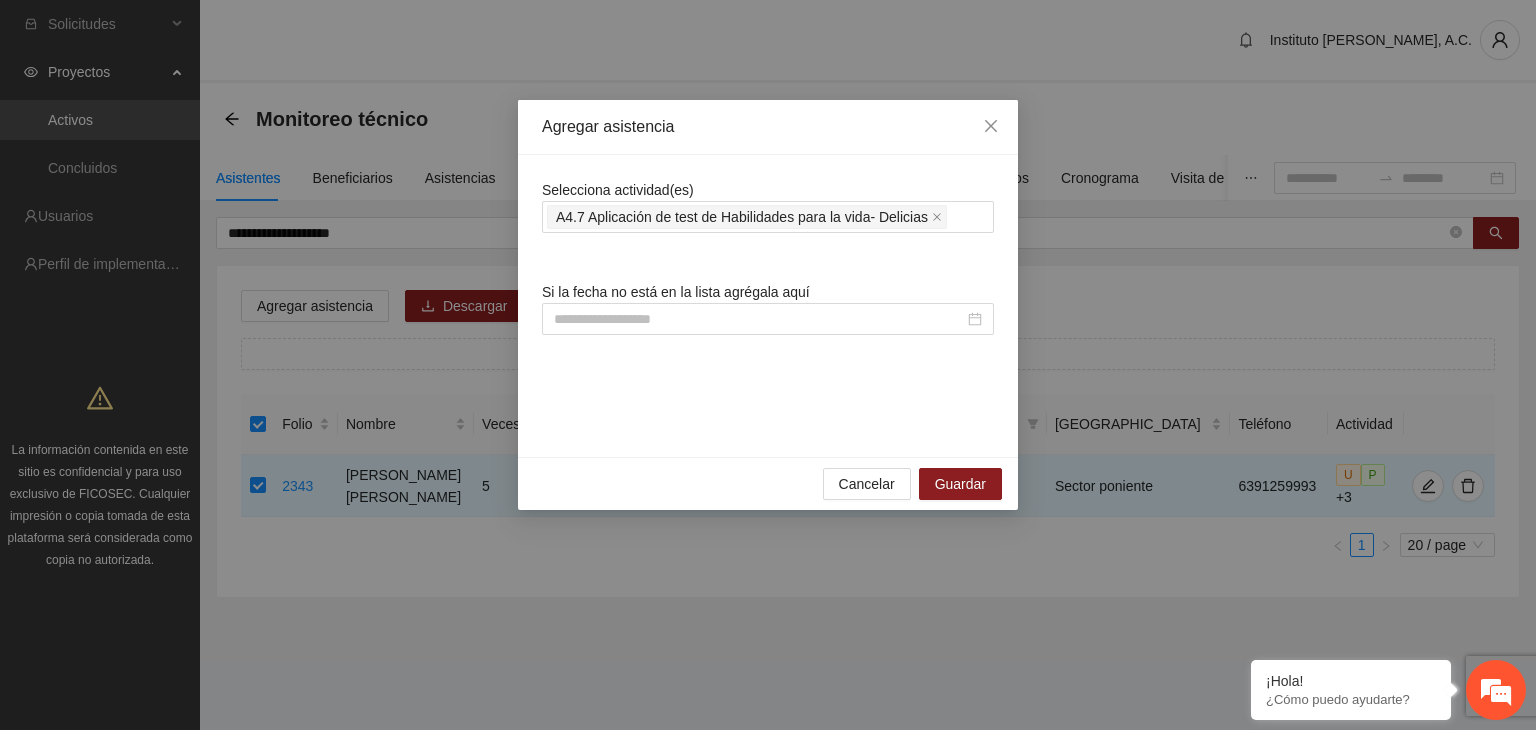 click on "Selecciona actividad(es) A4.7 Aplicación de test de Habilidades para la vida- Delicias   Si la fecha no está en la lista agrégala aquí" at bounding box center (768, 306) 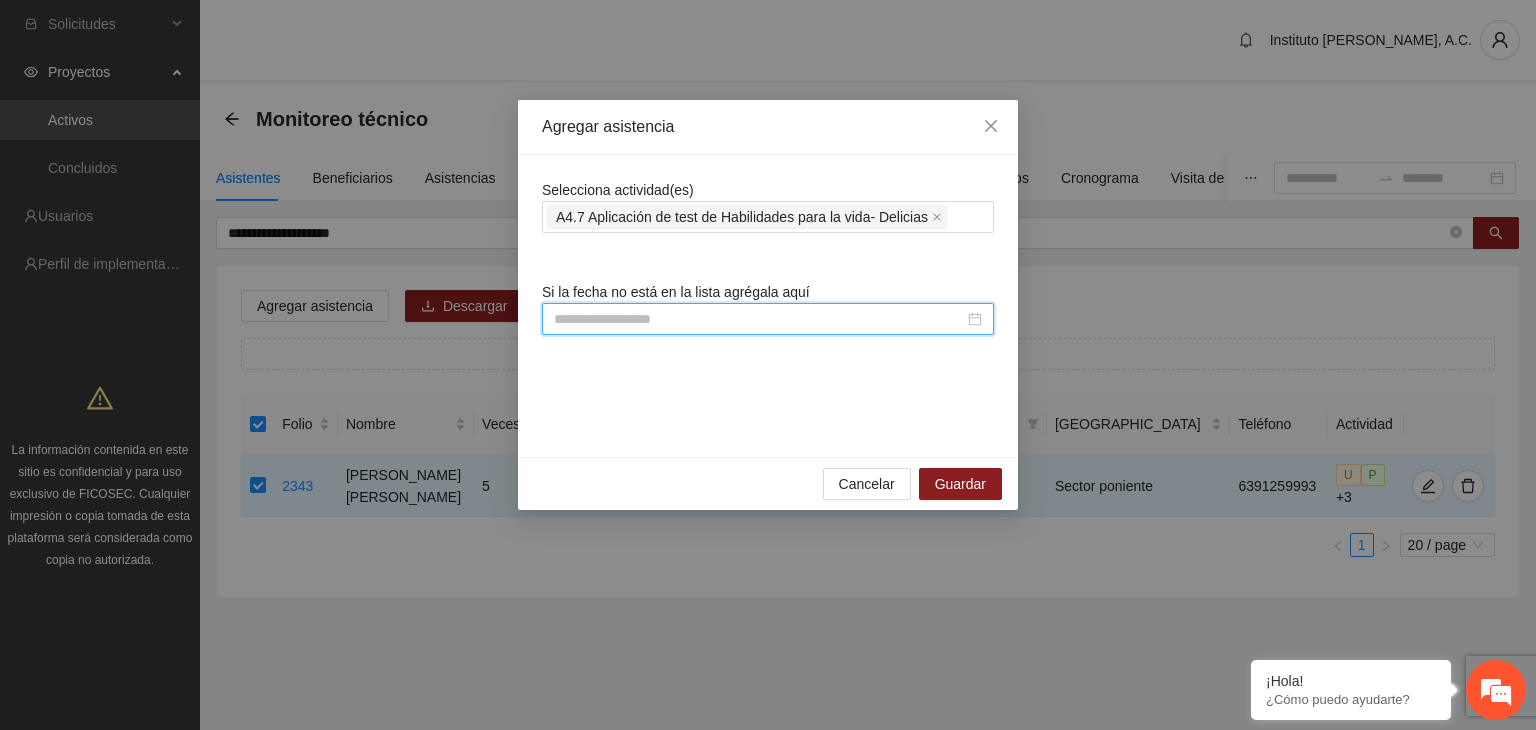 click at bounding box center [759, 319] 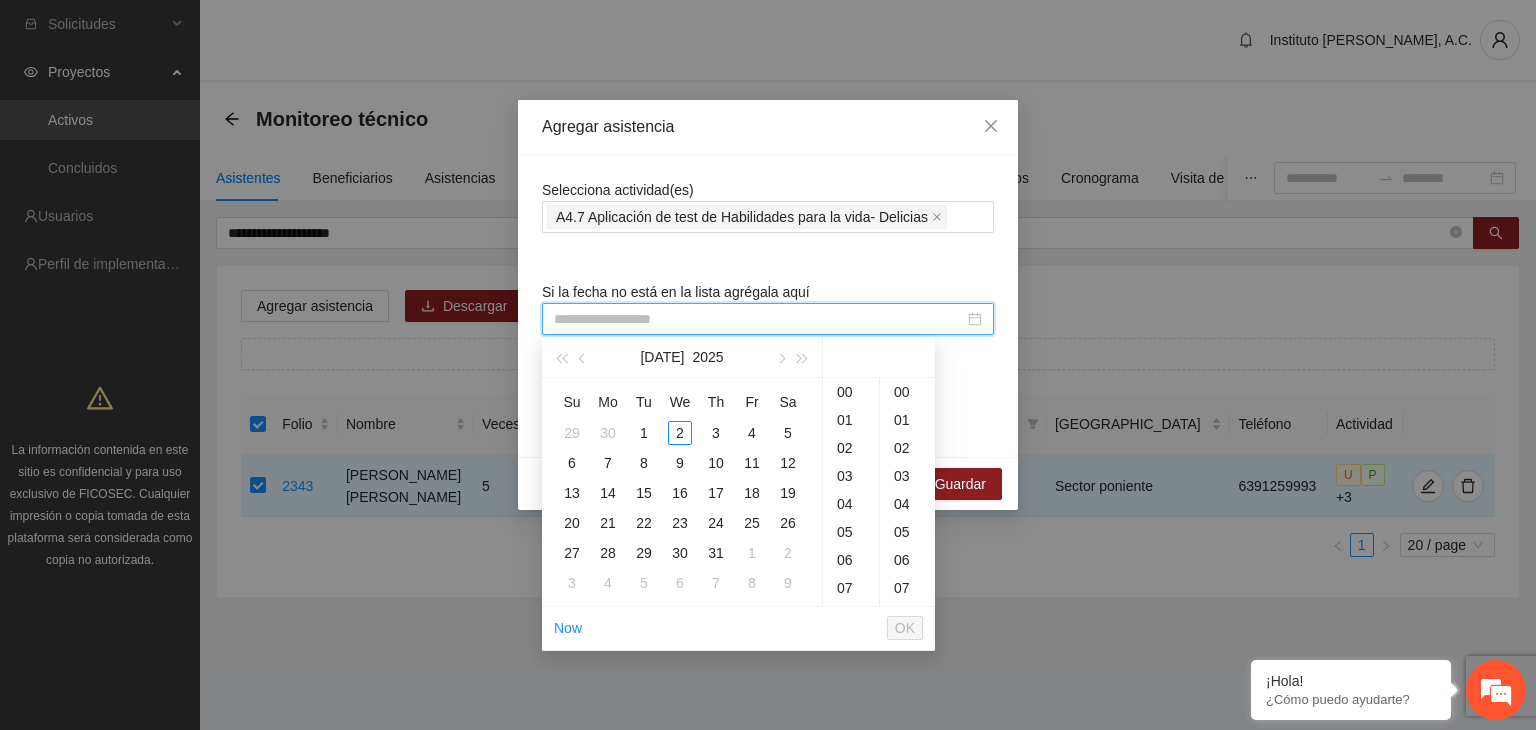 paste on "**********" 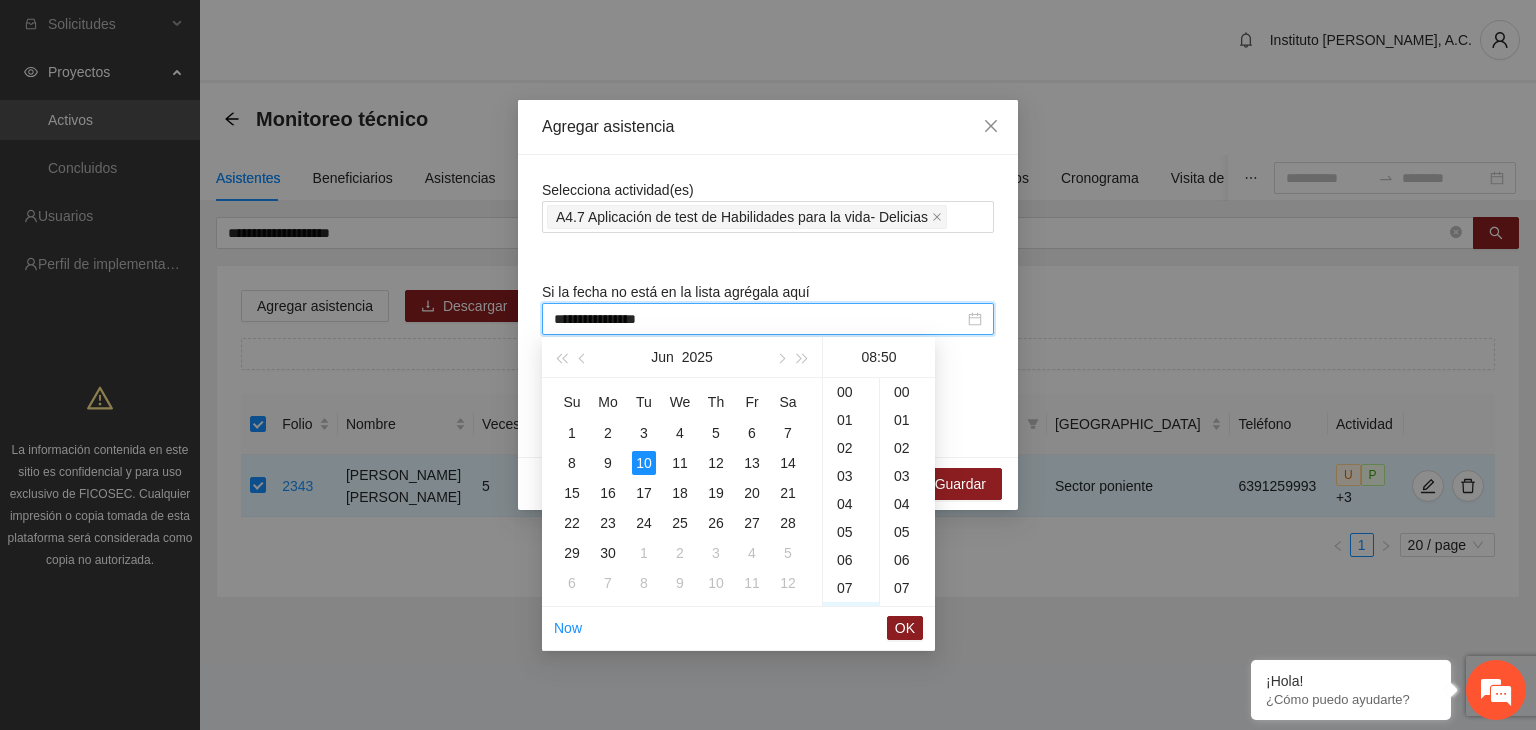 scroll, scrollTop: 224, scrollLeft: 0, axis: vertical 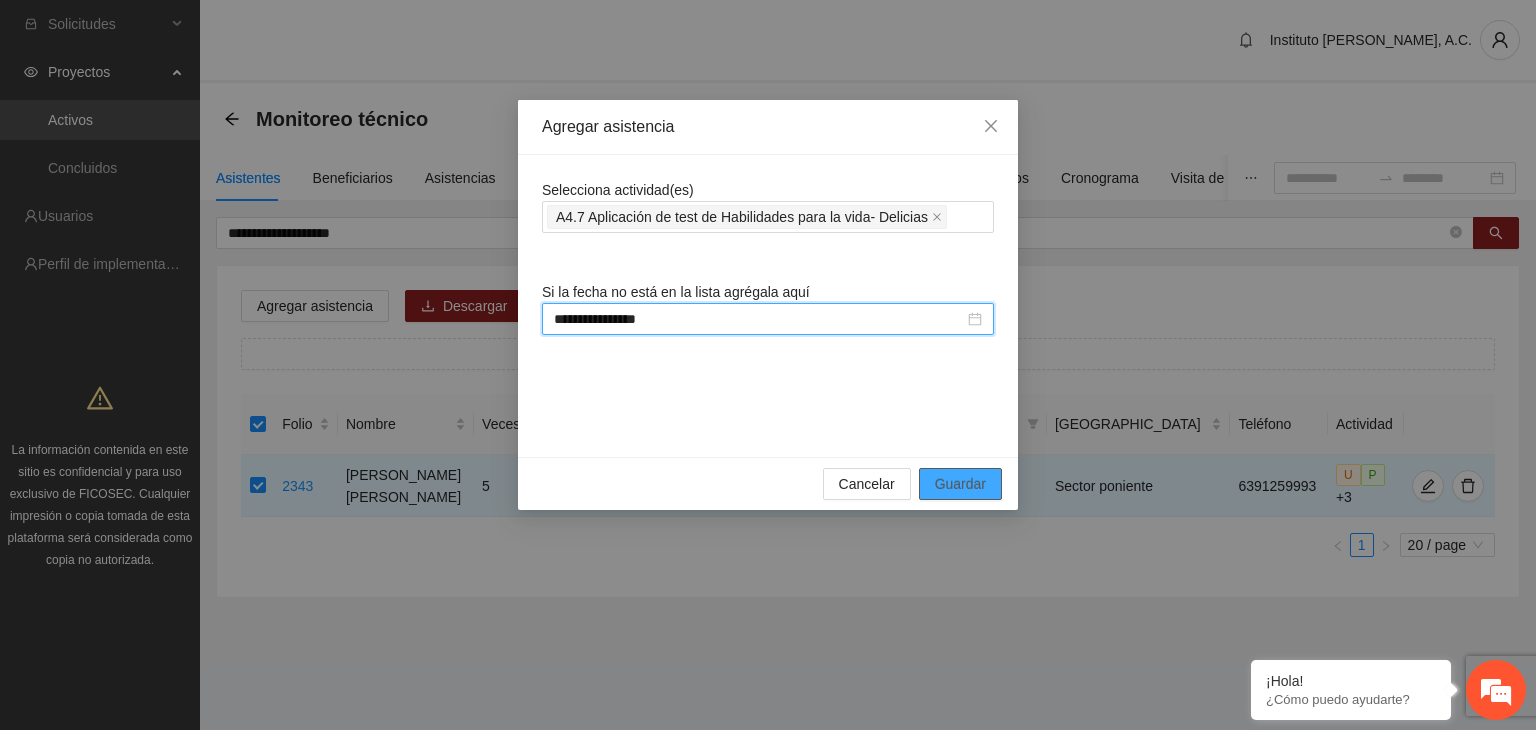 type on "**********" 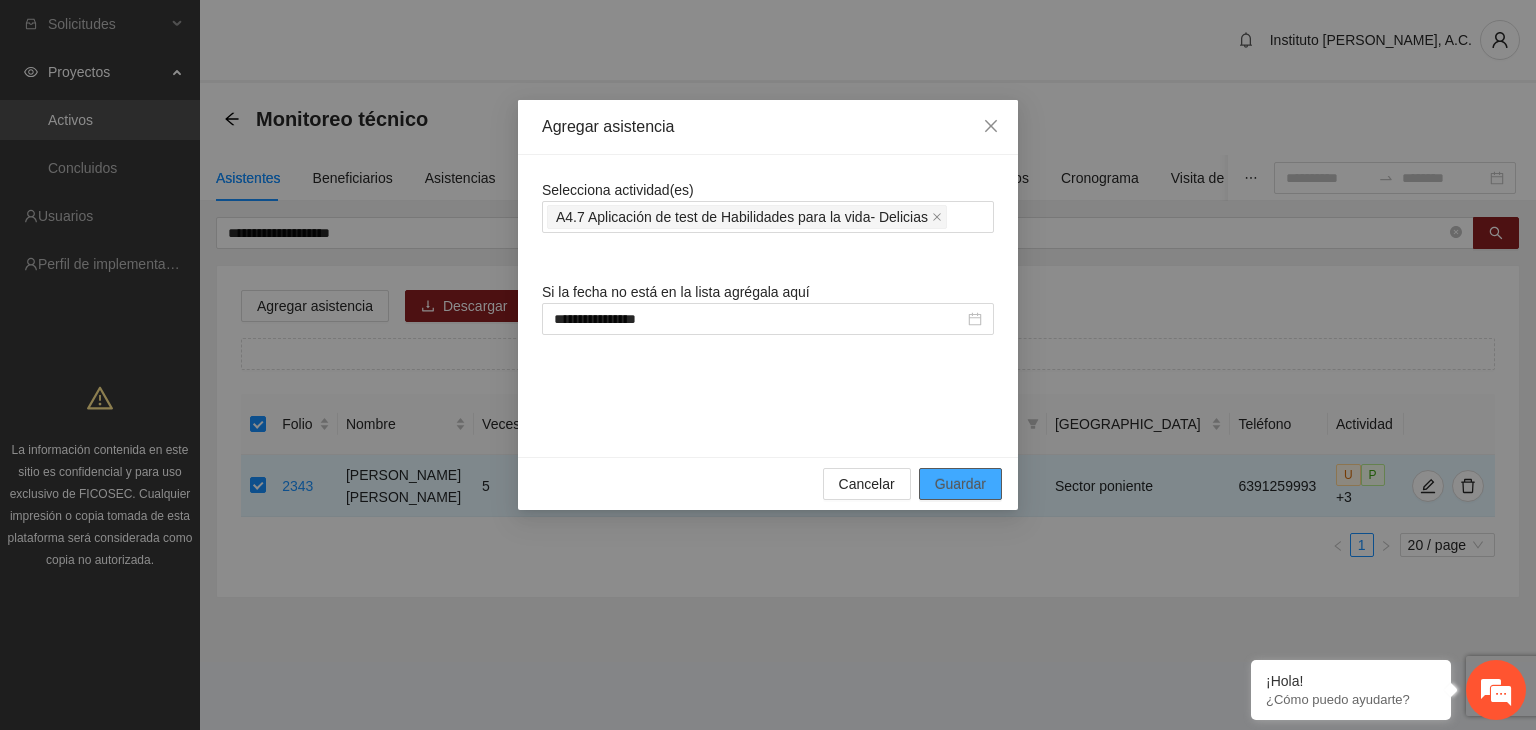 click on "Guardar" at bounding box center (960, 484) 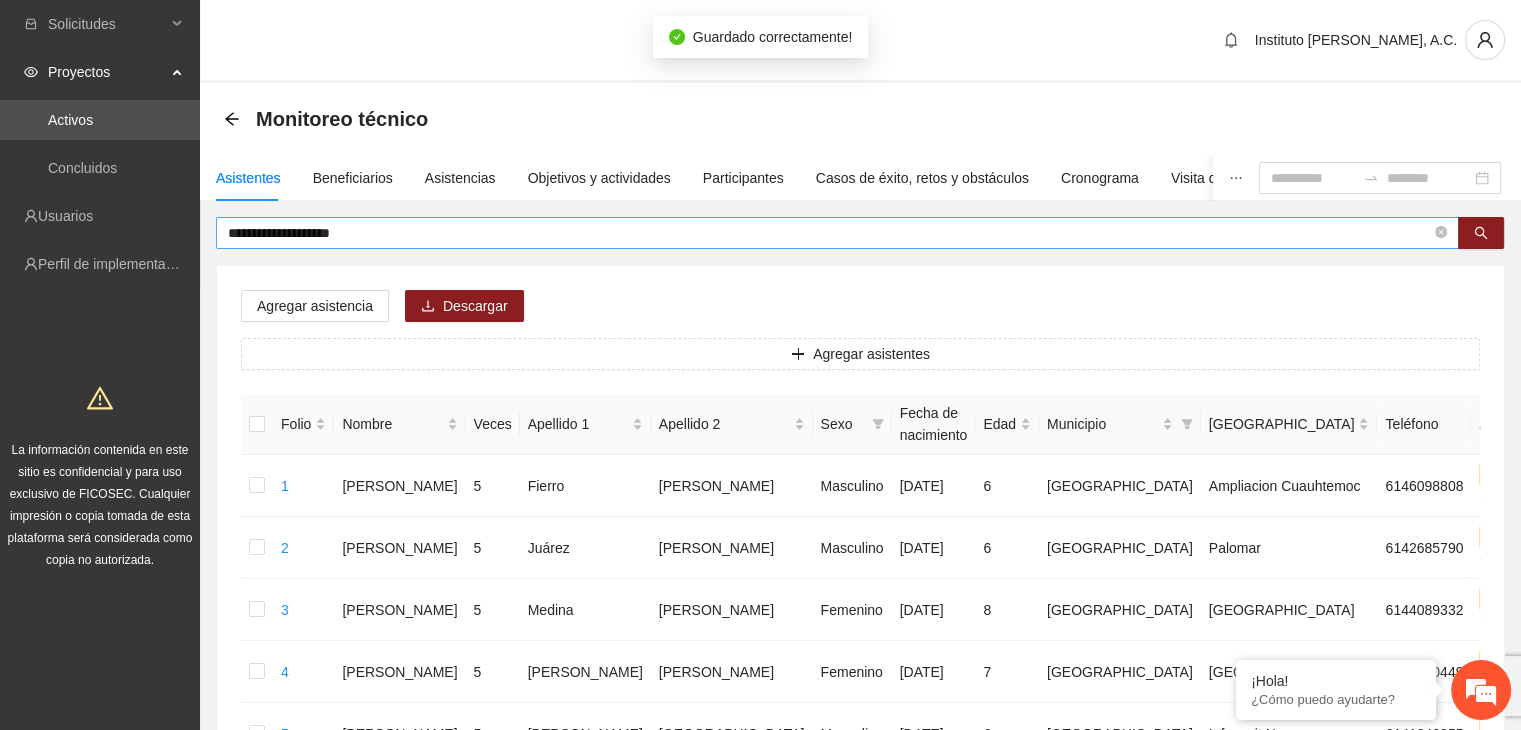 click on "**********" at bounding box center (829, 233) 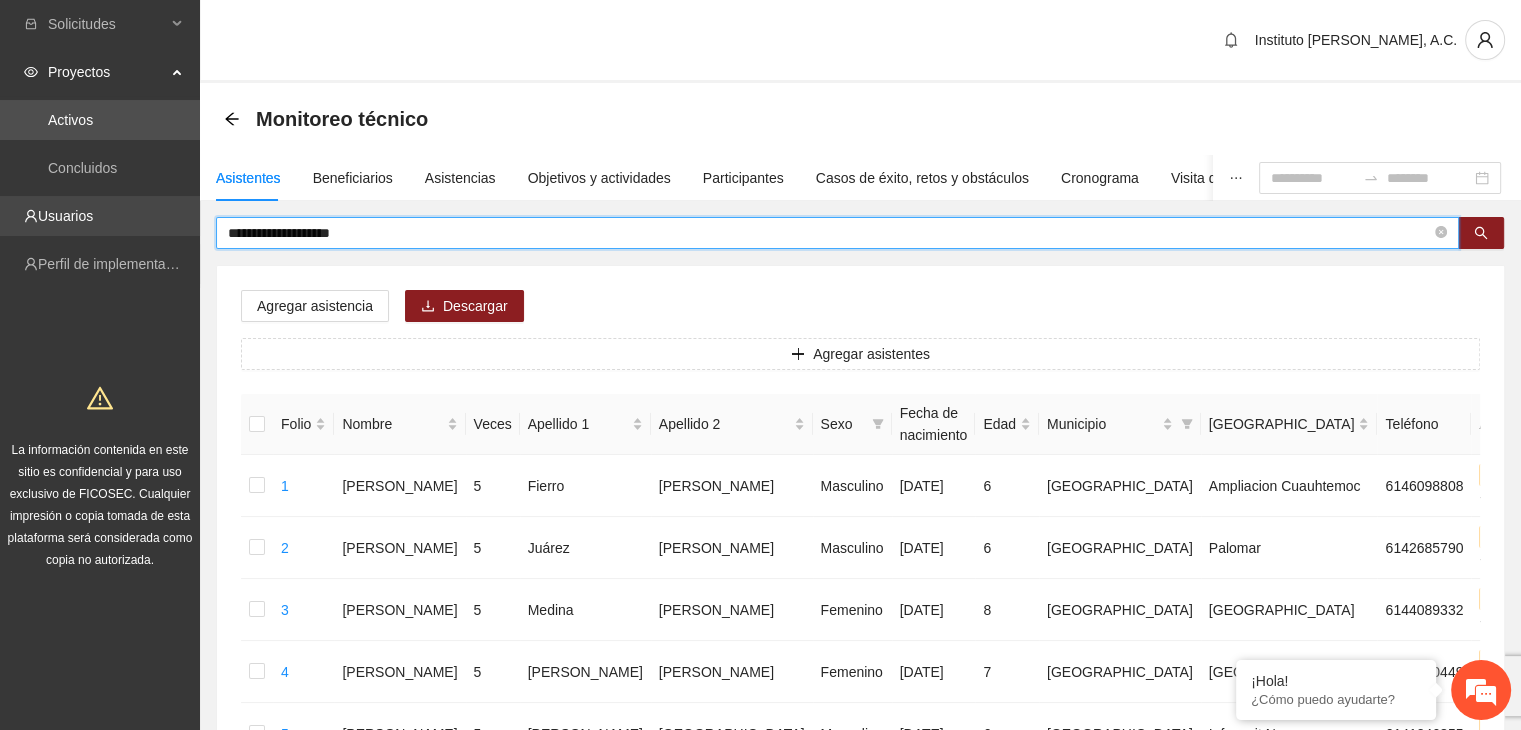drag, startPoint x: 389, startPoint y: 232, endPoint x: 188, endPoint y: 217, distance: 201.55893 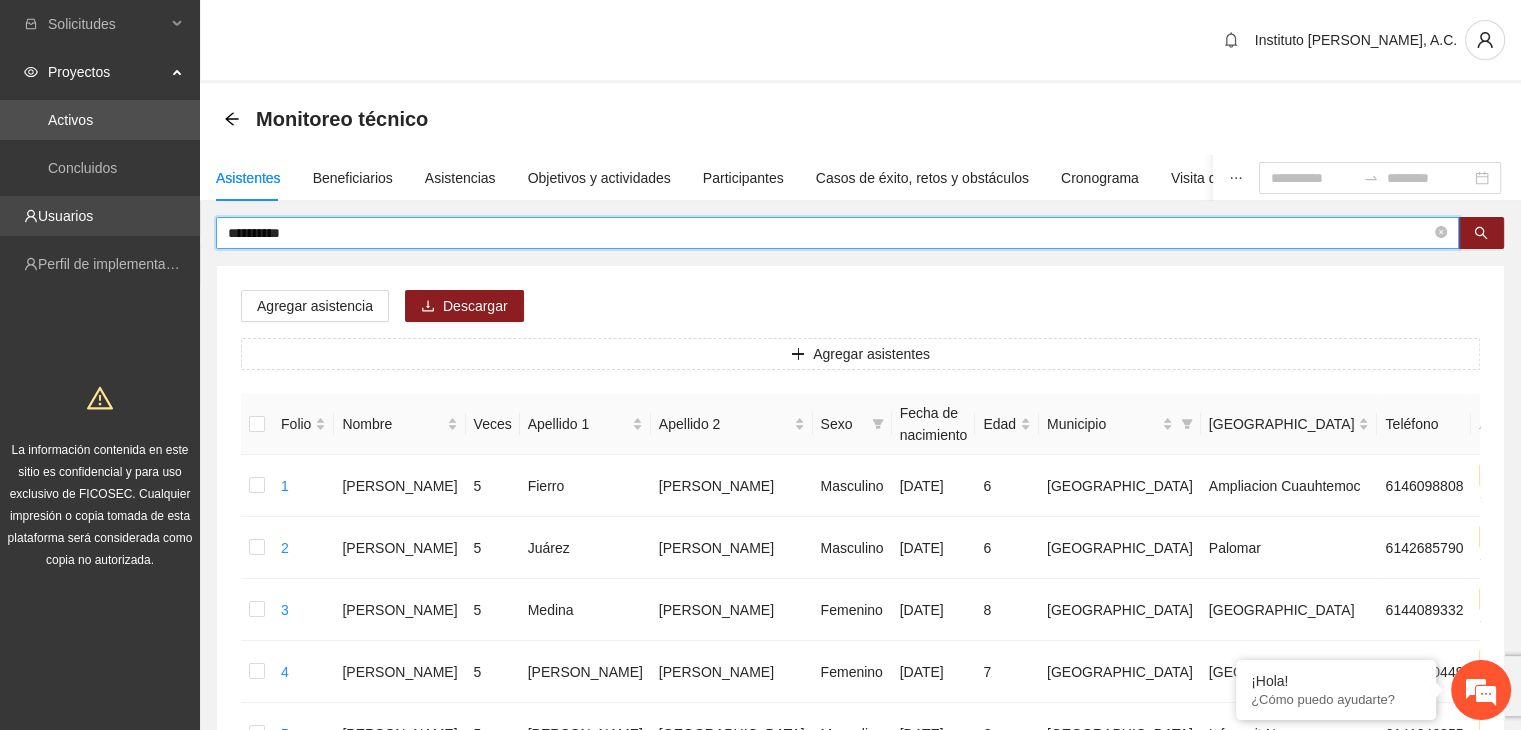 type on "**********" 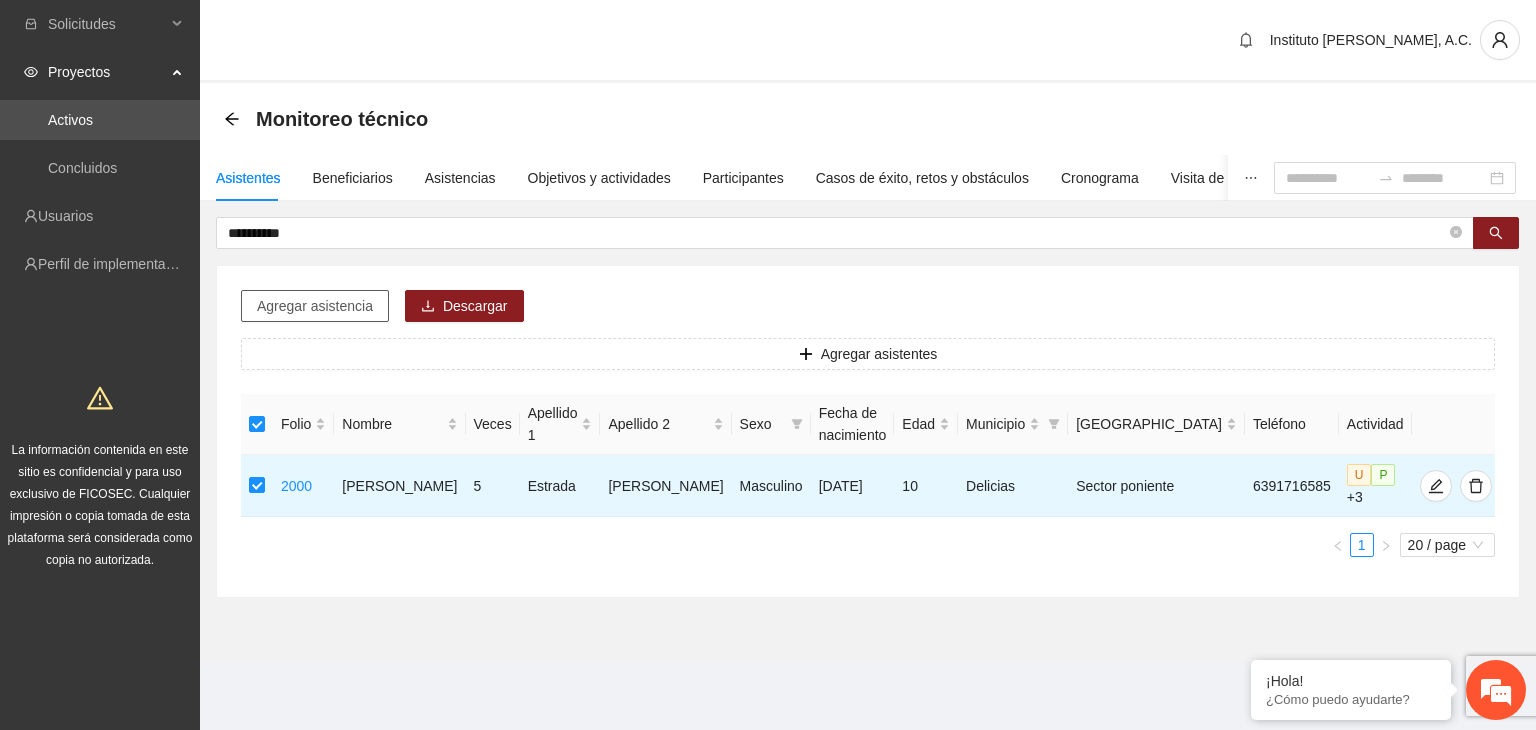 click on "Agregar asistencia" at bounding box center [315, 306] 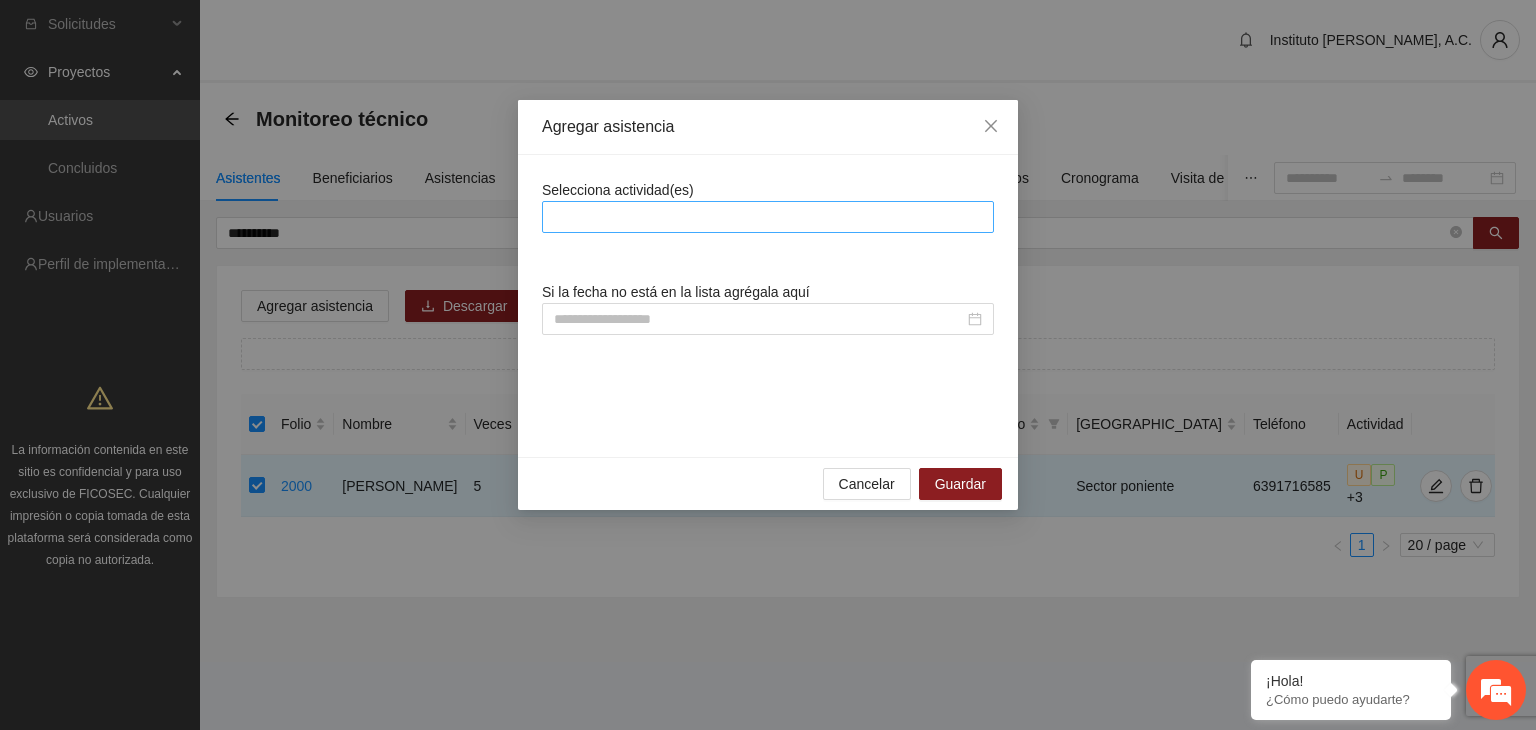 click at bounding box center (768, 217) 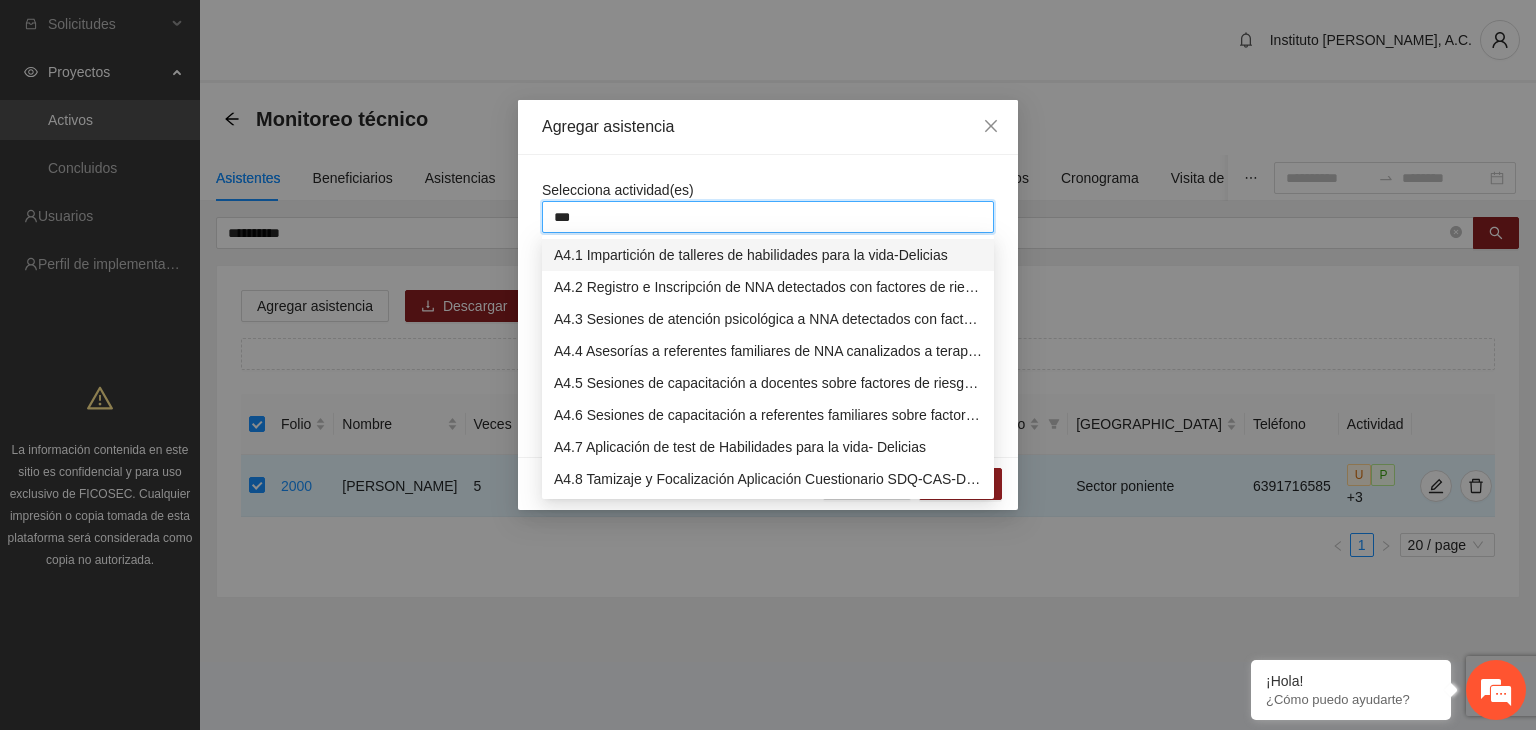 type on "****" 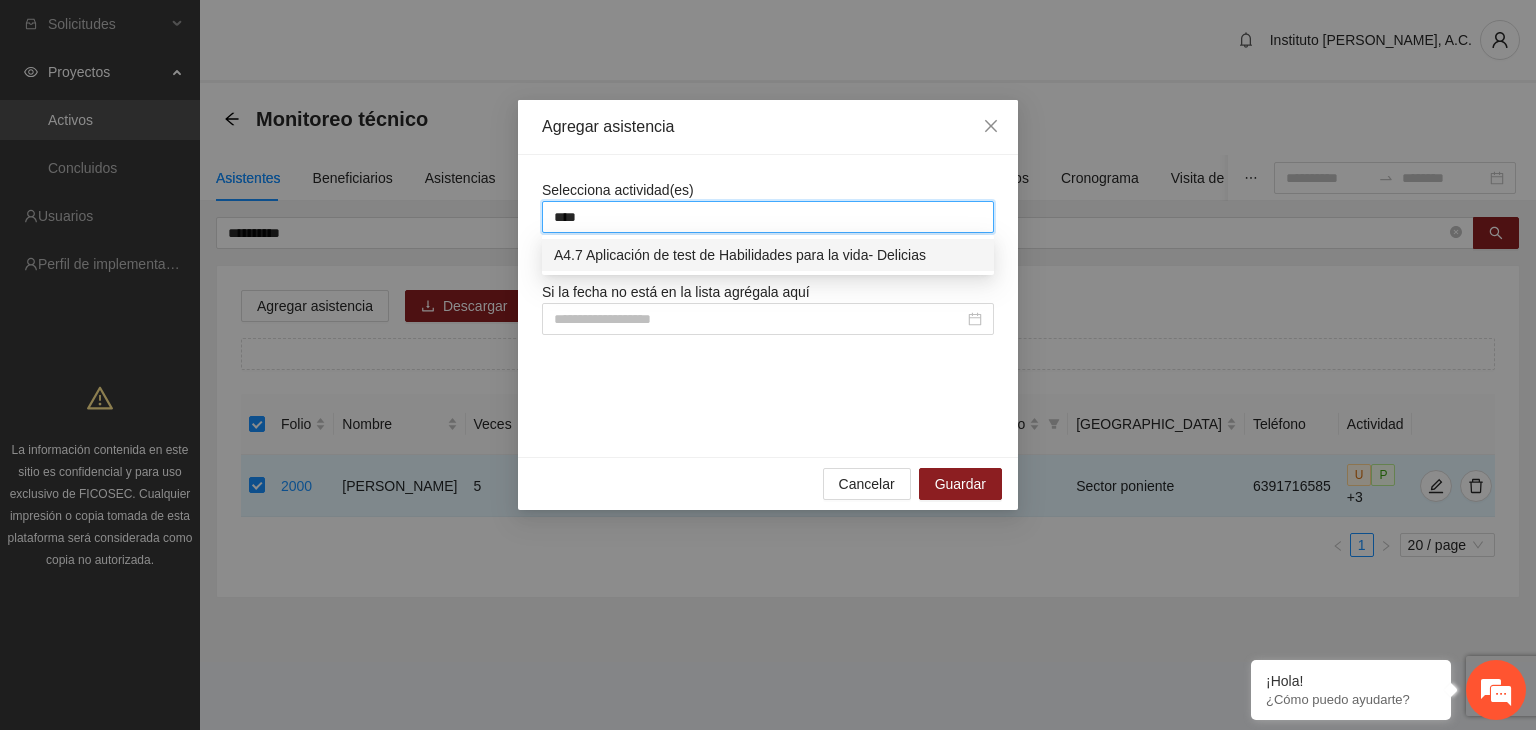 click on "A4.7 Aplicación de test de Habilidades para la vida- Delicias" at bounding box center (768, 255) 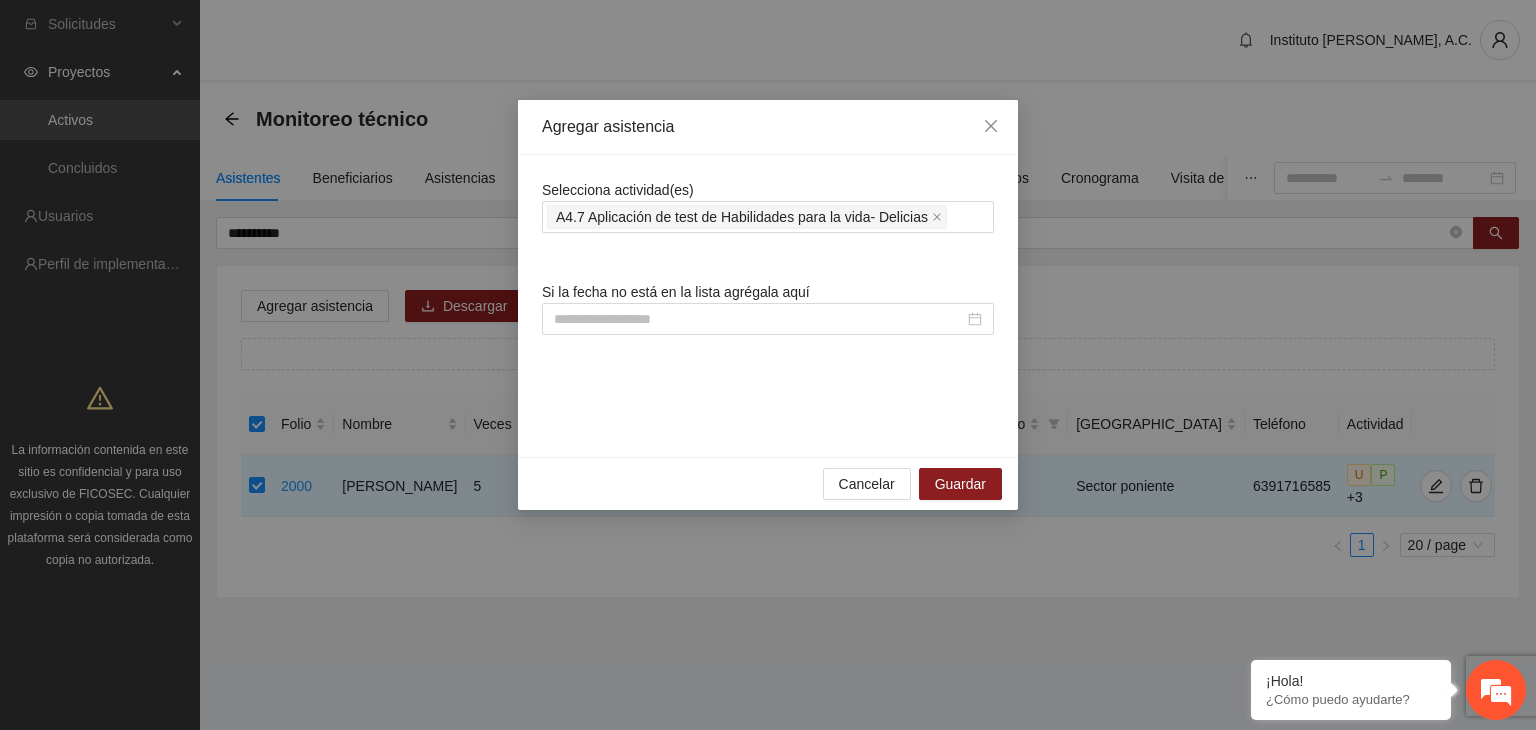 click on "Agregar asistencia" at bounding box center (768, 127) 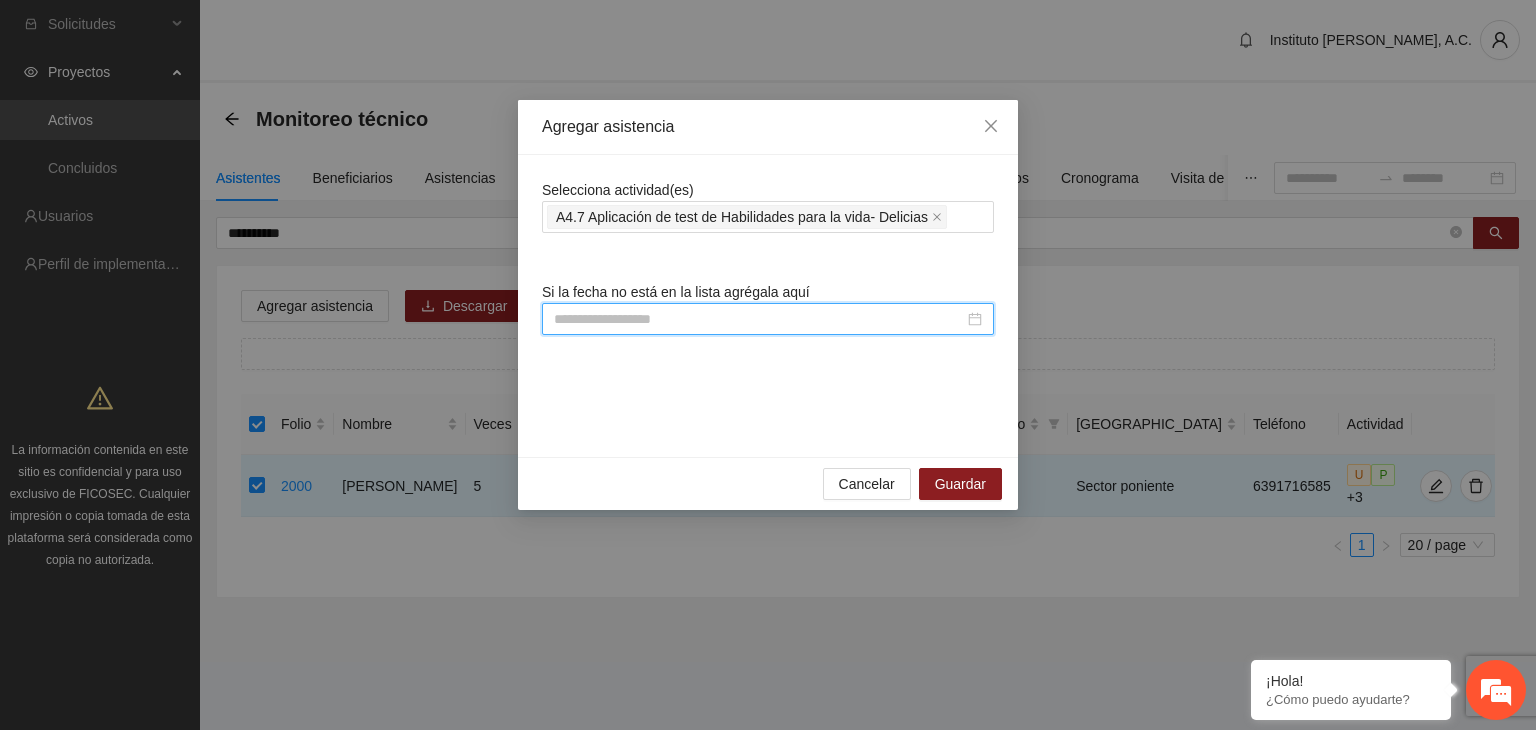 click at bounding box center (759, 319) 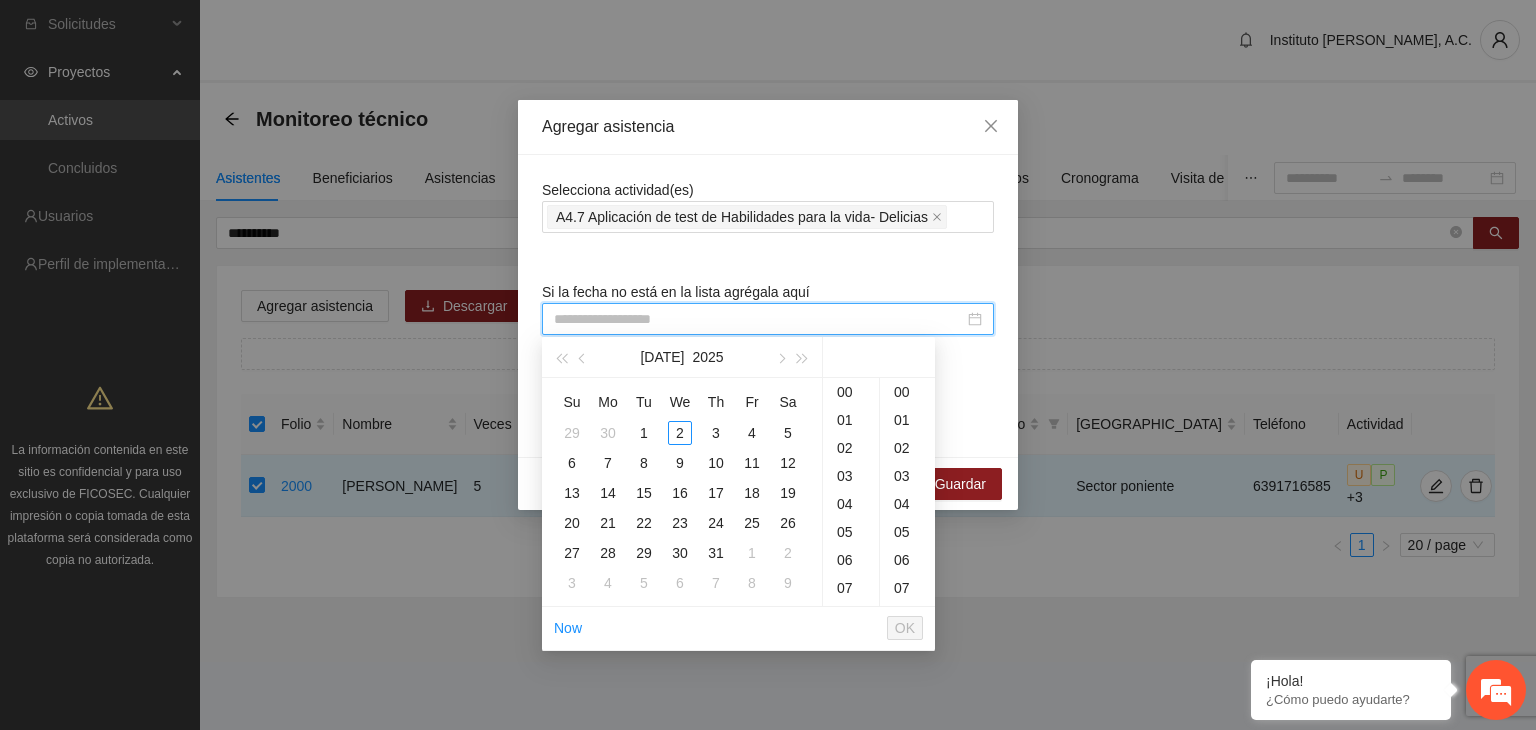 paste on "**********" 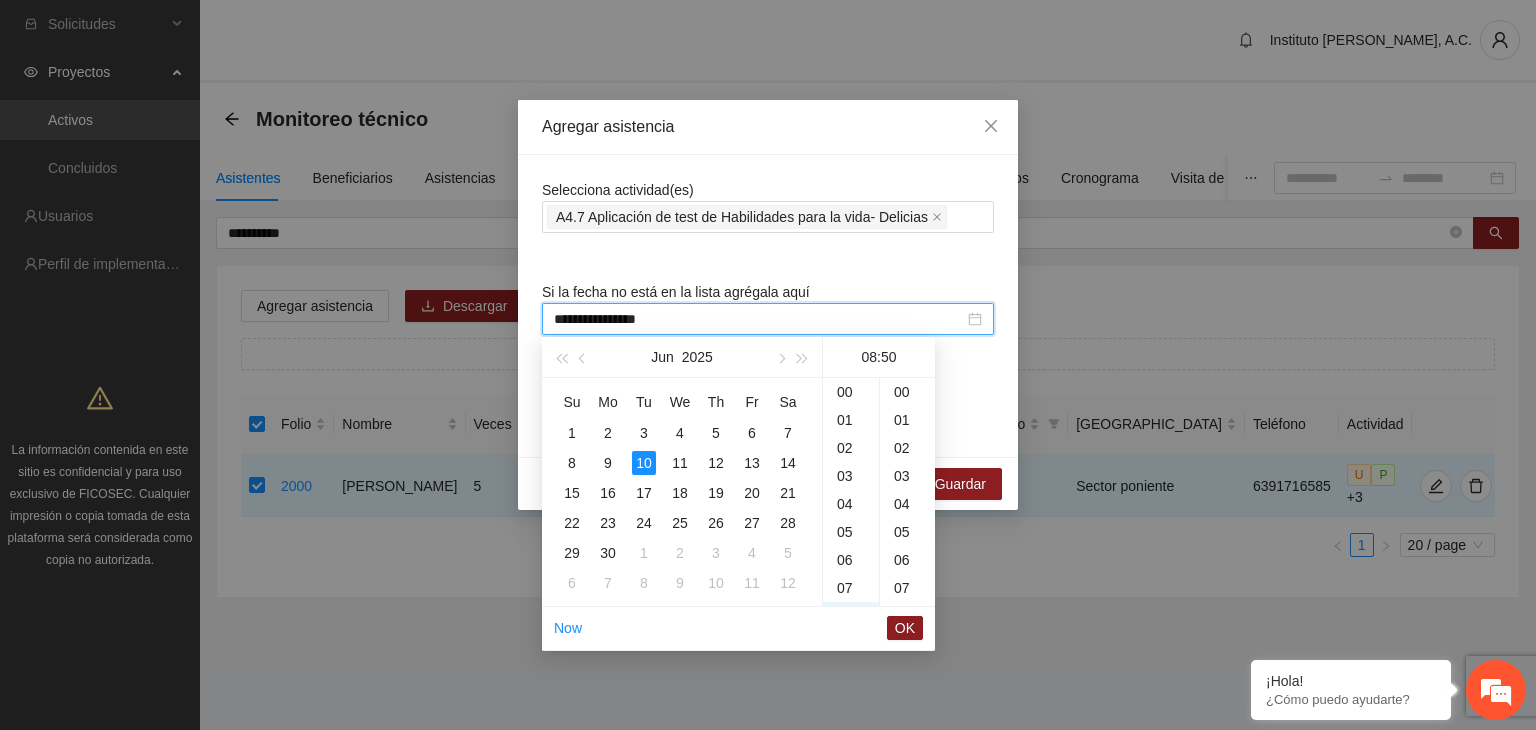 scroll, scrollTop: 224, scrollLeft: 0, axis: vertical 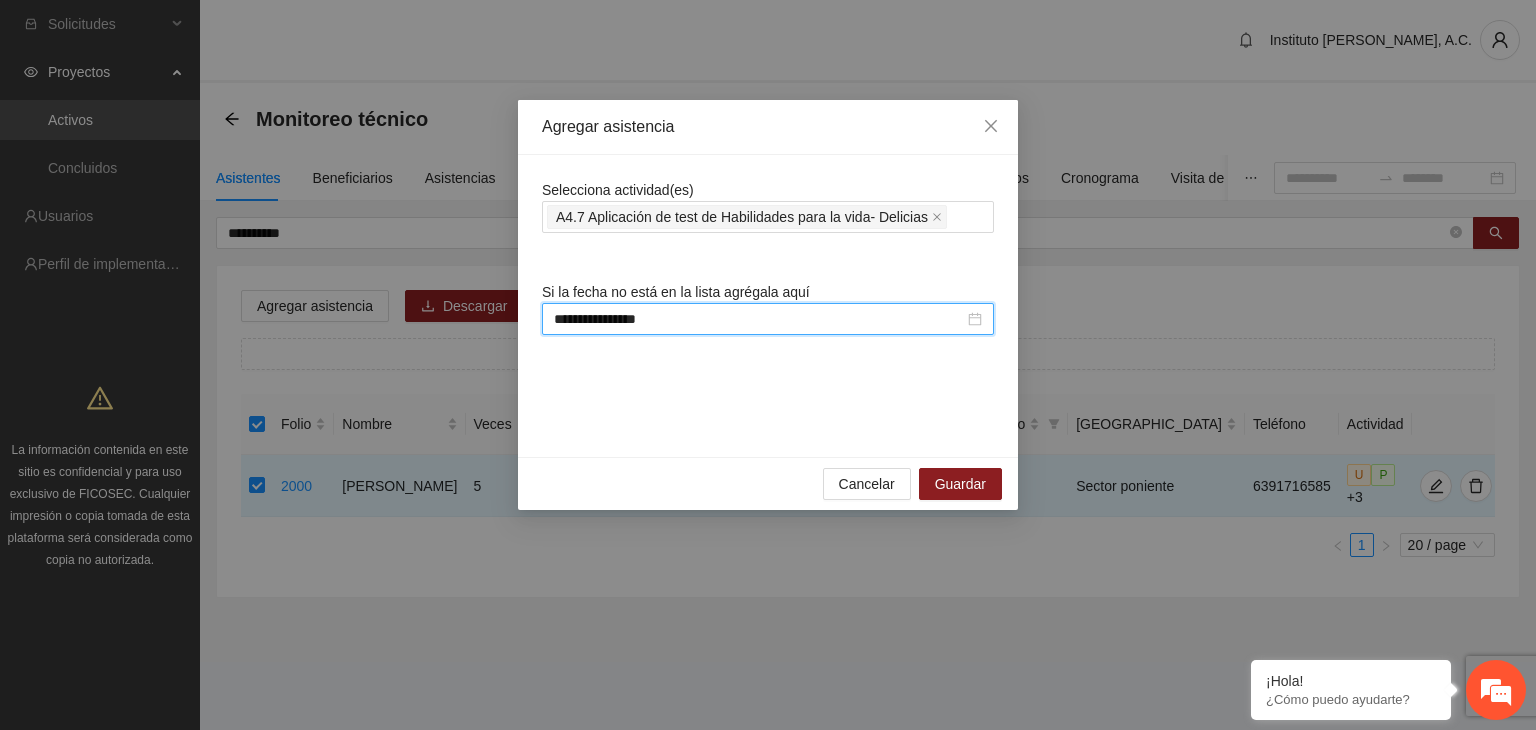 type on "**********" 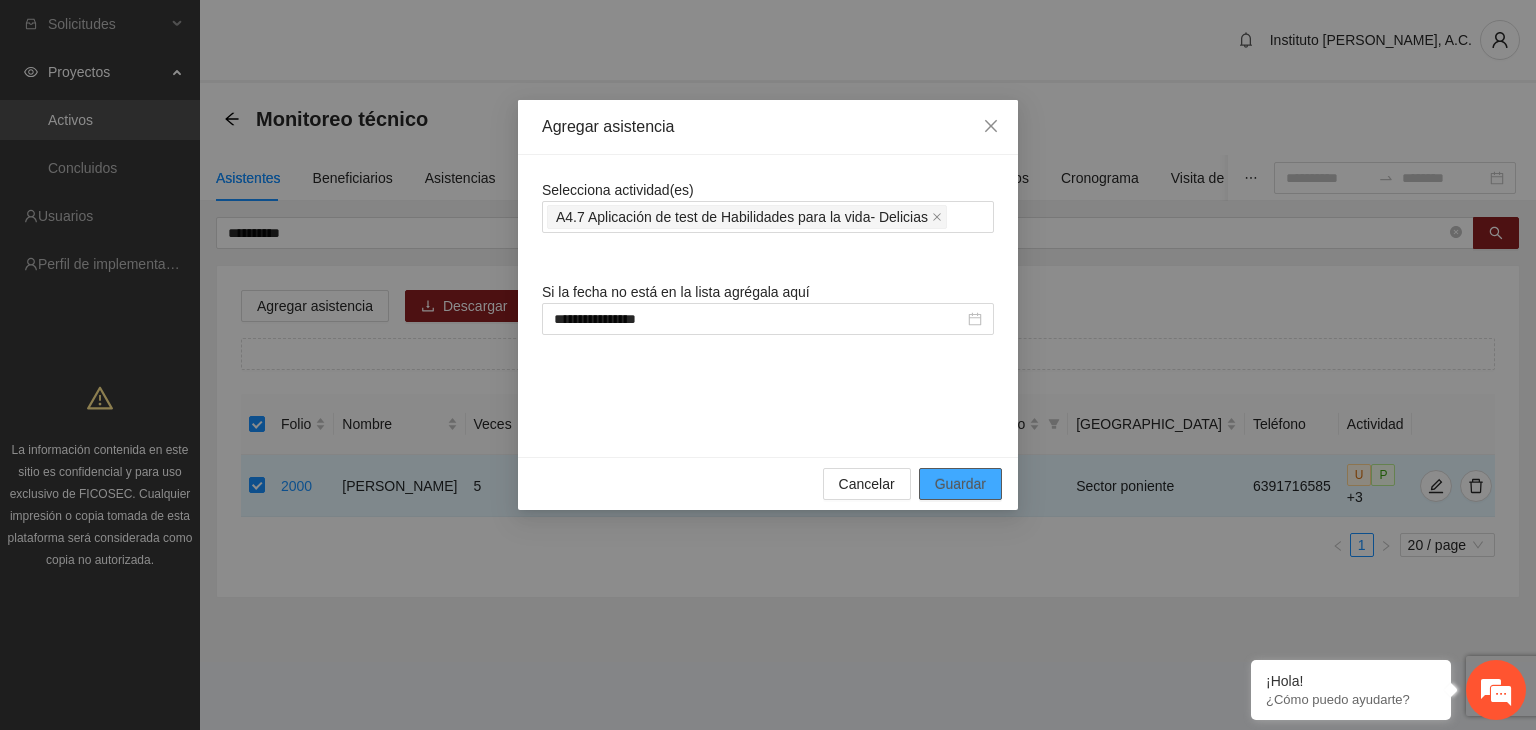 click on "Guardar" at bounding box center [960, 484] 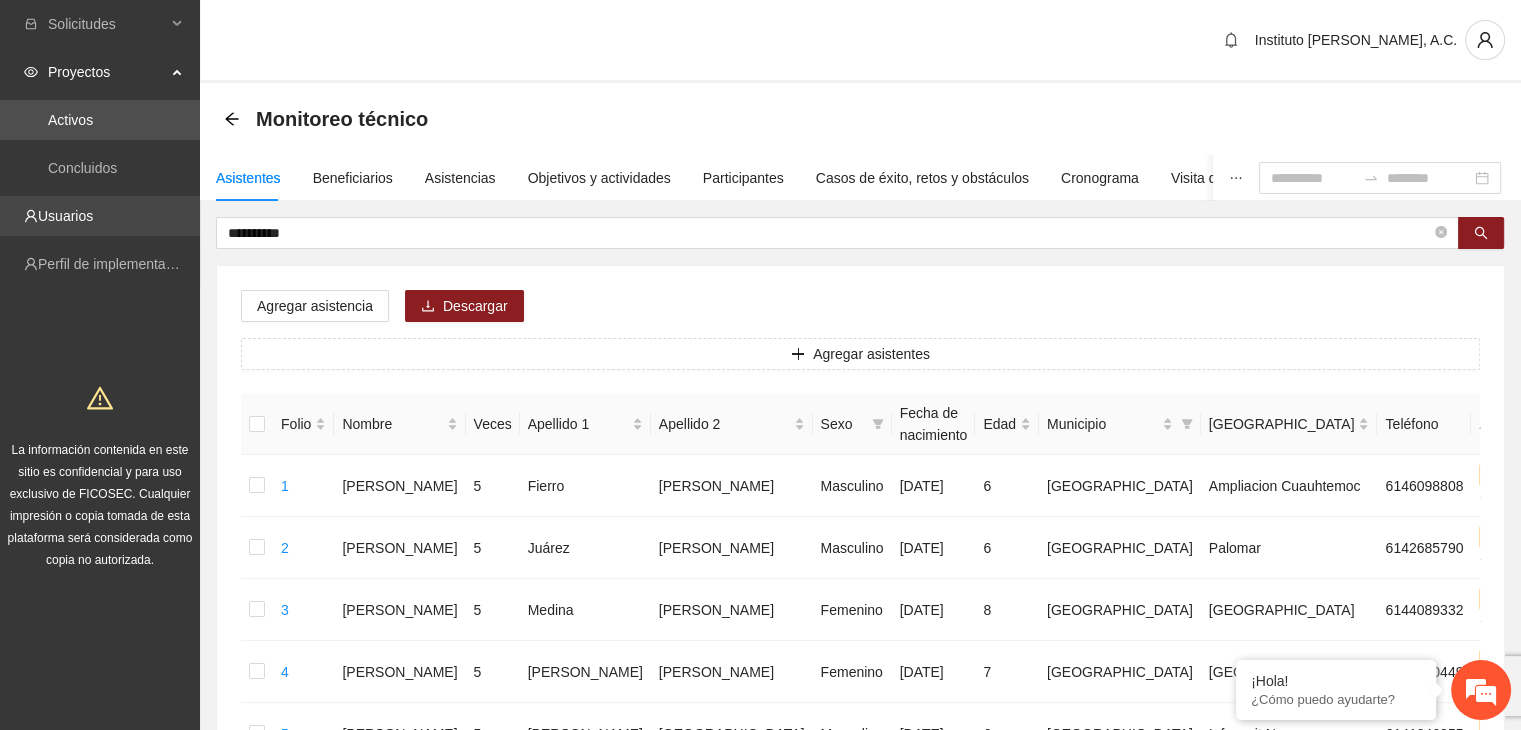 click on "**********" at bounding box center [829, 233] 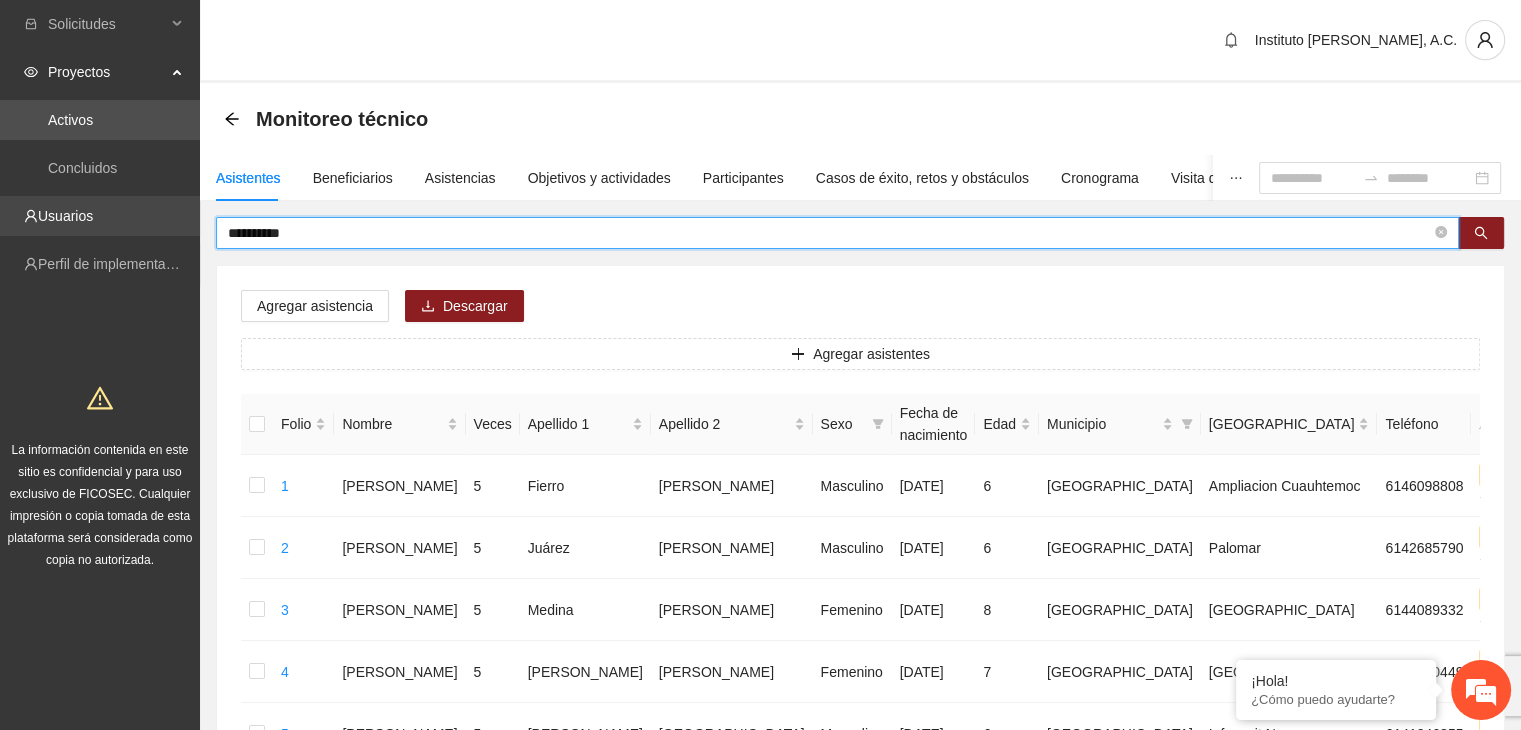click on "**********" at bounding box center [760, 948] 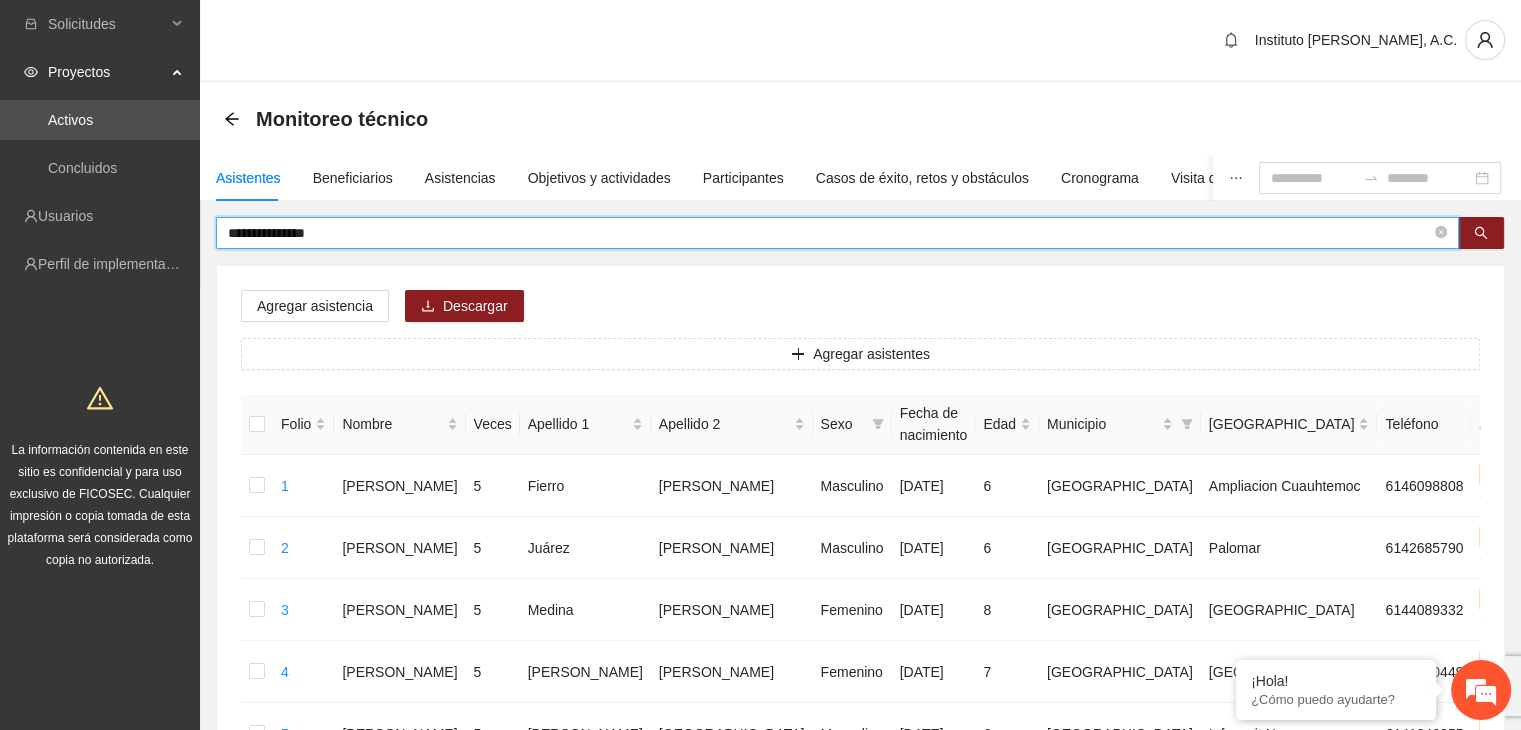 type on "**********" 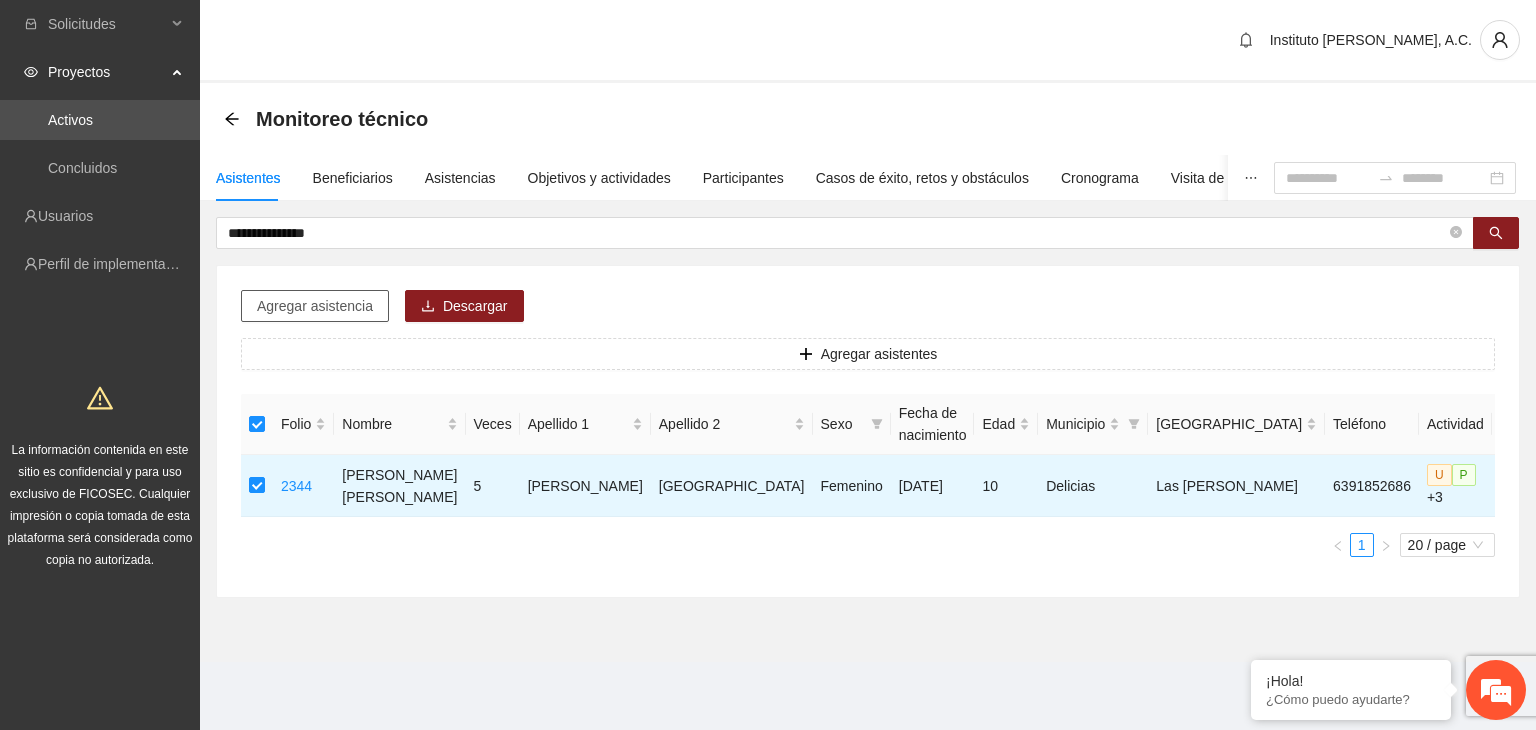 click on "Agregar asistencia" at bounding box center (315, 306) 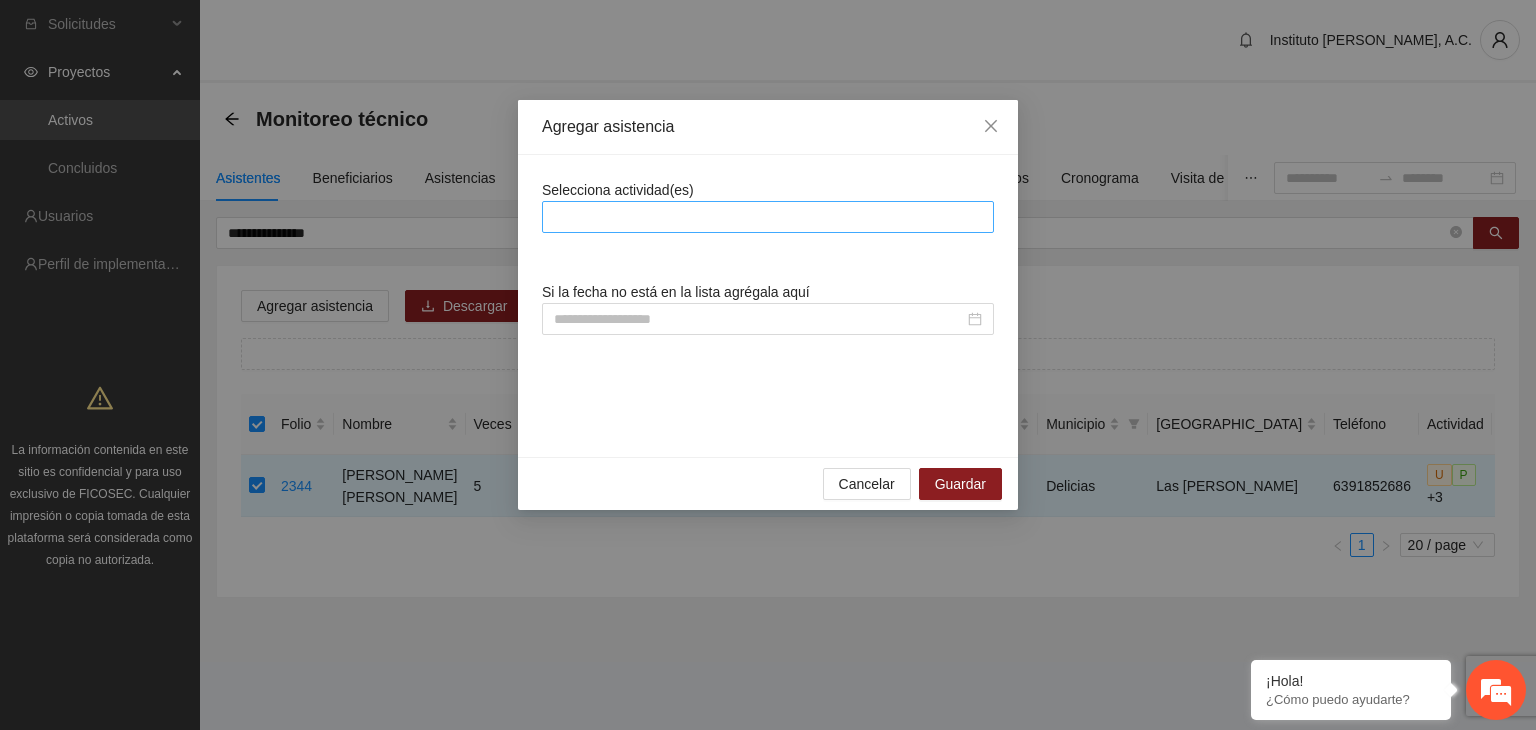click at bounding box center (768, 217) 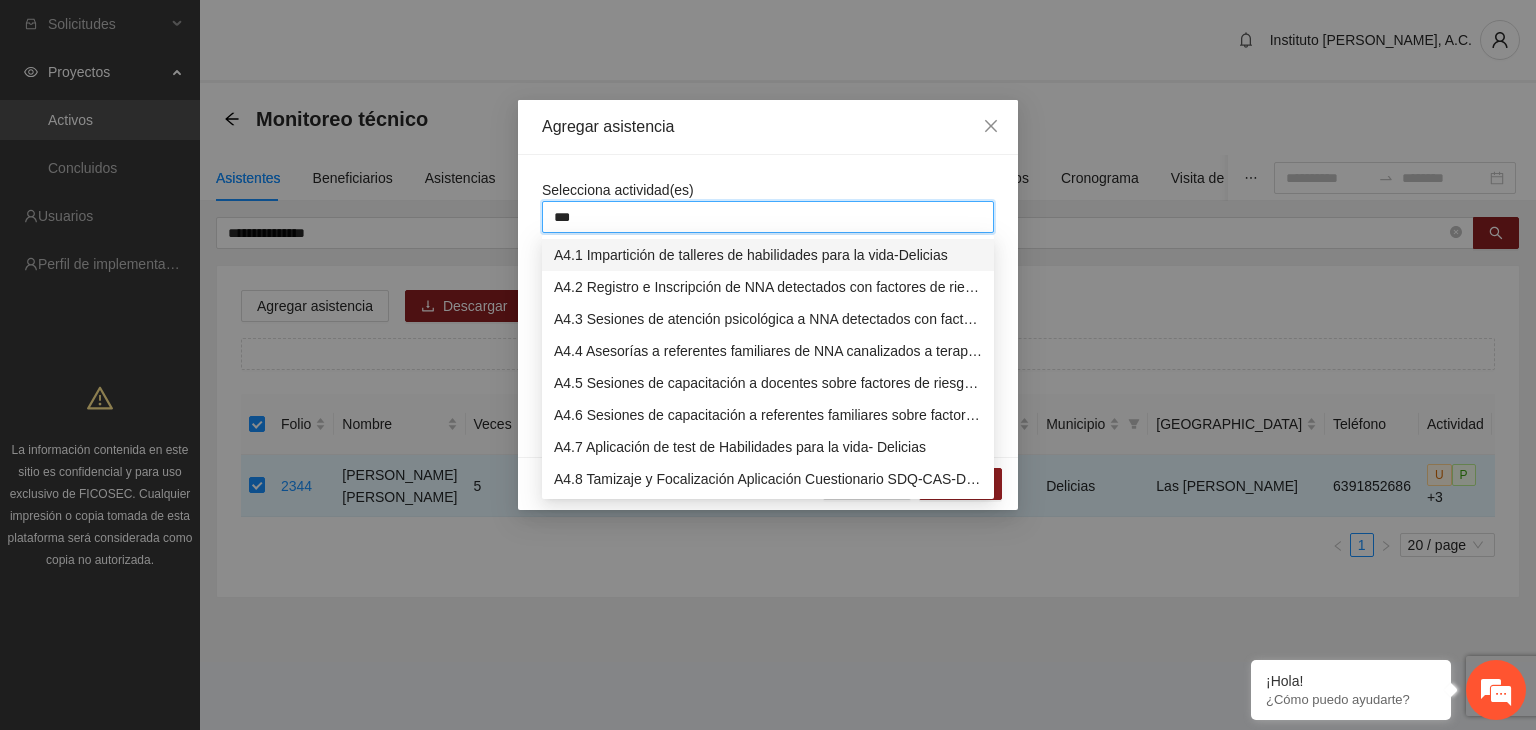 type on "****" 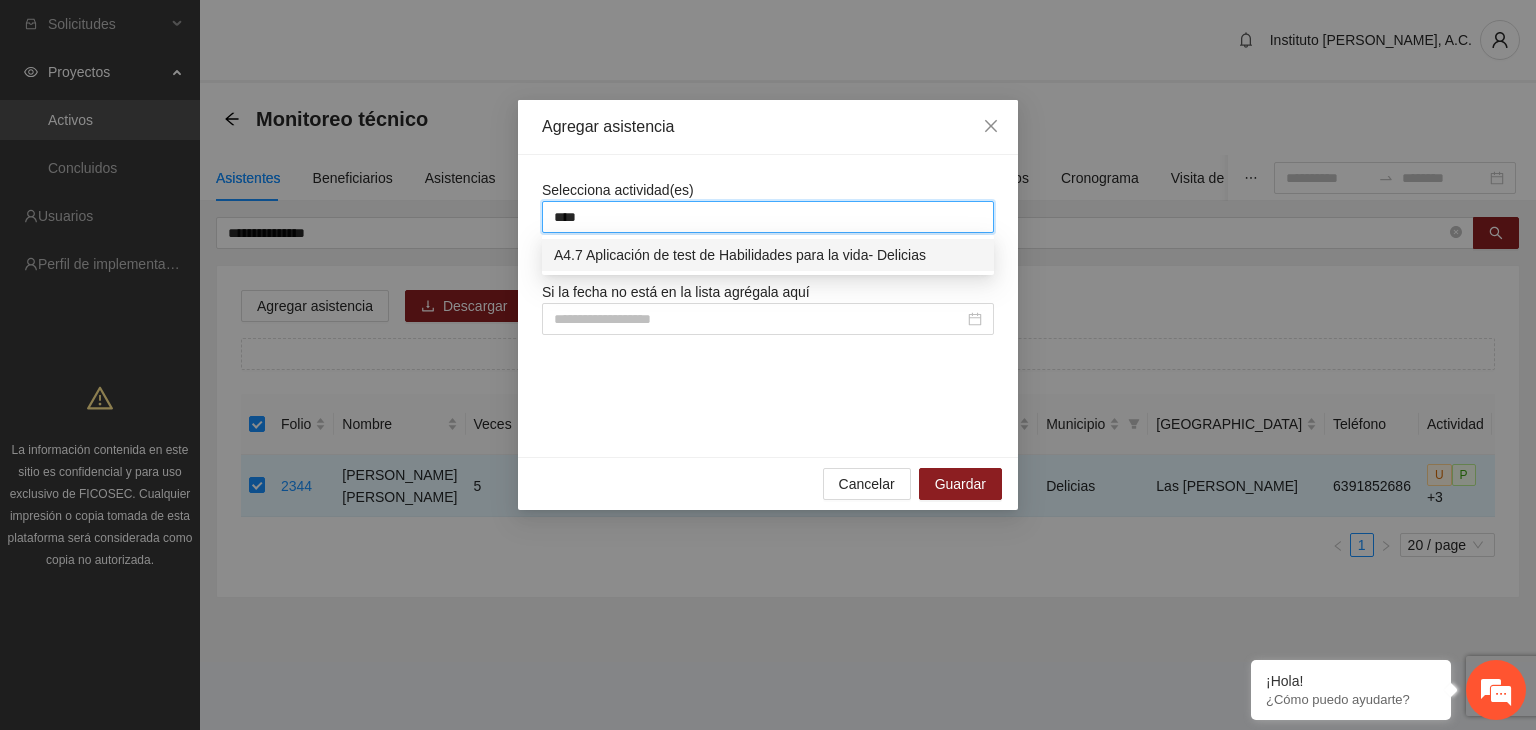 click on "A4.7 Aplicación de test de Habilidades para la vida- Delicias" at bounding box center (768, 255) 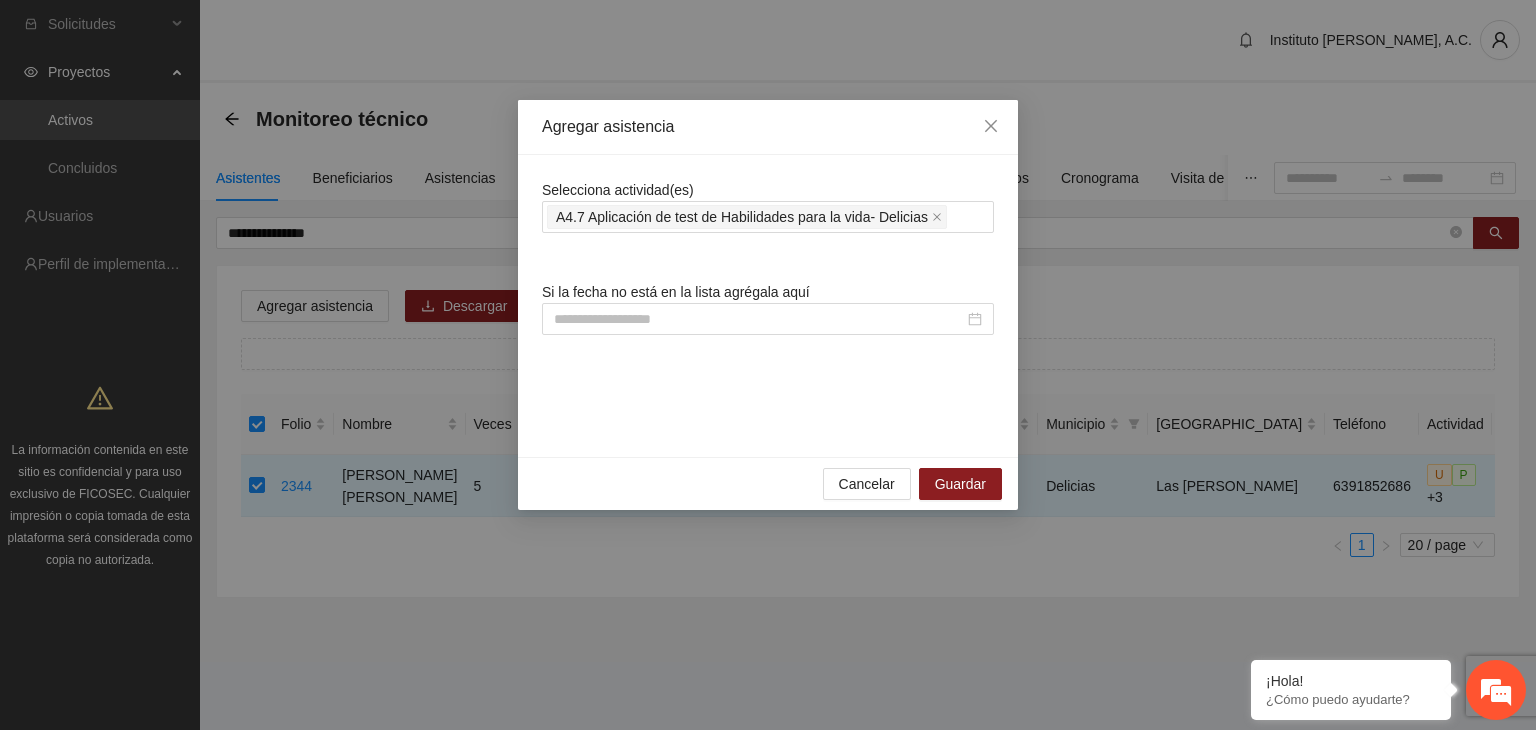 click on "Agregar asistencia" at bounding box center (768, 127) 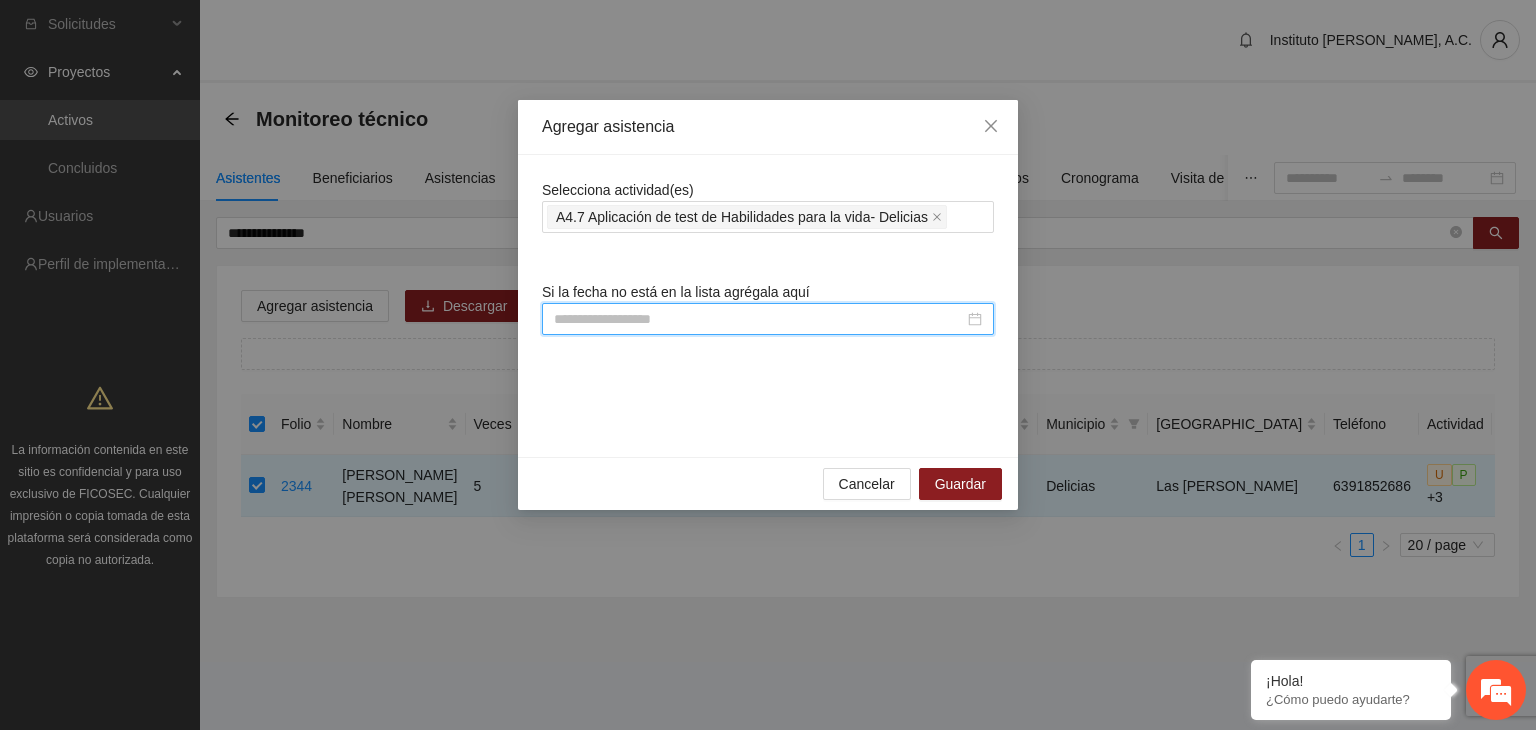 click at bounding box center (759, 319) 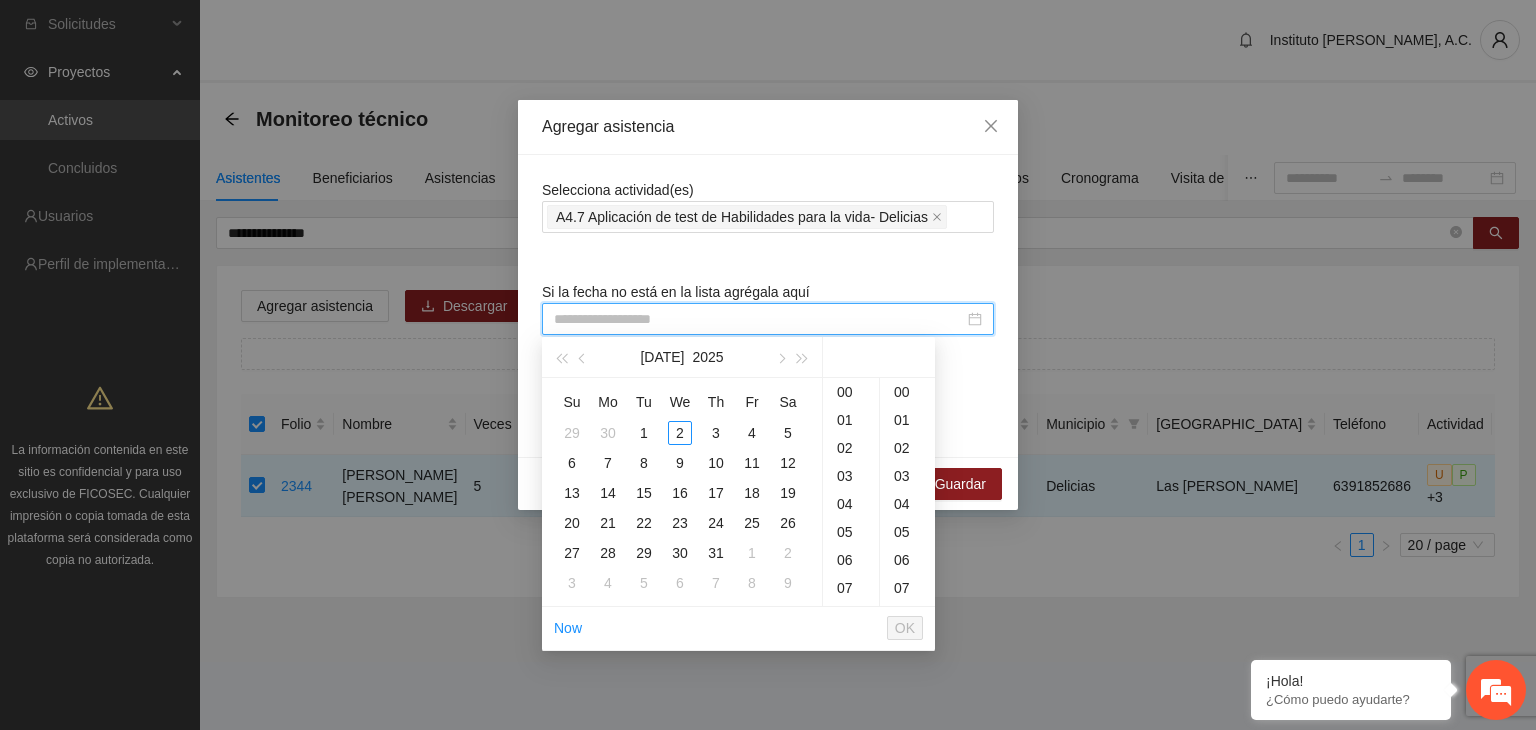 paste on "**********" 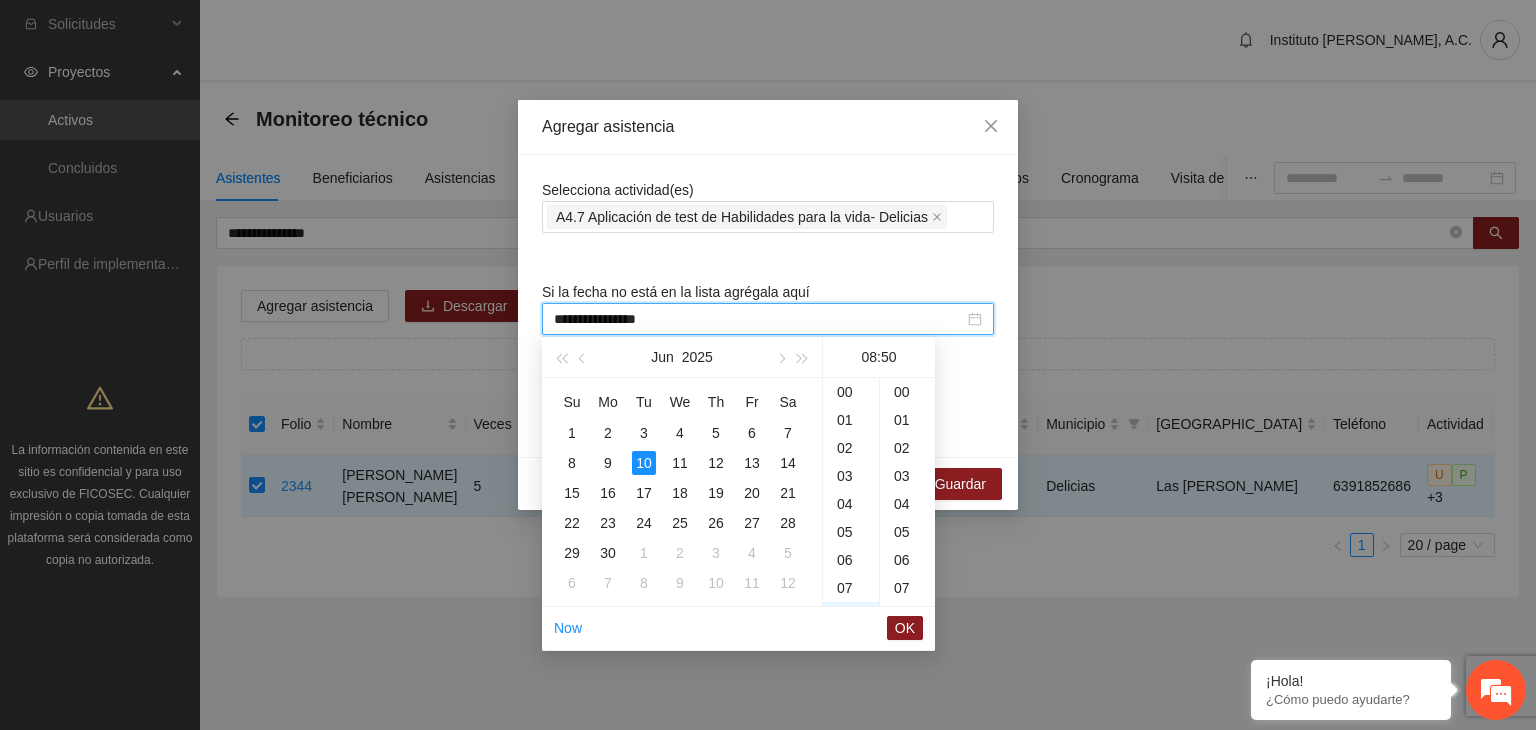 scroll, scrollTop: 224, scrollLeft: 0, axis: vertical 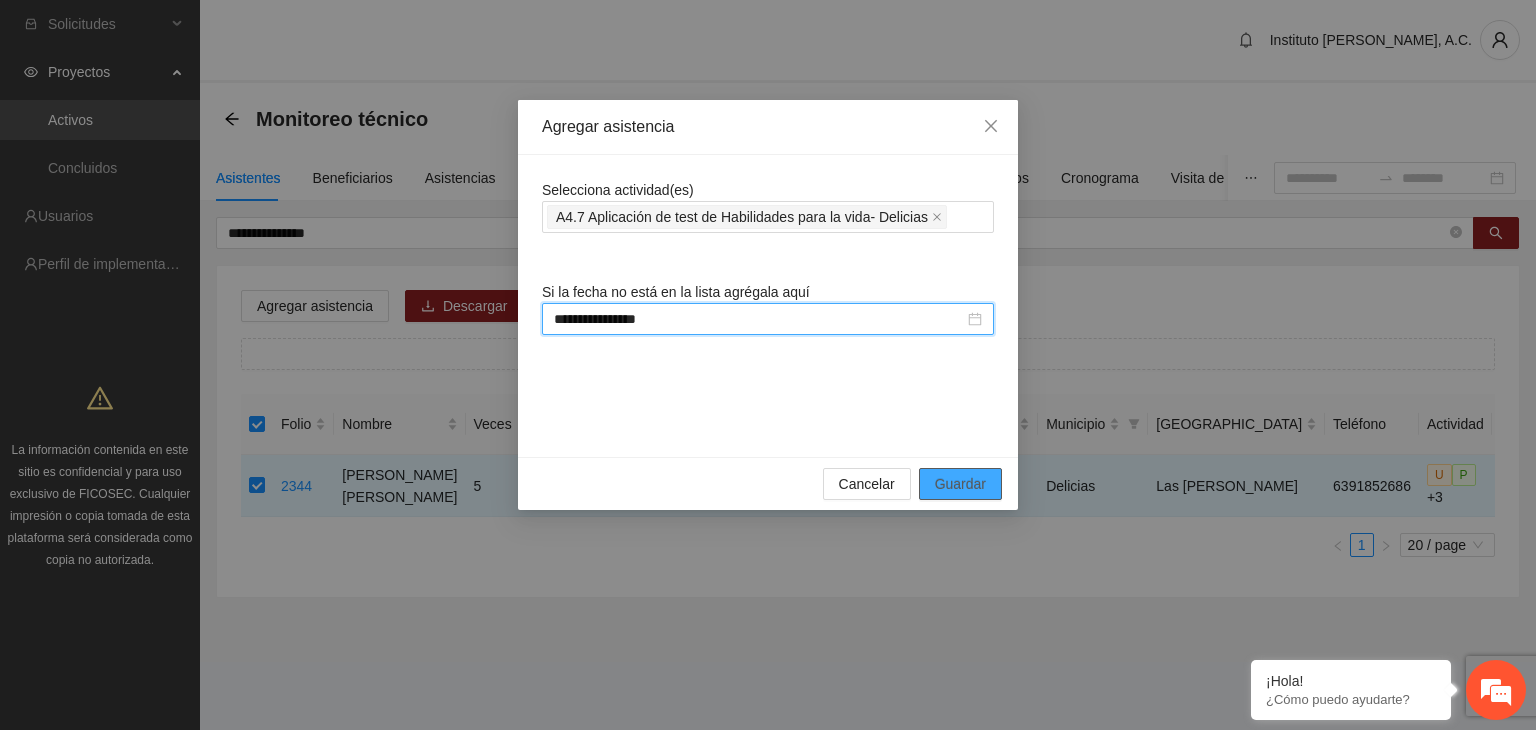 type on "**********" 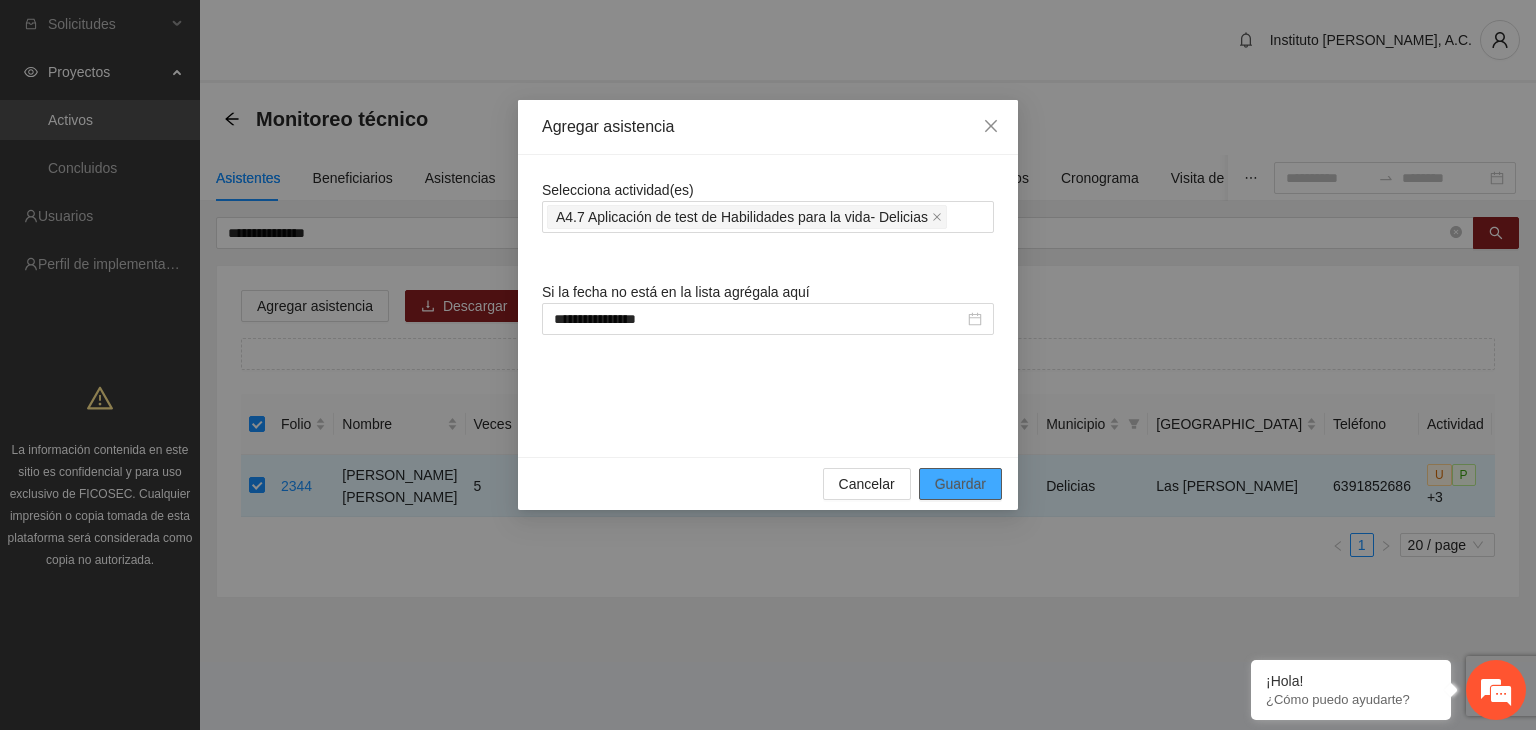click on "Guardar" at bounding box center [960, 484] 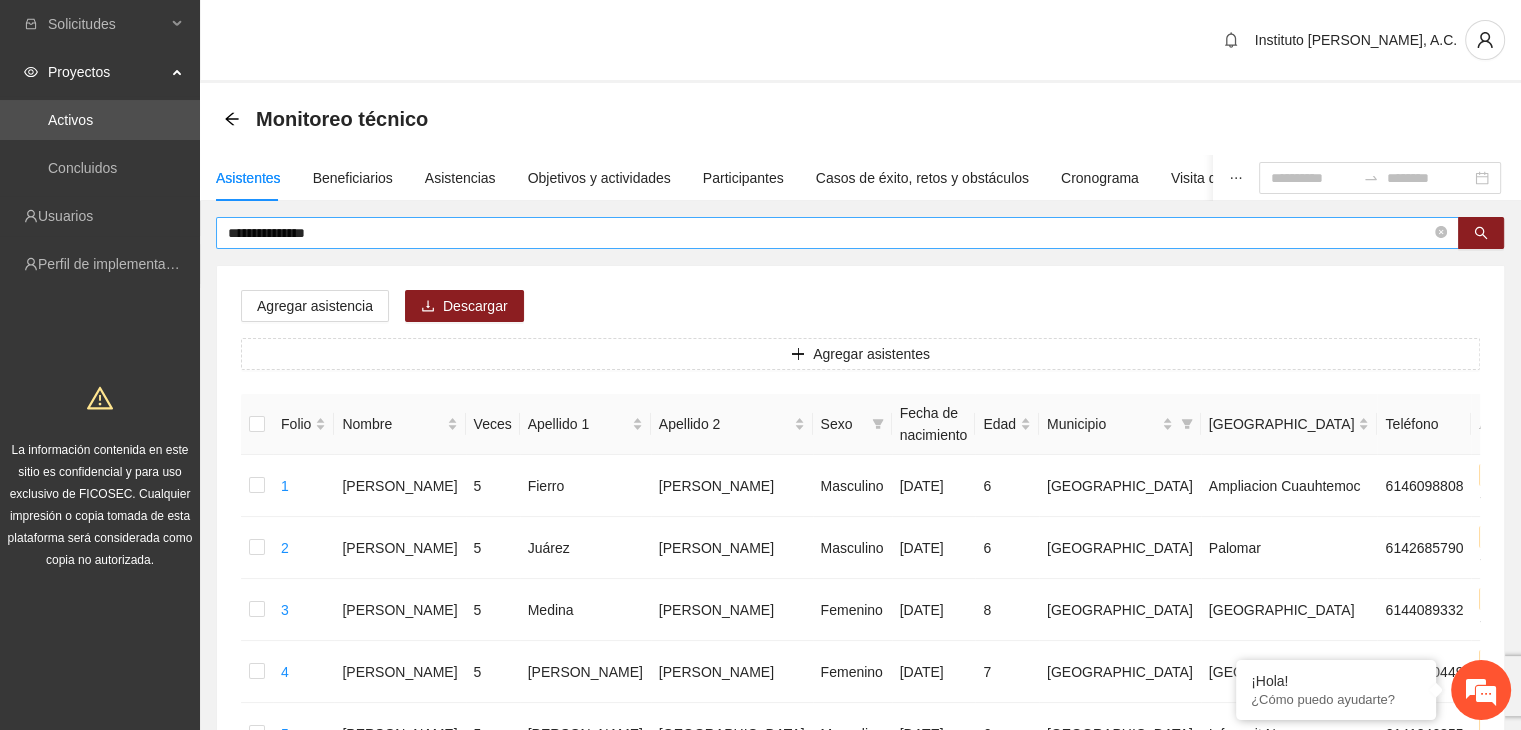 click on "**********" at bounding box center [829, 233] 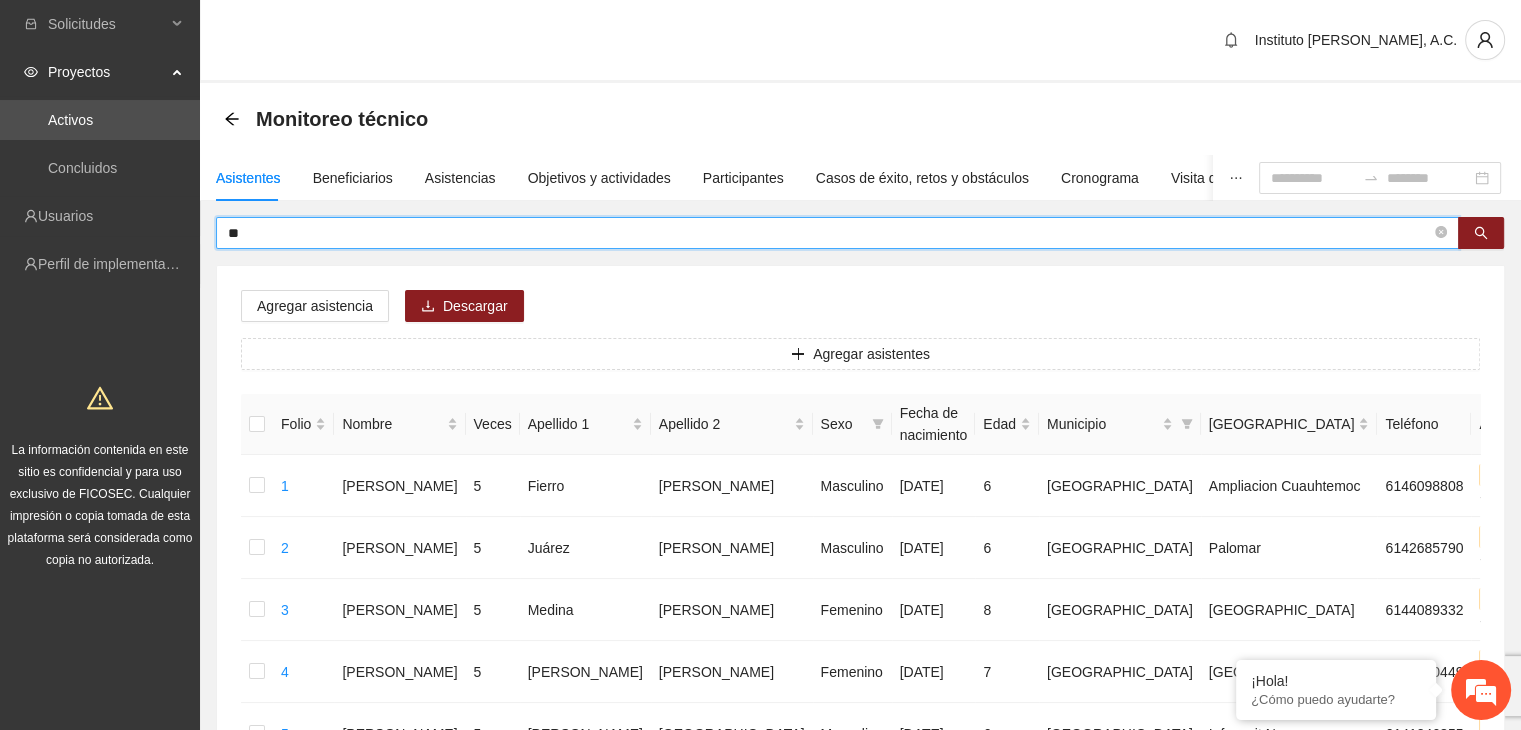 type on "*" 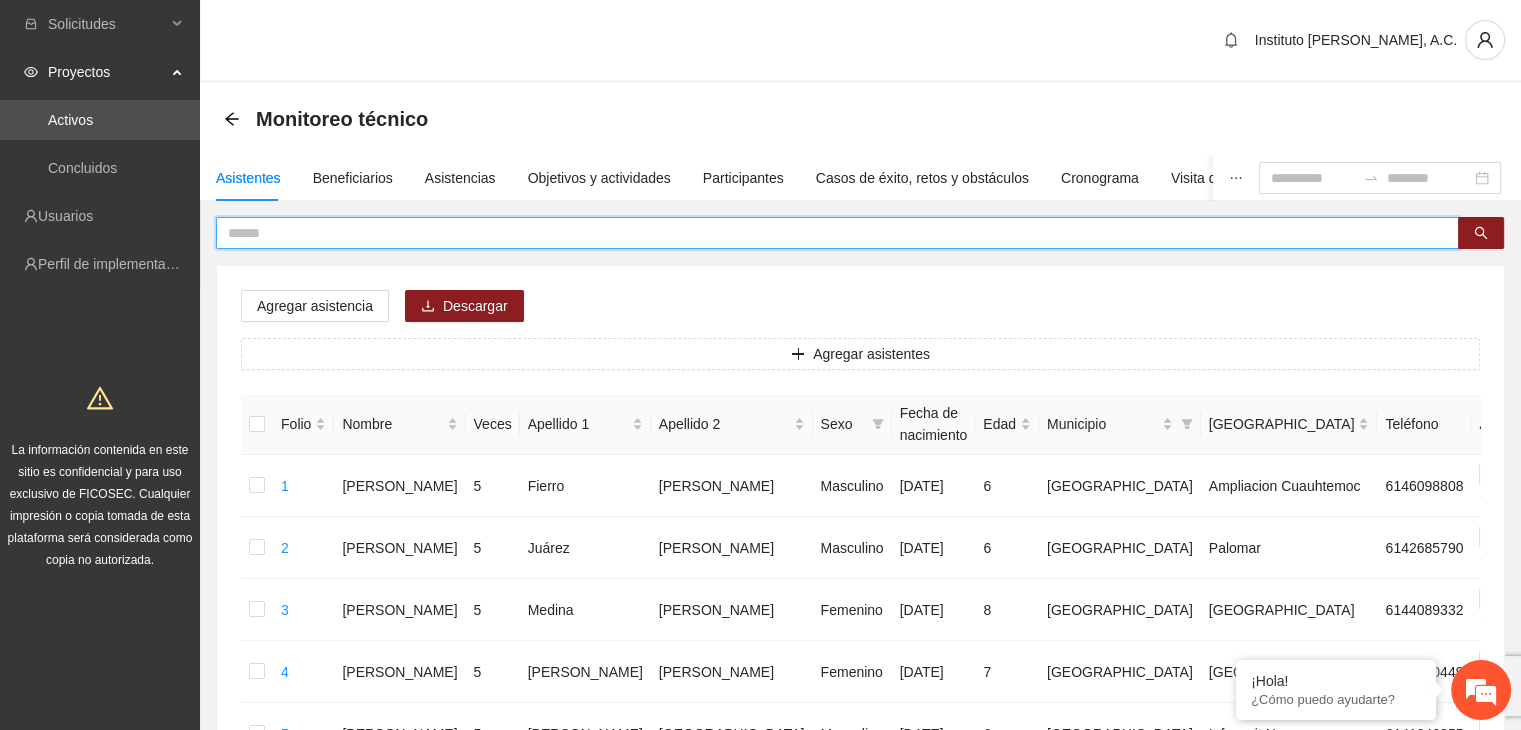 paste on "**********" 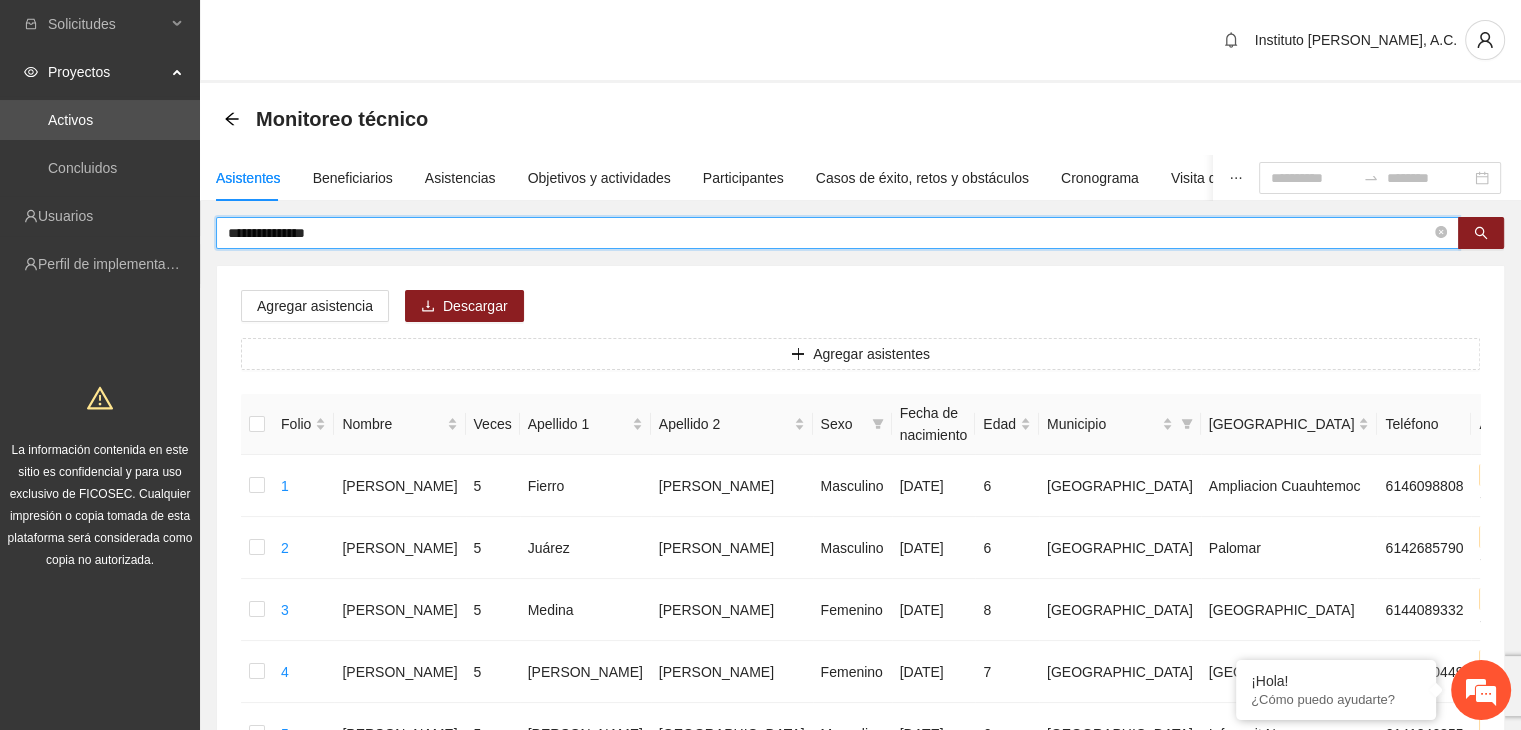 type on "**********" 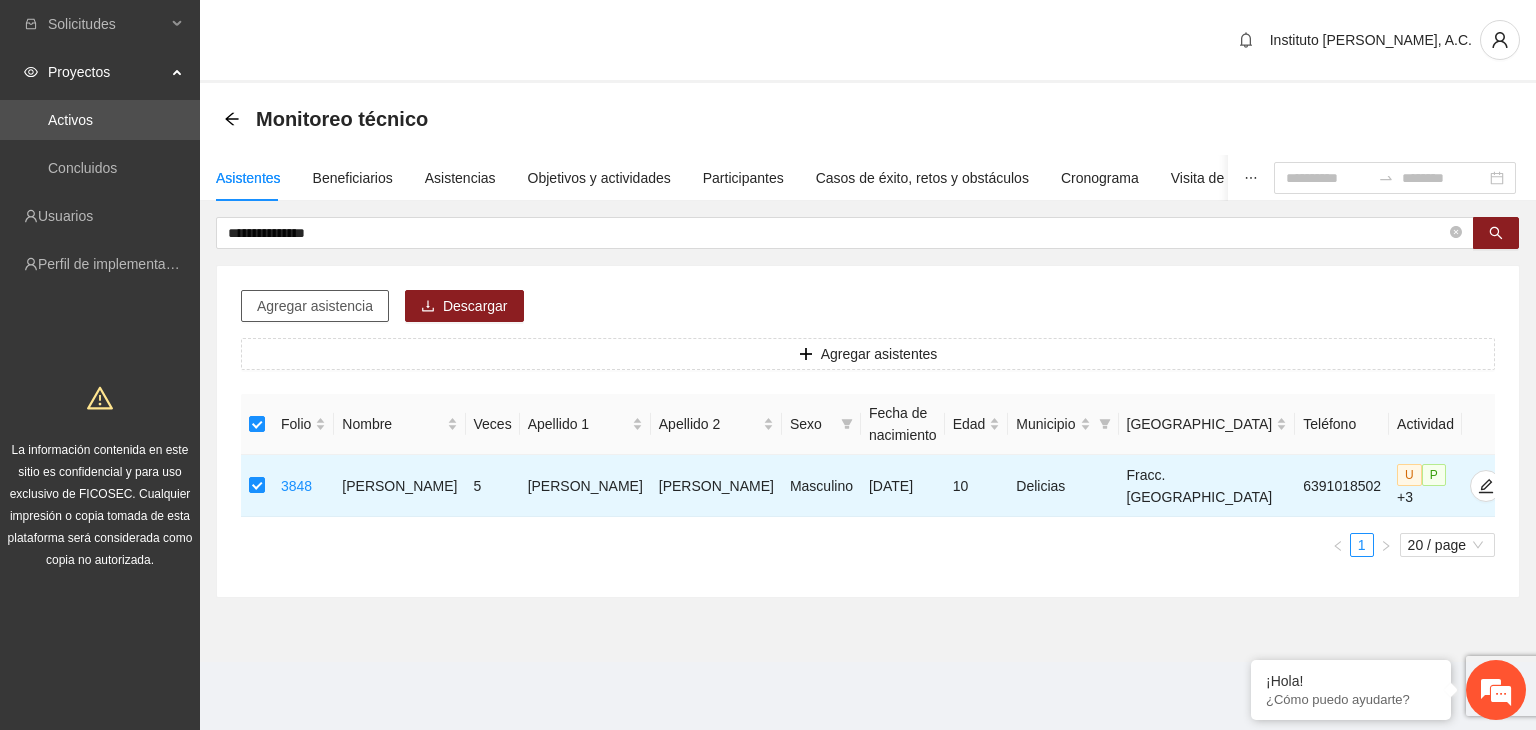 click on "Agregar asistencia" at bounding box center (315, 306) 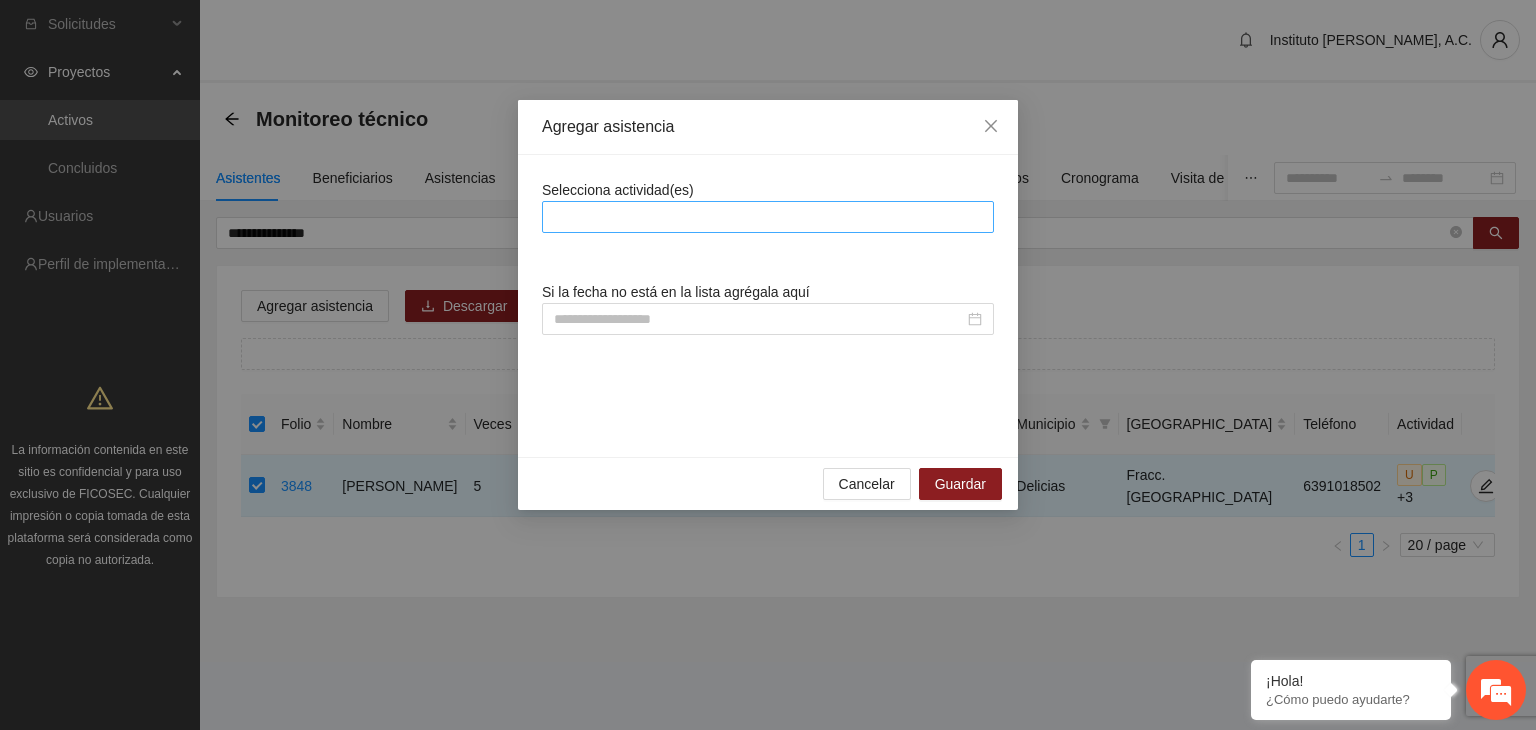 click at bounding box center [768, 217] 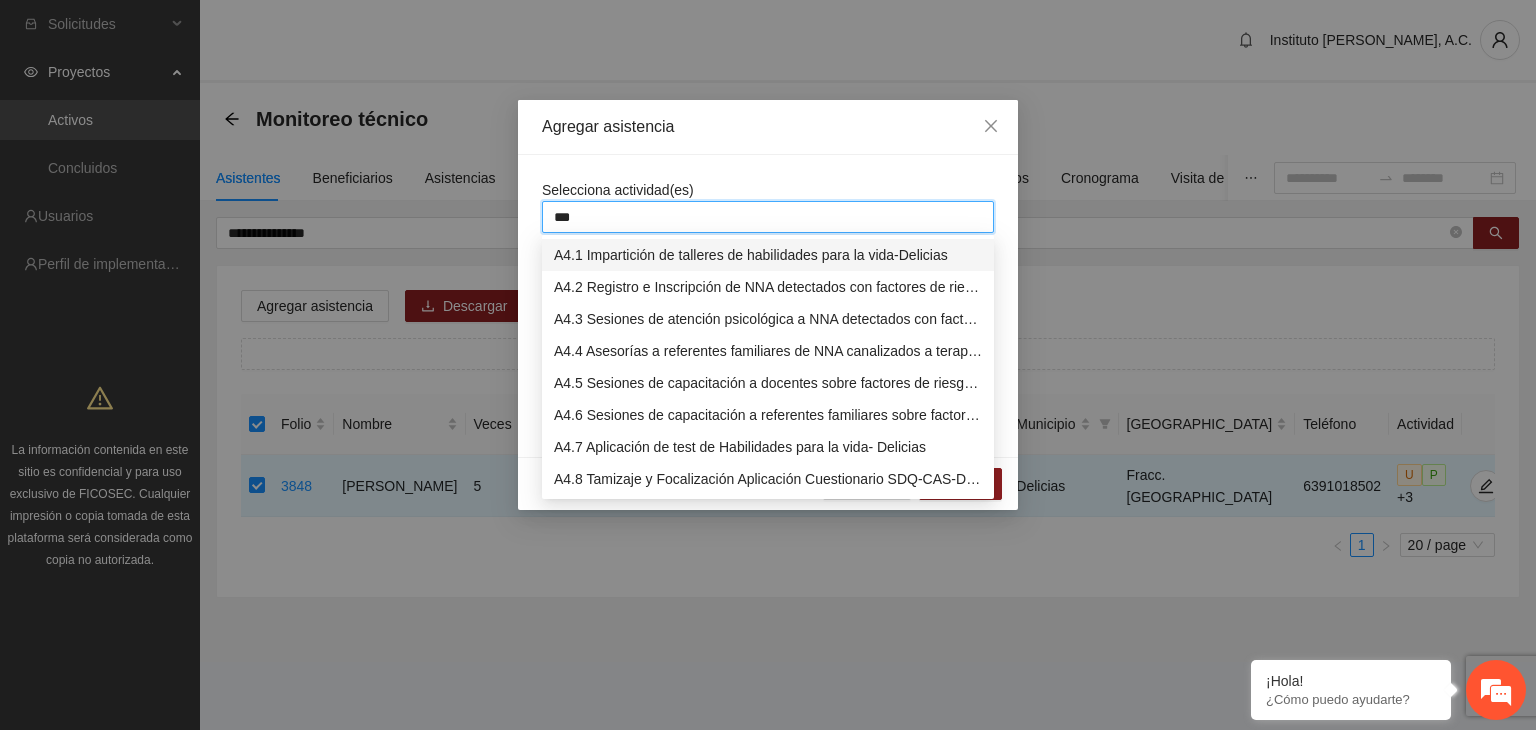 type on "****" 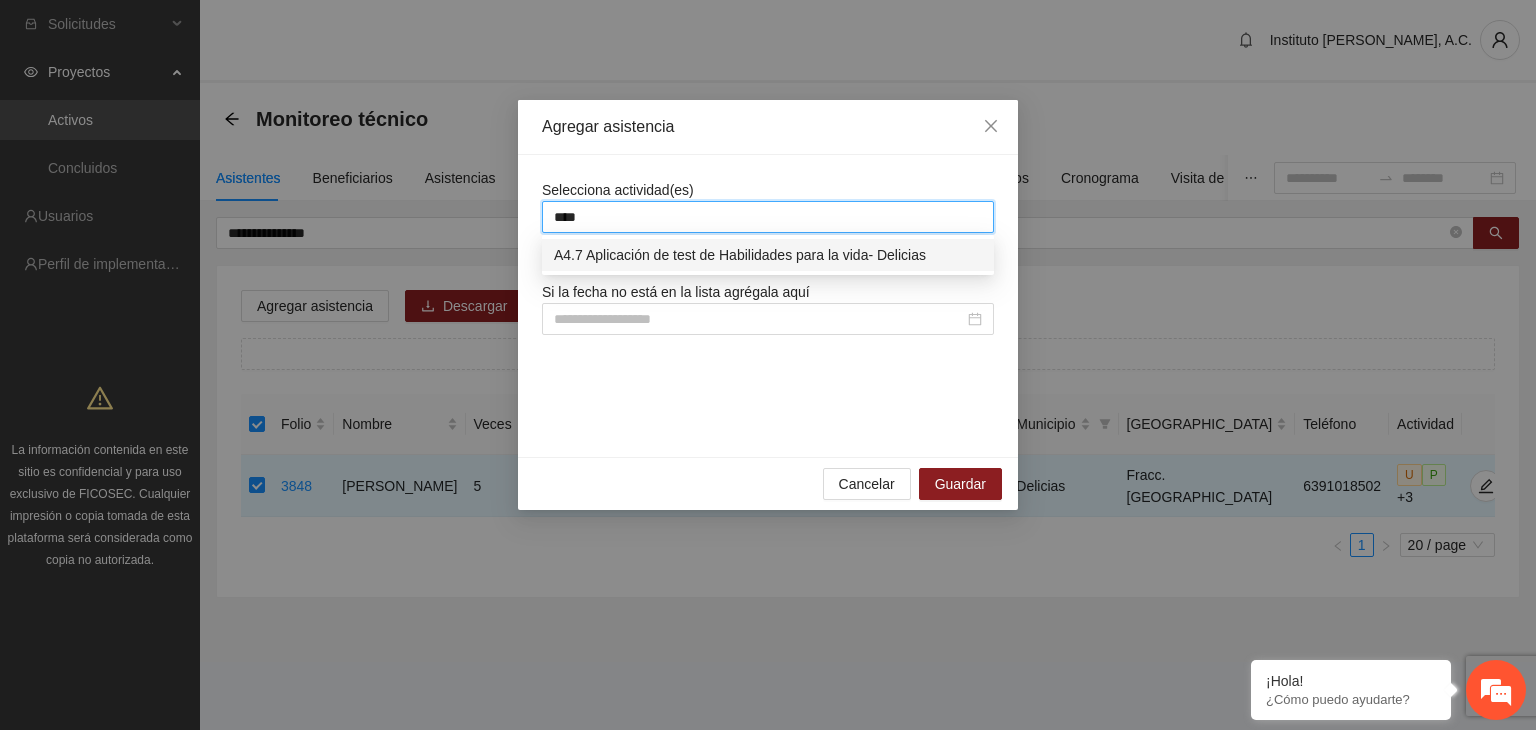 click on "A4.7 Aplicación de test de Habilidades para la vida- Delicias" at bounding box center [768, 255] 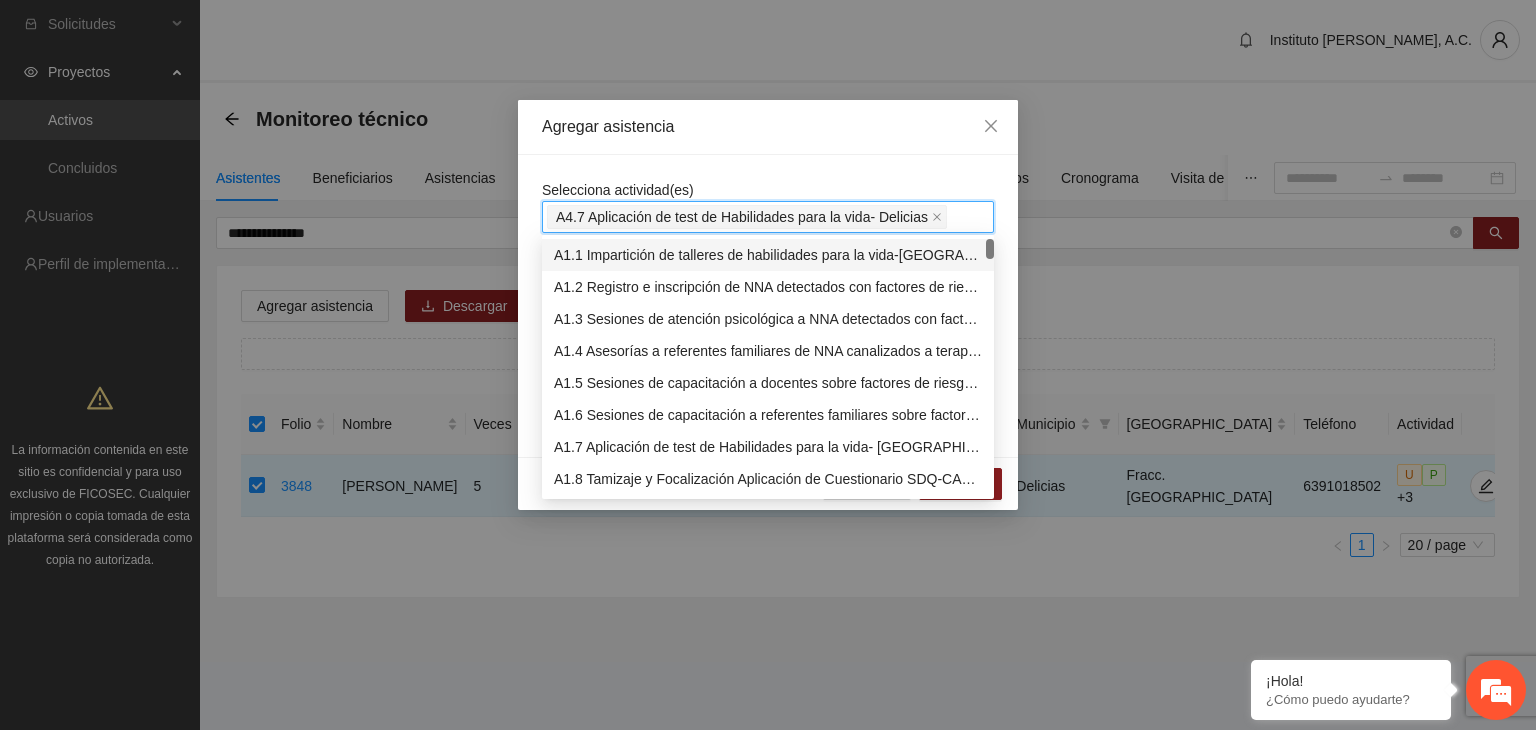 click on "Agregar asistencia" at bounding box center [768, 127] 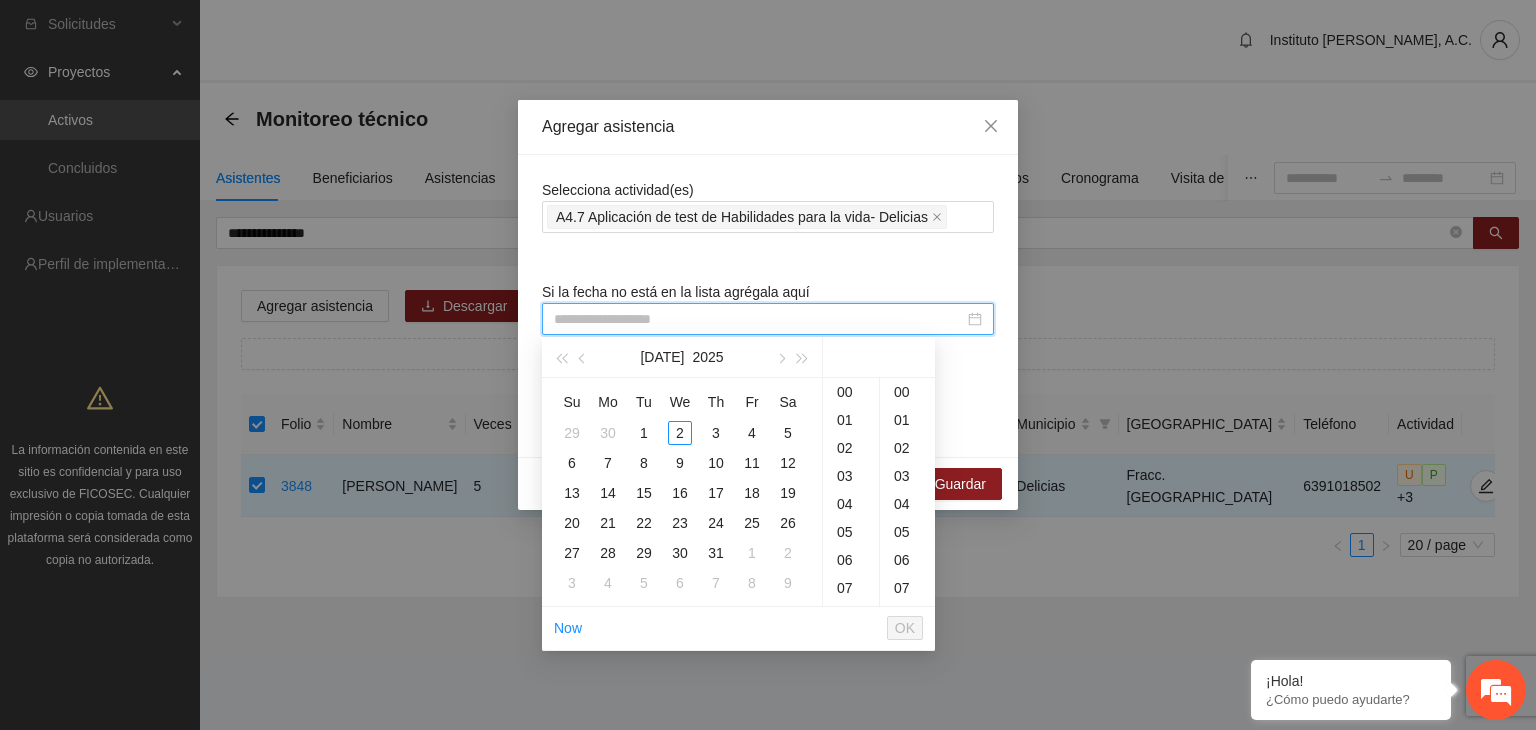 click at bounding box center [759, 319] 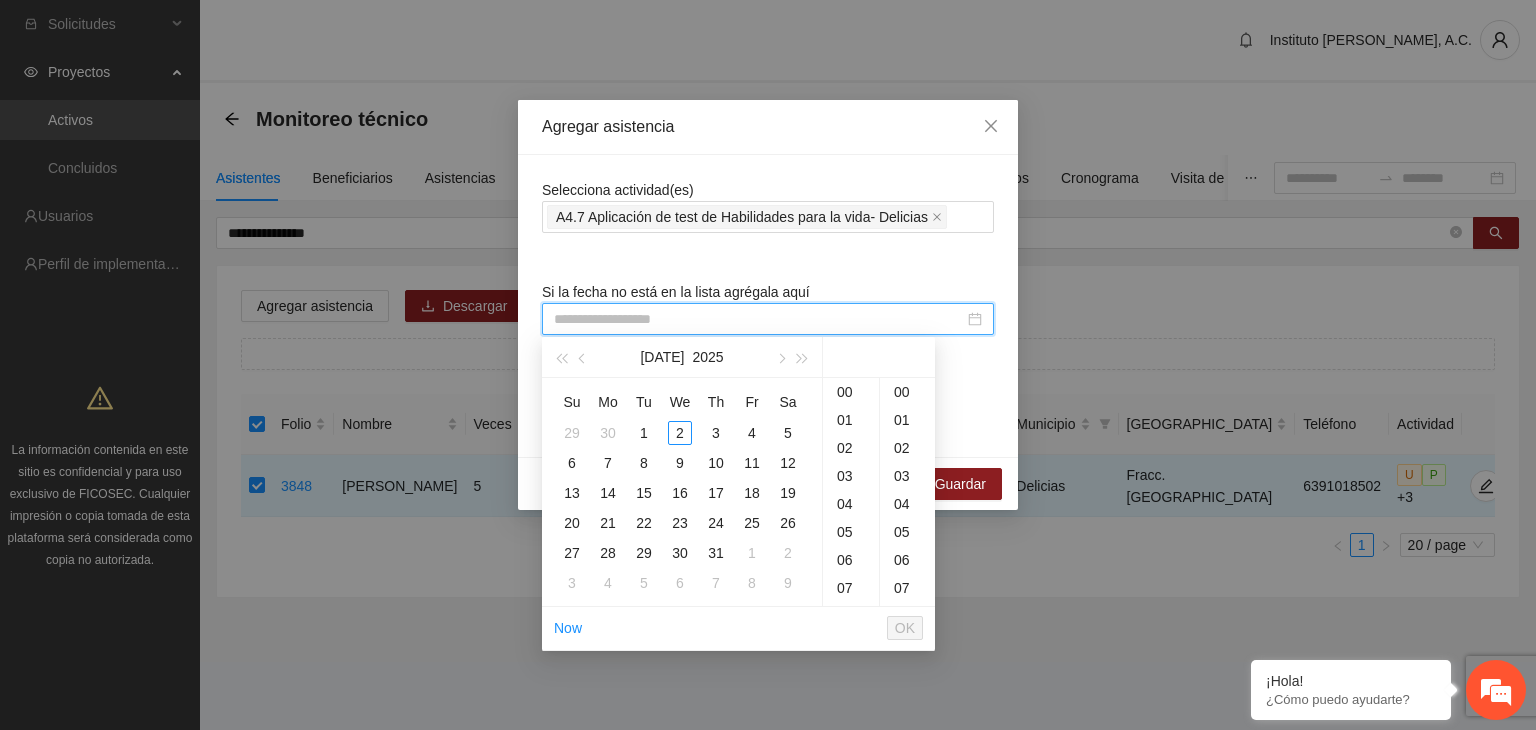 paste on "**********" 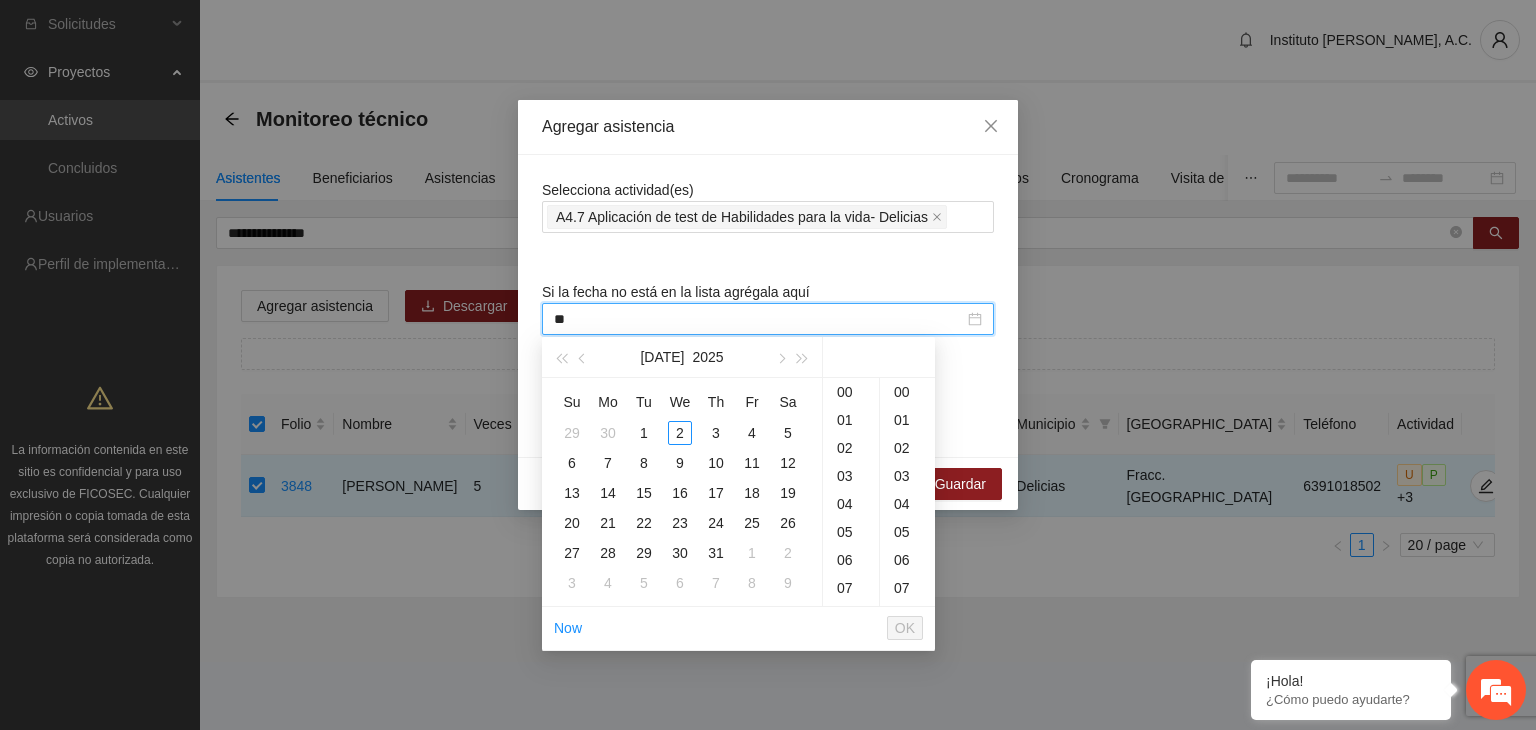 type on "*" 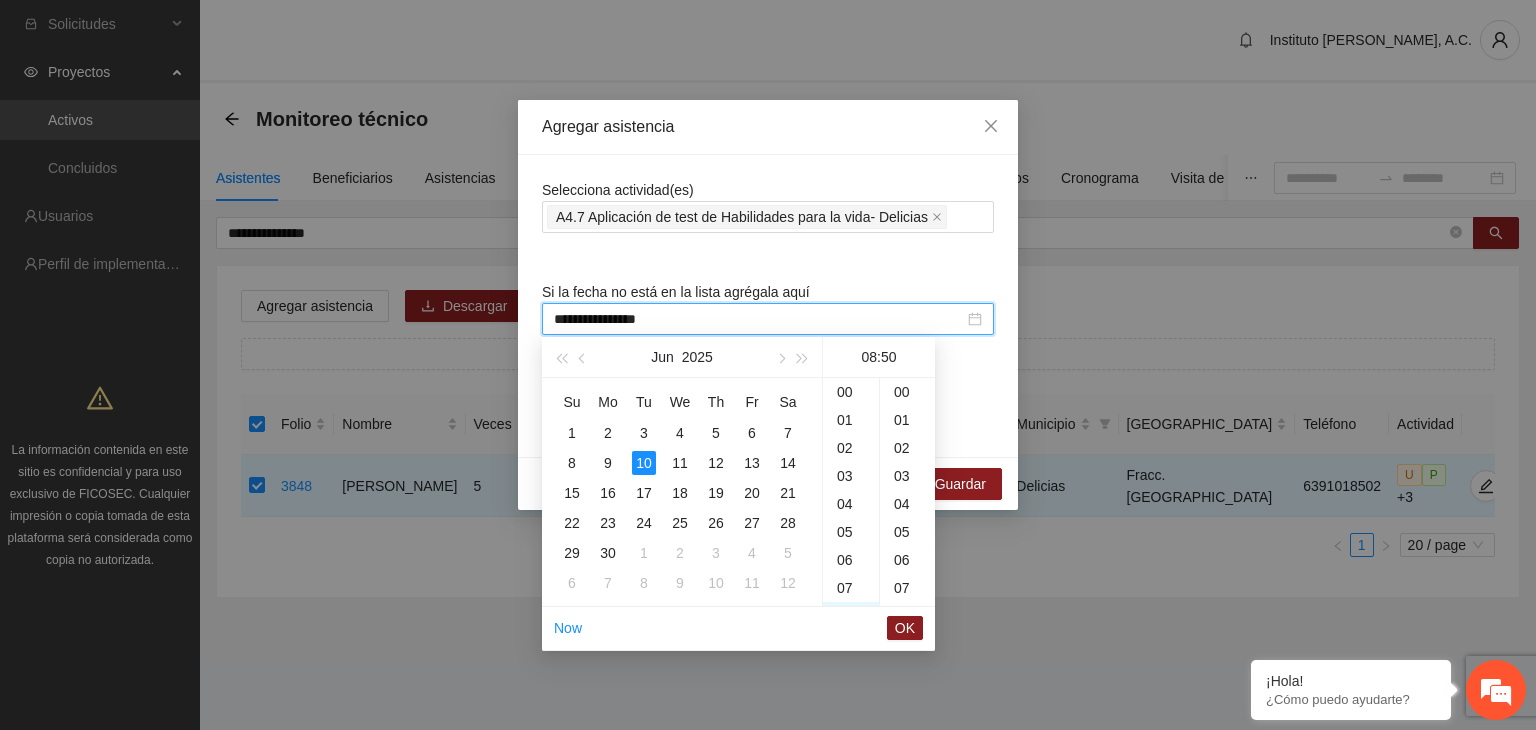 scroll, scrollTop: 224, scrollLeft: 0, axis: vertical 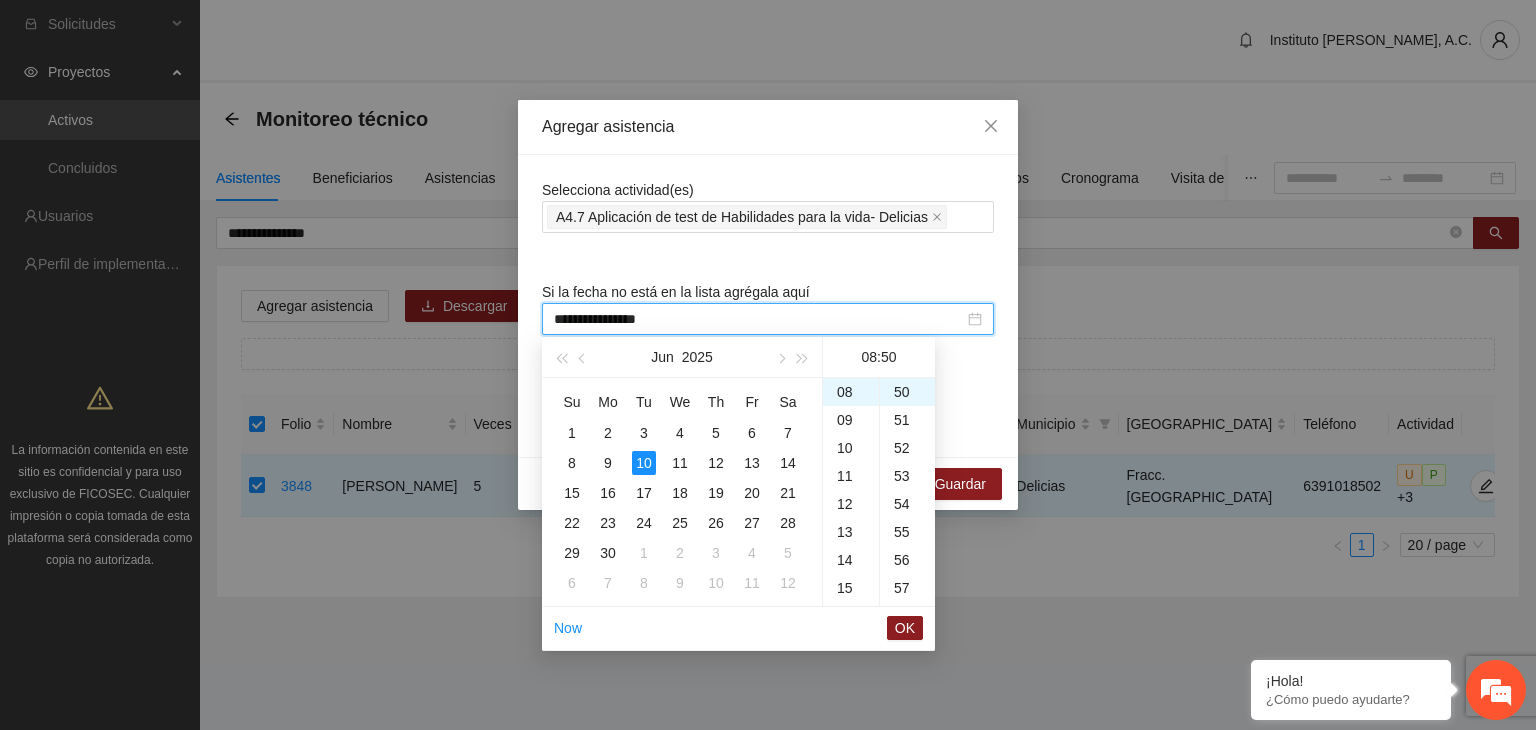 drag, startPoint x: 677, startPoint y: 310, endPoint x: 542, endPoint y: 307, distance: 135.03333 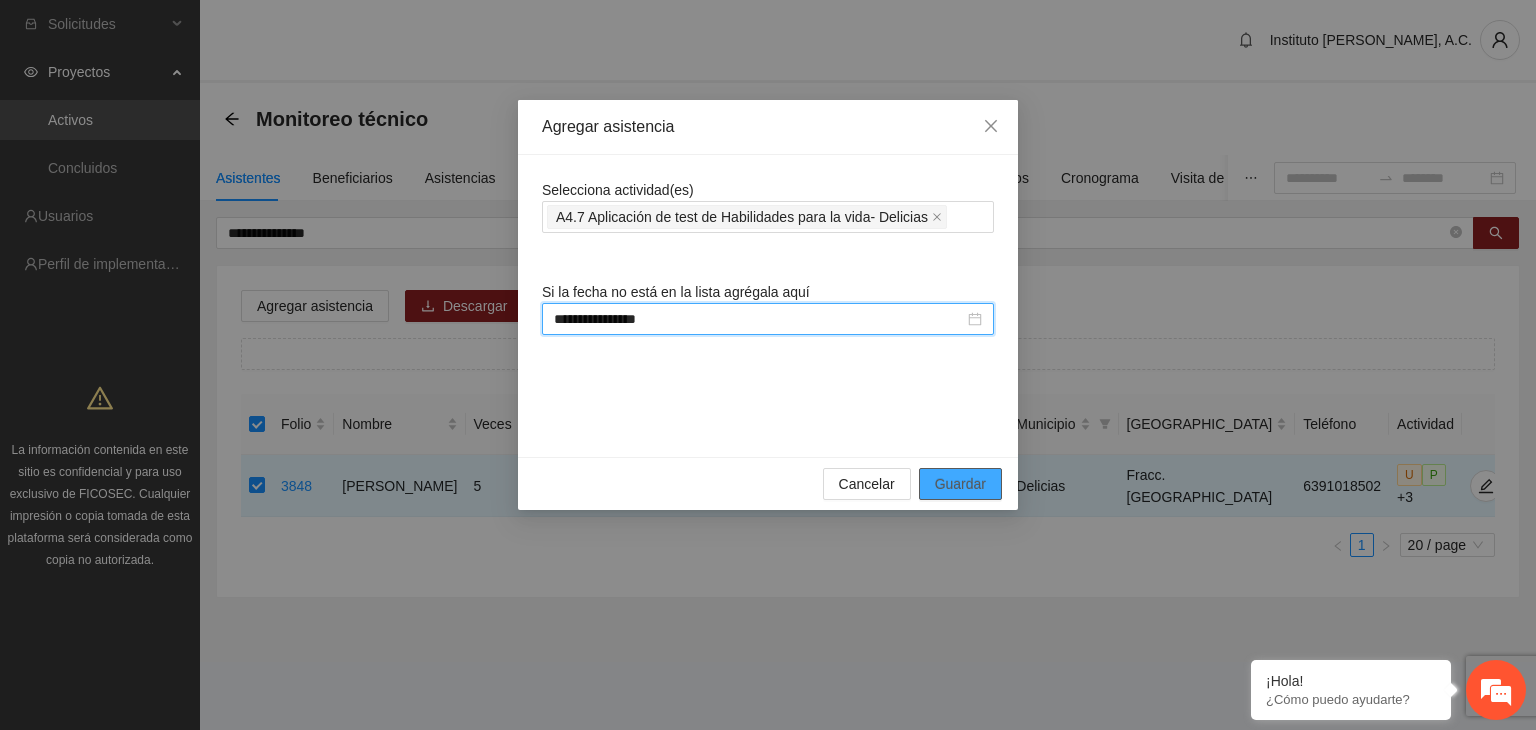 type on "**********" 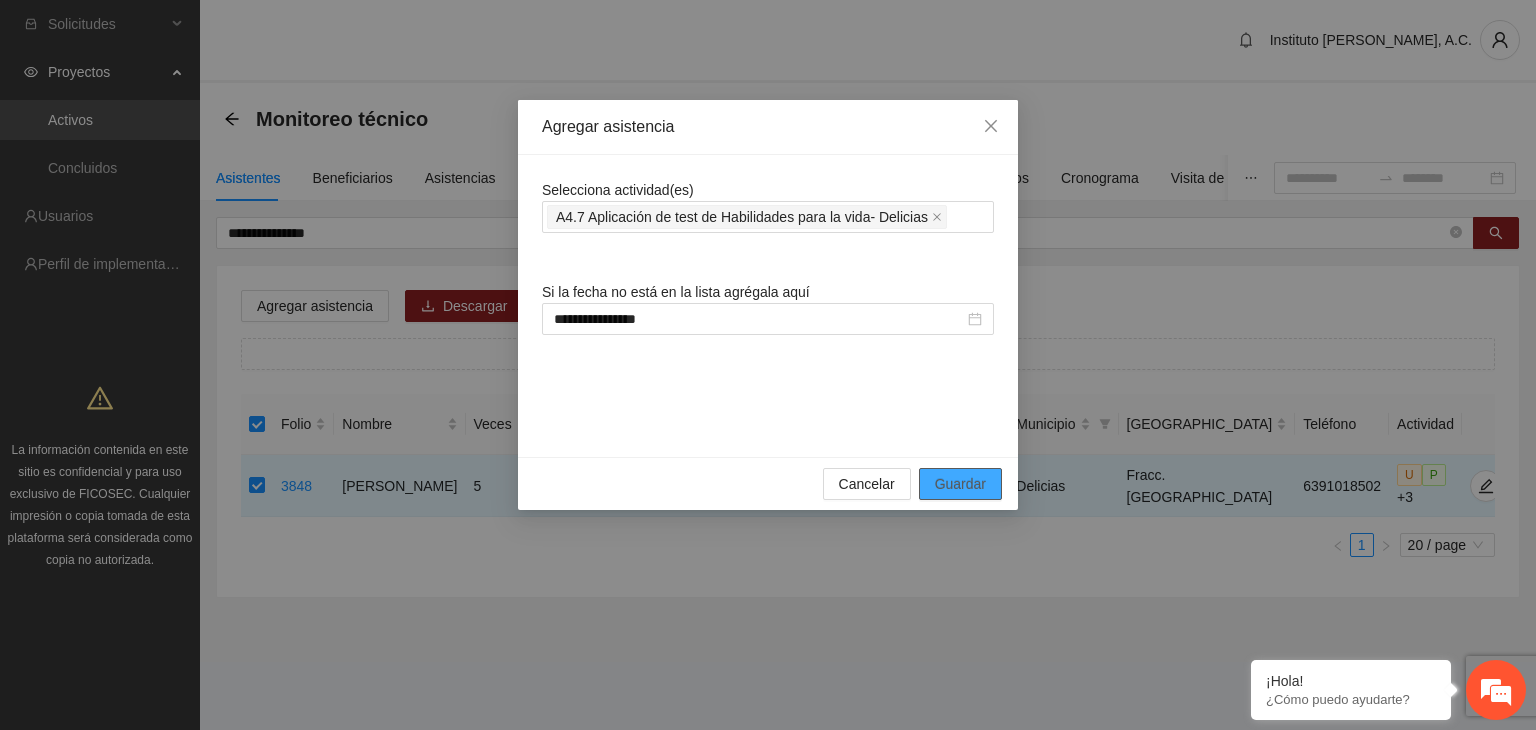 click on "Guardar" at bounding box center (960, 484) 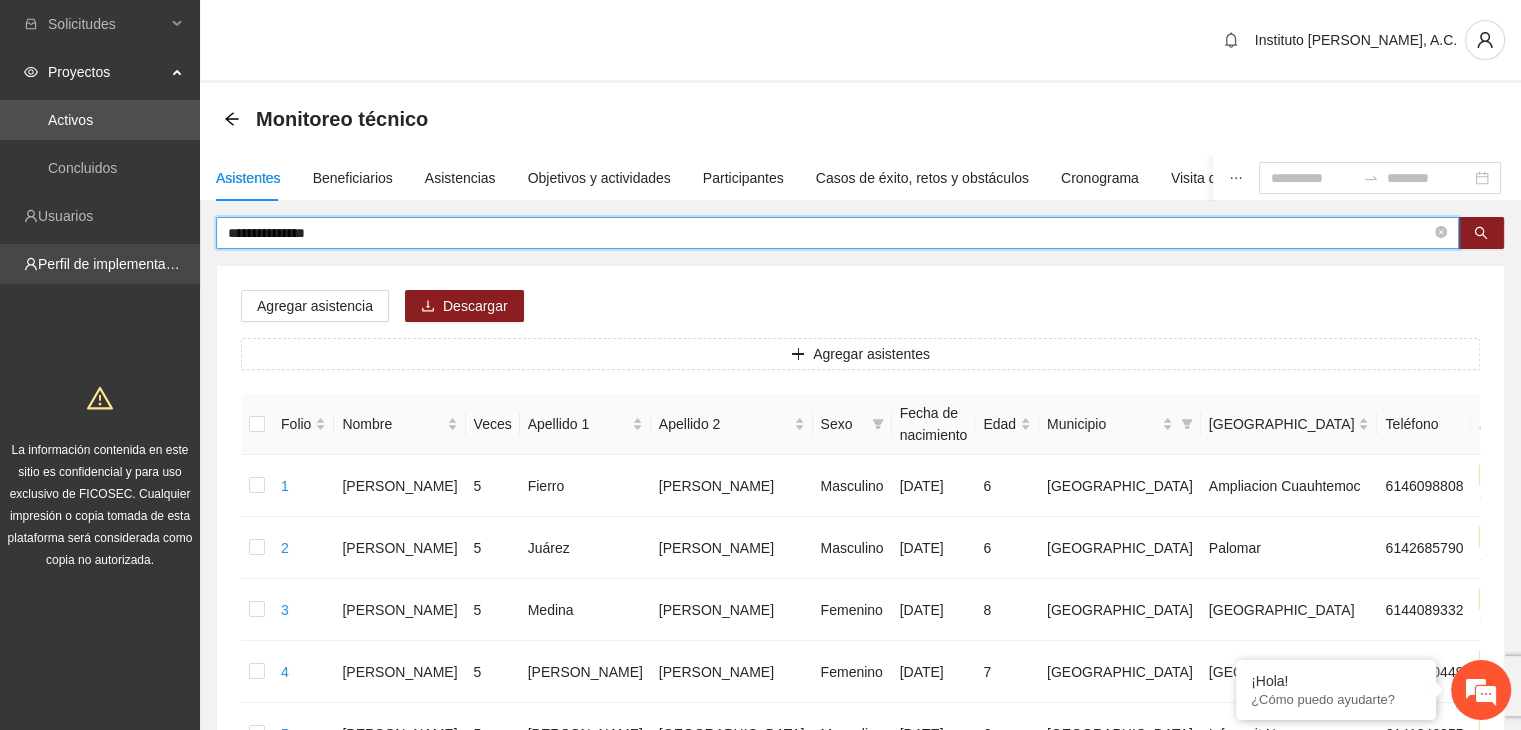 drag, startPoint x: 334, startPoint y: 237, endPoint x: 177, endPoint y: 250, distance: 157.5373 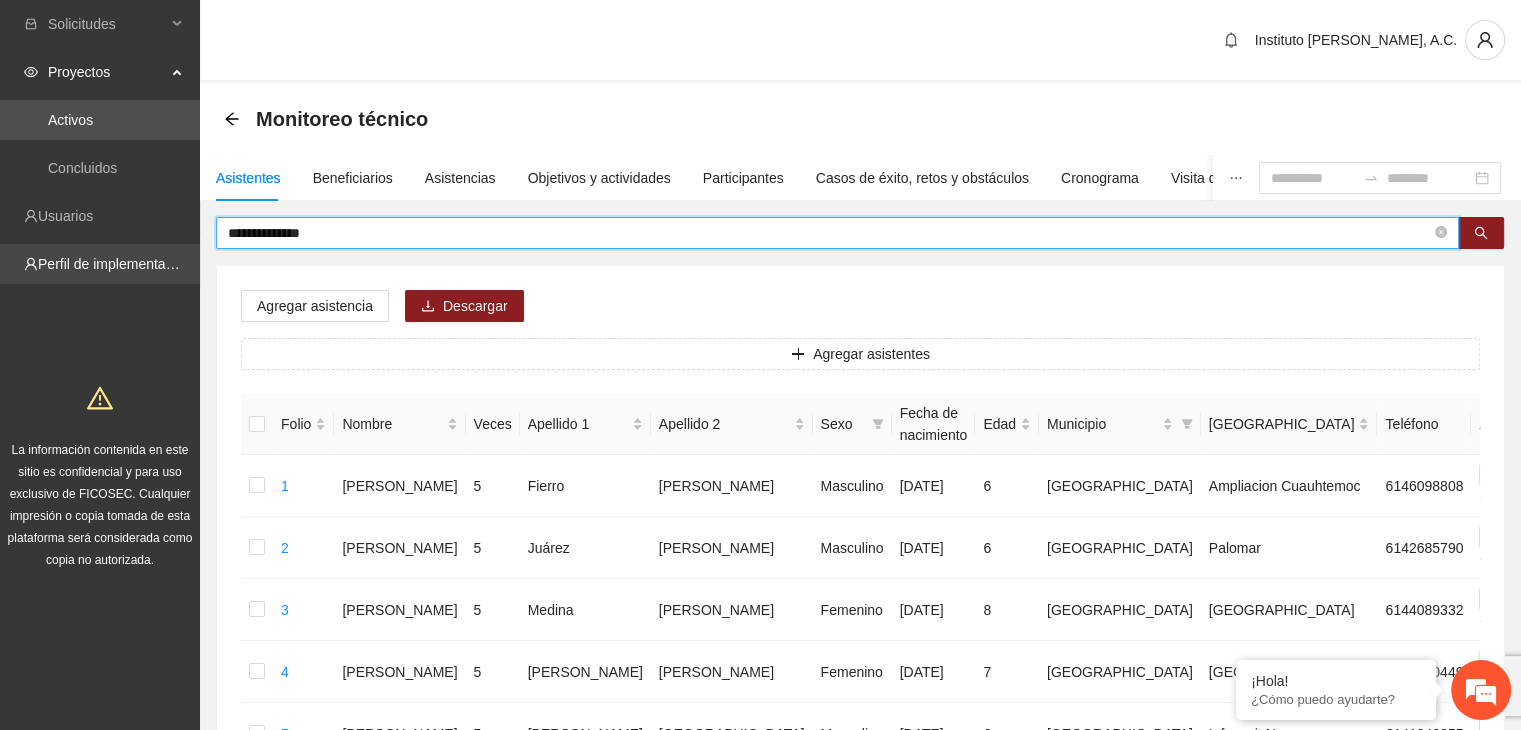 type on "**********" 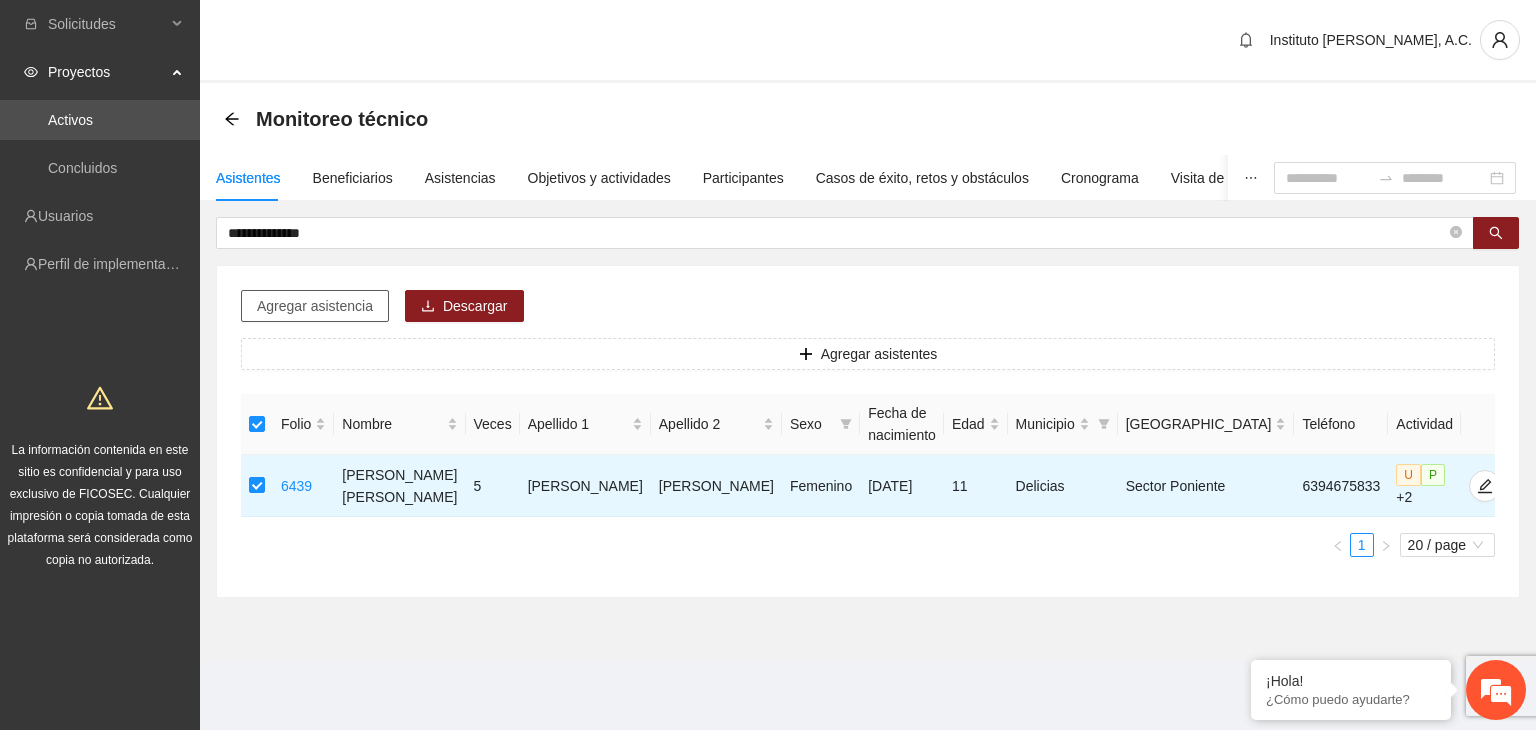 click on "Agregar asistencia" at bounding box center (315, 306) 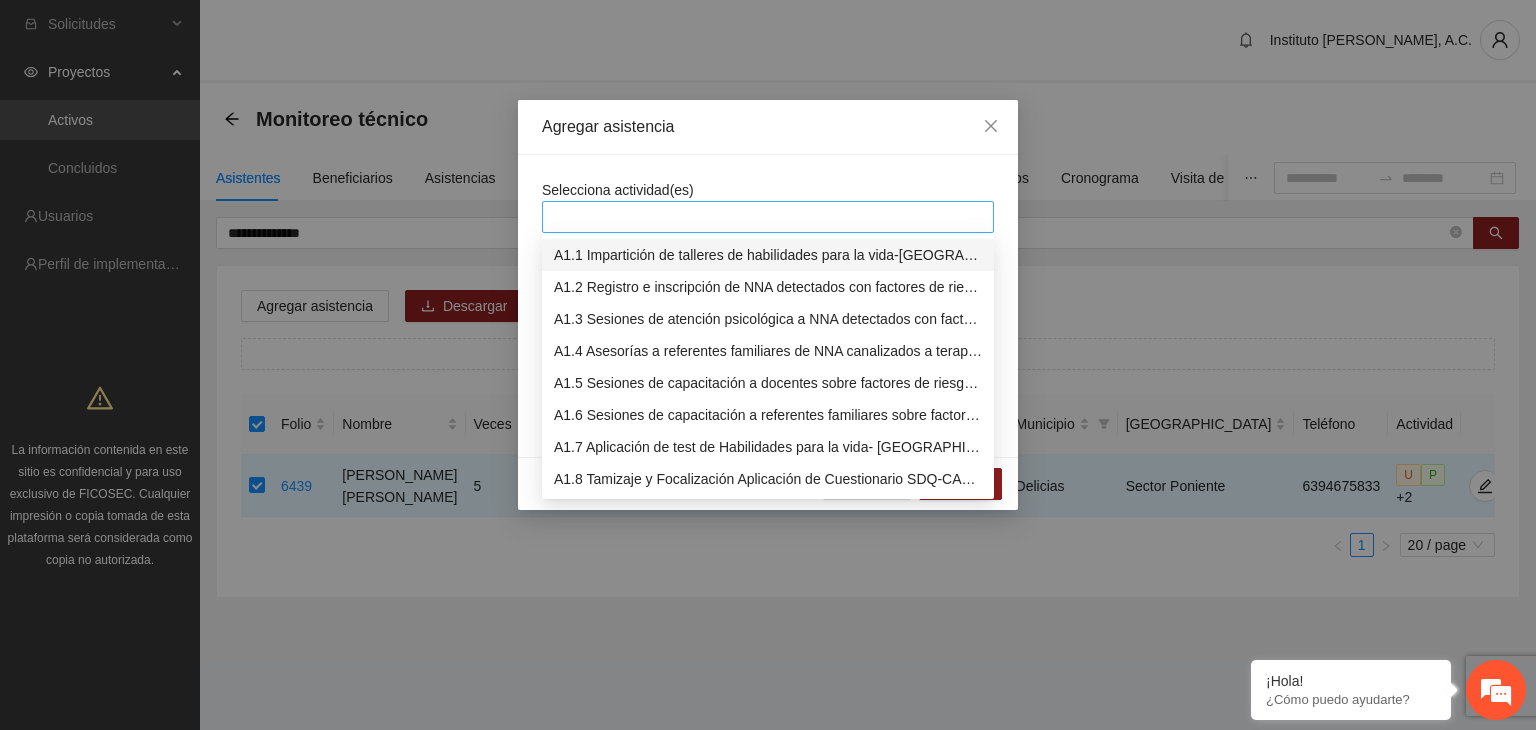 click at bounding box center [768, 217] 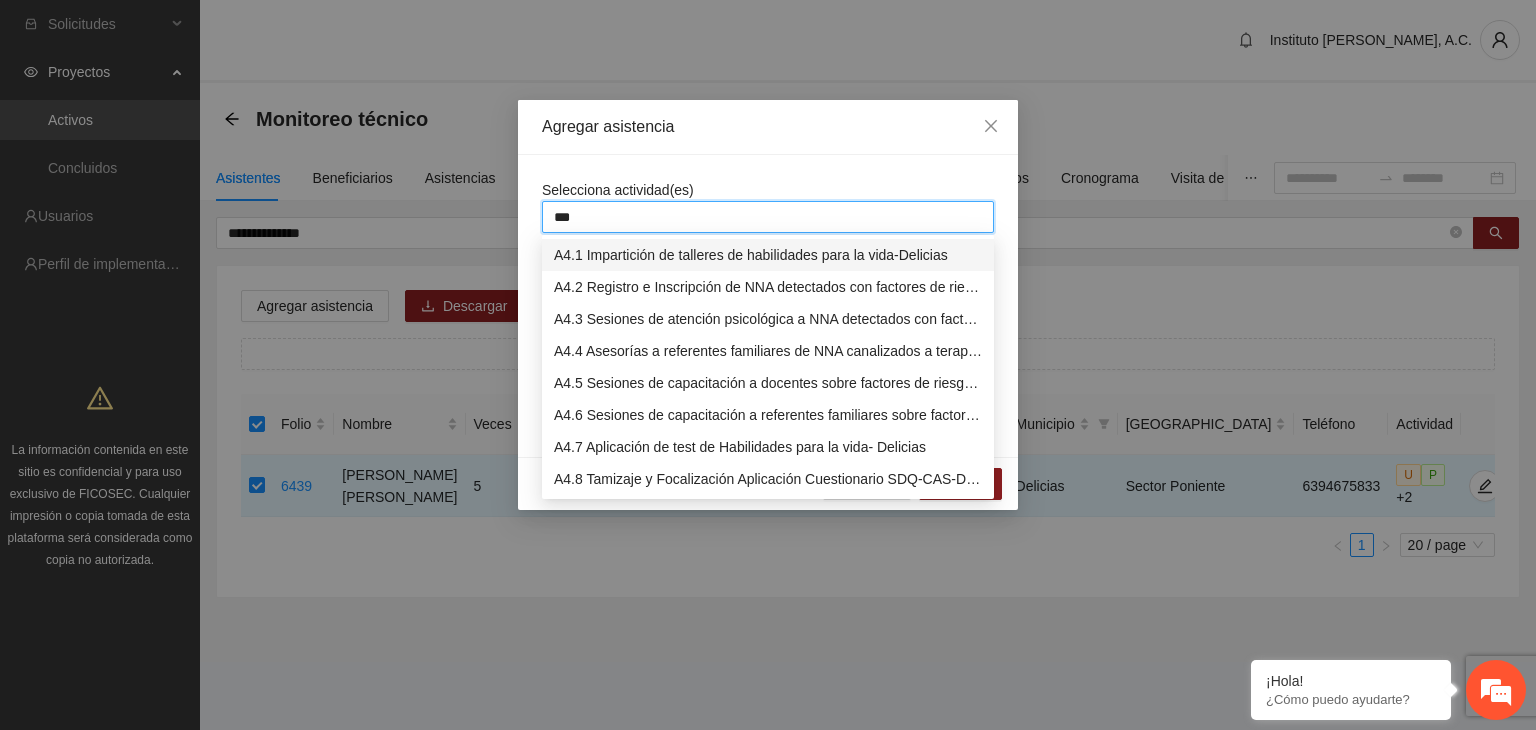 type on "****" 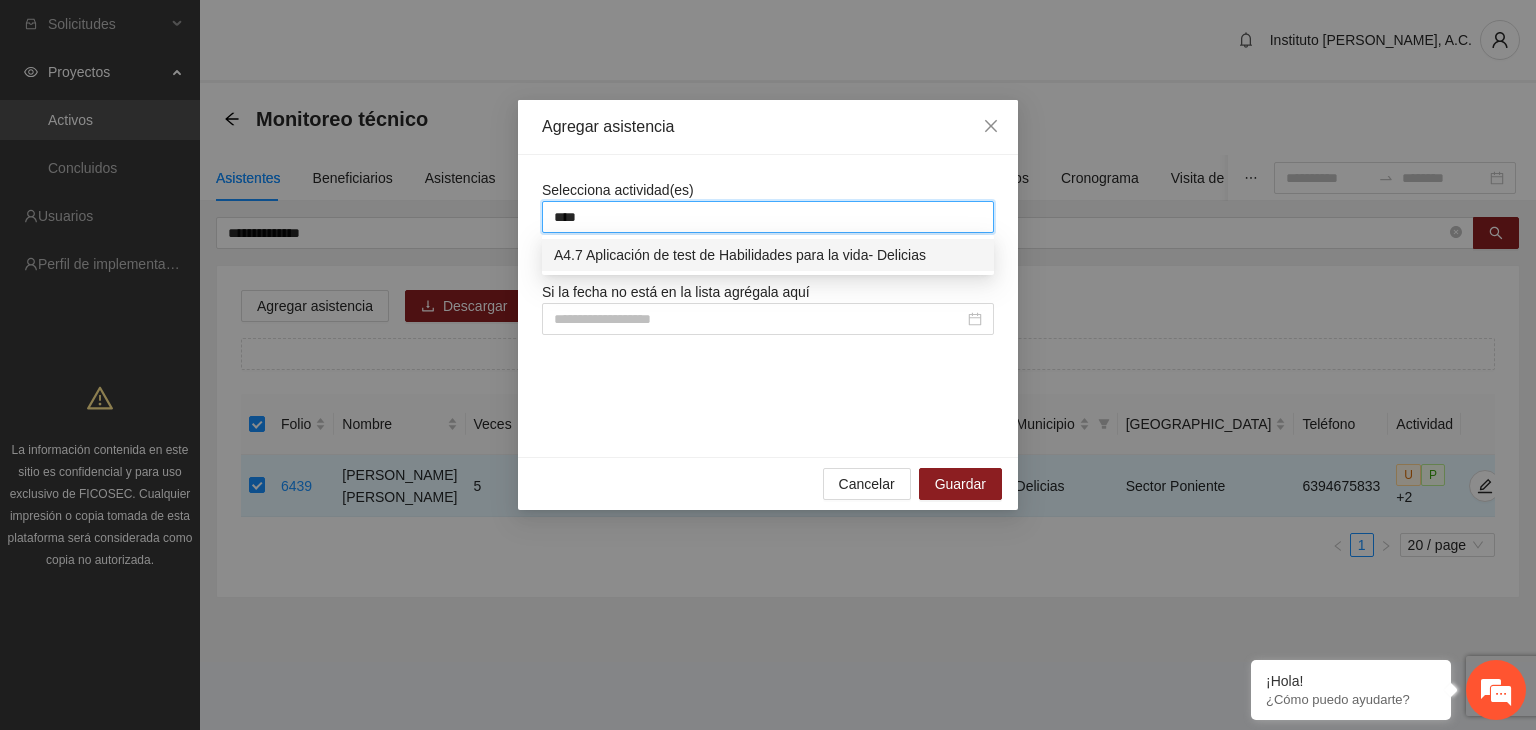click on "A4.7 Aplicación de test de Habilidades para la vida- Delicias" at bounding box center [768, 255] 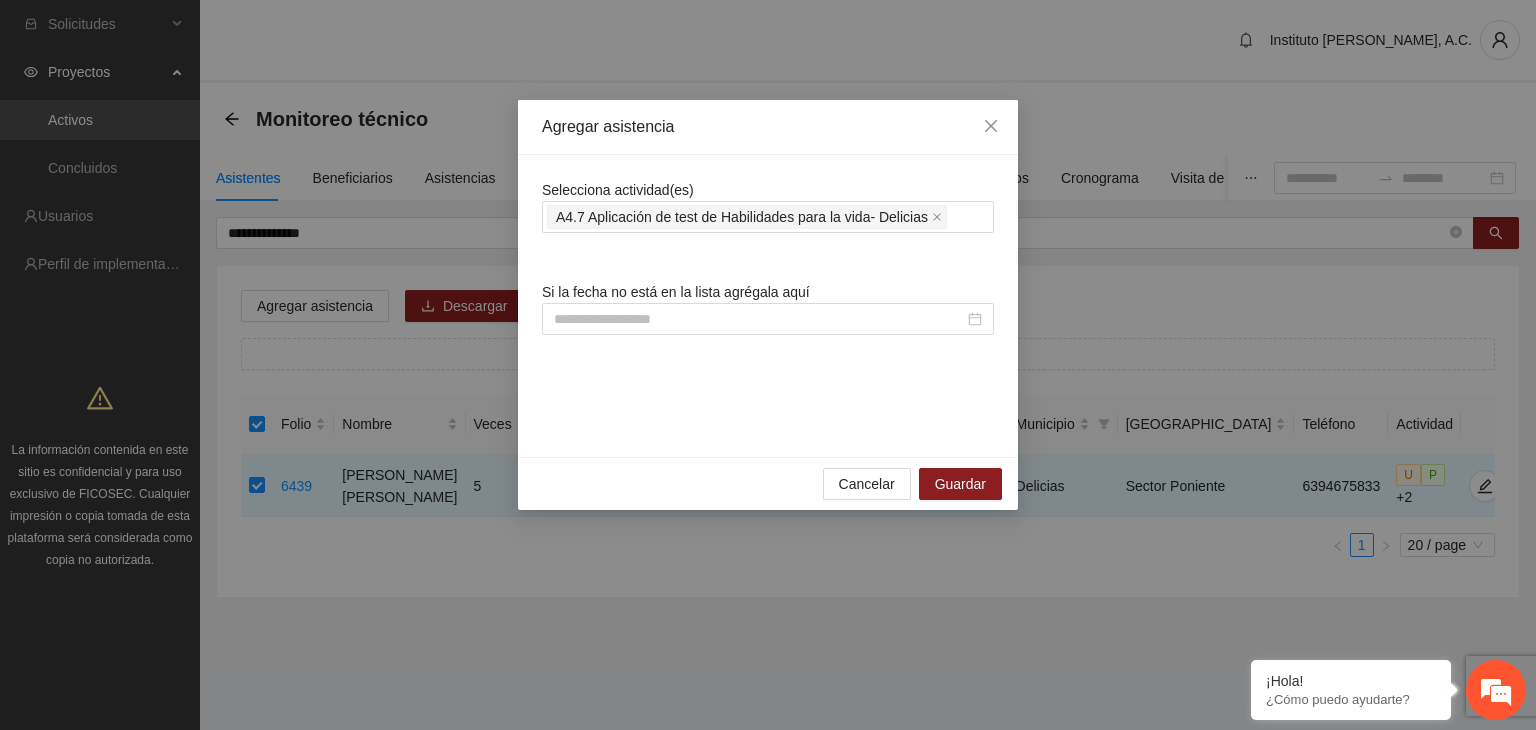 click on "Selecciona actividad(es) A4.7 Aplicación de test de Habilidades para la vida- Delicias" at bounding box center (768, 206) 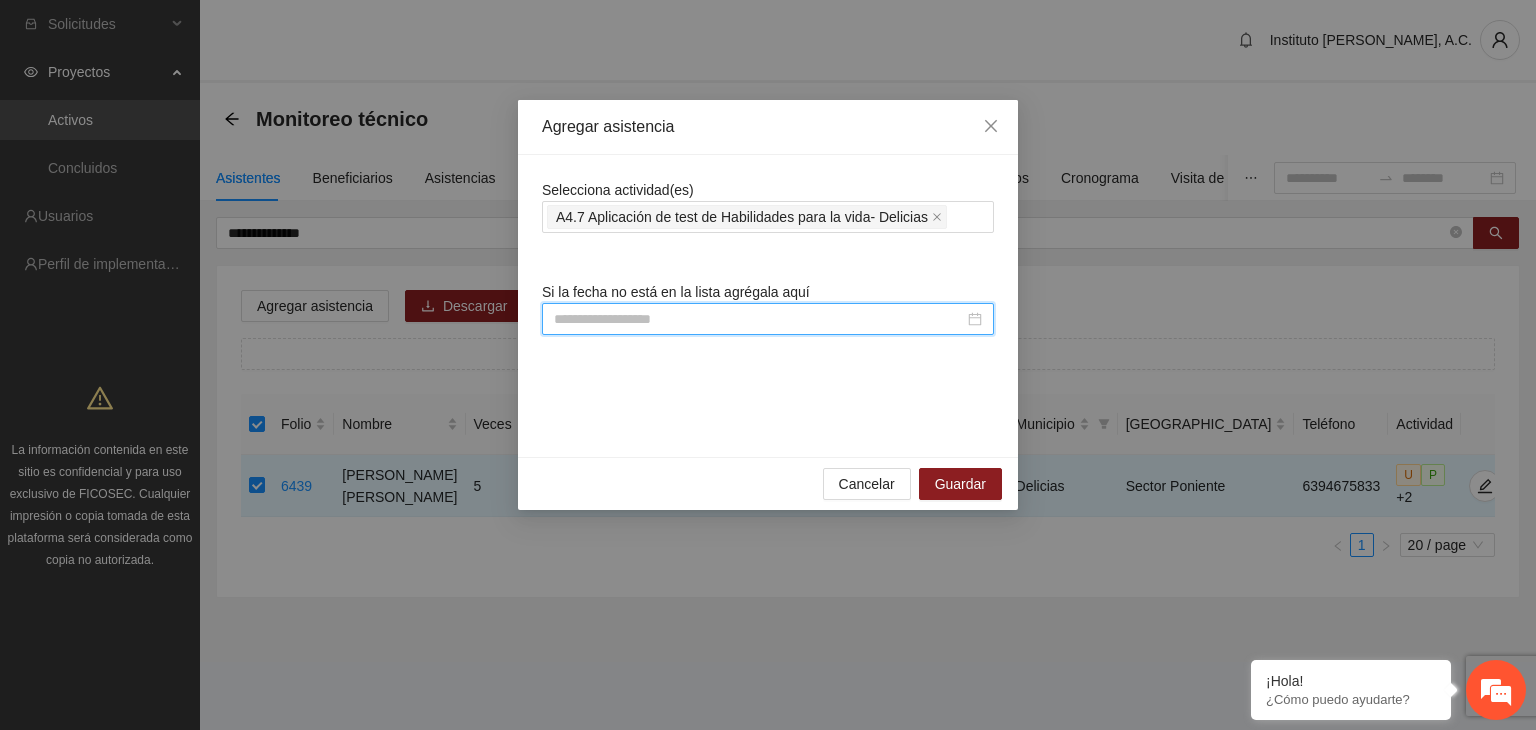 click at bounding box center [759, 319] 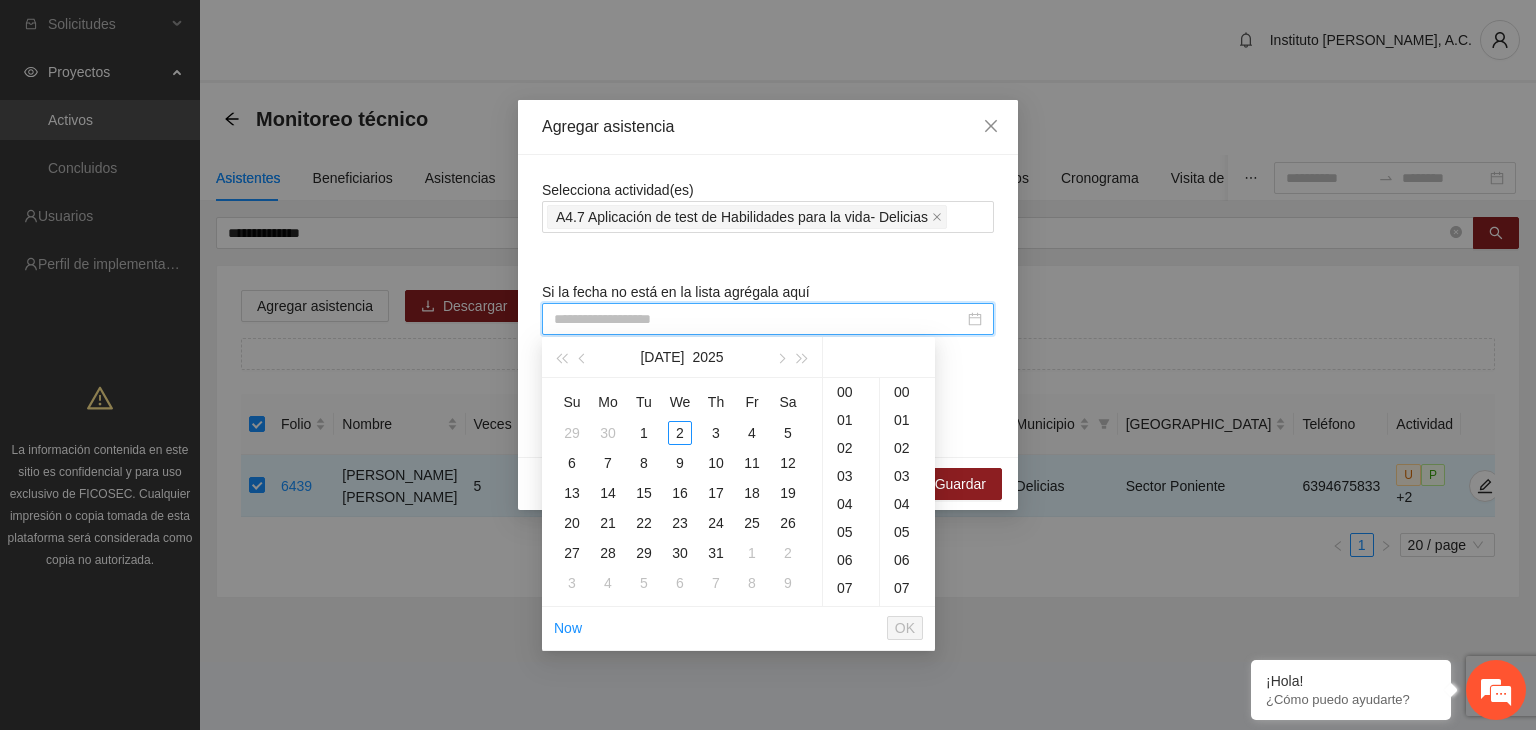 paste on "**********" 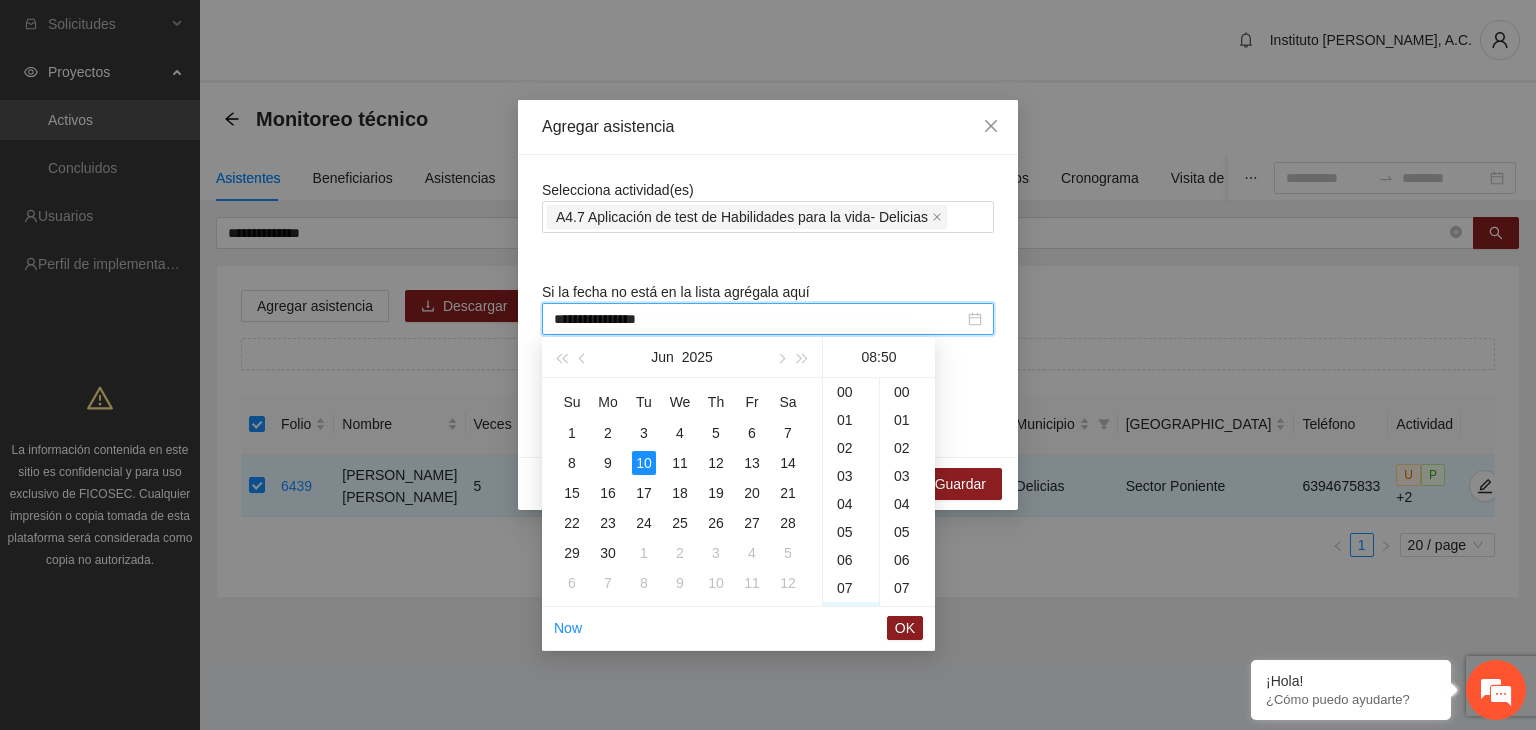 scroll, scrollTop: 224, scrollLeft: 0, axis: vertical 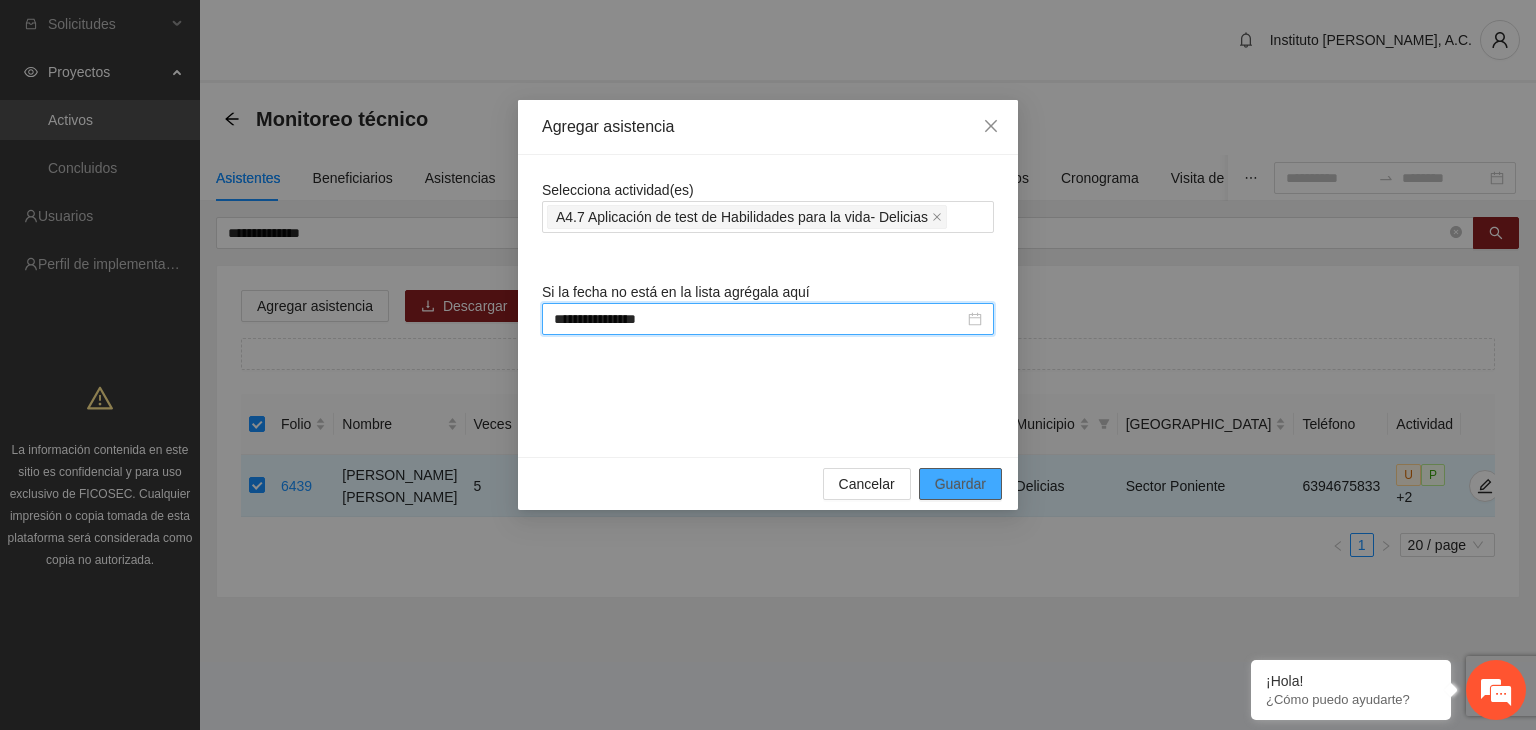 type on "**********" 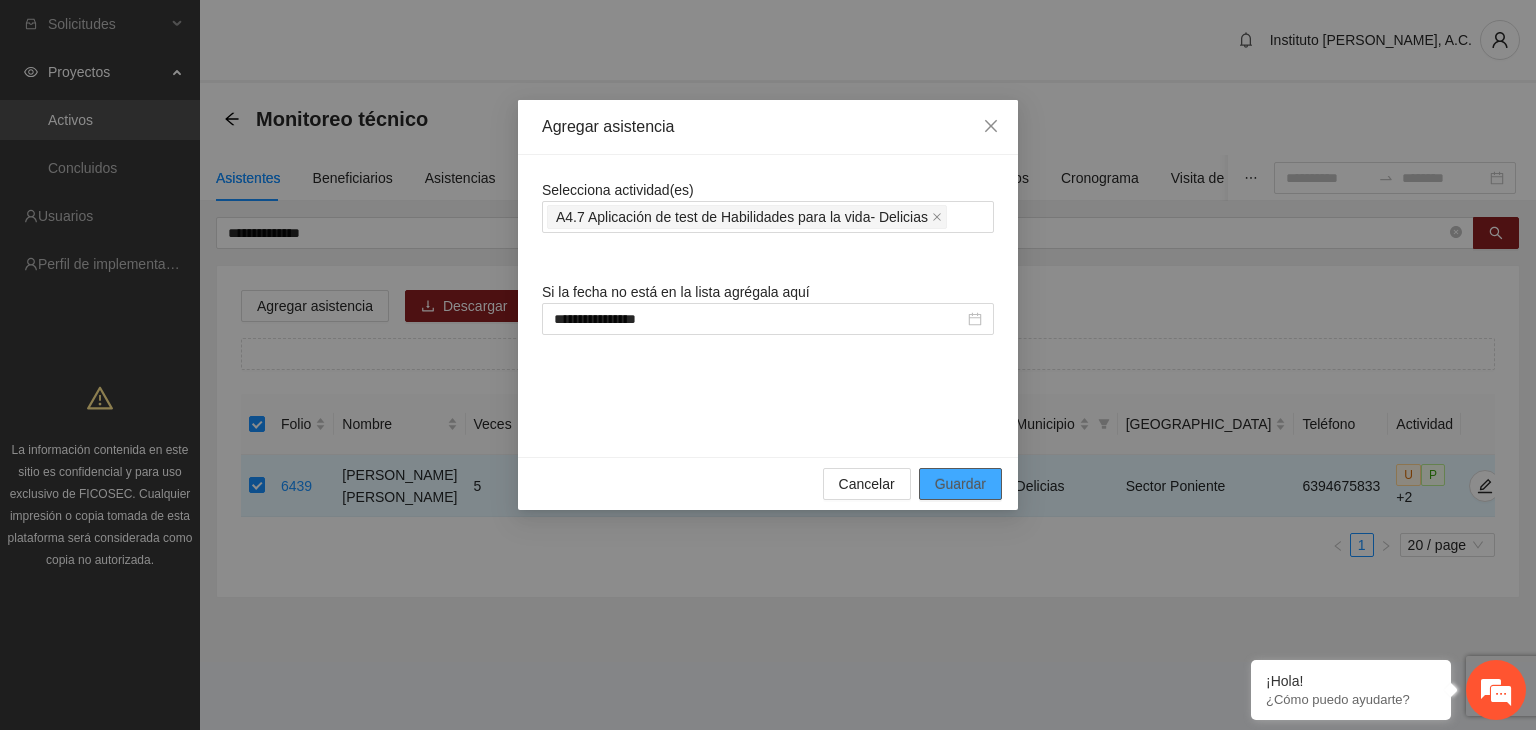 click on "Guardar" at bounding box center [960, 484] 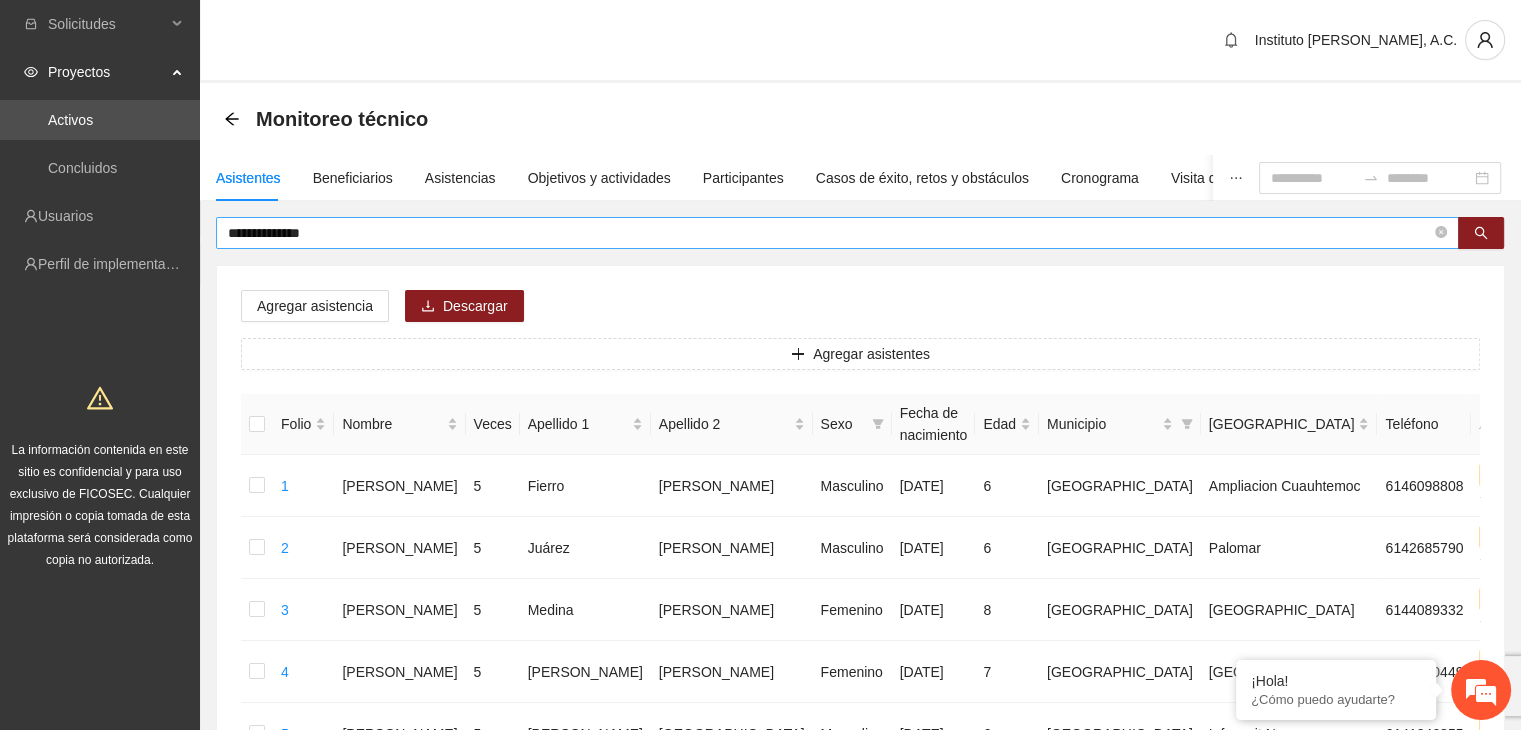 click on "**********" at bounding box center (829, 233) 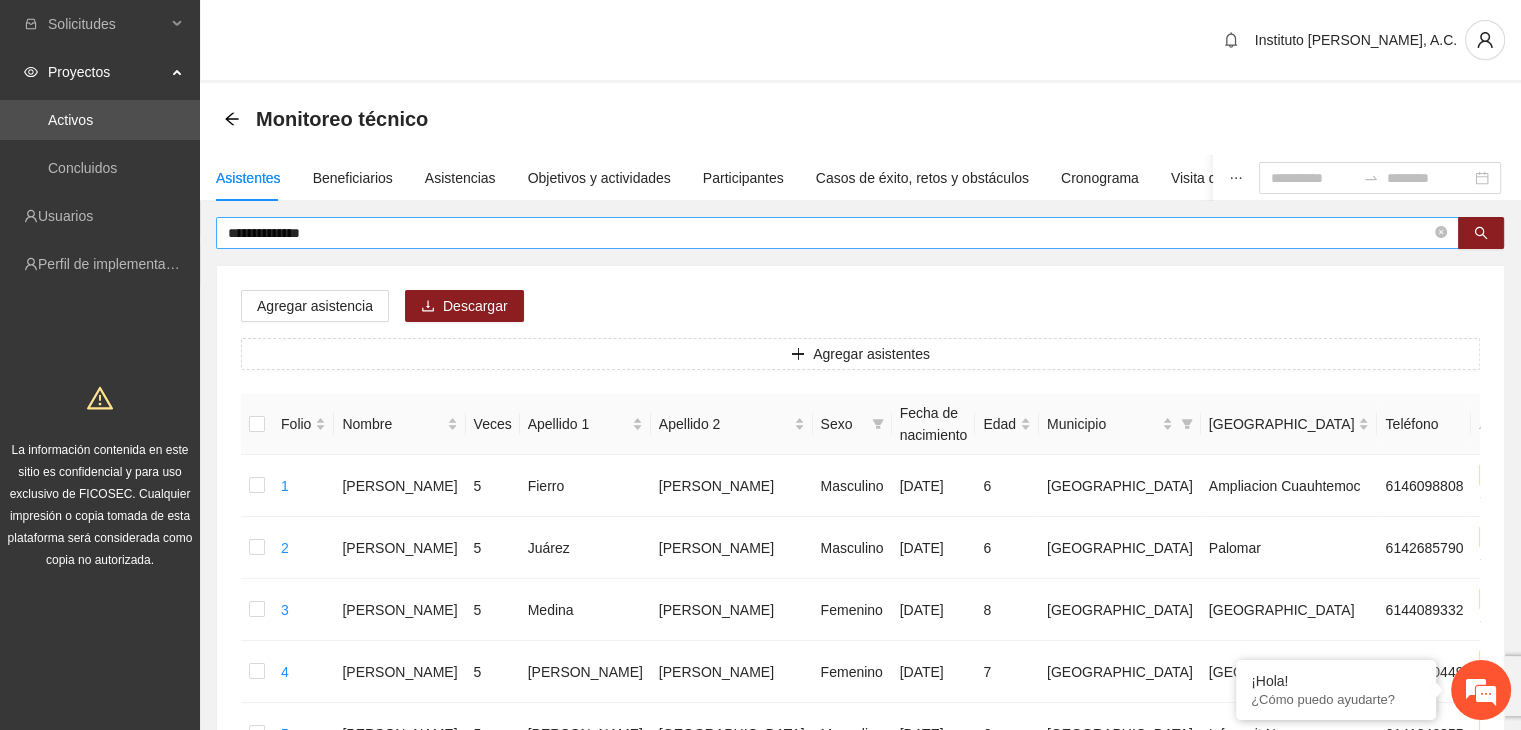 drag, startPoint x: 225, startPoint y: 233, endPoint x: 348, endPoint y: 228, distance: 123.101585 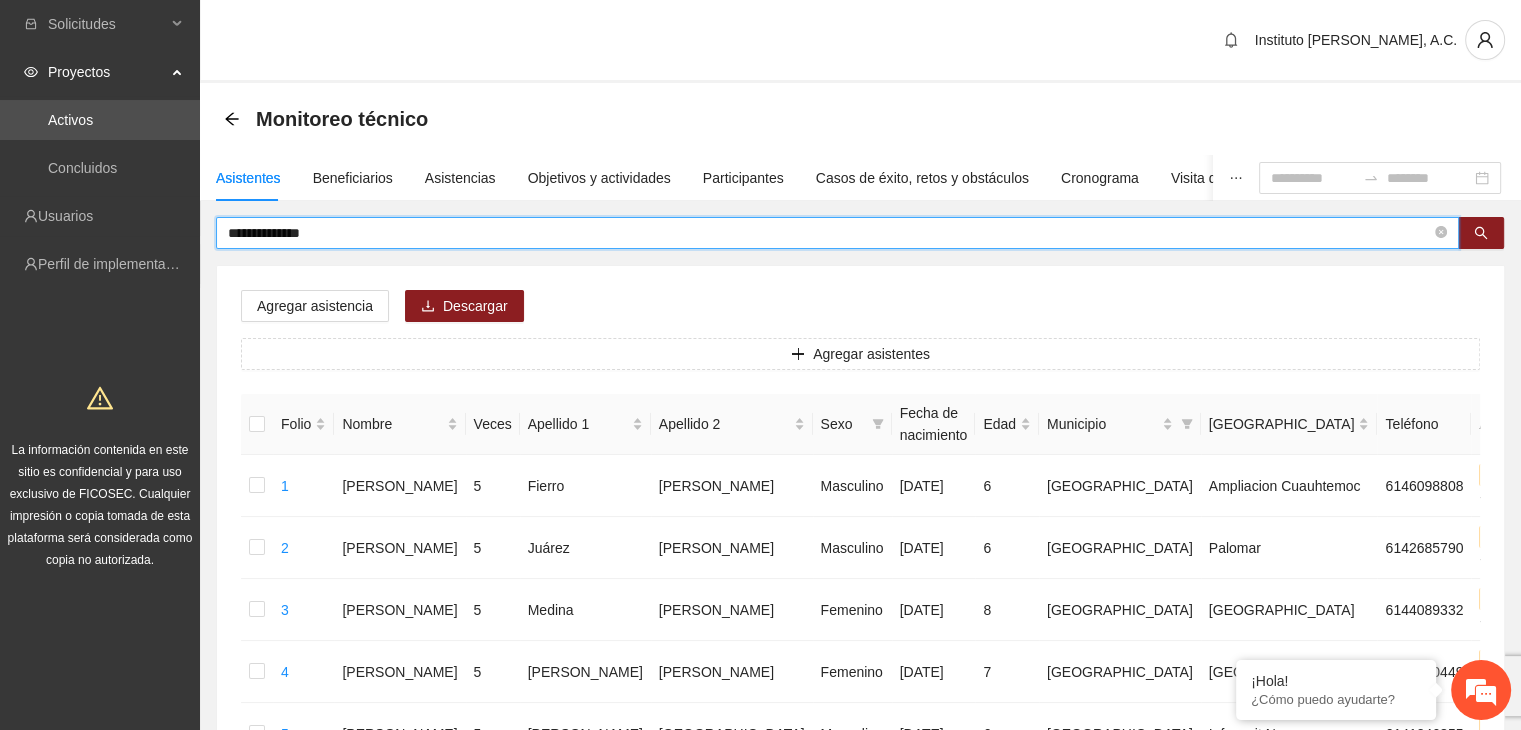 drag, startPoint x: 341, startPoint y: 229, endPoint x: 205, endPoint y: 231, distance: 136.01471 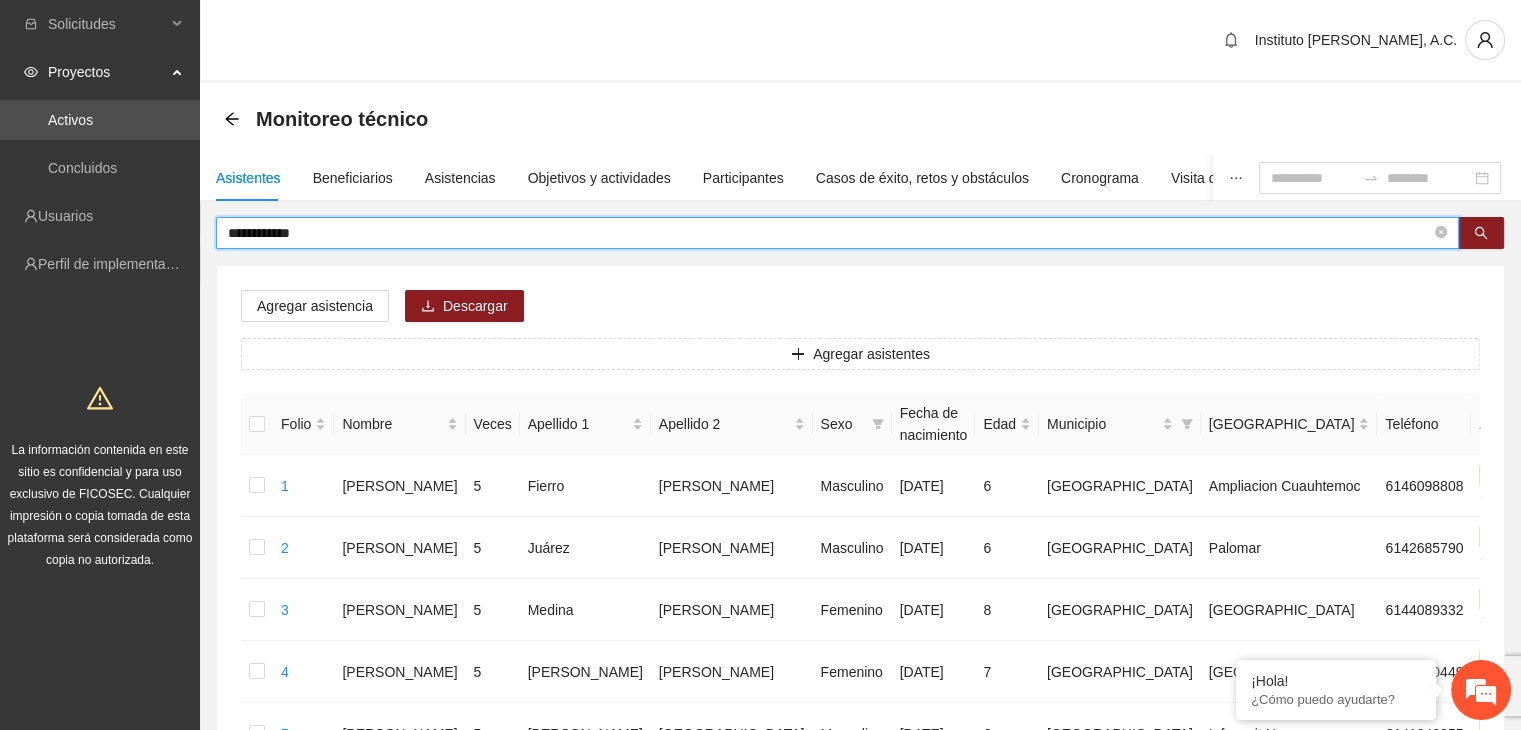type on "**********" 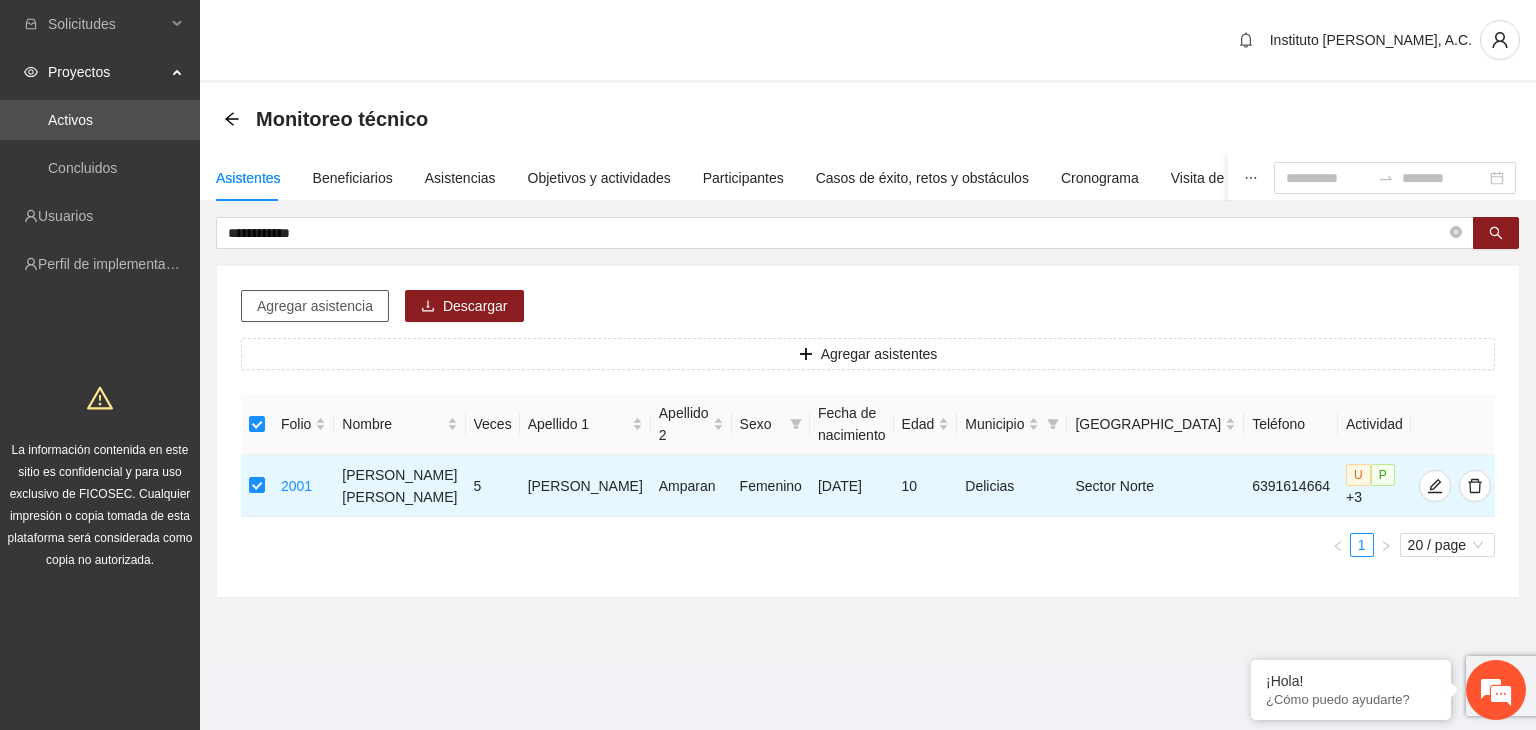 click on "Agregar asistencia" at bounding box center (315, 306) 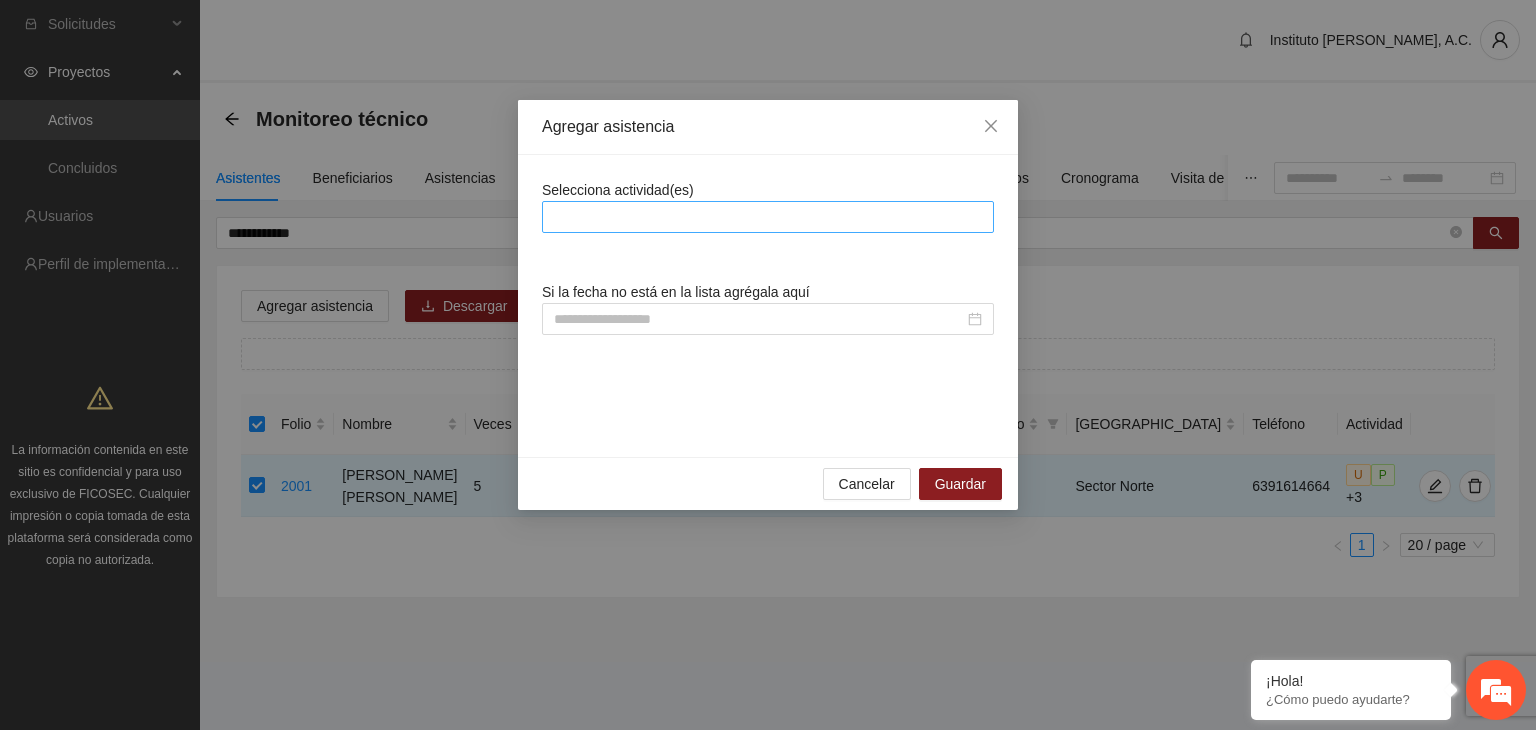 click at bounding box center (768, 217) 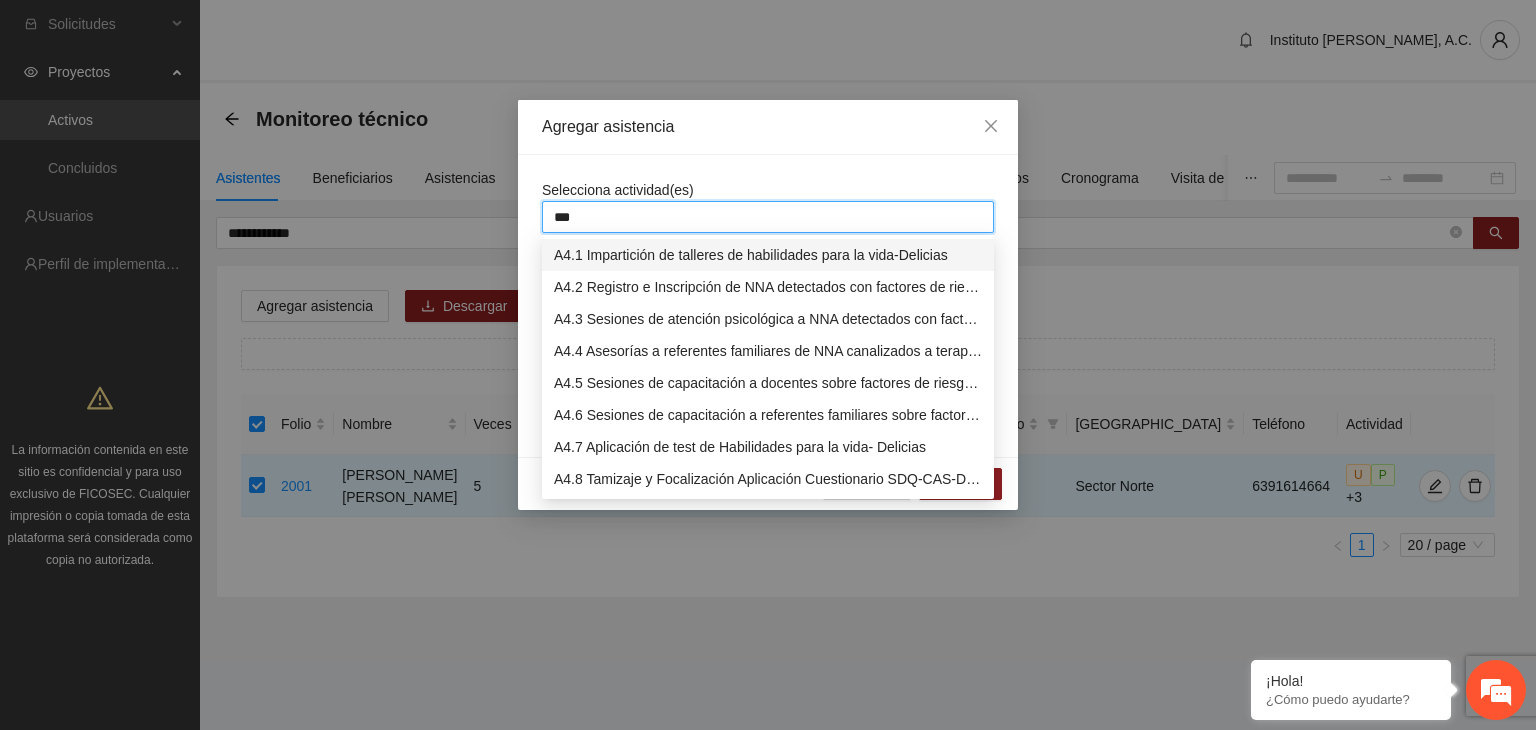 type on "****" 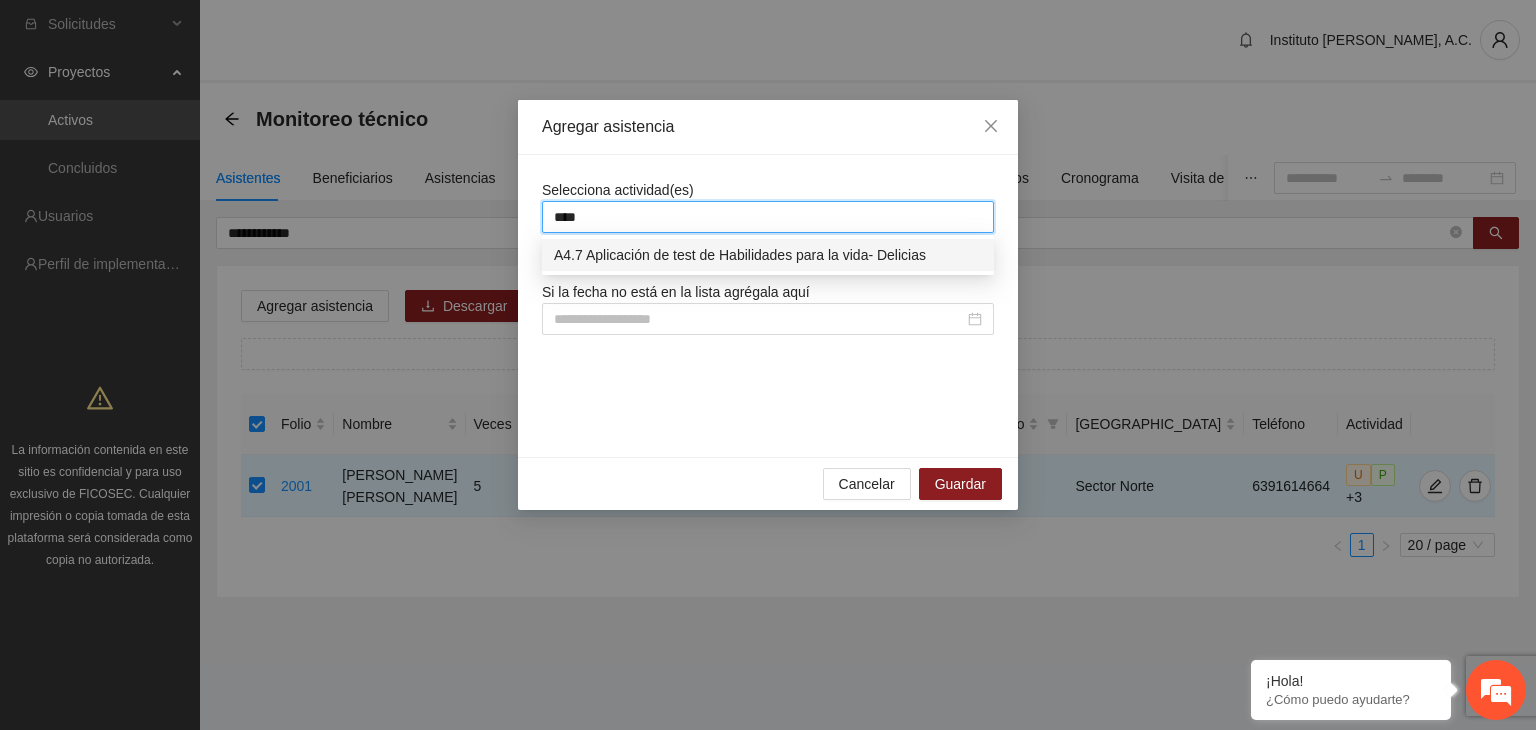click on "A4.7 Aplicación de test de Habilidades para la vida- Delicias" at bounding box center (768, 255) 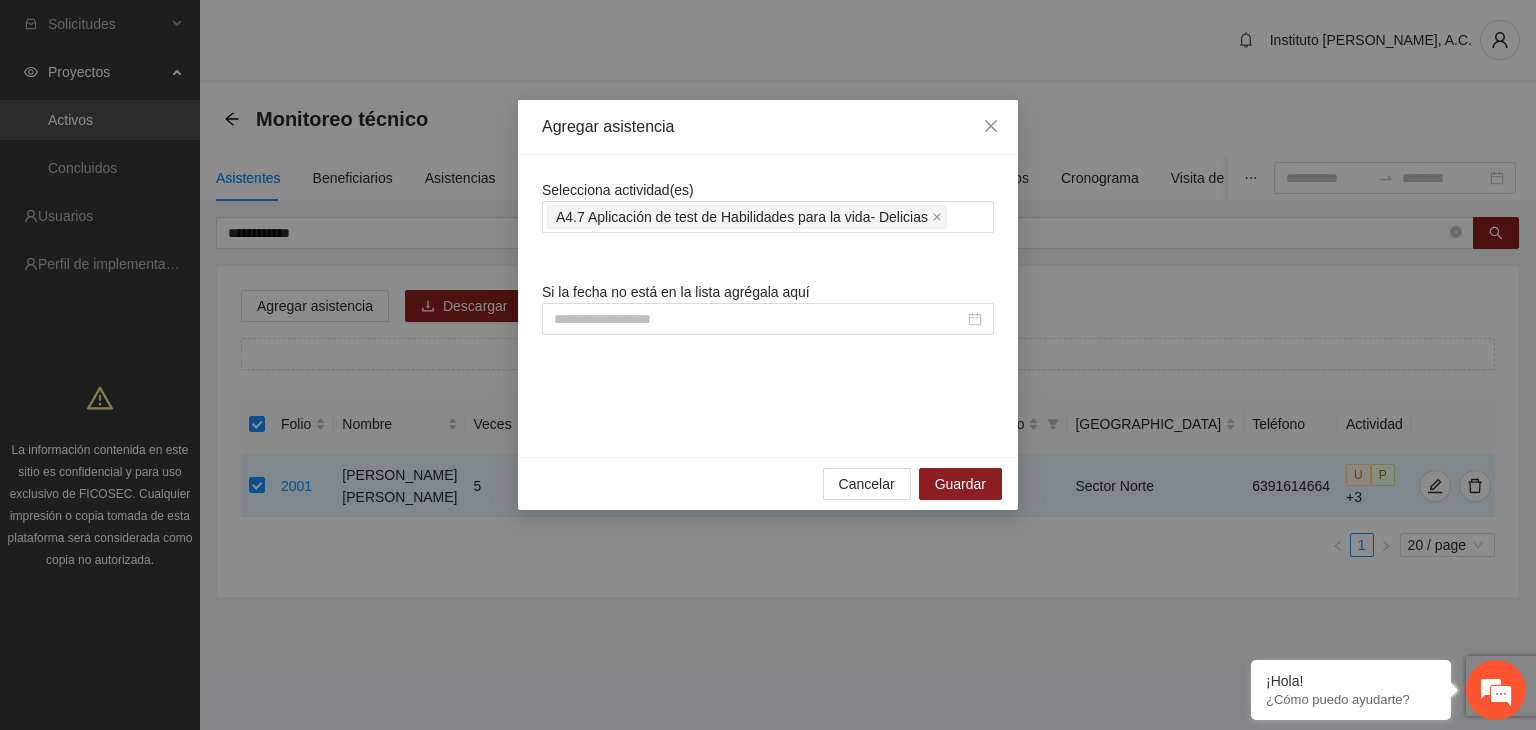 click on "Selecciona actividad(es) A4.7 Aplicación de test de Habilidades para la vida- Delicias   Si la fecha no está en la lista agrégala aquí" at bounding box center (768, 306) 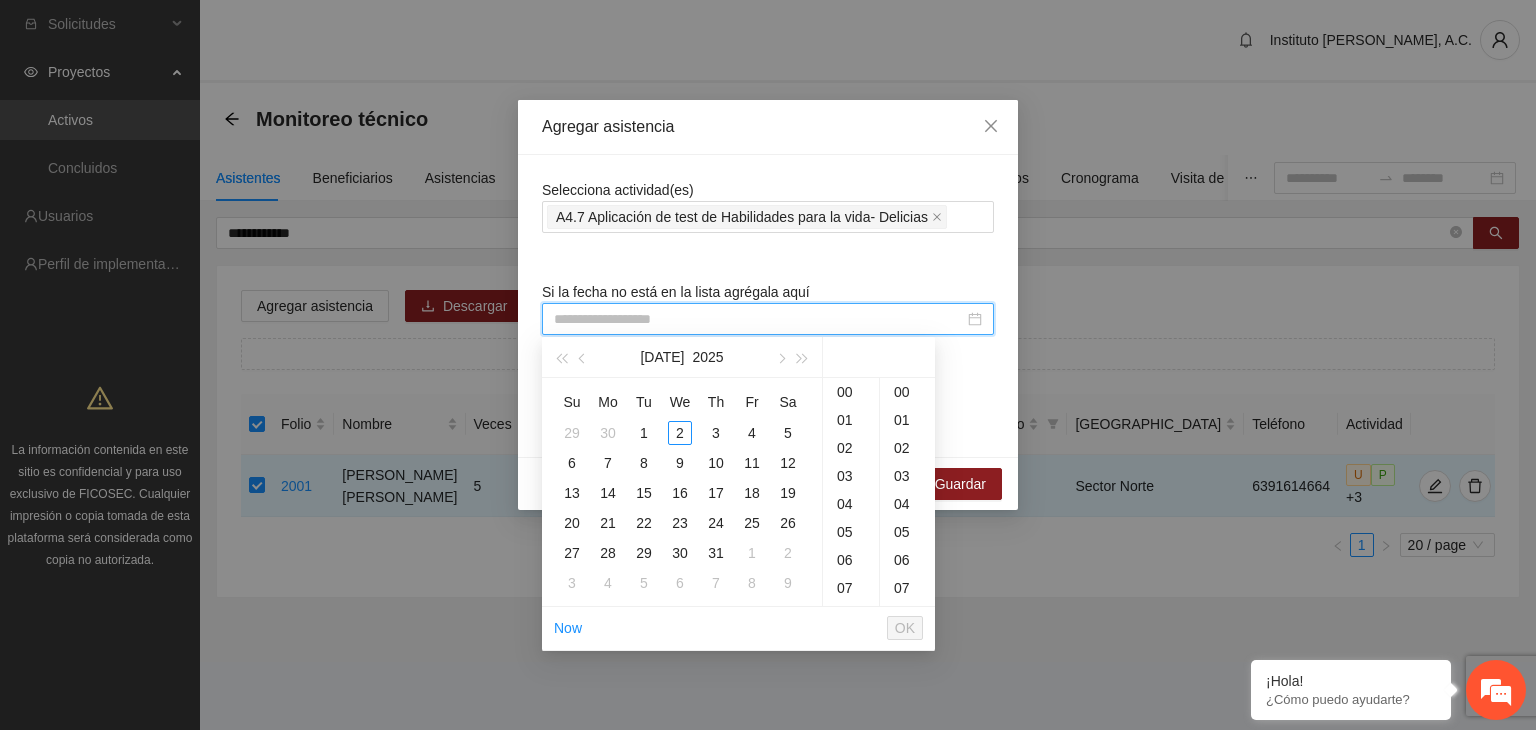 click at bounding box center (759, 319) 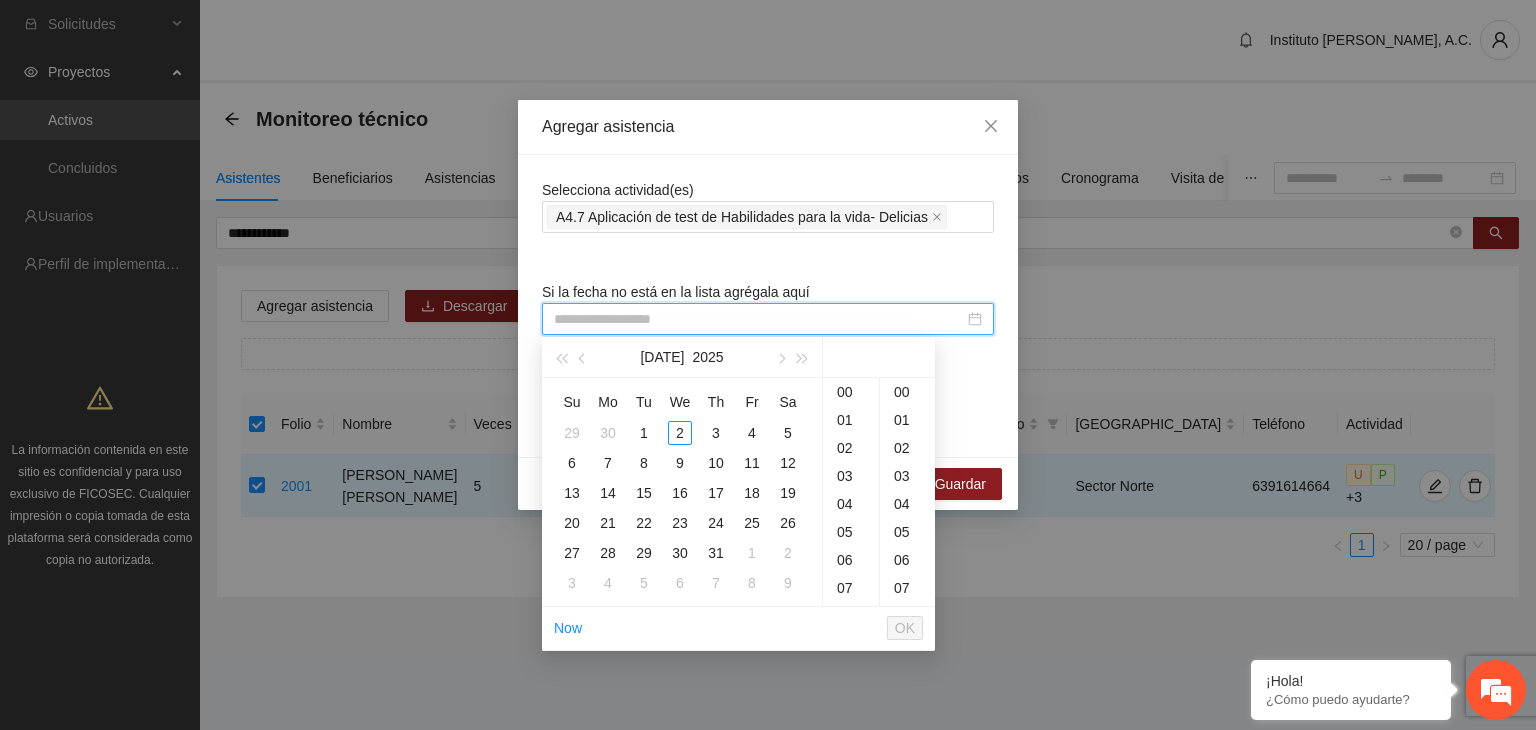paste on "**********" 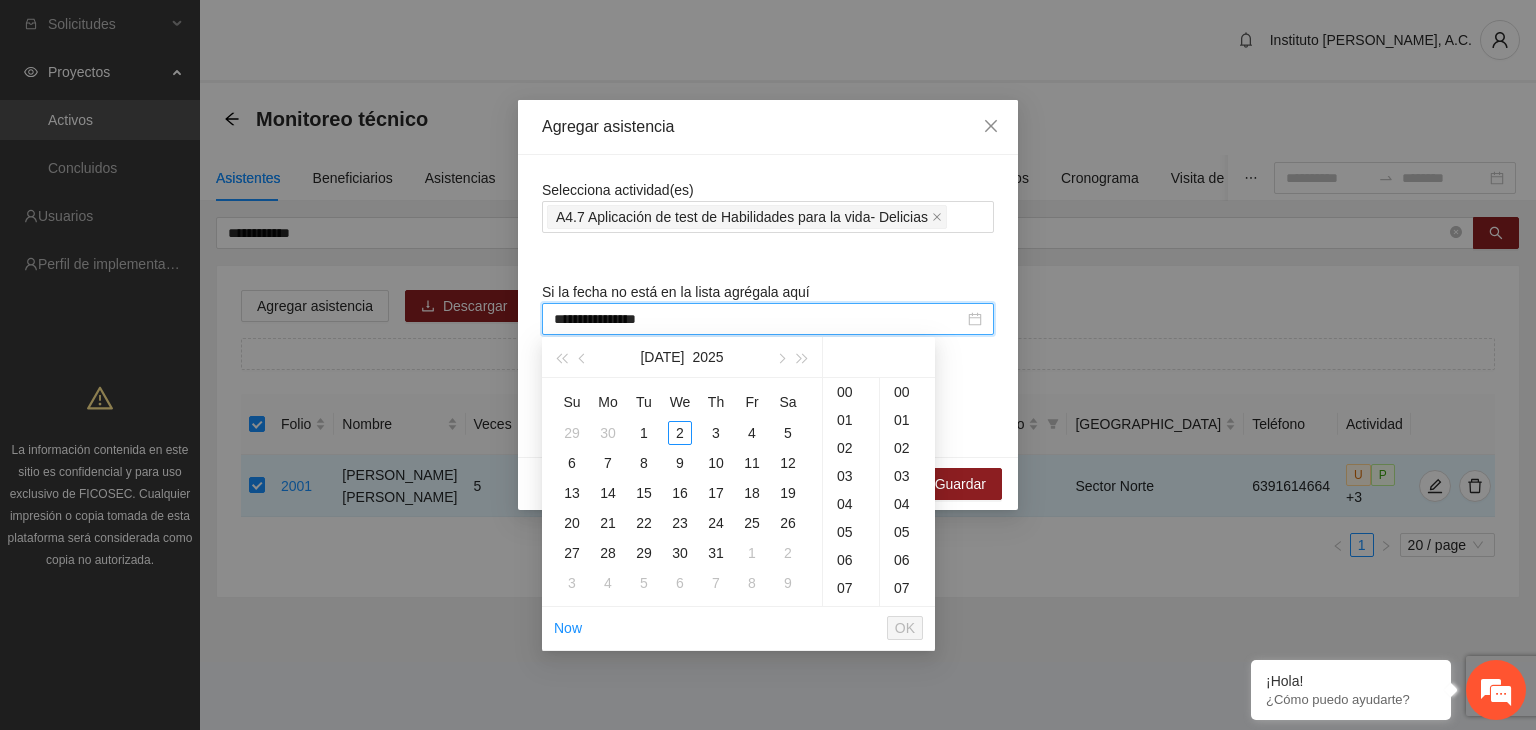 scroll, scrollTop: 168, scrollLeft: 0, axis: vertical 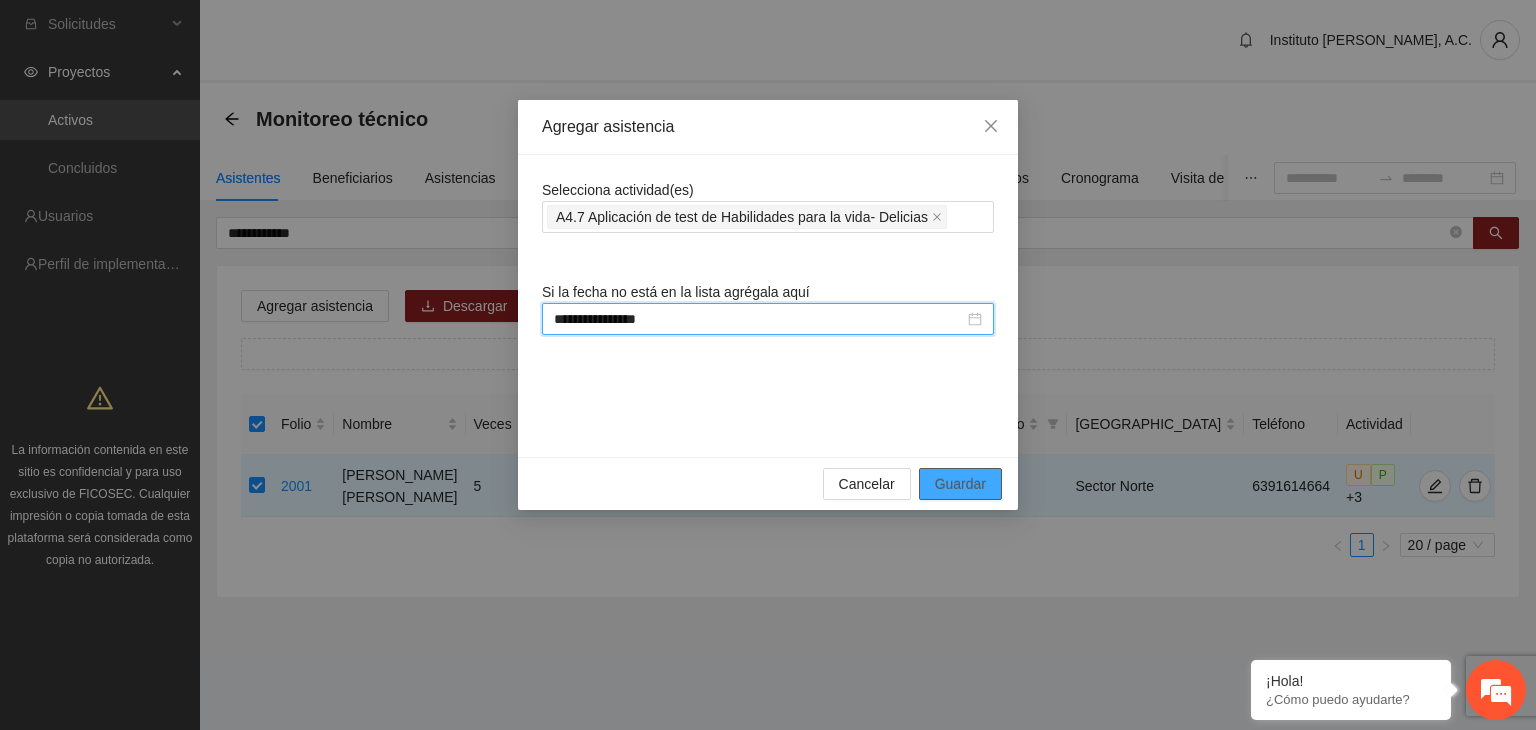 type on "**********" 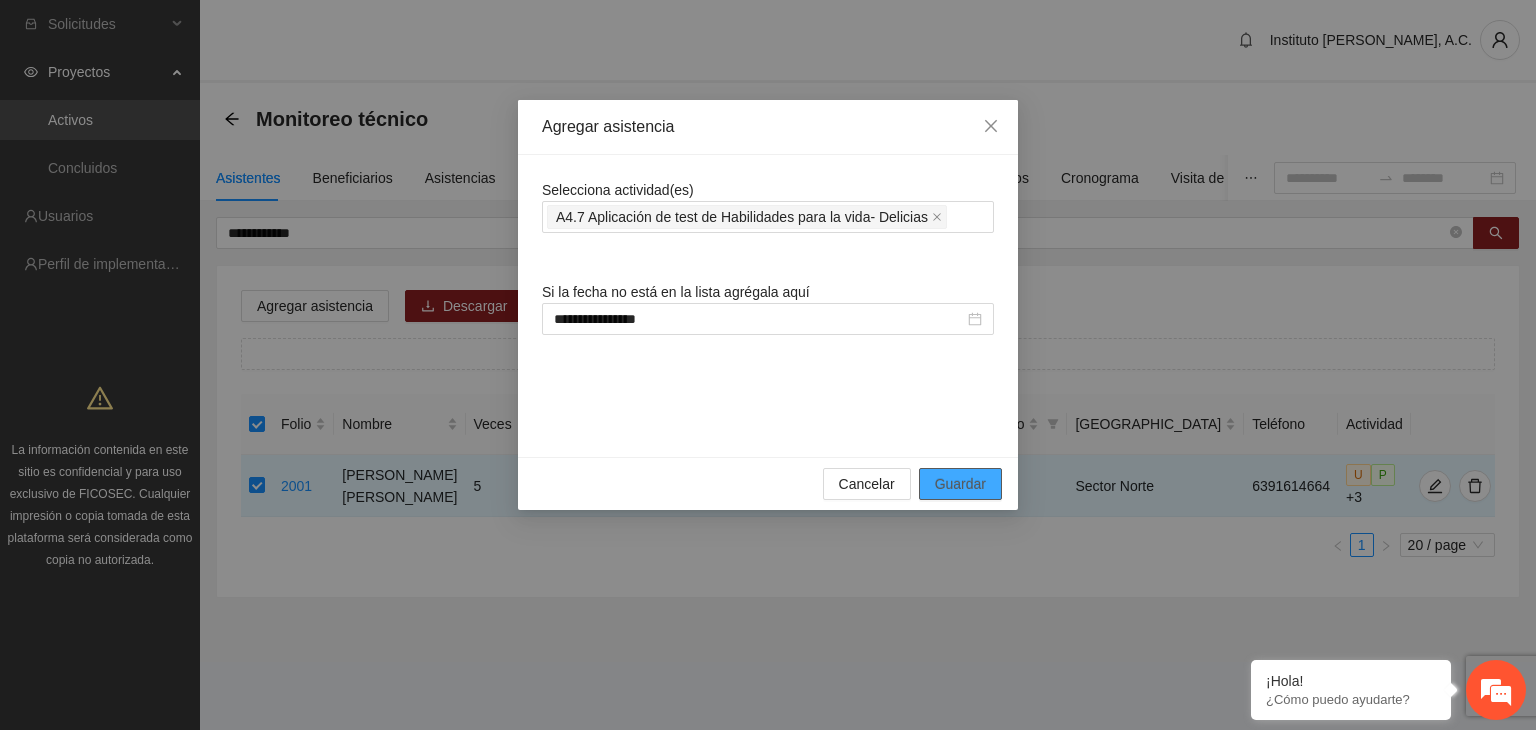 click on "Guardar" at bounding box center [960, 484] 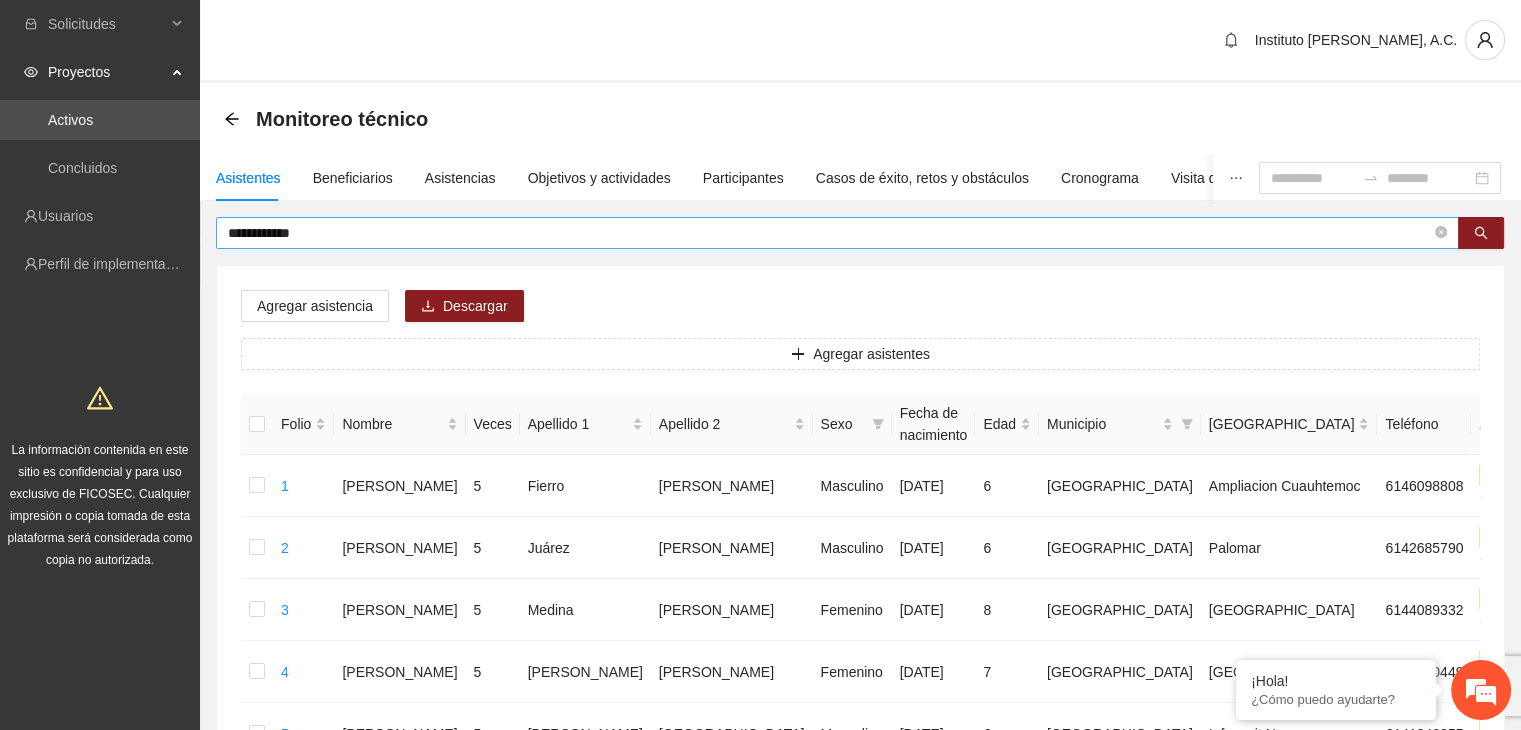 click on "**********" at bounding box center (829, 233) 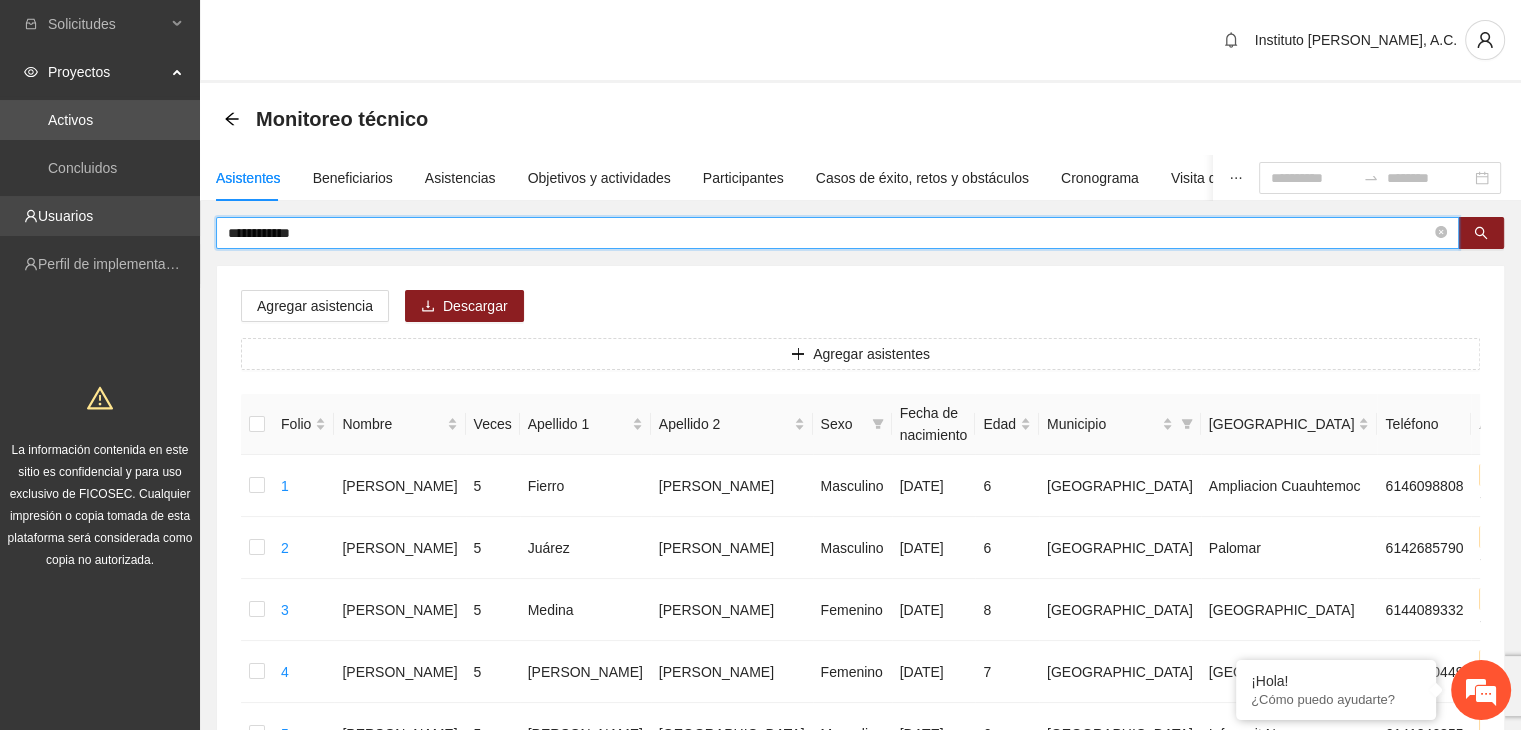 drag, startPoint x: 329, startPoint y: 232, endPoint x: 176, endPoint y: 230, distance: 153.01308 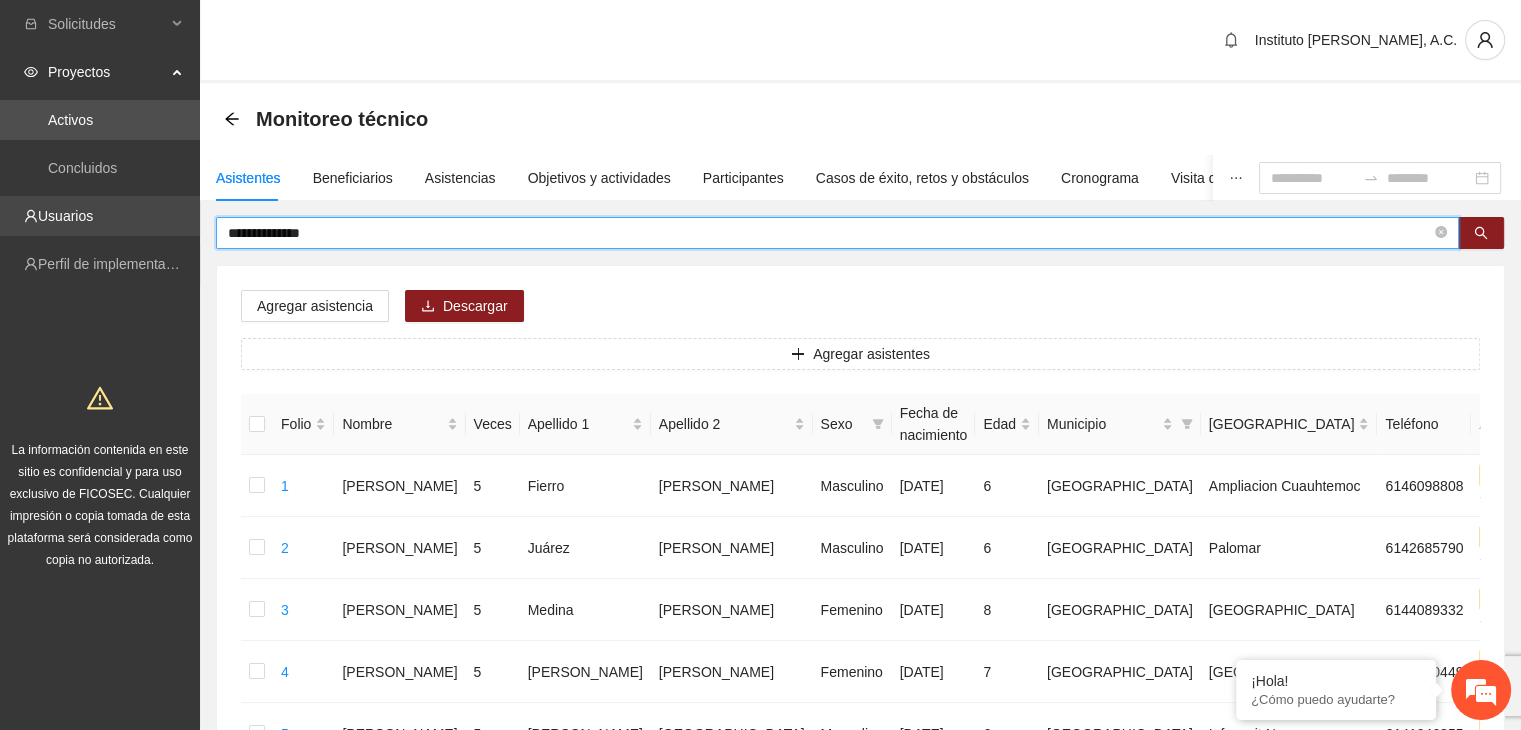 type on "**********" 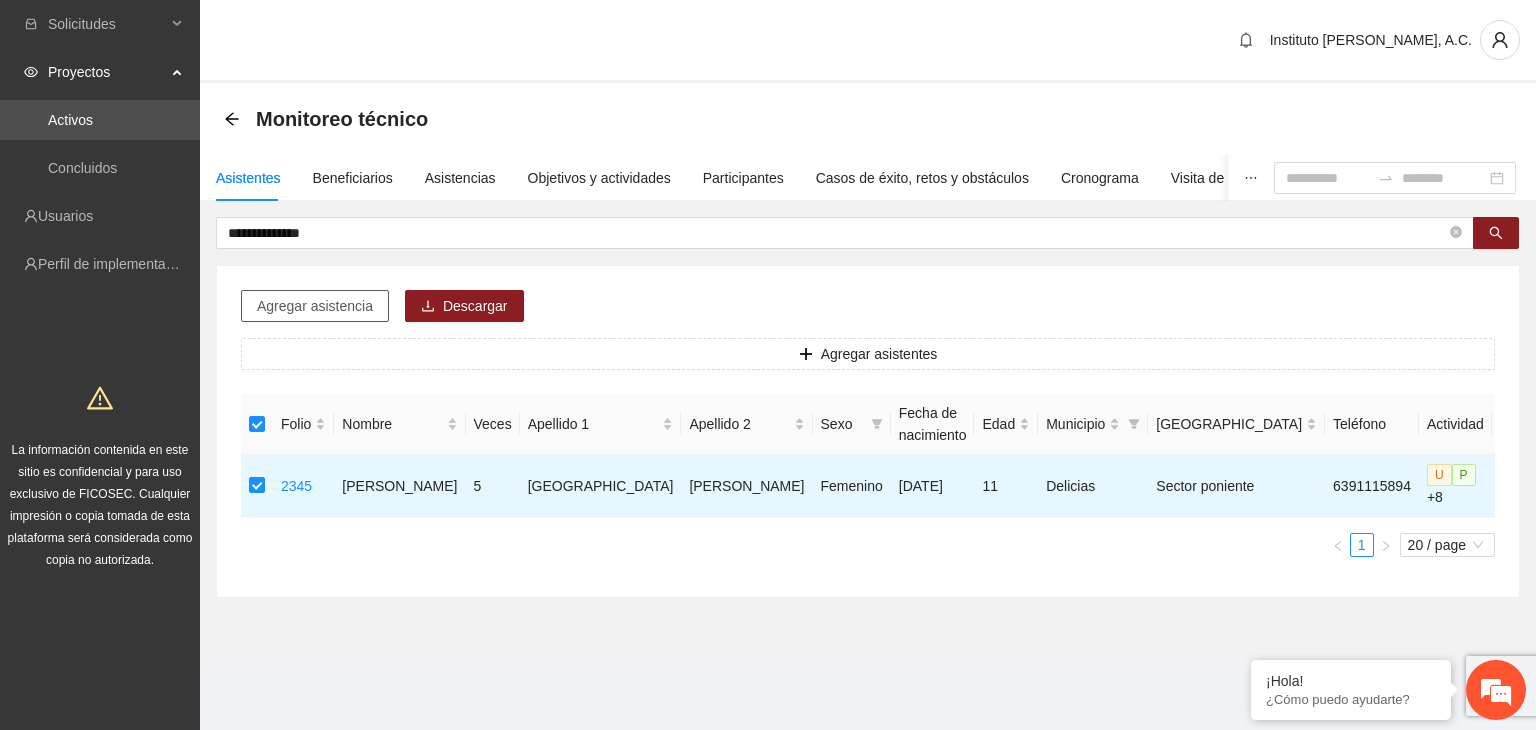 click on "Agregar asistencia" at bounding box center [315, 306] 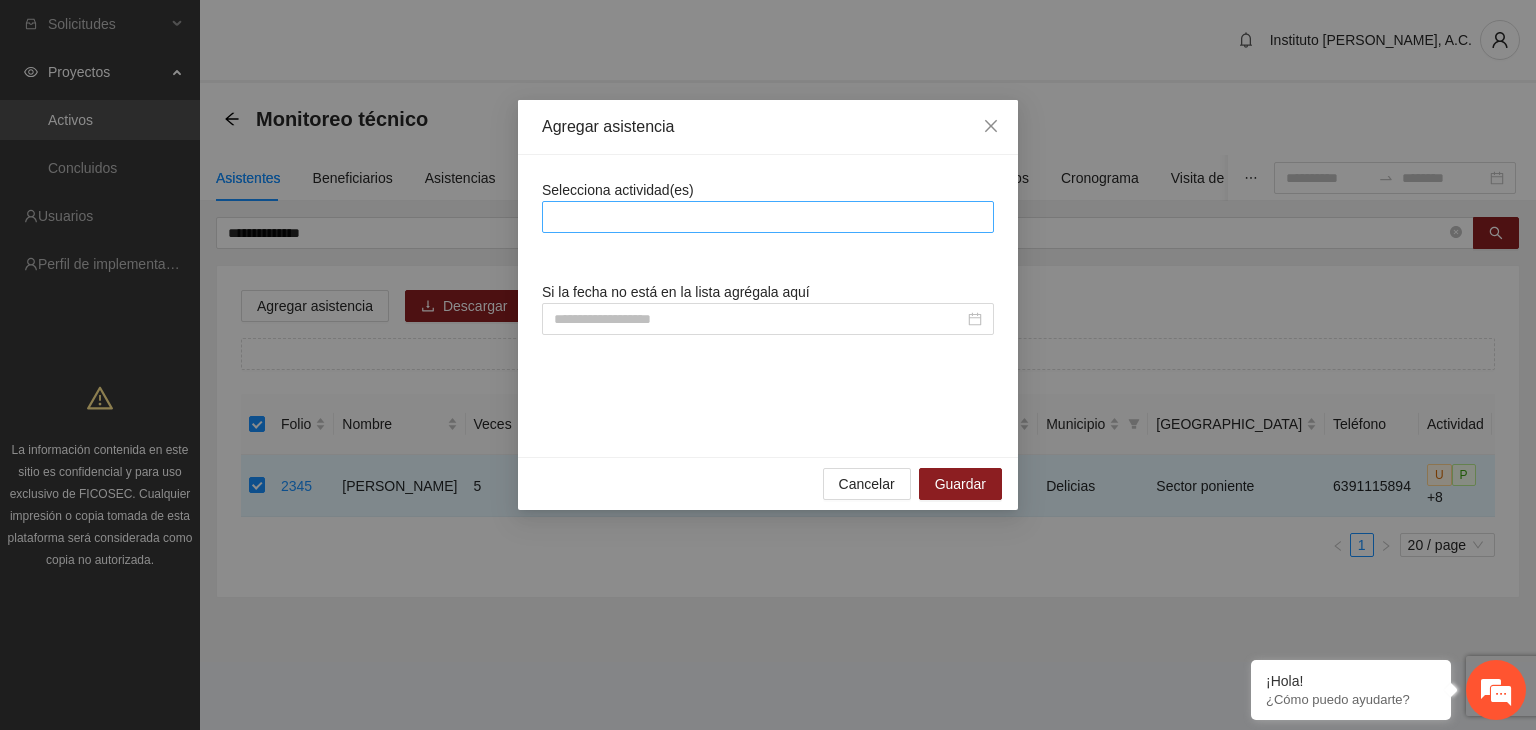 click at bounding box center [768, 217] 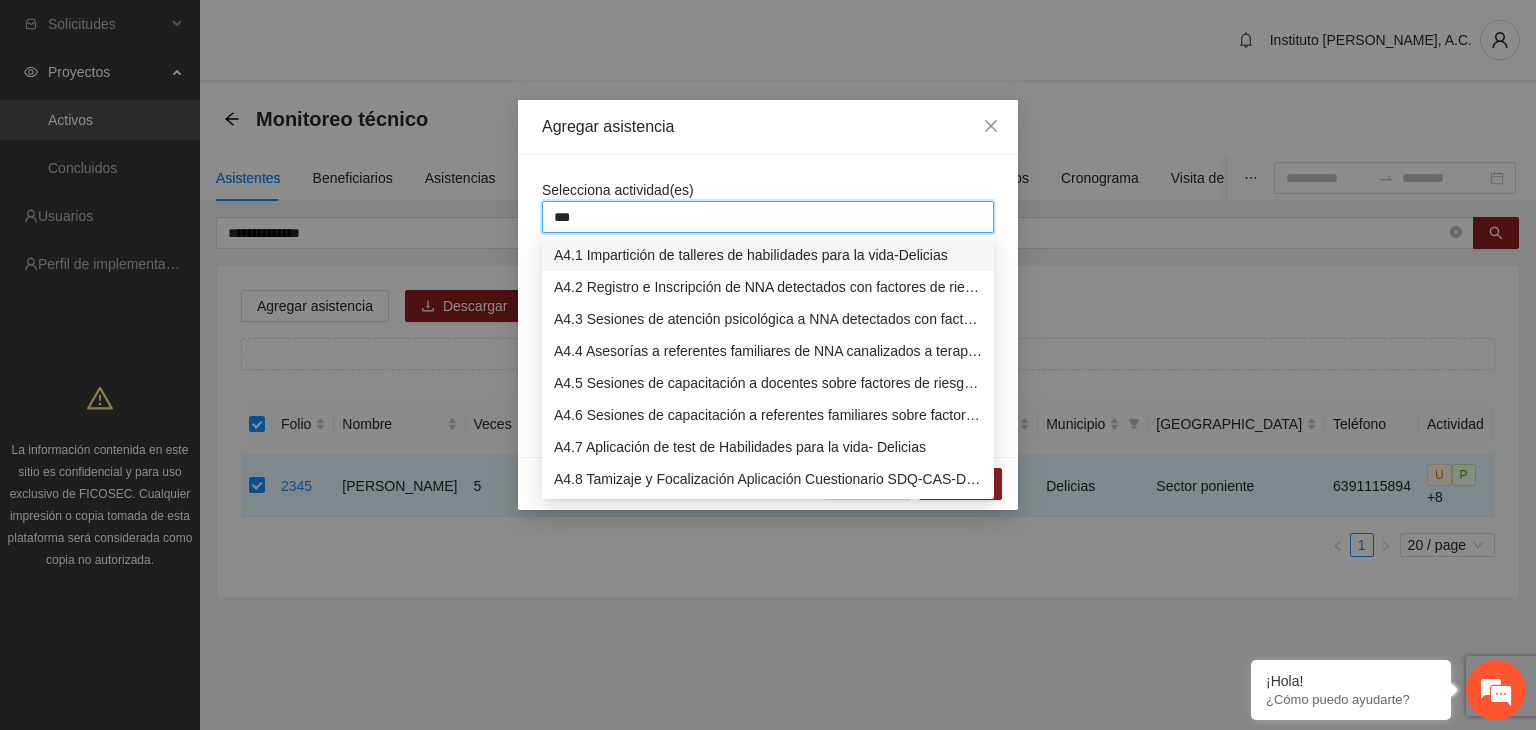 type on "****" 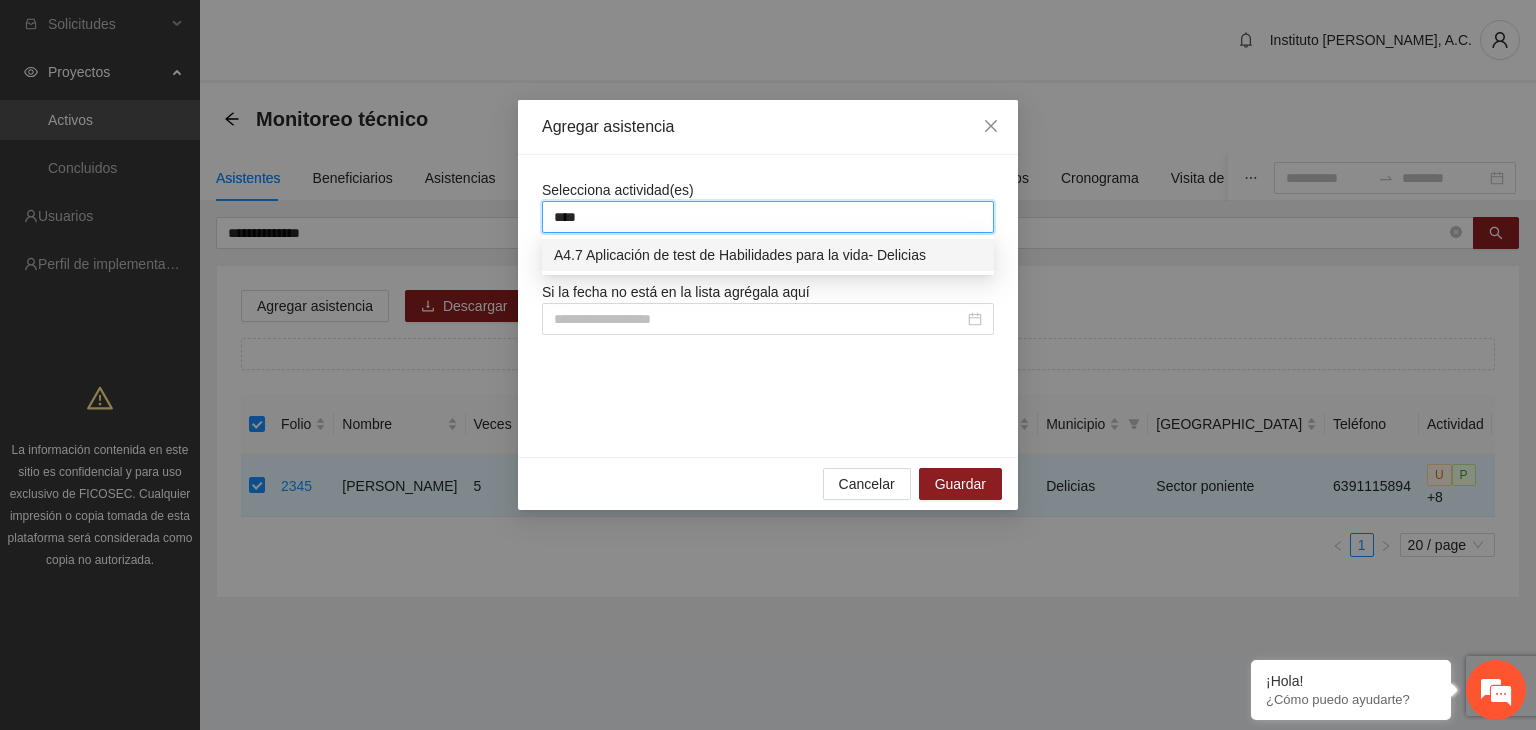 click on "A4.7 Aplicación de test de Habilidades para la vida- Delicias" at bounding box center (768, 255) 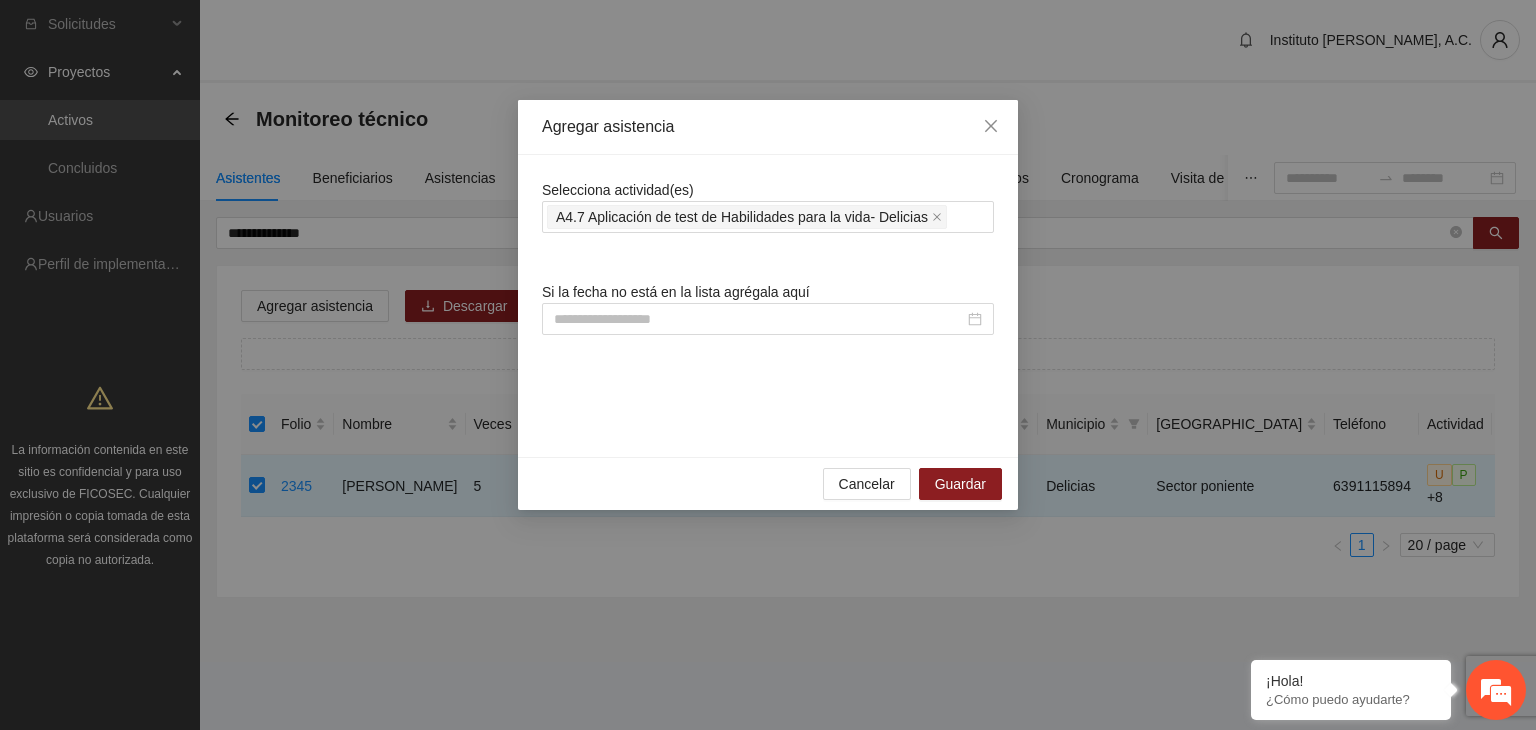 click on "Selecciona actividad(es) A4.7 Aplicación de test de Habilidades para la vida- Delicias   Si la fecha no está en la lista agrégala aquí" at bounding box center [768, 306] 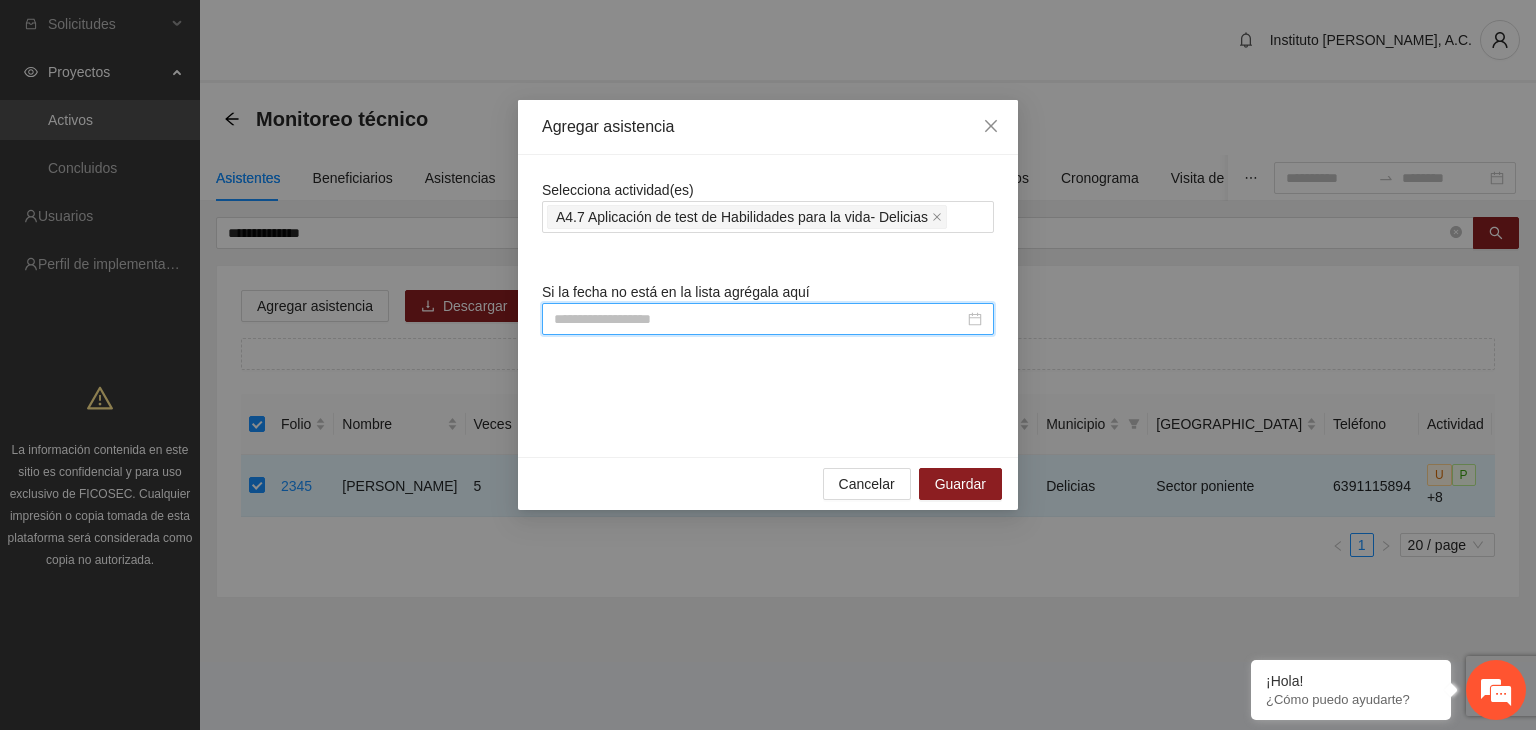 click at bounding box center (759, 319) 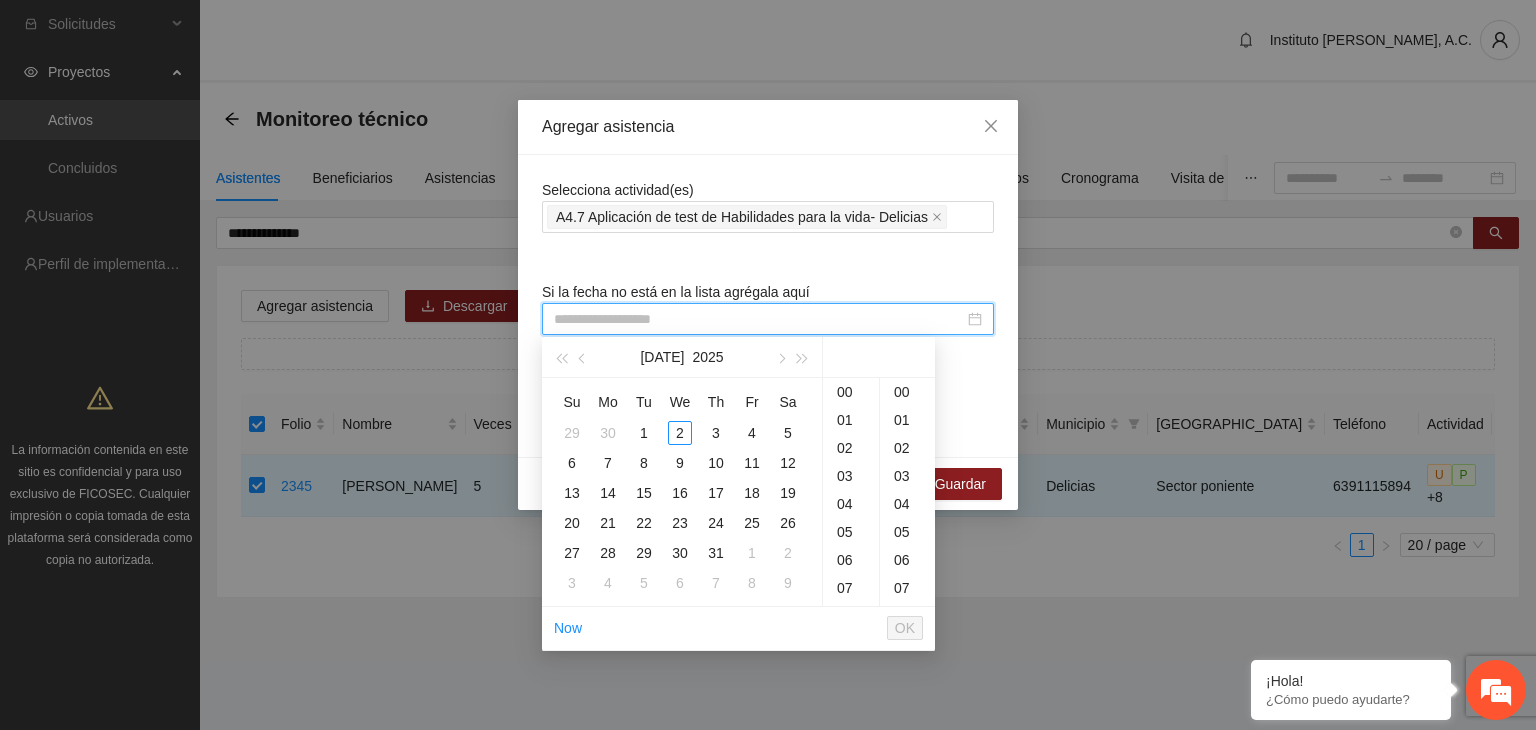 paste on "**********" 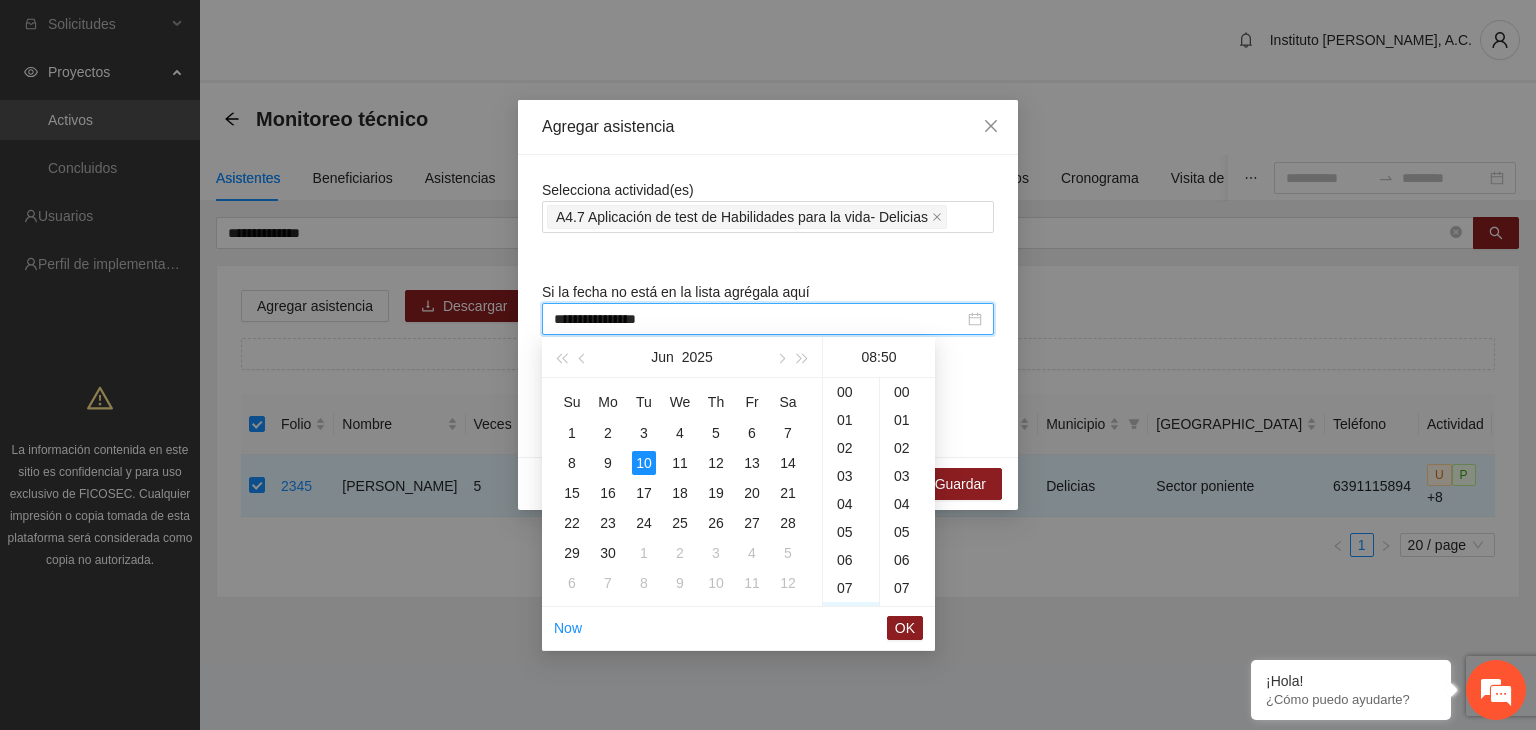 scroll, scrollTop: 224, scrollLeft: 0, axis: vertical 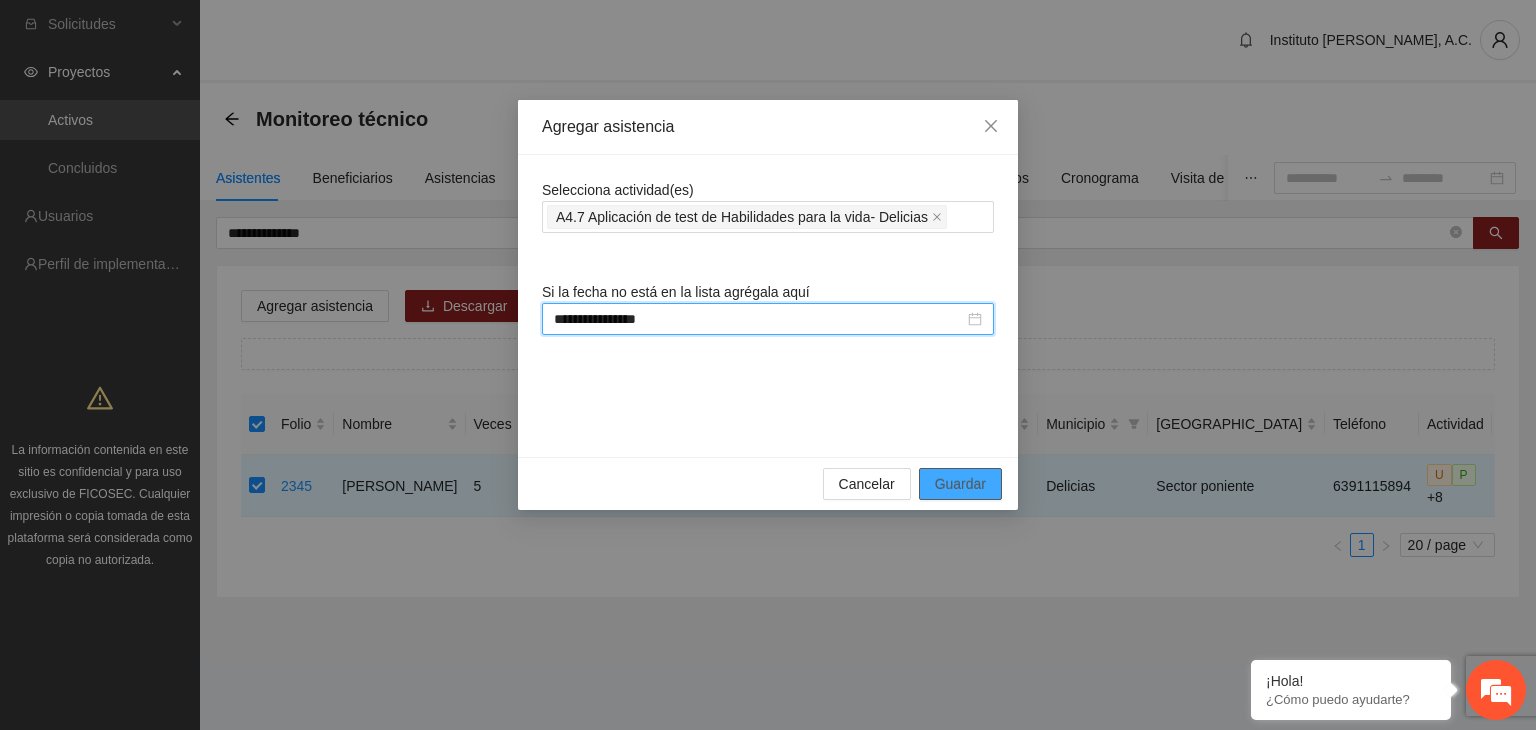 type on "**********" 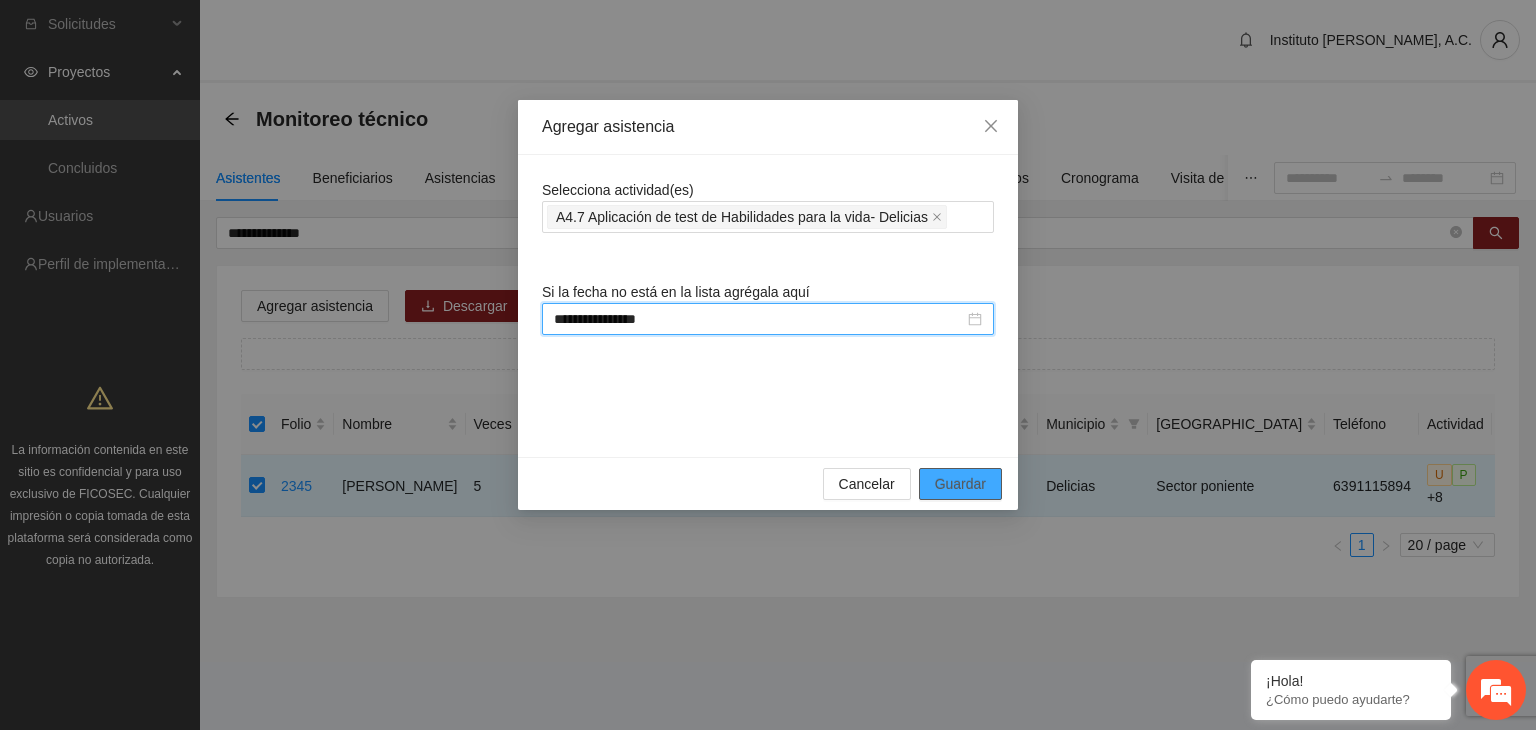 click on "Guardar" at bounding box center [960, 484] 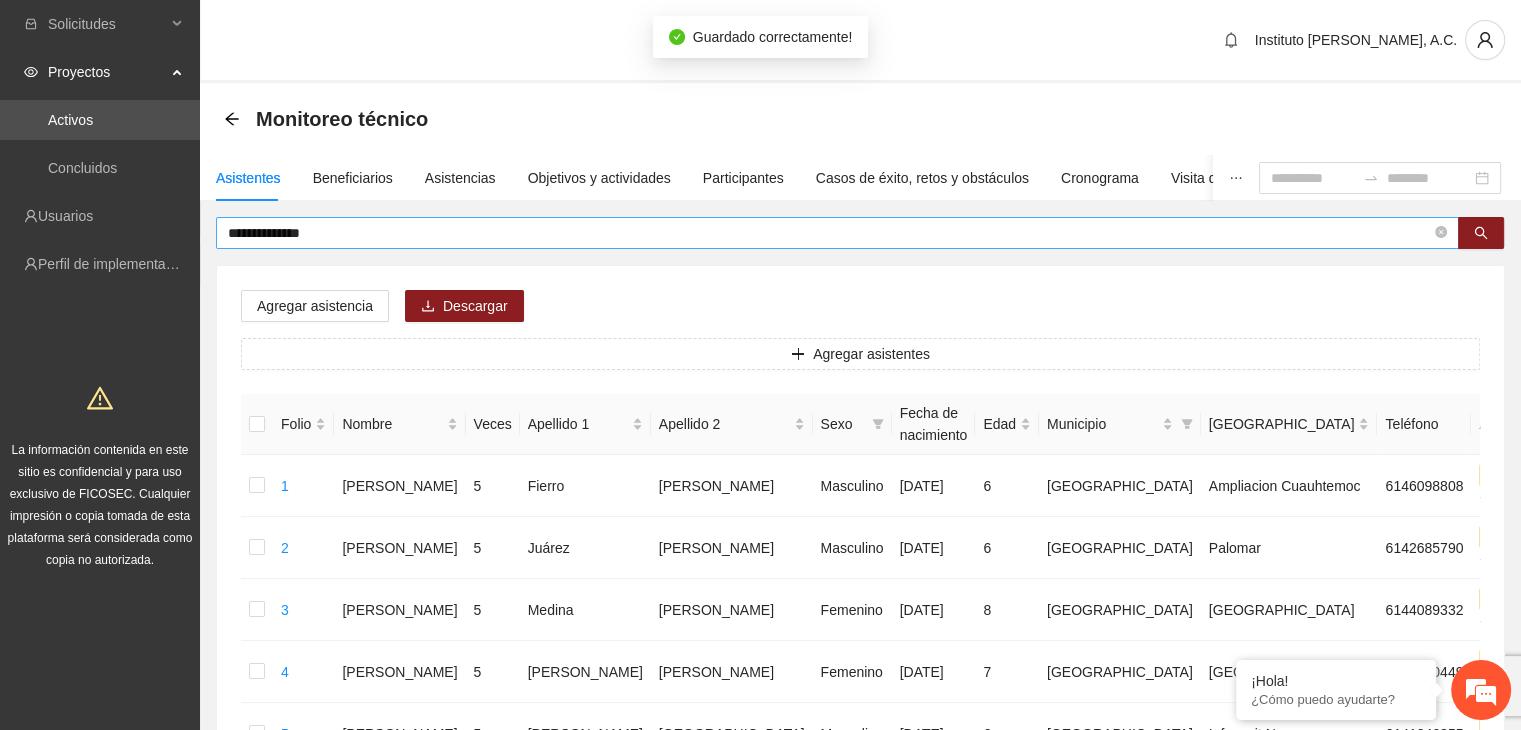 click on "**********" at bounding box center [829, 233] 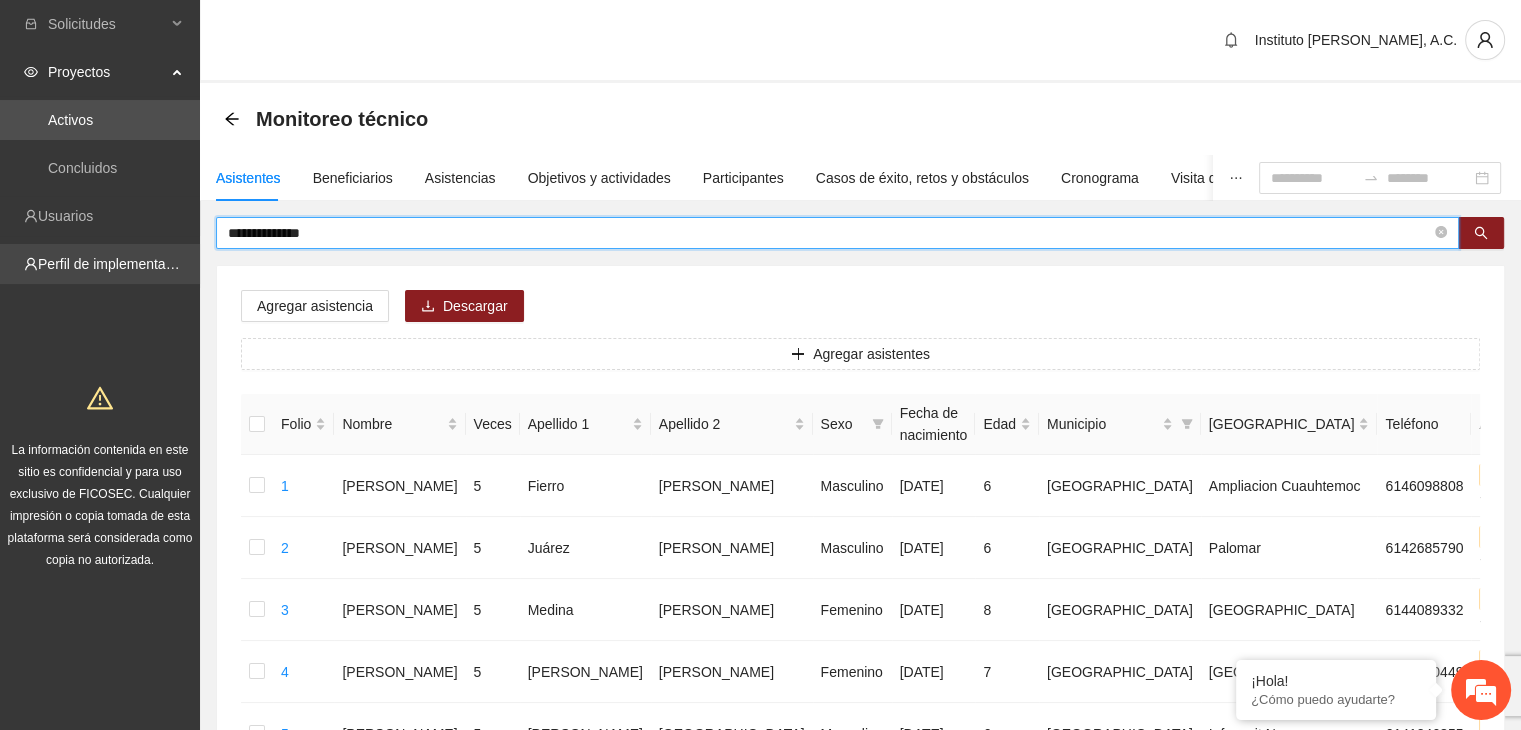 drag, startPoint x: 354, startPoint y: 238, endPoint x: 168, endPoint y: 251, distance: 186.45375 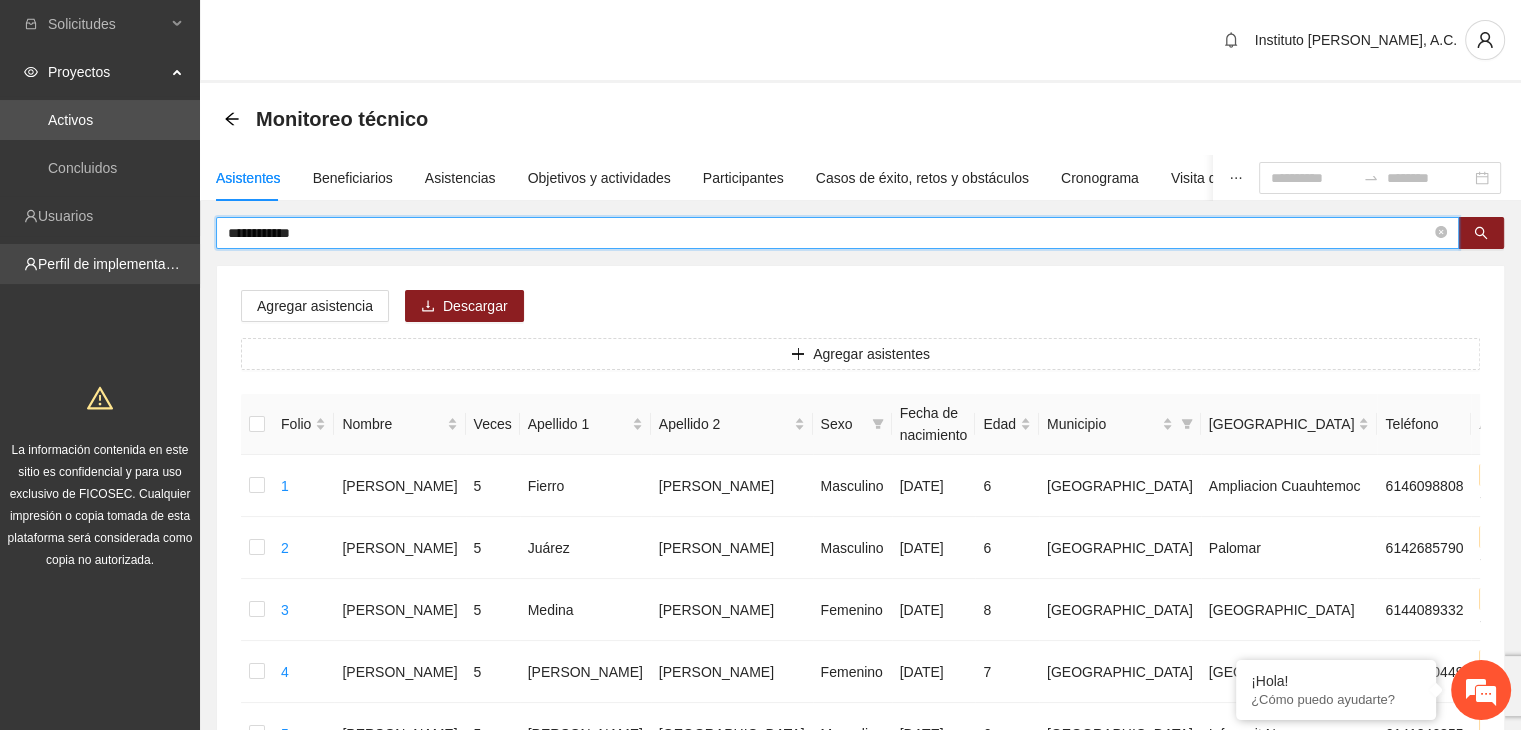 type on "**********" 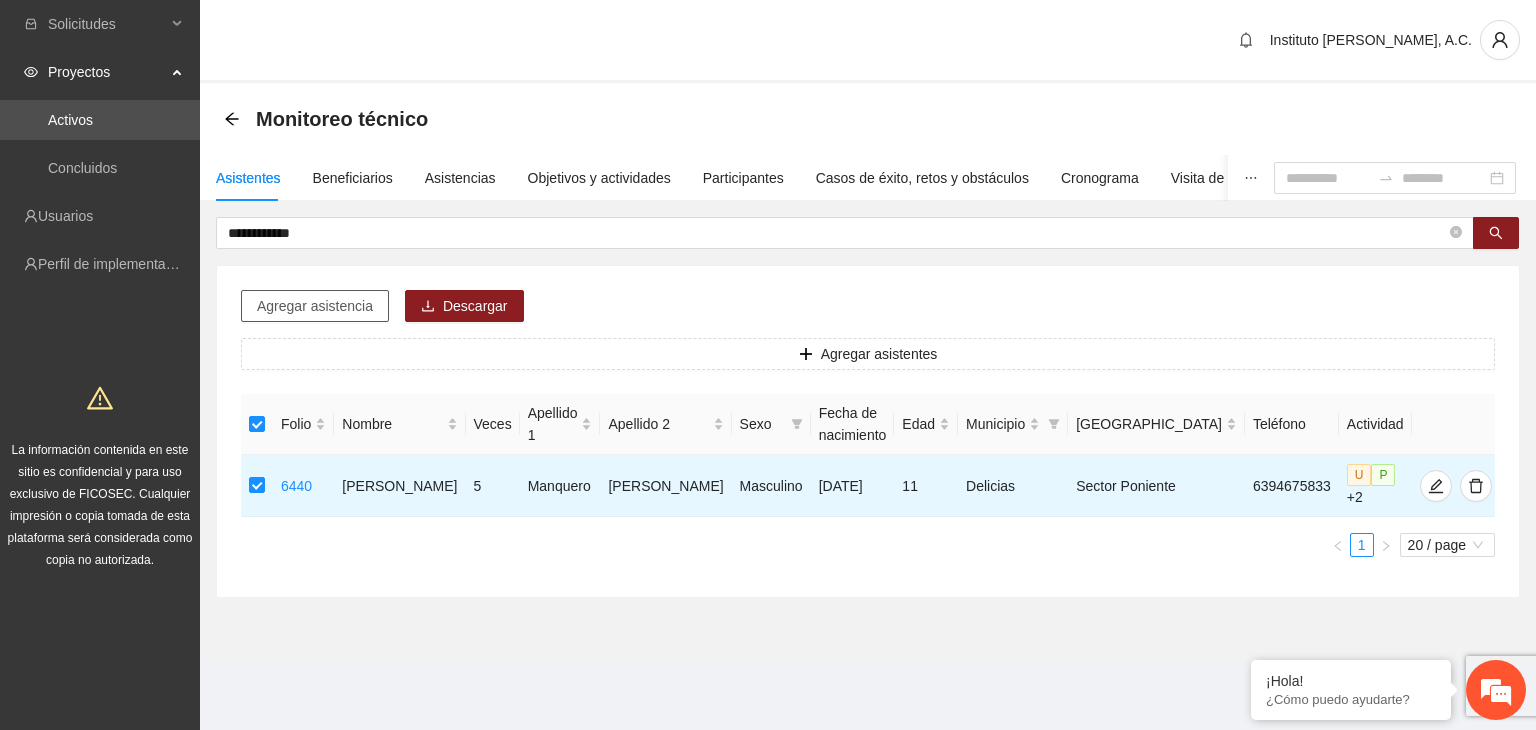 click on "Agregar asistencia" at bounding box center [315, 306] 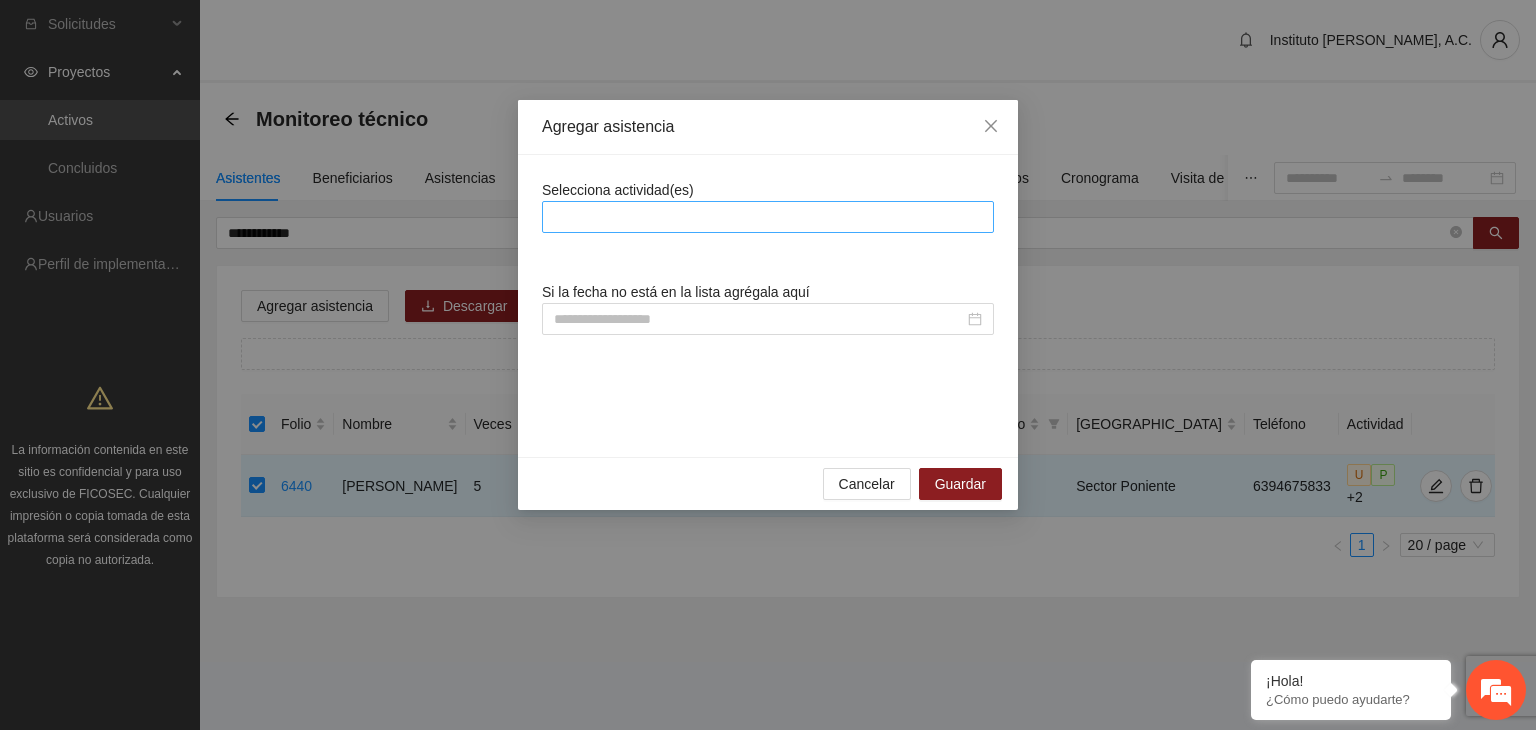 click at bounding box center [768, 217] 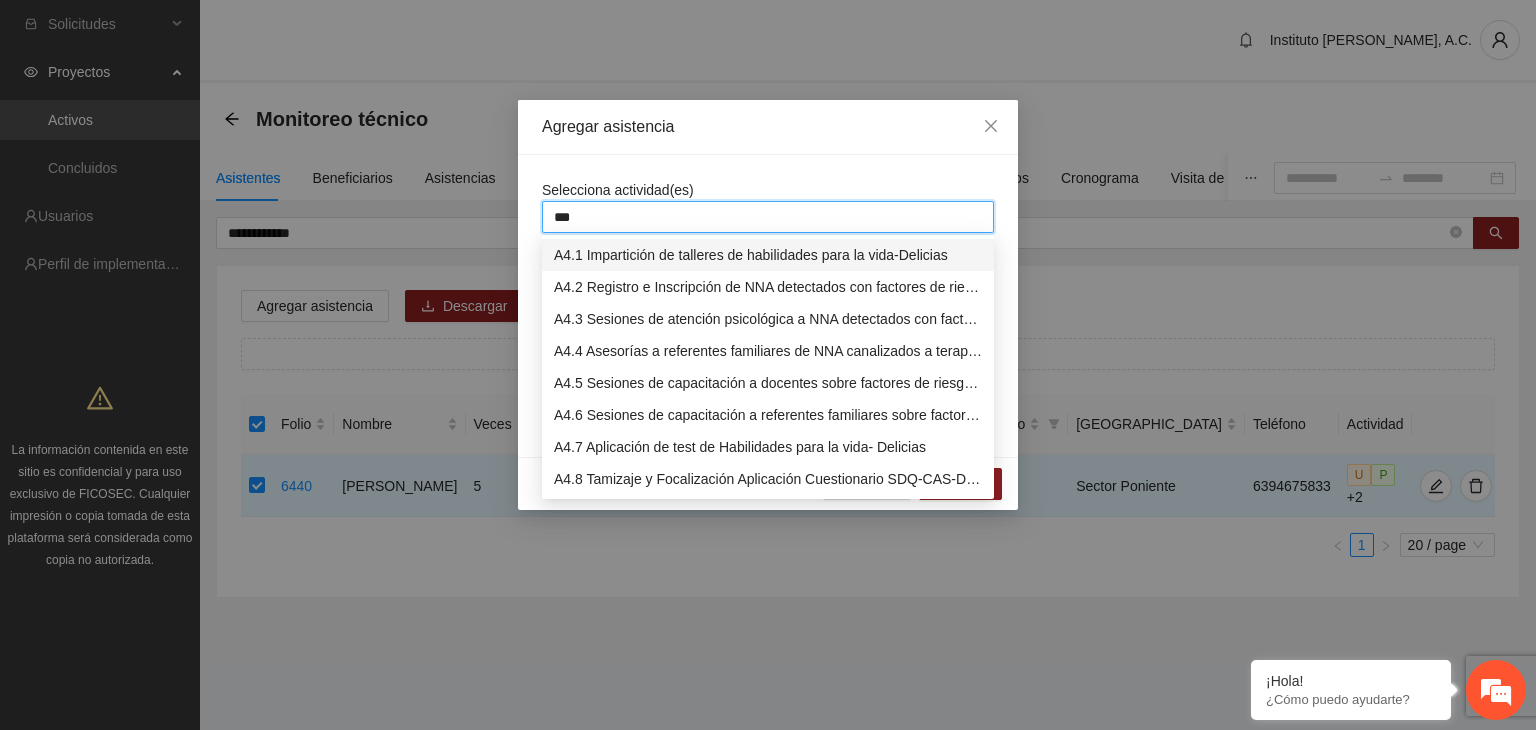 type on "****" 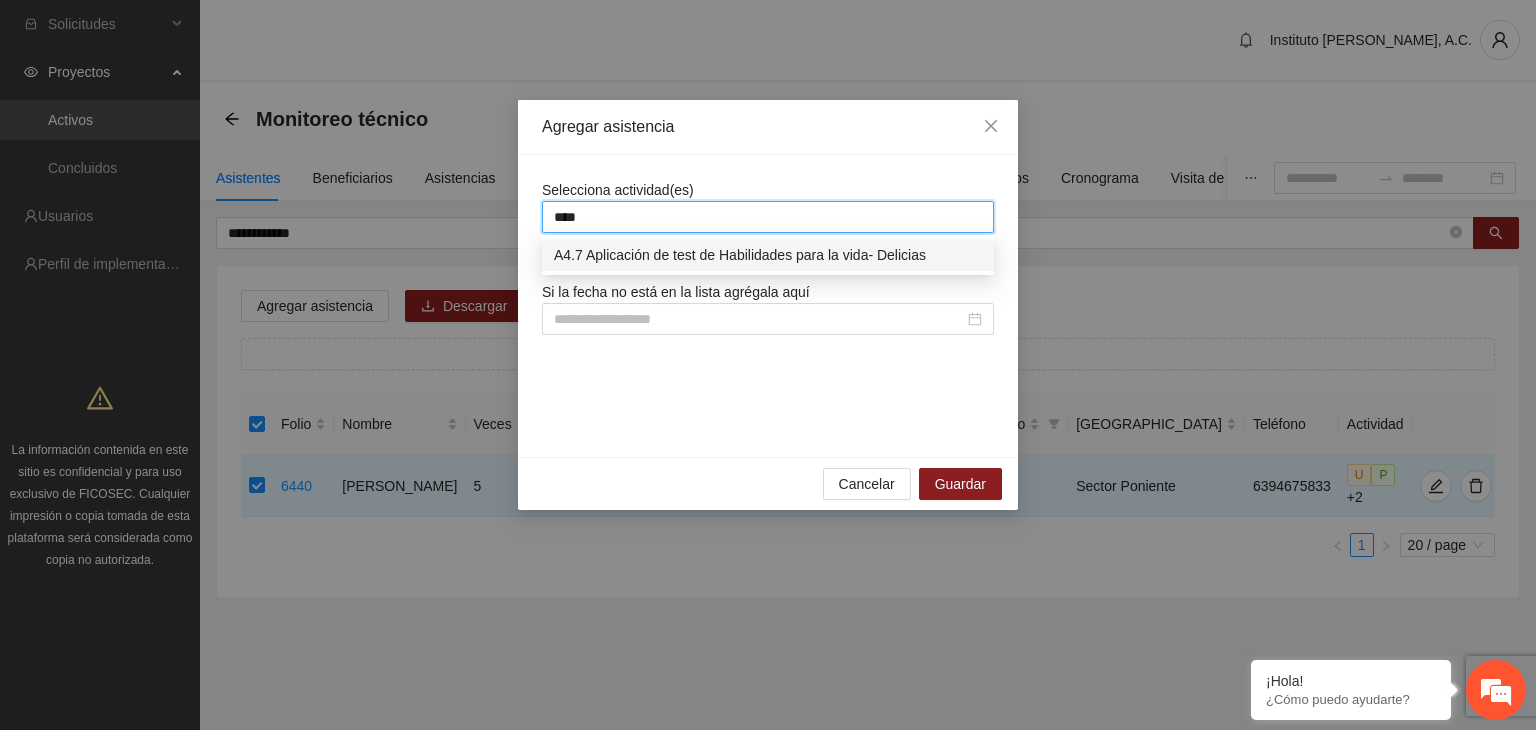 click on "A4.7 Aplicación de test de Habilidades para la vida- Delicias" at bounding box center [768, 255] 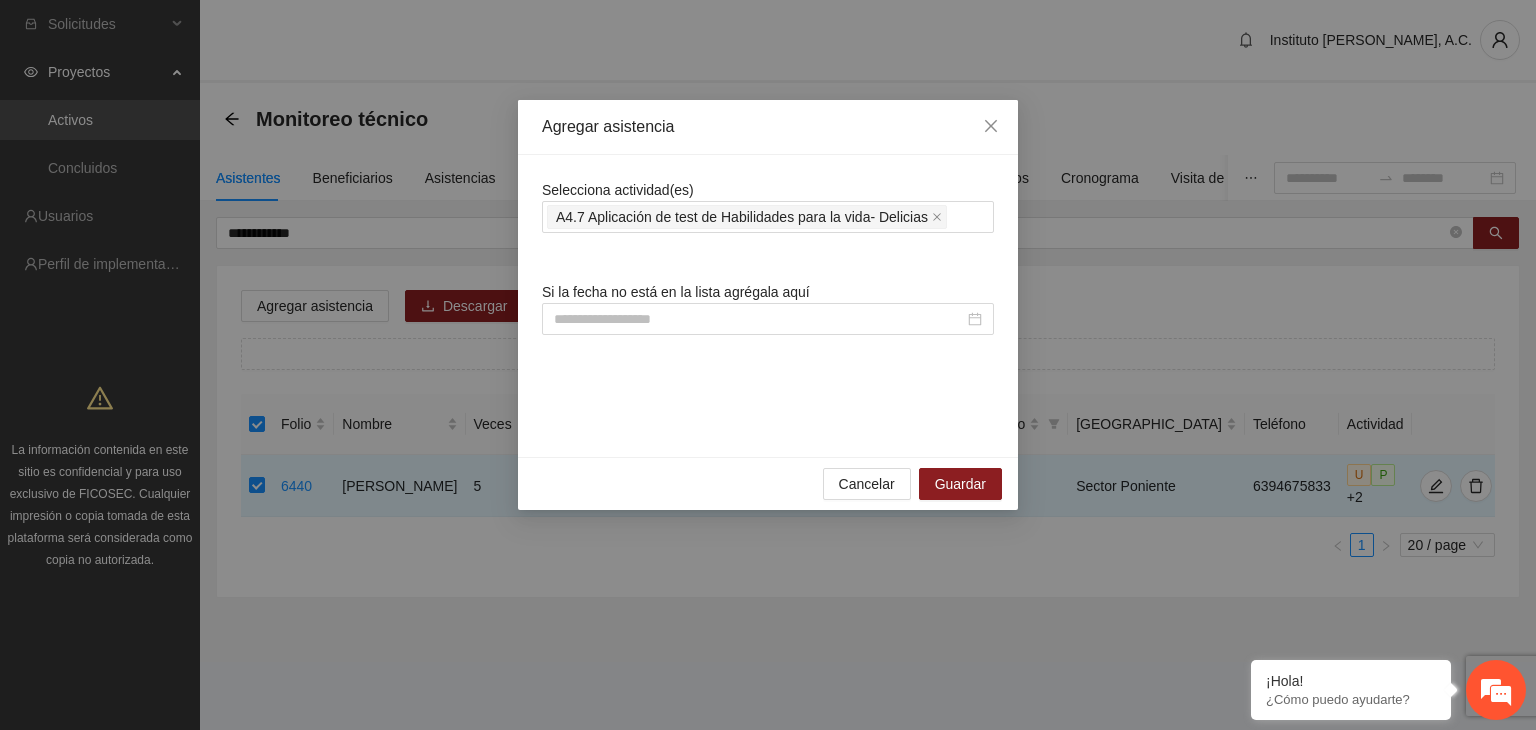 click on "Selecciona actividad(es) A4.7 Aplicación de test de Habilidades para la vida- Delicias   Si la fecha no está en la lista agrégala aquí" at bounding box center (768, 306) 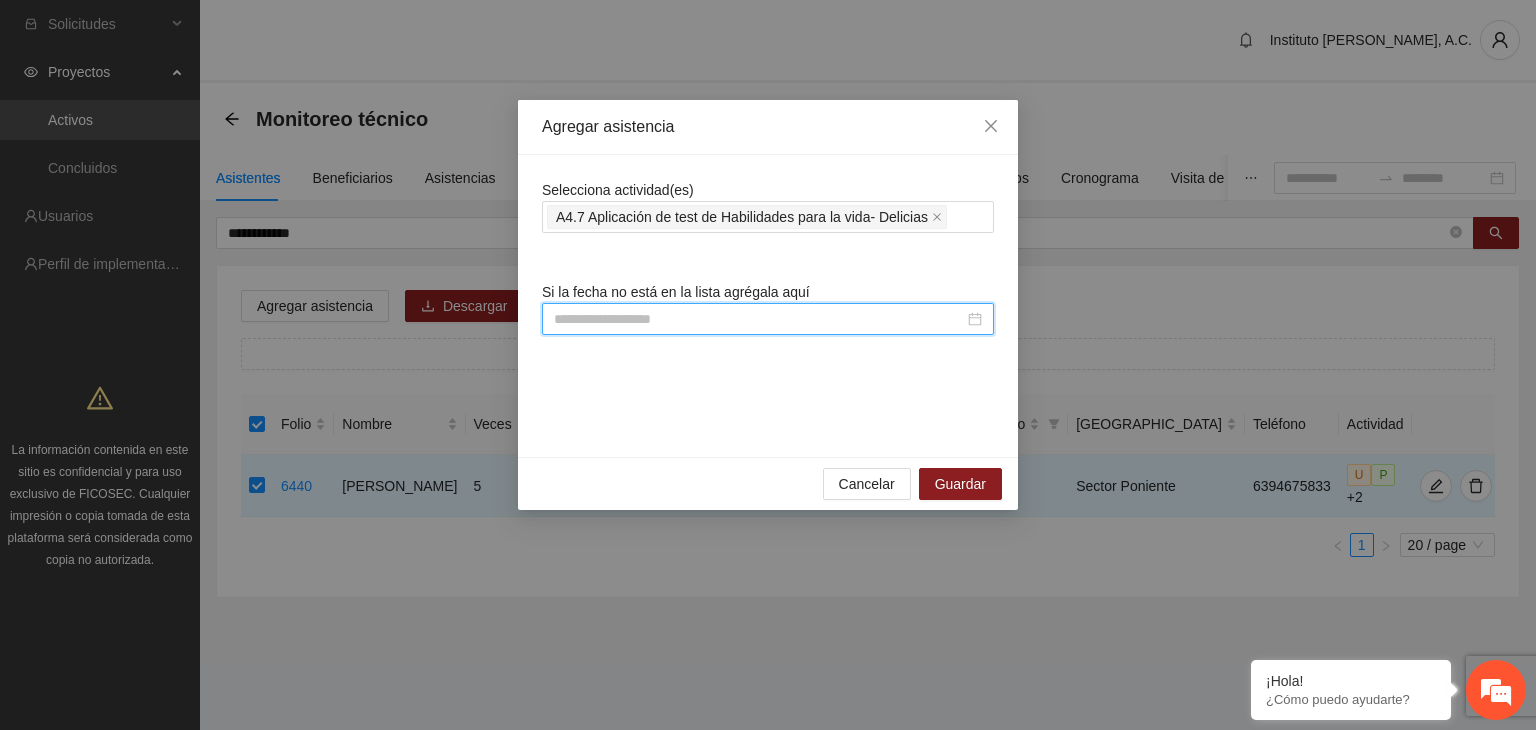 click at bounding box center [759, 319] 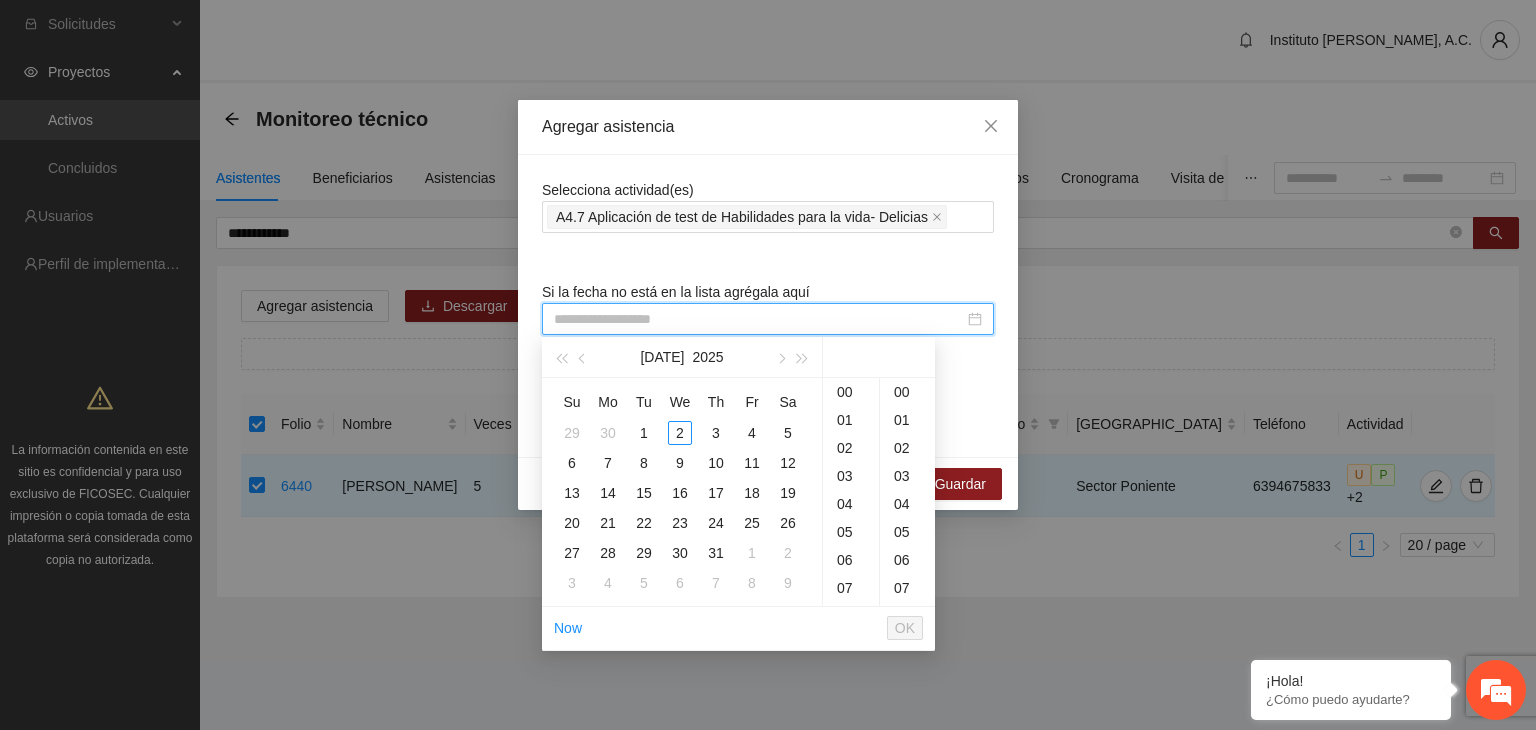 paste on "**********" 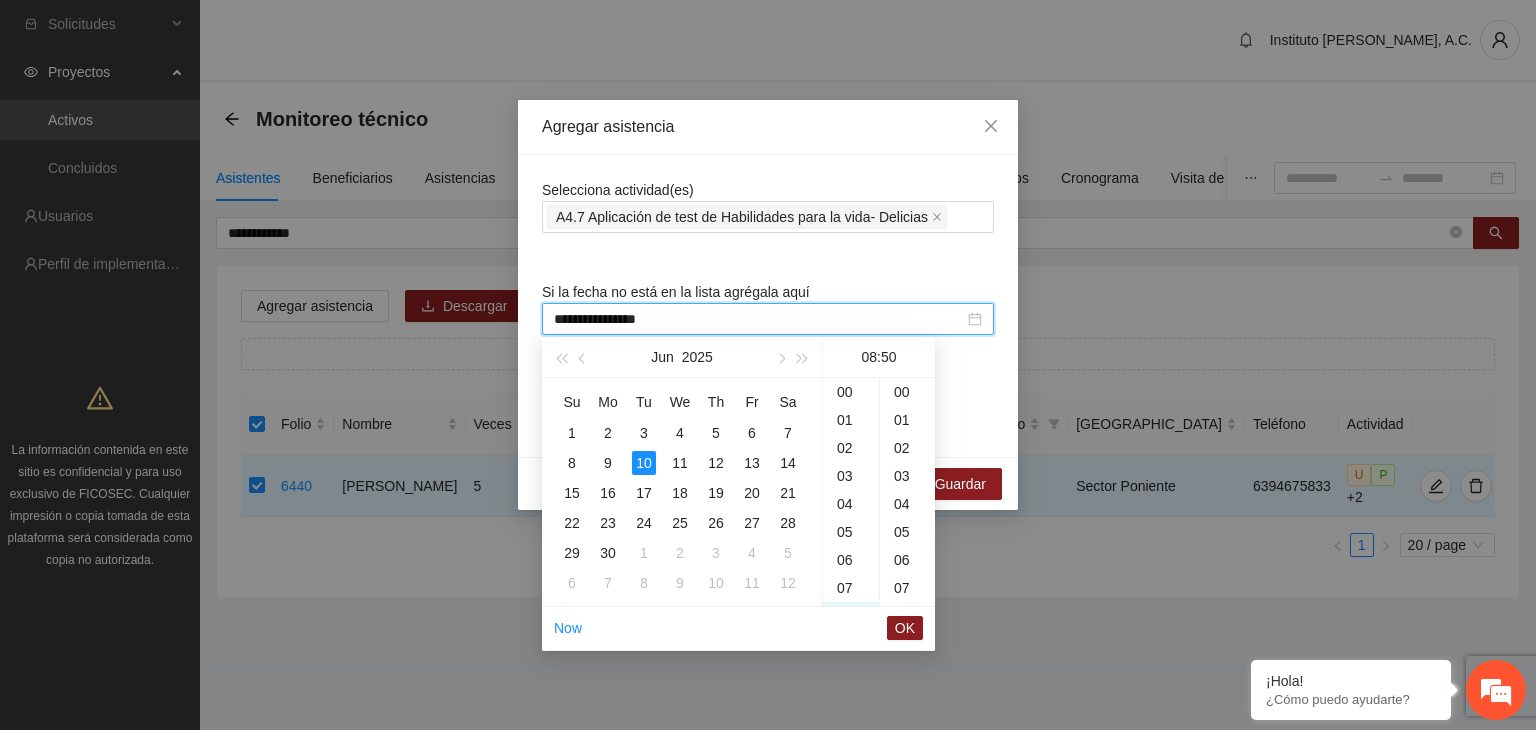 scroll, scrollTop: 224, scrollLeft: 0, axis: vertical 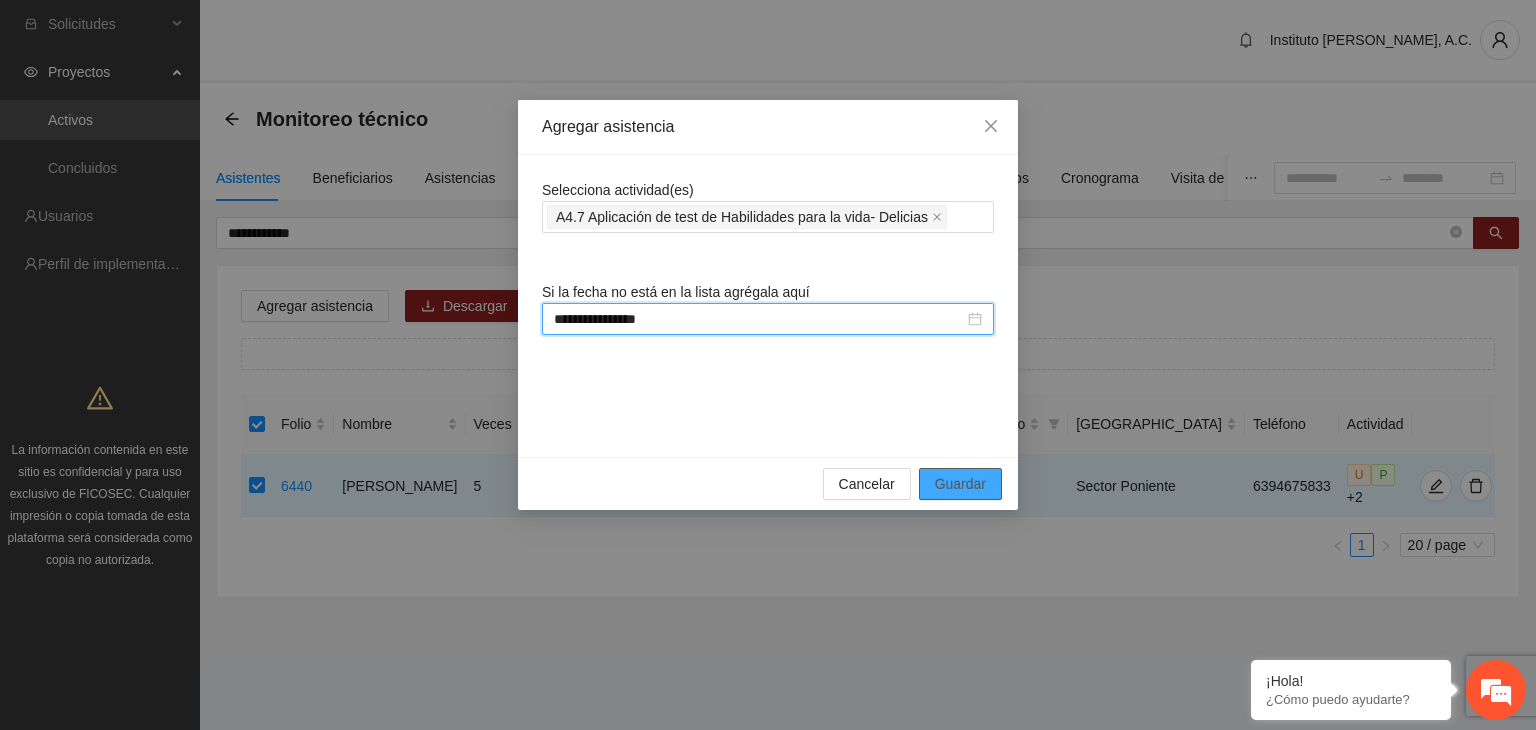 type on "**********" 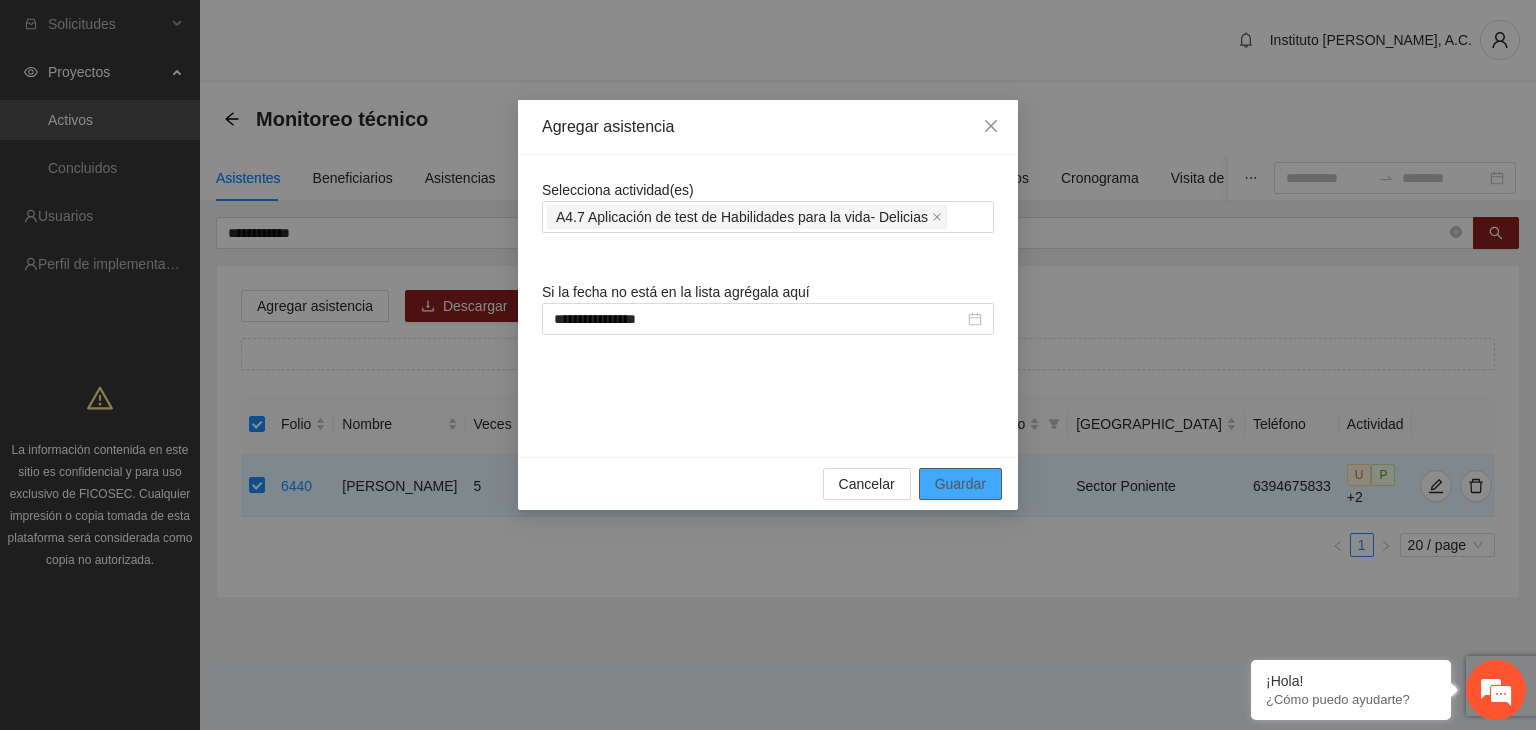 click on "Guardar" at bounding box center [960, 484] 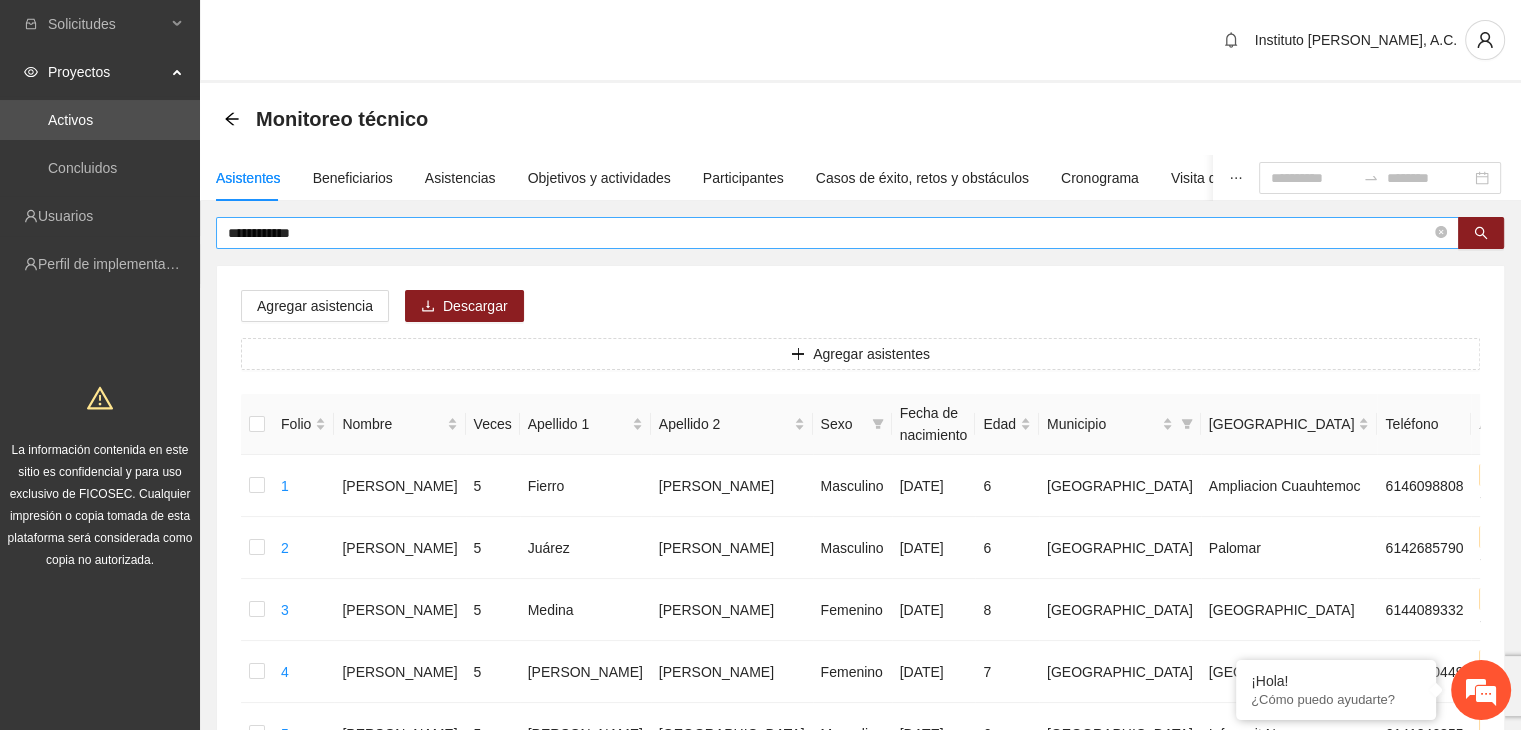 click on "**********" at bounding box center [829, 233] 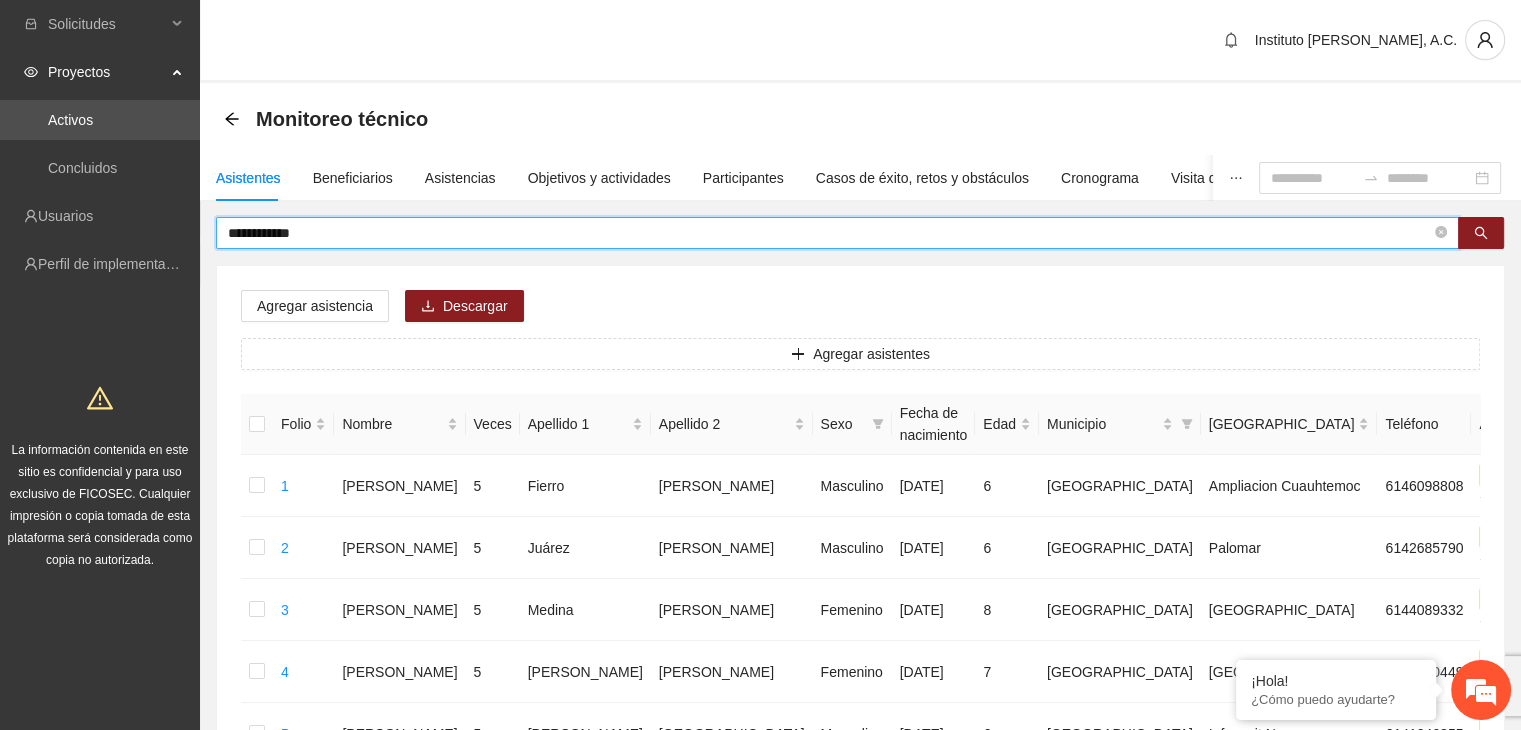 click on "**********" at bounding box center (829, 233) 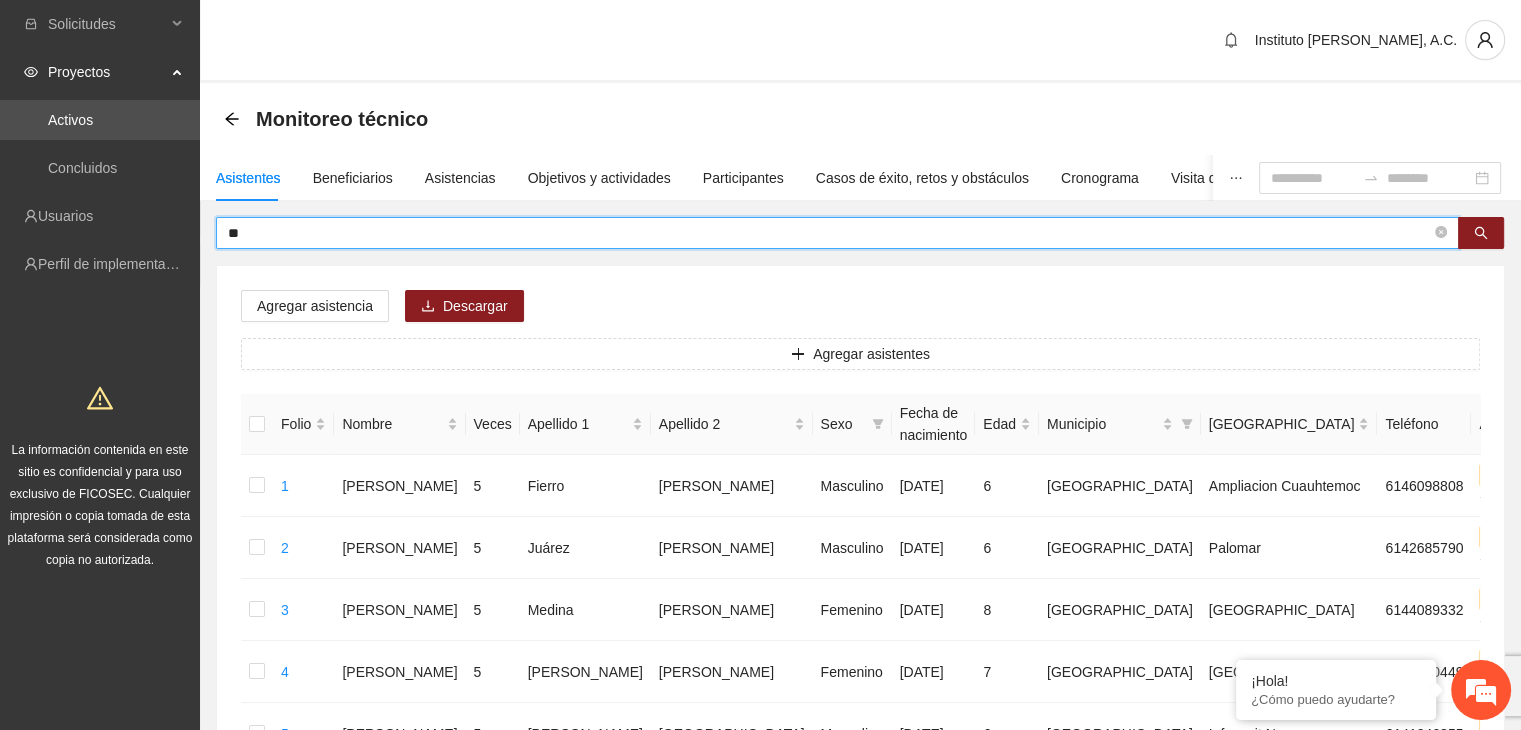 type on "*" 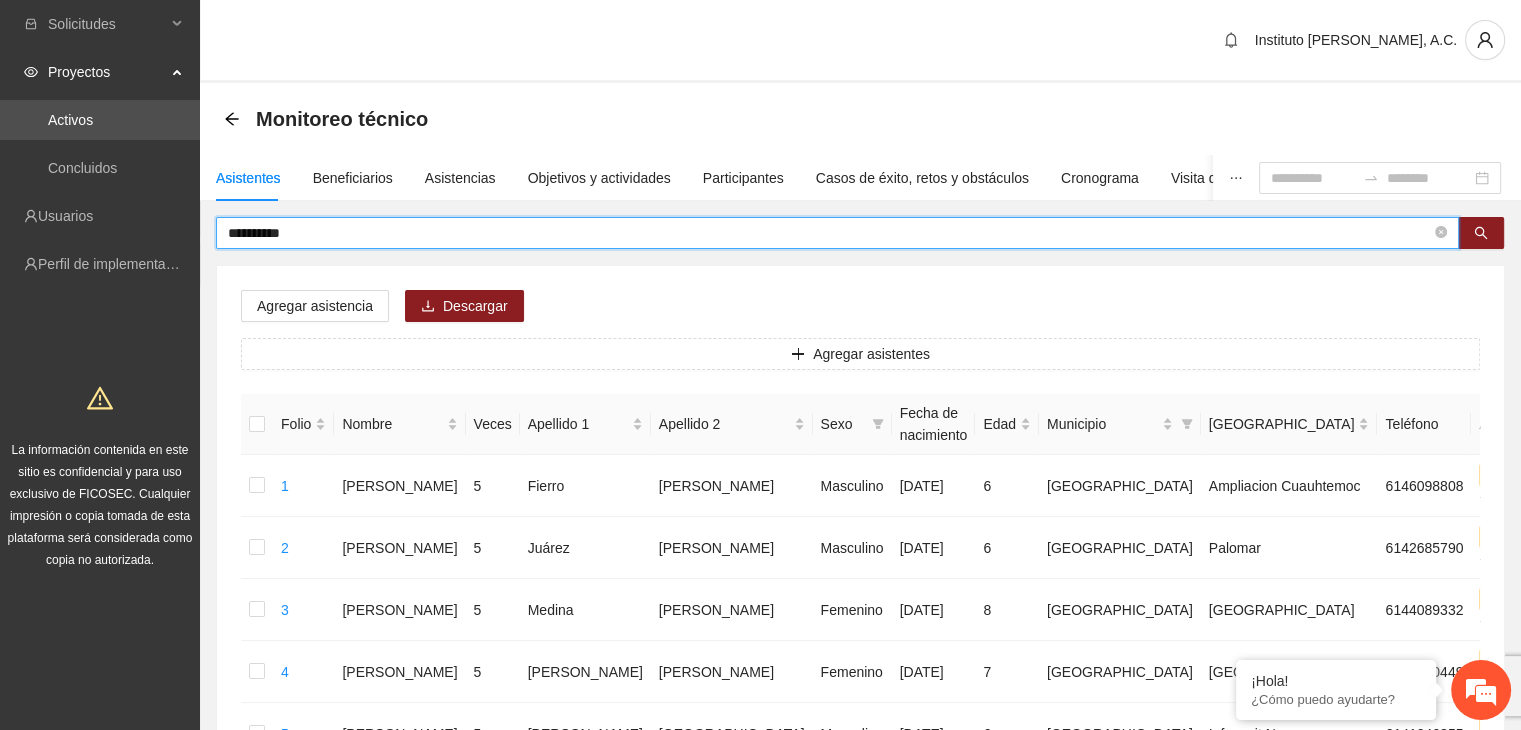 type on "**********" 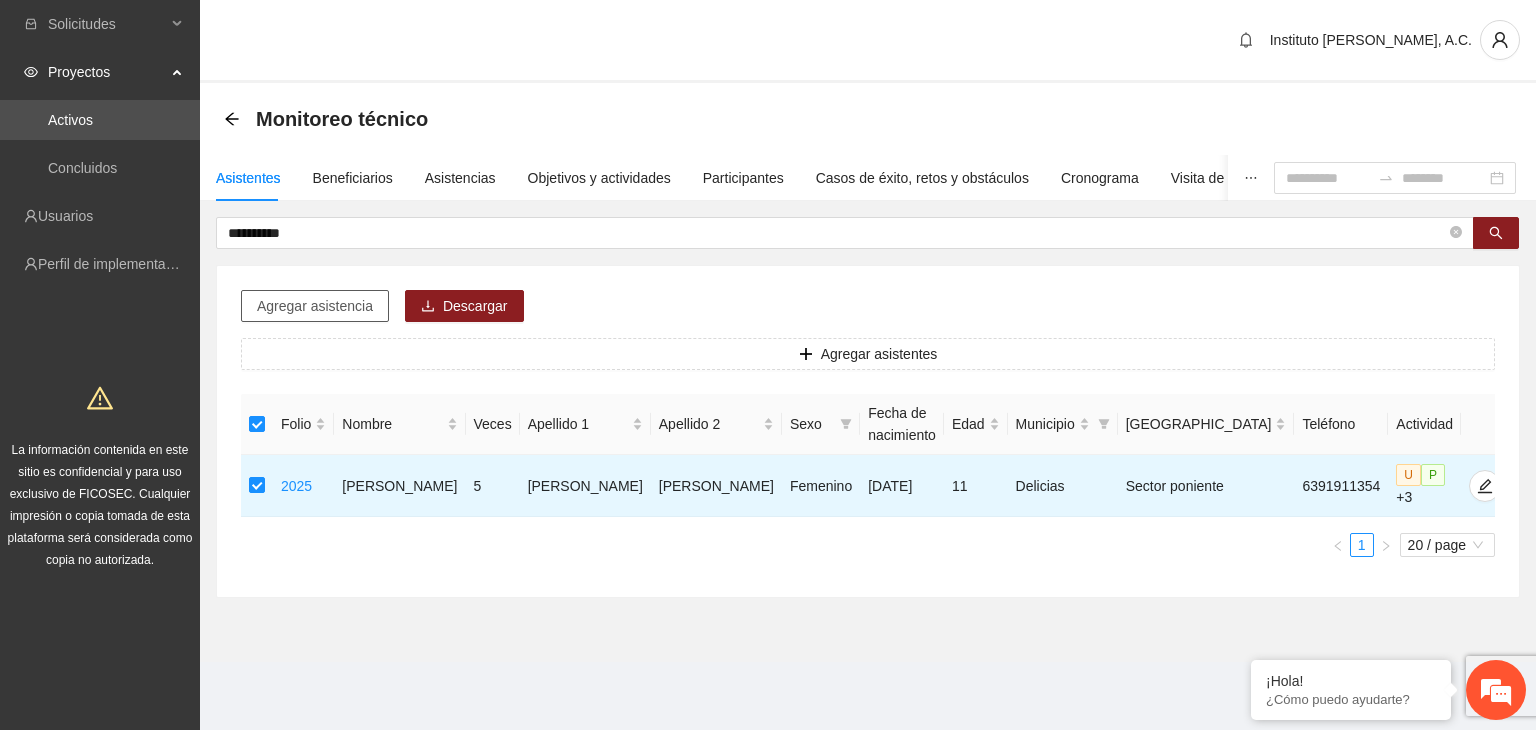 click on "Agregar asistencia" at bounding box center [315, 306] 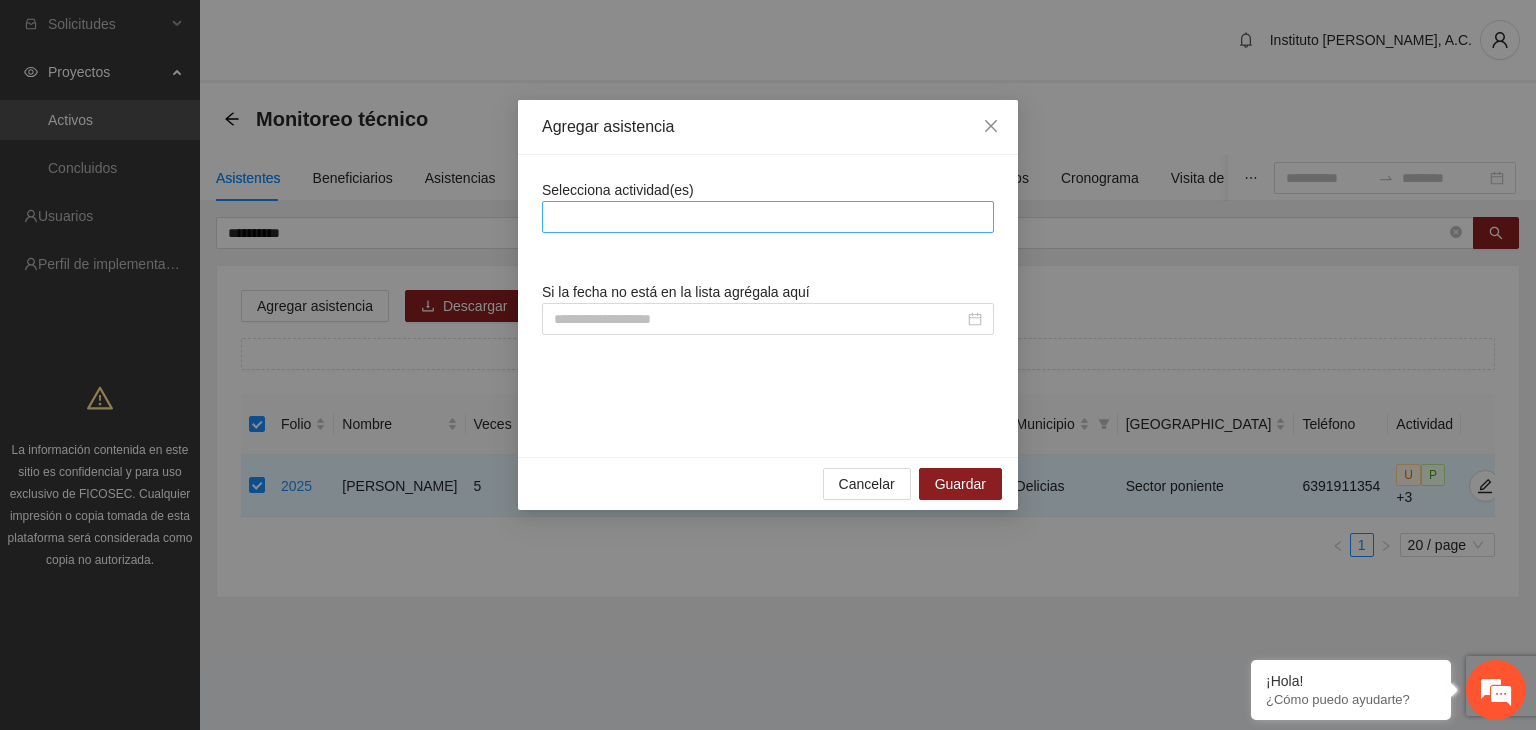 click at bounding box center (768, 217) 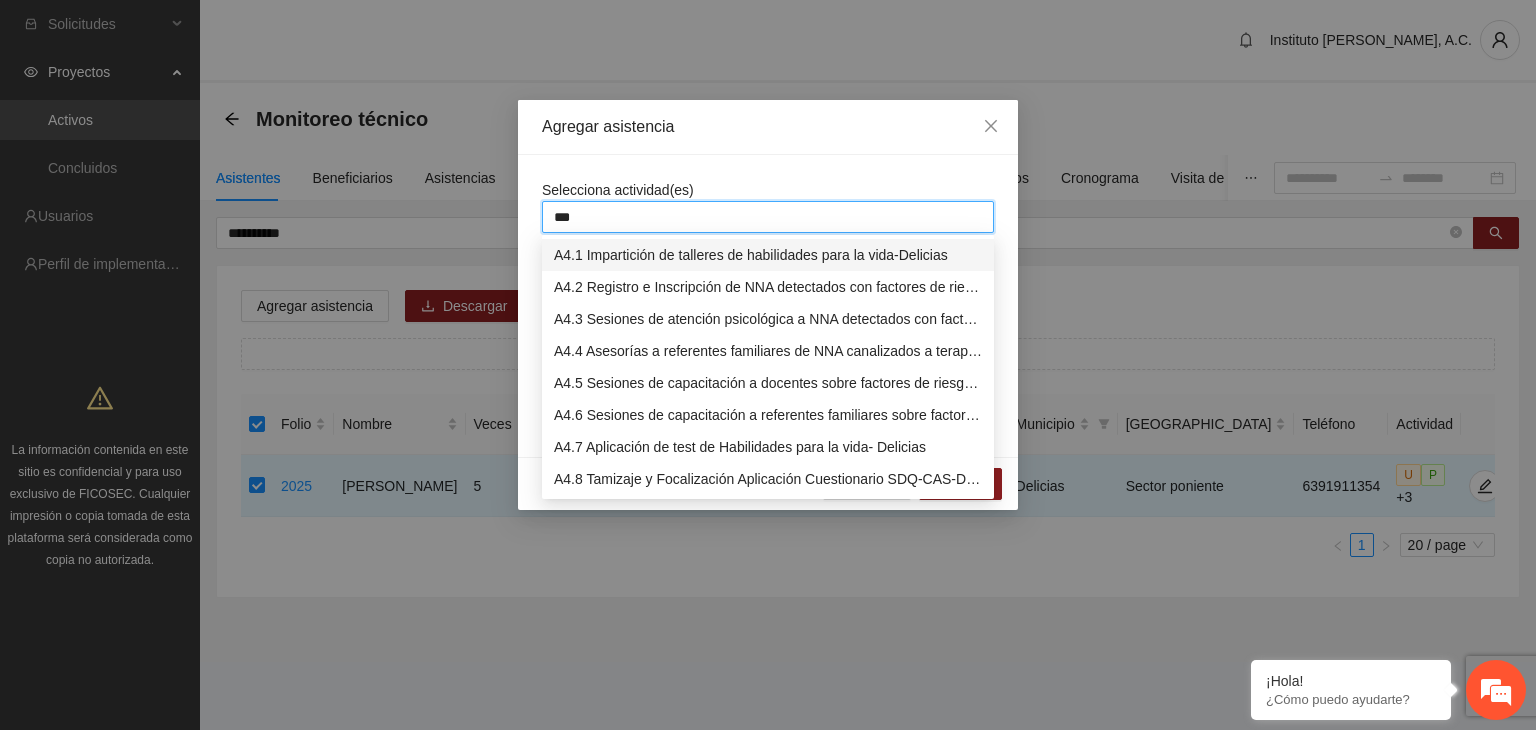 type on "****" 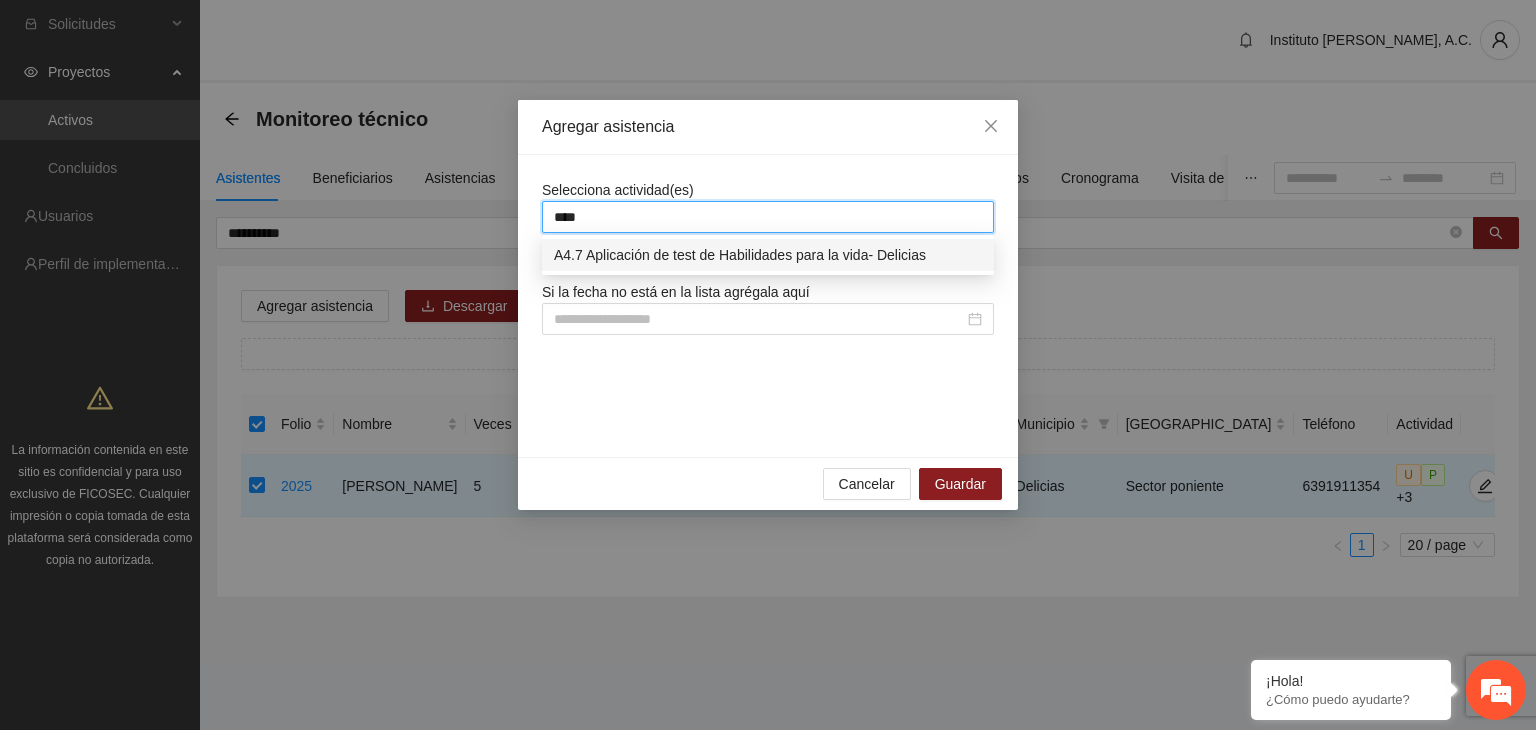 click on "A4.7 Aplicación de test de Habilidades para la vida- Delicias" at bounding box center (768, 255) 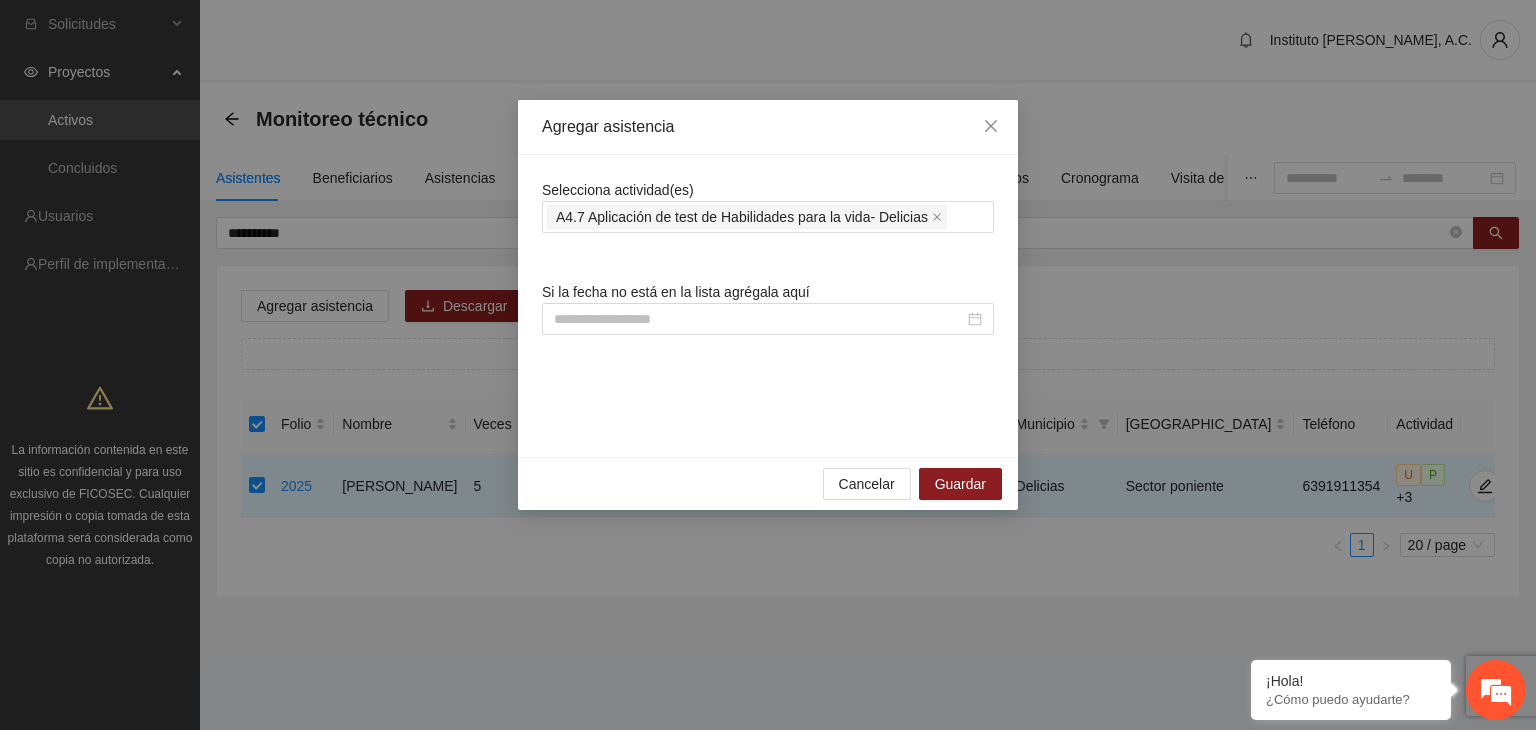 click on "Selecciona actividad(es) A4.7 Aplicación de test de Habilidades para la vida- Delicias   Si la fecha no está en la lista agrégala aquí" at bounding box center [768, 306] 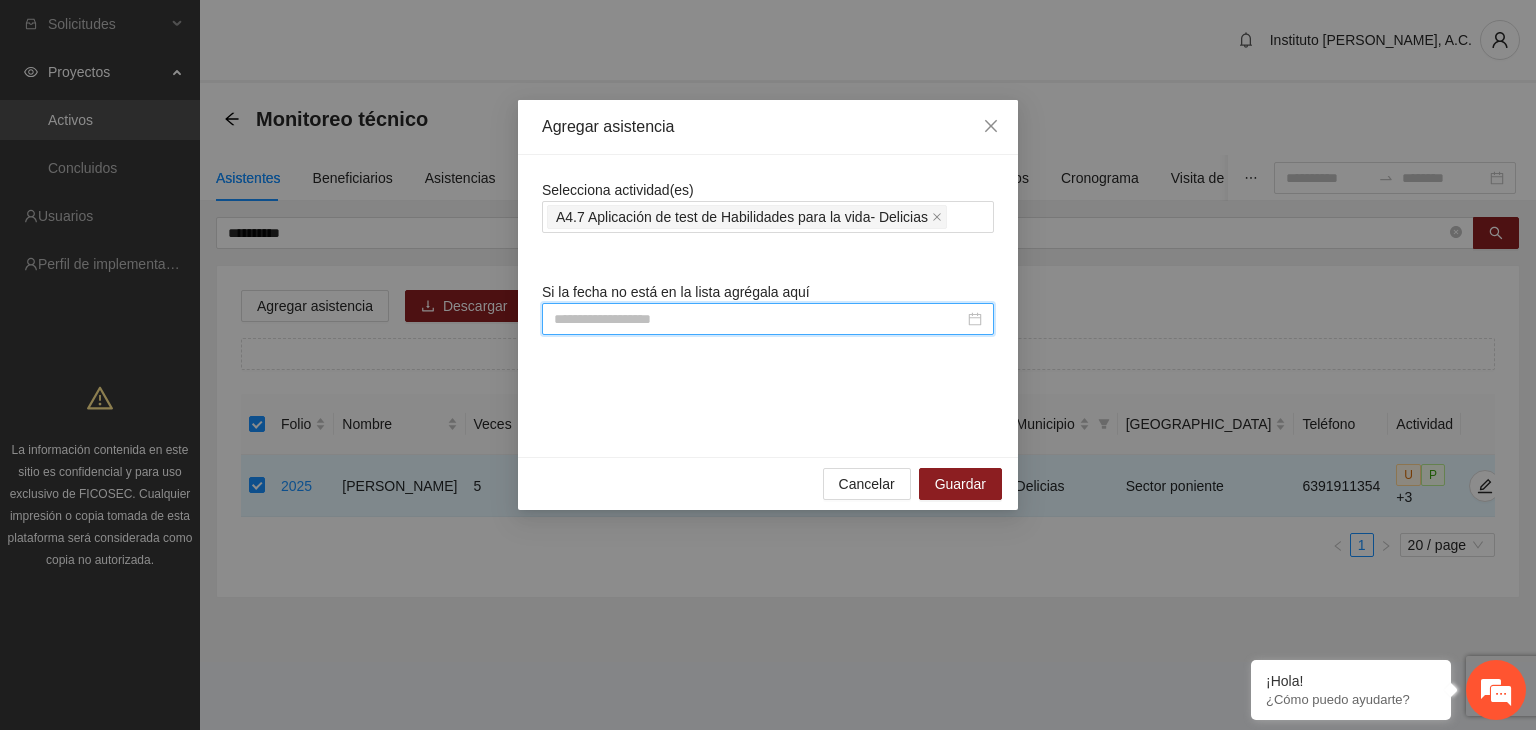 click at bounding box center (759, 319) 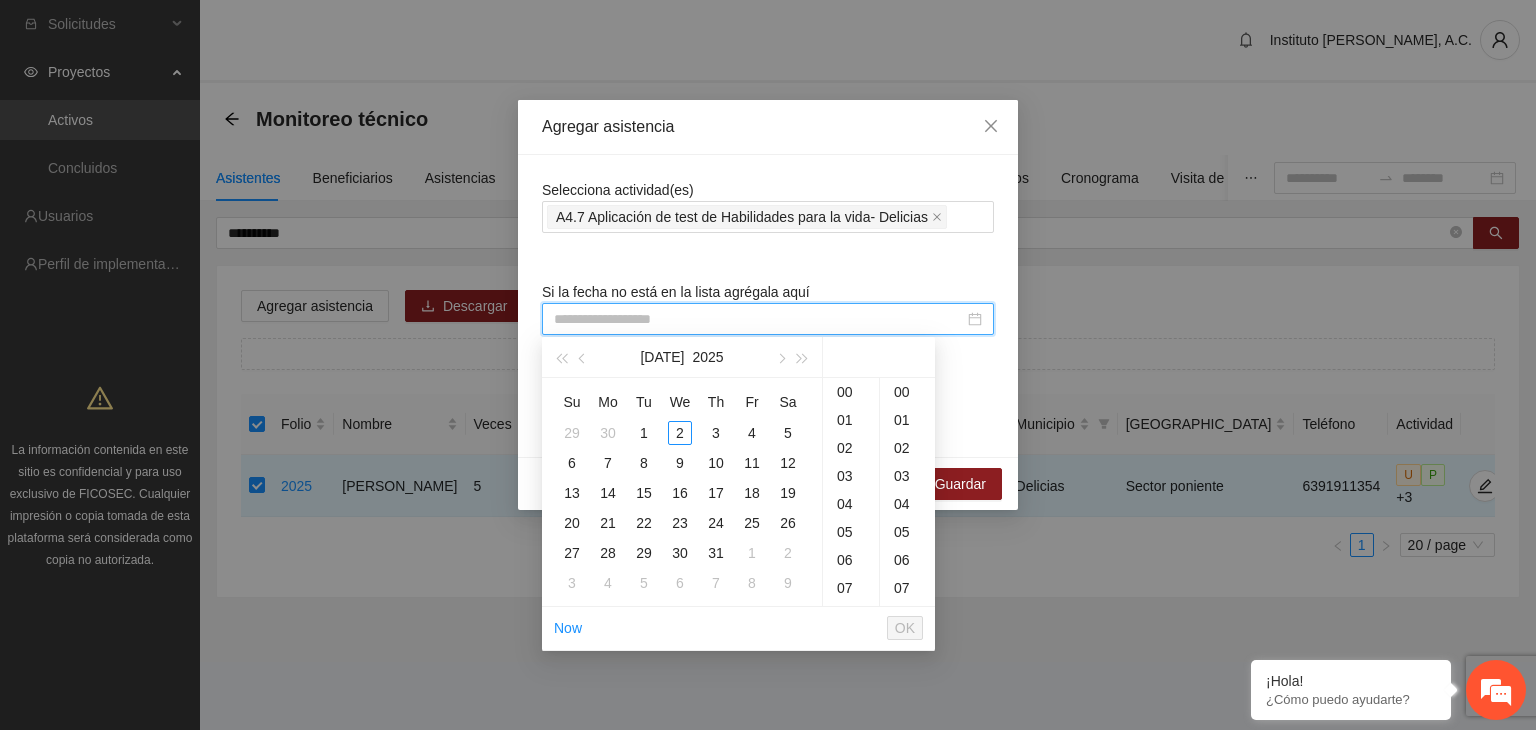 paste on "**********" 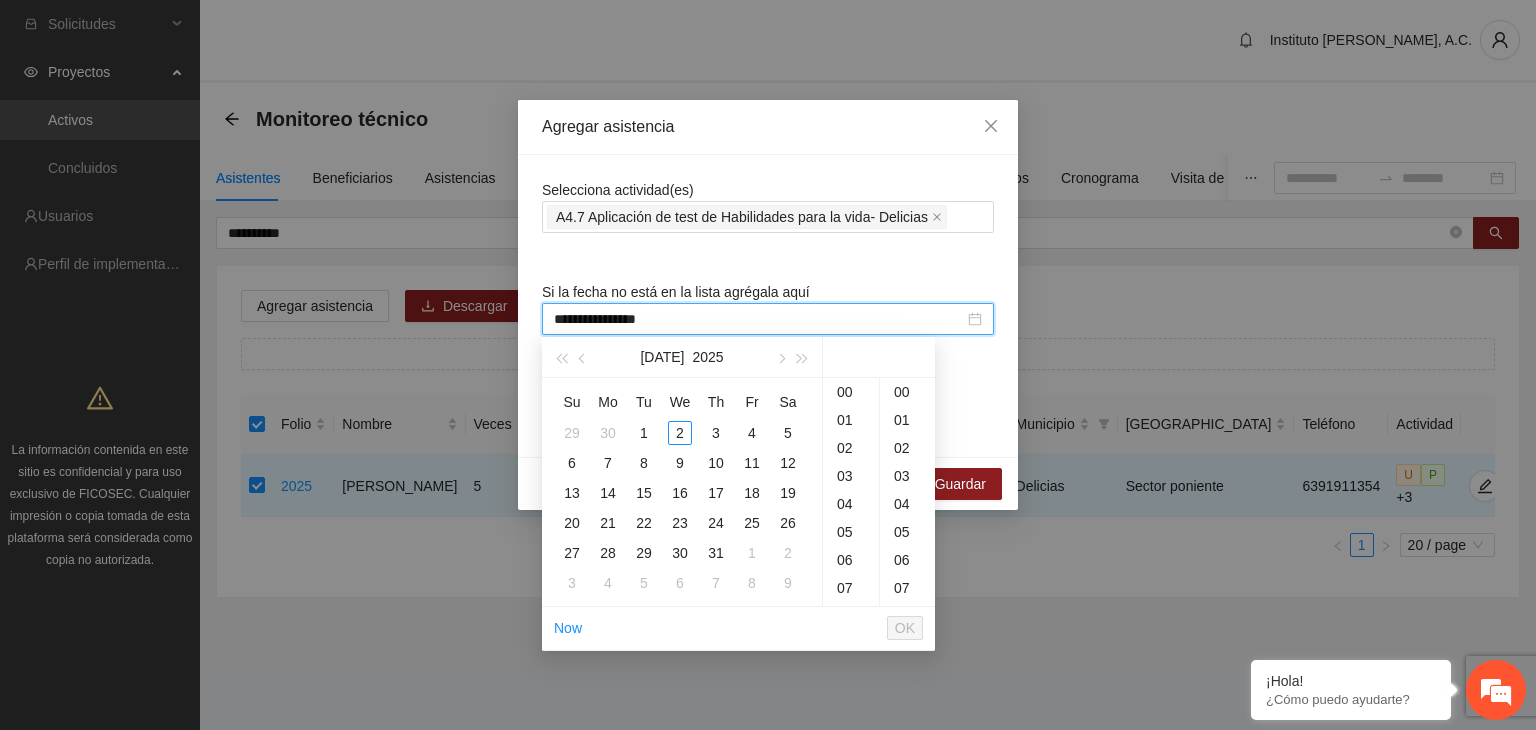 scroll, scrollTop: 186, scrollLeft: 0, axis: vertical 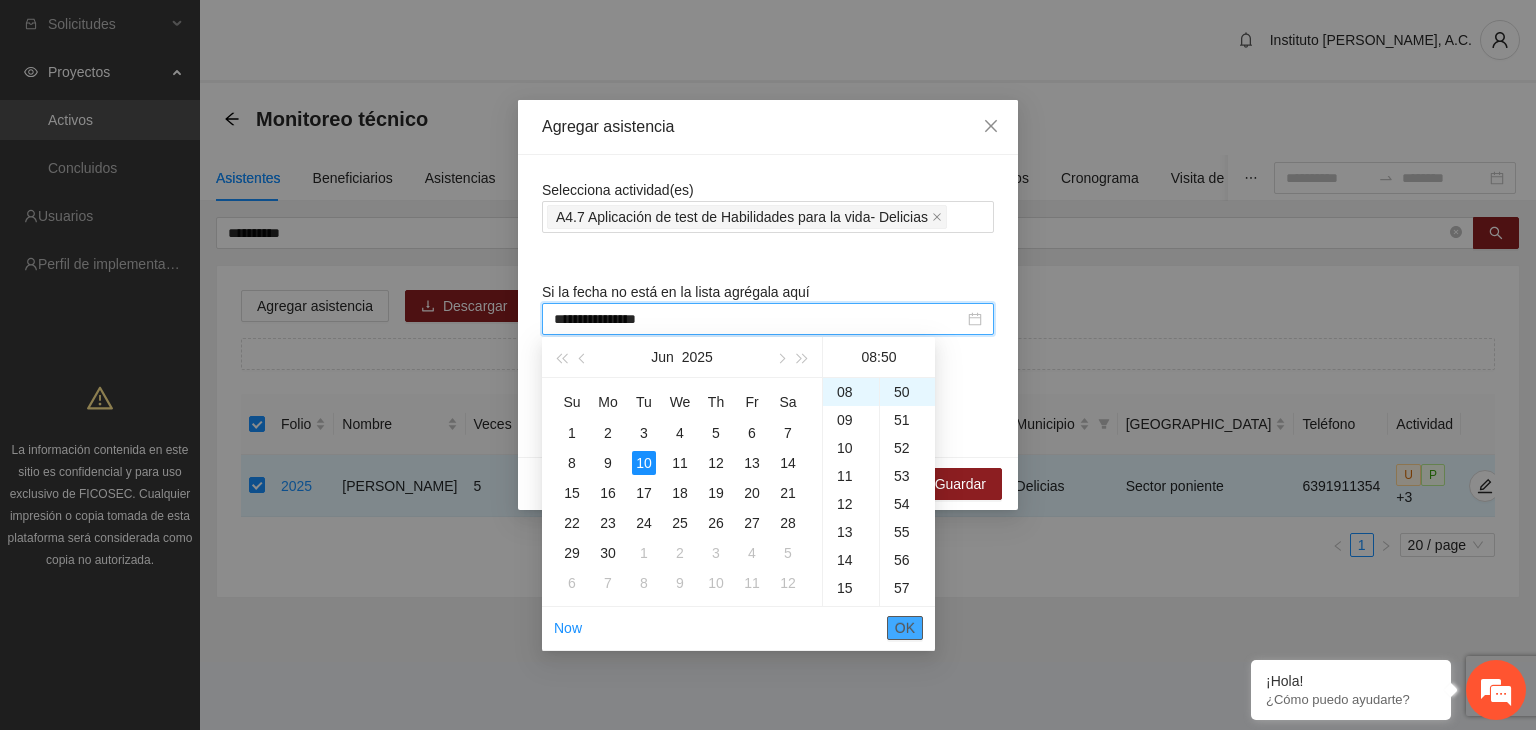 click on "OK" at bounding box center (905, 628) 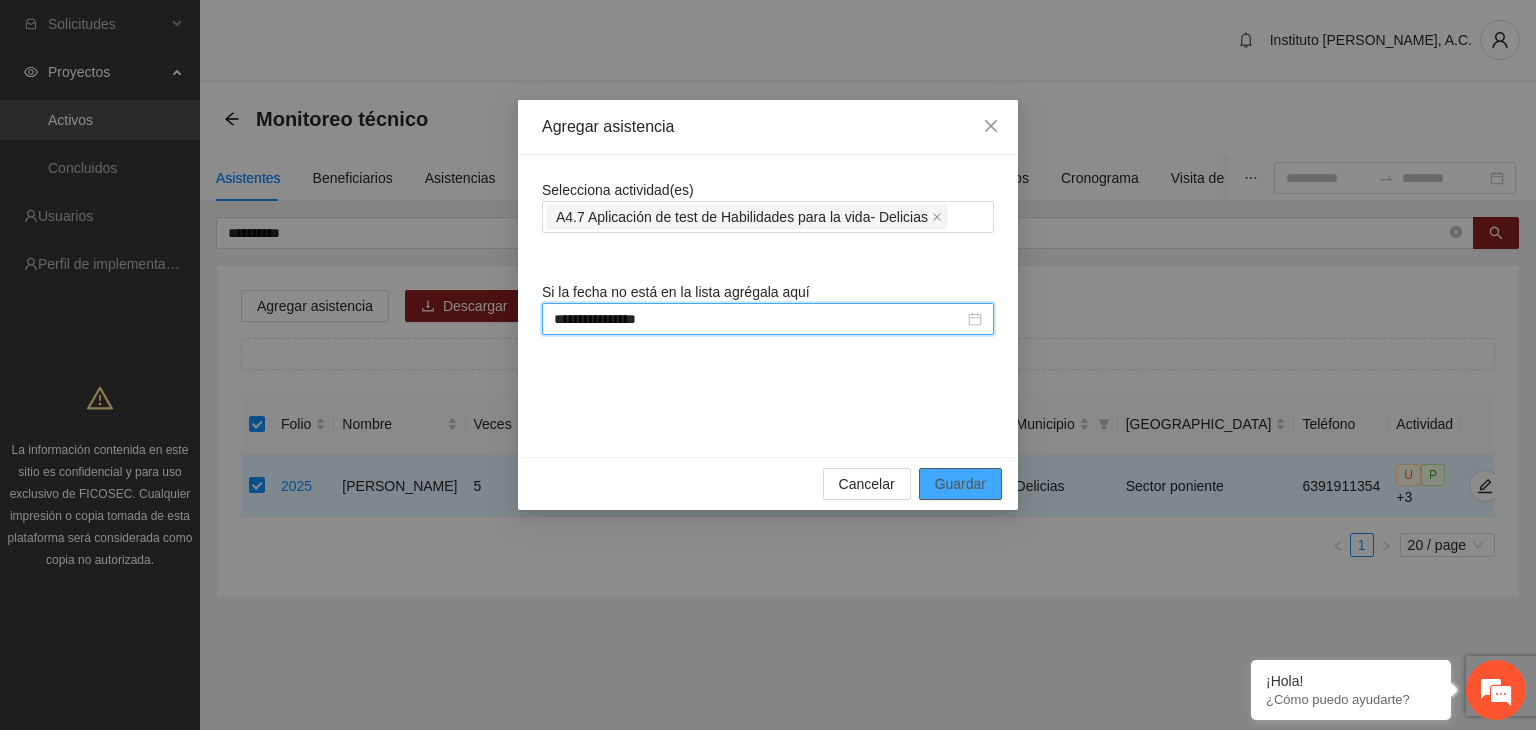 type on "**********" 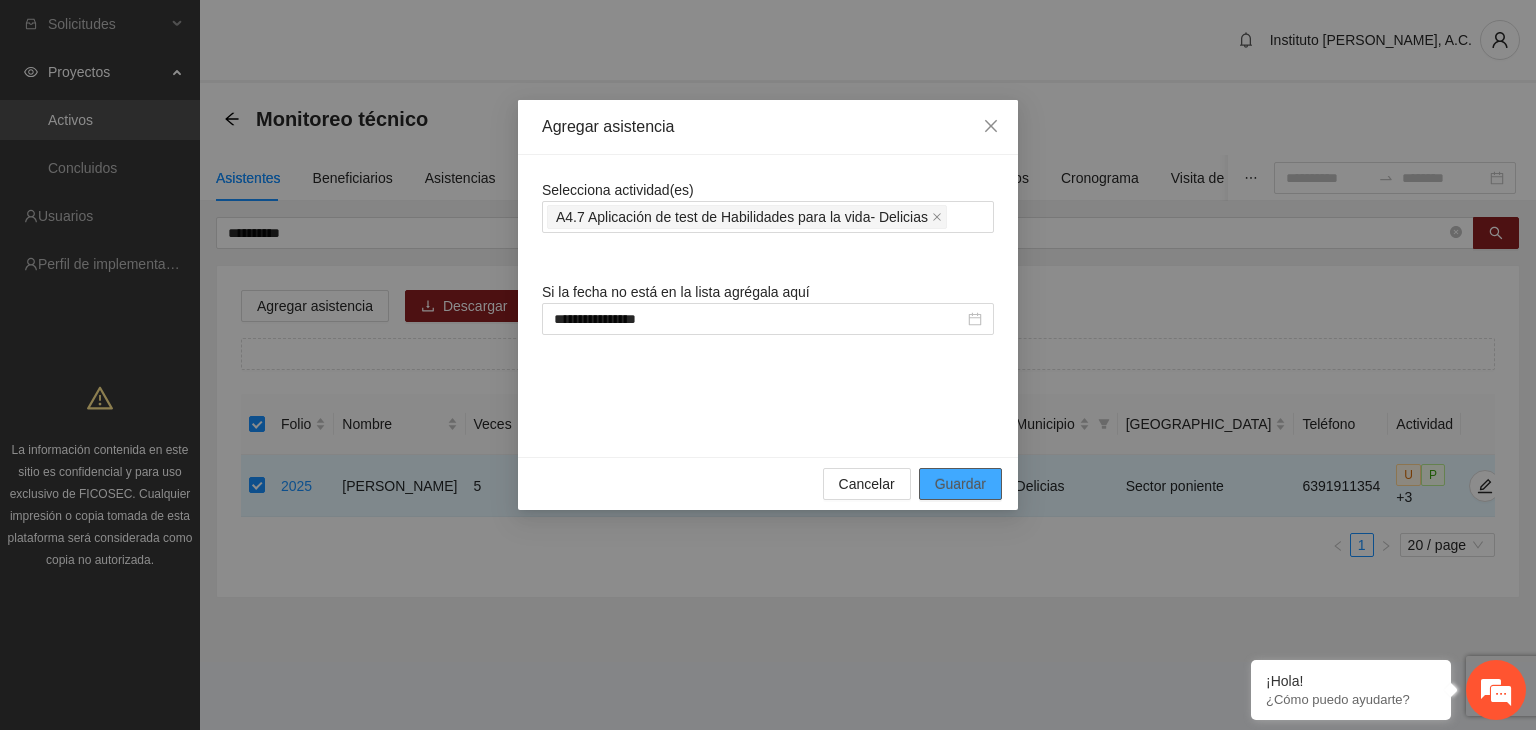 click on "Guardar" at bounding box center [960, 484] 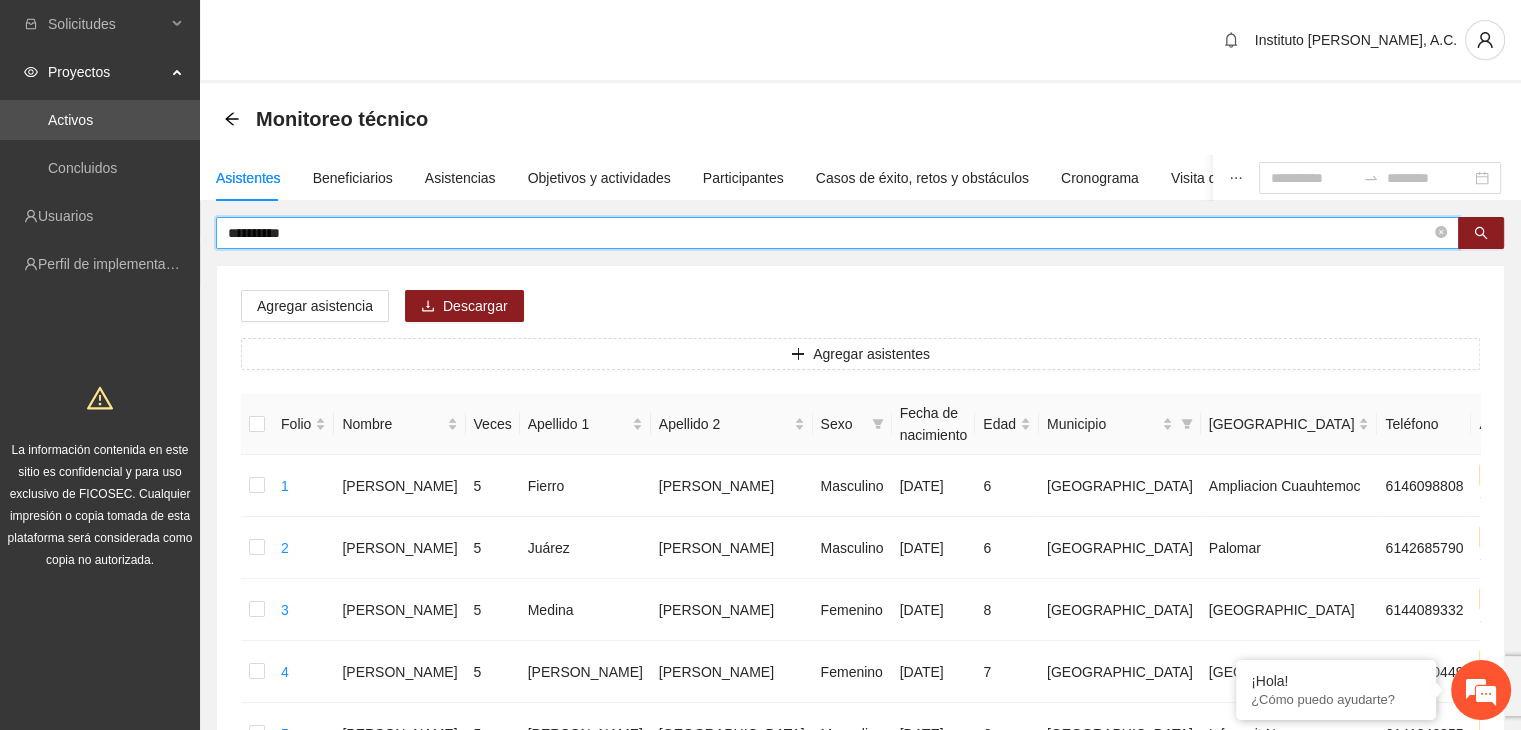 click on "**********" at bounding box center (829, 233) 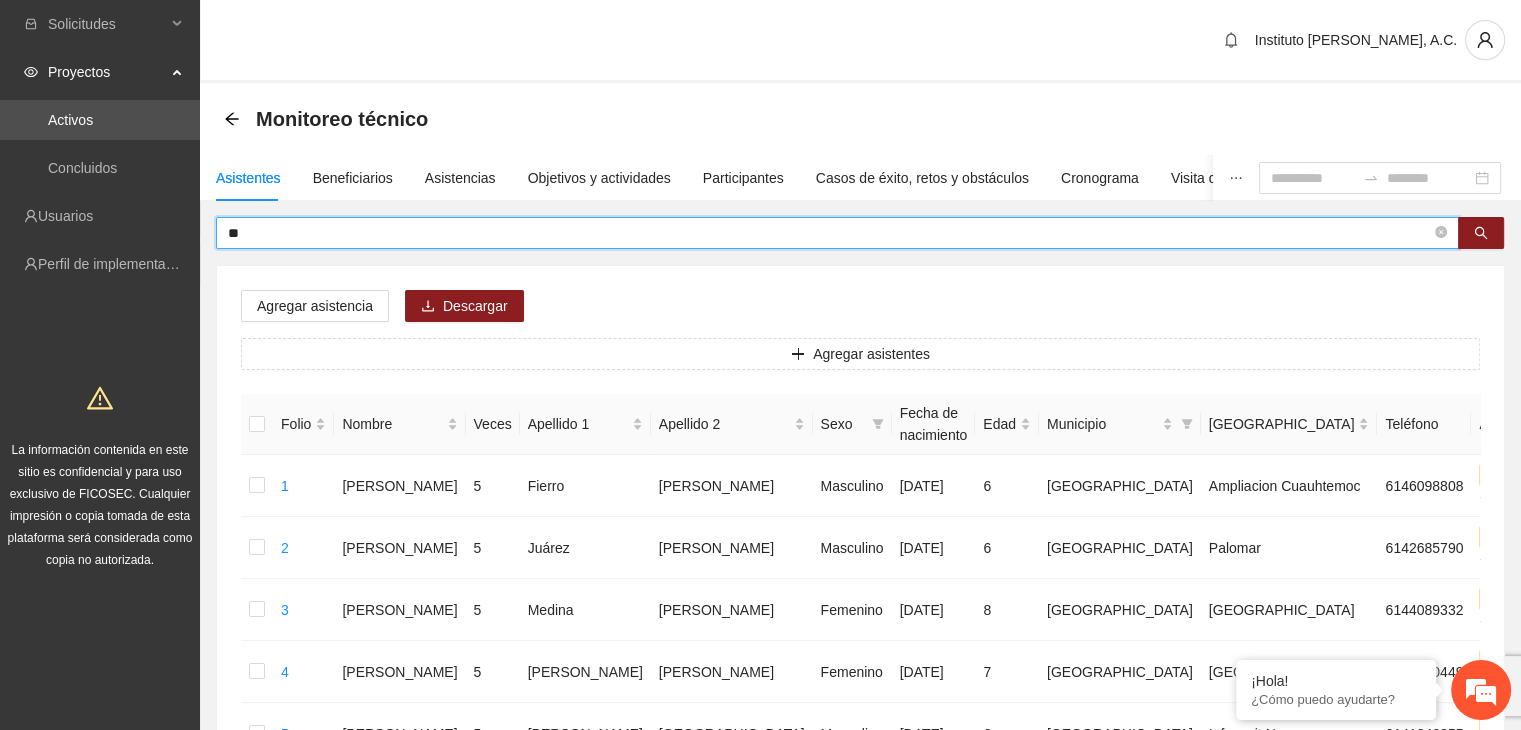type on "*" 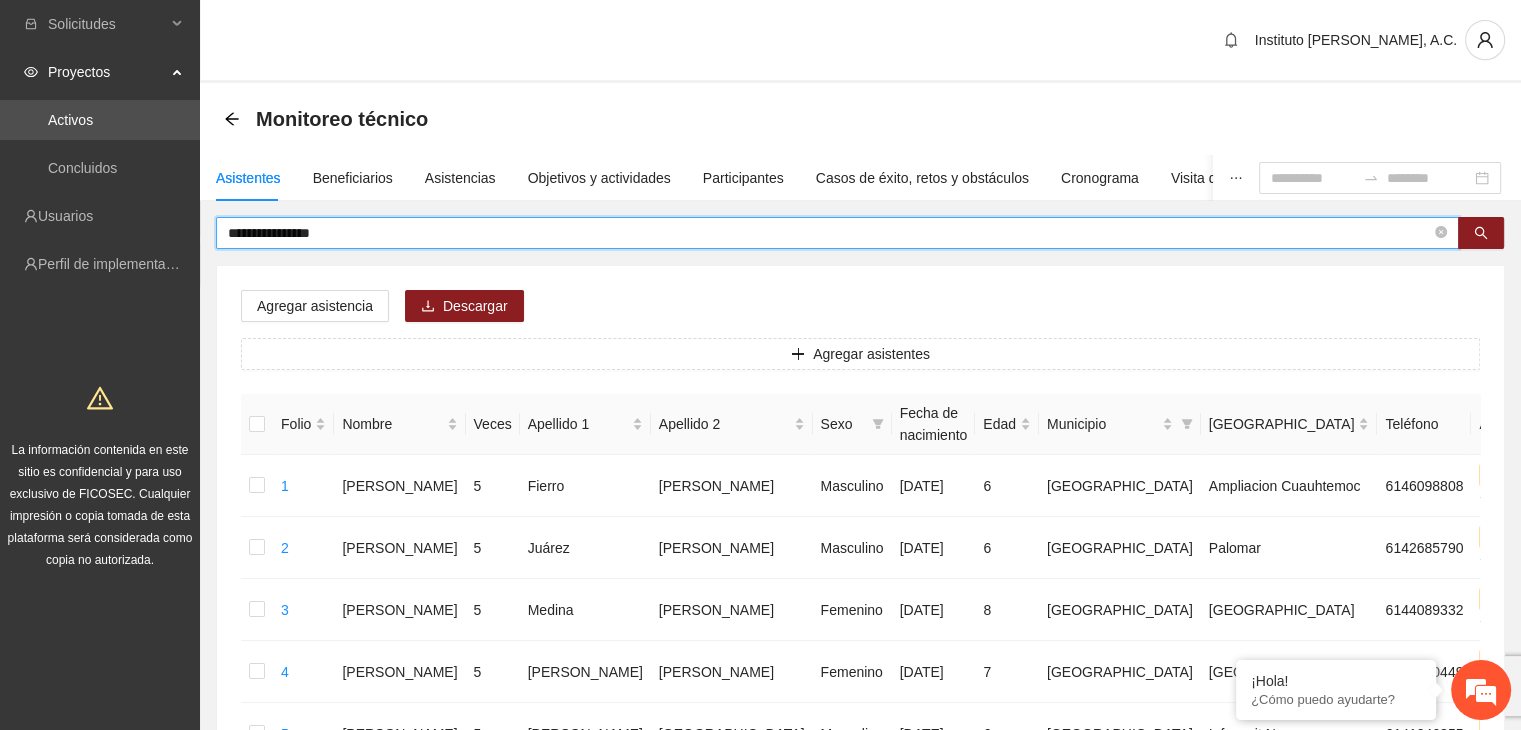 type on "**********" 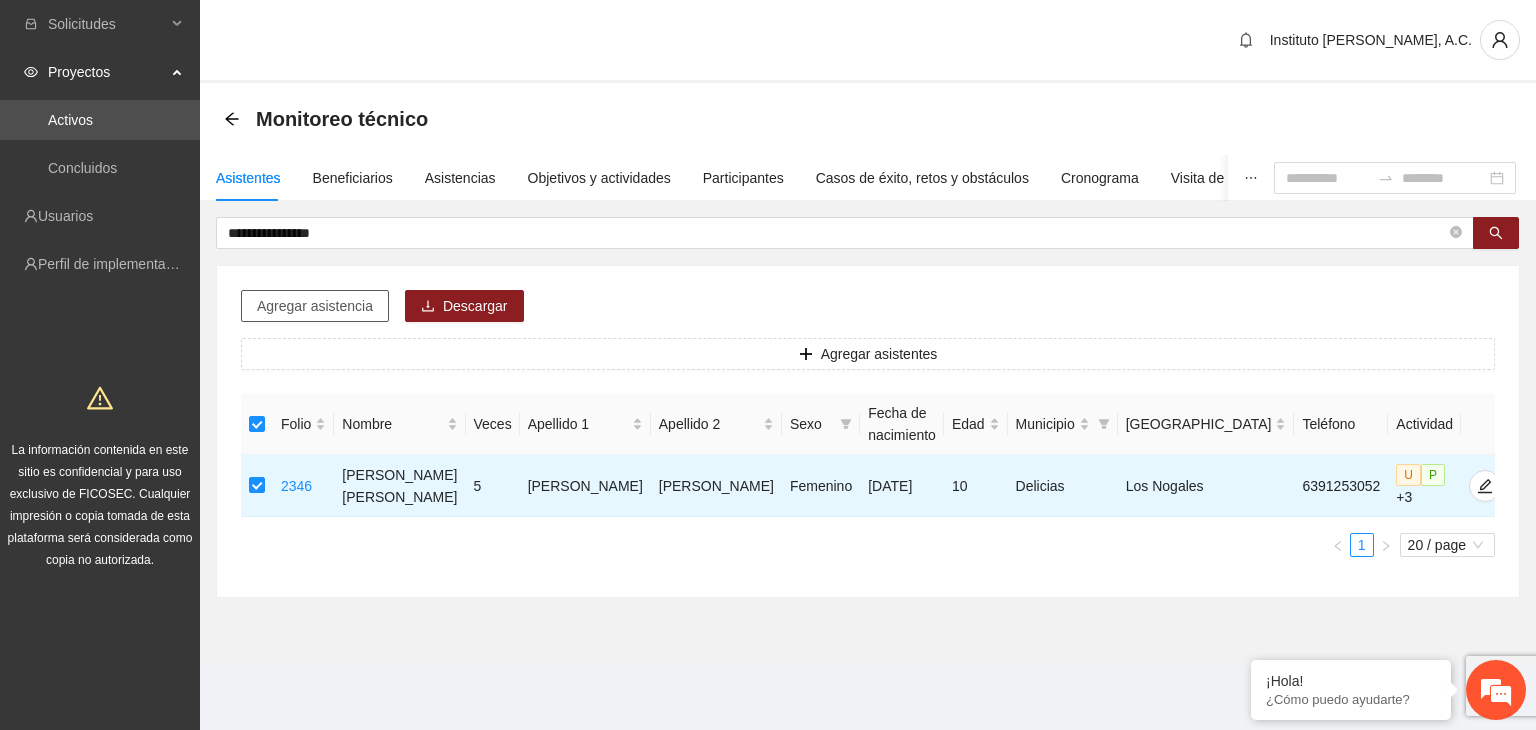 click on "Agregar asistencia" at bounding box center (315, 306) 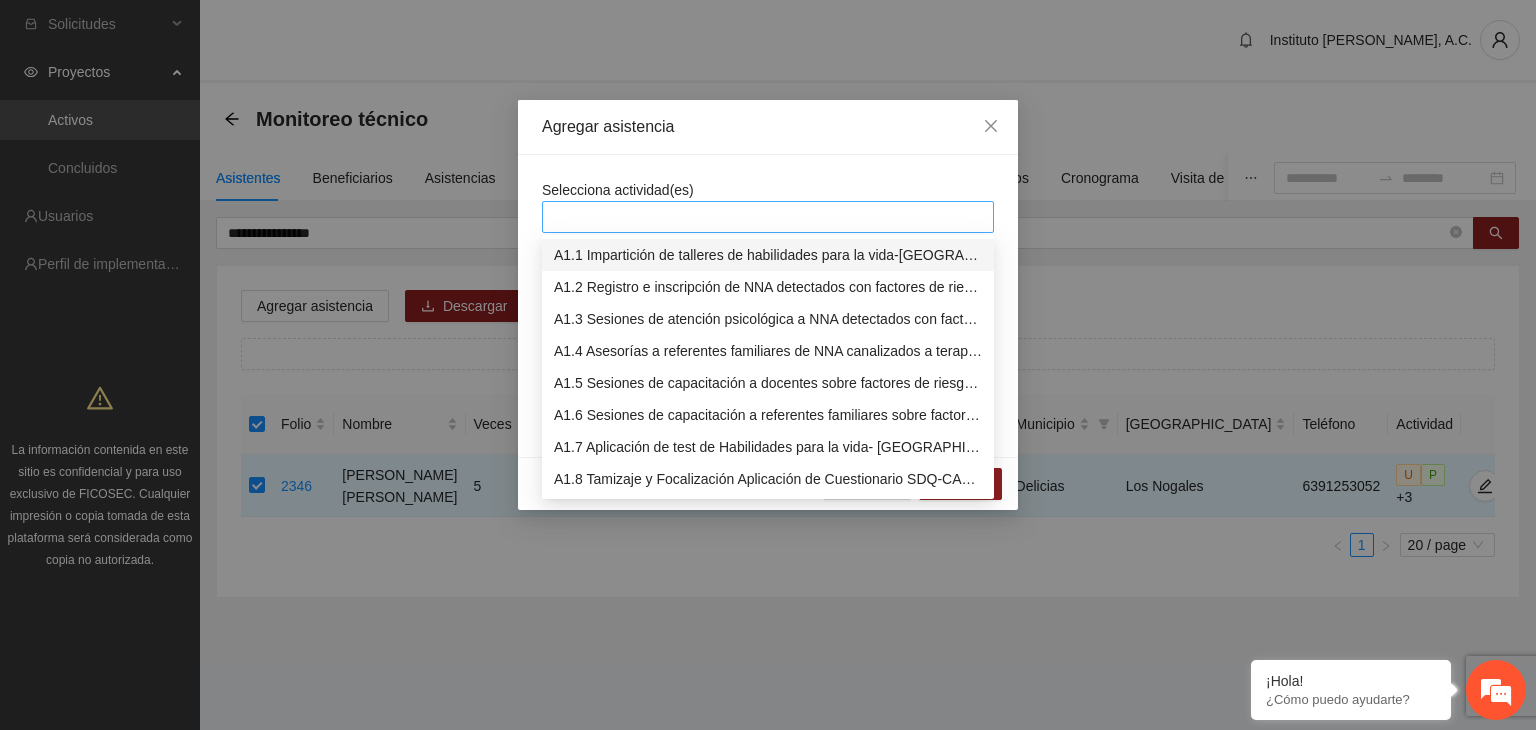 click at bounding box center (768, 217) 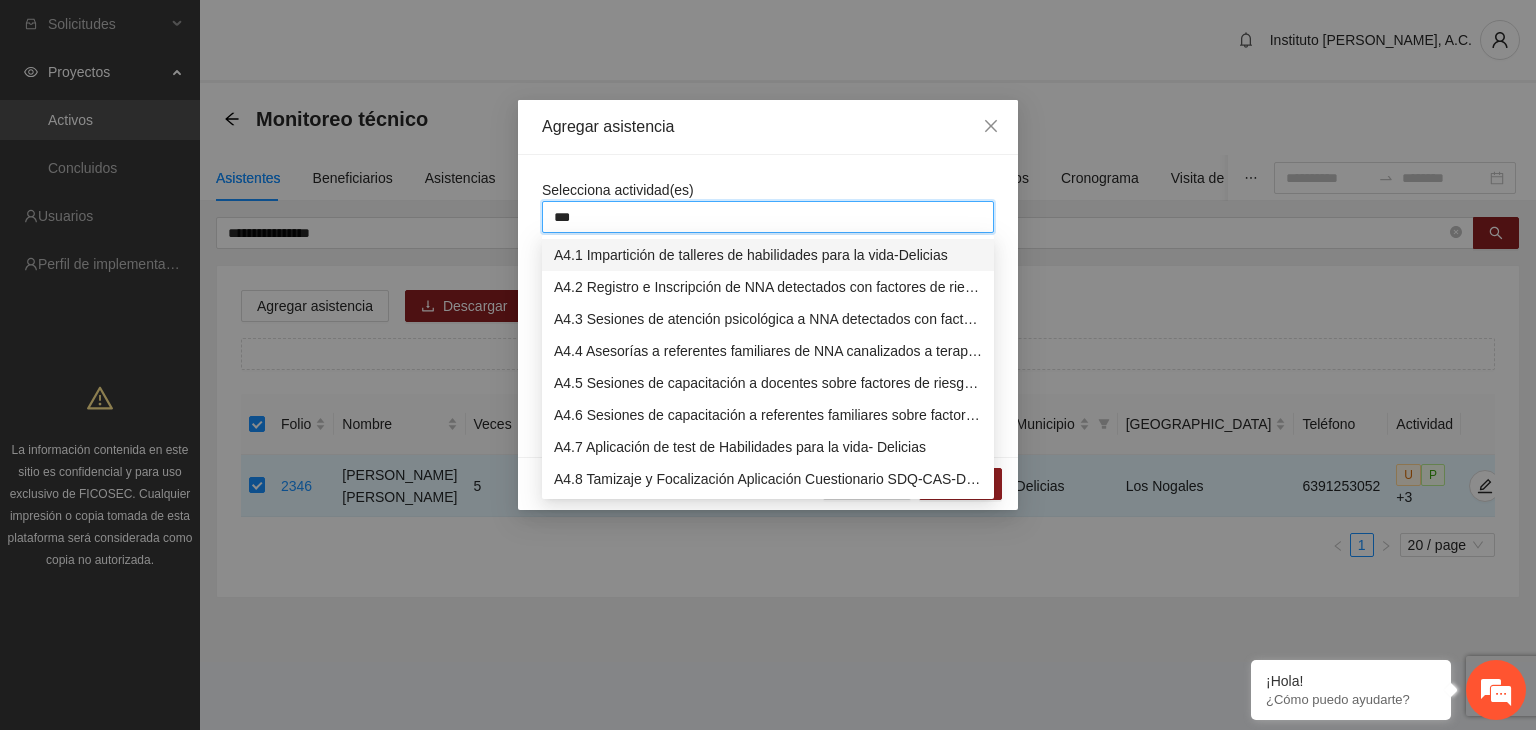 type on "****" 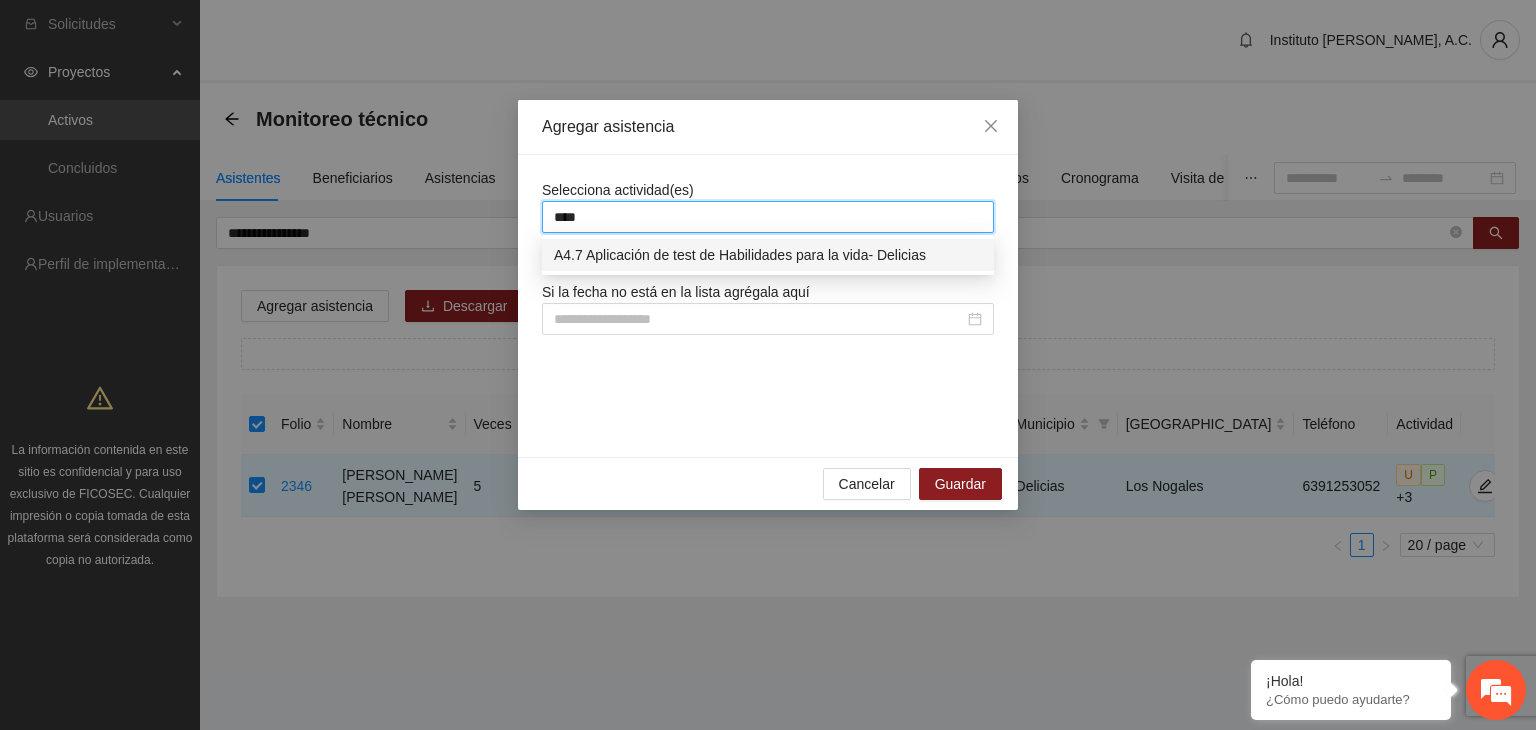 click on "A4.7 Aplicación de test de Habilidades para la vida- Delicias" at bounding box center [768, 255] 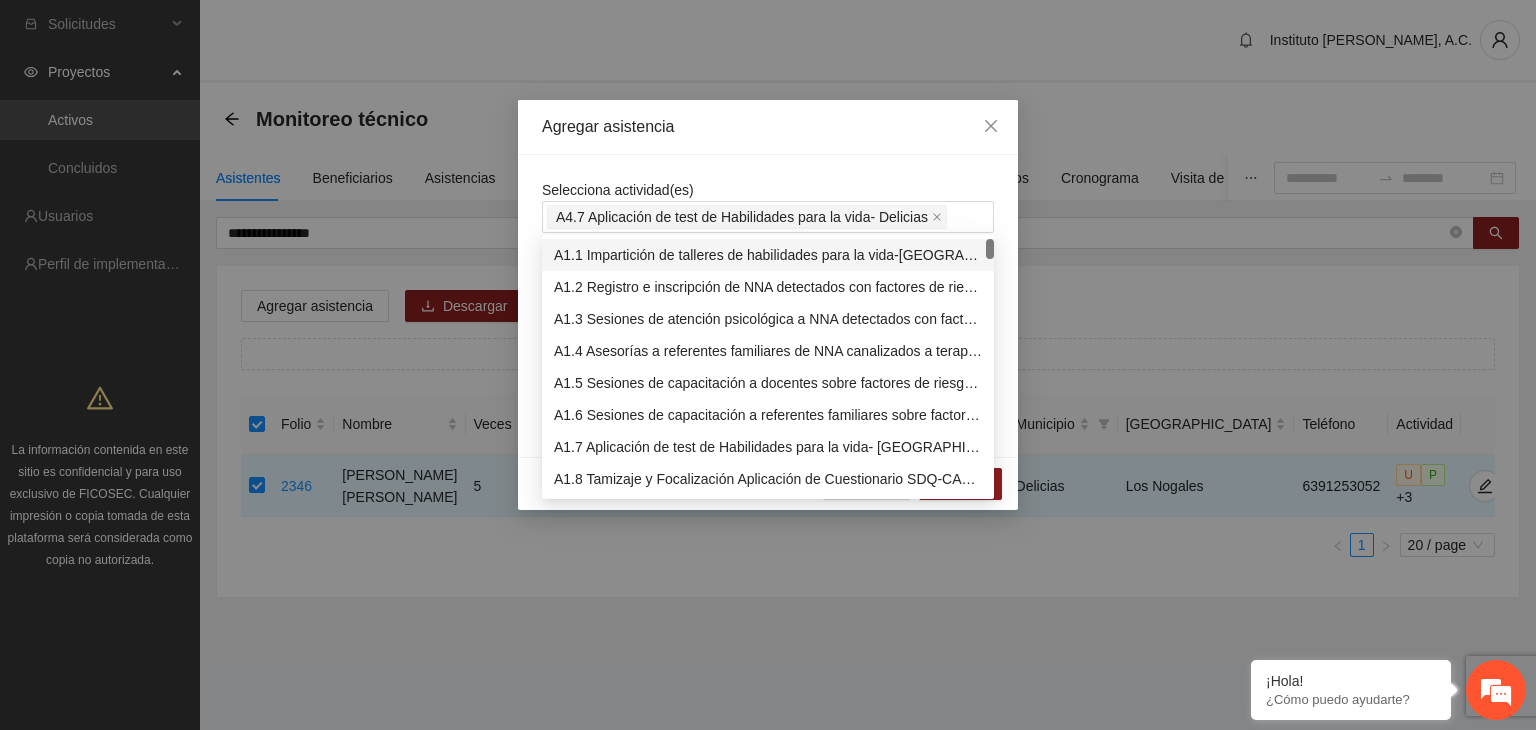click on "Selecciona actividad(es) A4.7 Aplicación de test de Habilidades para la vida- Delicias   Si la fecha no está en la lista agrégala aquí" at bounding box center [768, 306] 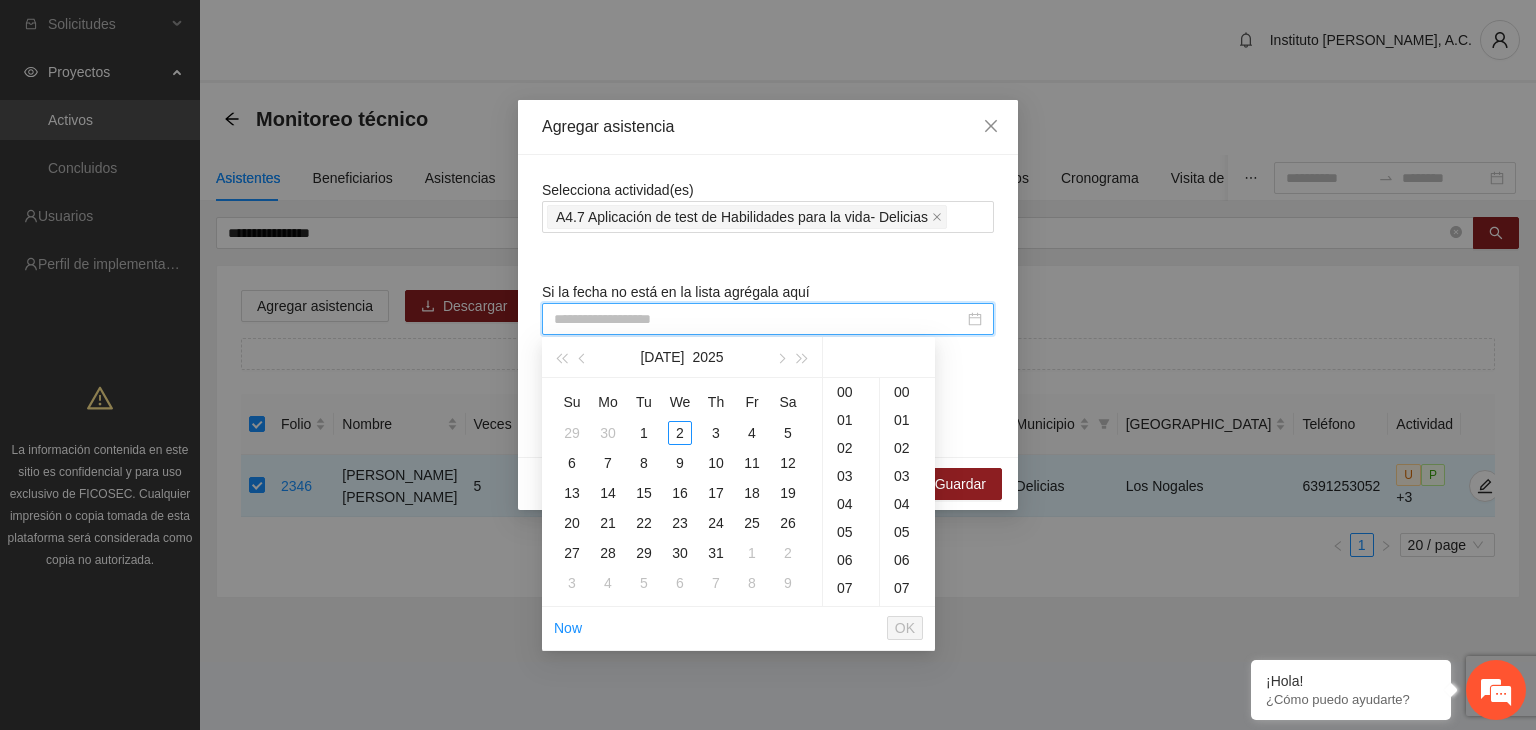 click at bounding box center [759, 319] 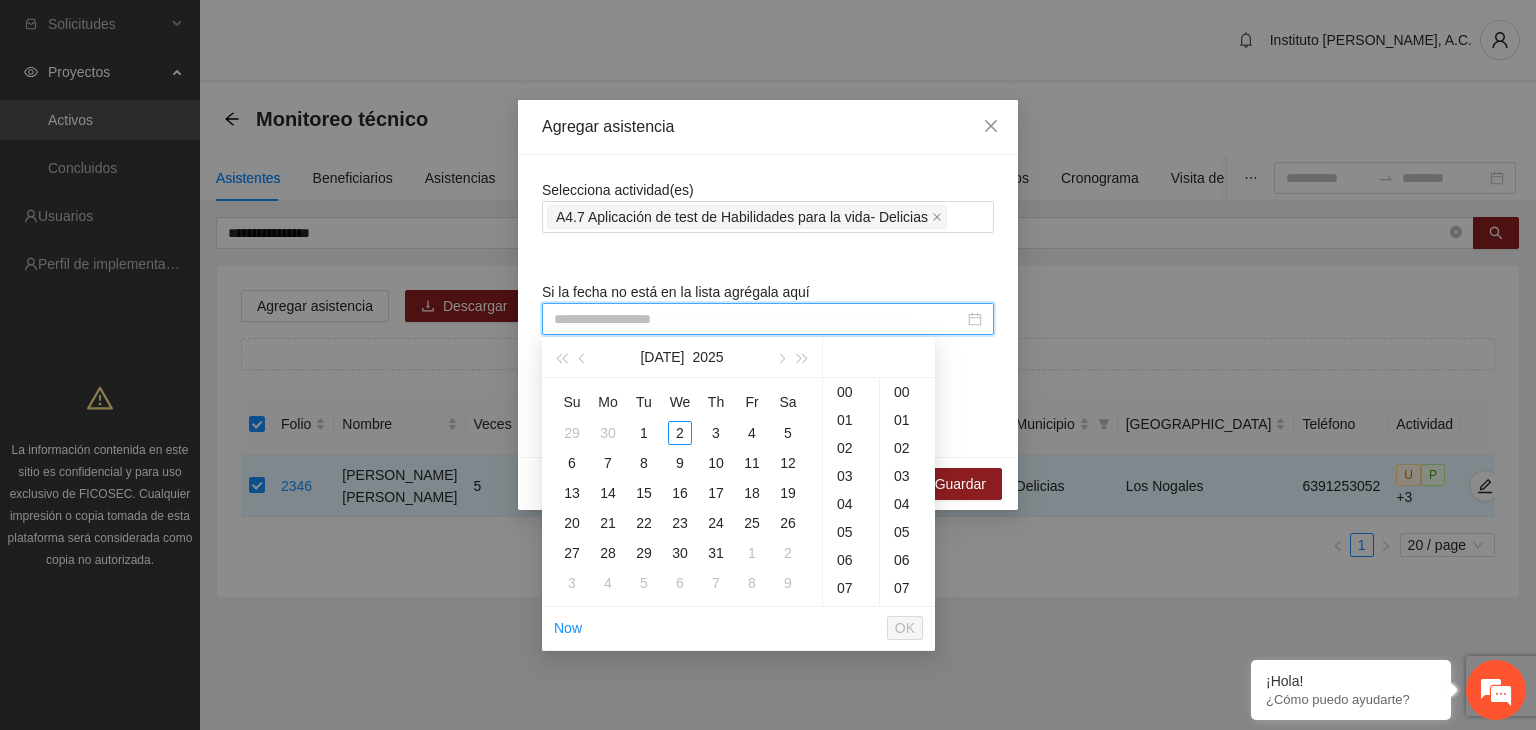 paste on "**********" 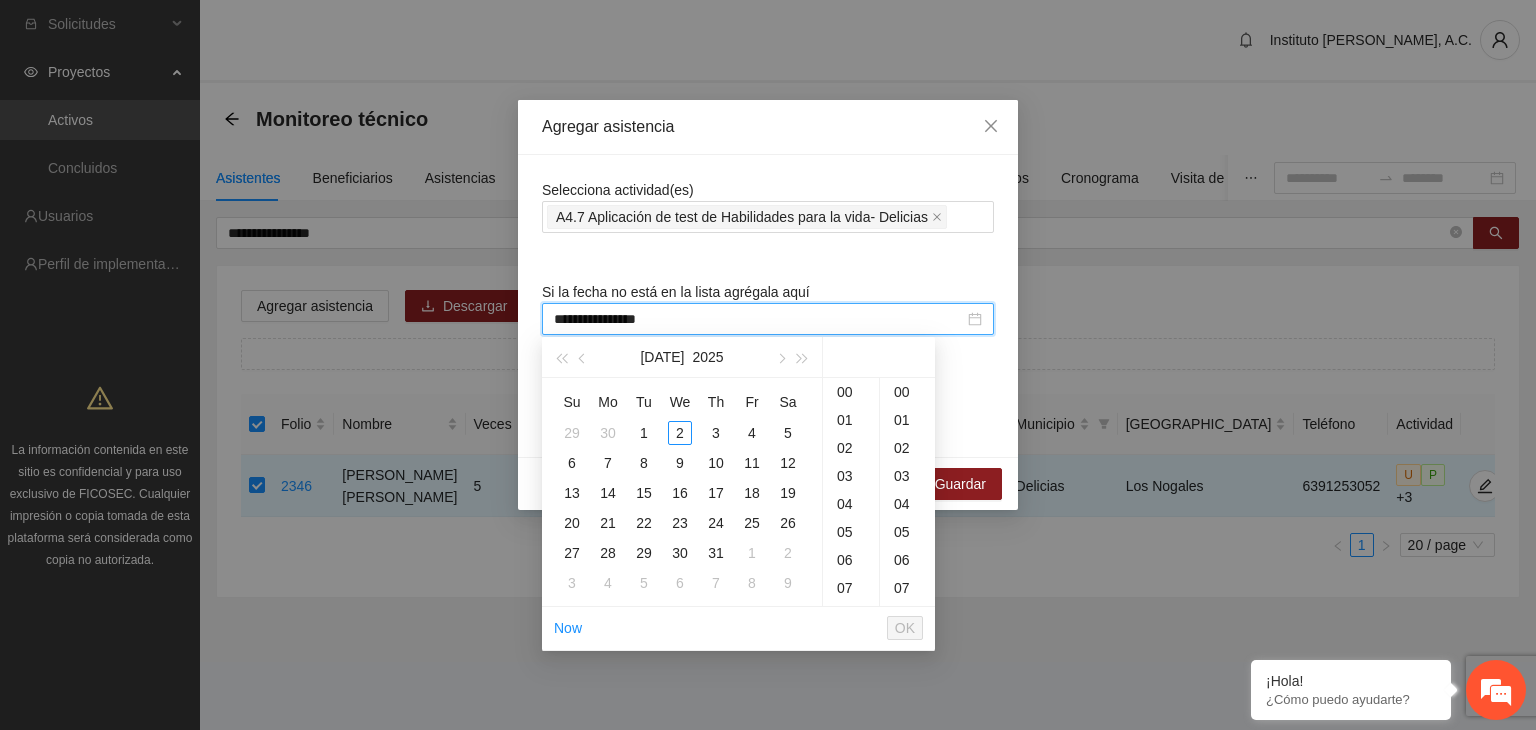 scroll, scrollTop: 168, scrollLeft: 0, axis: vertical 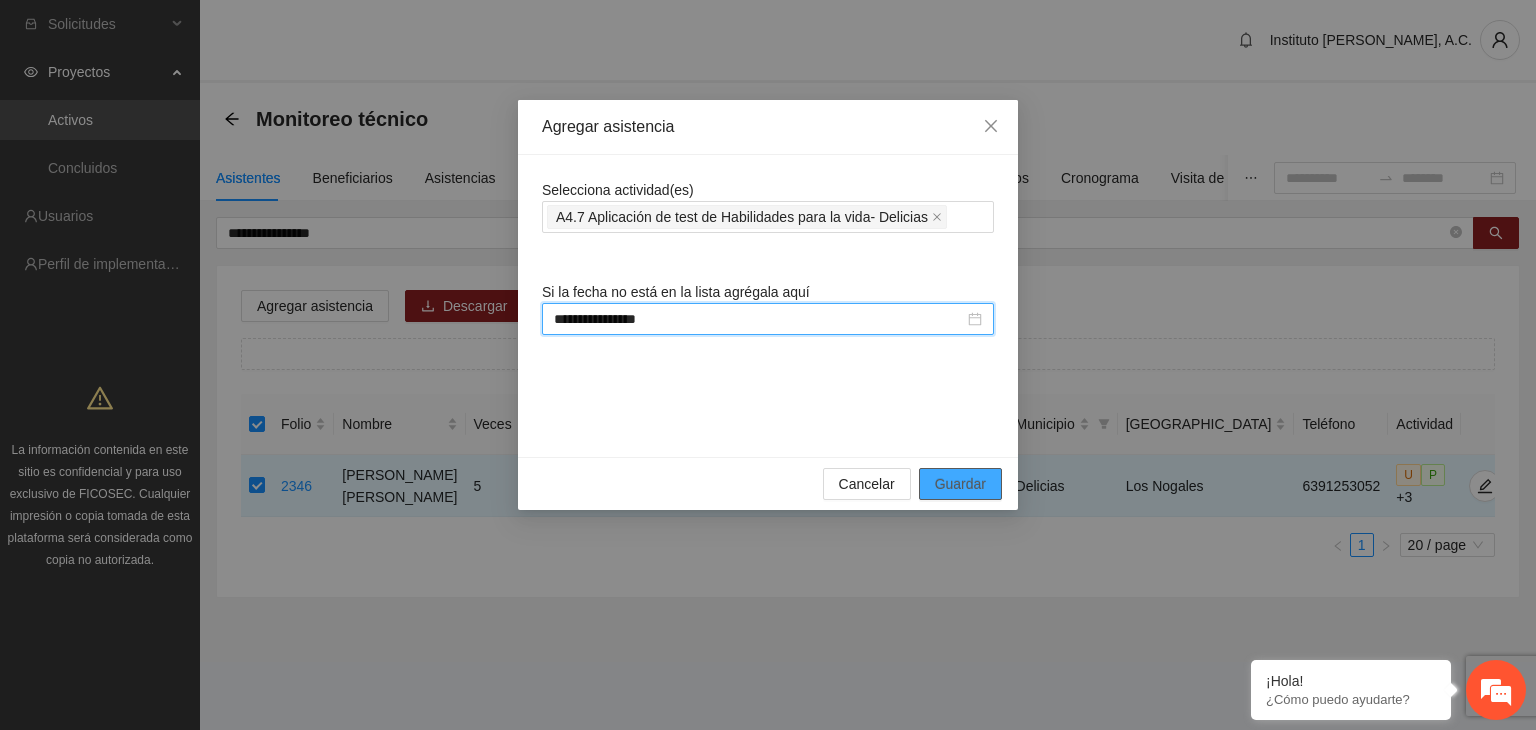 type on "**********" 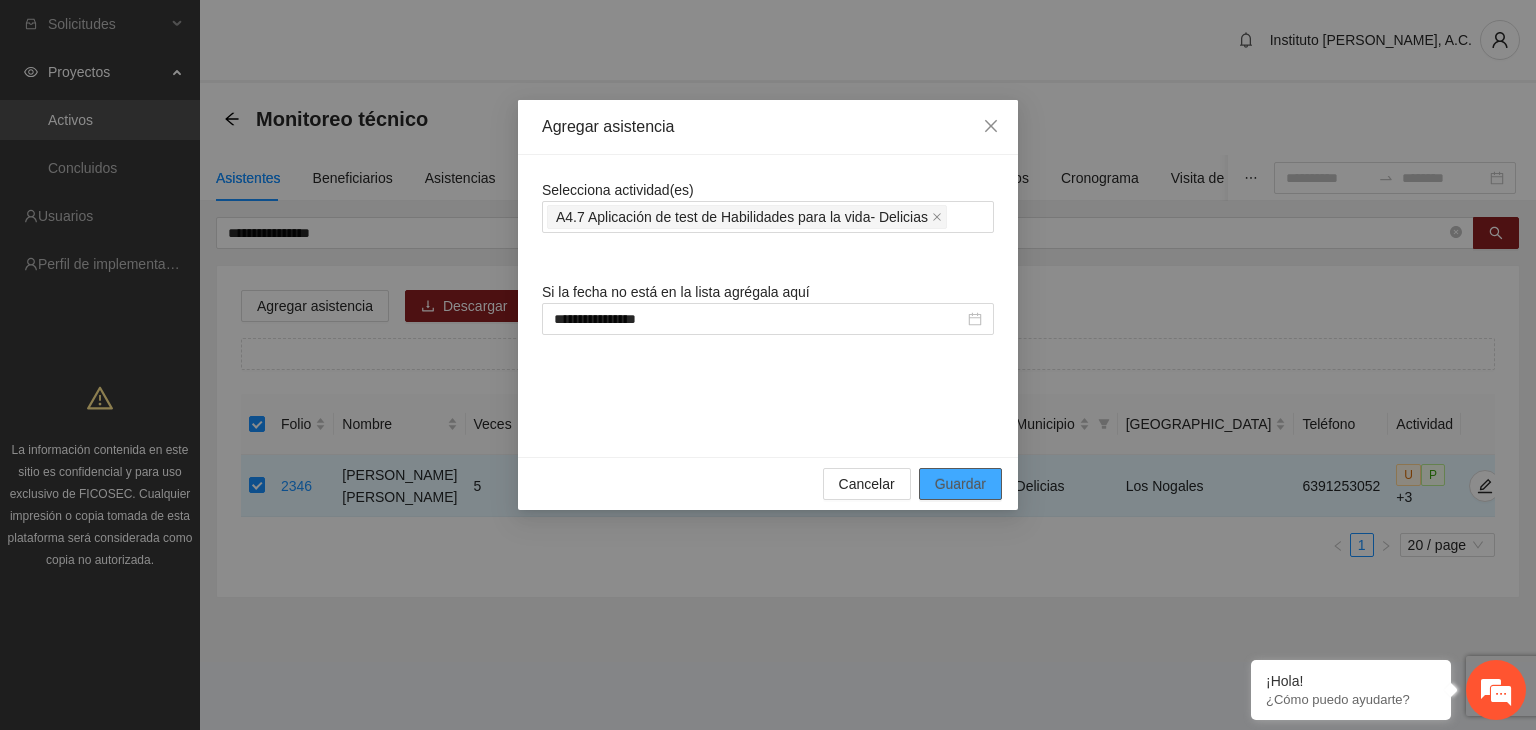 click on "Guardar" at bounding box center (960, 484) 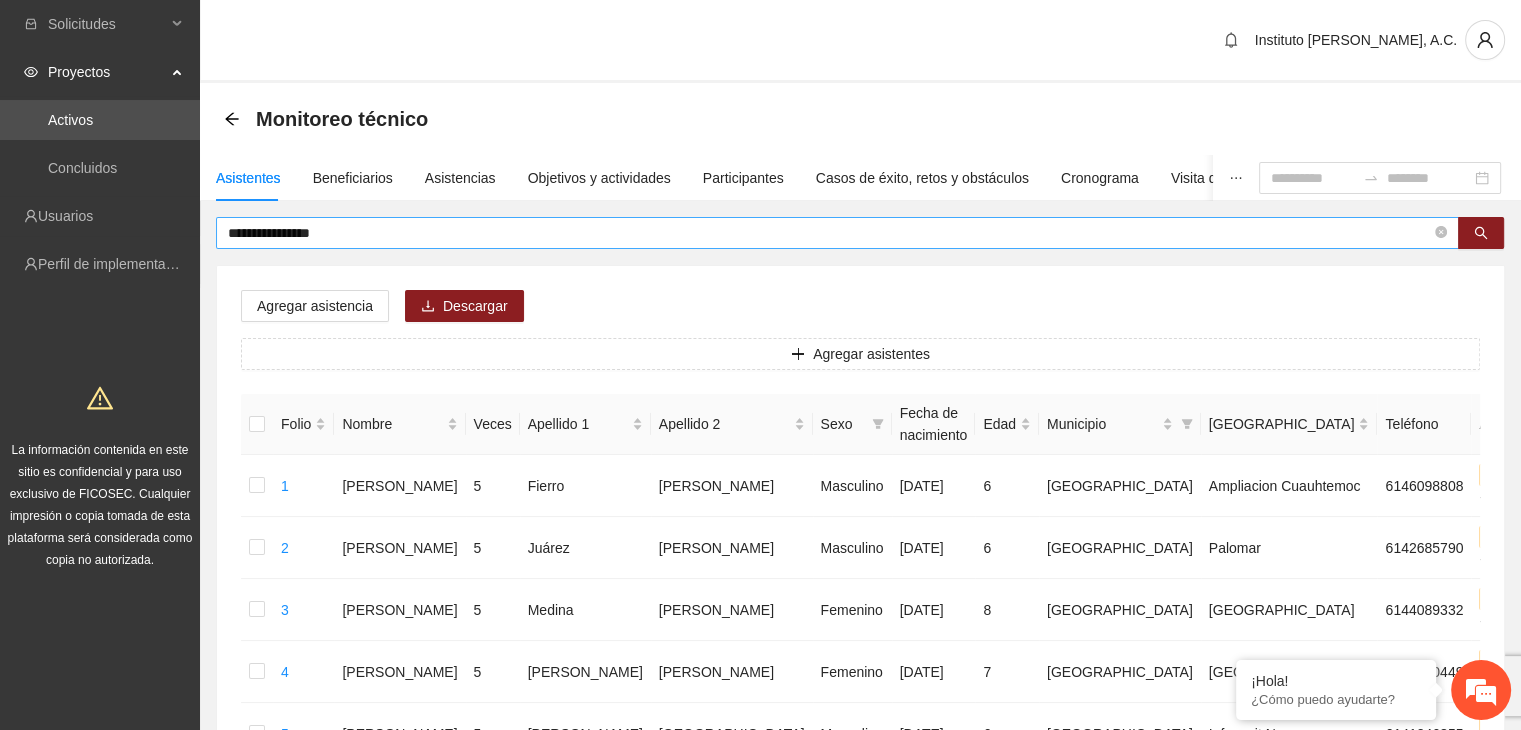 click on "**********" at bounding box center [829, 233] 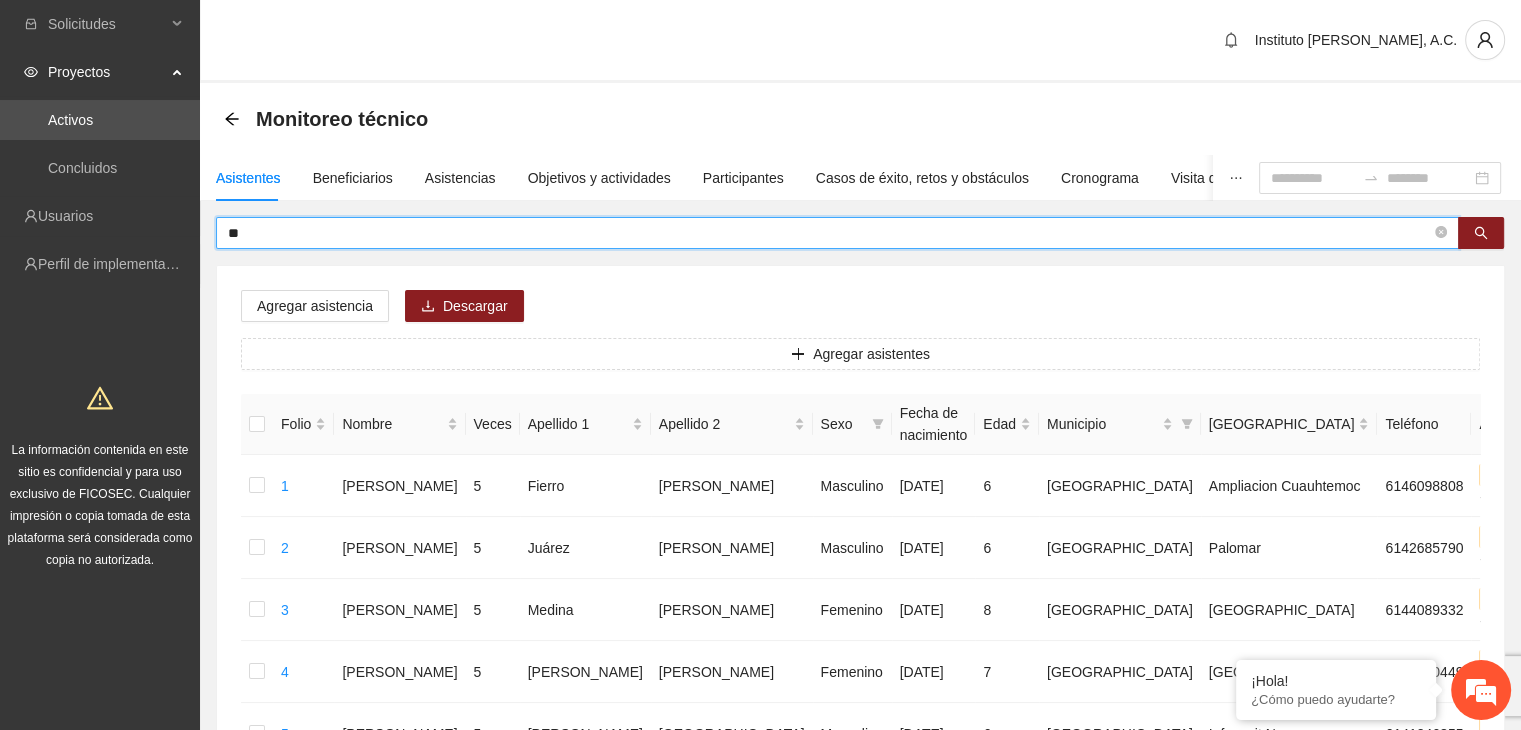 type on "*" 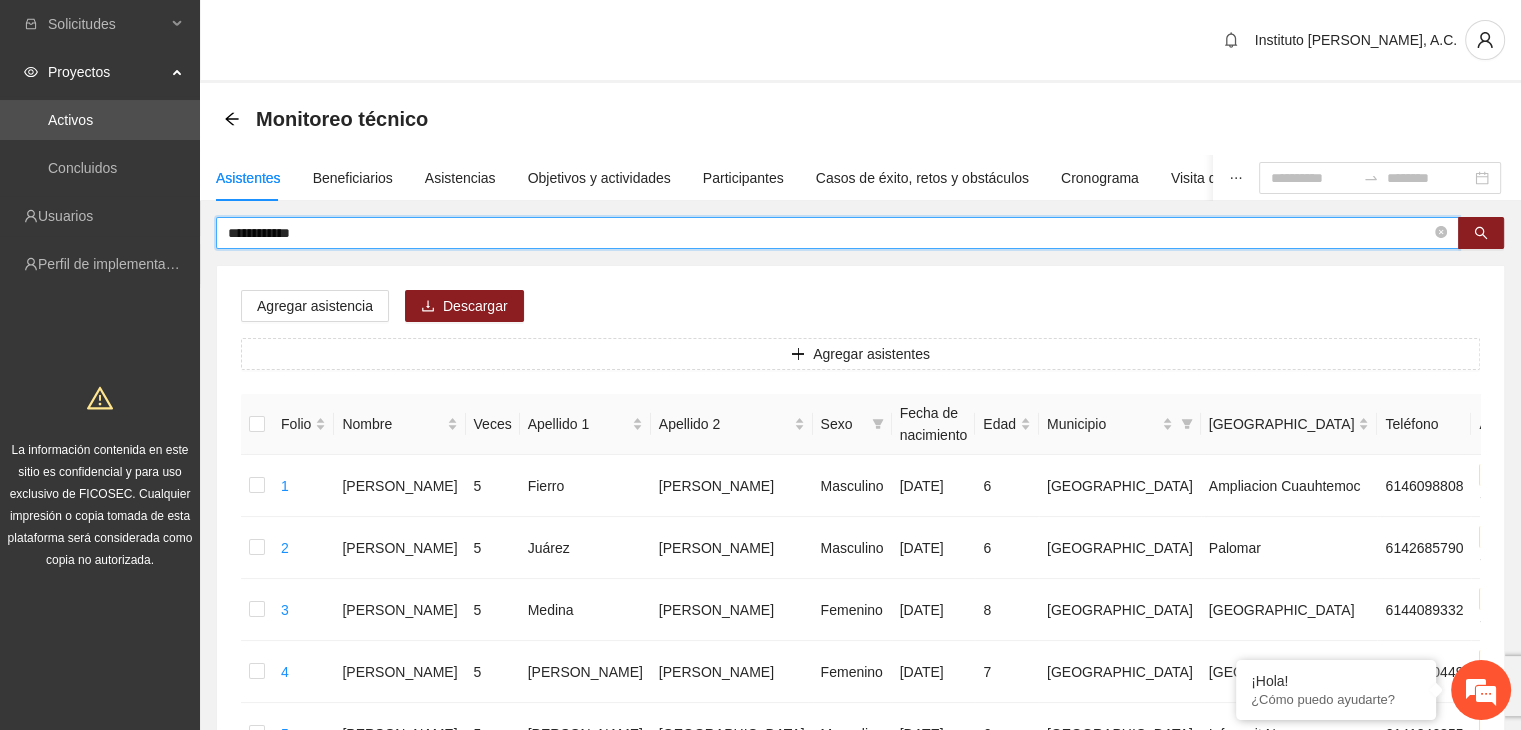 type on "**********" 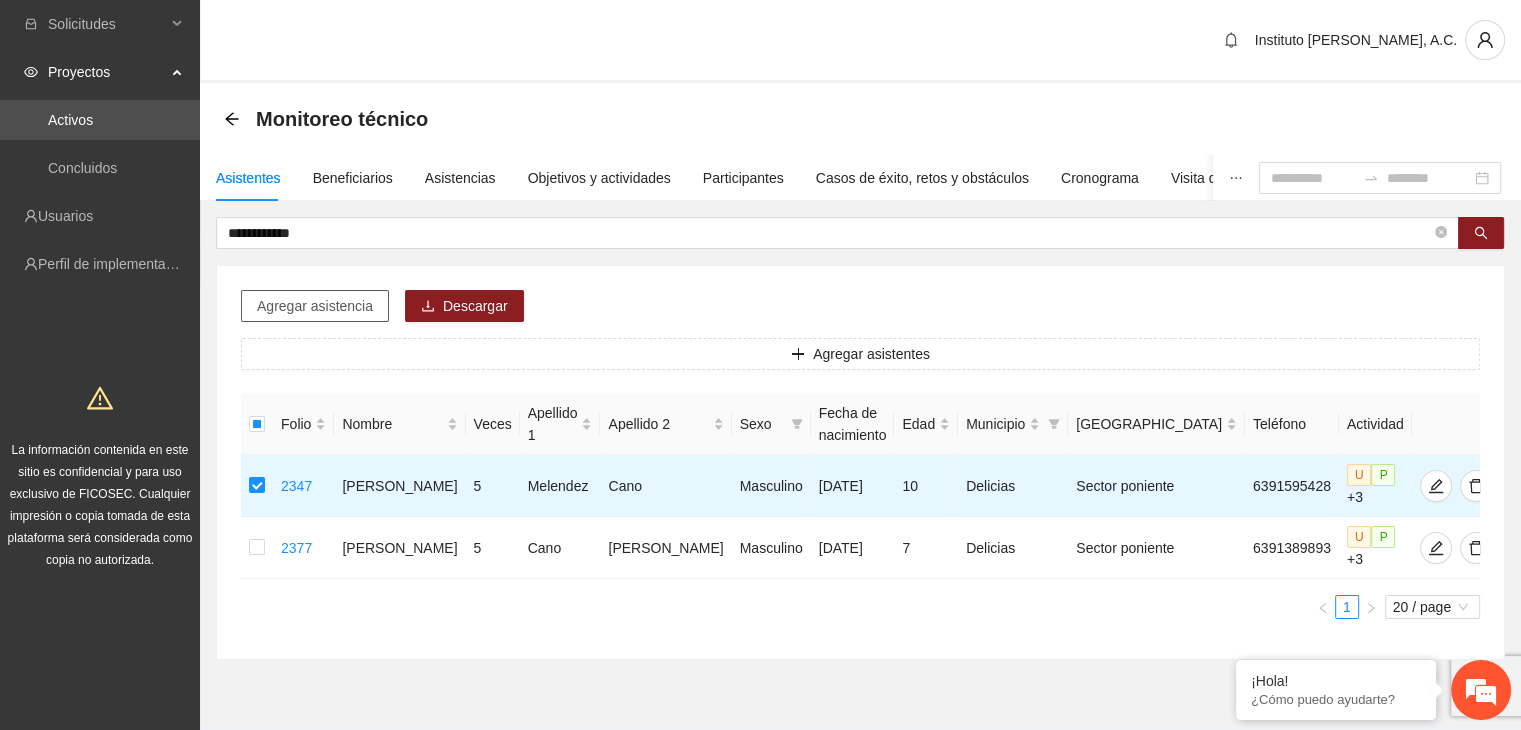 click on "Agregar asistencia" at bounding box center (315, 306) 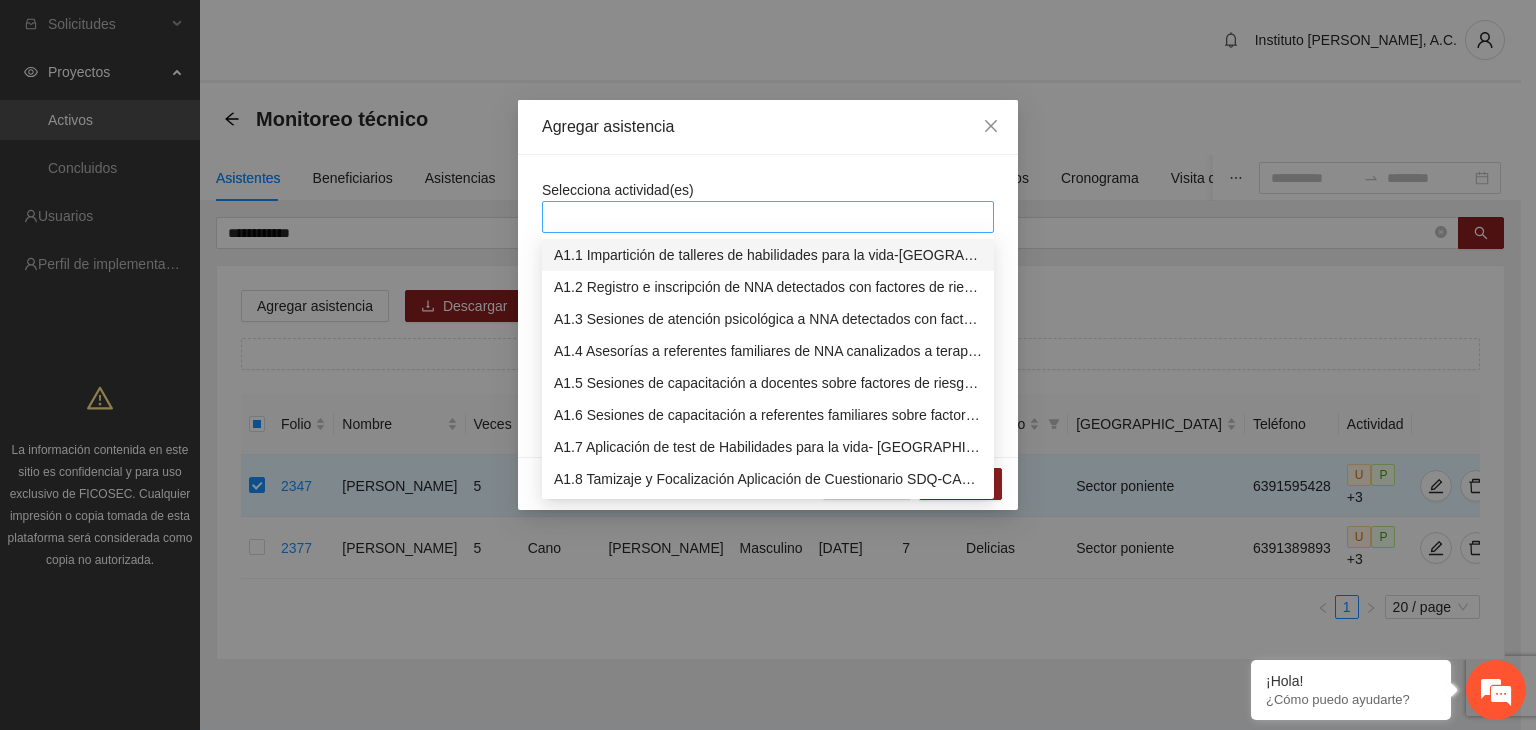 click at bounding box center [768, 217] 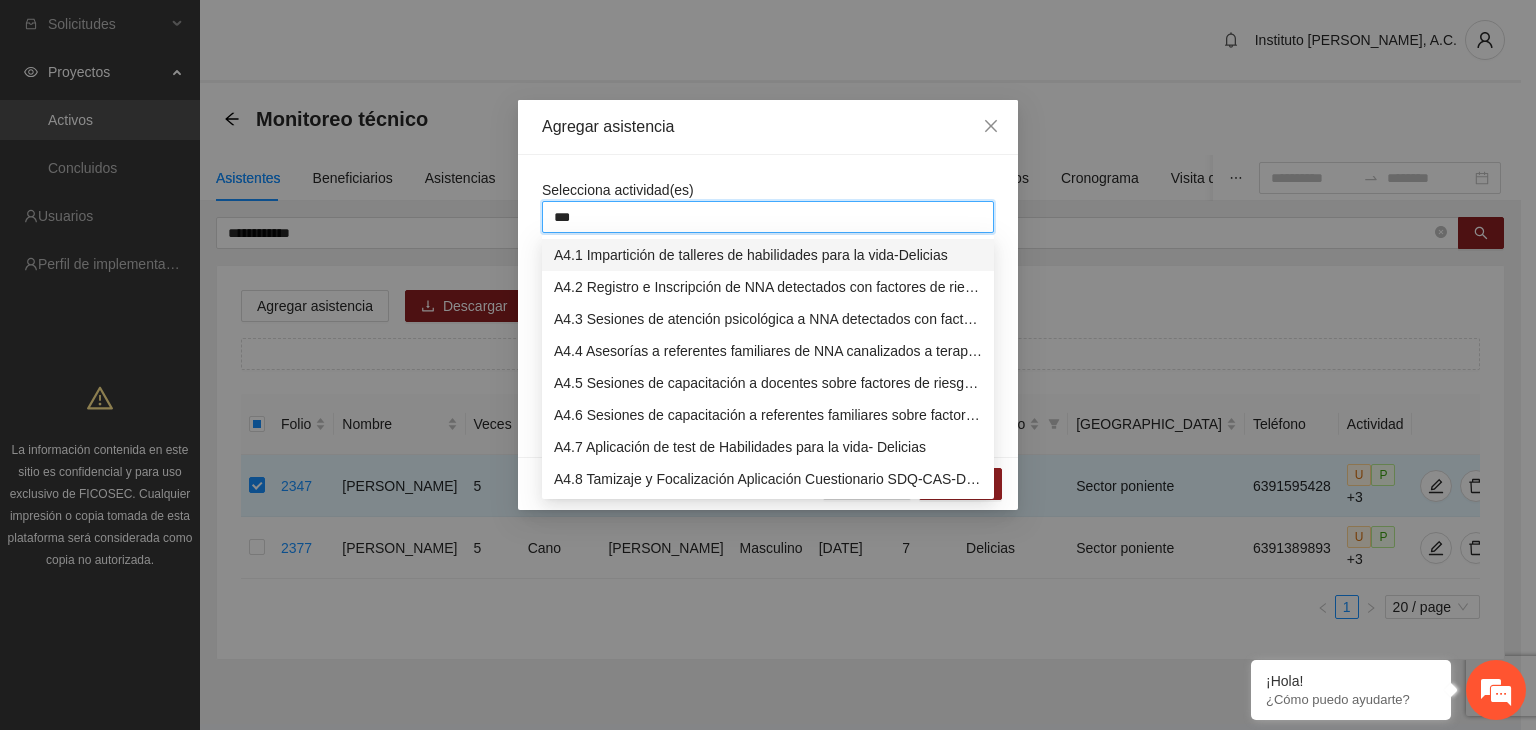 type on "****" 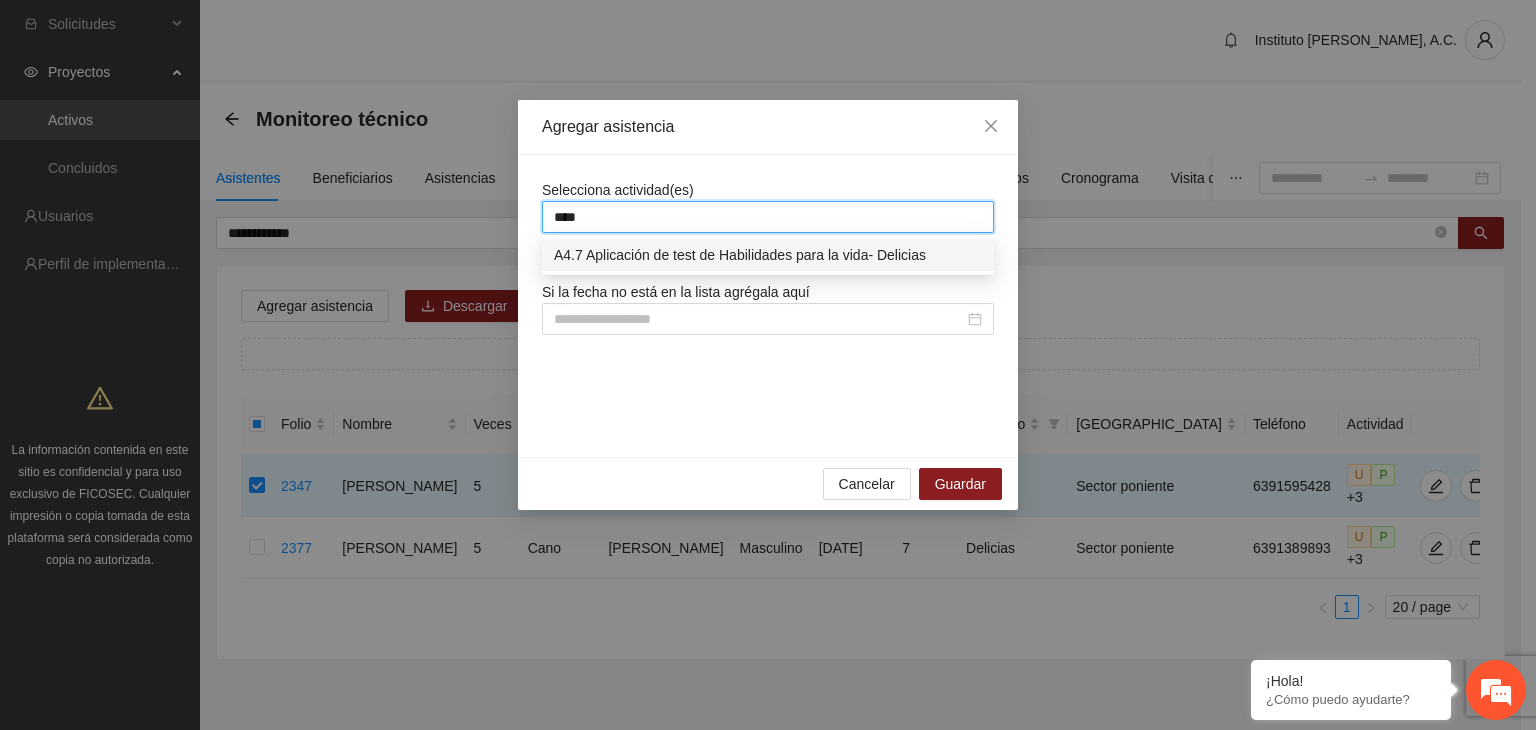 click on "A4.7 Aplicación de test de Habilidades para la vida- Delicias" at bounding box center [768, 255] 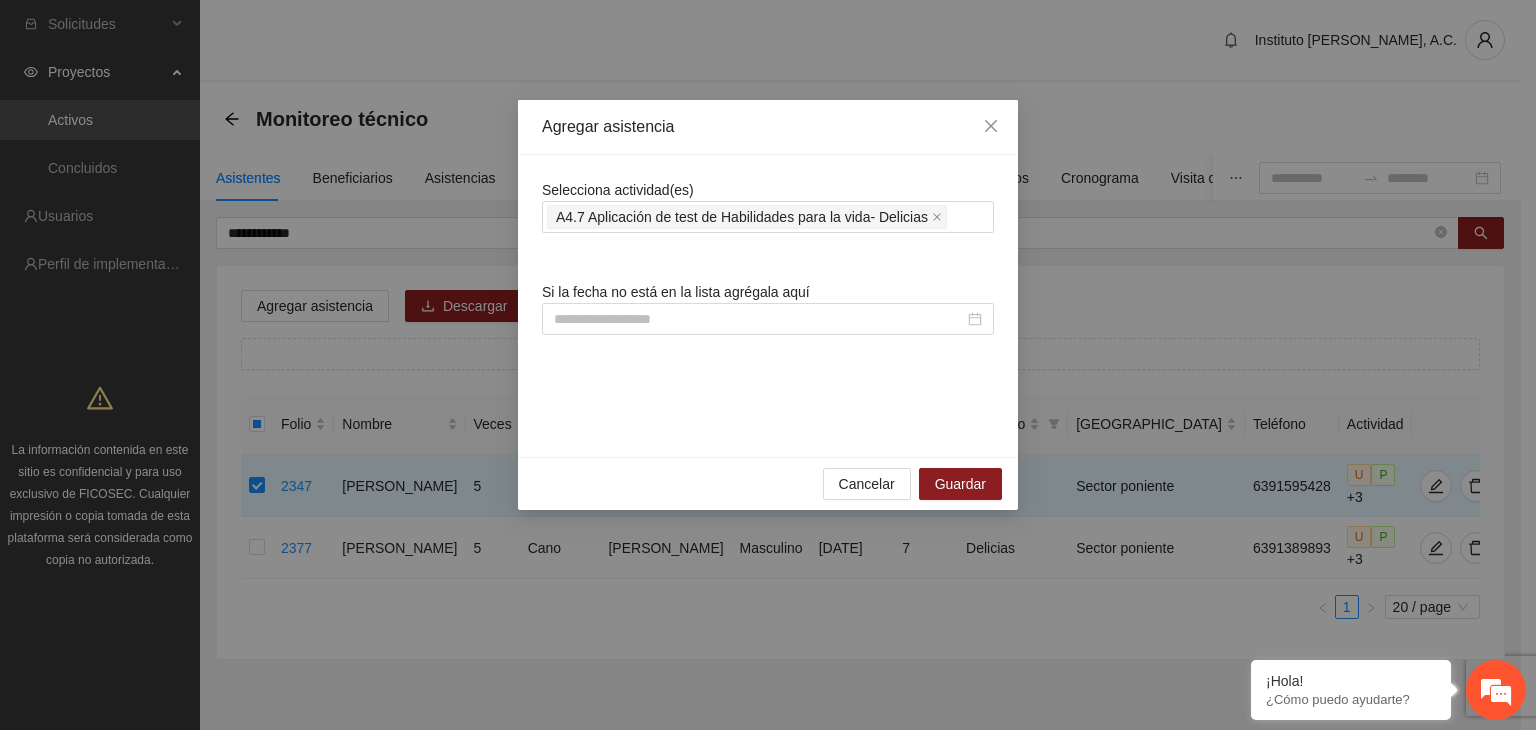 click on "Selecciona actividad(es) A4.7 Aplicación de test de Habilidades para la vida- Delicias" at bounding box center (768, 206) 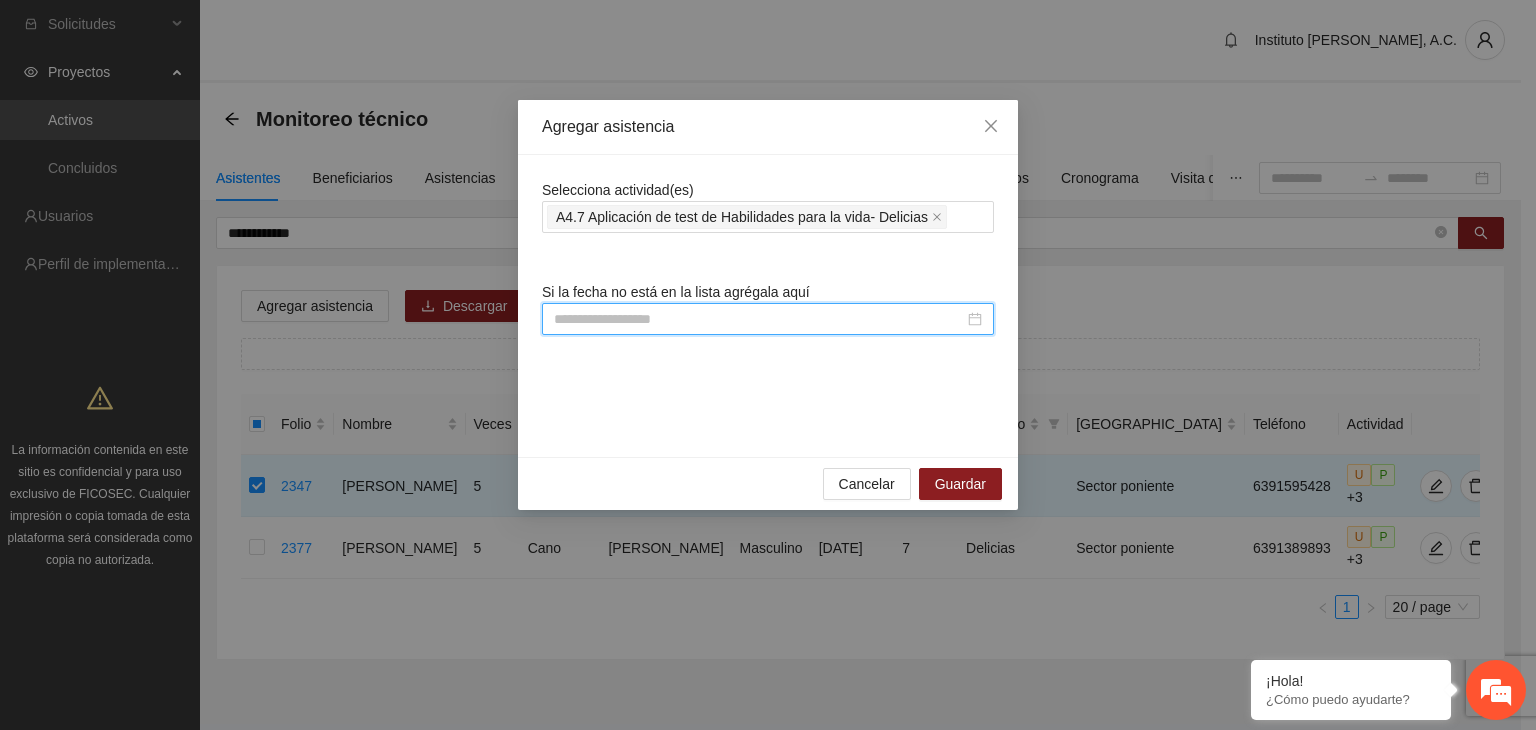 click at bounding box center (759, 319) 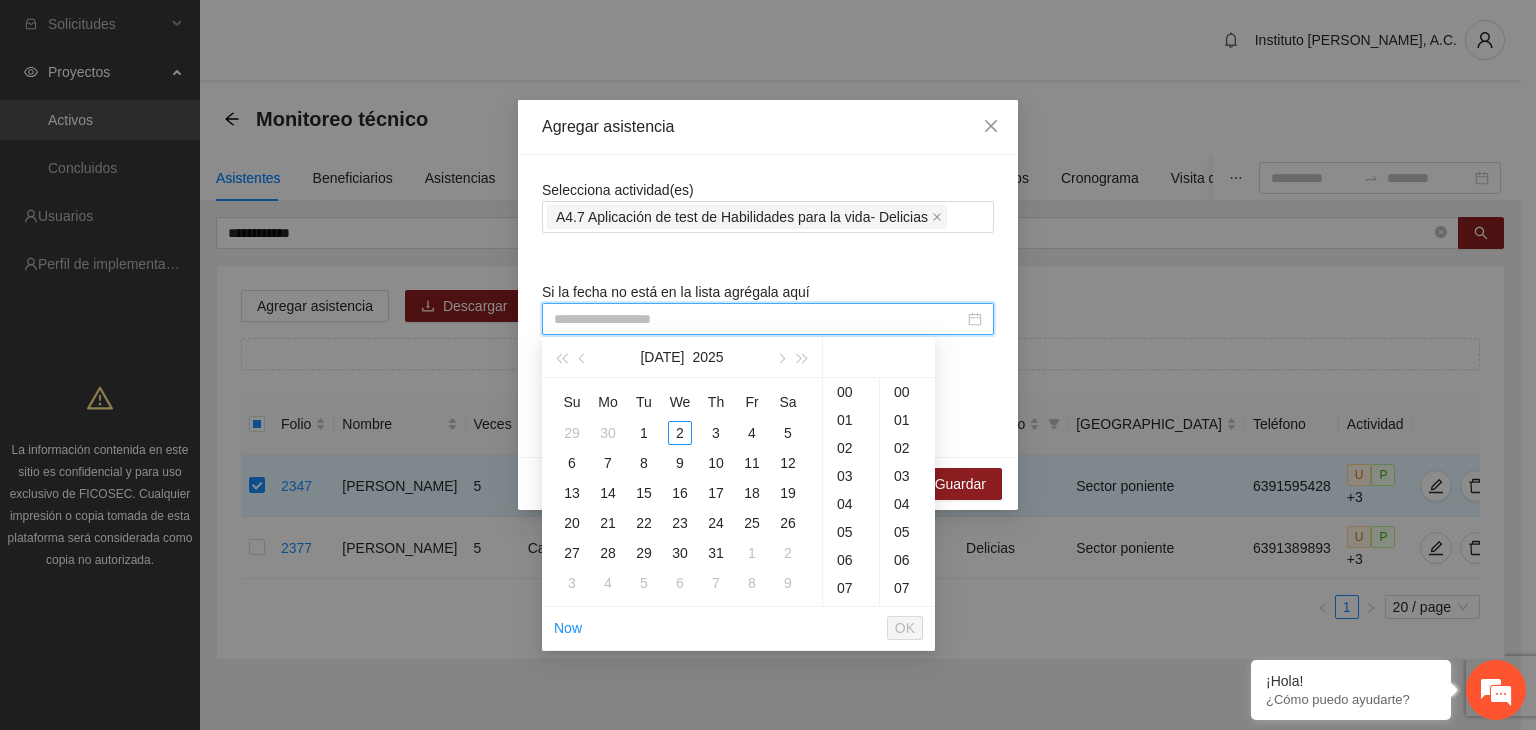paste on "**********" 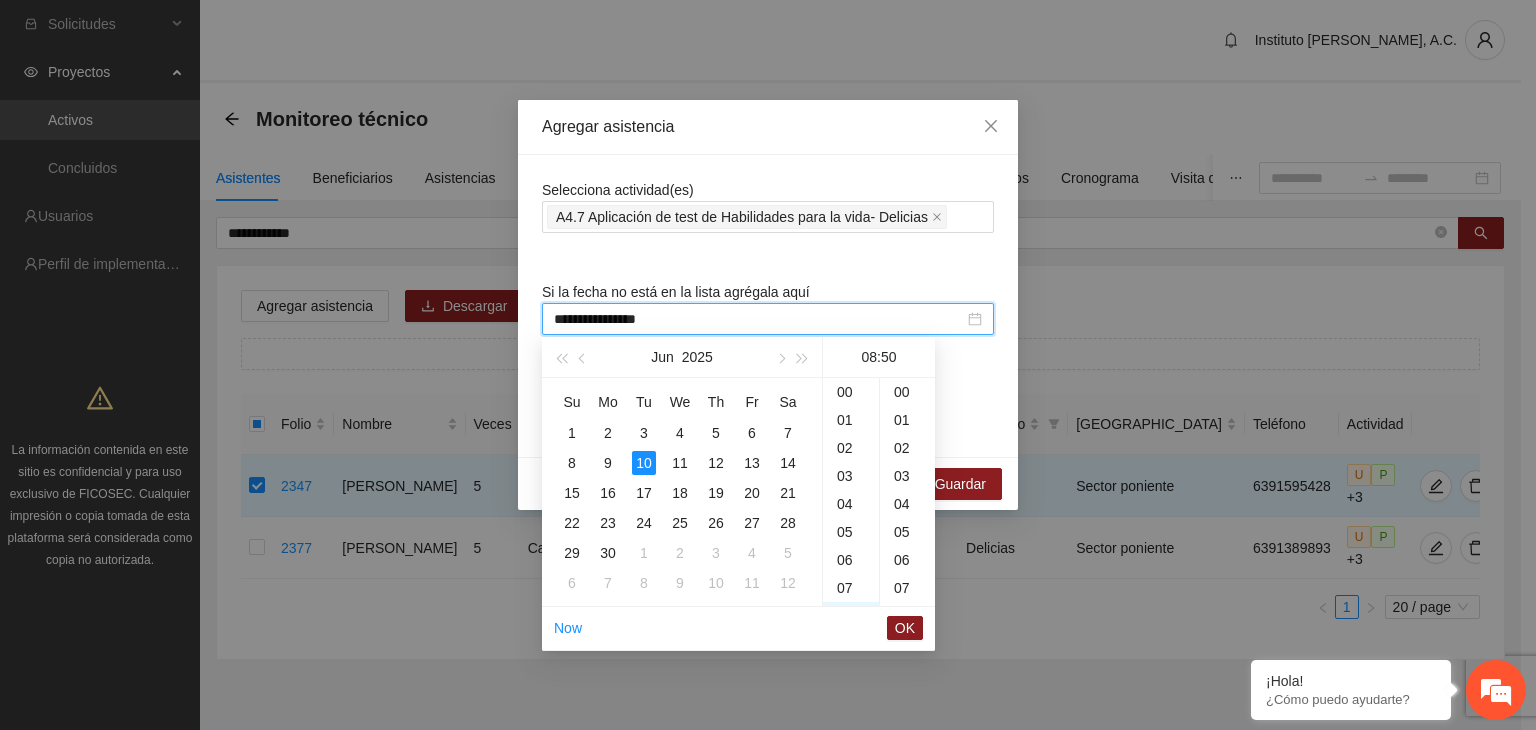 scroll, scrollTop: 224, scrollLeft: 0, axis: vertical 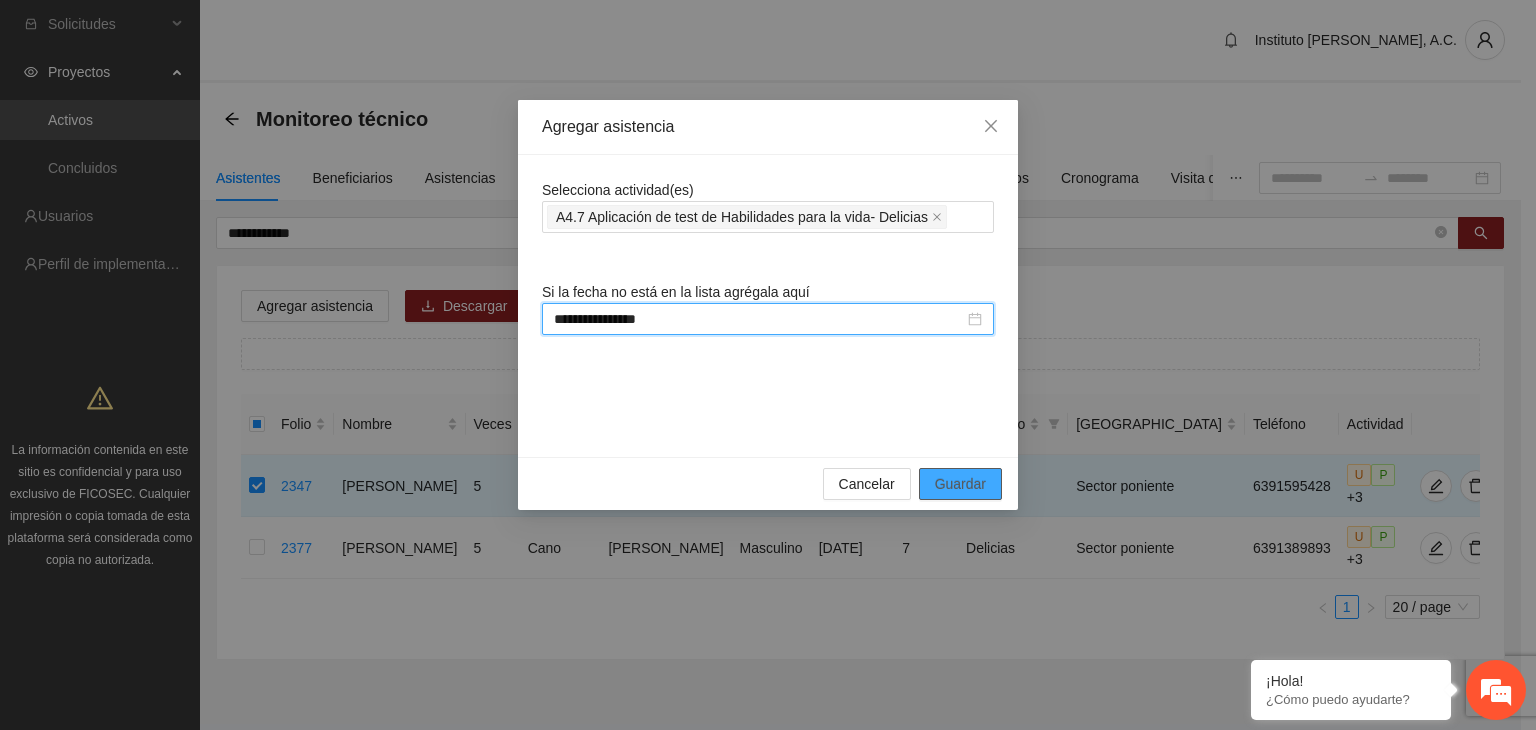 type on "**********" 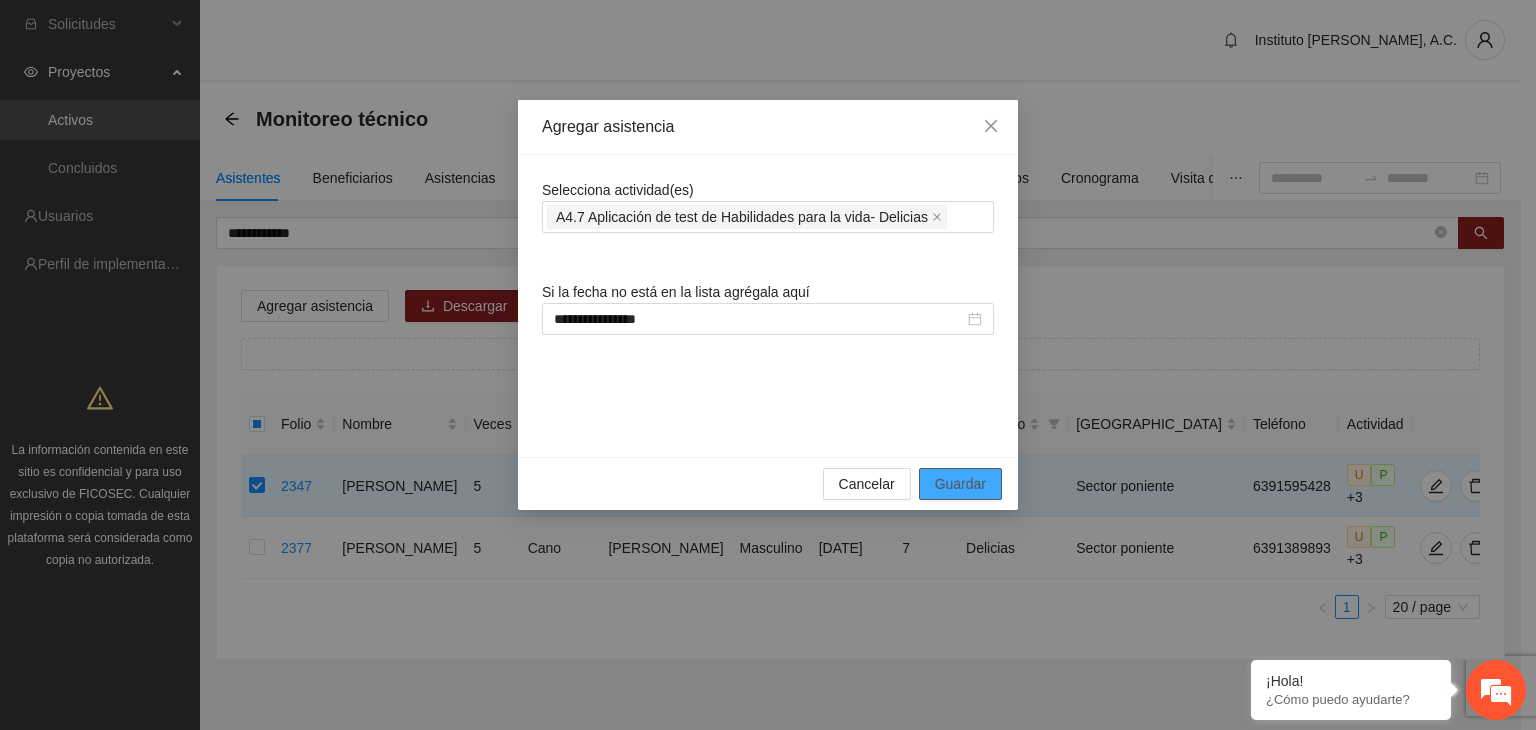 click on "Guardar" at bounding box center [960, 484] 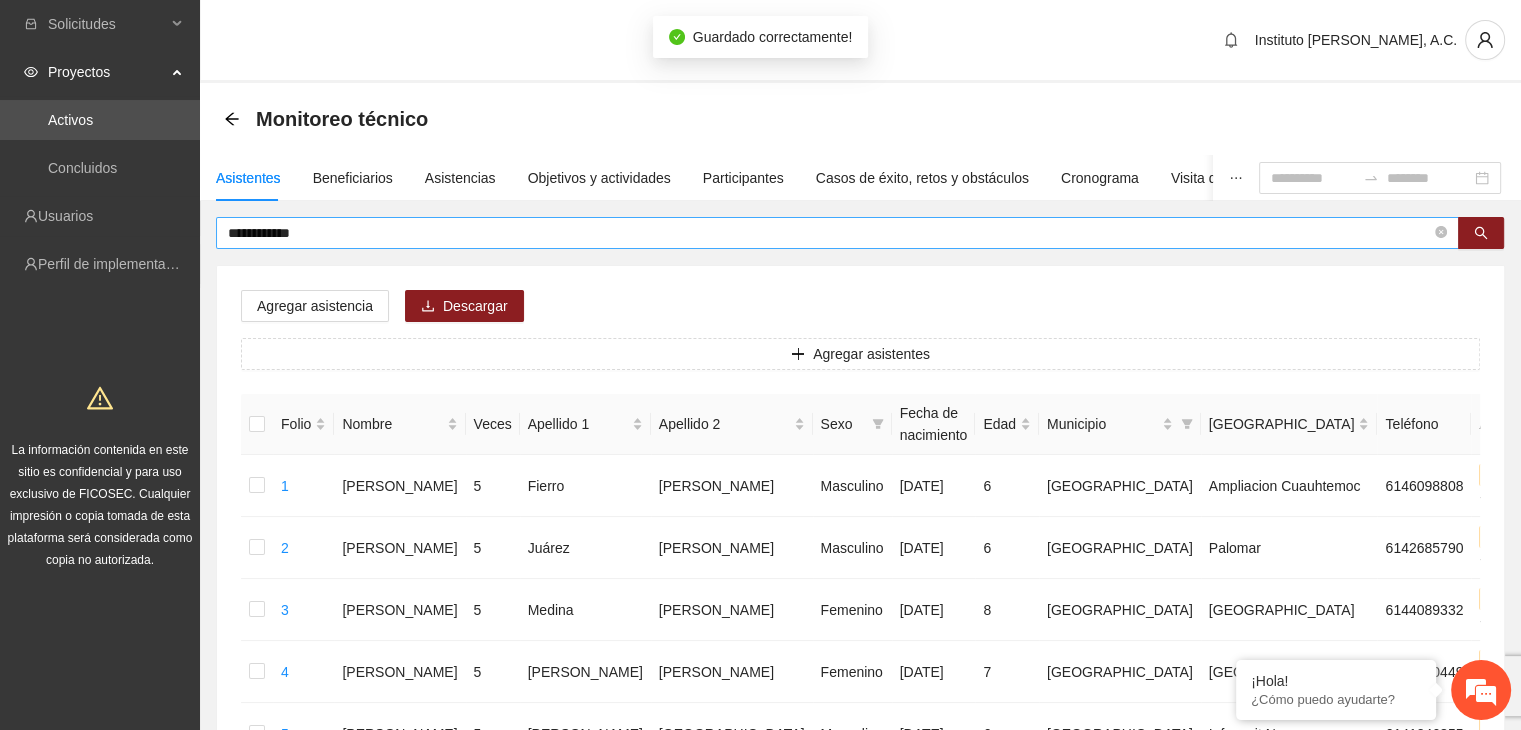 click on "**********" at bounding box center (829, 233) 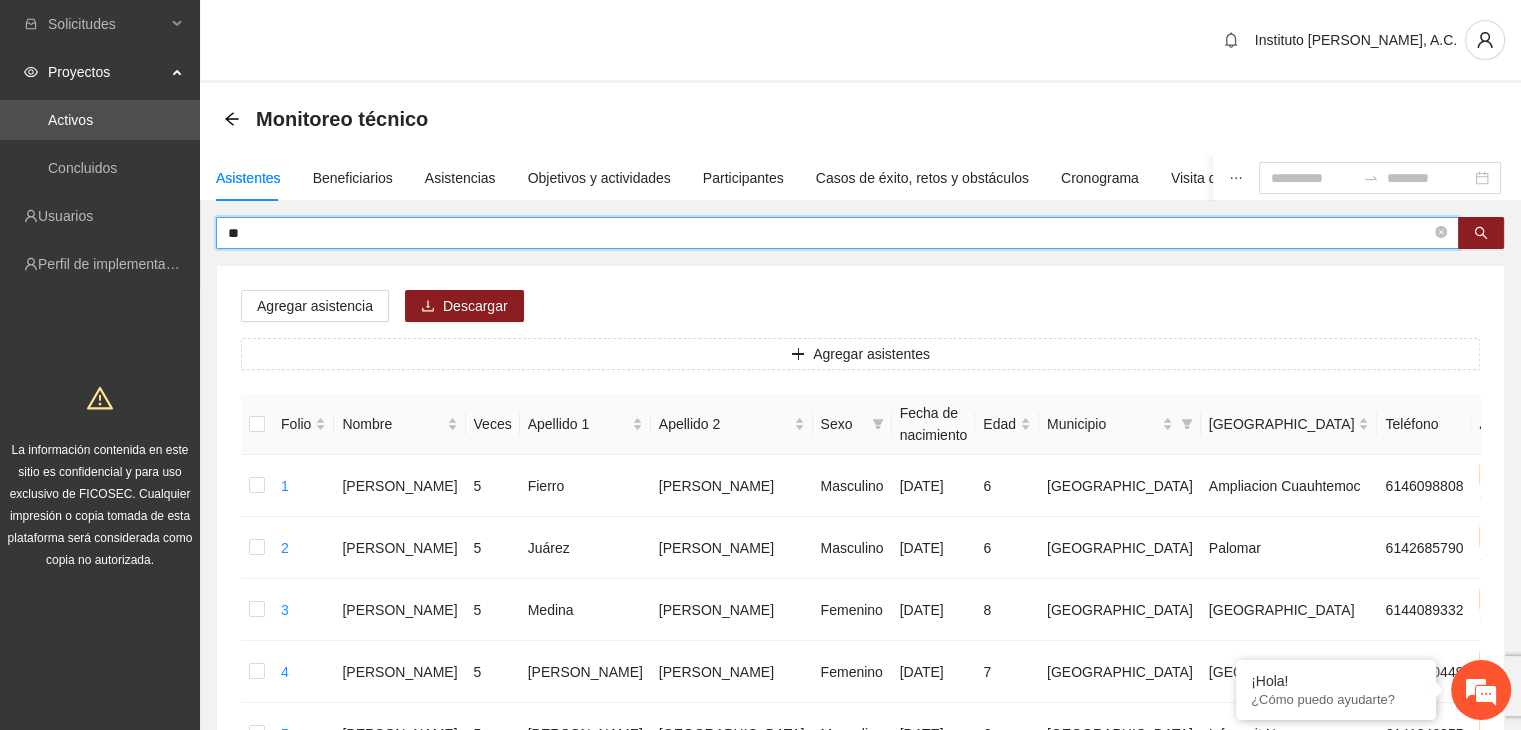 type on "*" 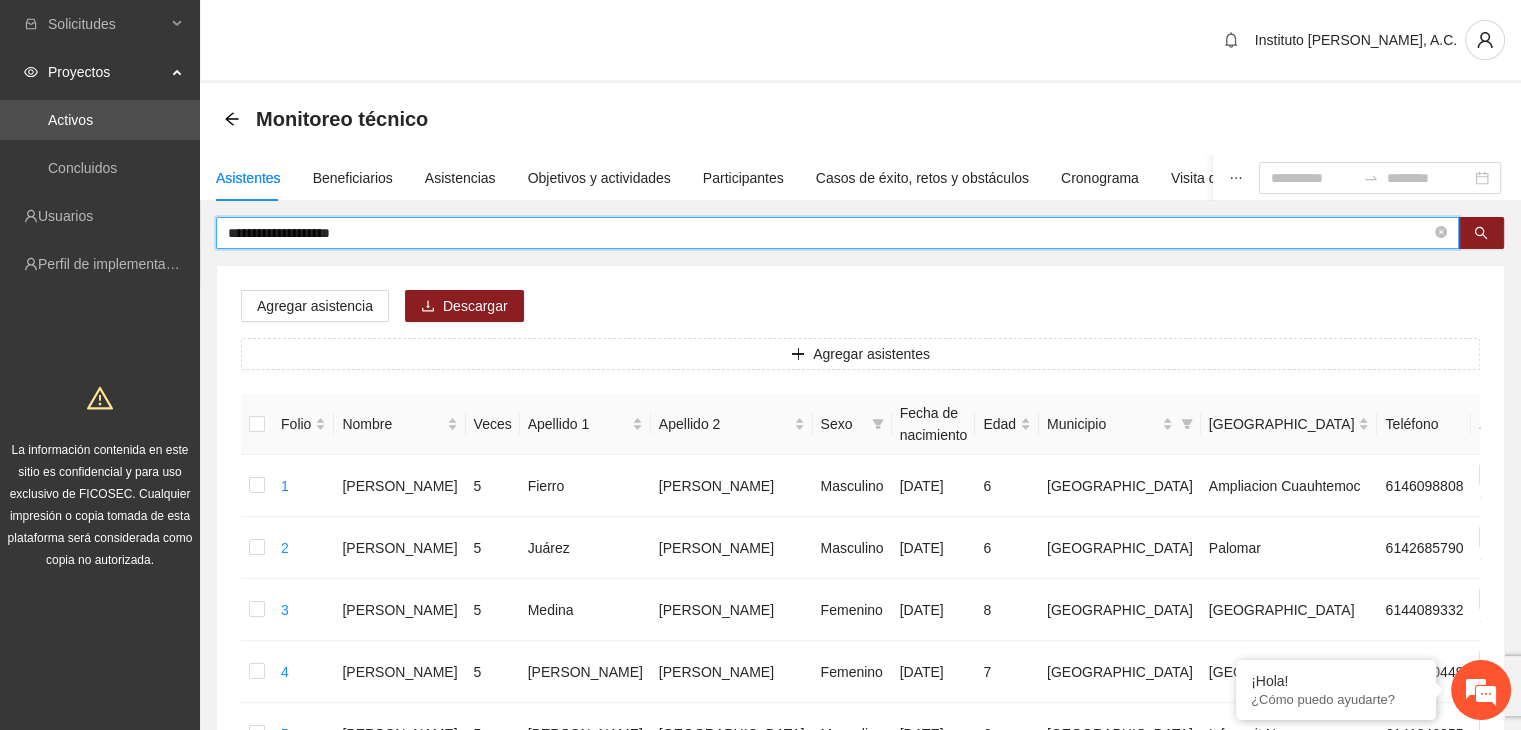 type on "**********" 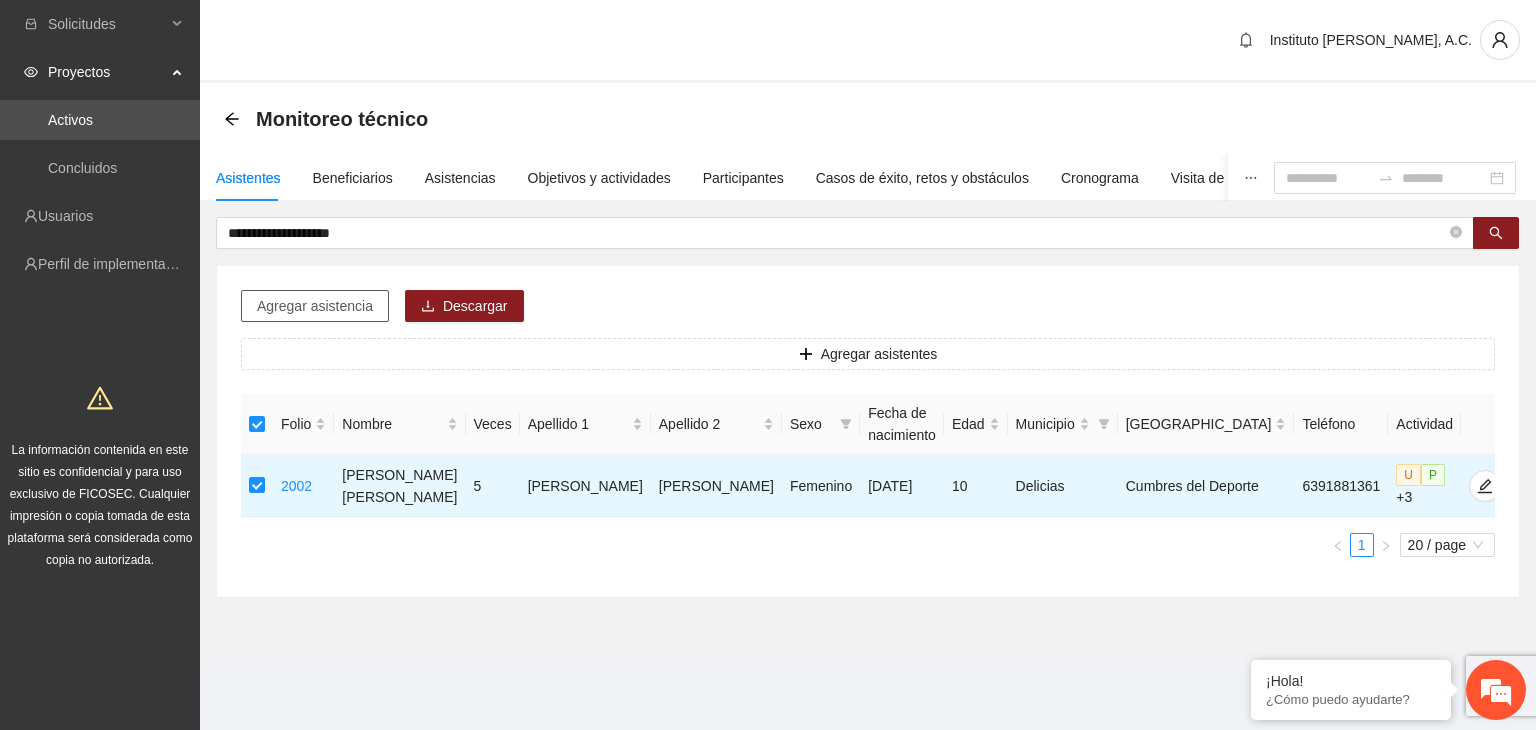 click on "Agregar asistencia" at bounding box center (315, 306) 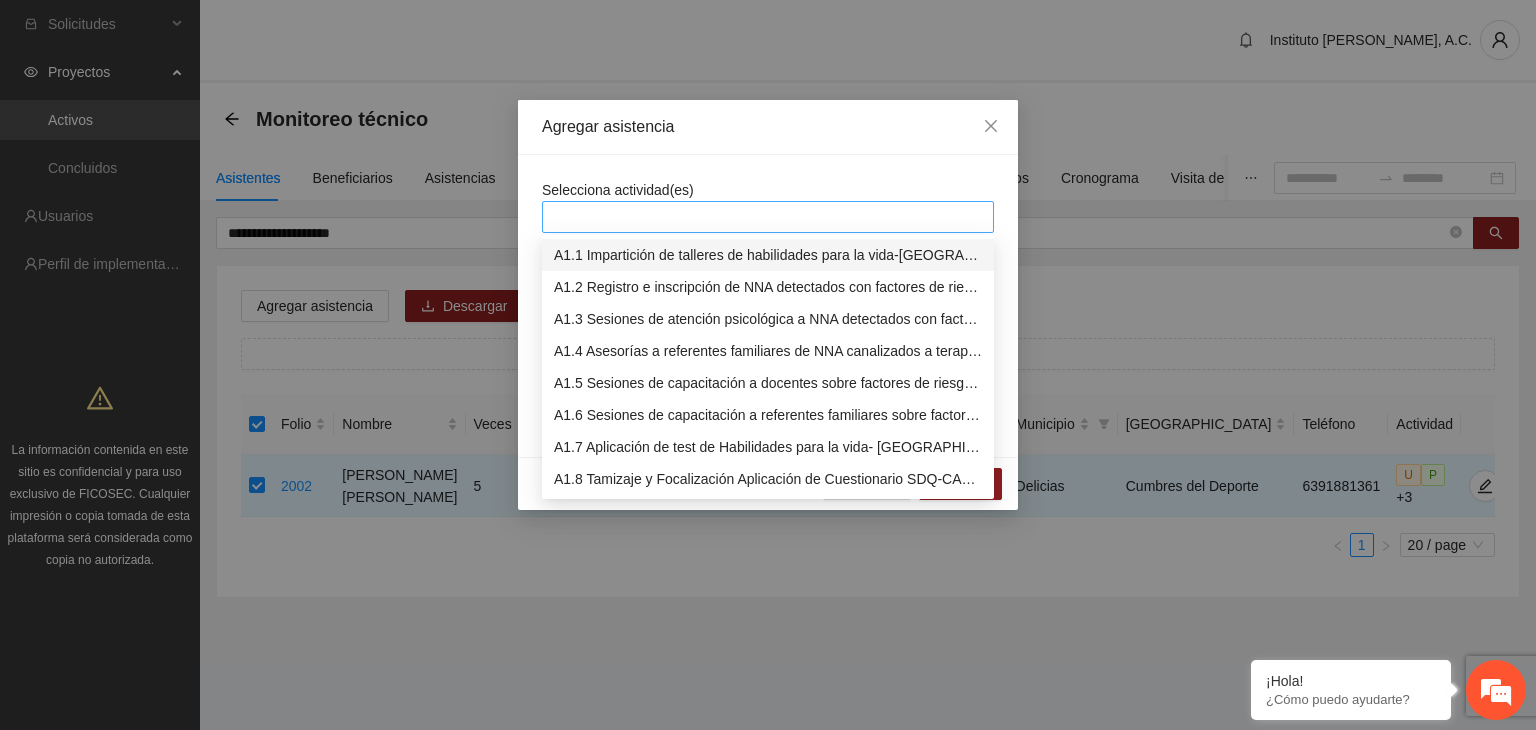 click at bounding box center [768, 217] 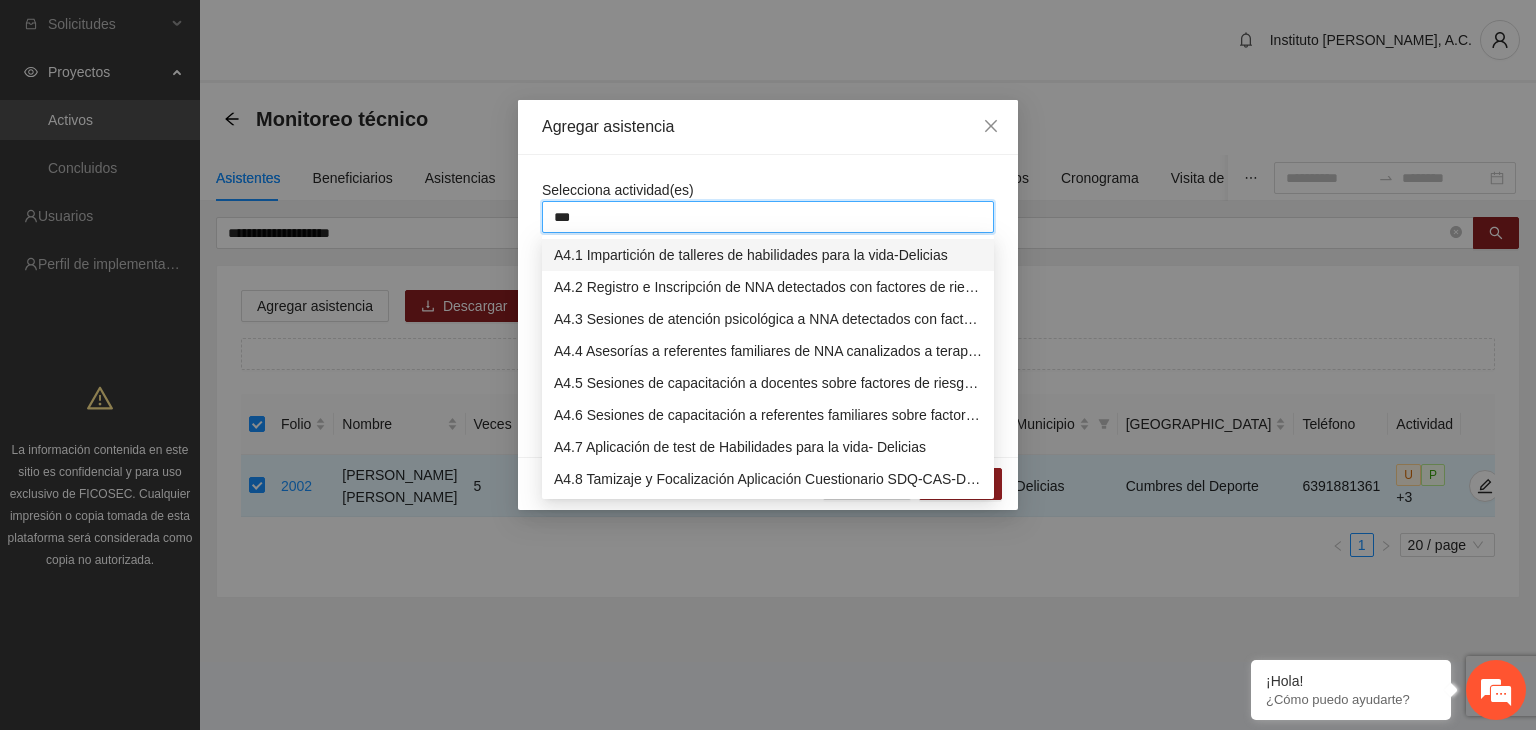 type on "****" 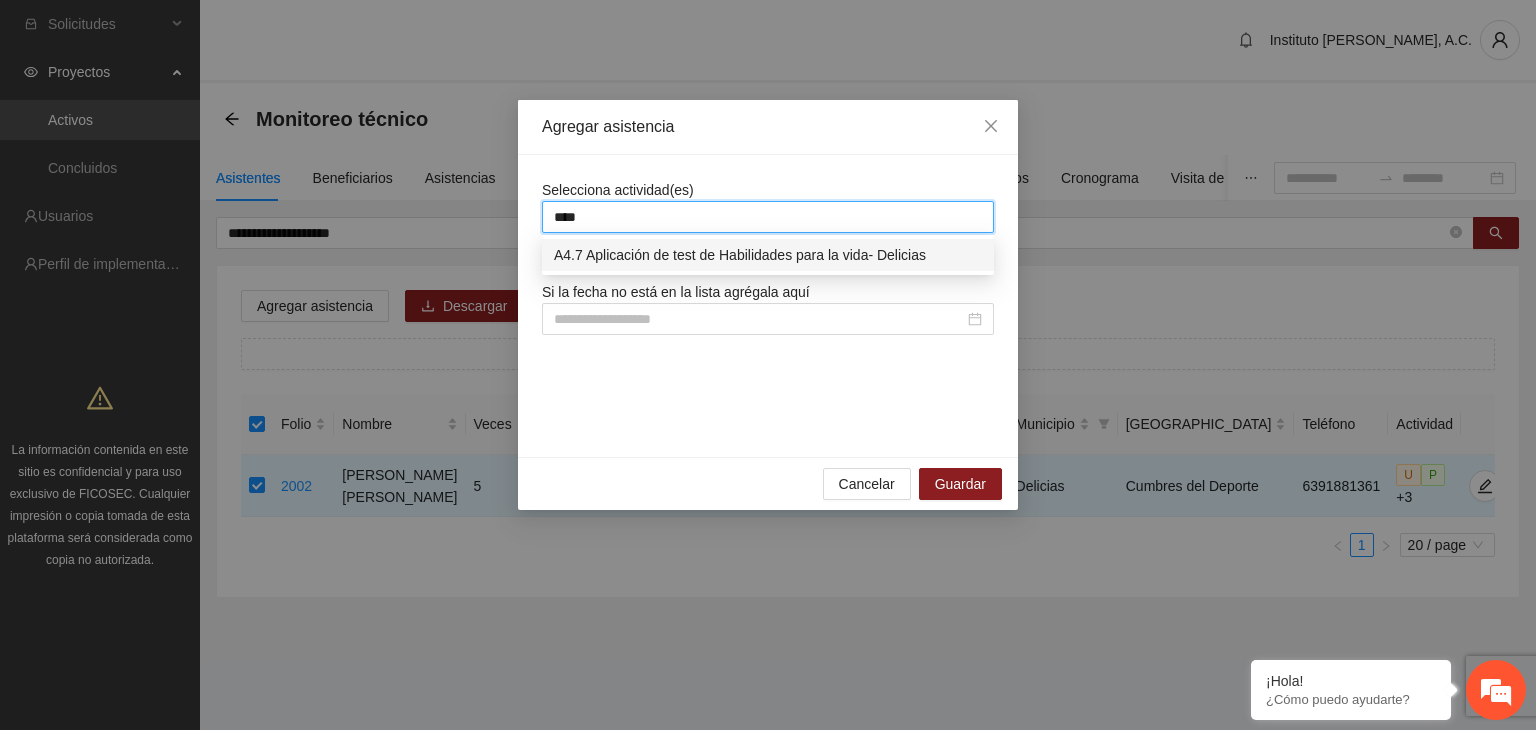 click on "A4.7 Aplicación de test de Habilidades para la vida- Delicias" at bounding box center [768, 255] 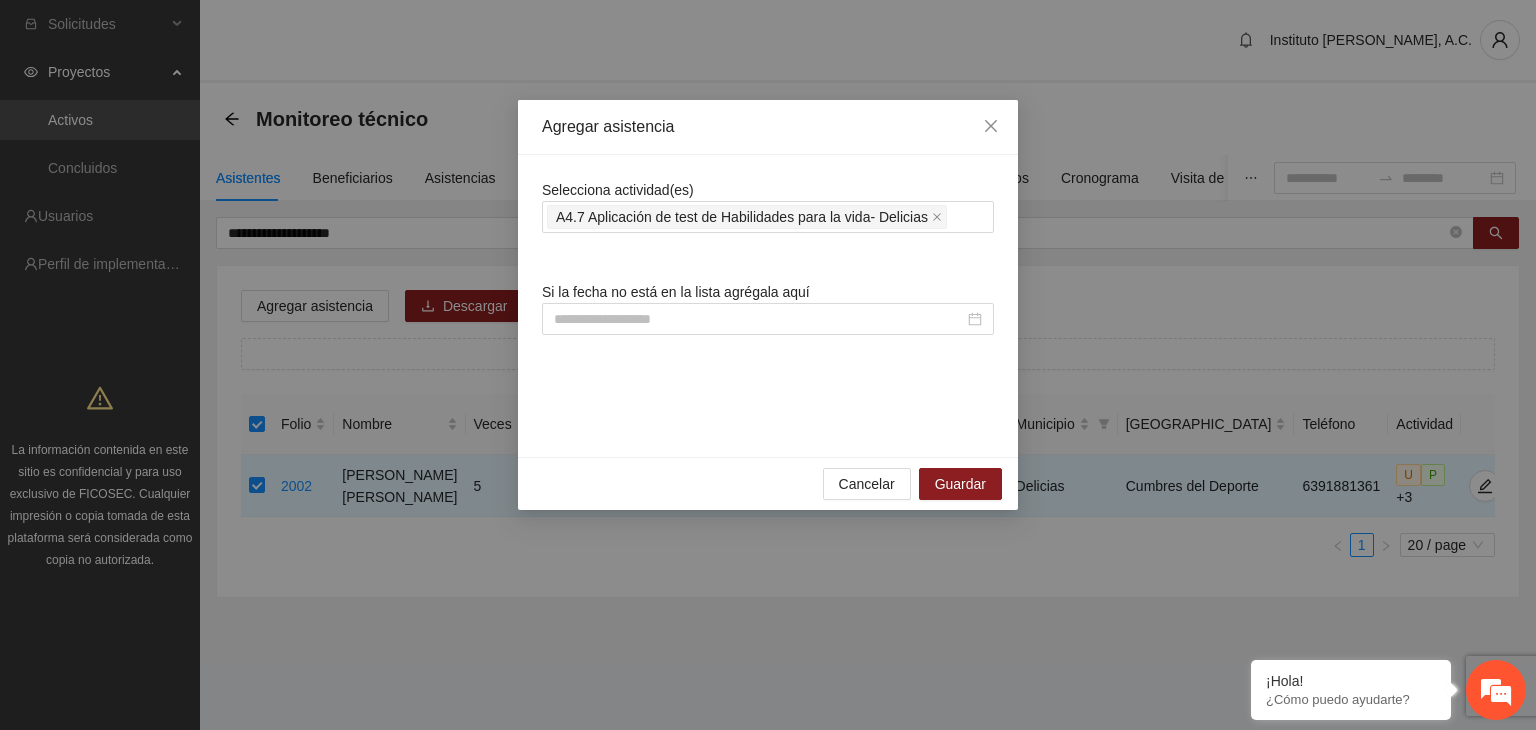 click on "Selecciona actividad(es) A4.7 Aplicación de test de Habilidades para la vida- Delicias" at bounding box center (768, 206) 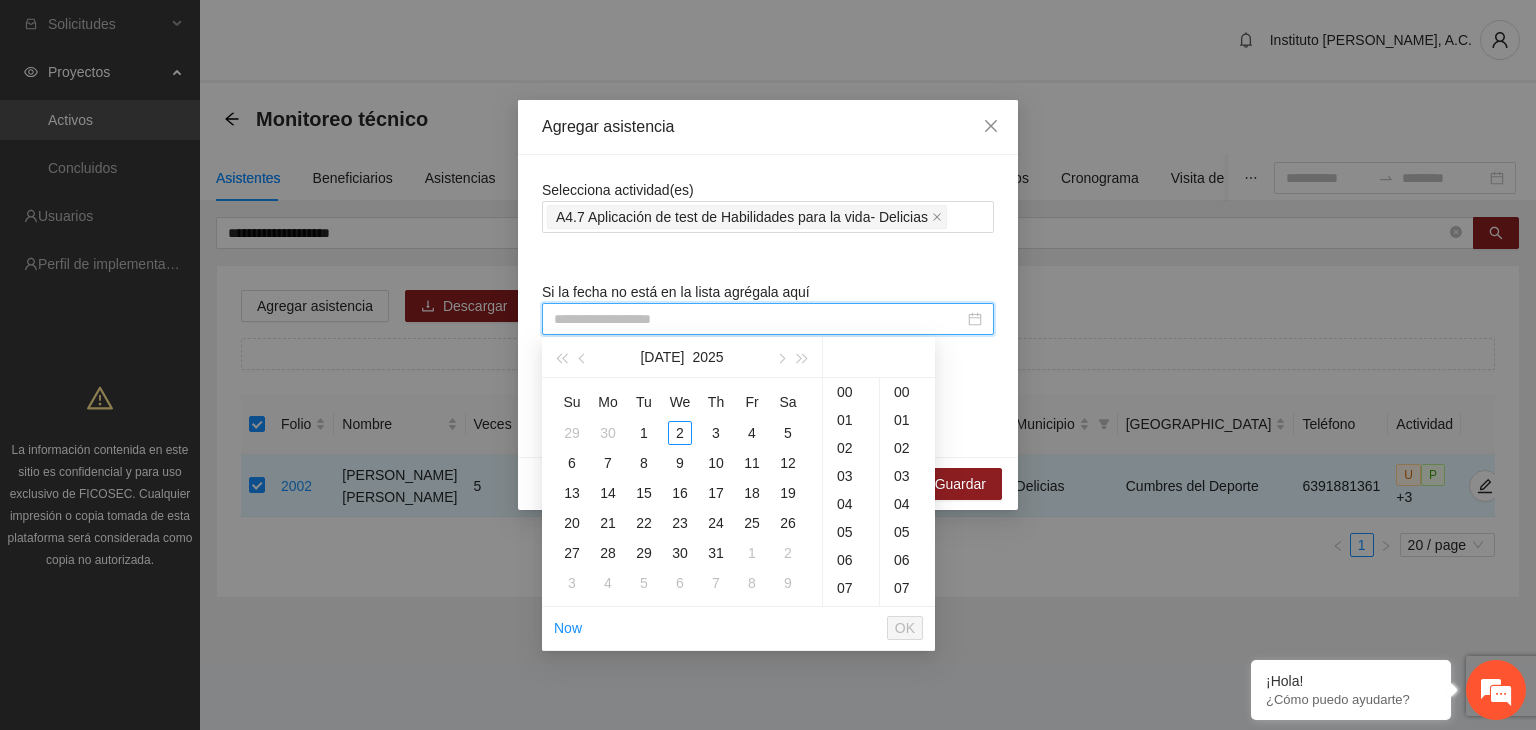 click at bounding box center [759, 319] 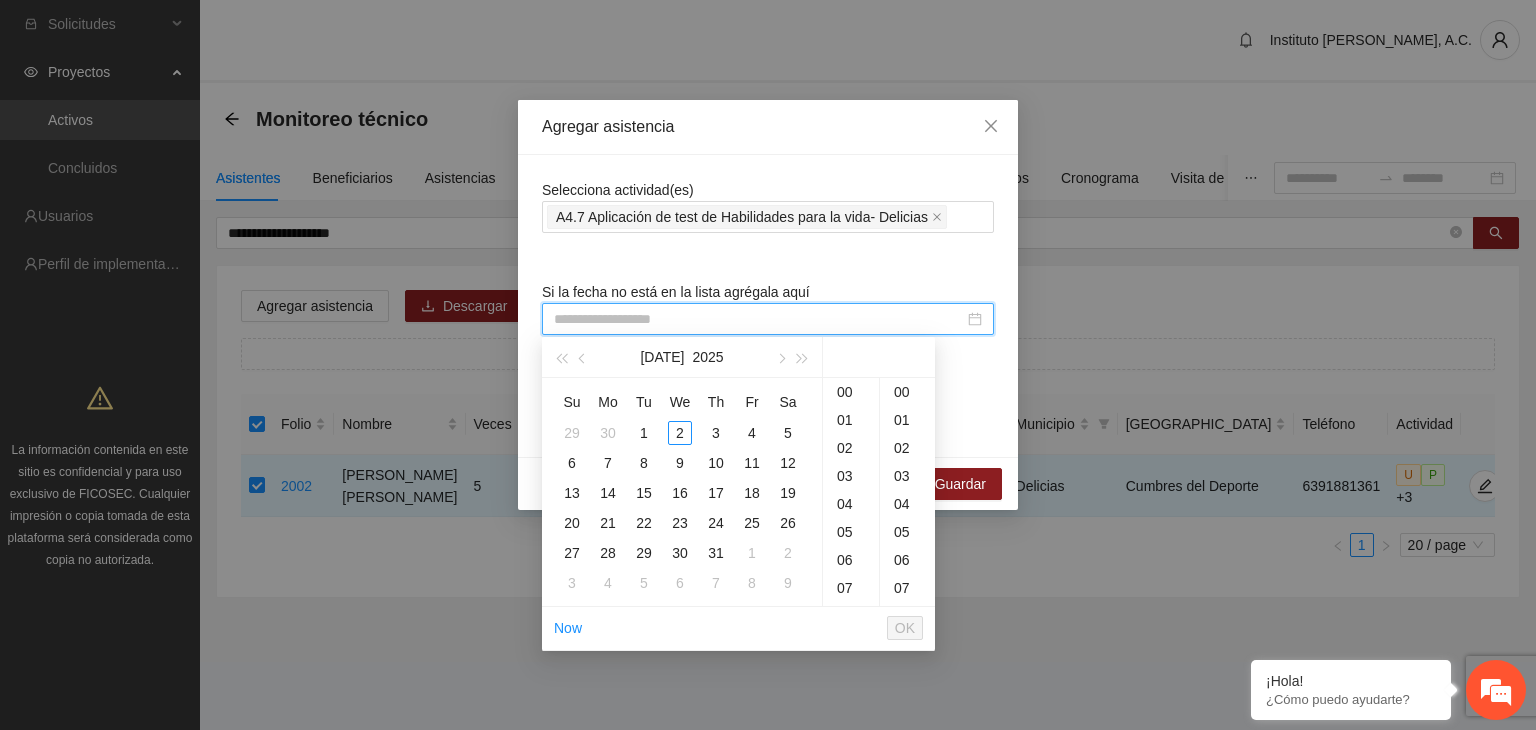 paste on "**********" 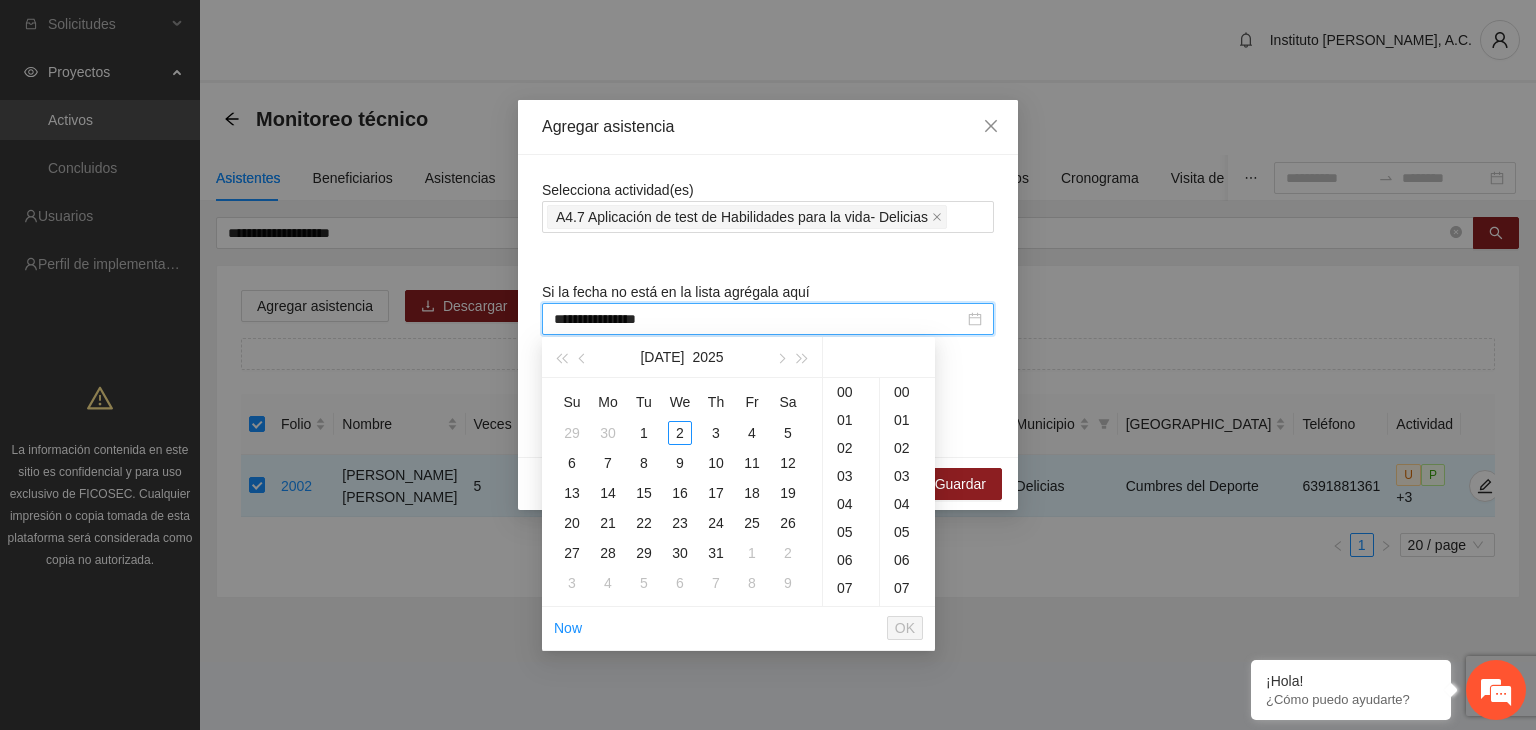 scroll, scrollTop: 148, scrollLeft: 0, axis: vertical 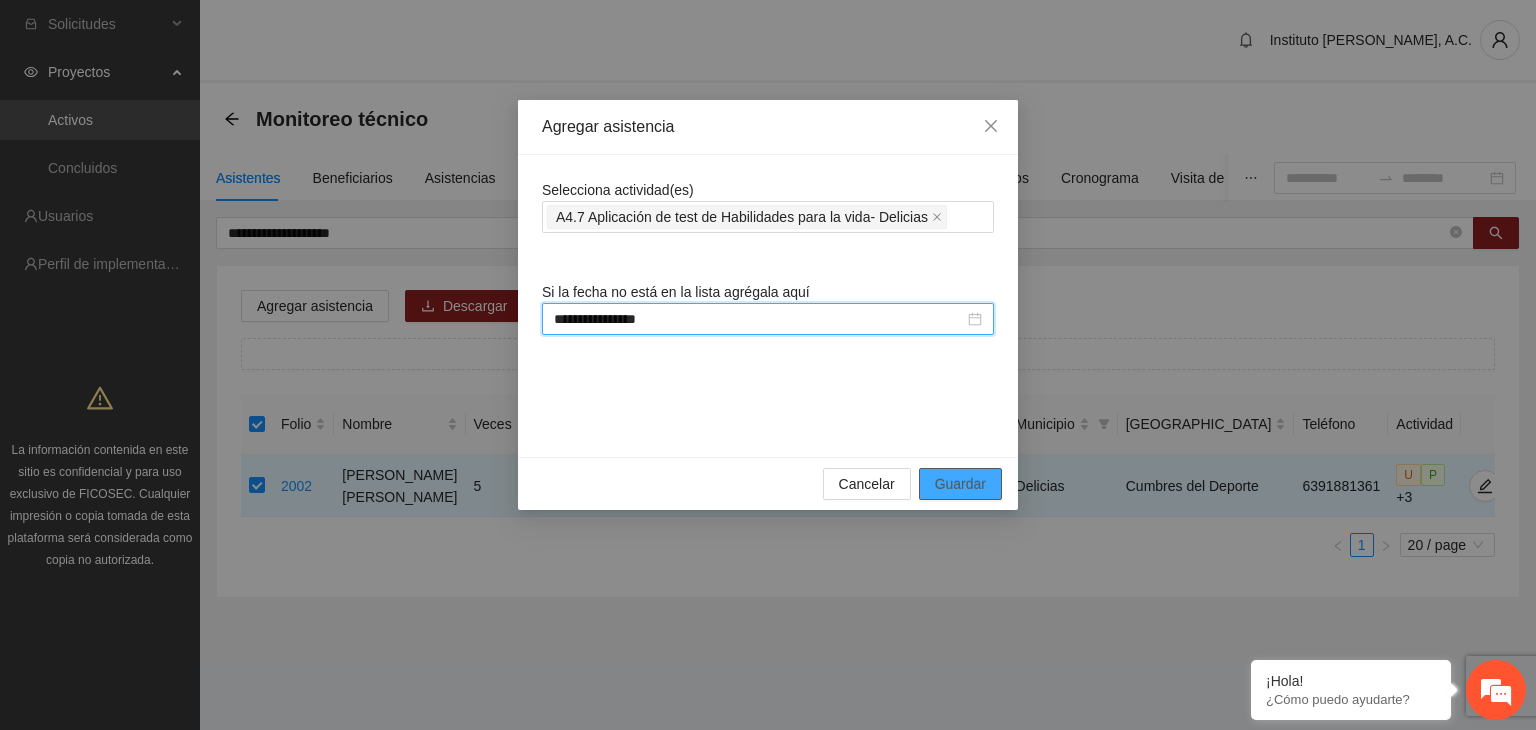 type on "**********" 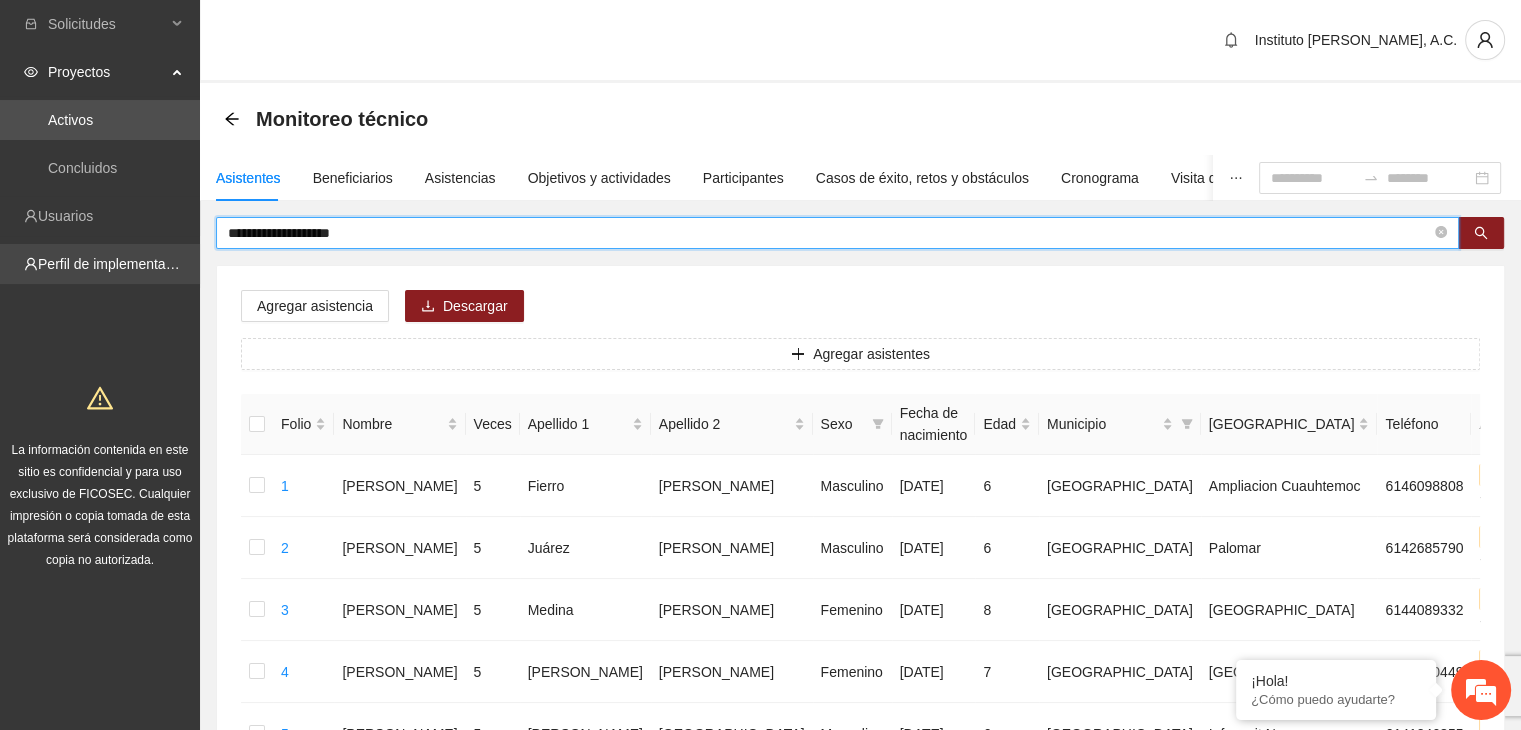 drag, startPoint x: 368, startPoint y: 231, endPoint x: 186, endPoint y: 246, distance: 182.61708 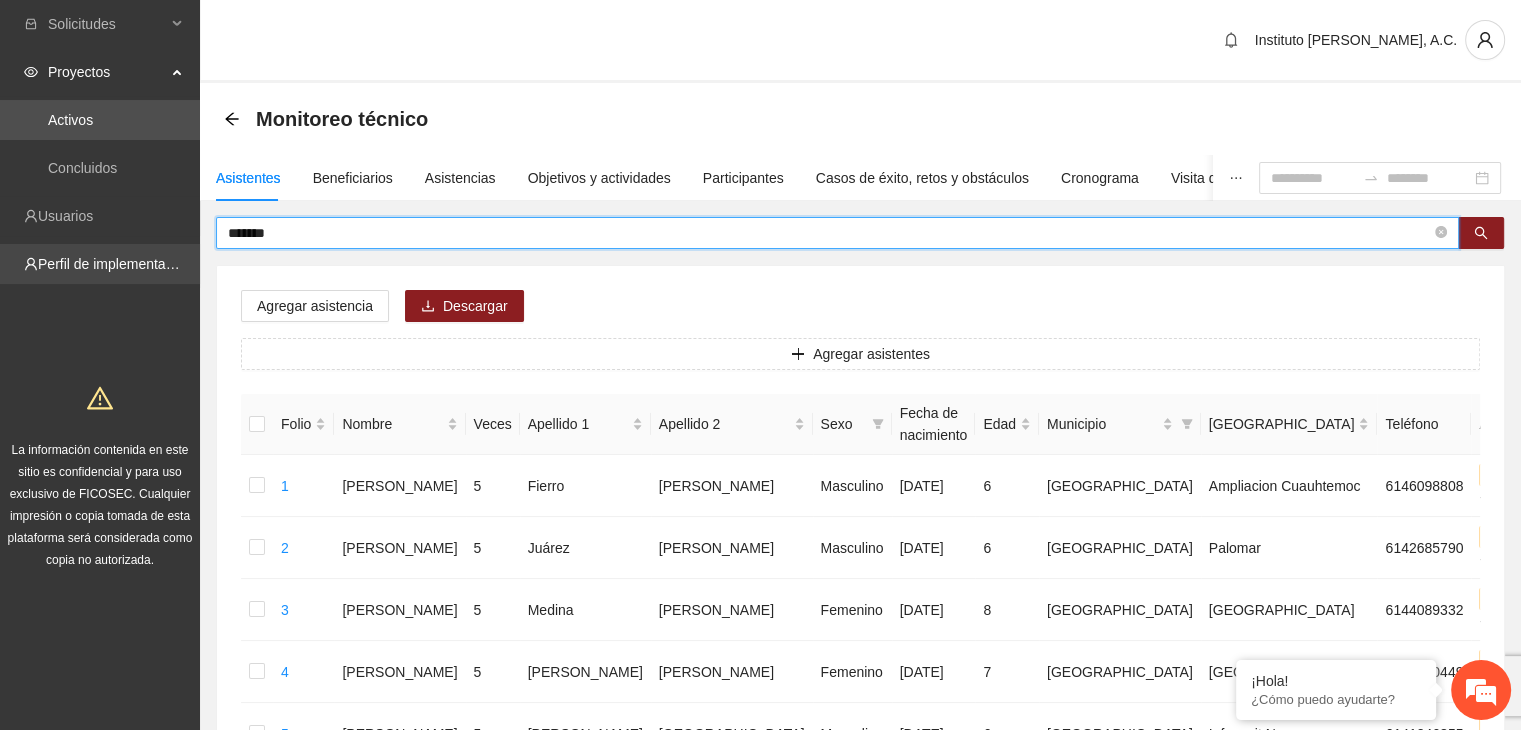 type on "*******" 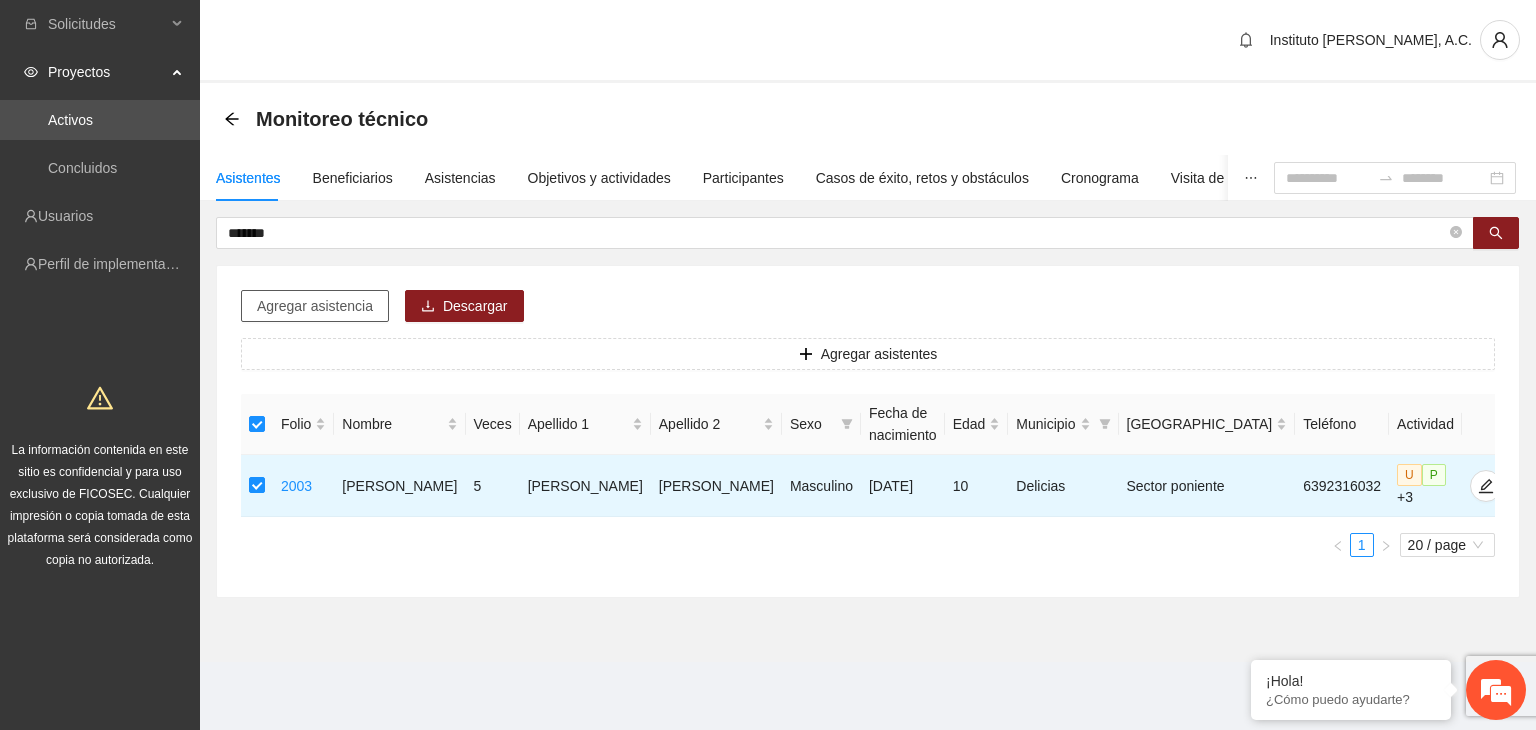 click on "Agregar asistencia" at bounding box center (315, 306) 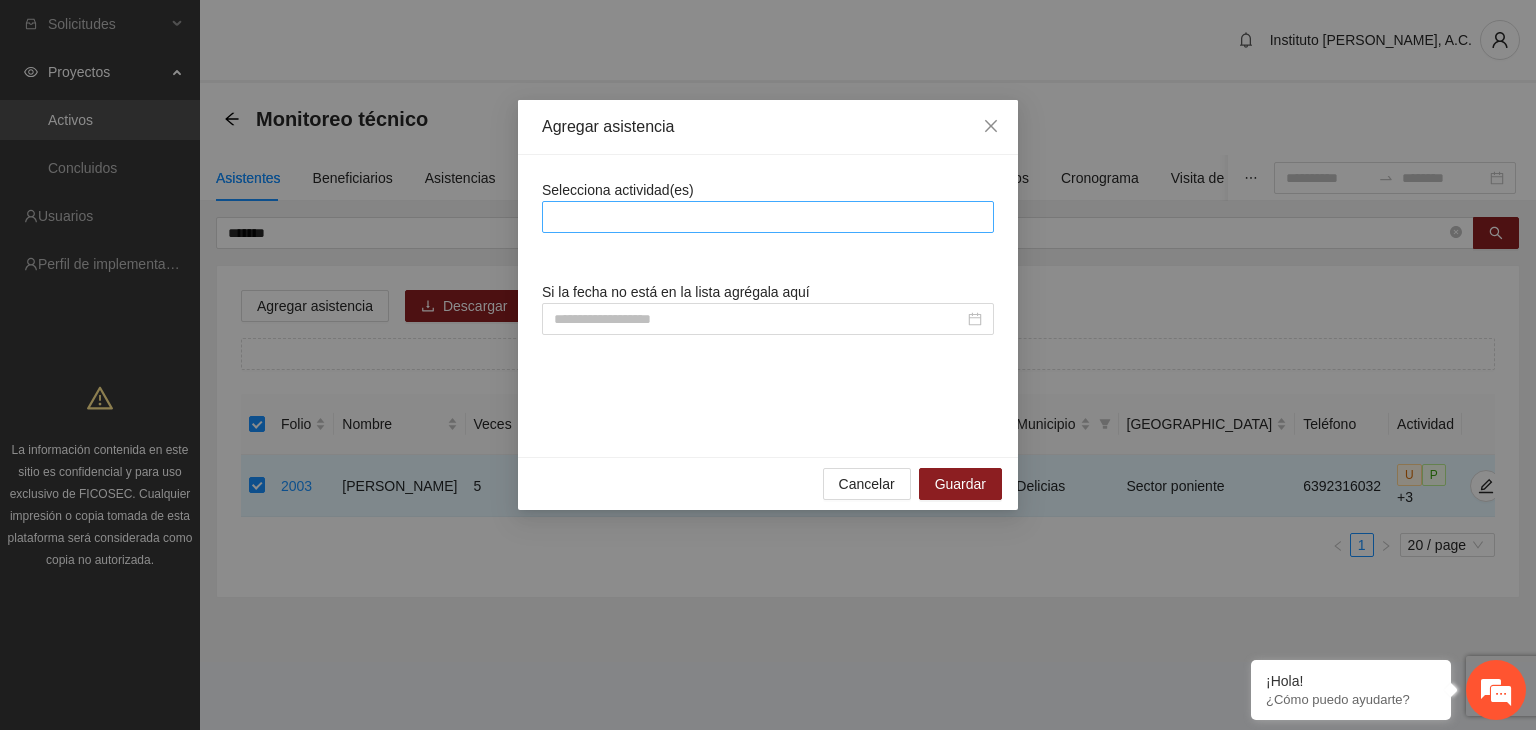click at bounding box center (768, 217) 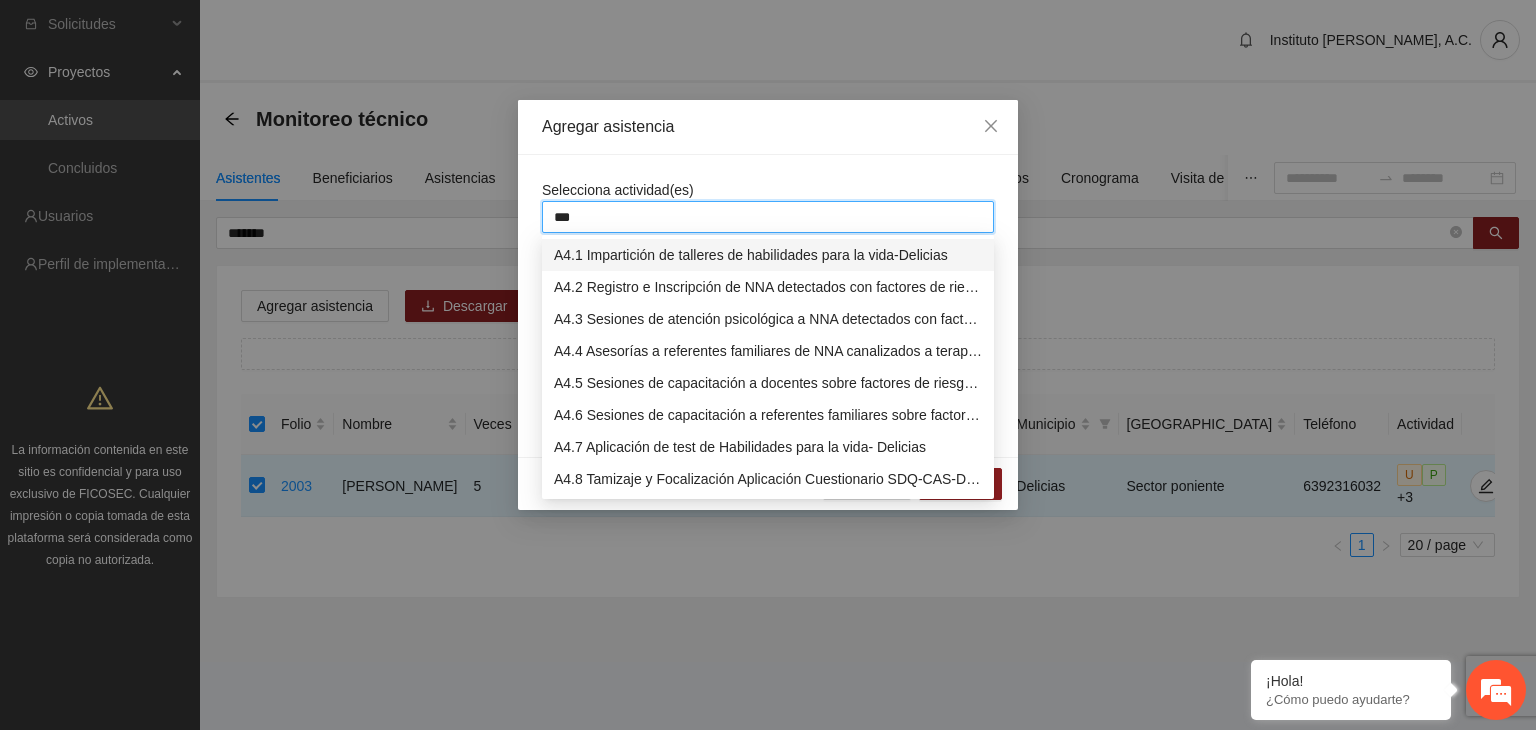 type on "****" 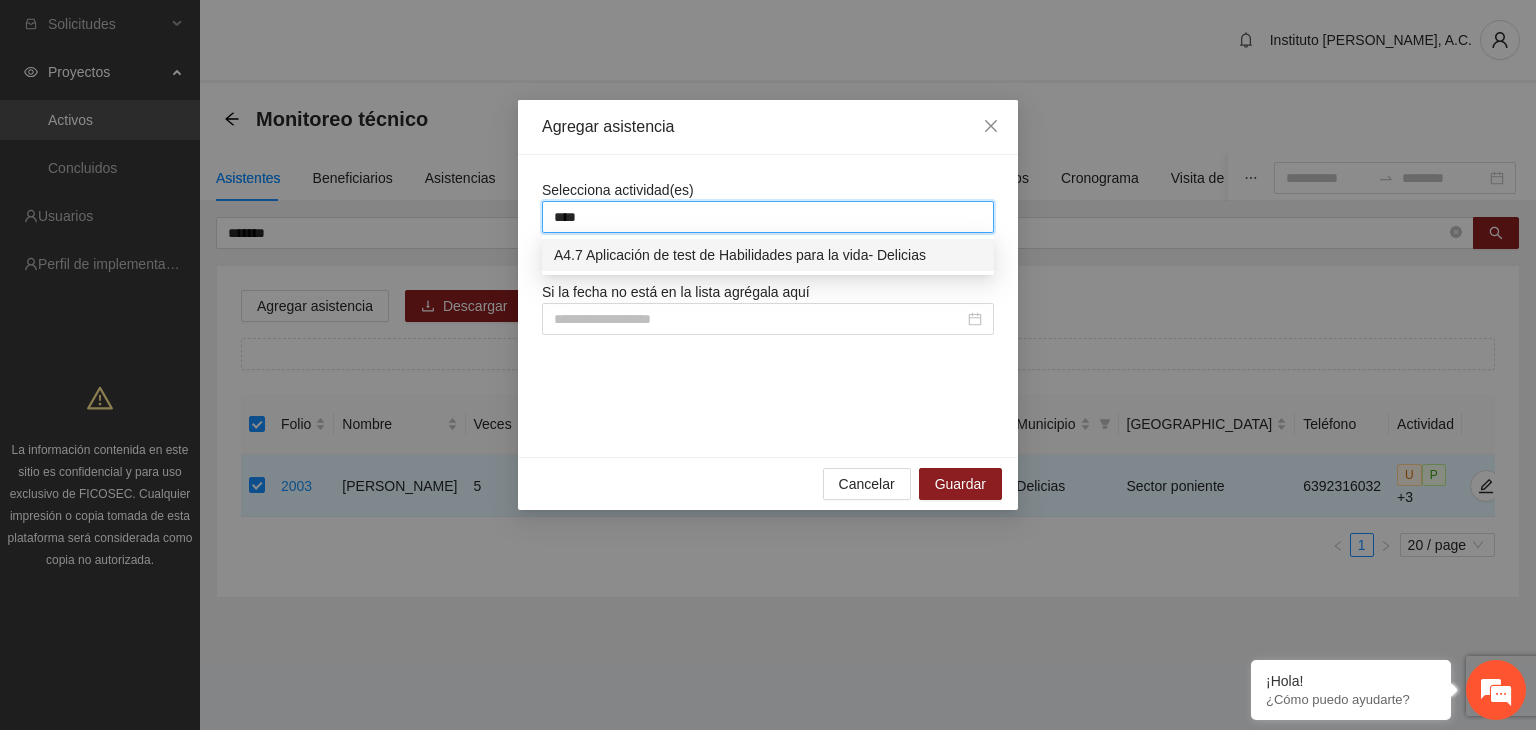 click on "A4.7 Aplicación de test de Habilidades para la vida- Delicias" at bounding box center (768, 255) 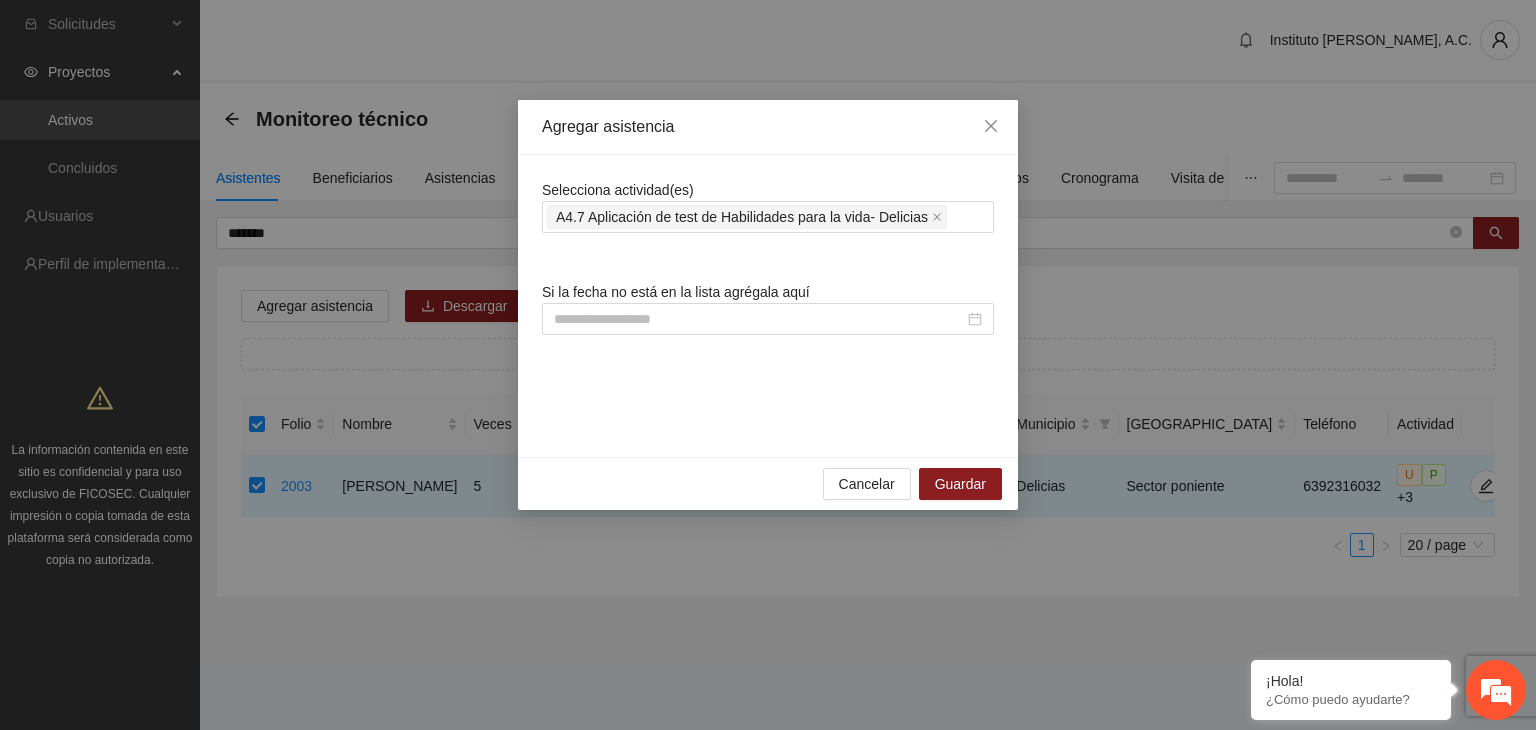 click on "Selecciona actividad(es) A4.7 Aplicación de test de Habilidades para la vida- Delicias   Si la fecha no está en la lista agrégala aquí" at bounding box center (768, 306) 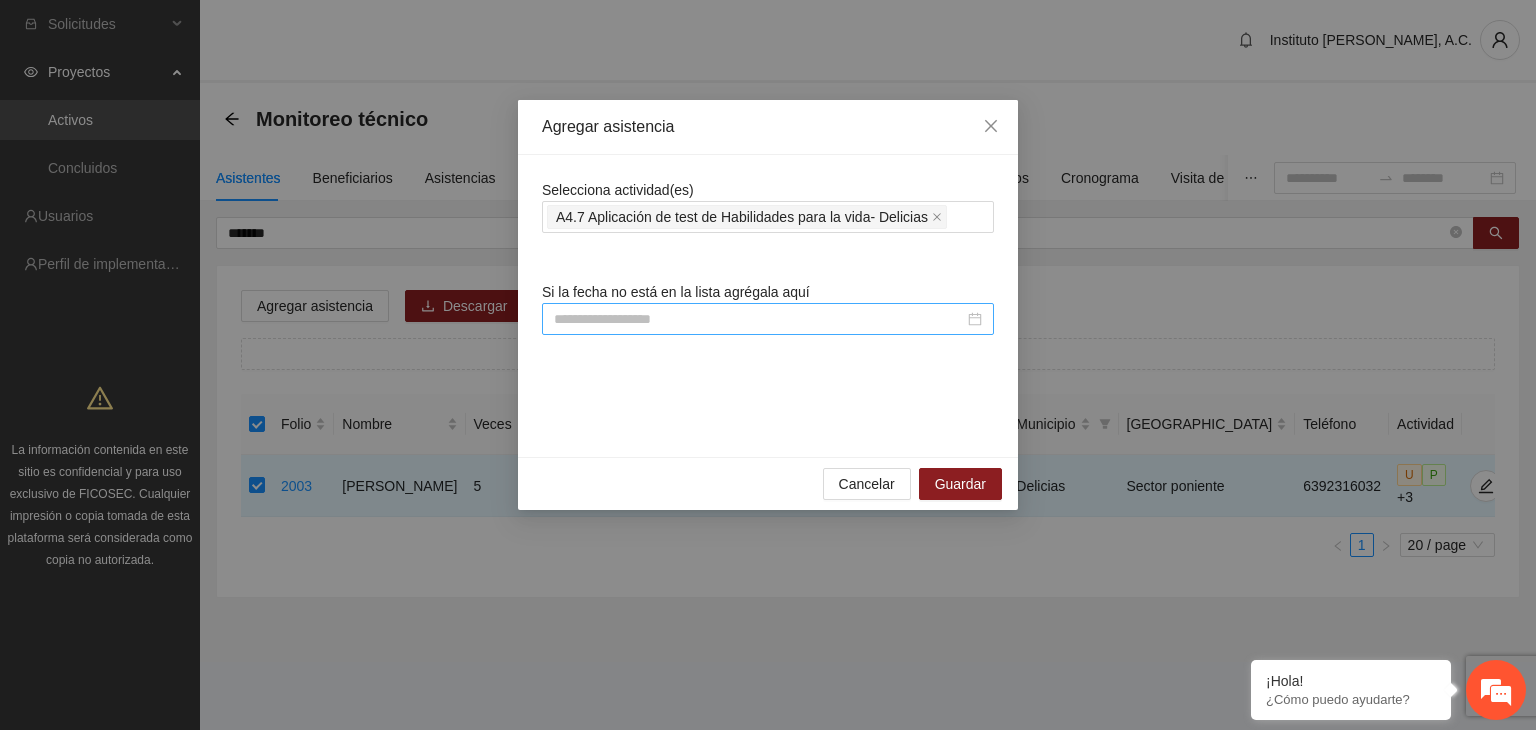 click at bounding box center (759, 319) 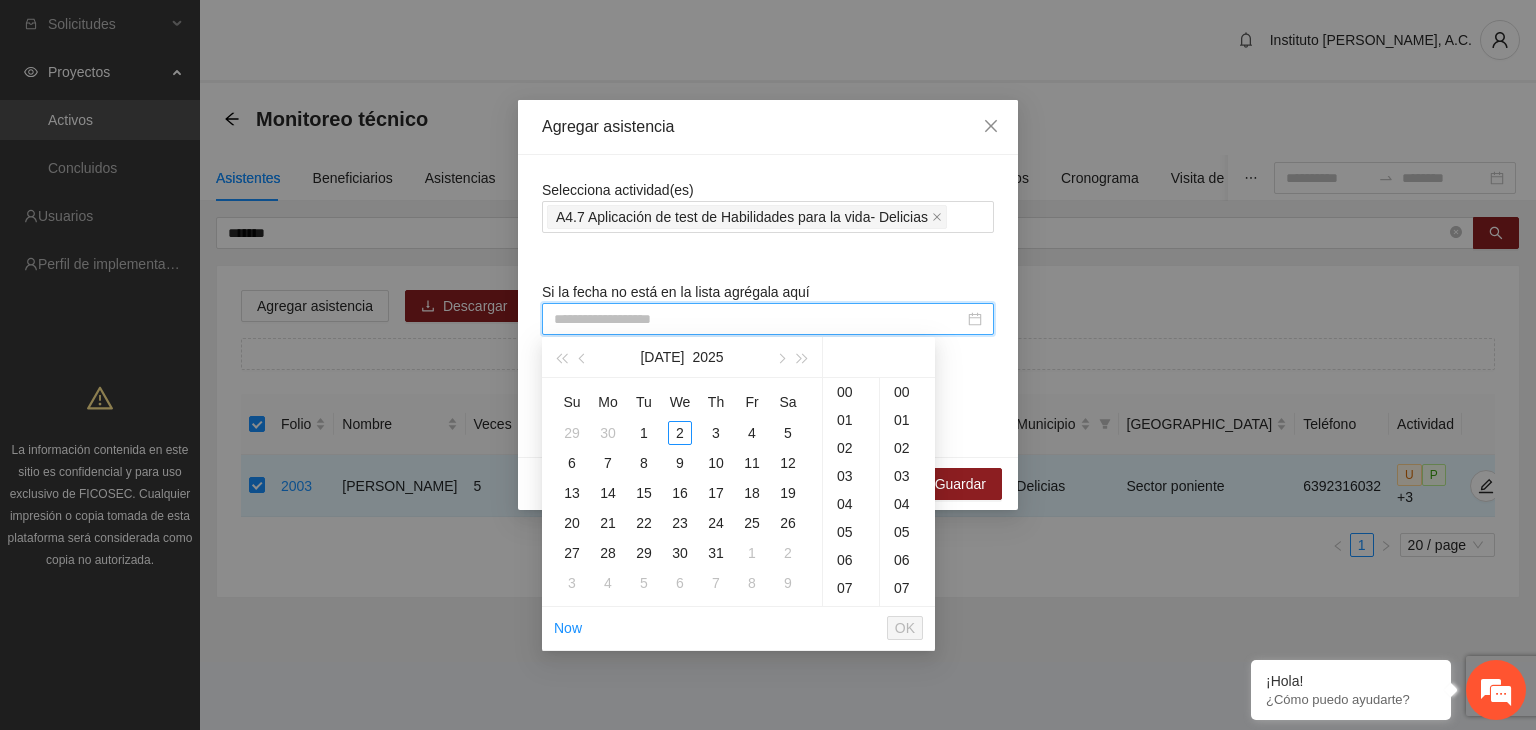 paste on "**********" 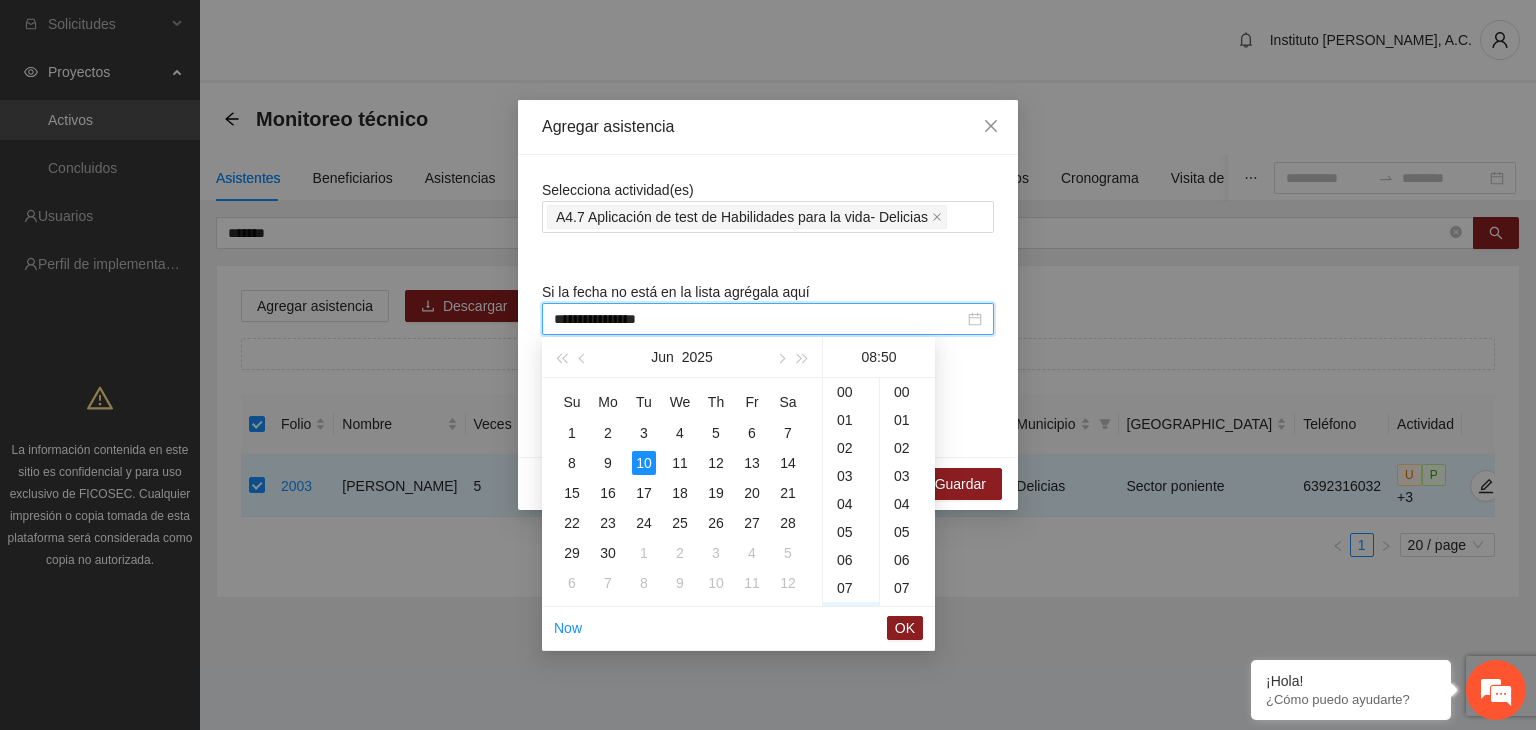 scroll, scrollTop: 224, scrollLeft: 0, axis: vertical 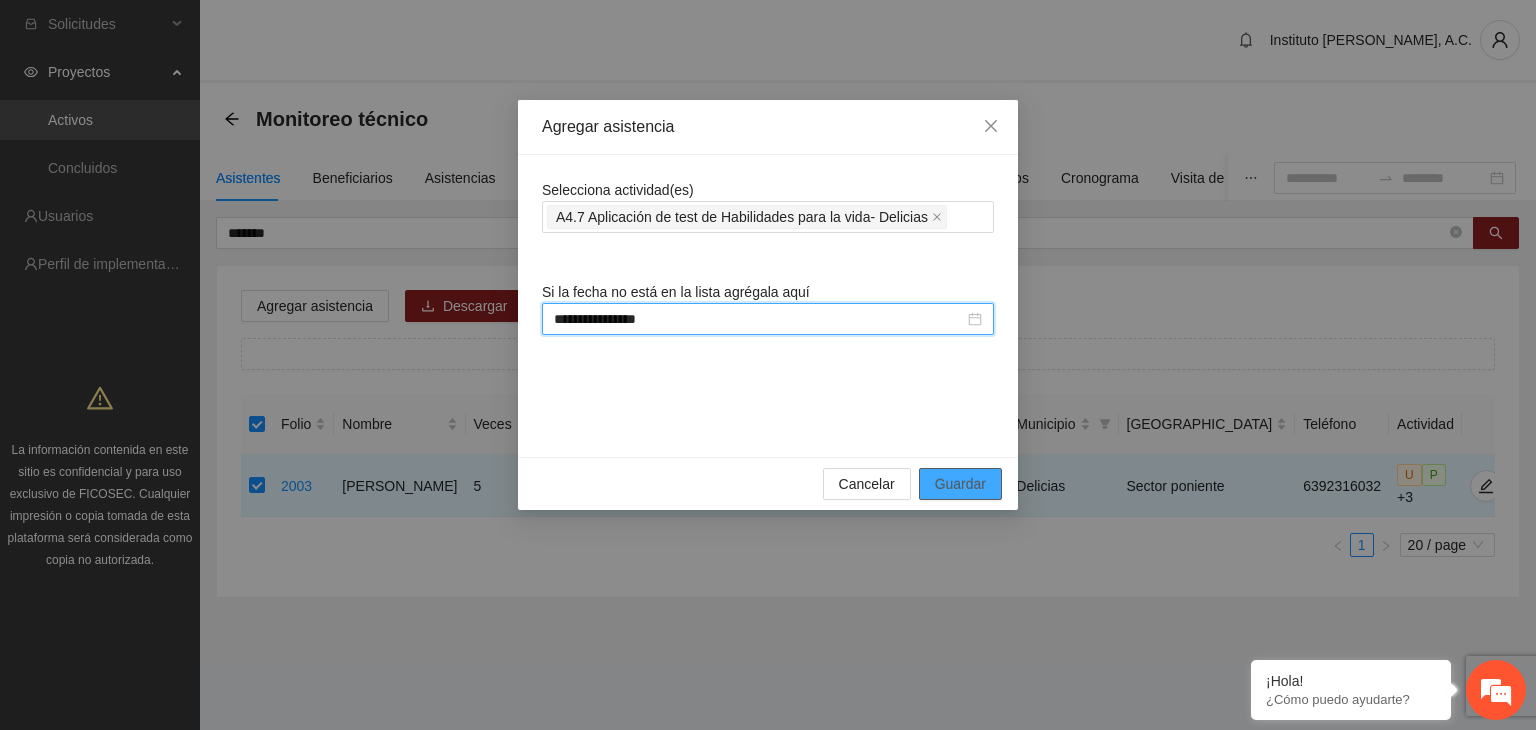 type on "**********" 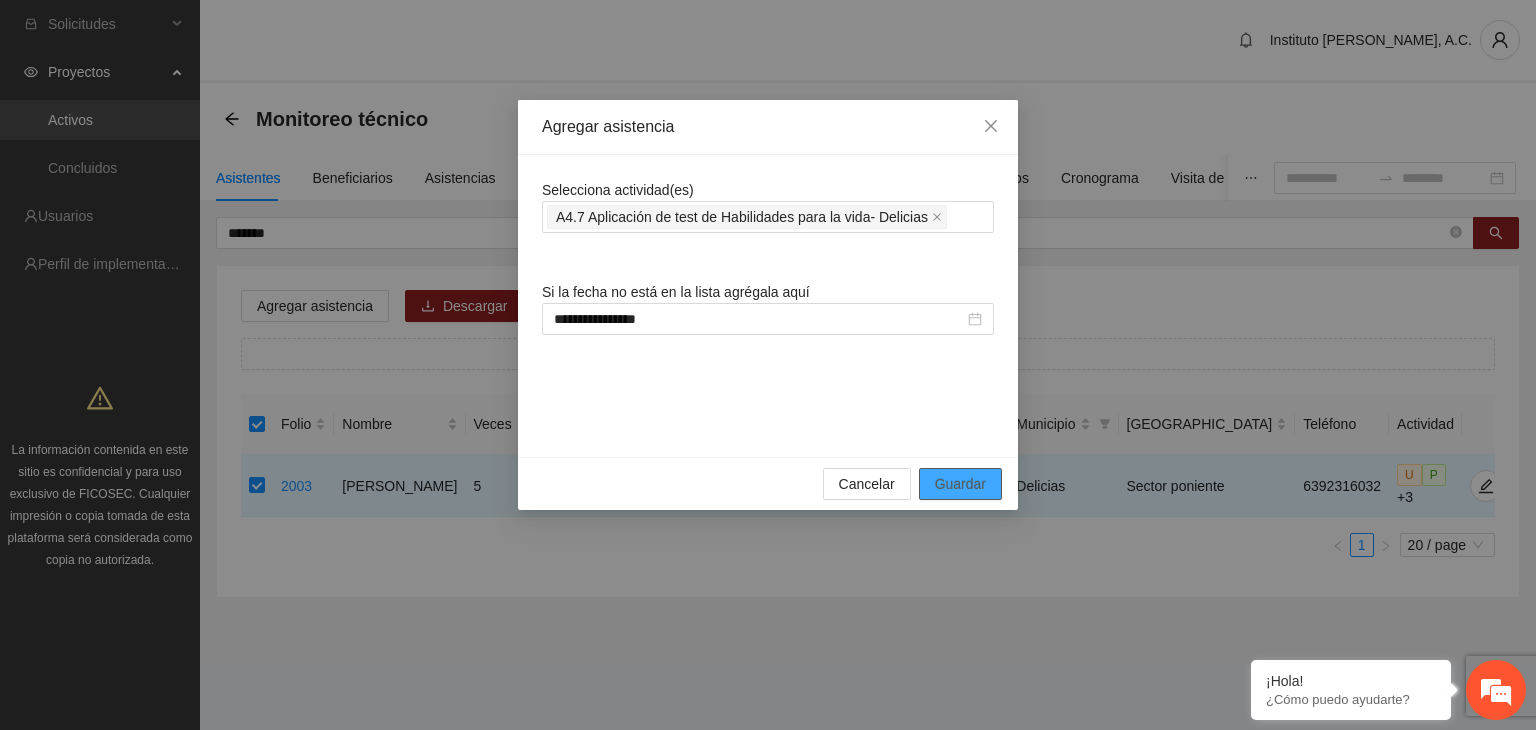 click on "Guardar" at bounding box center [960, 484] 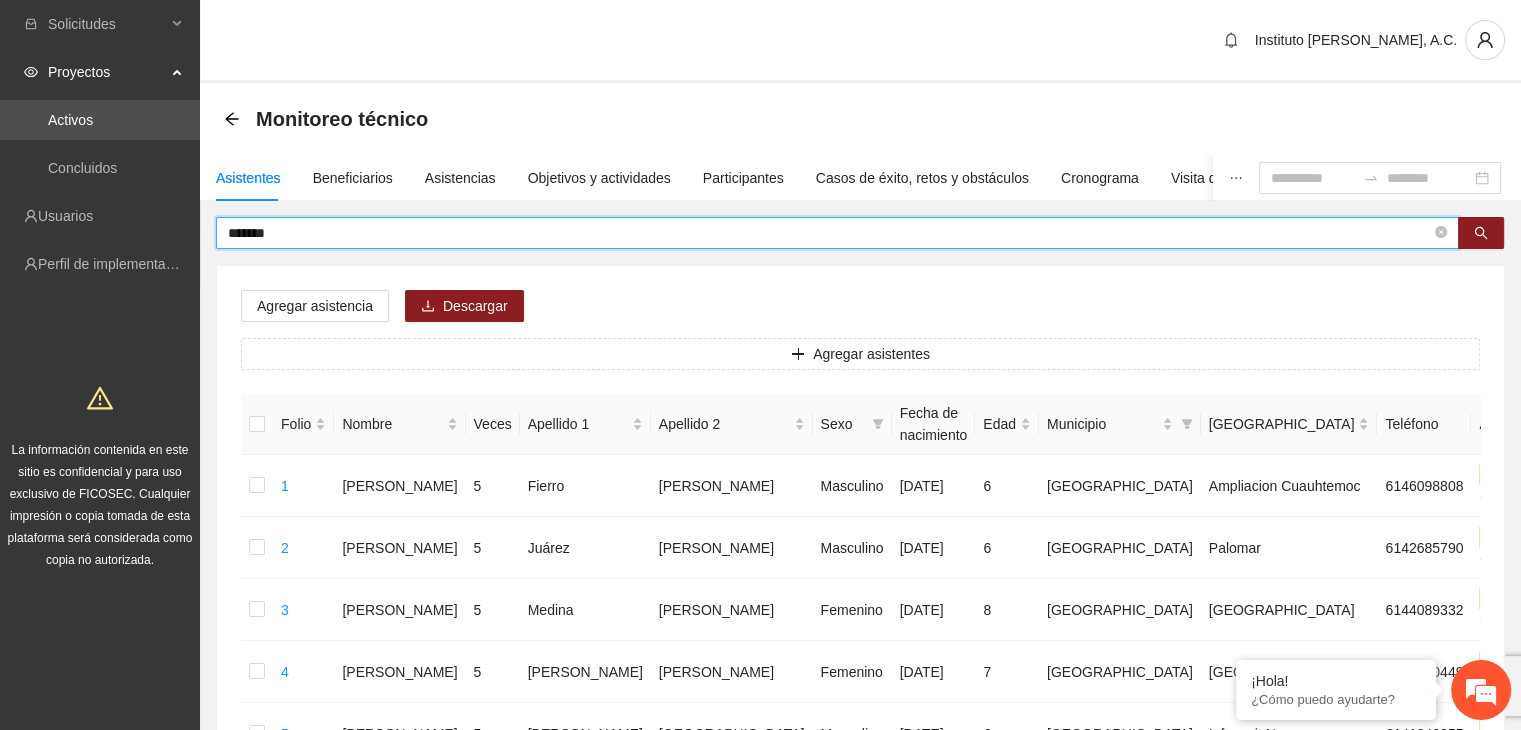 click on "*******" at bounding box center [829, 233] 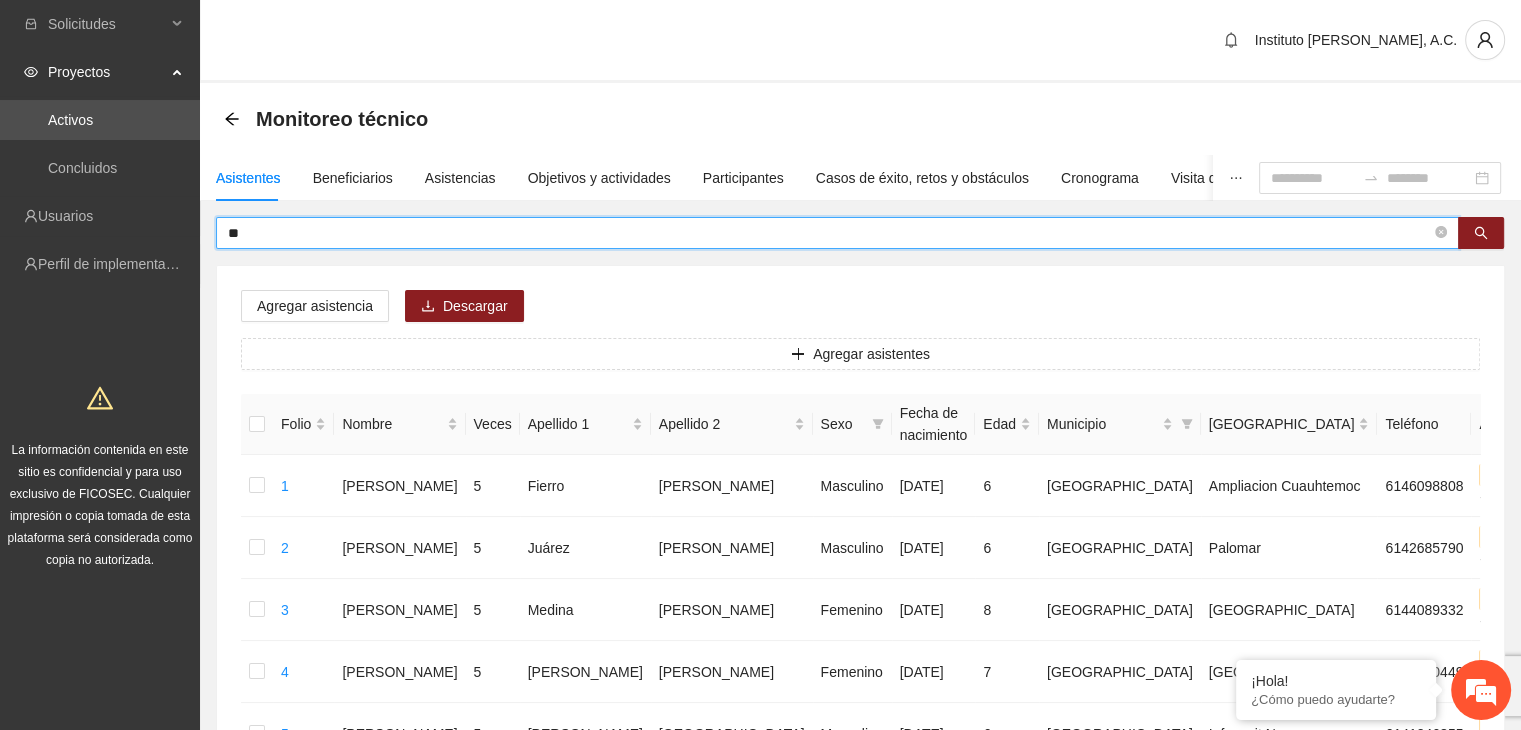 type on "*" 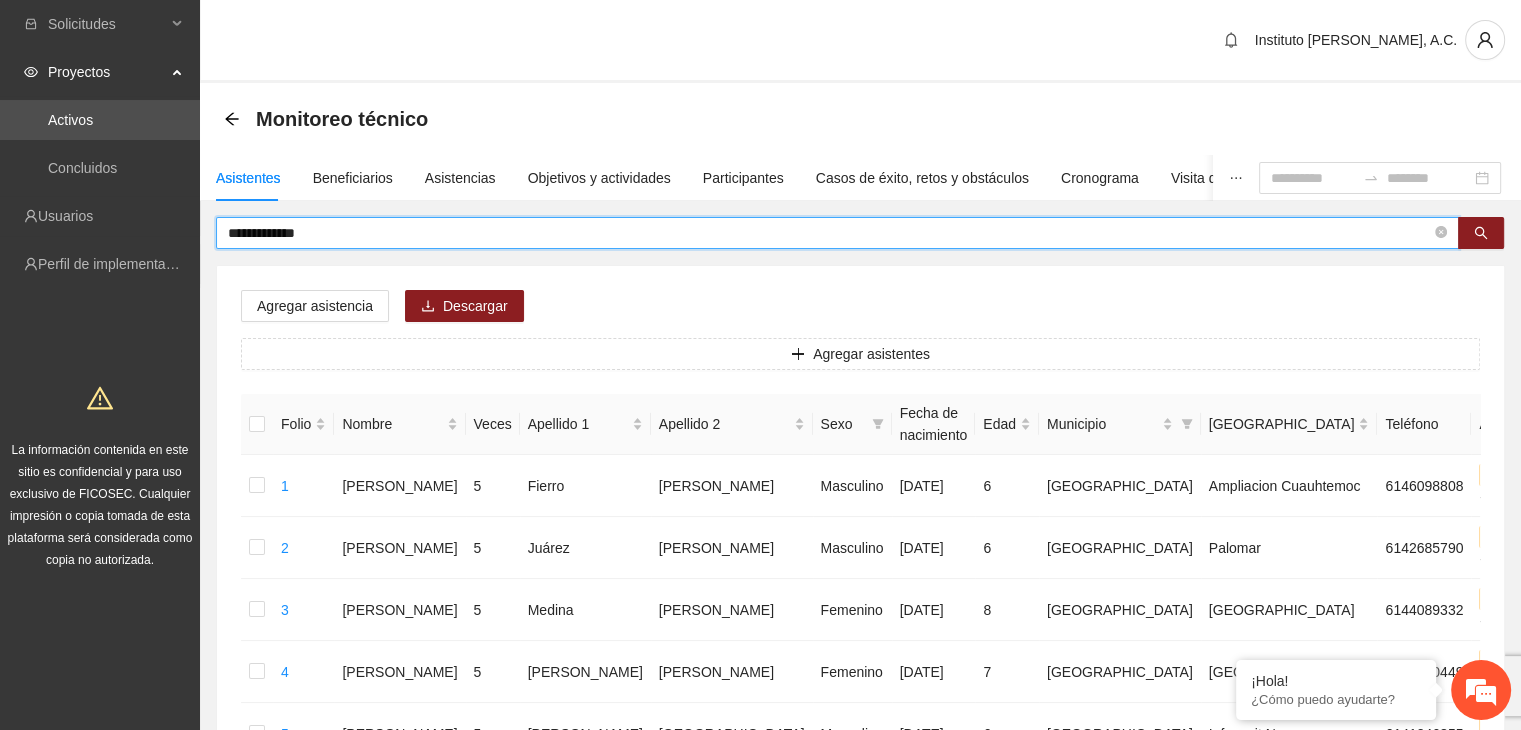 type on "**********" 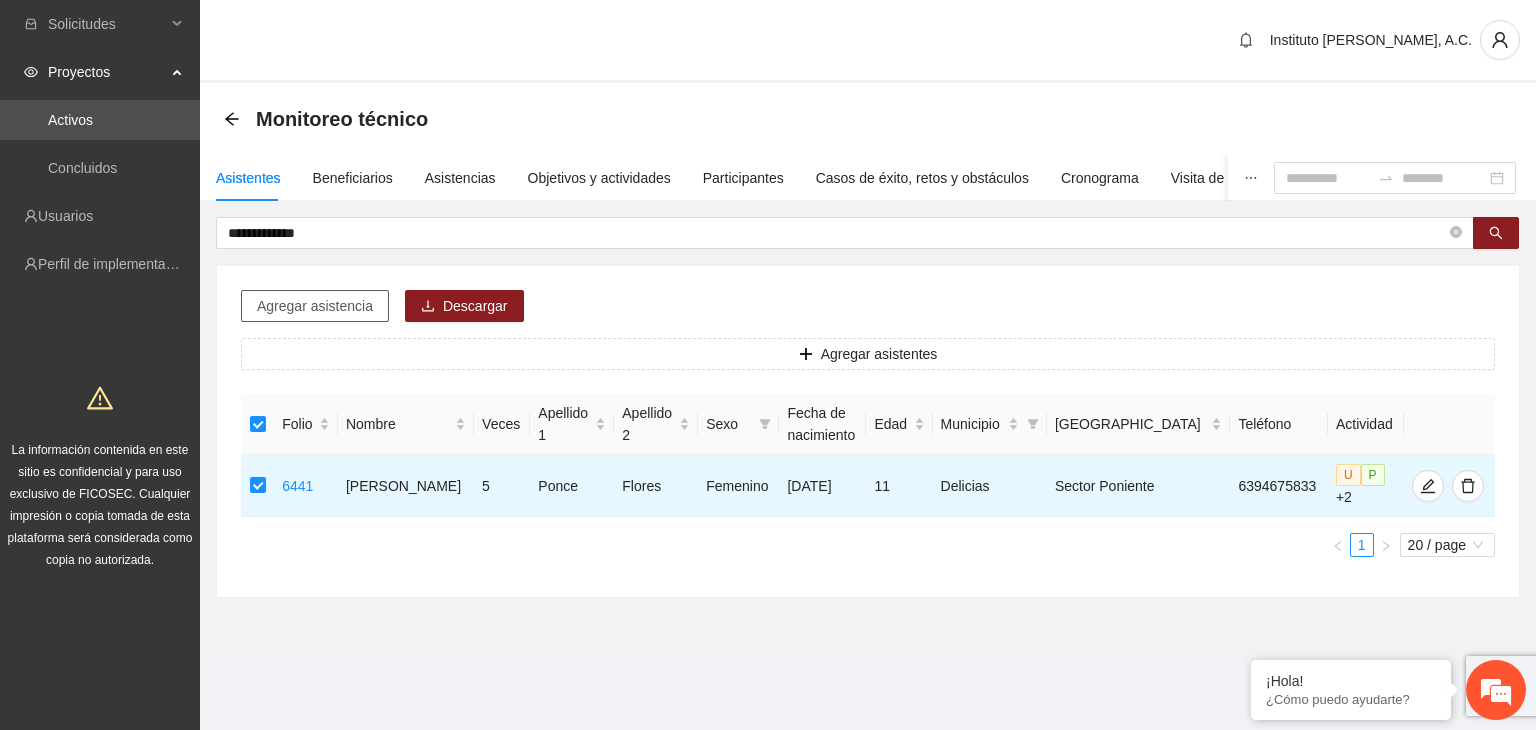 click on "Agregar asistencia" at bounding box center [315, 306] 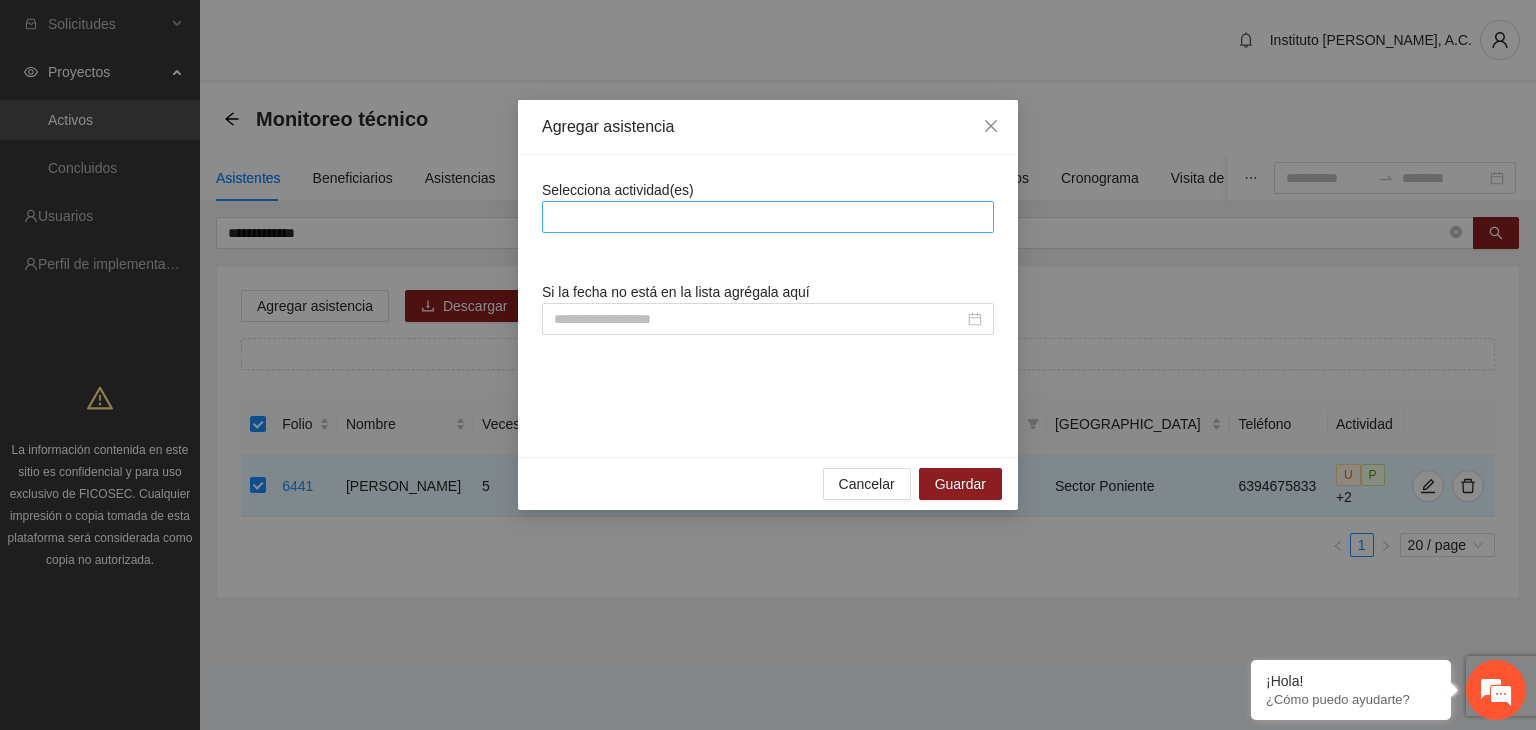 click at bounding box center (768, 217) 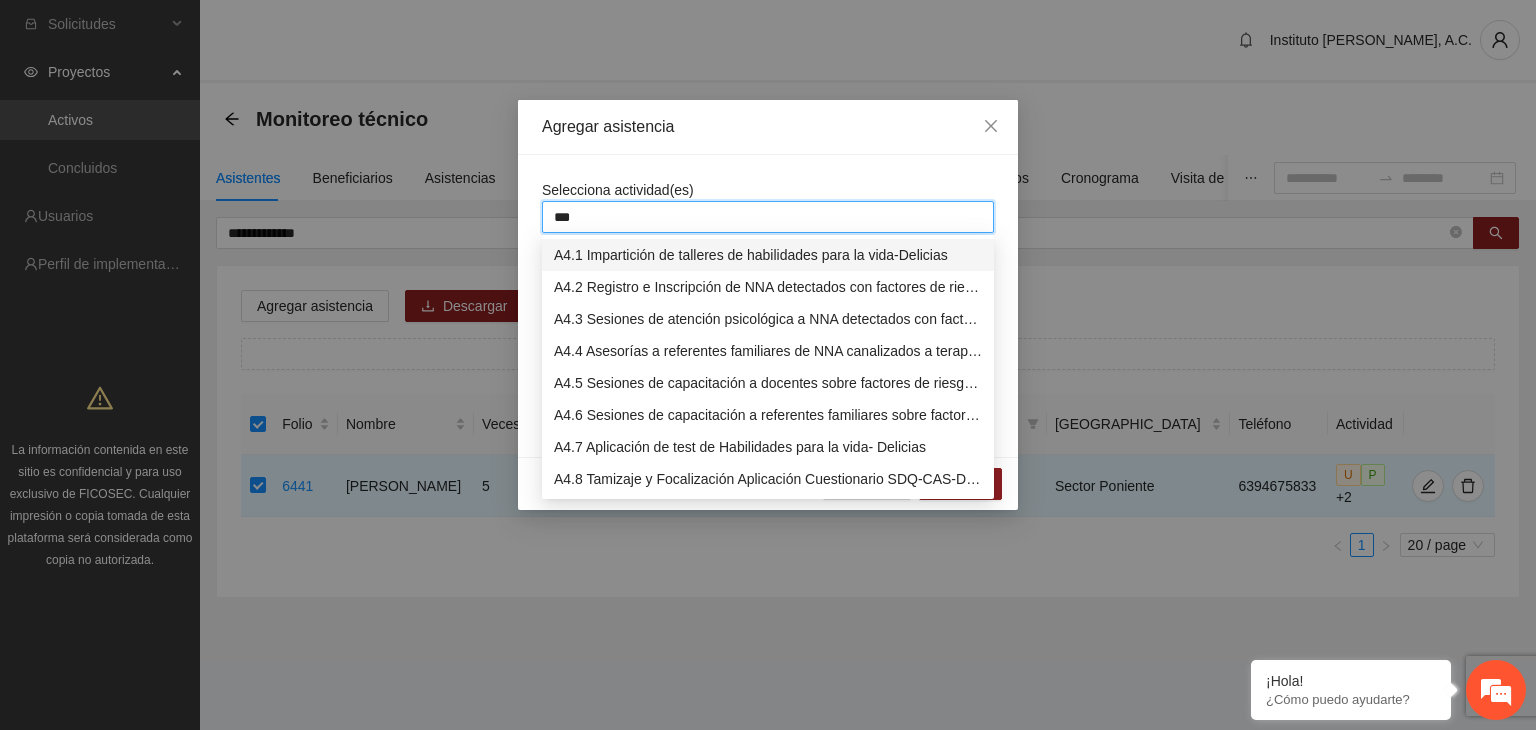 type on "****" 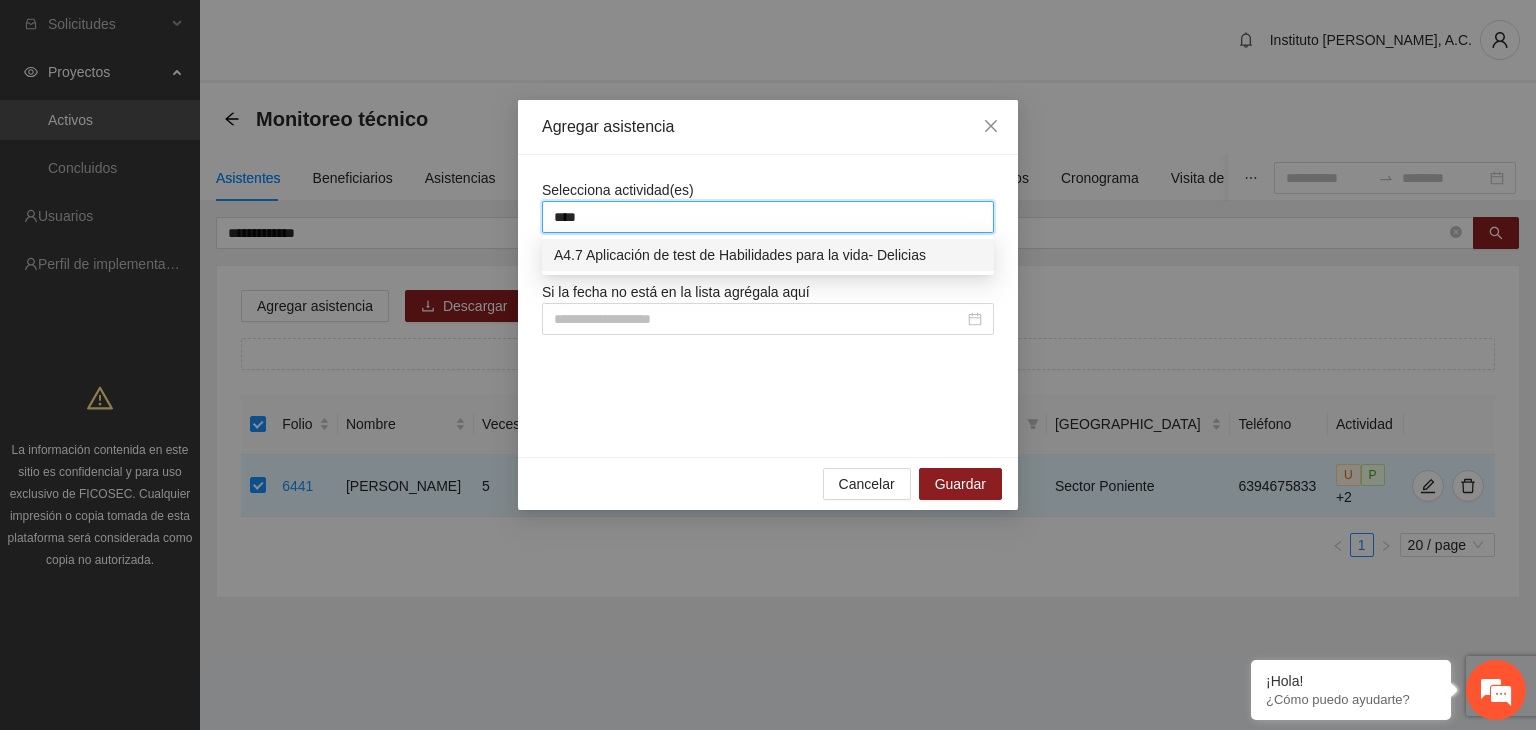 click on "A4.7 Aplicación de test de Habilidades para la vida- Delicias" at bounding box center [768, 255] 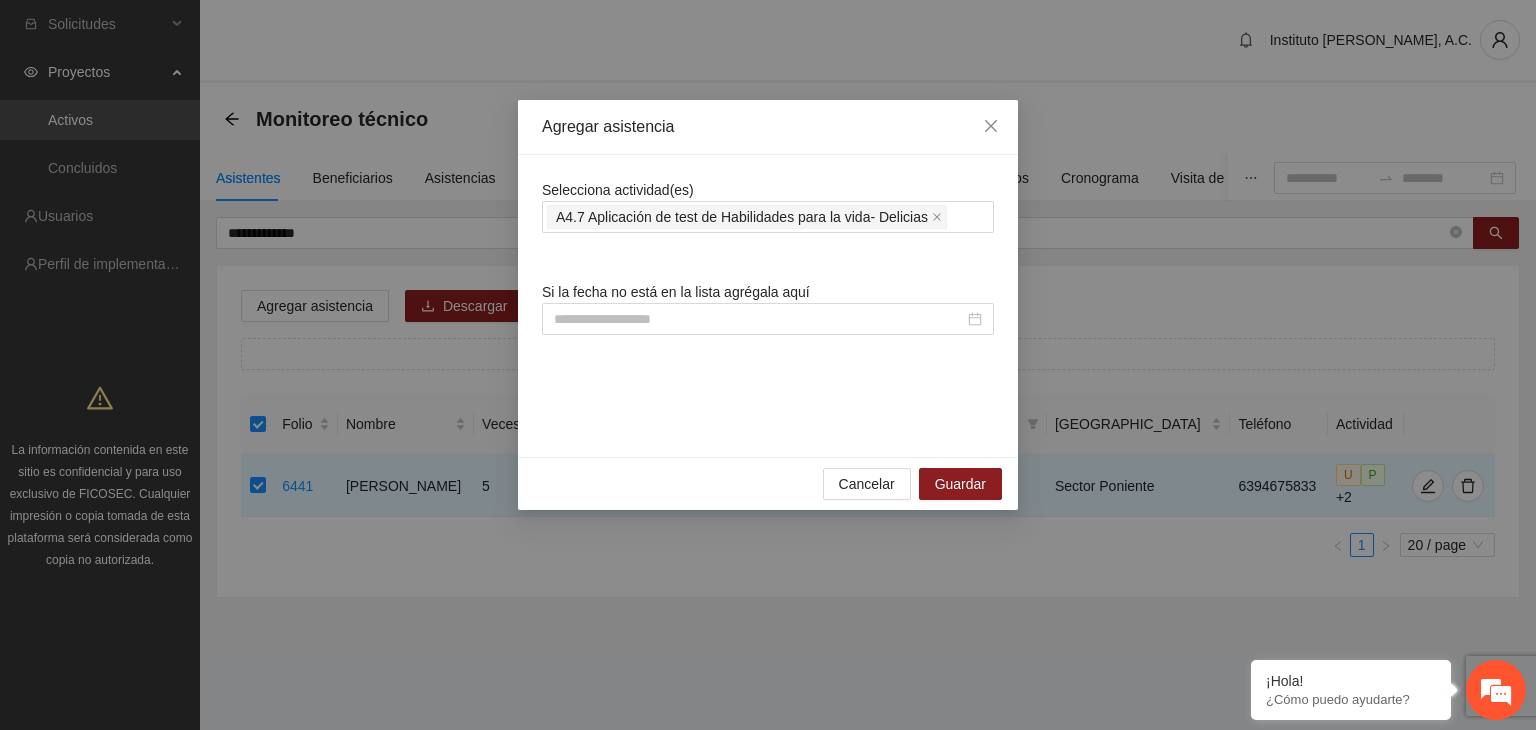 click on "Selecciona actividad(es) A4.7 Aplicación de test de Habilidades para la vida- Delicias   Si la fecha no está en la lista agrégala aquí" at bounding box center [768, 306] 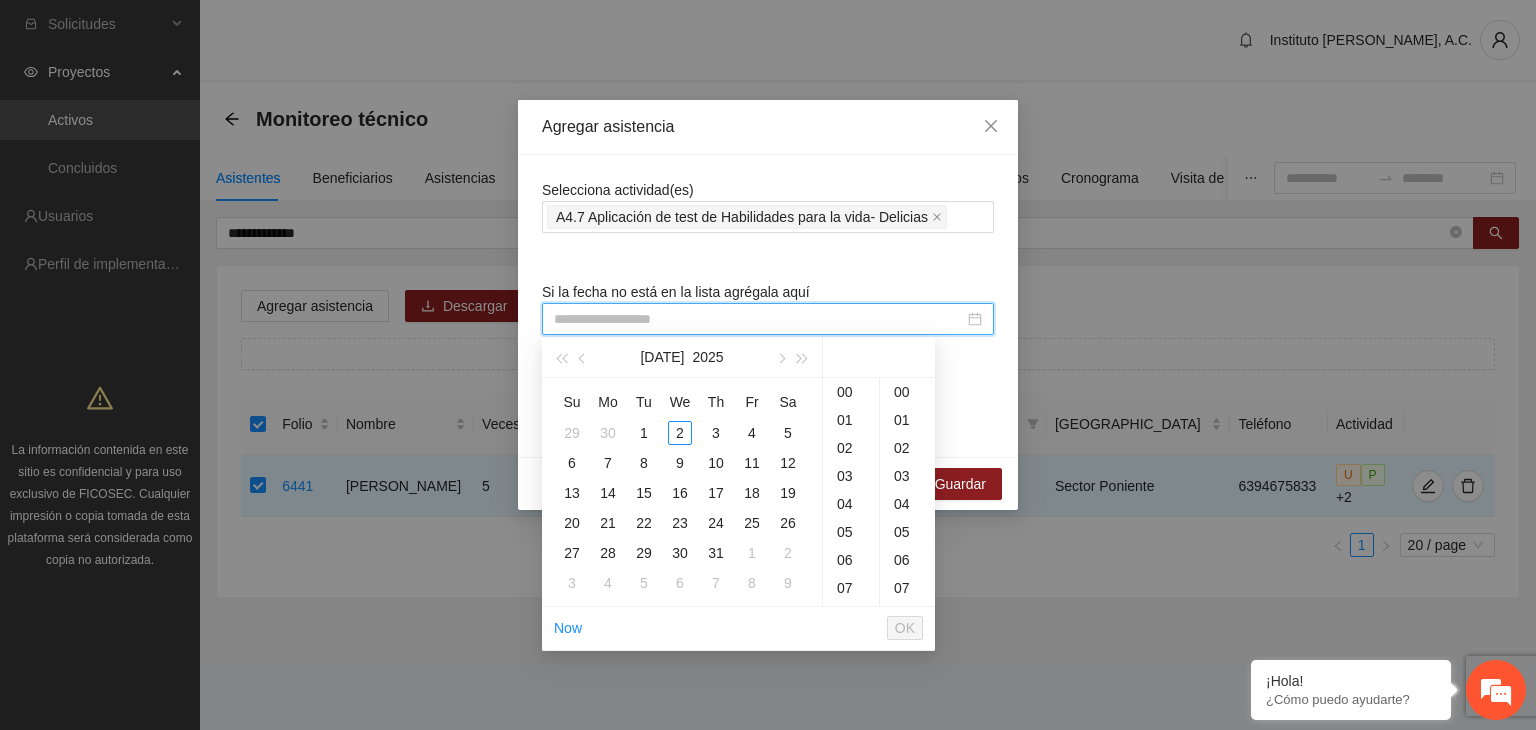 click at bounding box center [759, 319] 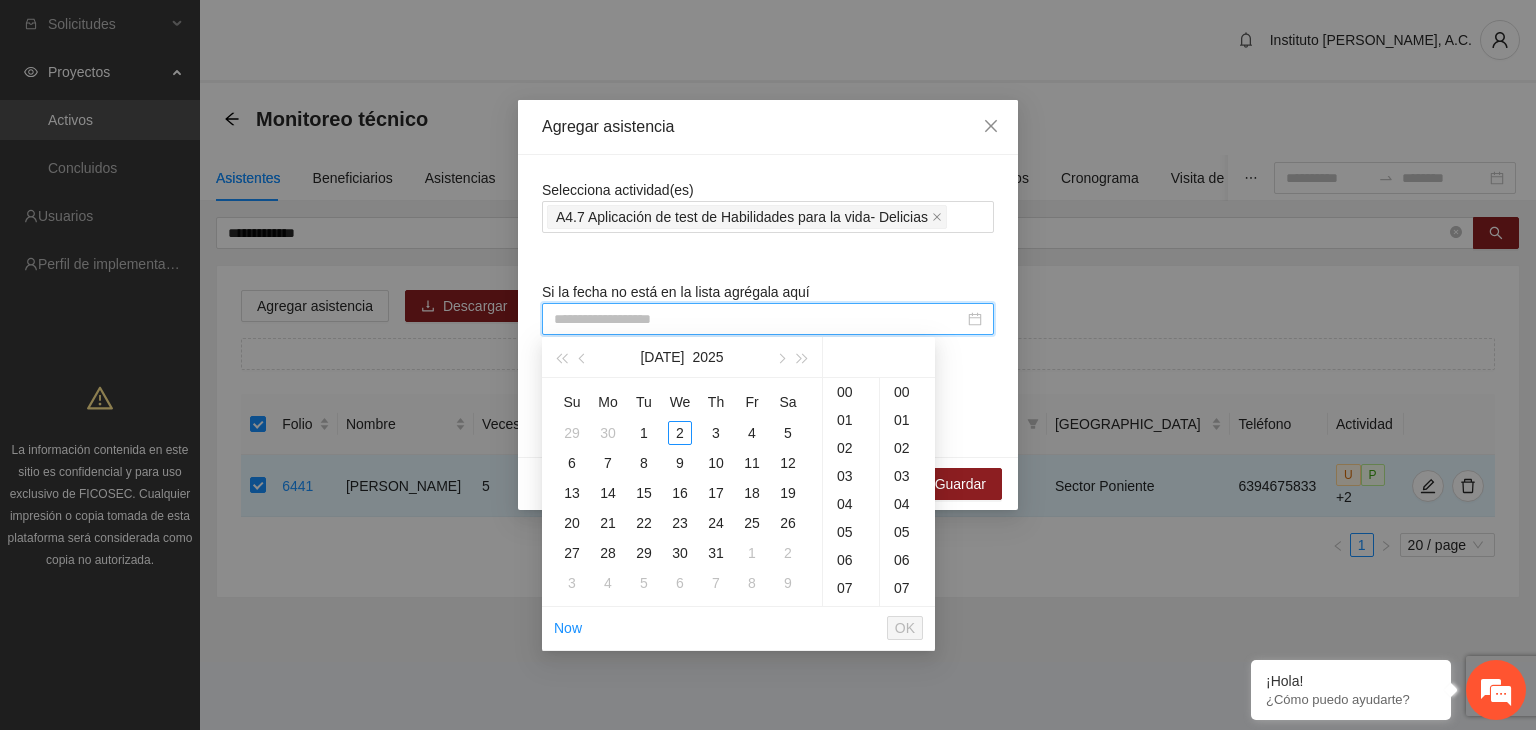 paste on "**********" 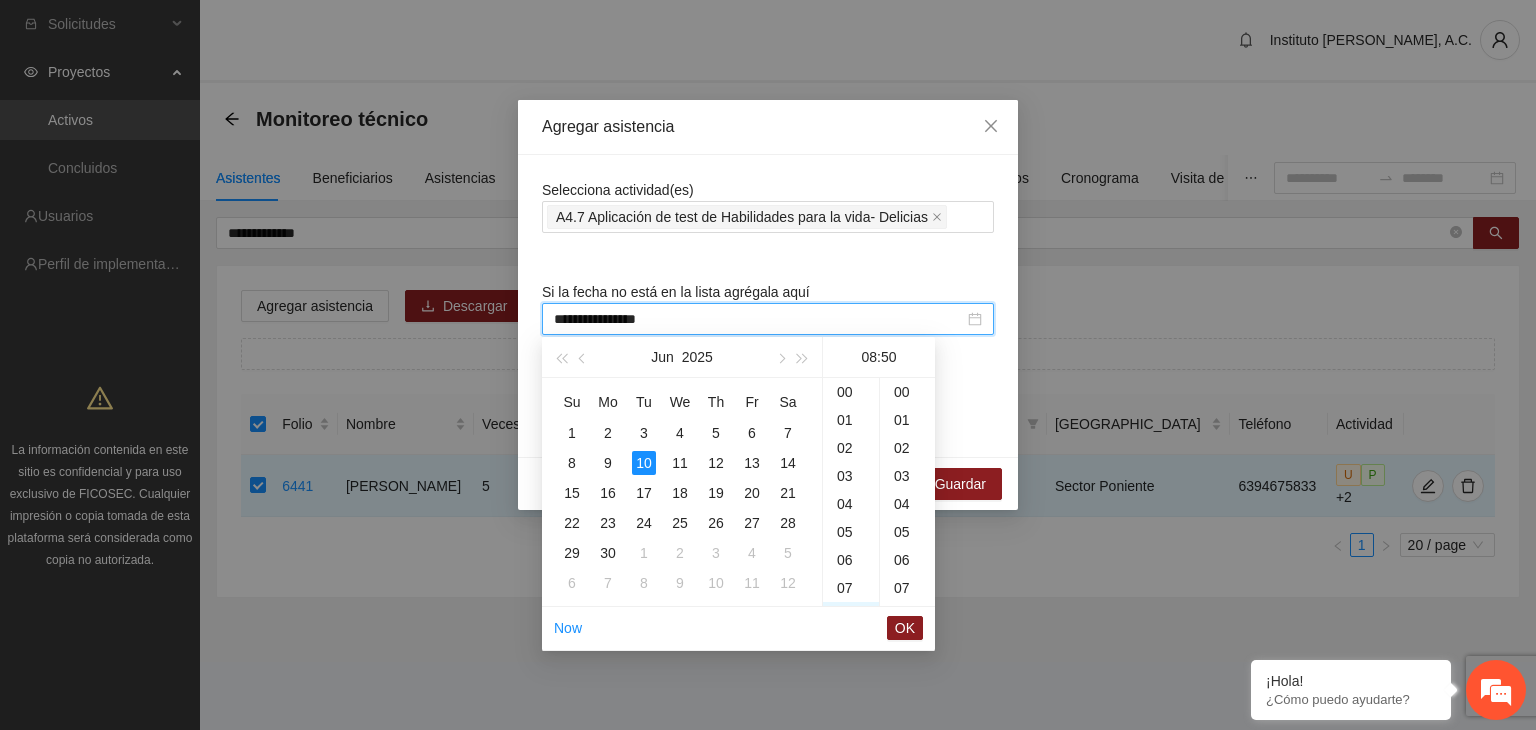 scroll, scrollTop: 224, scrollLeft: 0, axis: vertical 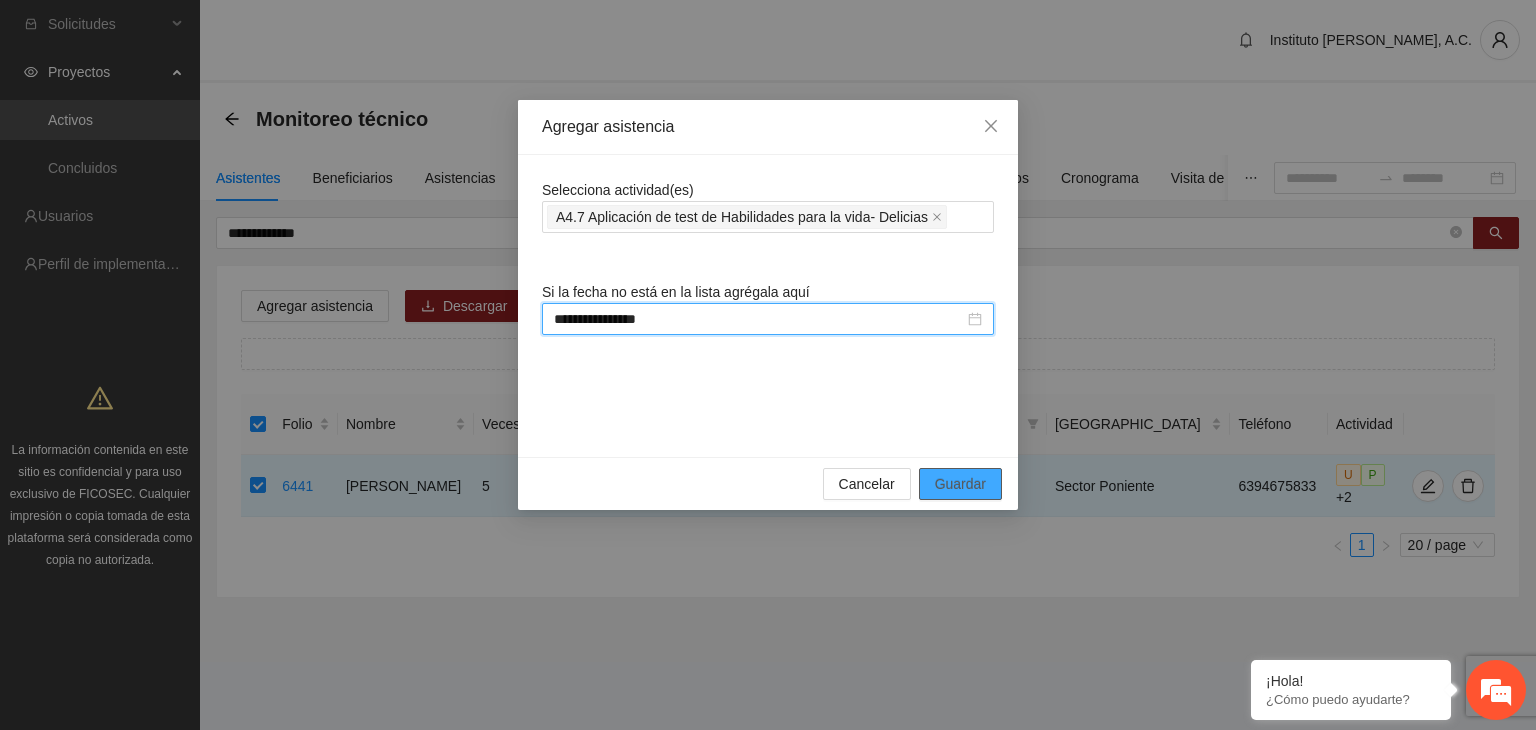 type on "**********" 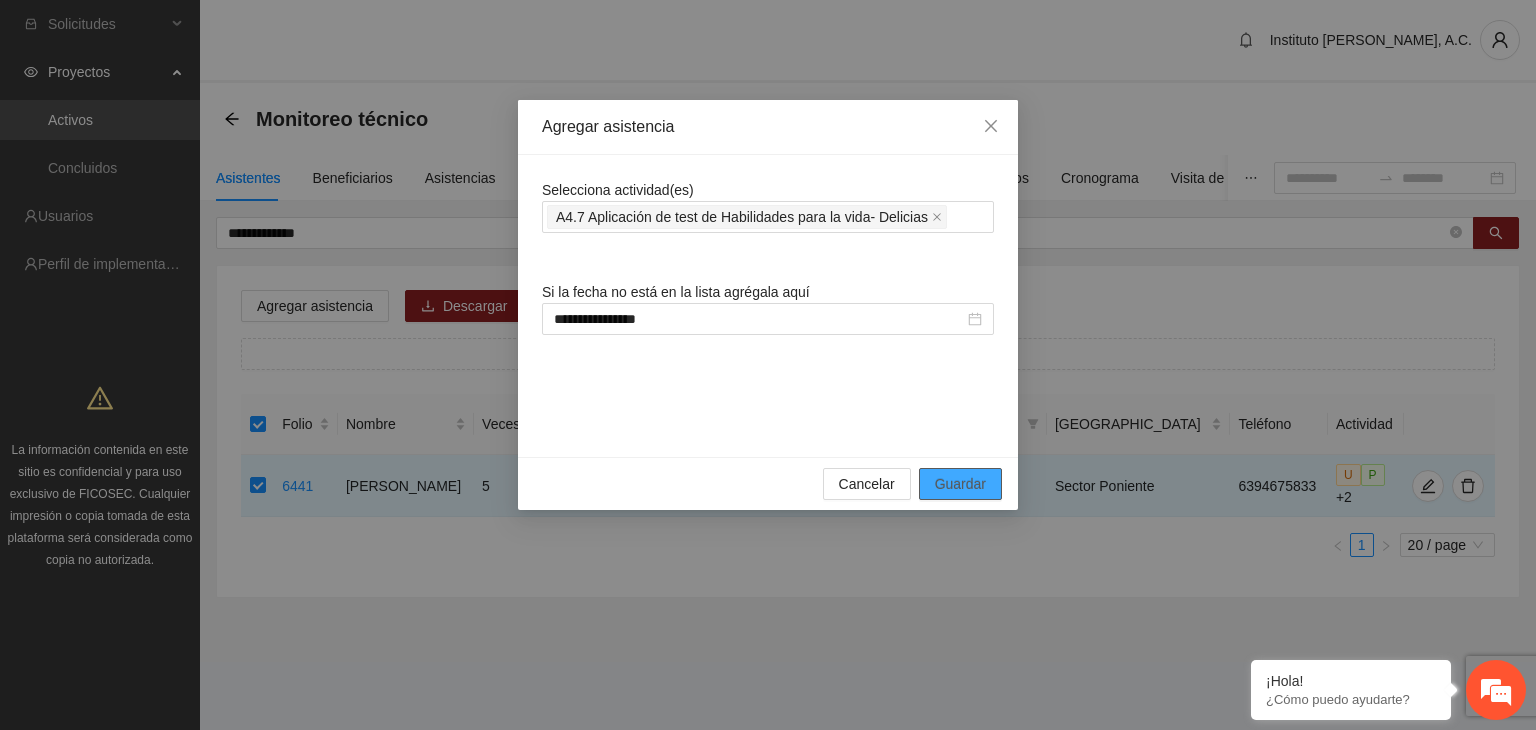 click on "Guardar" at bounding box center [960, 484] 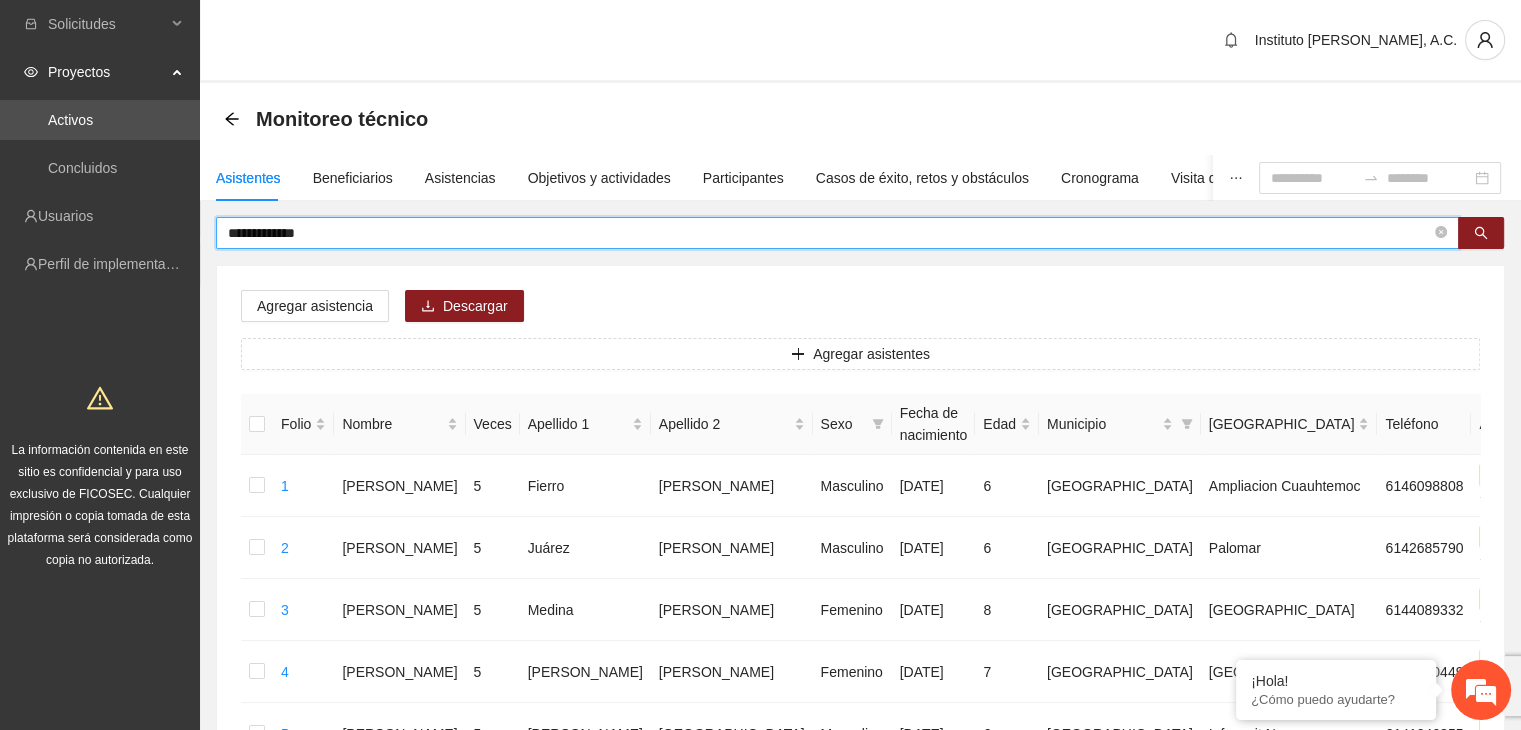 click on "**********" at bounding box center [829, 233] 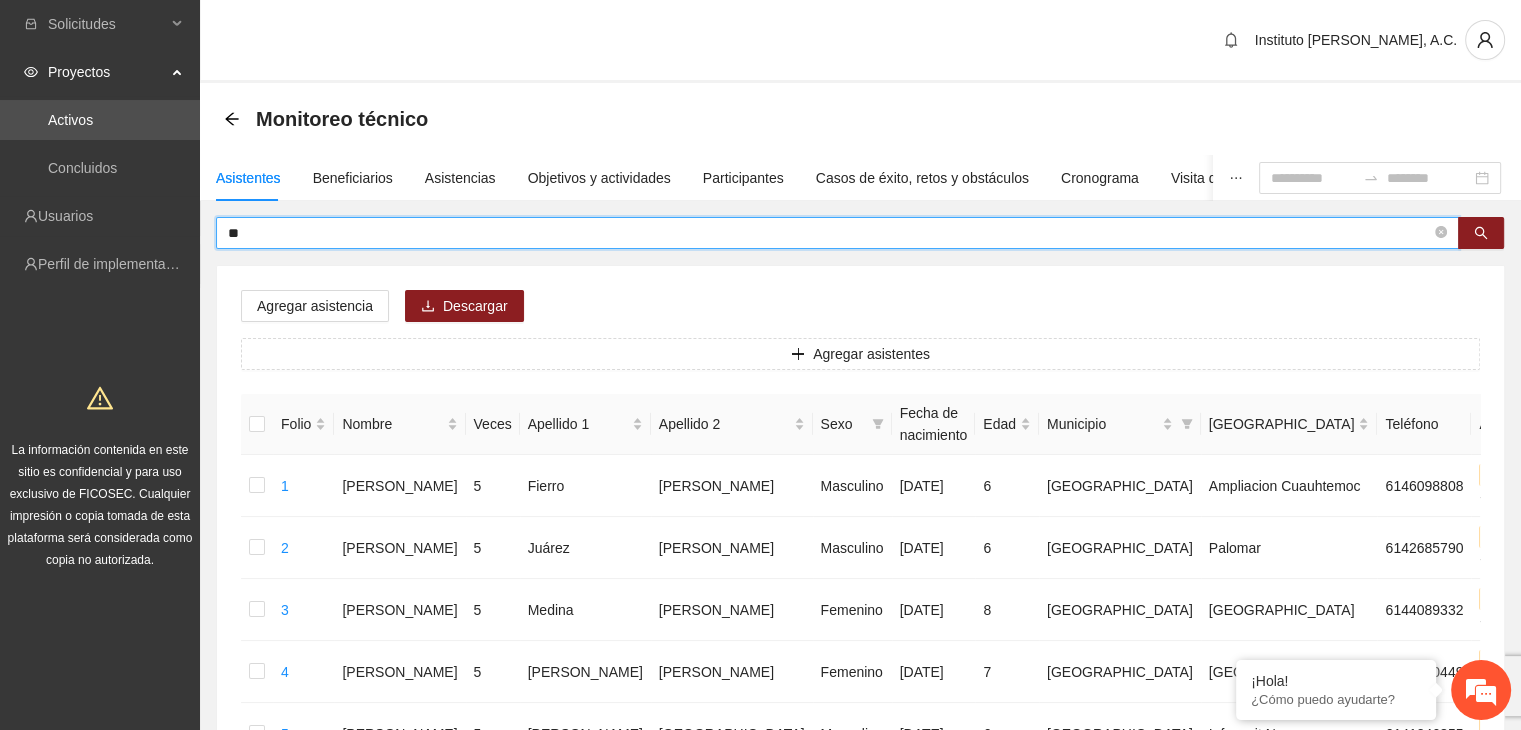 type on "*" 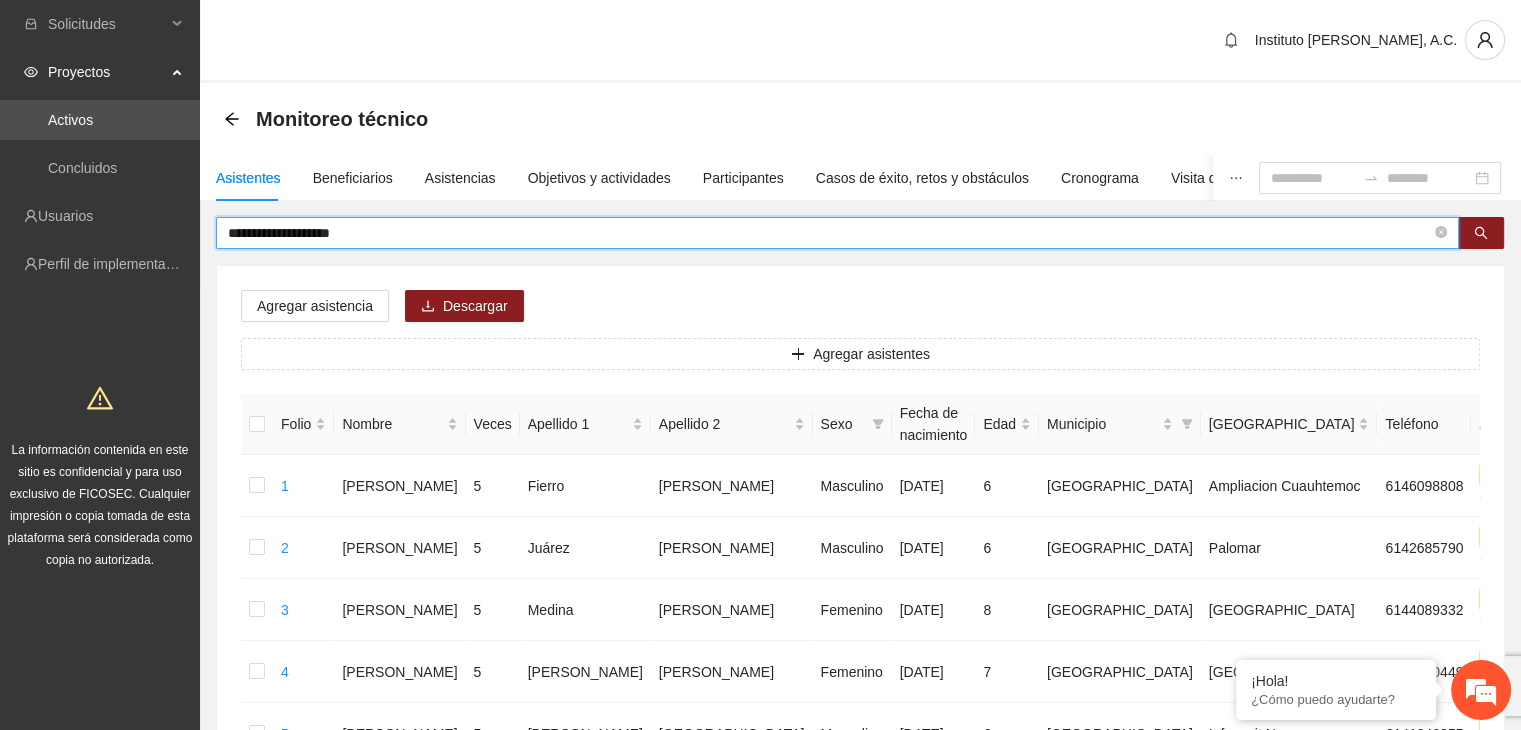 type on "**********" 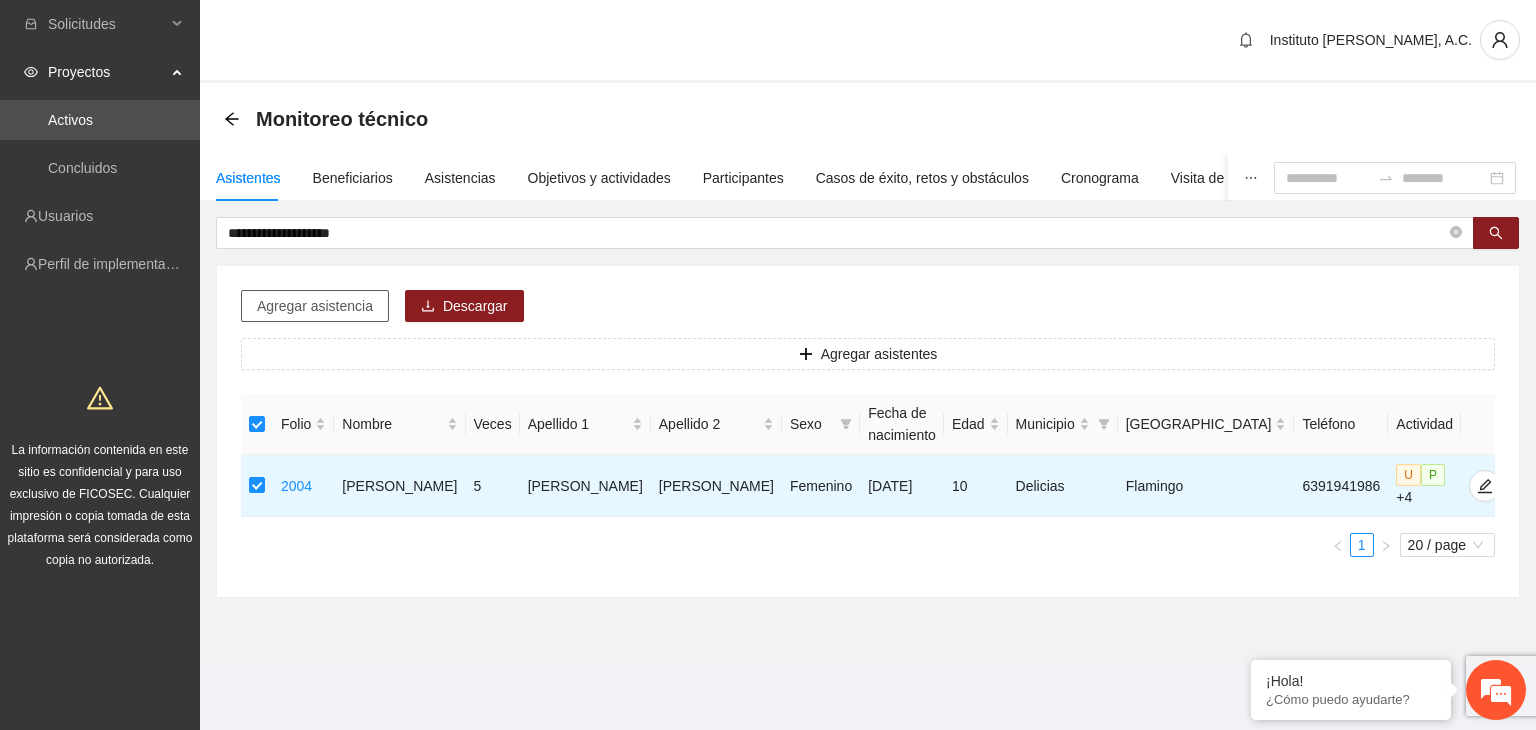 click on "Agregar asistencia" at bounding box center (315, 306) 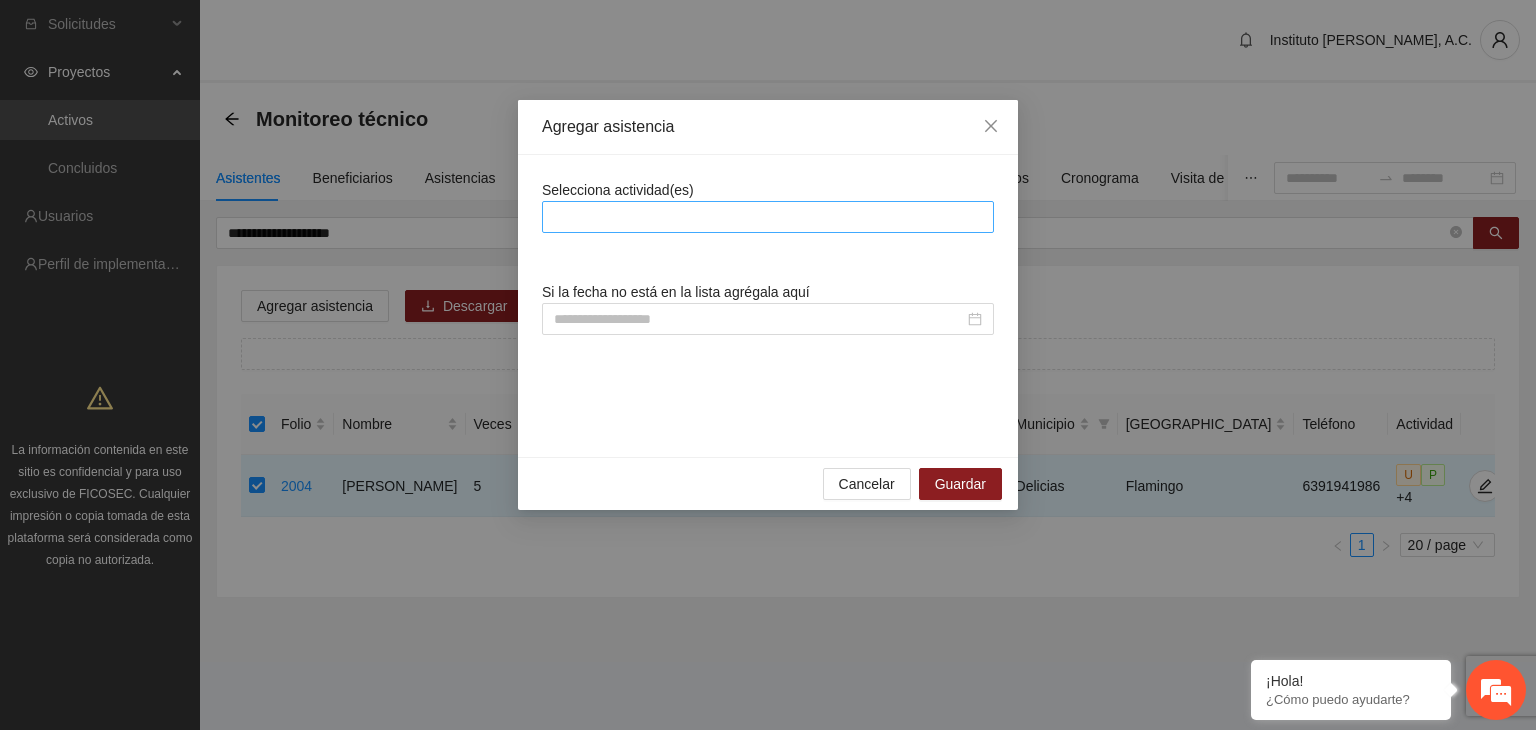 click at bounding box center [768, 217] 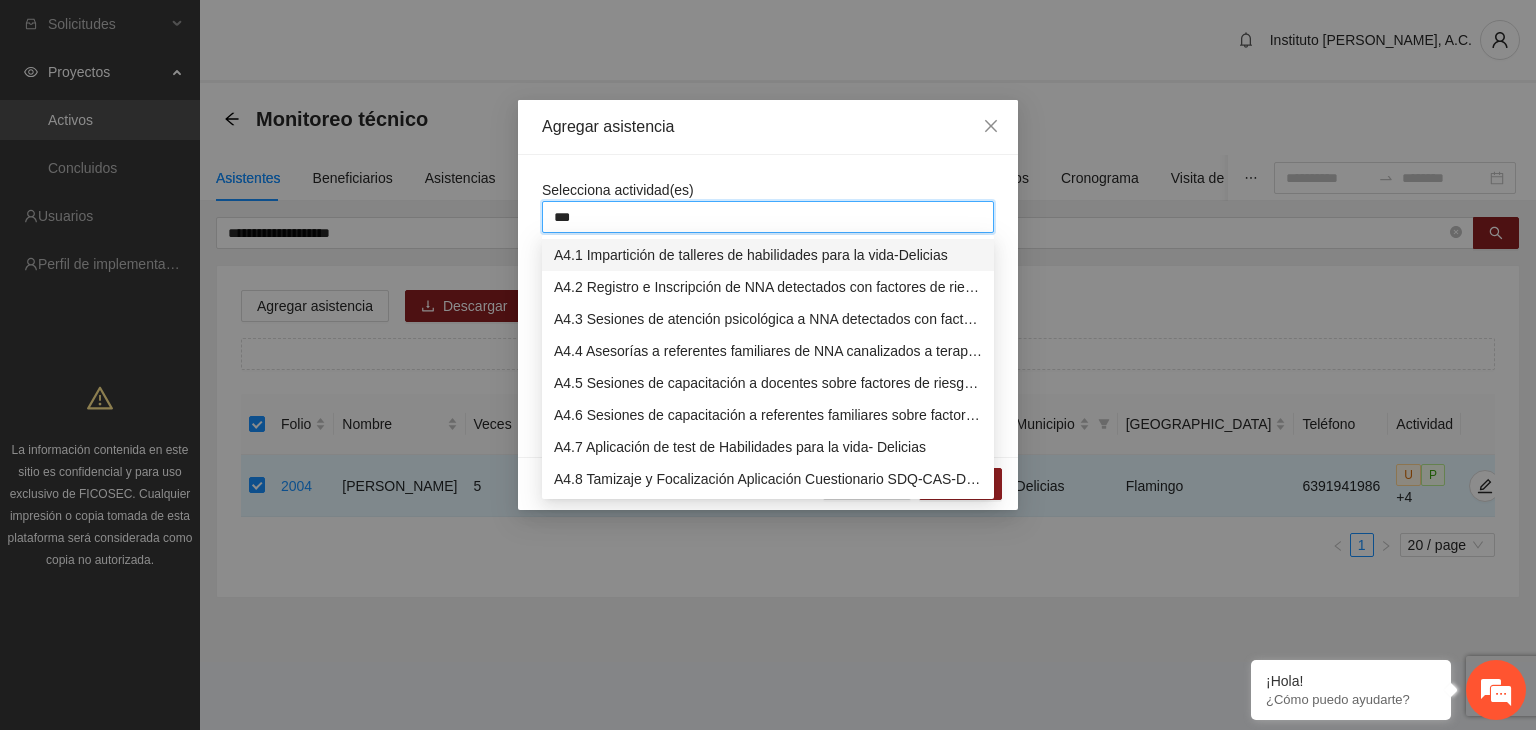type on "****" 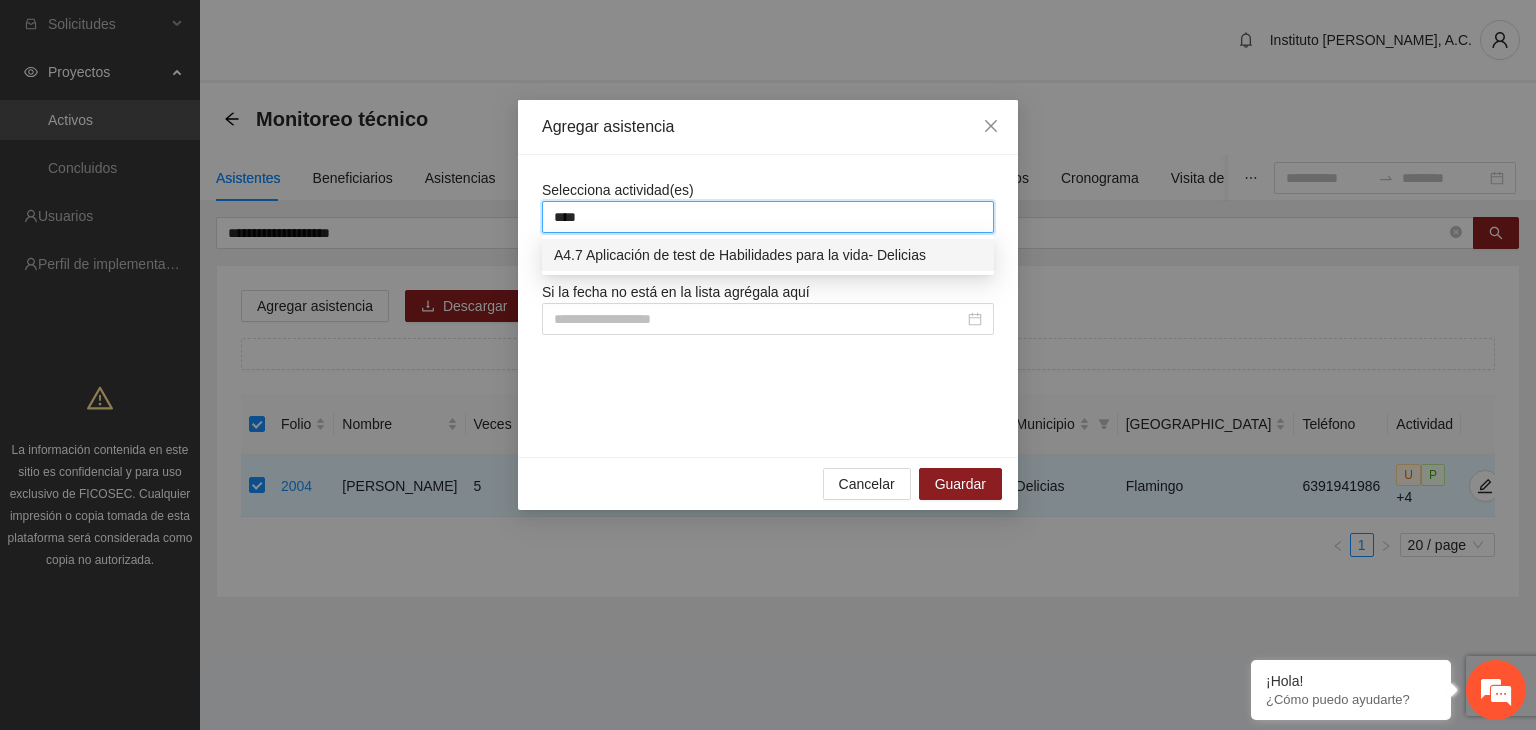 click on "A4.7 Aplicación de test de Habilidades para la vida- Delicias" at bounding box center [768, 255] 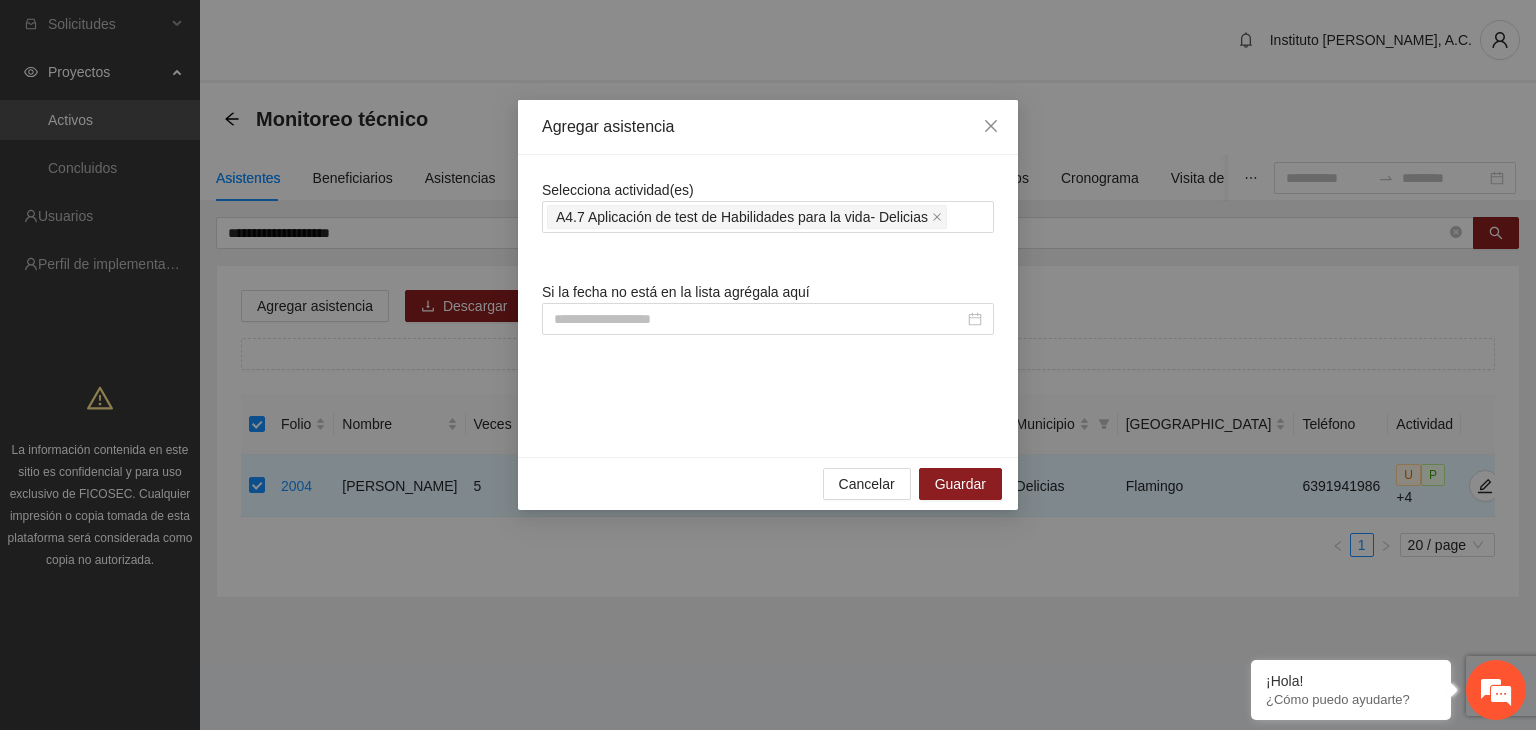 click on "Selecciona actividad(es) A4.7 Aplicación de test de Habilidades para la vida- Delicias   Si la fecha no está en la lista agrégala aquí" at bounding box center [768, 306] 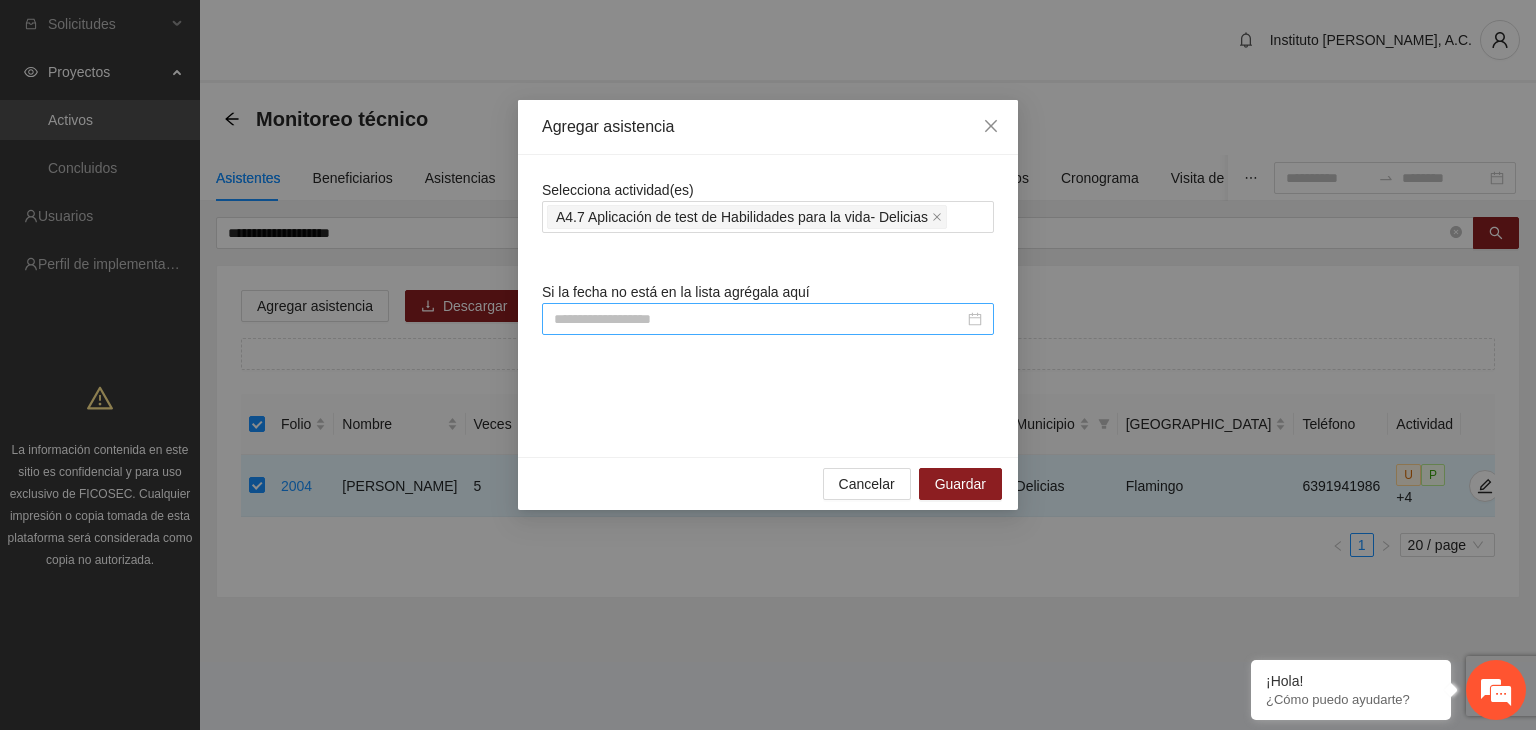 click at bounding box center (759, 319) 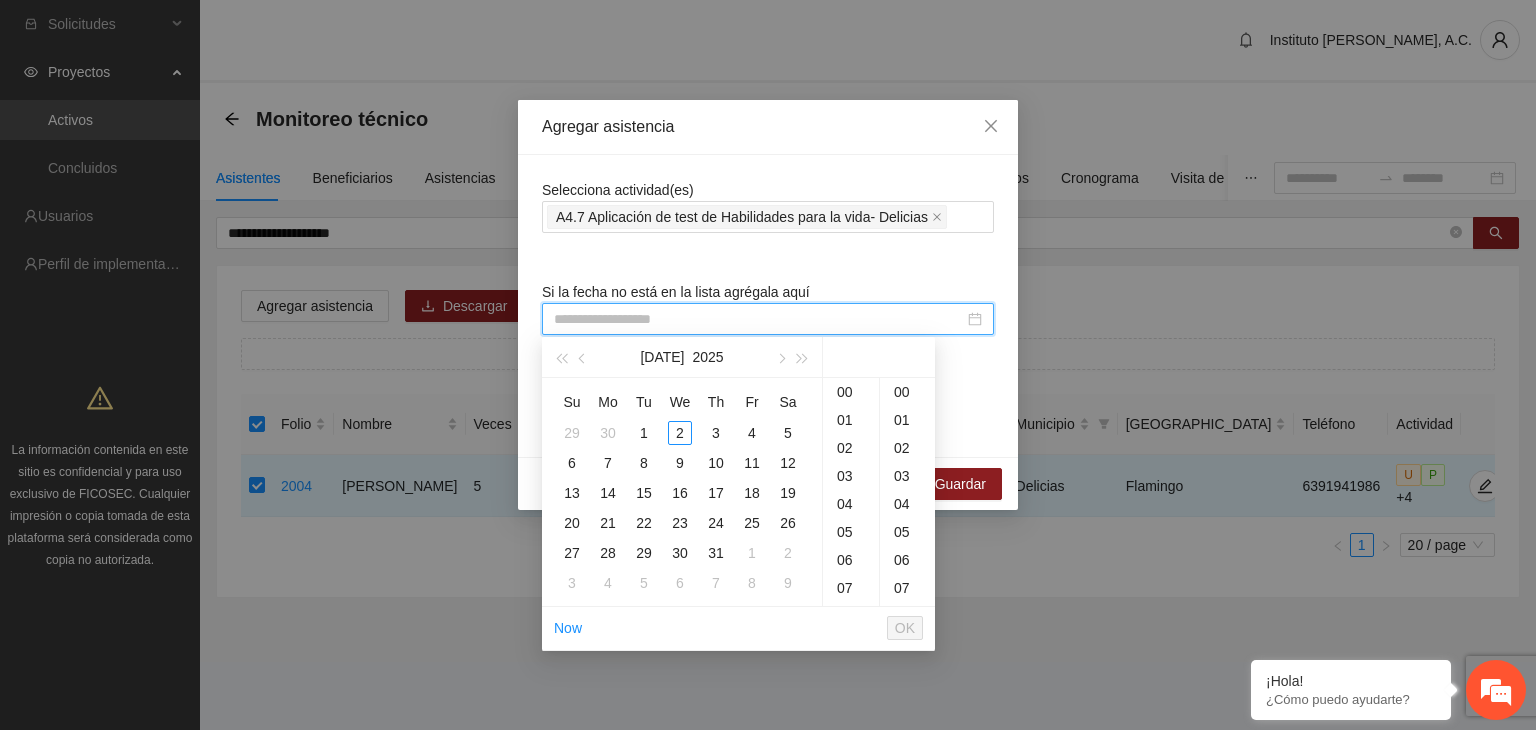 paste on "**********" 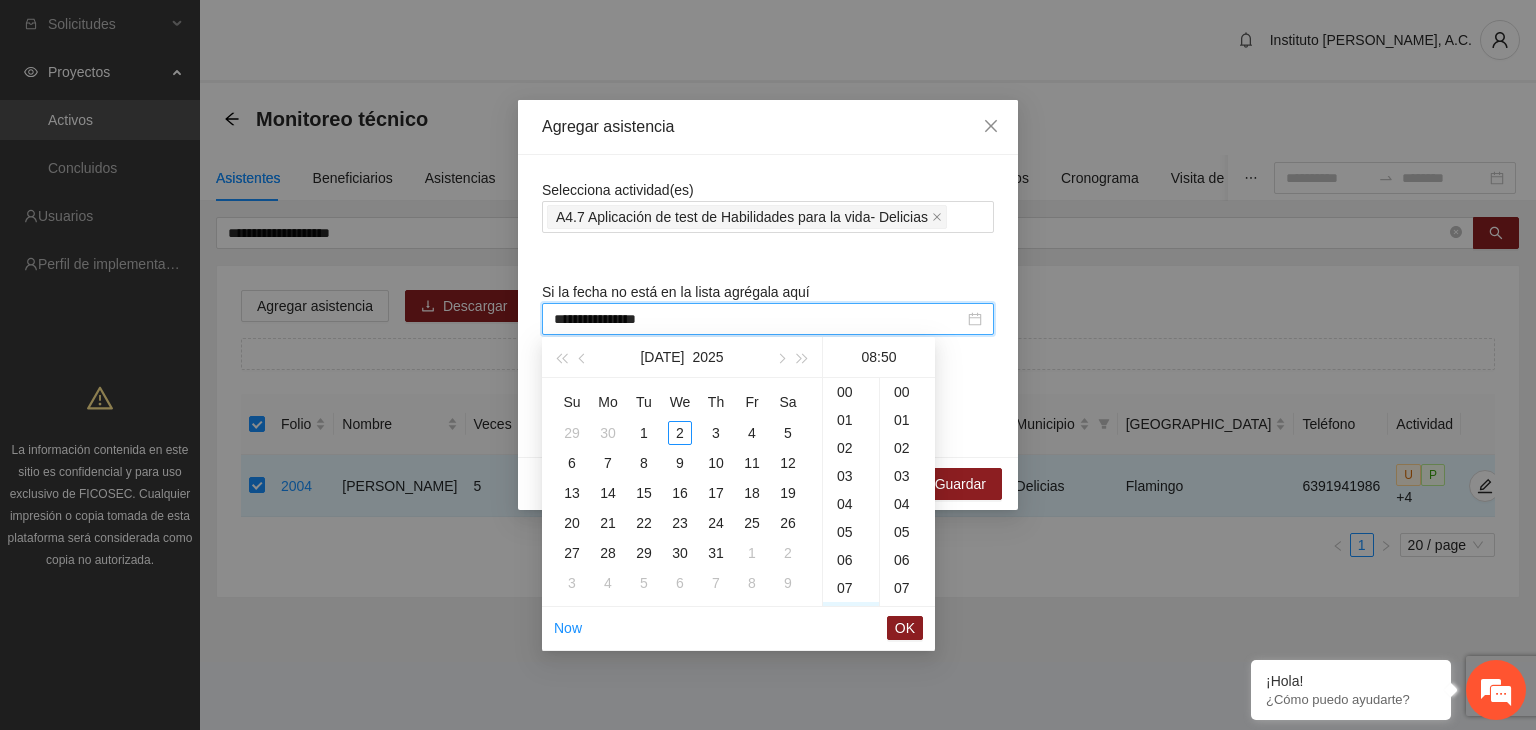 scroll, scrollTop: 186, scrollLeft: 0, axis: vertical 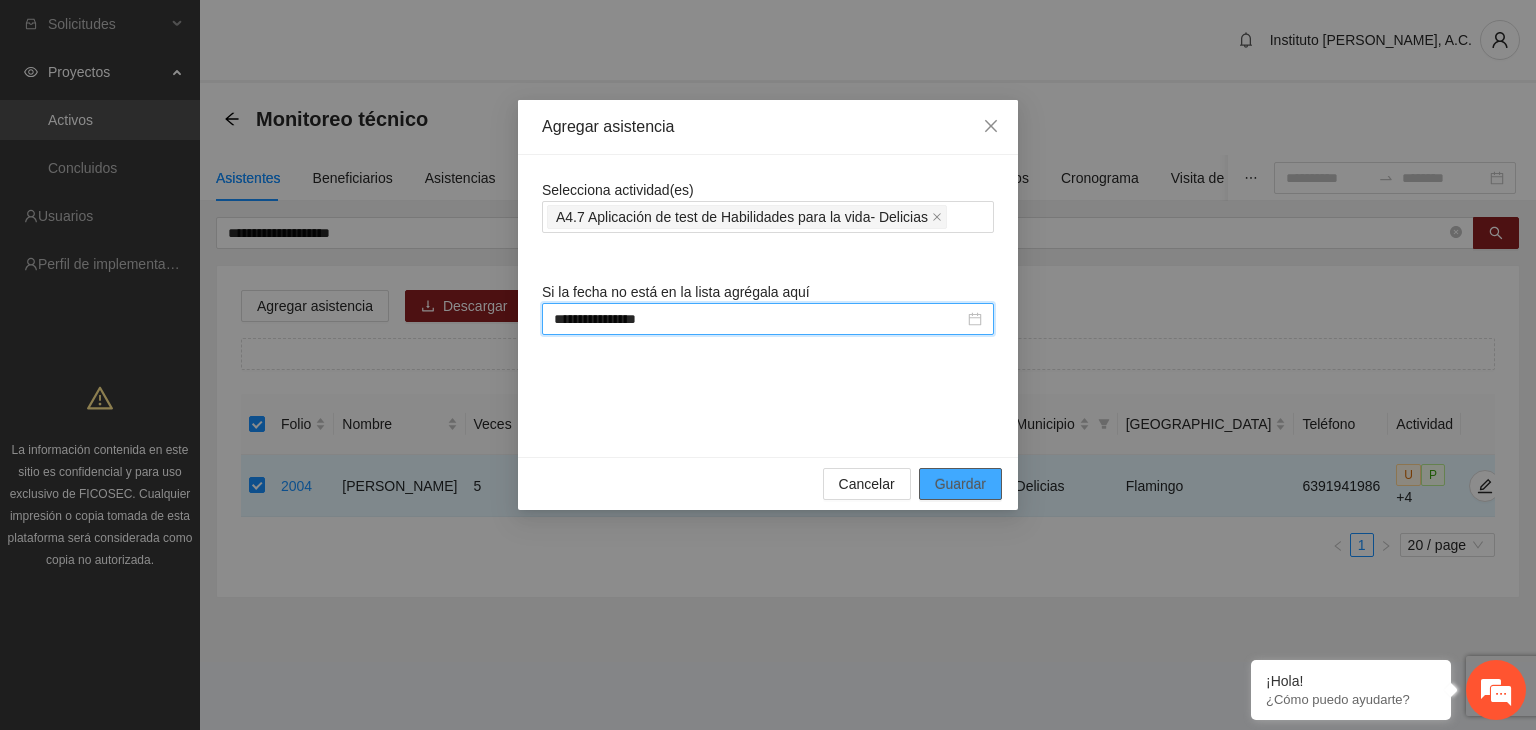 type on "**********" 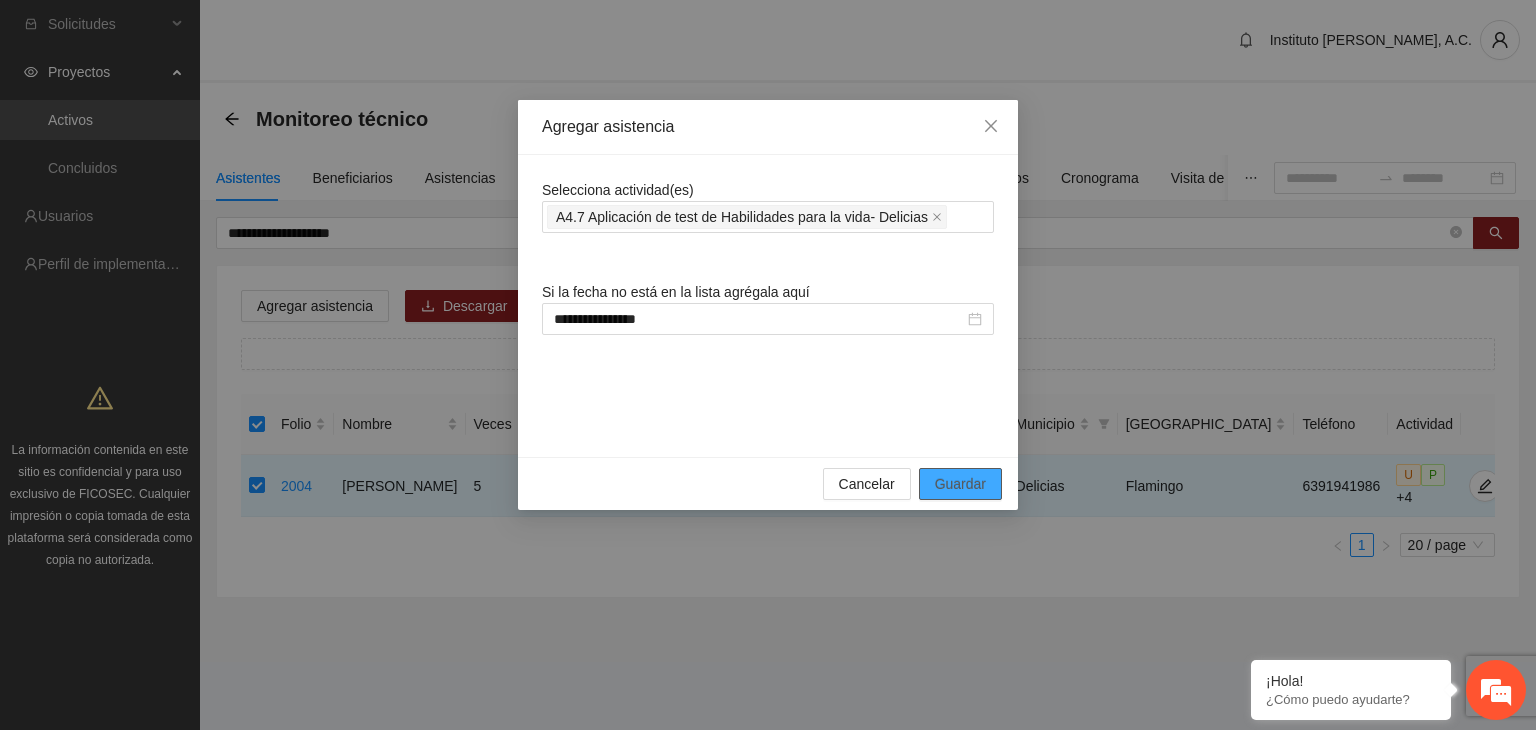 click on "Guardar" at bounding box center [960, 484] 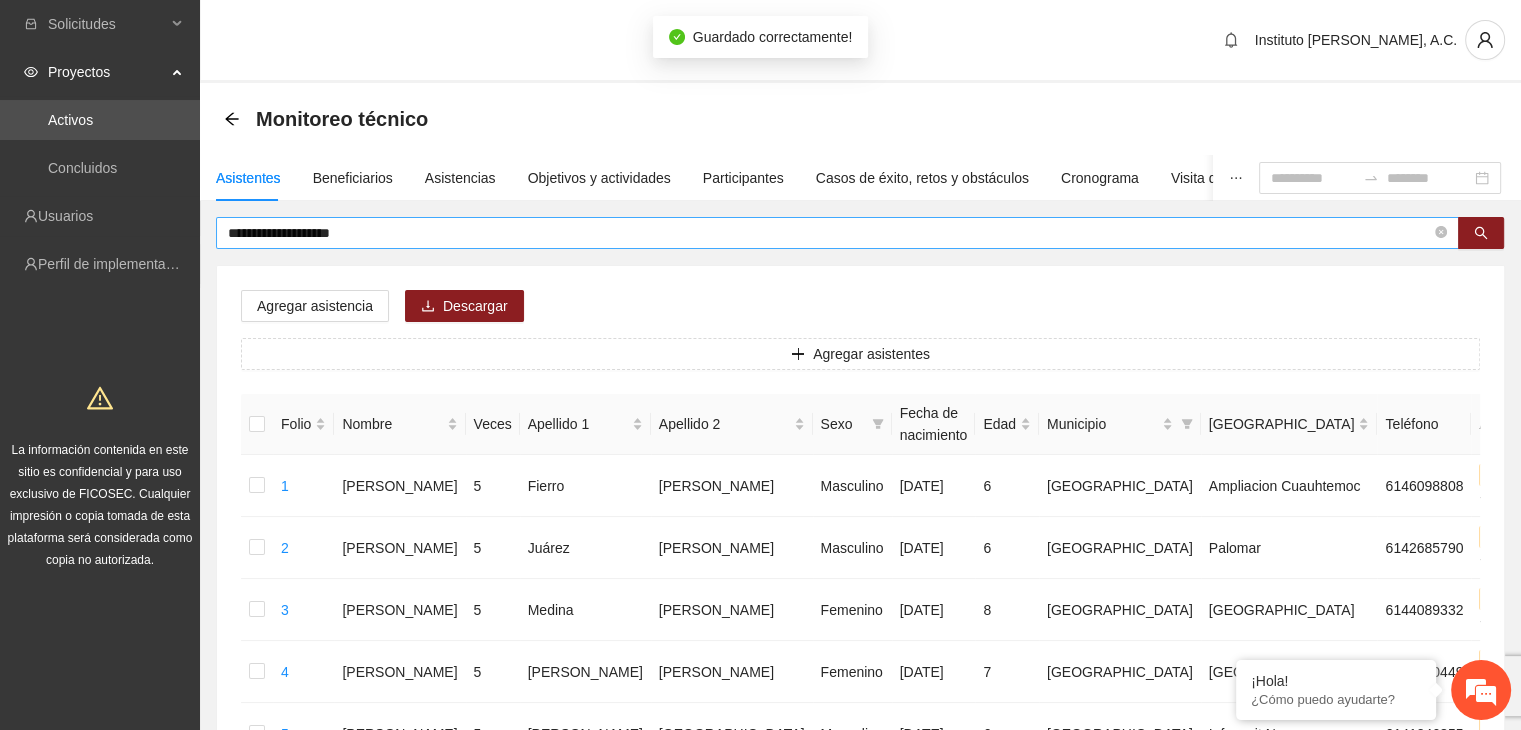 click on "**********" at bounding box center [829, 233] 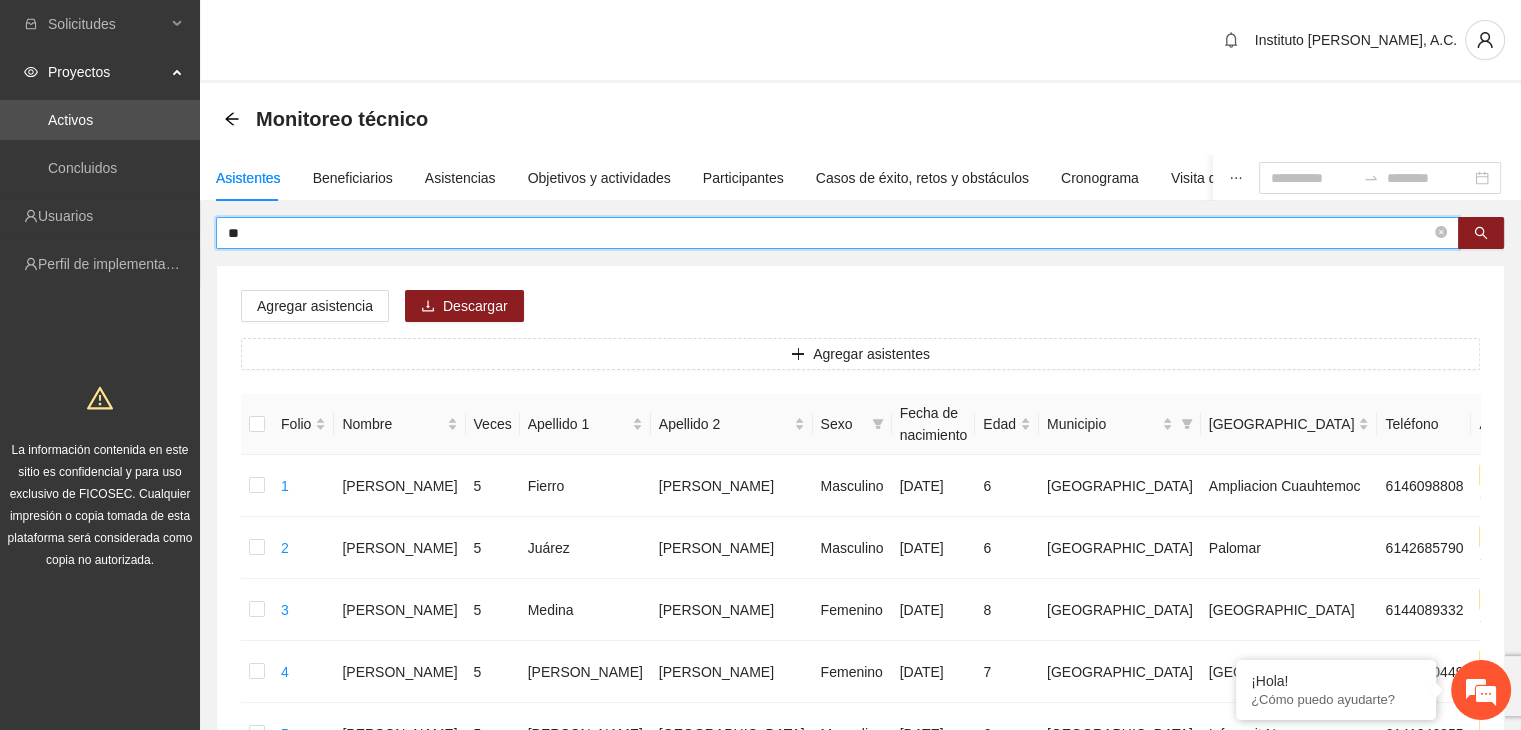 type on "*" 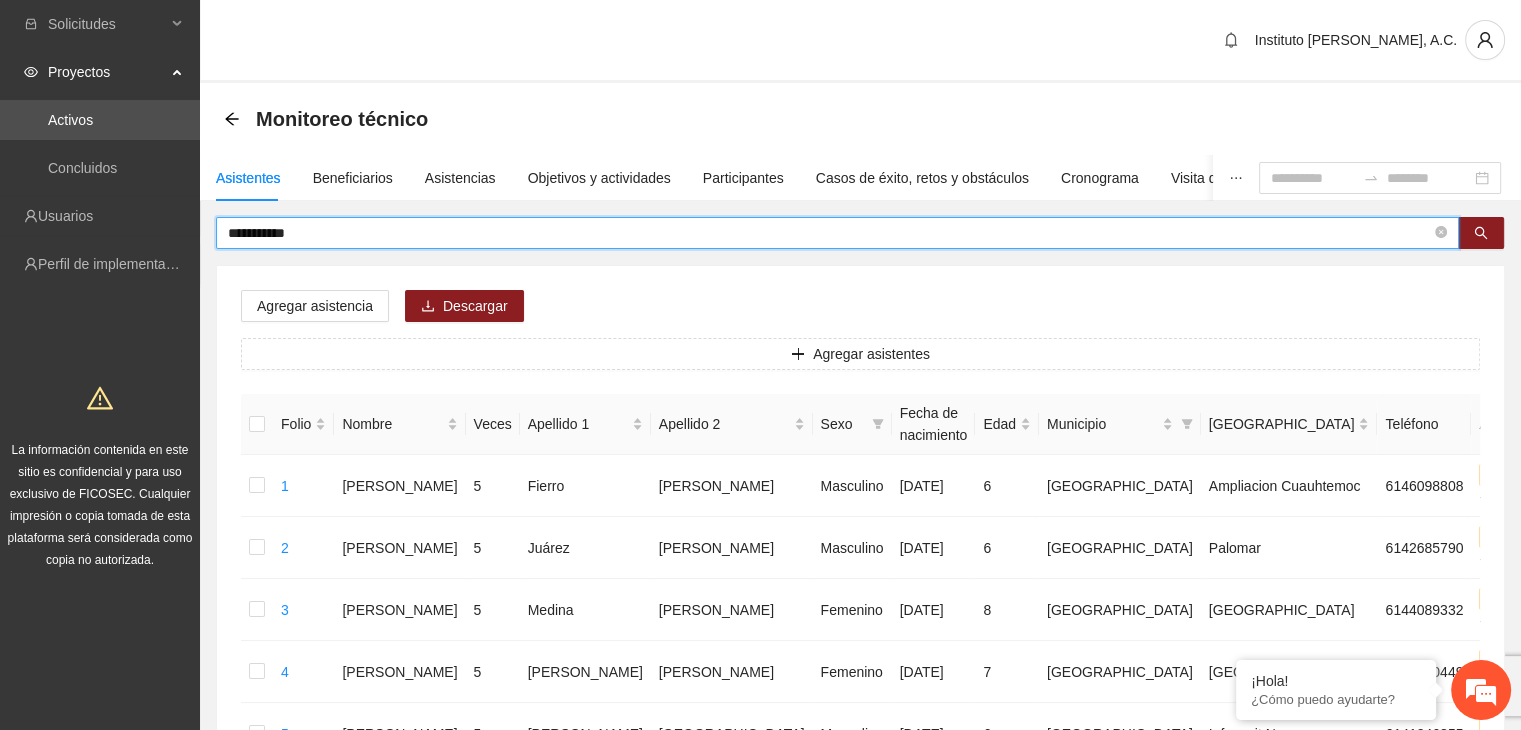 type on "**********" 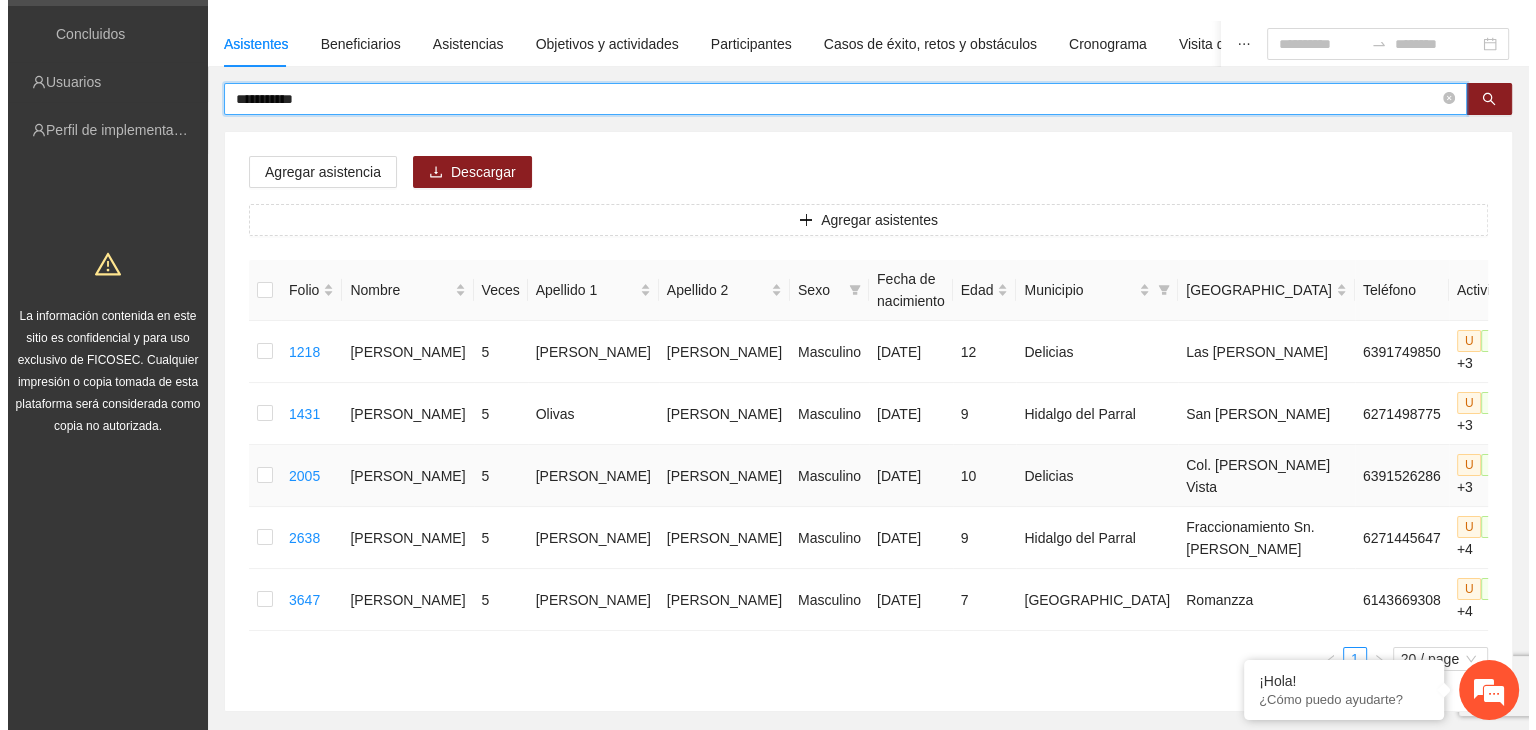 scroll, scrollTop: 135, scrollLeft: 0, axis: vertical 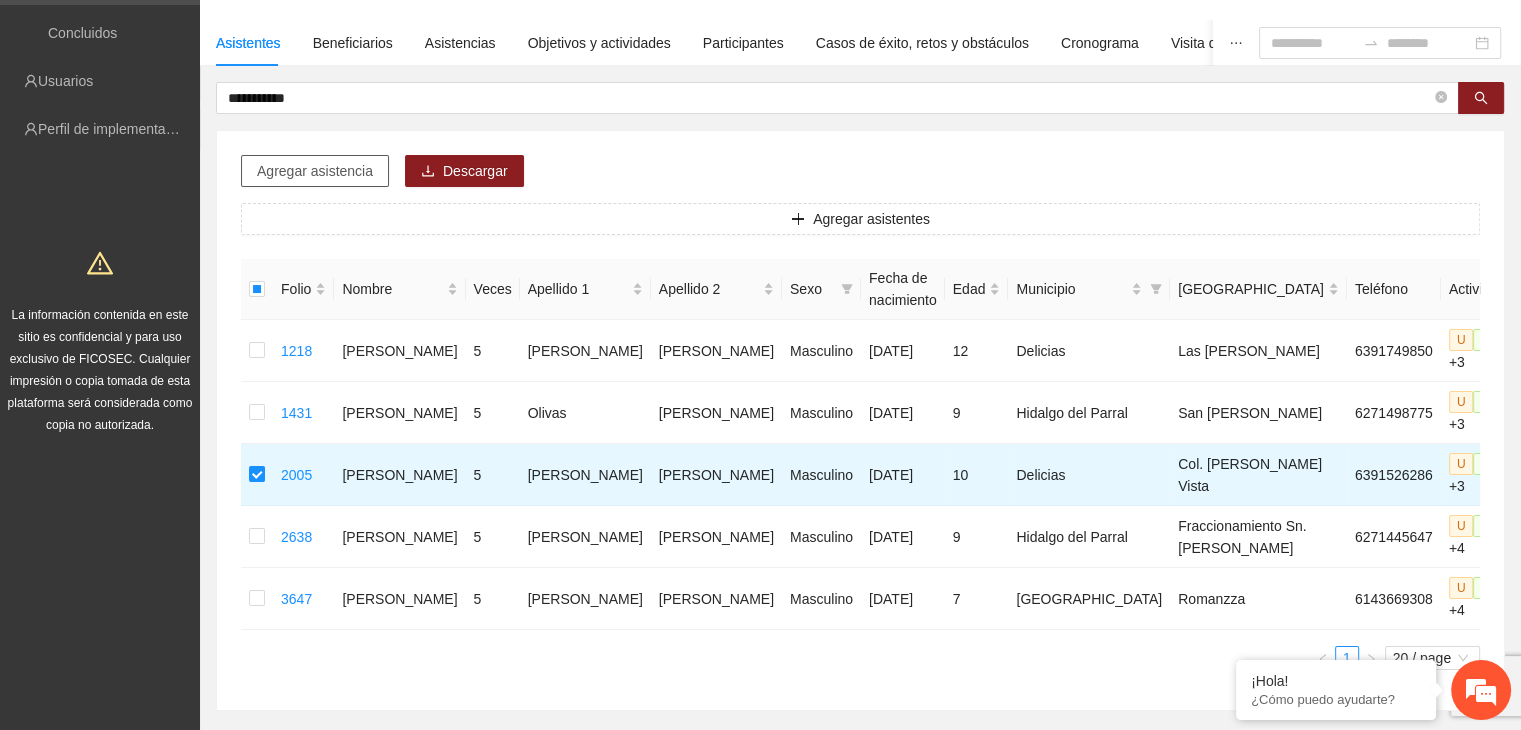 click on "Agregar asistencia" at bounding box center [315, 171] 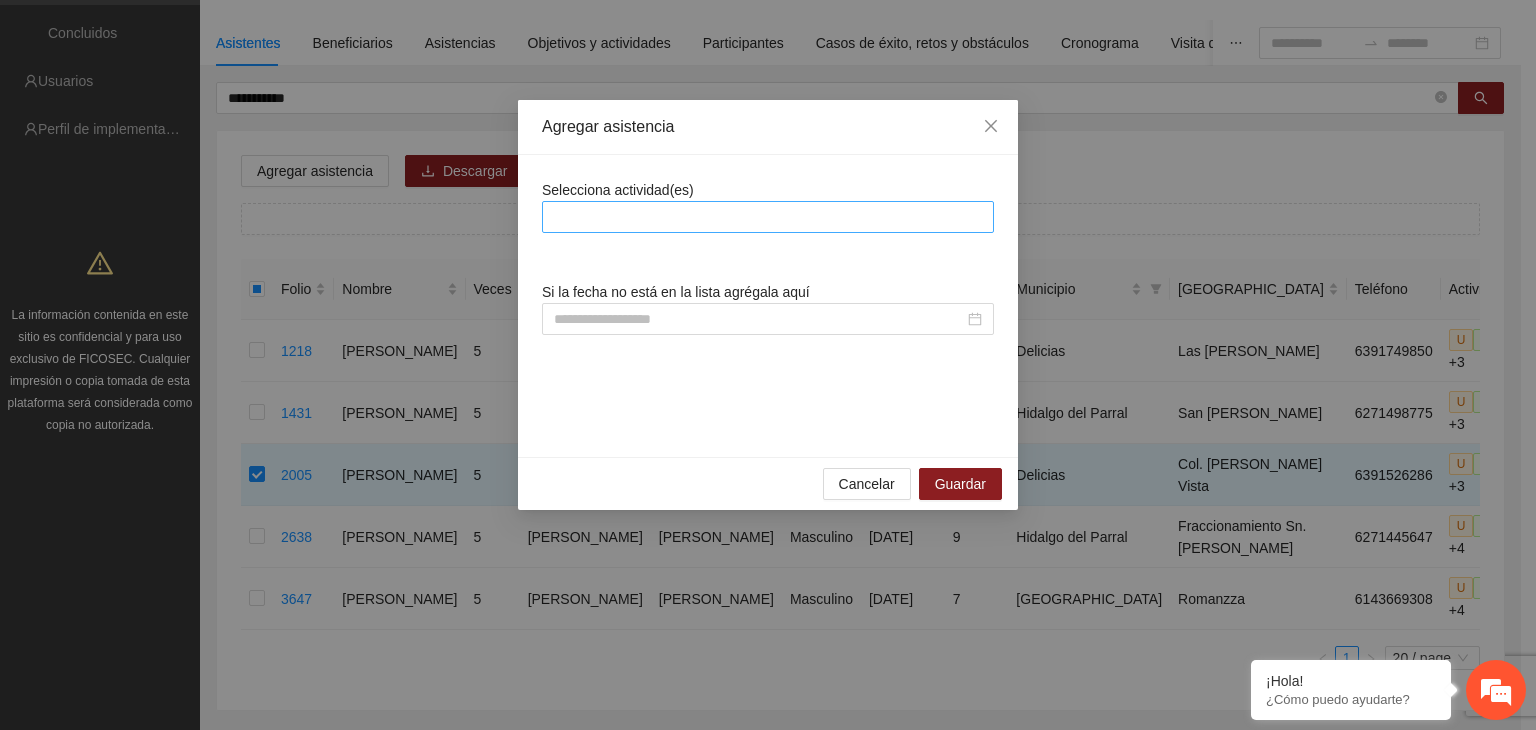 click at bounding box center [768, 217] 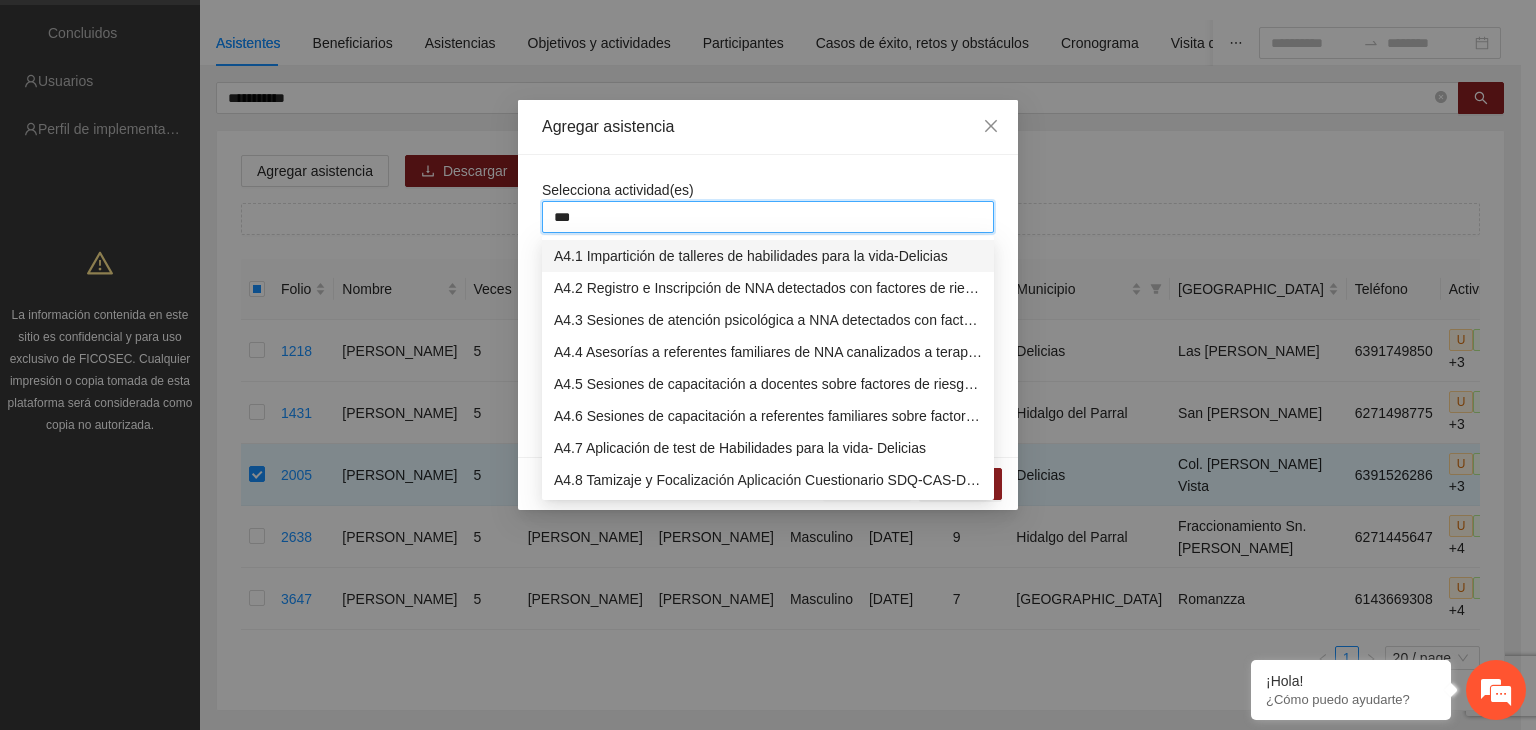 type on "****" 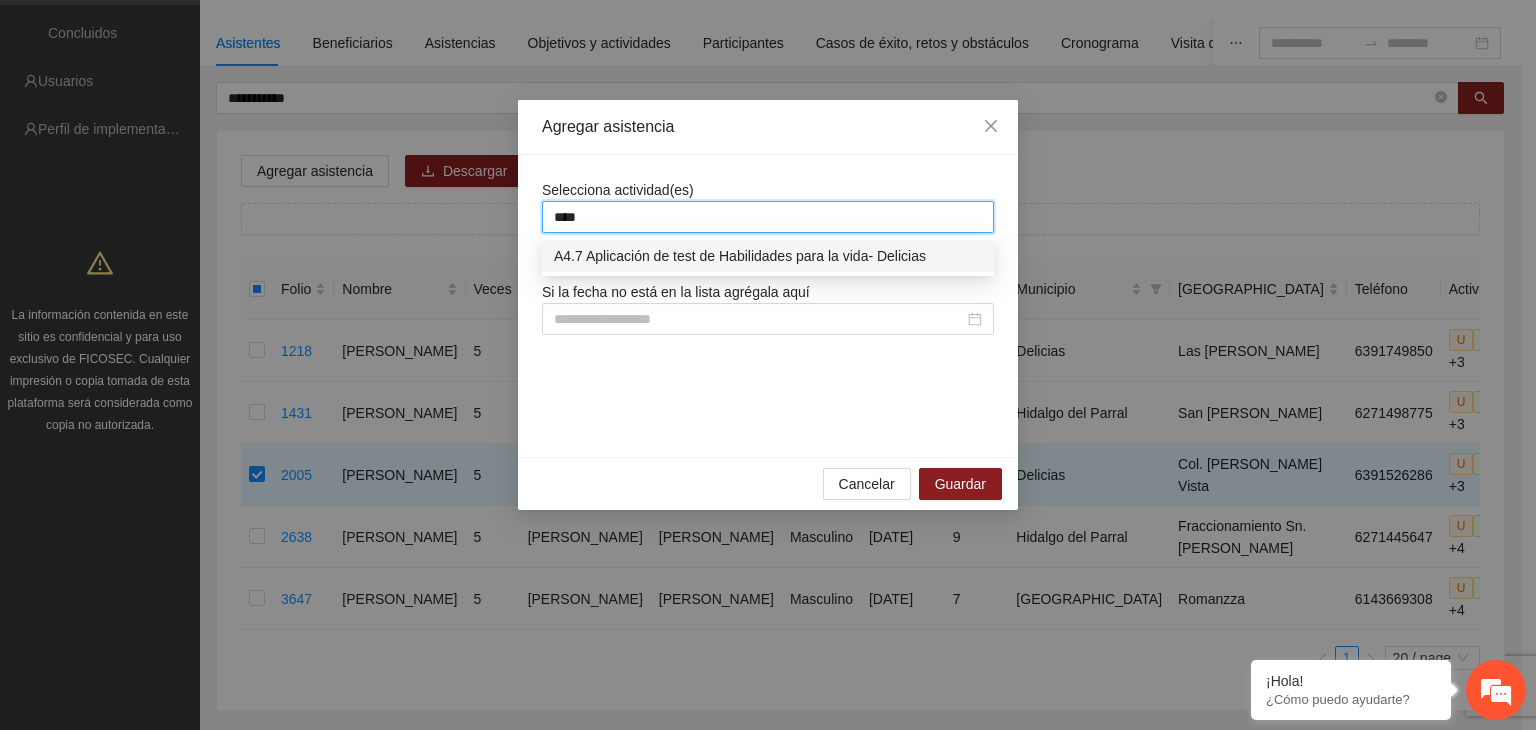 click on "A4.7 Aplicación de test de Habilidades para la vida- Delicias" at bounding box center [768, 256] 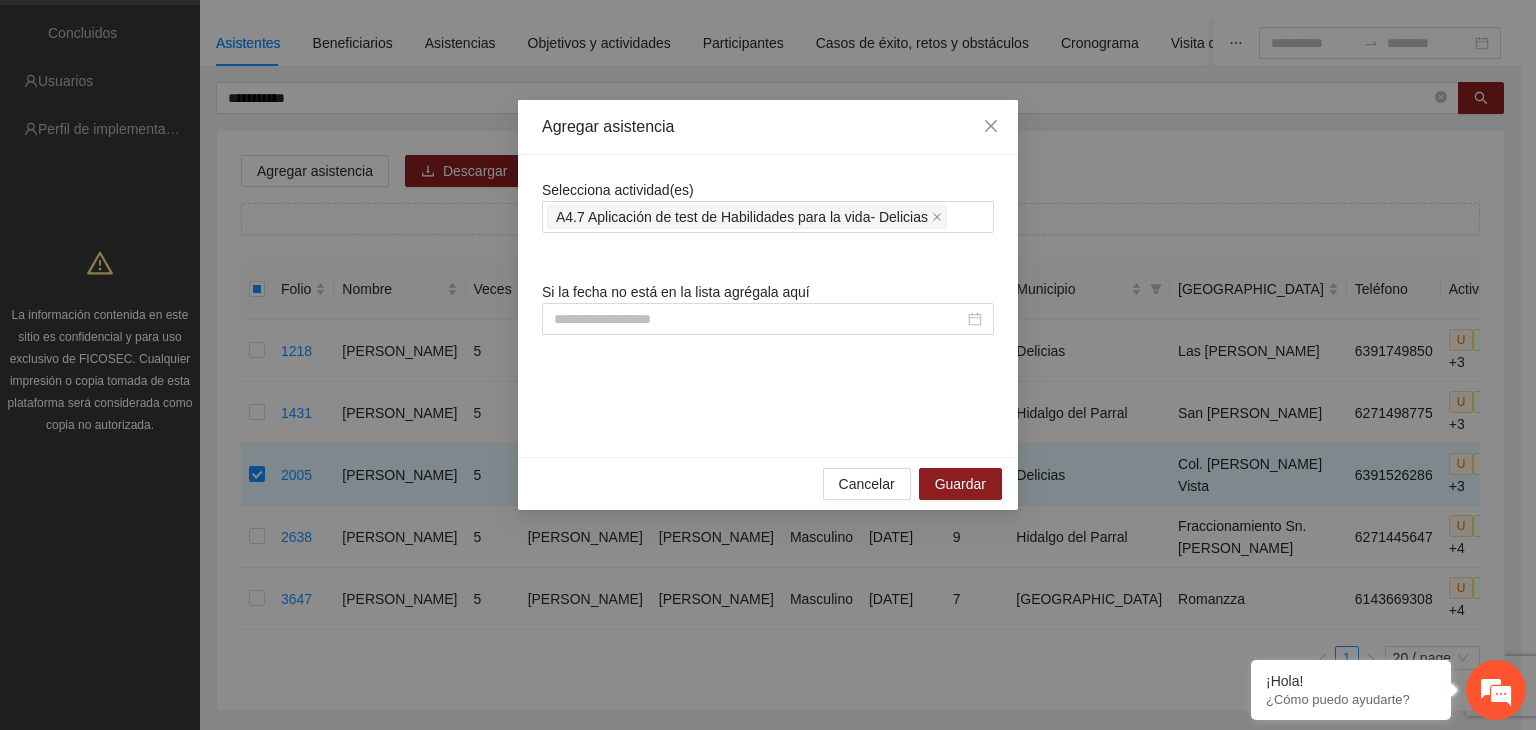 click on "Selecciona actividad(es) A4.7 Aplicación de test de Habilidades para la vida- Delicias" at bounding box center (768, 206) 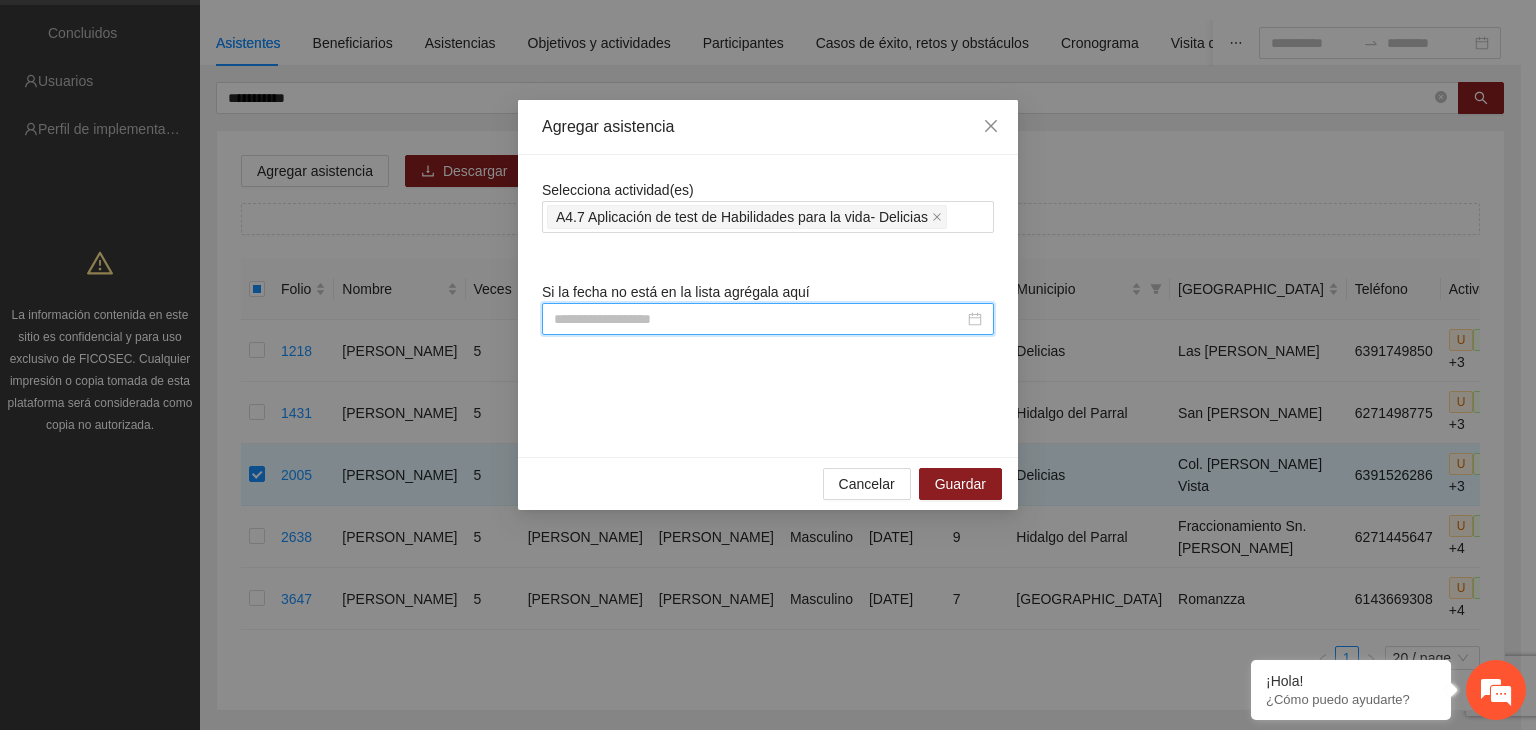 click at bounding box center [759, 319] 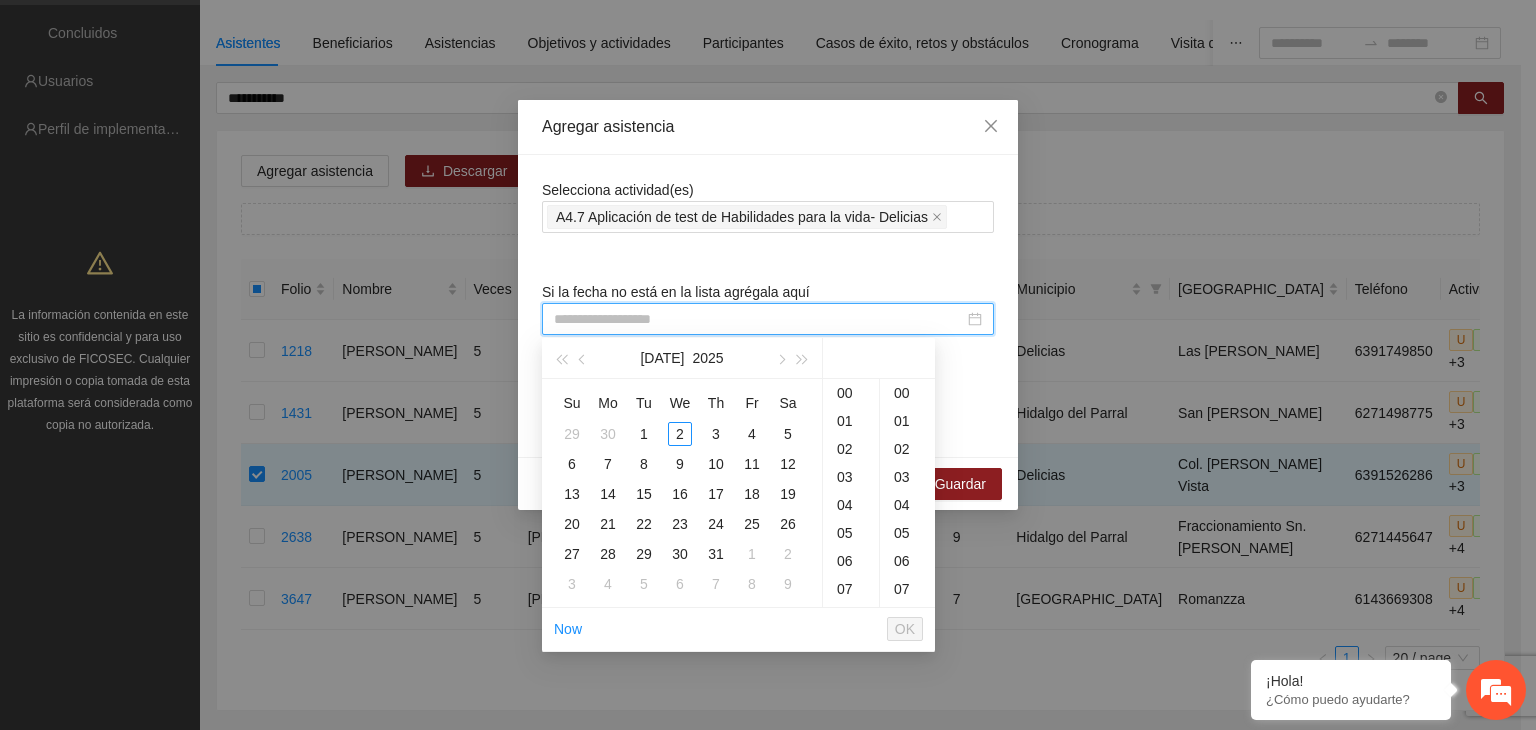 paste on "**********" 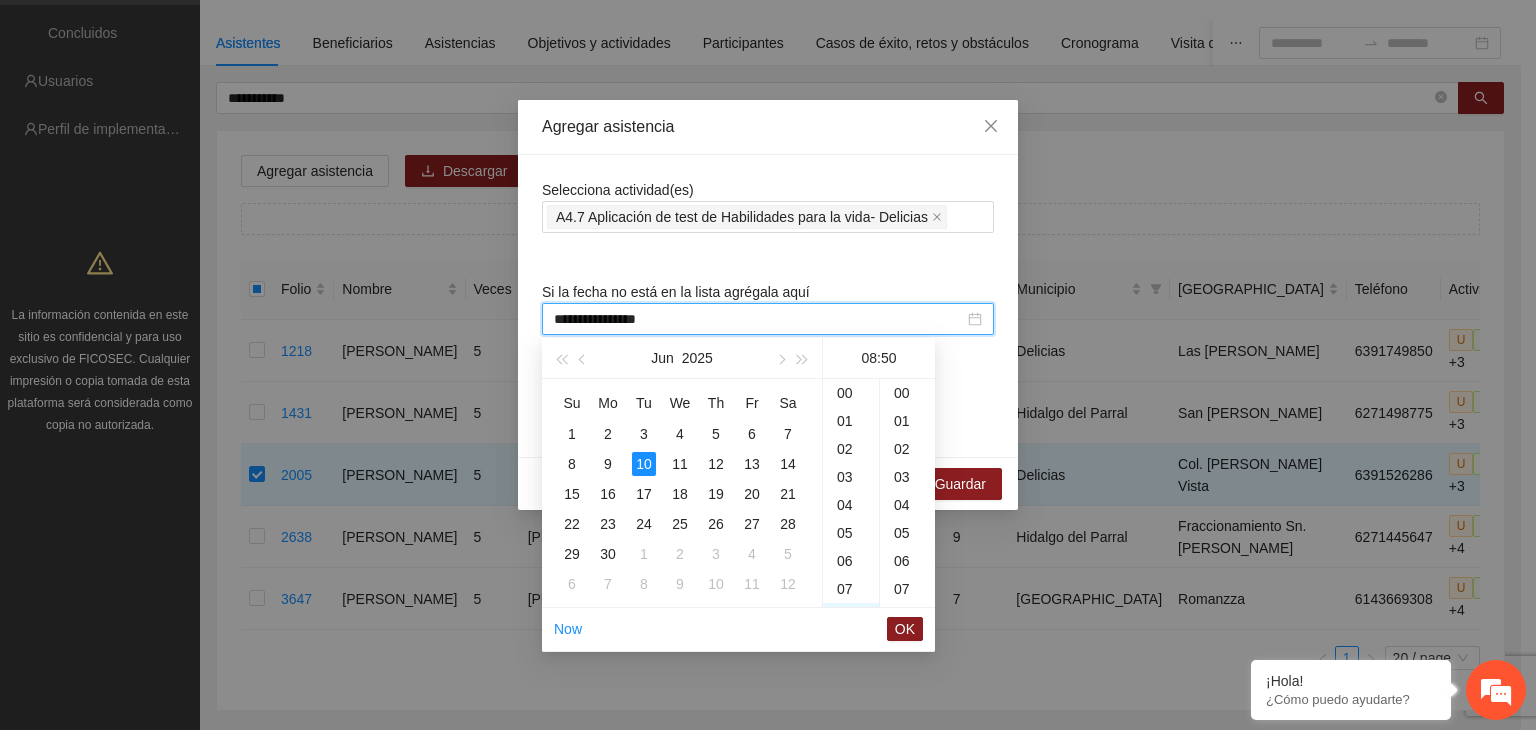 scroll, scrollTop: 224, scrollLeft: 0, axis: vertical 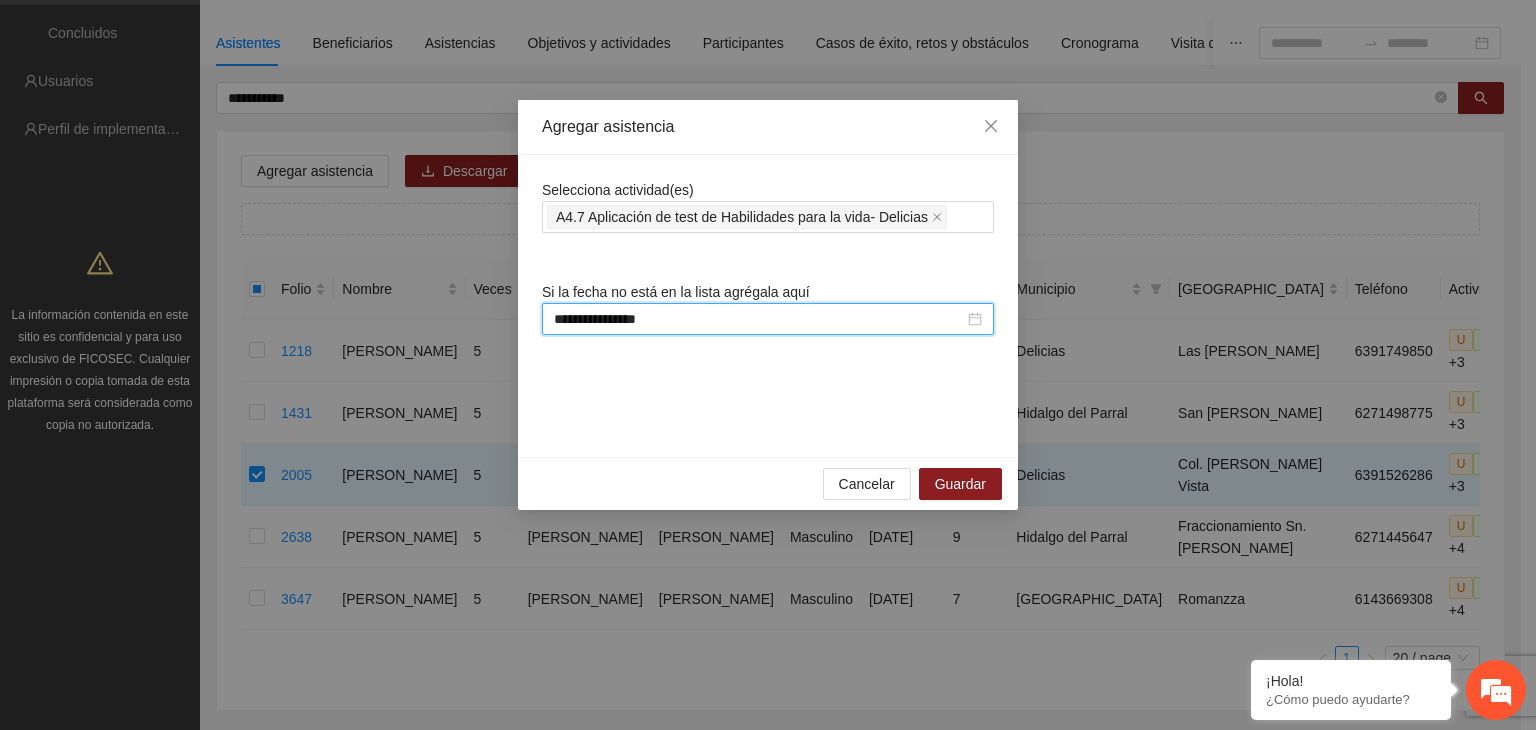 type on "**********" 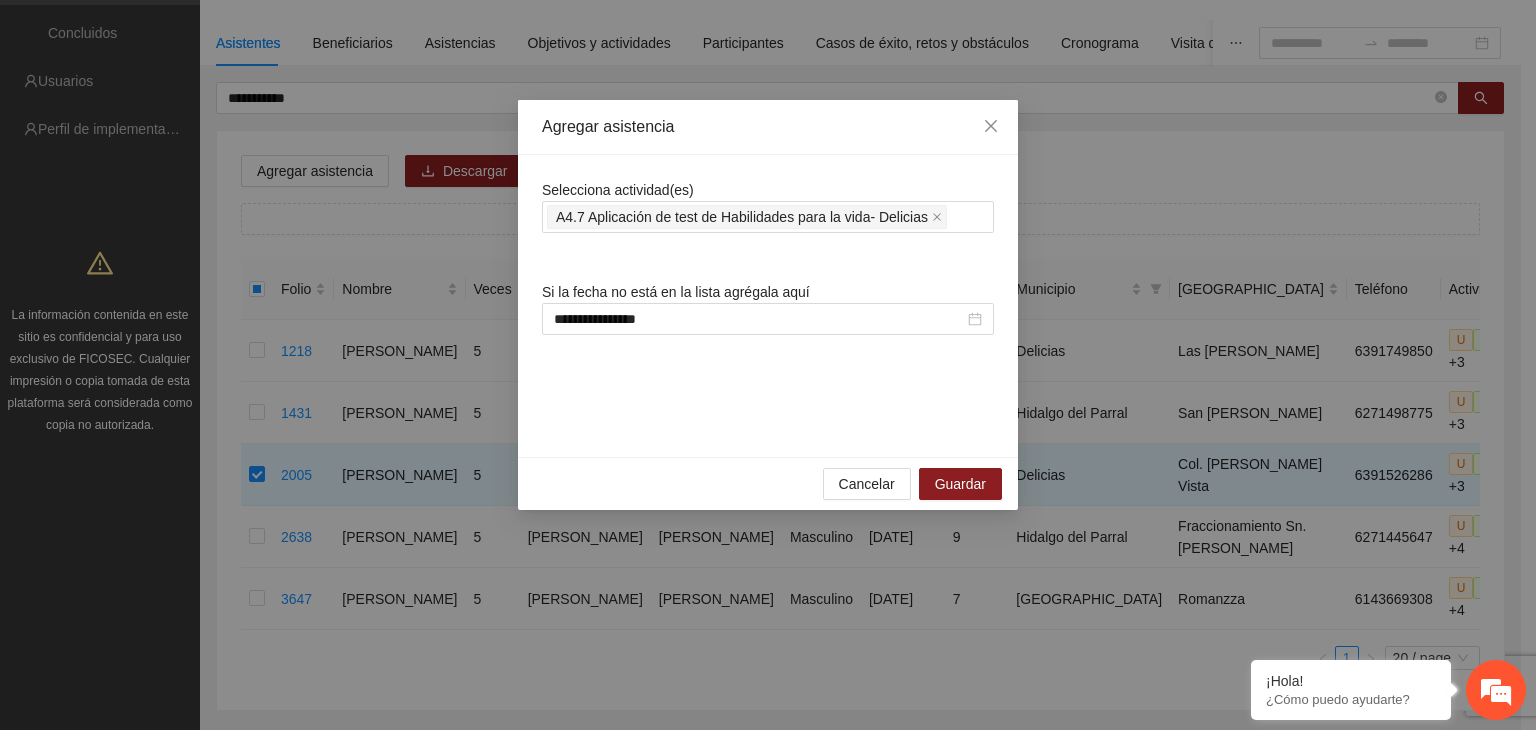 click on "**********" at bounding box center (768, 306) 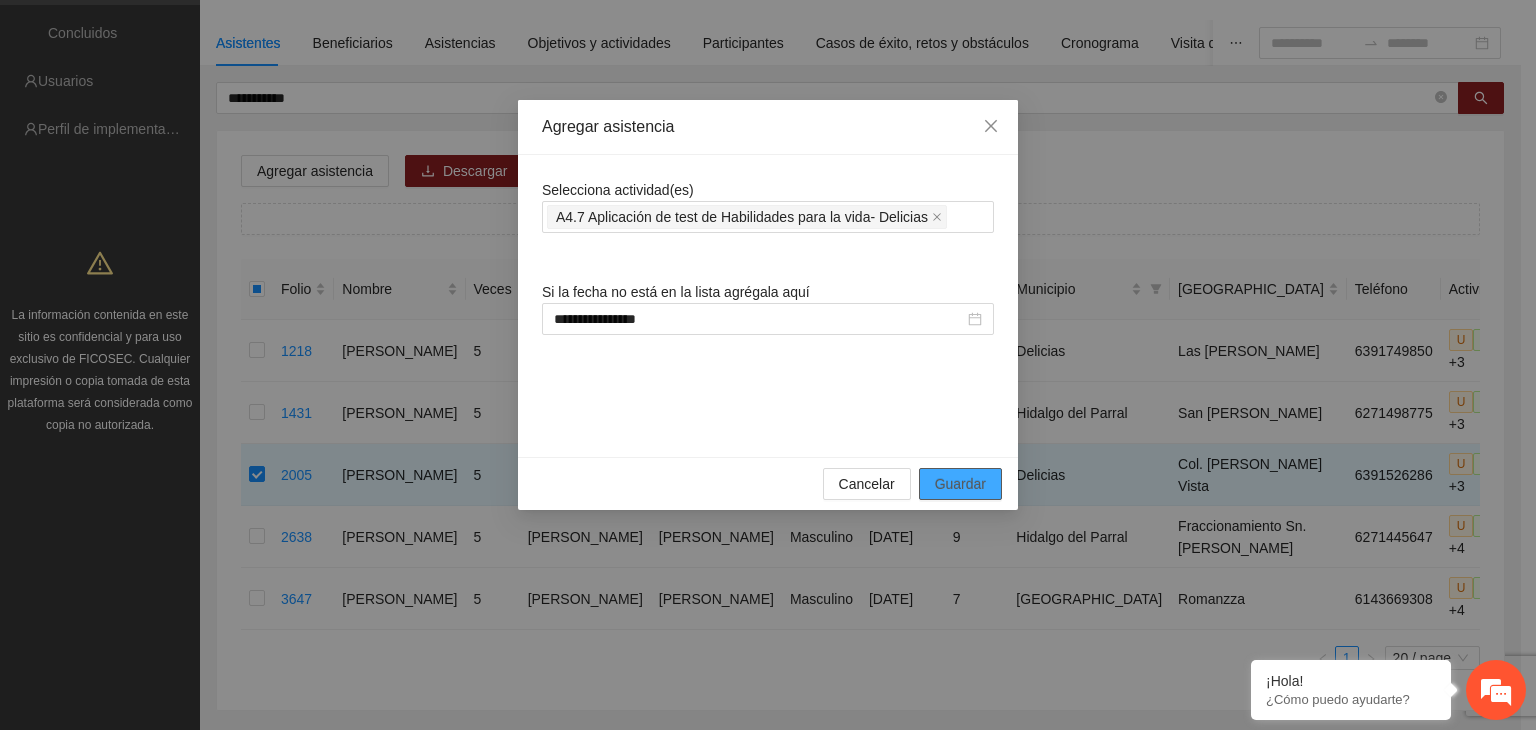 click on "Guardar" at bounding box center [960, 484] 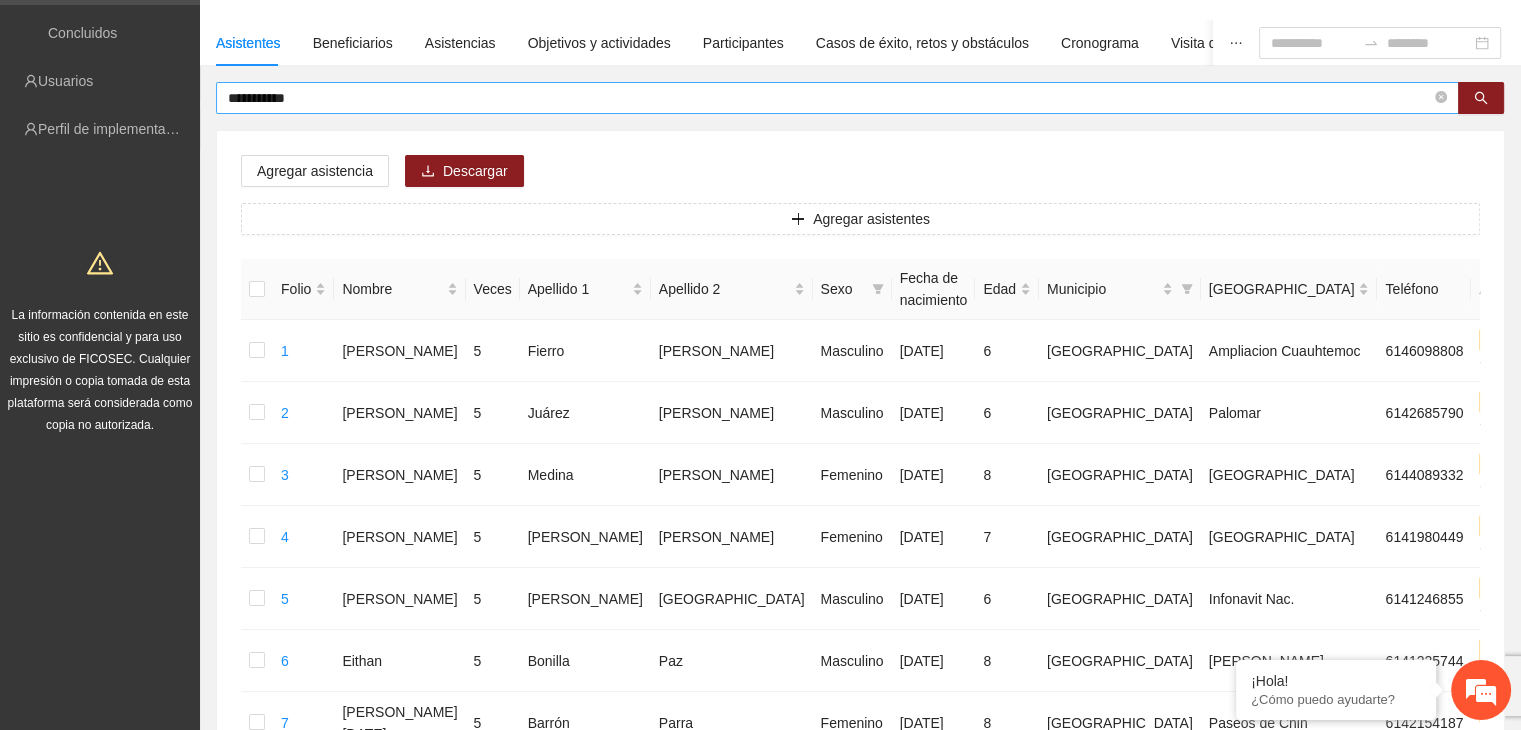 click on "**********" at bounding box center (829, 98) 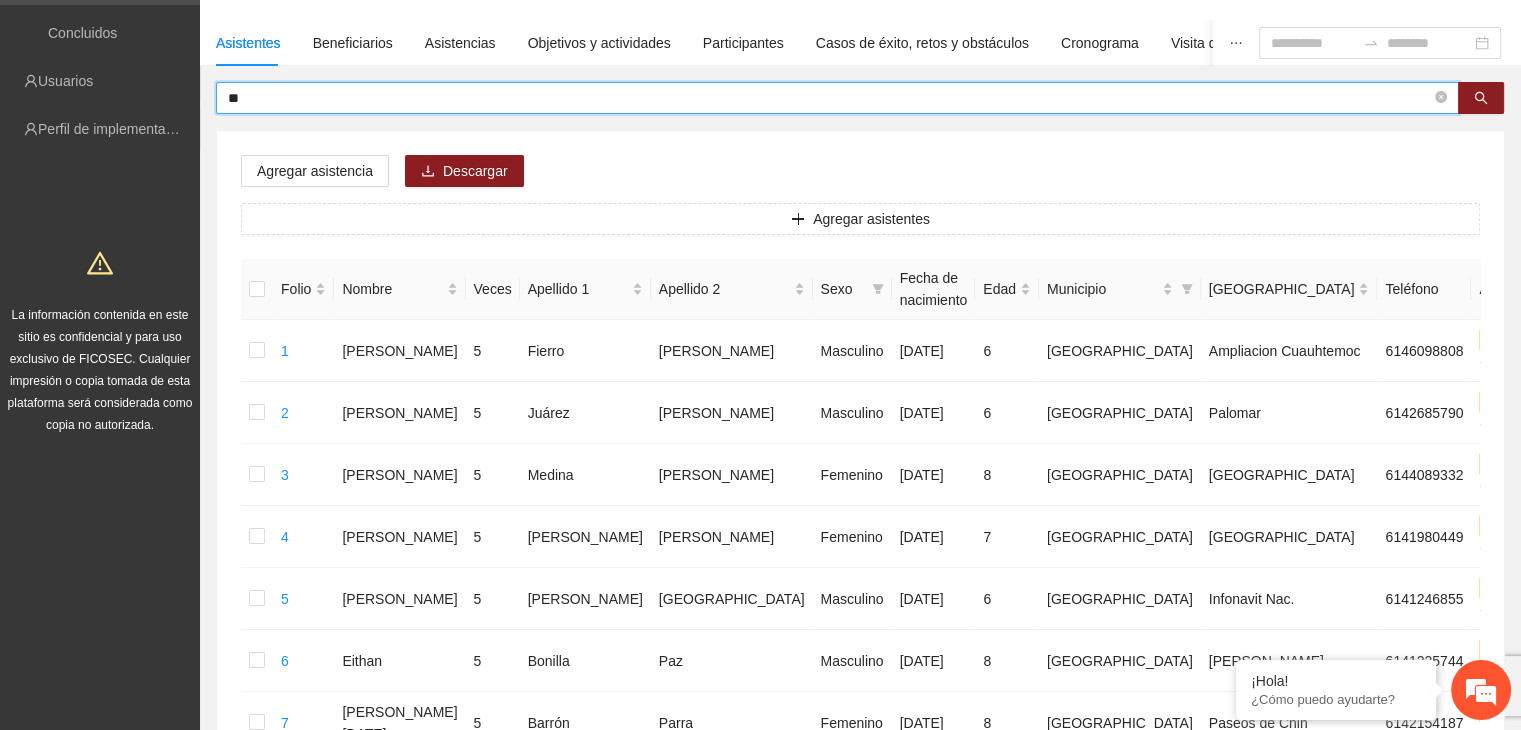 type on "*" 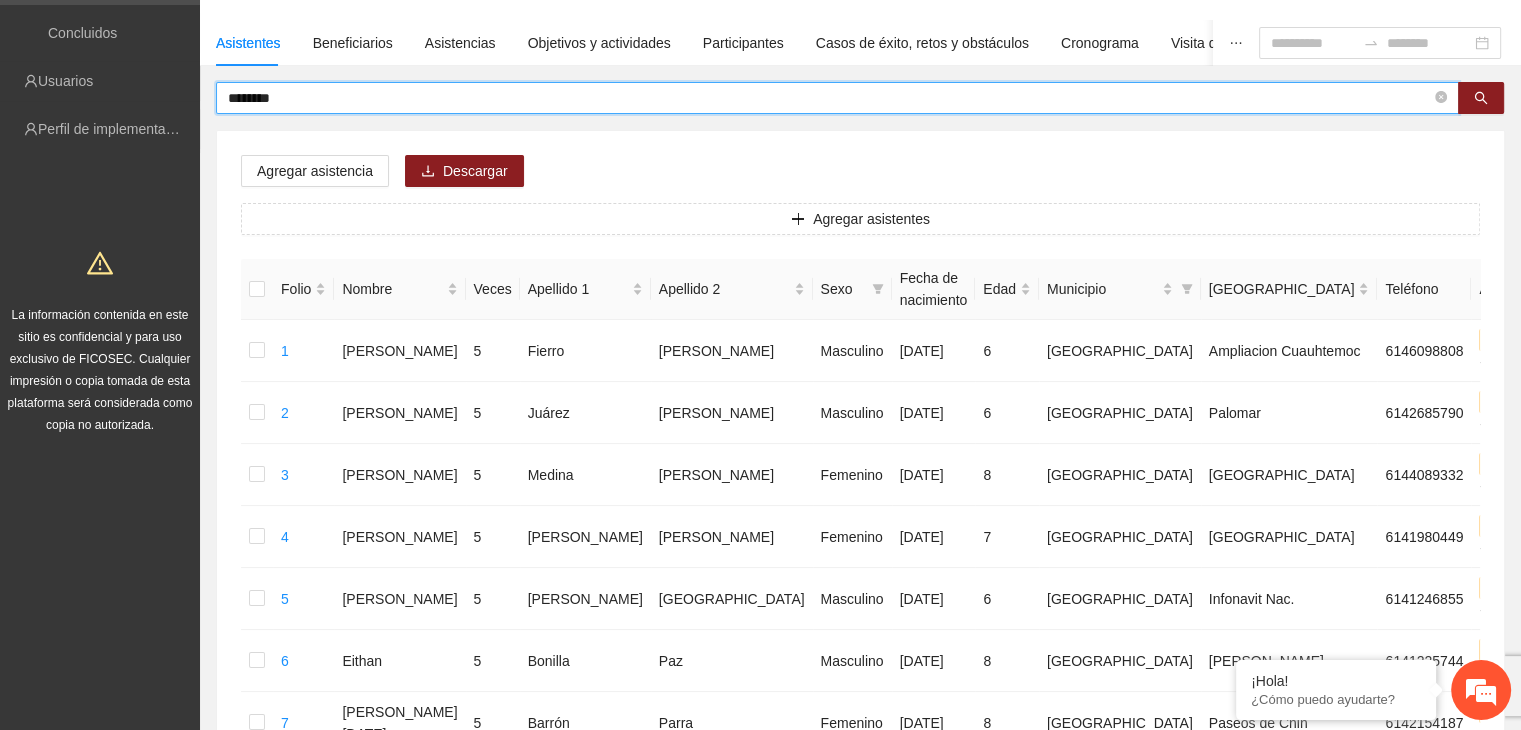 type on "********" 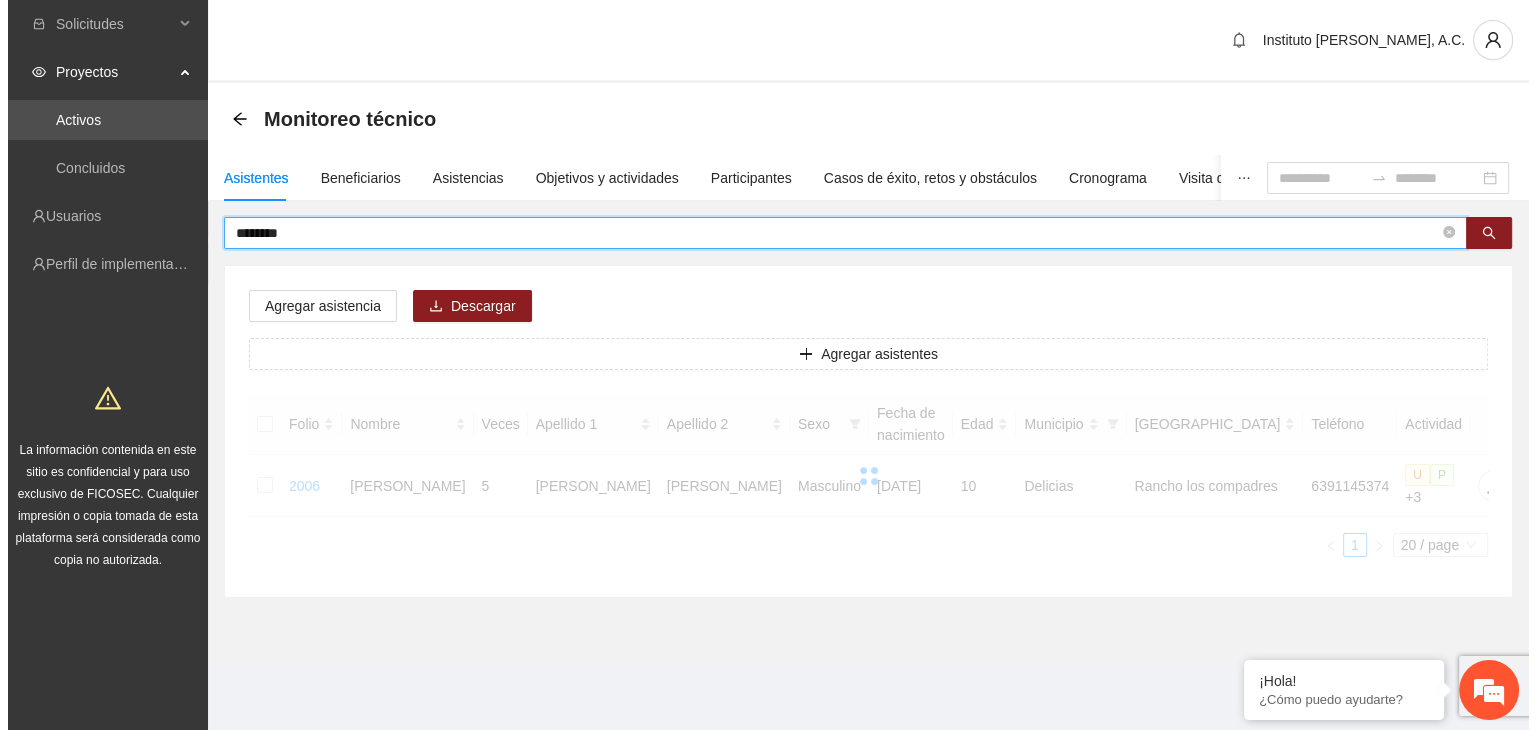 scroll, scrollTop: 0, scrollLeft: 0, axis: both 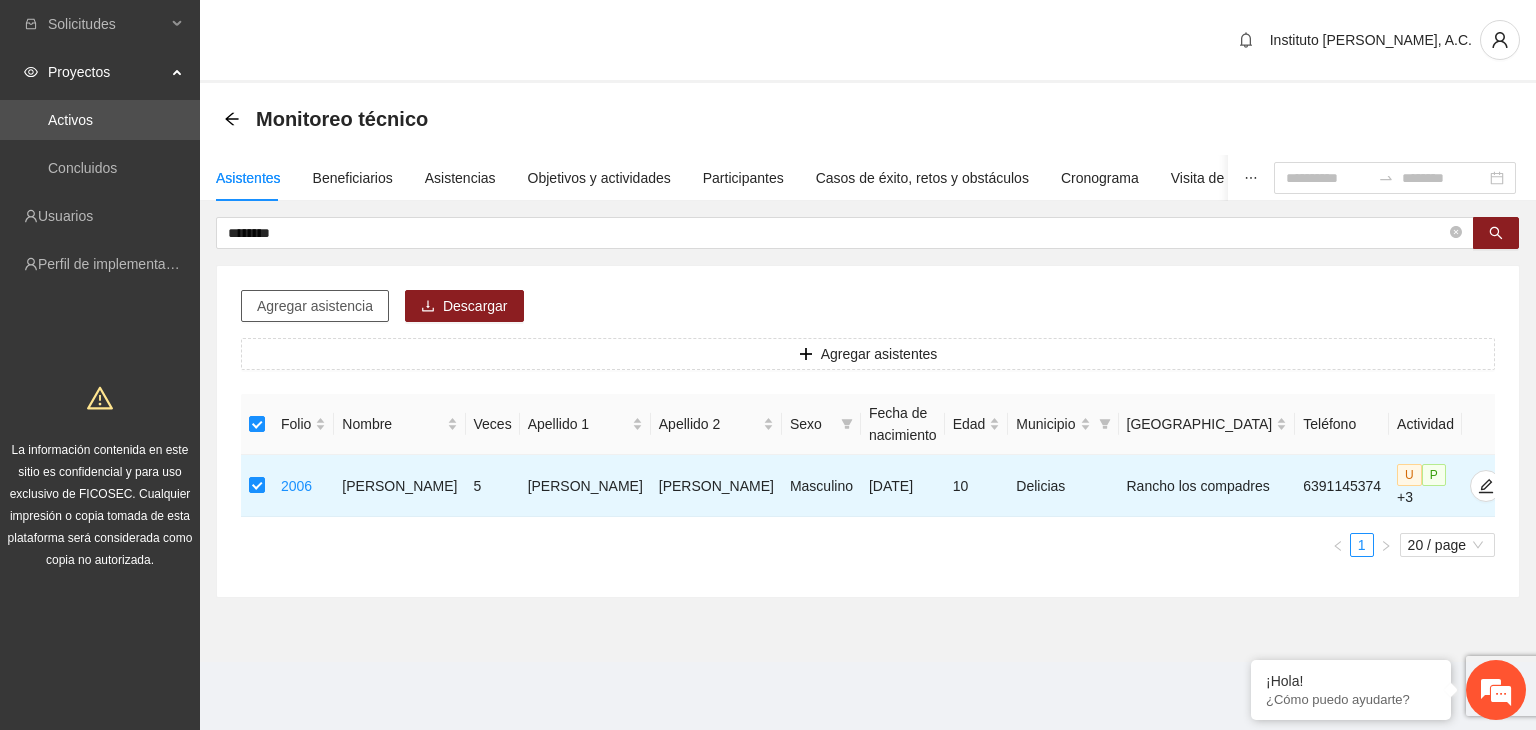 click on "Agregar asistencia" at bounding box center [315, 306] 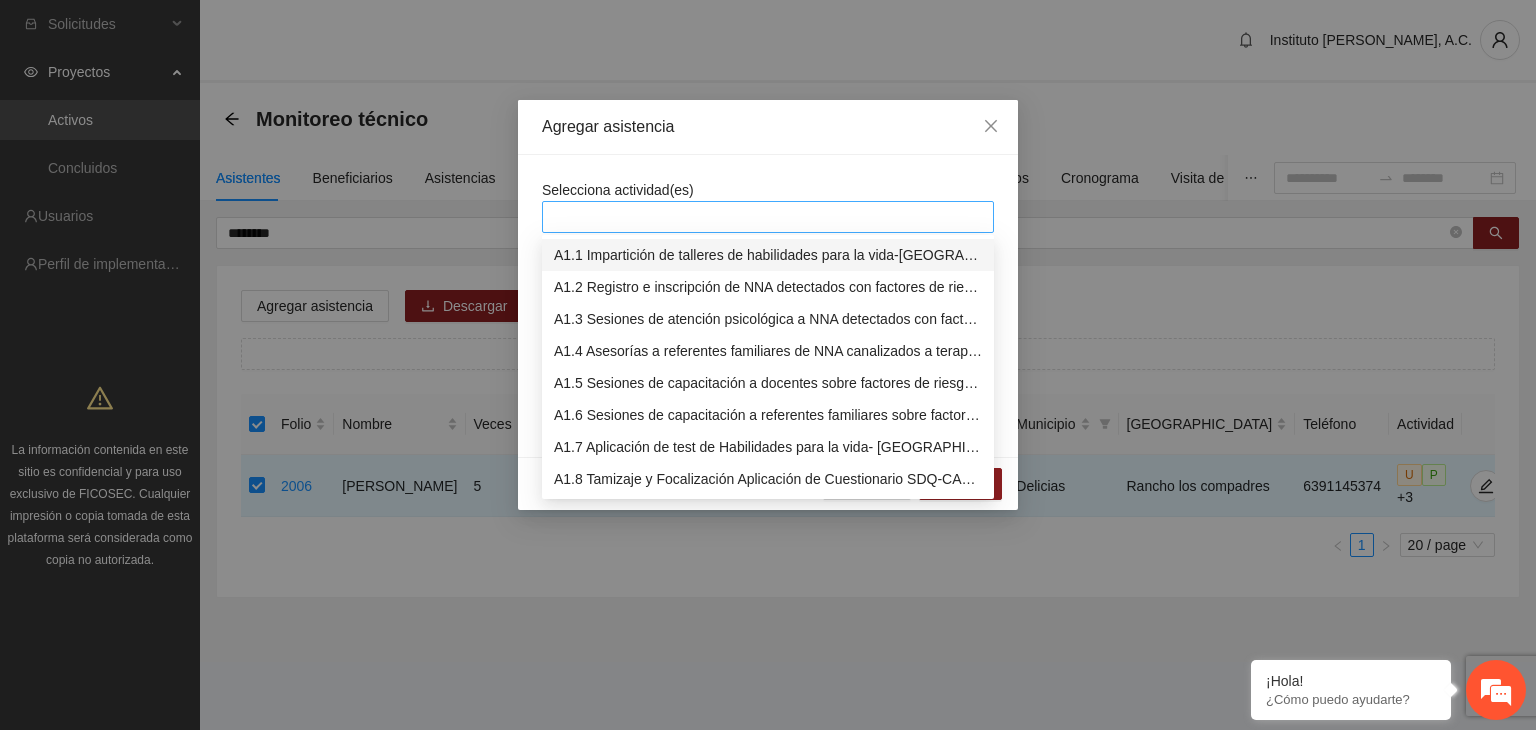 click at bounding box center (768, 217) 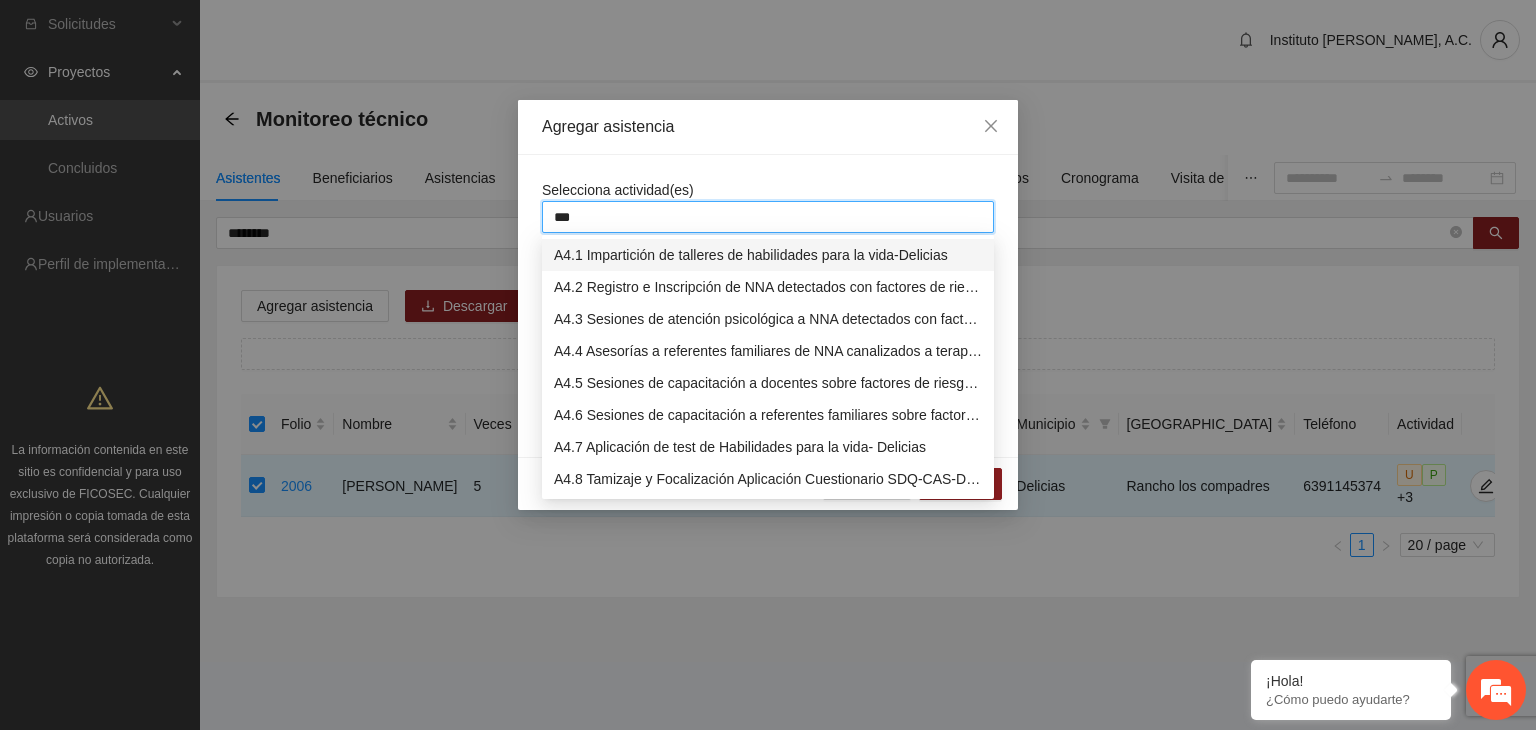 type on "****" 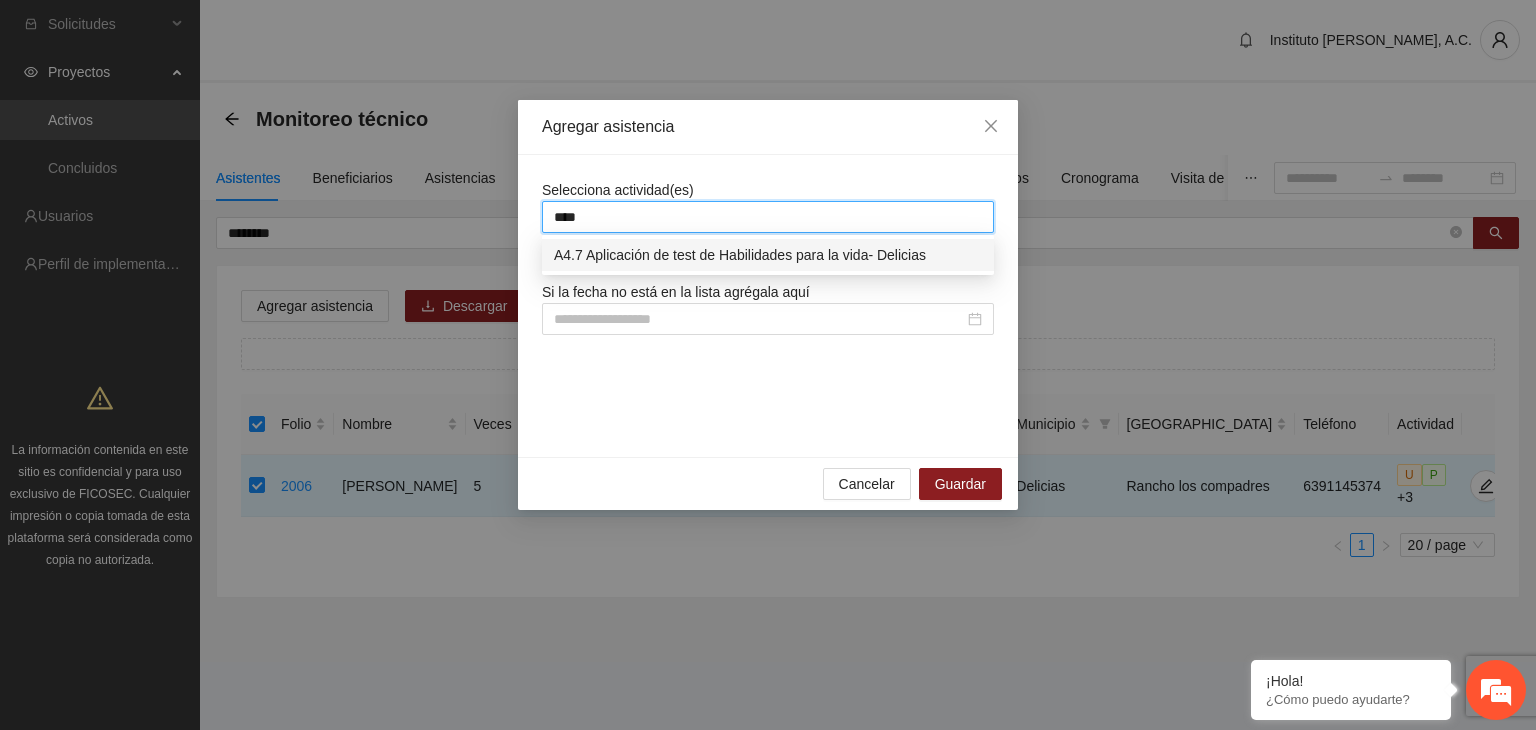 click on "A4.7 Aplicación de test de Habilidades para la vida- Delicias" at bounding box center (768, 255) 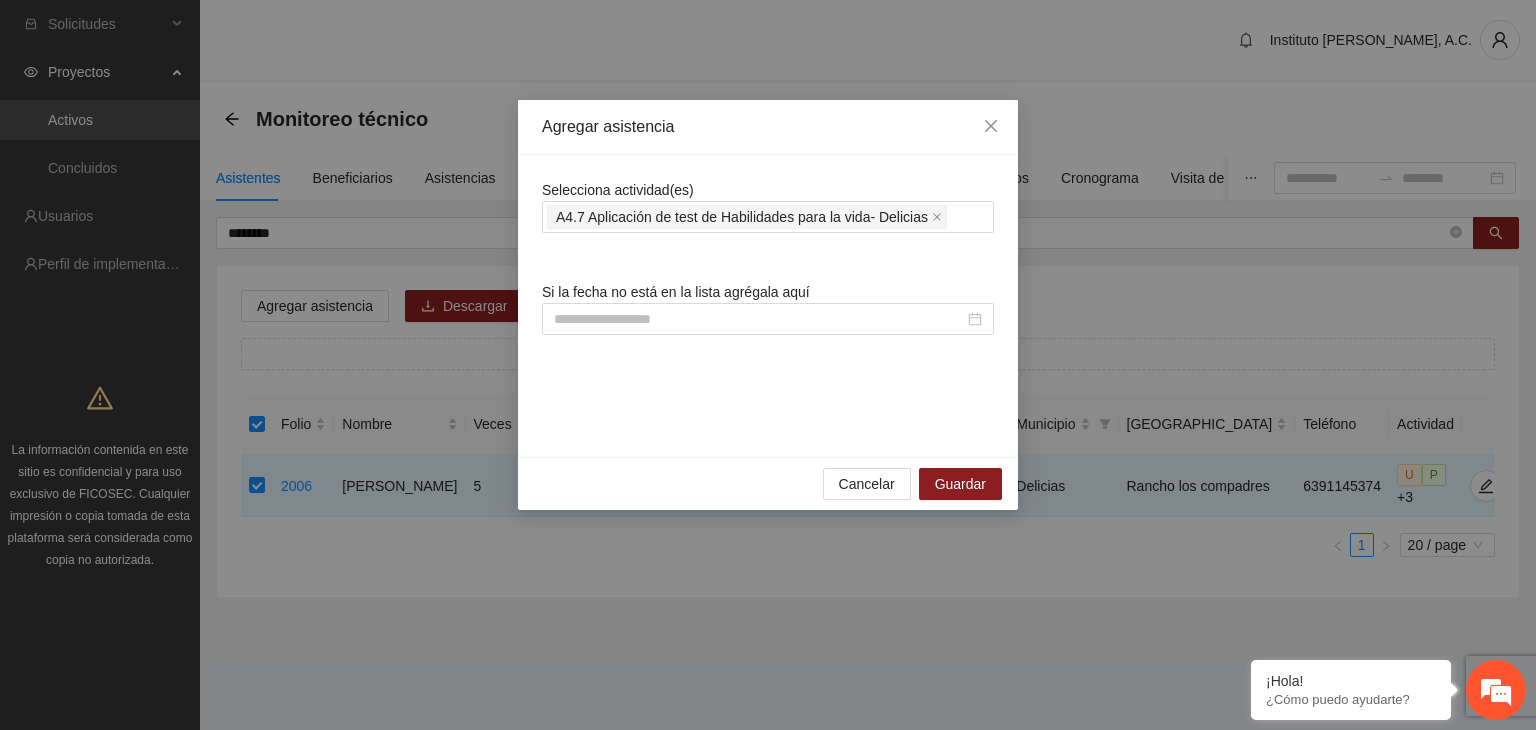 click on "Selecciona actividad(es) A4.7 Aplicación de test de Habilidades para la vida- Delicias   Si la fecha no está en la lista agrégala aquí" at bounding box center [768, 306] 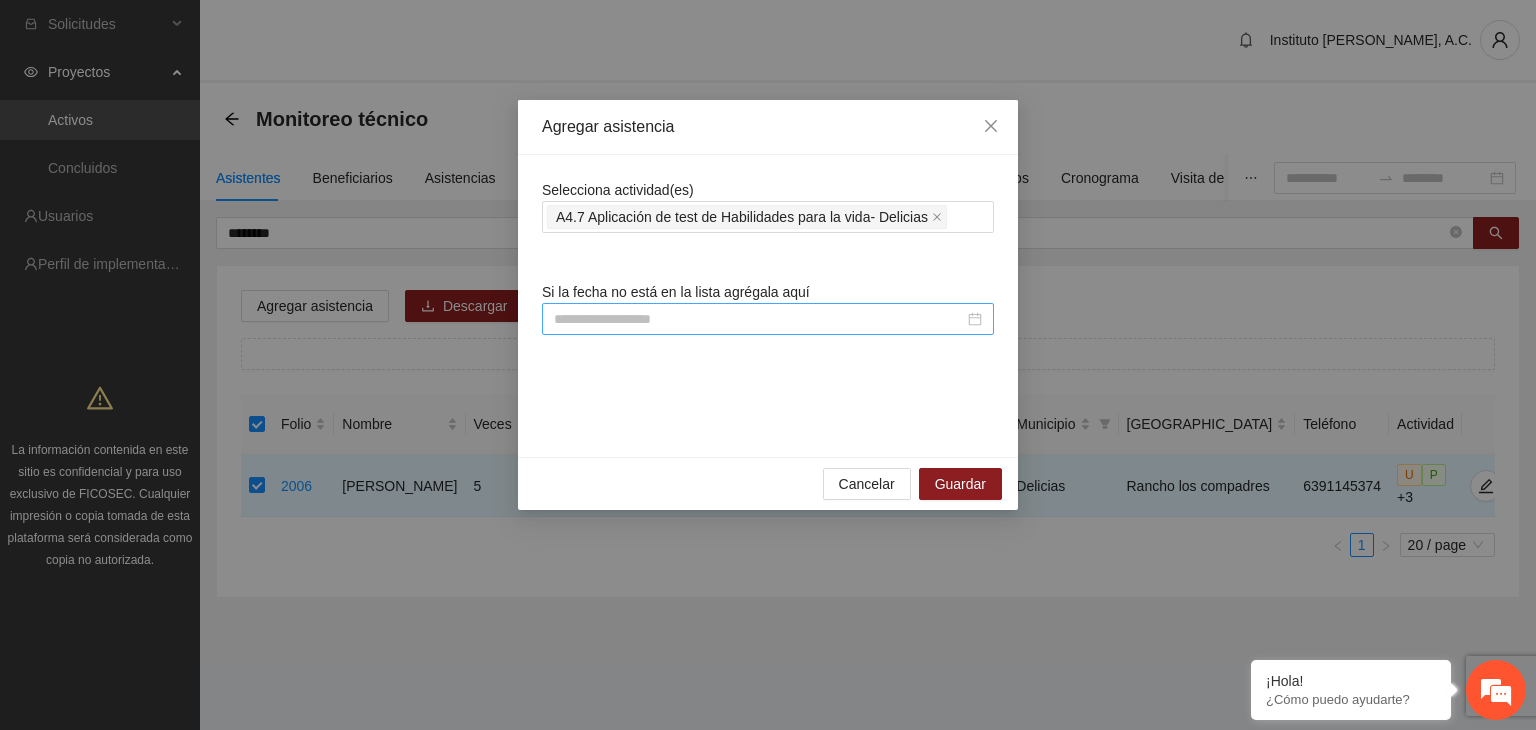 drag, startPoint x: 639, startPoint y: 303, endPoint x: 653, endPoint y: 313, distance: 17.20465 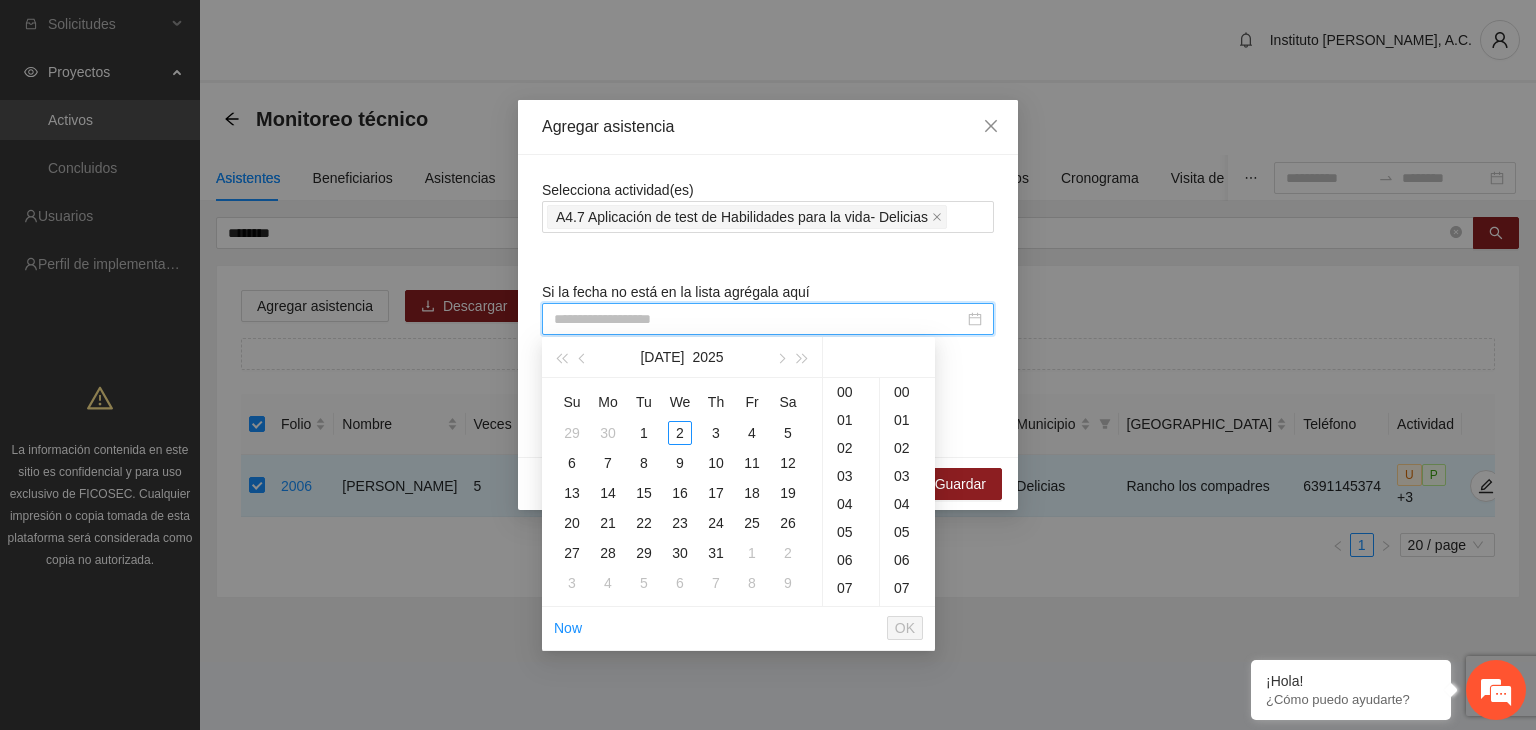 click at bounding box center (759, 319) 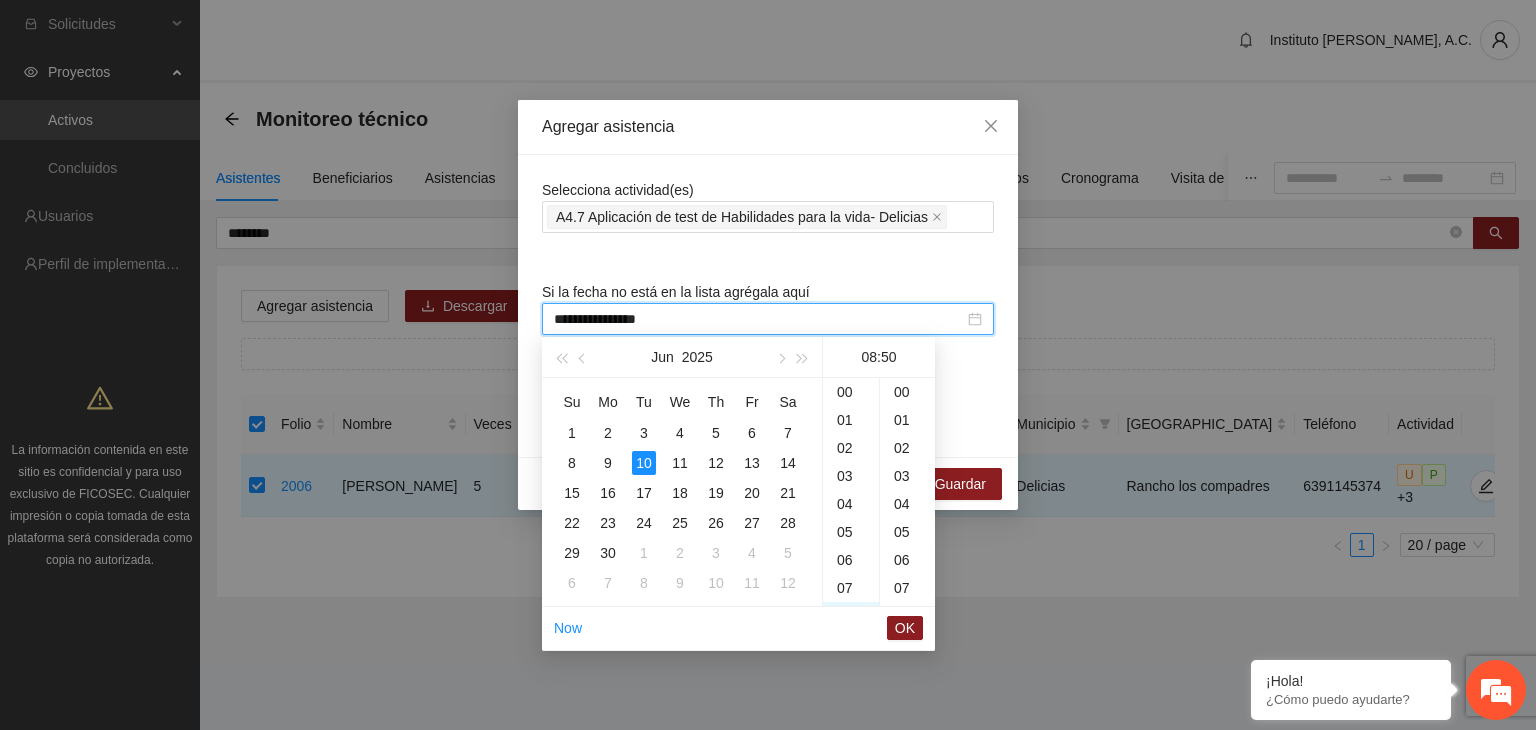 scroll, scrollTop: 224, scrollLeft: 0, axis: vertical 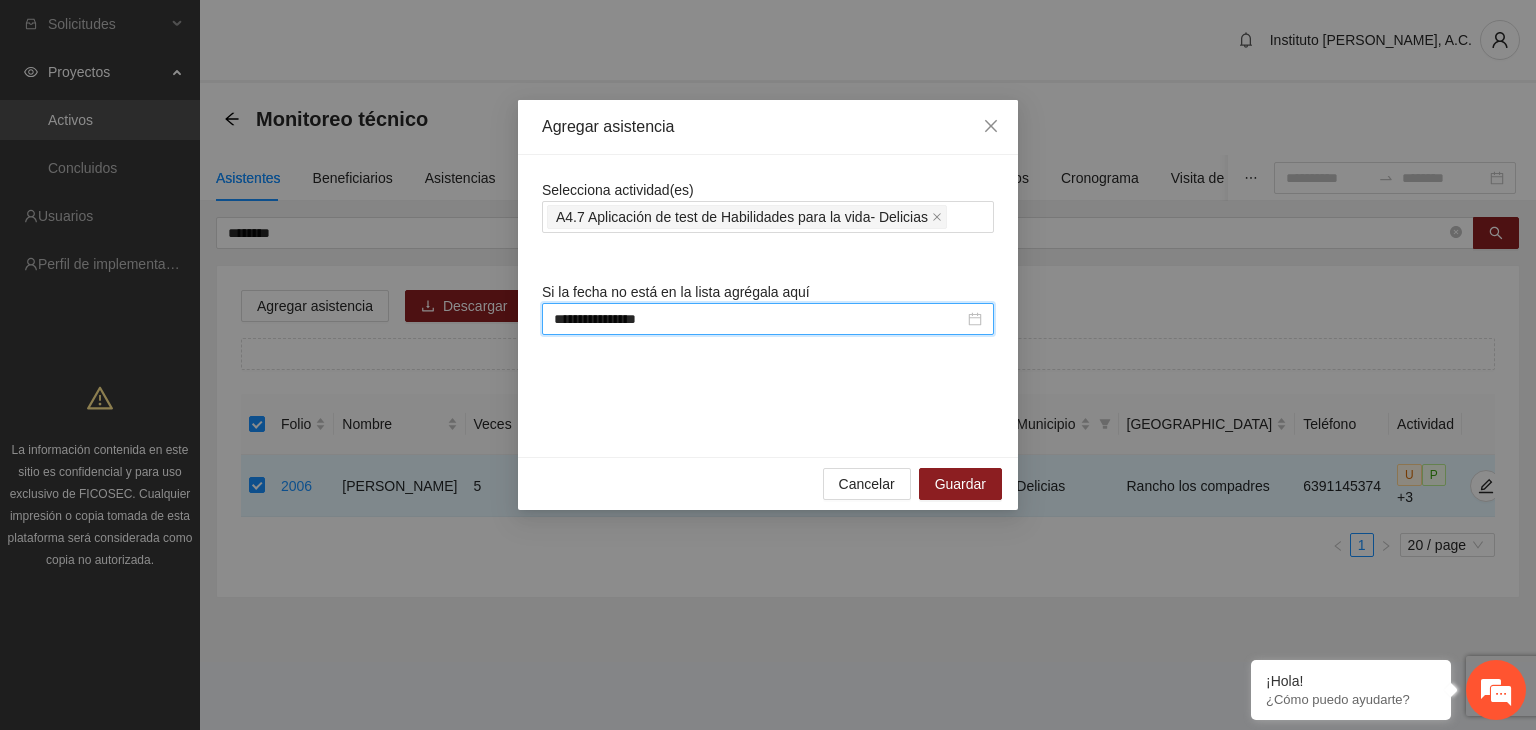 type on "**********" 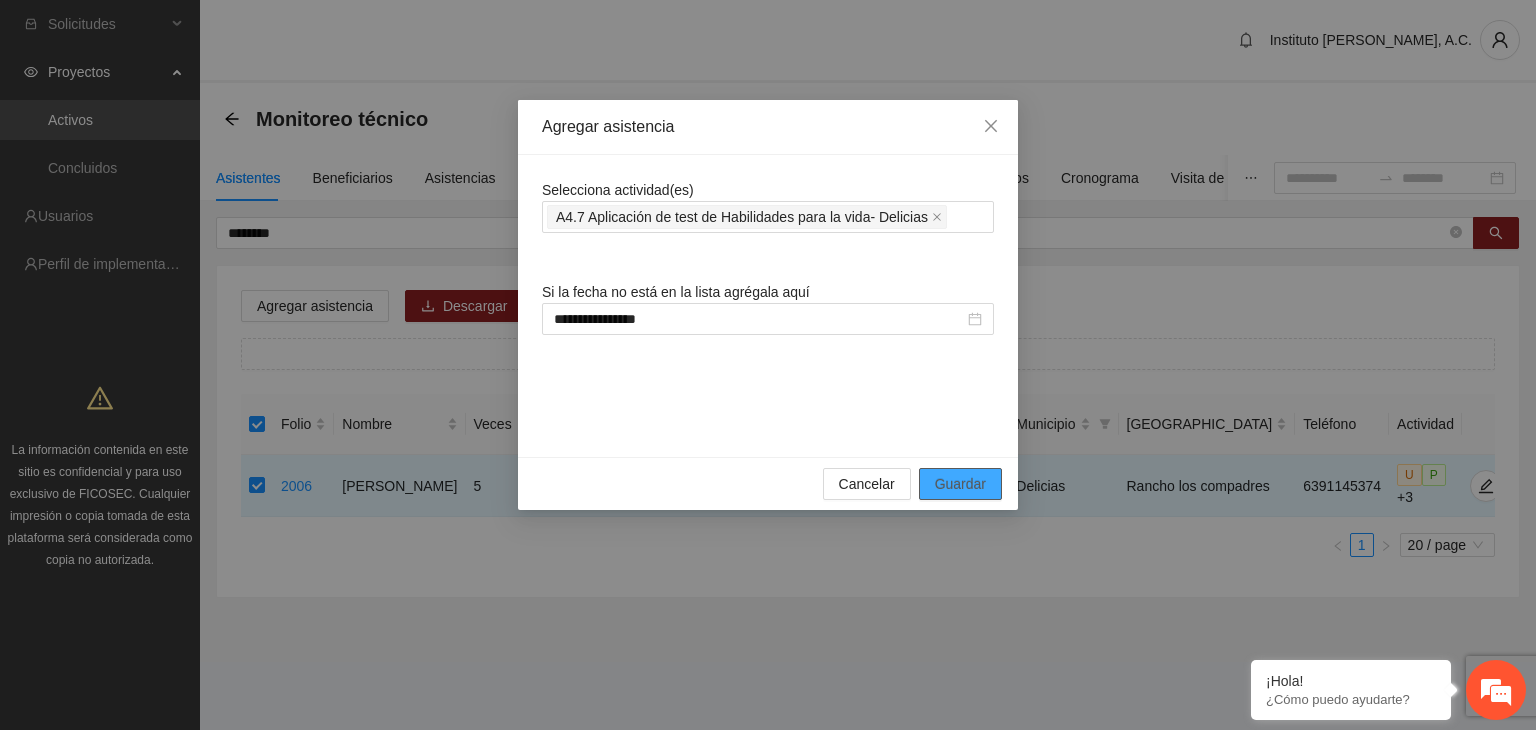 click on "Guardar" at bounding box center [960, 484] 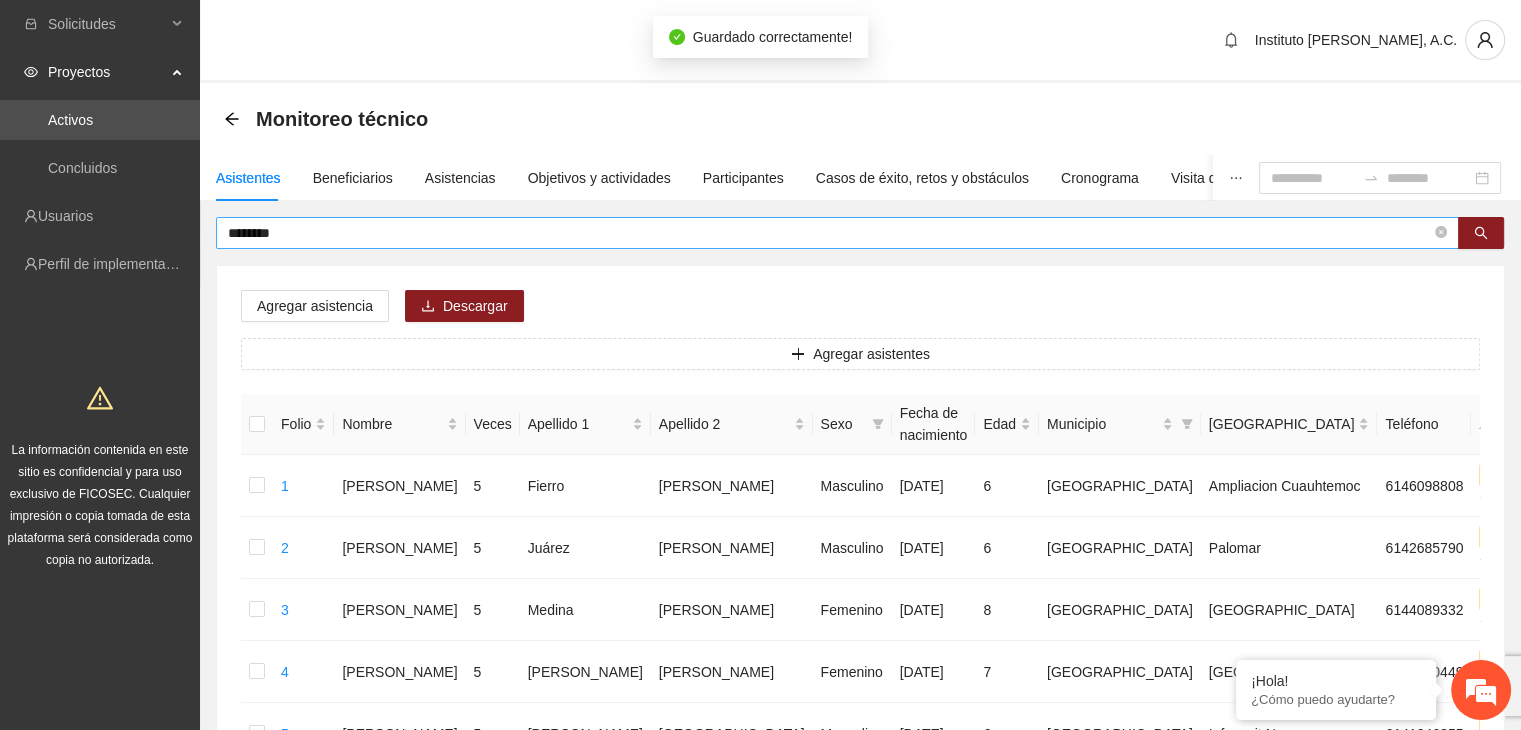 click on "********" at bounding box center [829, 233] 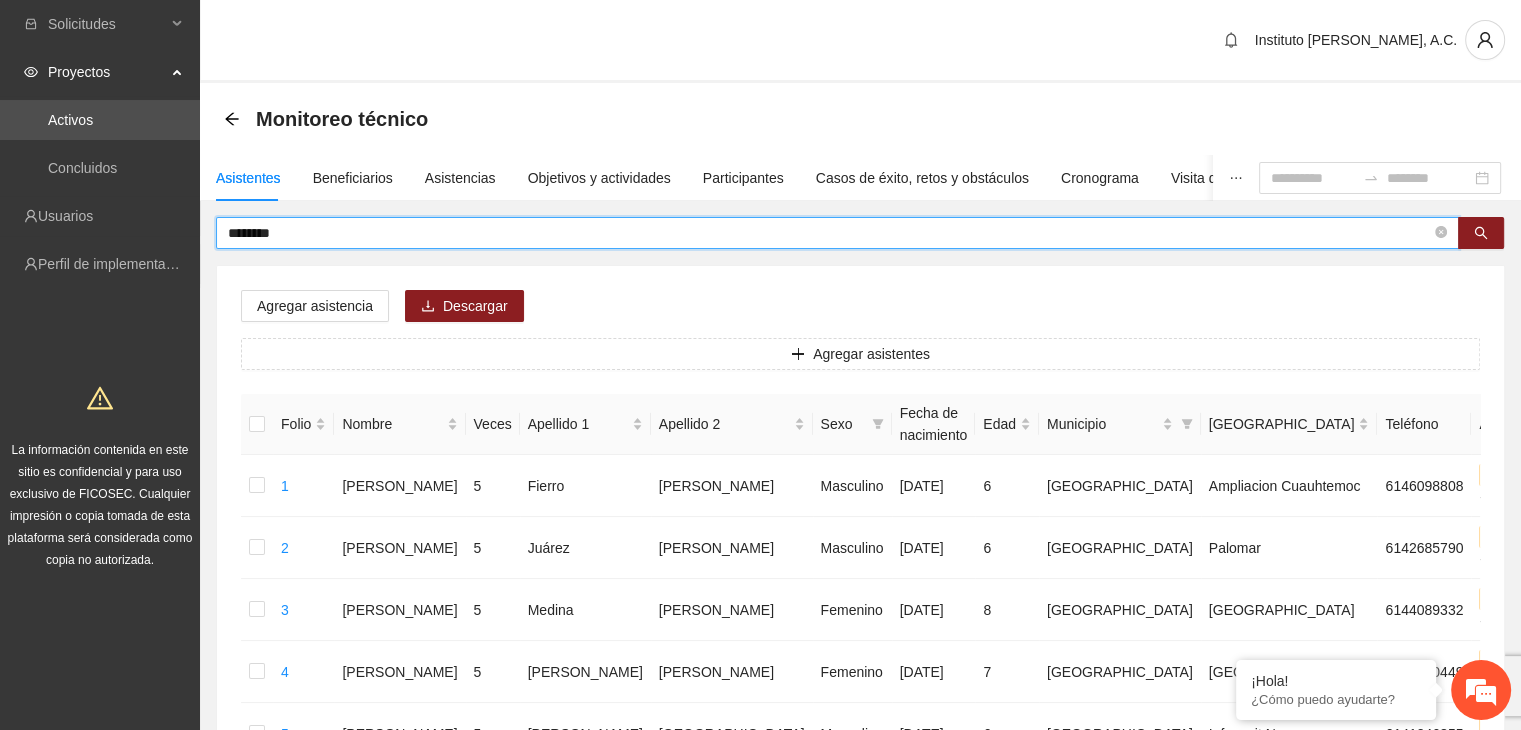 click on "********" at bounding box center (829, 233) 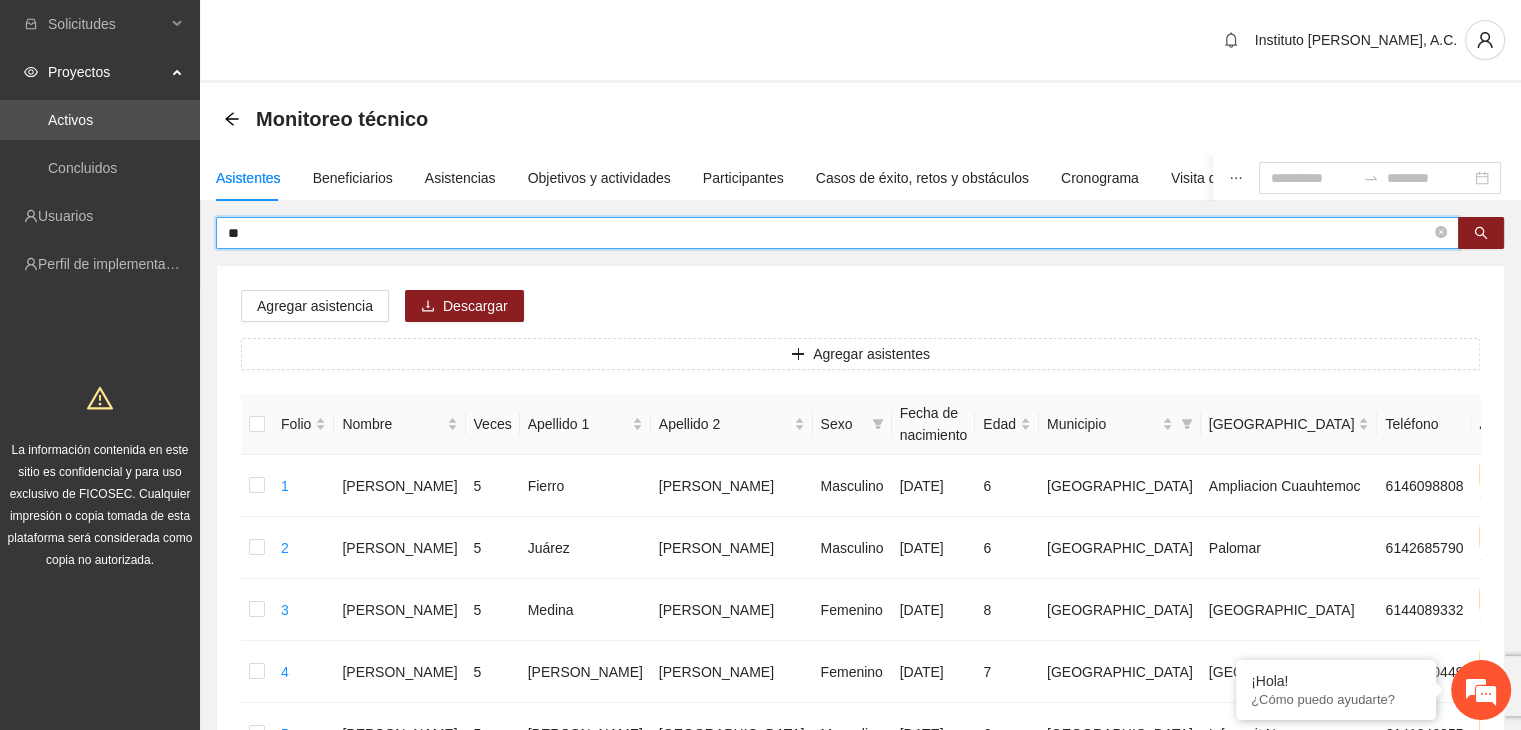 type on "*" 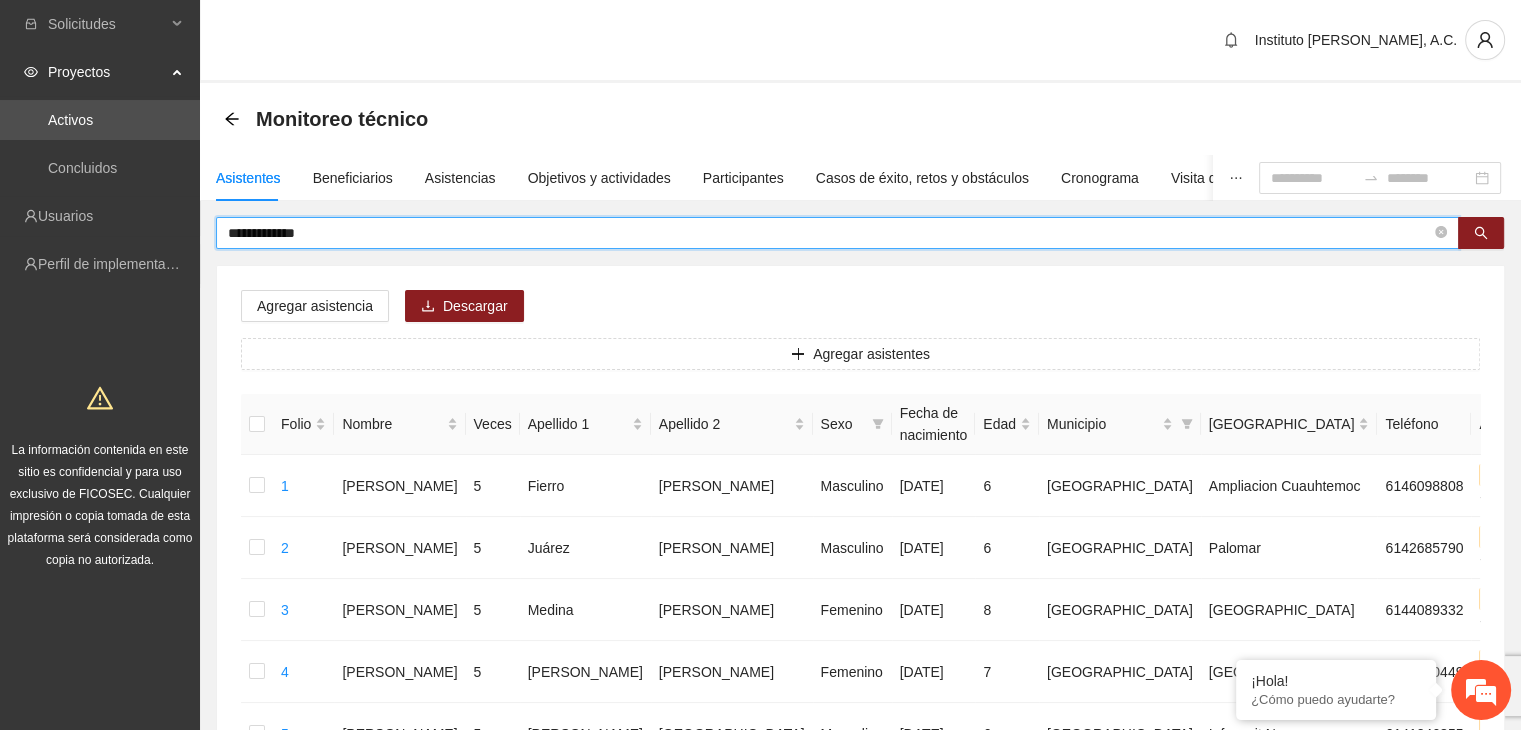 type on "**********" 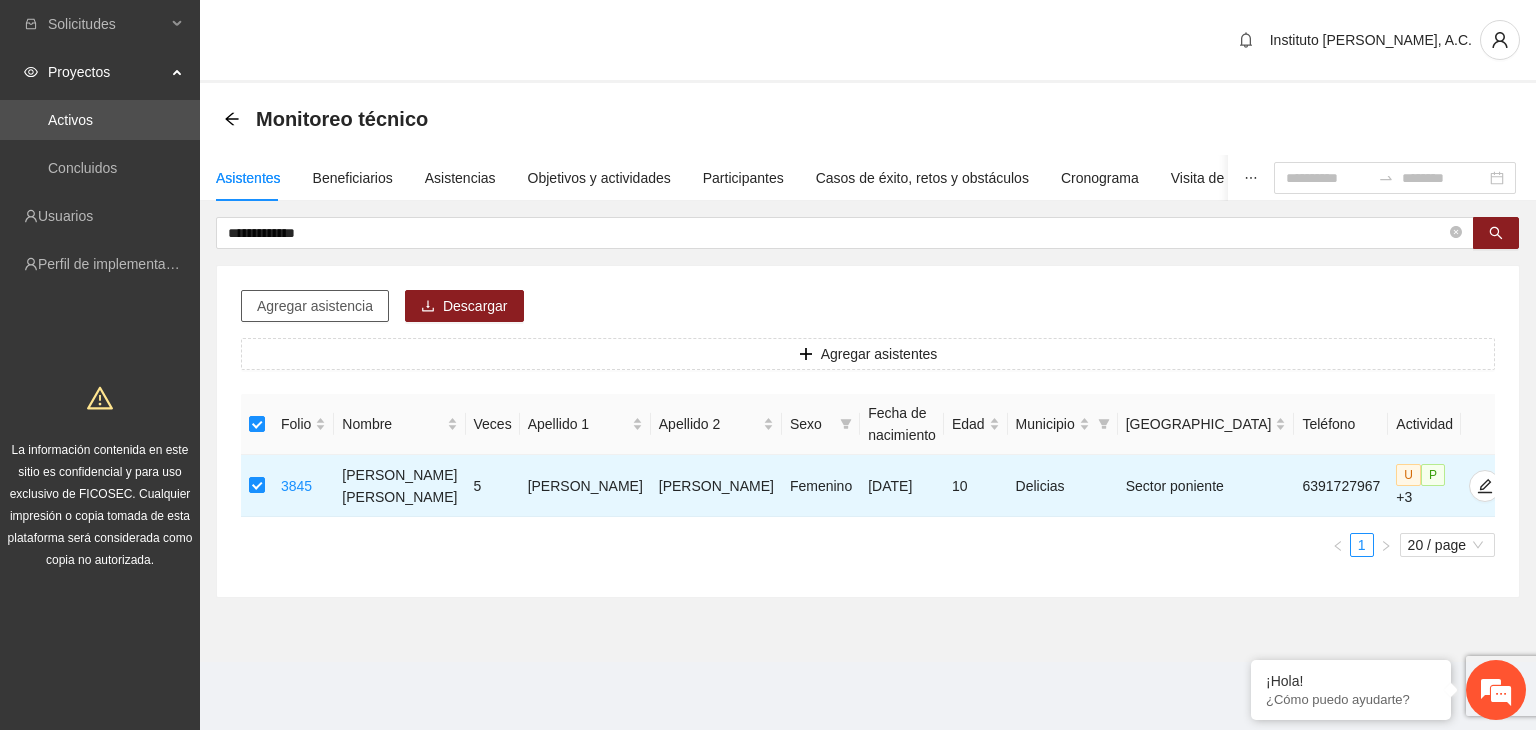 click on "Agregar asistencia" at bounding box center [315, 306] 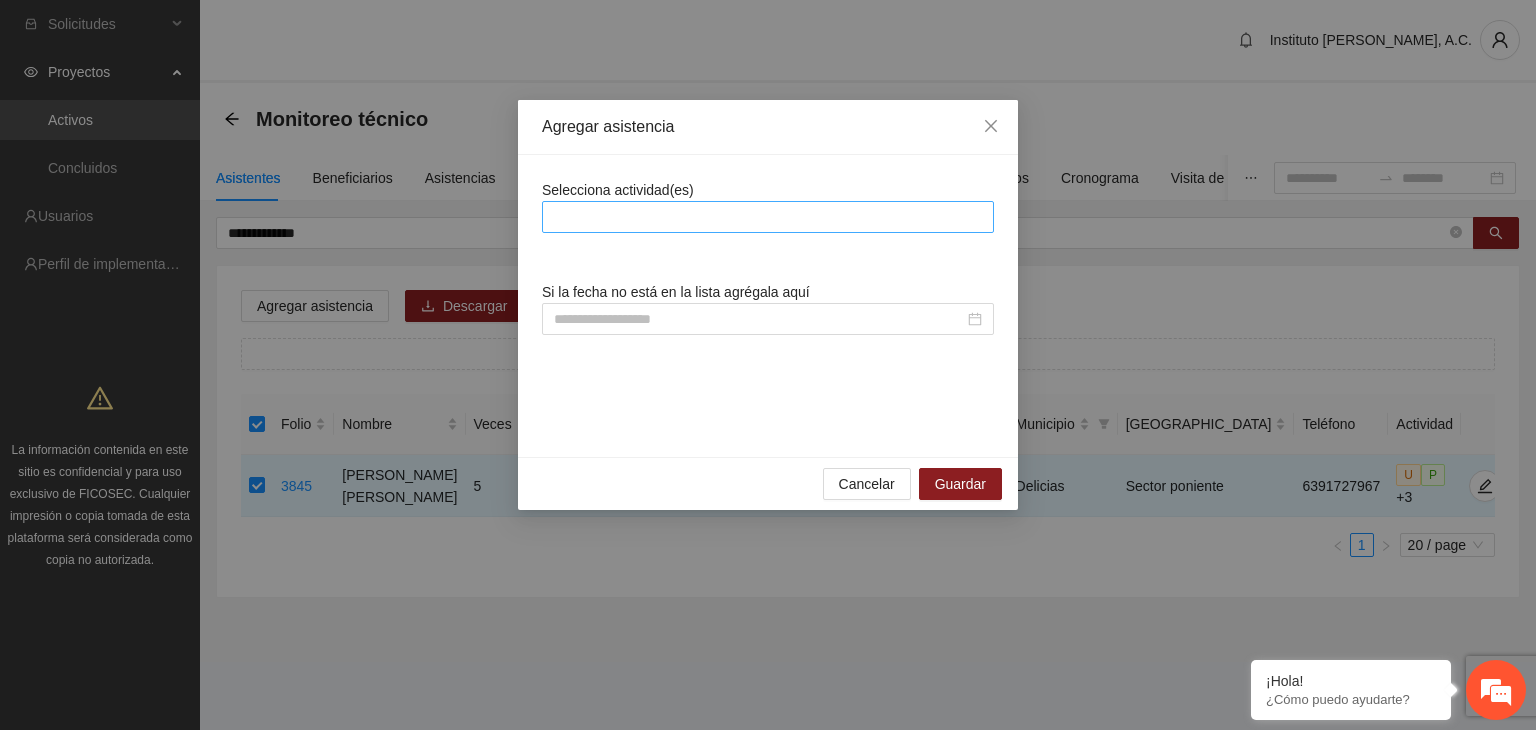 click at bounding box center [768, 217] 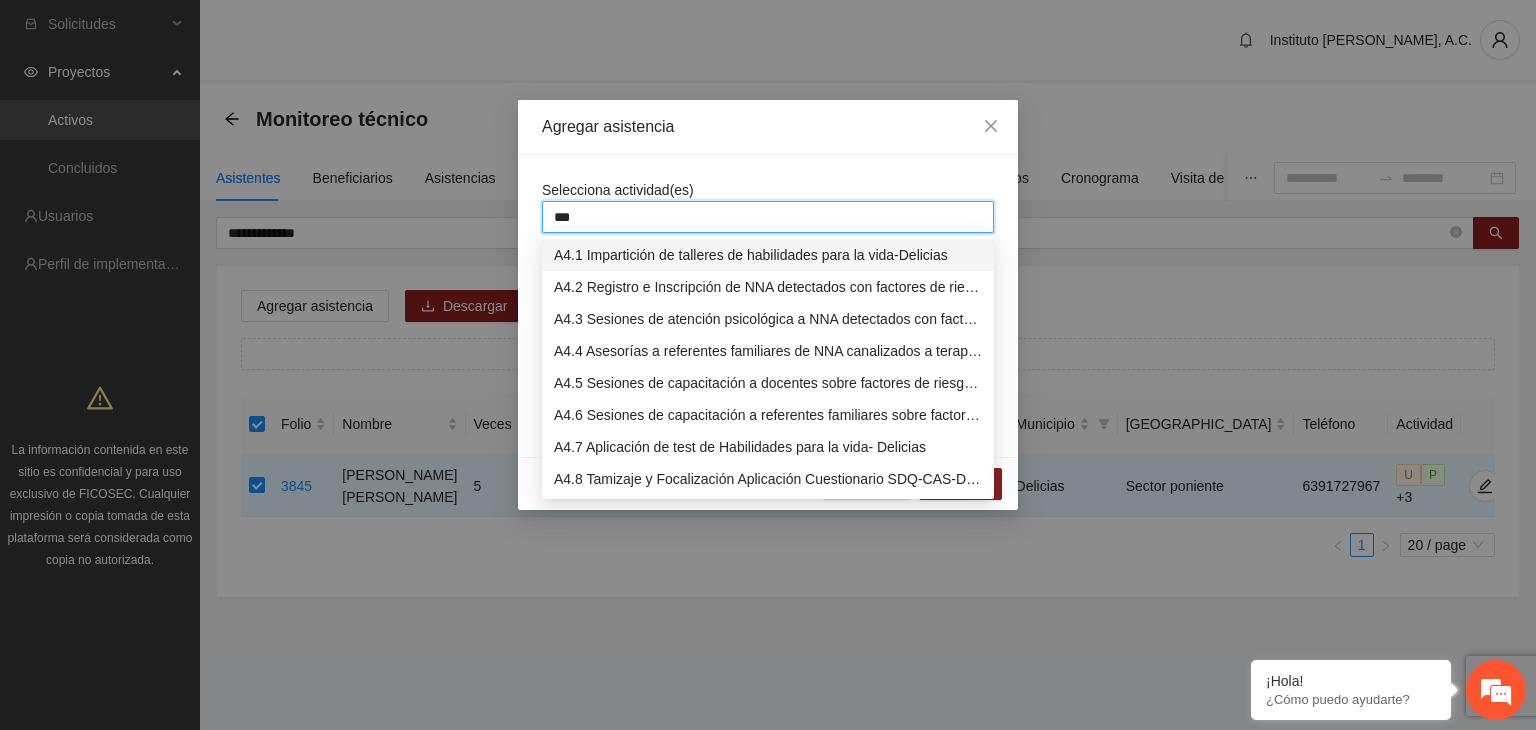 type on "****" 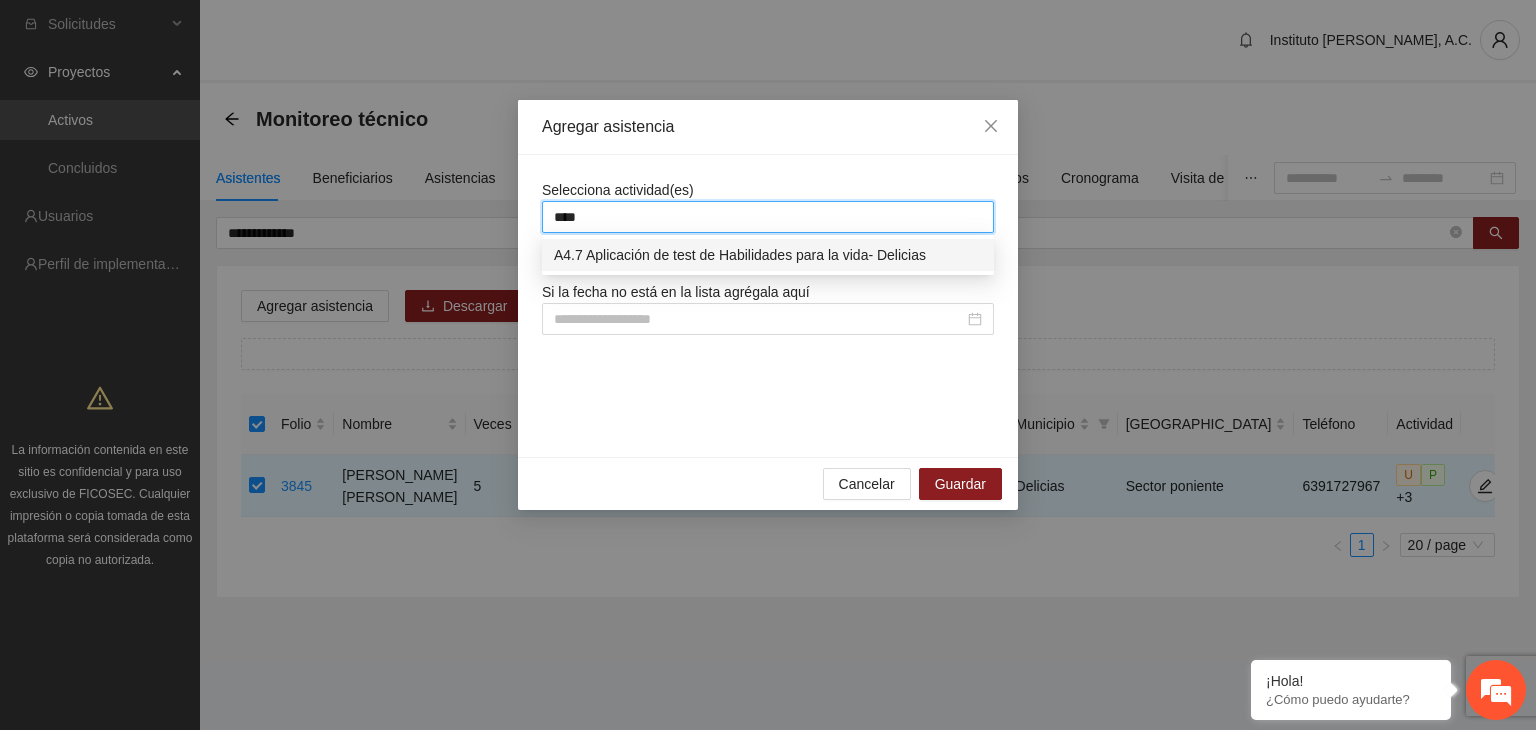 click on "A4.7 Aplicación de test de Habilidades para la vida- Delicias" at bounding box center [768, 255] 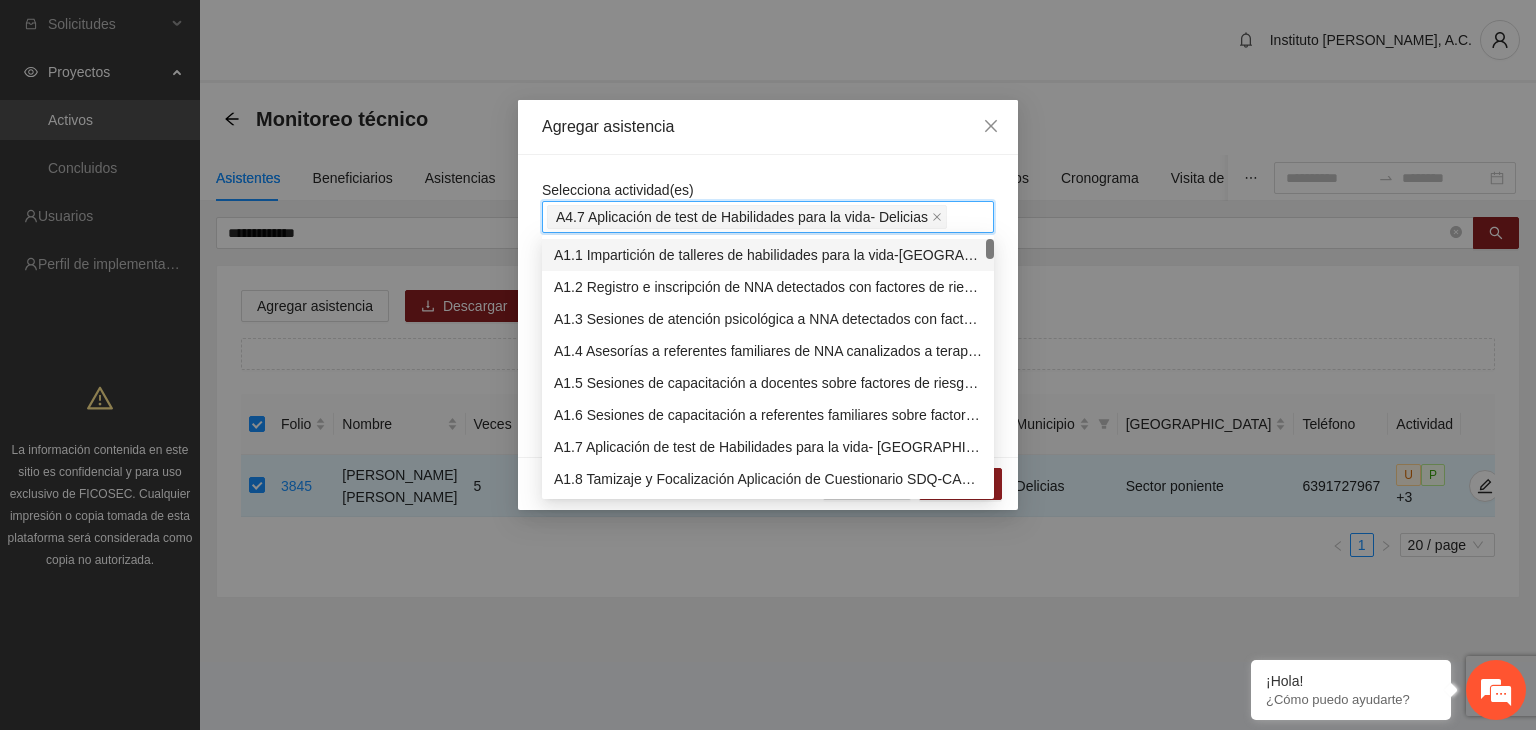 click on "Selecciona actividad(es) A4.7 Aplicación de test de Habilidades para la vida- Delicias A4.7 Aplicación de test de Habilidades para la vida- Delicias   Si la fecha no está en la lista agrégala aquí" at bounding box center (768, 306) 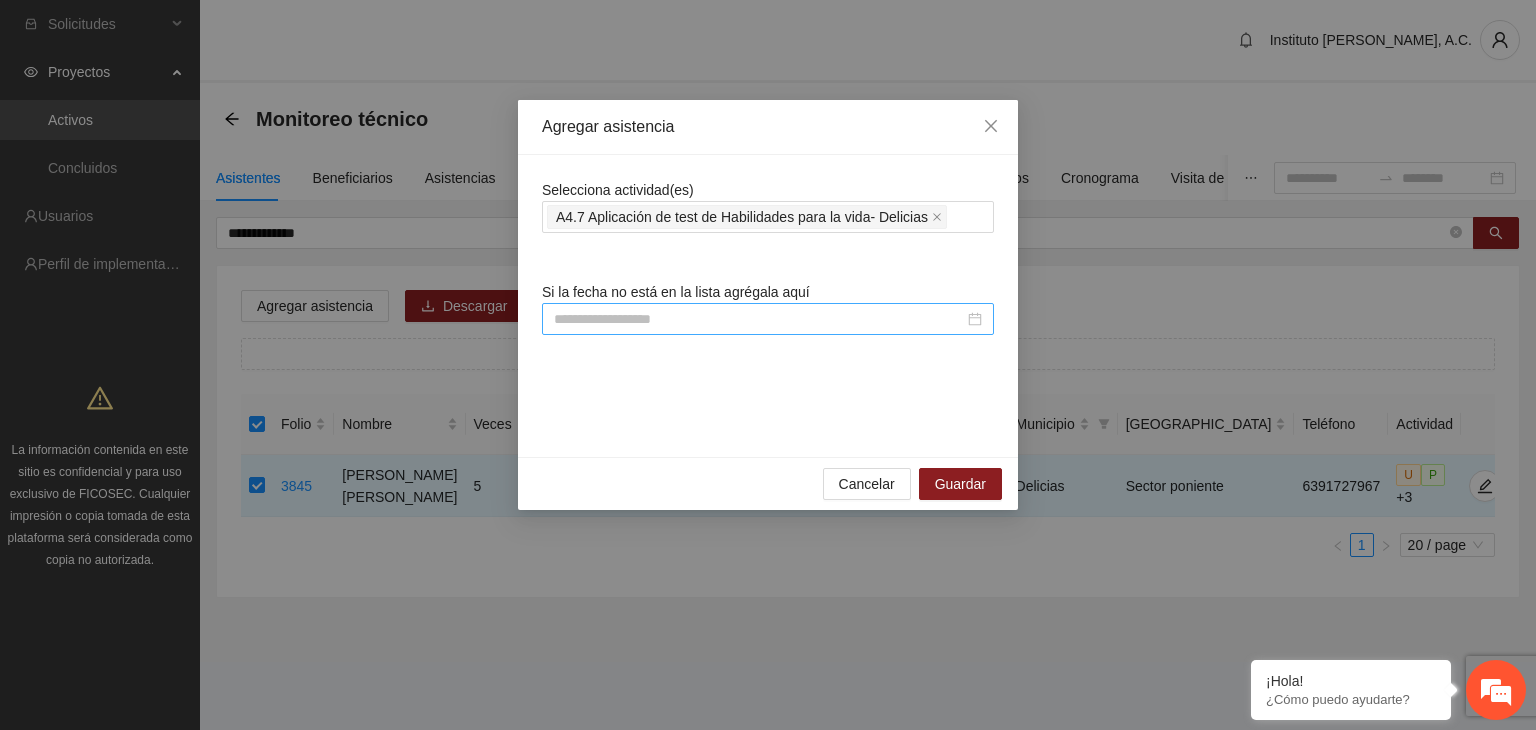 click at bounding box center [768, 319] 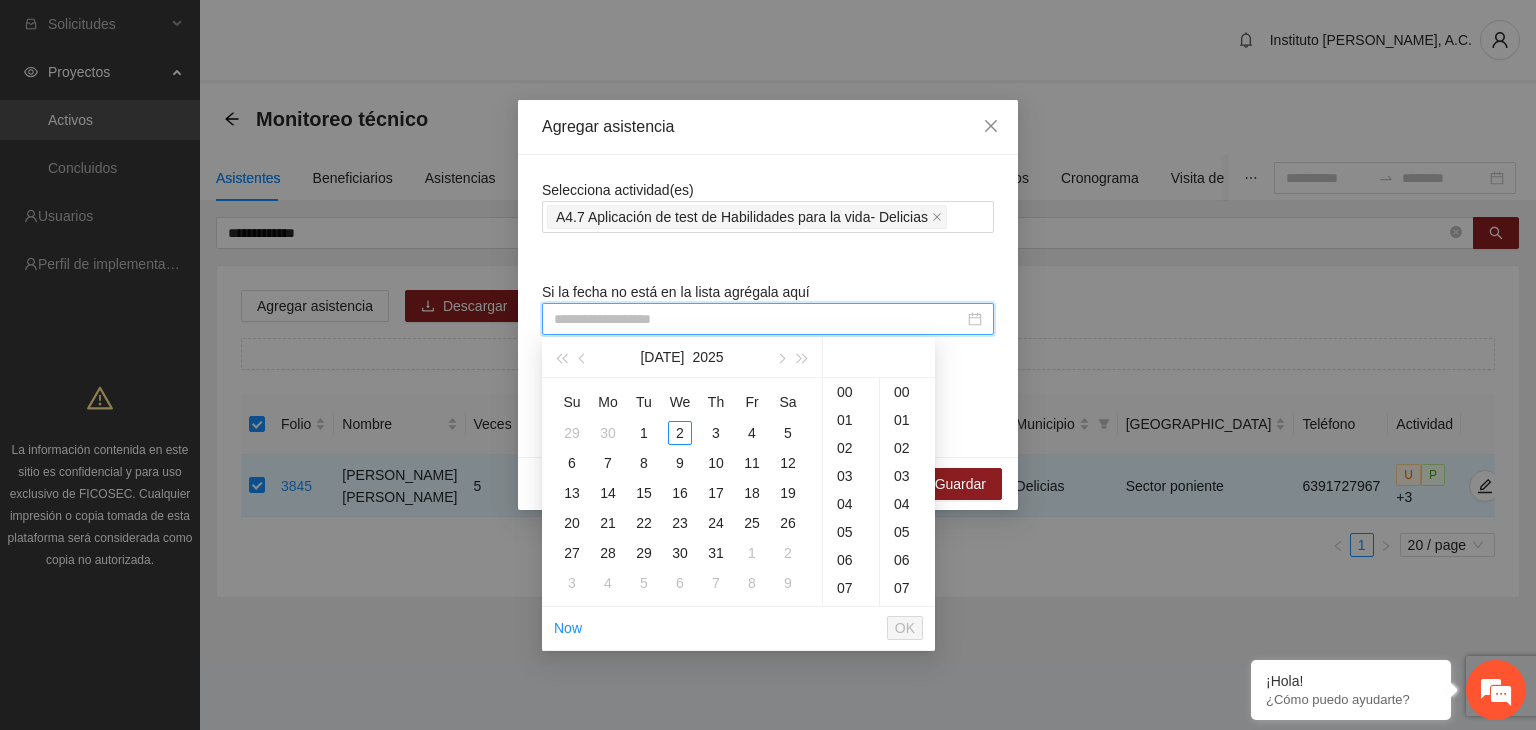 click at bounding box center [759, 319] 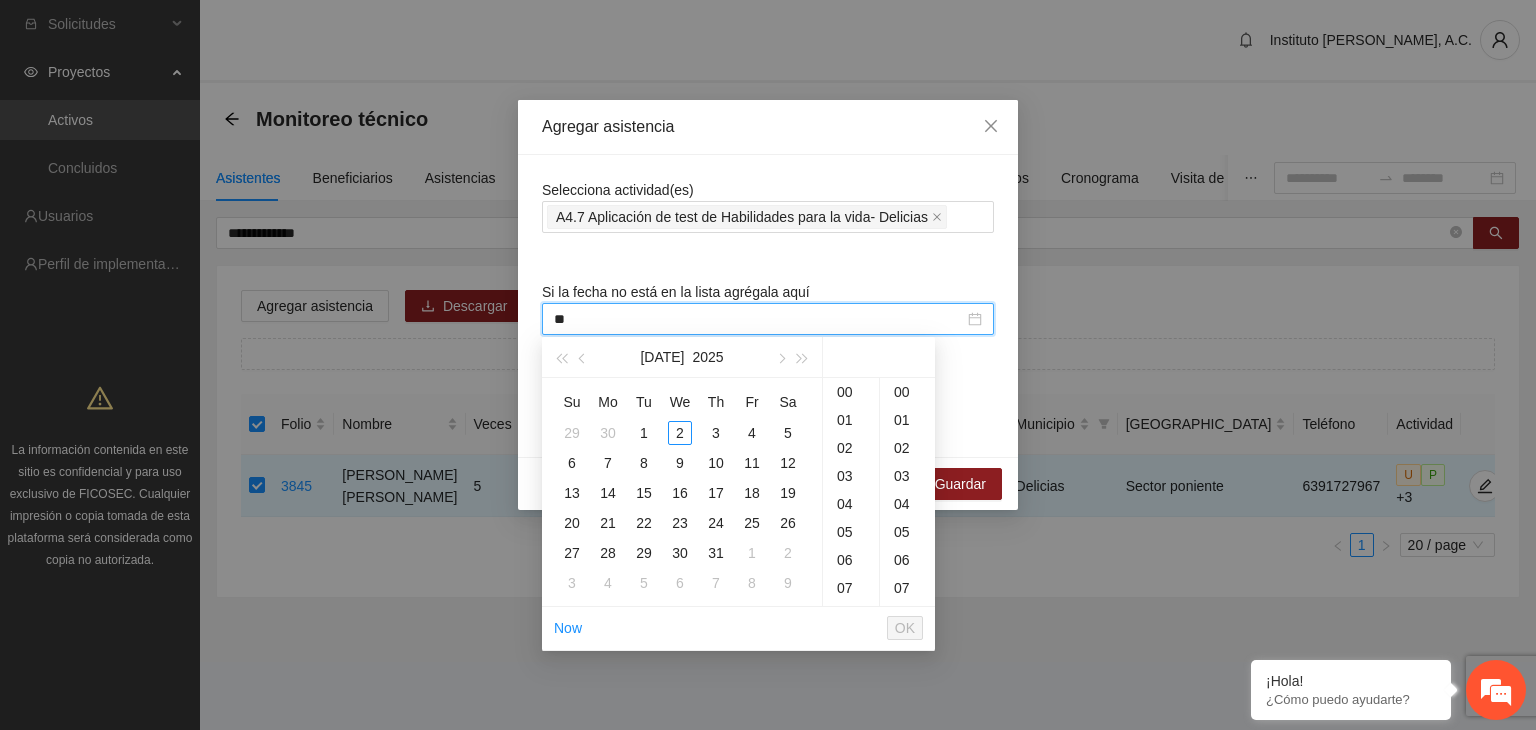 type on "*" 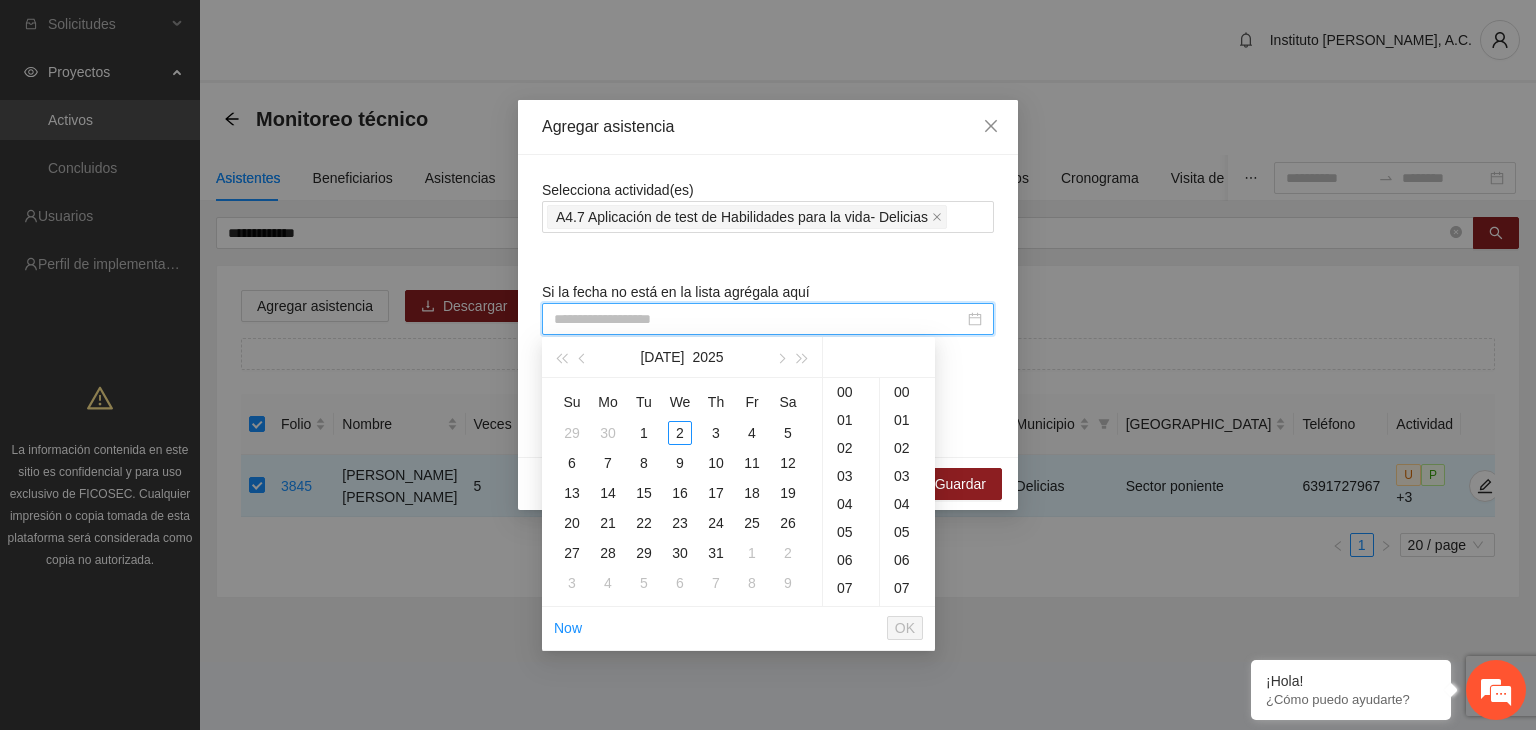 paste on "**********" 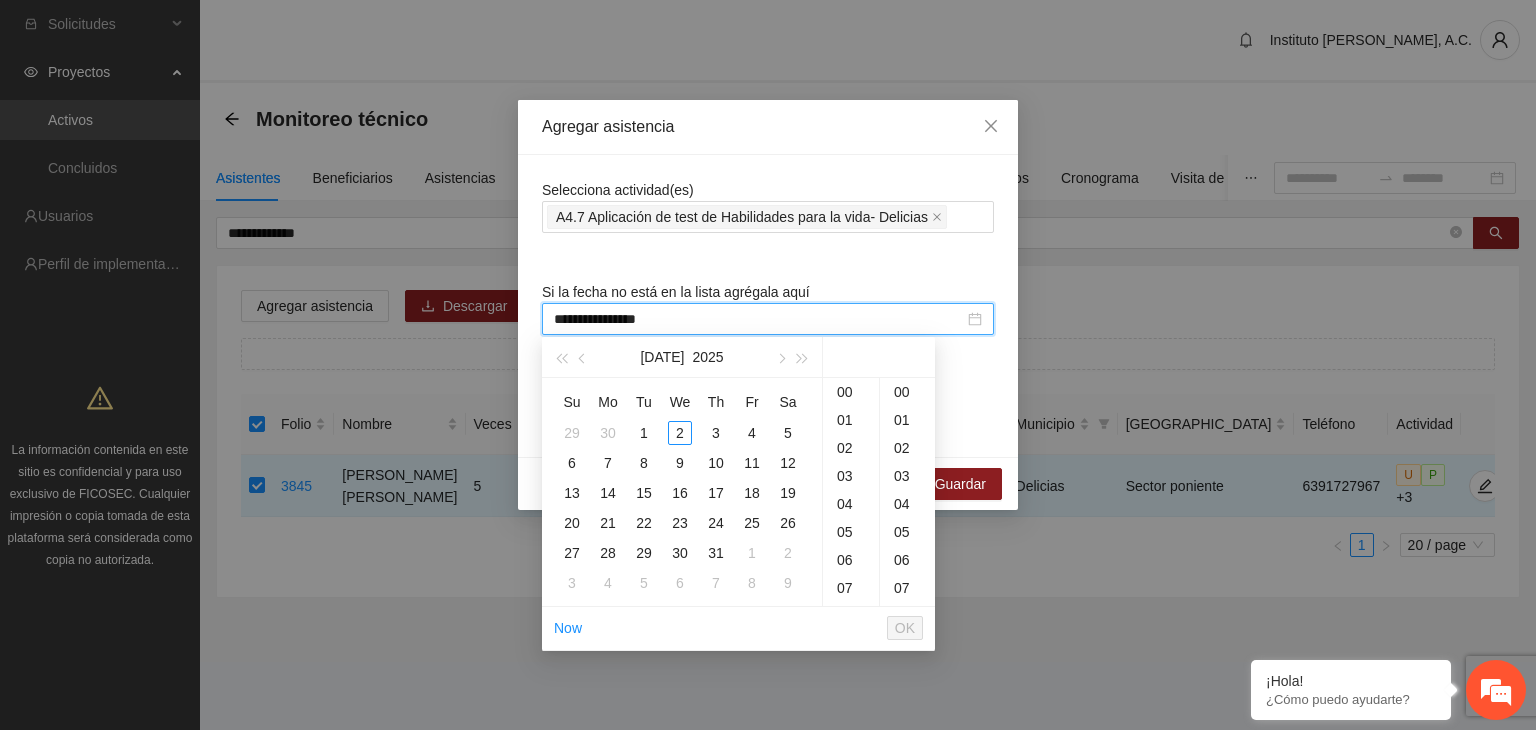 scroll, scrollTop: 168, scrollLeft: 0, axis: vertical 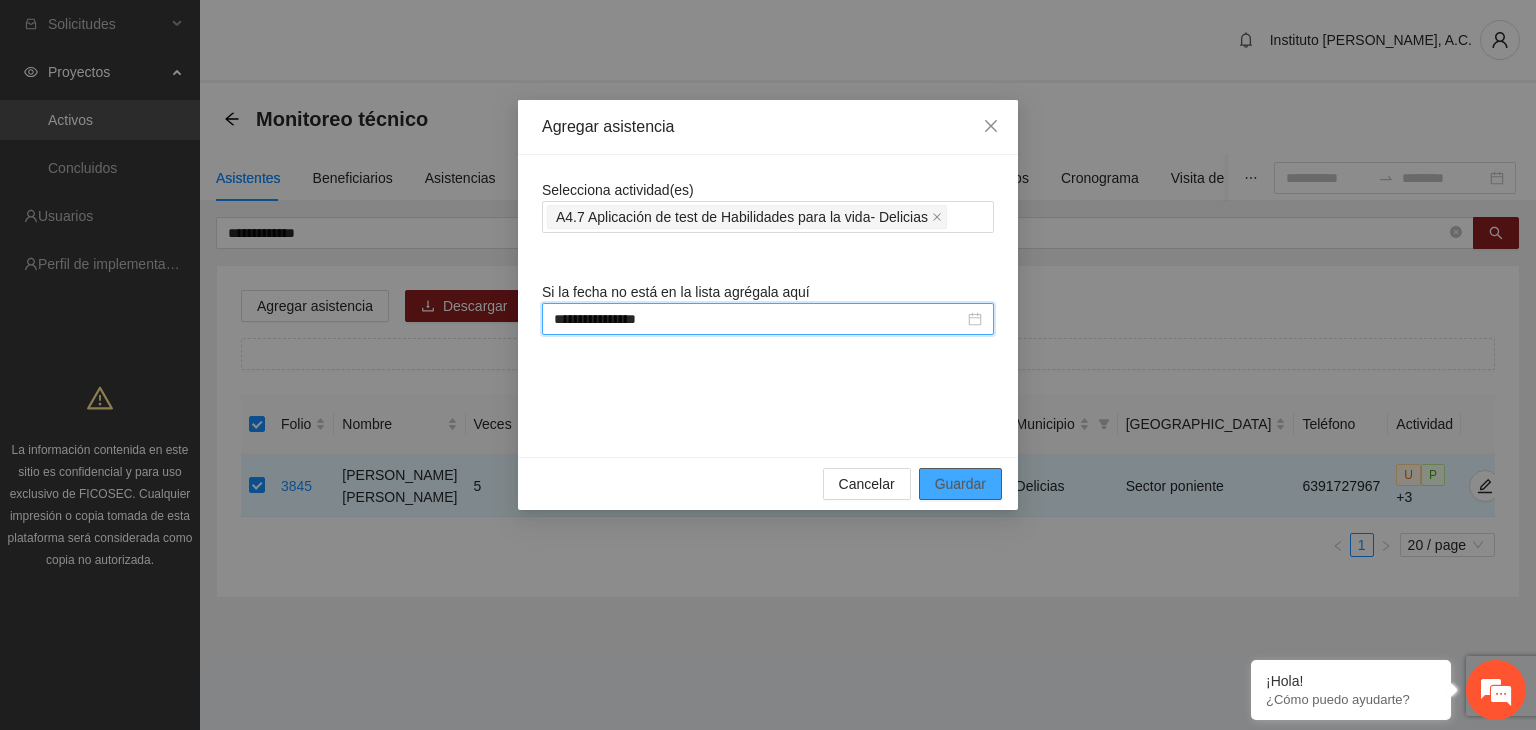type on "**********" 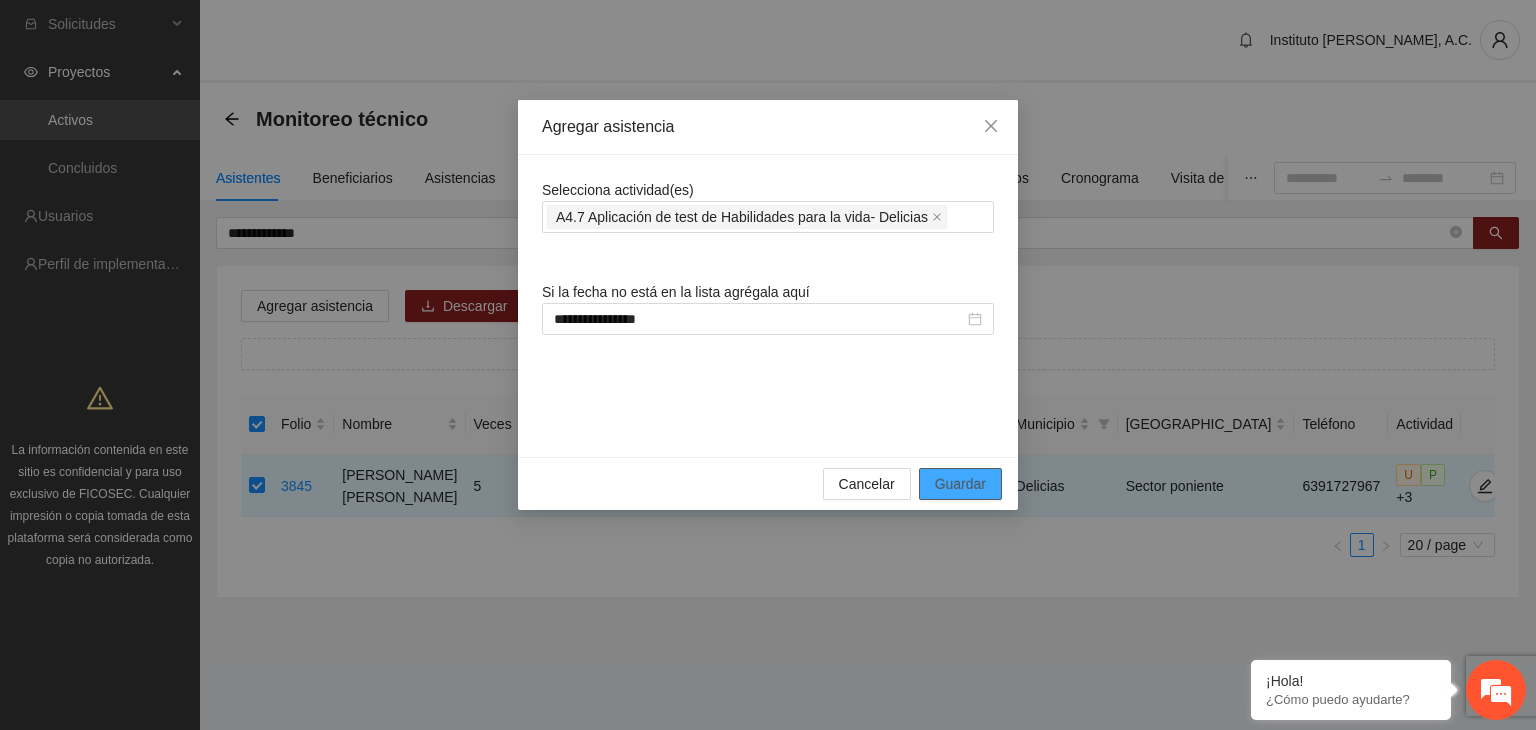 click on "Guardar" at bounding box center [960, 484] 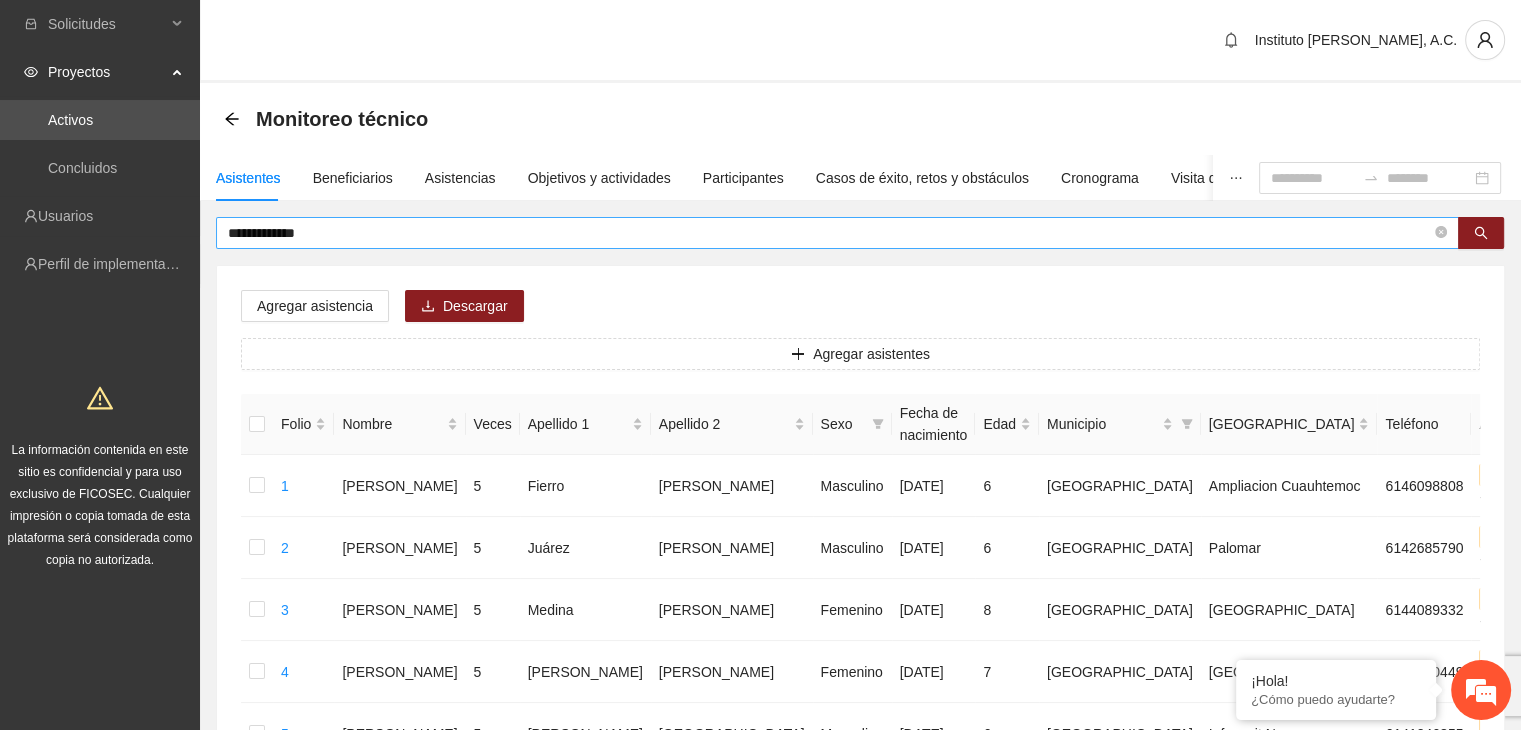 click on "**********" at bounding box center (829, 233) 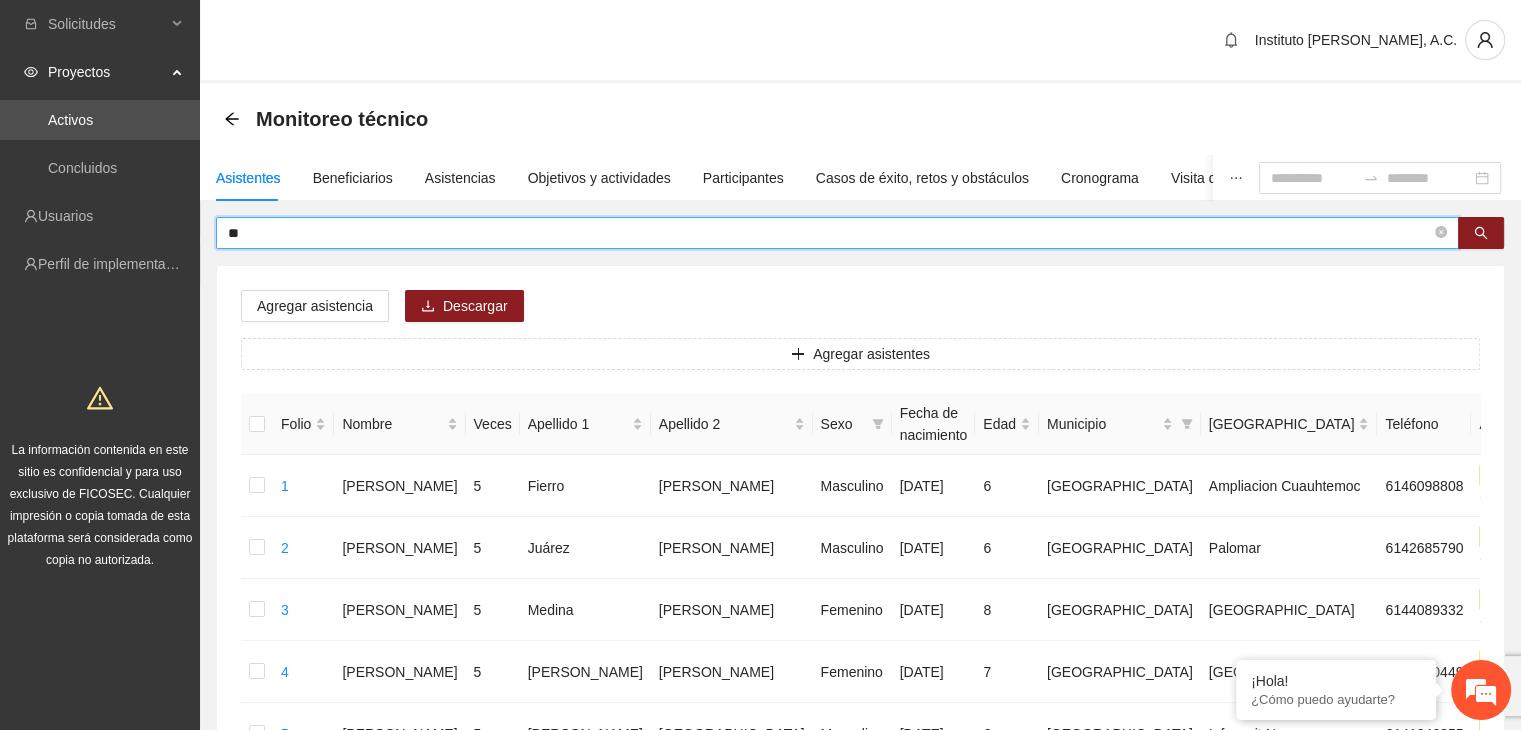 type on "*" 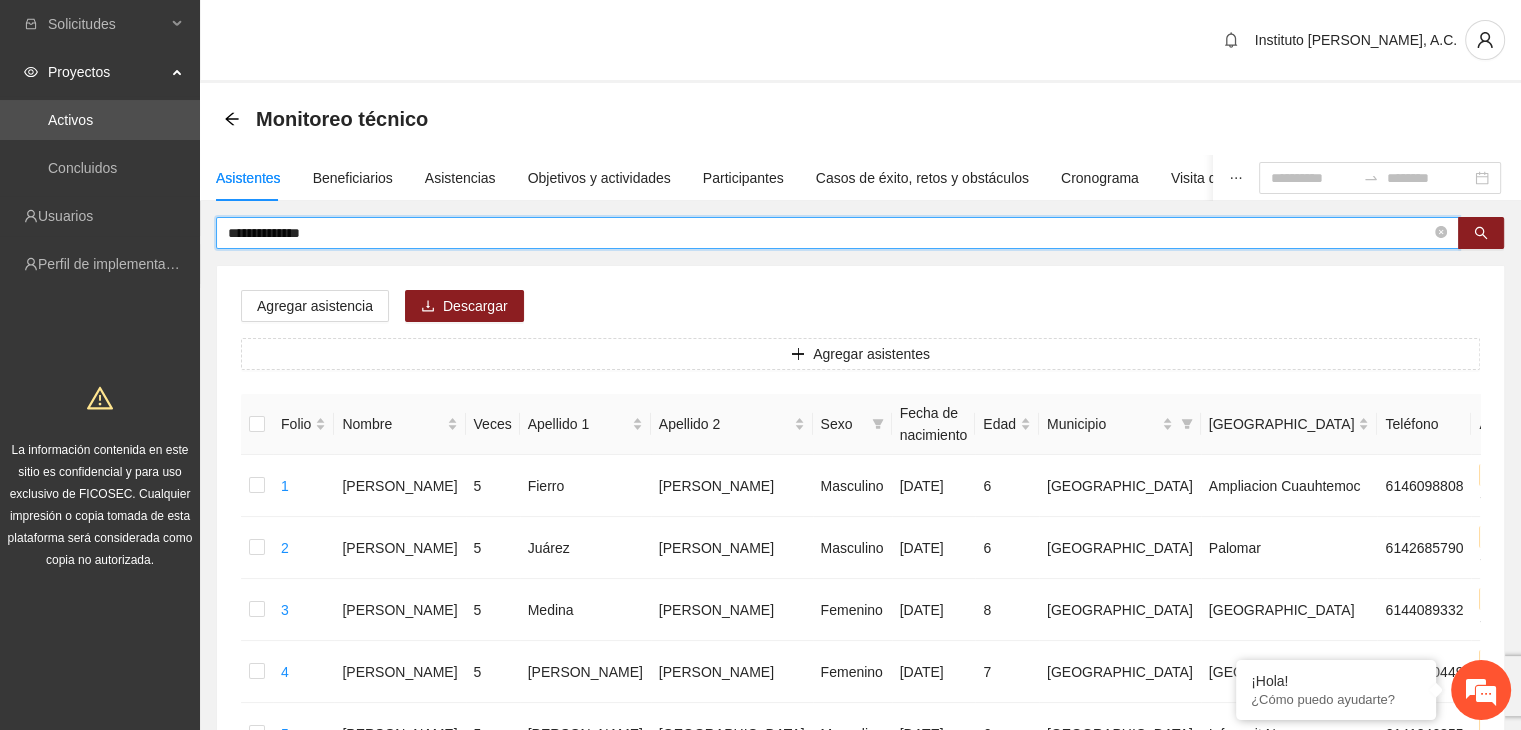 type on "**********" 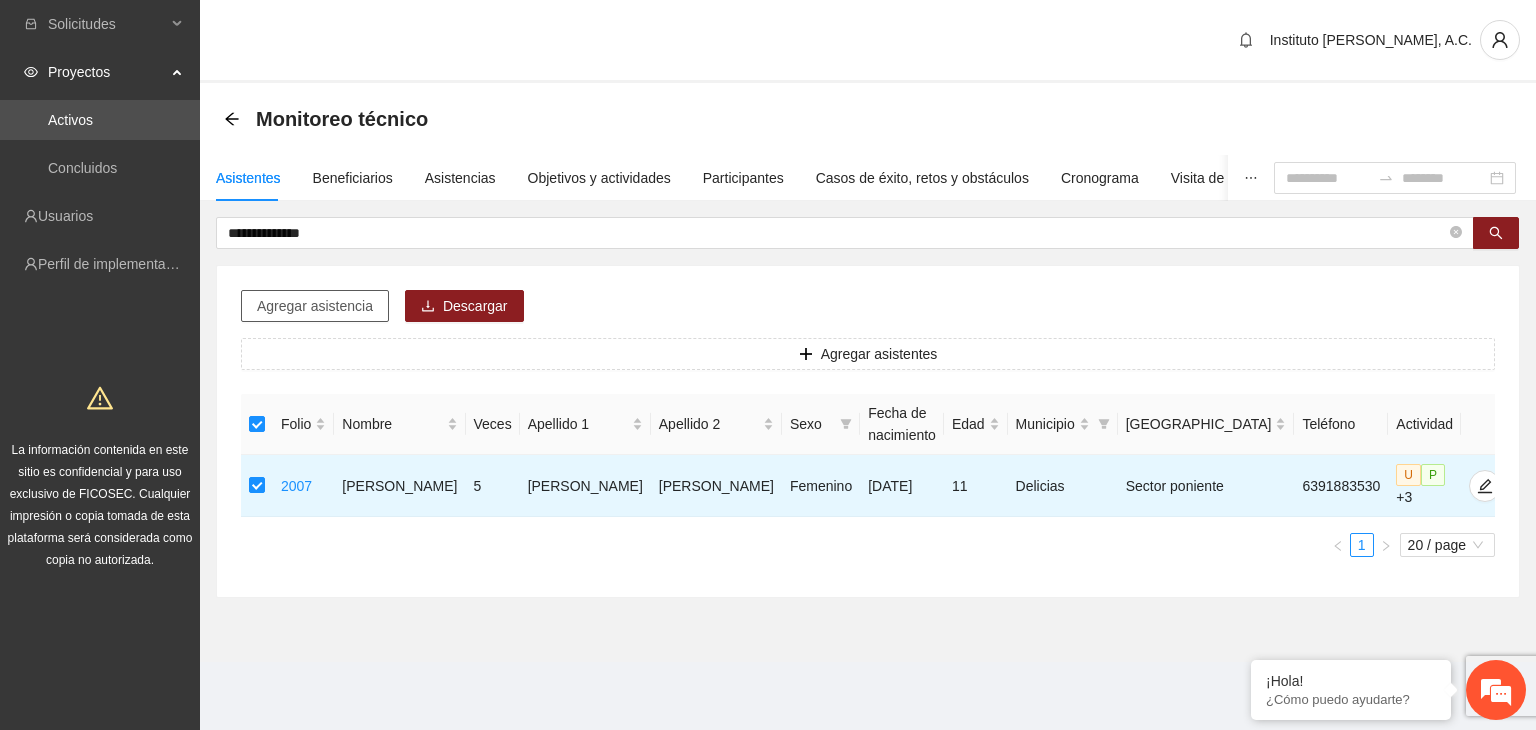 click on "Agregar asistencia" at bounding box center (315, 306) 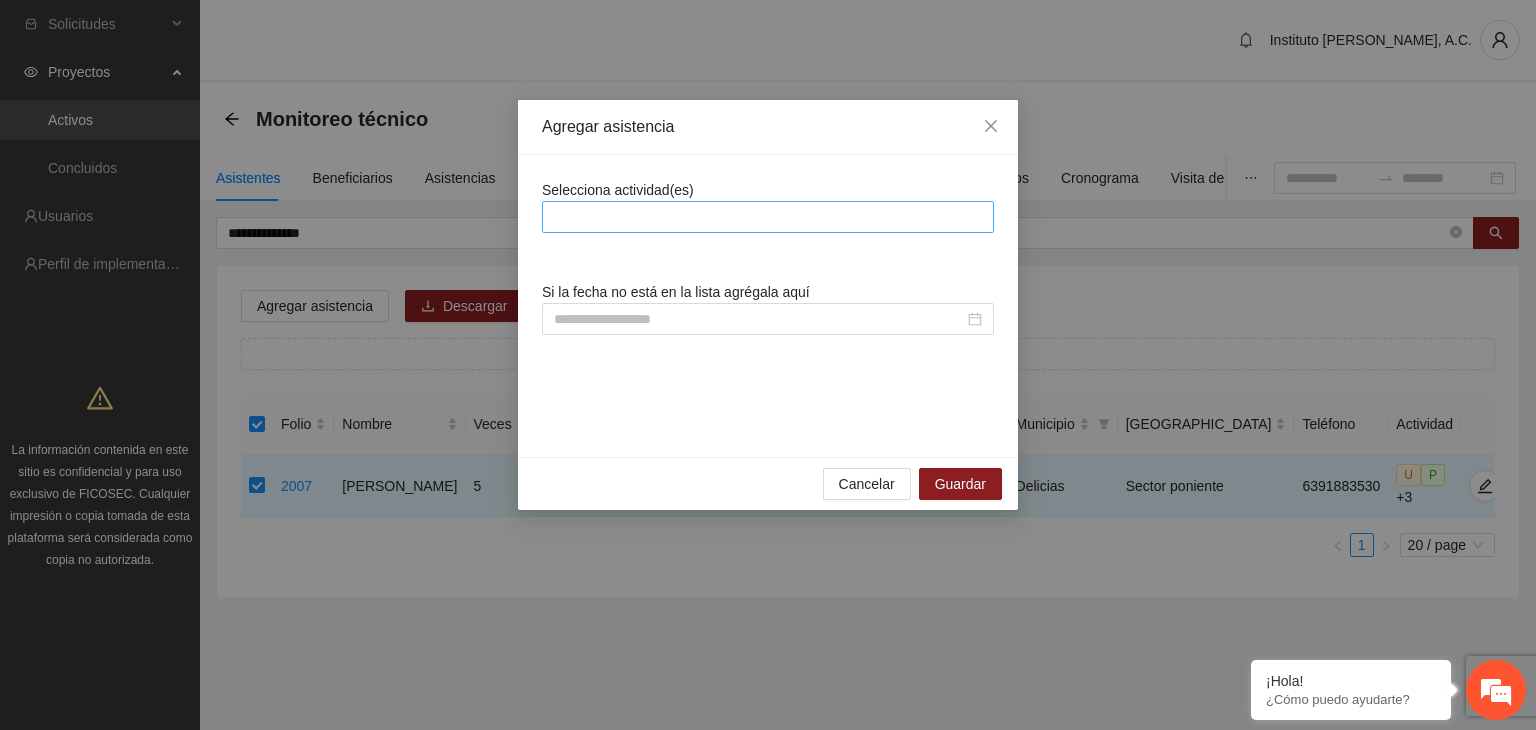 click at bounding box center [768, 217] 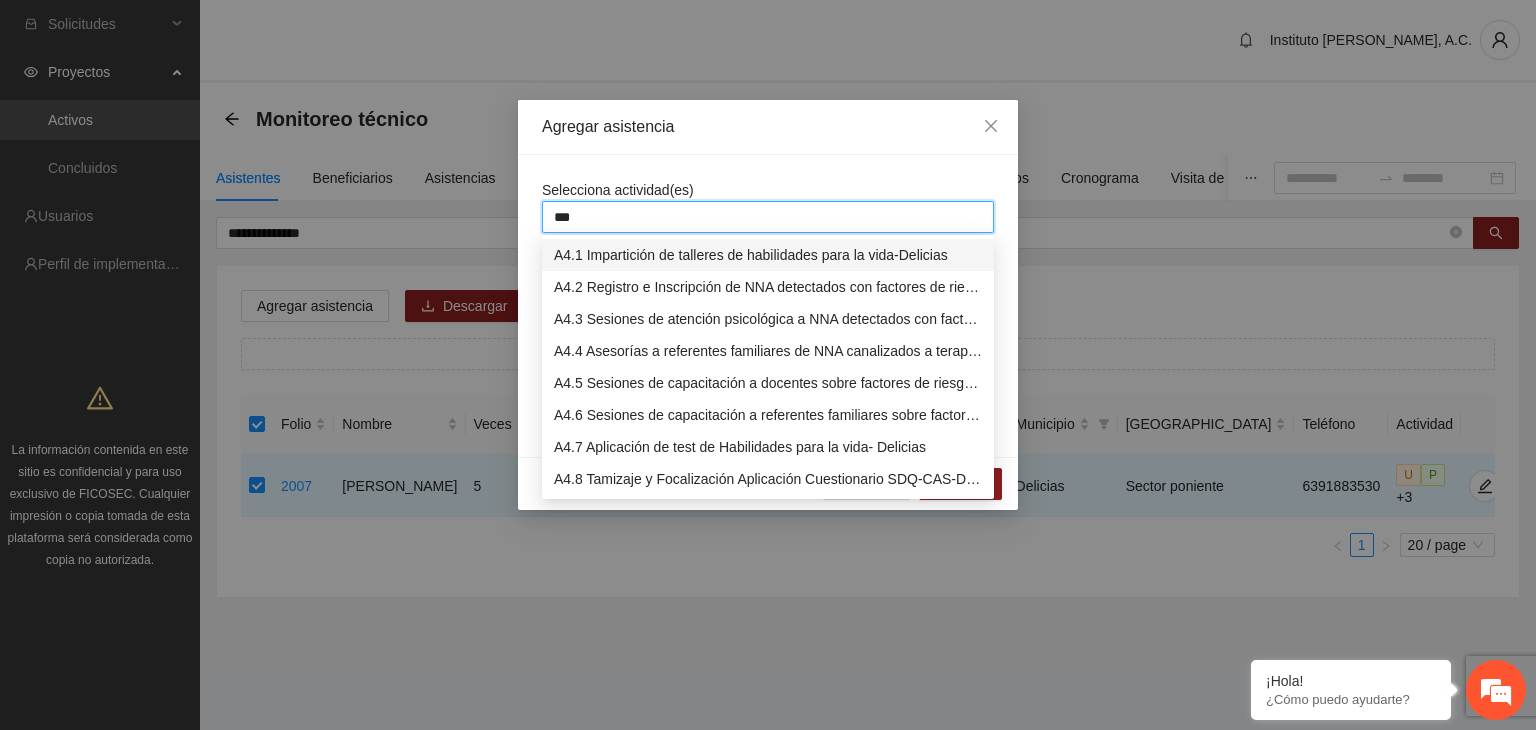 type on "****" 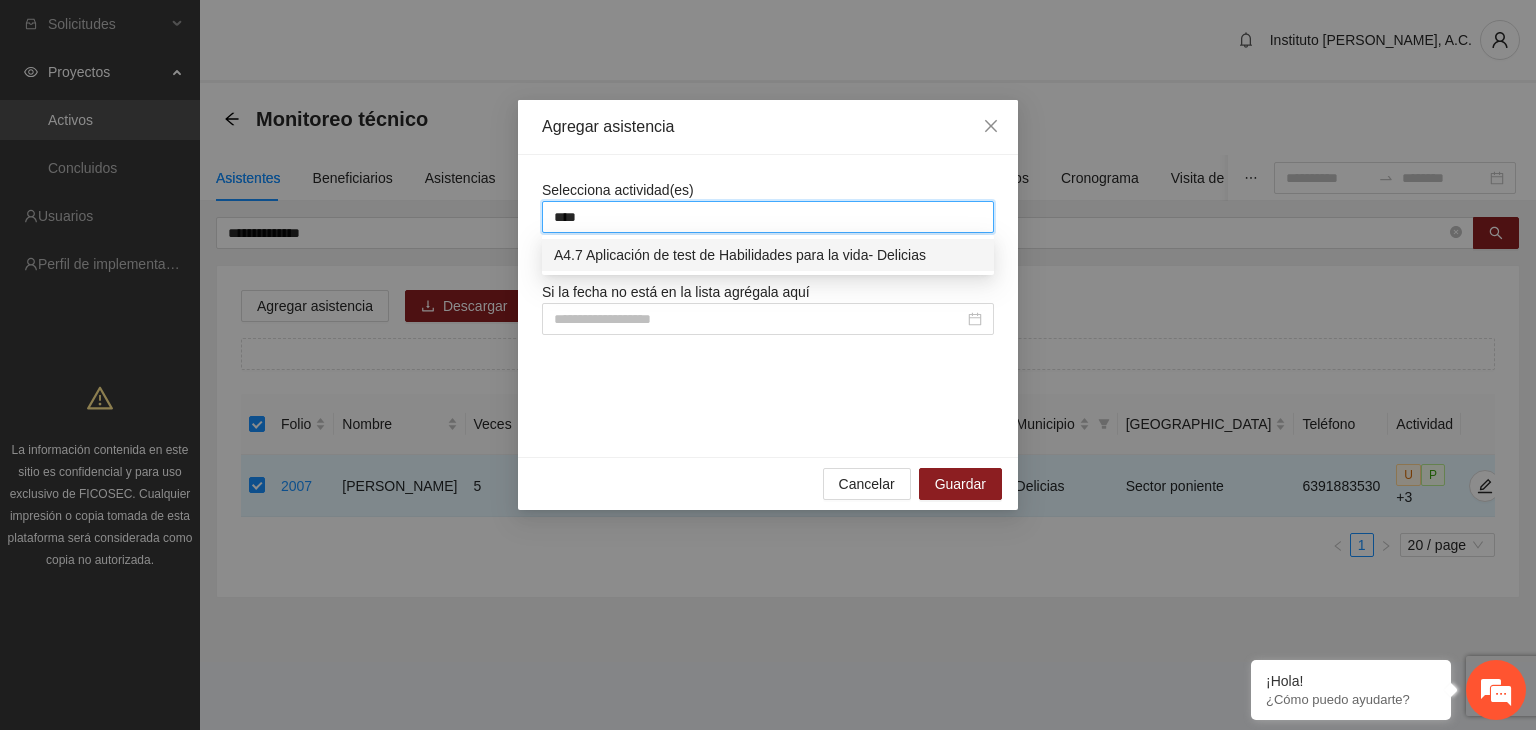 click on "A4.7 Aplicación de test de Habilidades para la vida- Delicias" at bounding box center (768, 255) 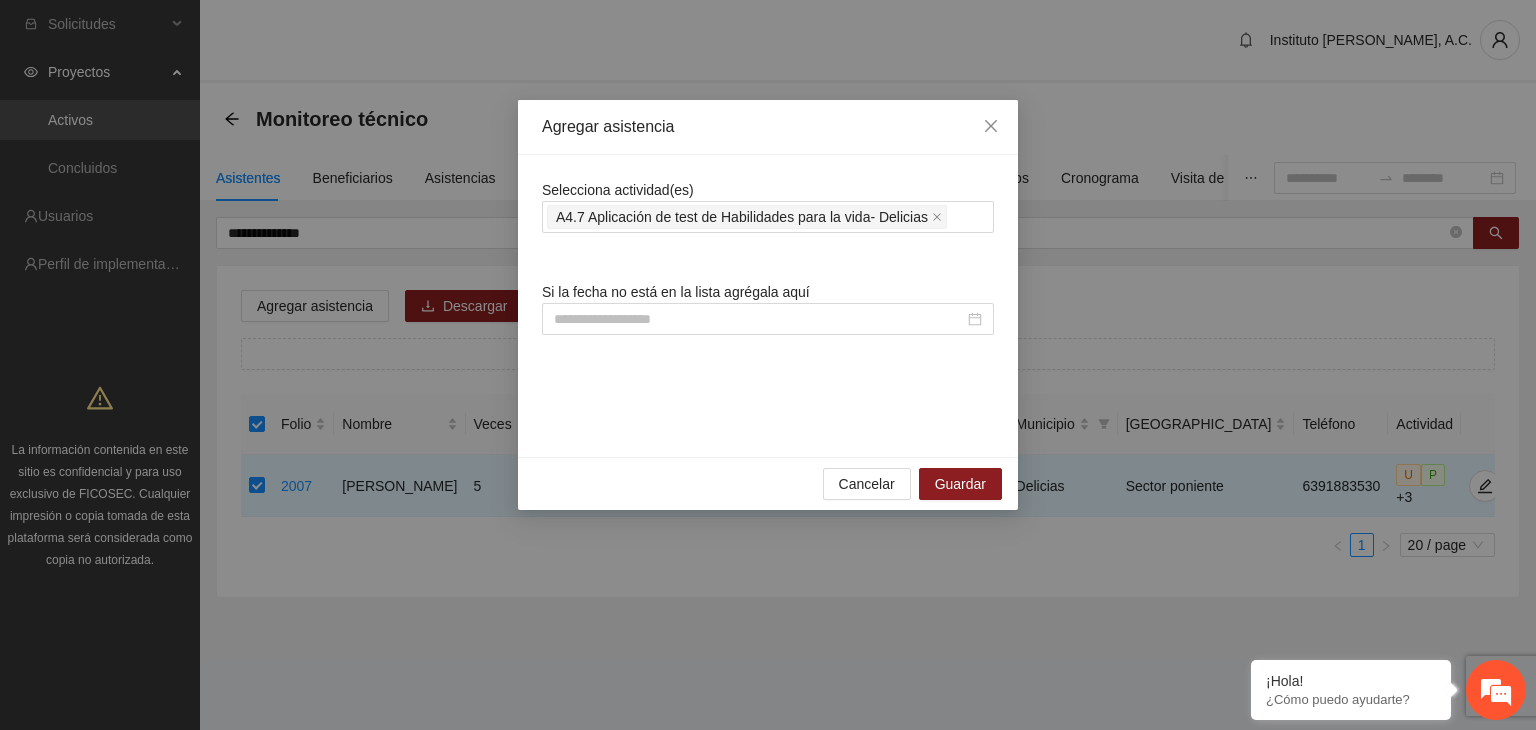 click on "Selecciona actividad(es) A4.7 Aplicación de test de Habilidades para la vida- Delicias   Si la fecha no está en la lista agrégala aquí" at bounding box center [768, 306] 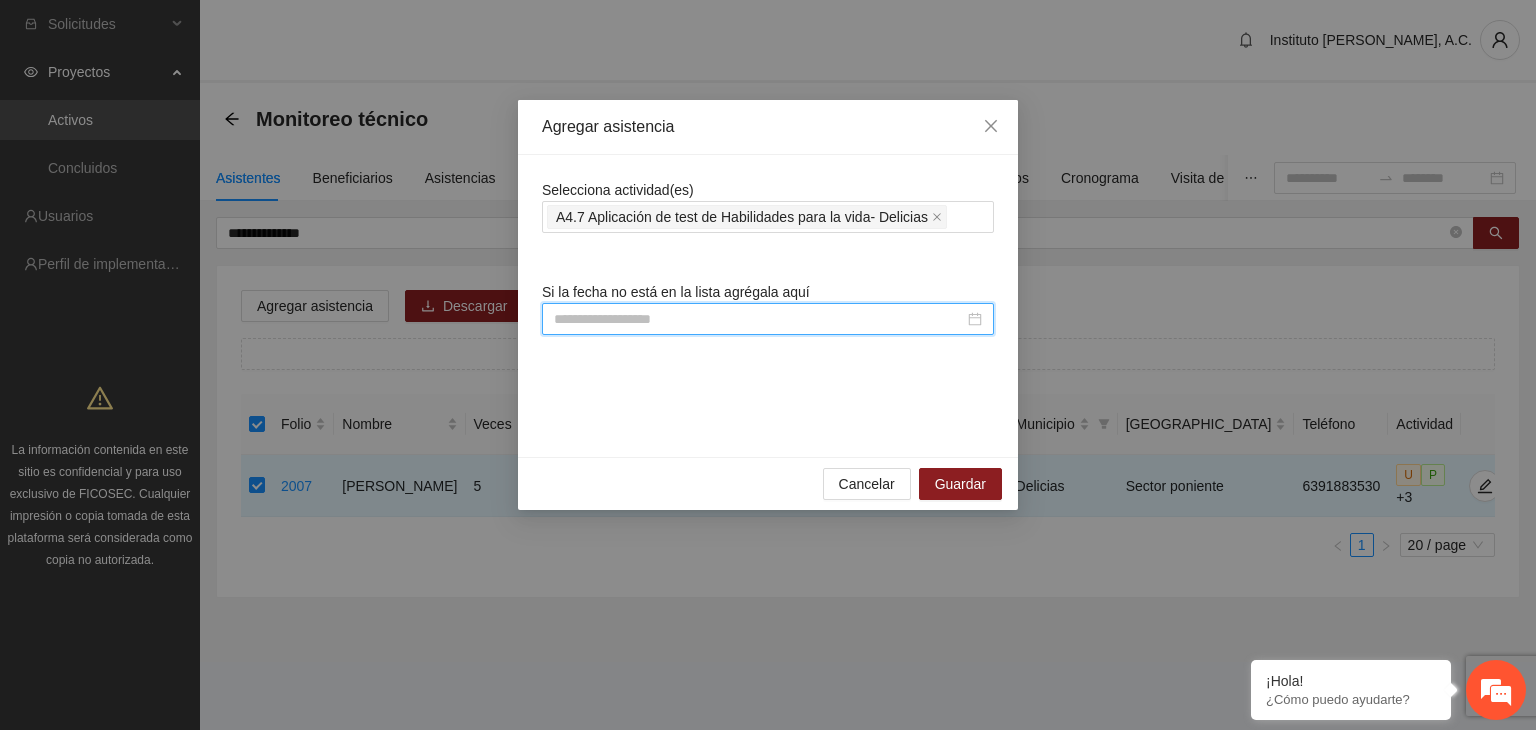 click at bounding box center (759, 319) 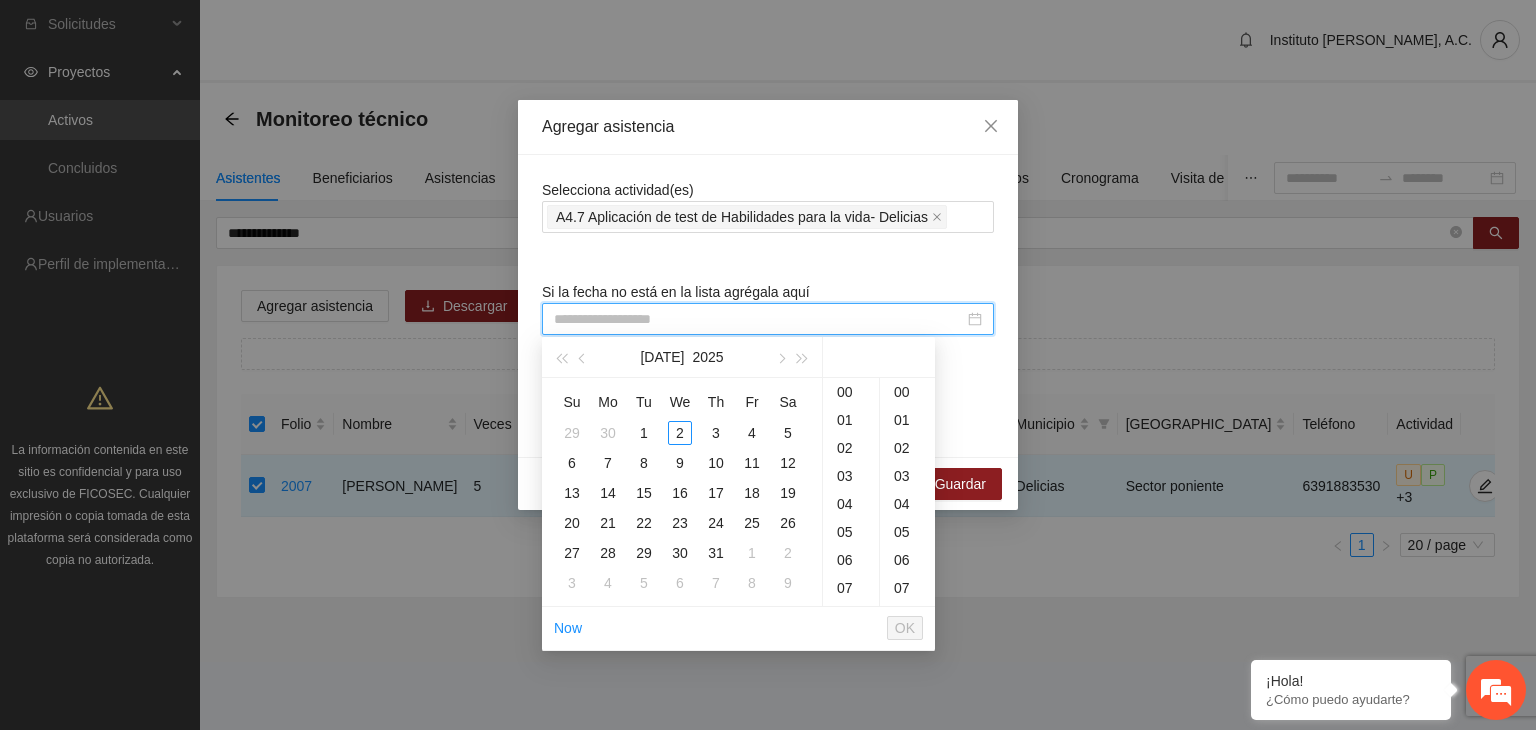 paste on "**********" 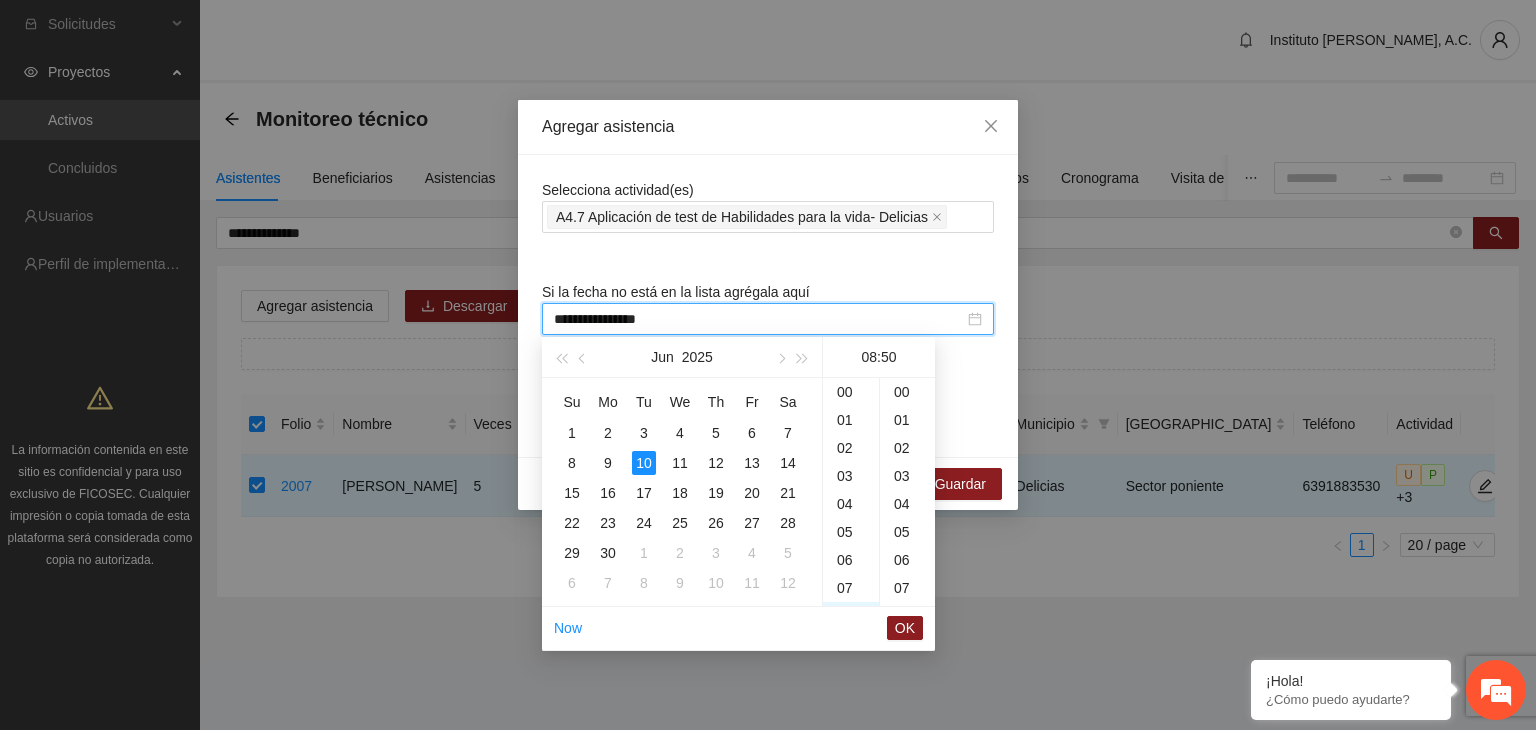 scroll, scrollTop: 224, scrollLeft: 0, axis: vertical 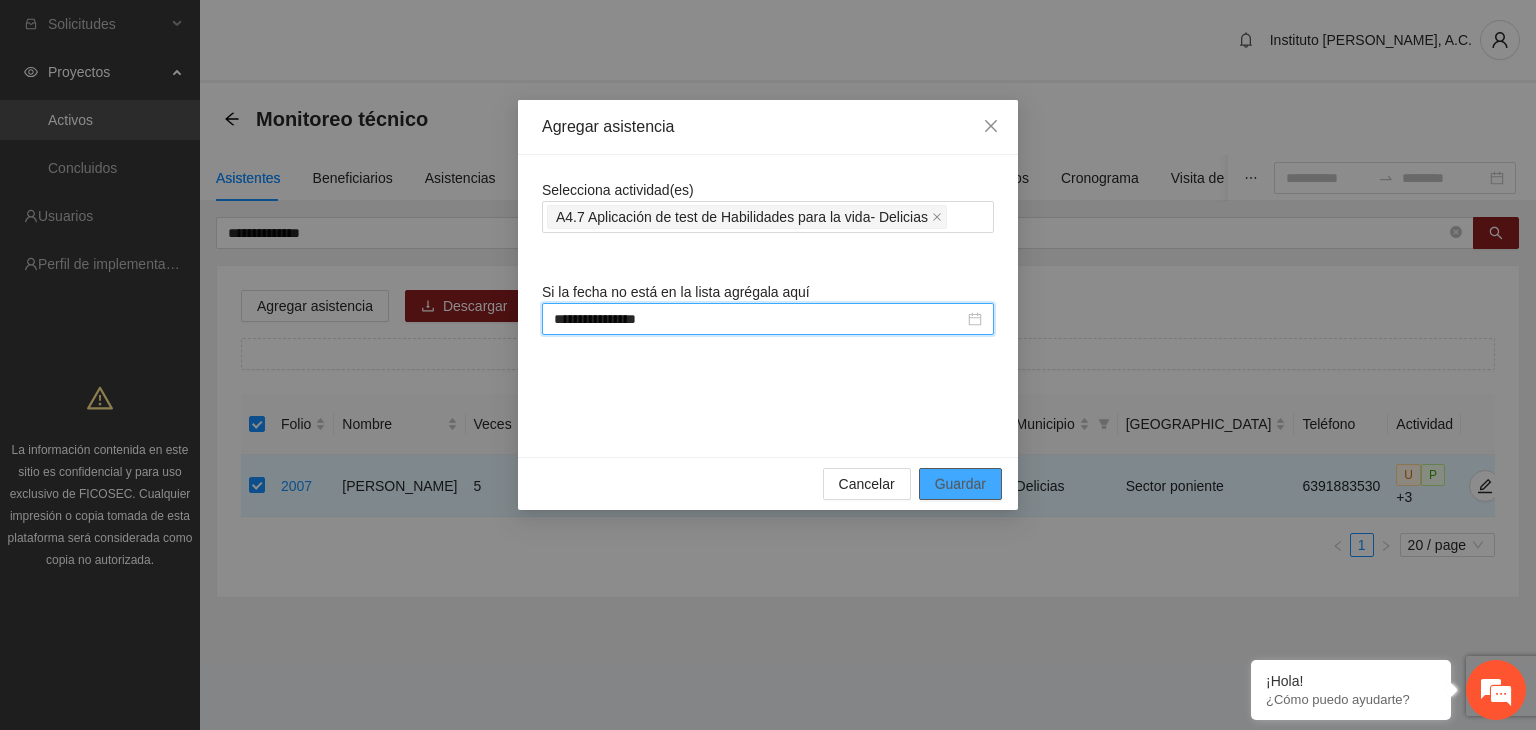 type on "**********" 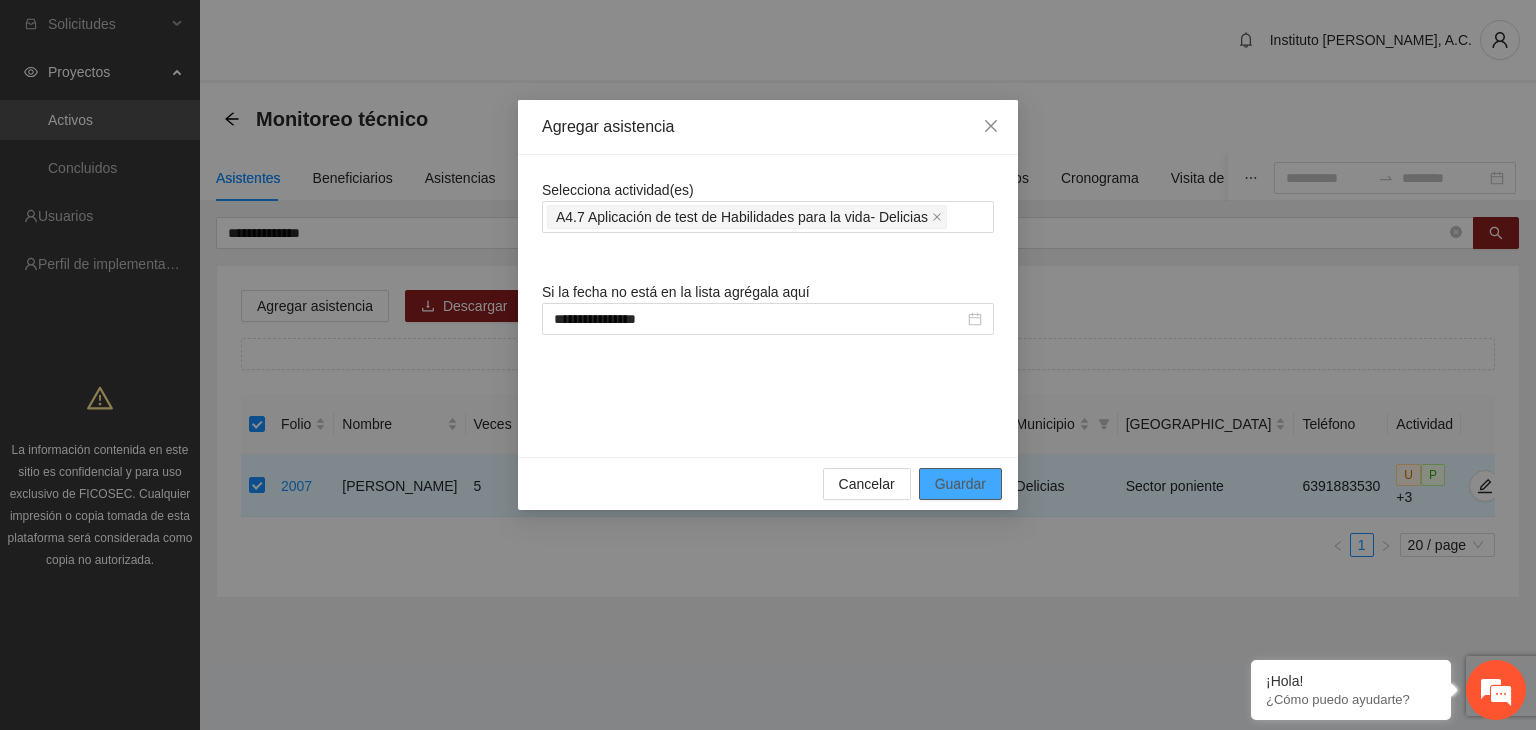 click on "Guardar" at bounding box center [960, 484] 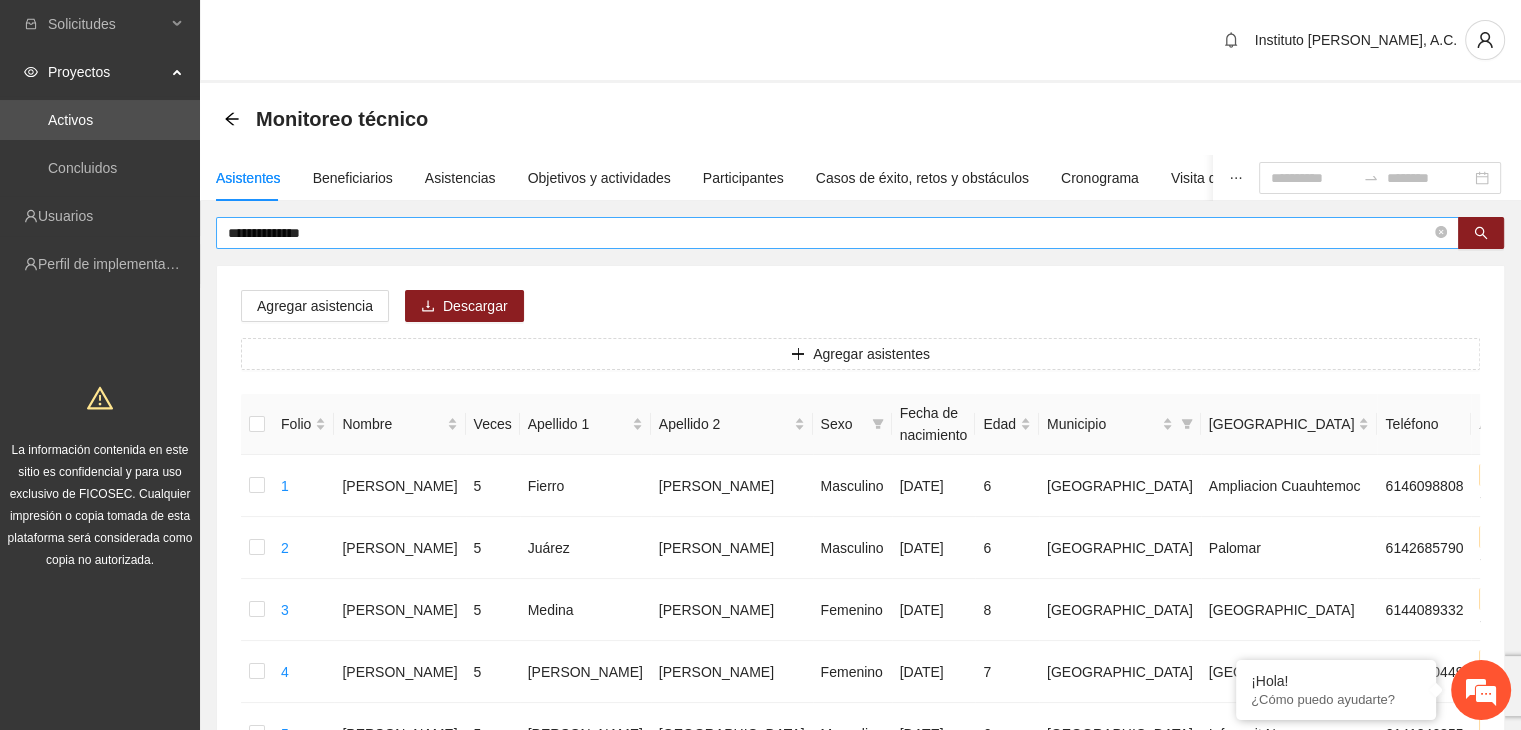click on "**********" at bounding box center (829, 233) 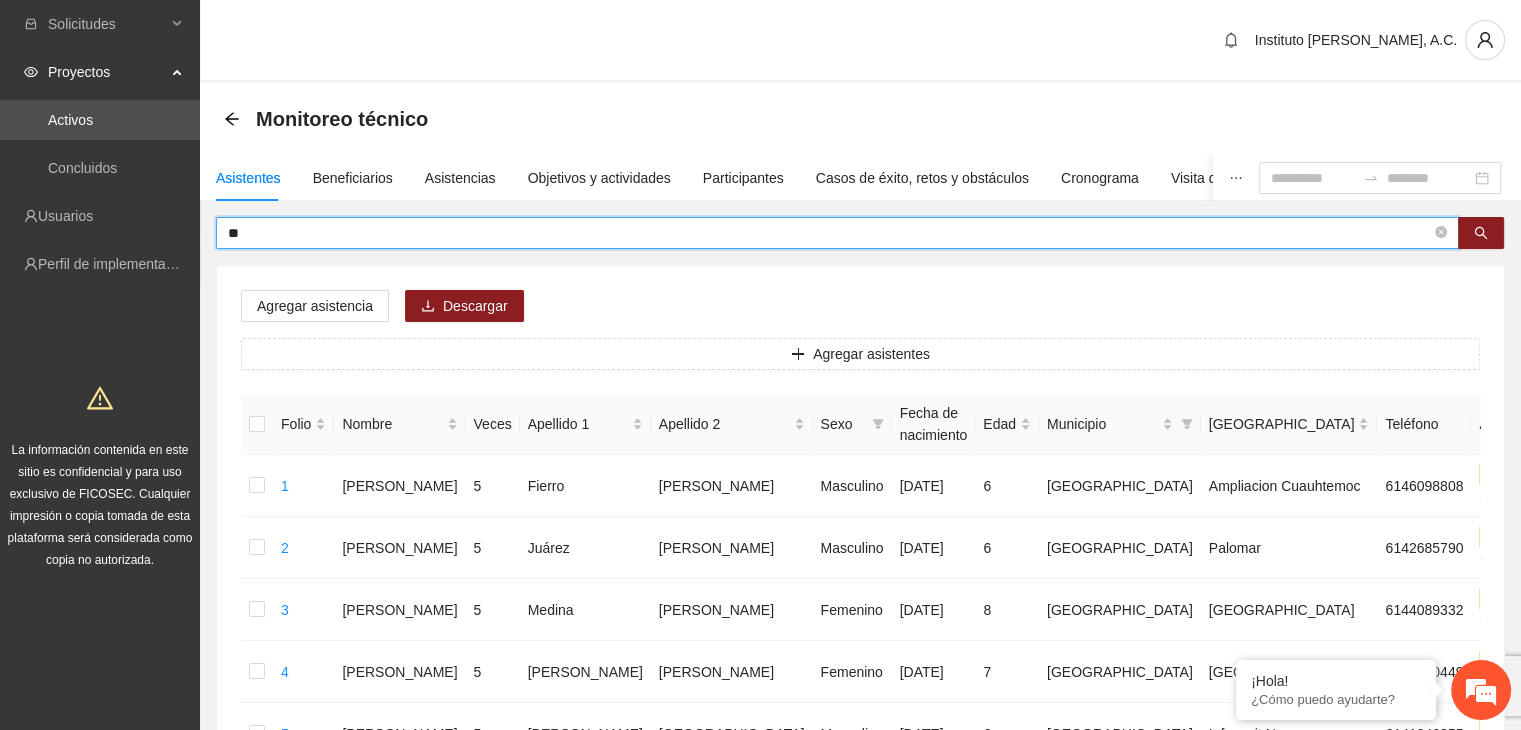 type on "*" 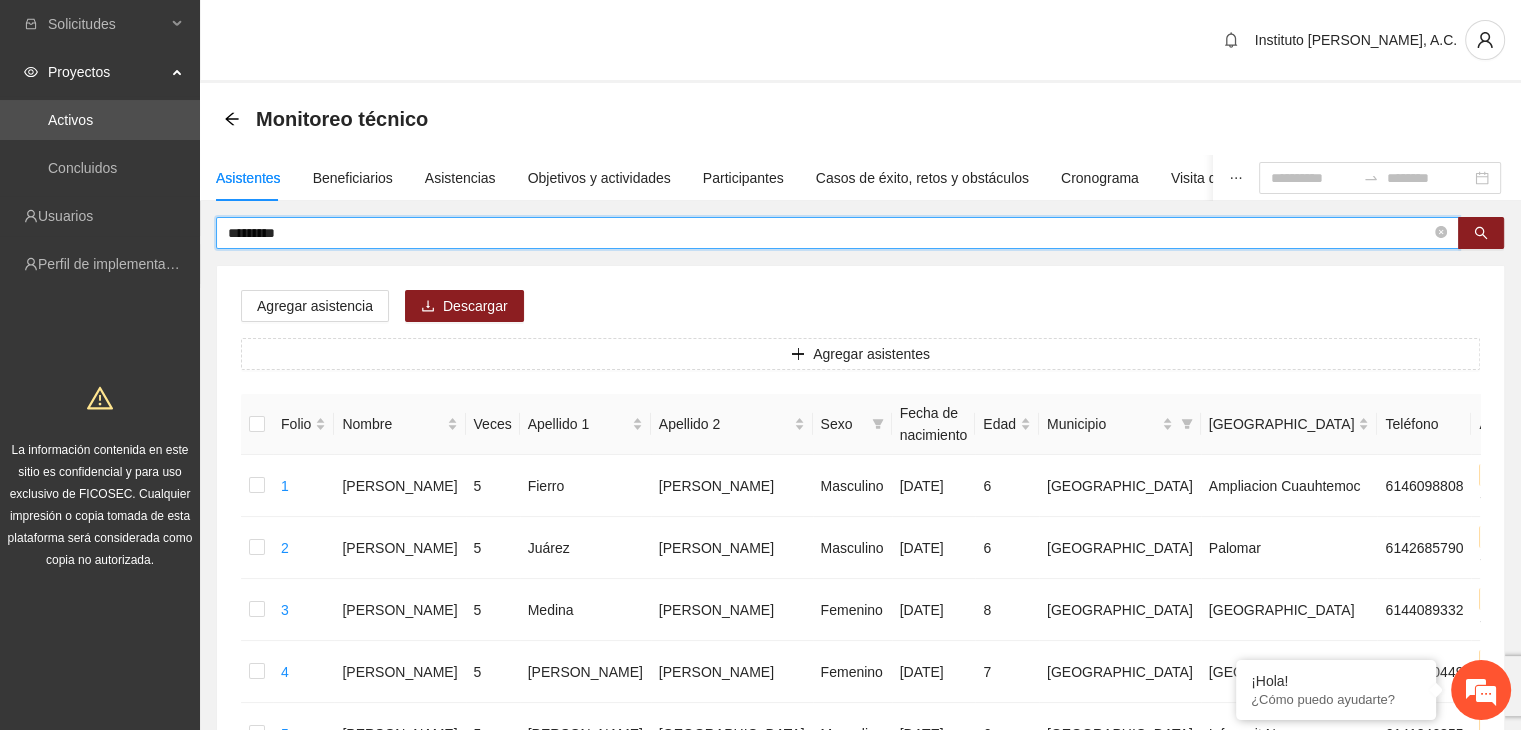 type on "*********" 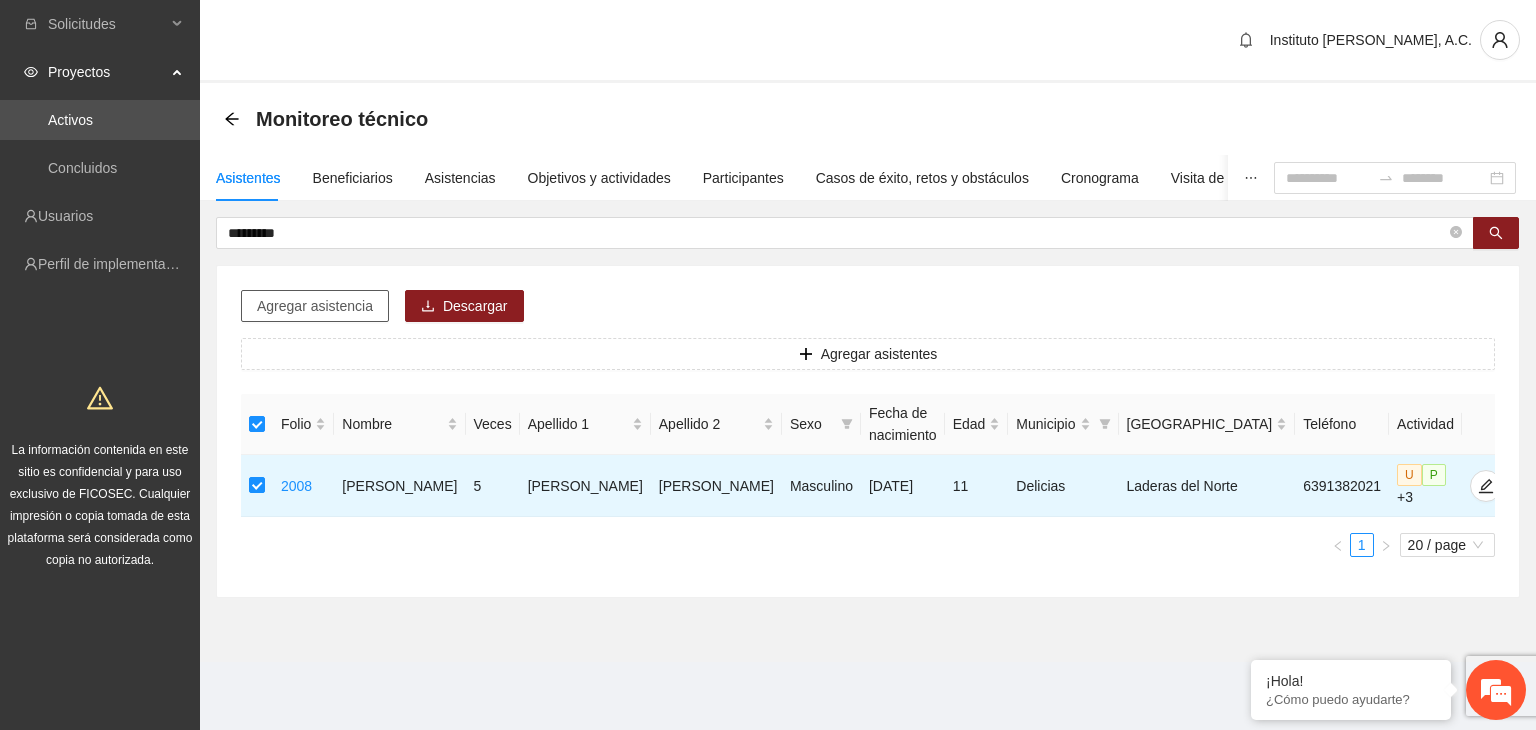 click on "Agregar asistencia" at bounding box center [315, 306] 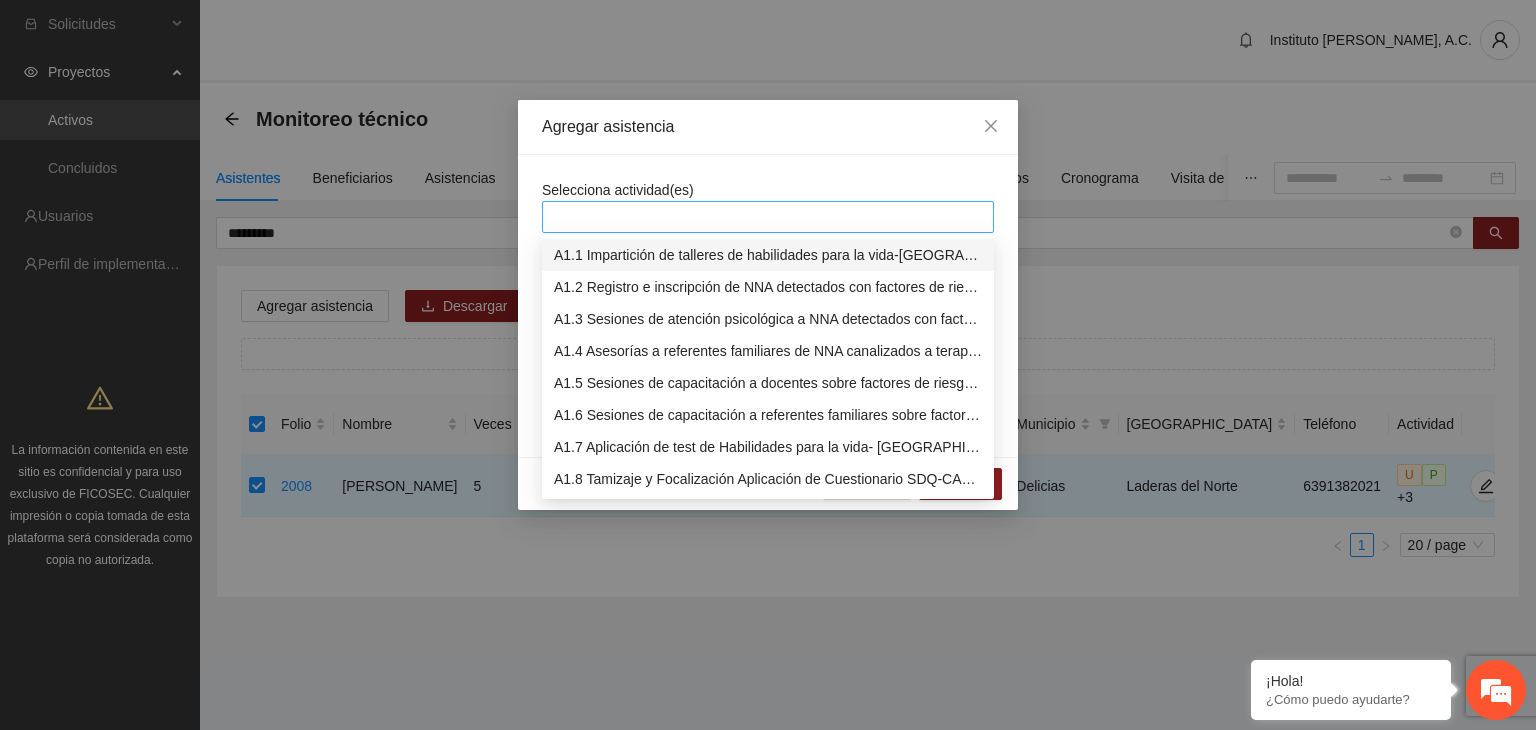 click at bounding box center [768, 217] 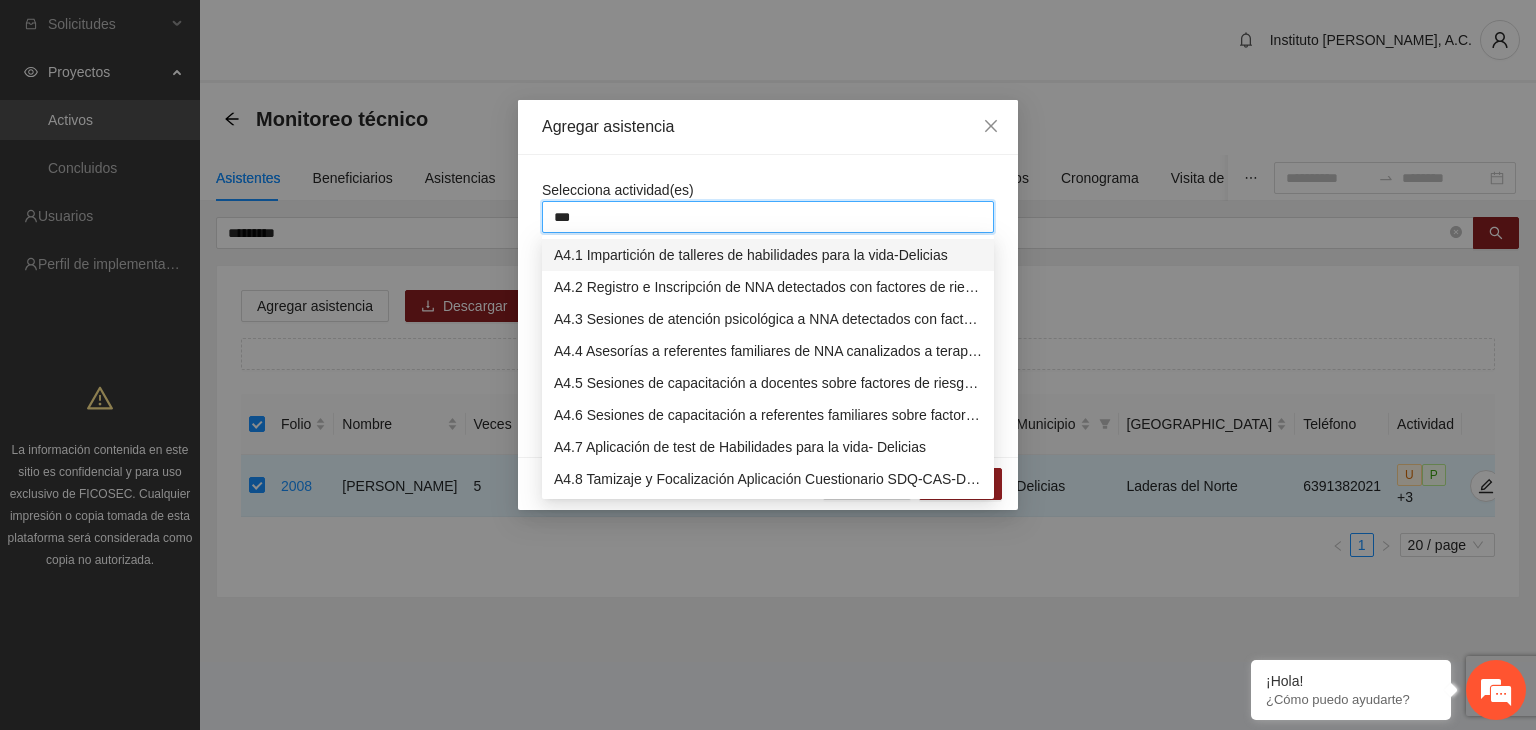 type on "****" 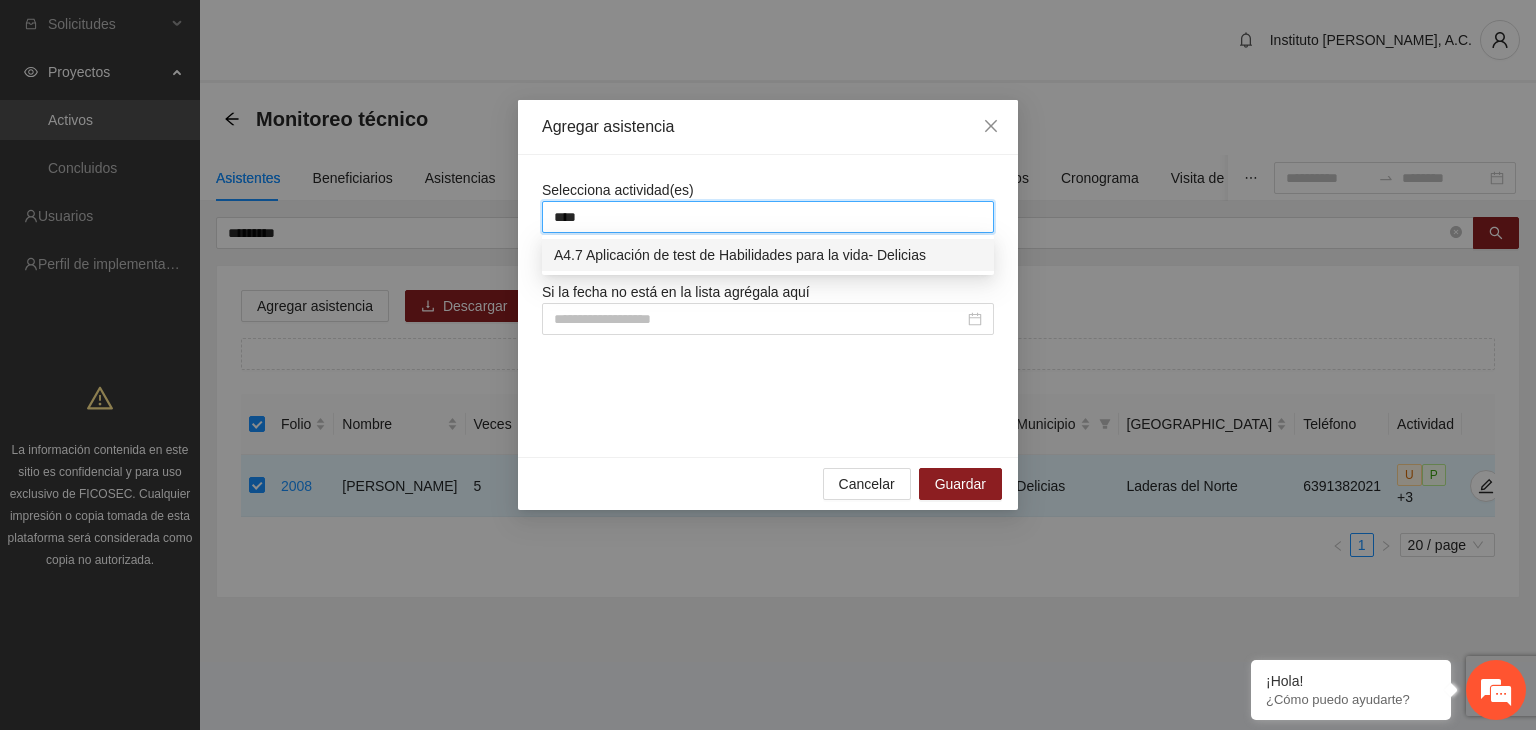 click on "A4.7 Aplicación de test de Habilidades para la vida- Delicias" at bounding box center (768, 255) 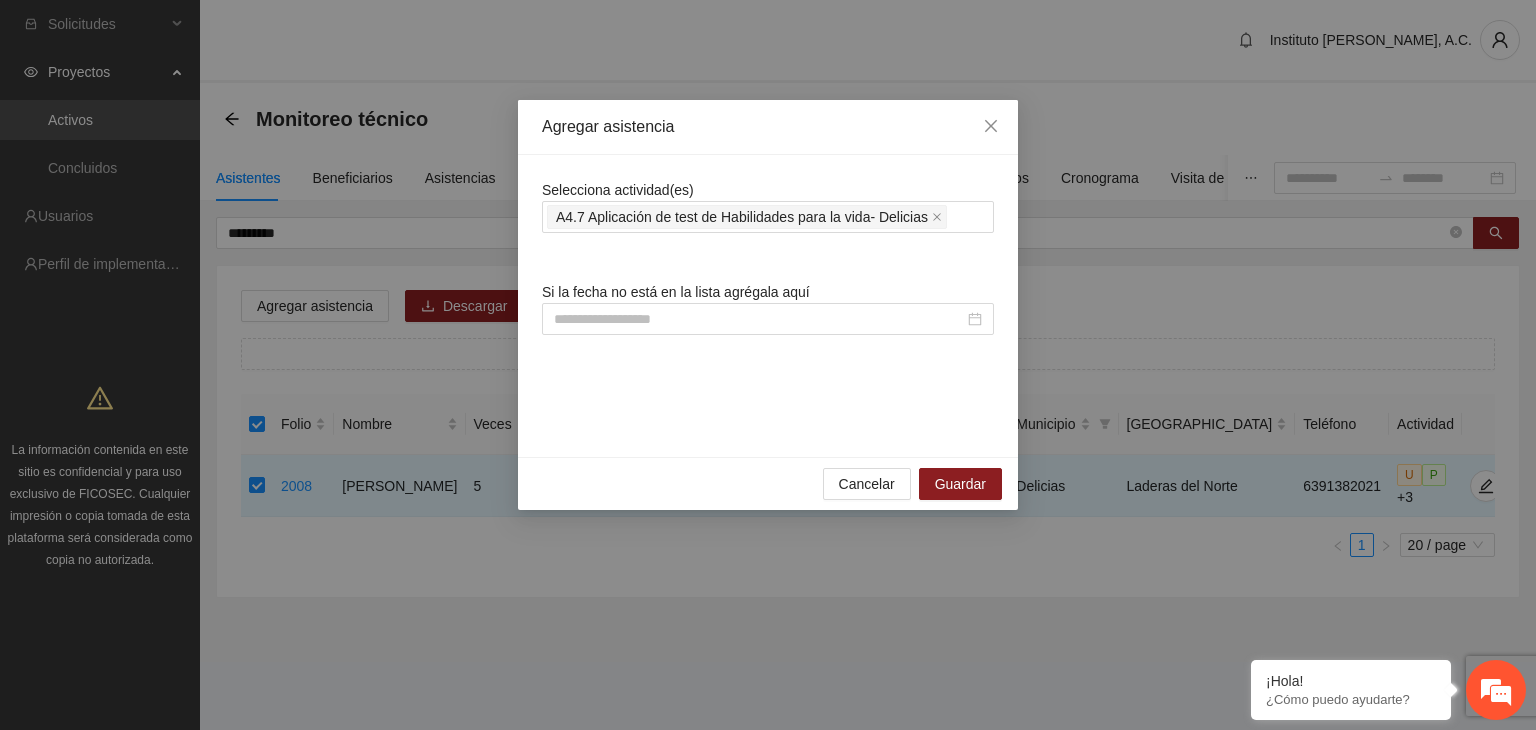 click on "Agregar asistencia" at bounding box center [768, 127] 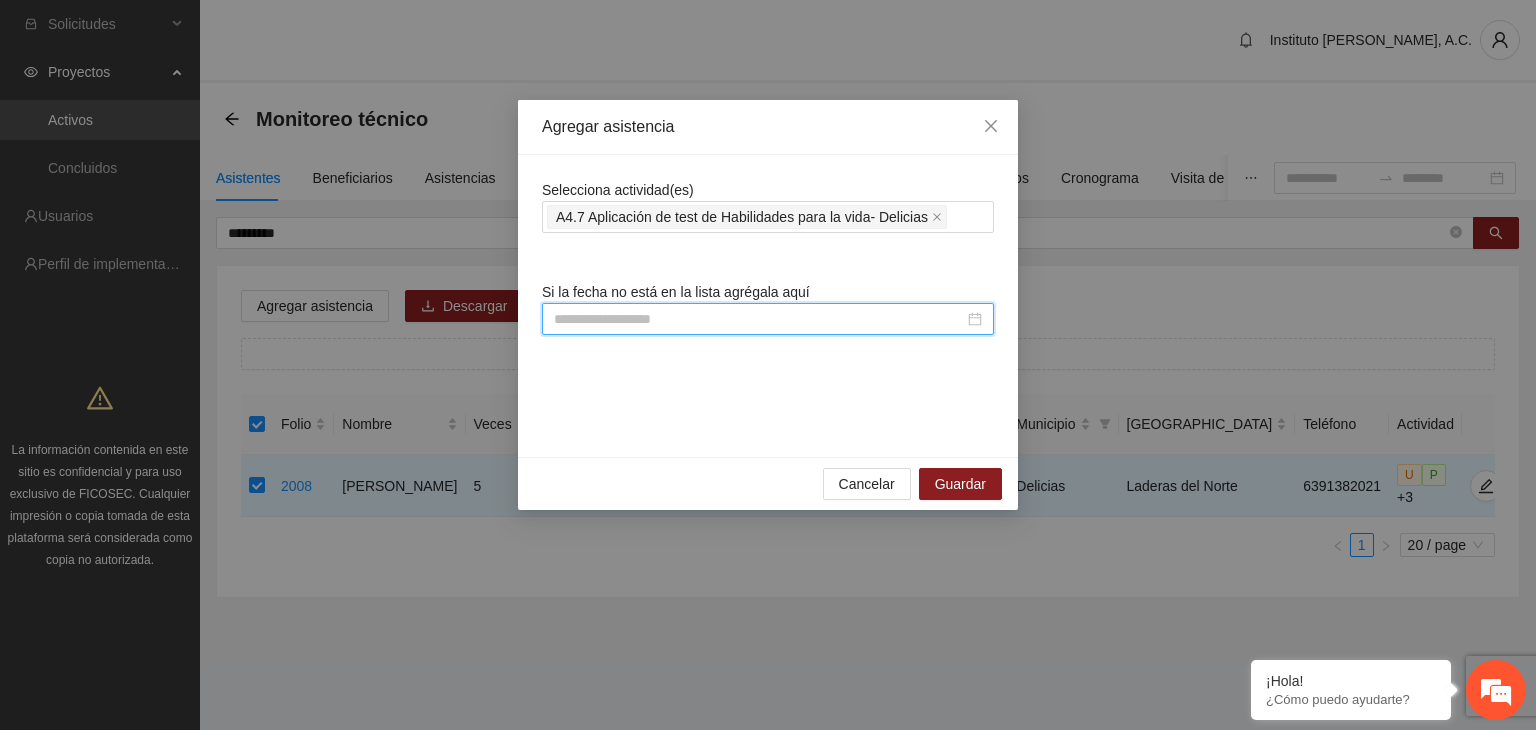 click at bounding box center [759, 319] 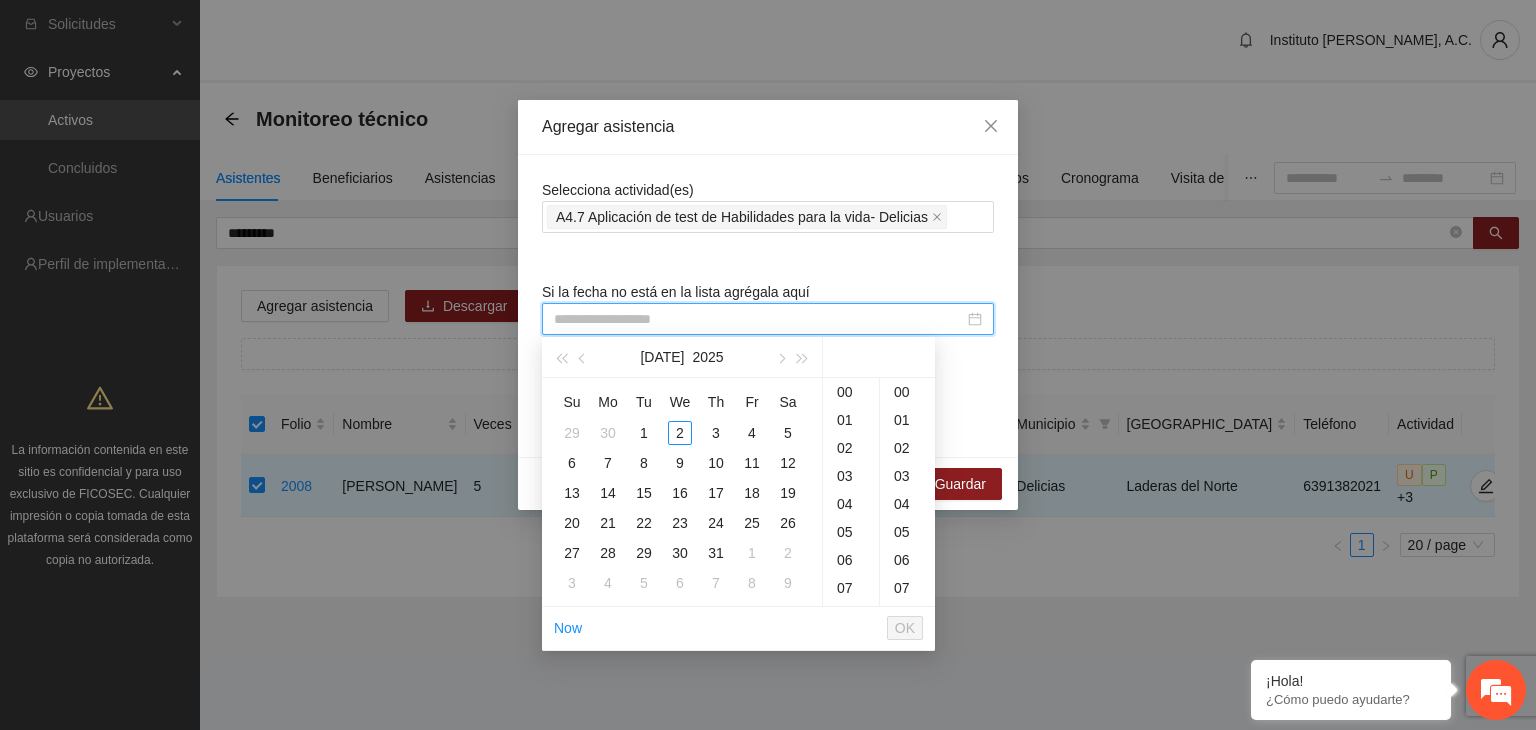 paste on "**********" 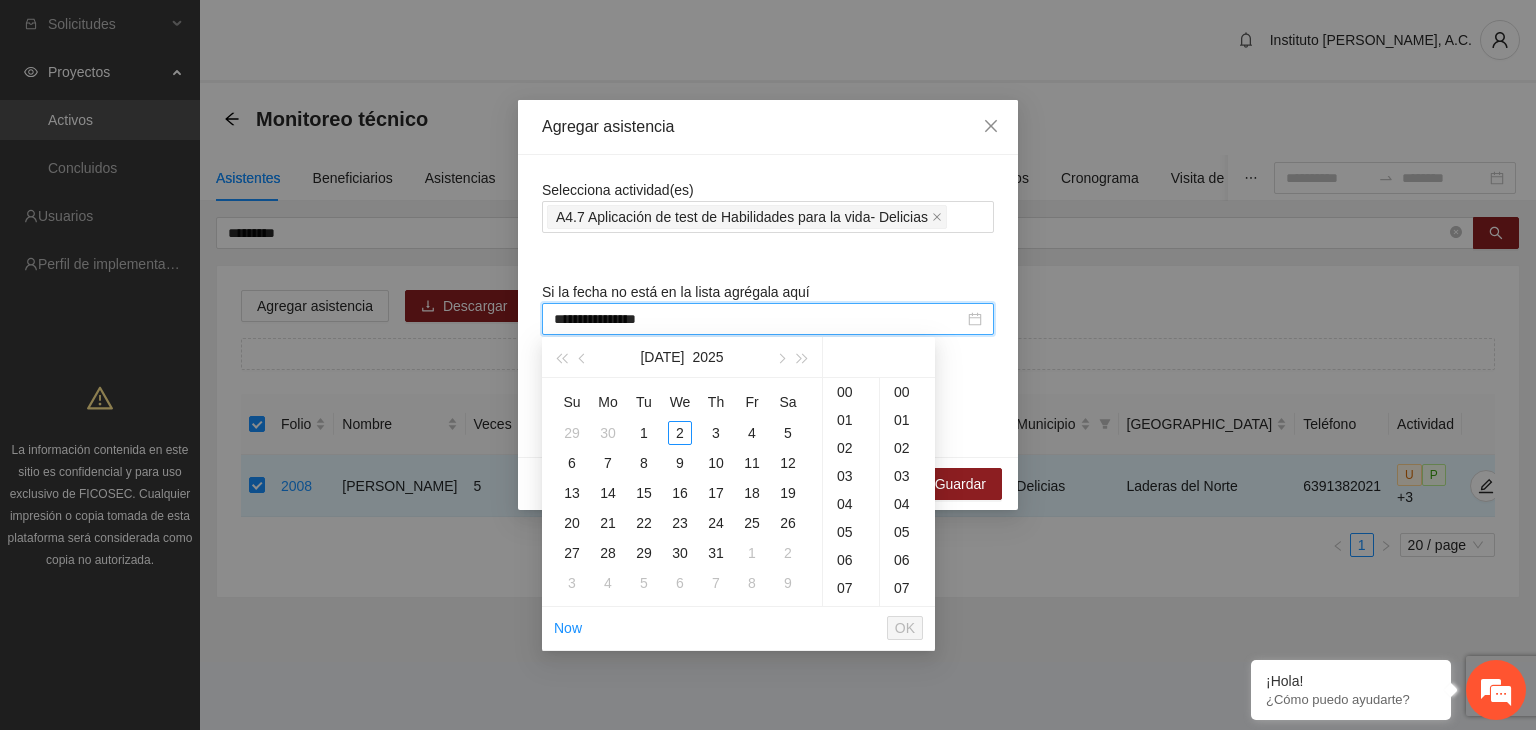 scroll, scrollTop: 168, scrollLeft: 0, axis: vertical 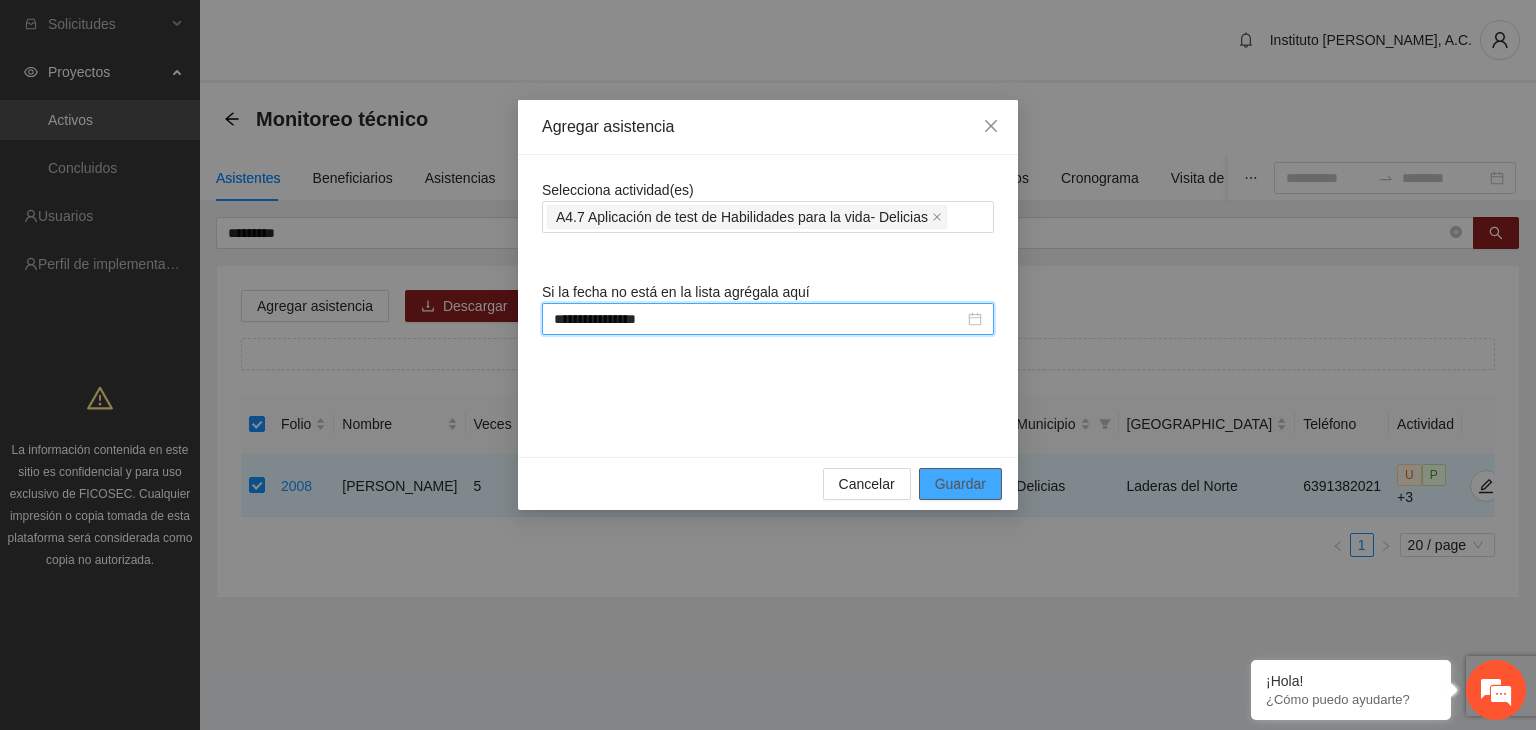 type on "**********" 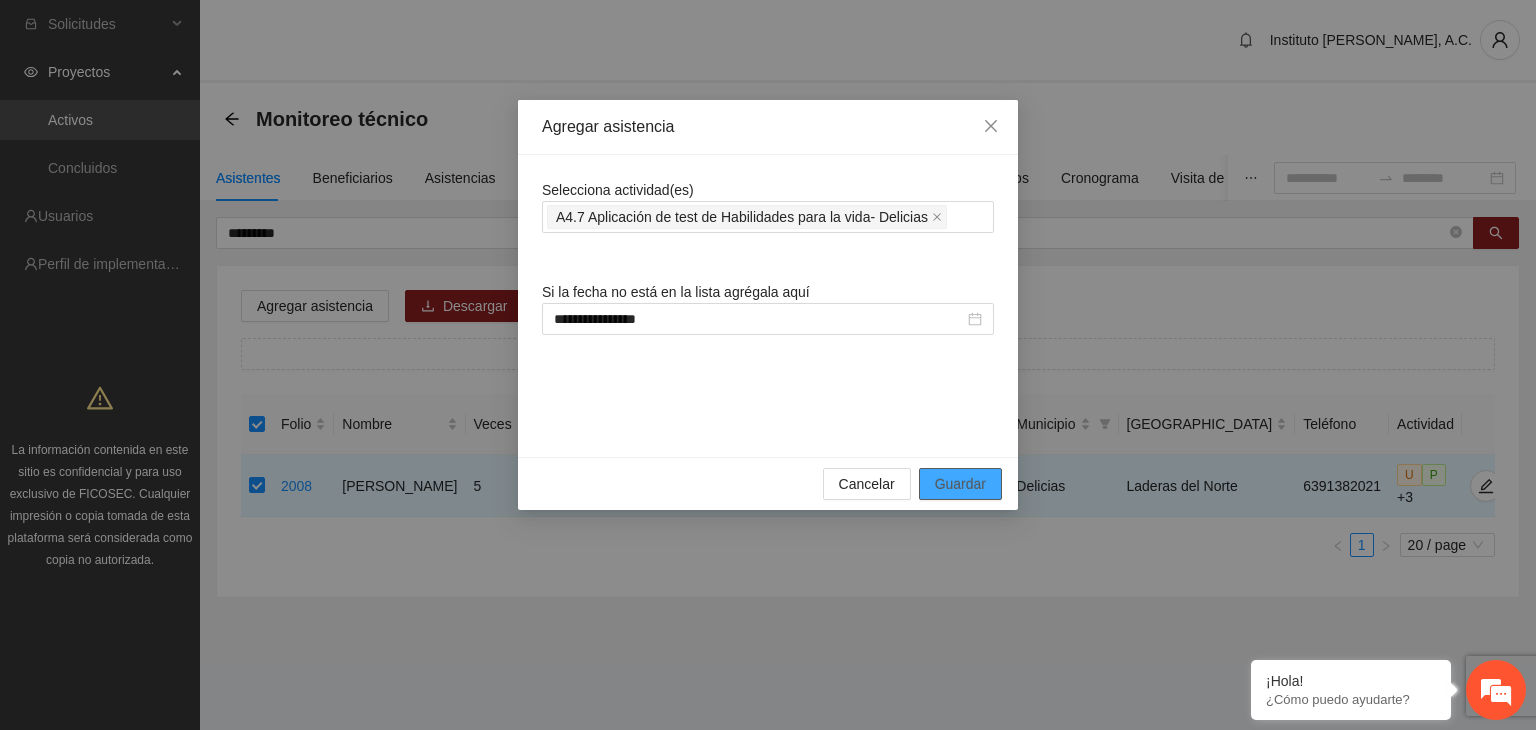 click on "Guardar" at bounding box center (960, 484) 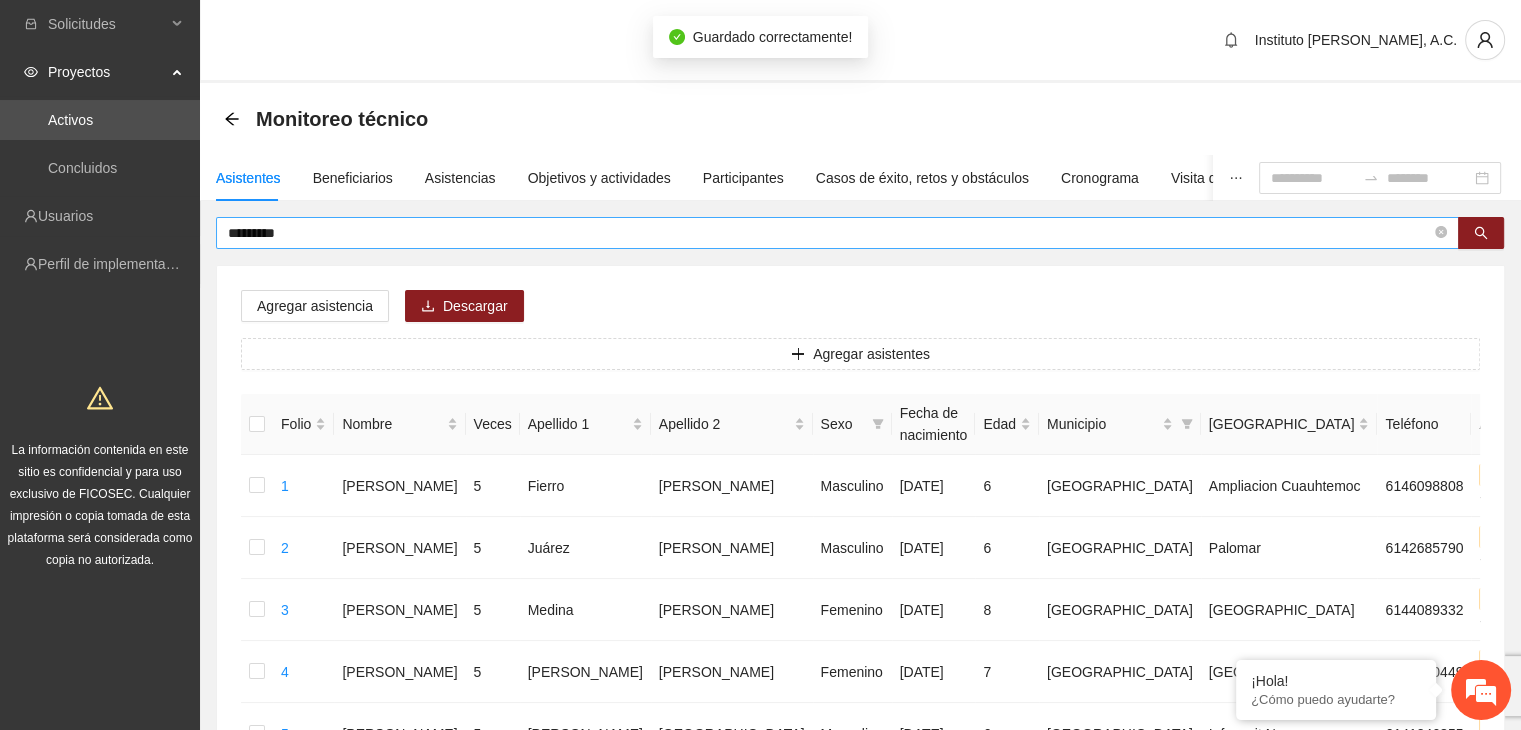 click on "*********" at bounding box center (829, 233) 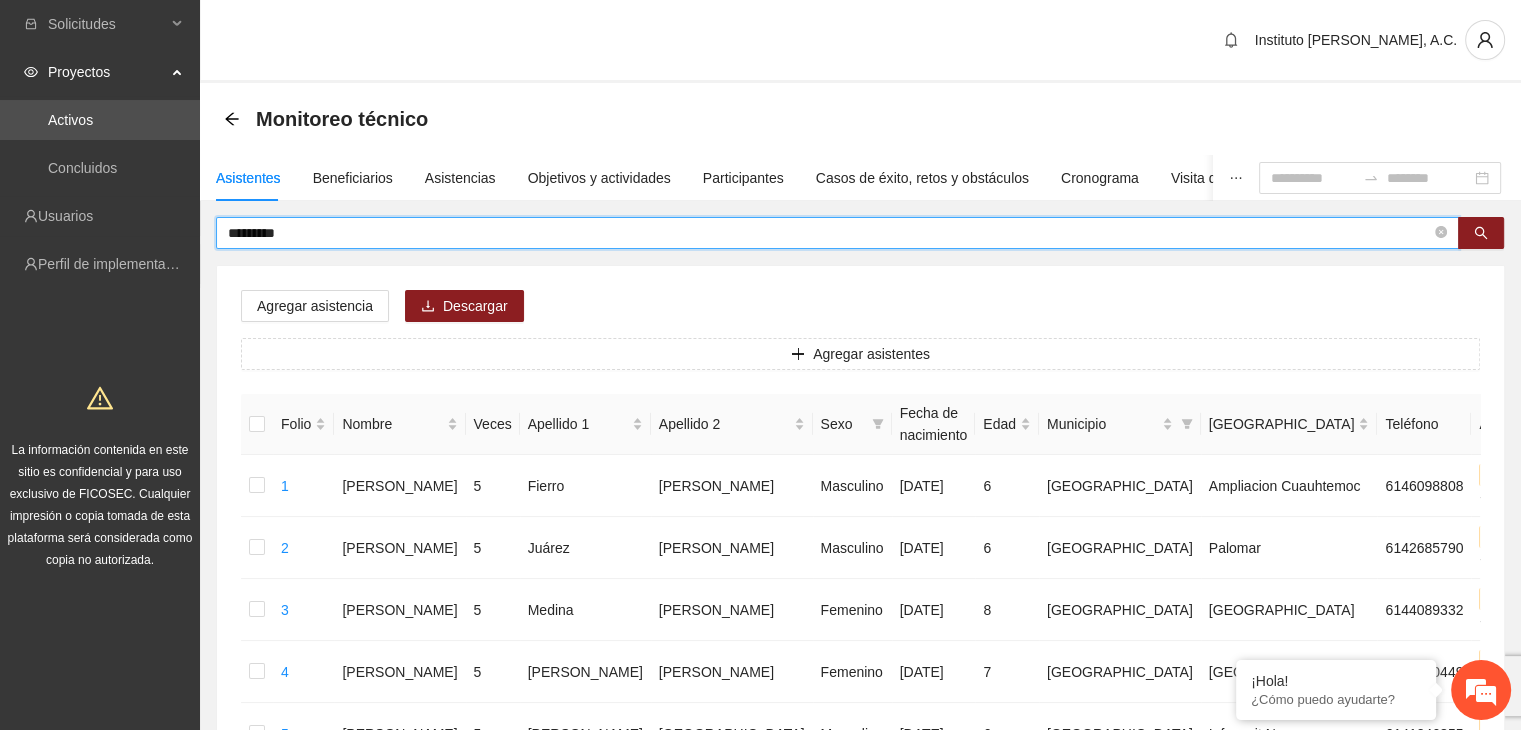 click on "*********" at bounding box center [829, 233] 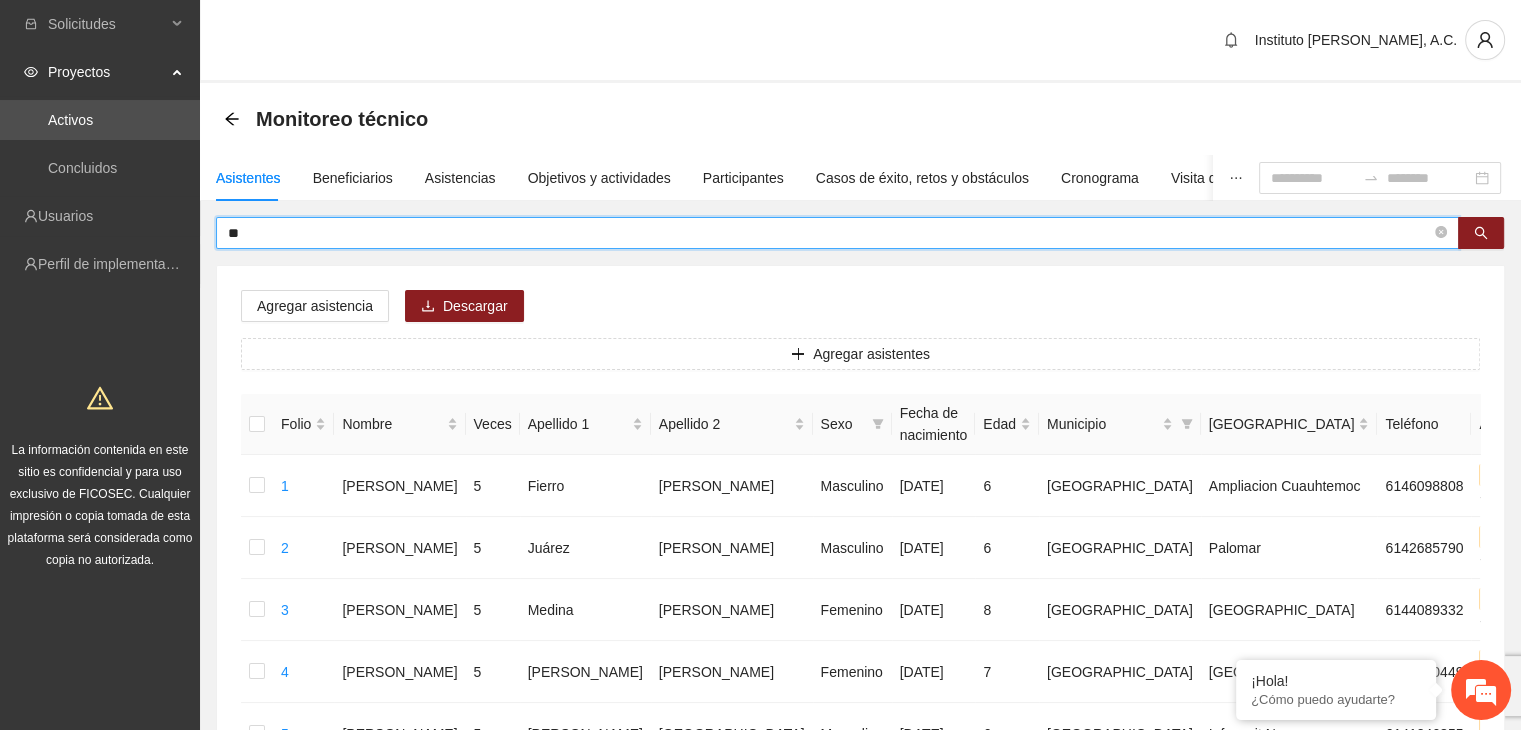 type on "*" 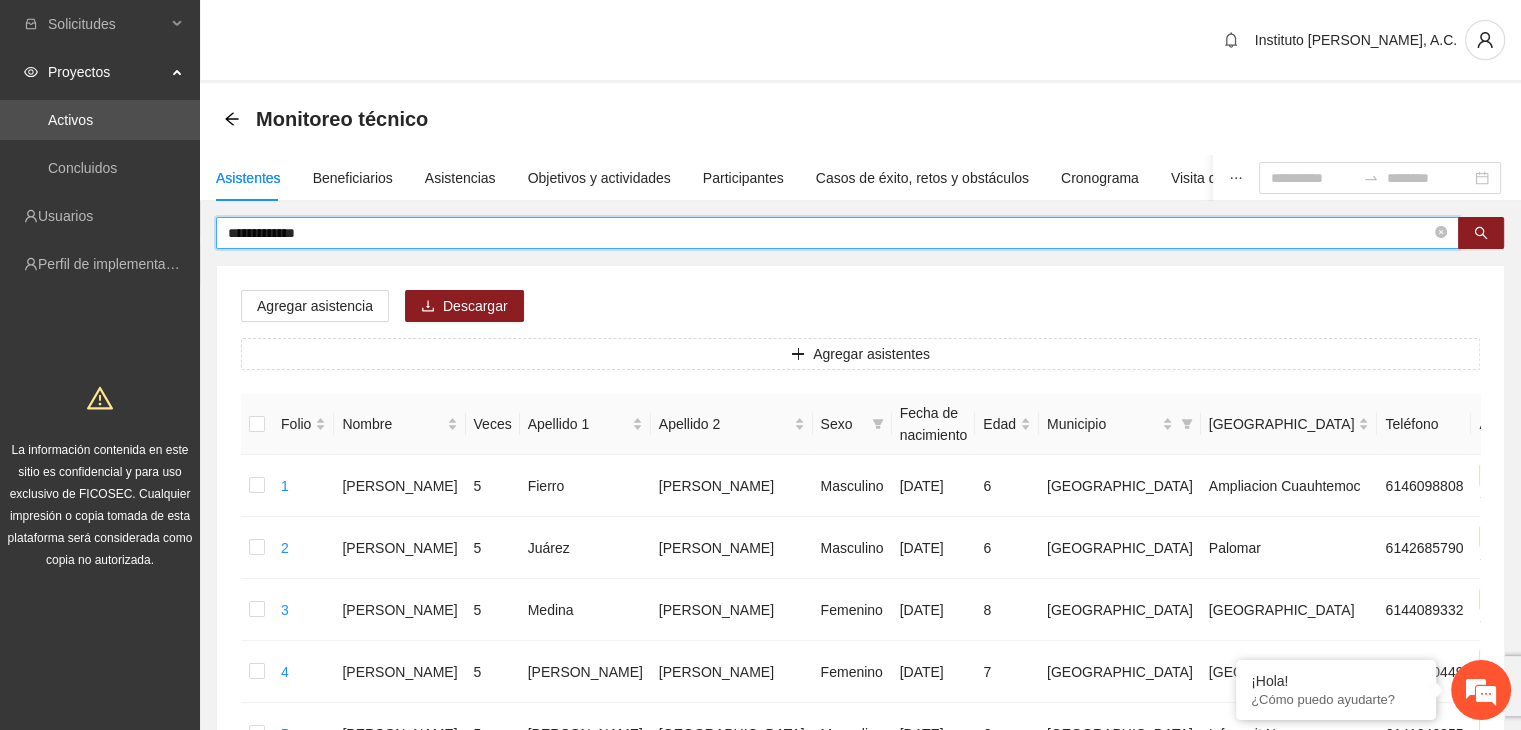 type on "**********" 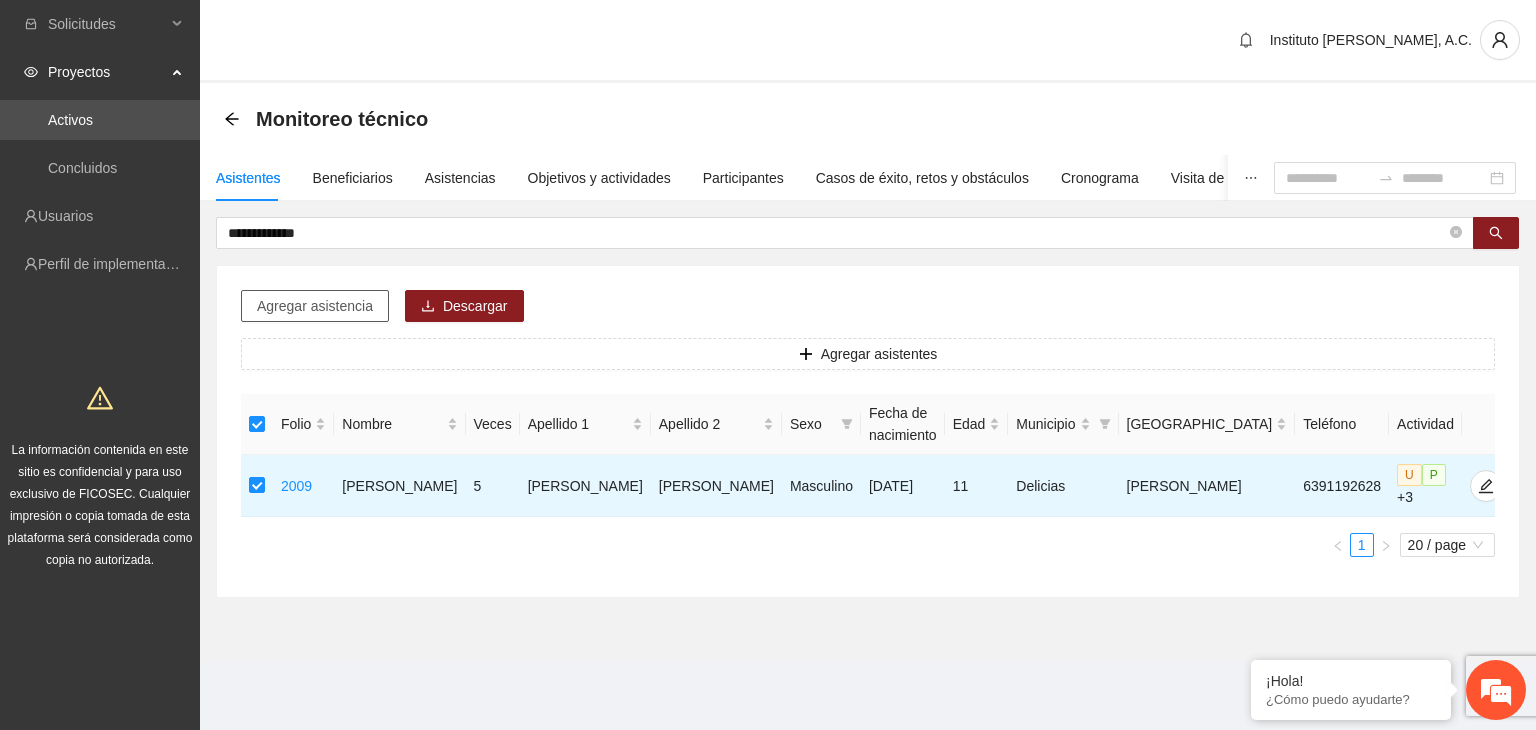 click on "Agregar asistencia" at bounding box center [315, 306] 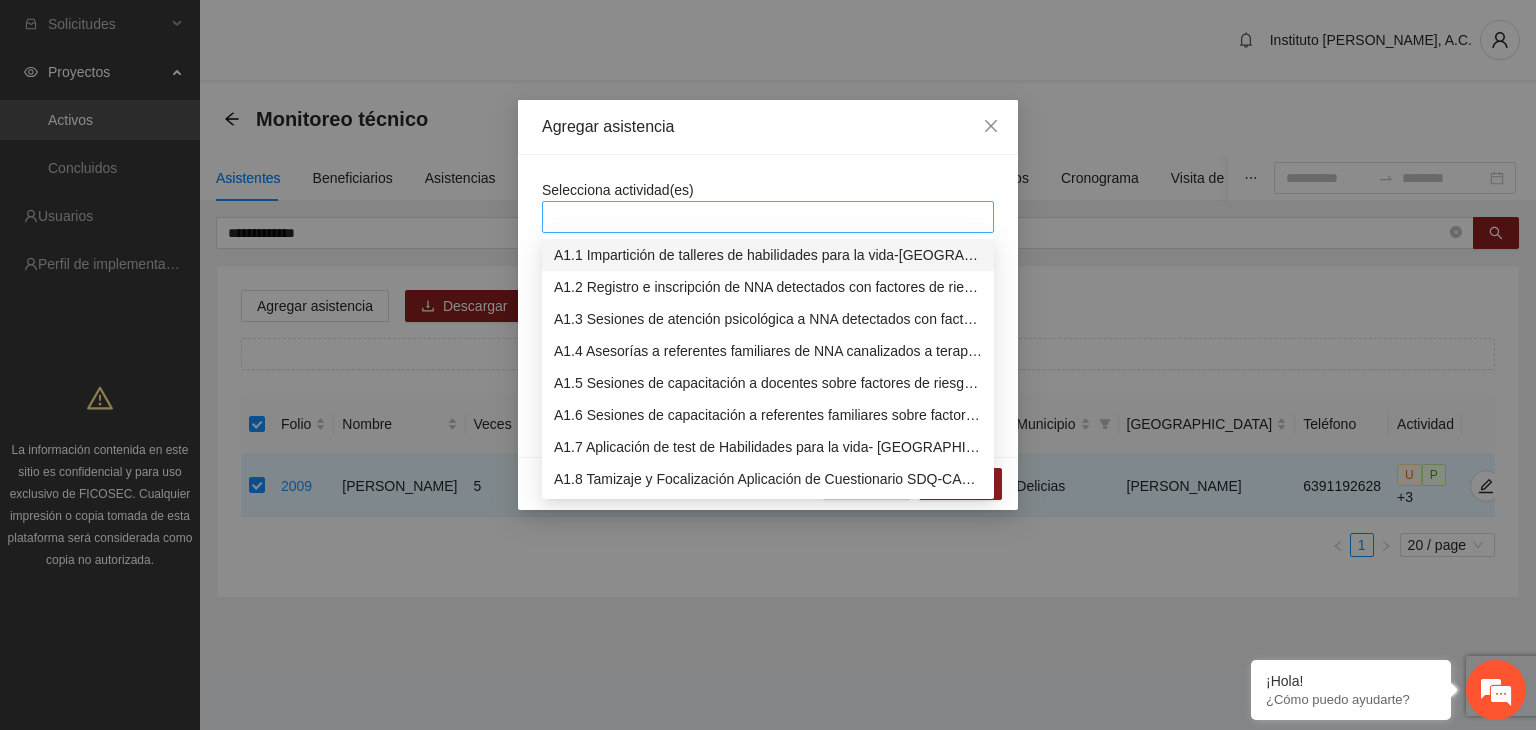 click at bounding box center [768, 217] 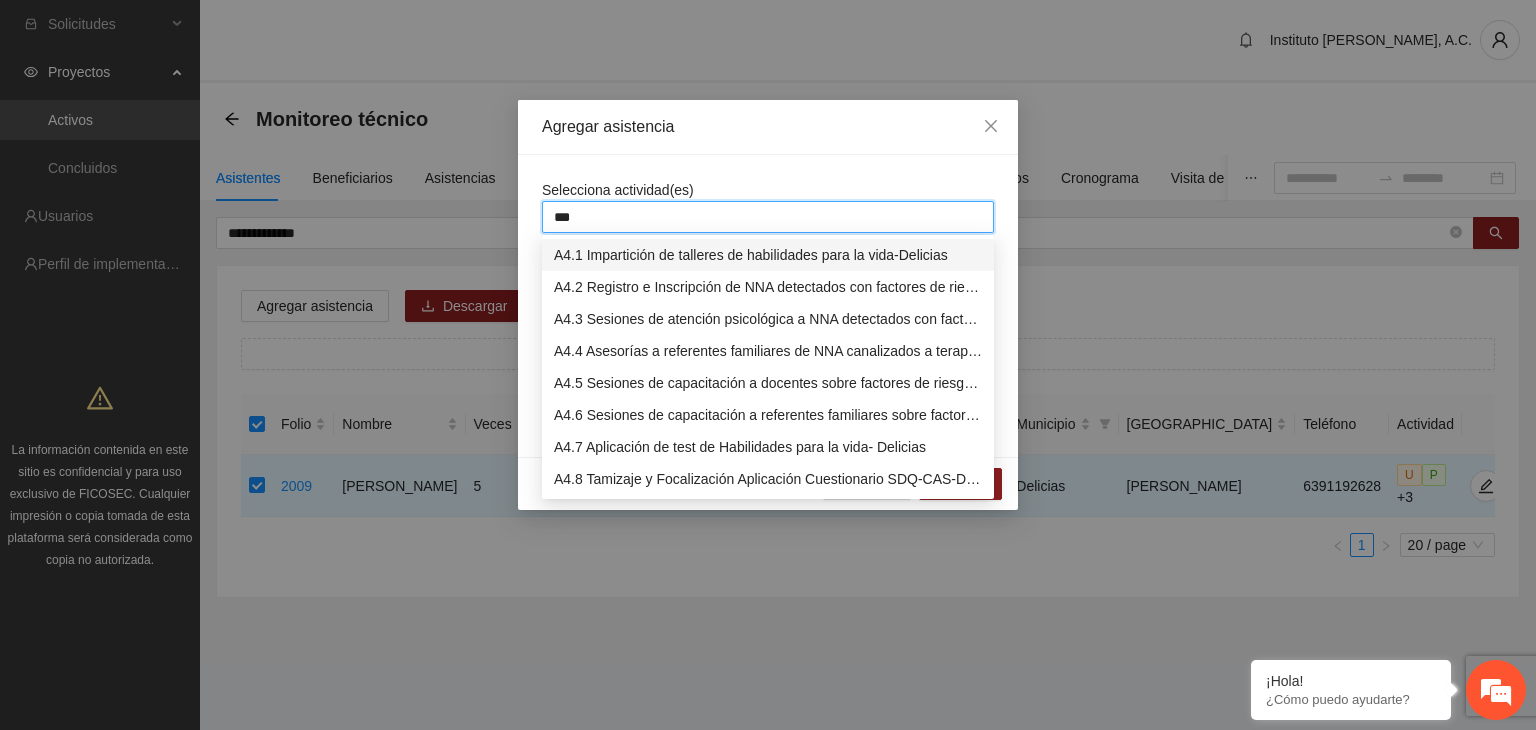 type on "****" 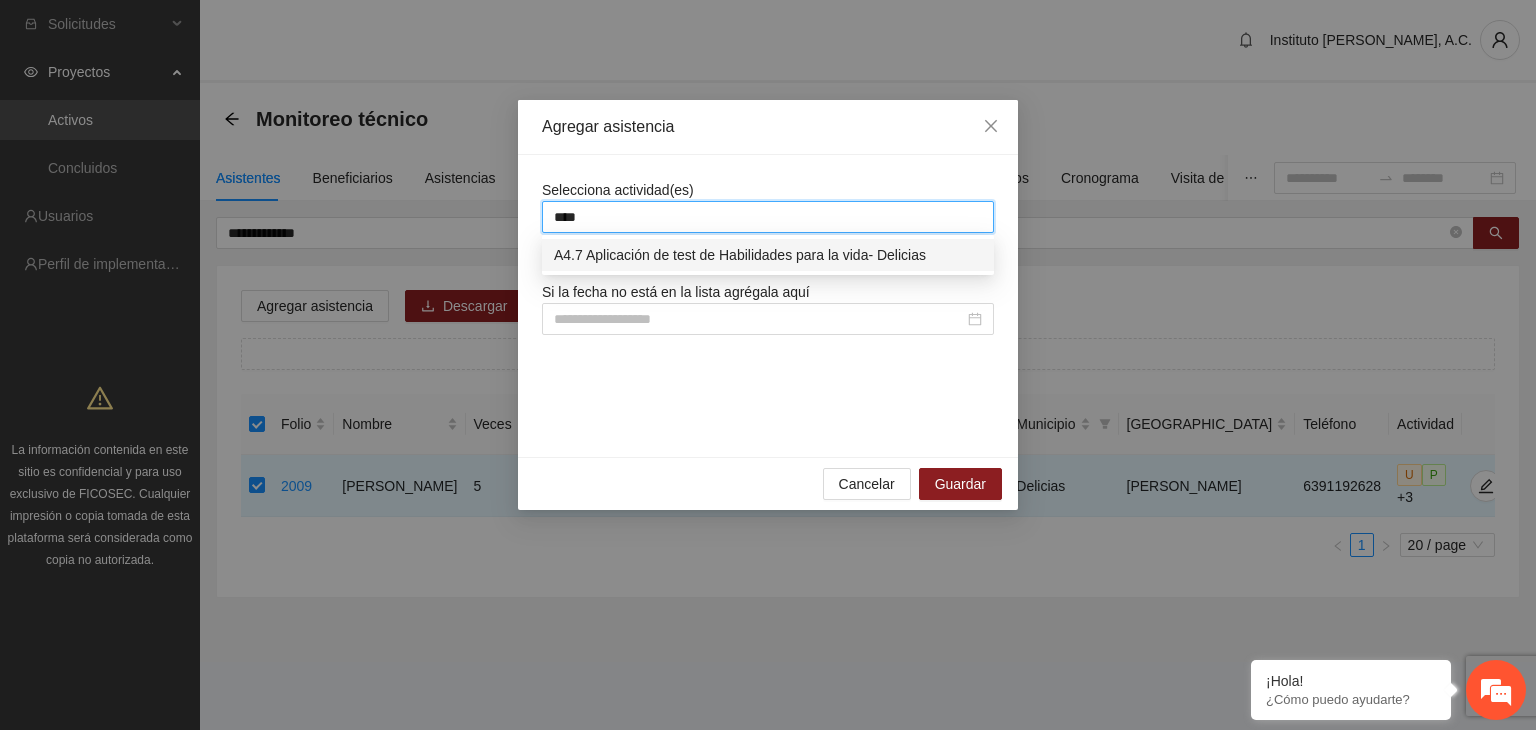 click on "A4.7 Aplicación de test de Habilidades para la vida- Delicias" at bounding box center [768, 255] 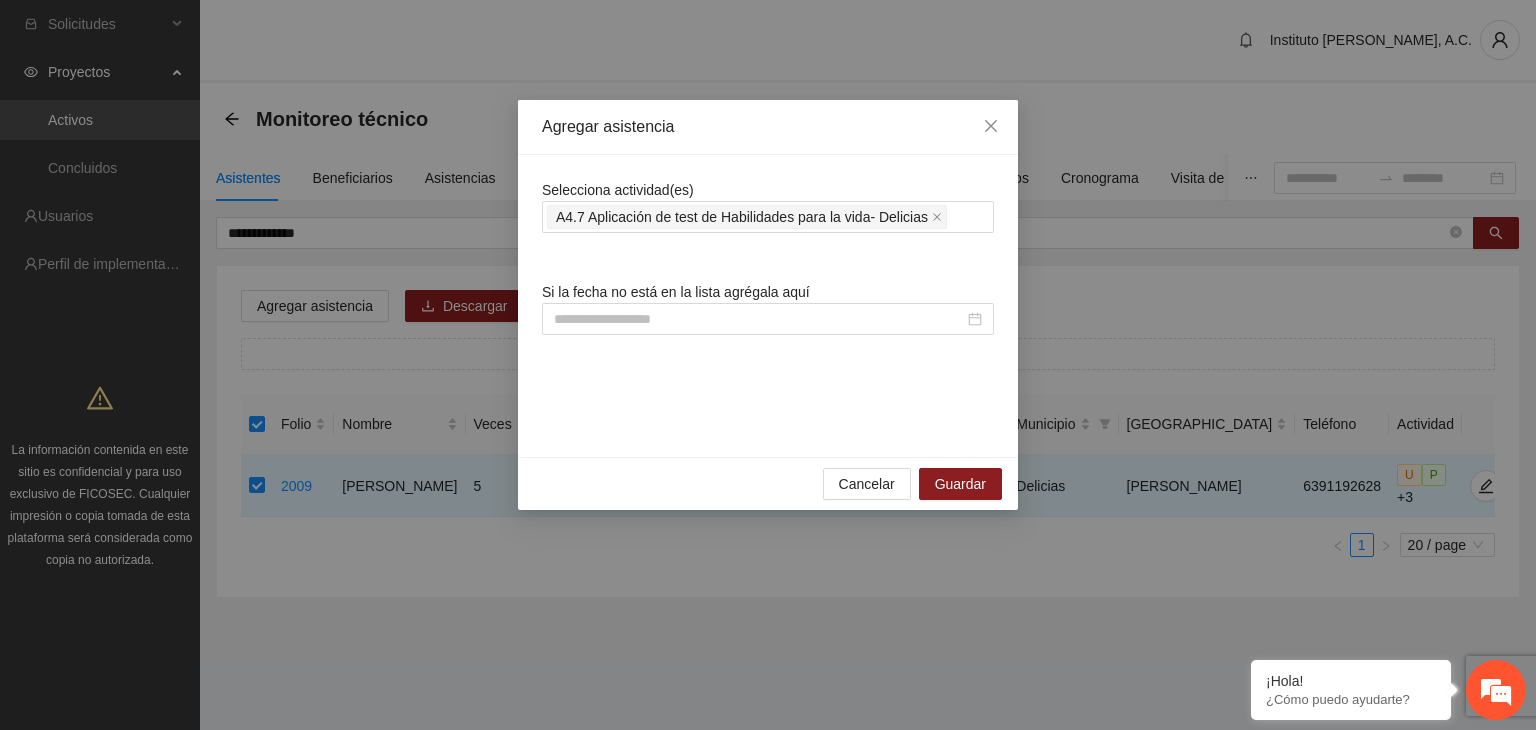 click on "Selecciona actividad(es) A4.7 Aplicación de test de Habilidades para la vida- Delicias   Si la fecha no está en la lista agrégala aquí" at bounding box center (768, 306) 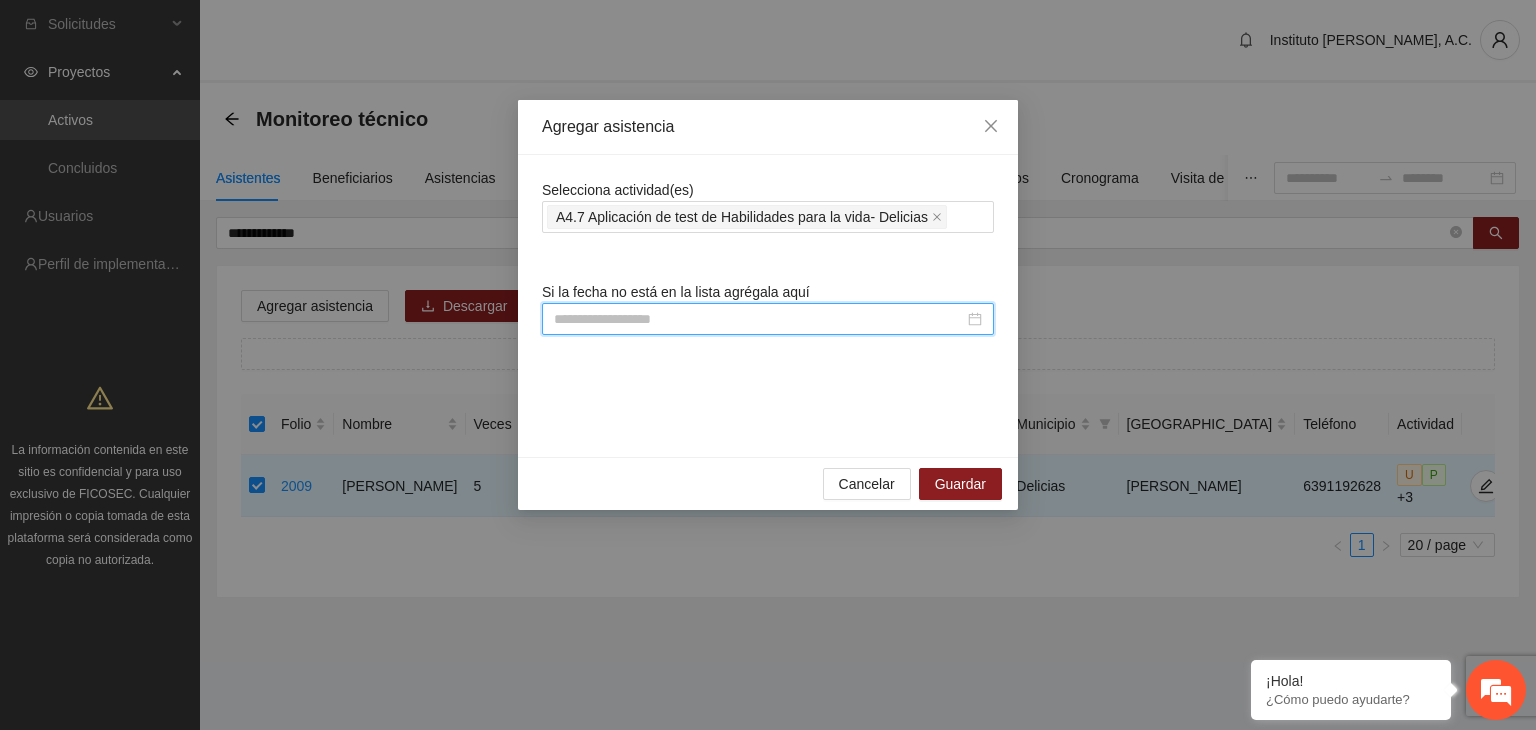 click at bounding box center (759, 319) 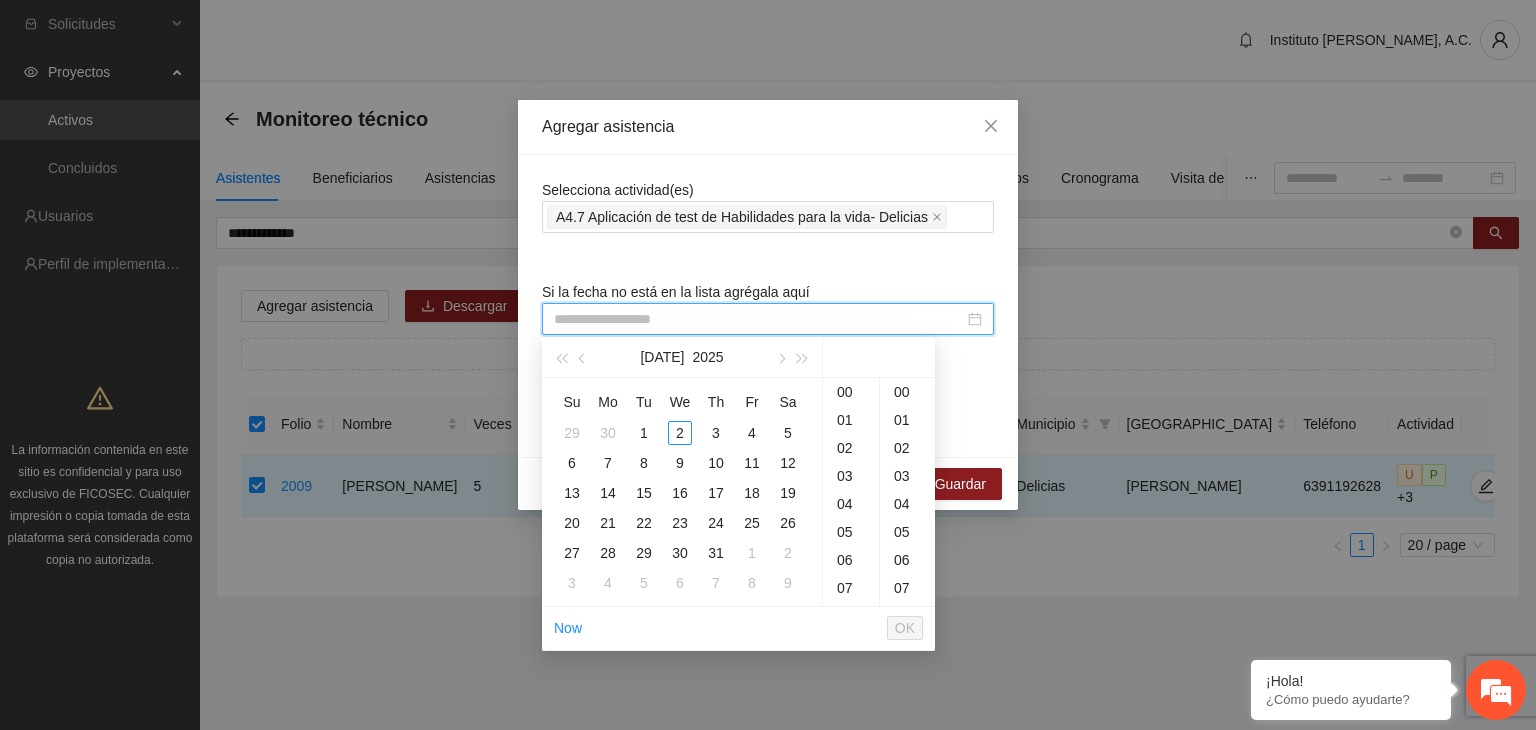 paste on "**********" 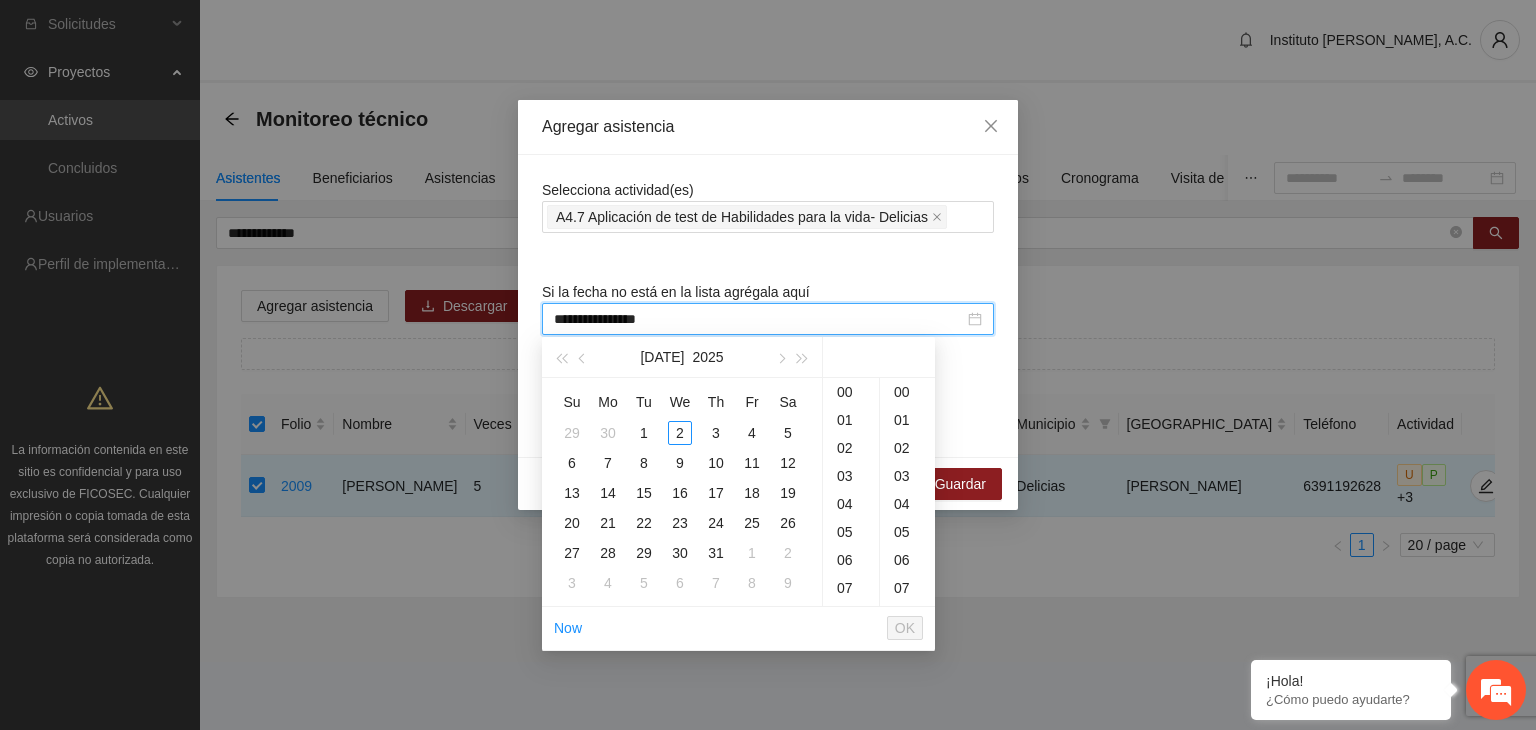 scroll, scrollTop: 168, scrollLeft: 0, axis: vertical 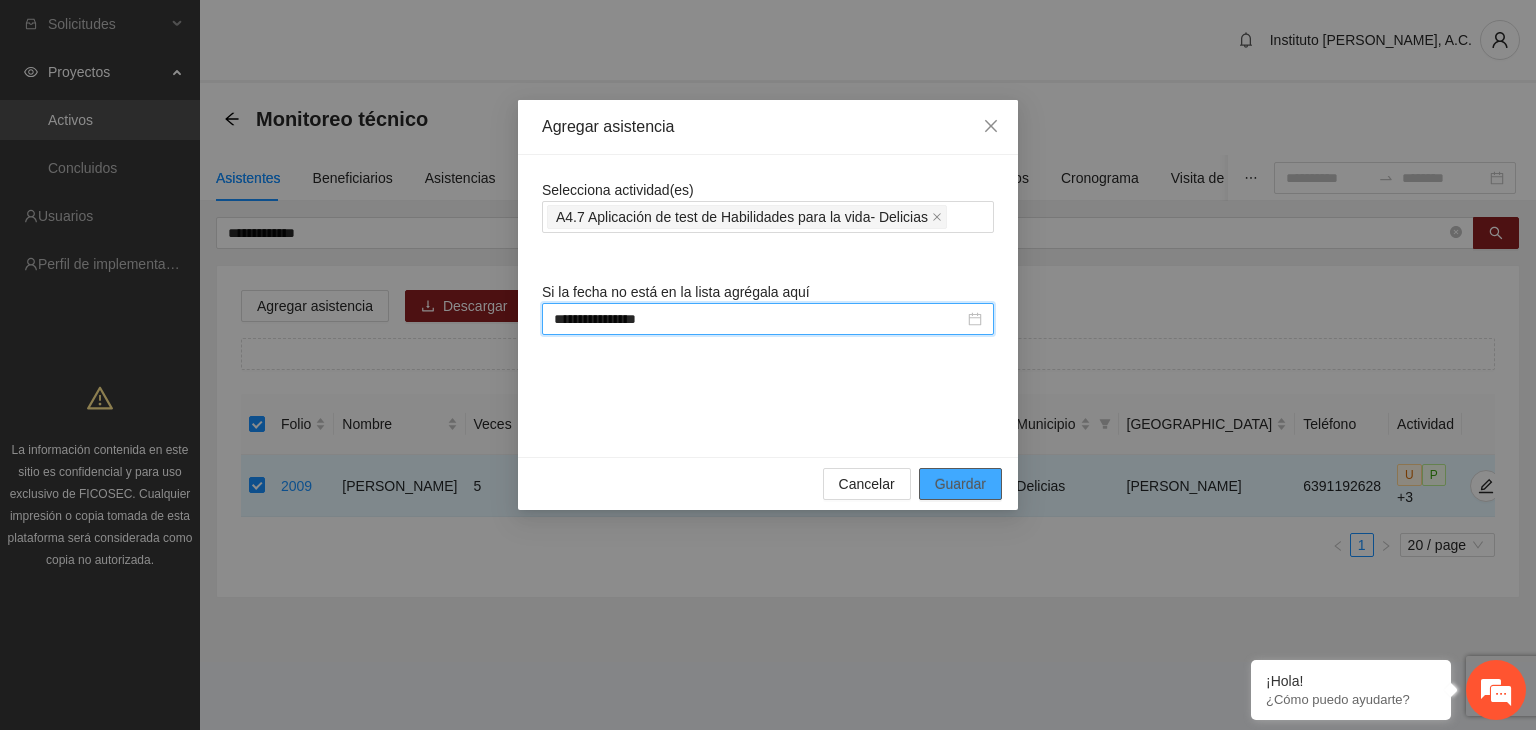 type on "**********" 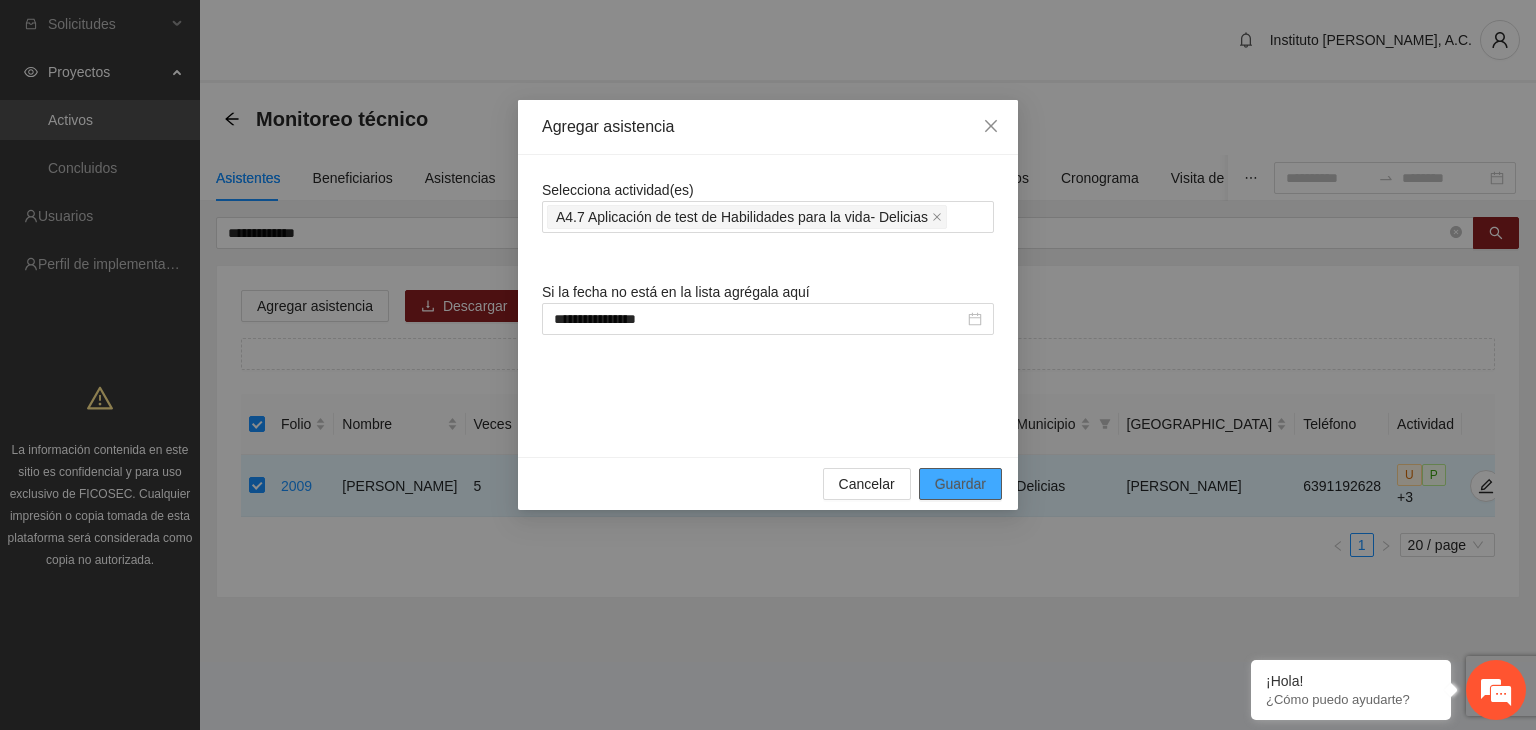 click on "Guardar" at bounding box center [960, 484] 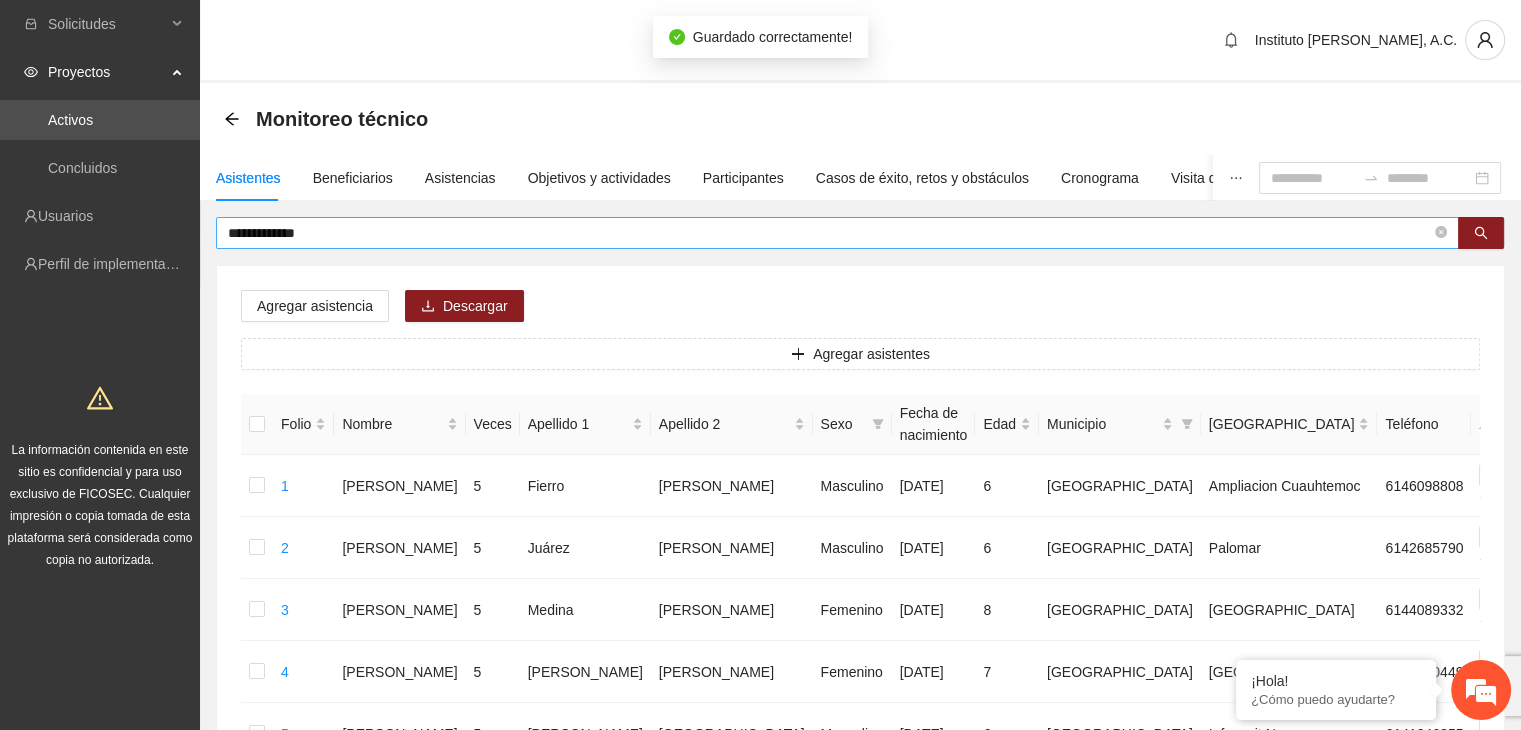 click on "**********" at bounding box center (829, 233) 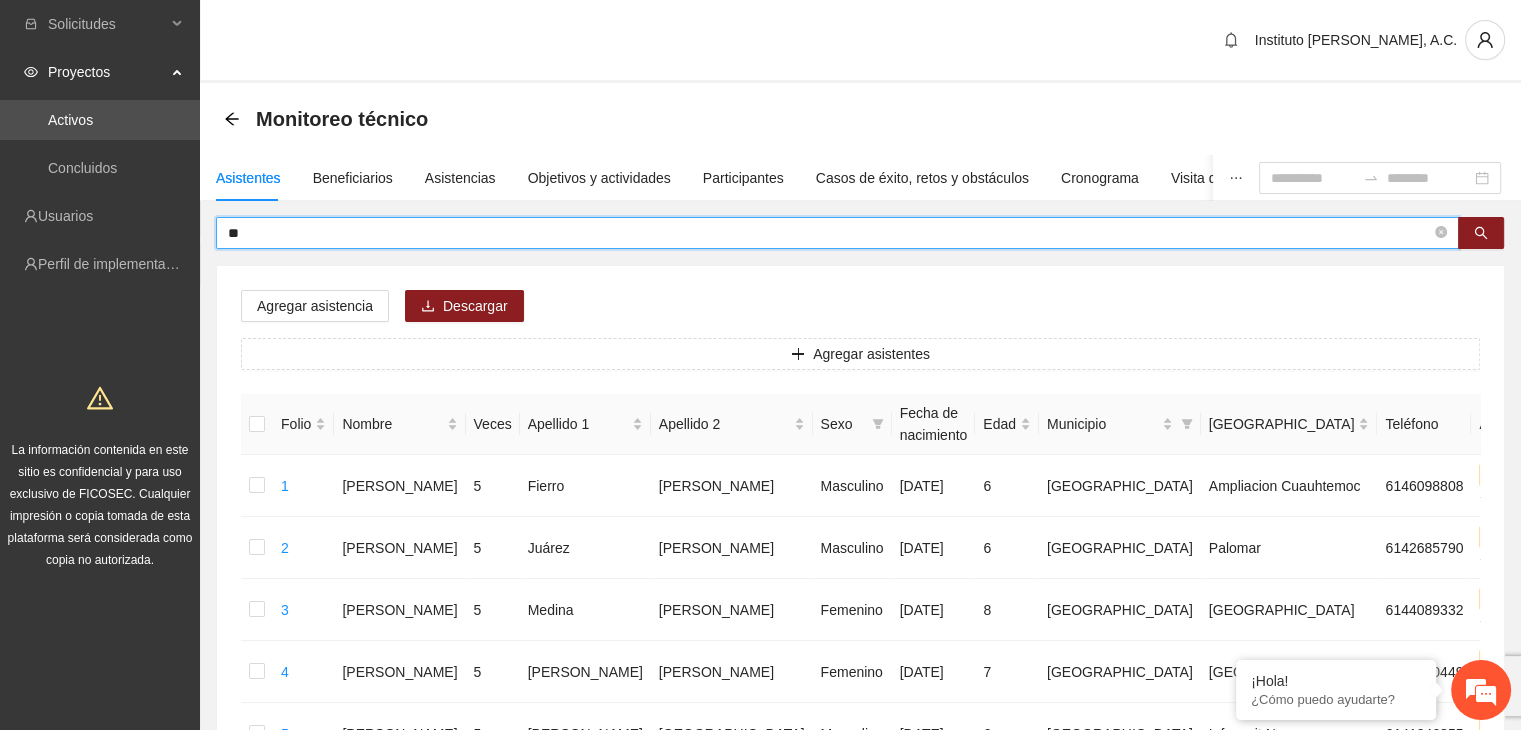 type on "*" 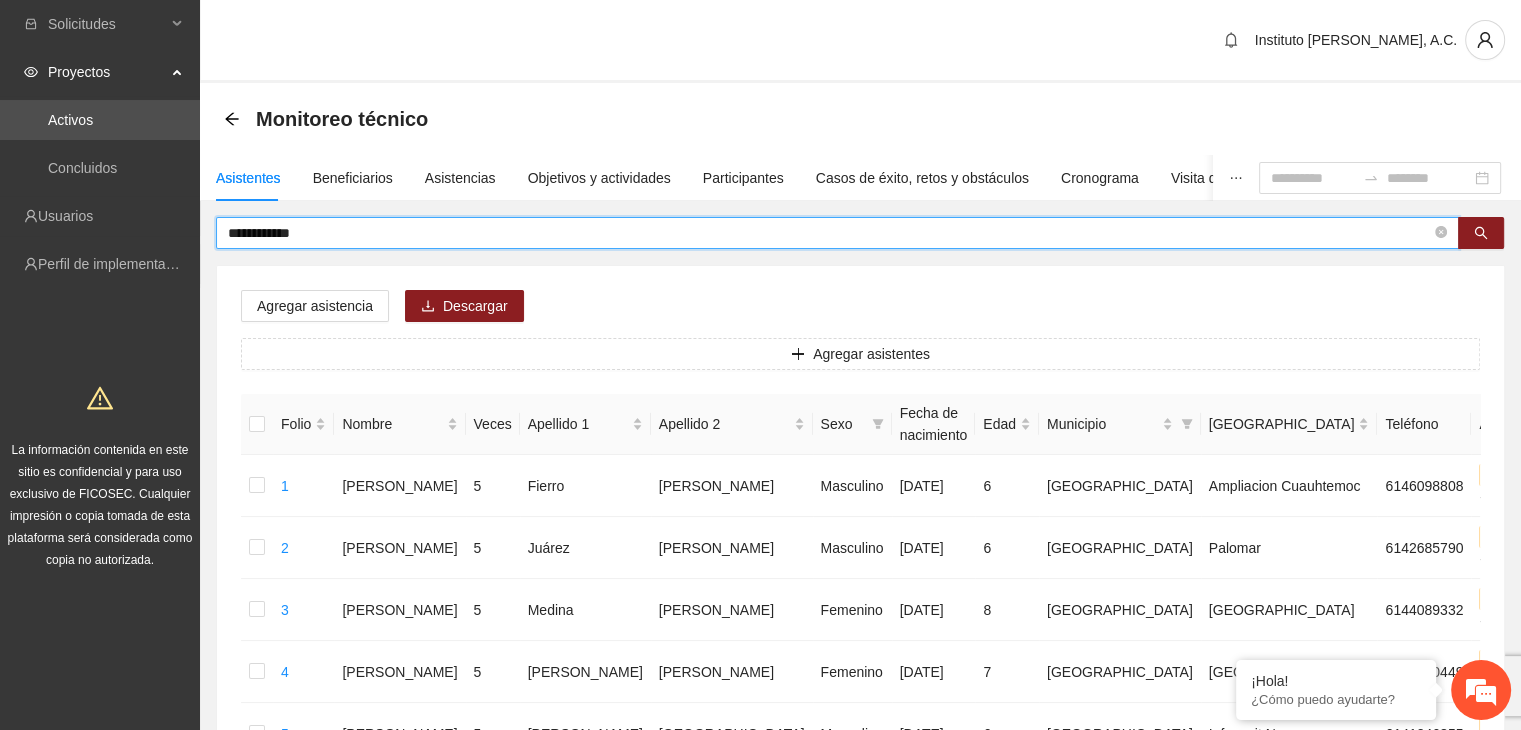 type on "**********" 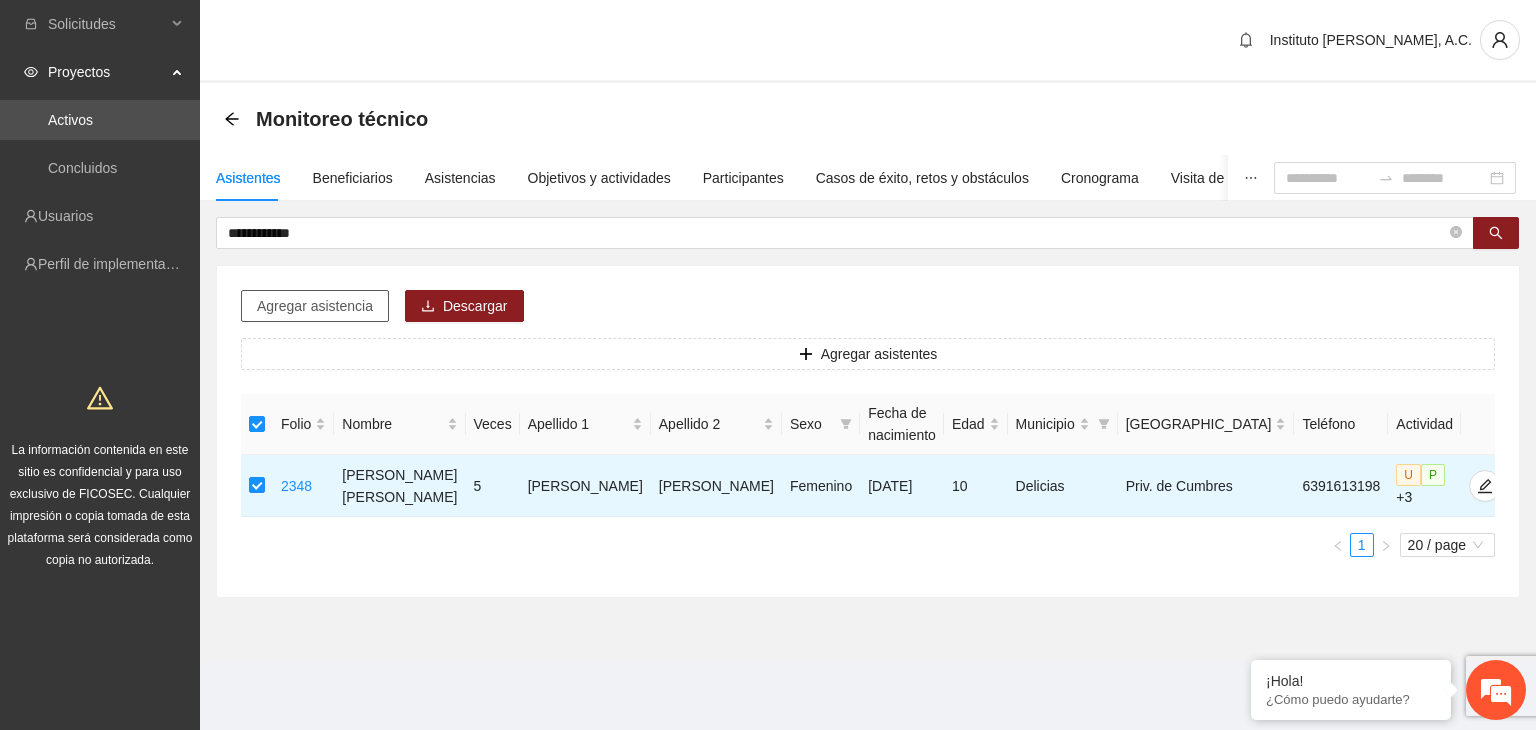 click on "Agregar asistencia" at bounding box center [315, 306] 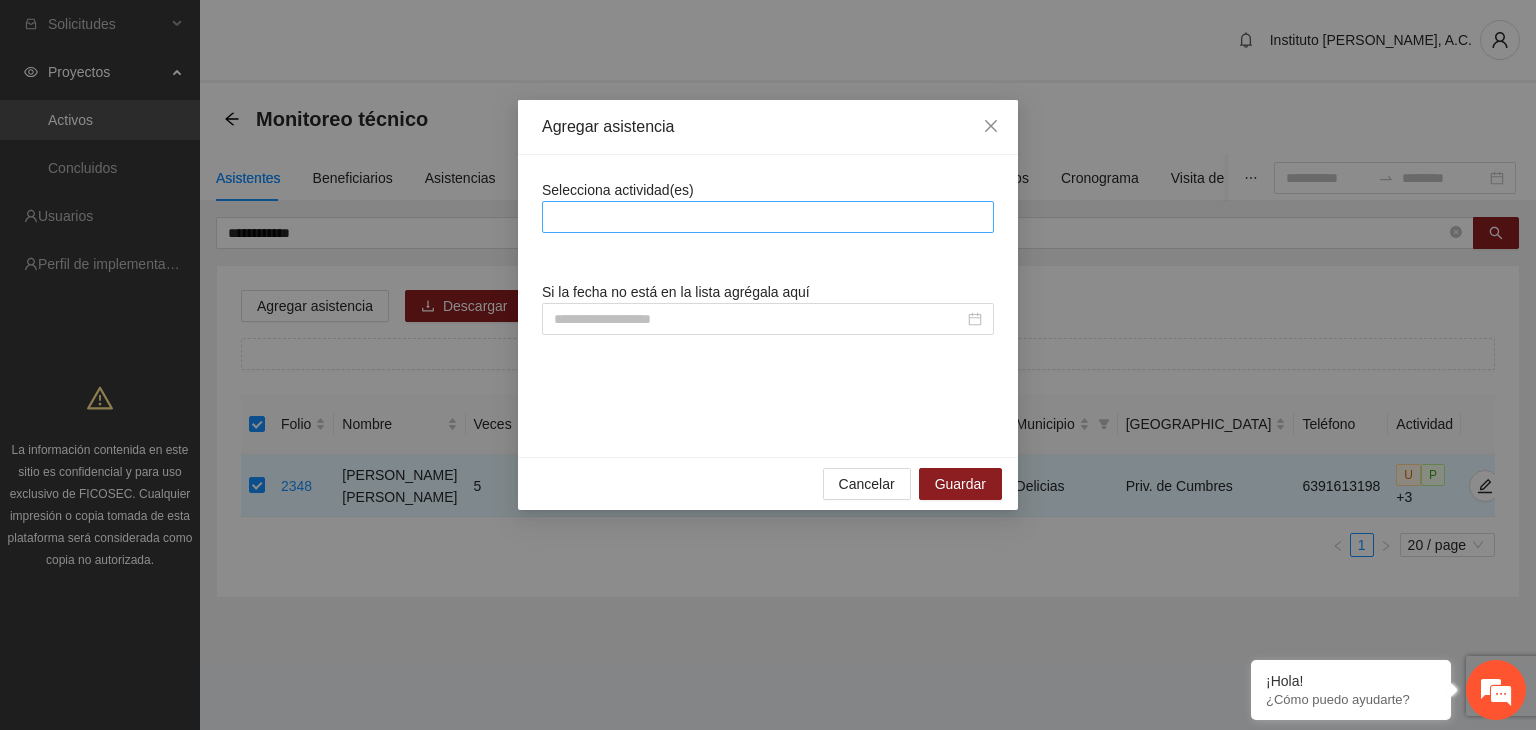 click at bounding box center (768, 217) 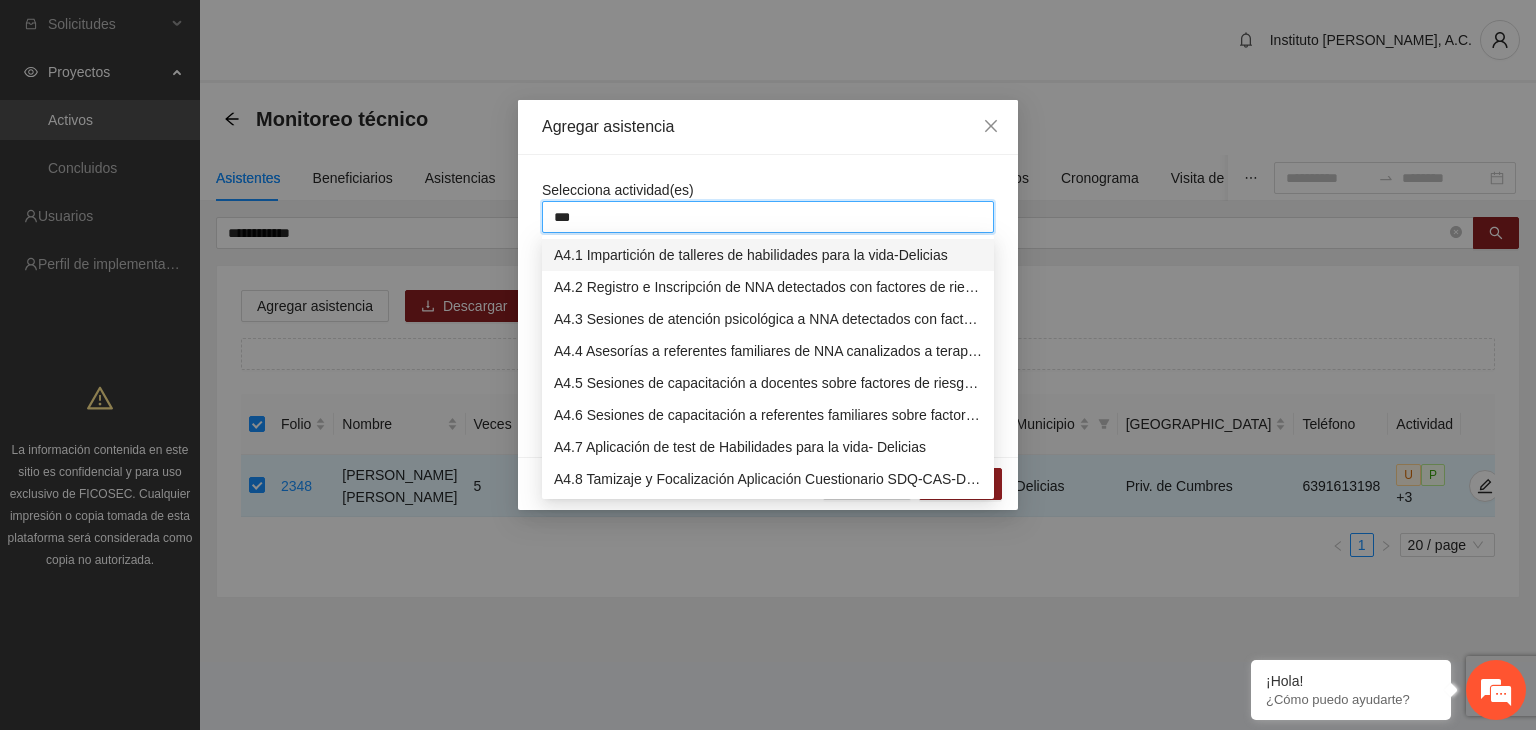 type on "****" 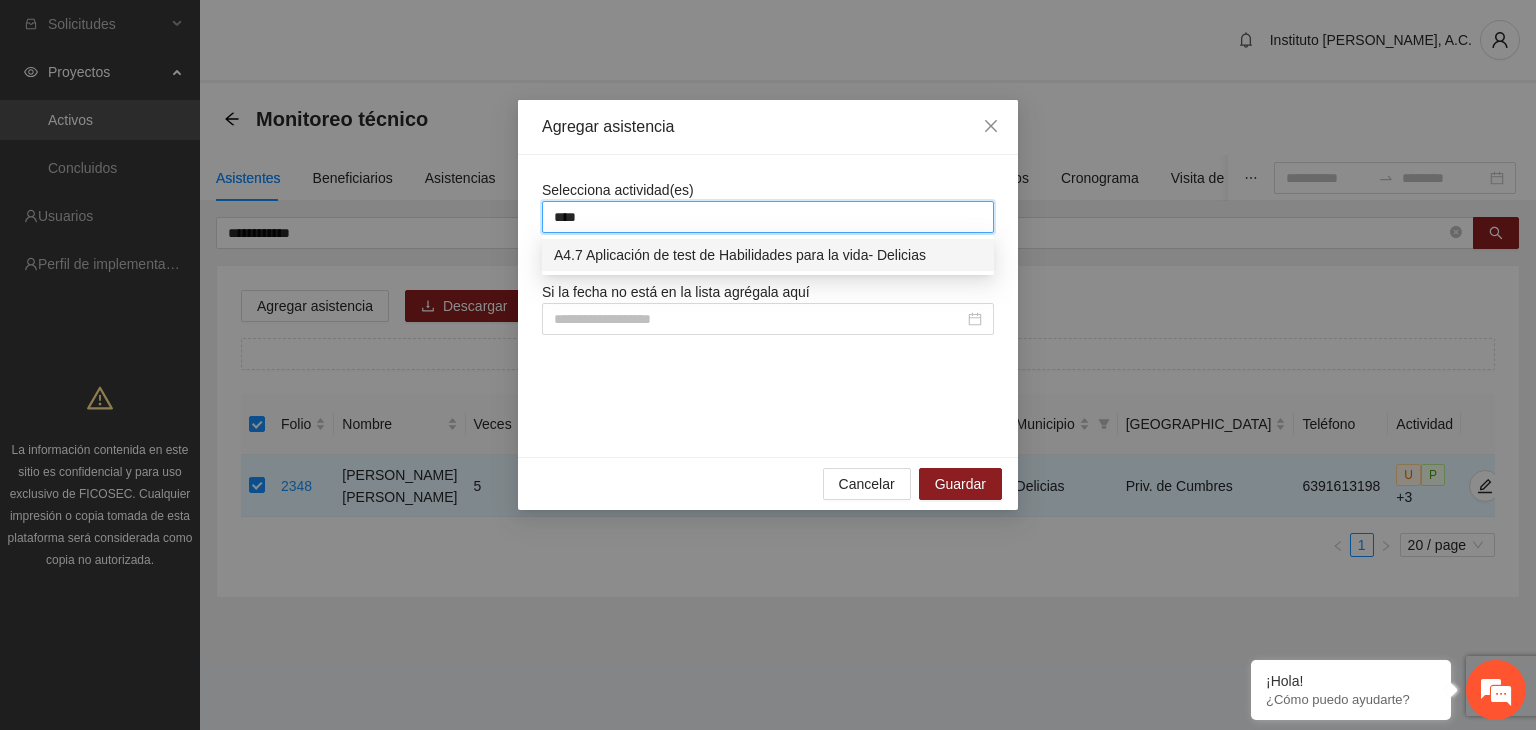 click on "A4.7 Aplicación de test de Habilidades para la vida- Delicias" at bounding box center [768, 255] 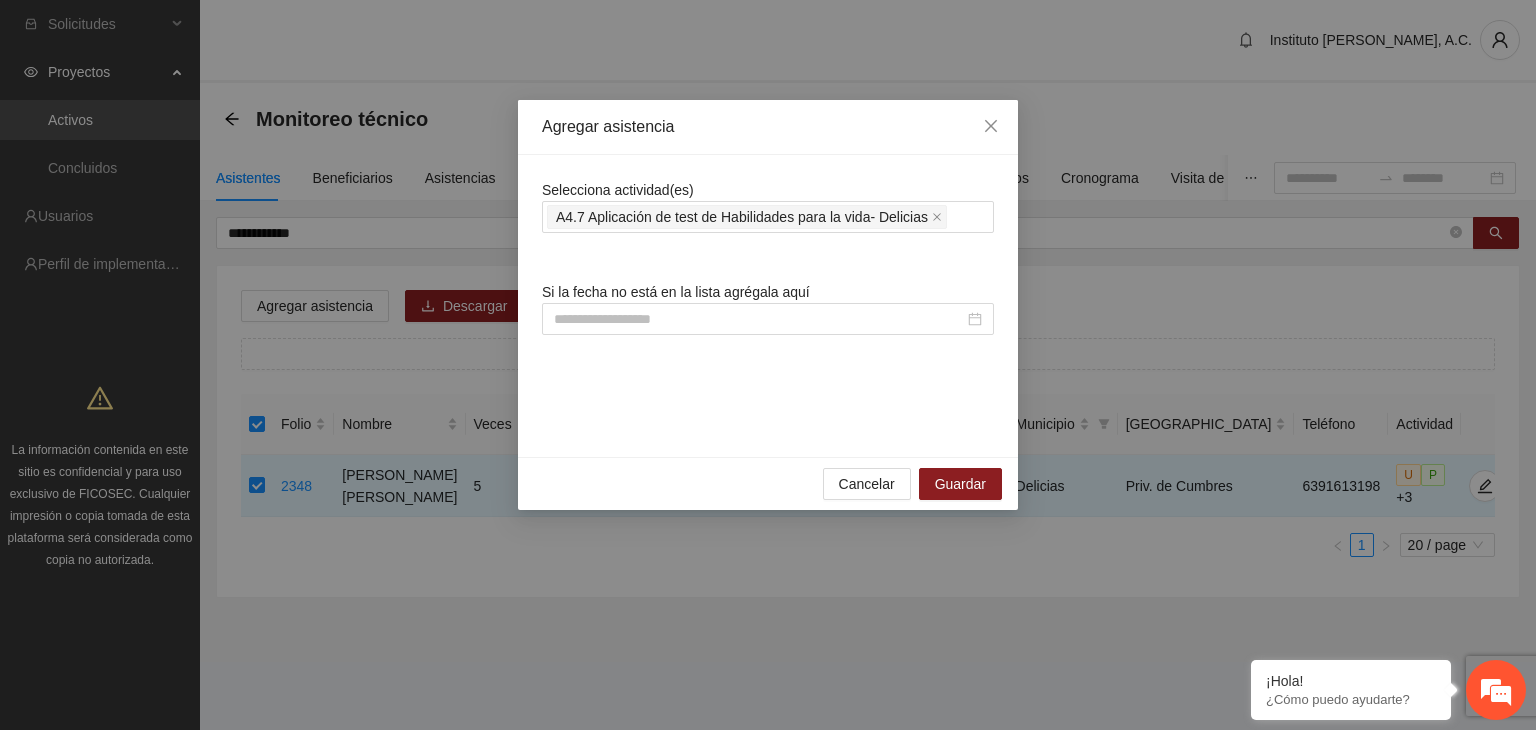 click on "Selecciona actividad(es) A4.7 Aplicación de test de Habilidades para la vida- Delicias   Si la fecha no está en la lista agrégala aquí" at bounding box center [768, 306] 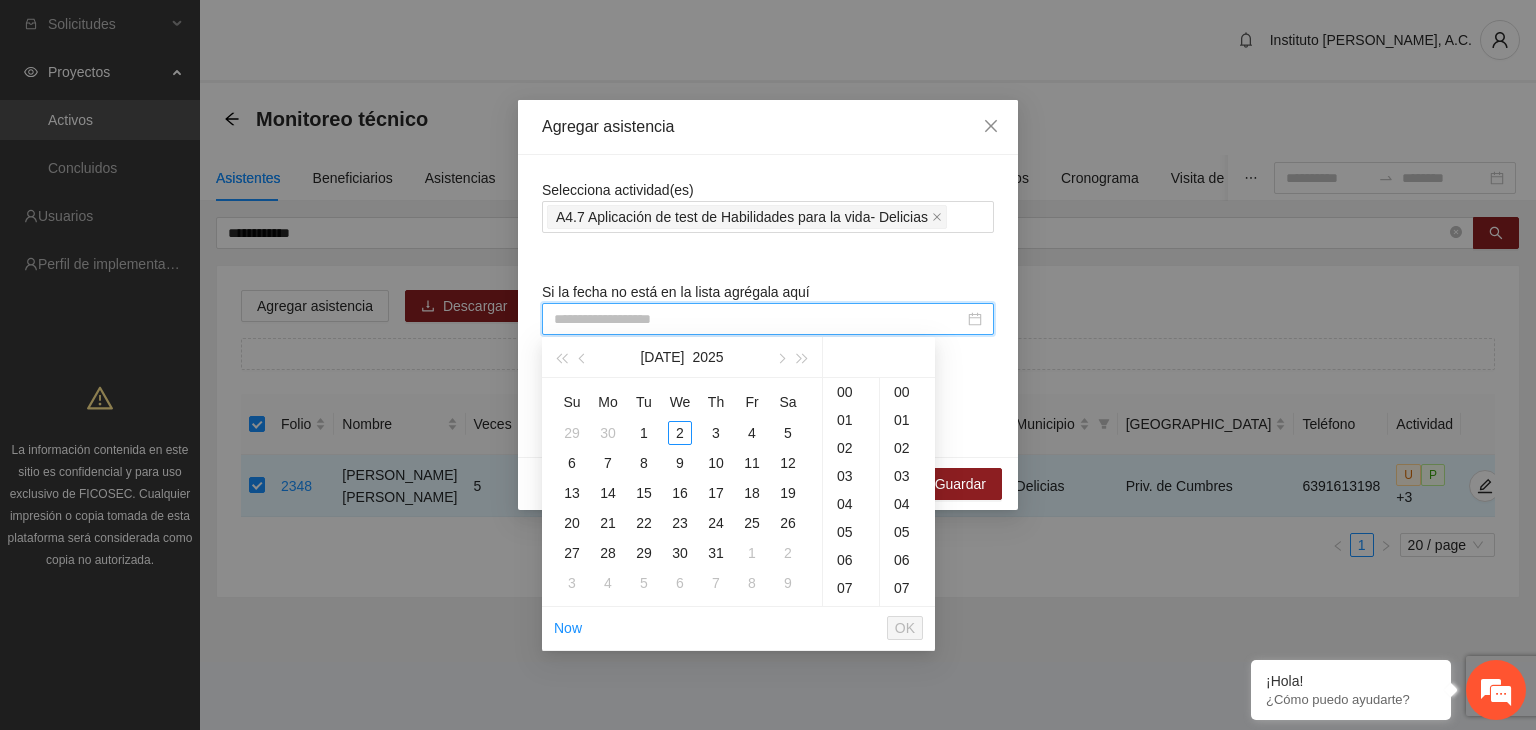 click at bounding box center [759, 319] 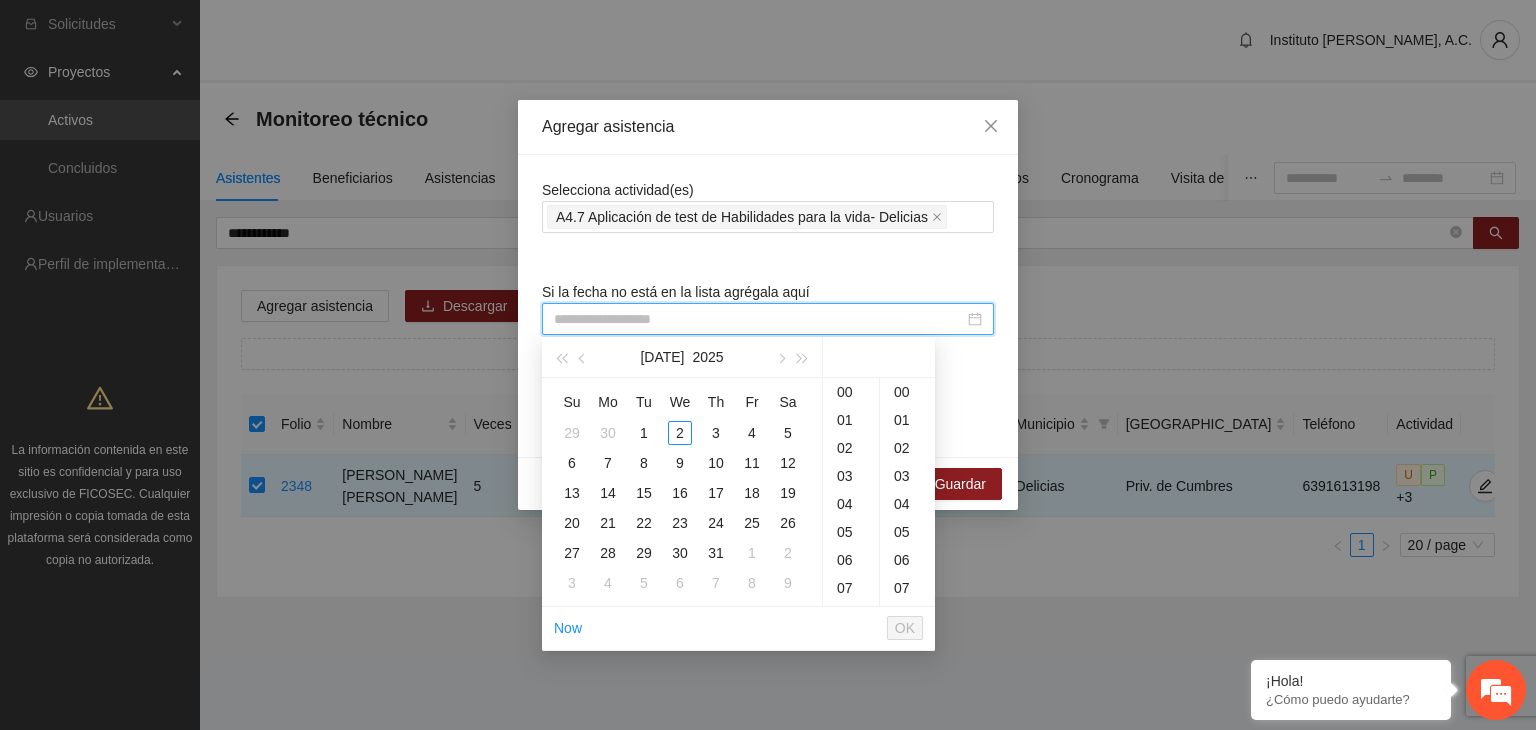 paste on "**********" 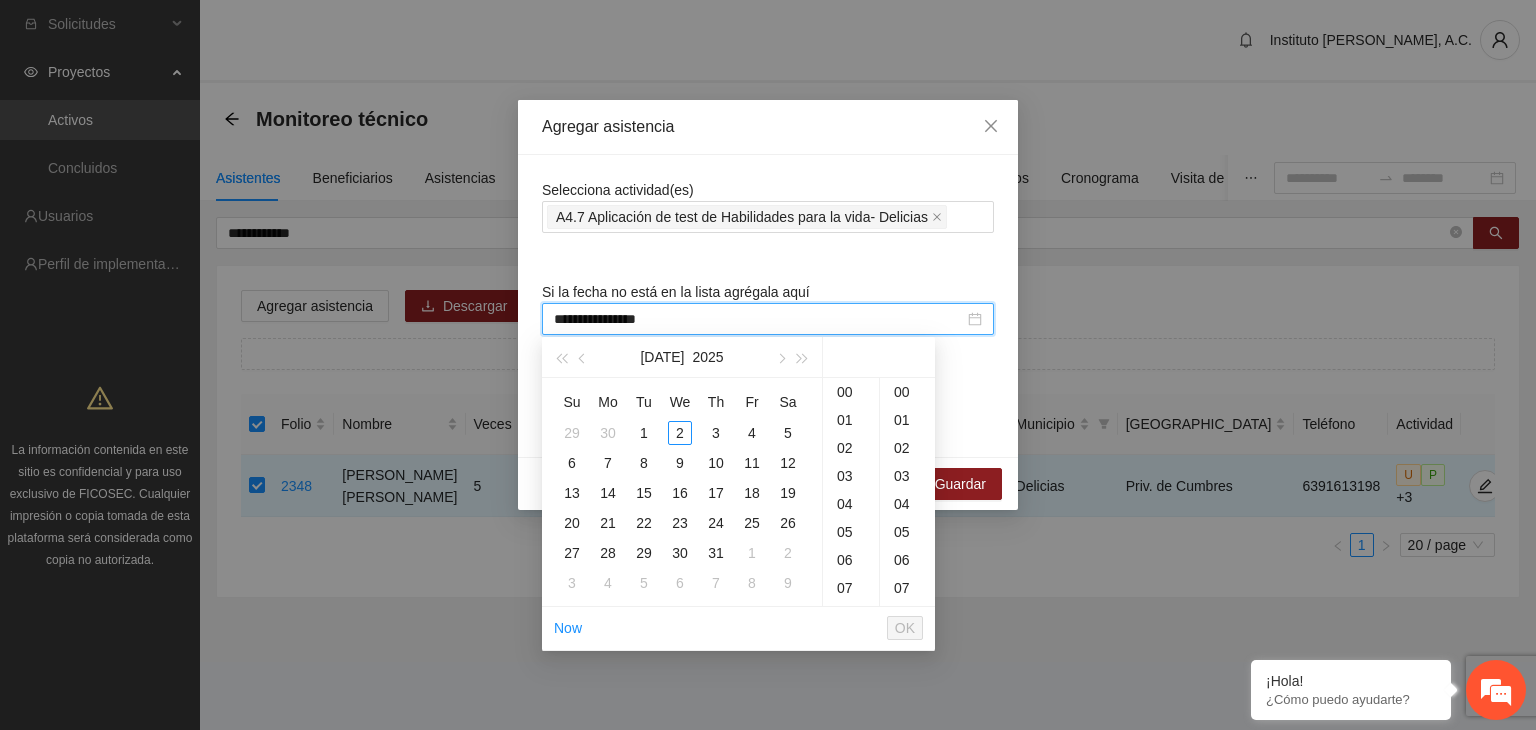 scroll, scrollTop: 148, scrollLeft: 0, axis: vertical 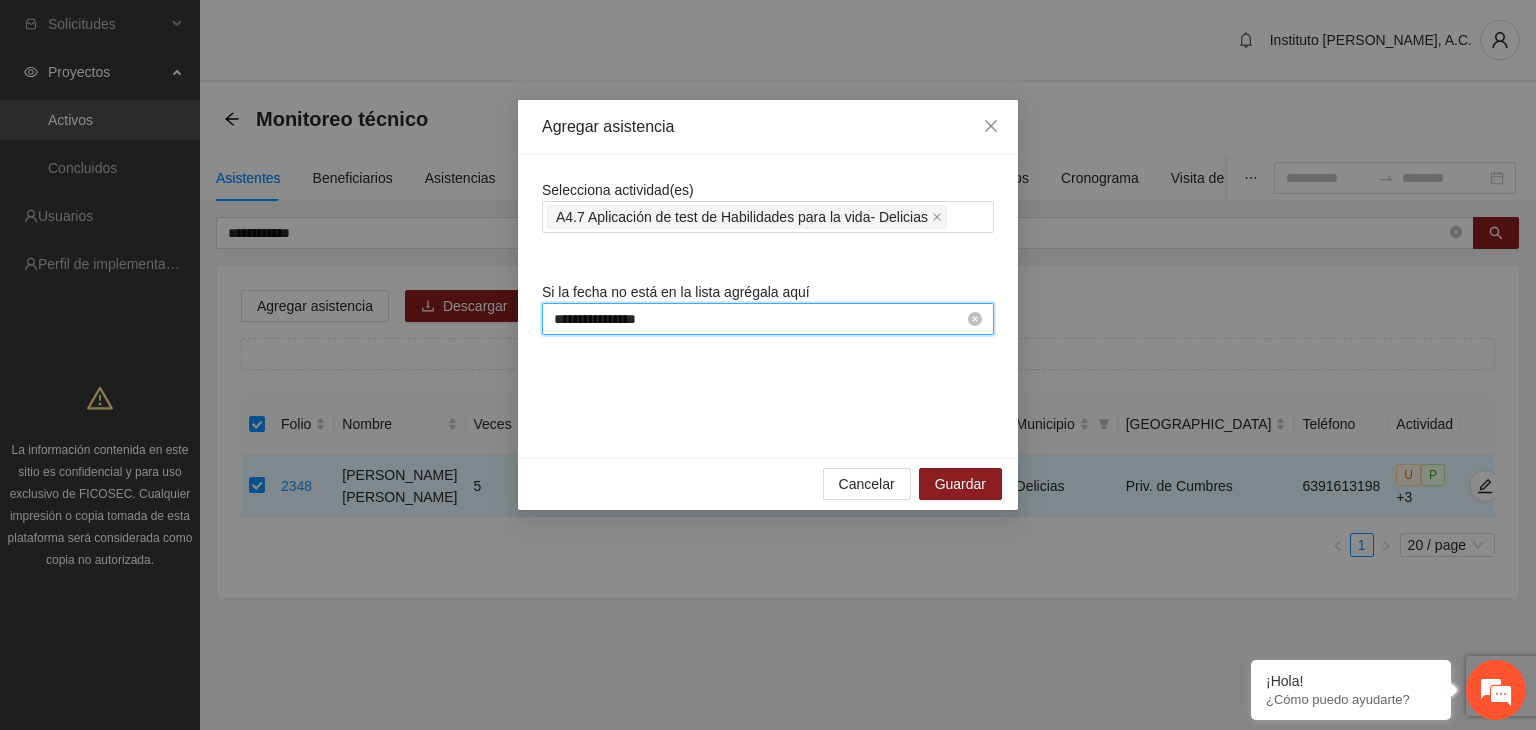type on "**********" 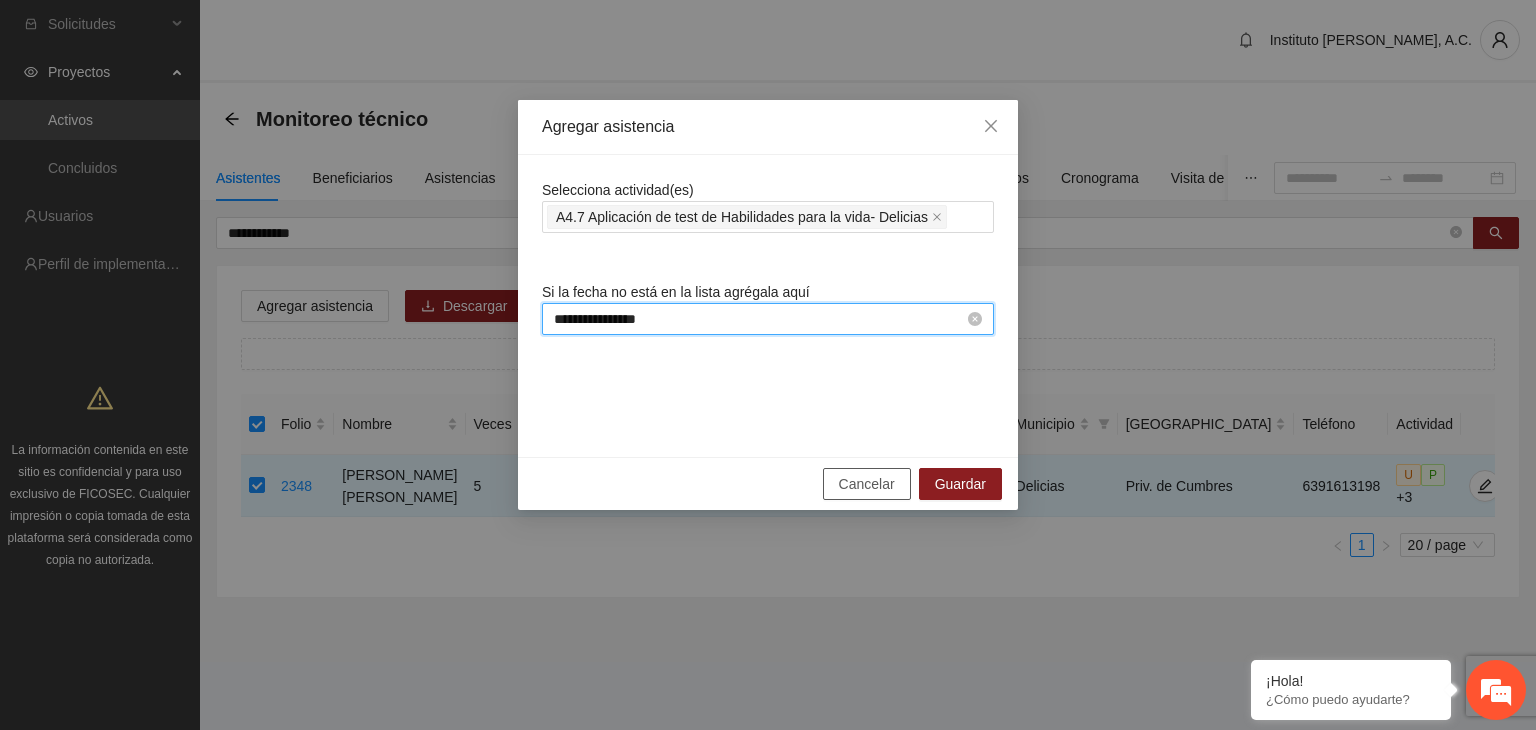 type 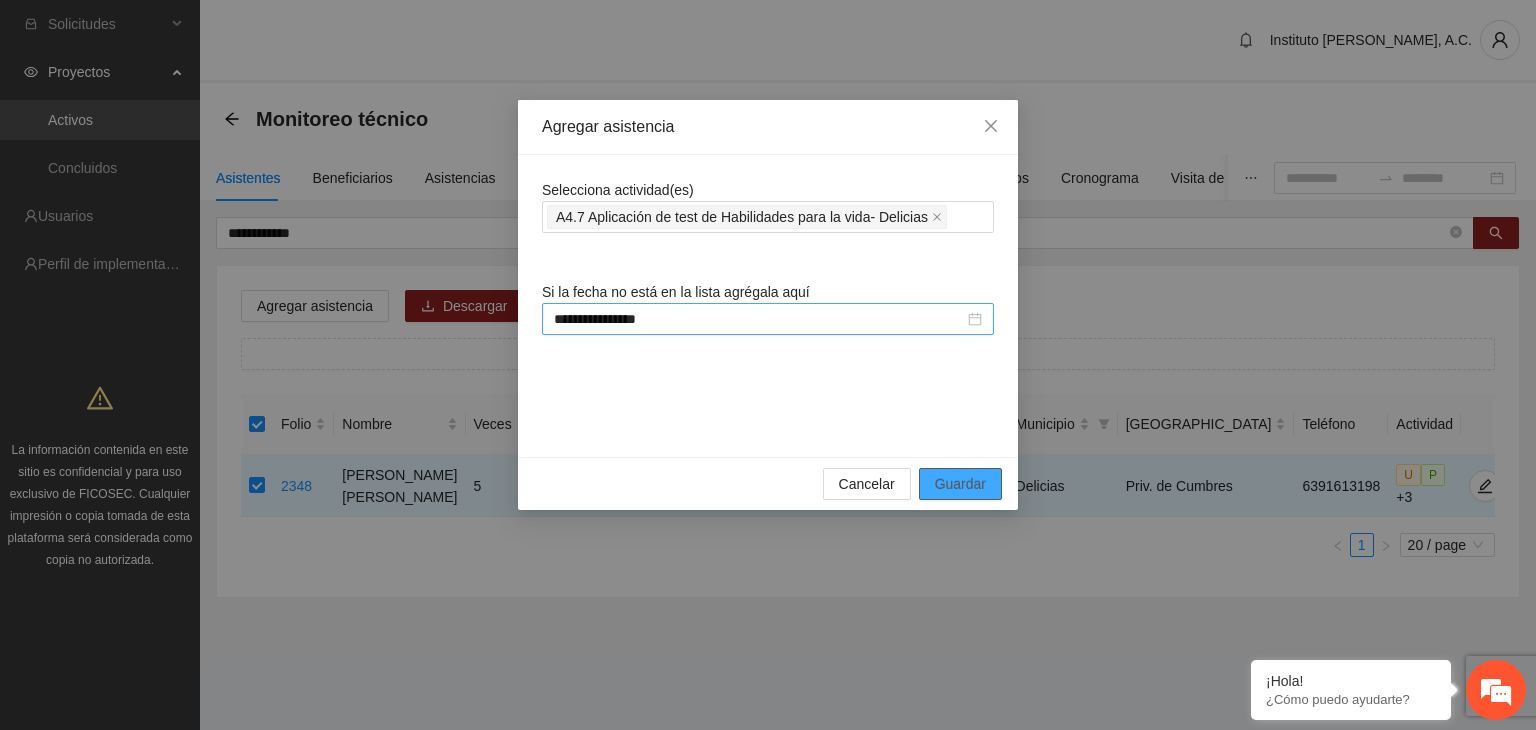 type 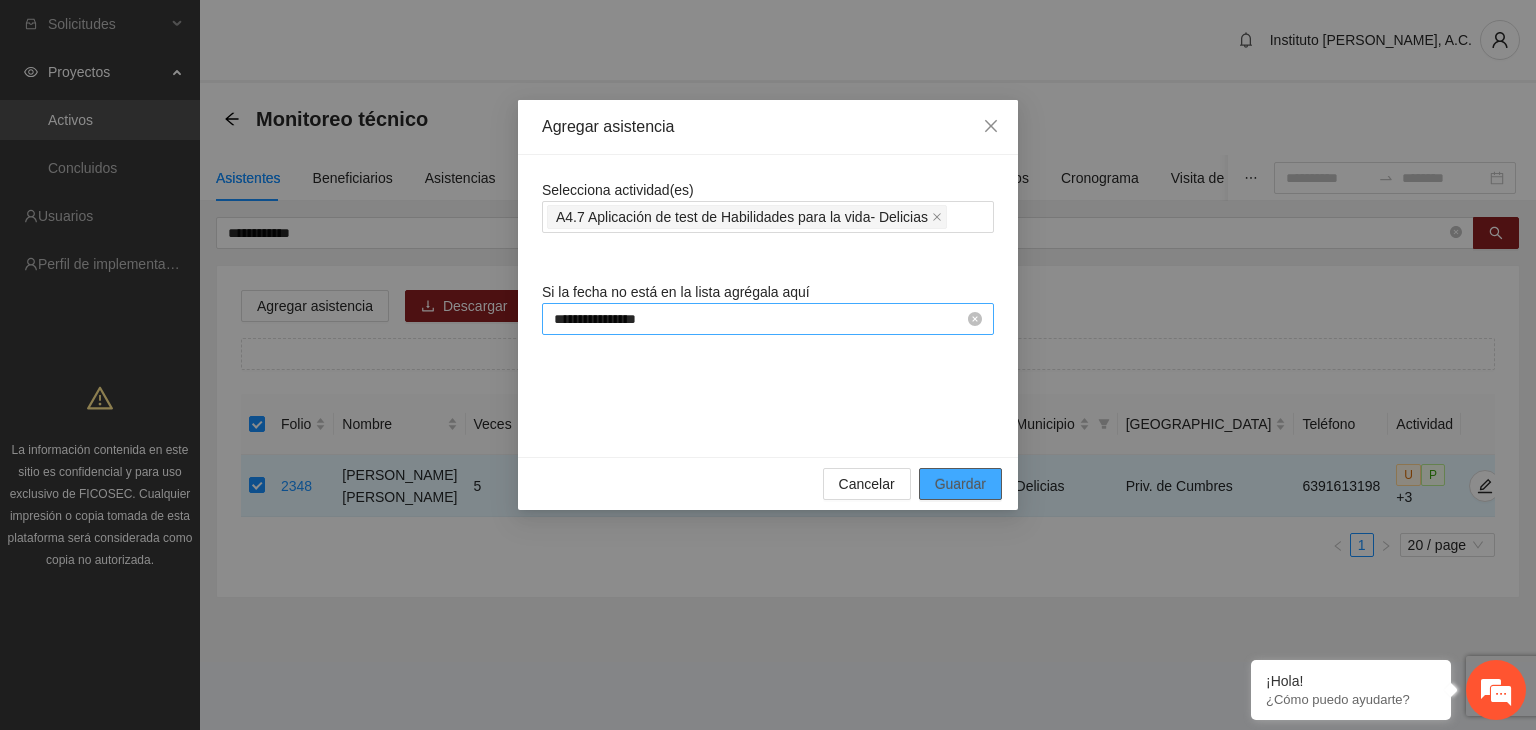 click on "Guardar" at bounding box center (960, 484) 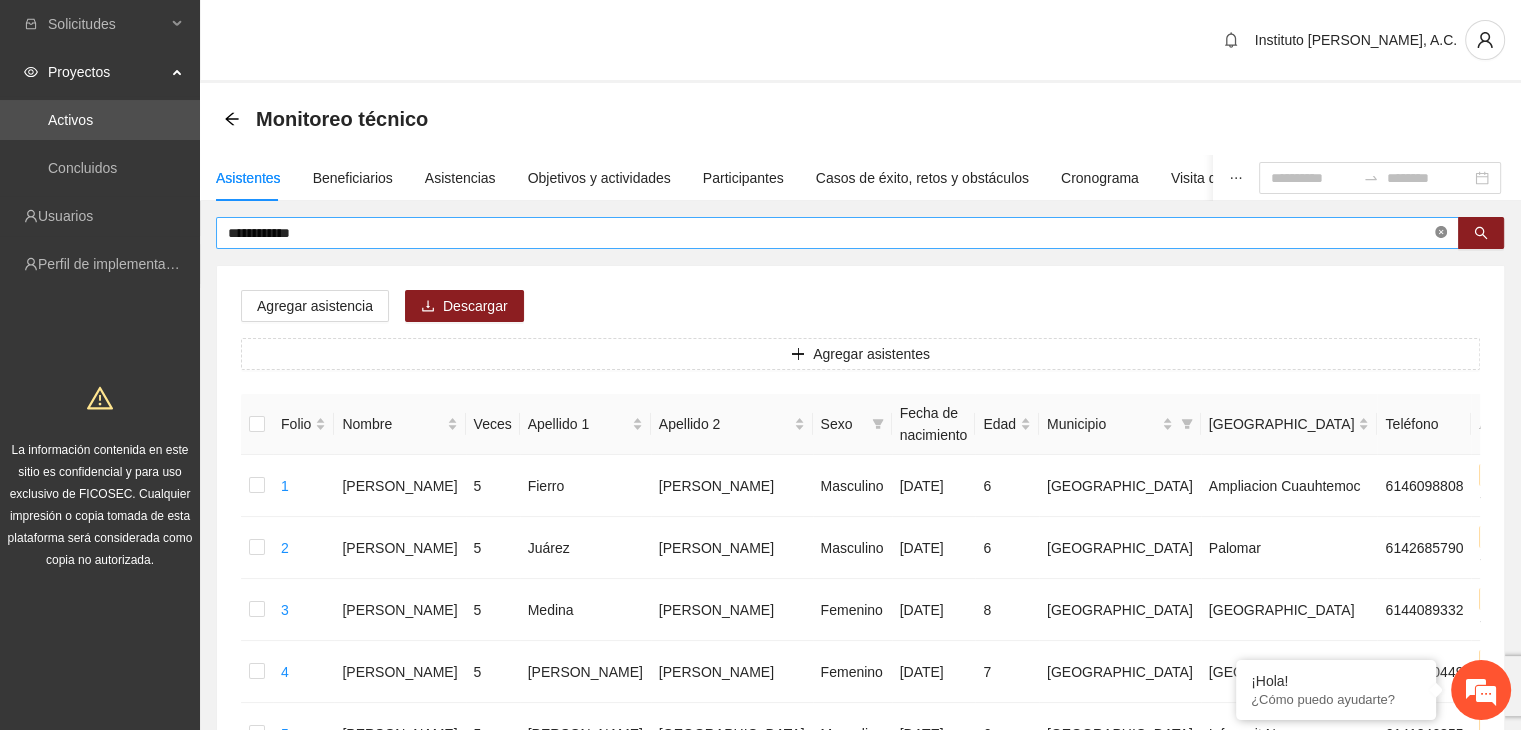 click 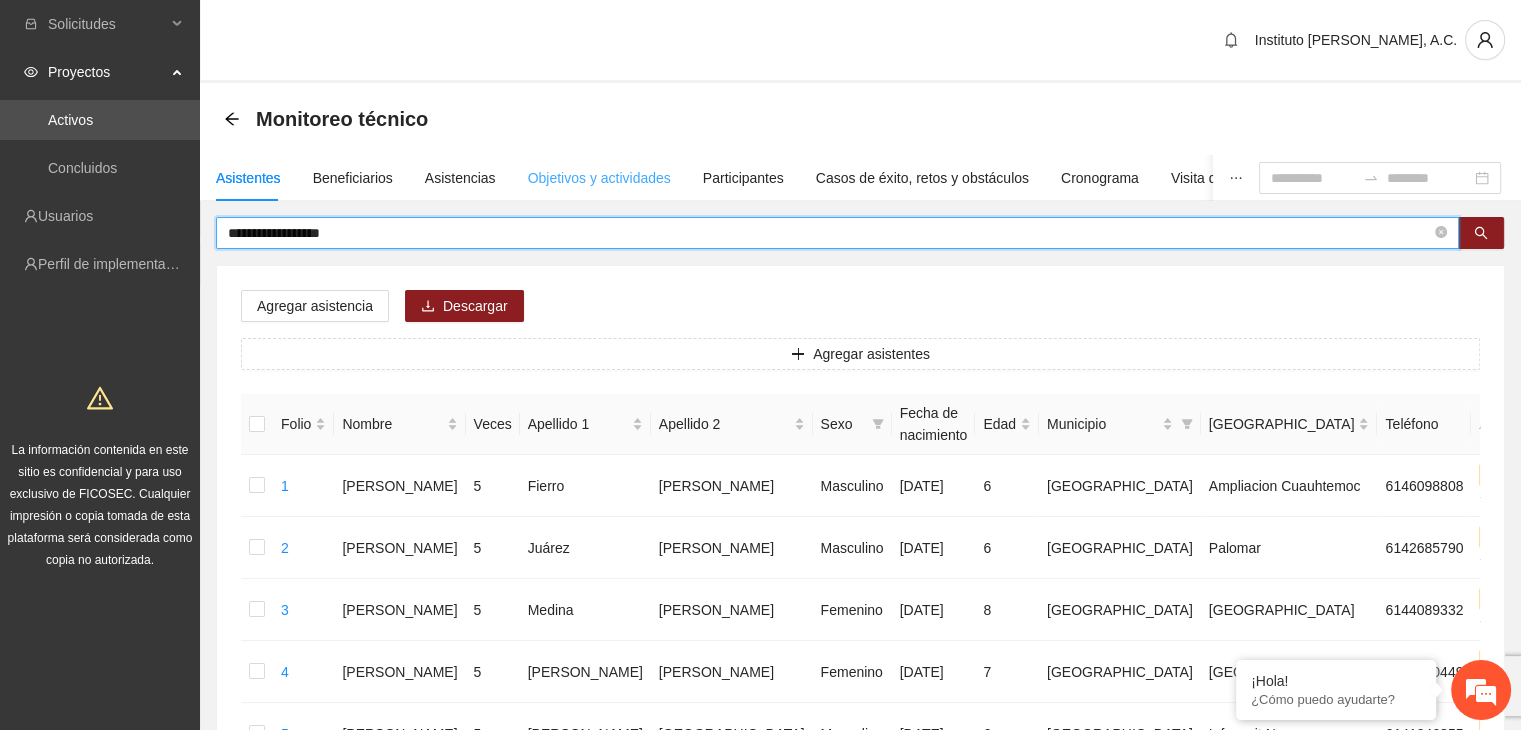 type on "**********" 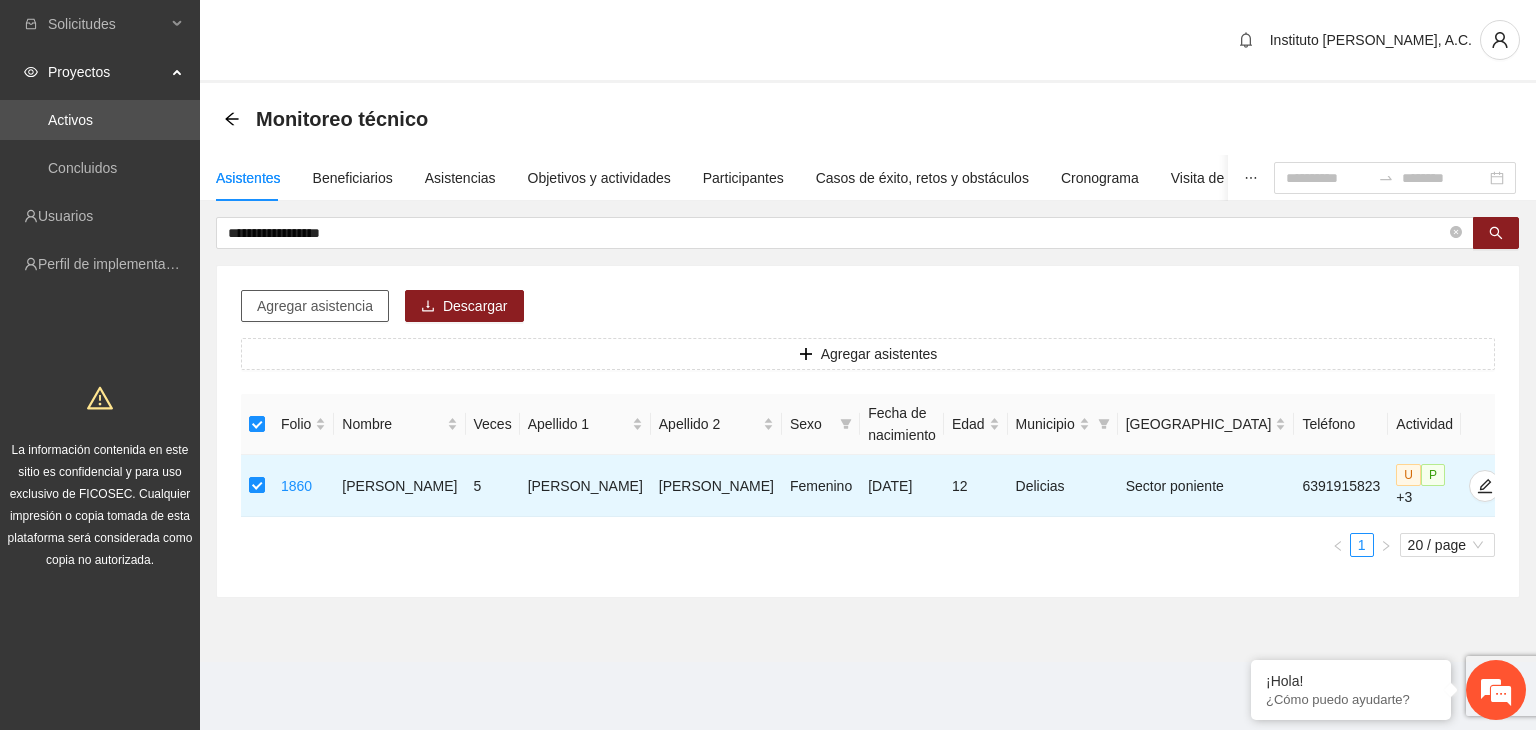 click on "Agregar asistencia" at bounding box center [315, 306] 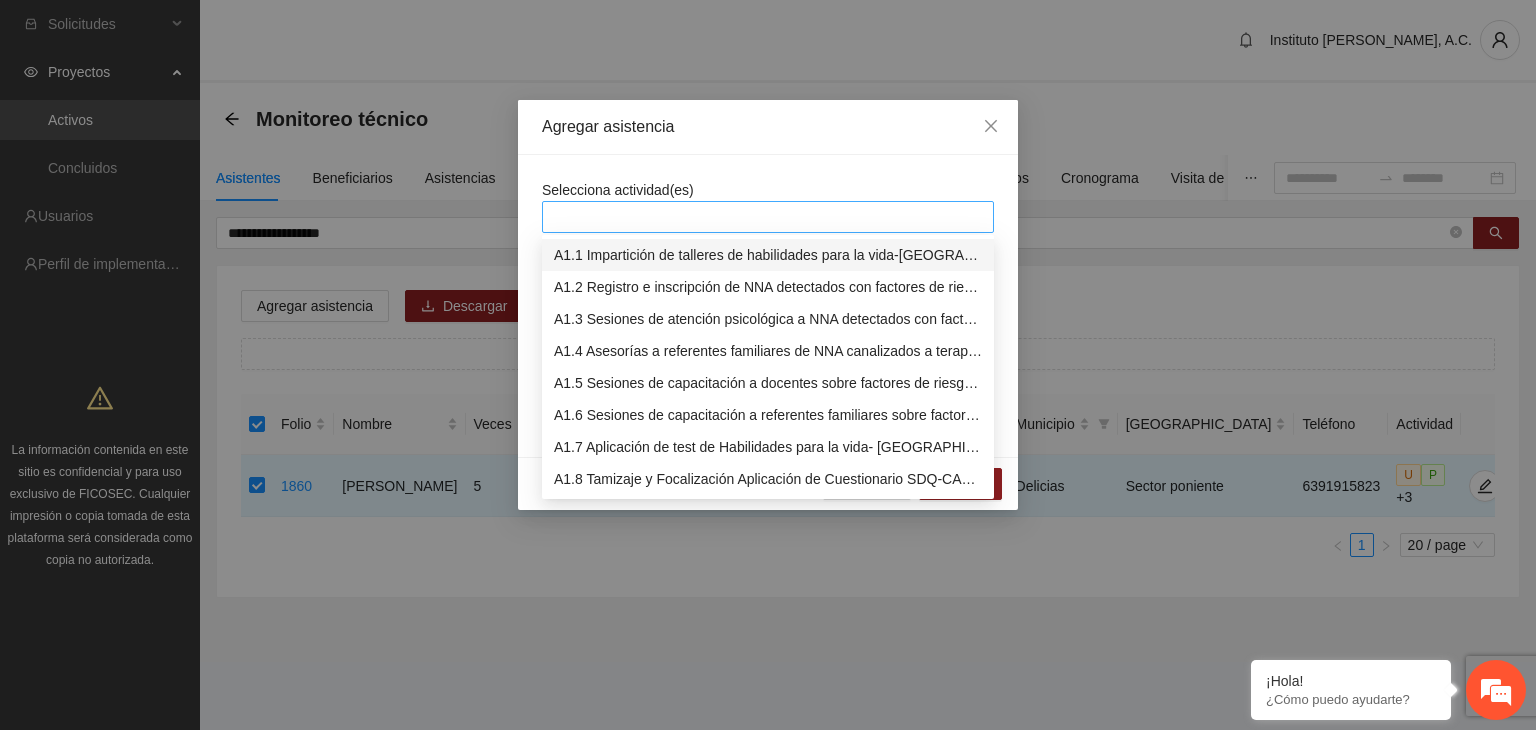click at bounding box center (768, 217) 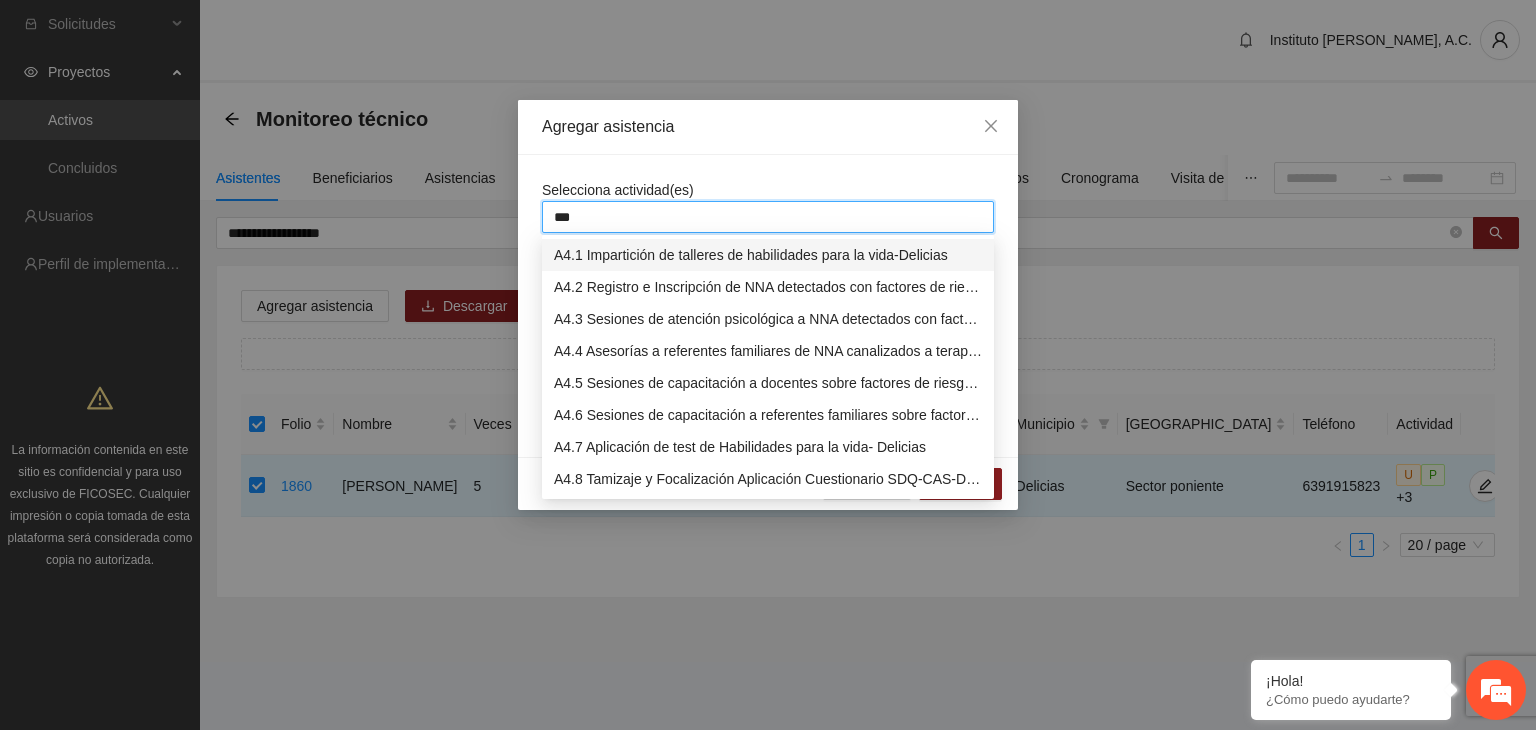 type on "****" 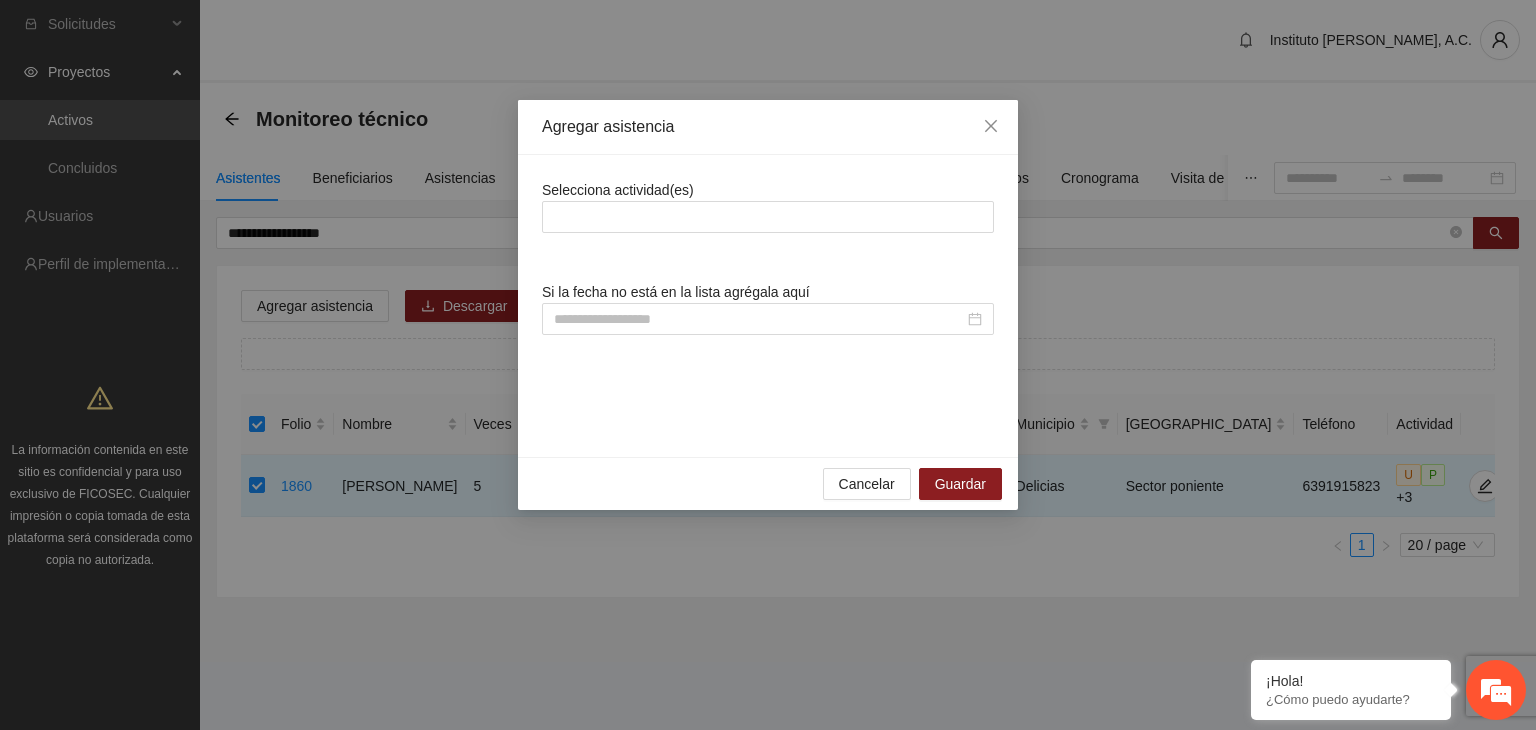 click on "Agregar asistencia" at bounding box center (768, 127) 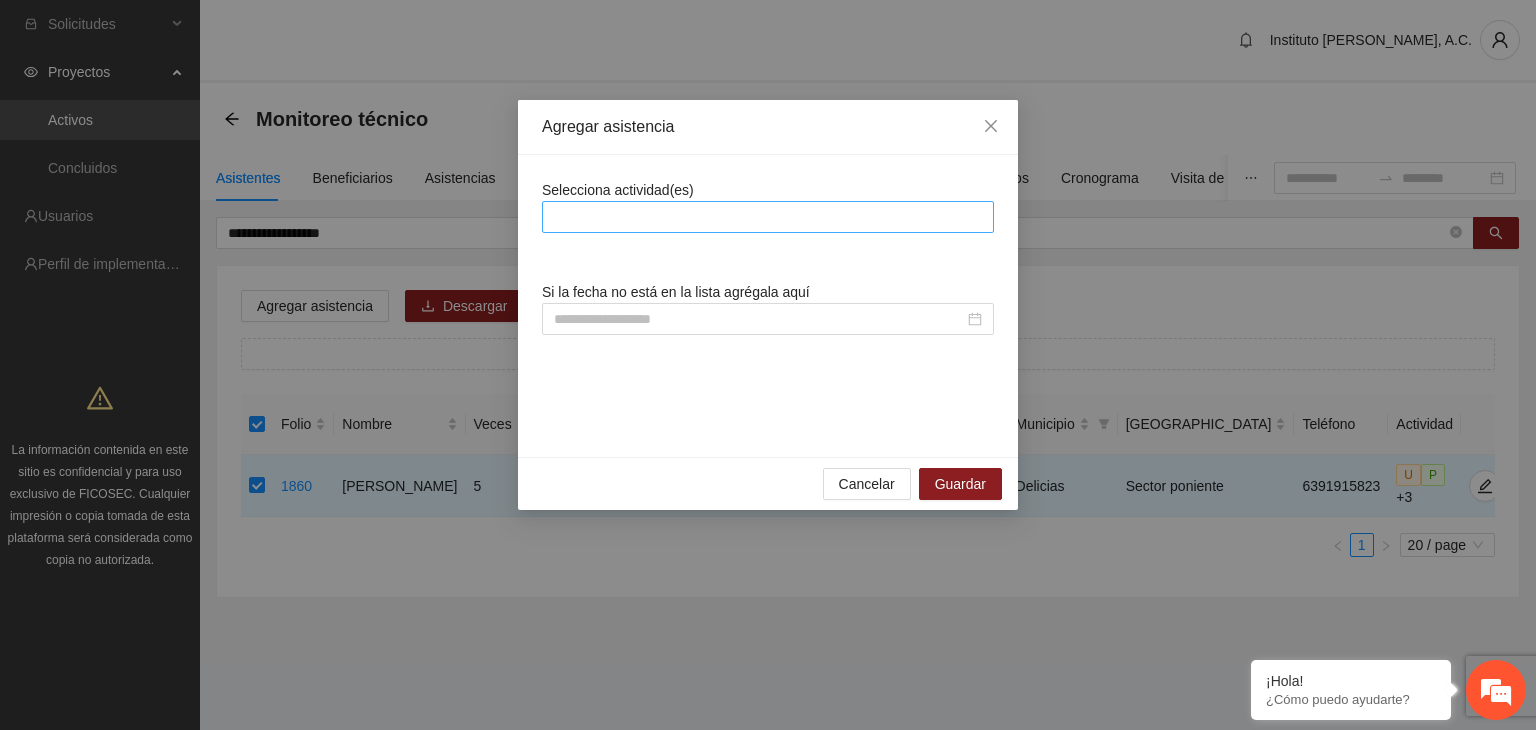 click at bounding box center (768, 217) 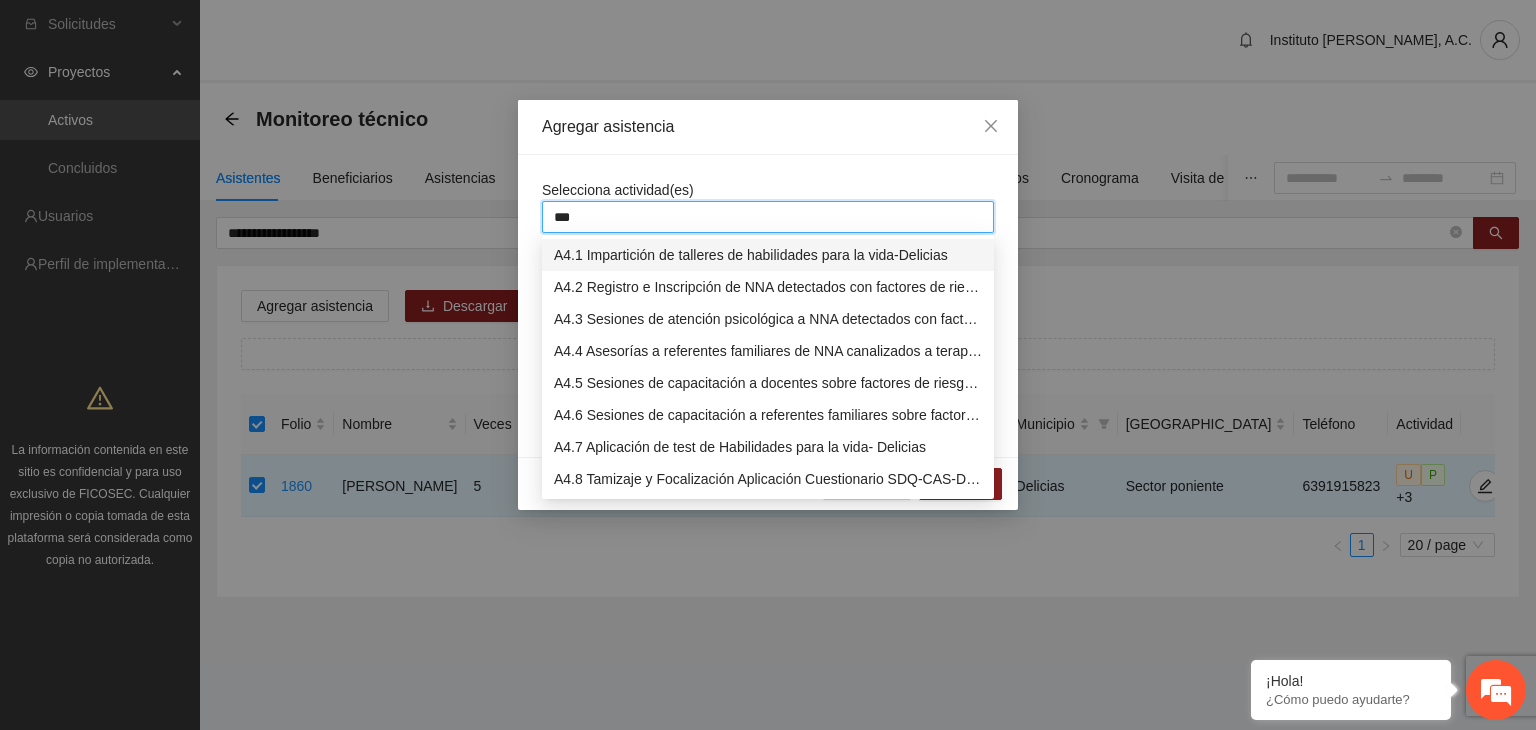 type on "****" 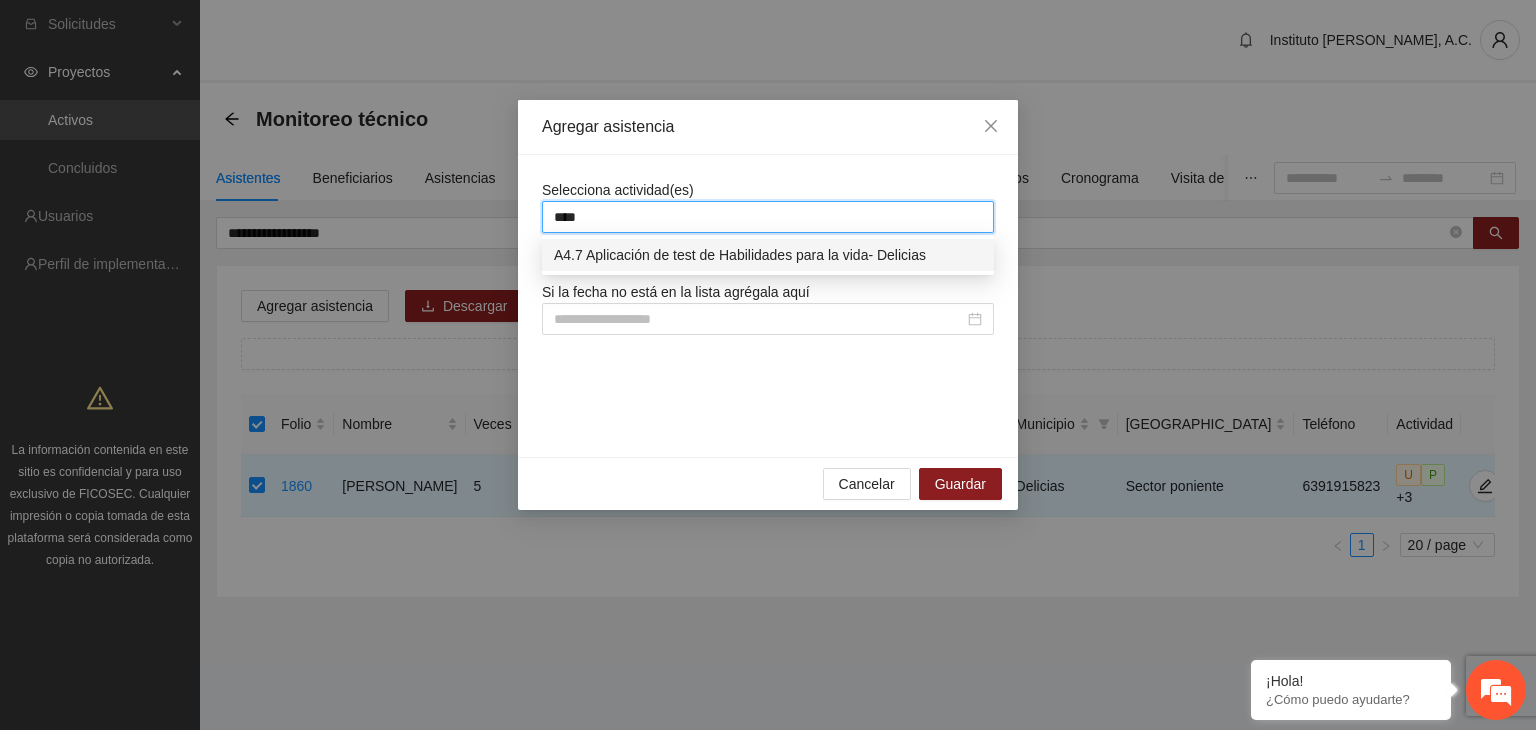 click on "A4.7 Aplicación de test de Habilidades para la vida- Delicias" at bounding box center [768, 255] 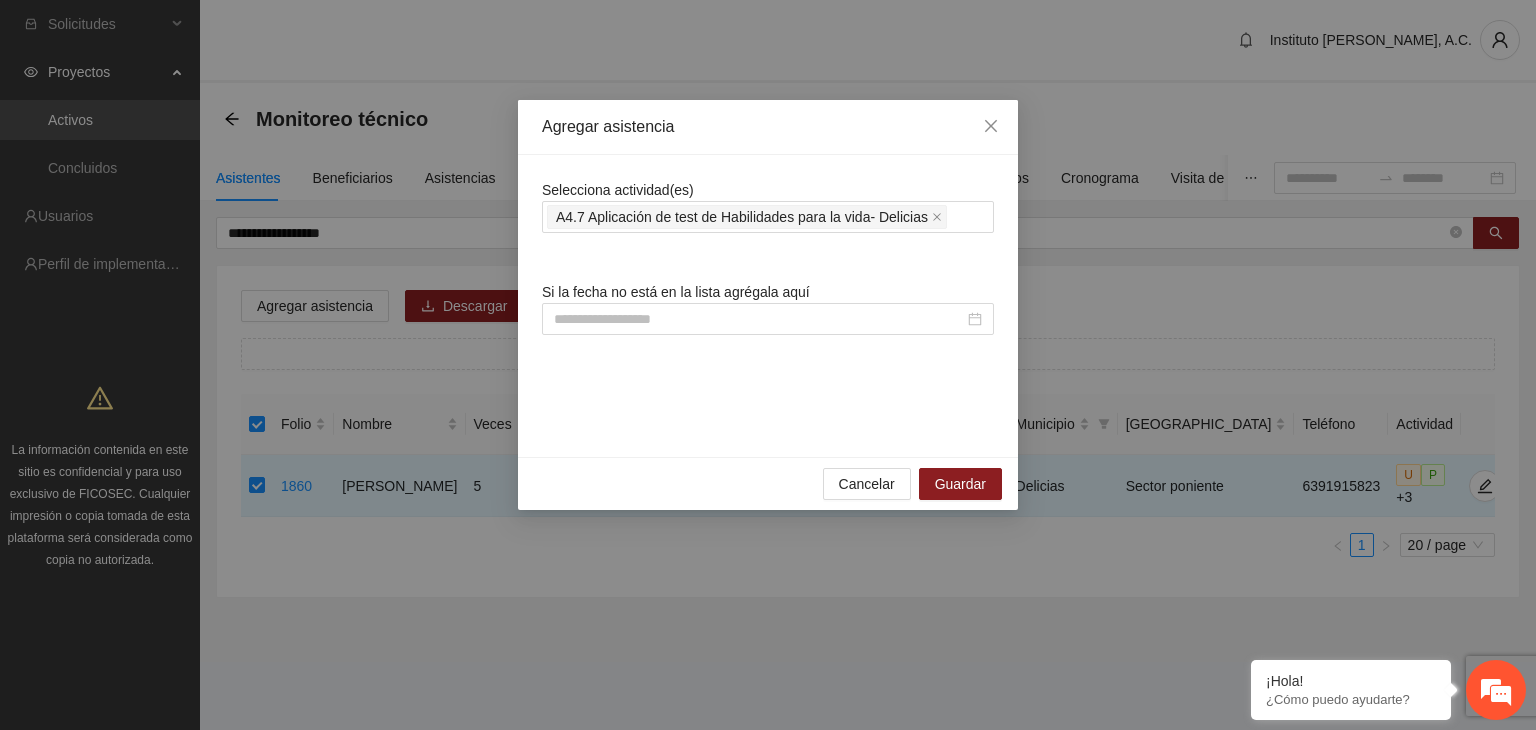 click on "Selecciona actividad(es) A4.7 Aplicación de test de Habilidades para la vida- Delicias   Si la fecha no está en la lista agrégala aquí" at bounding box center [768, 306] 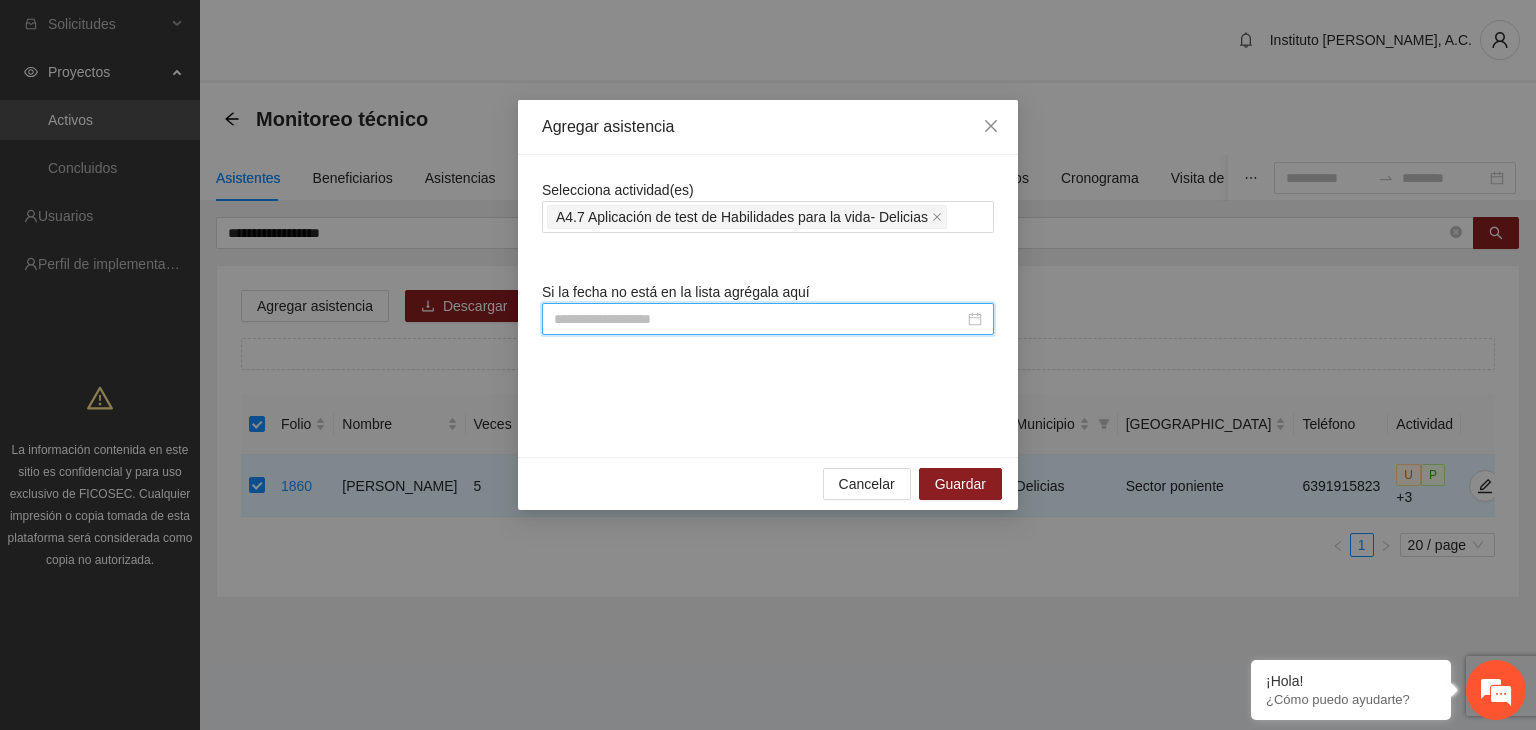 click at bounding box center [759, 319] 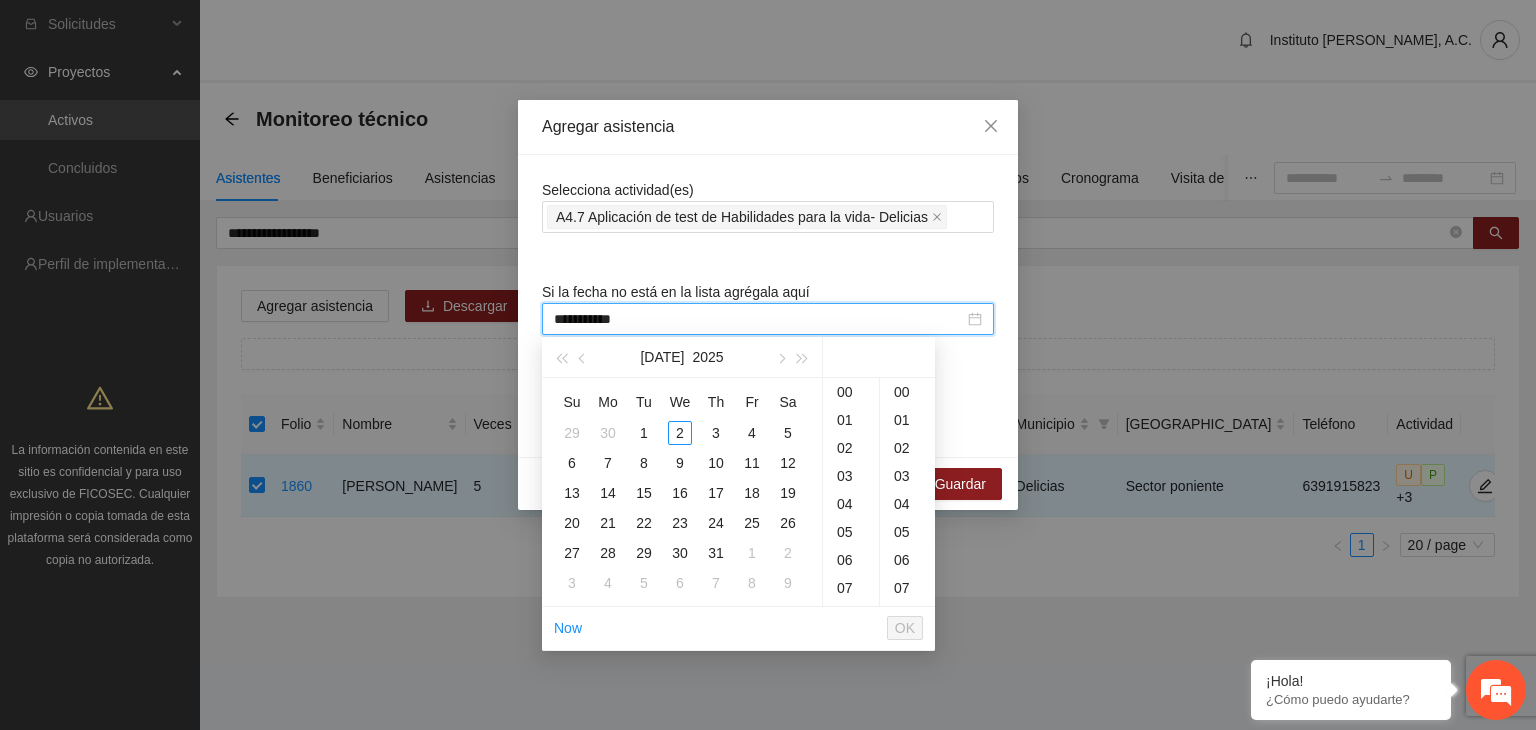 click on "**********" at bounding box center (759, 319) 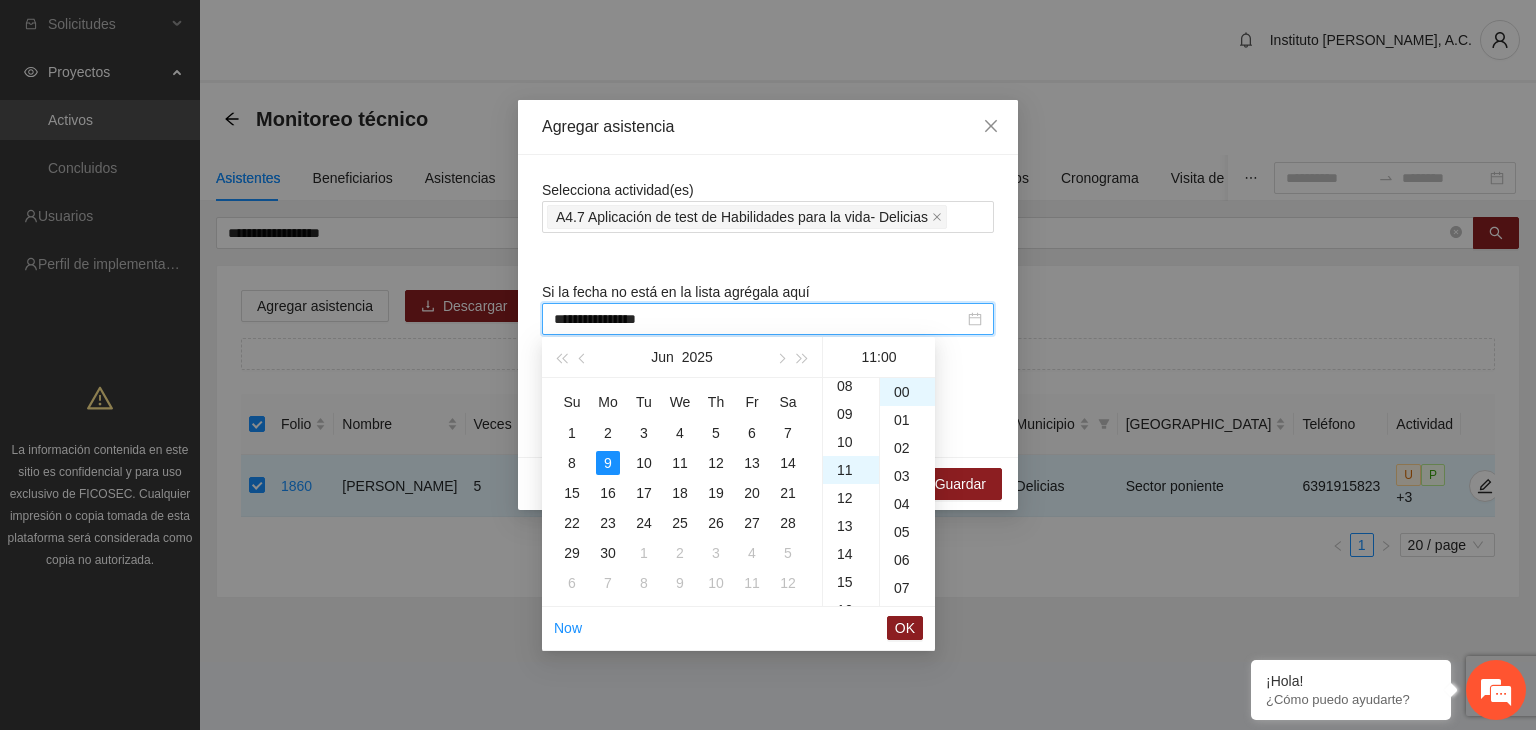 scroll, scrollTop: 308, scrollLeft: 0, axis: vertical 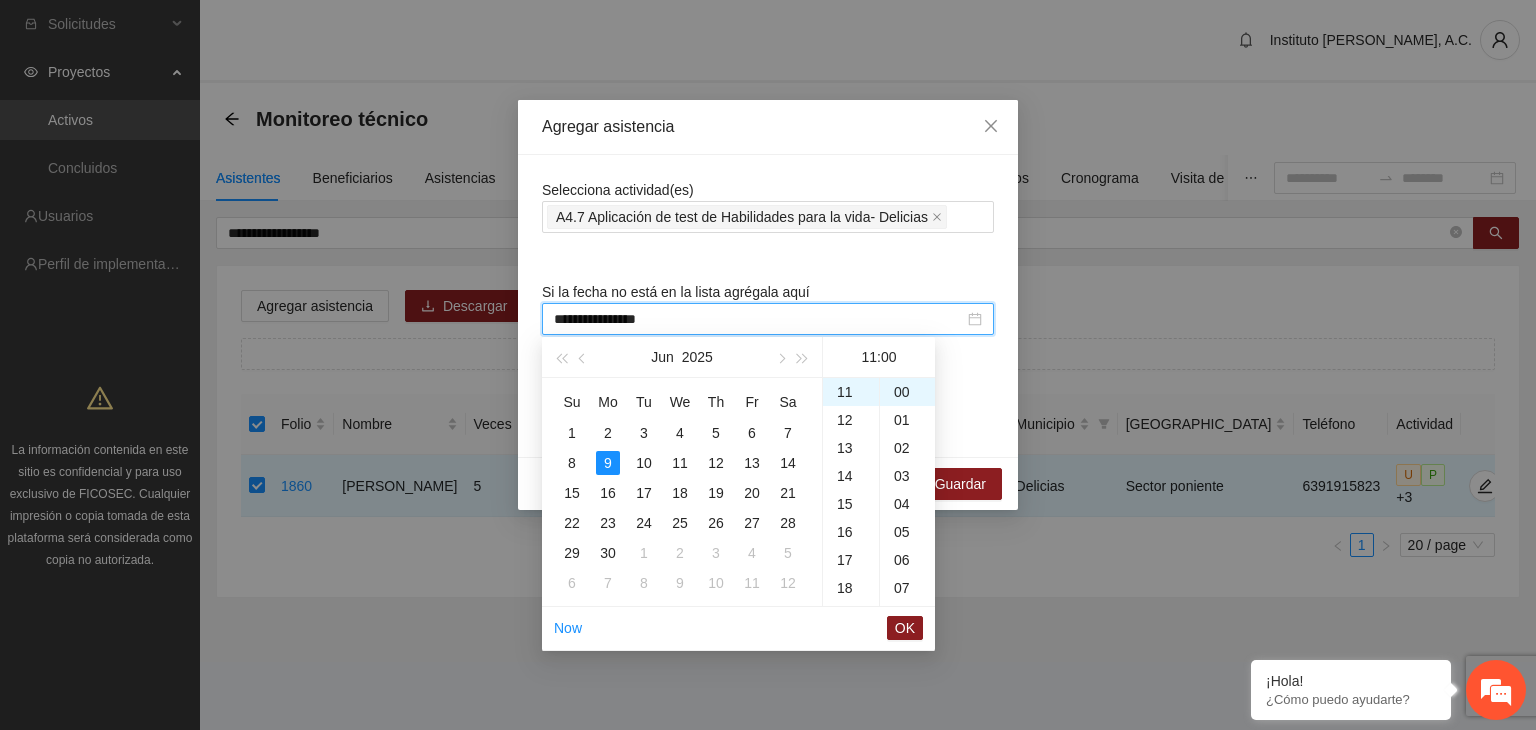 drag, startPoint x: 676, startPoint y: 320, endPoint x: 552, endPoint y: 313, distance: 124.197426 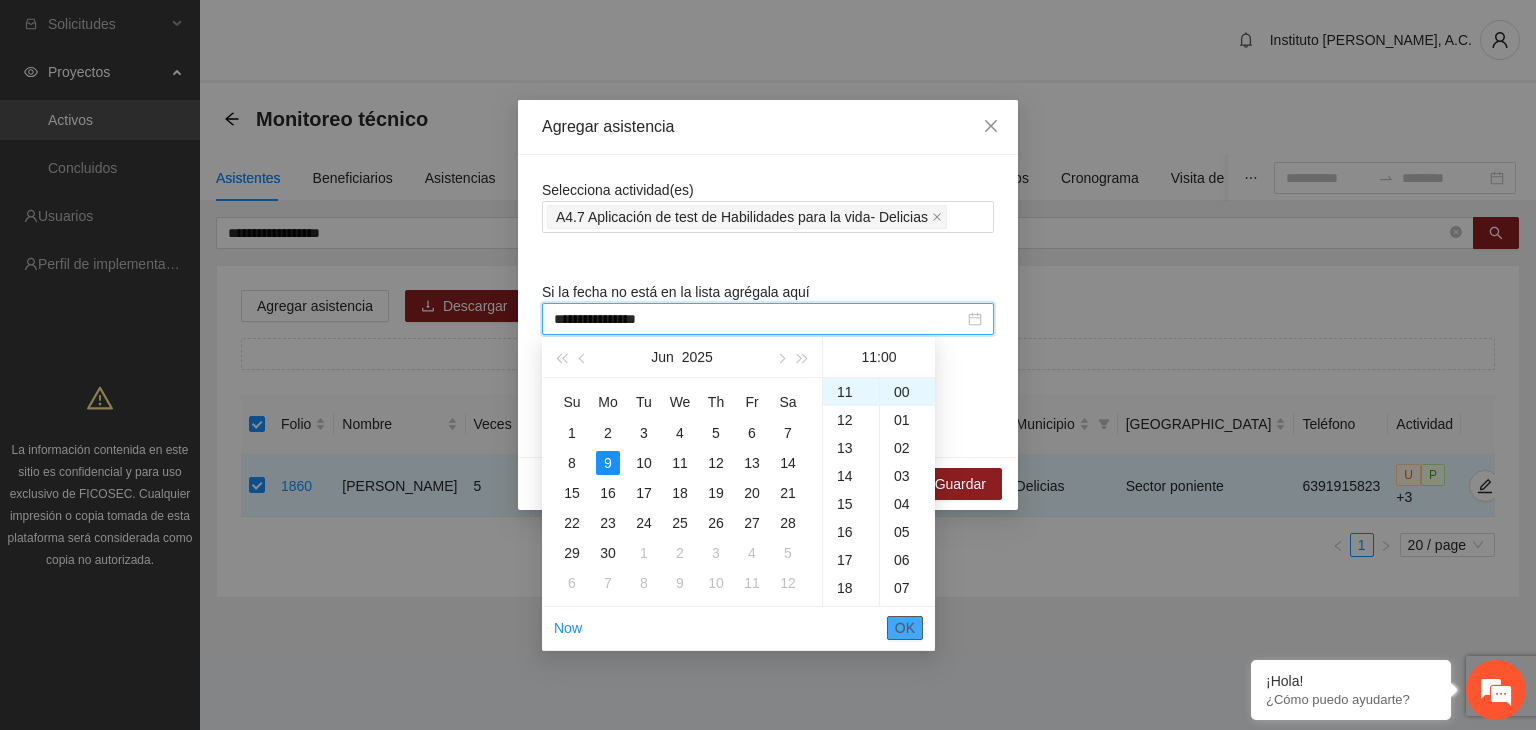 click on "OK" at bounding box center [905, 628] 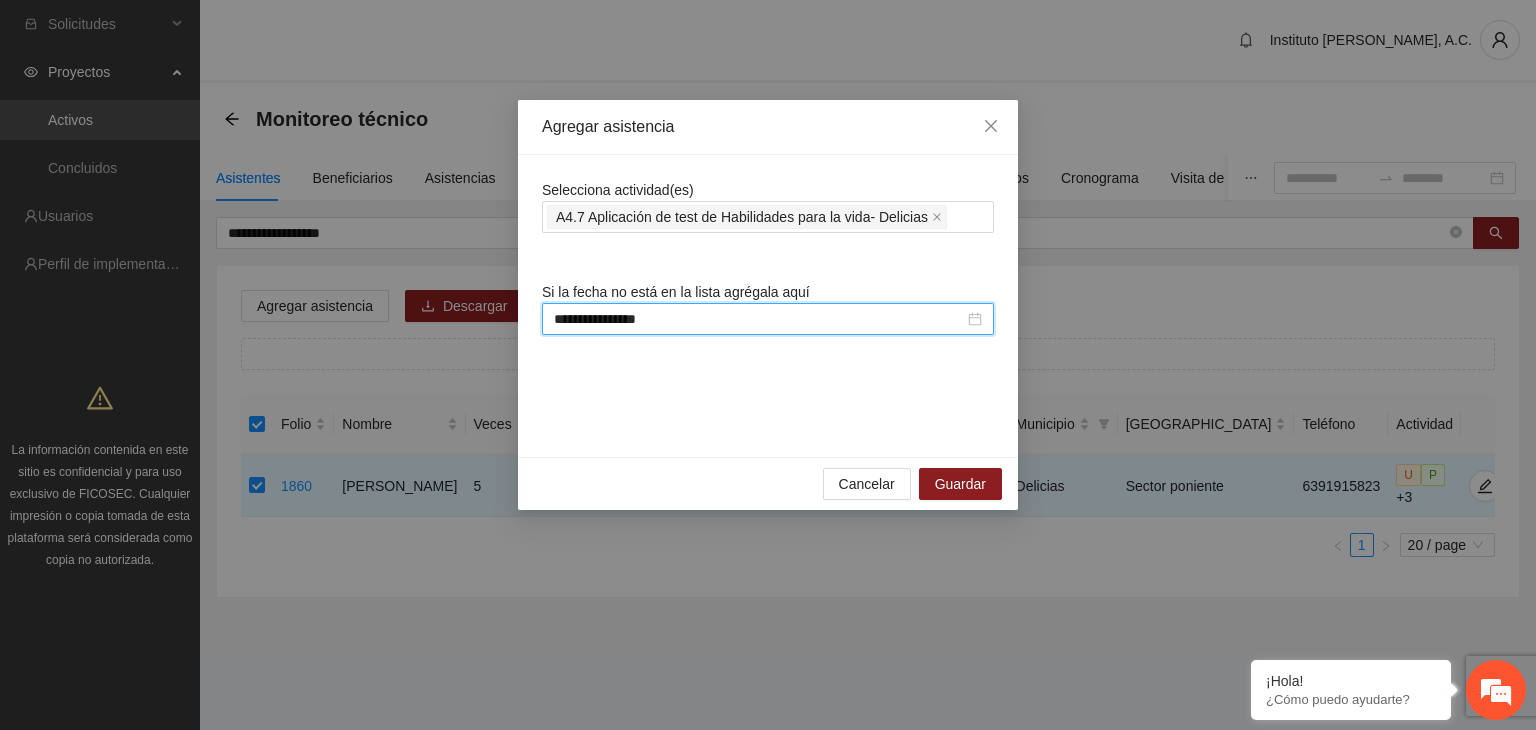 type on "**********" 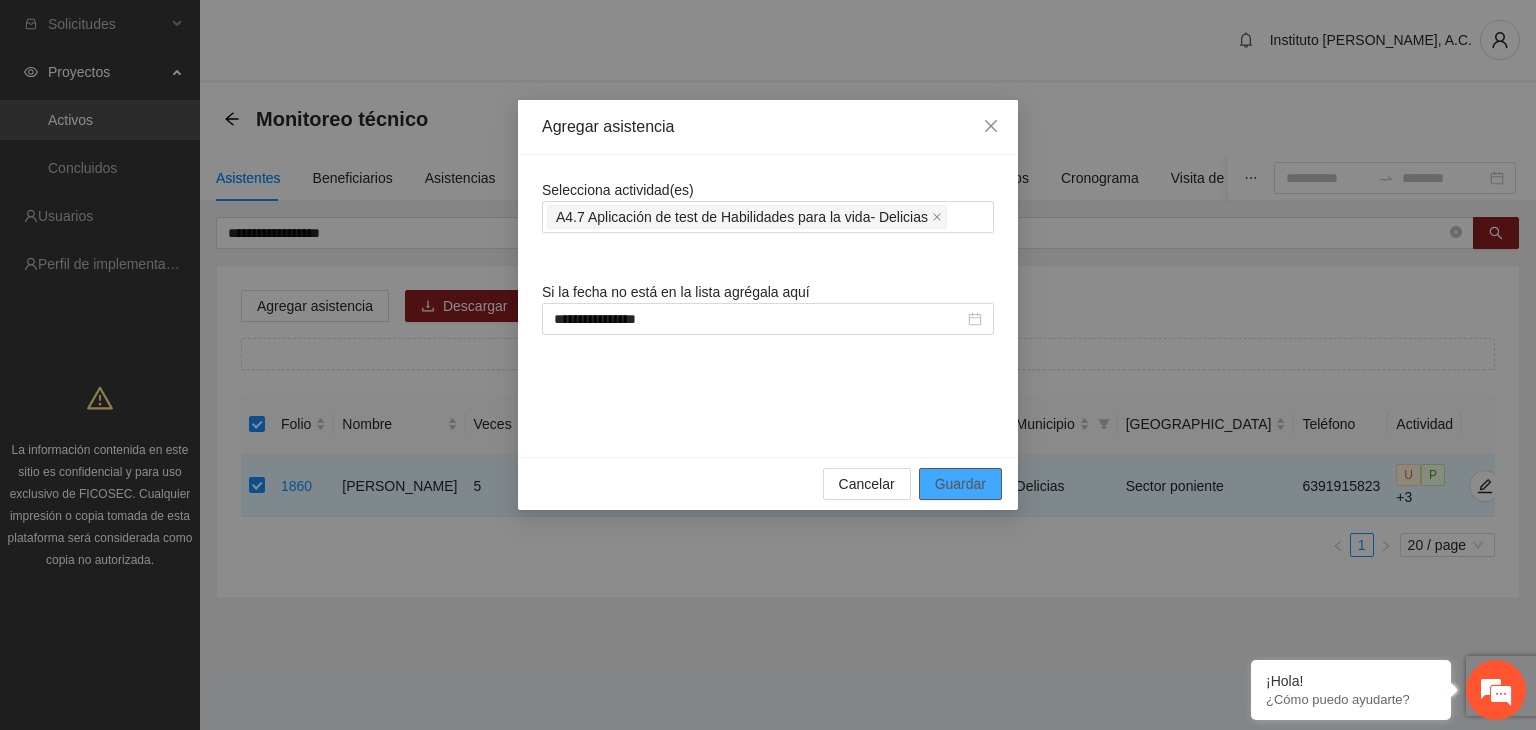 click on "Guardar" at bounding box center (960, 484) 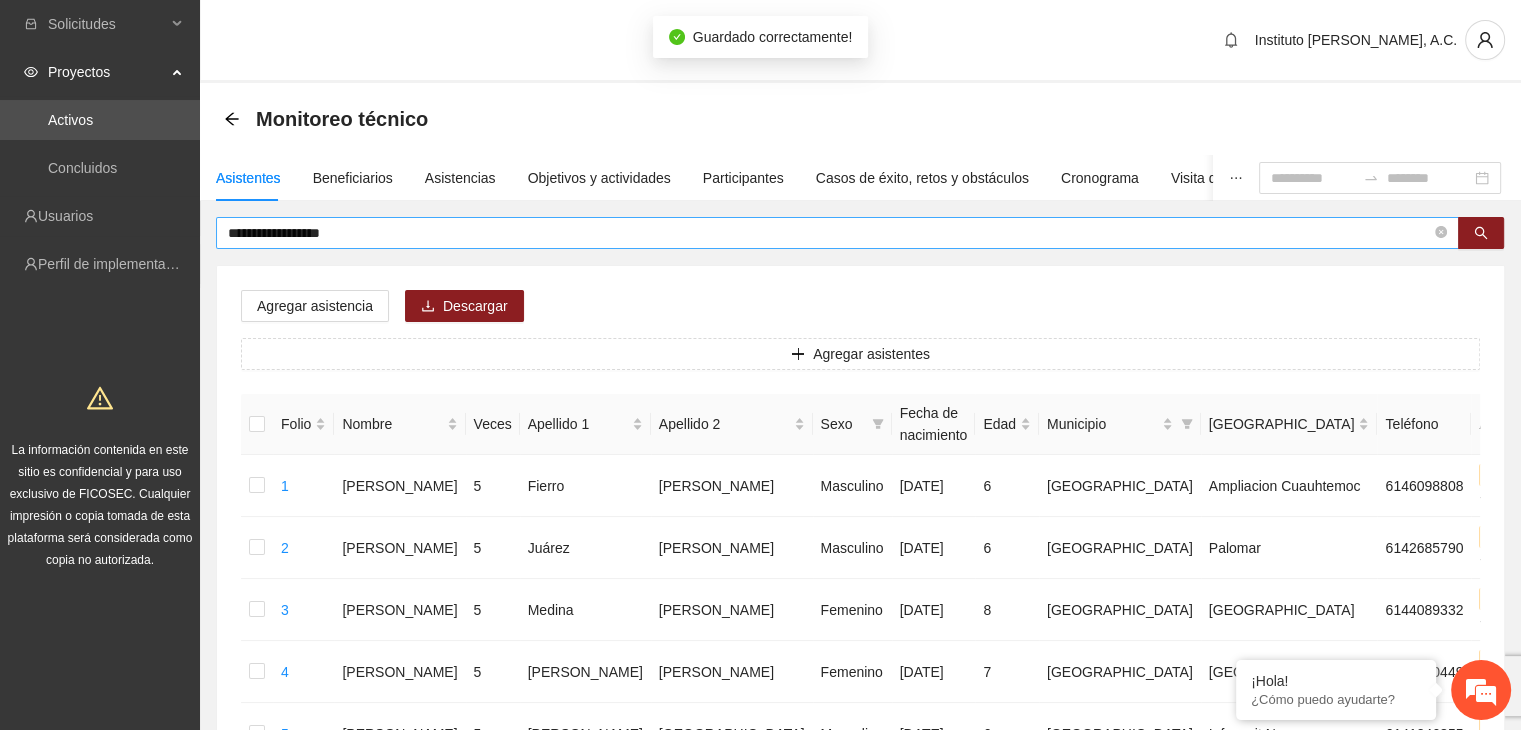 click on "**********" at bounding box center [837, 233] 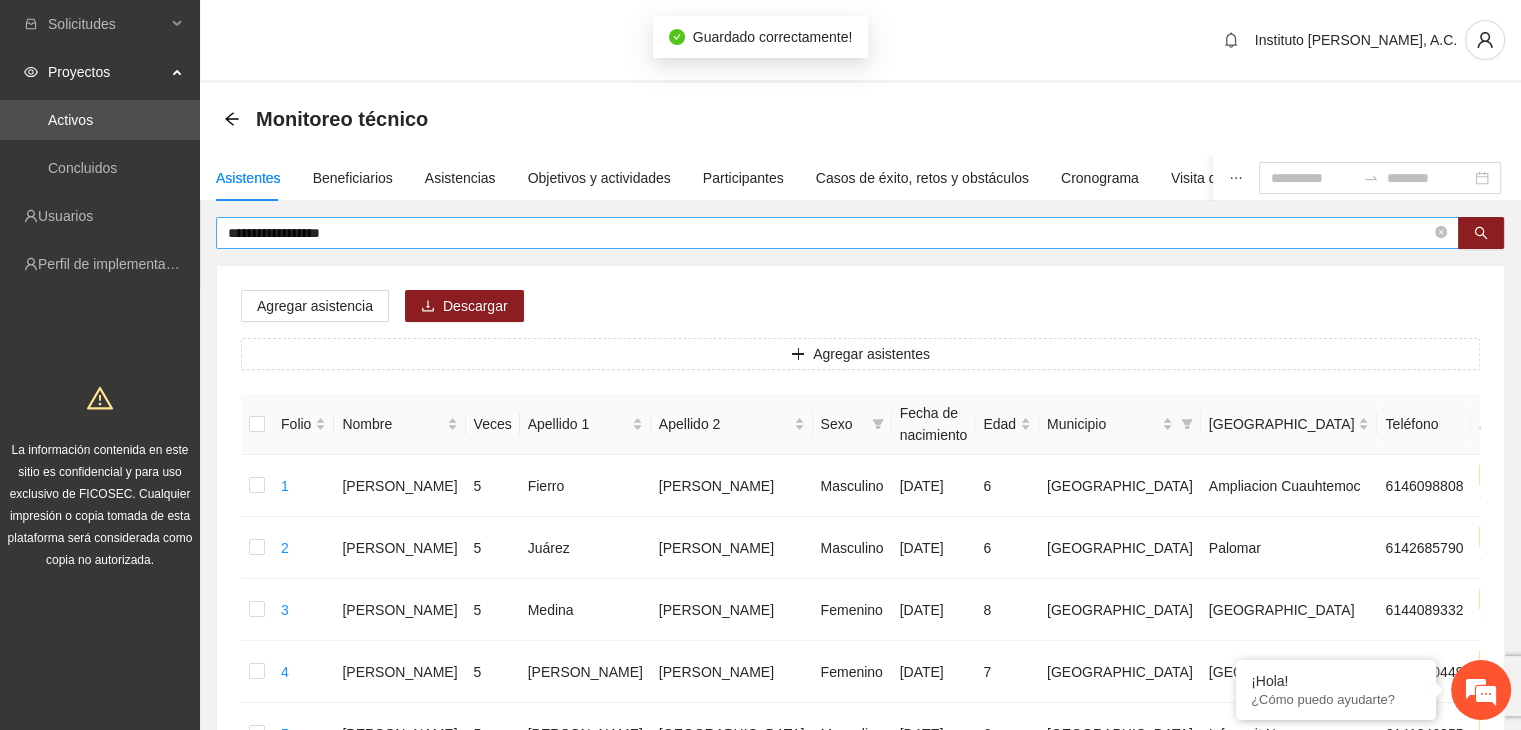 click on "**********" at bounding box center (829, 233) 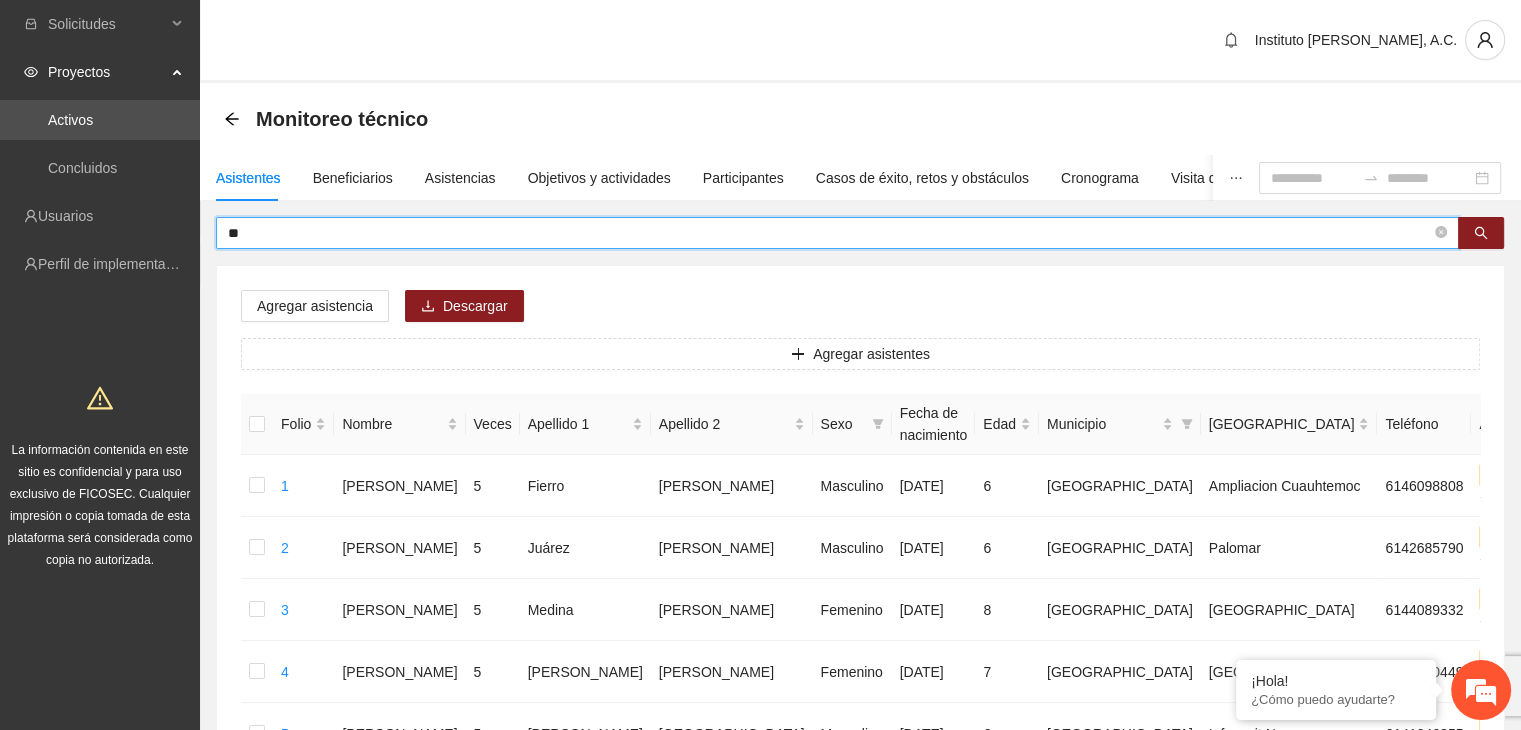 type on "*" 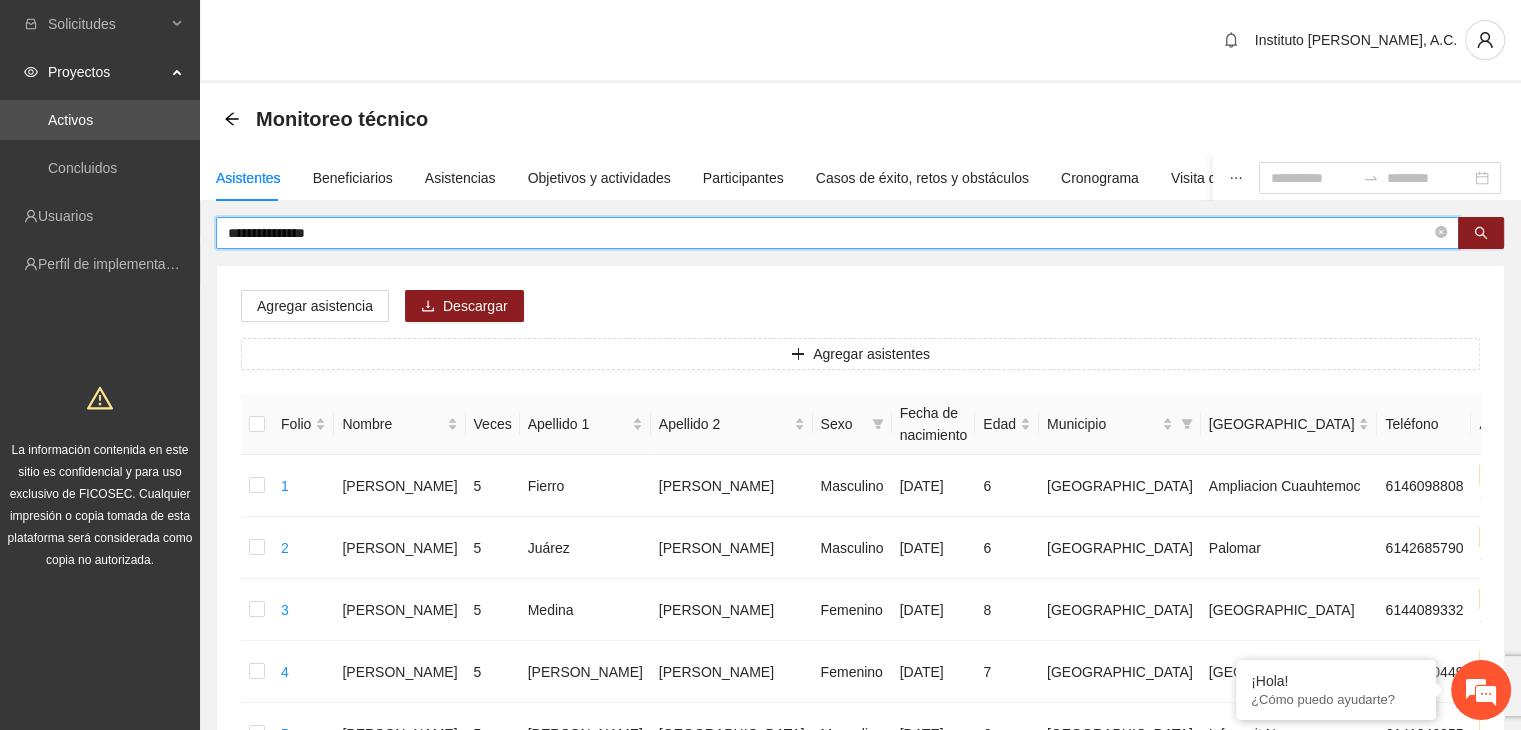 type on "**********" 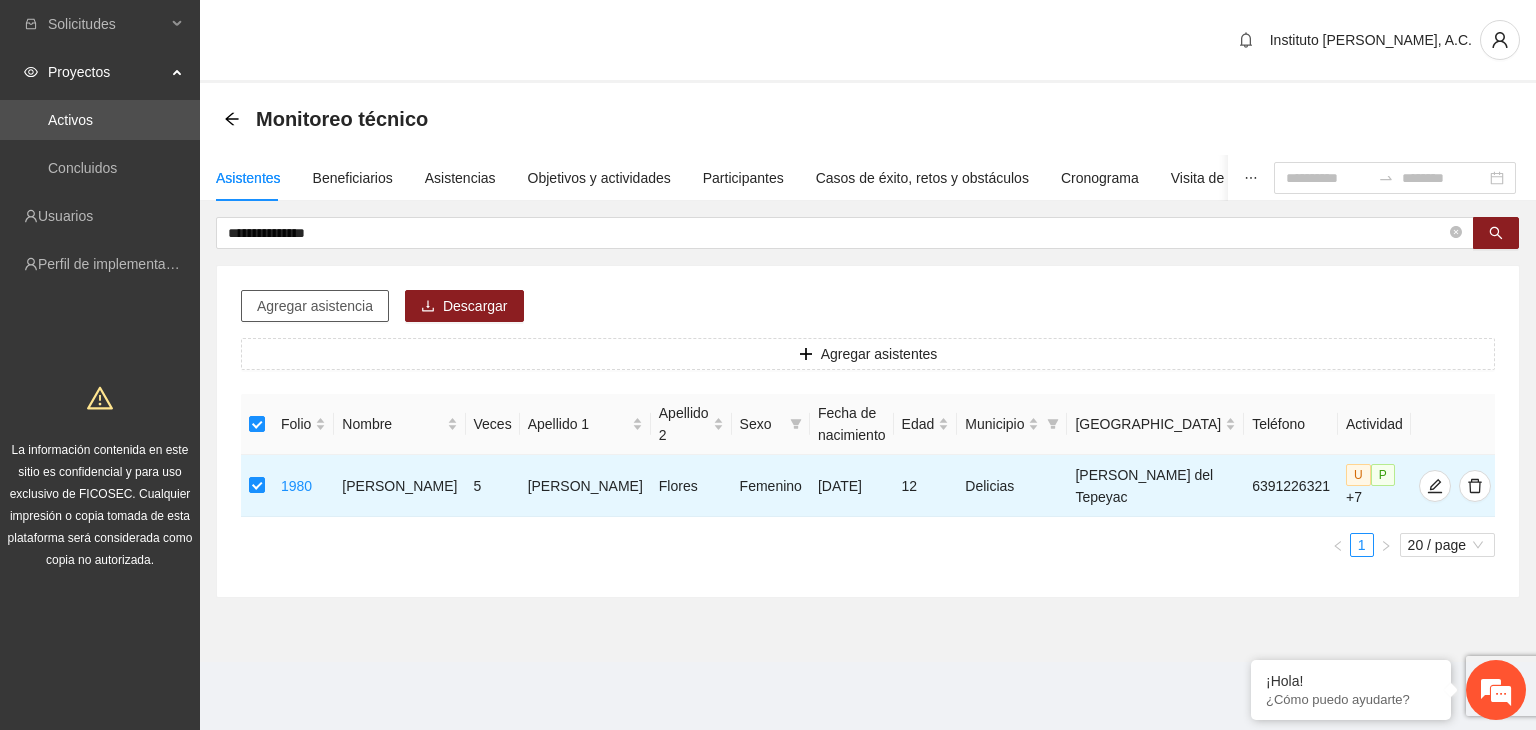 click on "Agregar asistencia" at bounding box center [315, 306] 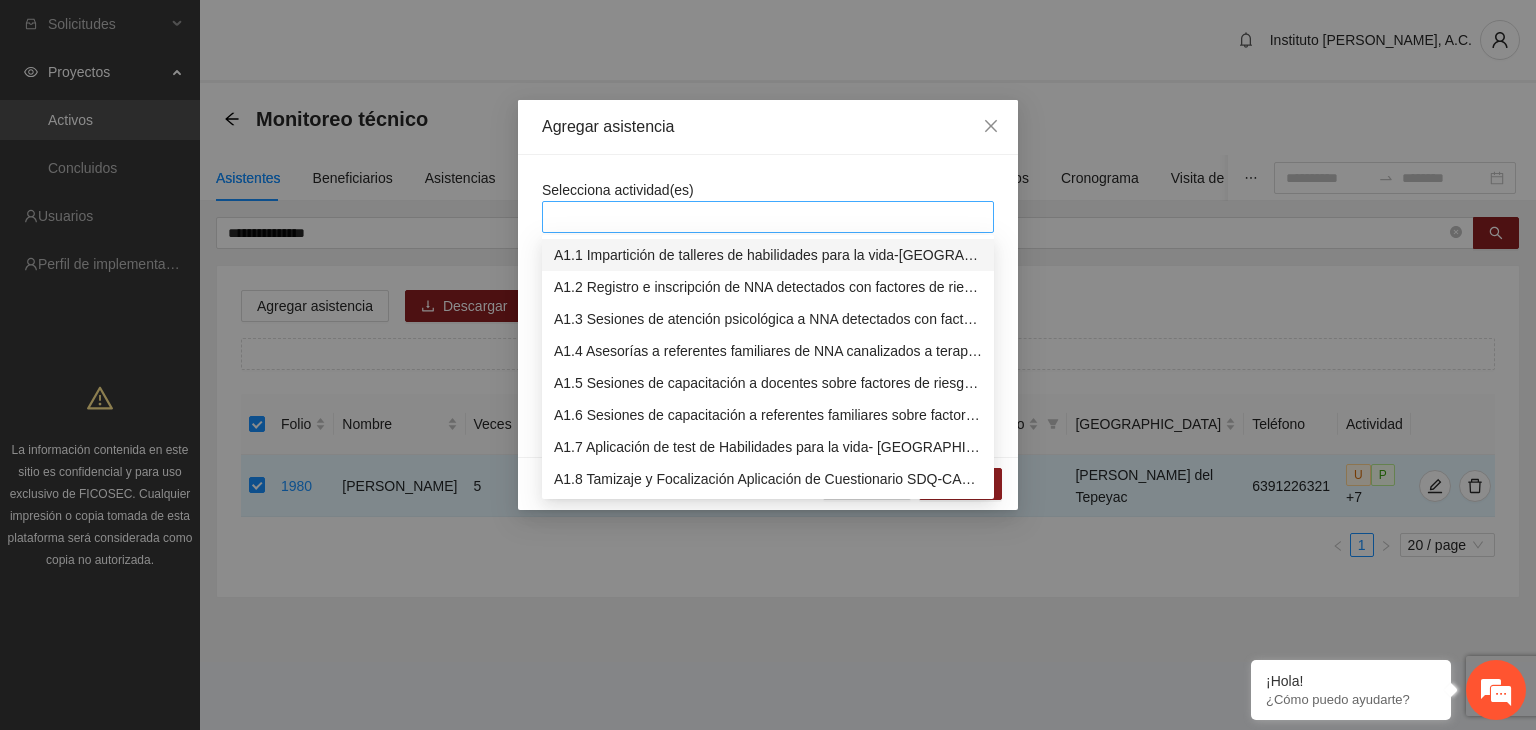 click at bounding box center (768, 217) 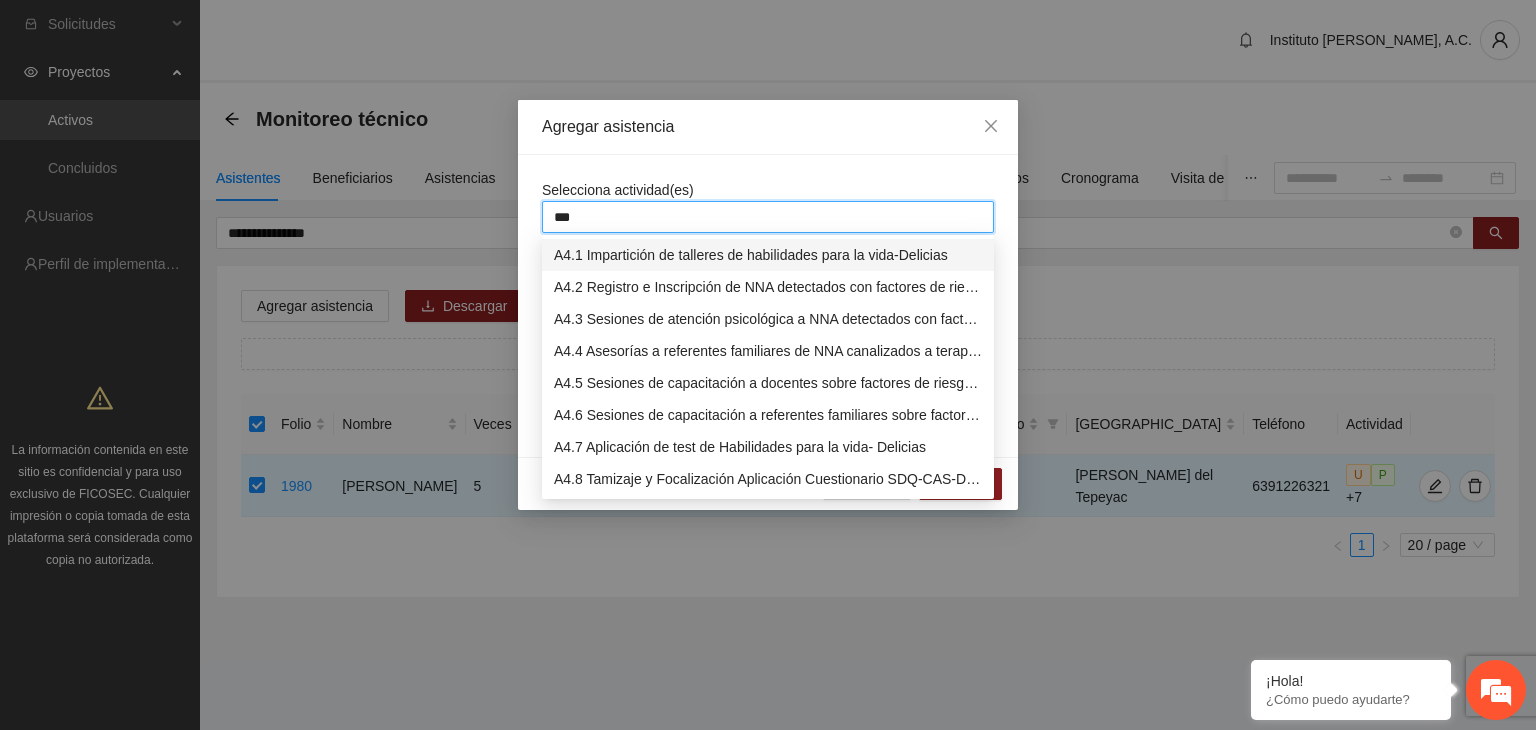 type on "****" 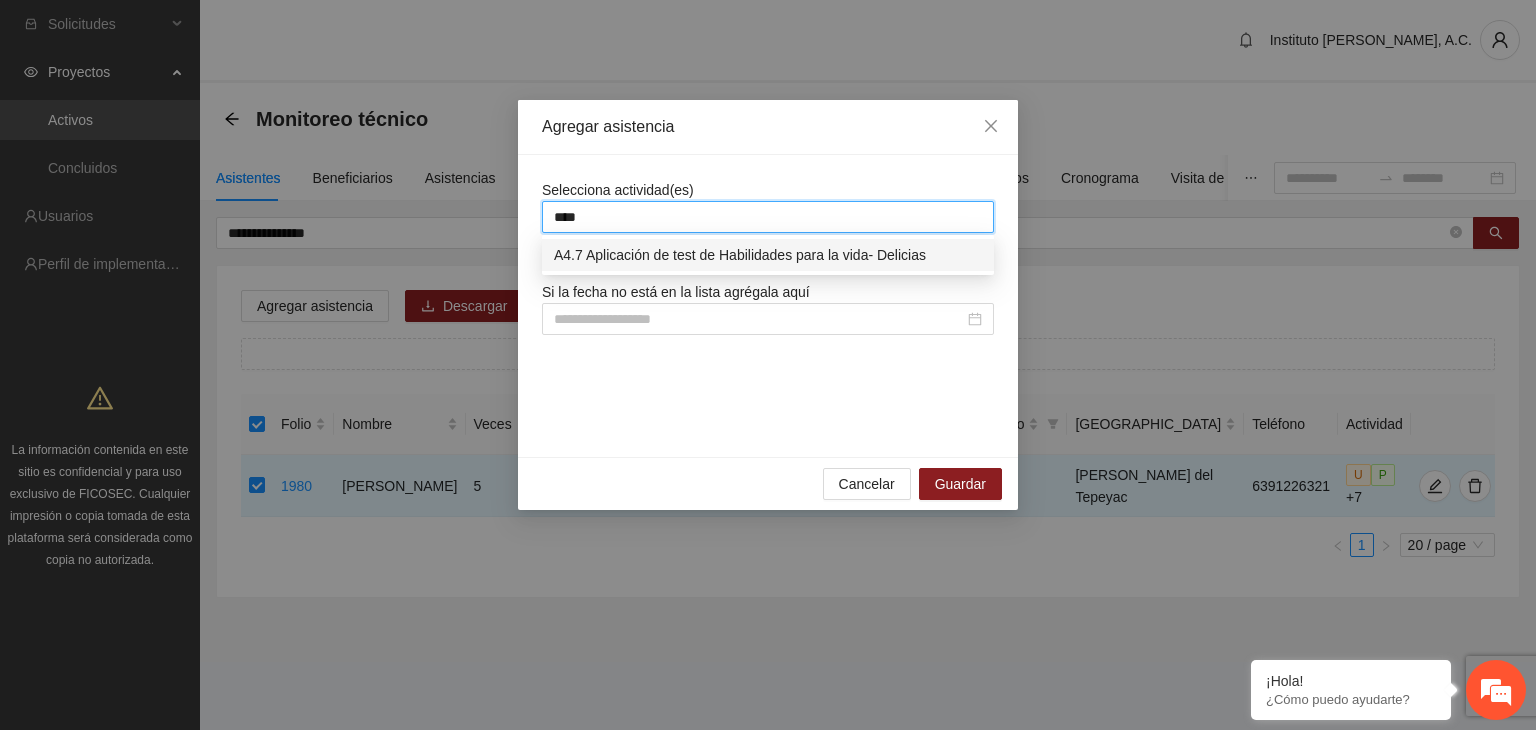 click on "A4.7 Aplicación de test de Habilidades para la vida- Delicias" at bounding box center [768, 255] 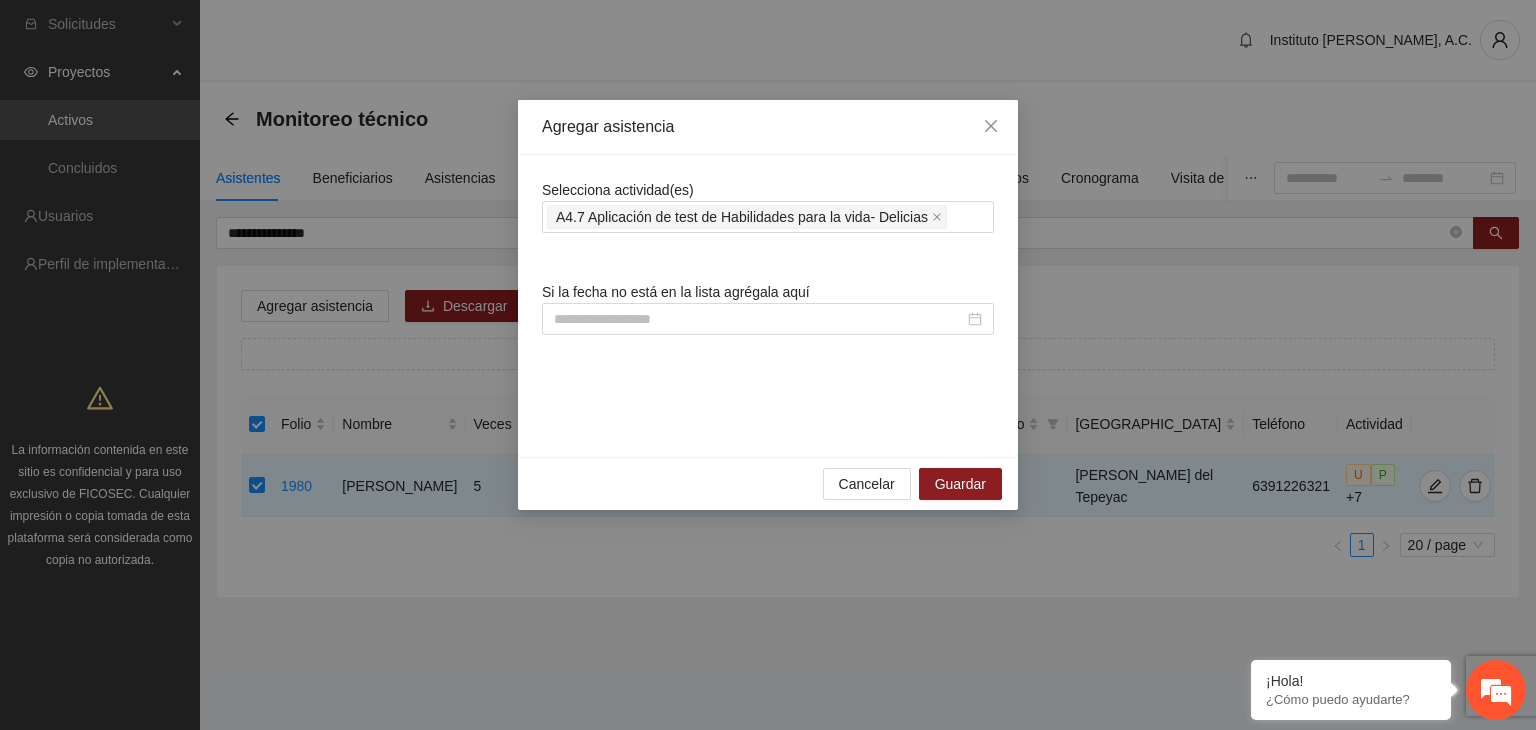click on "Agregar asistencia" at bounding box center [768, 127] 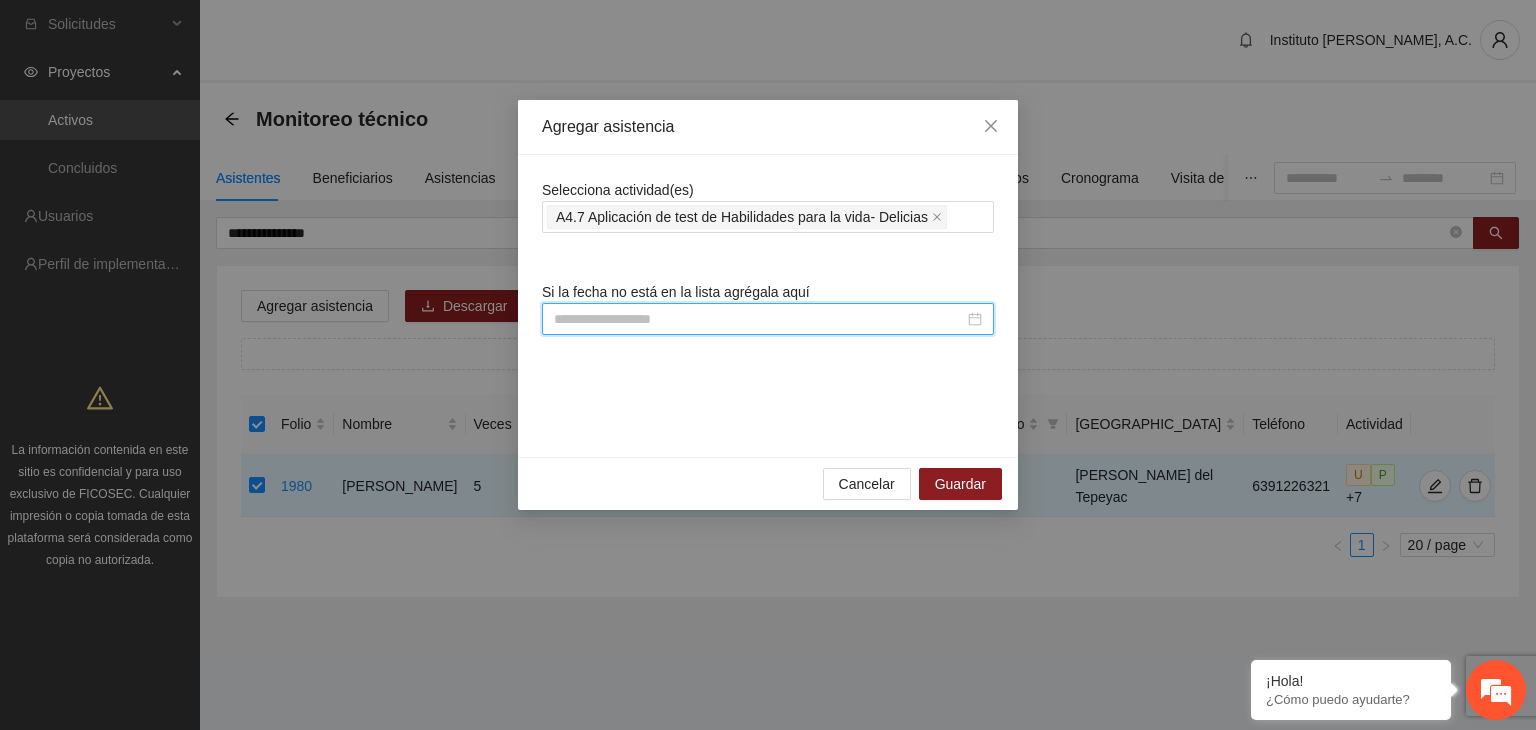 click at bounding box center (759, 319) 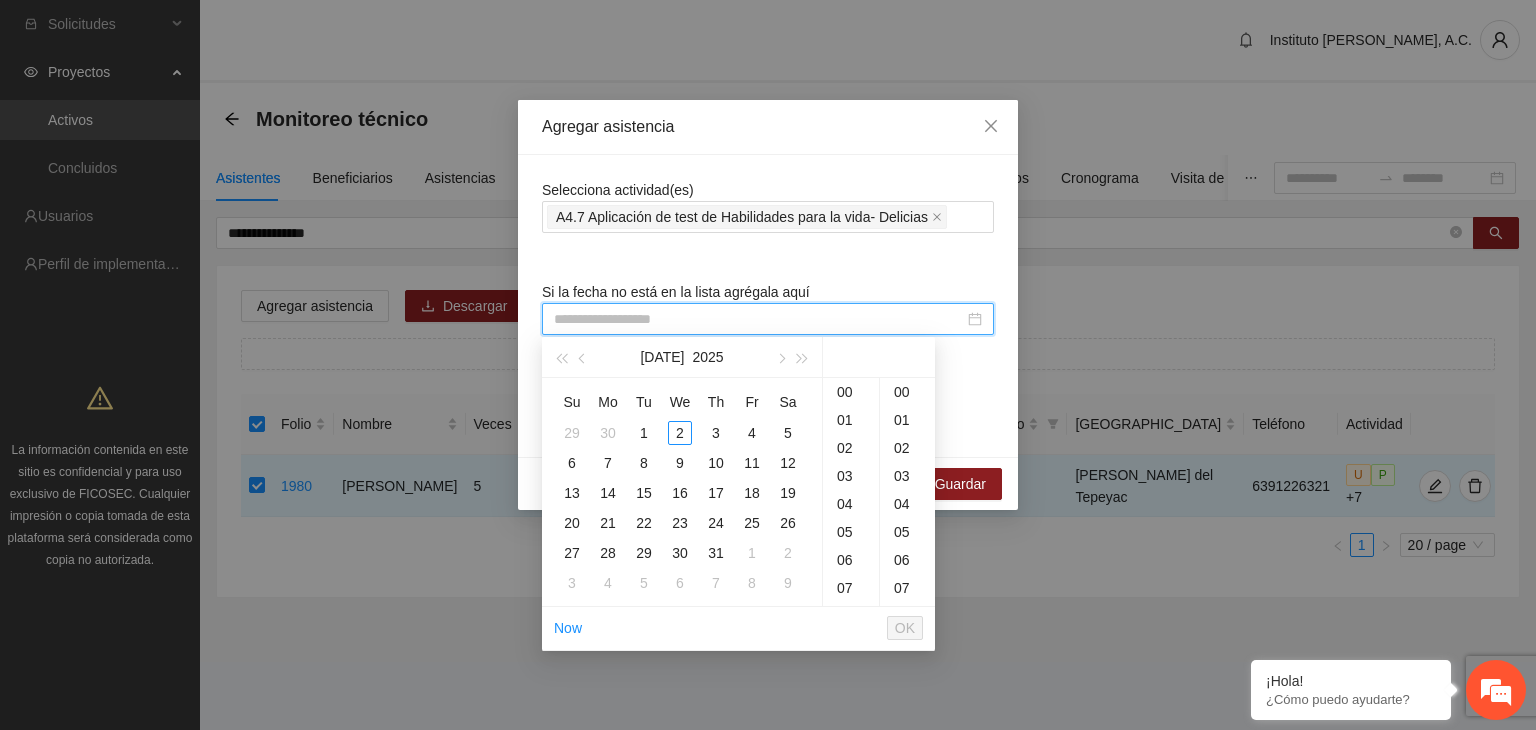 paste on "**********" 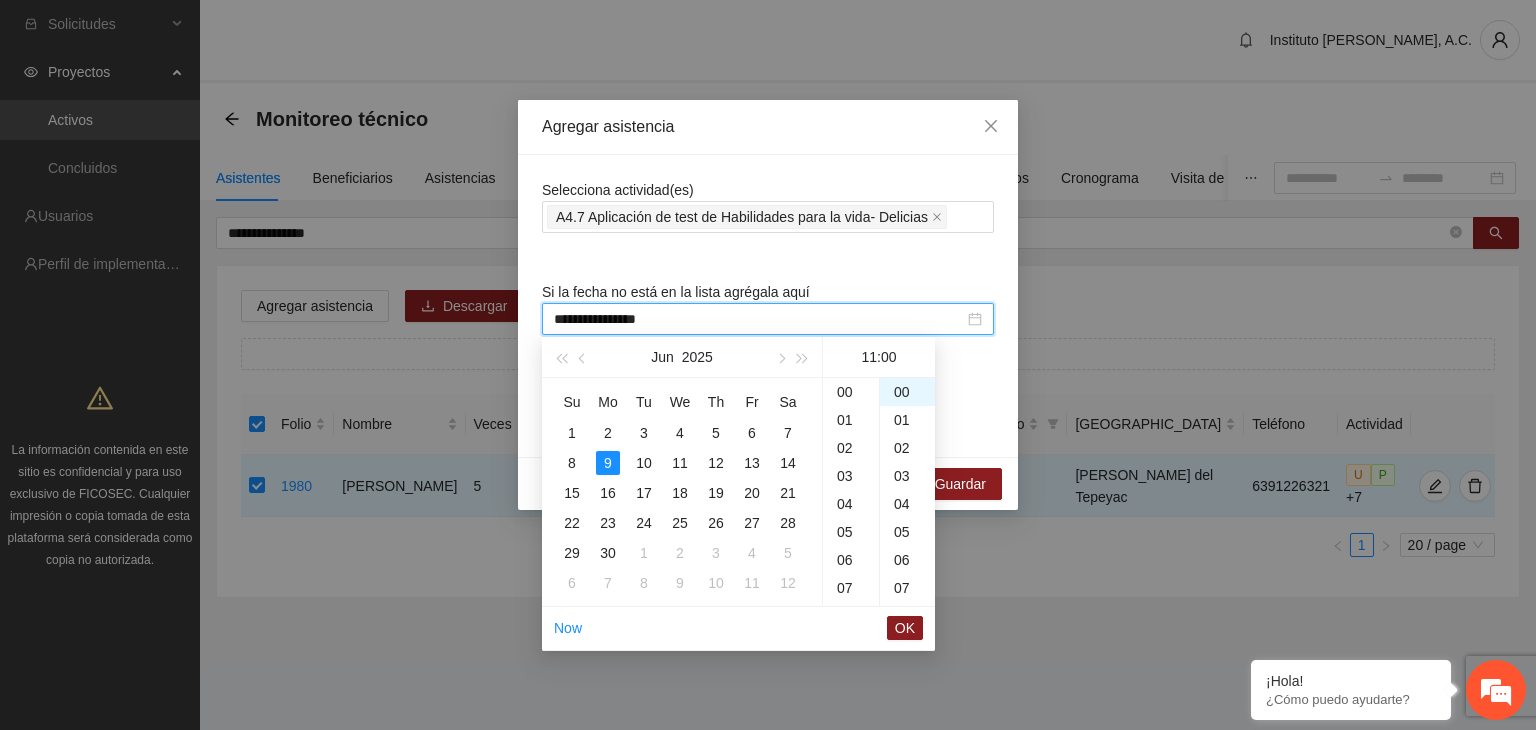 scroll, scrollTop: 308, scrollLeft: 0, axis: vertical 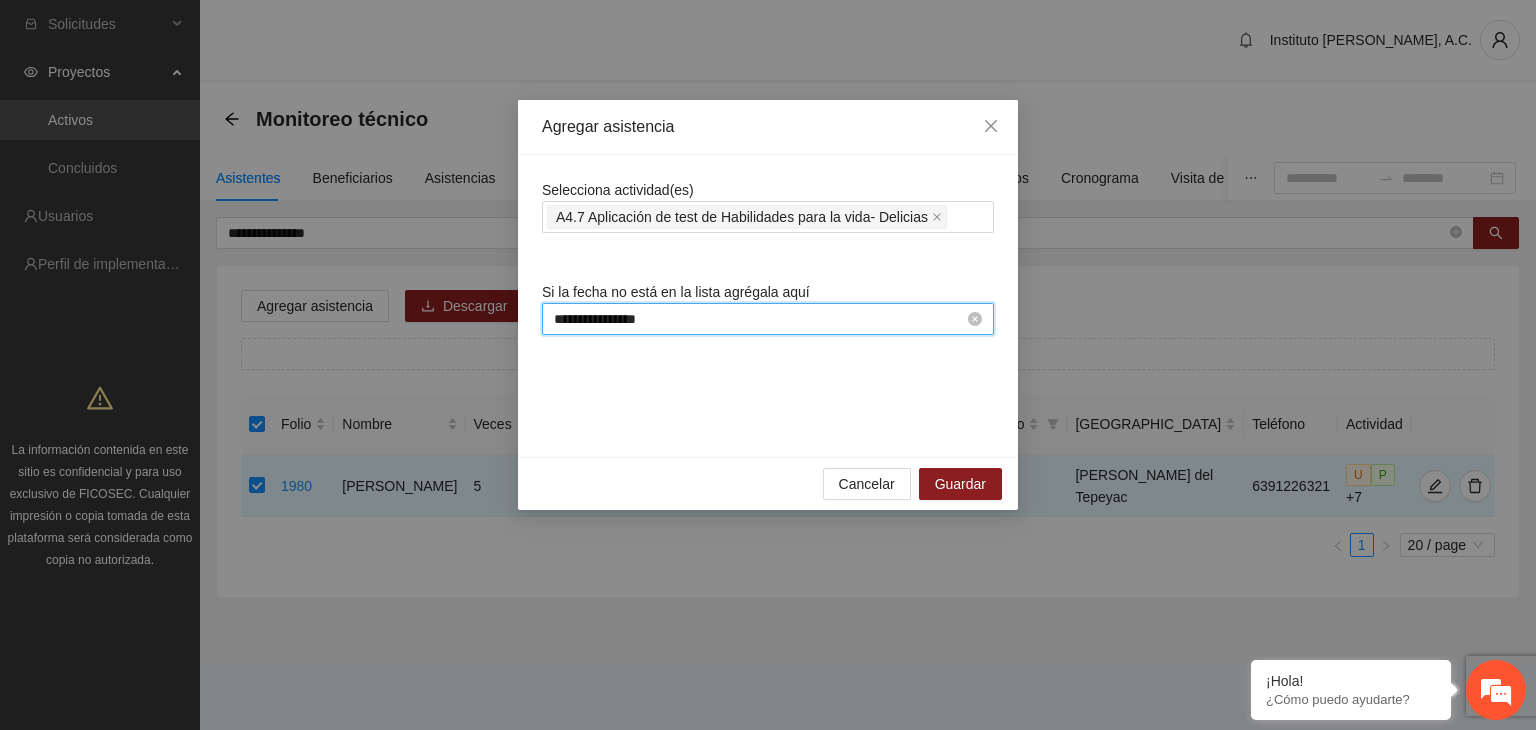 type on "**********" 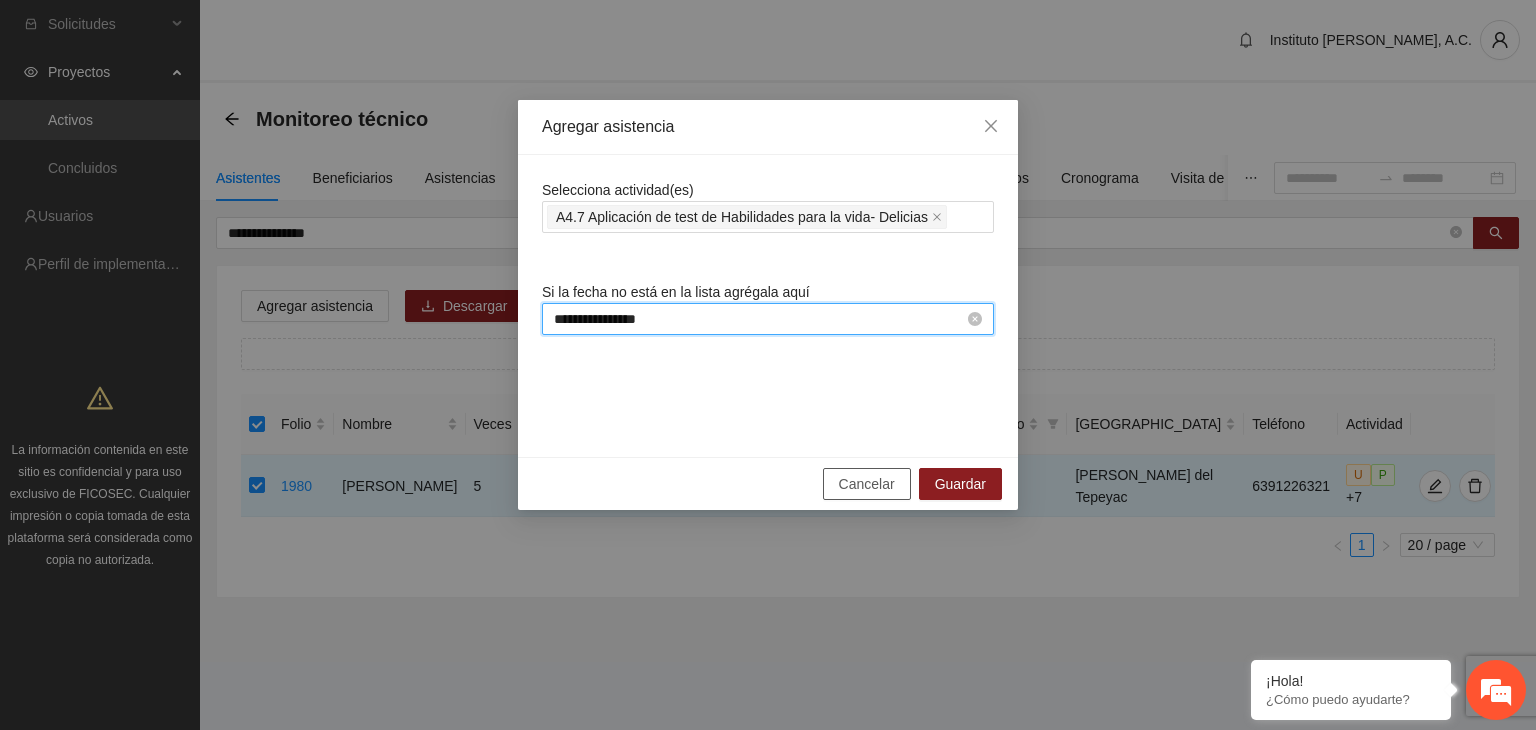 type 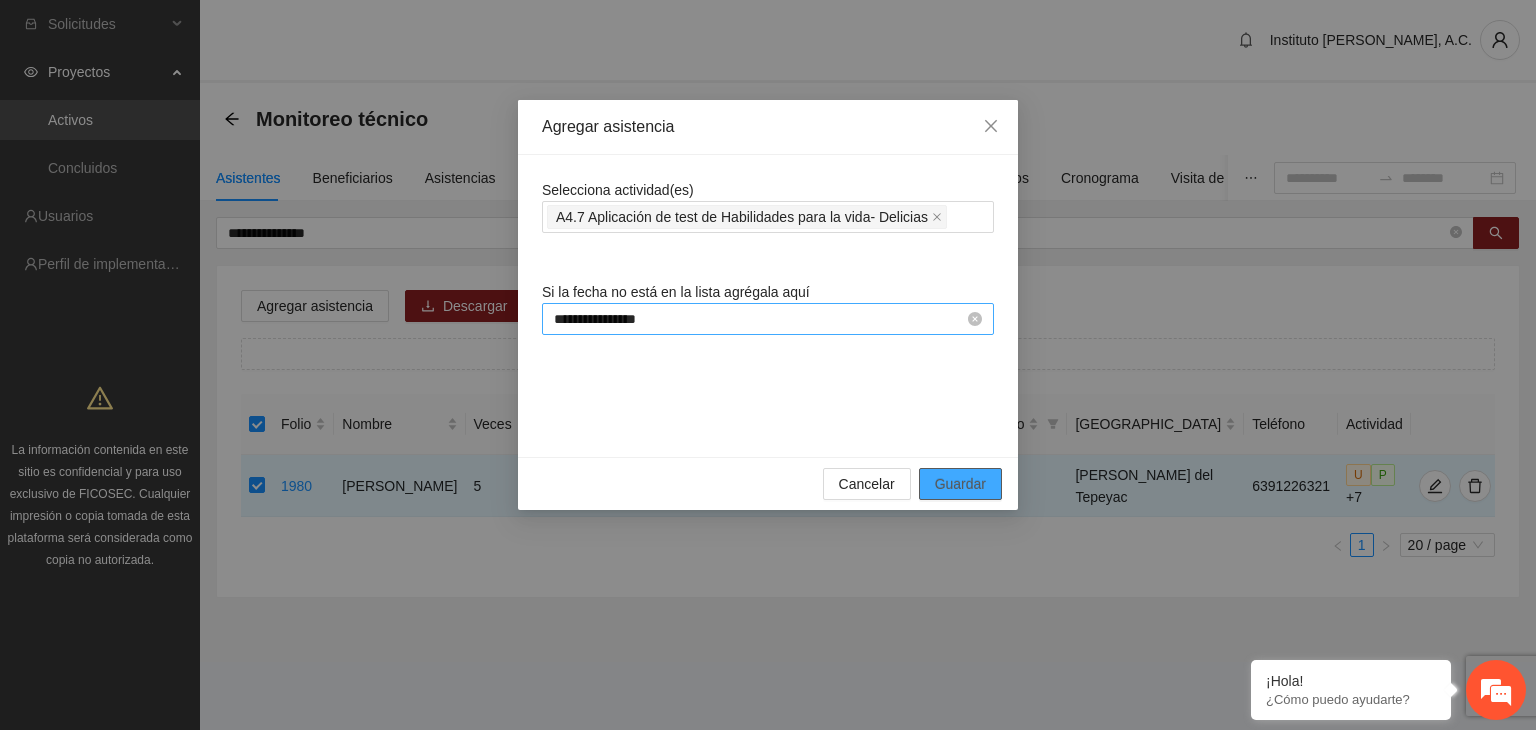 type 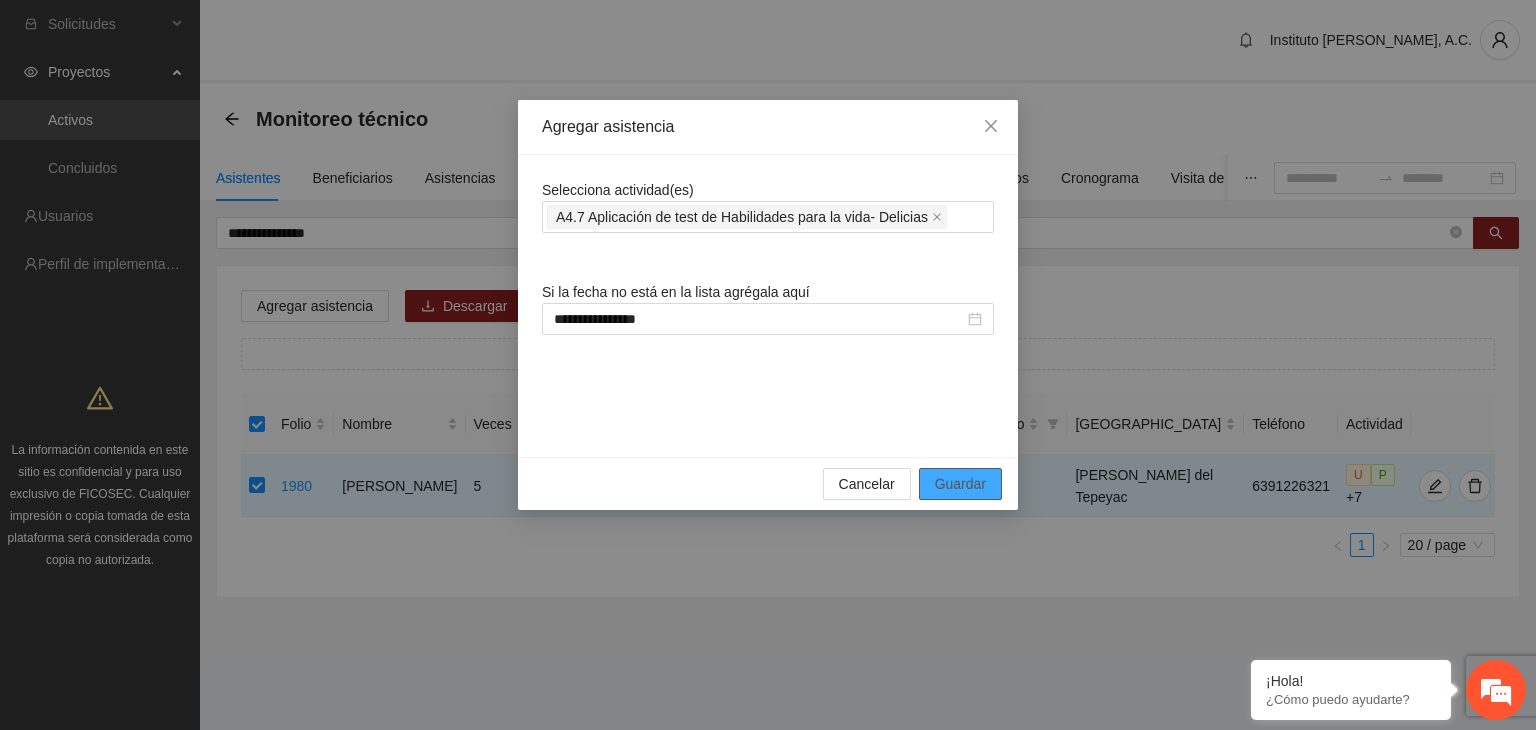 click on "Guardar" at bounding box center [960, 484] 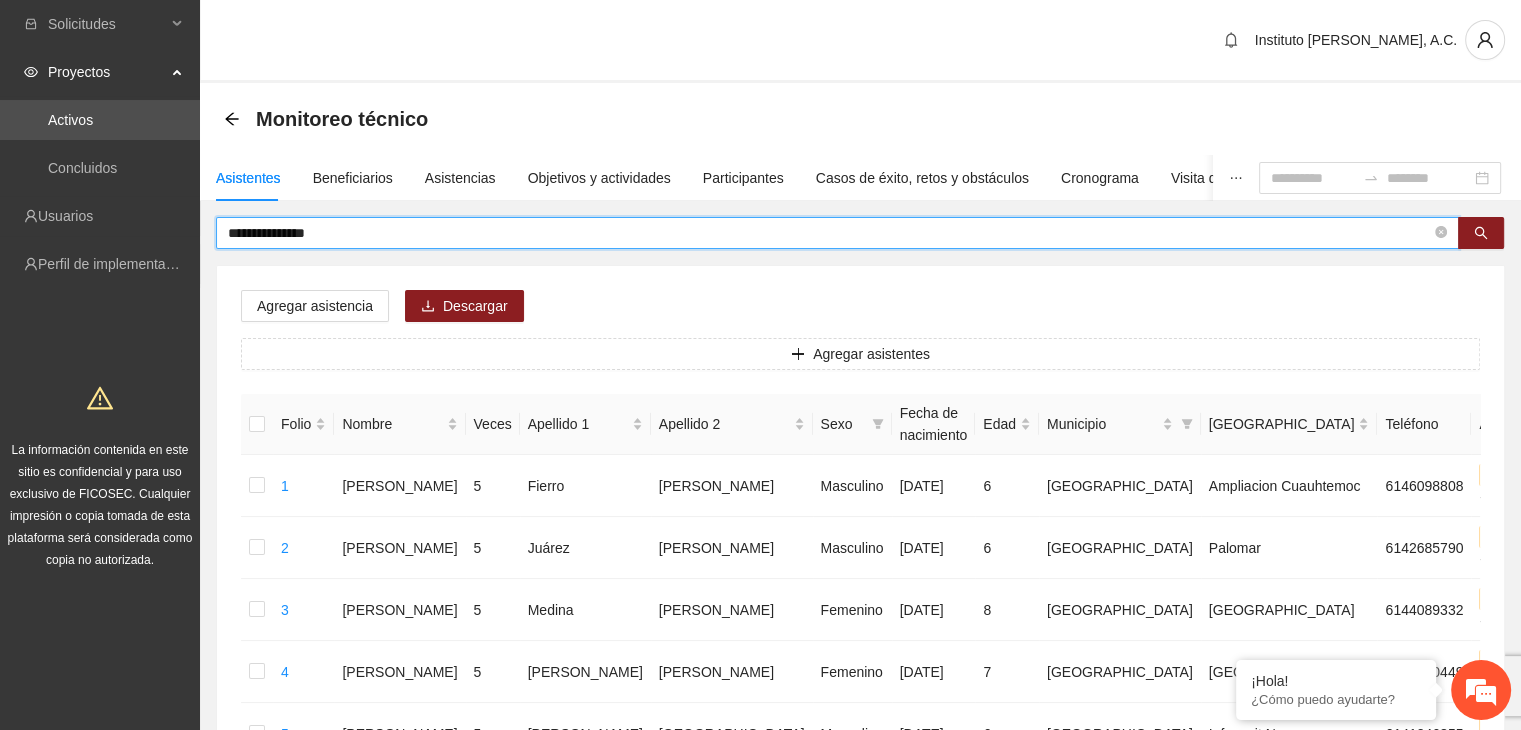 click on "**********" at bounding box center [829, 233] 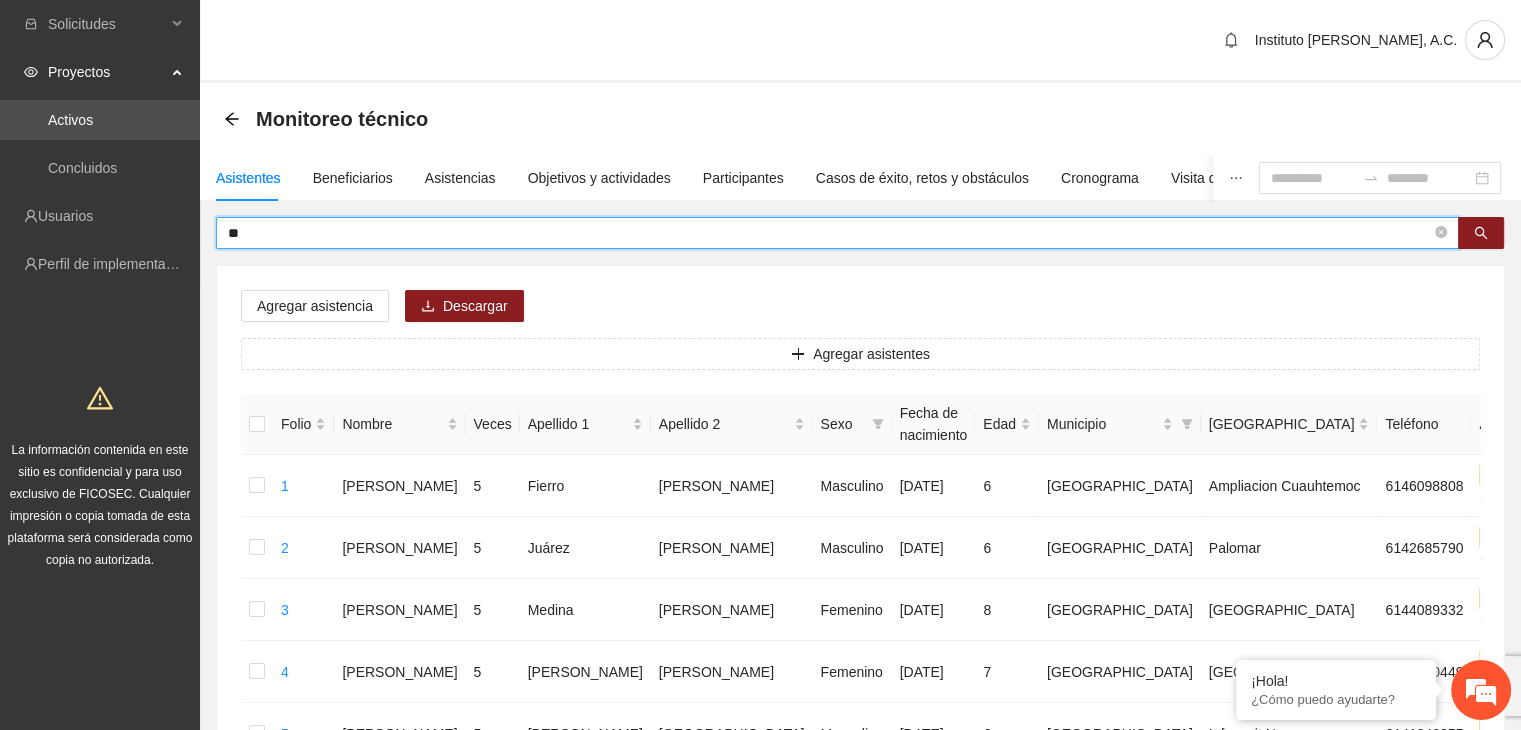 type on "*" 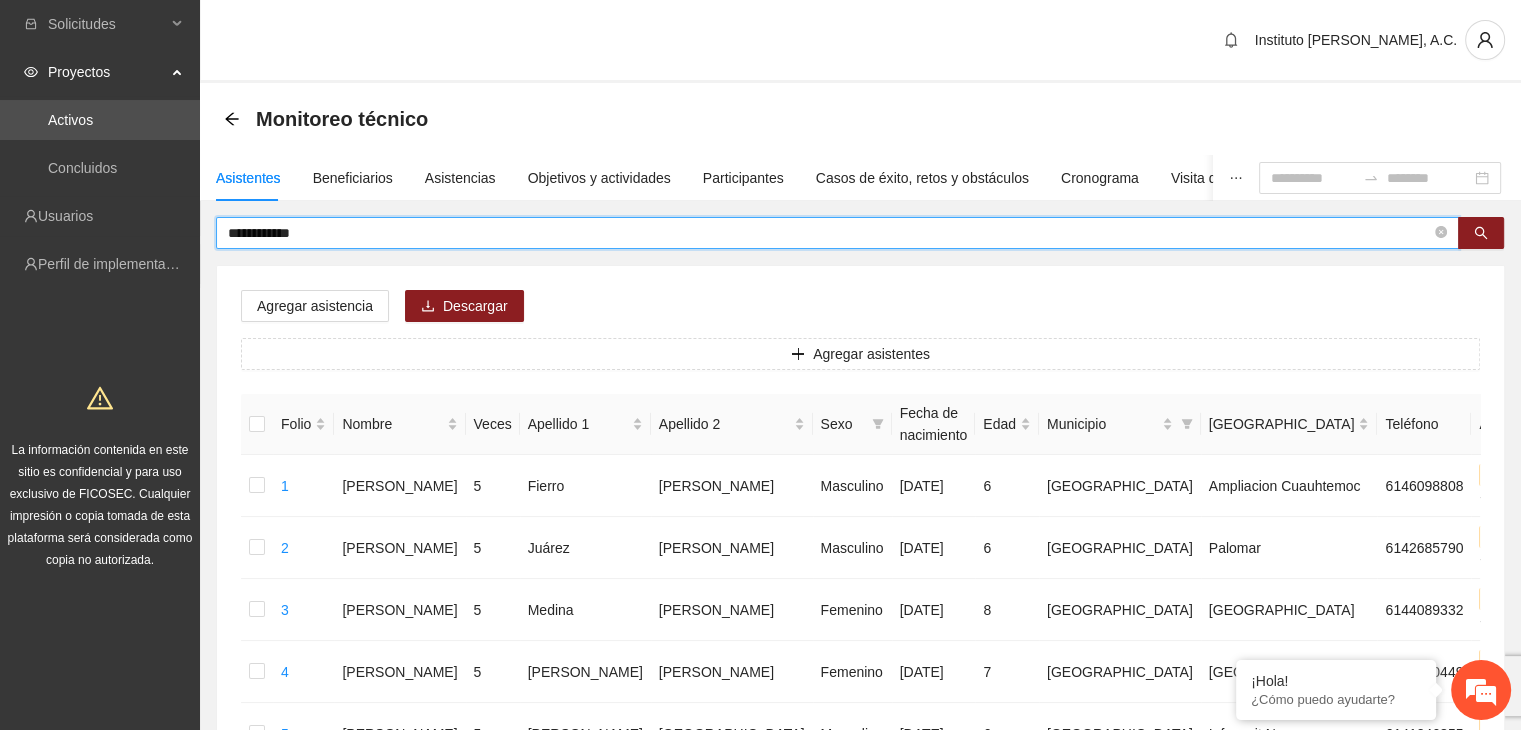 type on "**********" 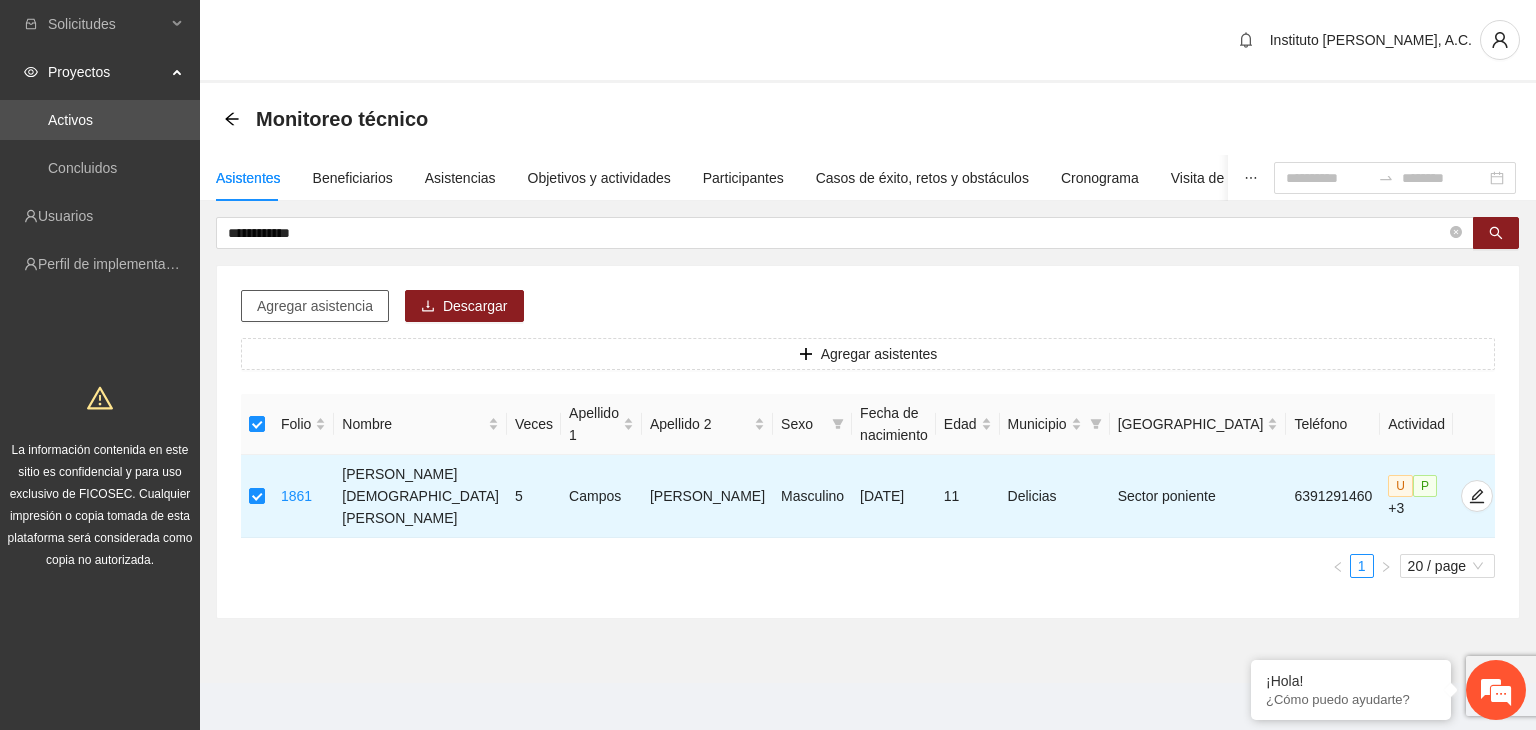 click on "Agregar asistencia" at bounding box center [315, 306] 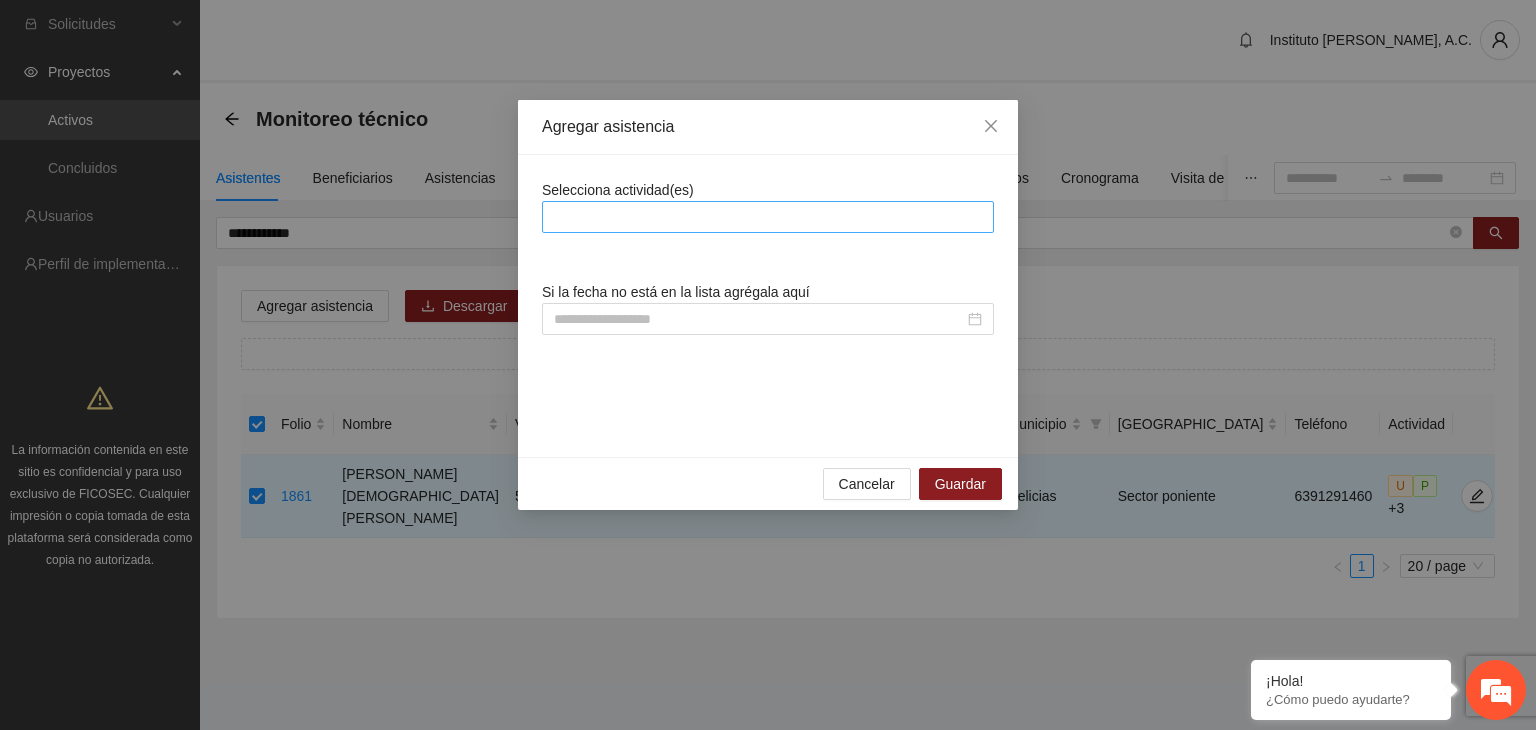 click at bounding box center (768, 217) 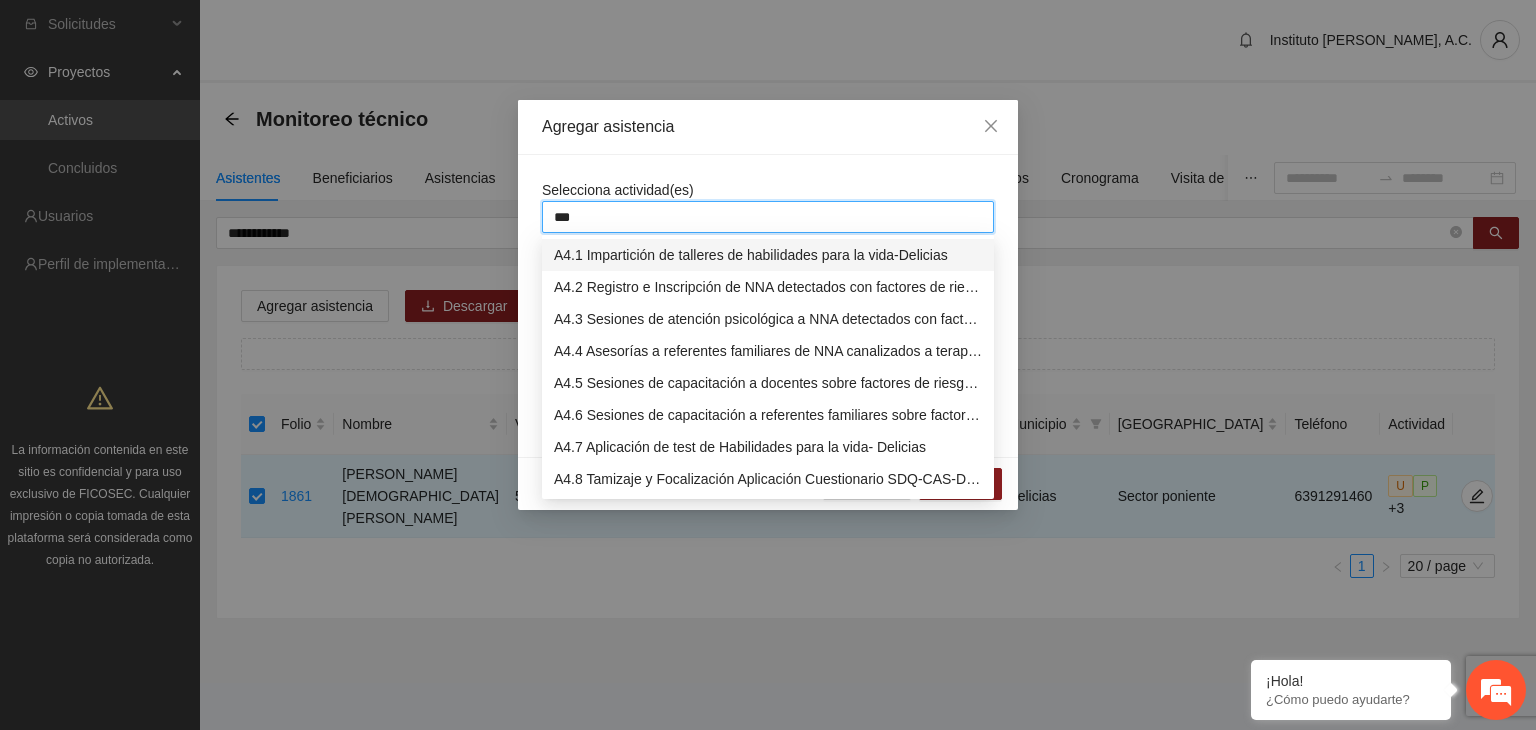 type on "****" 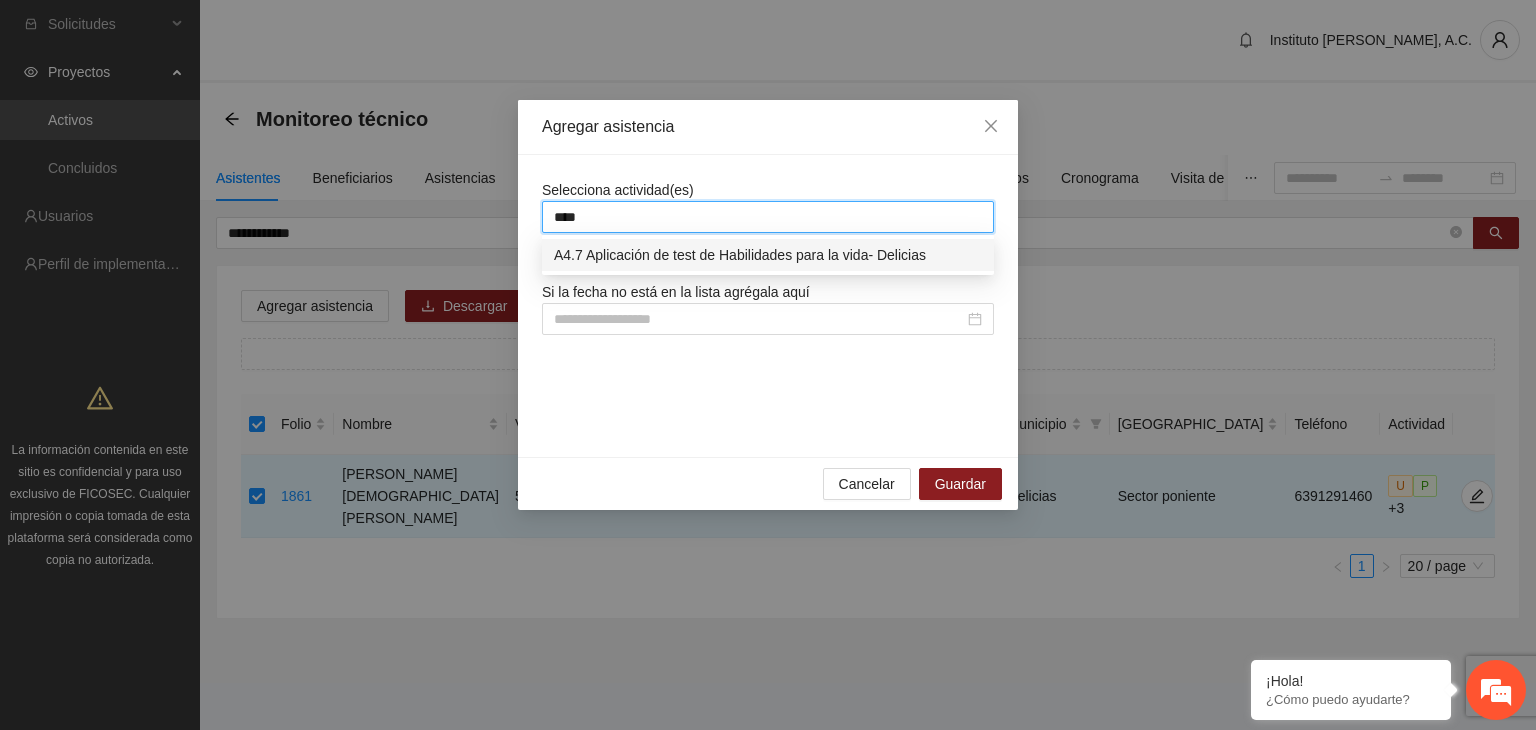 click on "A4.7 Aplicación de test de Habilidades para la vida- Delicias" at bounding box center [768, 255] 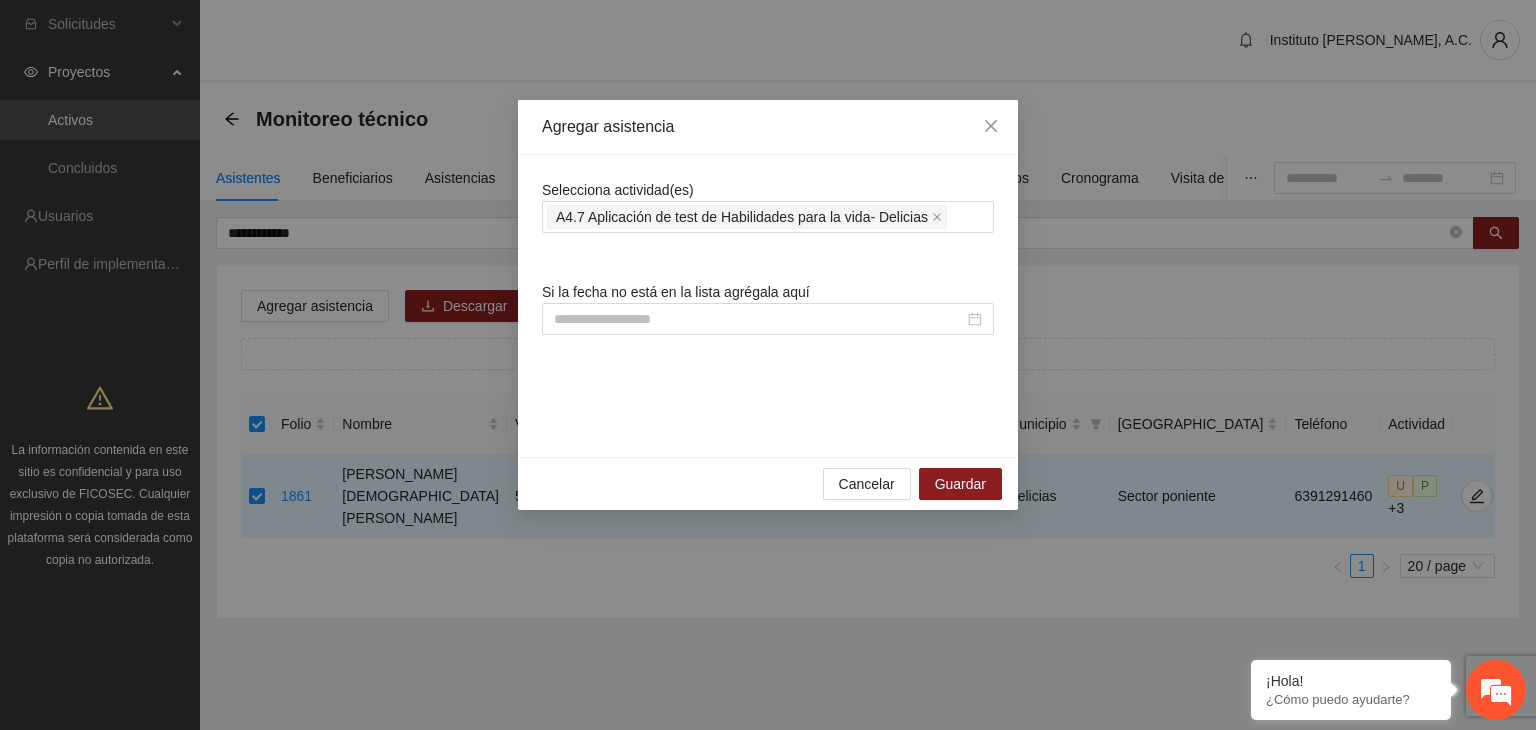 click on "Selecciona actividad(es) A4.7 Aplicación de test de Habilidades para la vida- Delicias   Si la fecha no está en la lista agrégala aquí" at bounding box center [768, 306] 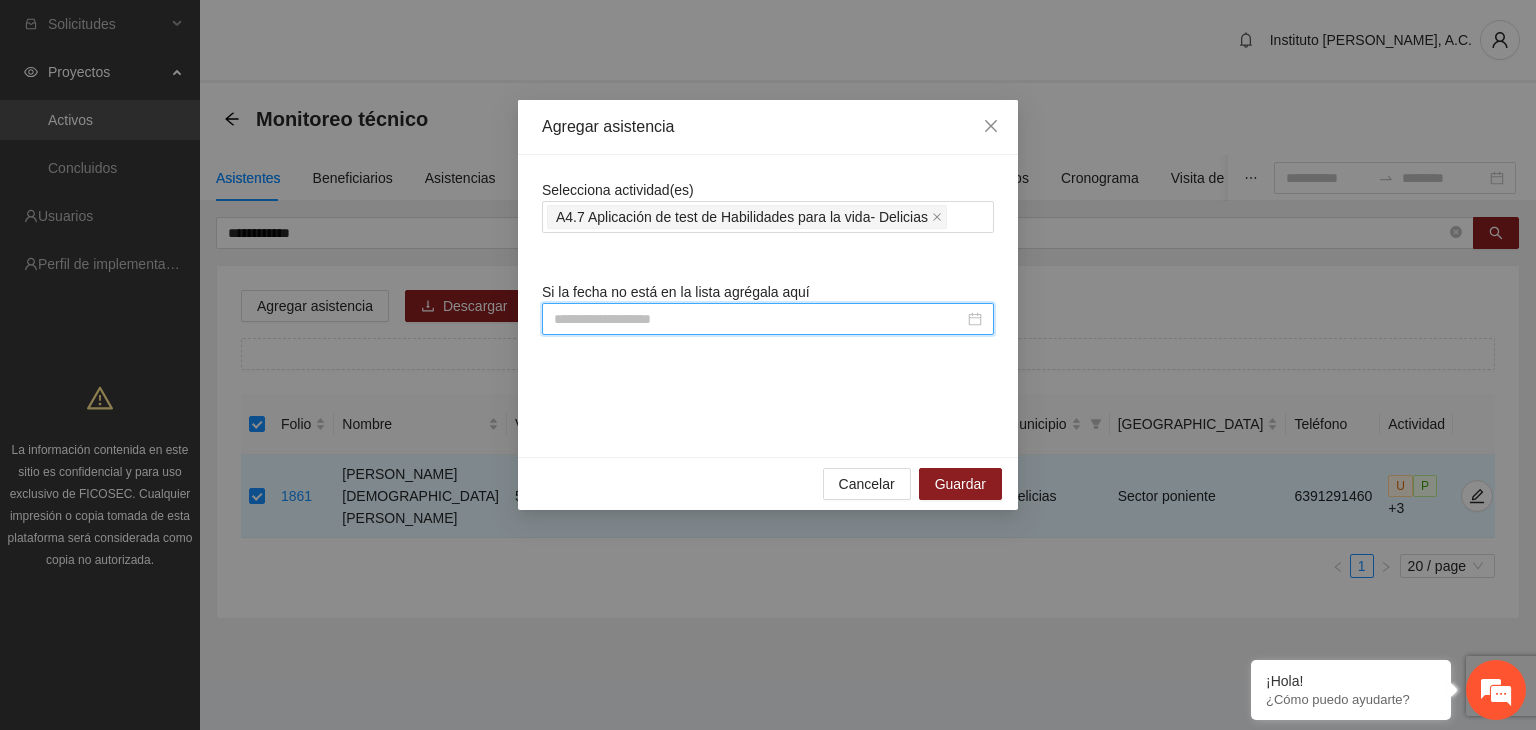 click at bounding box center (759, 319) 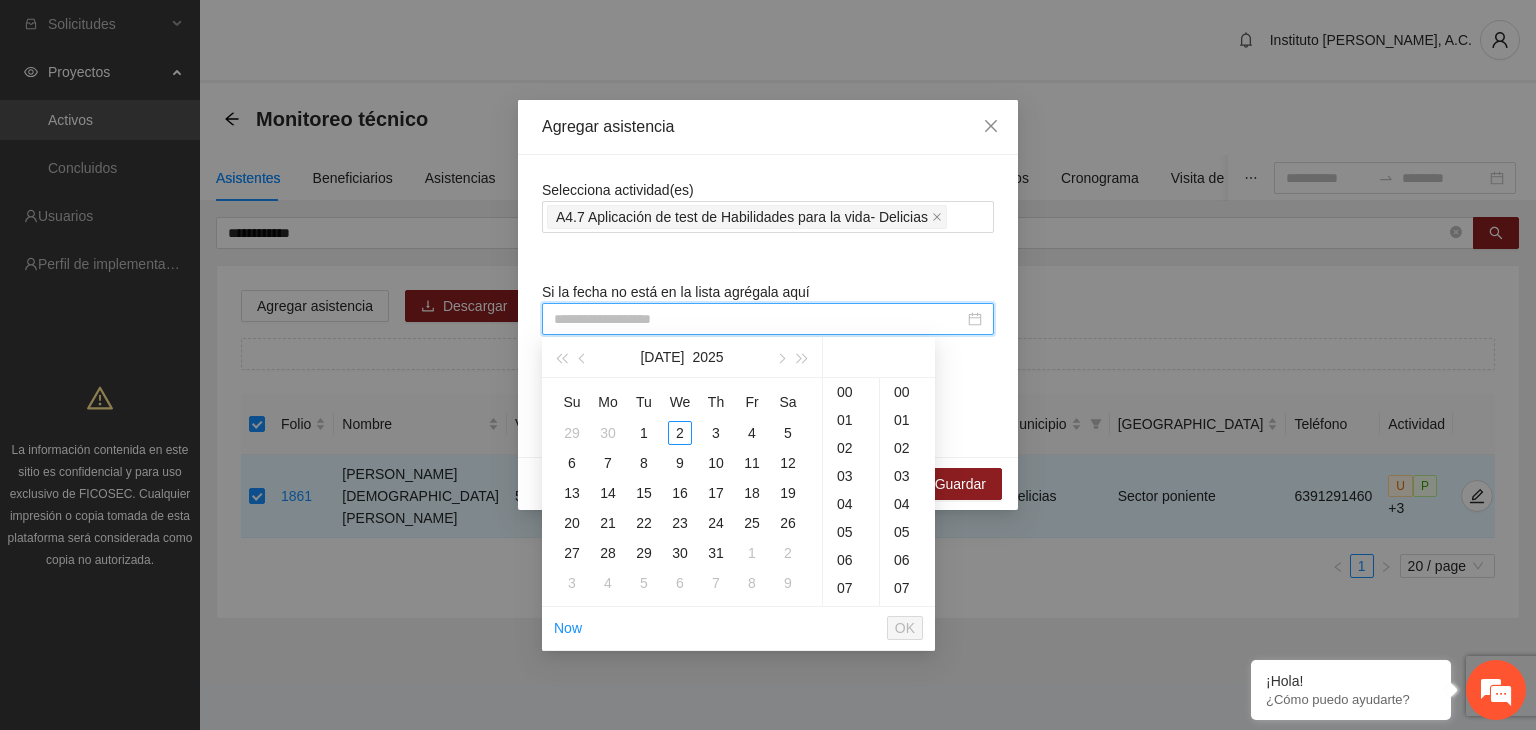 paste on "**********" 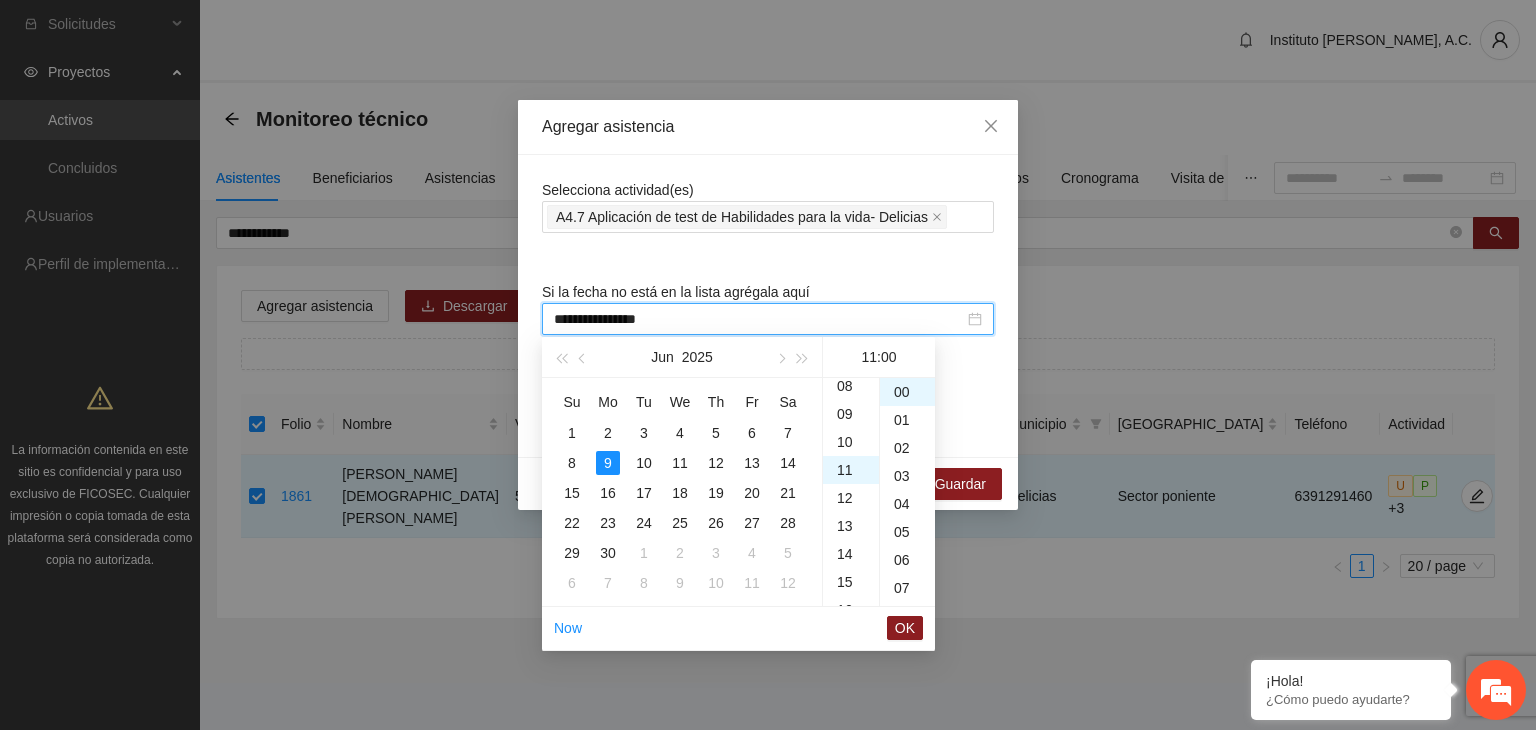 scroll, scrollTop: 308, scrollLeft: 0, axis: vertical 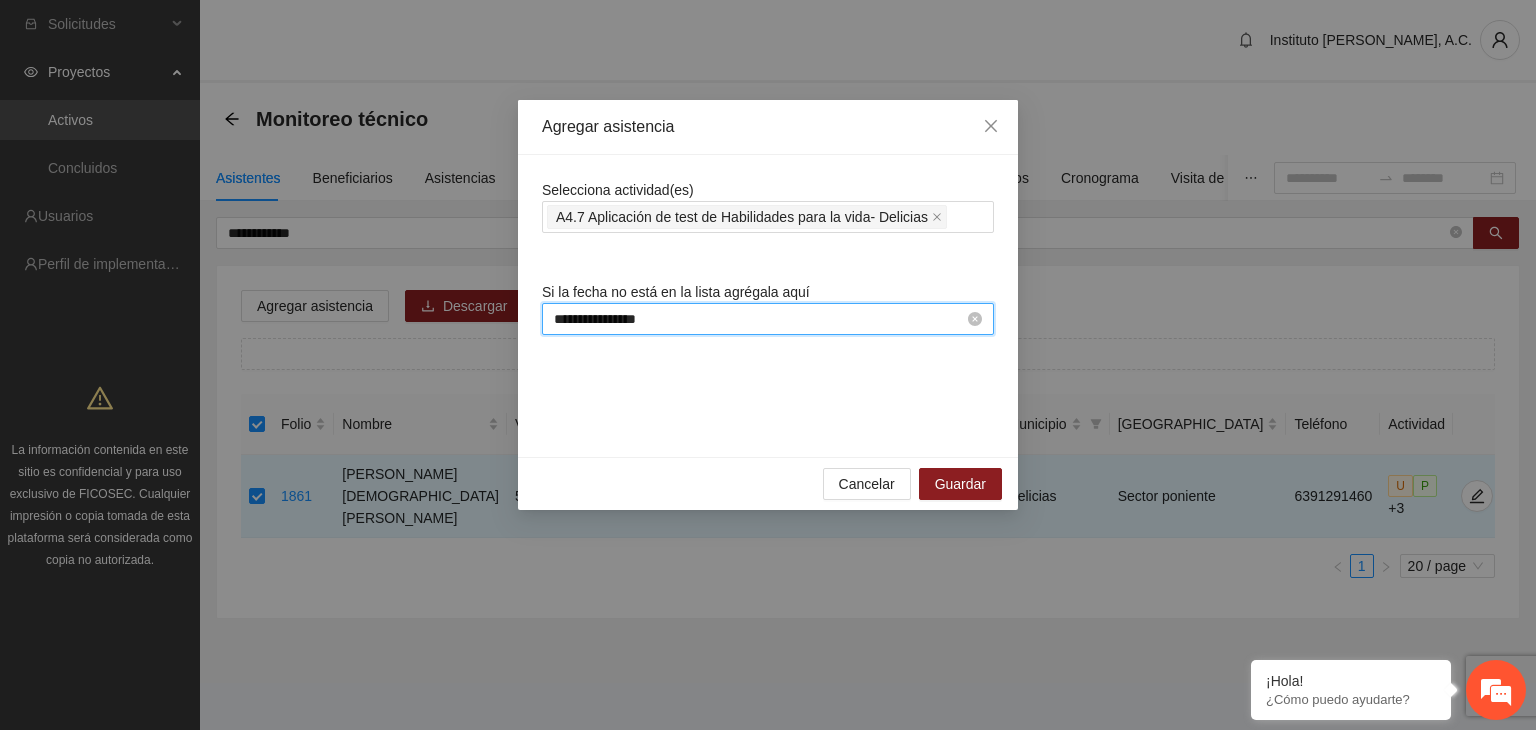 type on "**********" 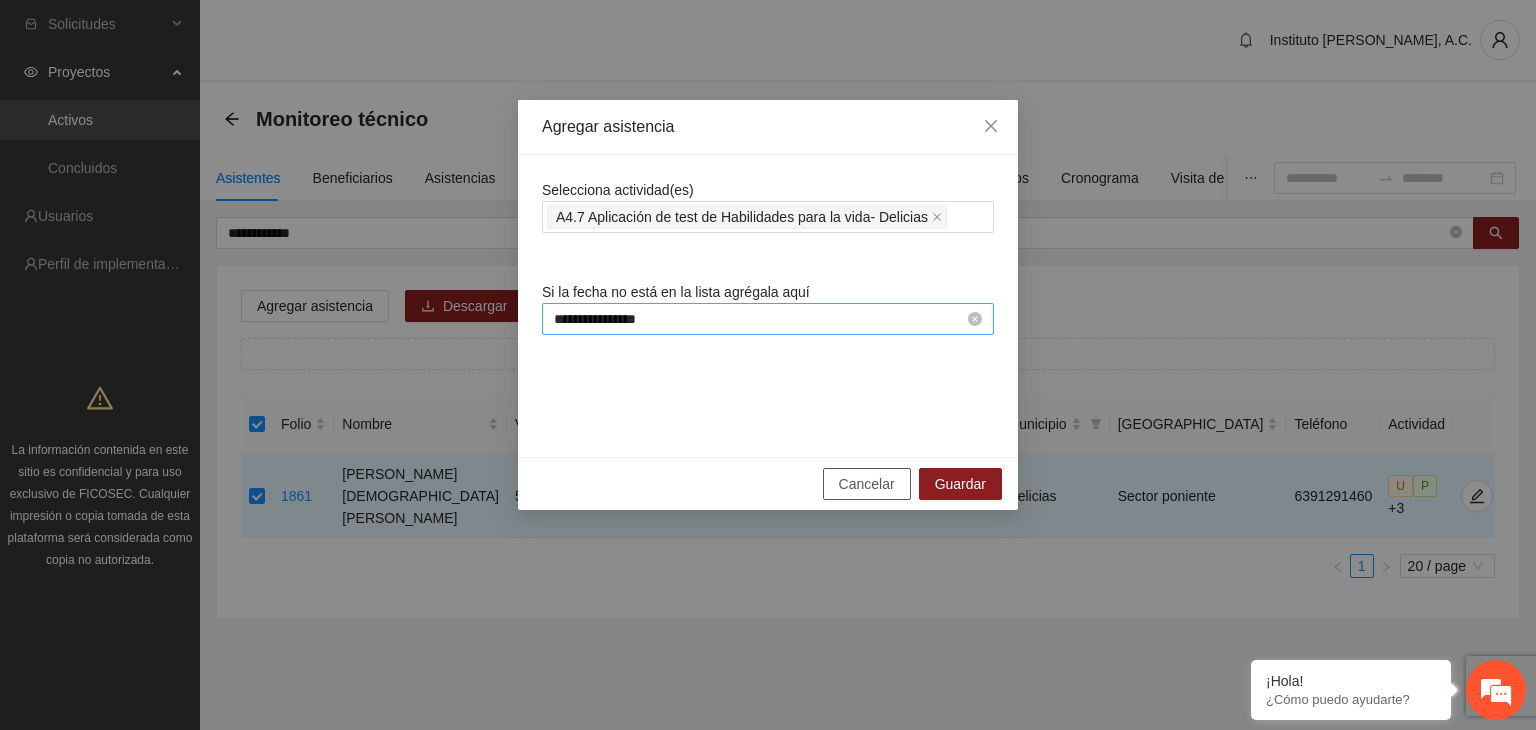 type 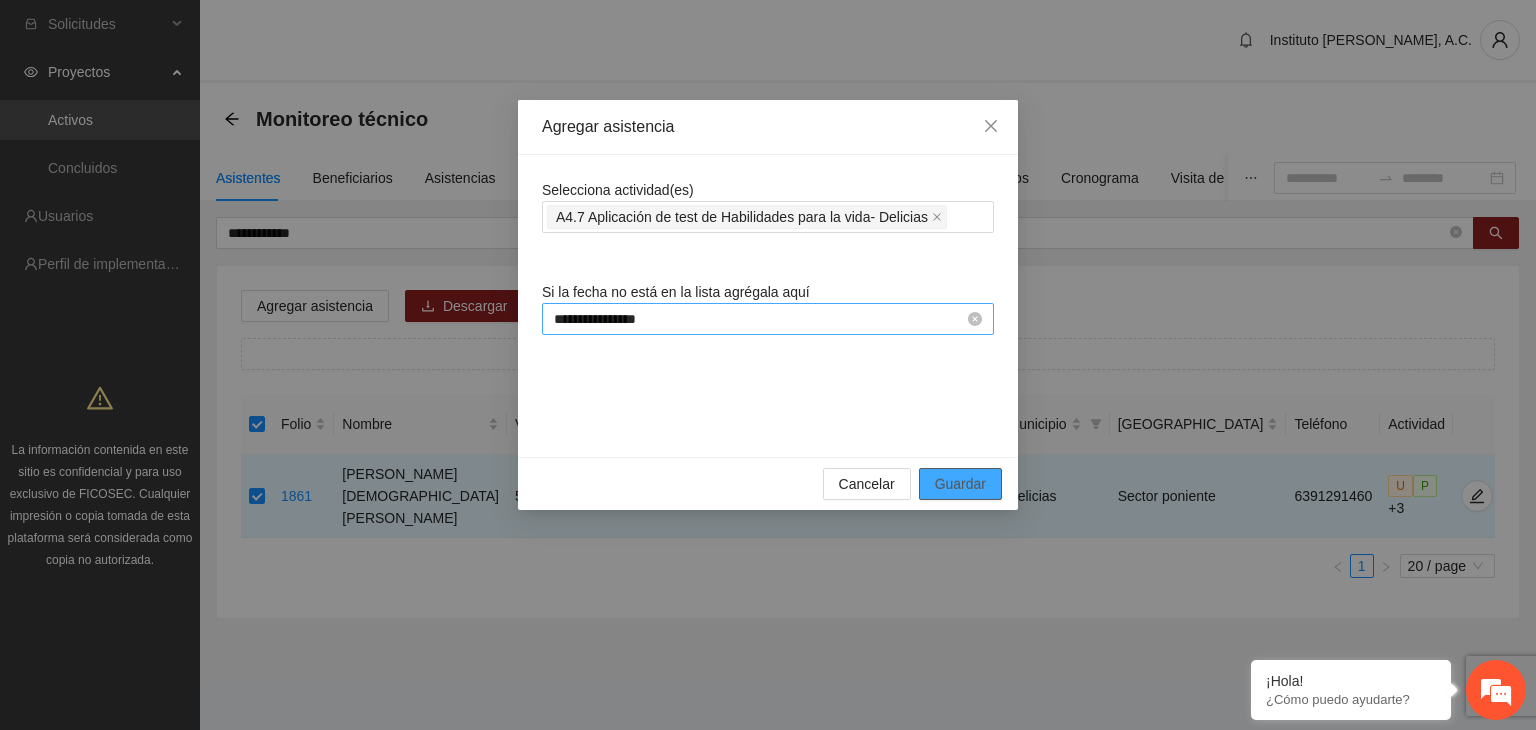 type 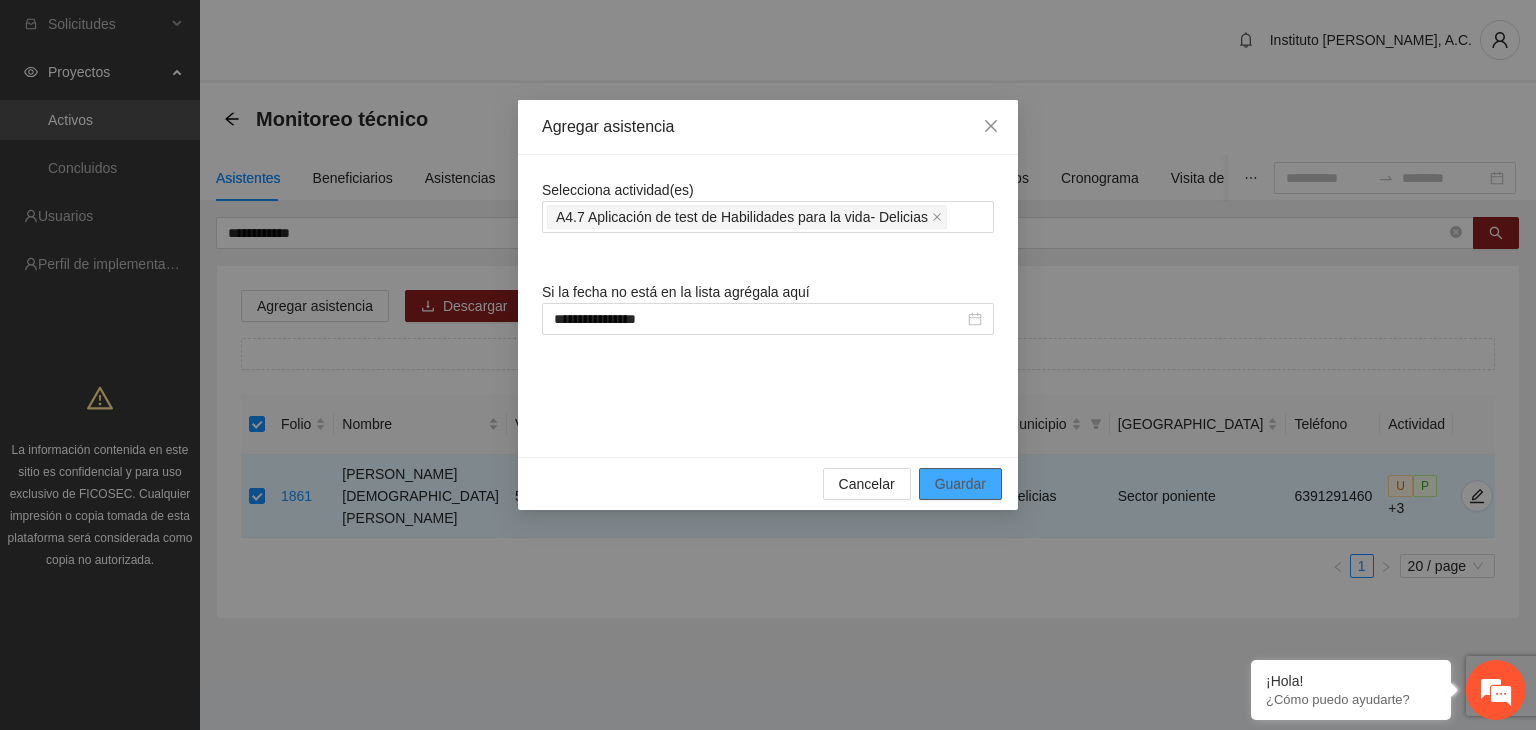 click on "Guardar" at bounding box center (960, 484) 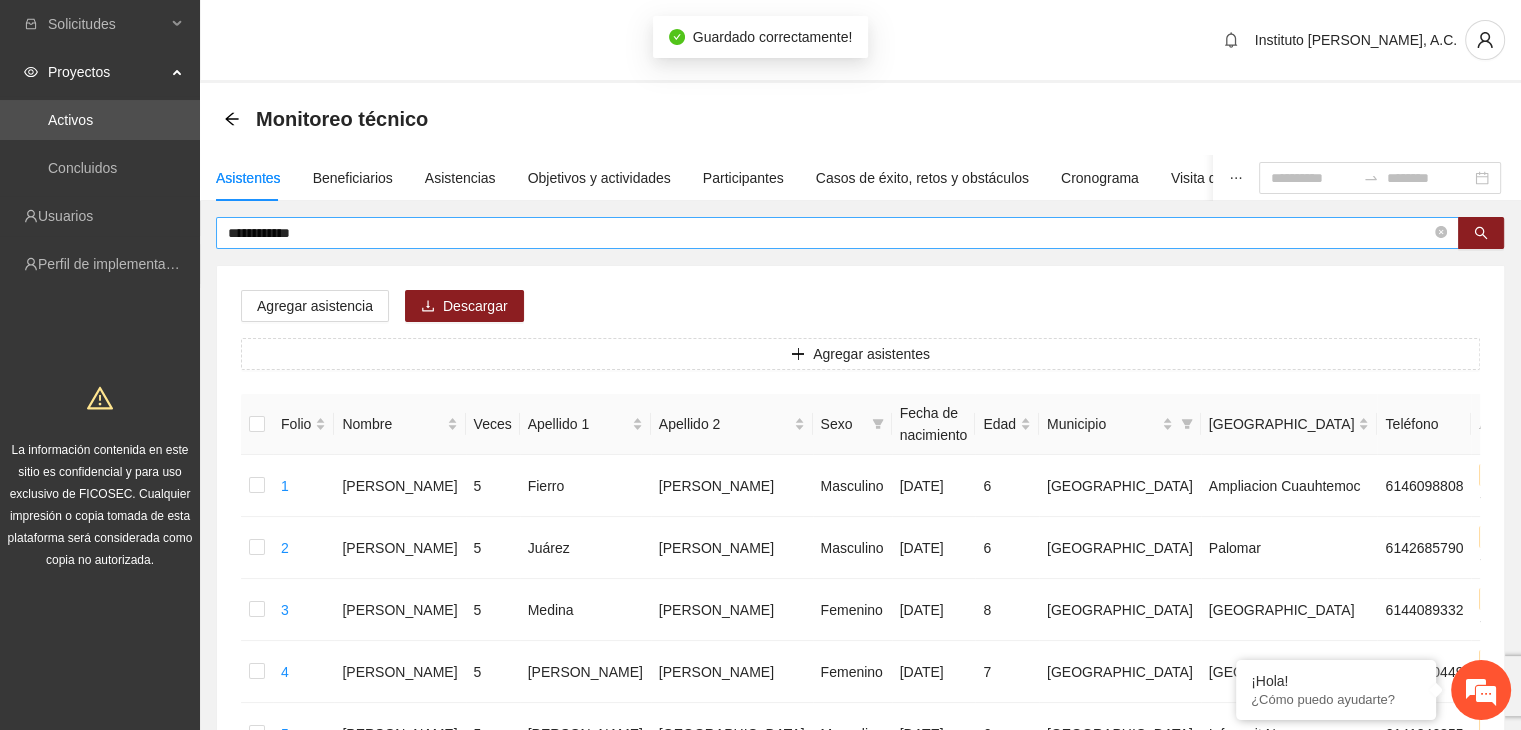 click on "**********" at bounding box center (829, 233) 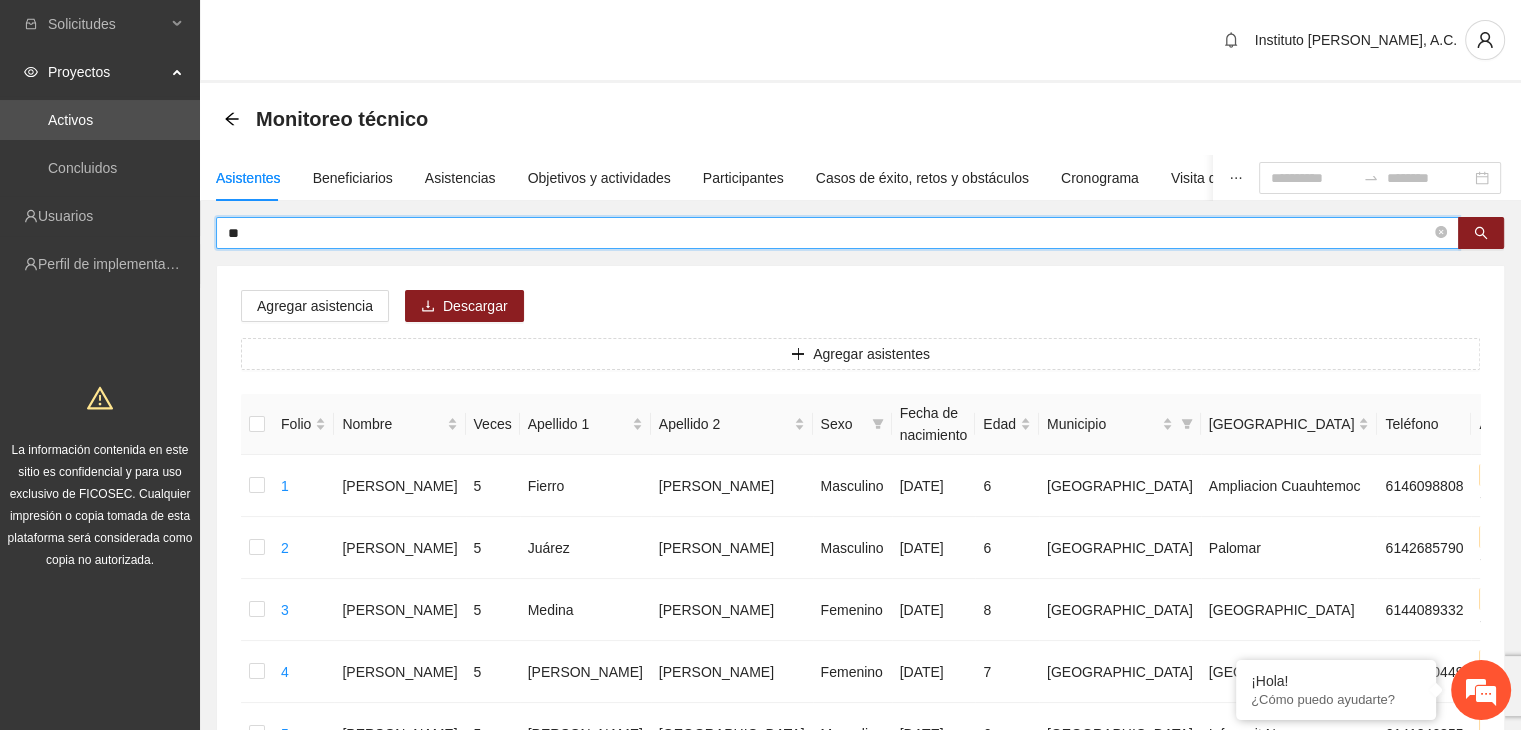type on "*" 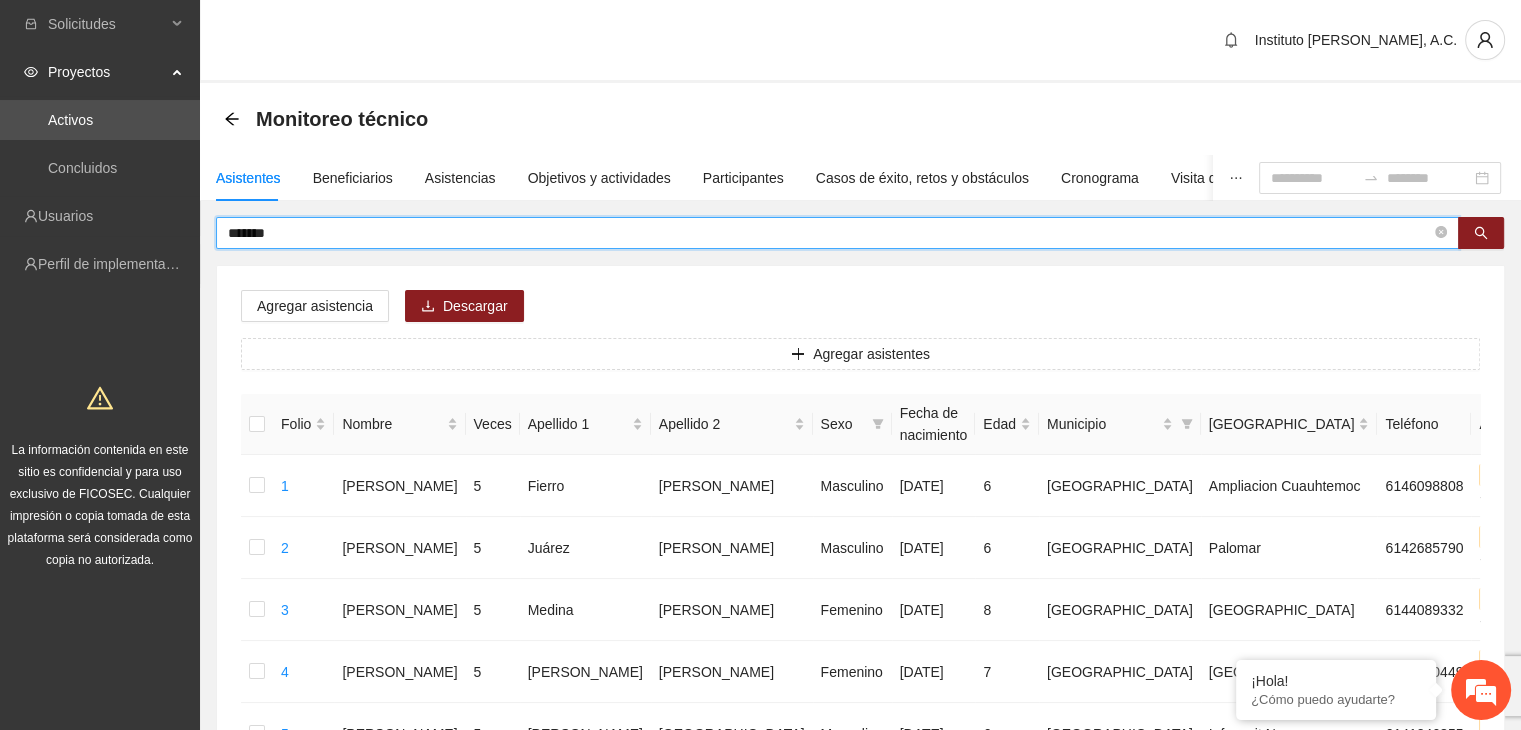 type on "******" 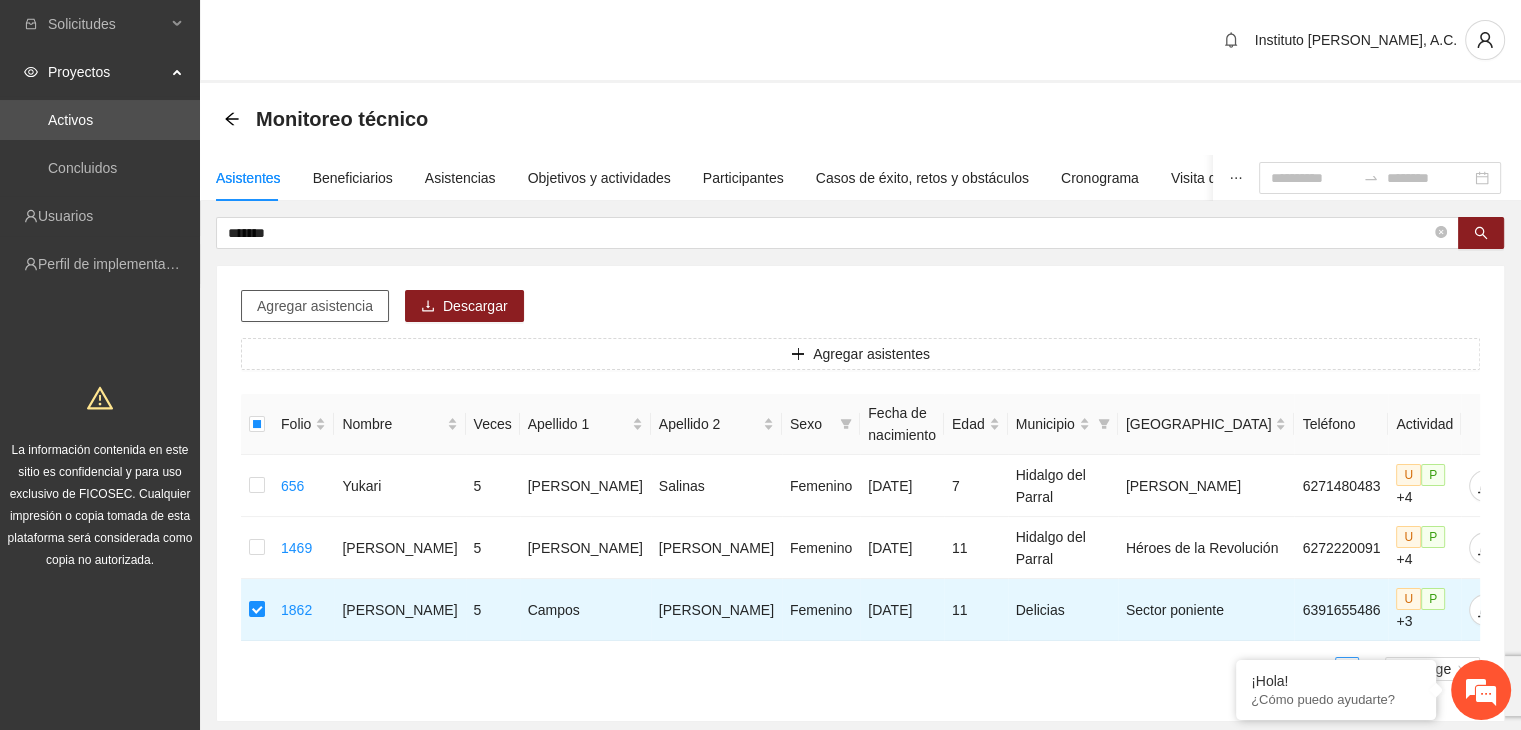 click on "Agregar asistencia" at bounding box center (315, 306) 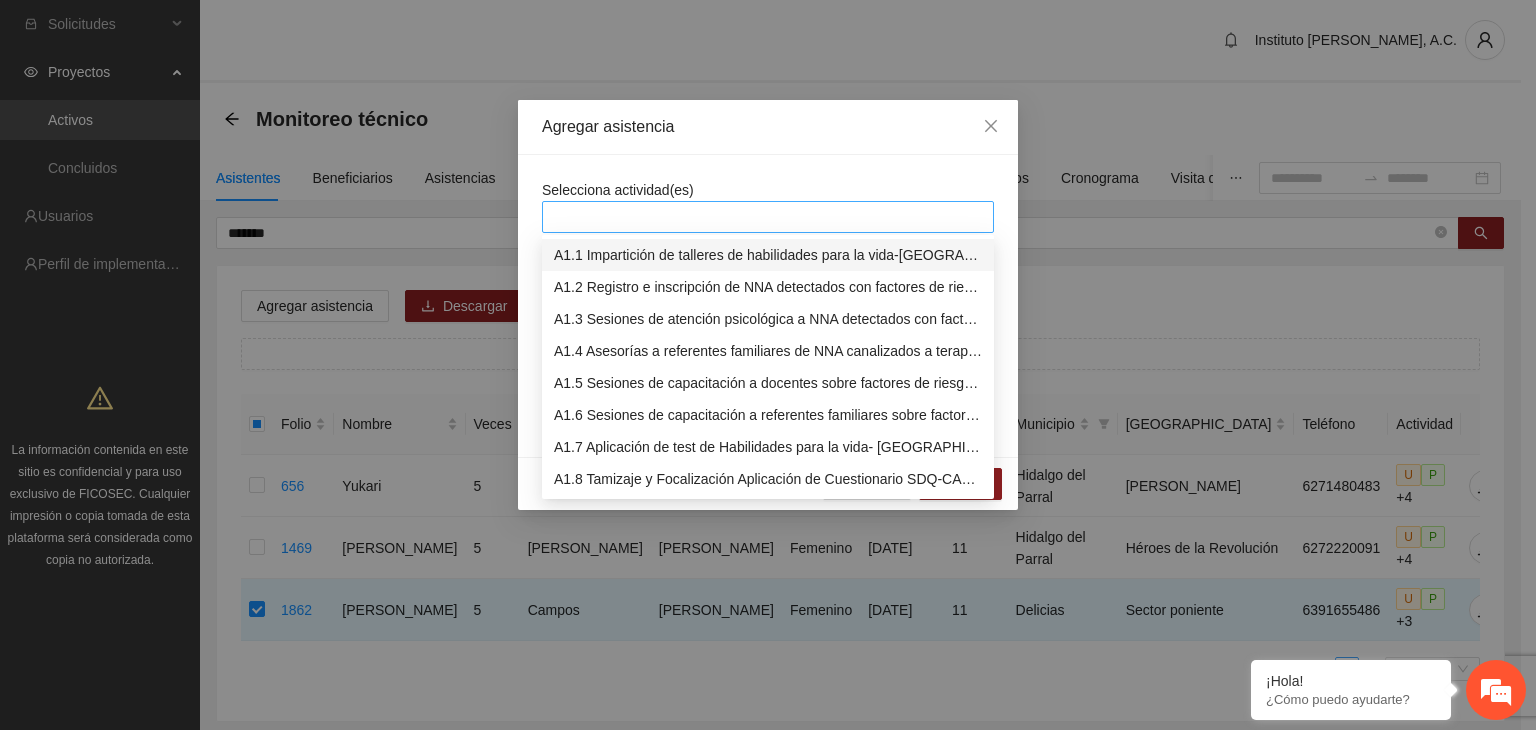 click at bounding box center [768, 217] 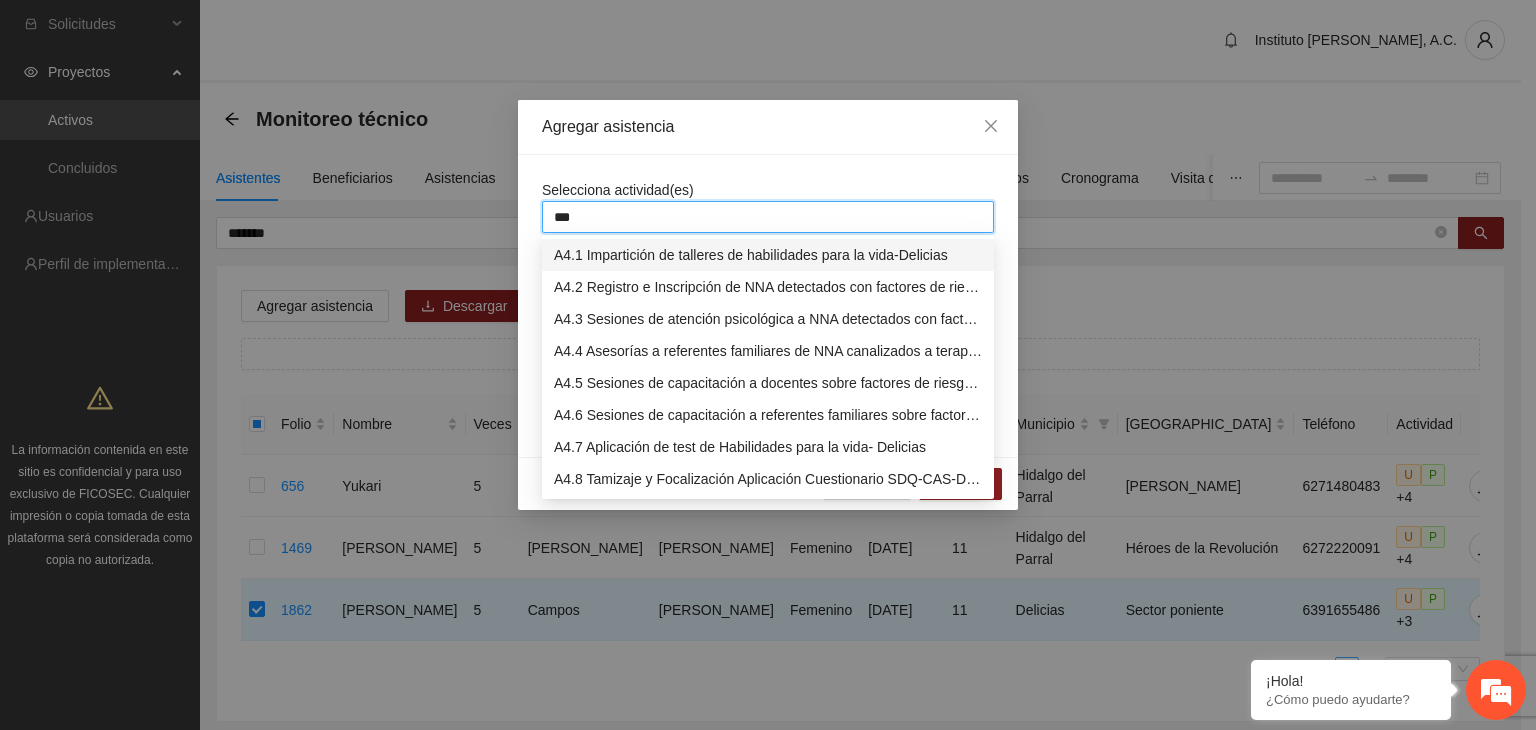 type on "****" 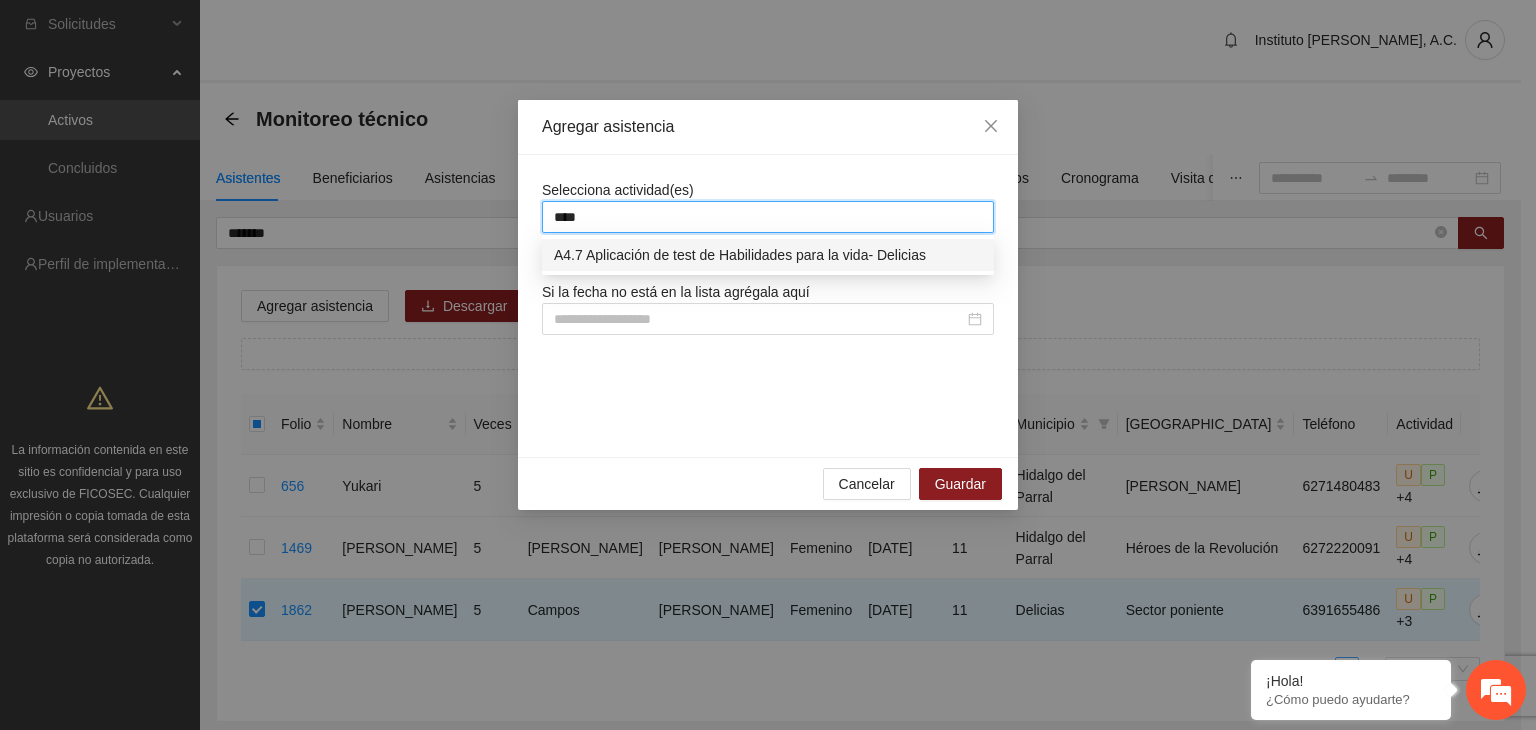 click on "A4.7 Aplicación de test de Habilidades para la vida- Delicias" at bounding box center [768, 255] 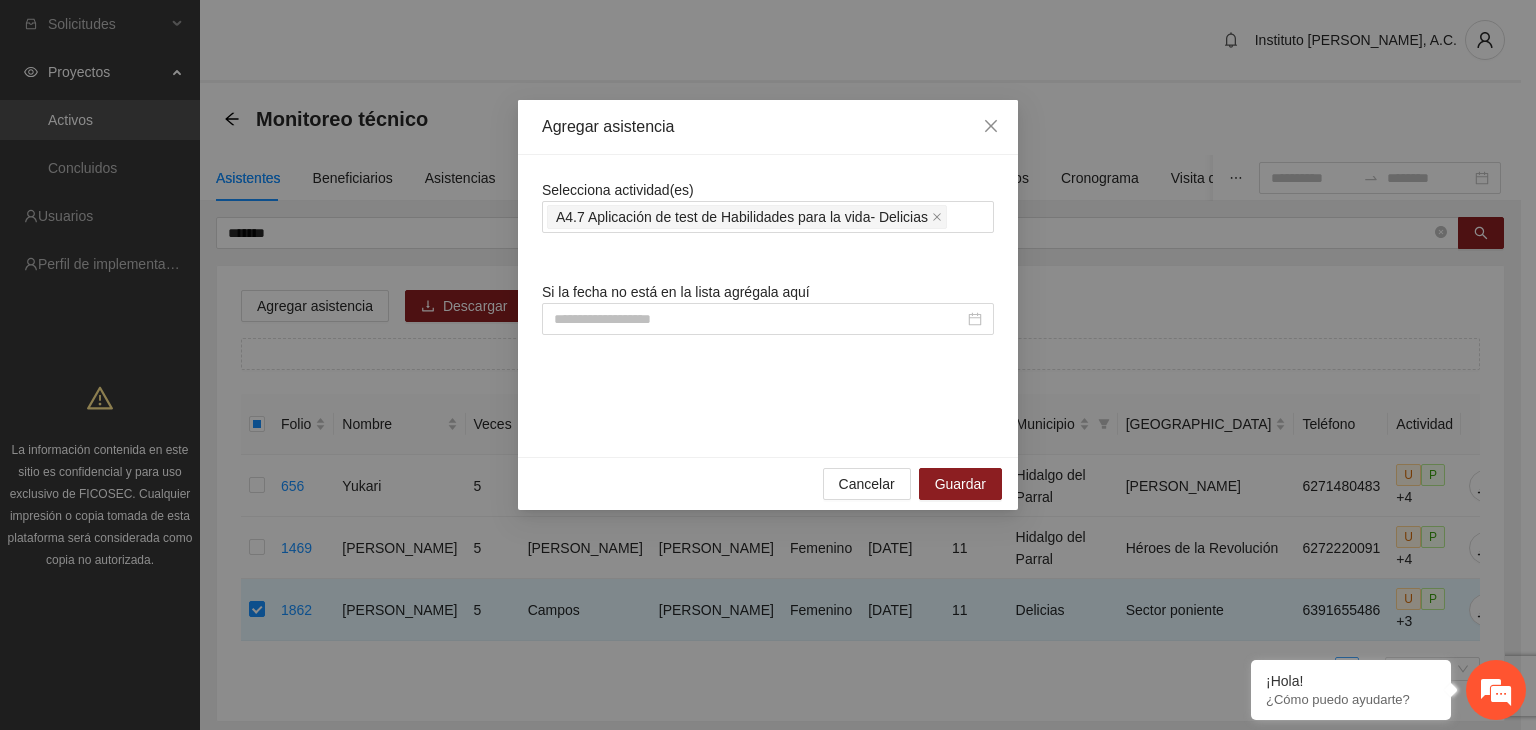 click on "Selecciona actividad(es) A4.7 Aplicación de test de Habilidades para la vida- Delicias   Si la fecha no está en la lista agrégala aquí" at bounding box center (768, 306) 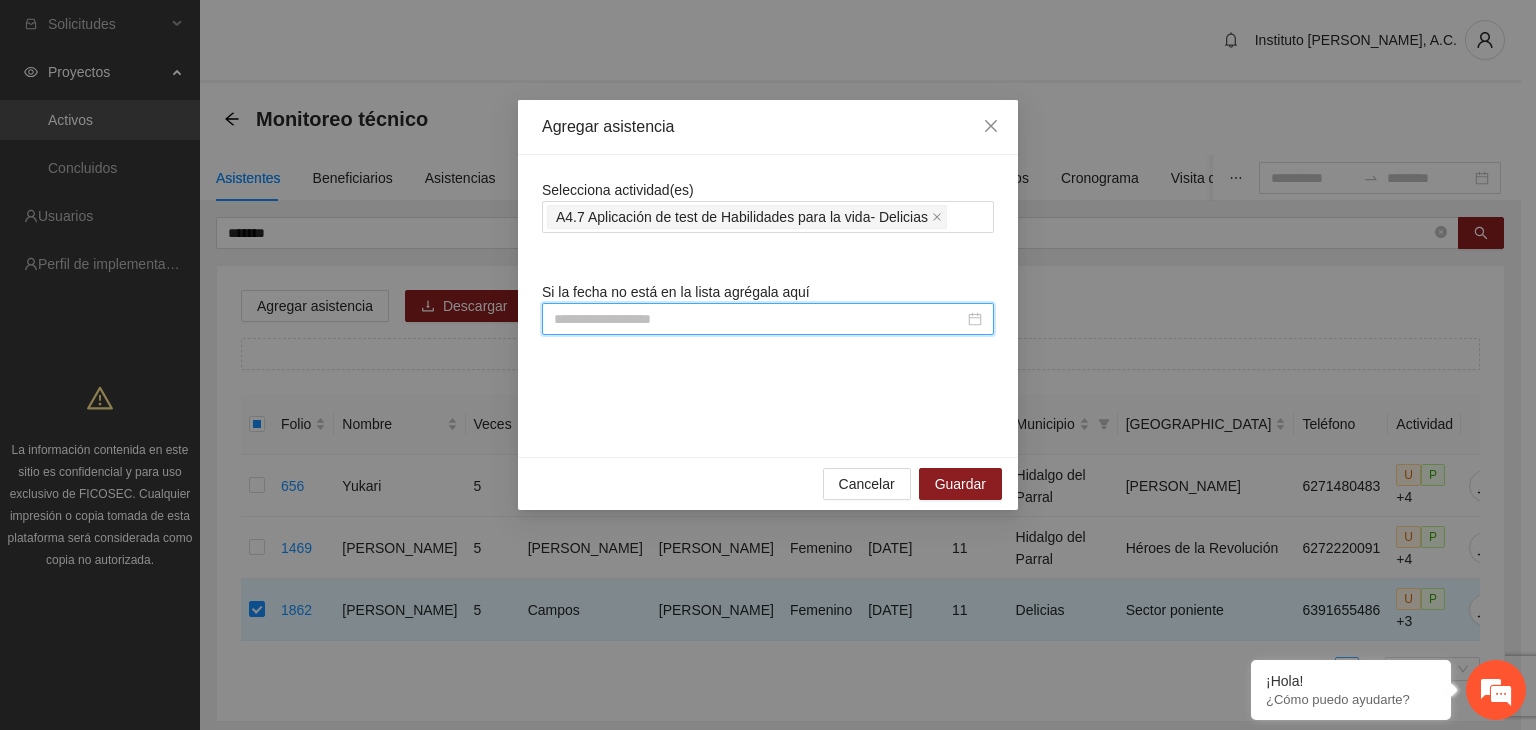 click at bounding box center (759, 319) 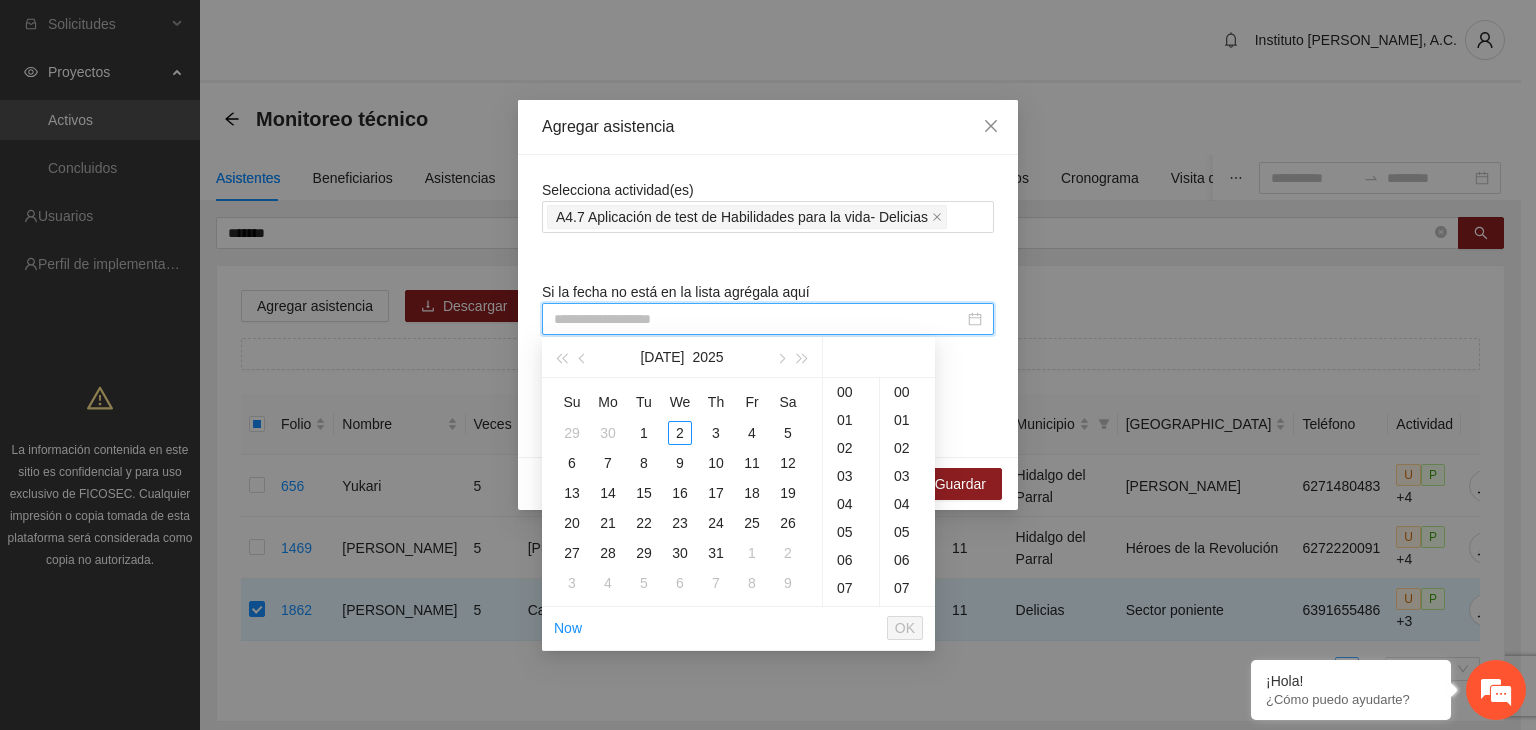paste on "**********" 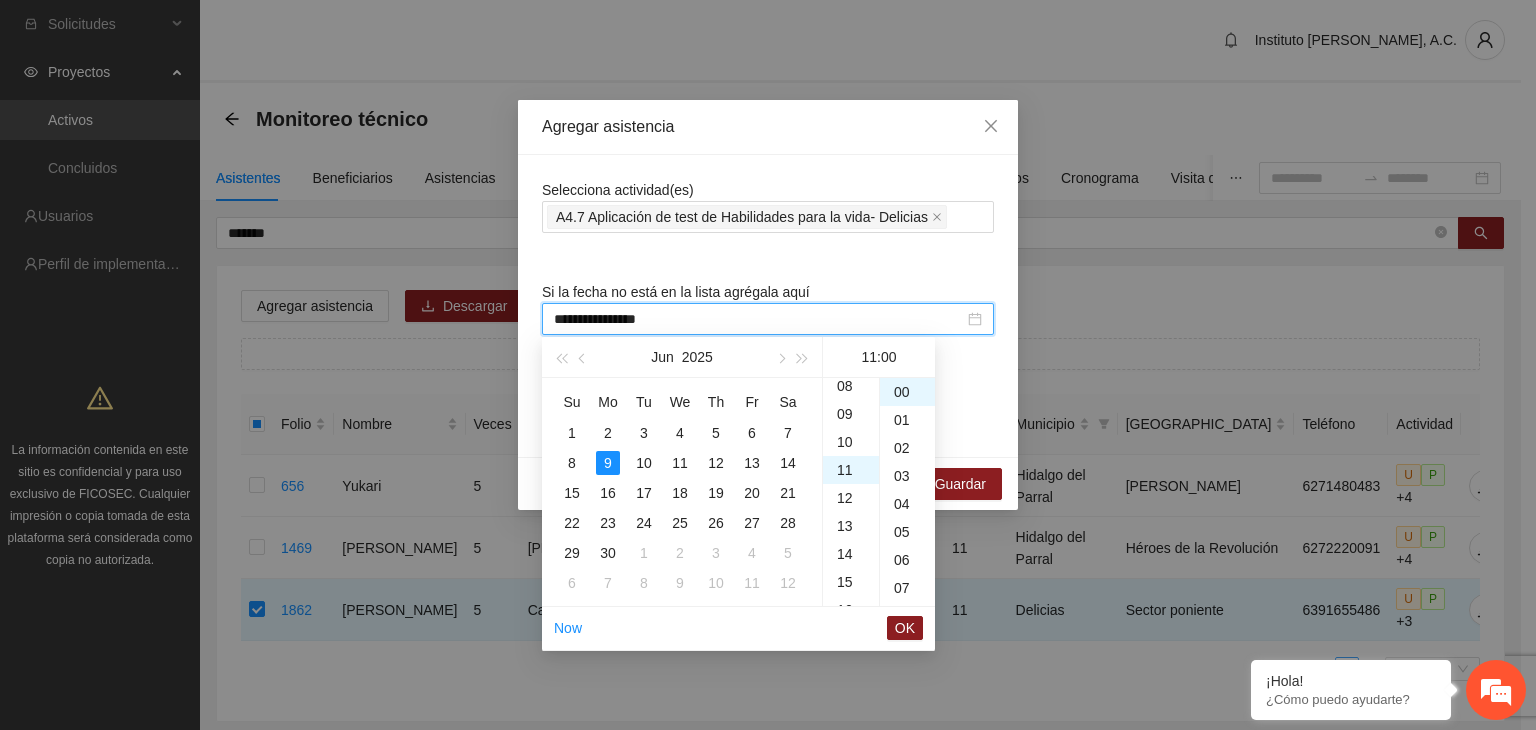 scroll, scrollTop: 308, scrollLeft: 0, axis: vertical 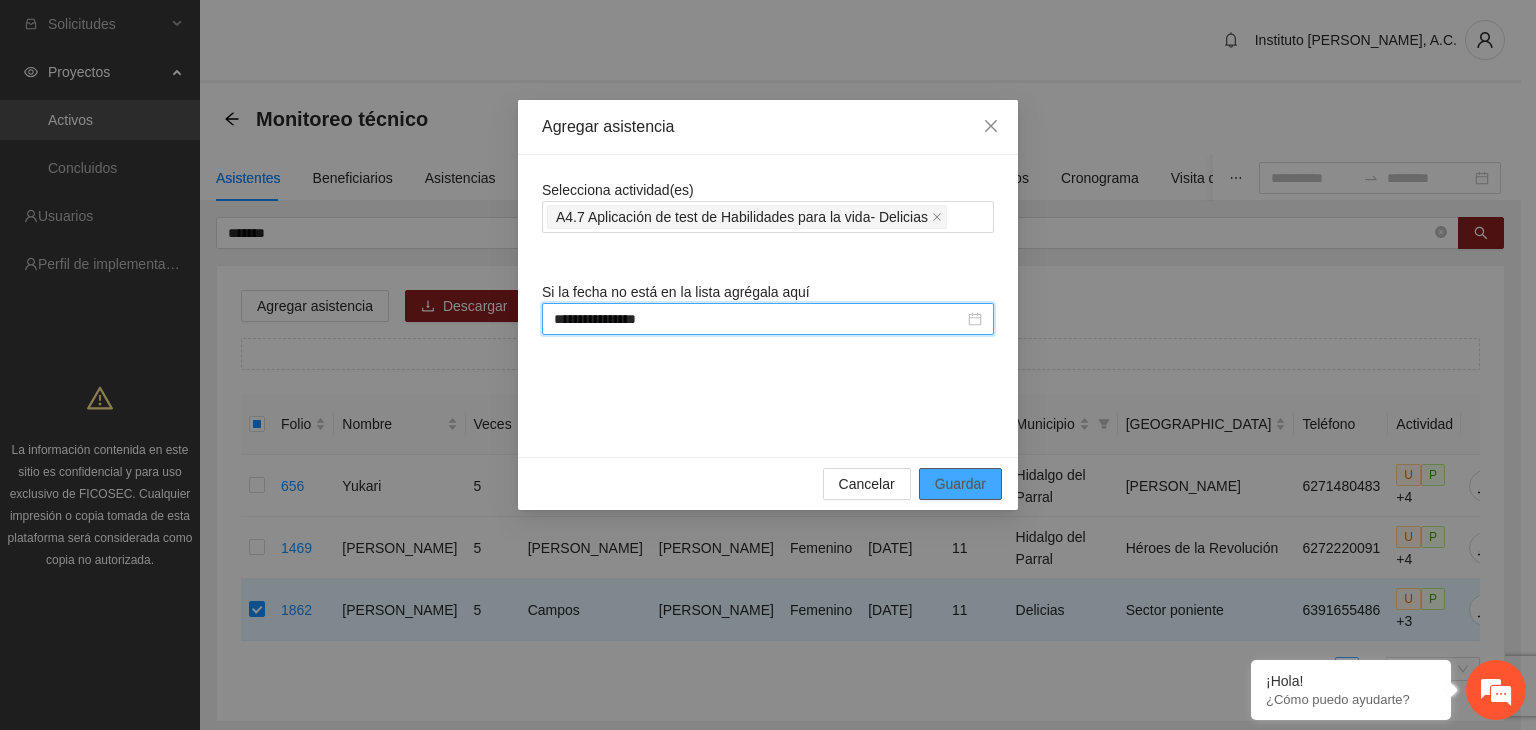 type on "**********" 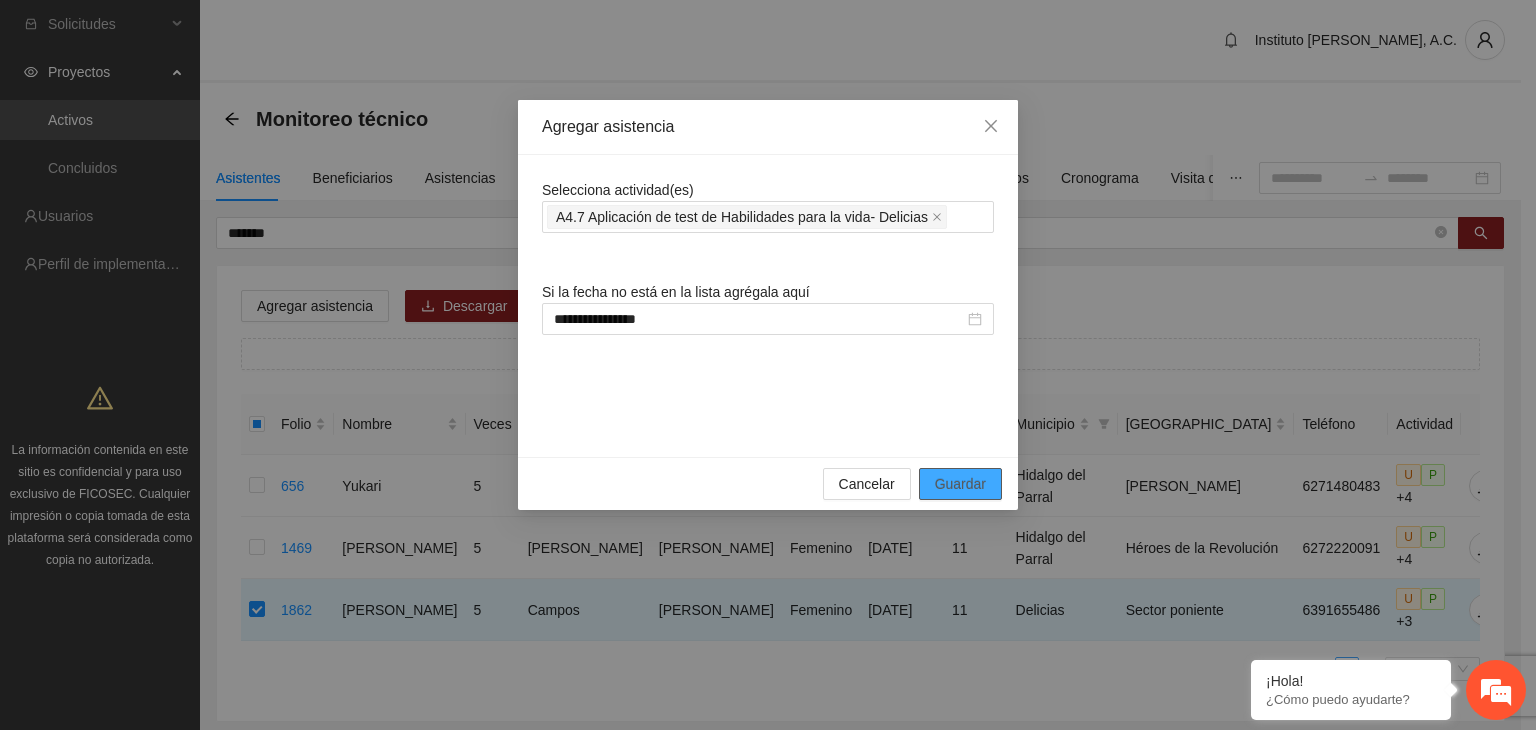 click on "Guardar" at bounding box center [960, 484] 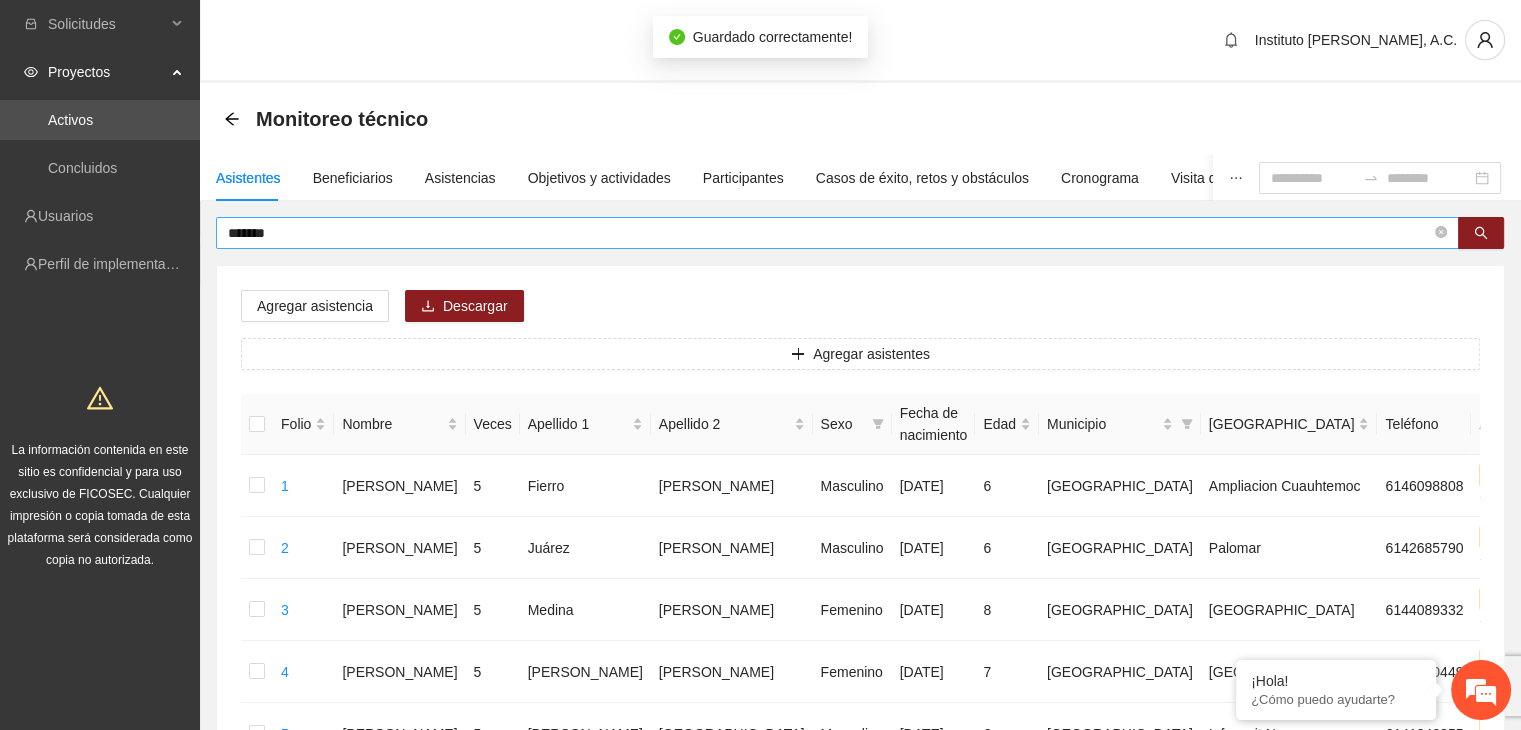 click on "******" at bounding box center [829, 233] 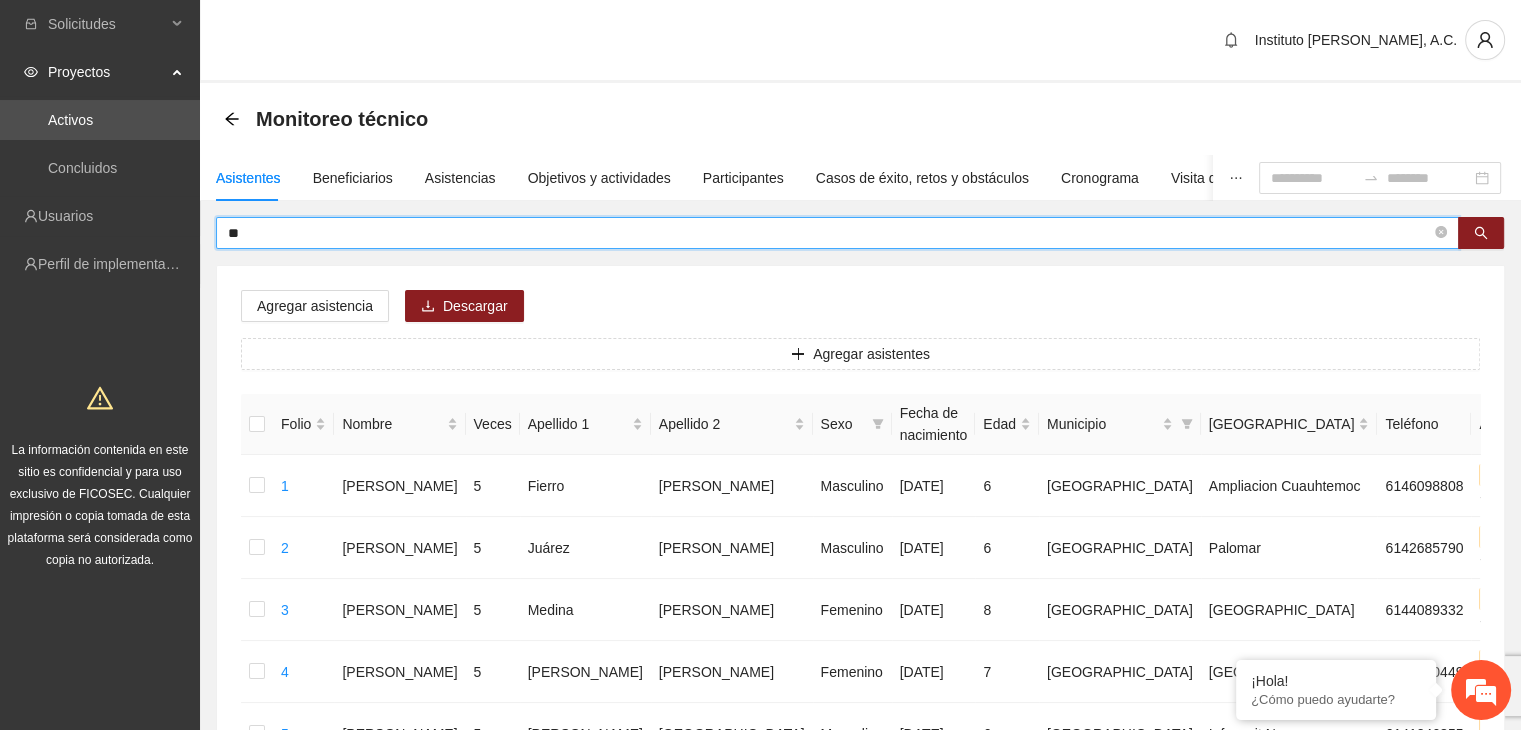 type on "*" 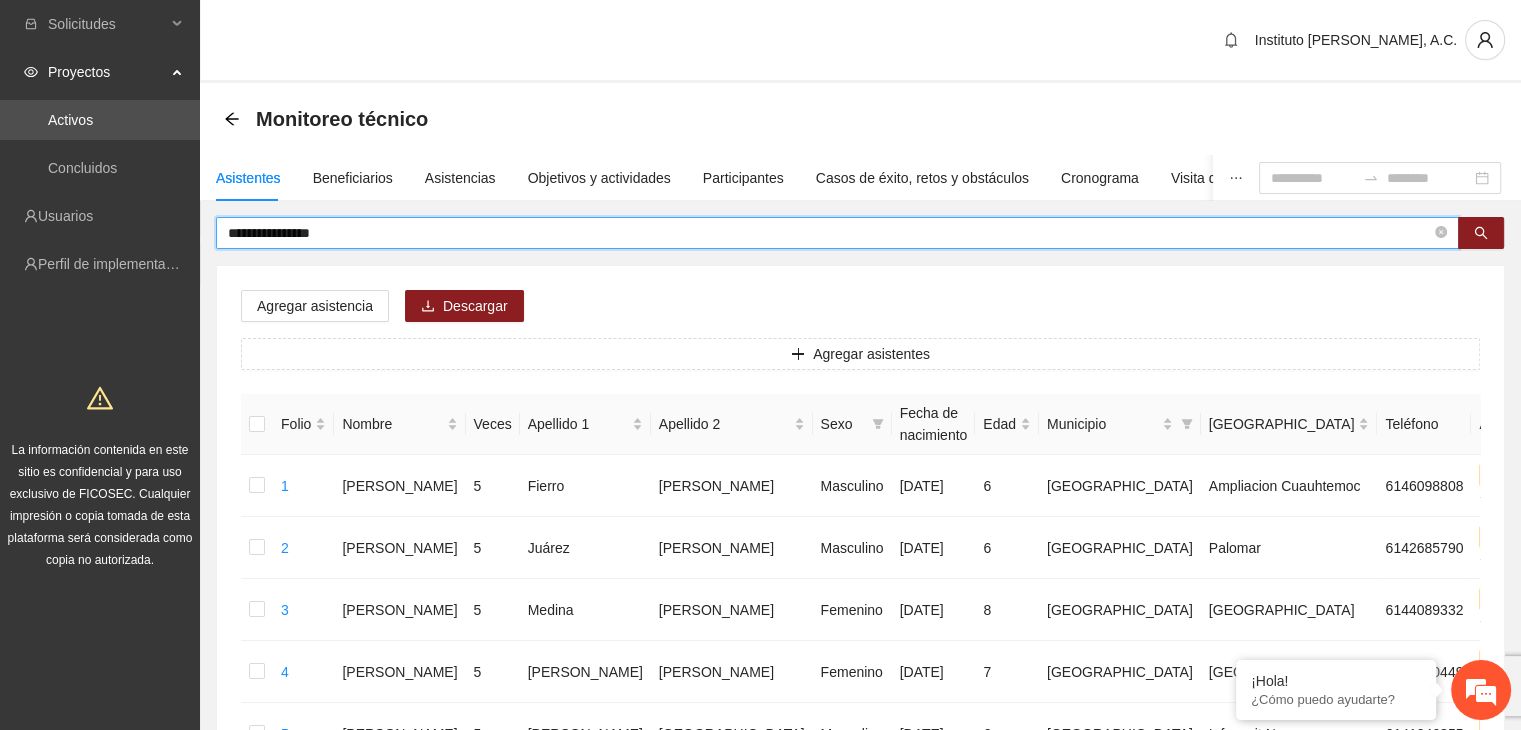 type on "**********" 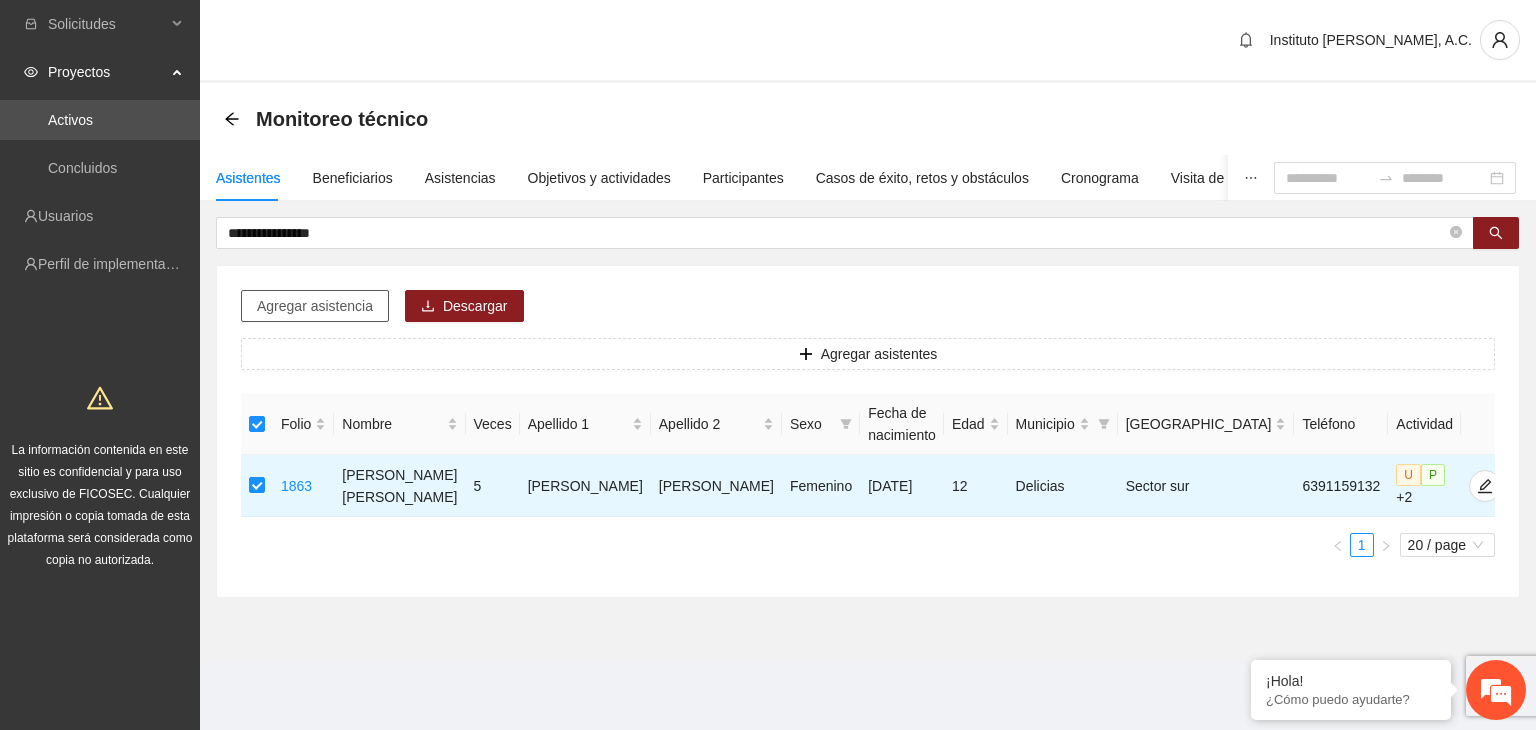 click on "Agregar asistencia" at bounding box center (315, 306) 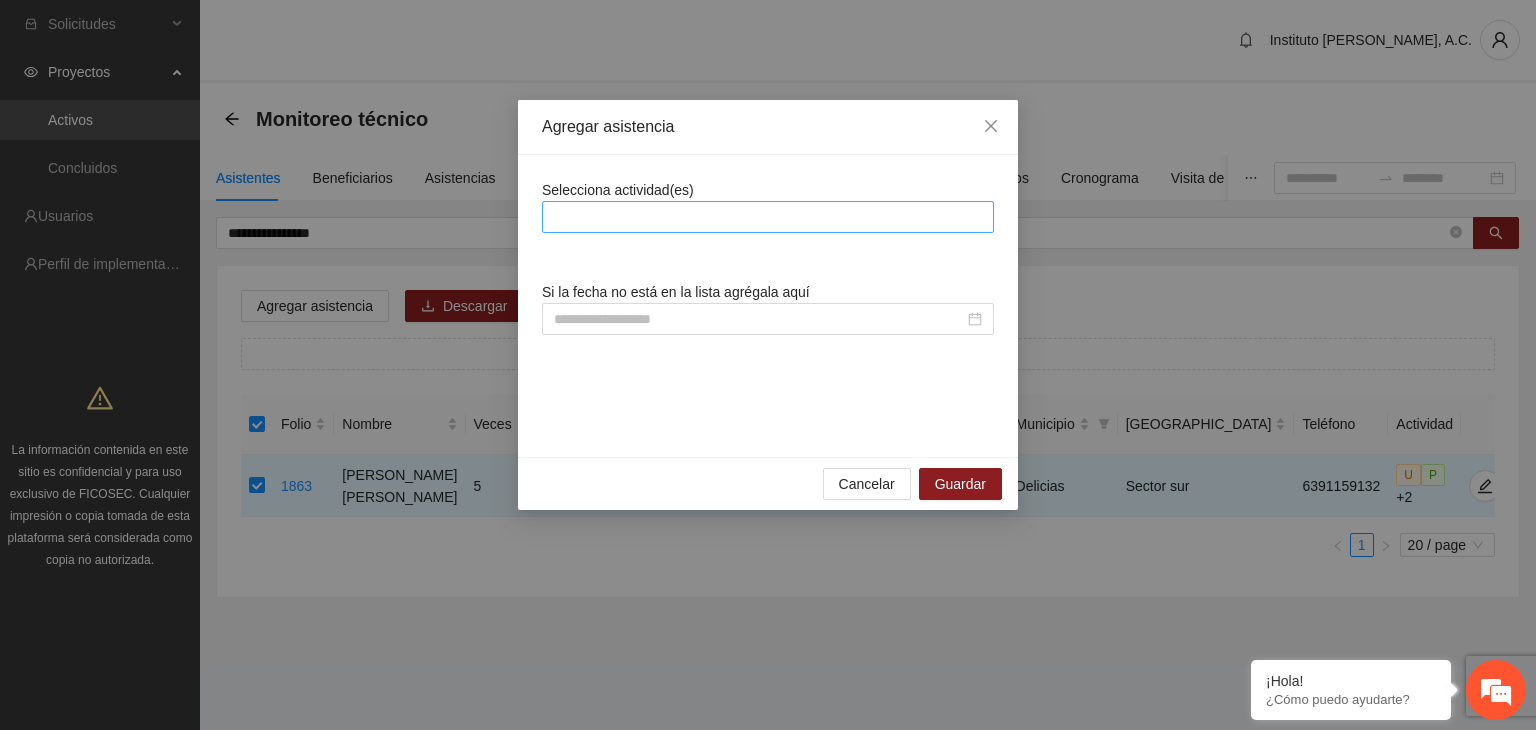 click at bounding box center [768, 217] 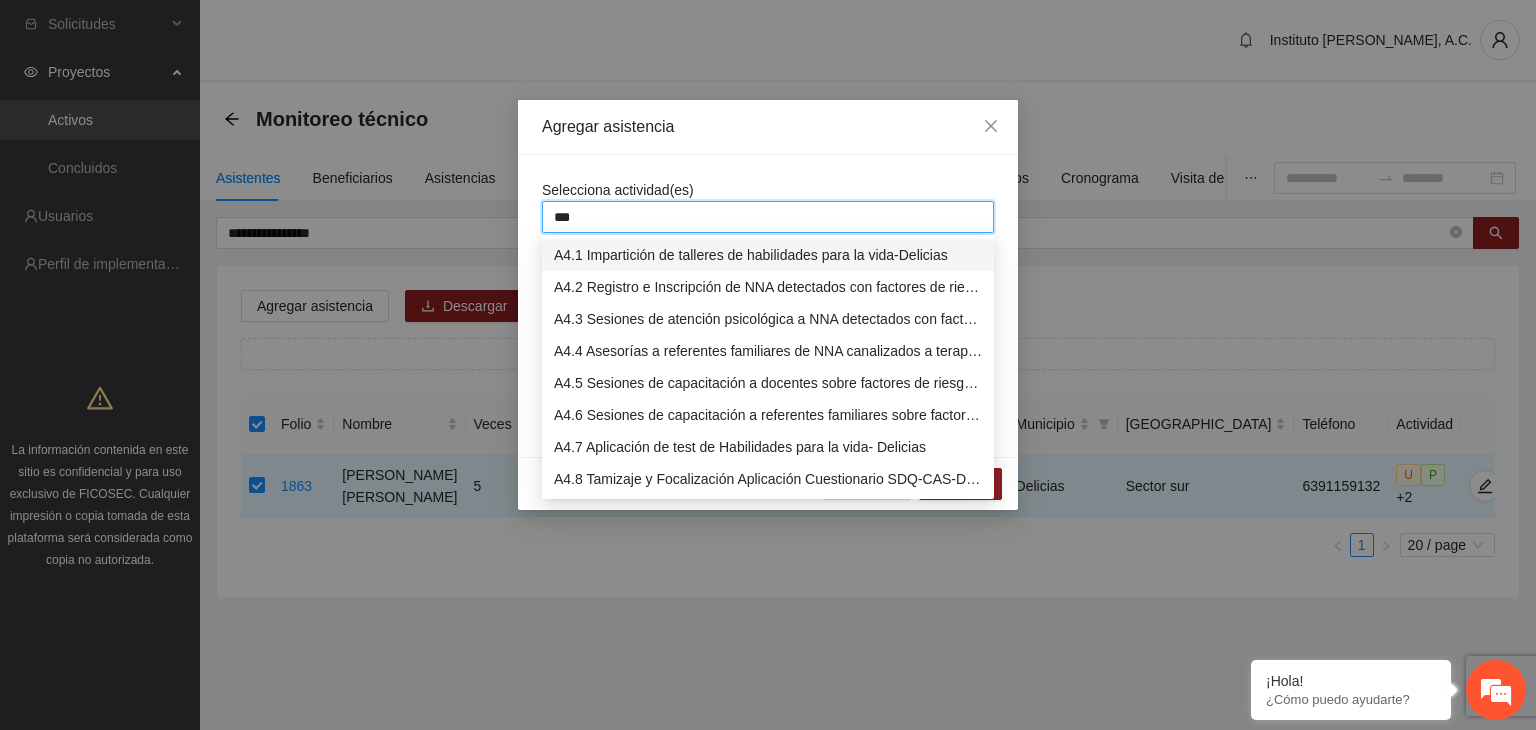 type on "****" 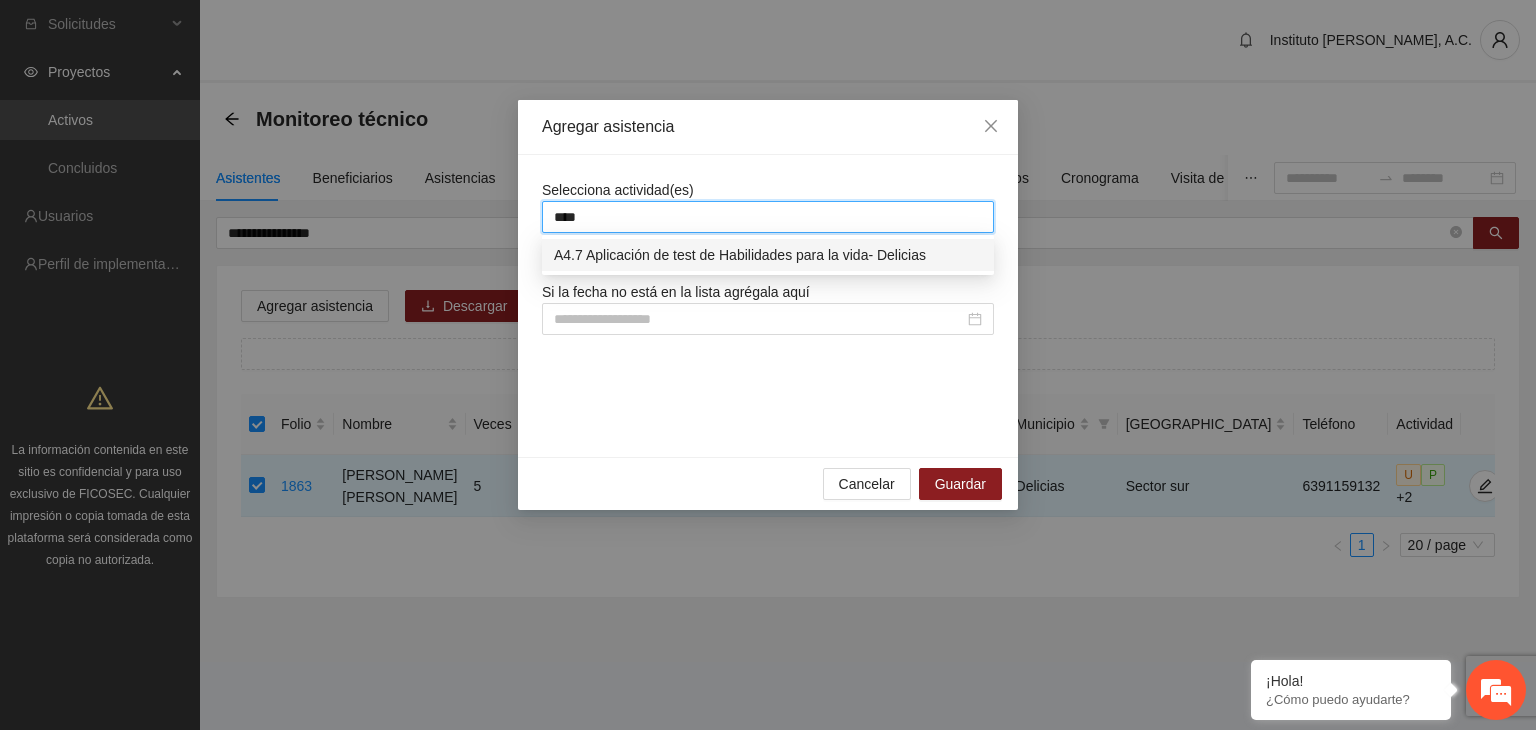 click on "A4.7 Aplicación de test de Habilidades para la vida- Delicias" at bounding box center (768, 255) 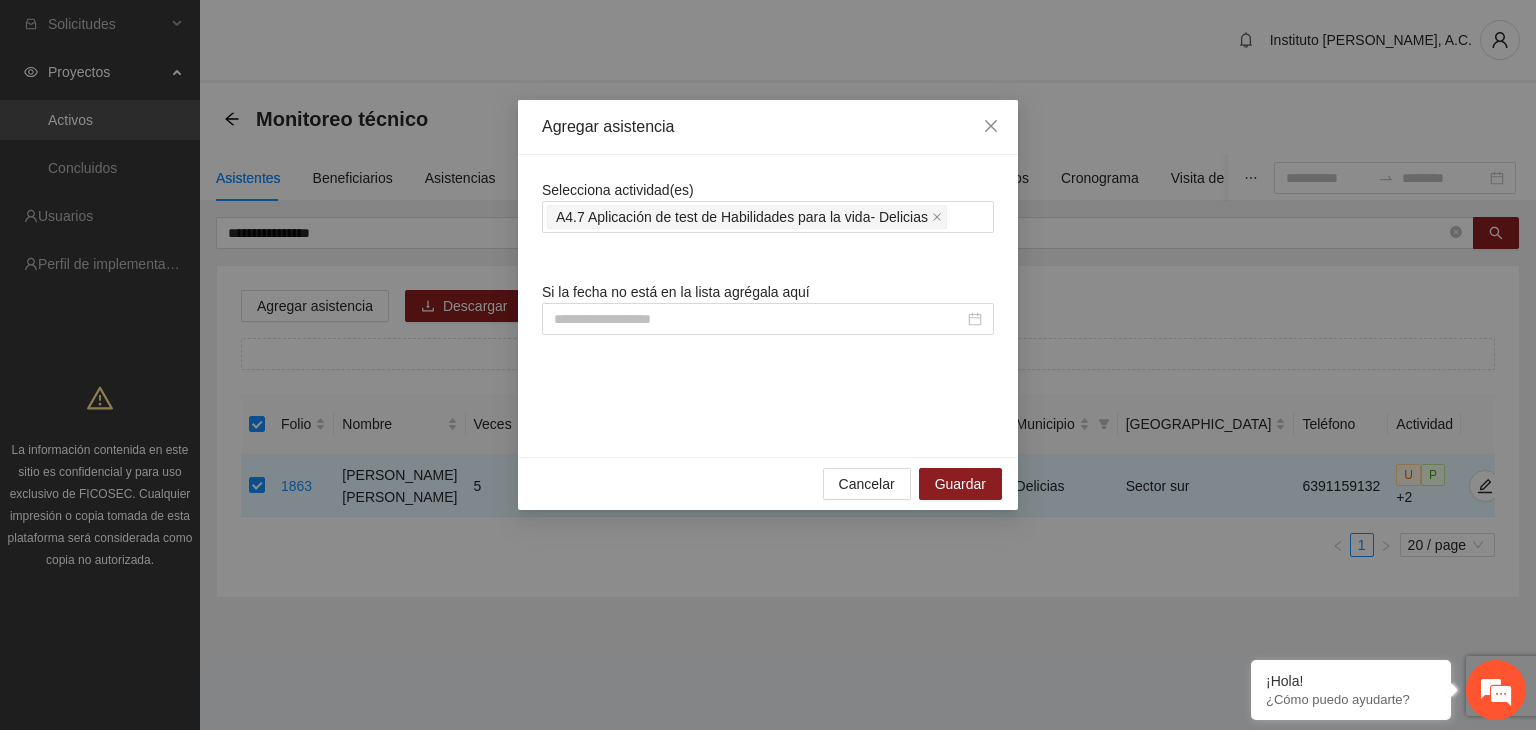 click on "Agregar asistencia" at bounding box center [768, 127] 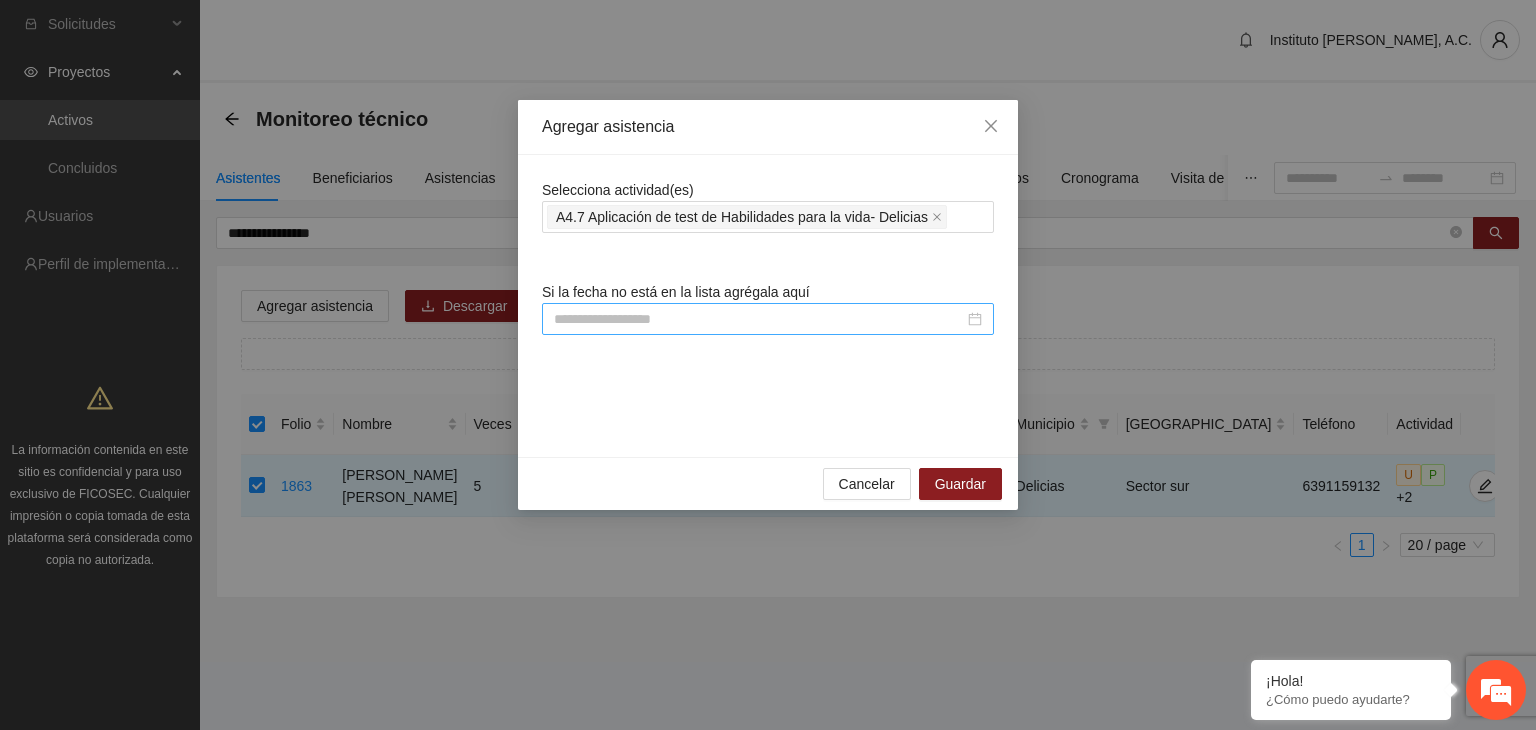 click at bounding box center (759, 319) 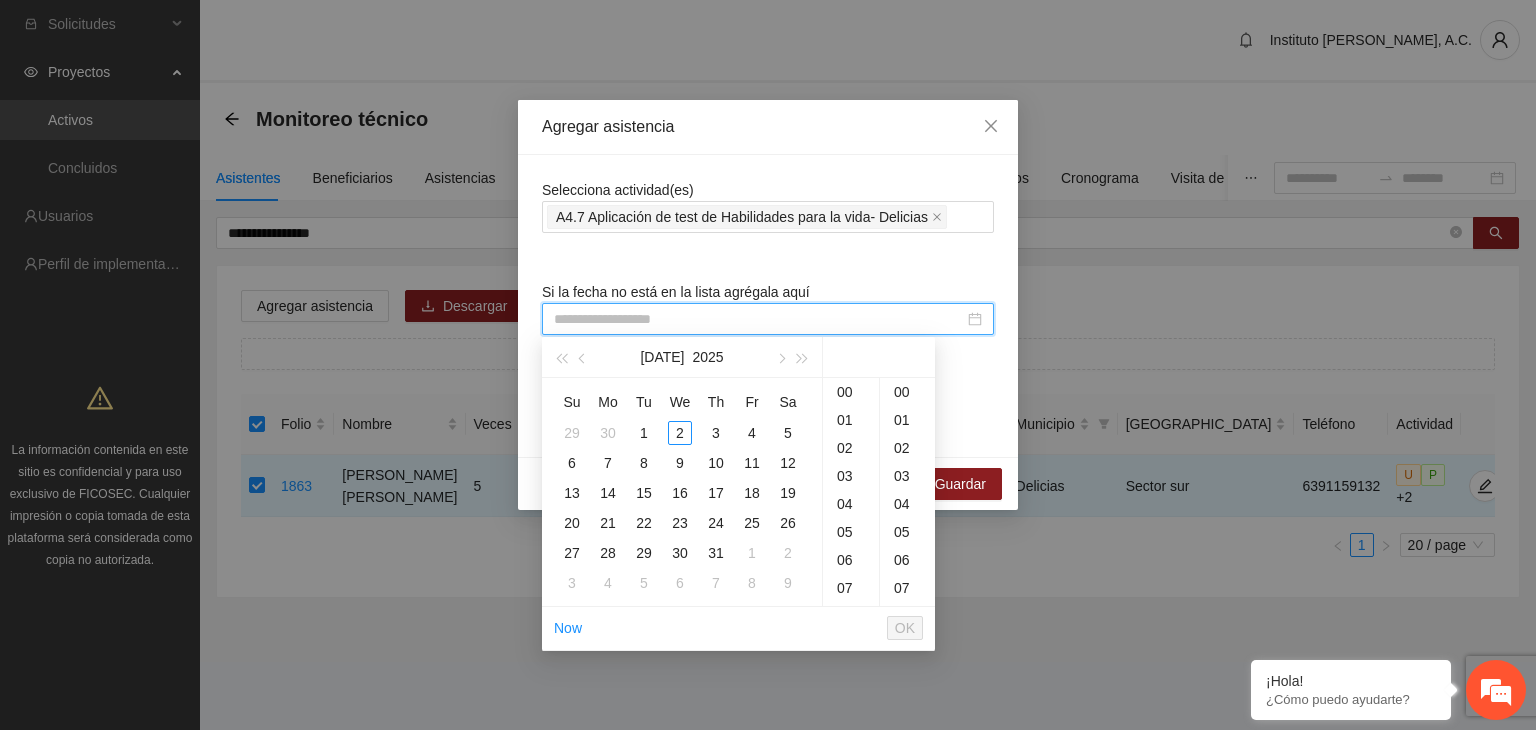 paste on "**********" 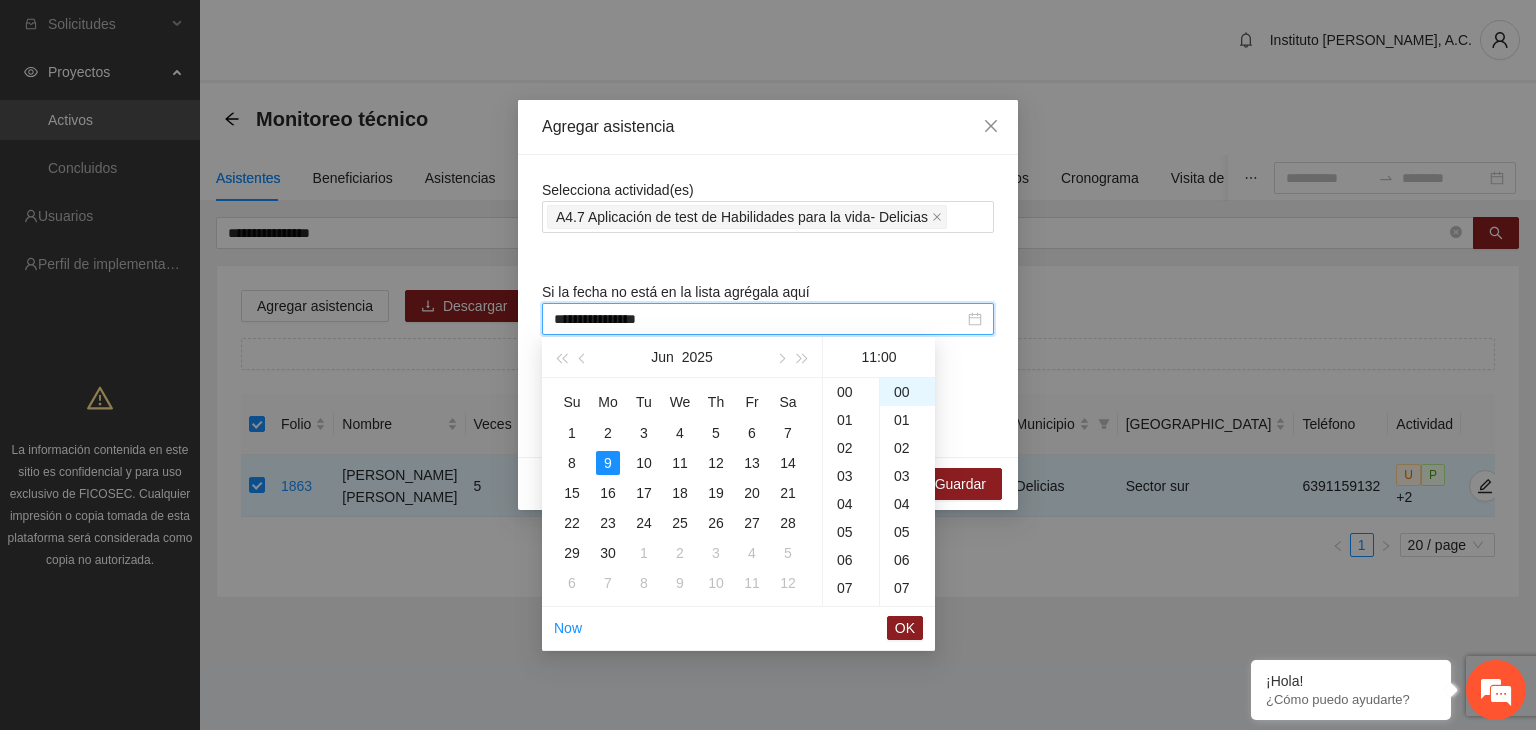 scroll, scrollTop: 308, scrollLeft: 0, axis: vertical 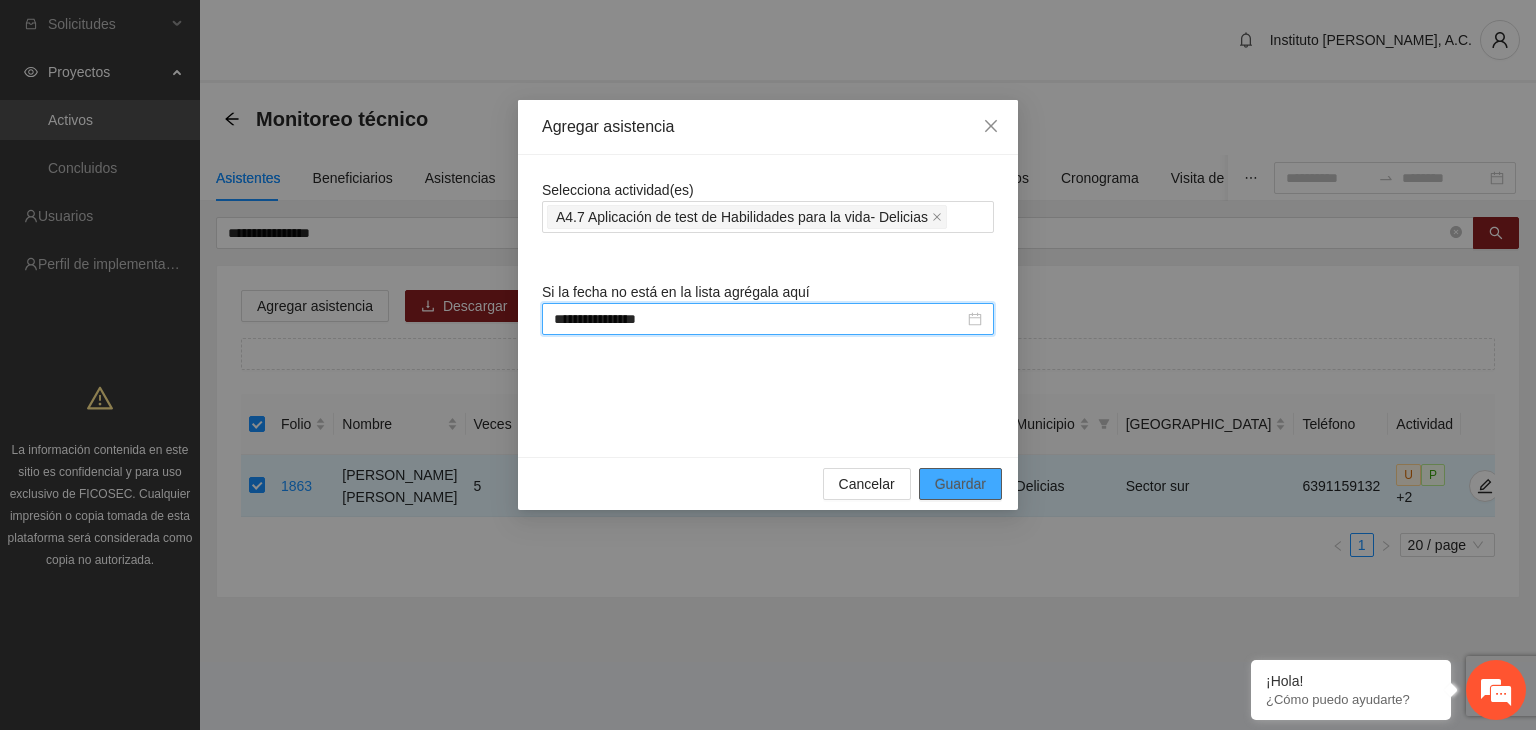 type on "**********" 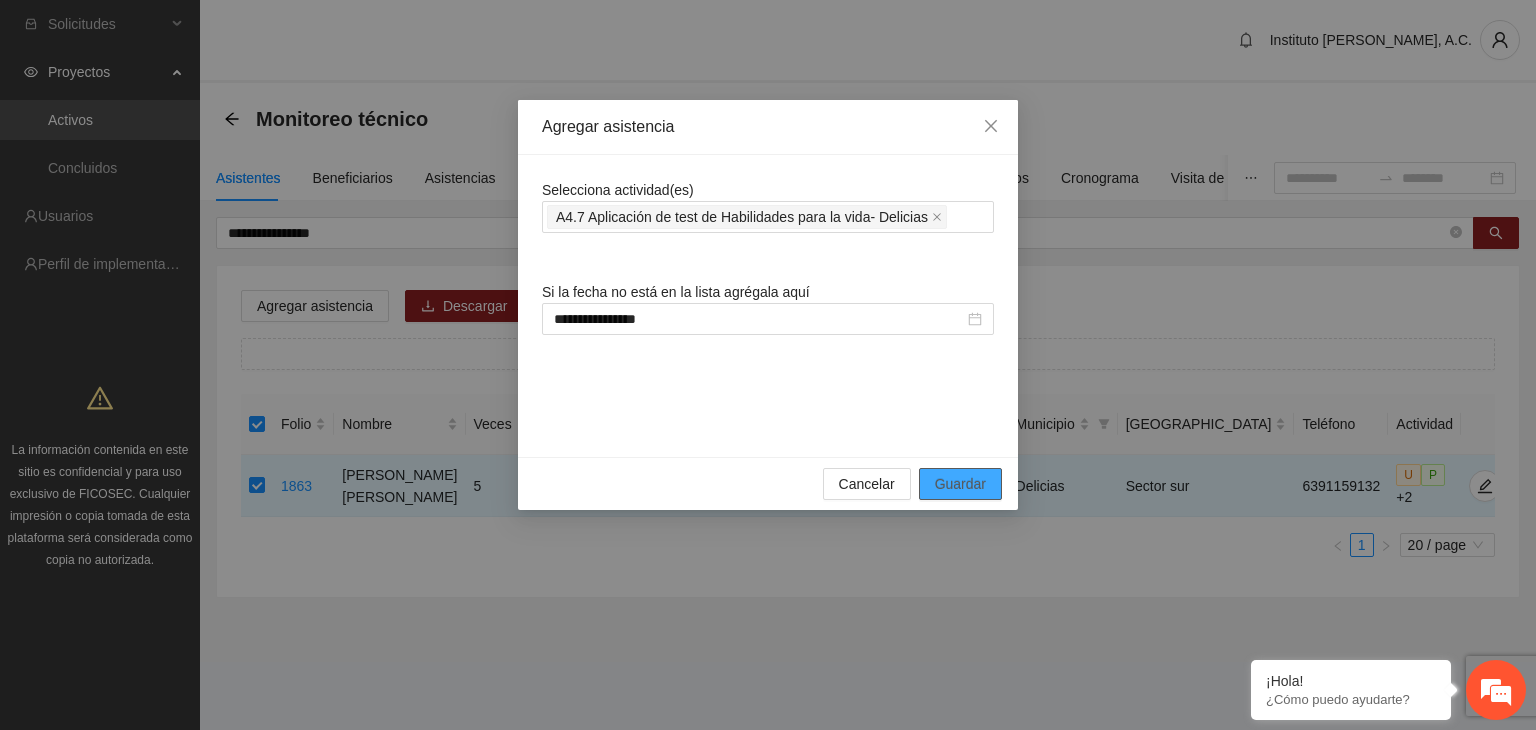 click on "Guardar" at bounding box center (960, 484) 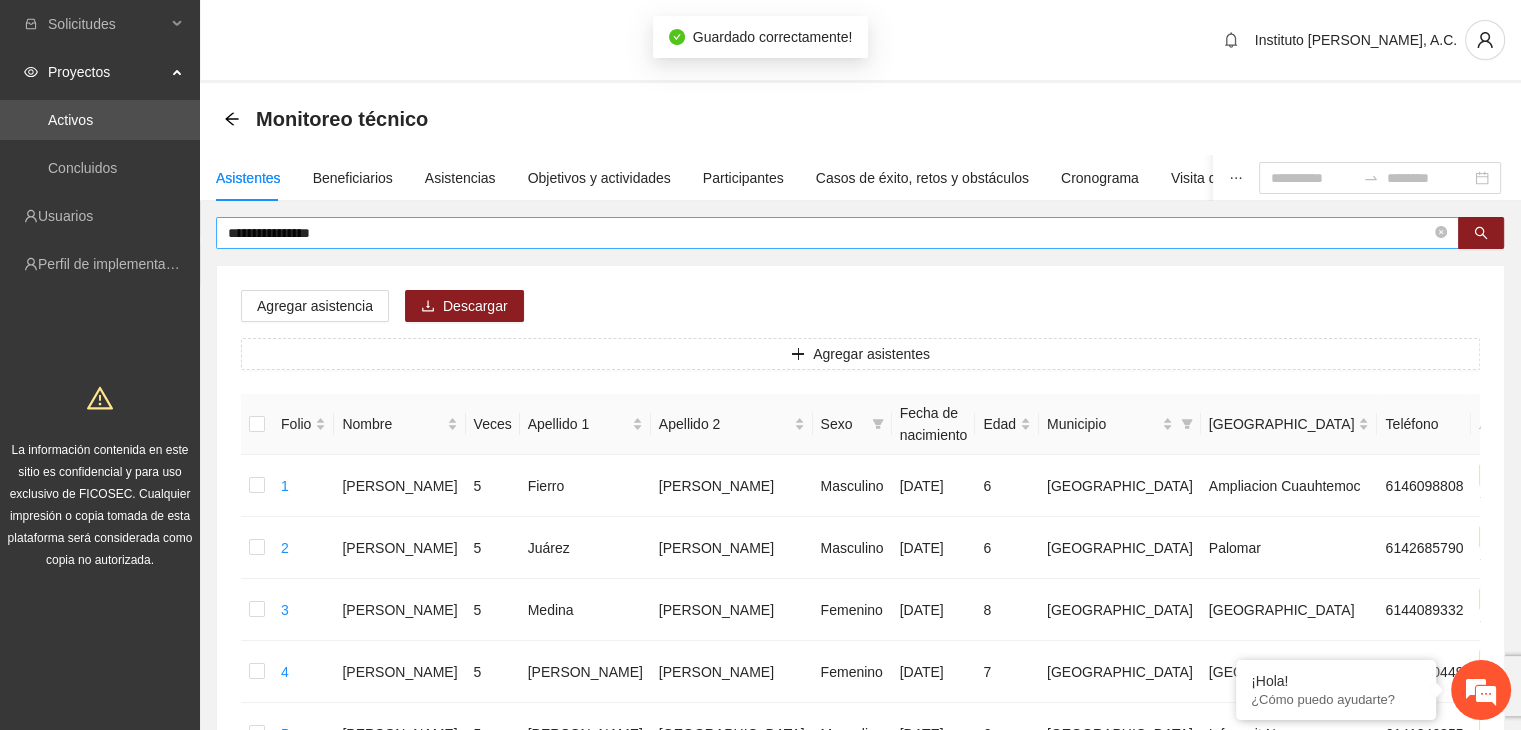 click on "**********" at bounding box center [829, 233] 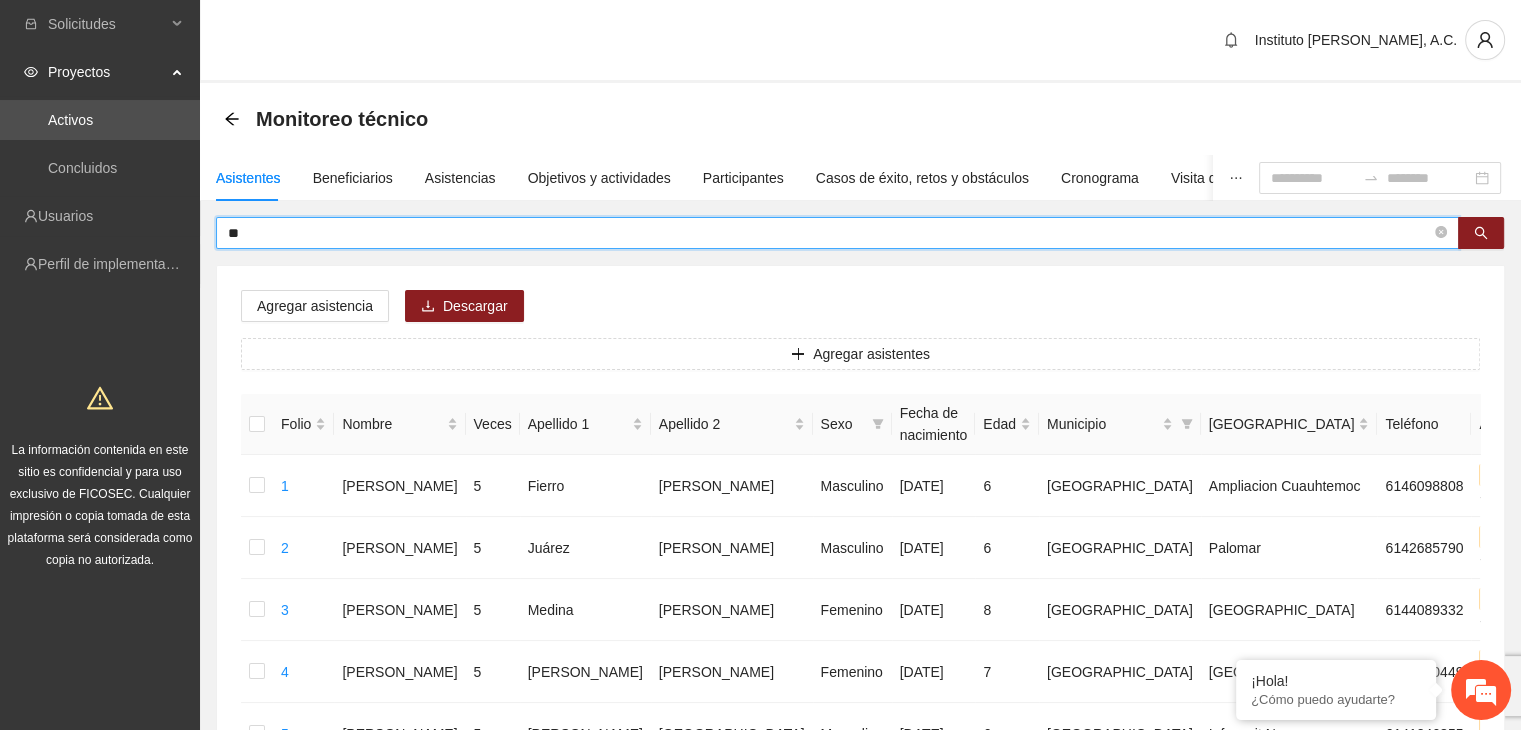 type on "*" 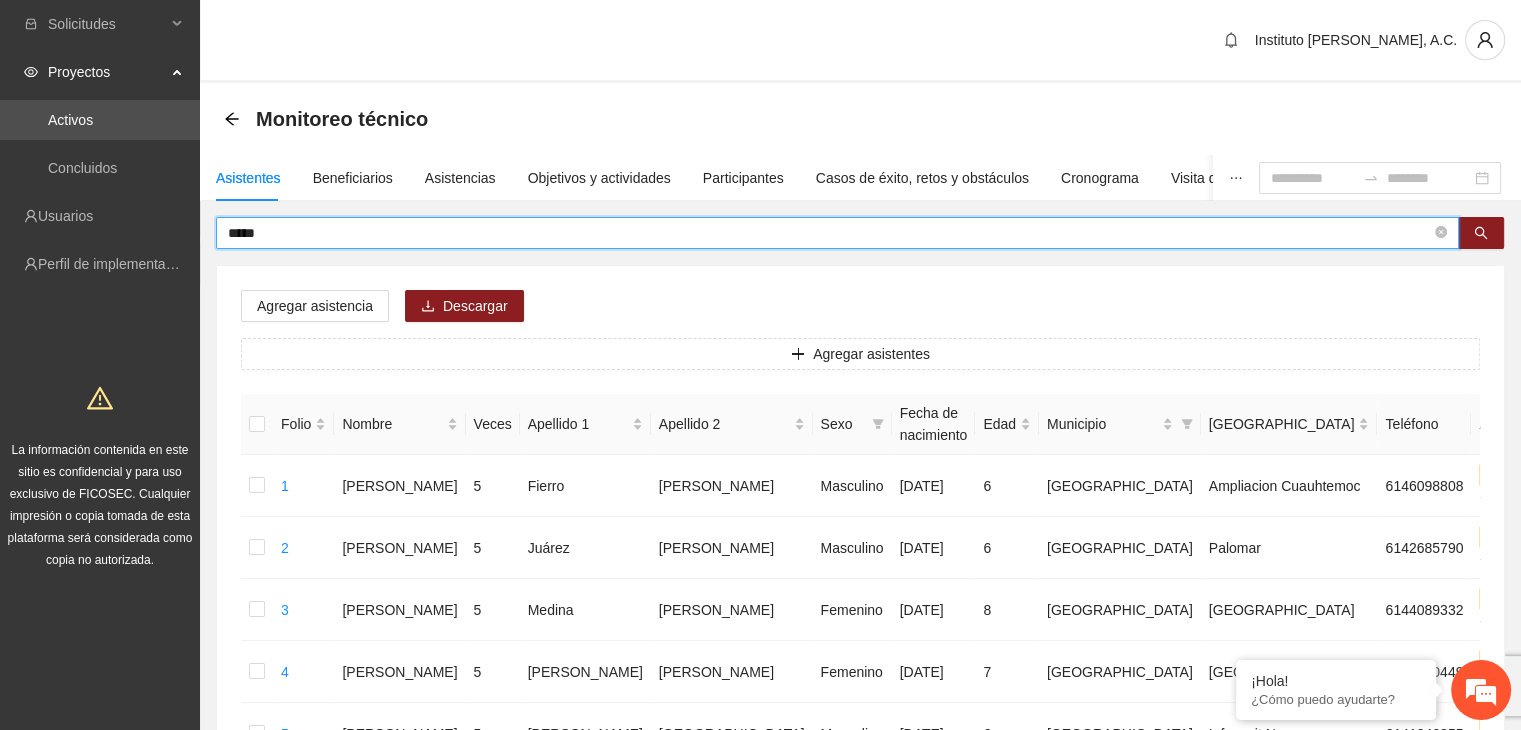 type on "****" 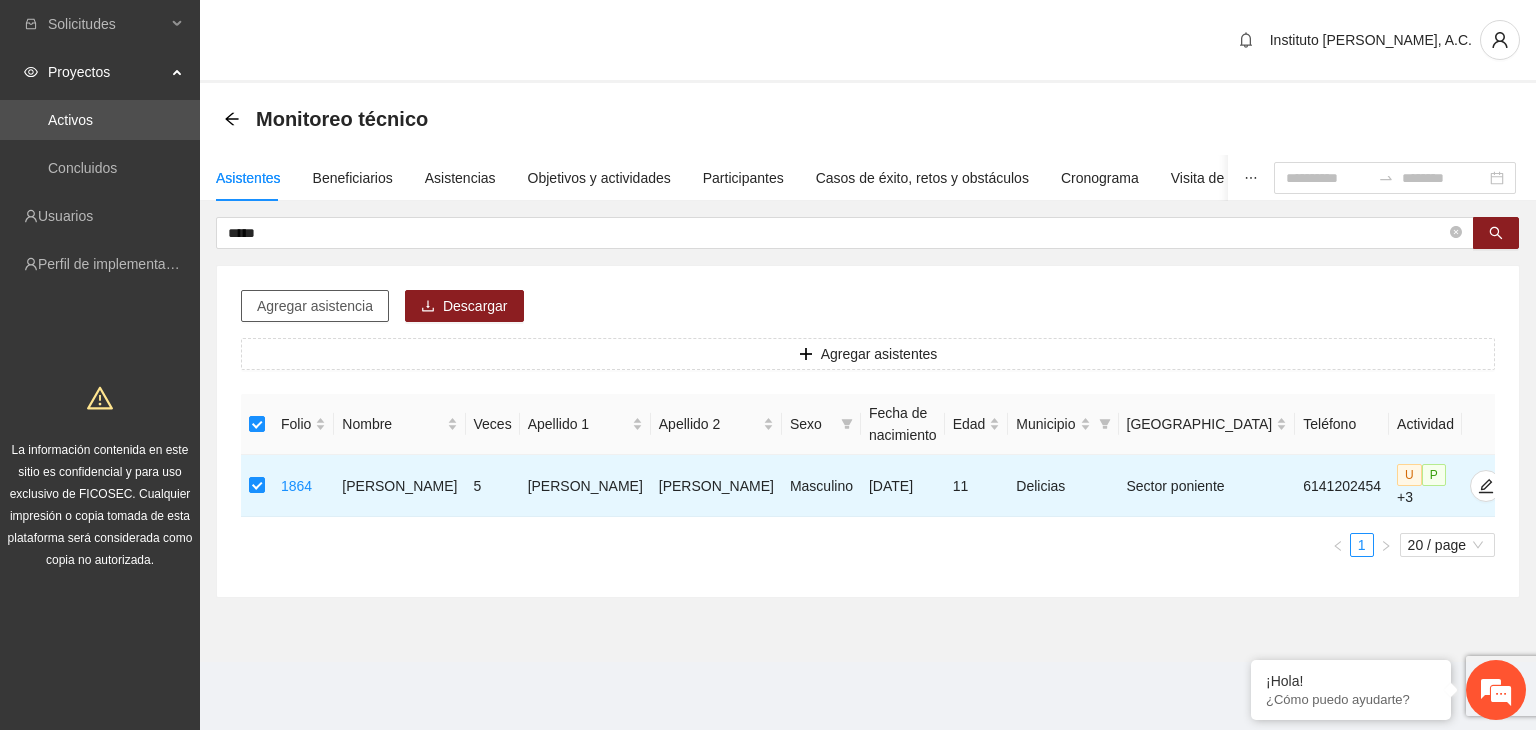 click on "Agregar asistencia" at bounding box center (315, 306) 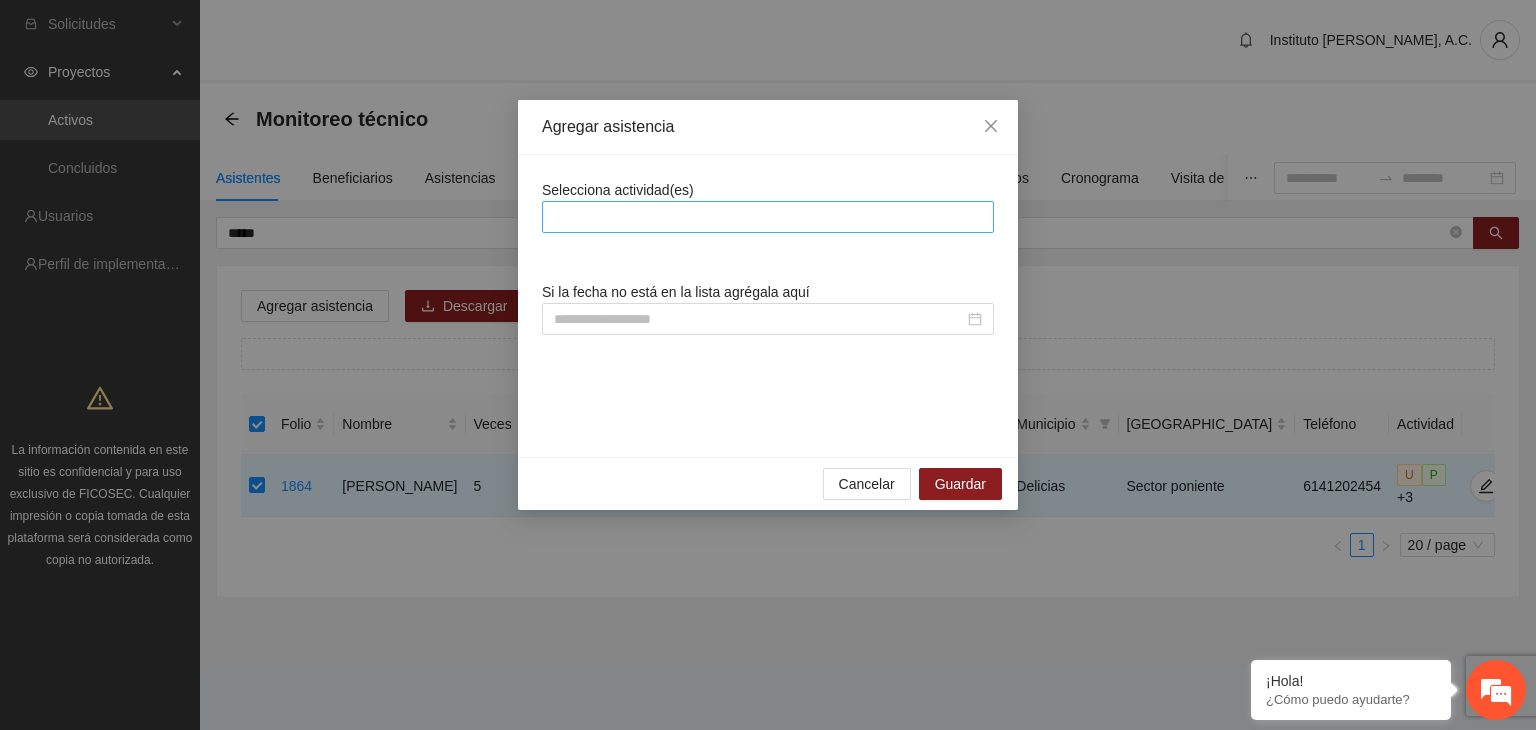 click at bounding box center (768, 217) 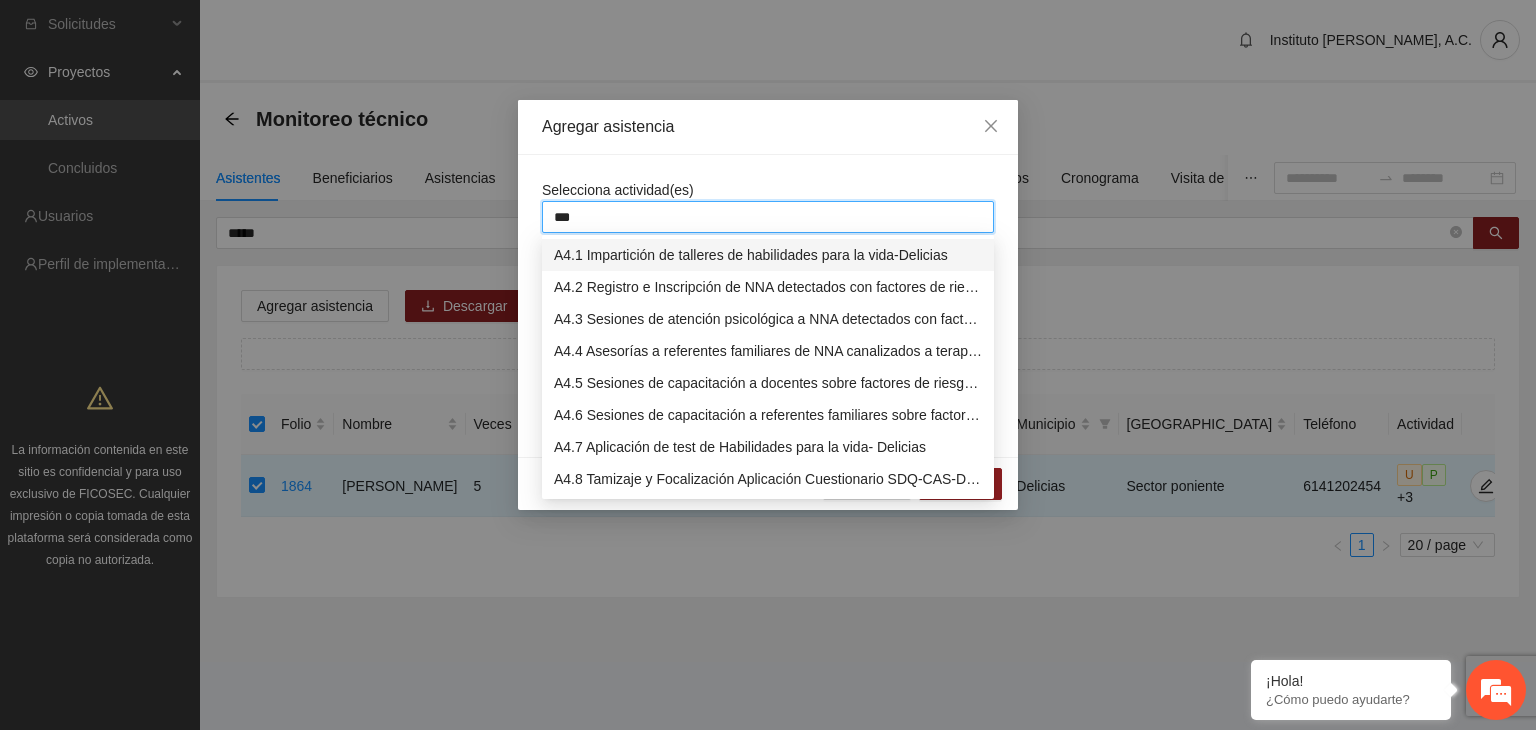 type on "****" 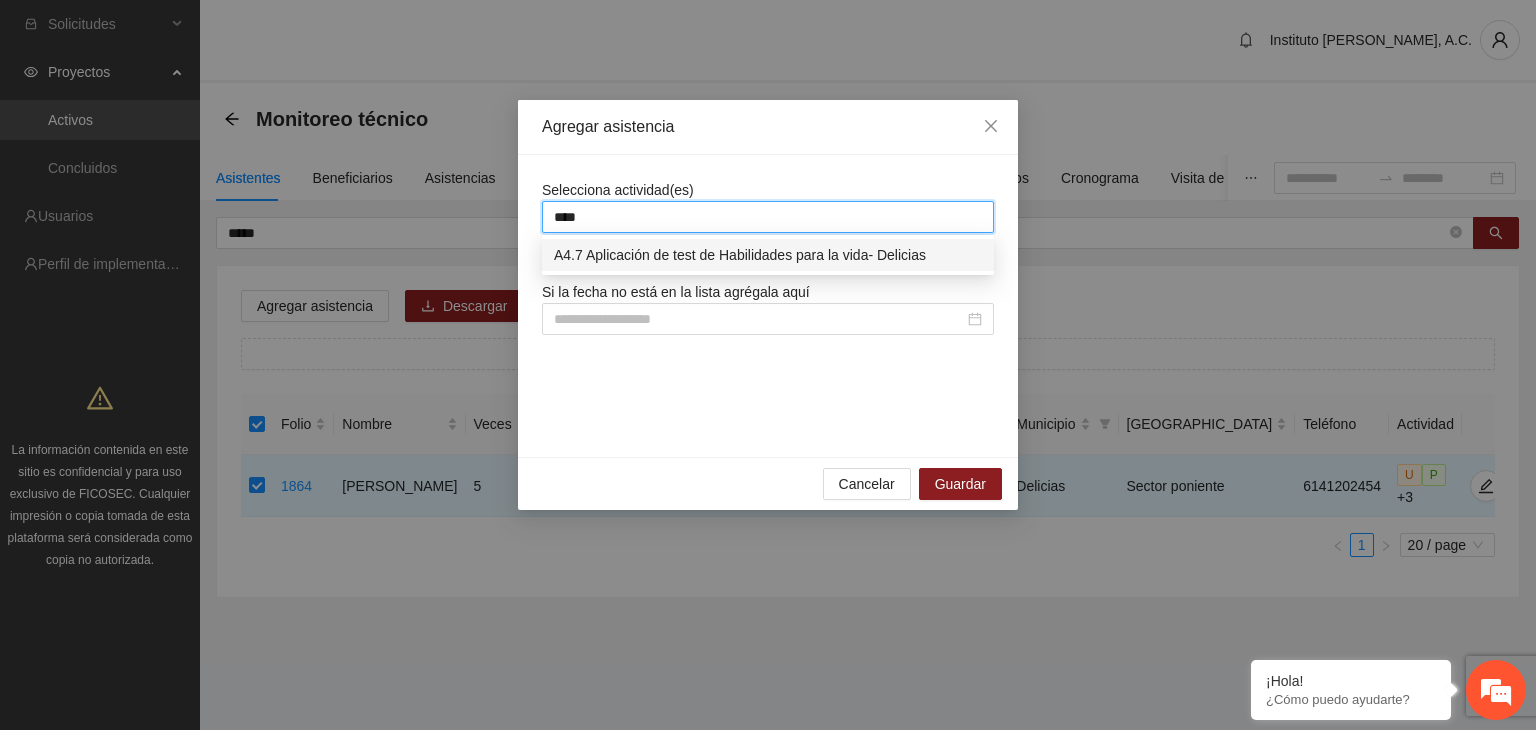 click on "A4.7 Aplicación de test de Habilidades para la vida- Delicias" at bounding box center (768, 255) 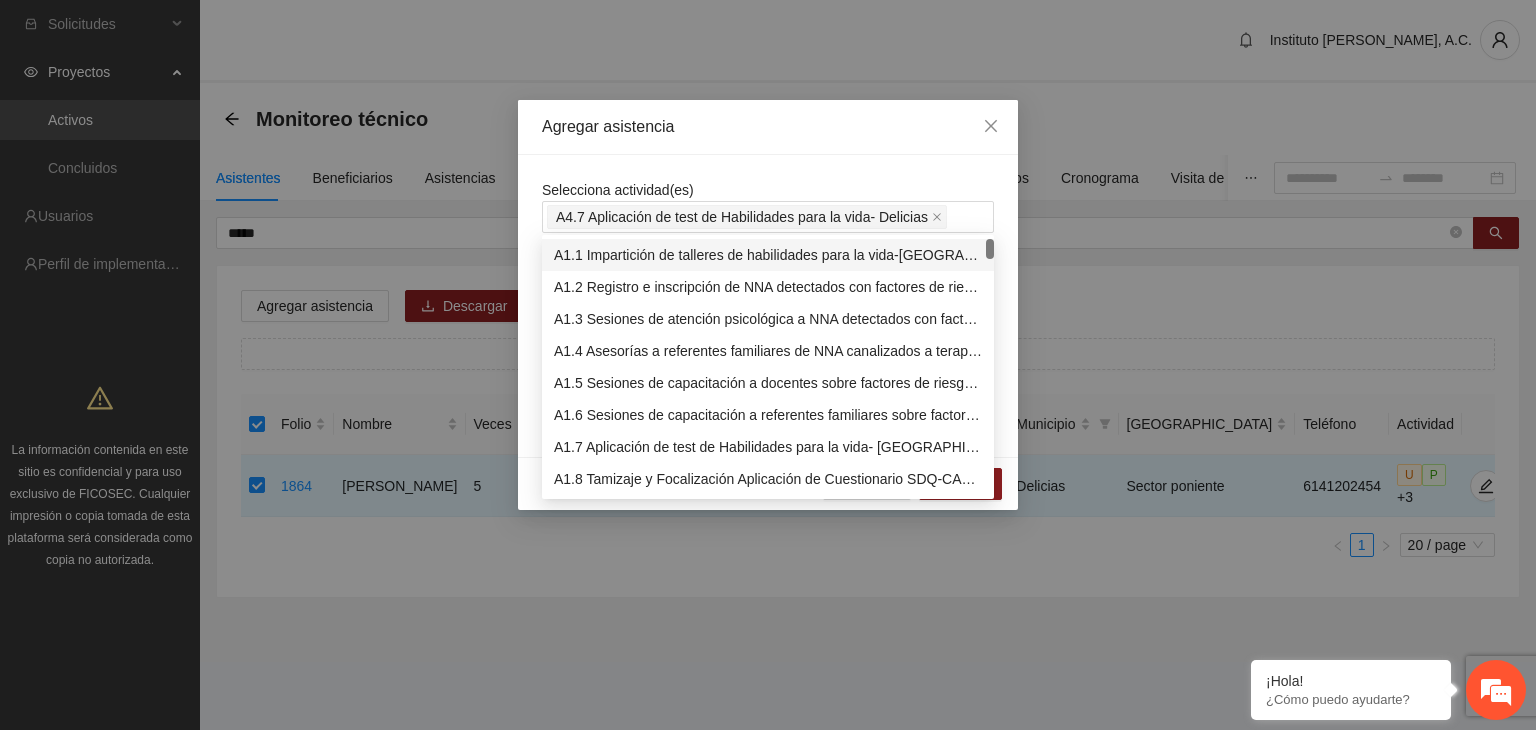 click on "Agregar asistencia" at bounding box center (768, 127) 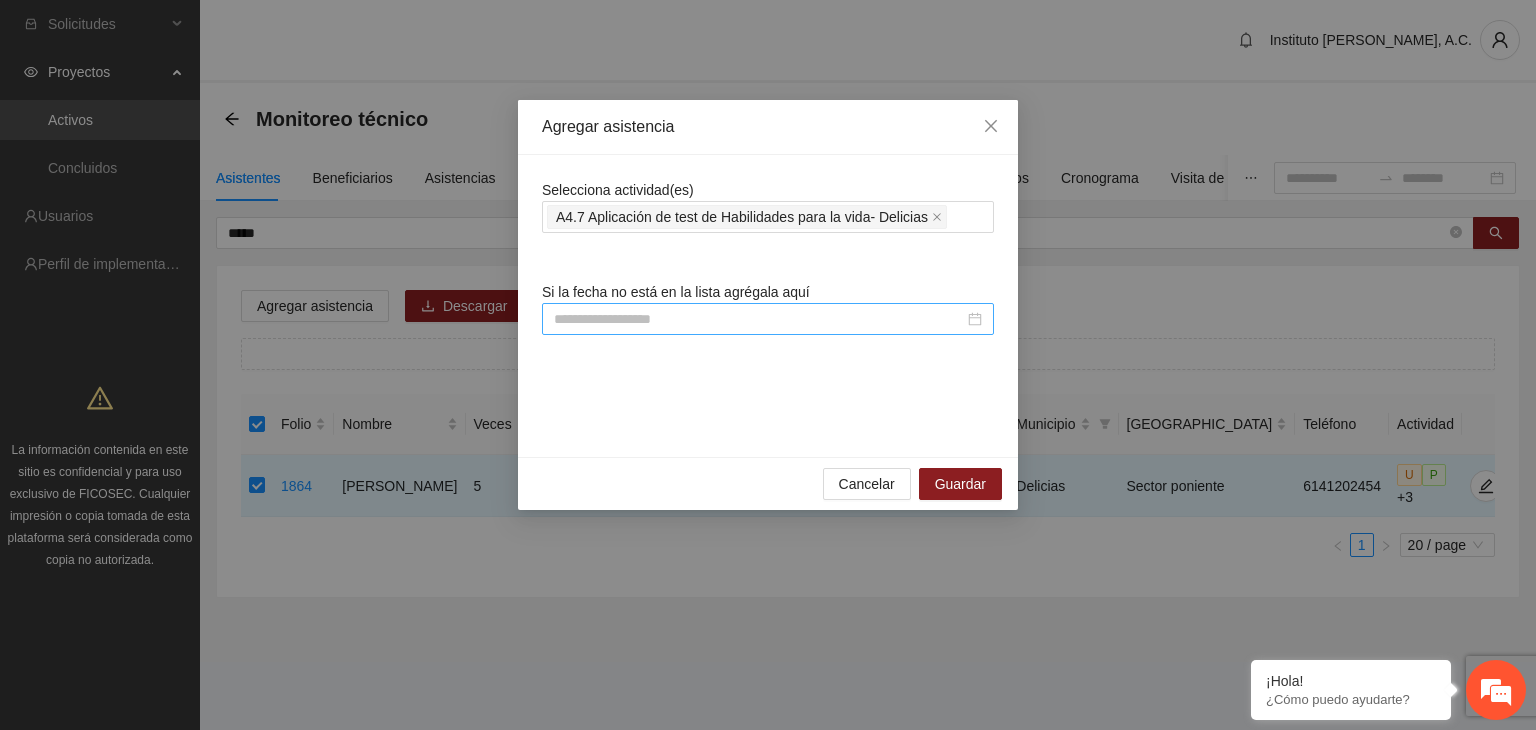 click at bounding box center (759, 319) 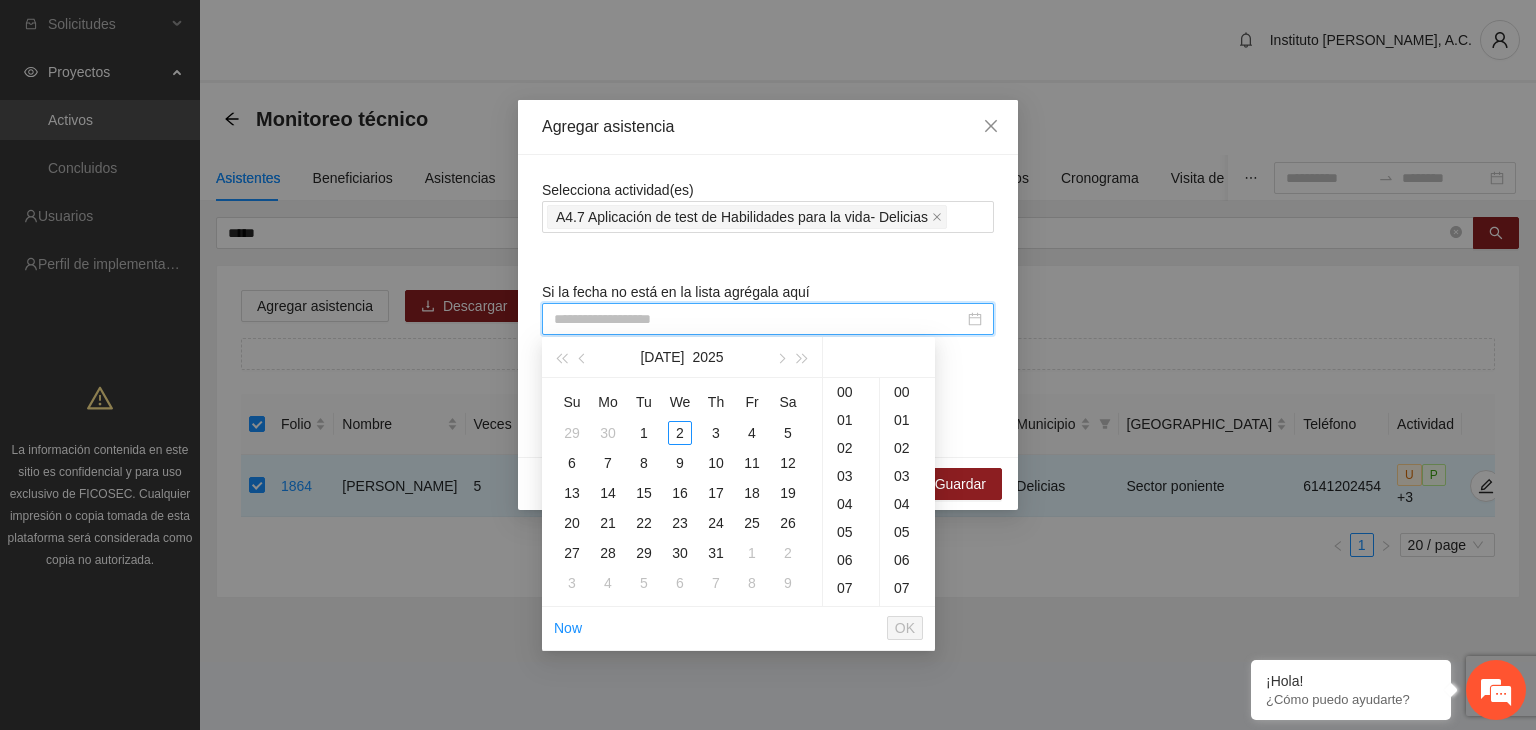 paste on "**********" 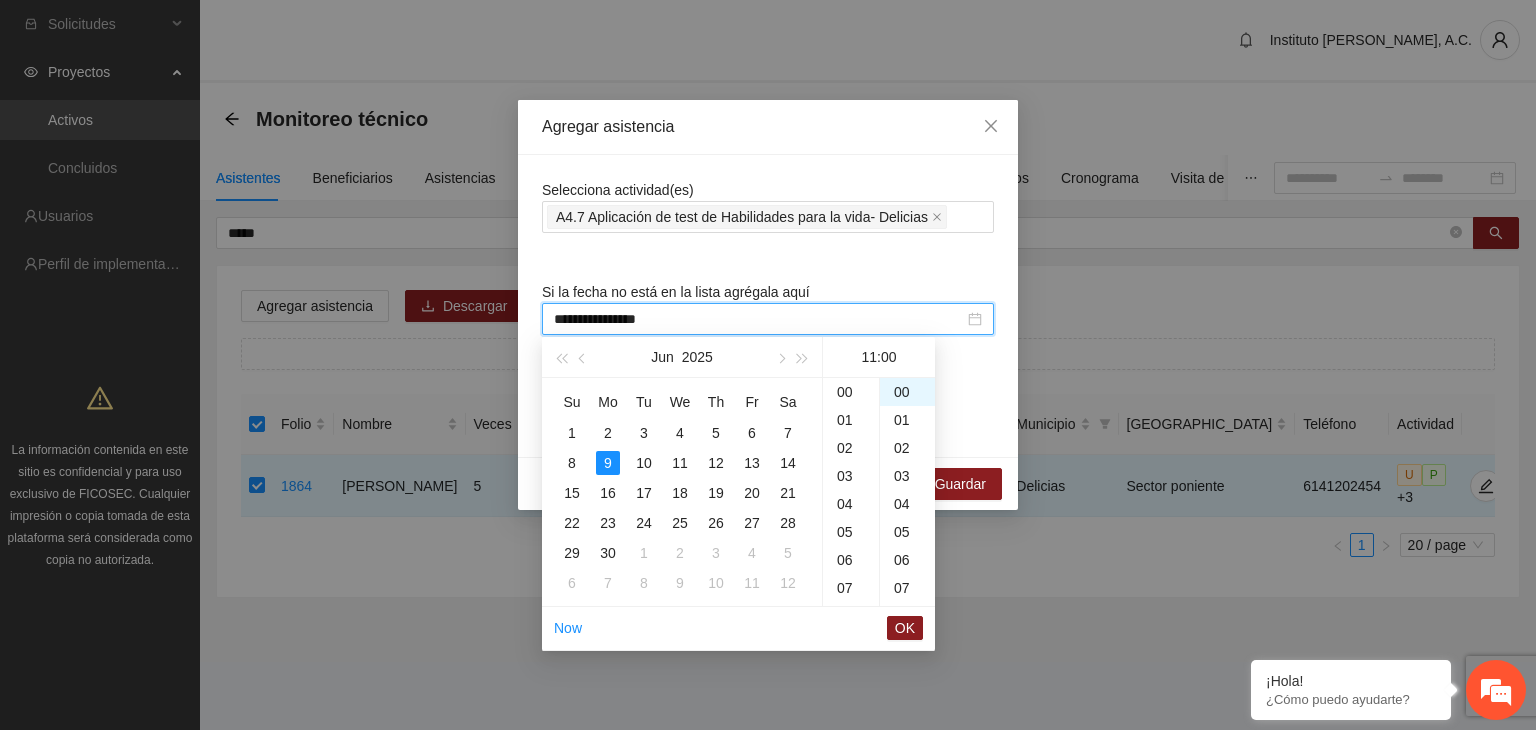 scroll, scrollTop: 308, scrollLeft: 0, axis: vertical 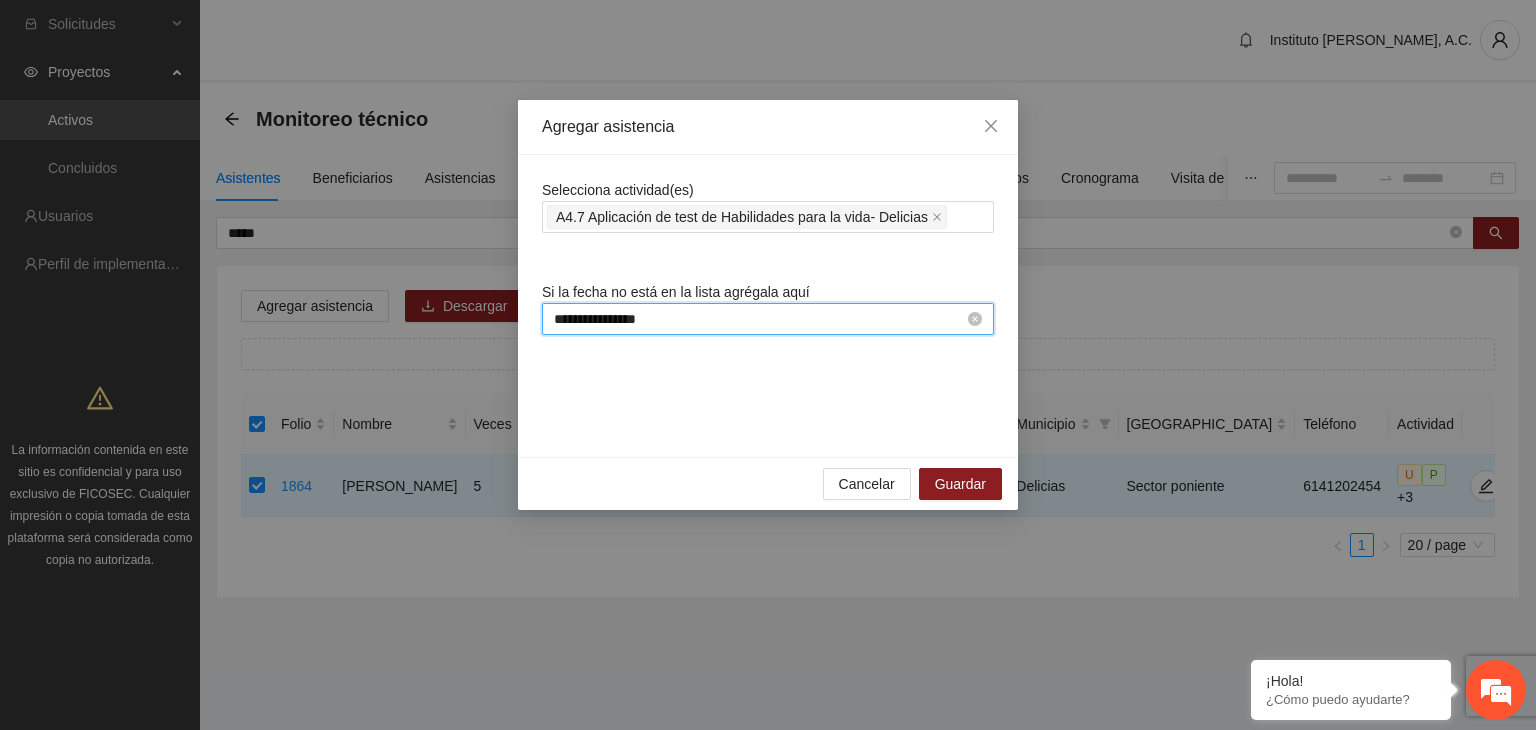 type on "**********" 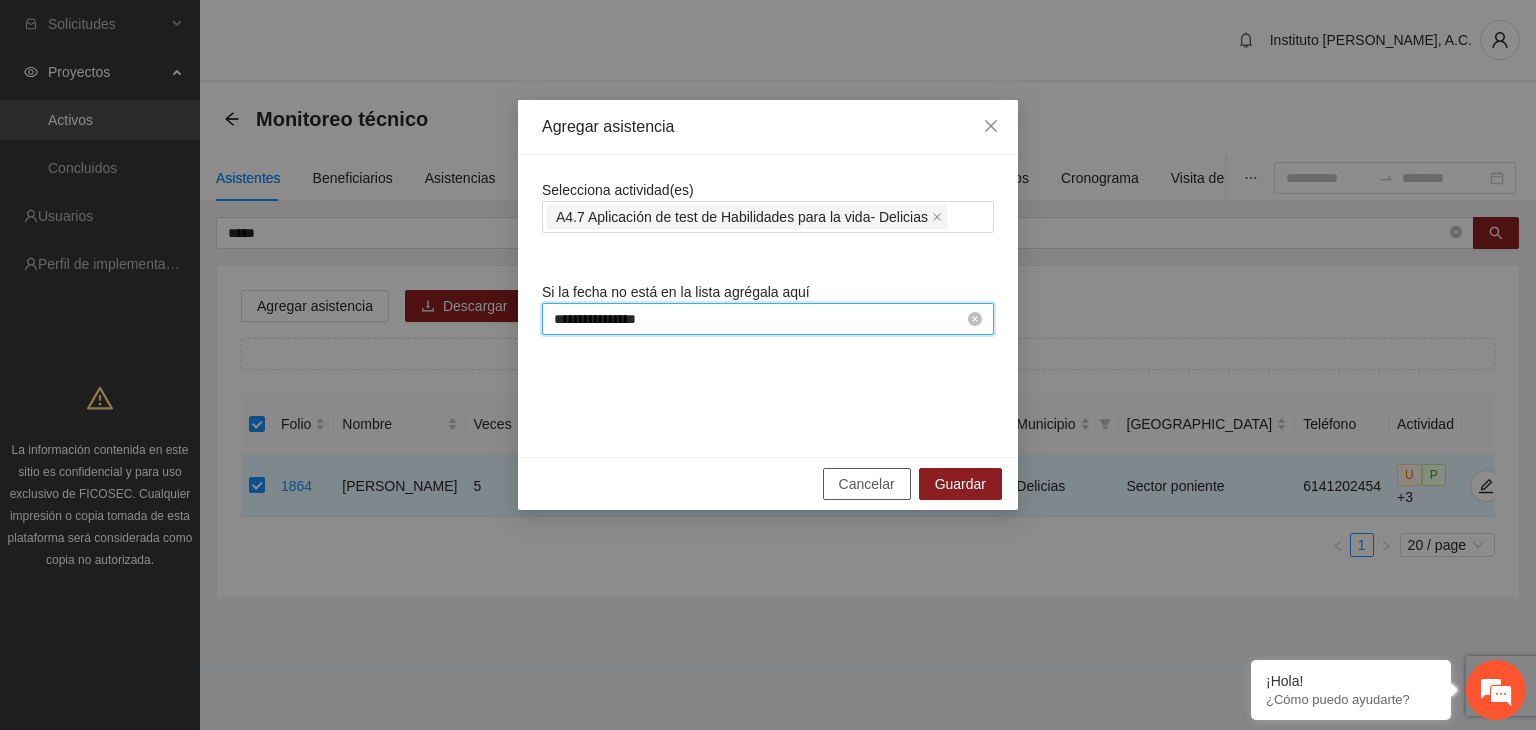 type 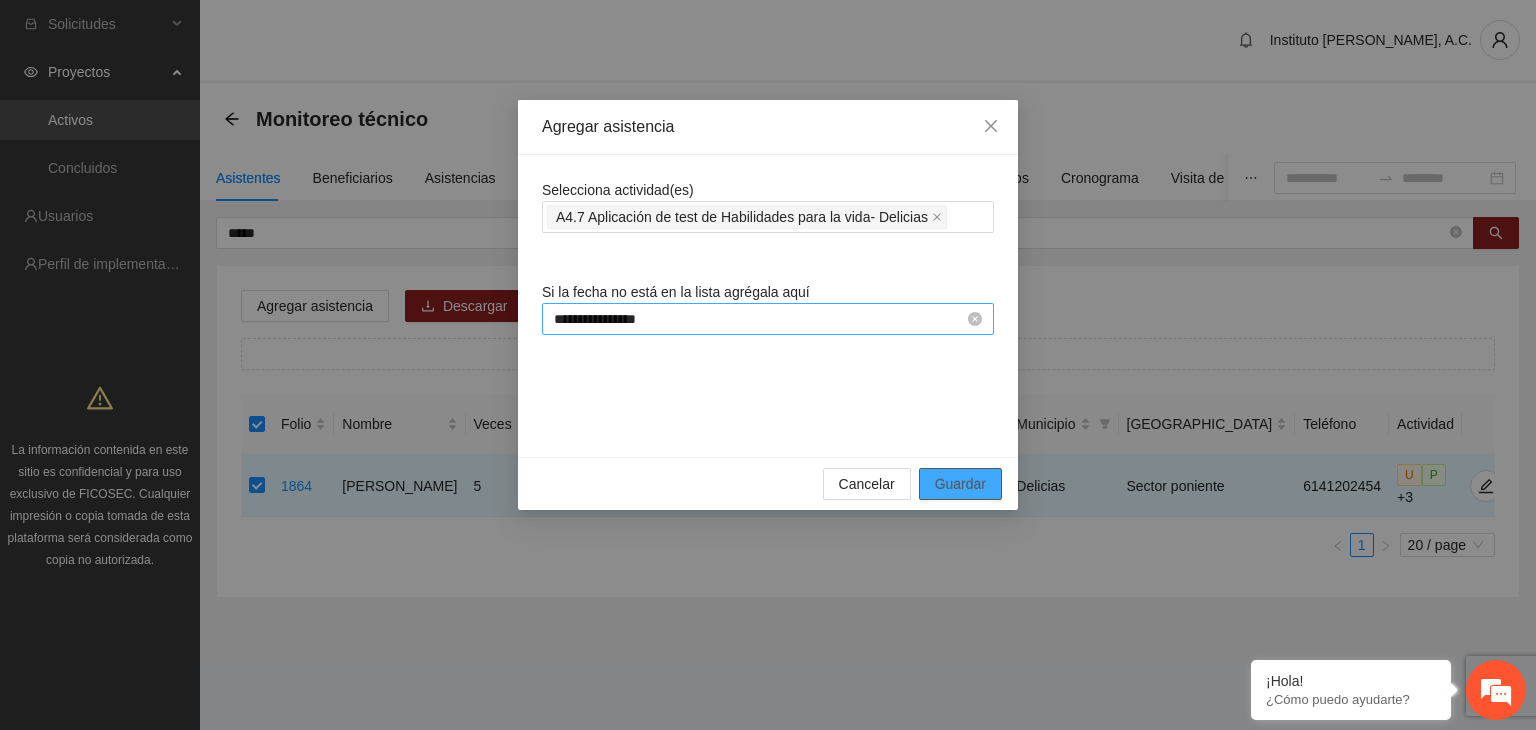 type 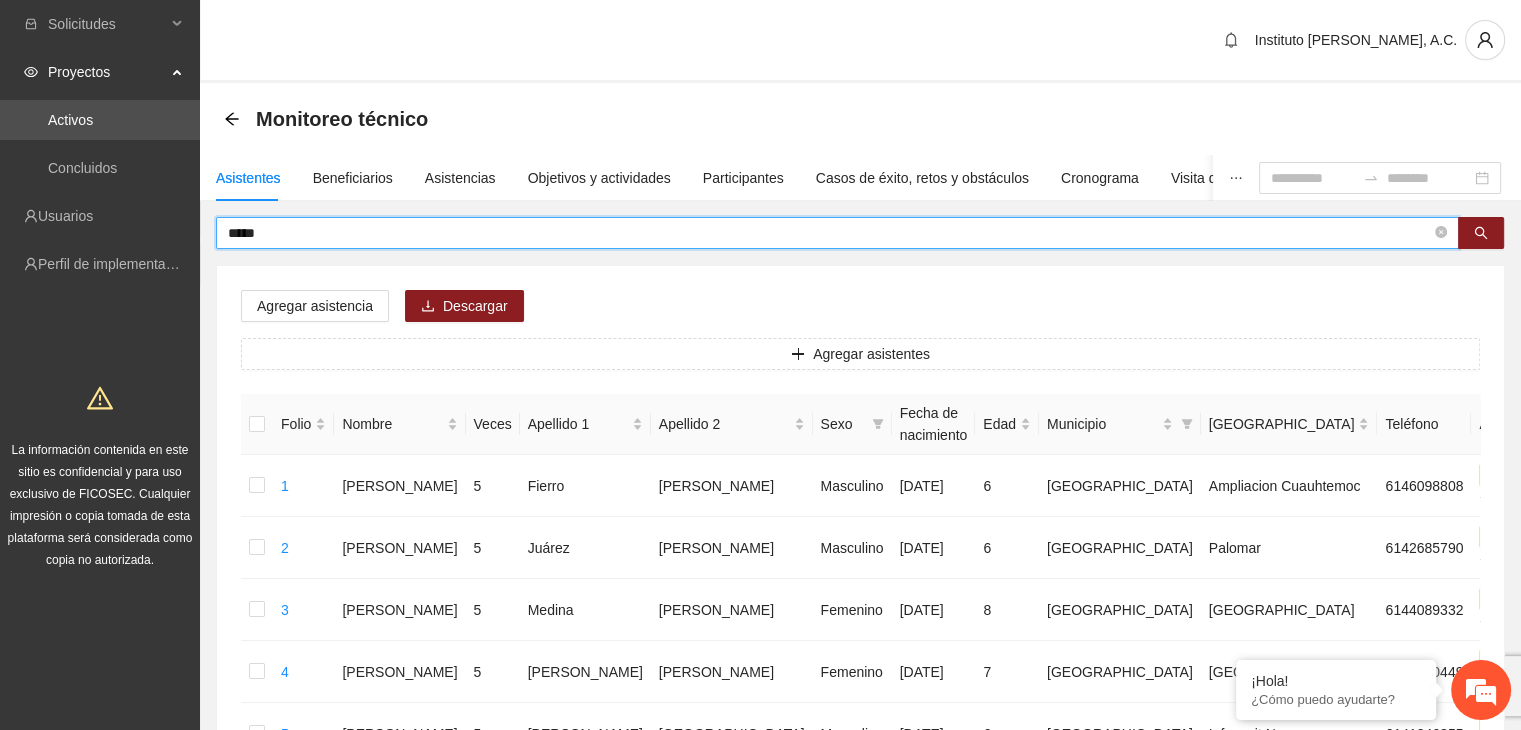 click on "****" at bounding box center [829, 233] 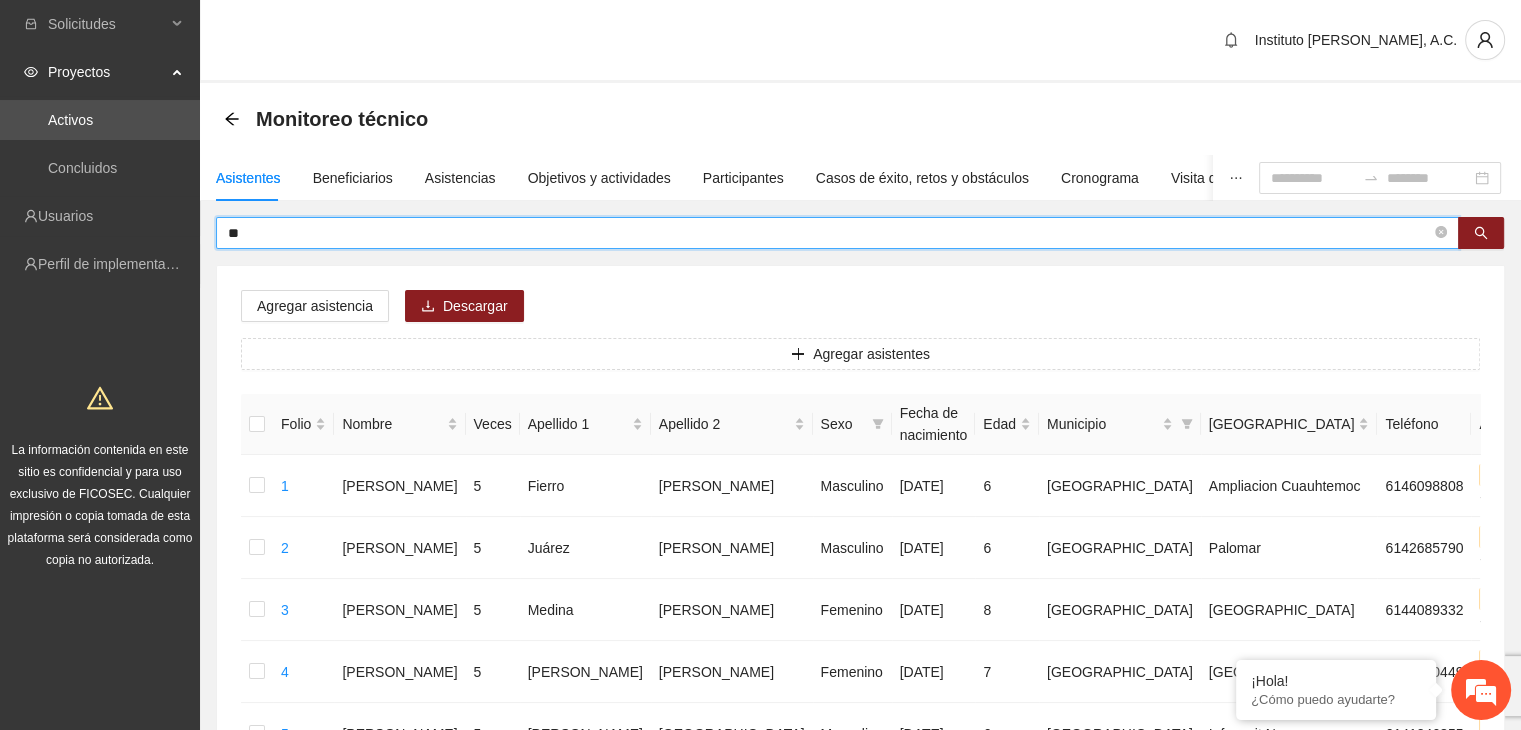 type on "*" 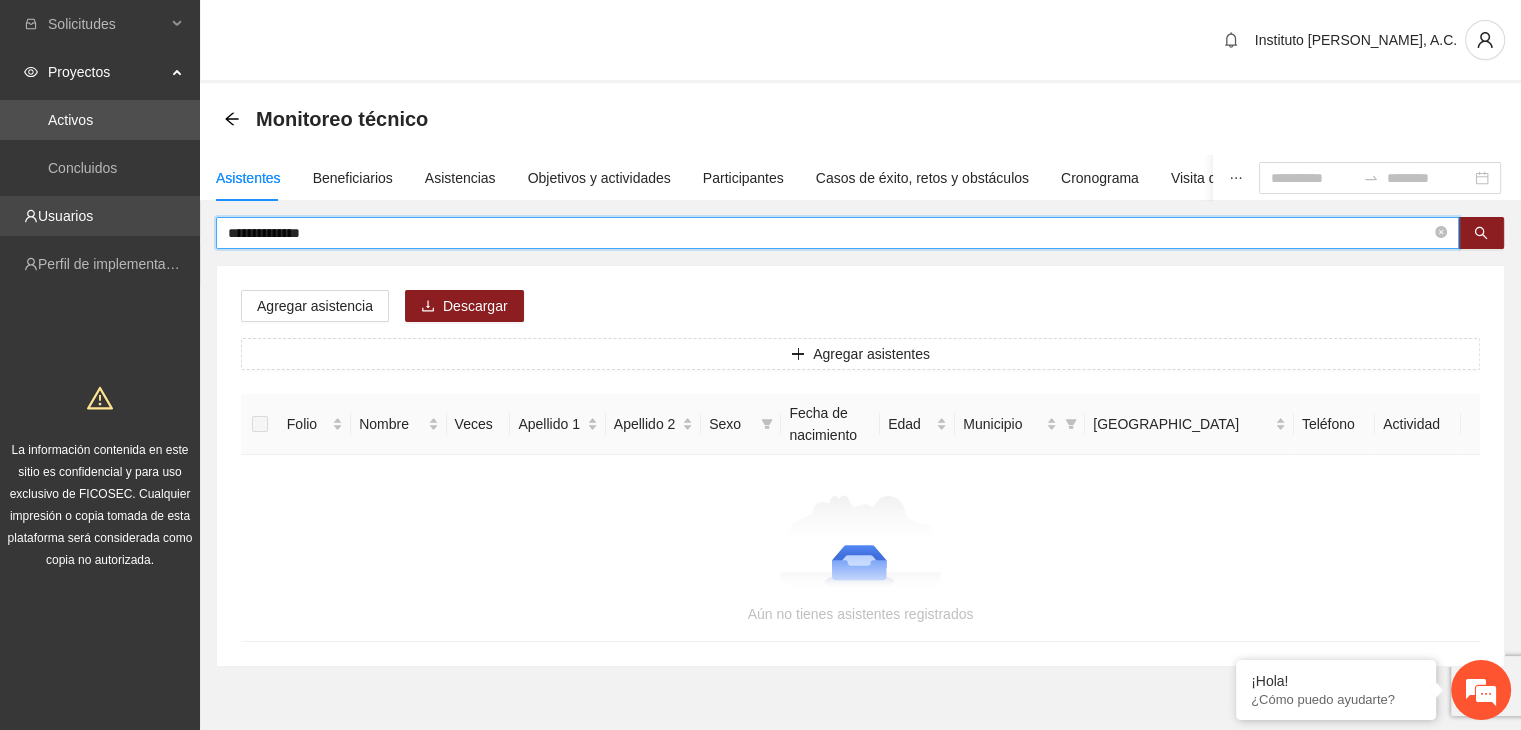 drag, startPoint x: 318, startPoint y: 237, endPoint x: 96, endPoint y: 227, distance: 222.22511 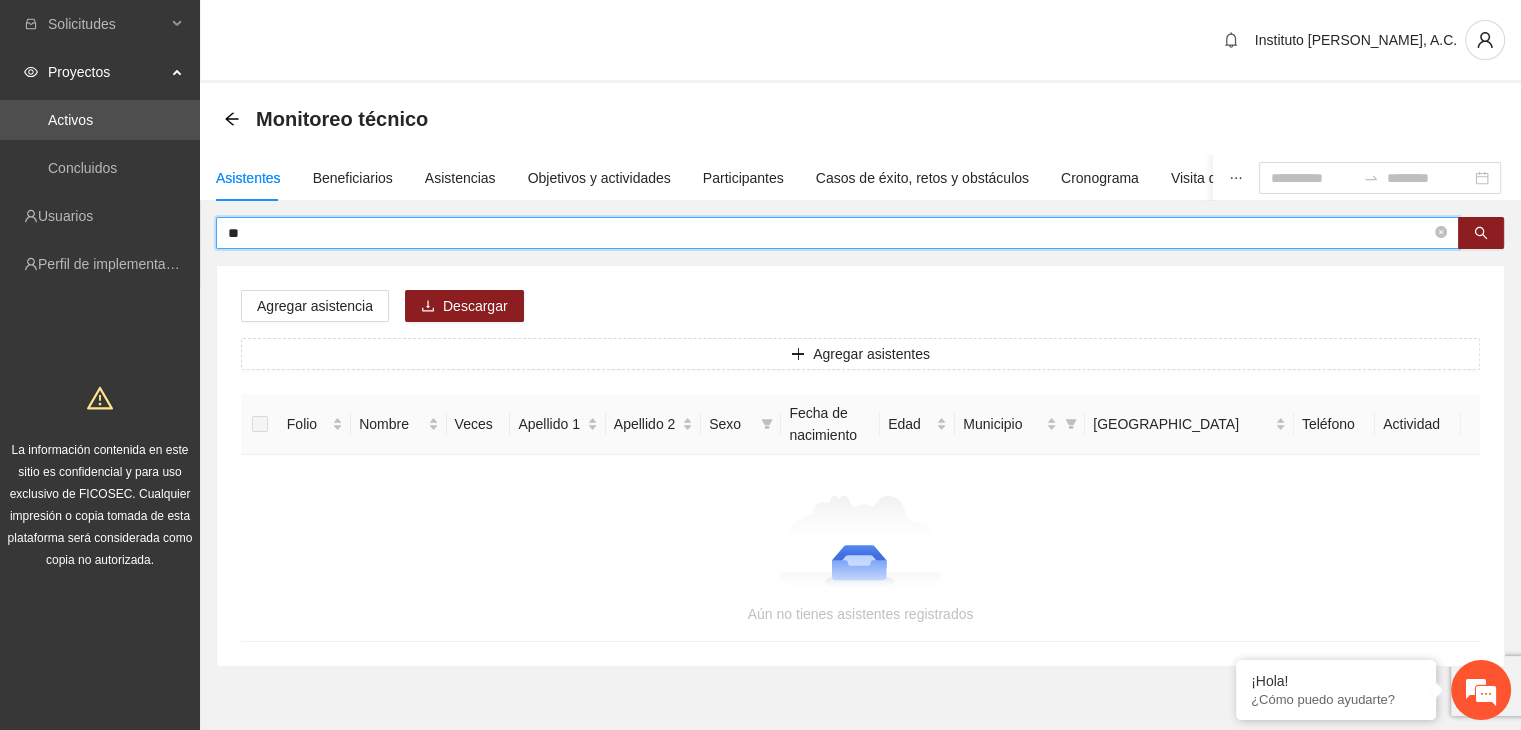 type on "*" 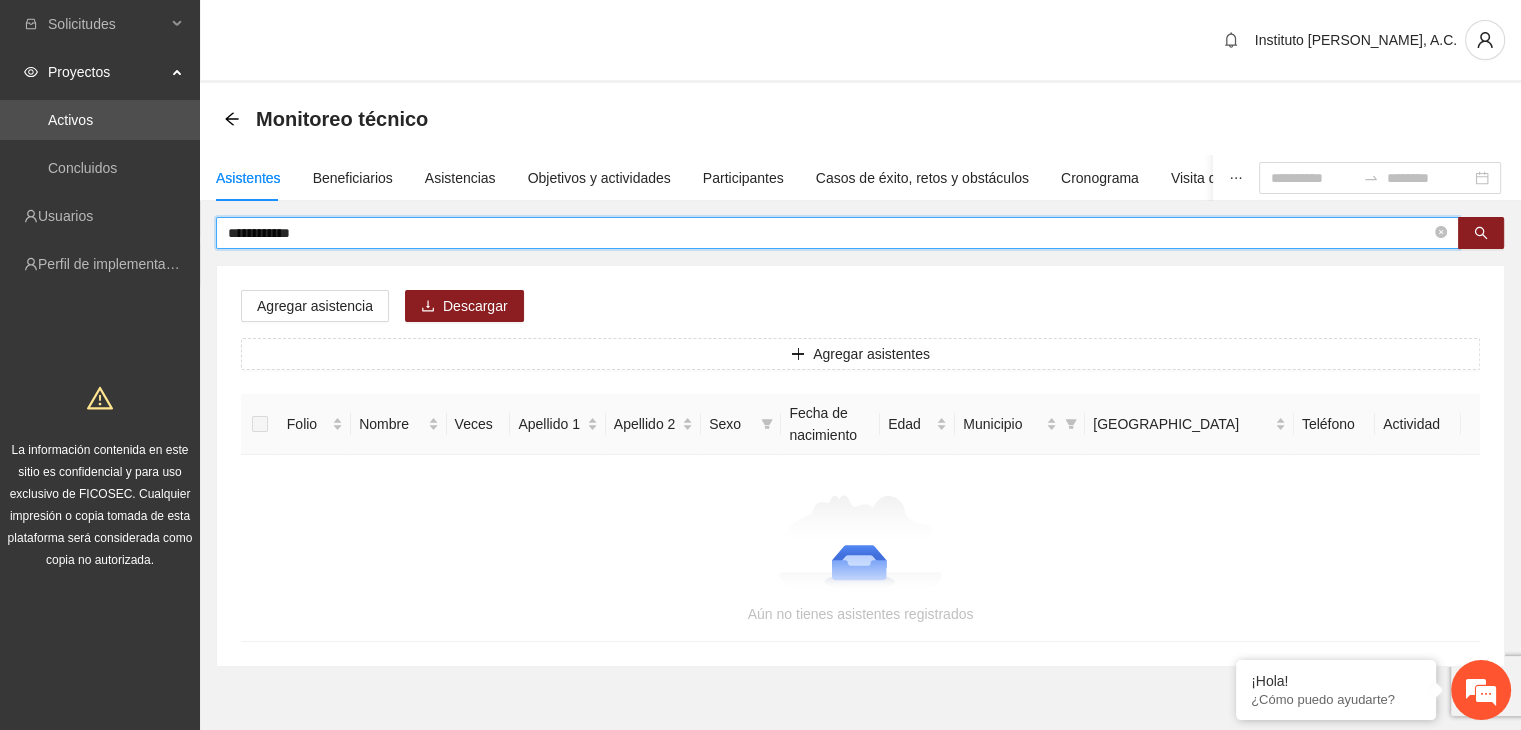 type on "**********" 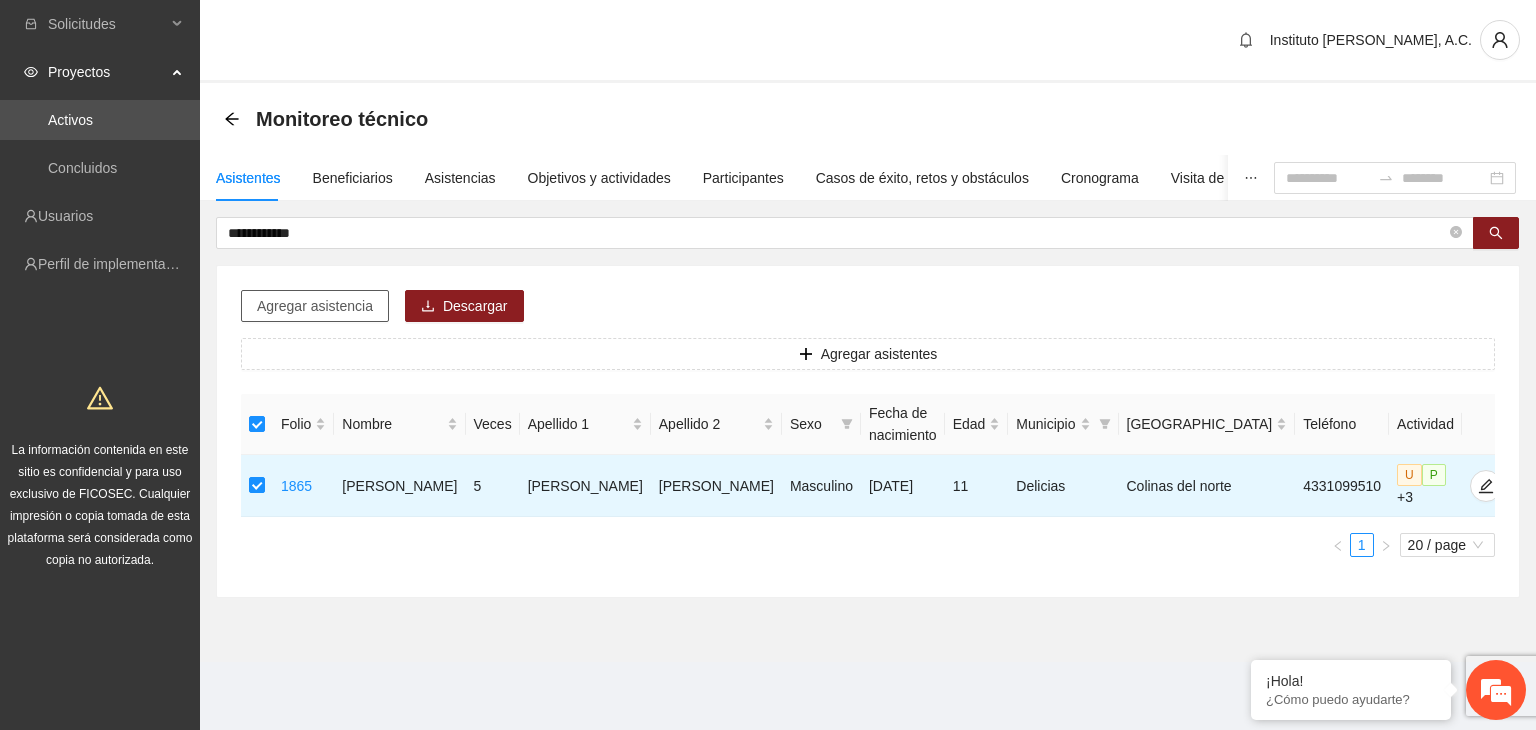 click on "Agregar asistencia" at bounding box center (315, 306) 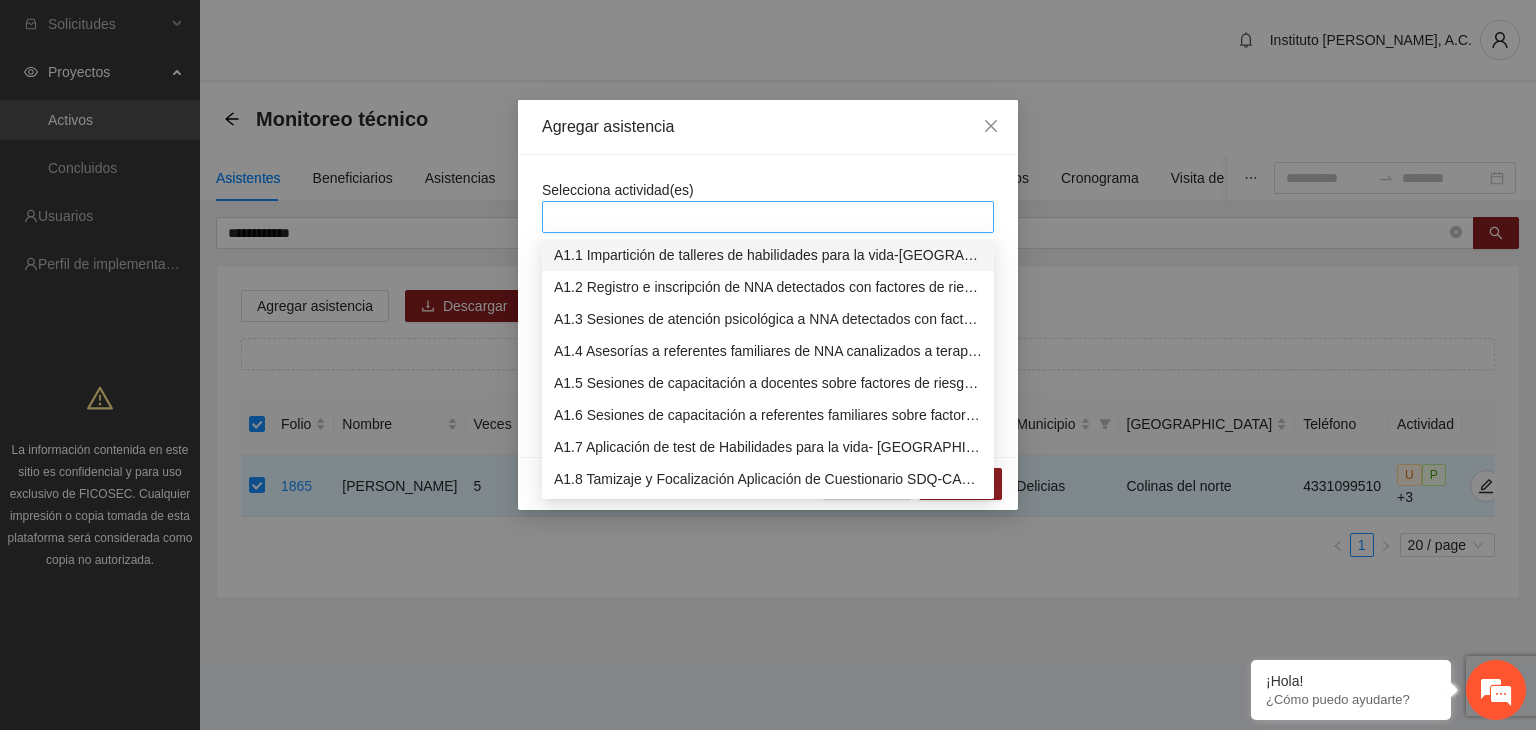 click at bounding box center [768, 217] 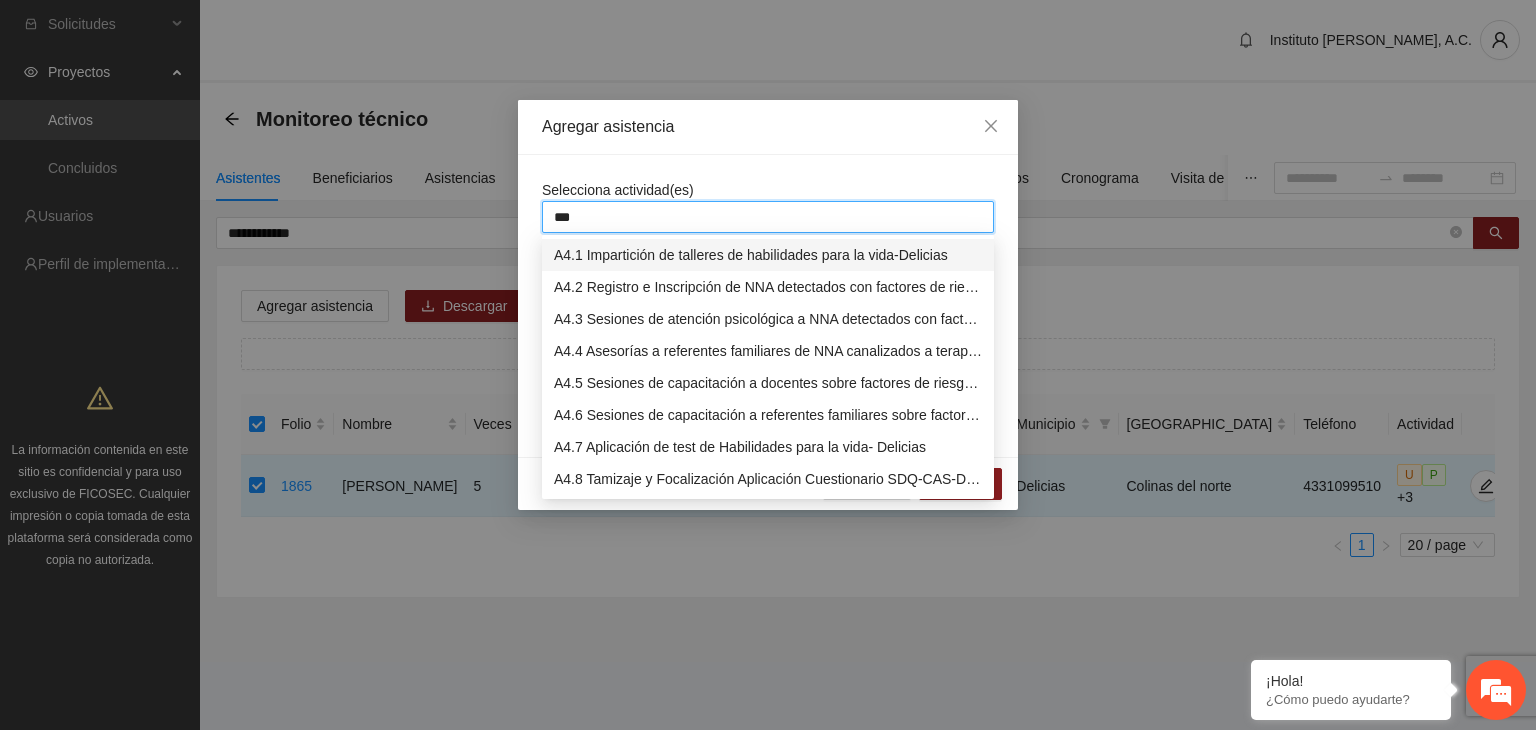 type on "****" 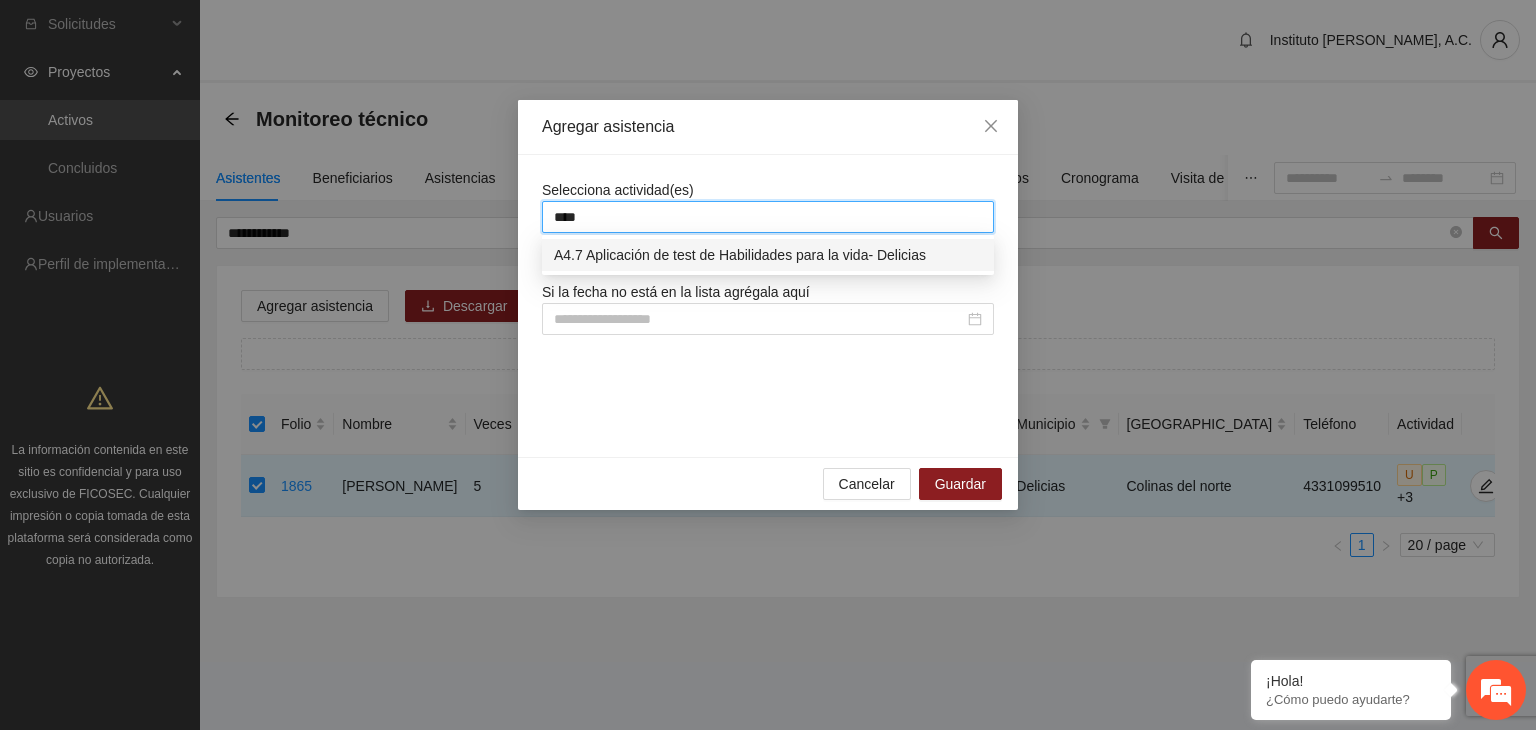 click on "A4.7 Aplicación de test de Habilidades para la vida- Delicias" at bounding box center [768, 255] 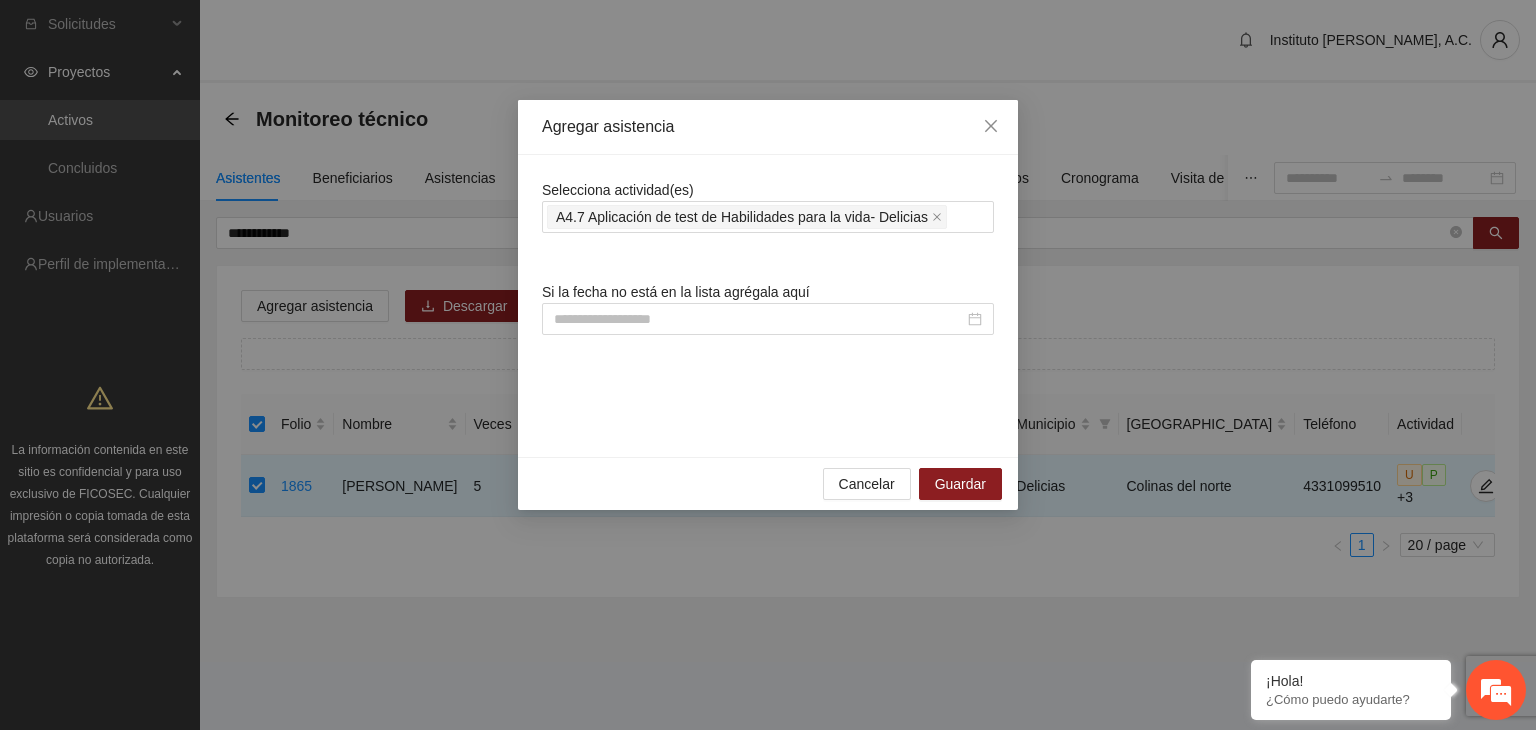 click on "Selecciona actividad(es) A4.7 Aplicación de test de Habilidades para la vida- Delicias   Si la fecha no está en la lista agrégala aquí" at bounding box center (768, 306) 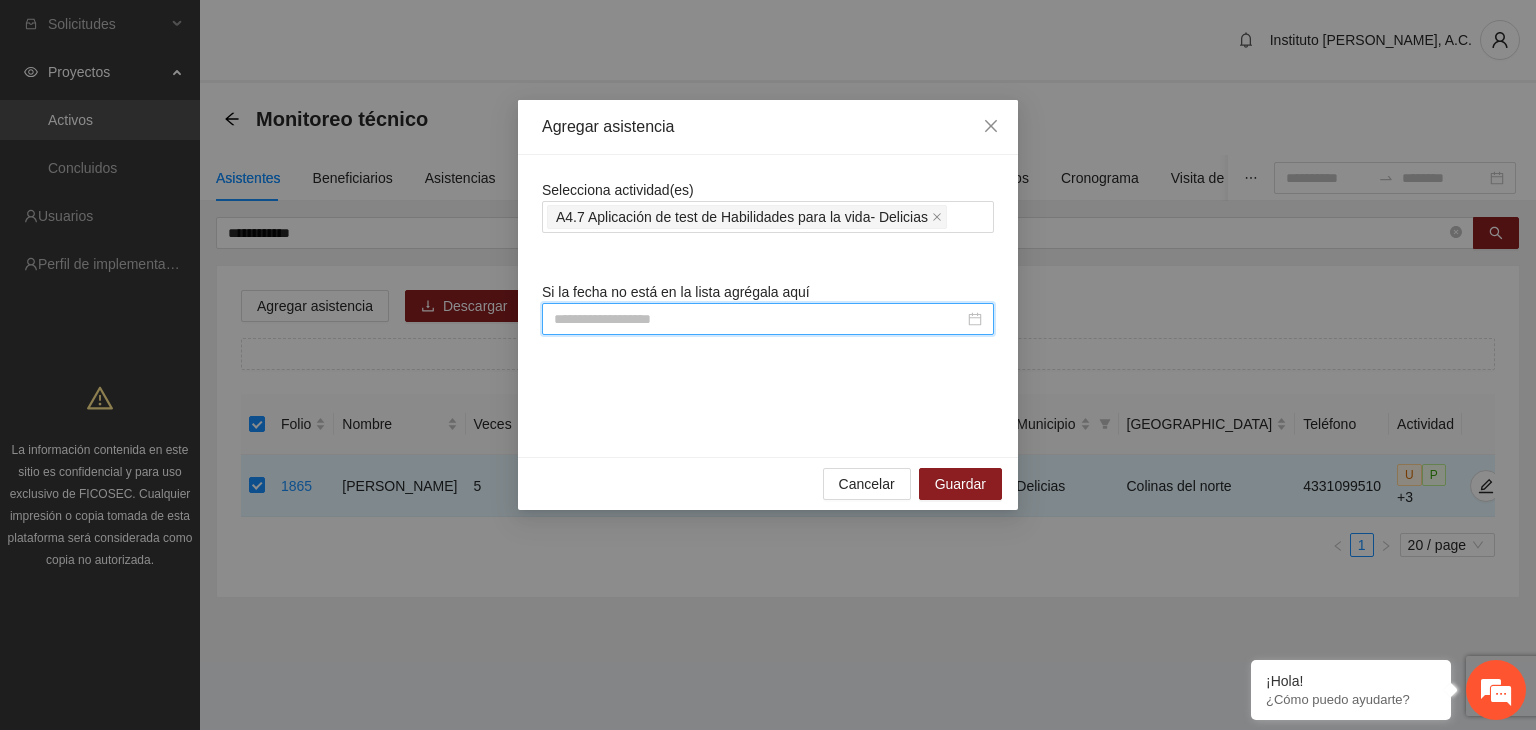 click at bounding box center [759, 319] 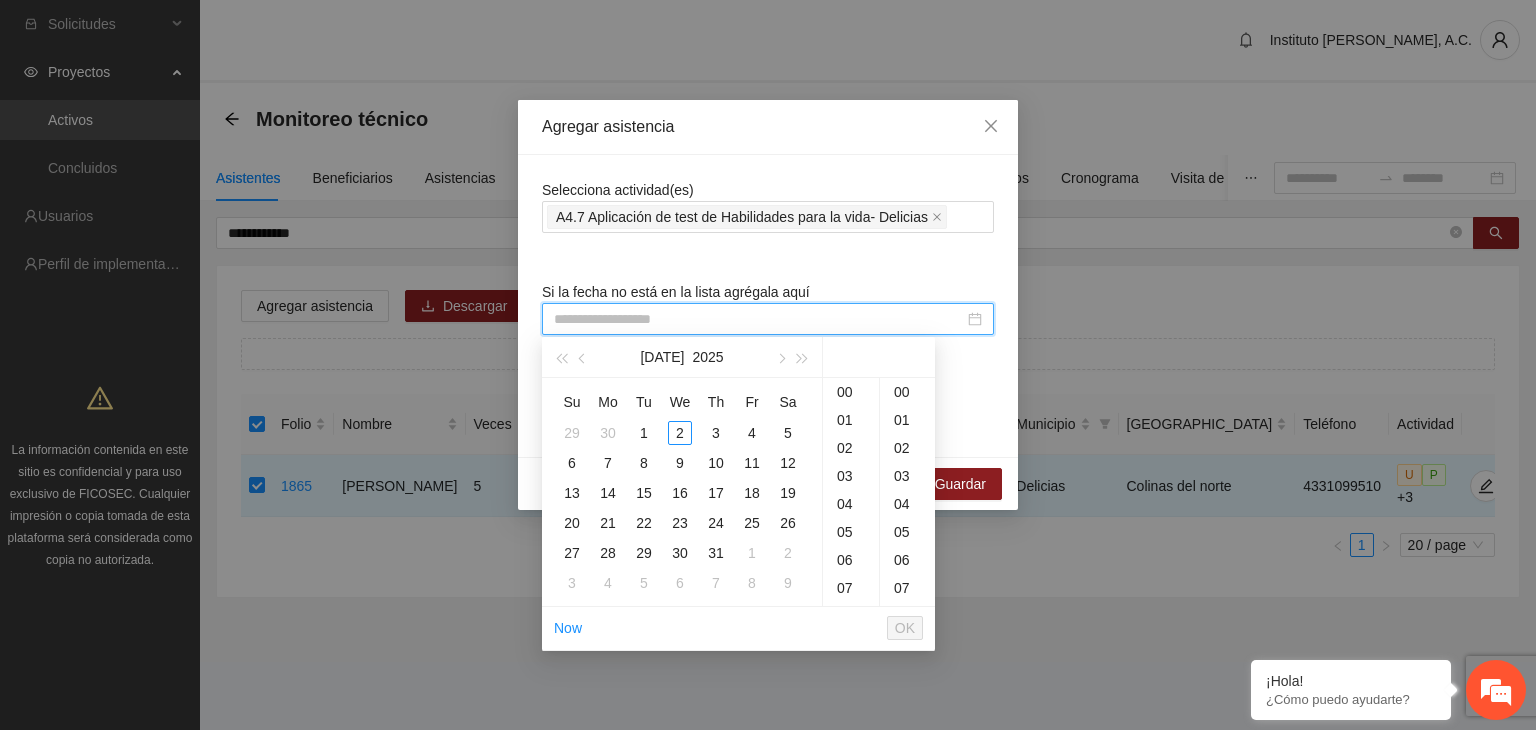 paste on "**********" 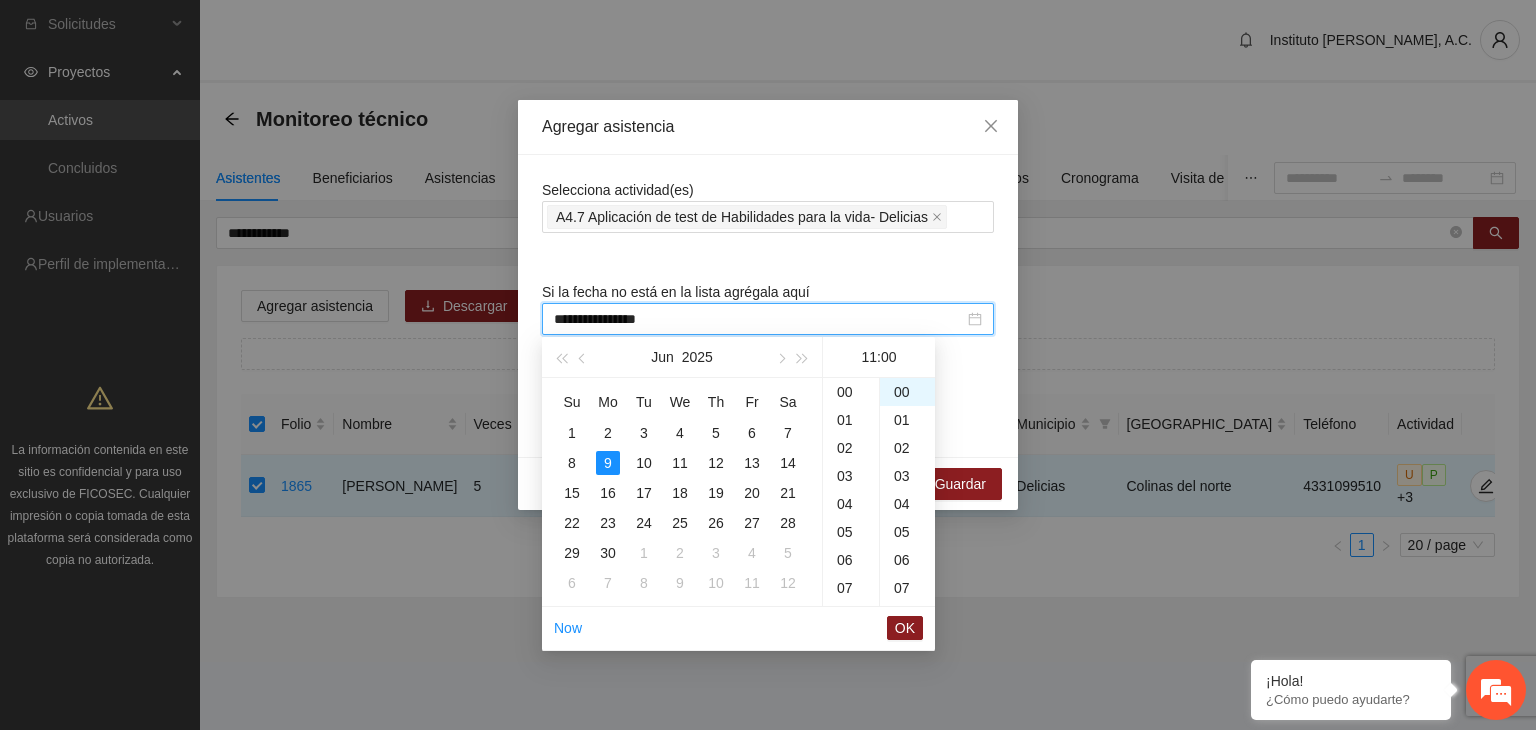 scroll, scrollTop: 308, scrollLeft: 0, axis: vertical 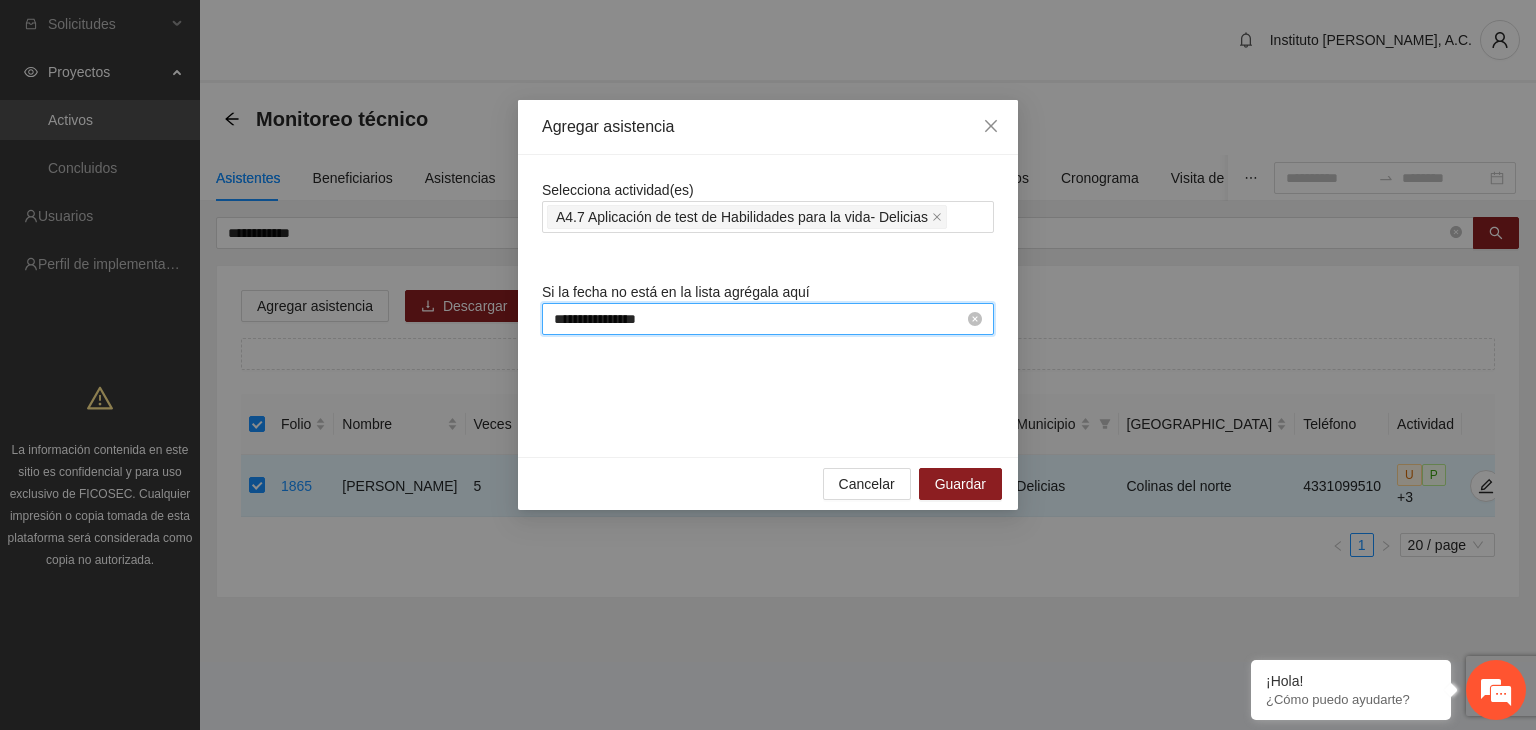 type on "**********" 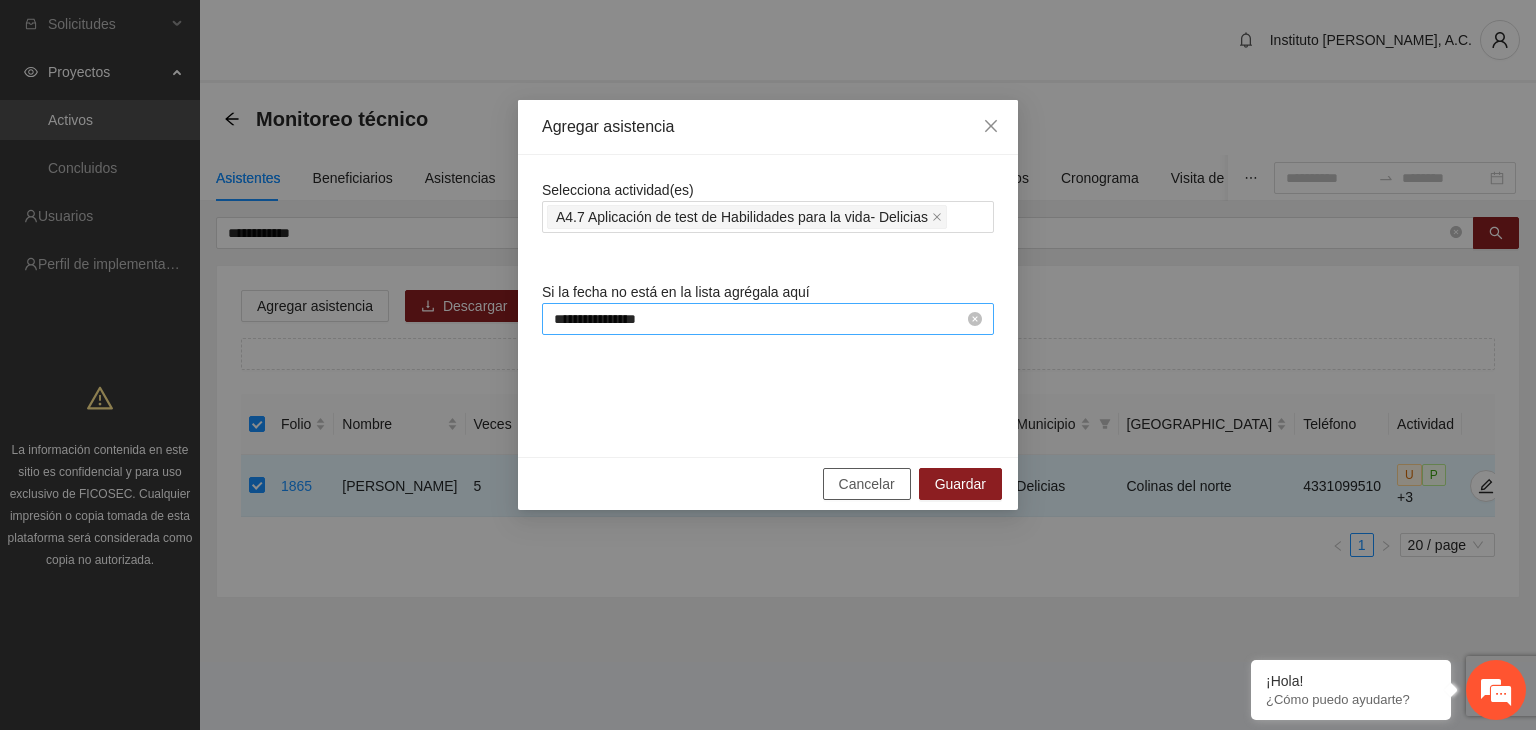 type 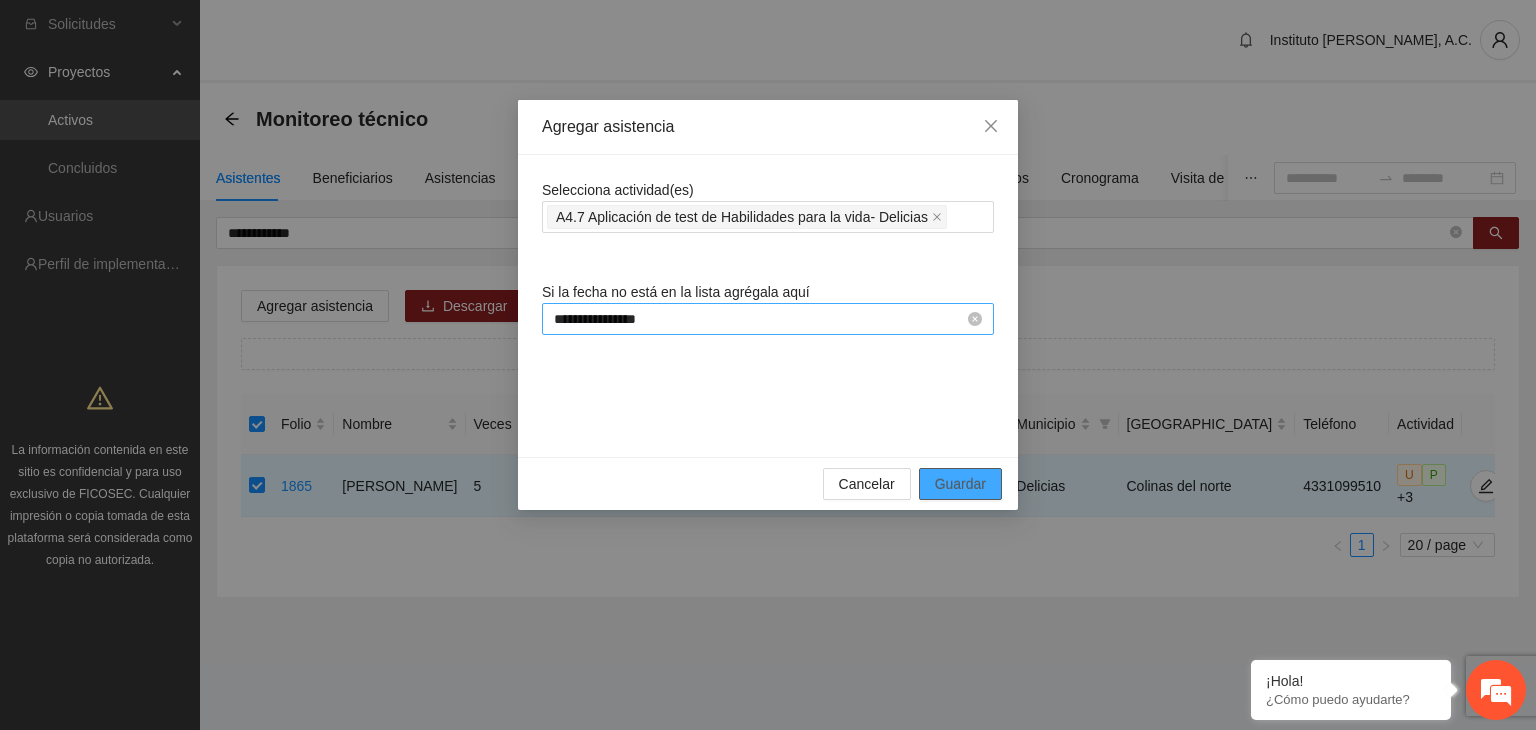 type 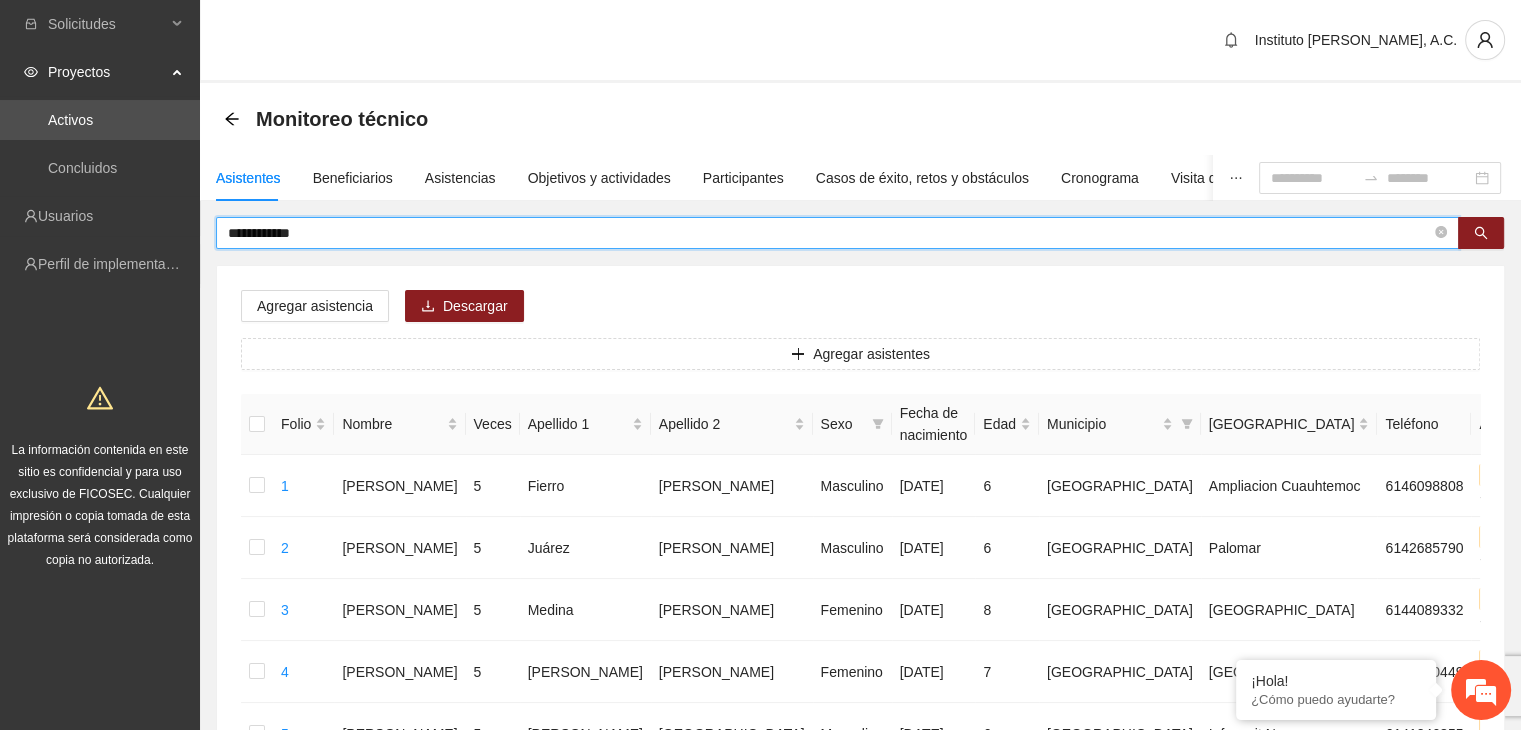 click on "**********" at bounding box center [829, 233] 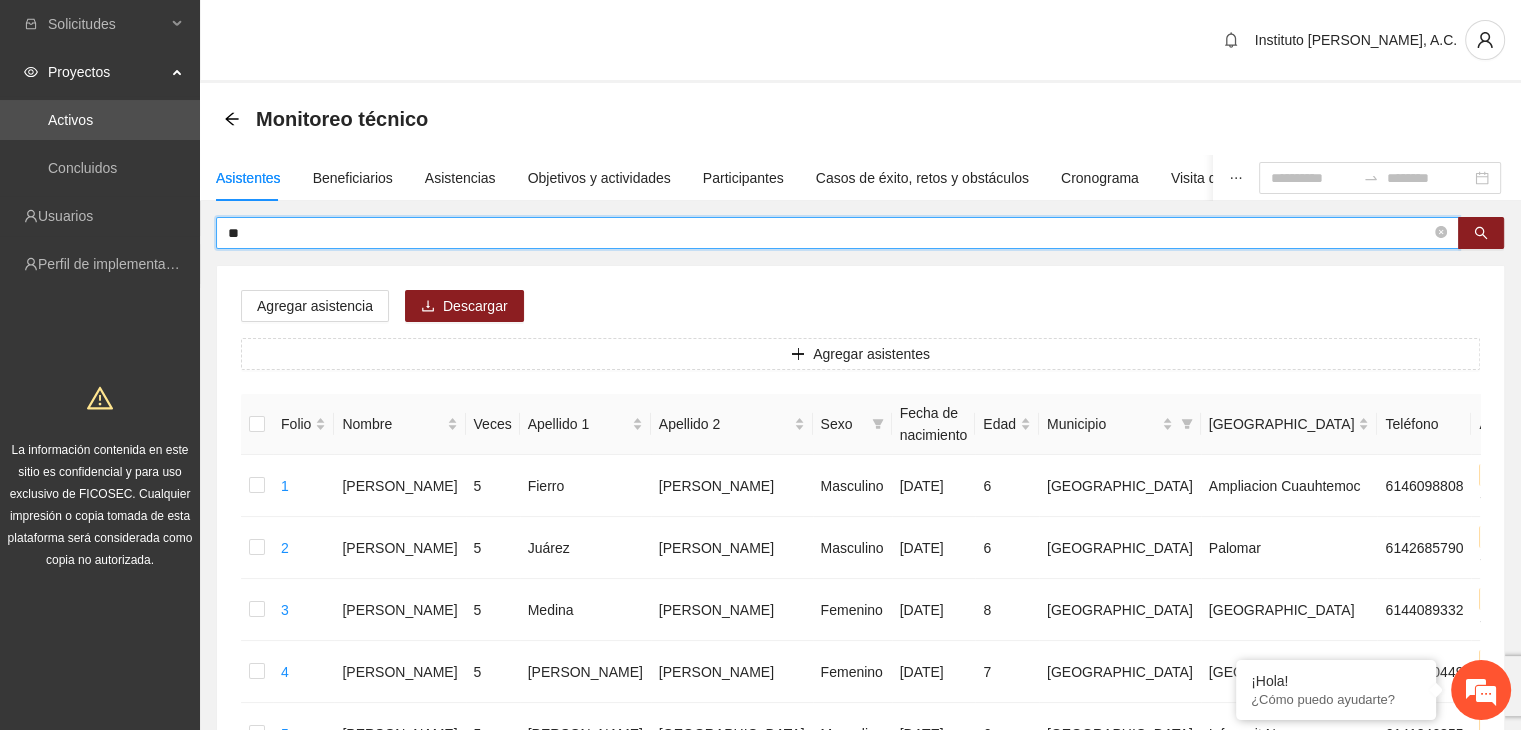 type on "*" 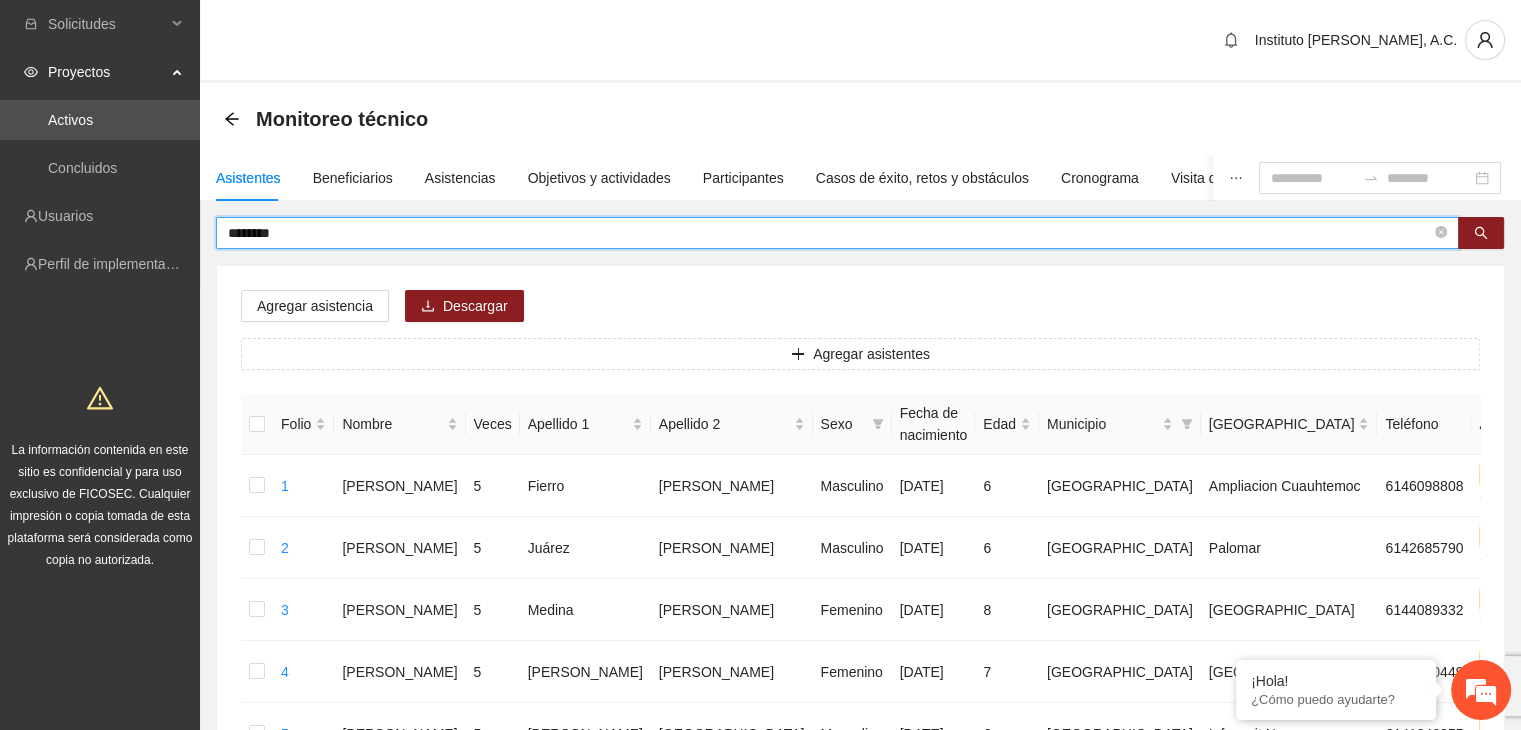 type on "********" 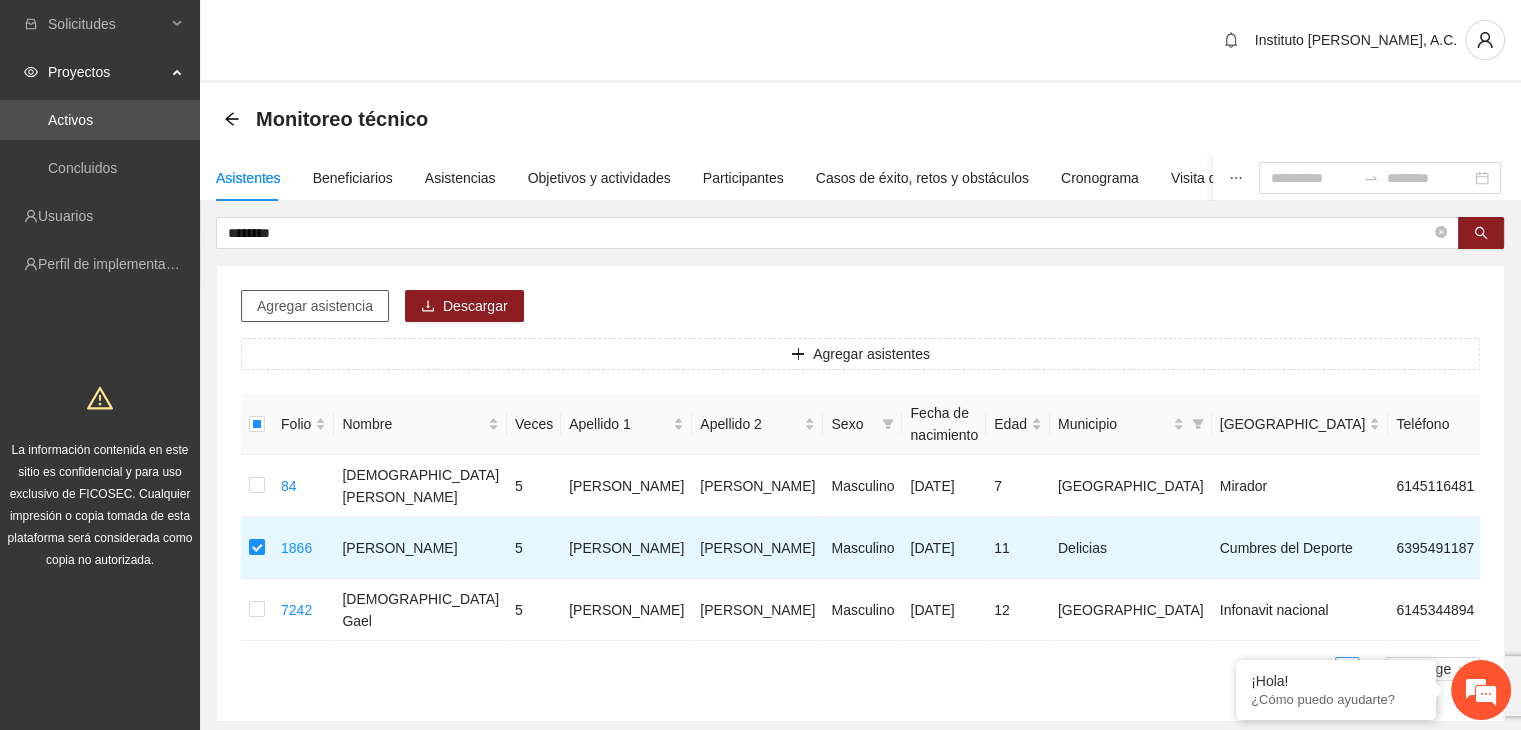 click on "Agregar asistencia" at bounding box center (315, 306) 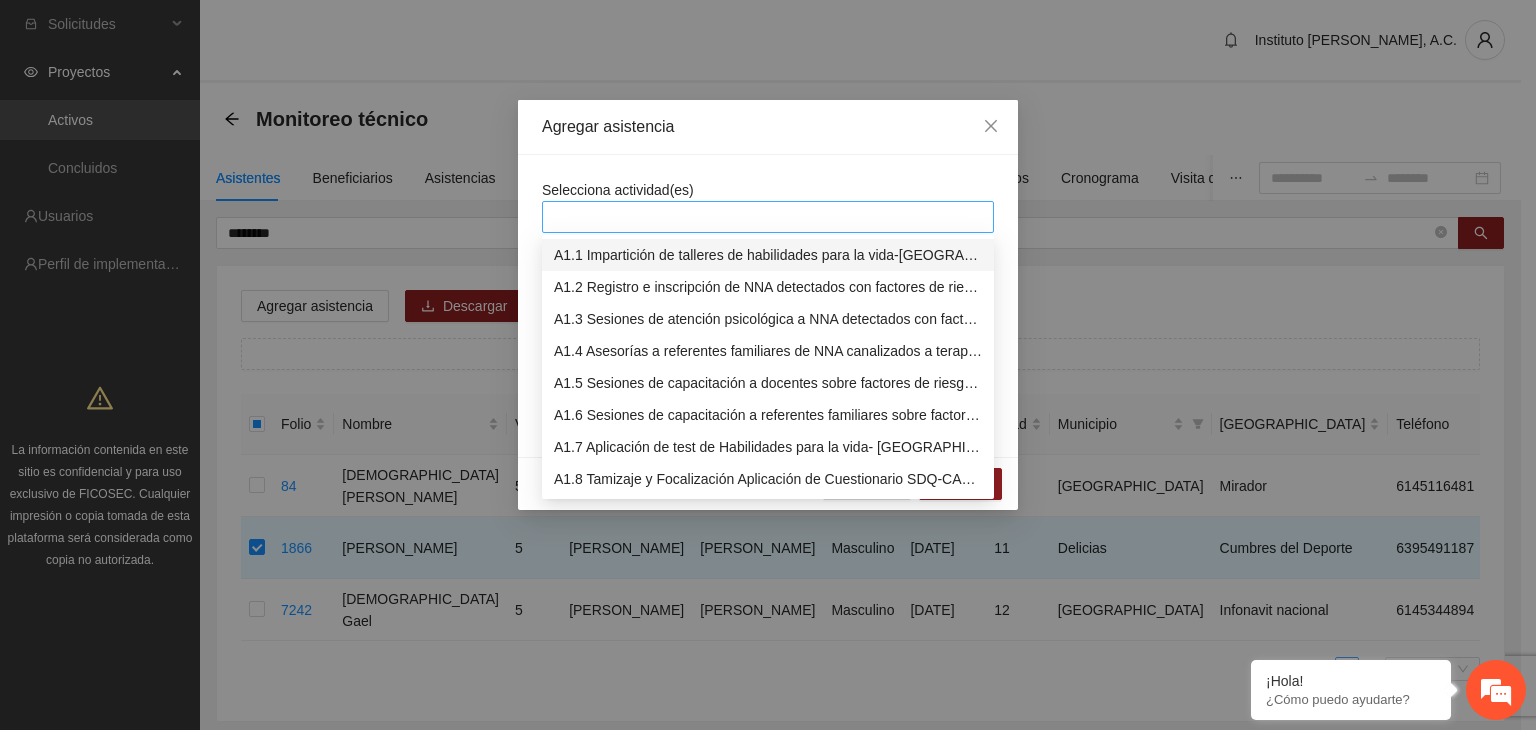 click at bounding box center [768, 217] 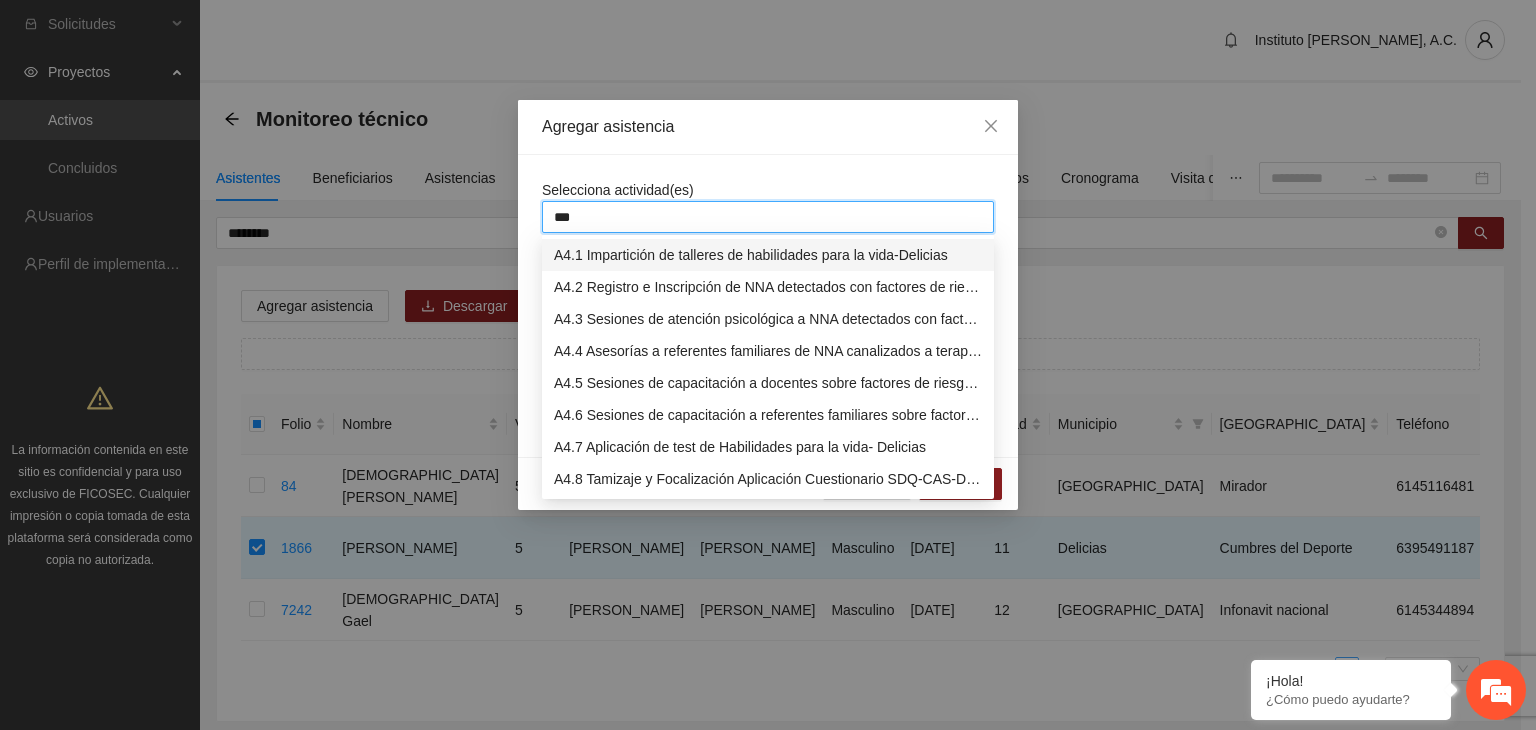 type on "****" 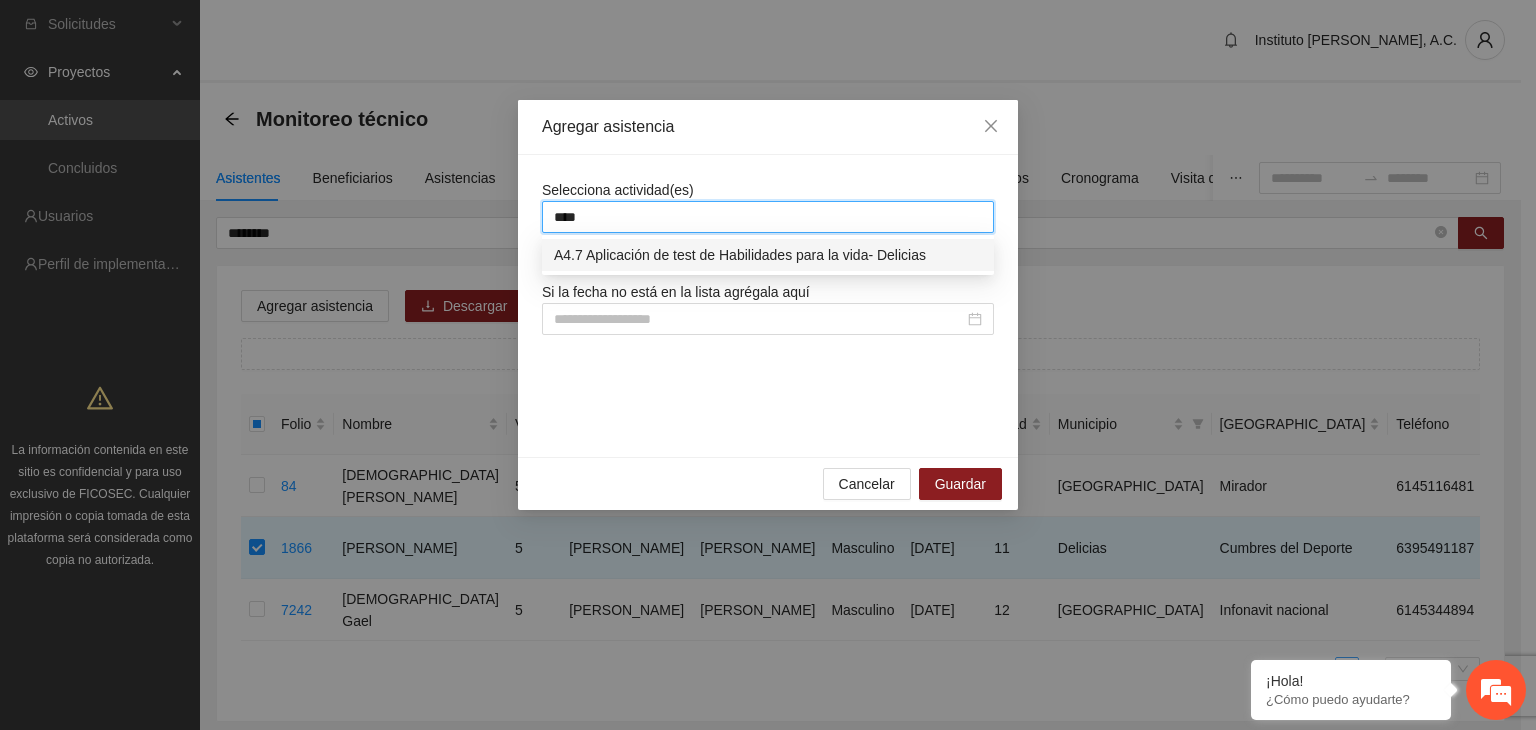 click on "A4.7 Aplicación de test de Habilidades para la vida- Delicias" at bounding box center [768, 255] 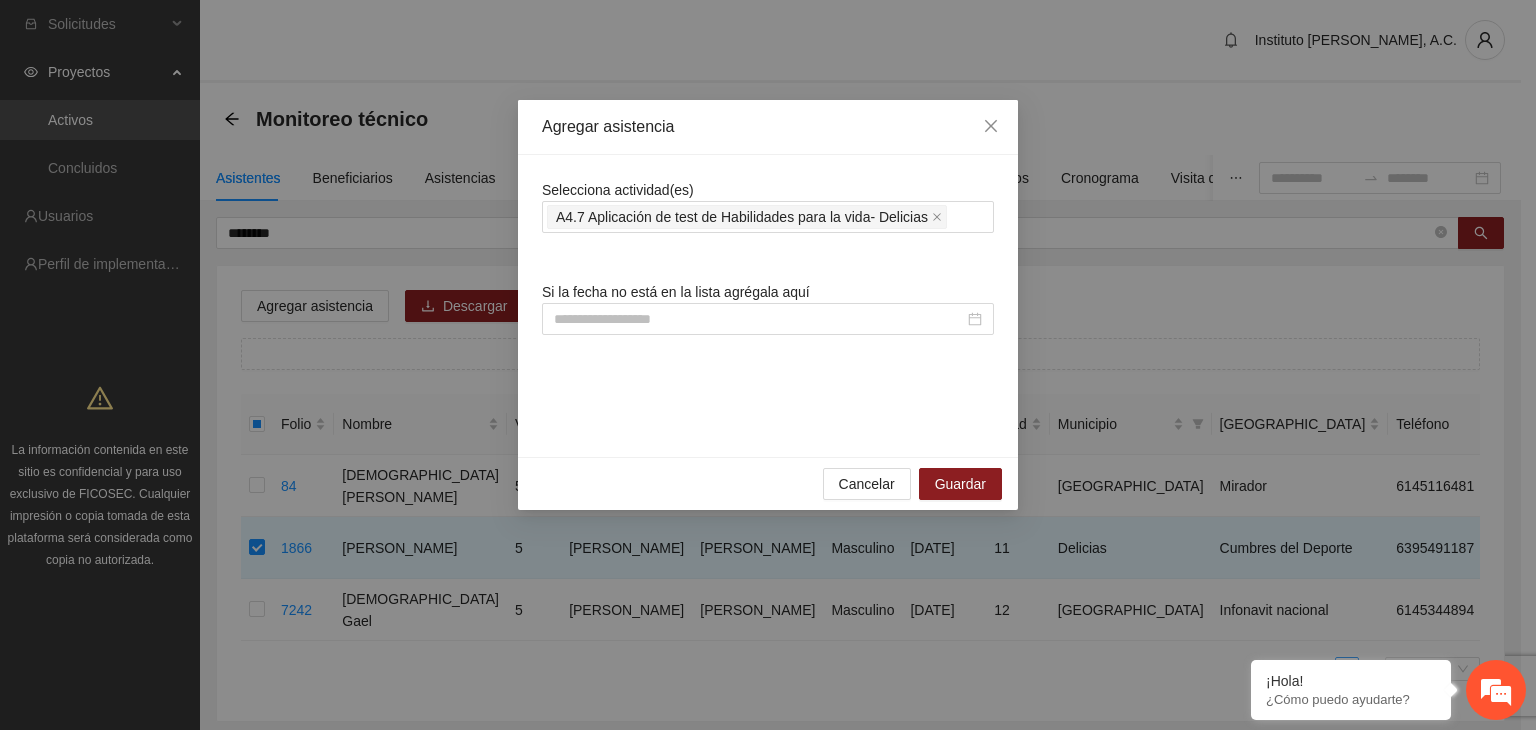click on "Agregar asistencia" at bounding box center [768, 127] 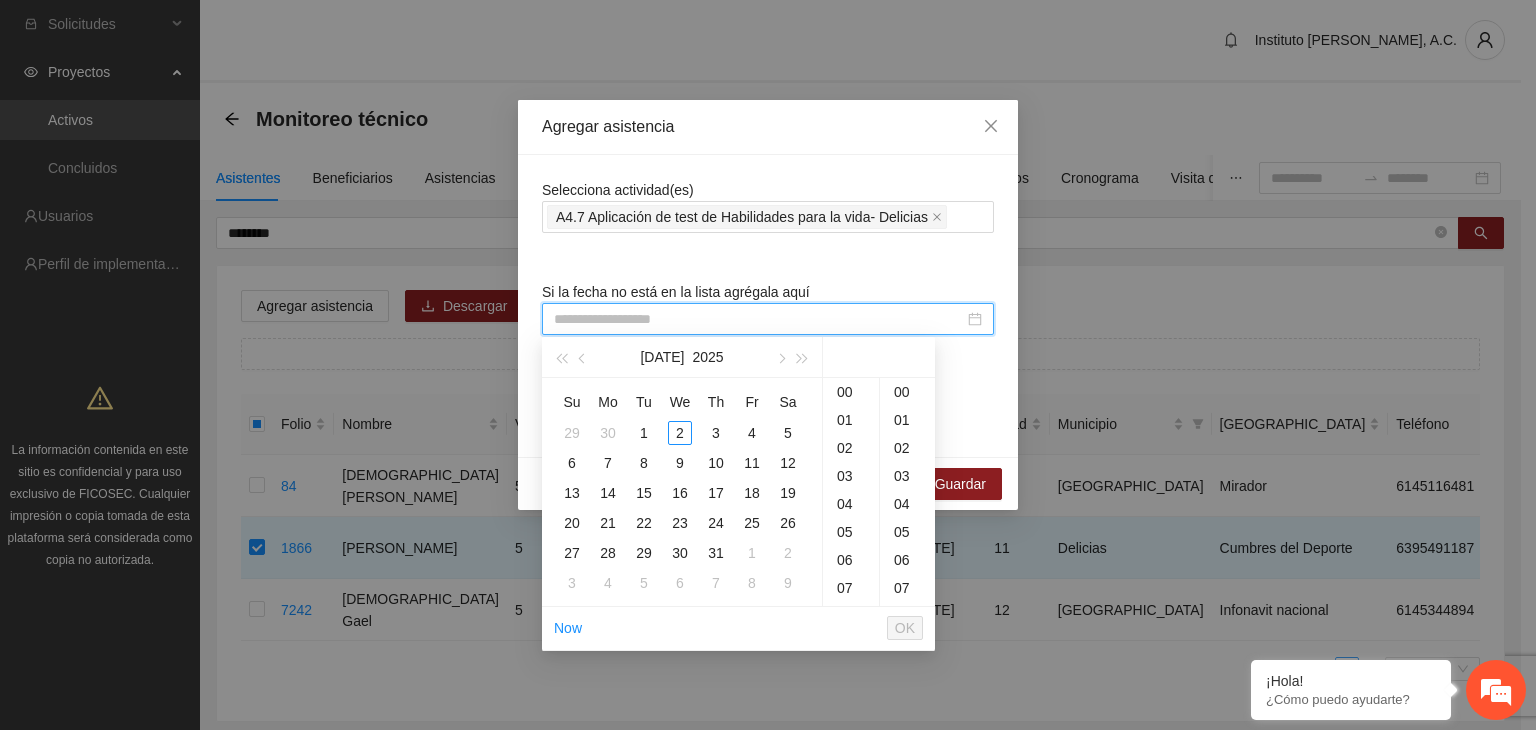 click at bounding box center (759, 319) 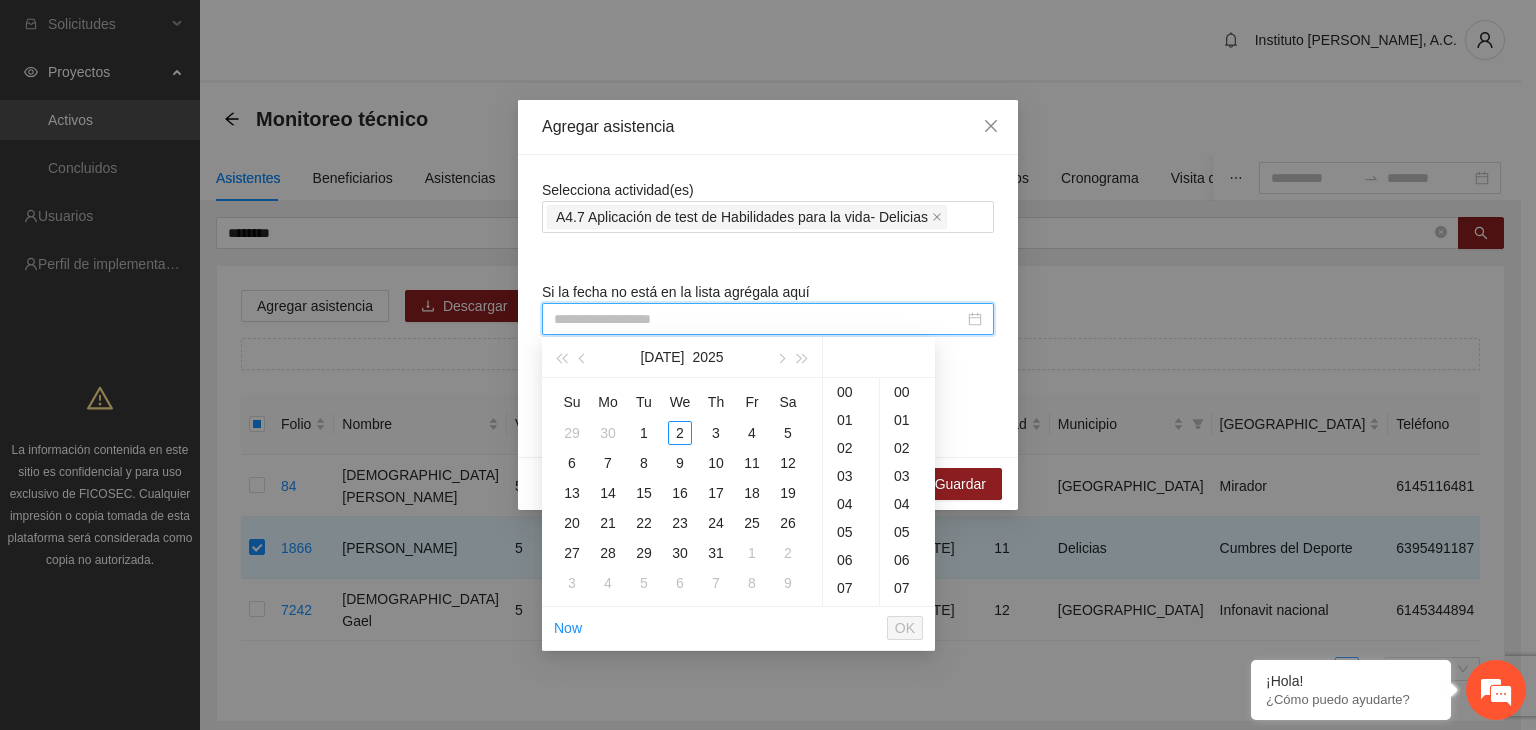 paste on "**********" 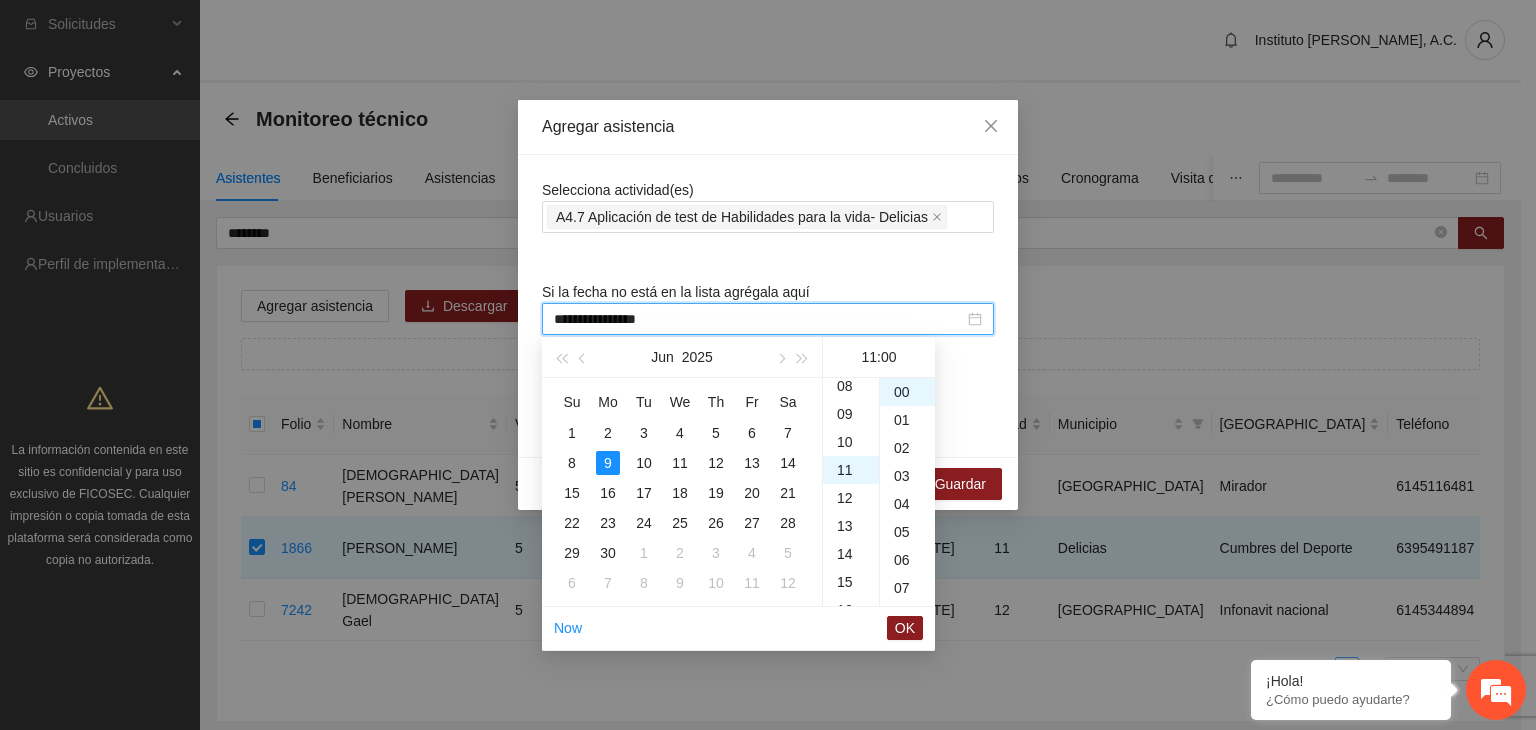 scroll, scrollTop: 308, scrollLeft: 0, axis: vertical 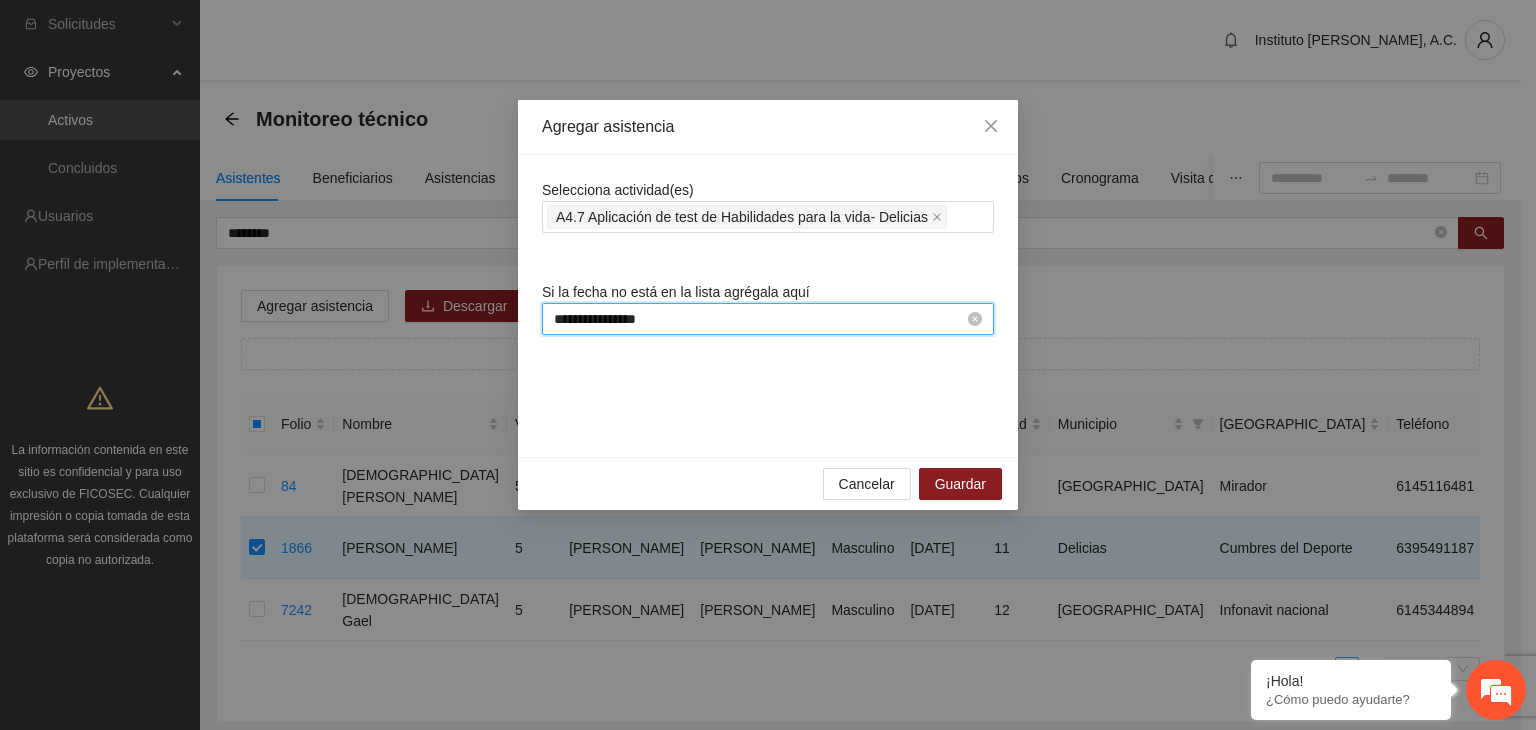 type on "**********" 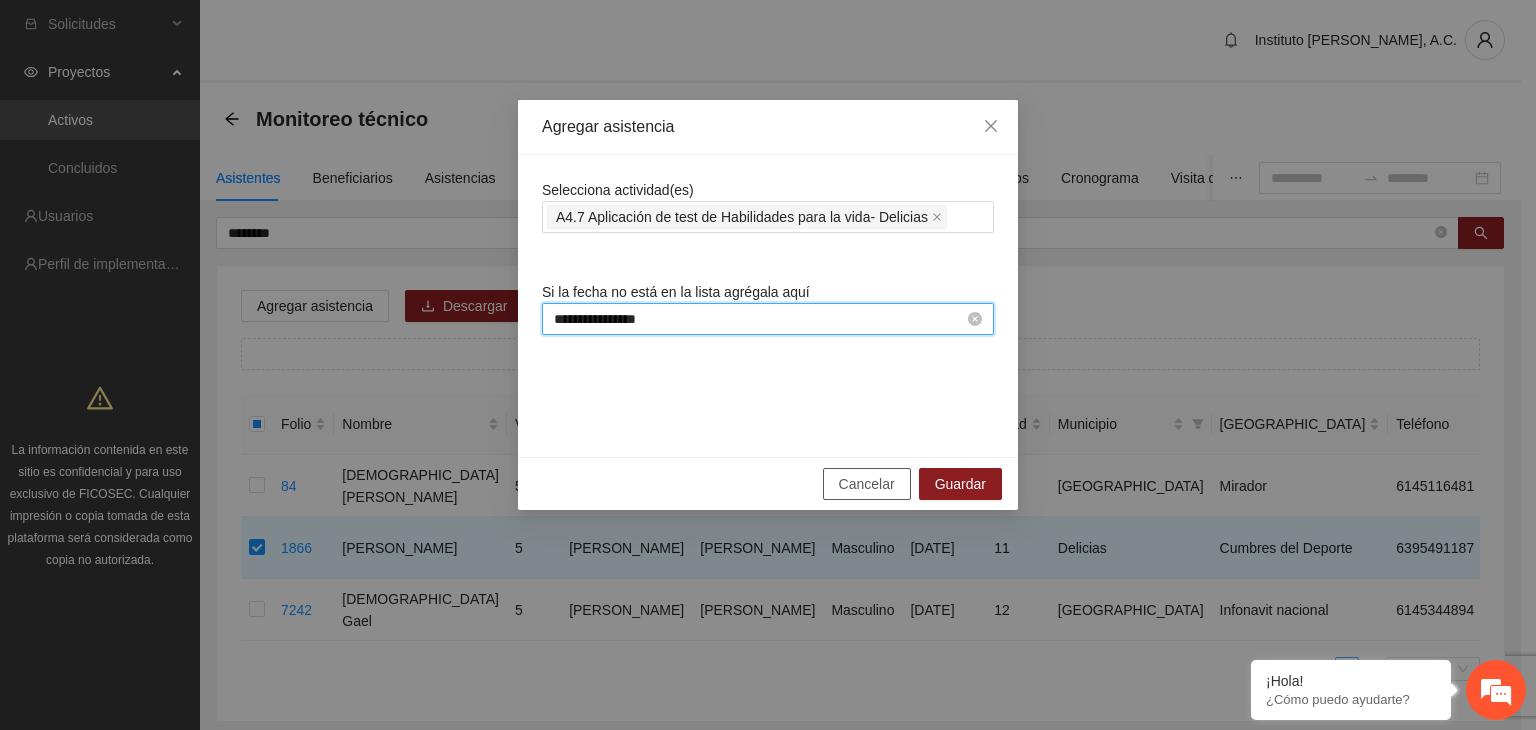 type 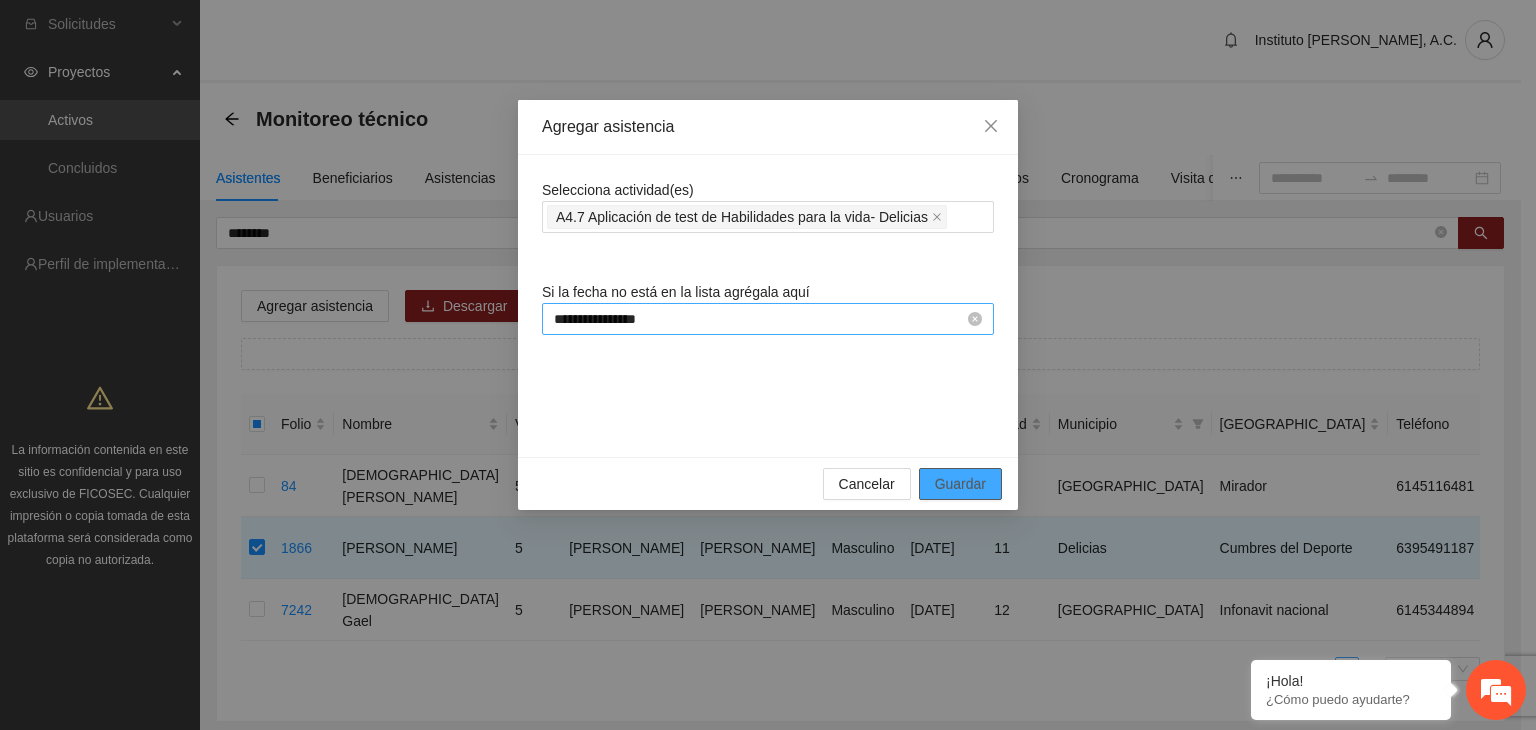 type 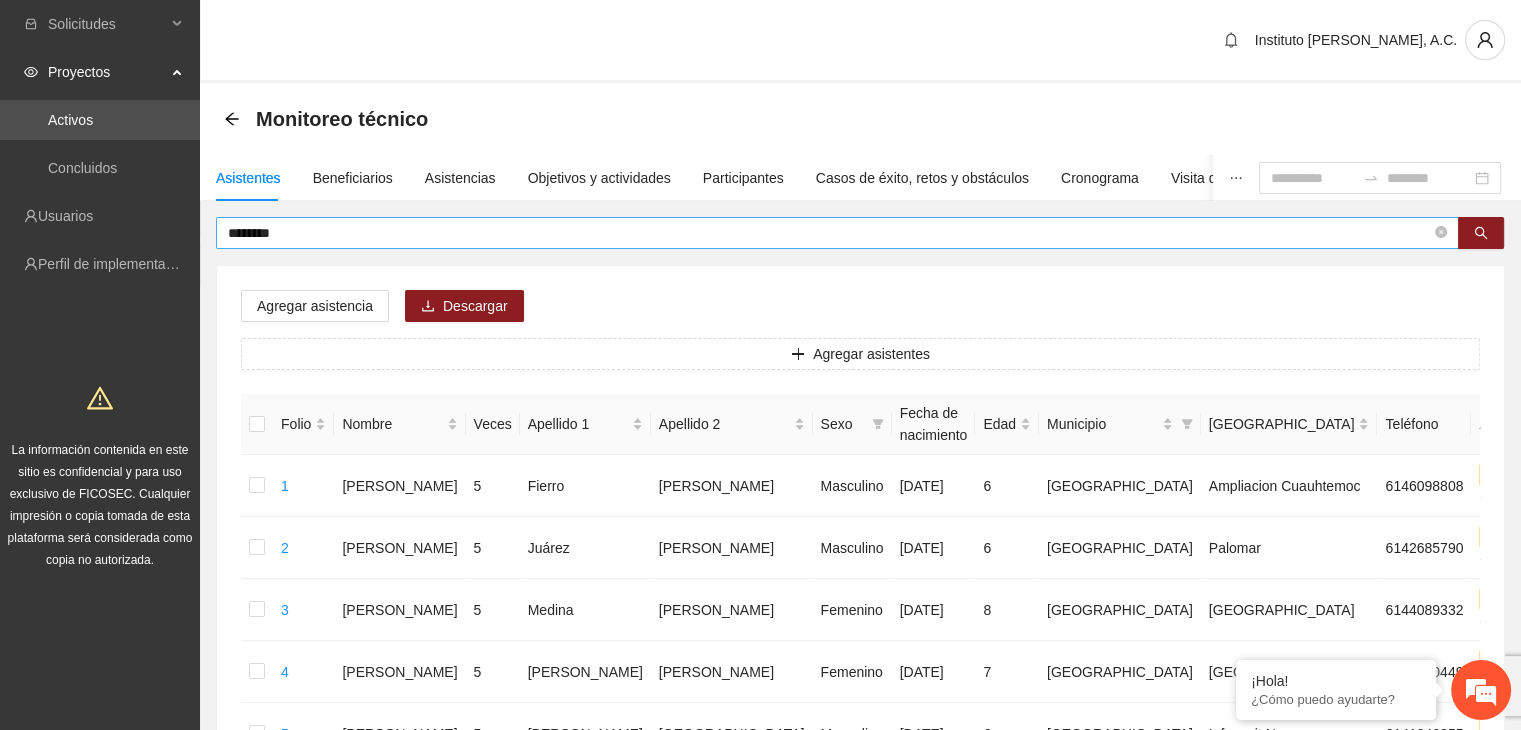 click on "********" at bounding box center [829, 233] 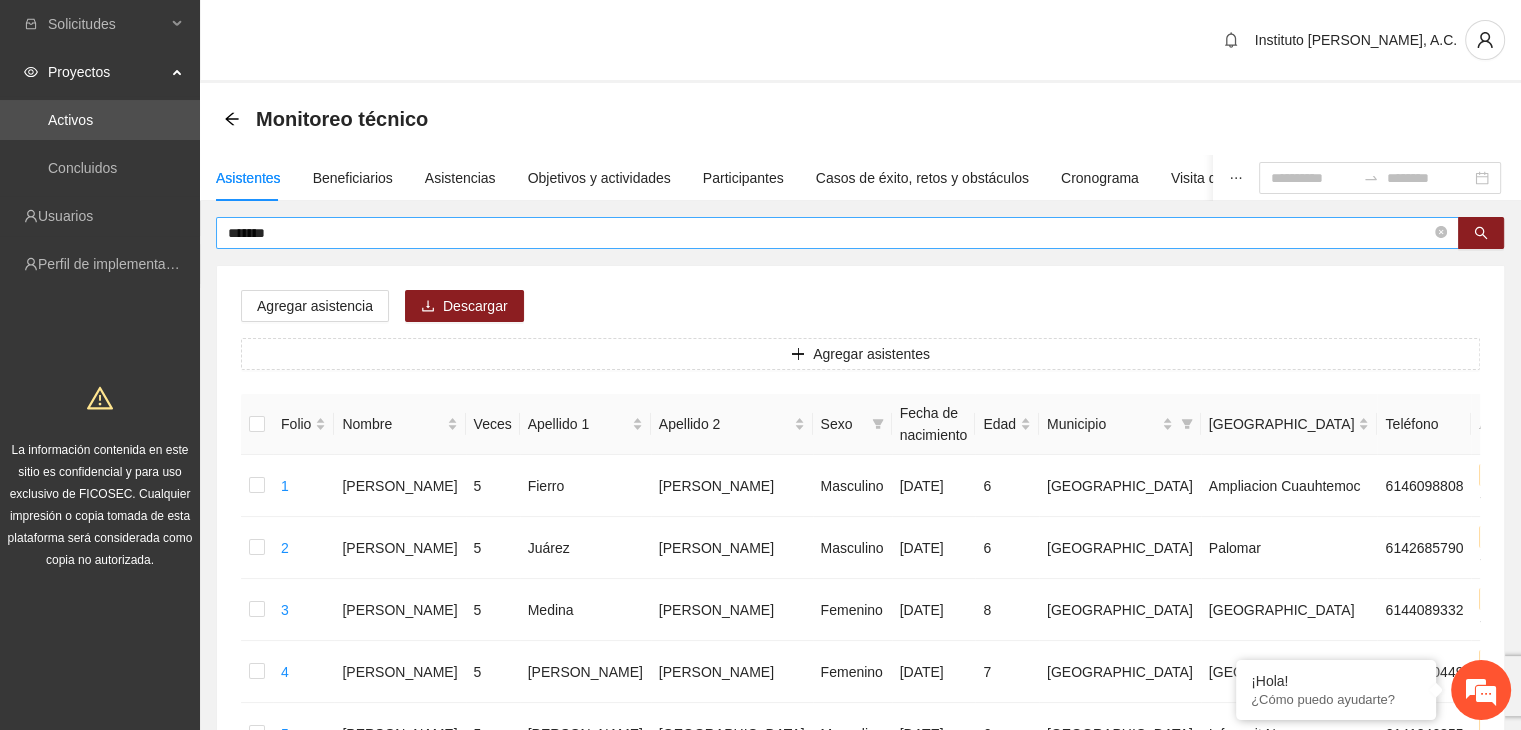 click on "*******" at bounding box center [829, 233] 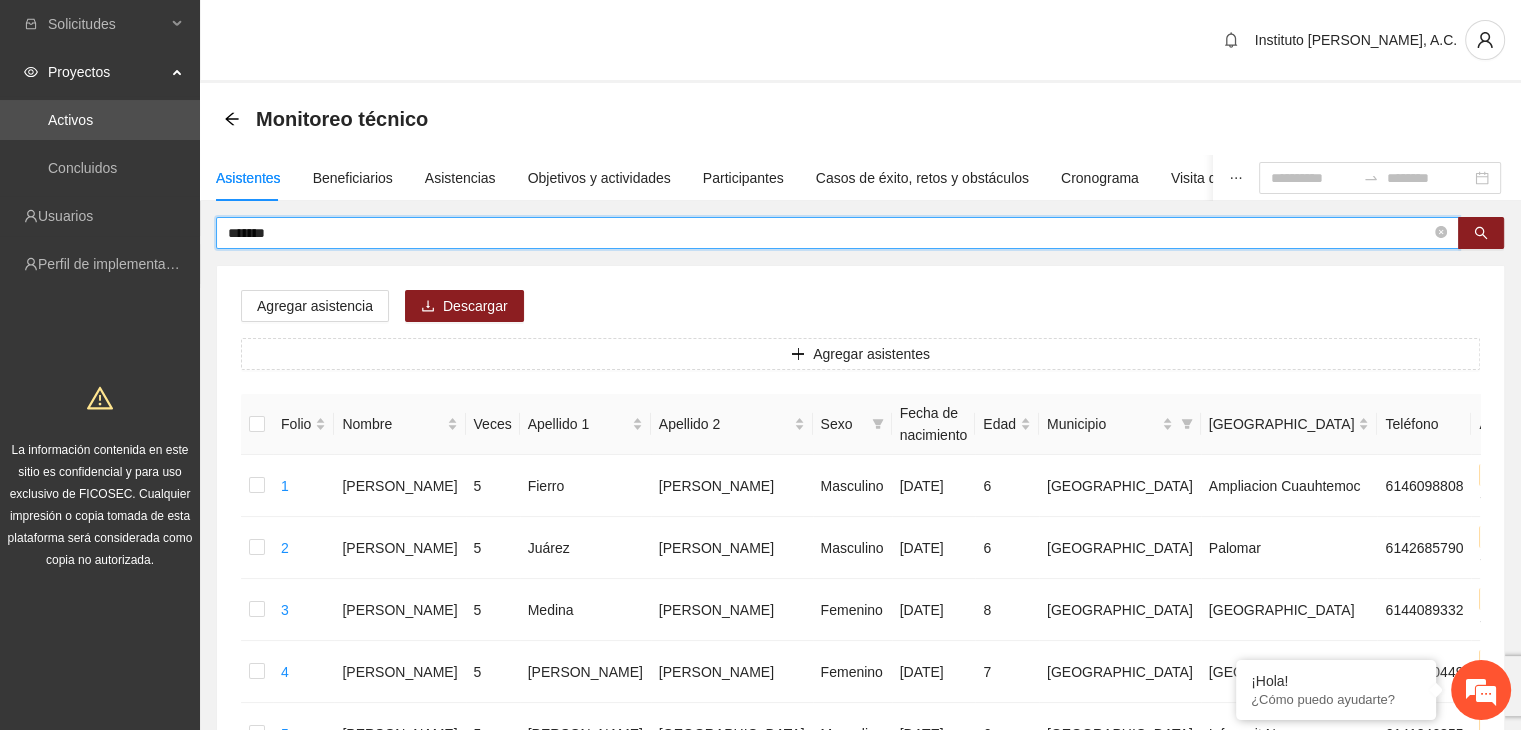 click on "*******" at bounding box center (829, 233) 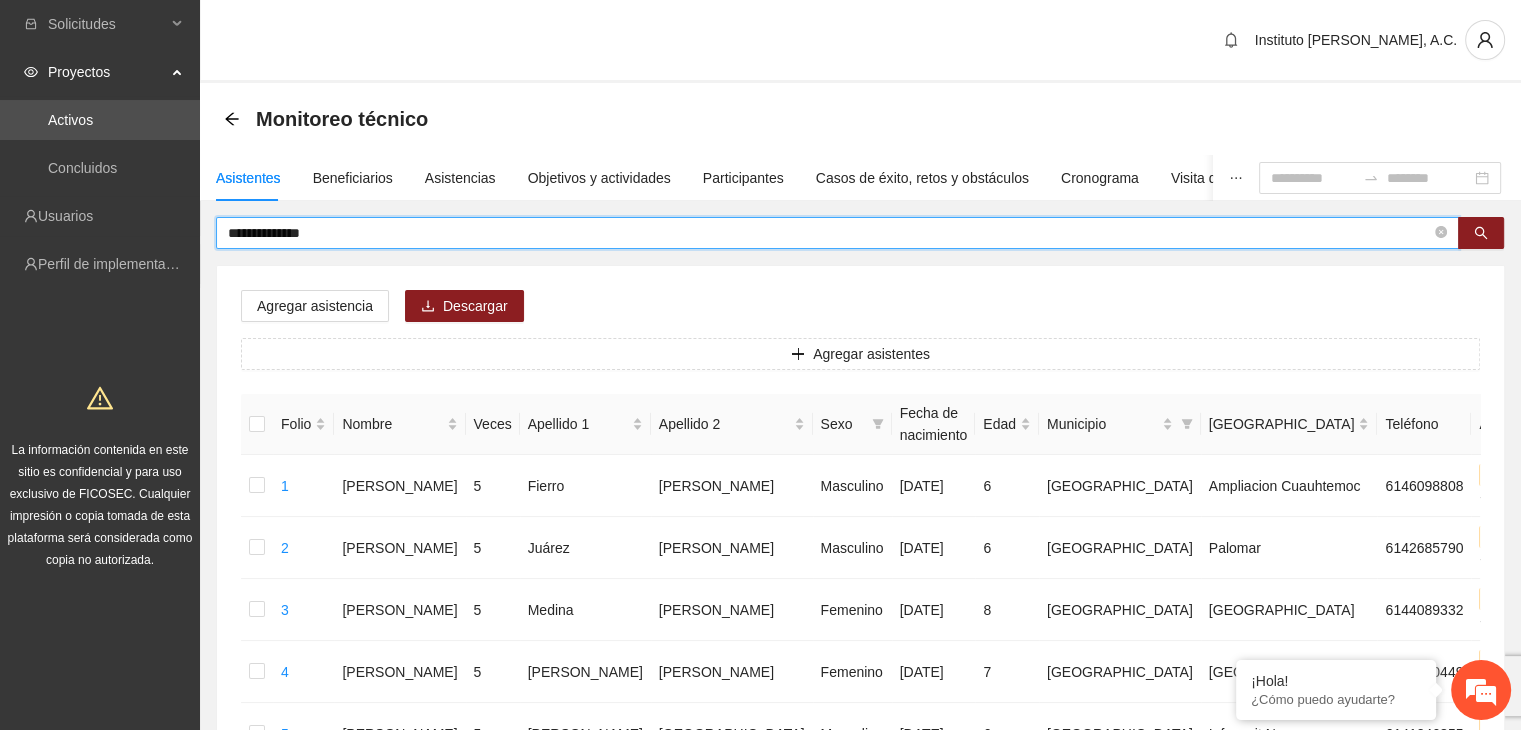 type on "**********" 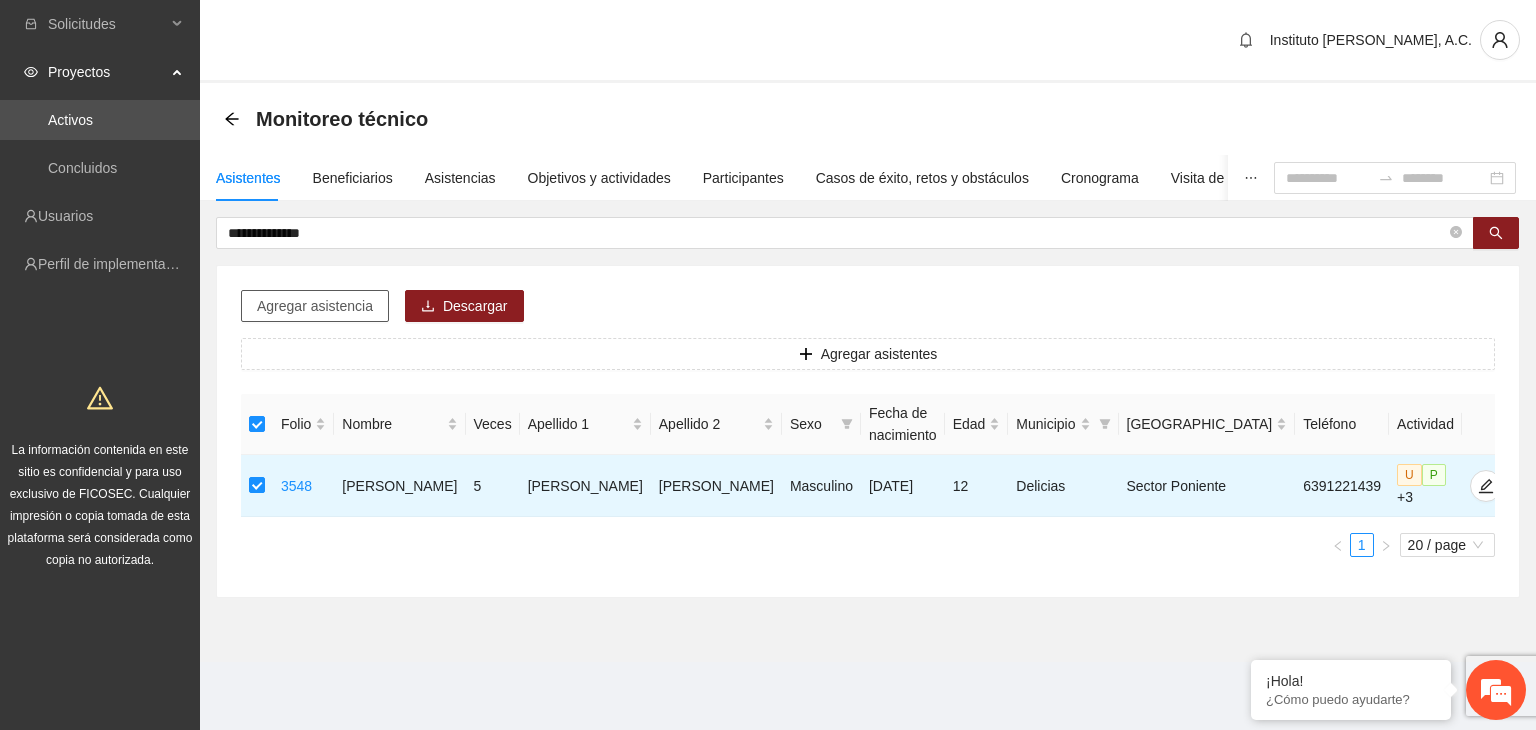 click on "Agregar asistencia" at bounding box center [315, 306] 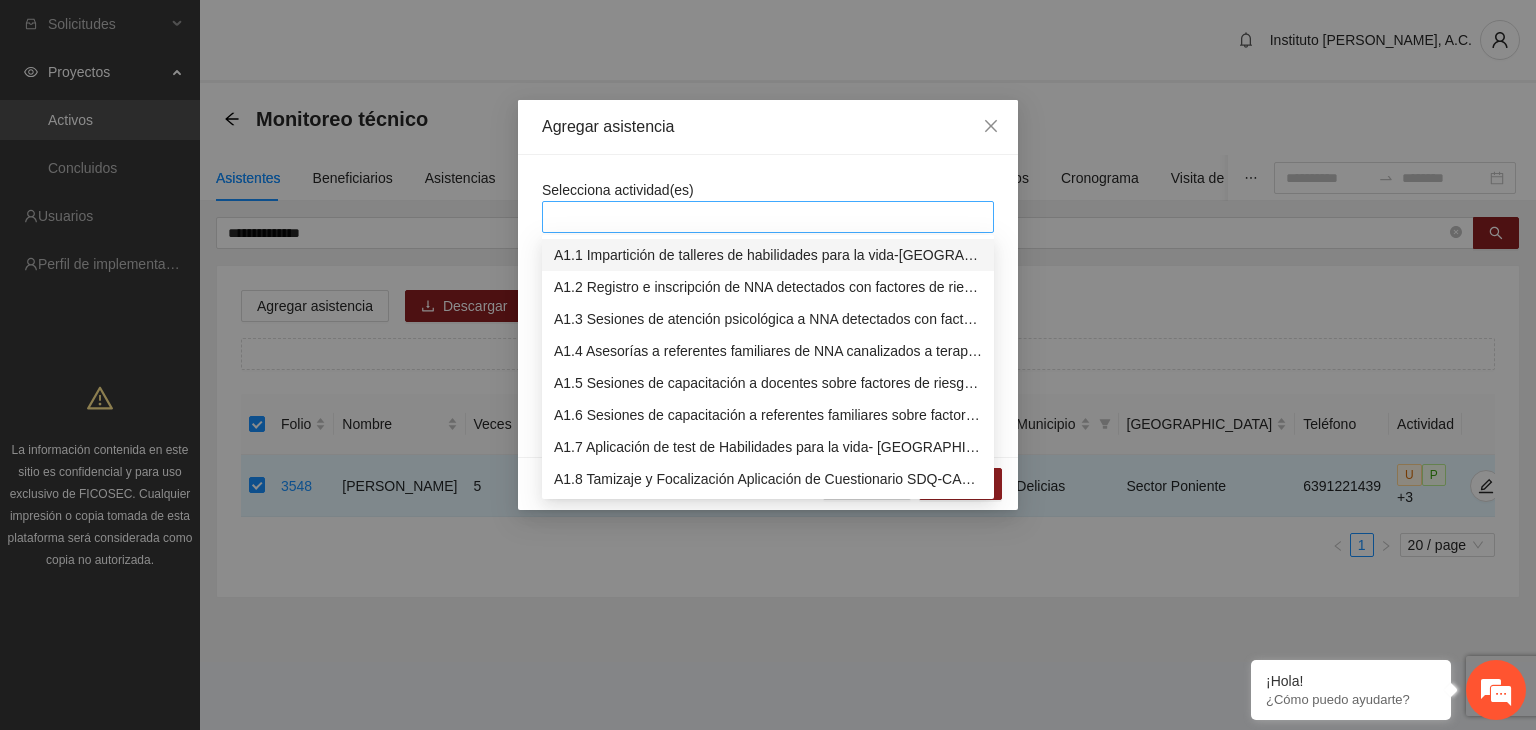 click at bounding box center [768, 217] 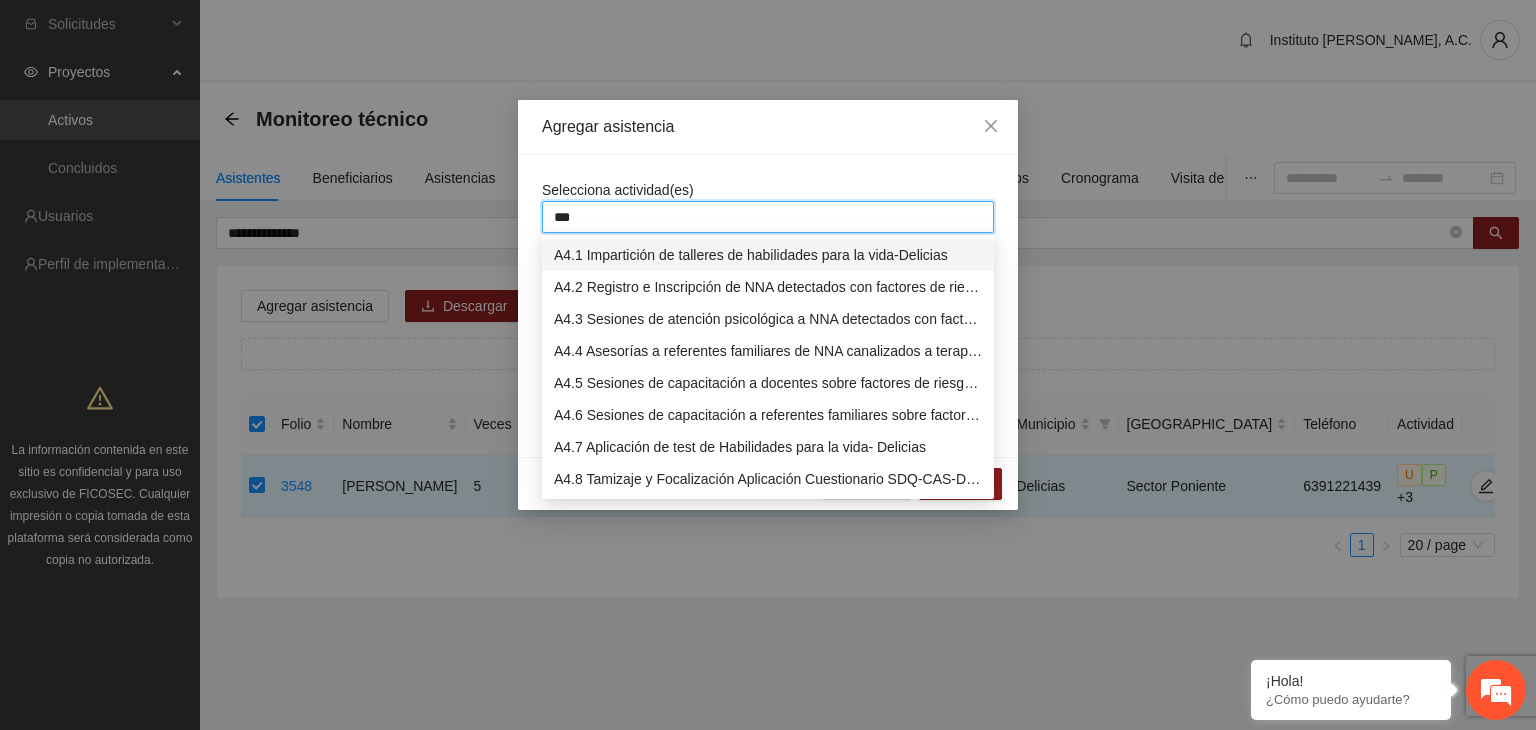type on "****" 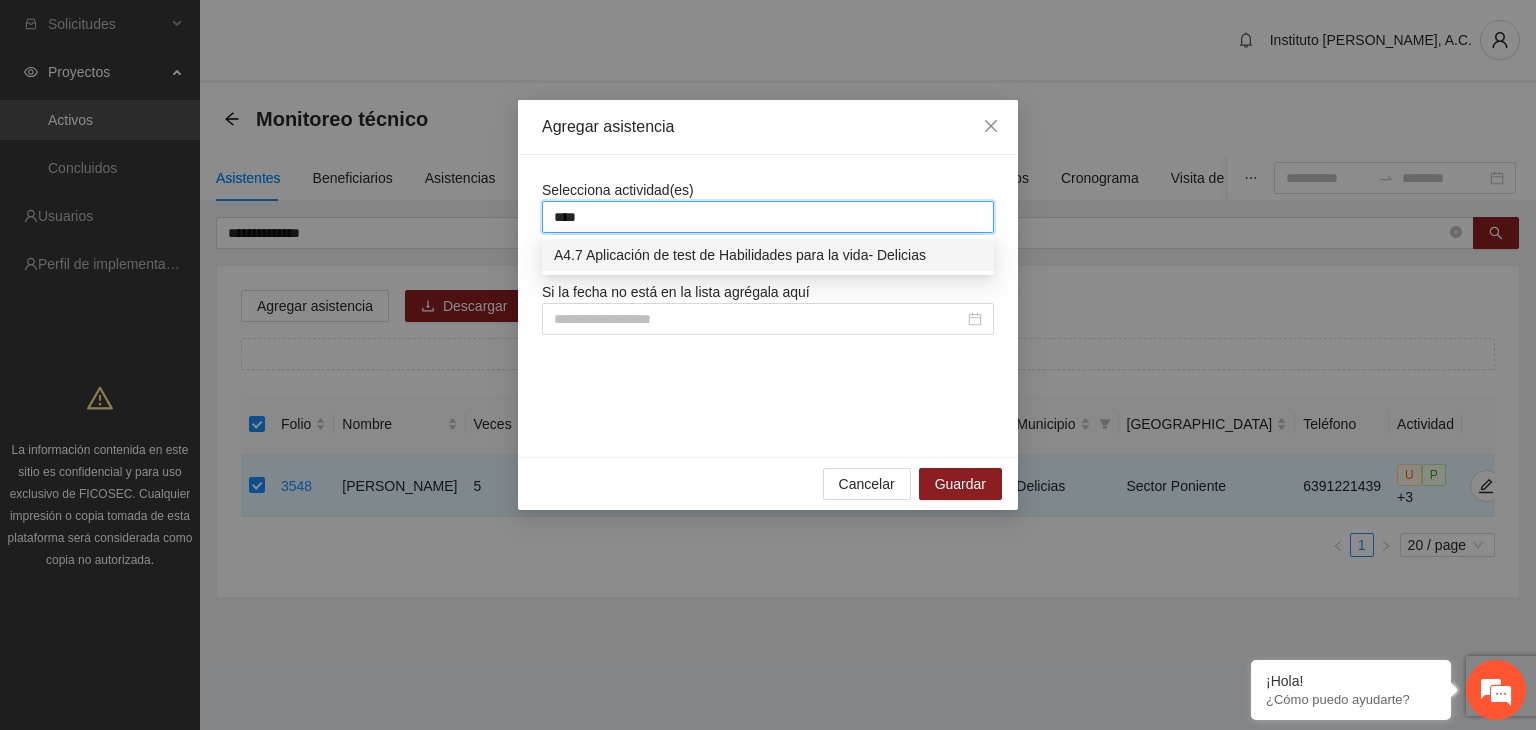 click on "A4.7 Aplicación de test de Habilidades para la vida- Delicias" at bounding box center (768, 255) 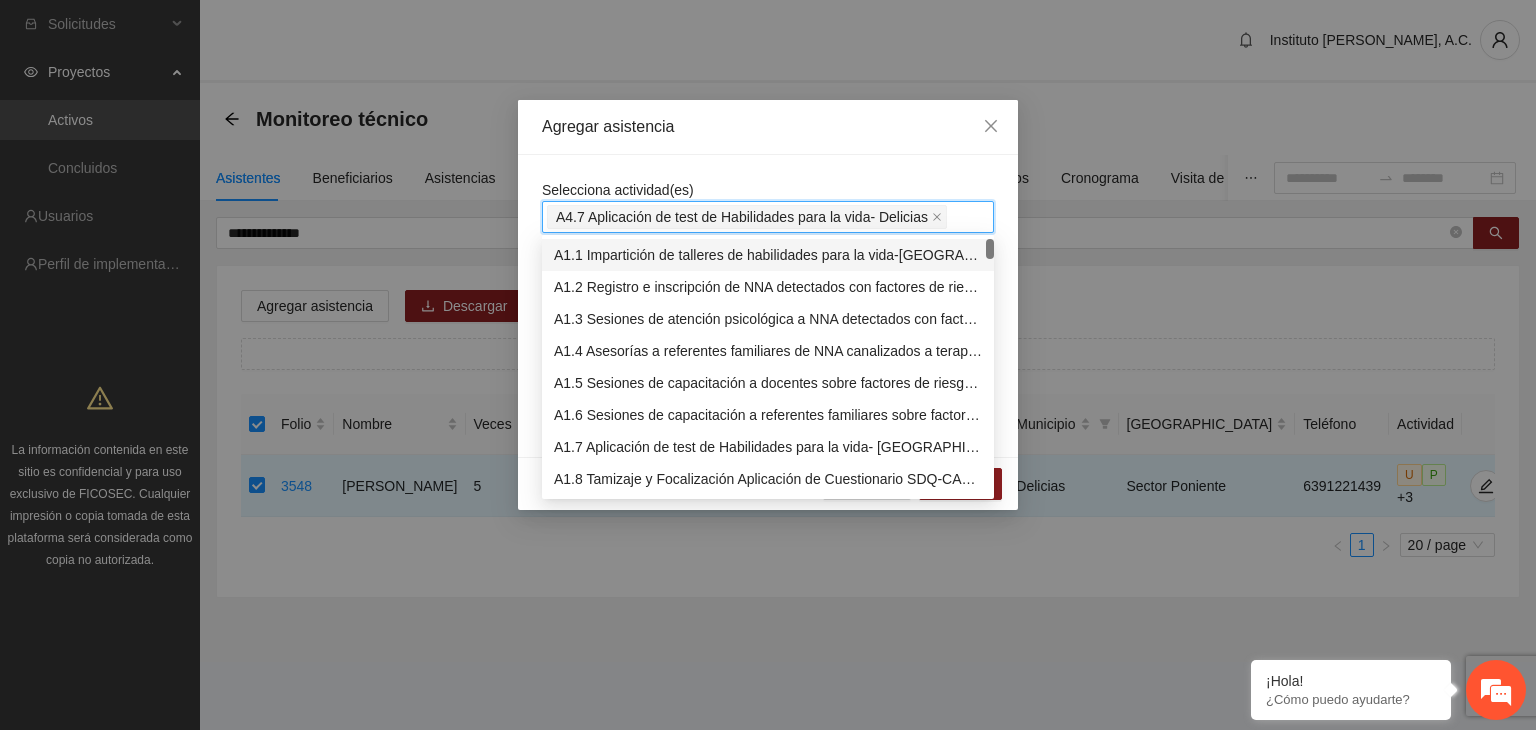 click on "Selecciona actividad(es) A4.7 Aplicación de test de Habilidades para la vida- Delicias A4.7 Aplicación de test de Habilidades para la vida- Delicias   Si la fecha no está en la lista agrégala aquí" at bounding box center [768, 306] 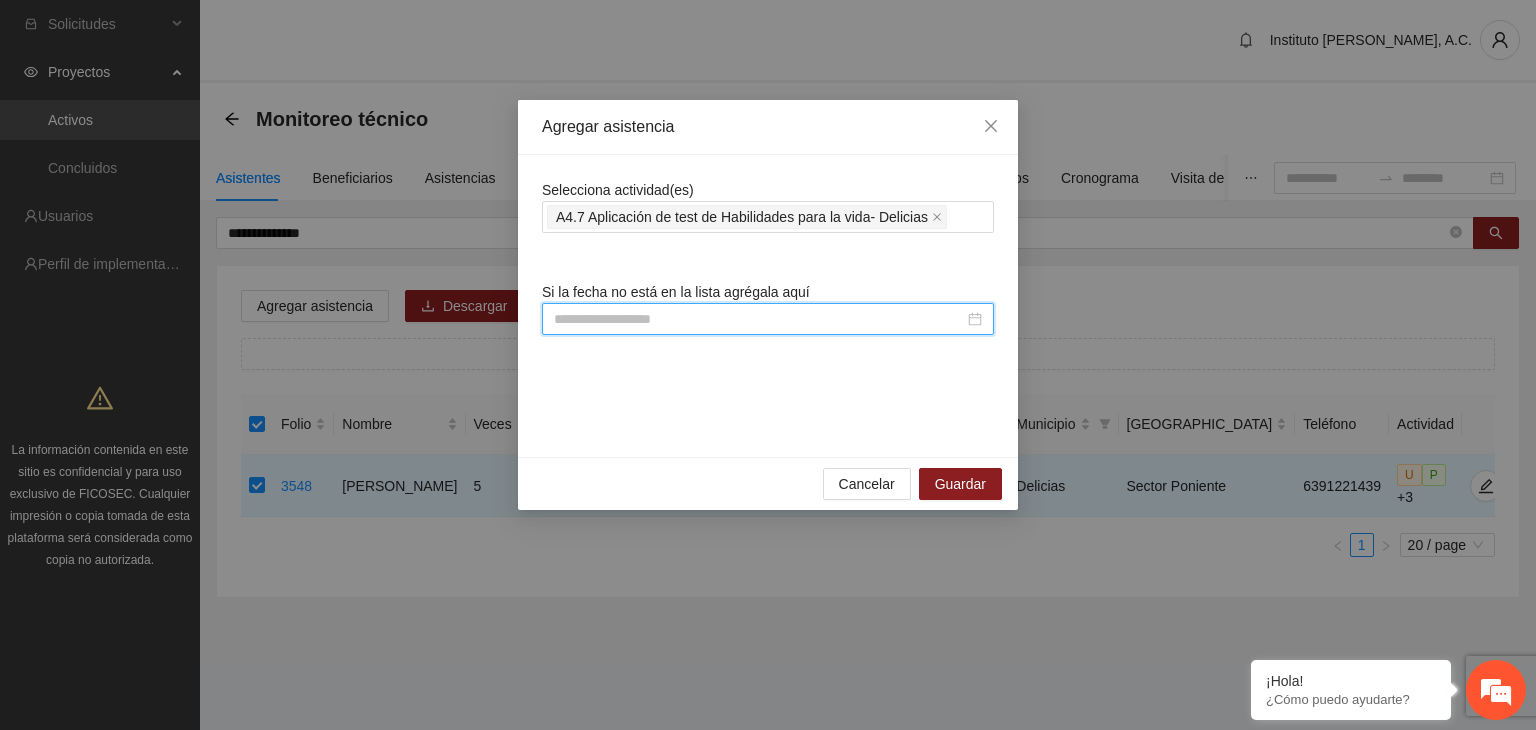 click at bounding box center (759, 319) 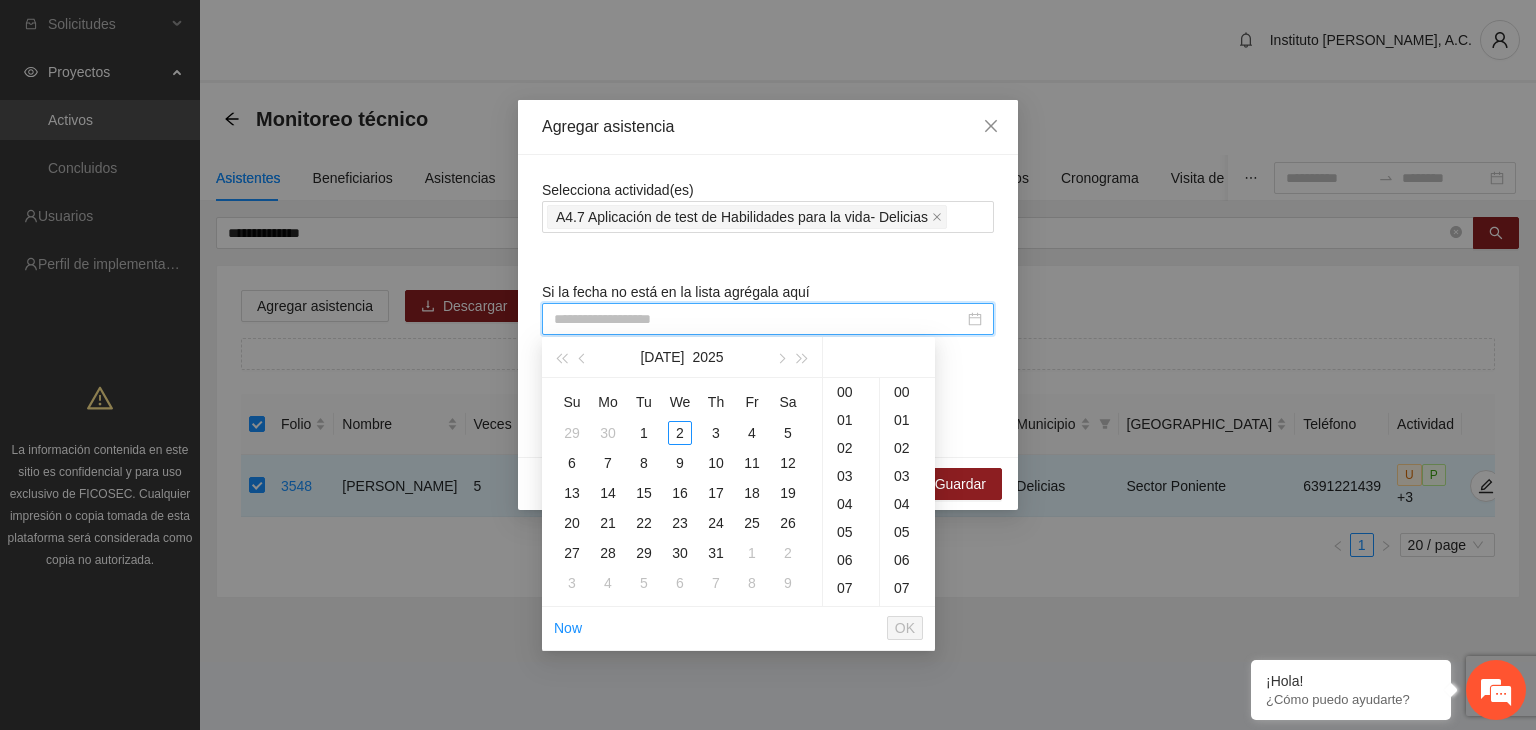 paste on "**********" 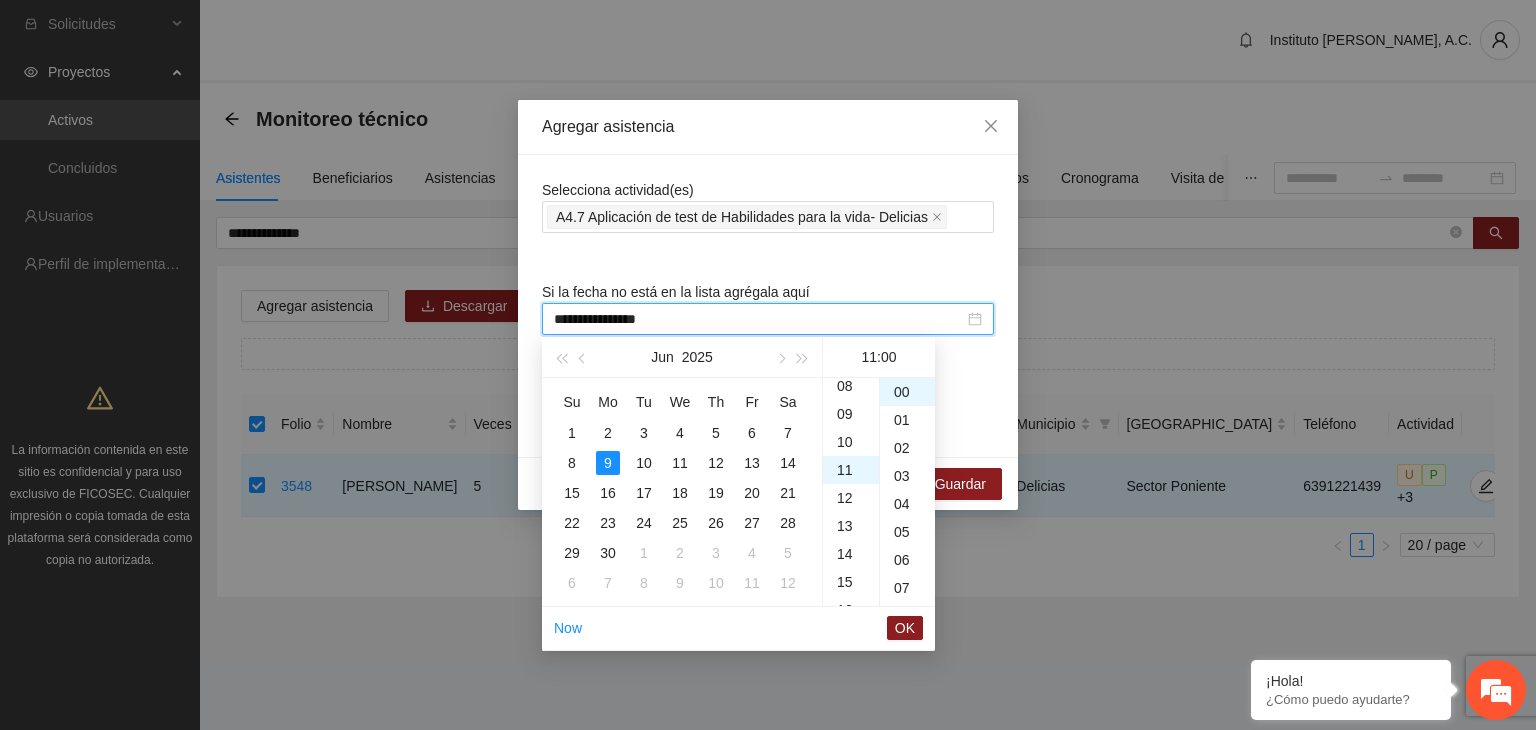 scroll, scrollTop: 308, scrollLeft: 0, axis: vertical 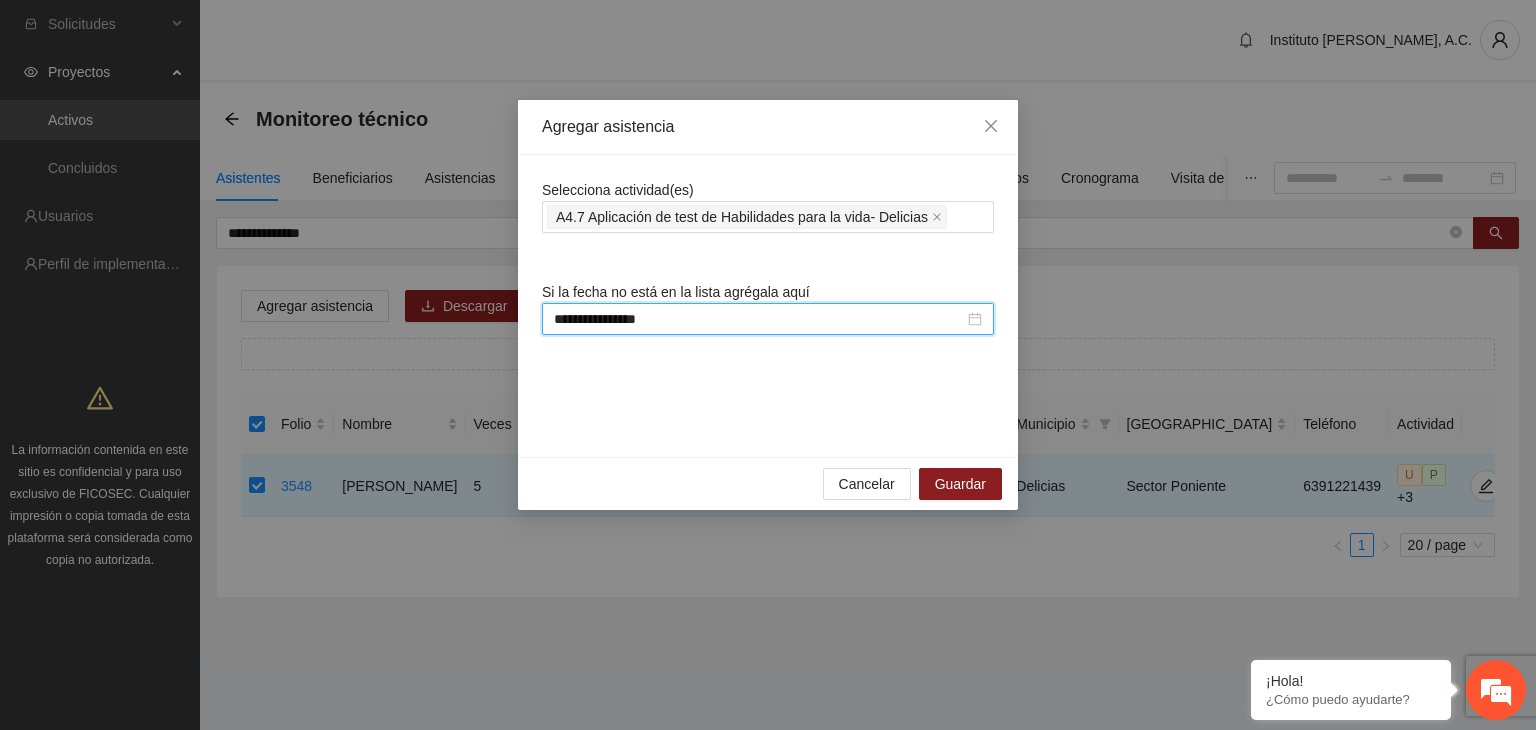 type on "**********" 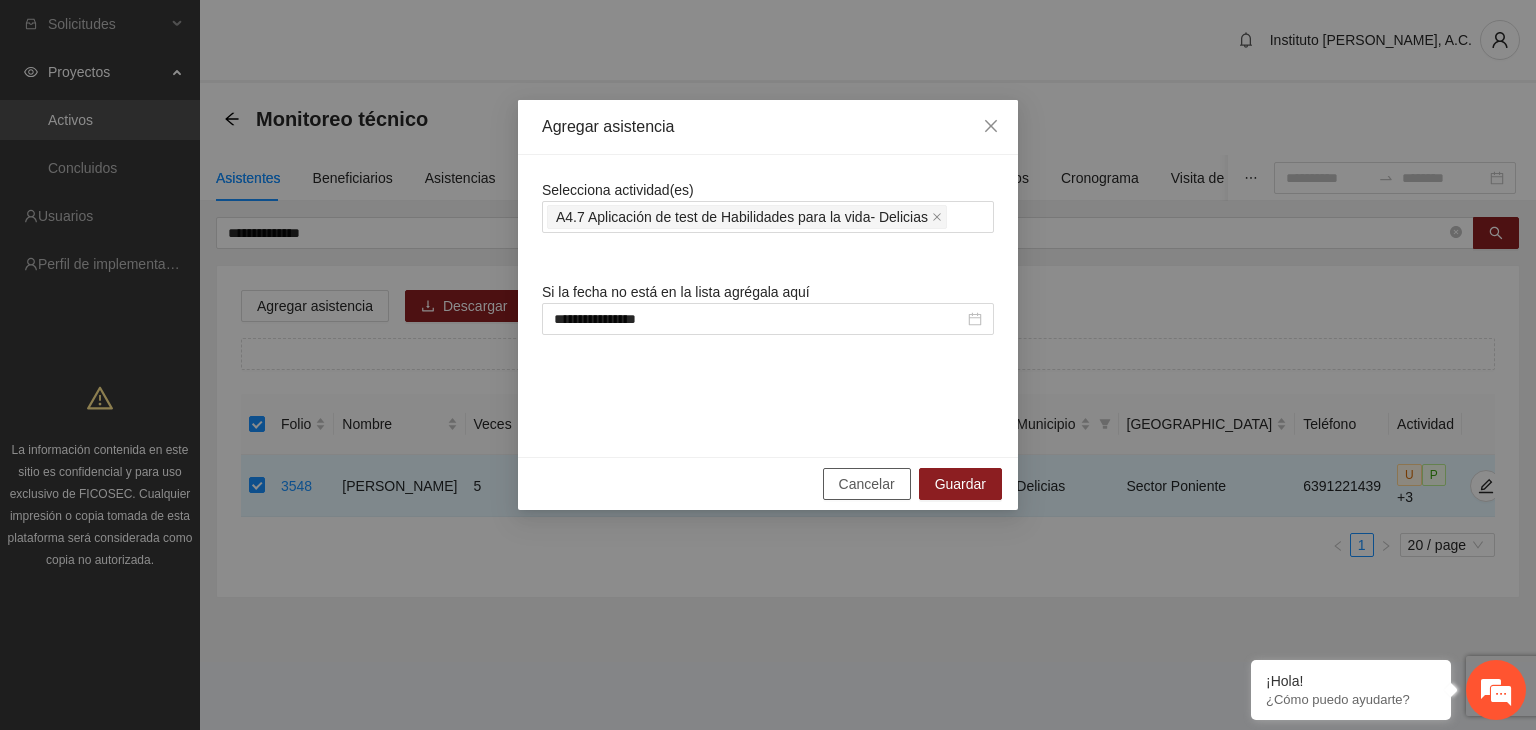 type 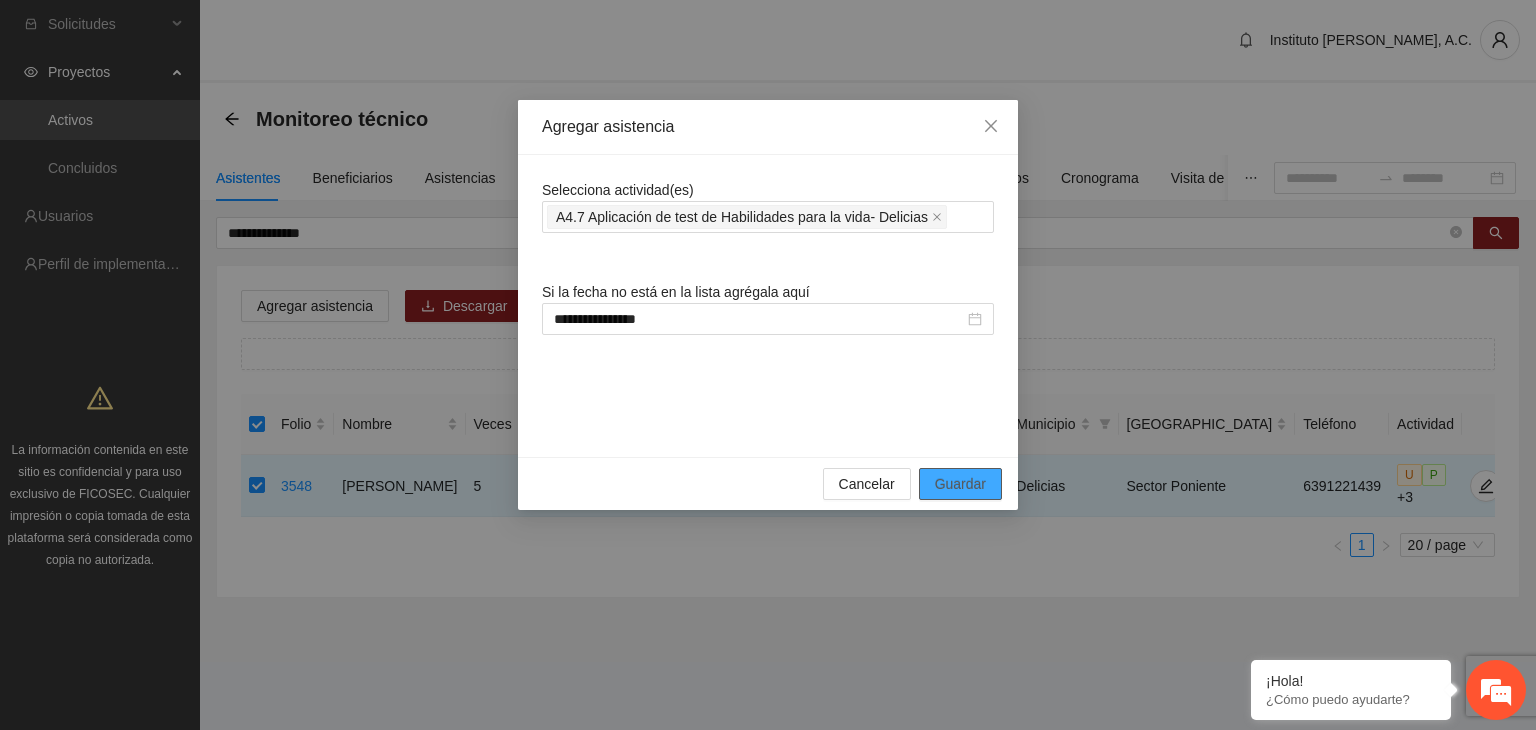 type 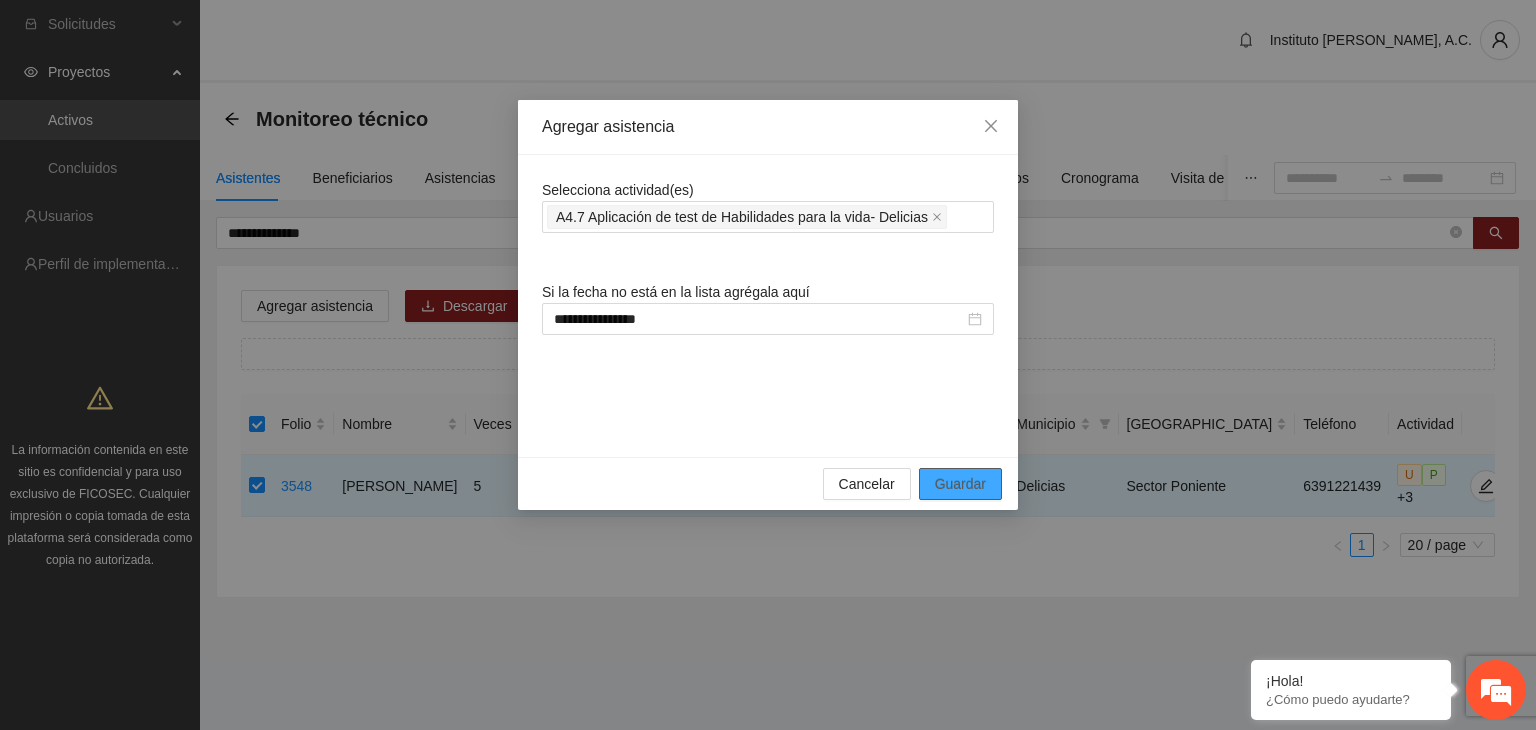 click on "Guardar" at bounding box center [960, 484] 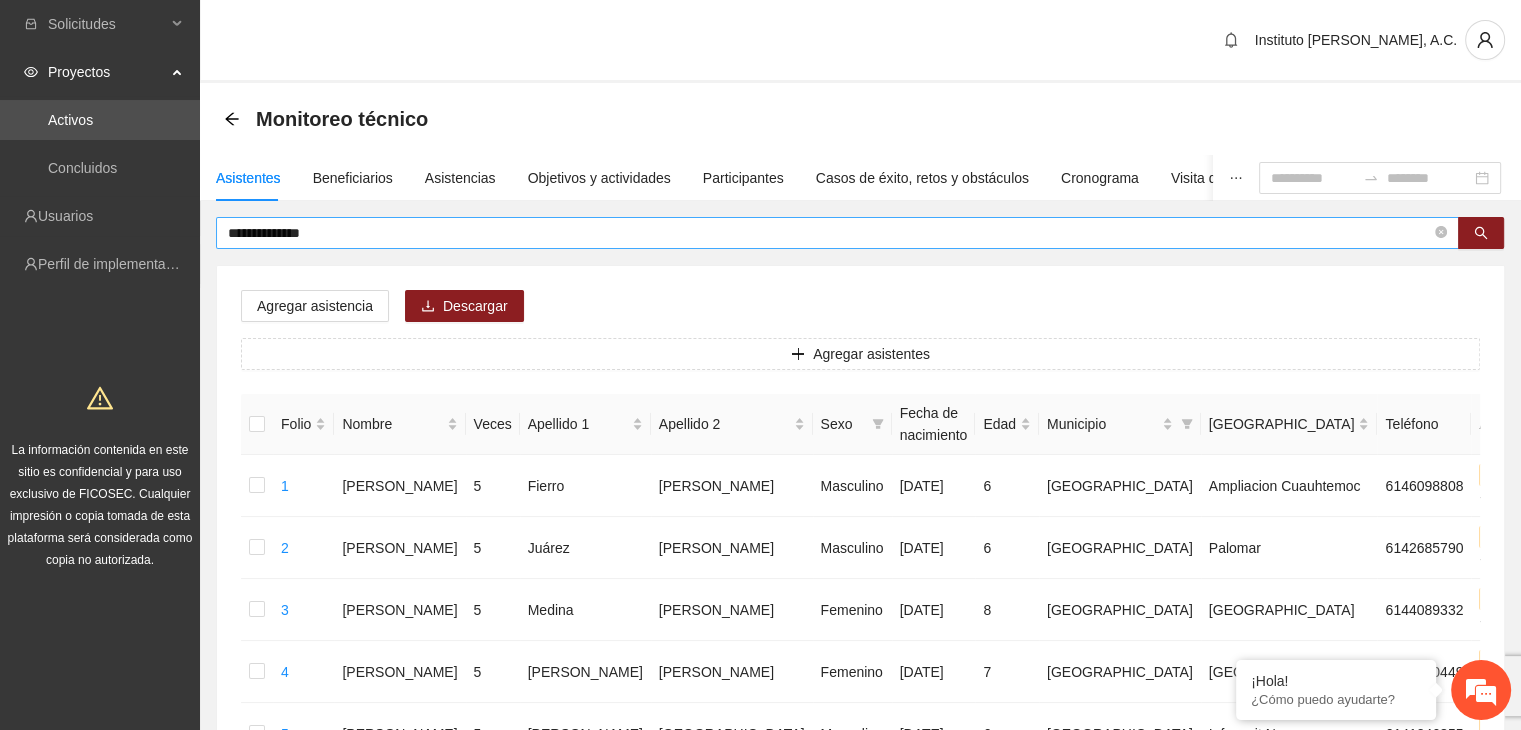 click on "**********" at bounding box center [829, 233] 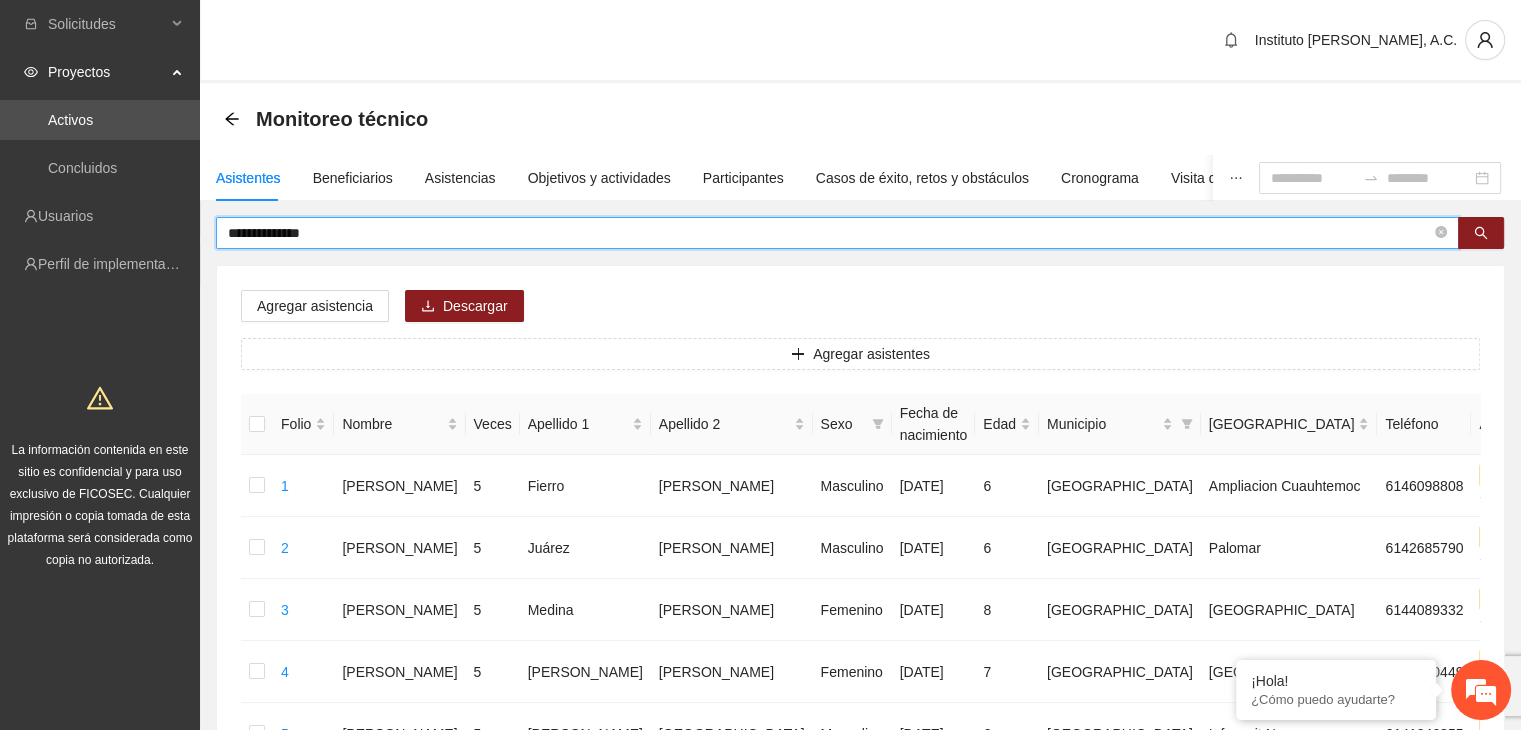click on "**********" at bounding box center [829, 233] 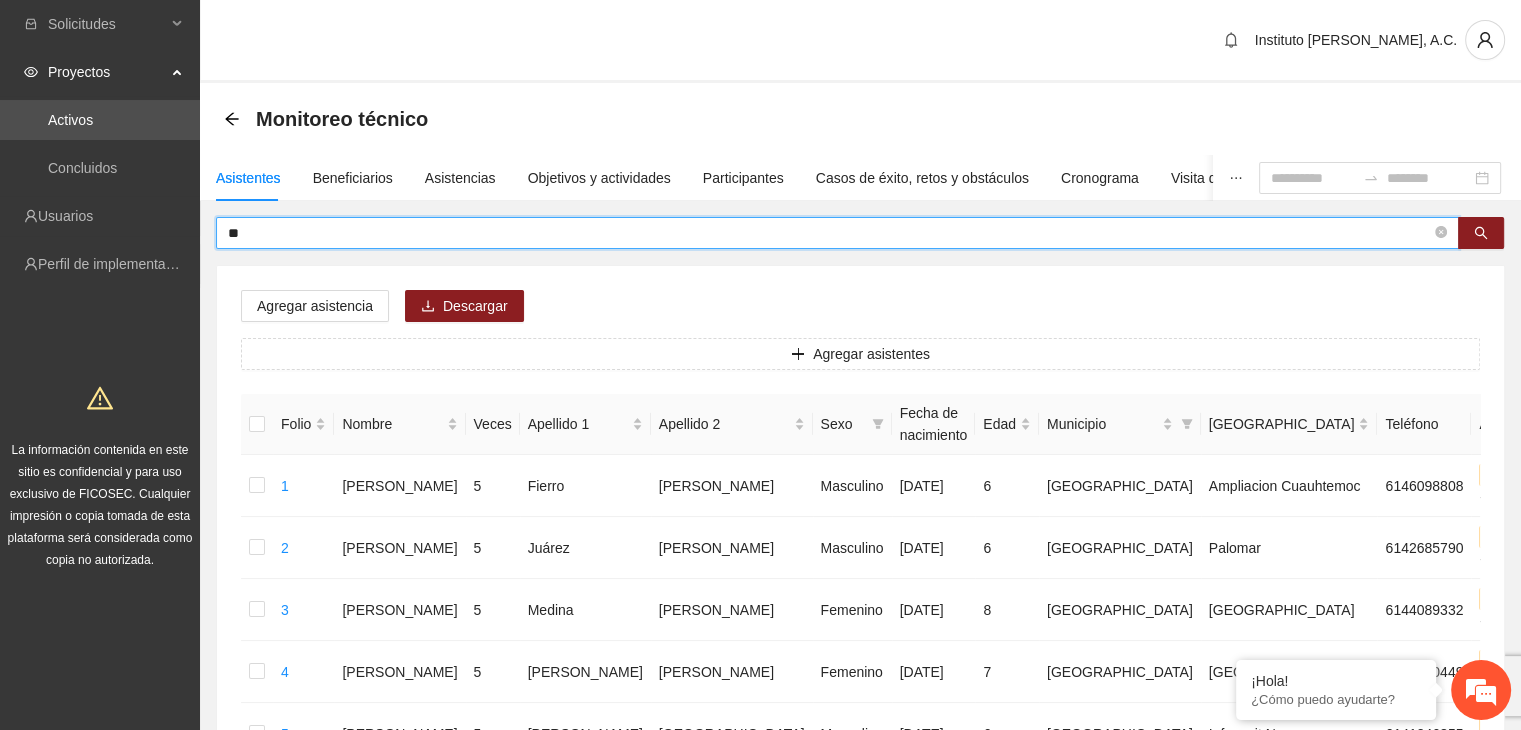 type on "*" 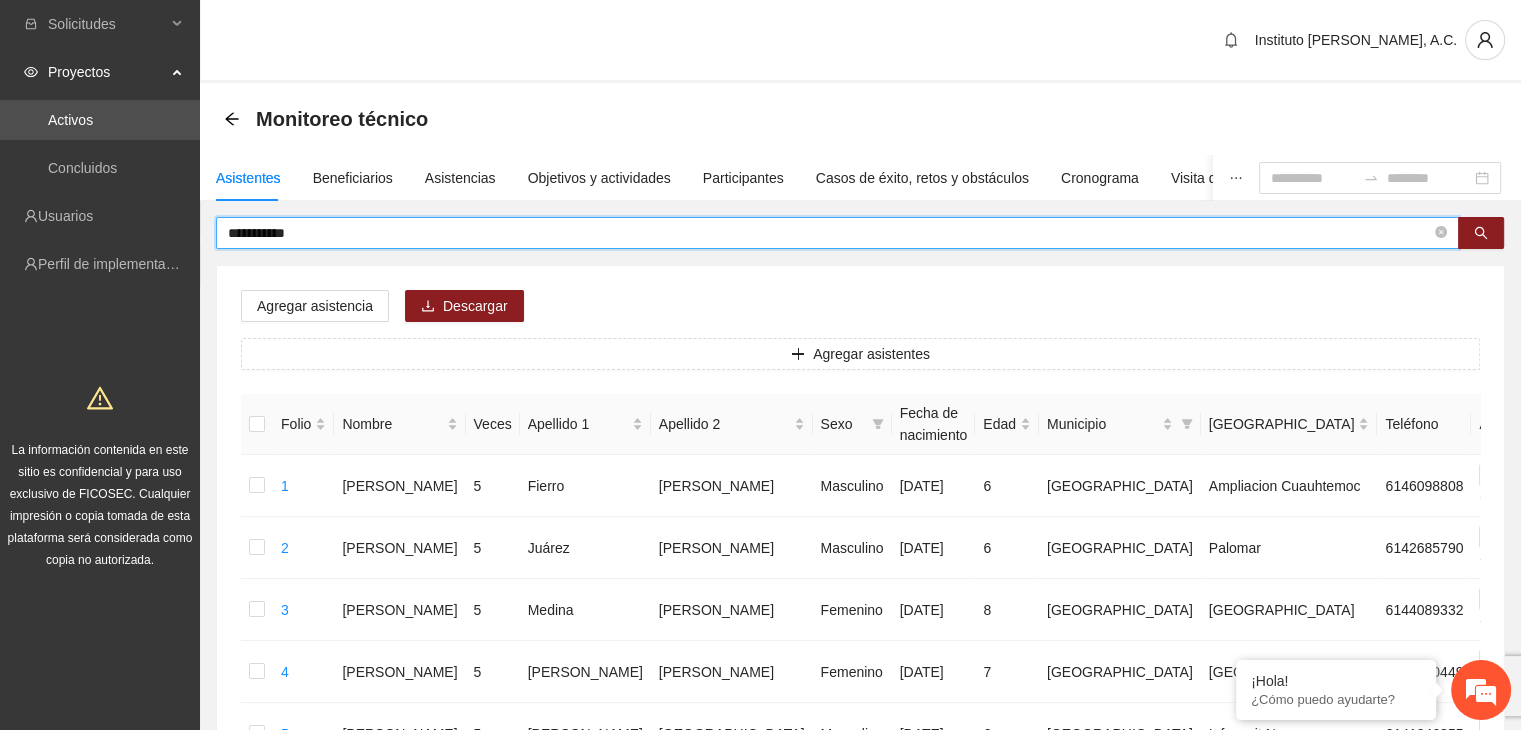 type on "**********" 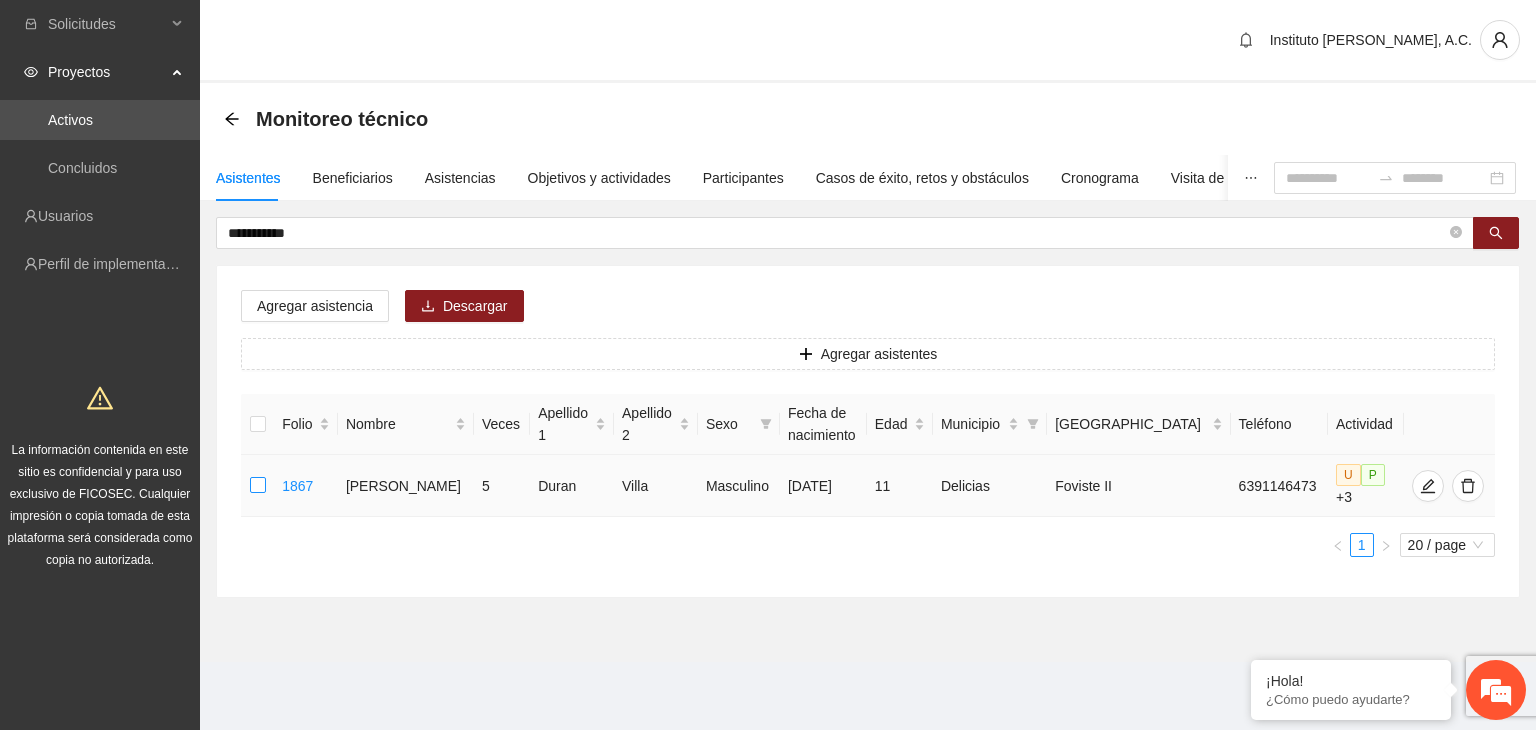 click at bounding box center (258, 486) 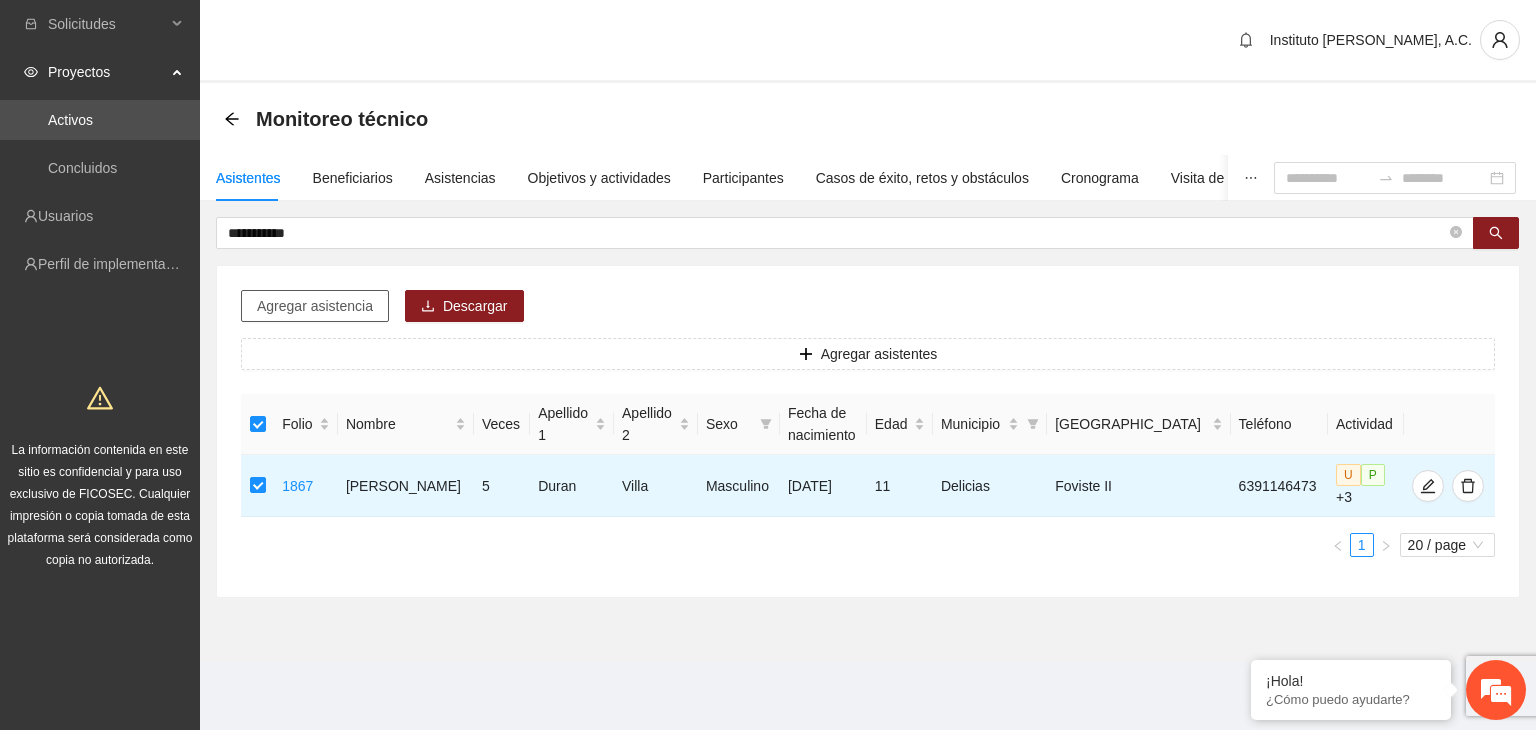 click on "Agregar asistencia" at bounding box center [315, 306] 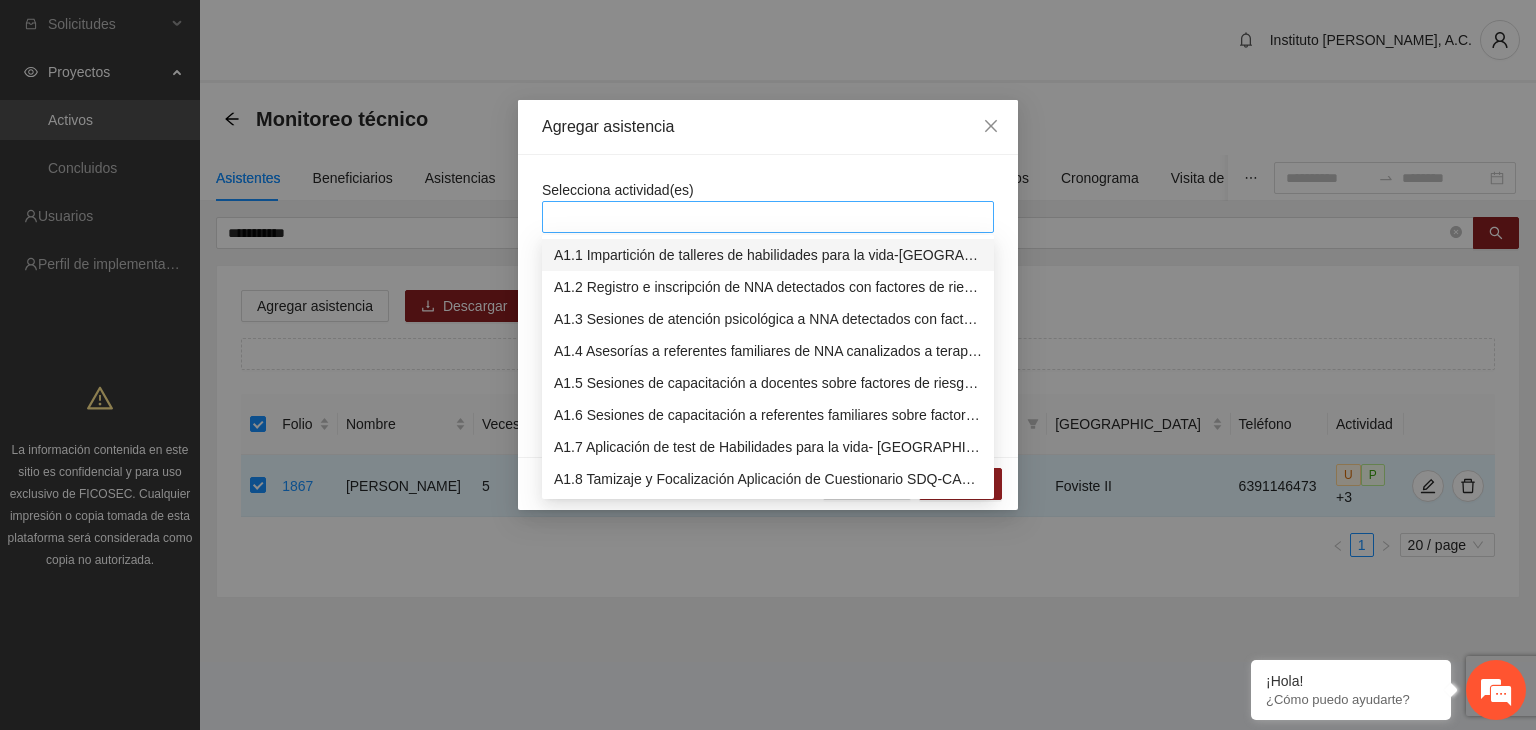 click at bounding box center (768, 217) 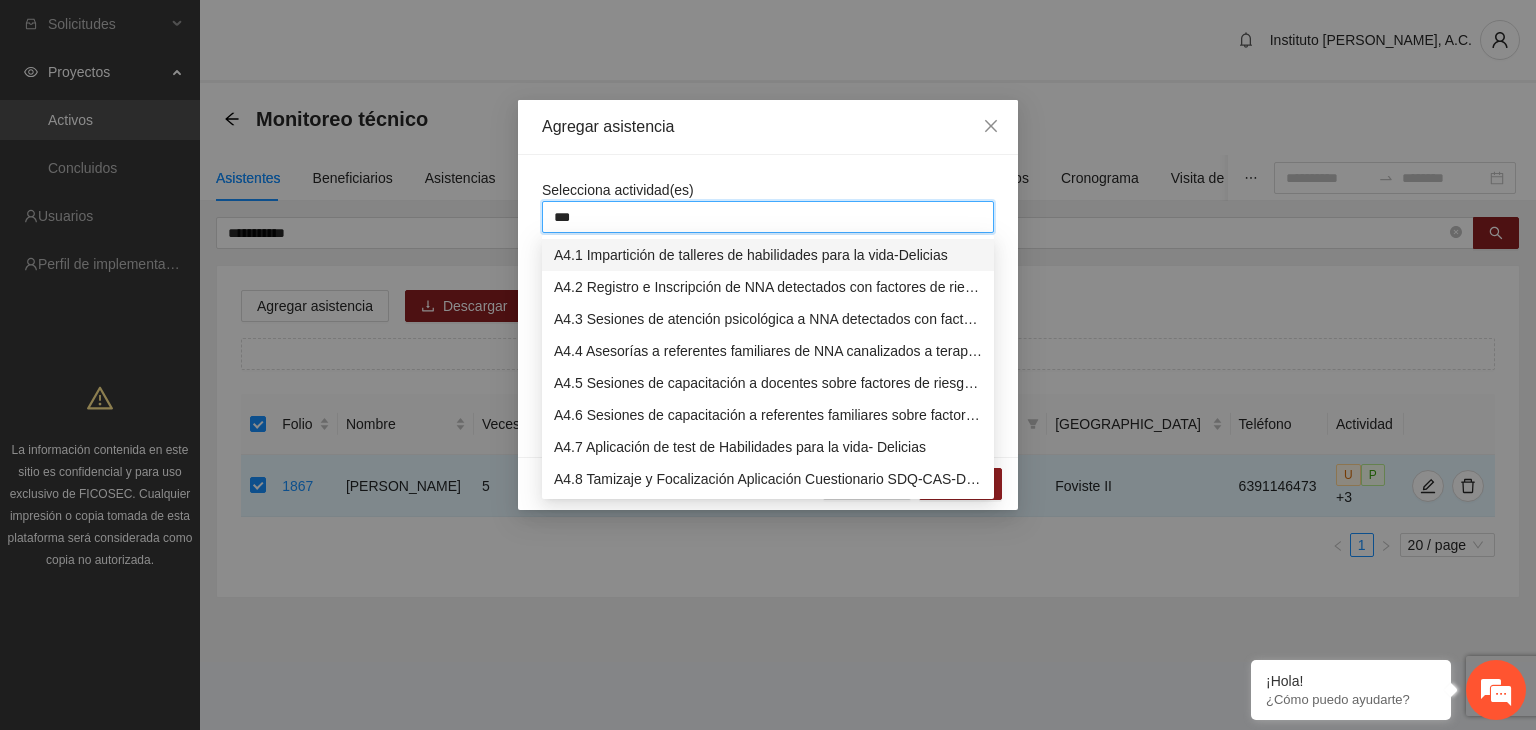 type on "****" 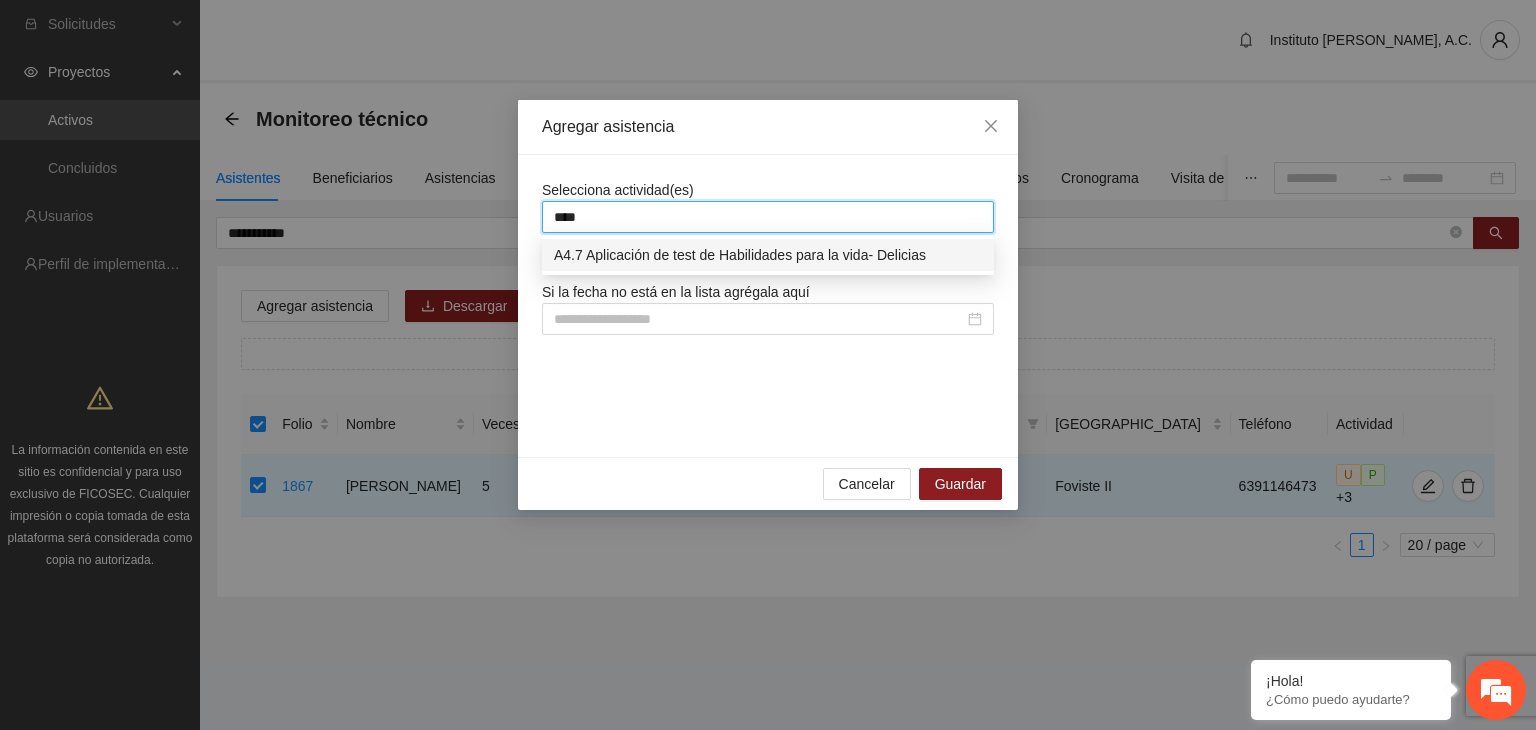 type 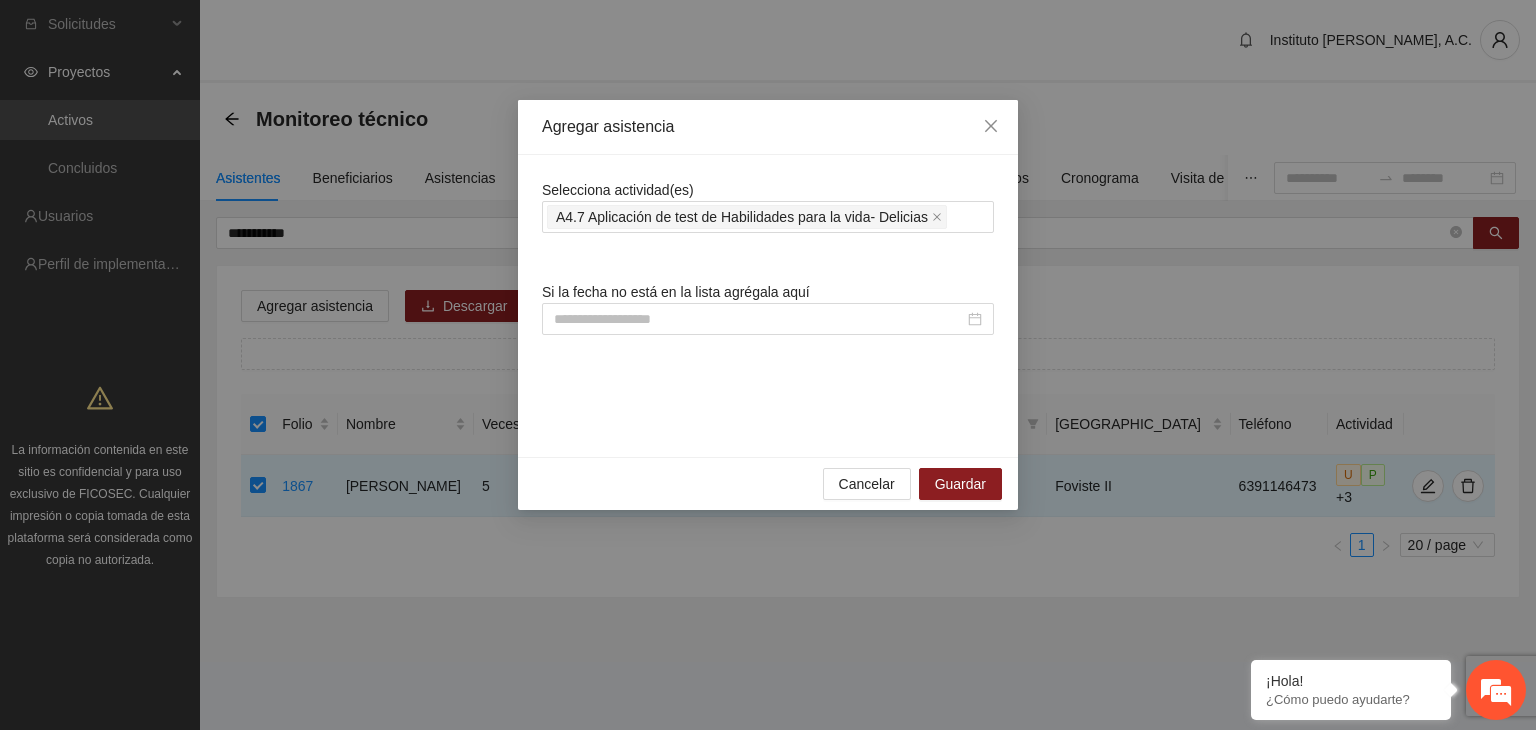click on "Selecciona actividad(es) A4.7 Aplicación de test de Habilidades para la vida- Delicias   Si la fecha no está en la lista agrégala aquí" at bounding box center [768, 306] 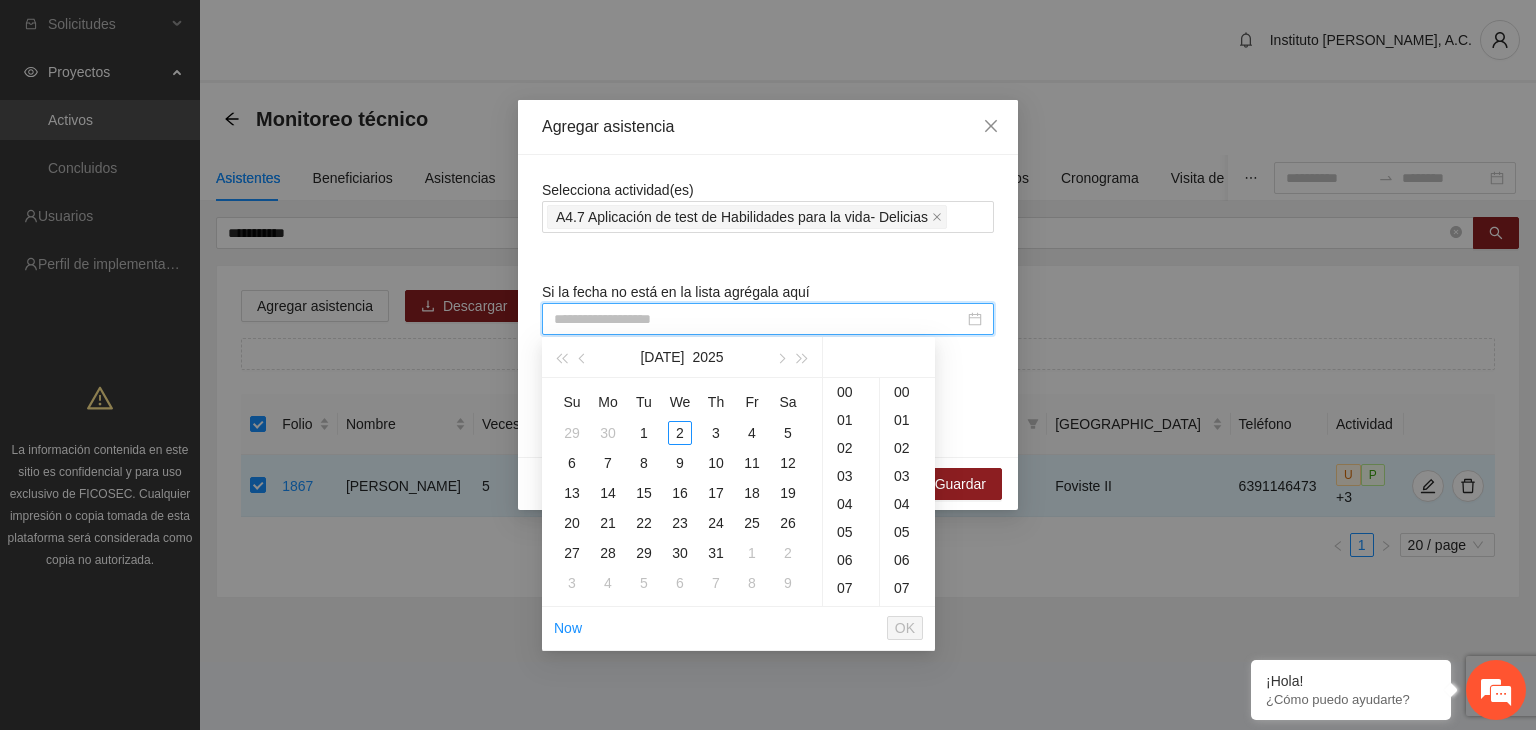 click at bounding box center (759, 319) 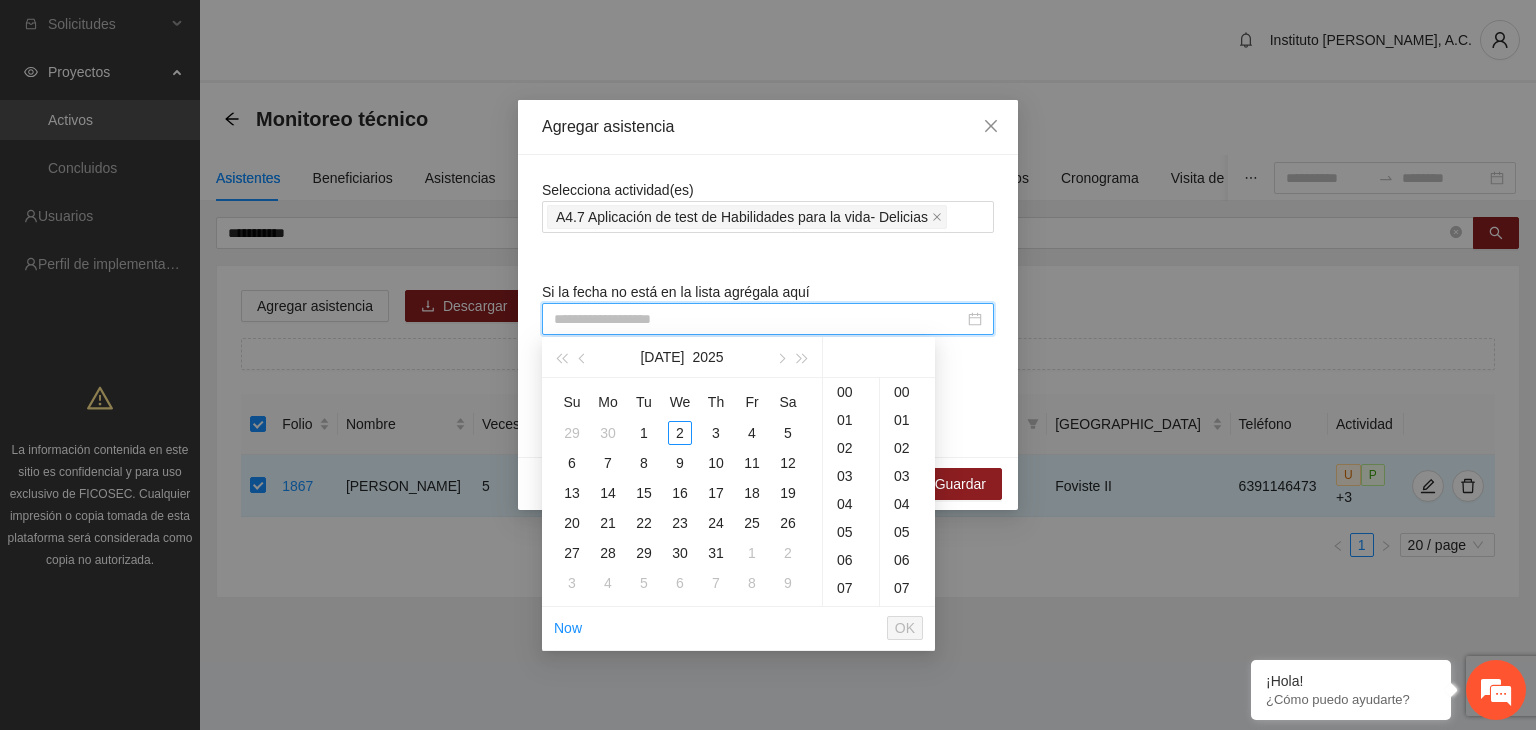 paste on "**********" 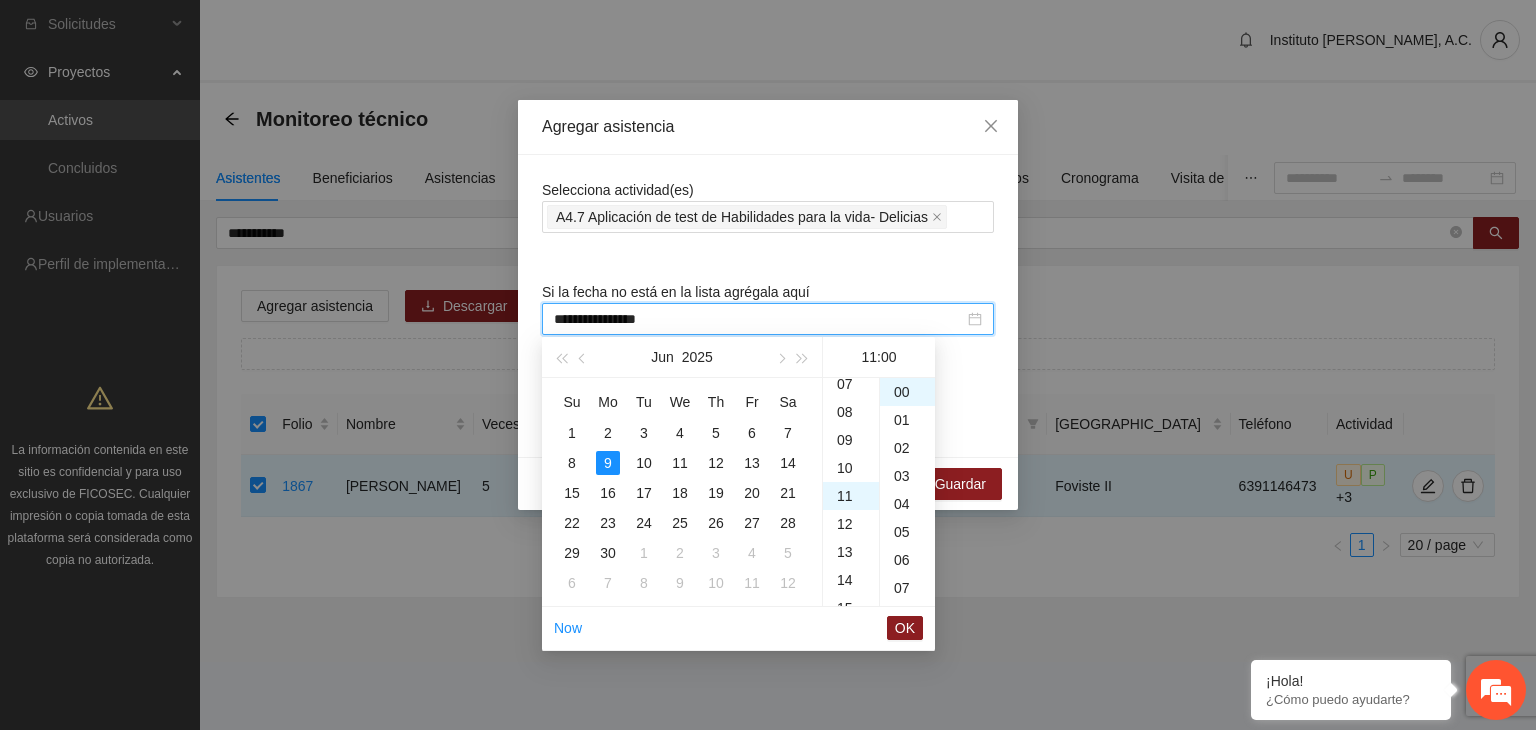 scroll, scrollTop: 308, scrollLeft: 0, axis: vertical 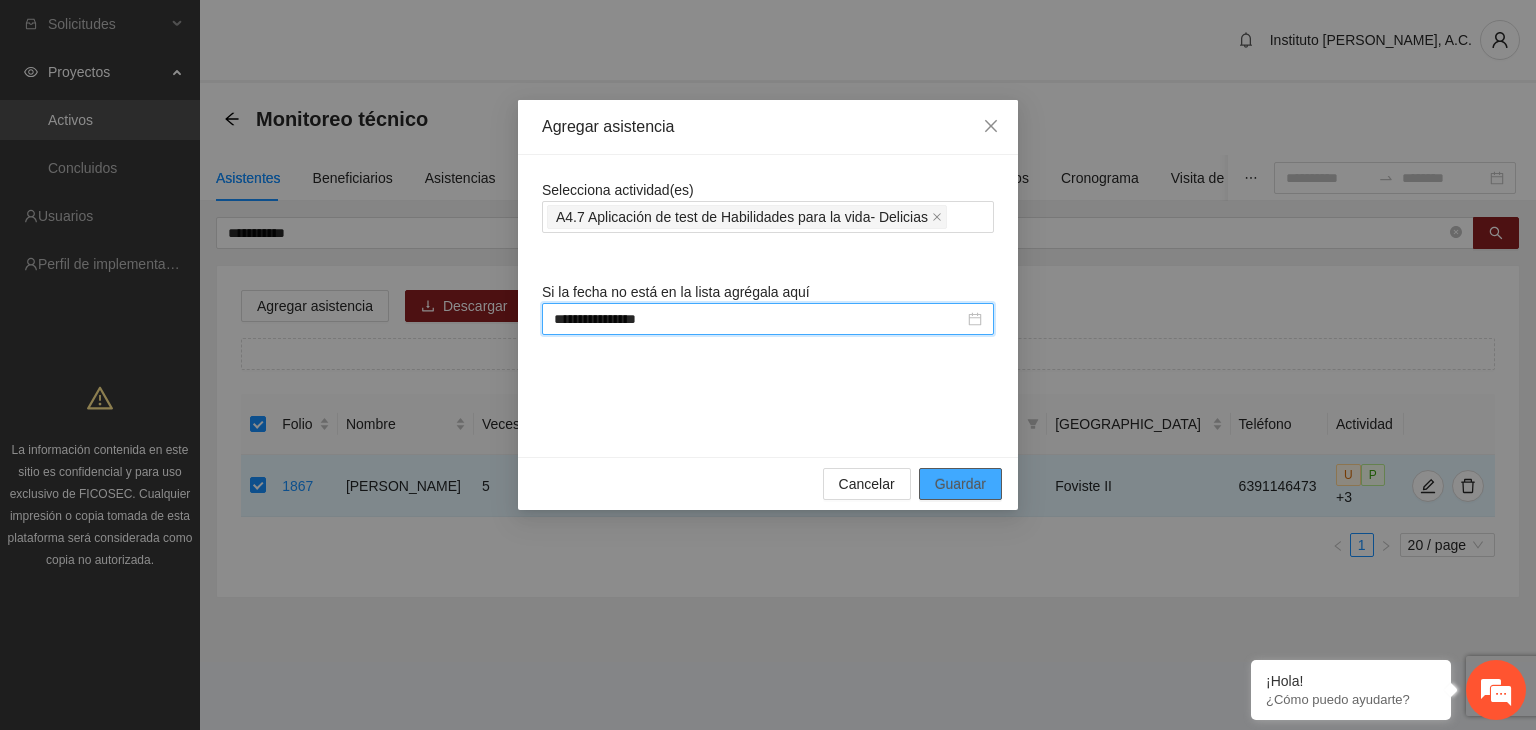 type on "**********" 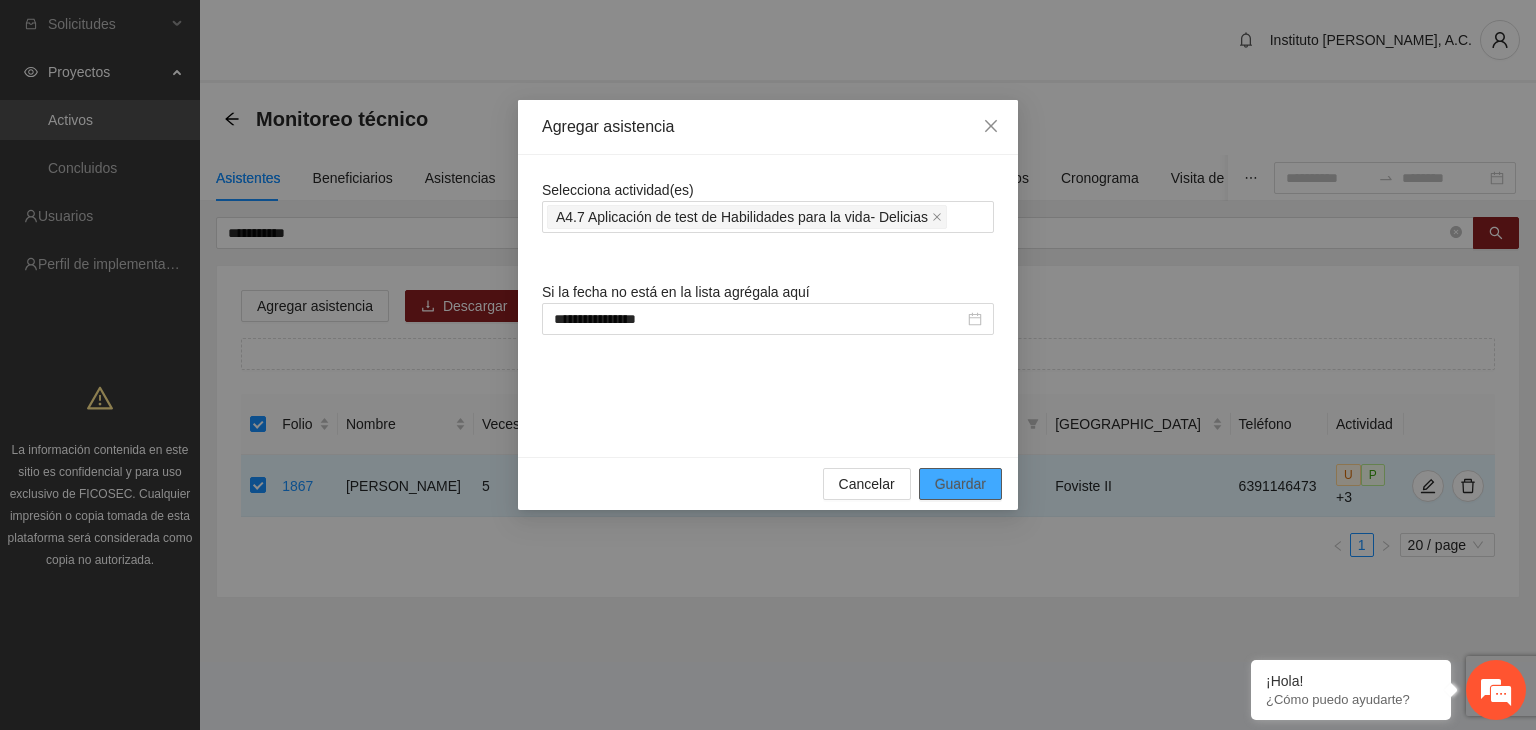 click on "Guardar" at bounding box center (960, 484) 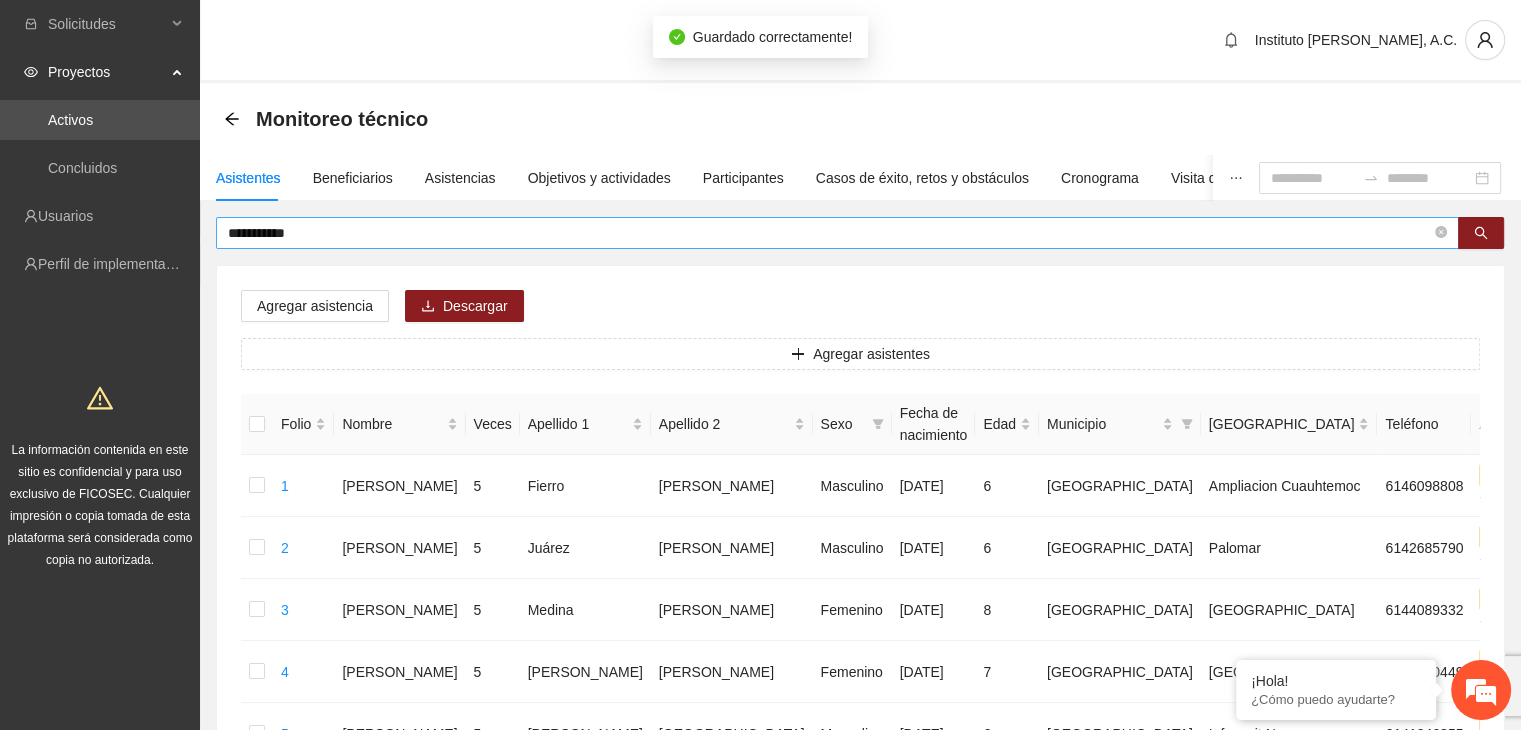 click on "**********" at bounding box center (829, 233) 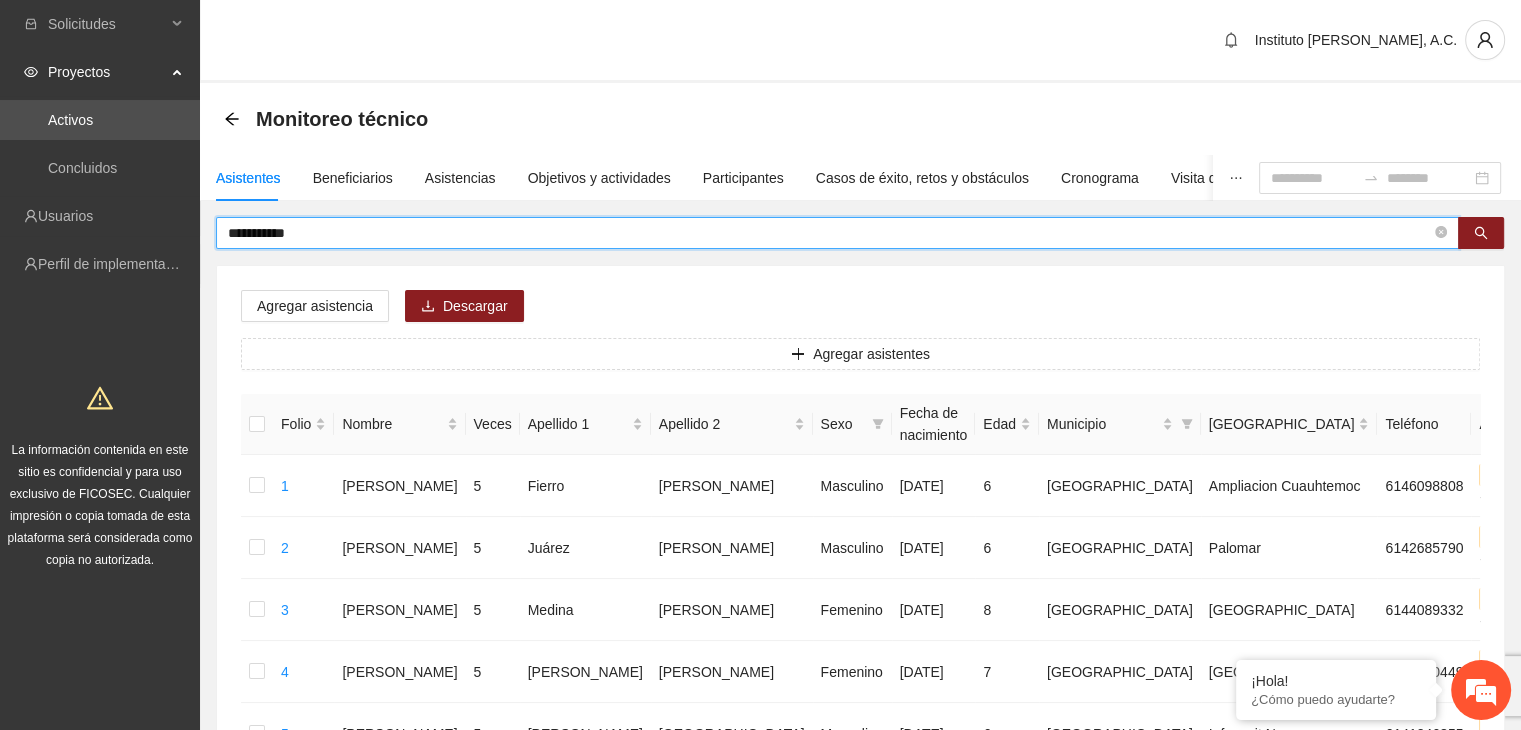 click on "**********" at bounding box center (829, 233) 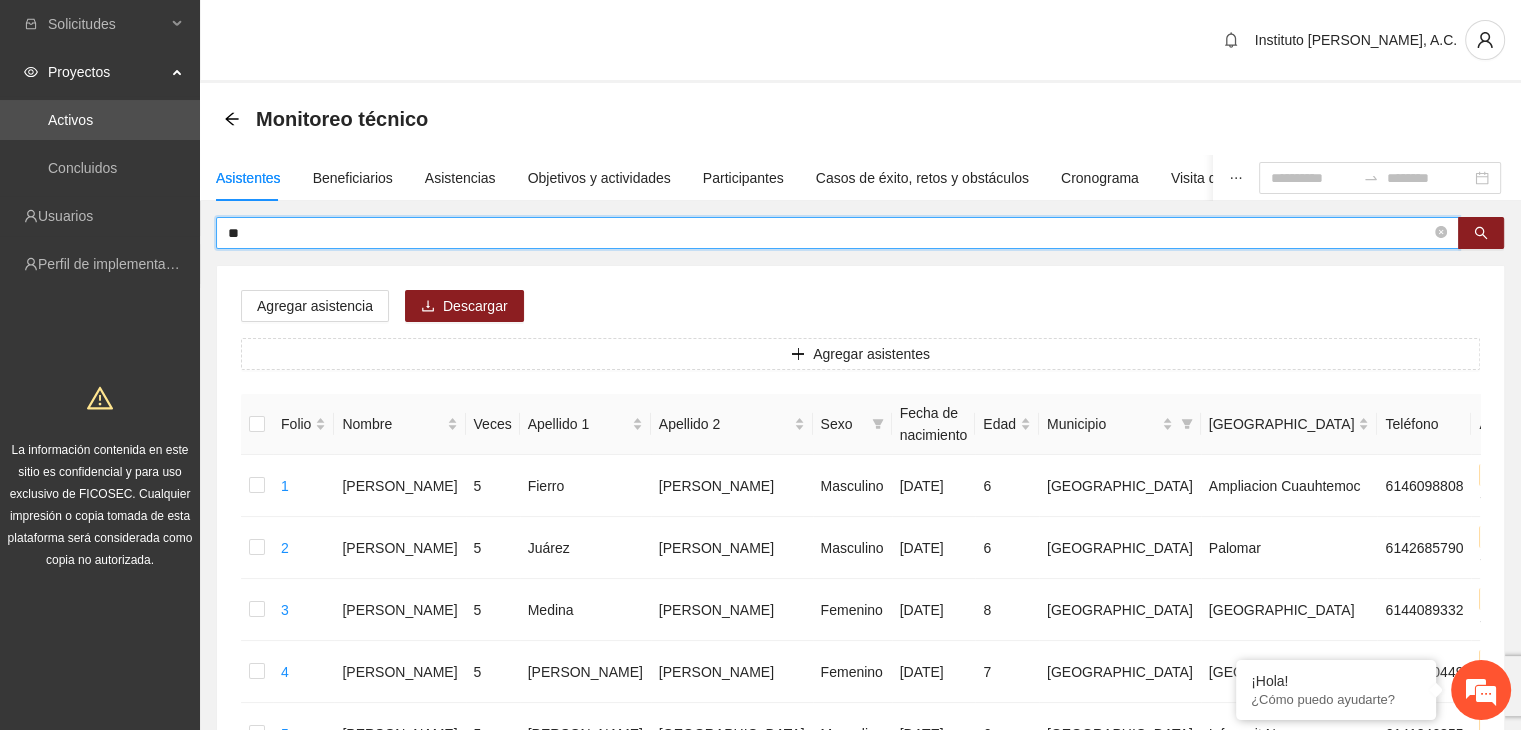 type on "*" 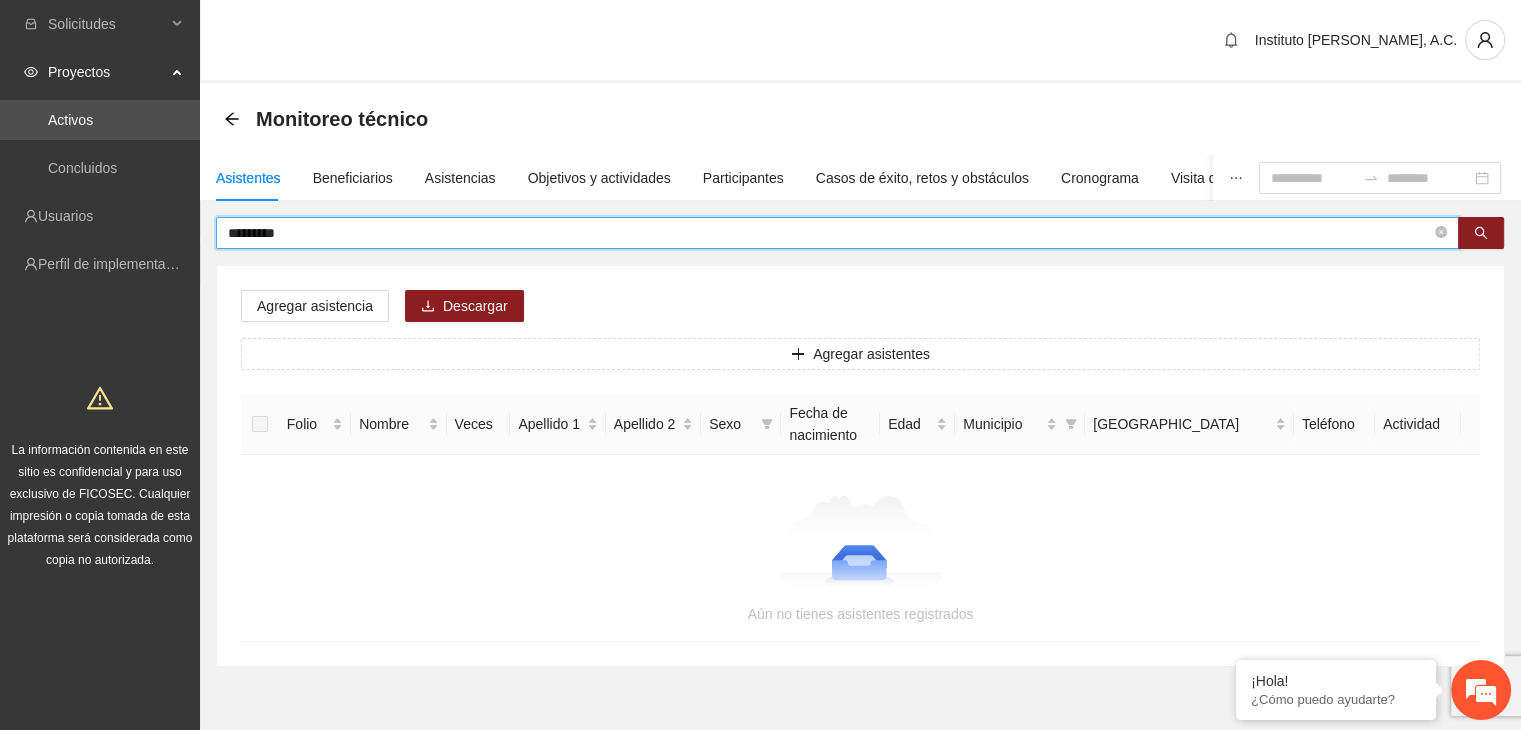 click on "*********" at bounding box center (829, 233) 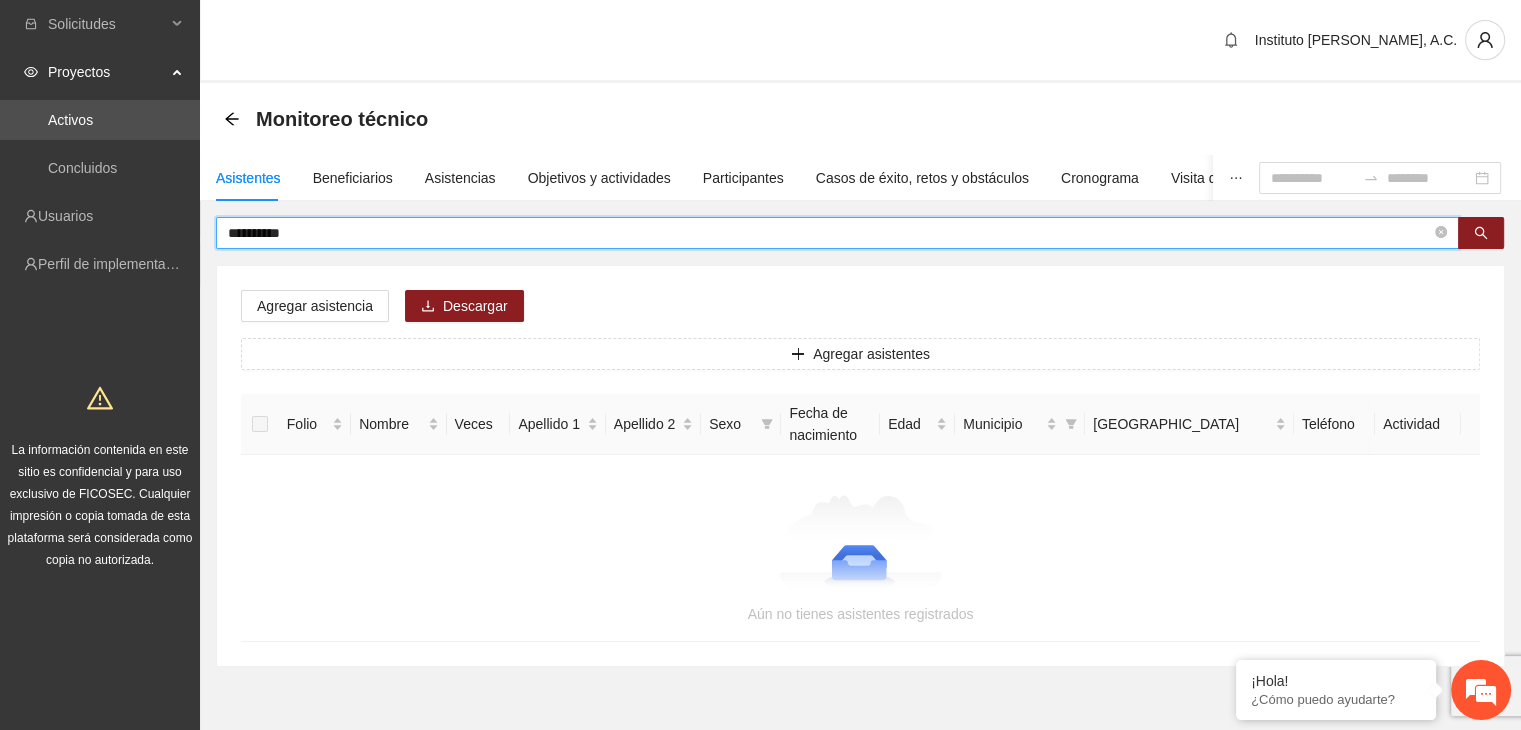 type on "**********" 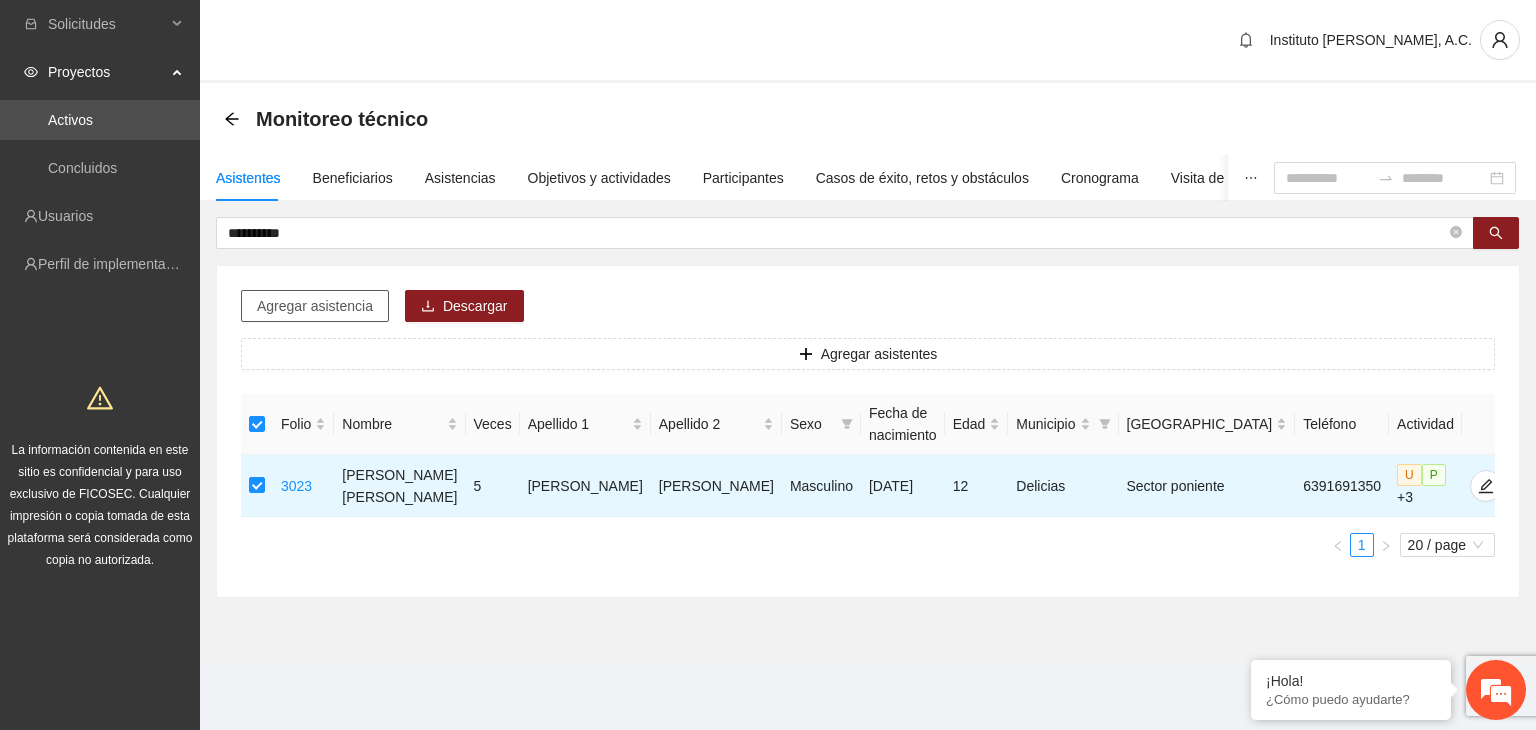 click on "Agregar asistencia" at bounding box center [315, 306] 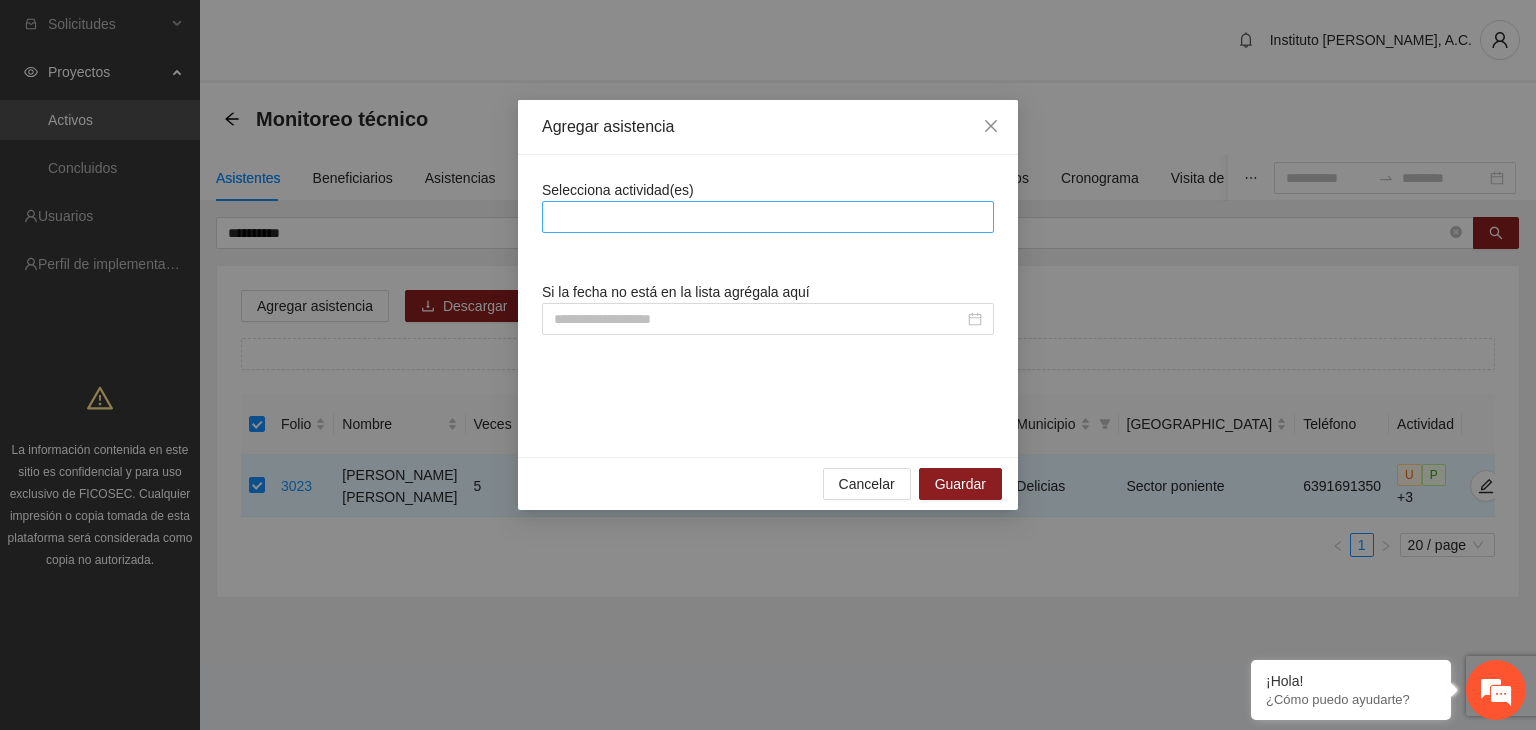 click at bounding box center (768, 217) 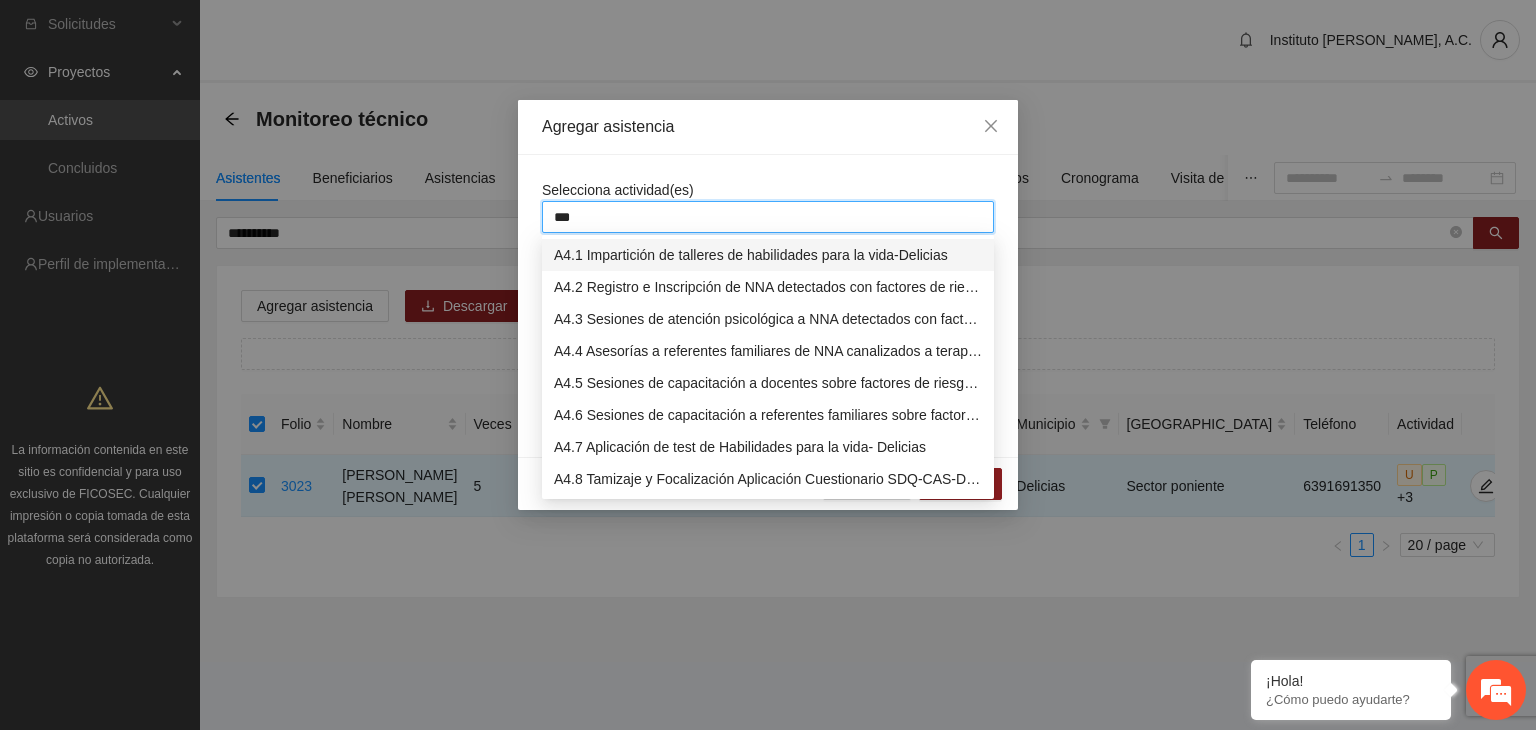 type on "****" 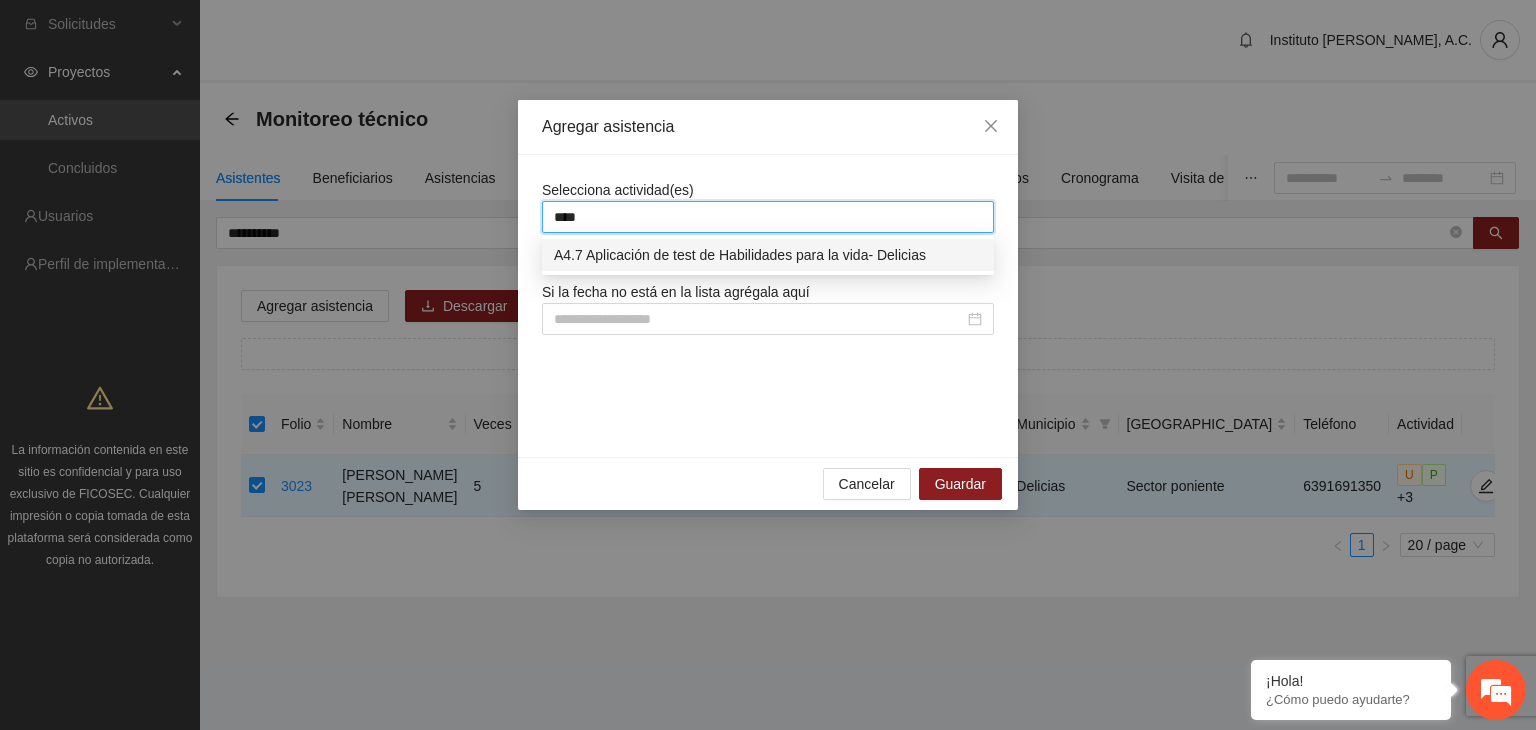 click on "A4.7 Aplicación de test de Habilidades para la vida- Delicias" at bounding box center [768, 255] 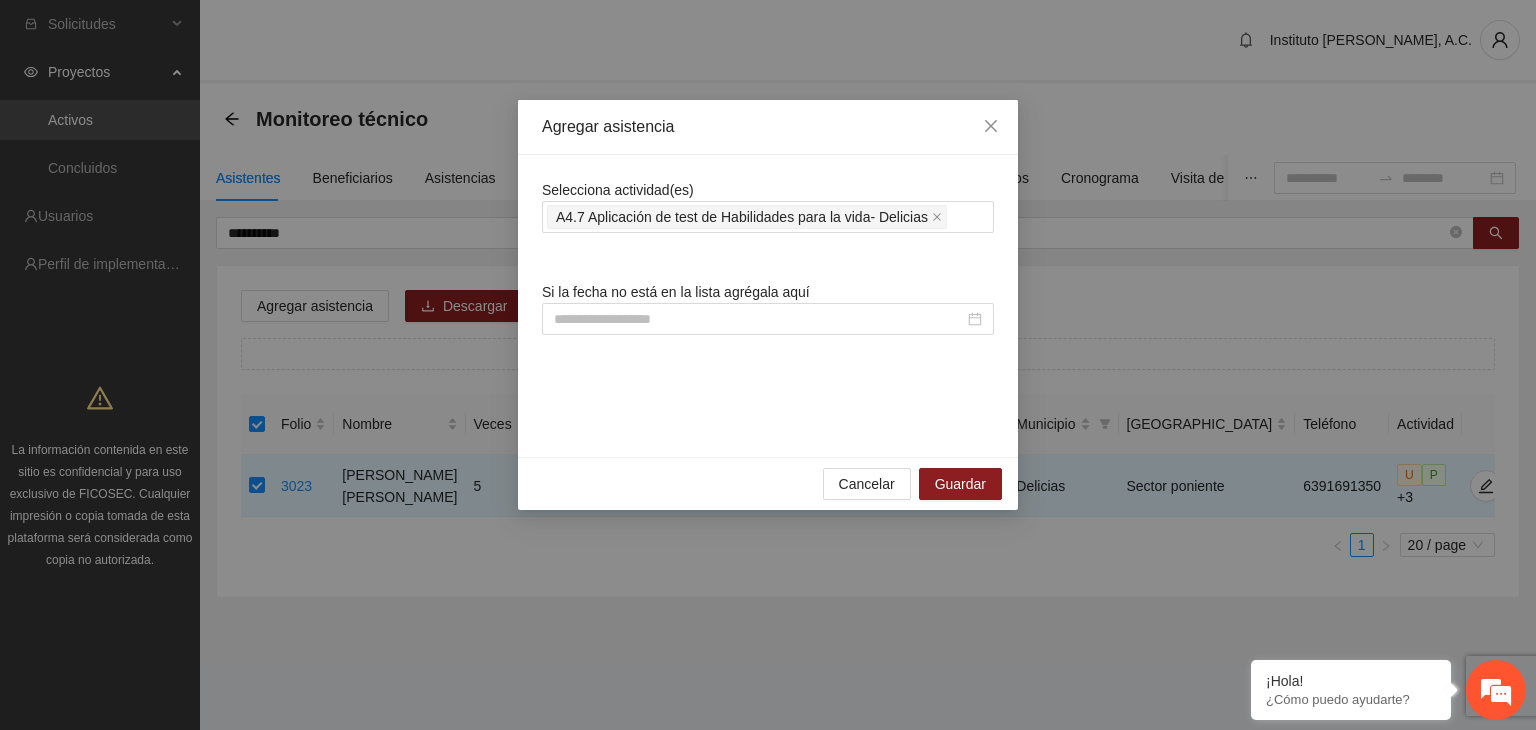 click on "Selecciona actividad(es) A4.7 Aplicación de test de Habilidades para la vida- Delicias   Si la fecha no está en la lista agrégala aquí" at bounding box center [768, 306] 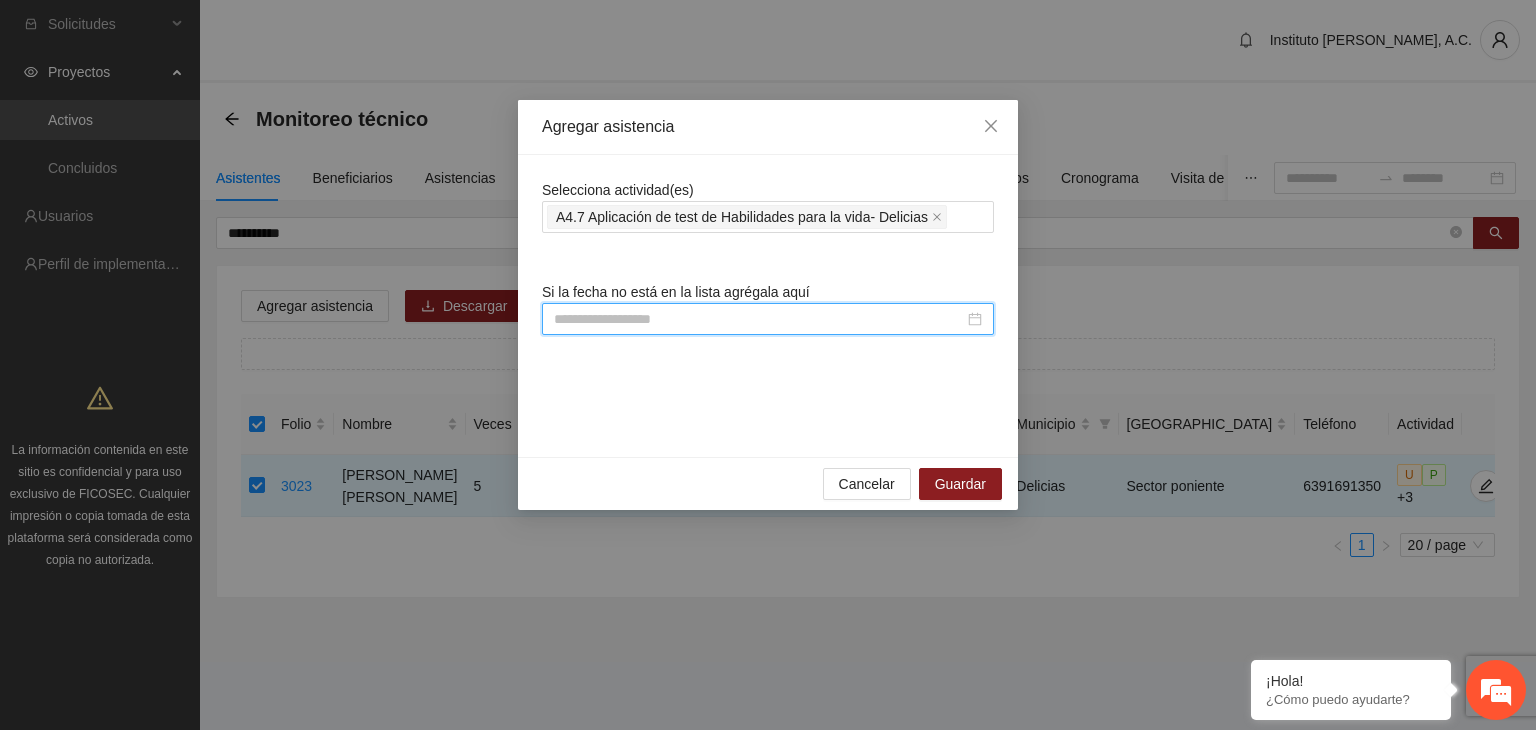 click at bounding box center [759, 319] 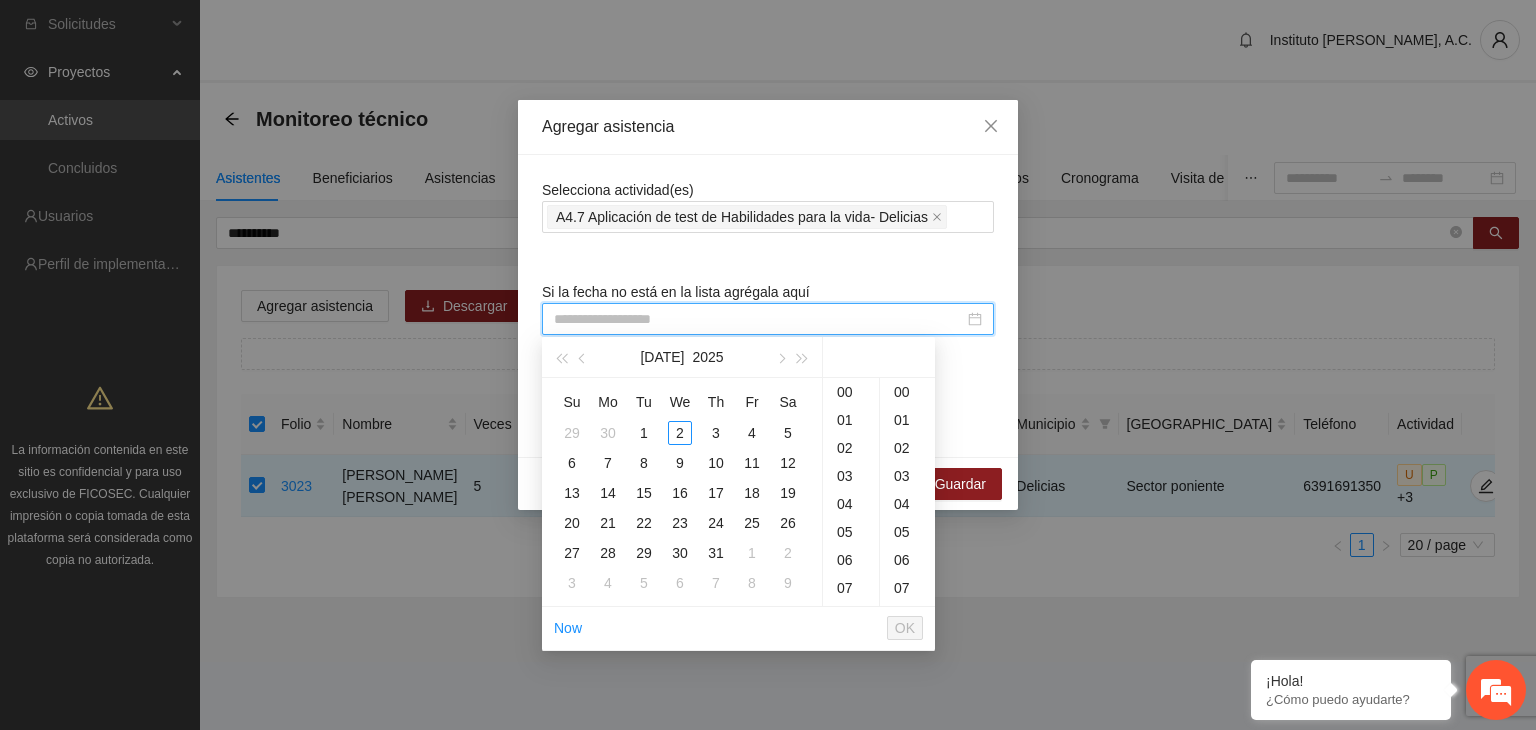 paste on "**********" 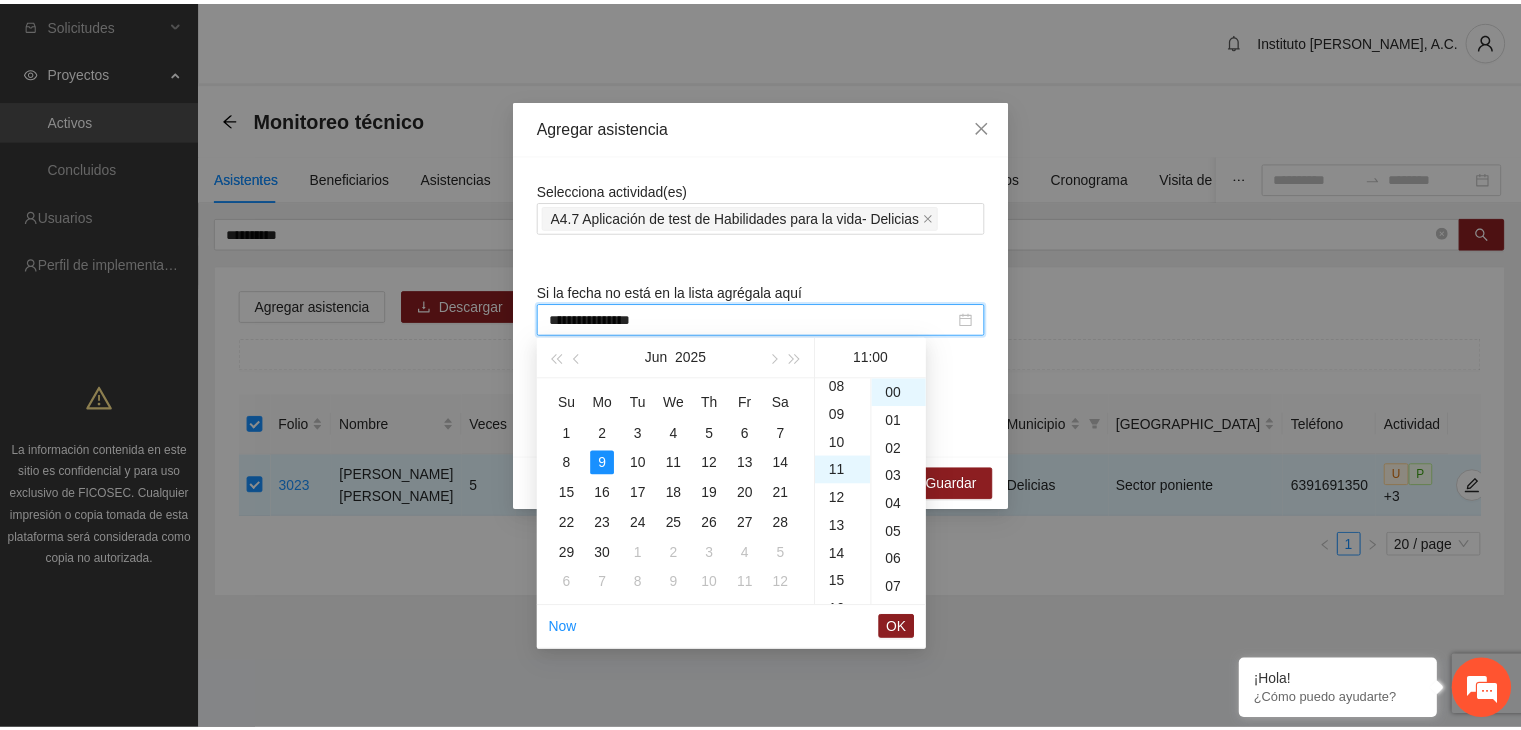 scroll, scrollTop: 308, scrollLeft: 0, axis: vertical 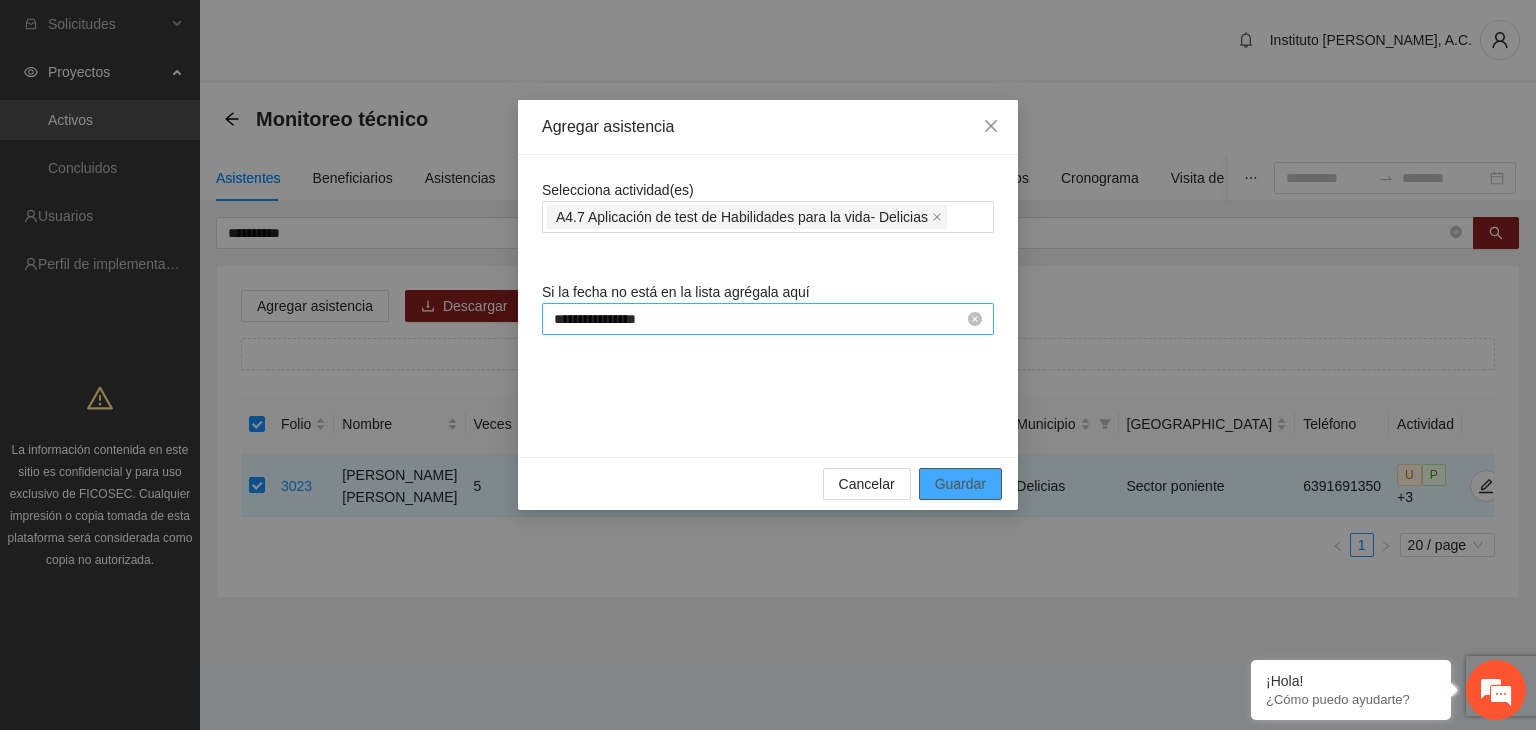 click on "Guardar" at bounding box center [960, 484] 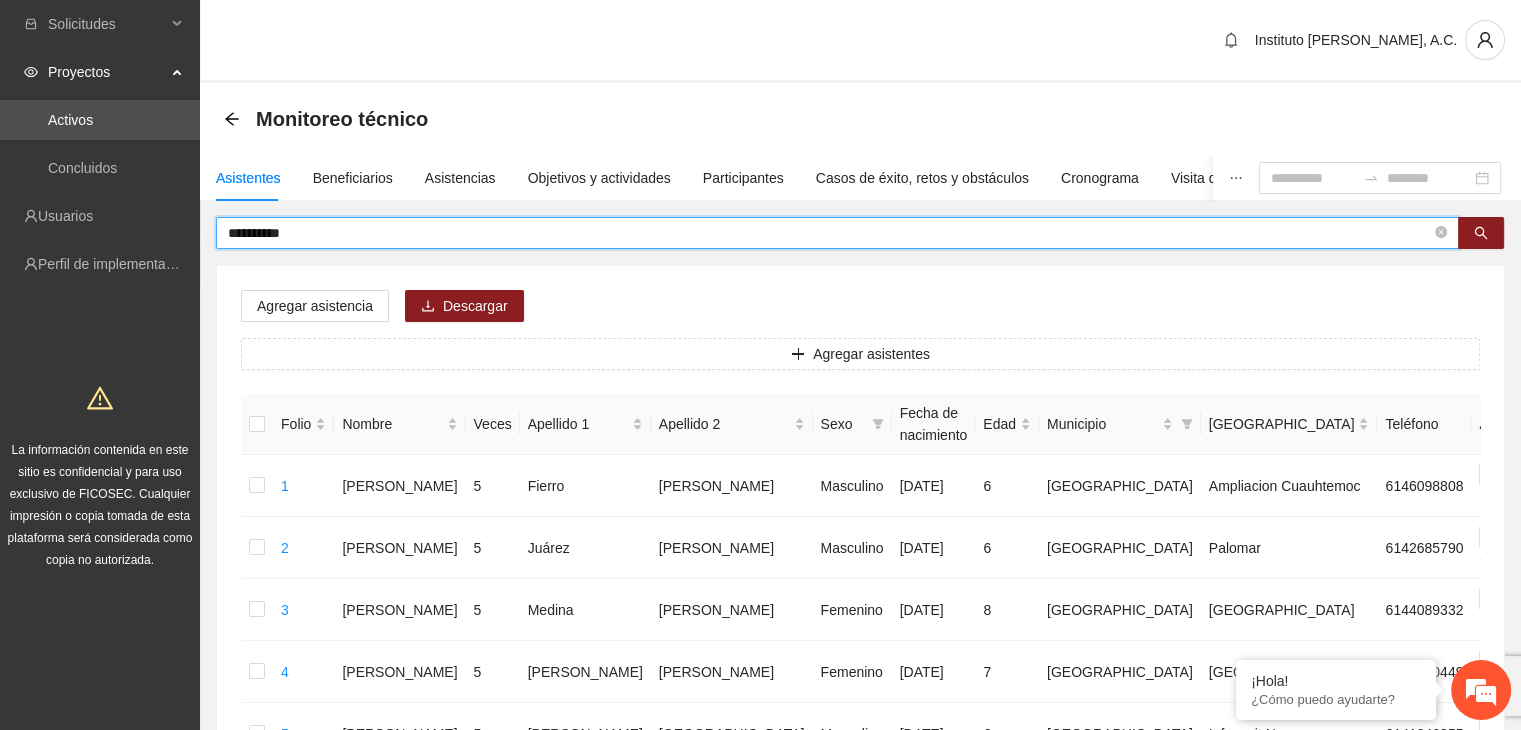 click on "**********" at bounding box center [829, 233] 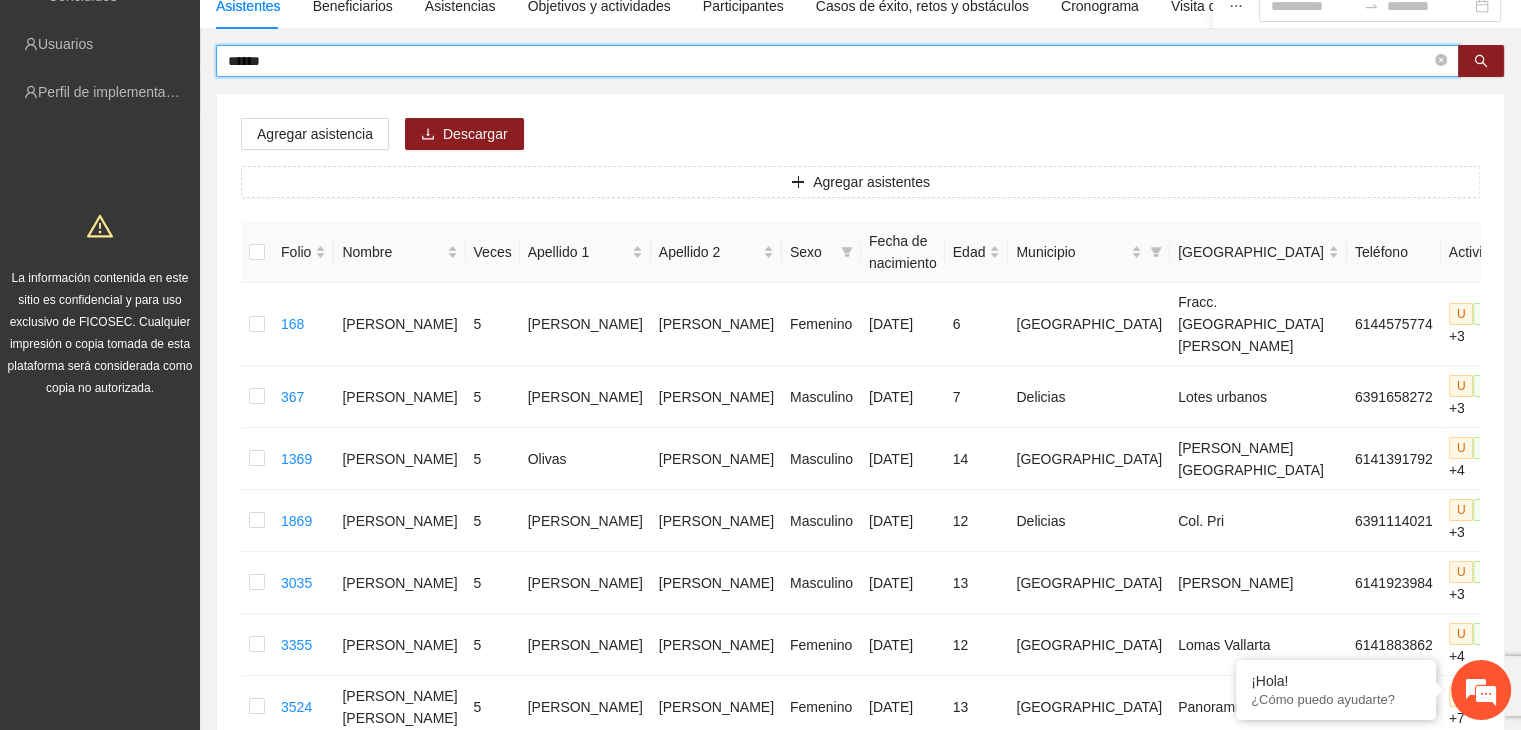 scroll, scrollTop: 198, scrollLeft: 0, axis: vertical 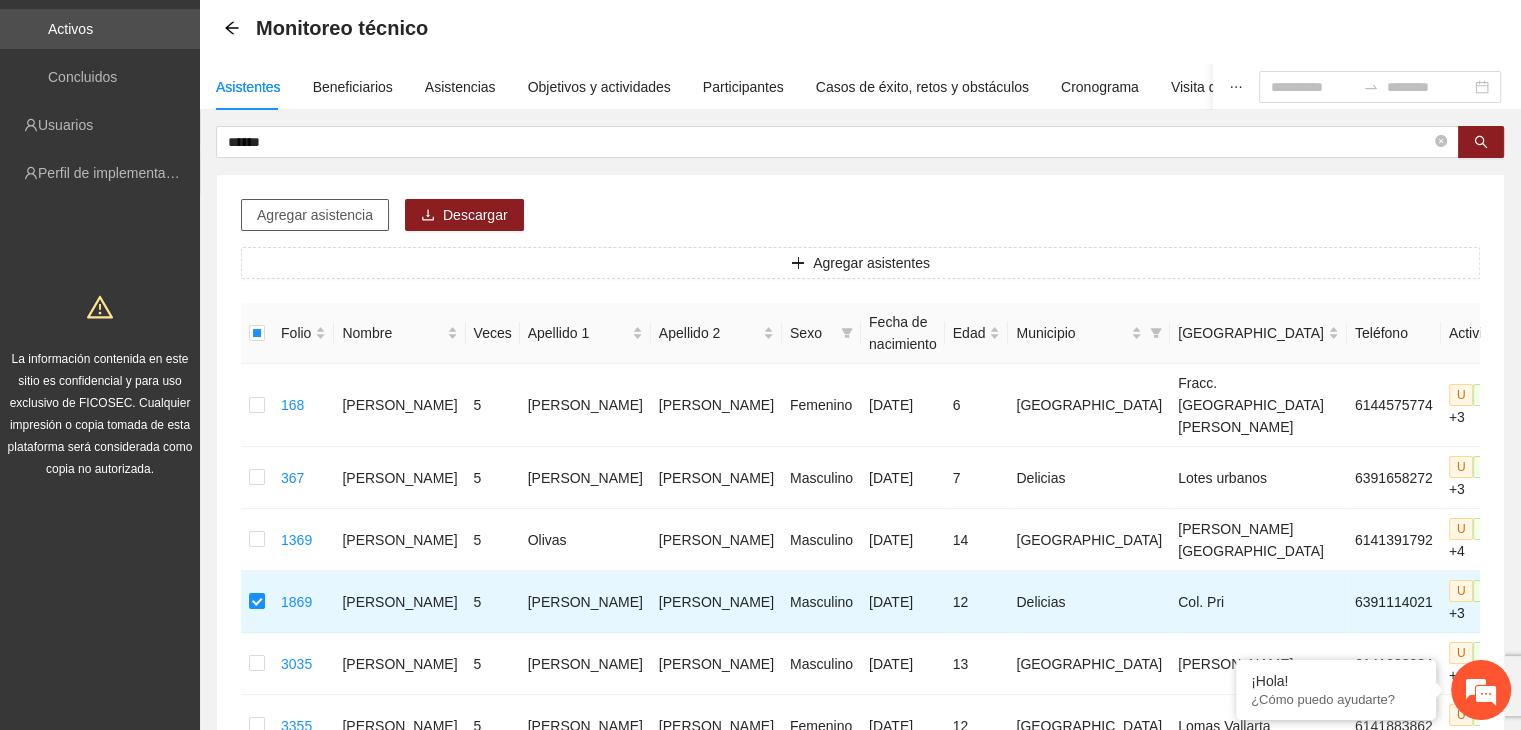 click on "Agregar asistencia" at bounding box center [315, 215] 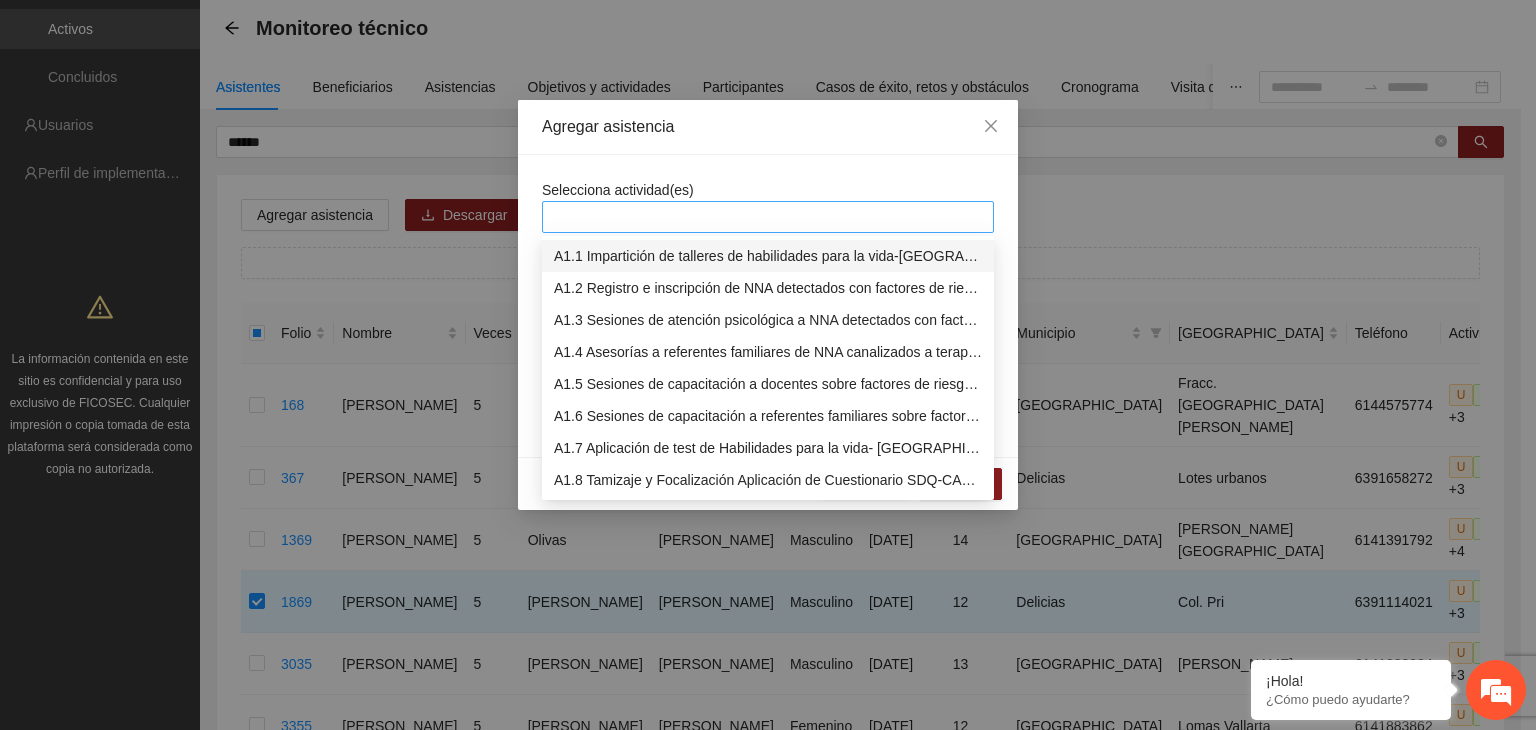 click at bounding box center (768, 217) 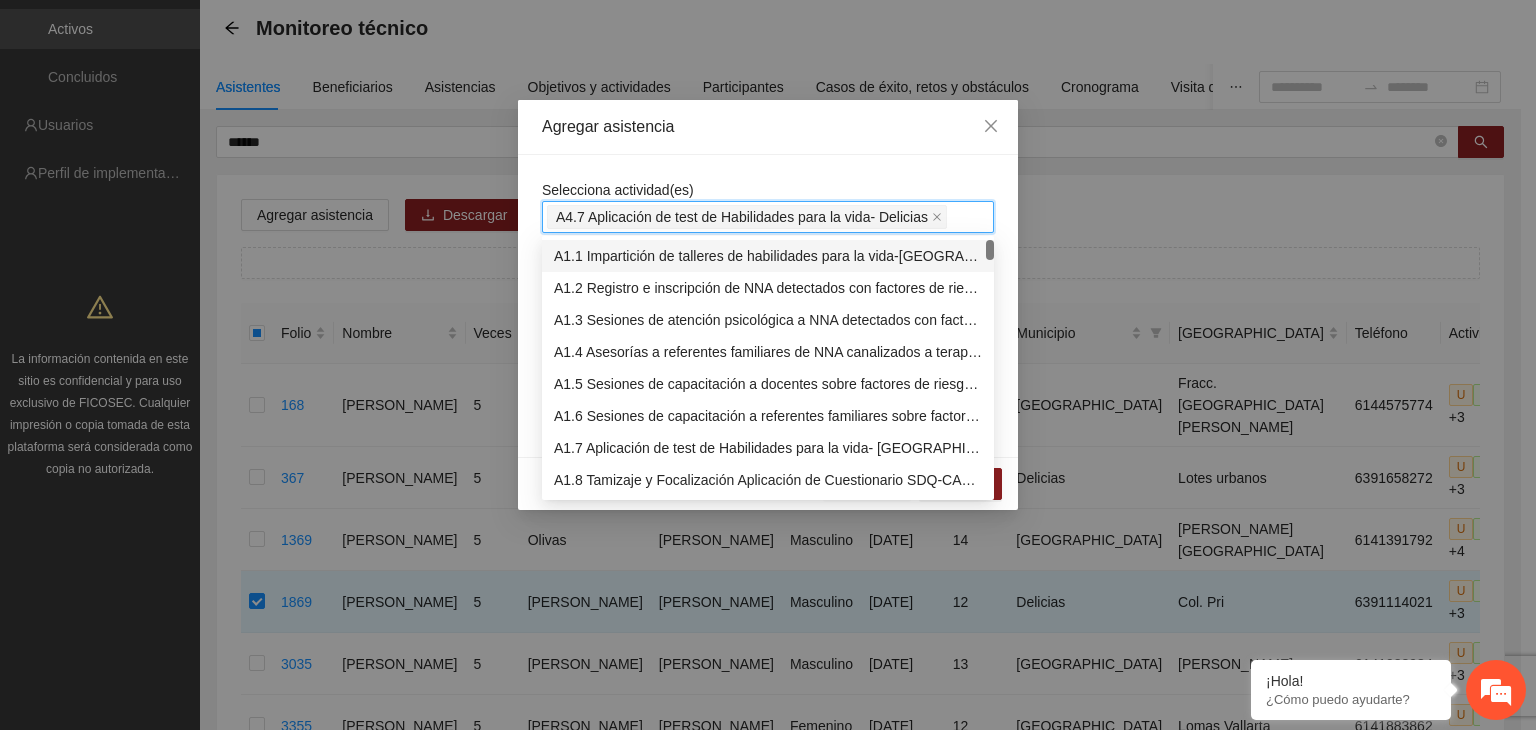 click on "Selecciona actividad(es) A4.7 Aplicación de test de Habilidades para la vida- Delicias A4.7 Aplicación de test de Habilidades para la vida- Delicias   Si la fecha no está en la lista agrégala aquí" at bounding box center (768, 306) 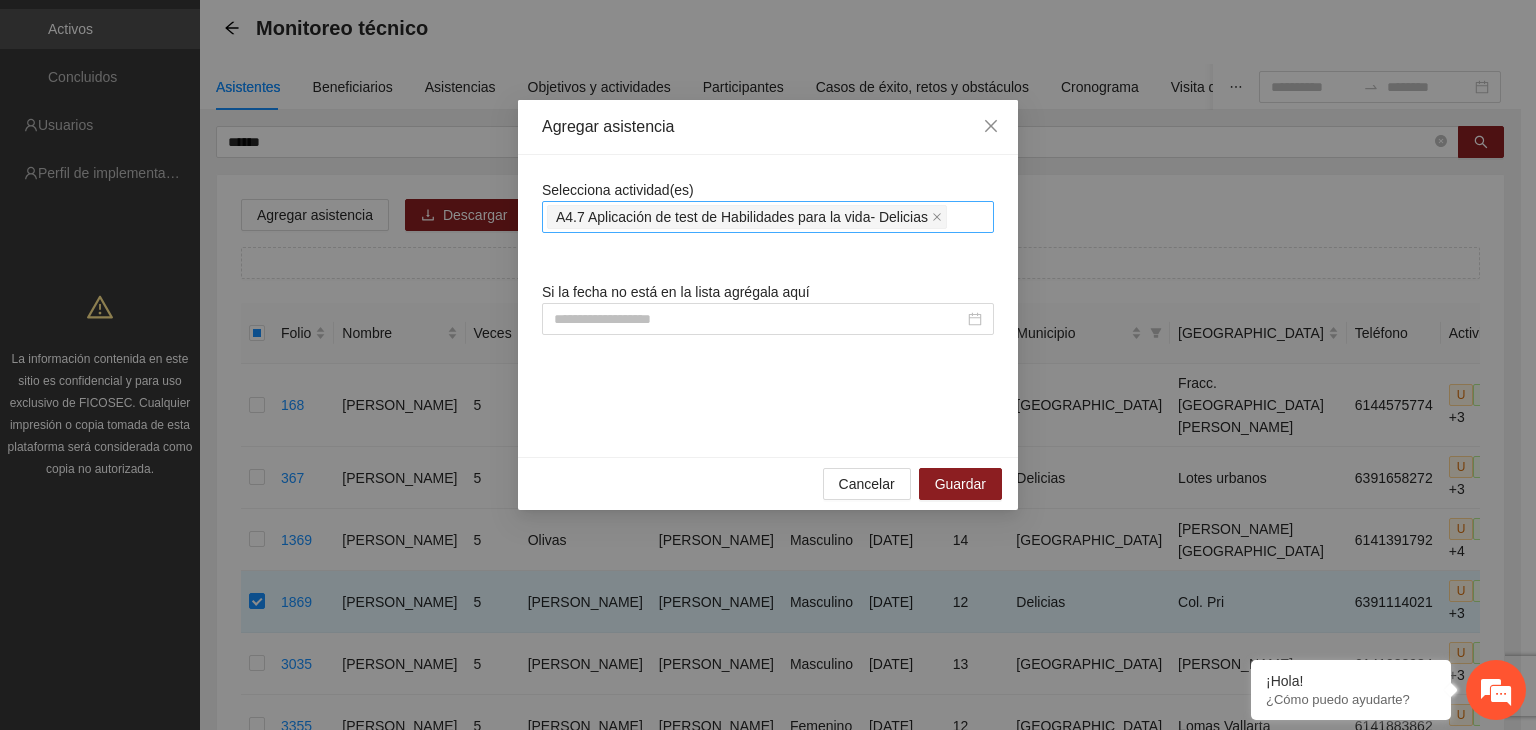 click on "A4.7 Aplicación de test de Habilidades para la vida- Delicias" at bounding box center (768, 217) 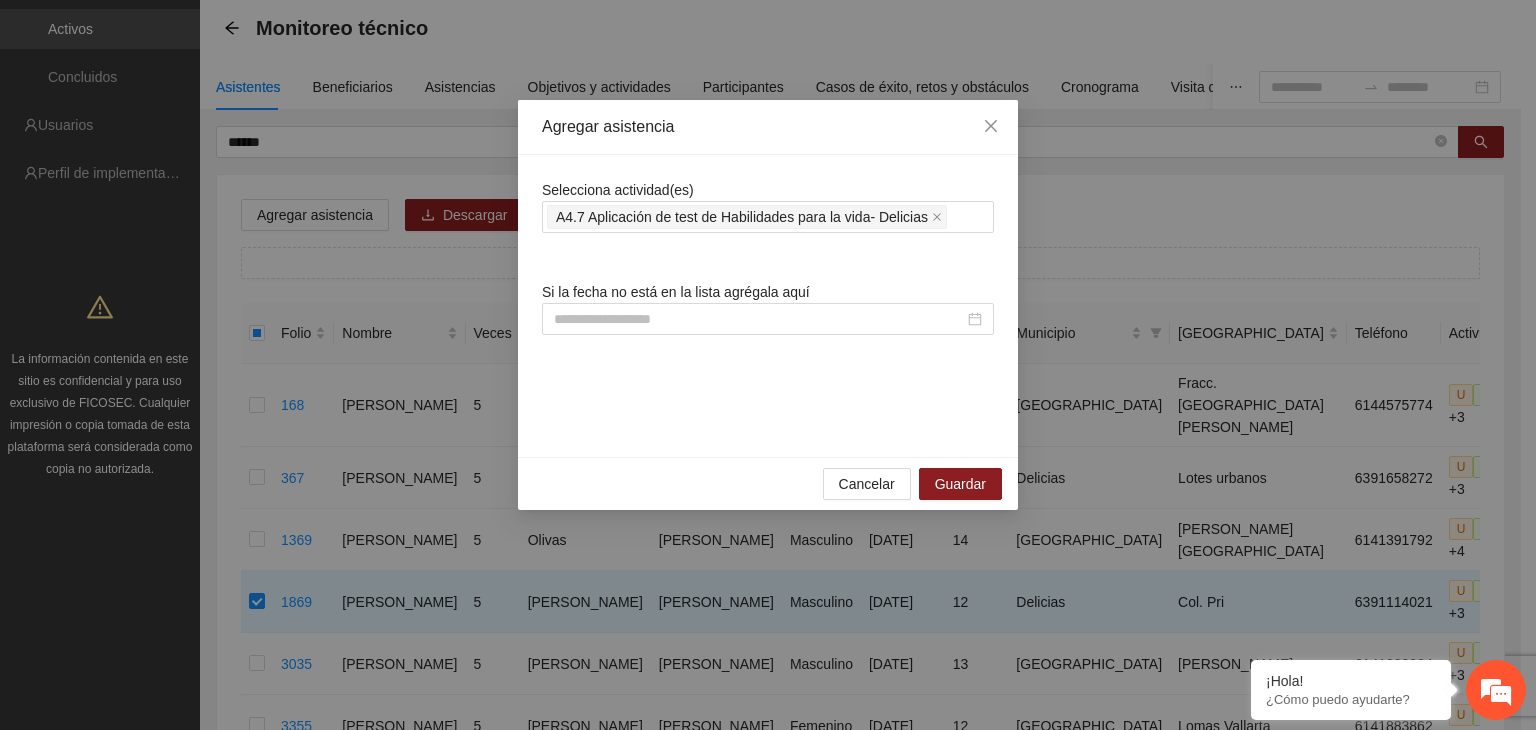 click on "Selecciona actividad(es) A4.7 Aplicación de test de Habilidades para la vida- Delicias   Si la fecha no está en la lista agrégala aquí" at bounding box center [768, 306] 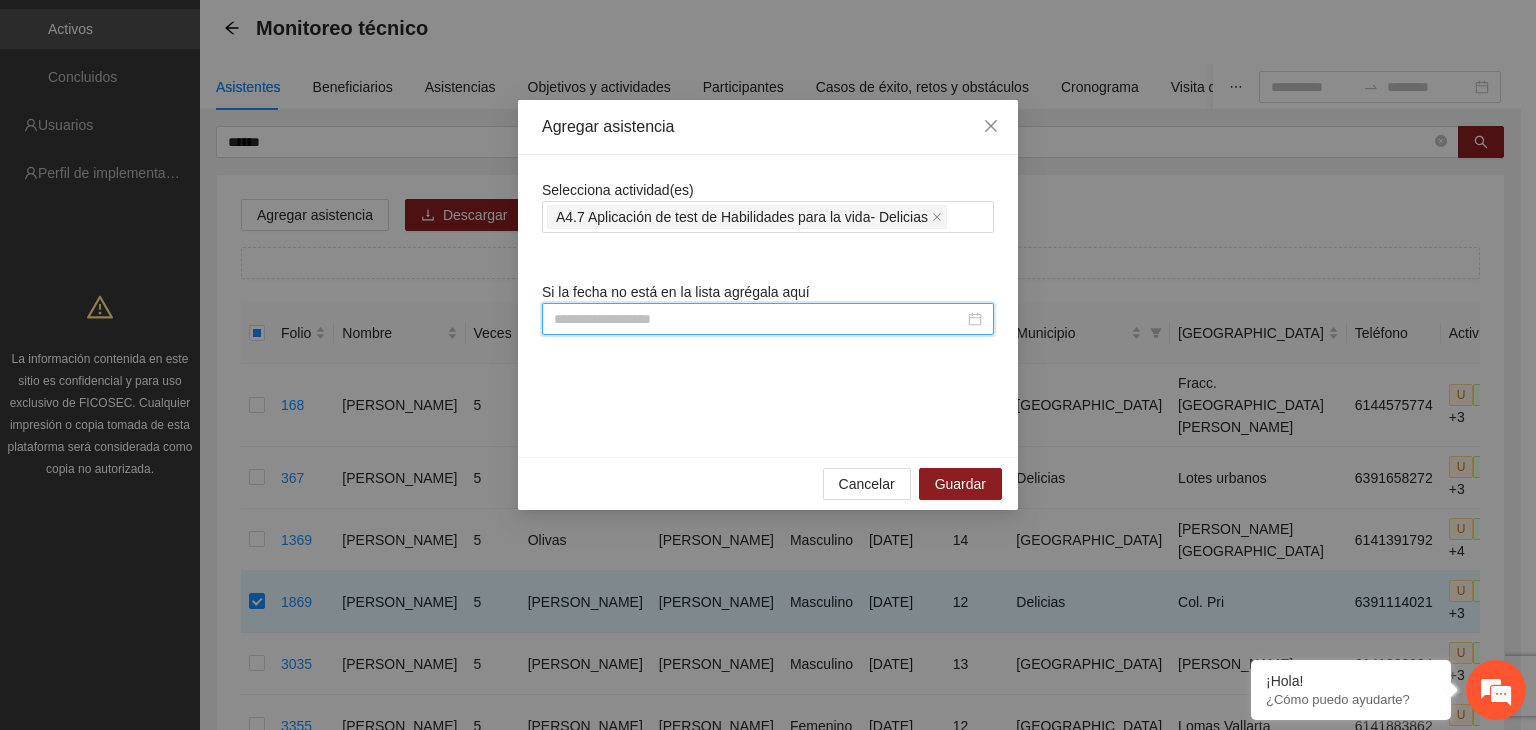 click at bounding box center [759, 319] 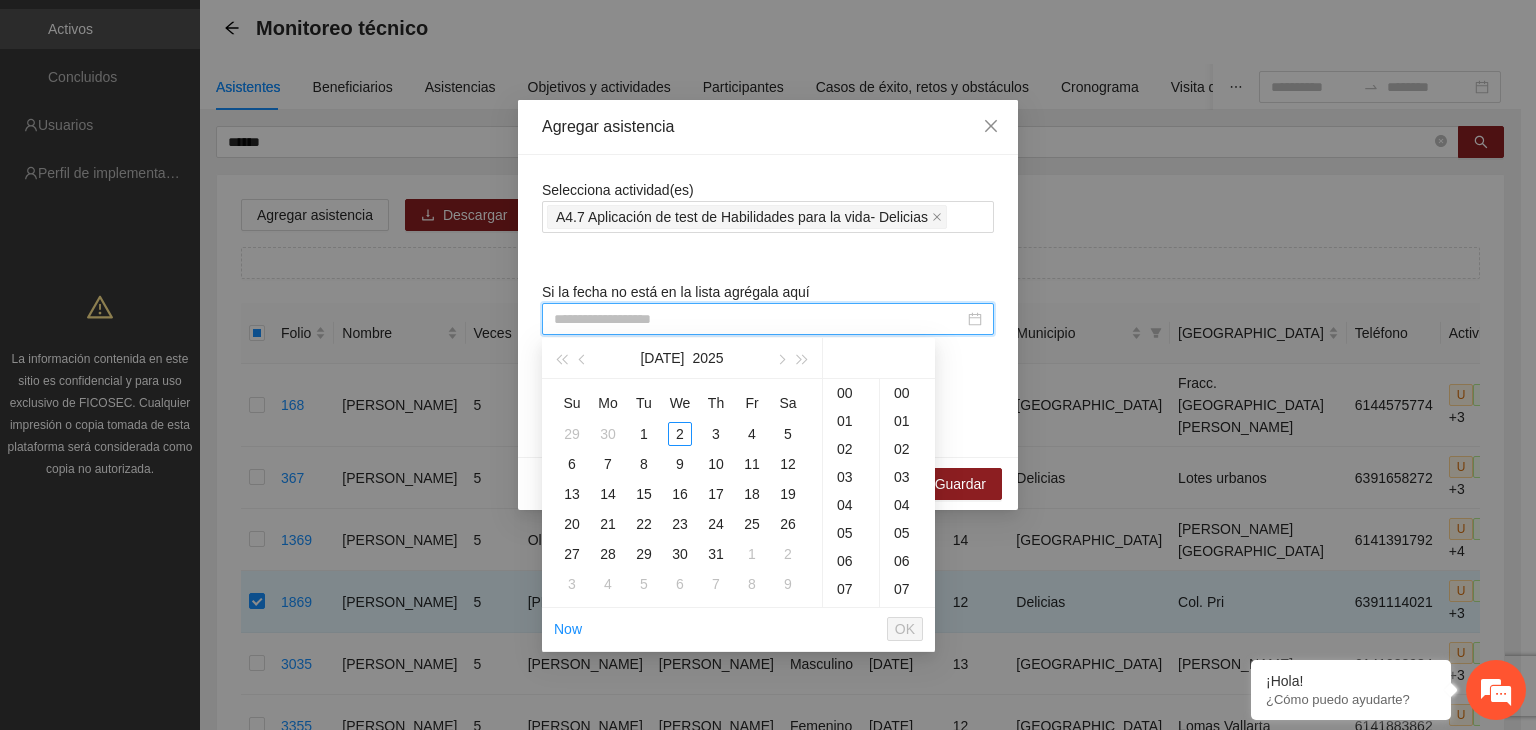 paste on "**********" 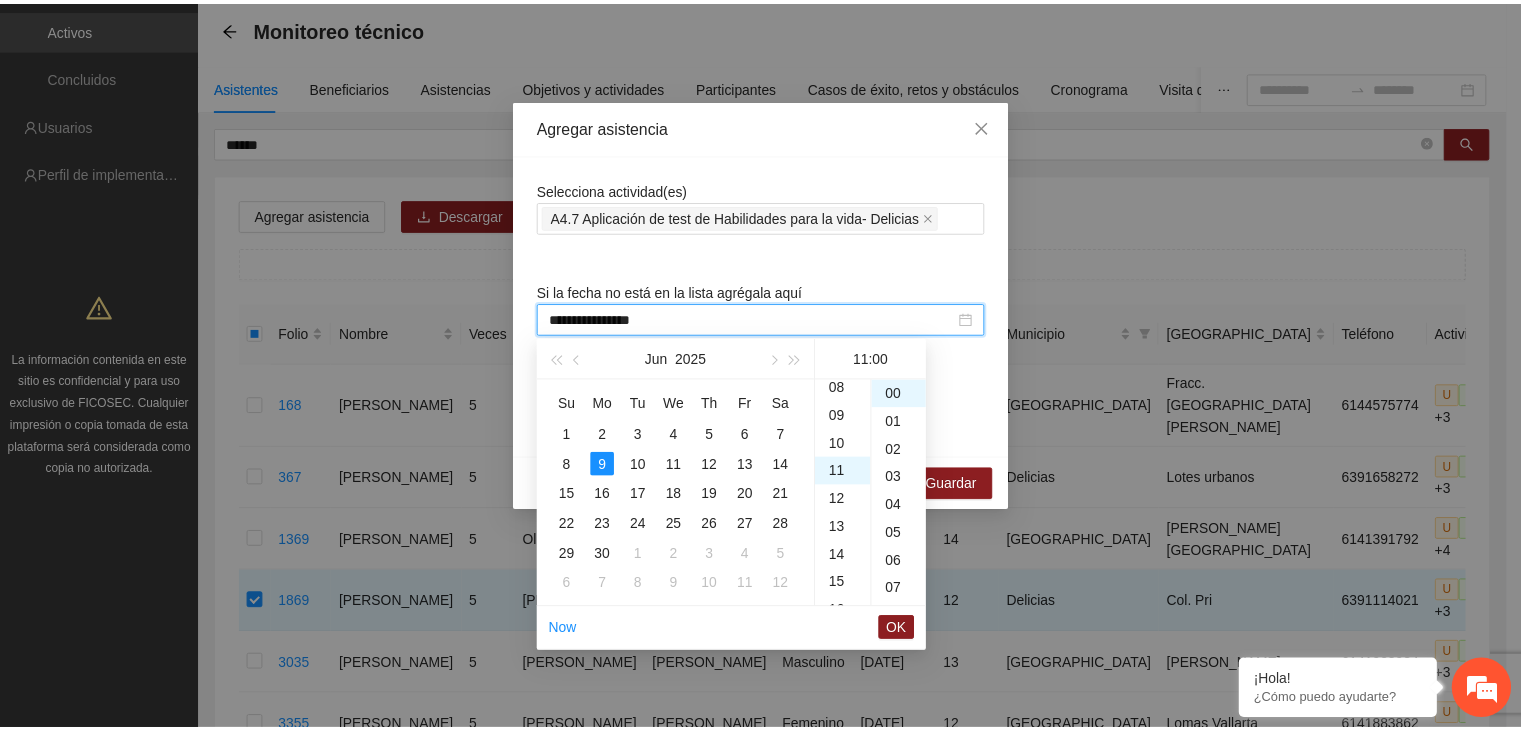 scroll, scrollTop: 308, scrollLeft: 0, axis: vertical 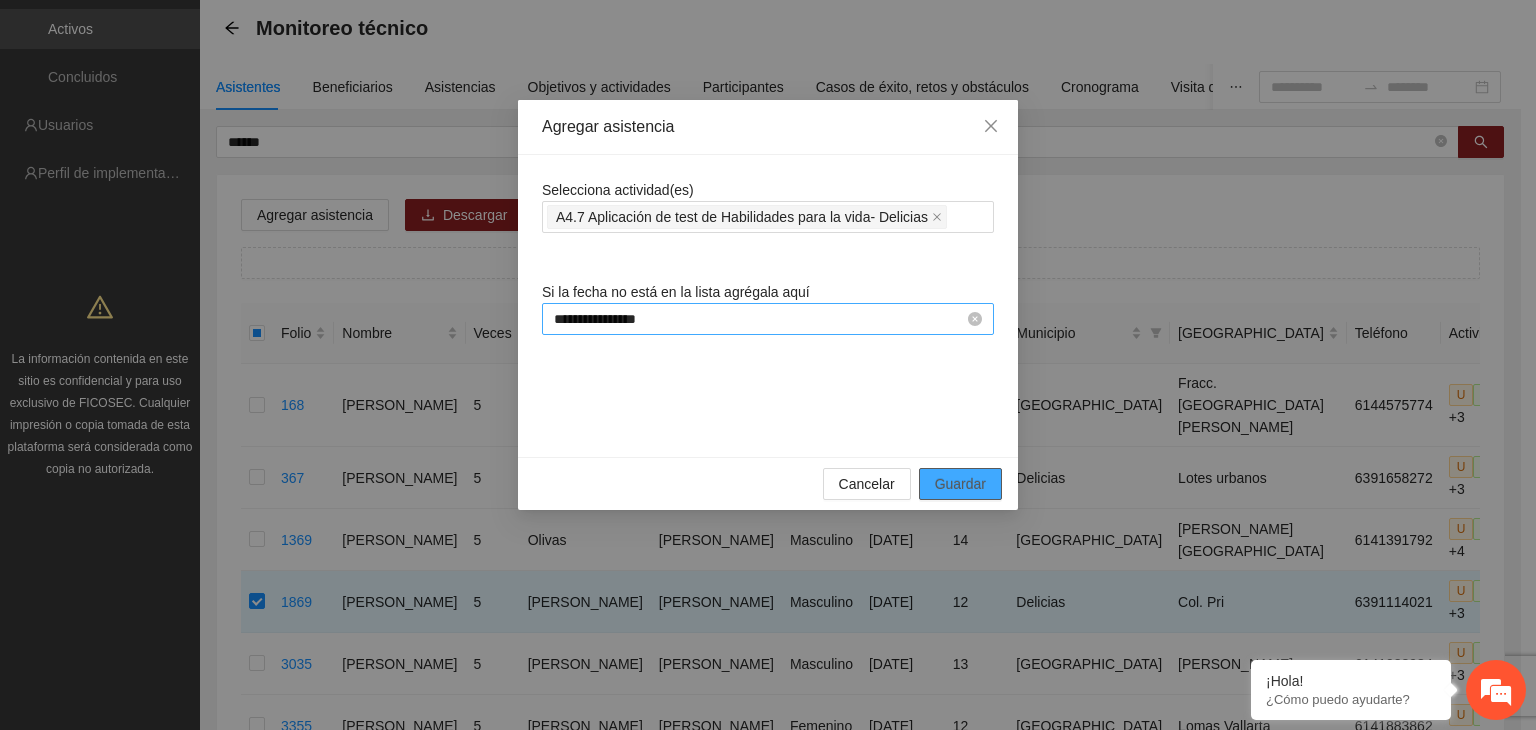 click on "Guardar" at bounding box center (960, 484) 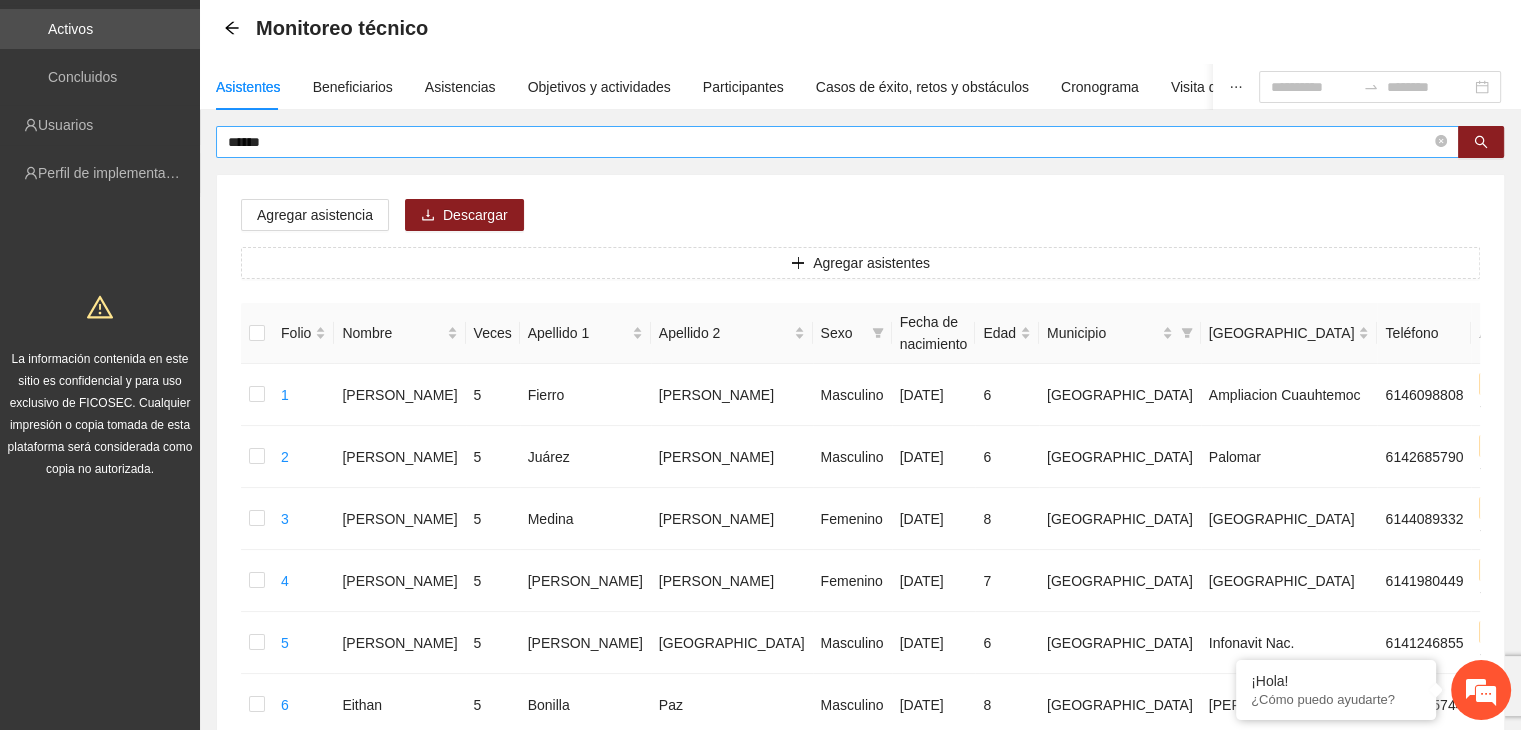 click on "******" at bounding box center [829, 142] 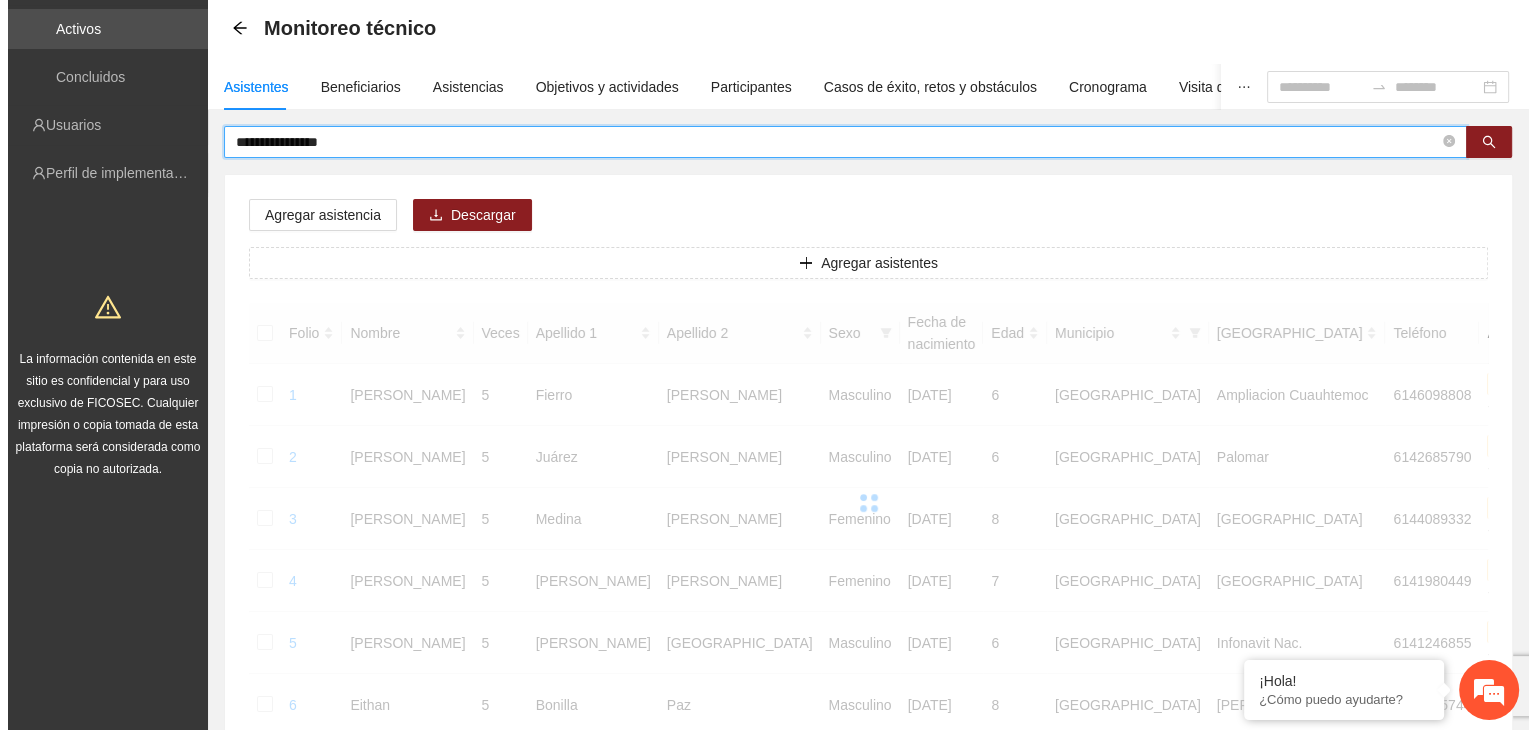 scroll, scrollTop: 49, scrollLeft: 0, axis: vertical 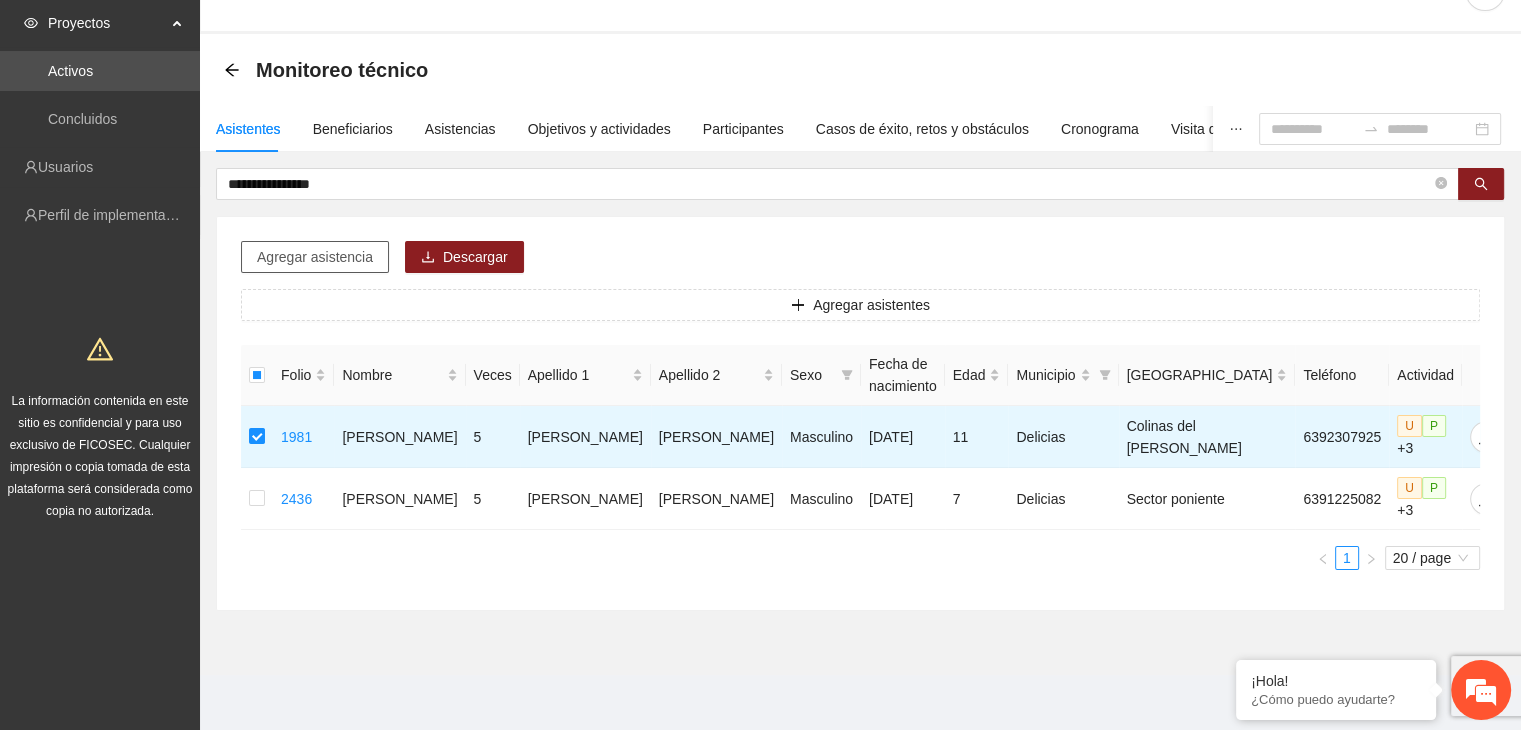 click on "Agregar asistencia" at bounding box center [315, 257] 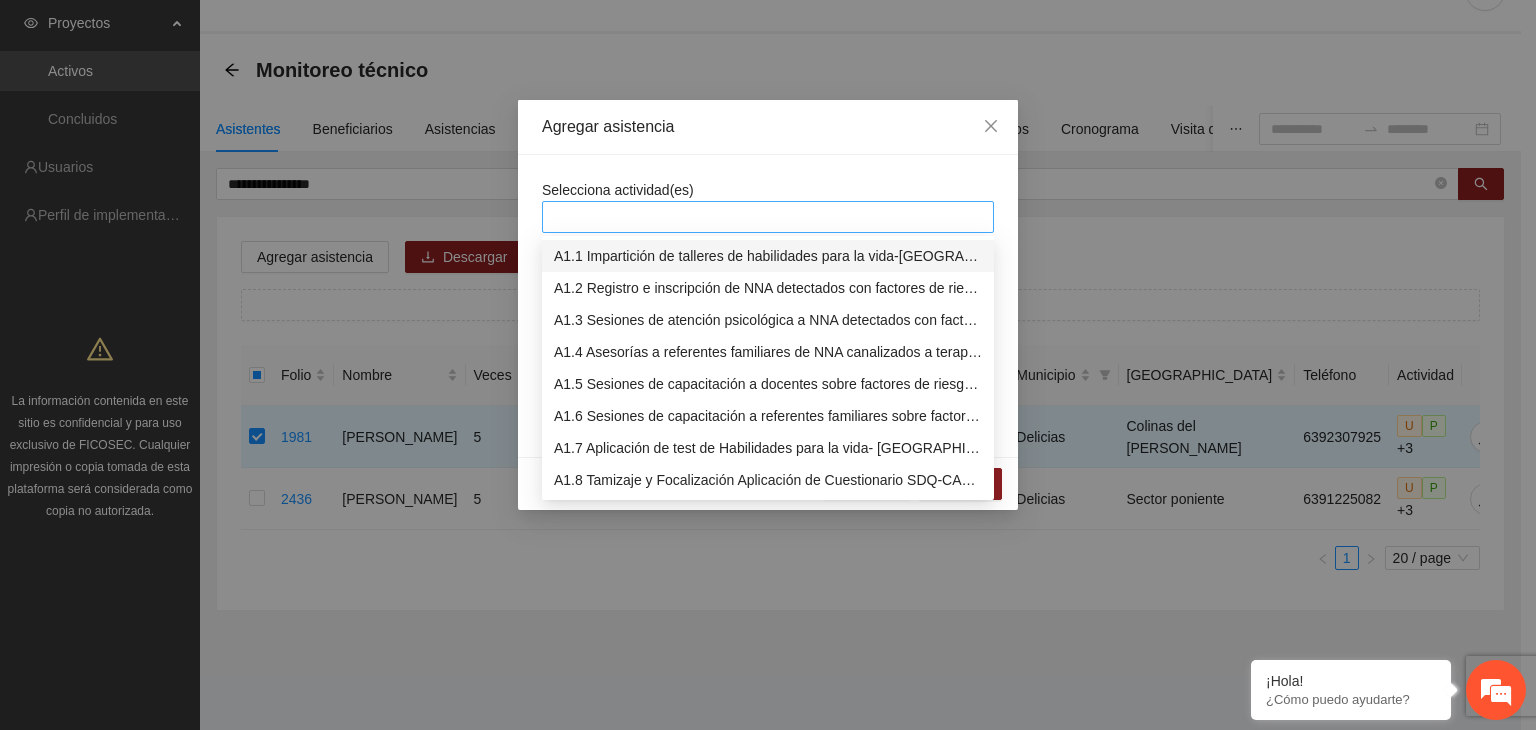 click at bounding box center (768, 217) 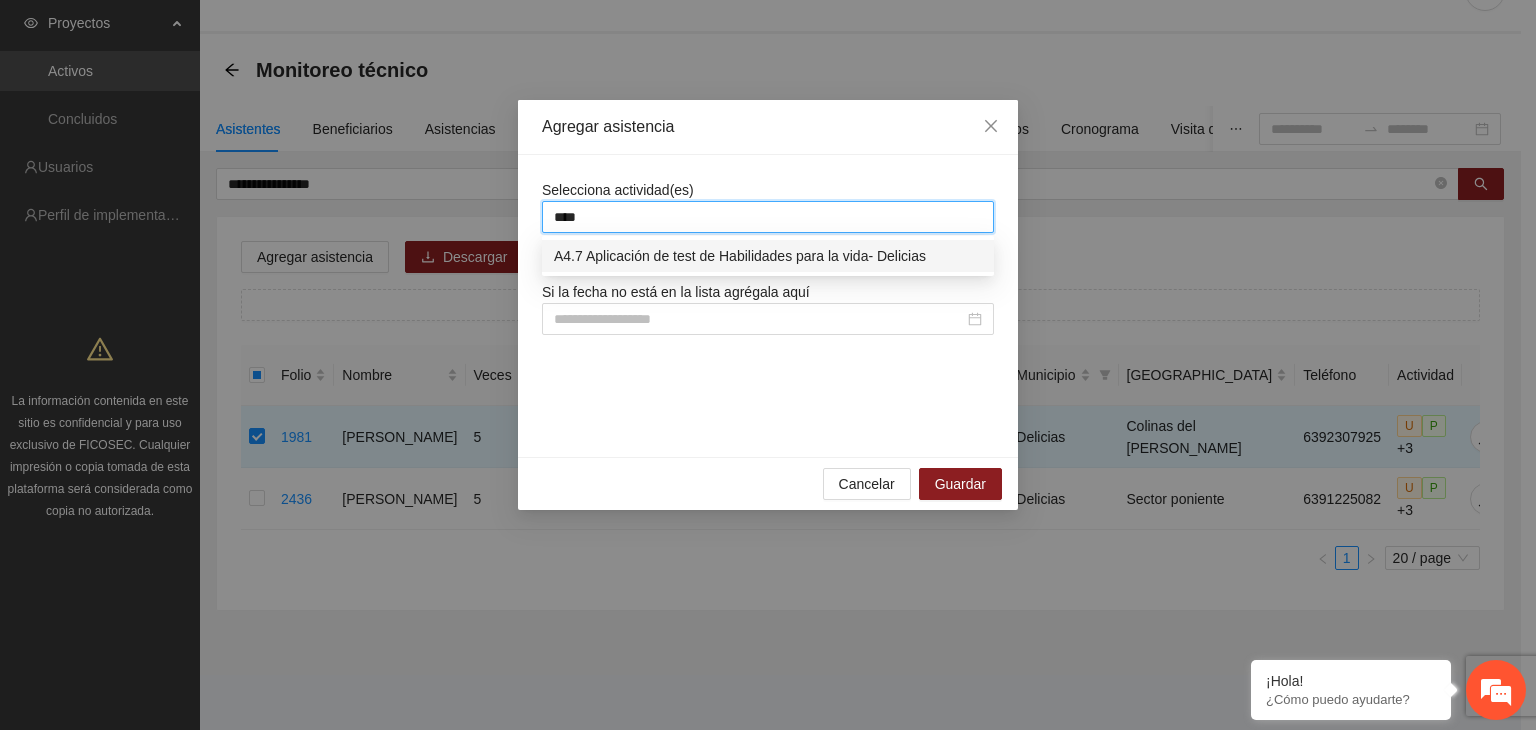 click on "A4.7 Aplicación de test de Habilidades para la vida- Delicias" at bounding box center (768, 256) 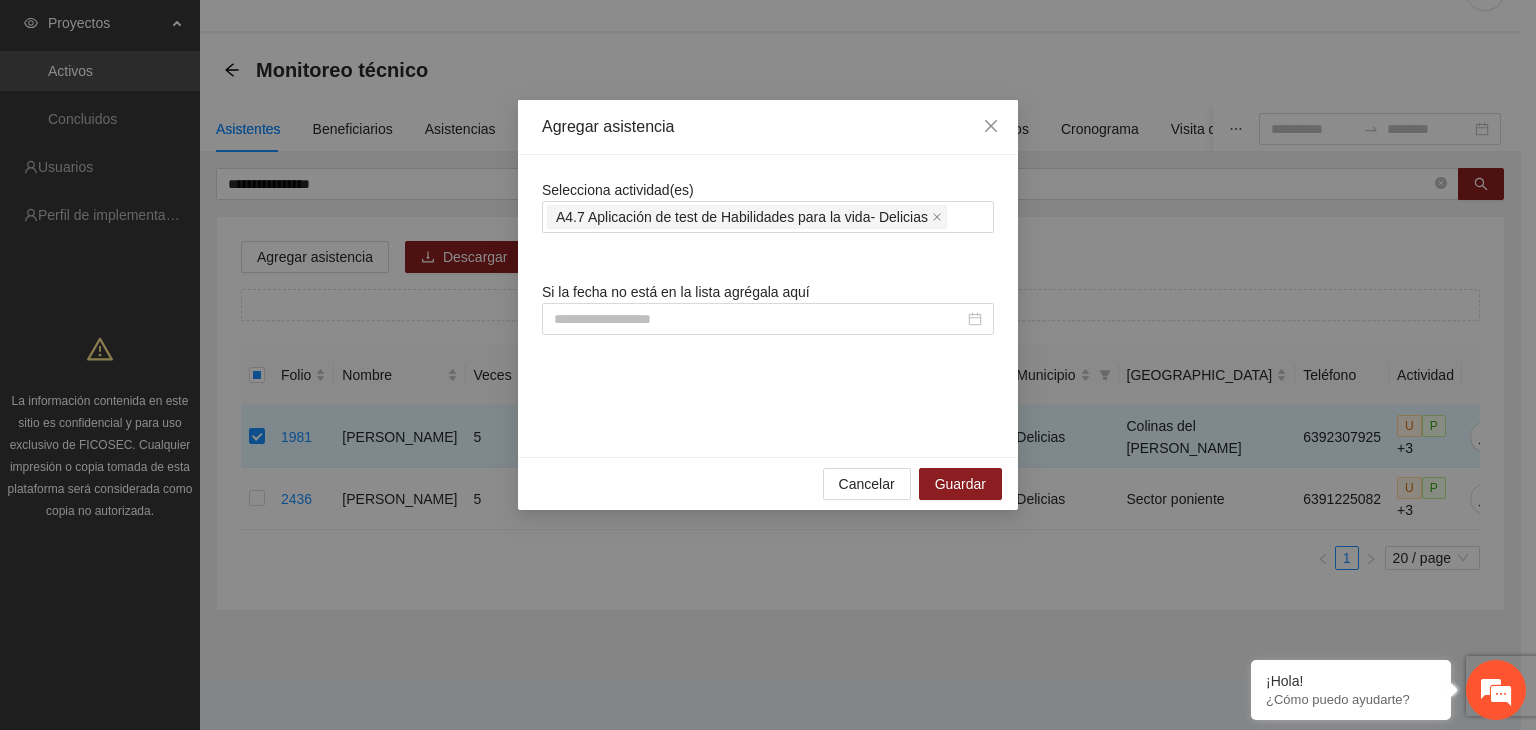 click on "Selecciona actividad(es) A4.7 Aplicación de test de Habilidades para la vida- Delicias" at bounding box center (768, 206) 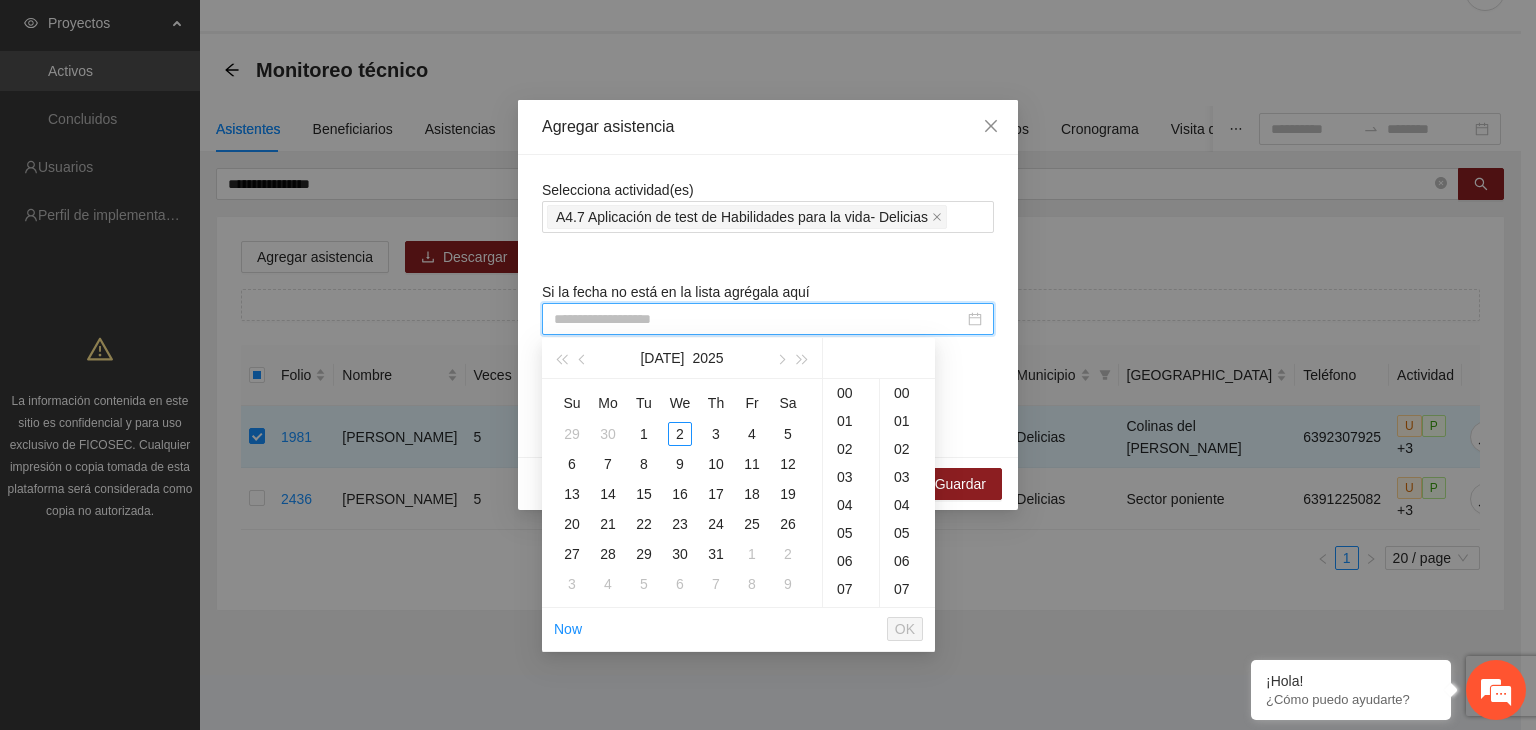 click at bounding box center (759, 319) 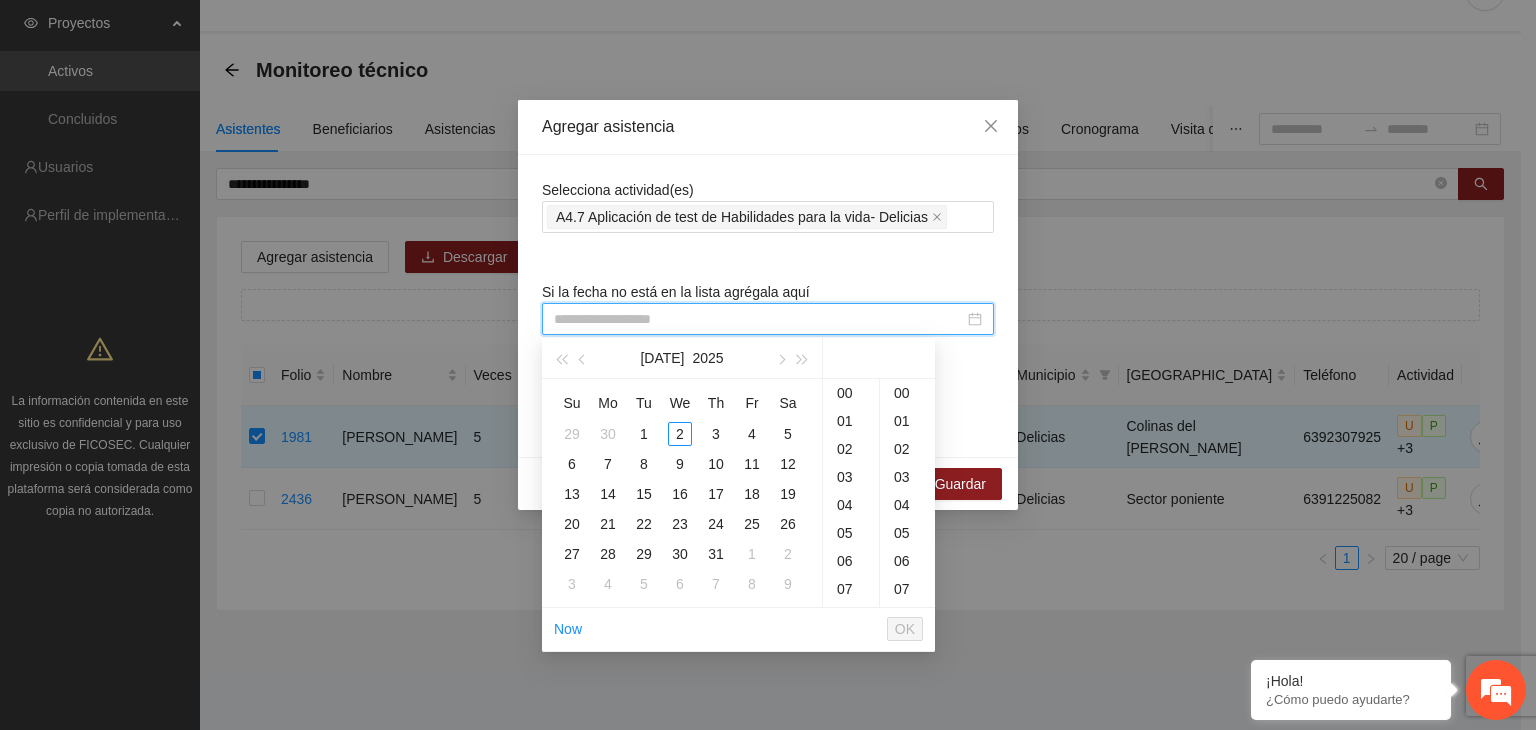 paste on "**********" 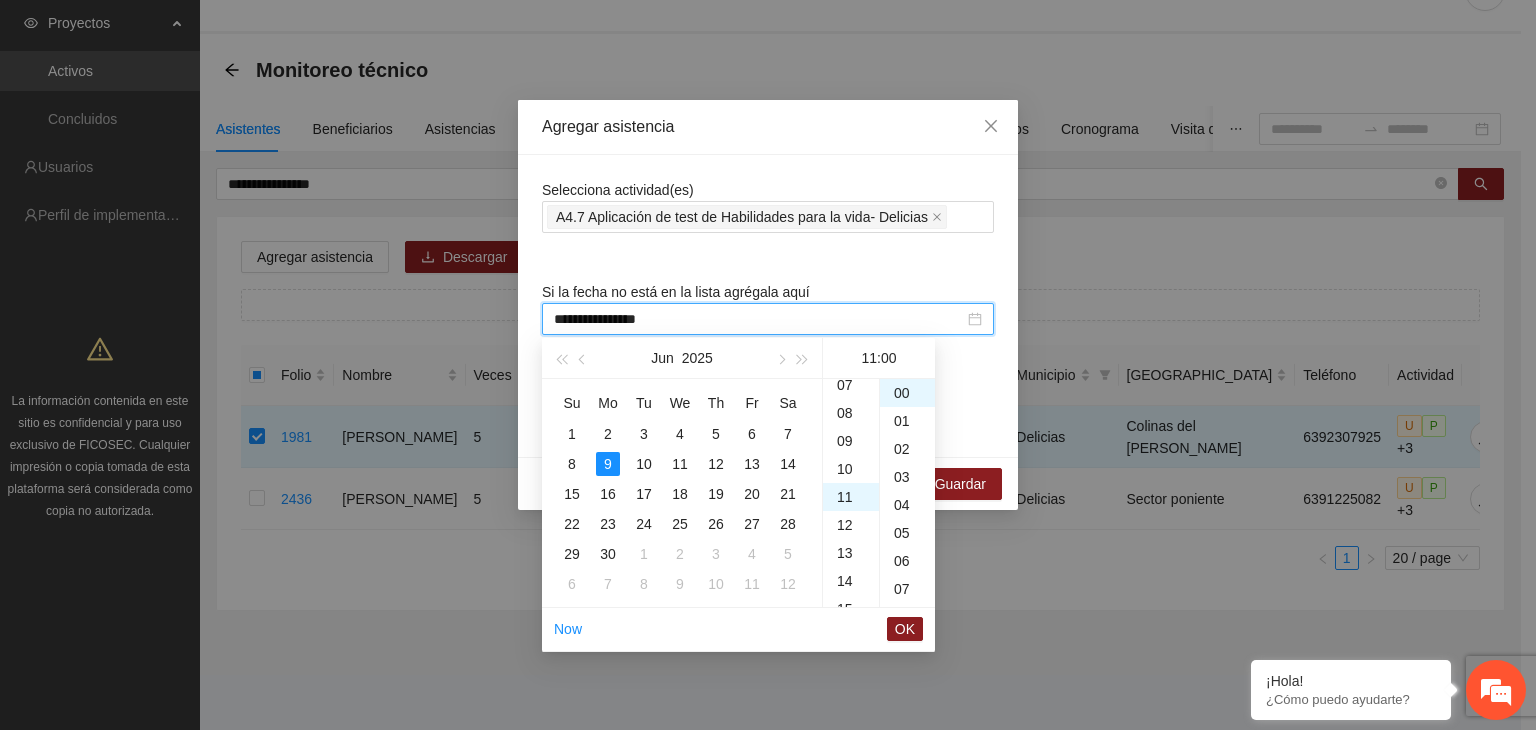 scroll, scrollTop: 308, scrollLeft: 0, axis: vertical 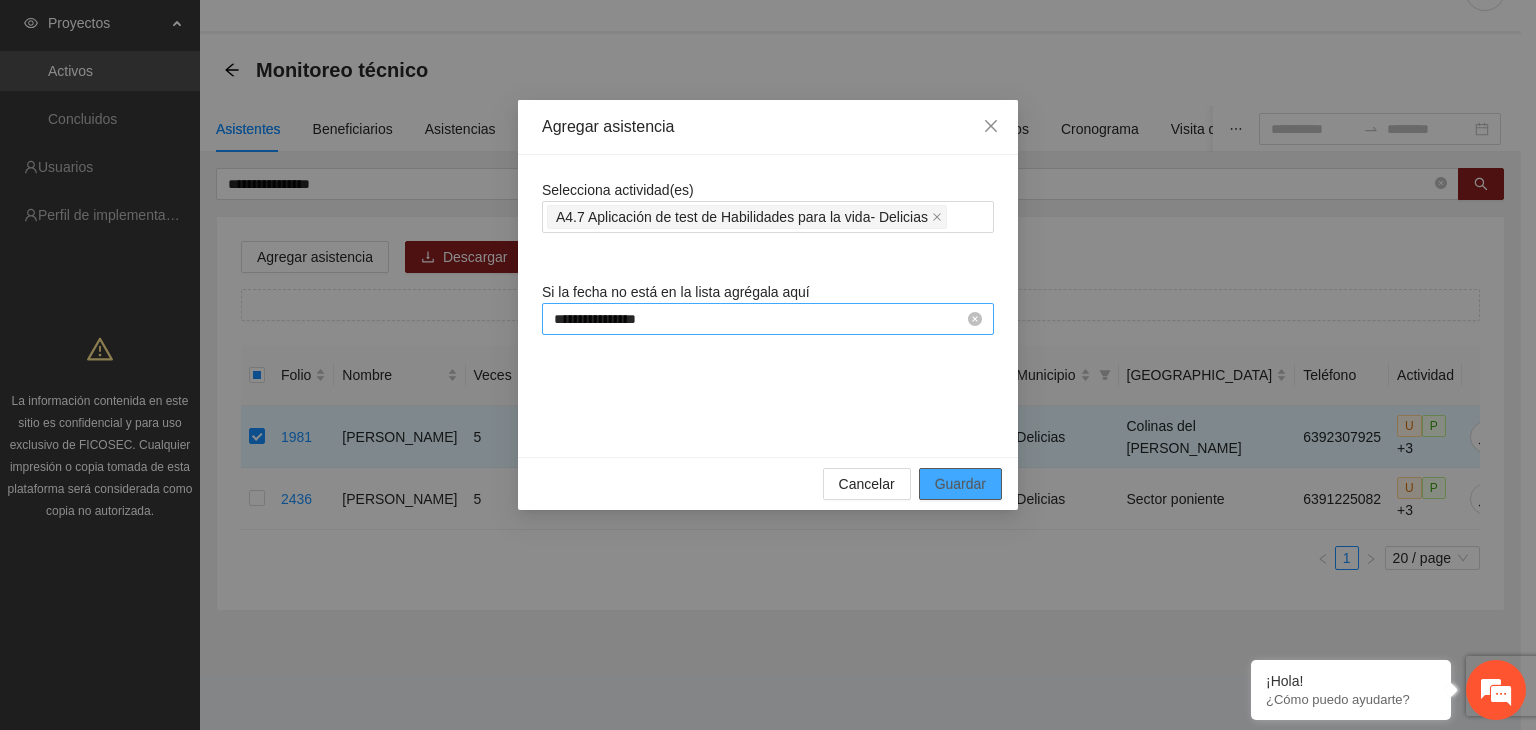 click on "Guardar" at bounding box center (960, 484) 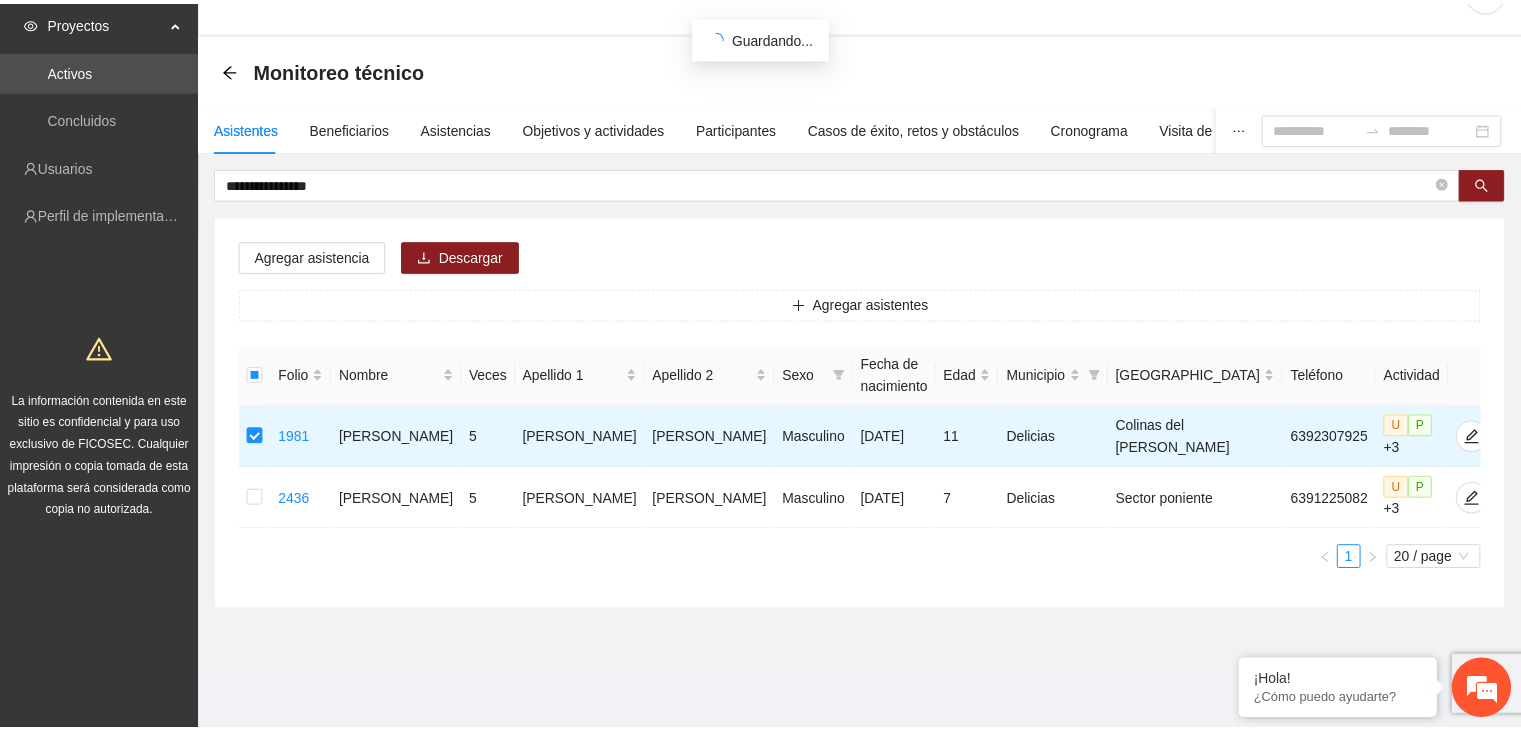 scroll, scrollTop: 47, scrollLeft: 0, axis: vertical 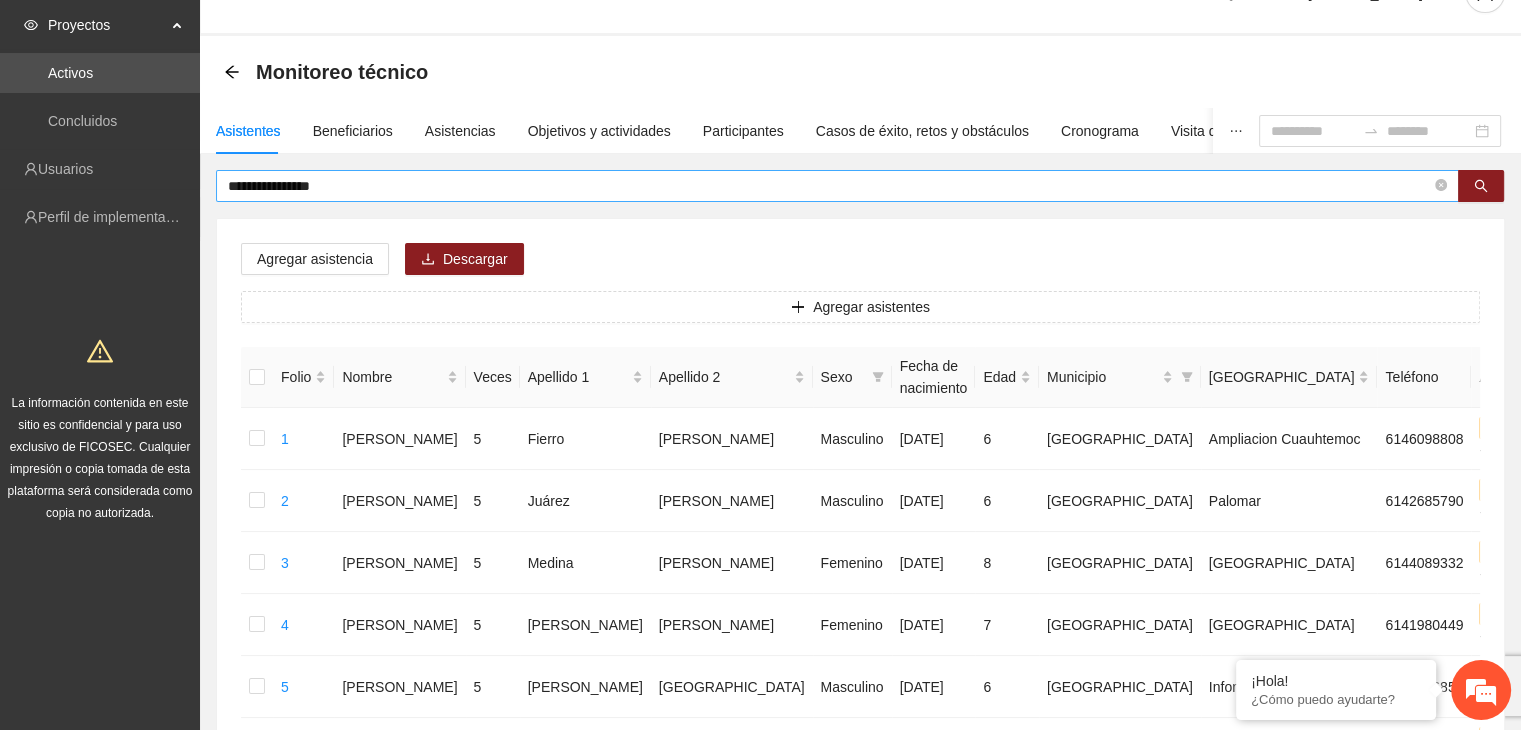 click on "**********" at bounding box center [829, 186] 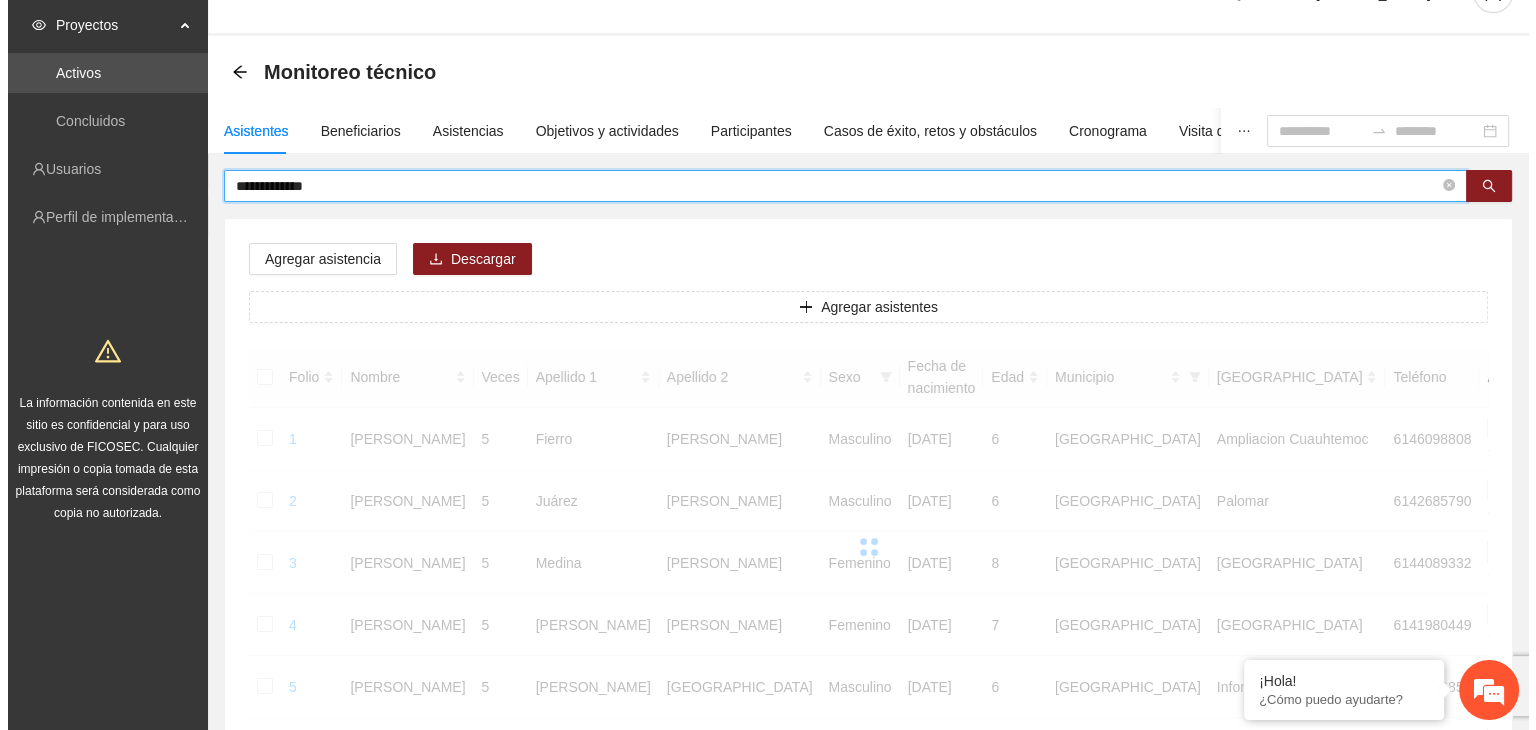 scroll, scrollTop: 0, scrollLeft: 0, axis: both 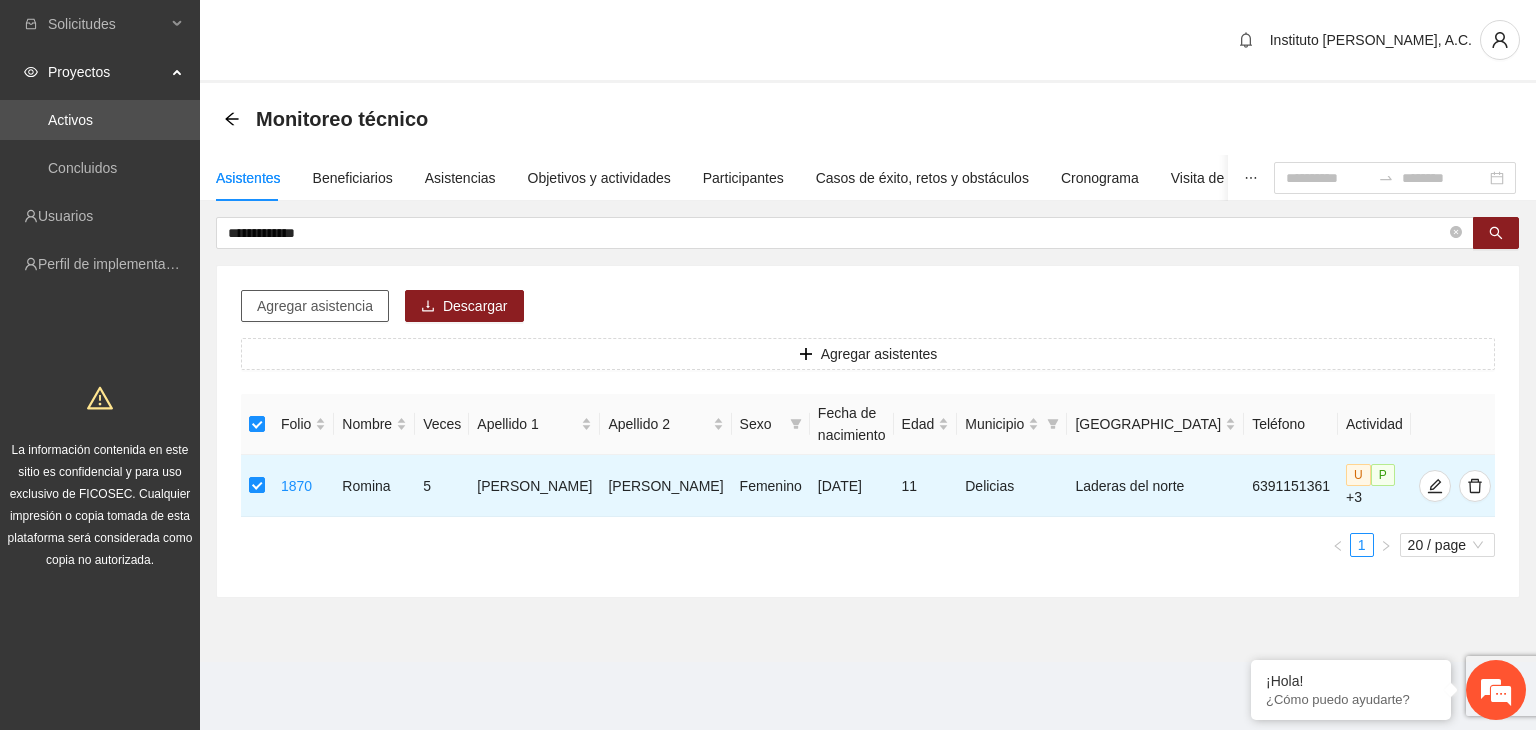 click on "Agregar asistencia" at bounding box center [315, 306] 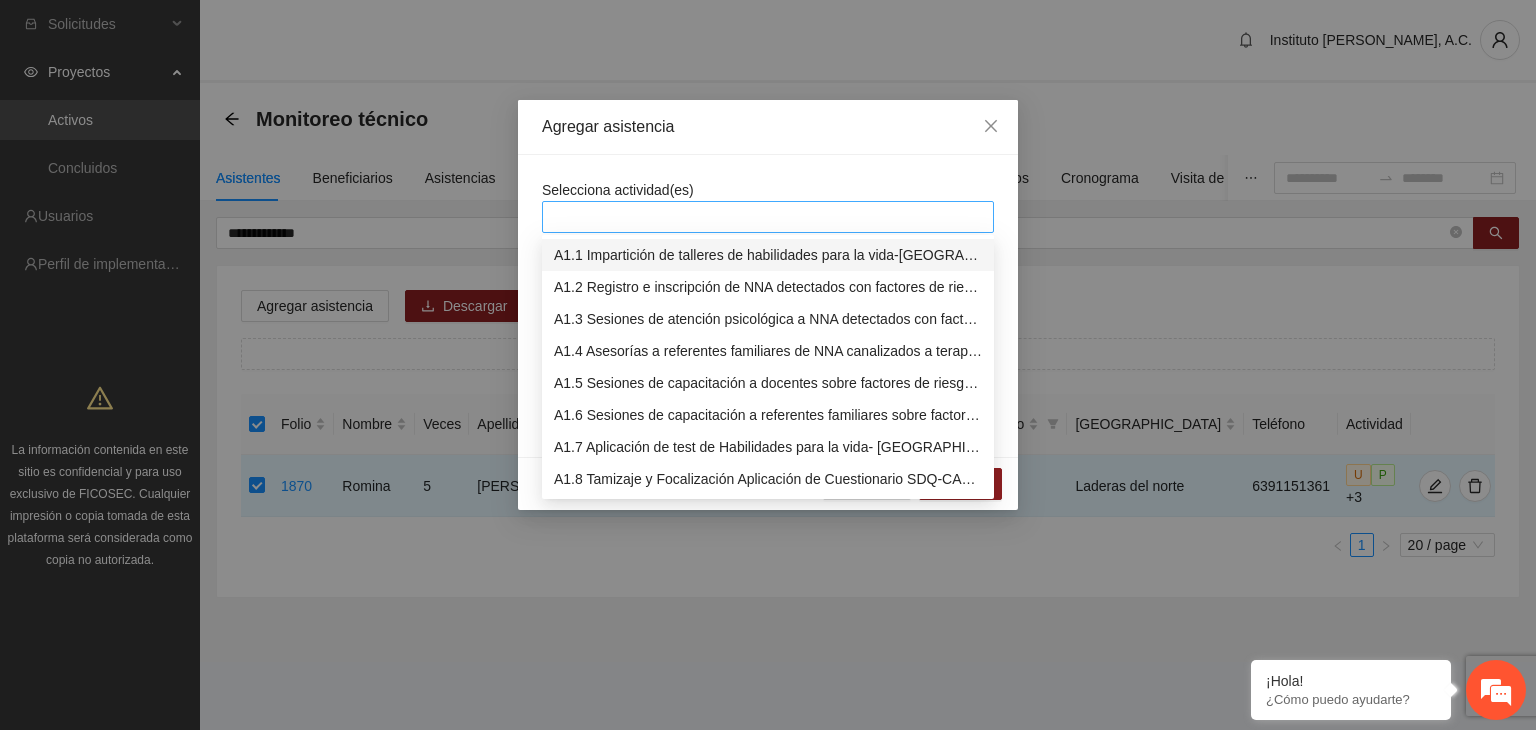 click at bounding box center (768, 217) 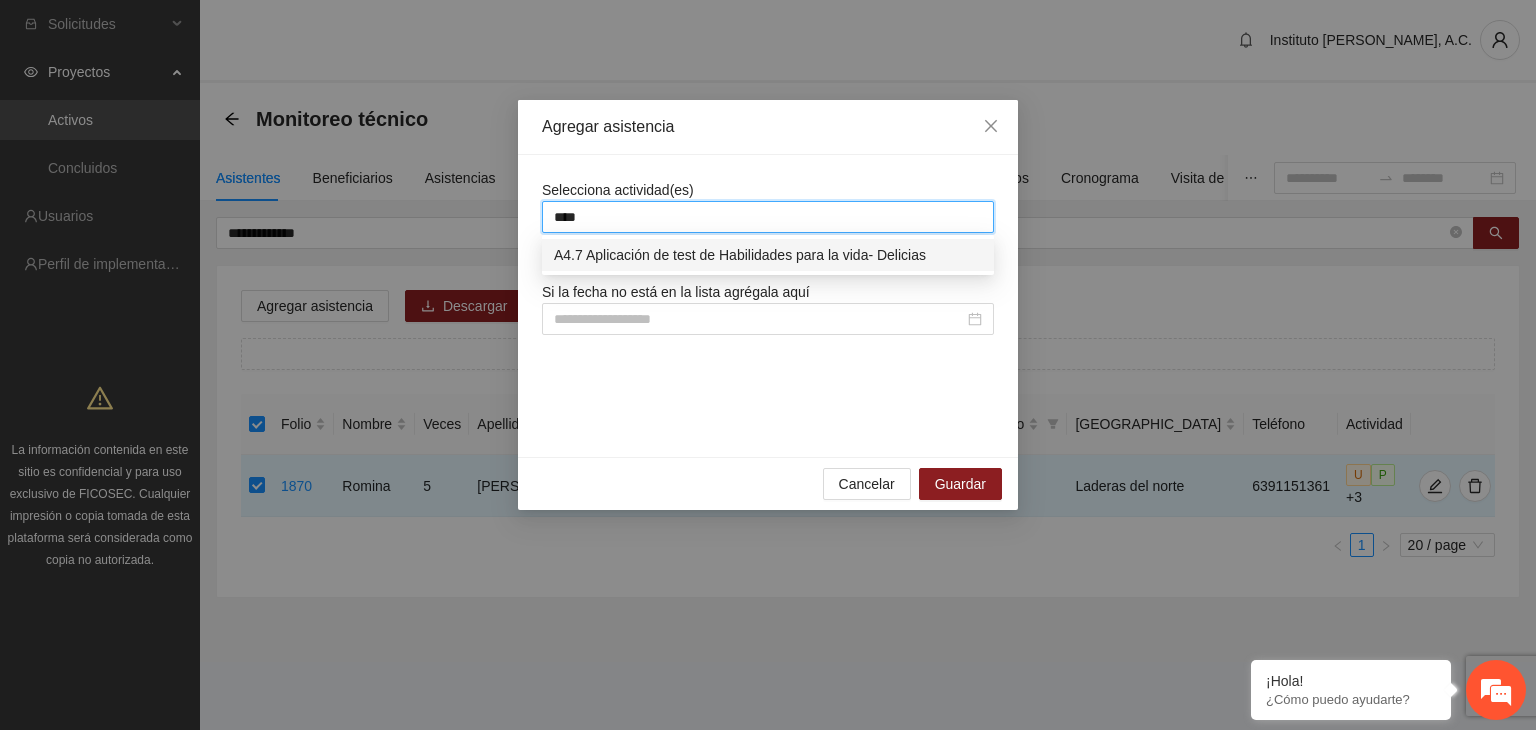click on "A4.7 Aplicación de test de Habilidades para la vida- Delicias" at bounding box center (768, 255) 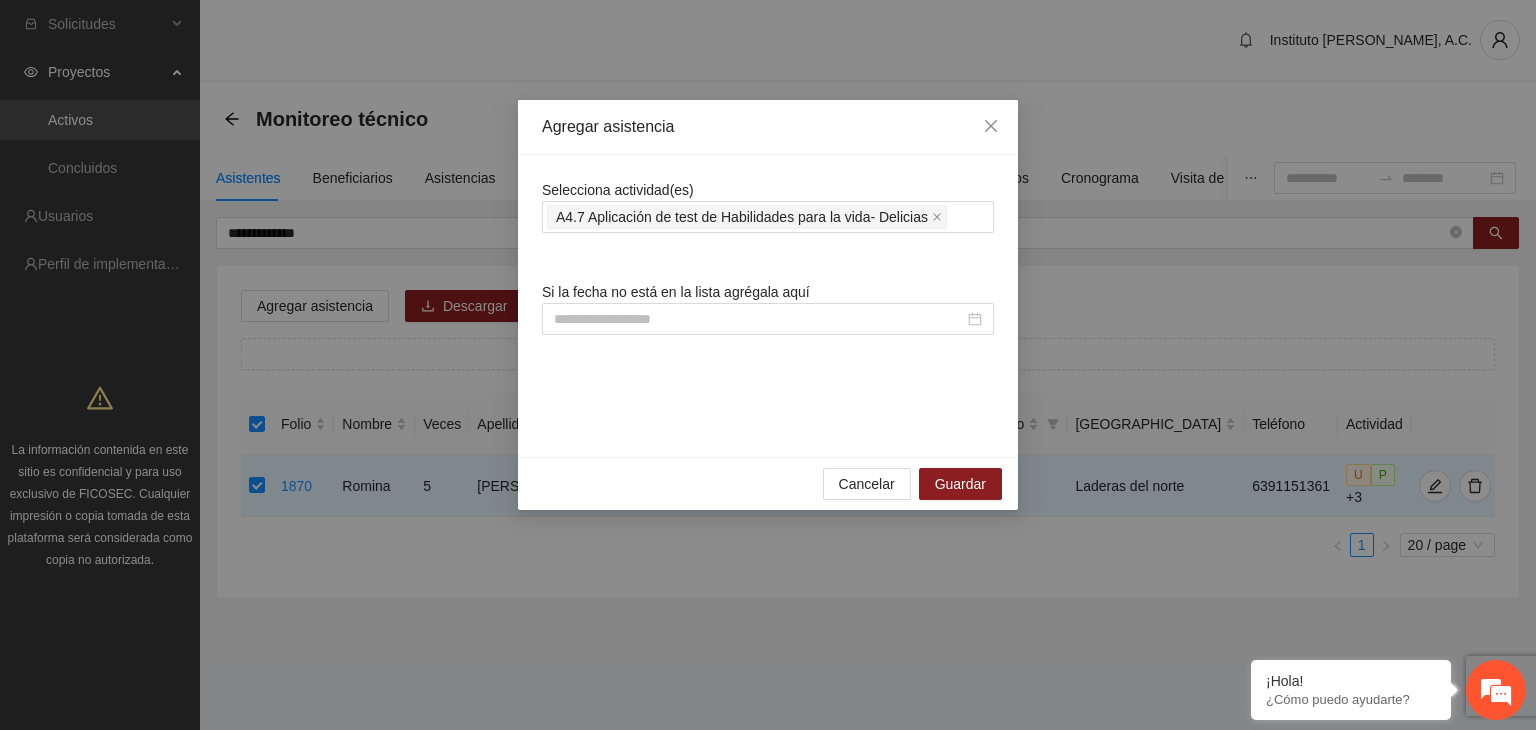 click on "Selecciona actividad(es) A4.7 Aplicación de test de Habilidades para la vida- Delicias" at bounding box center [768, 206] 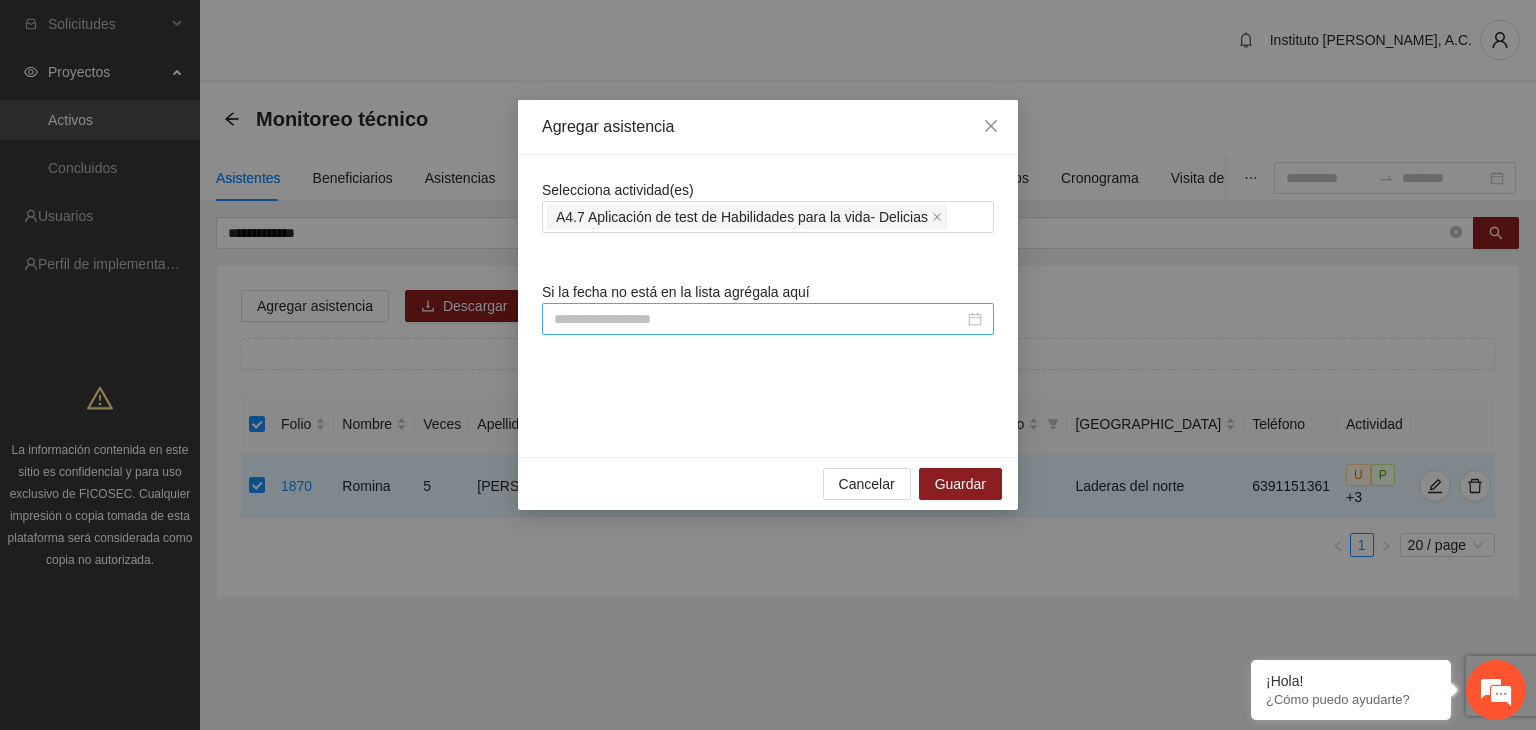 click at bounding box center [768, 319] 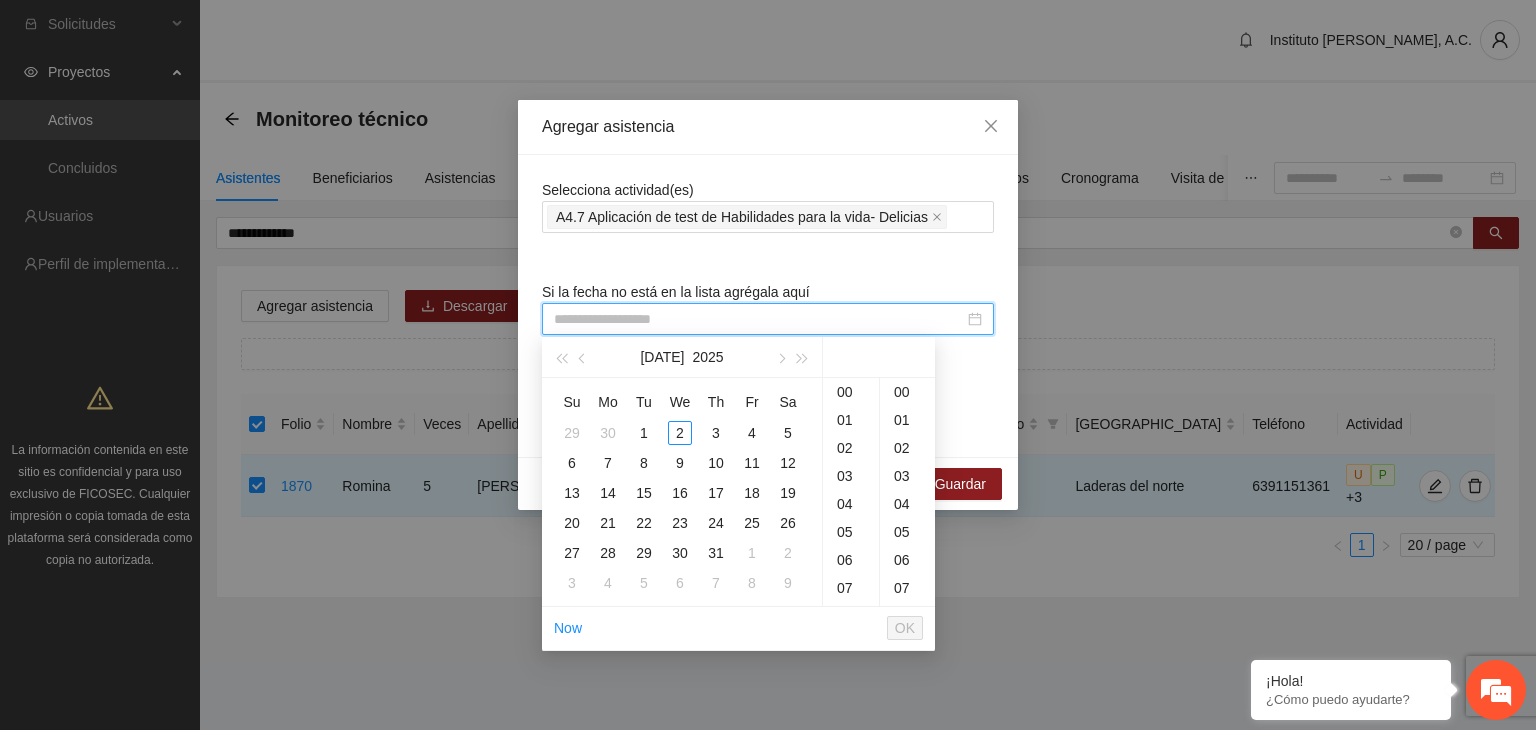 paste on "**********" 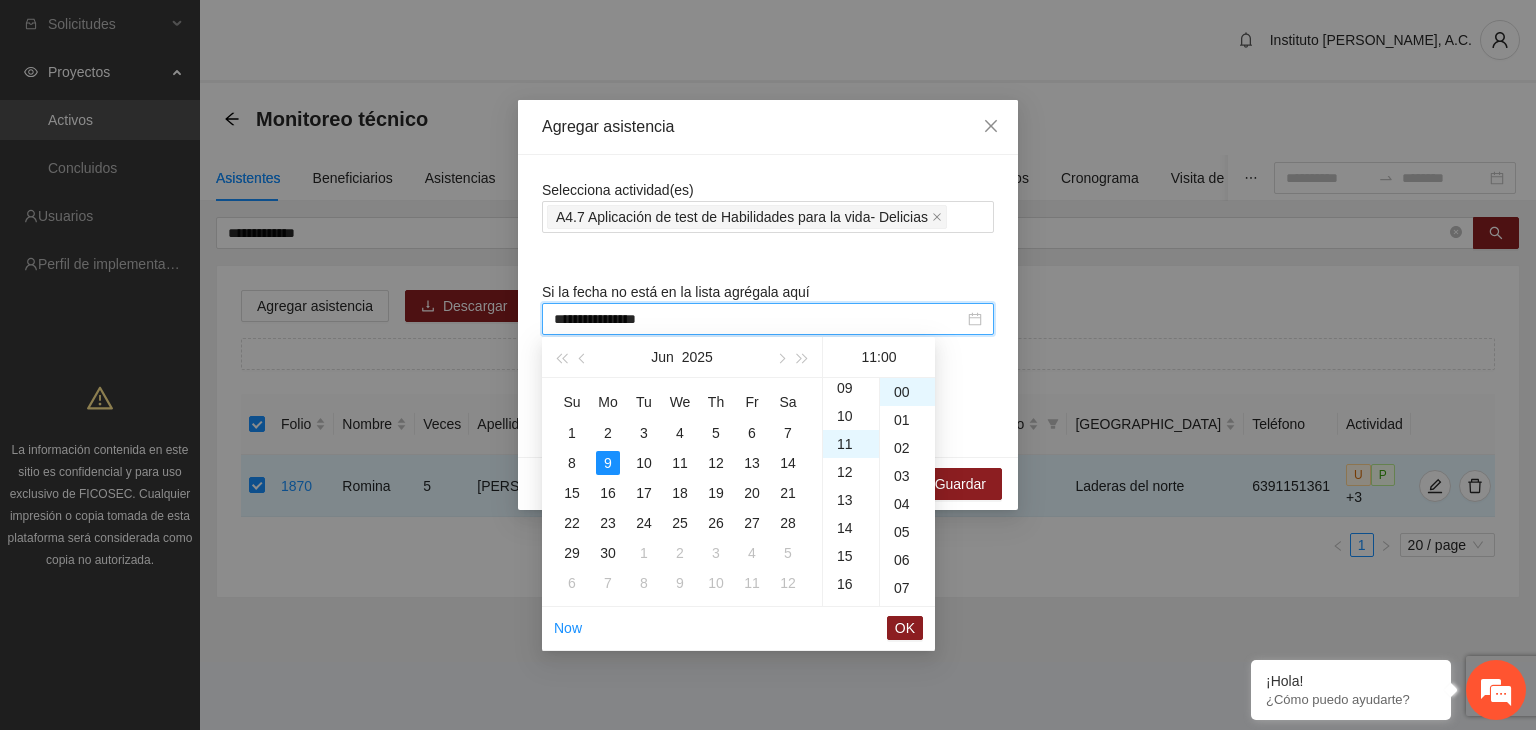 scroll, scrollTop: 308, scrollLeft: 0, axis: vertical 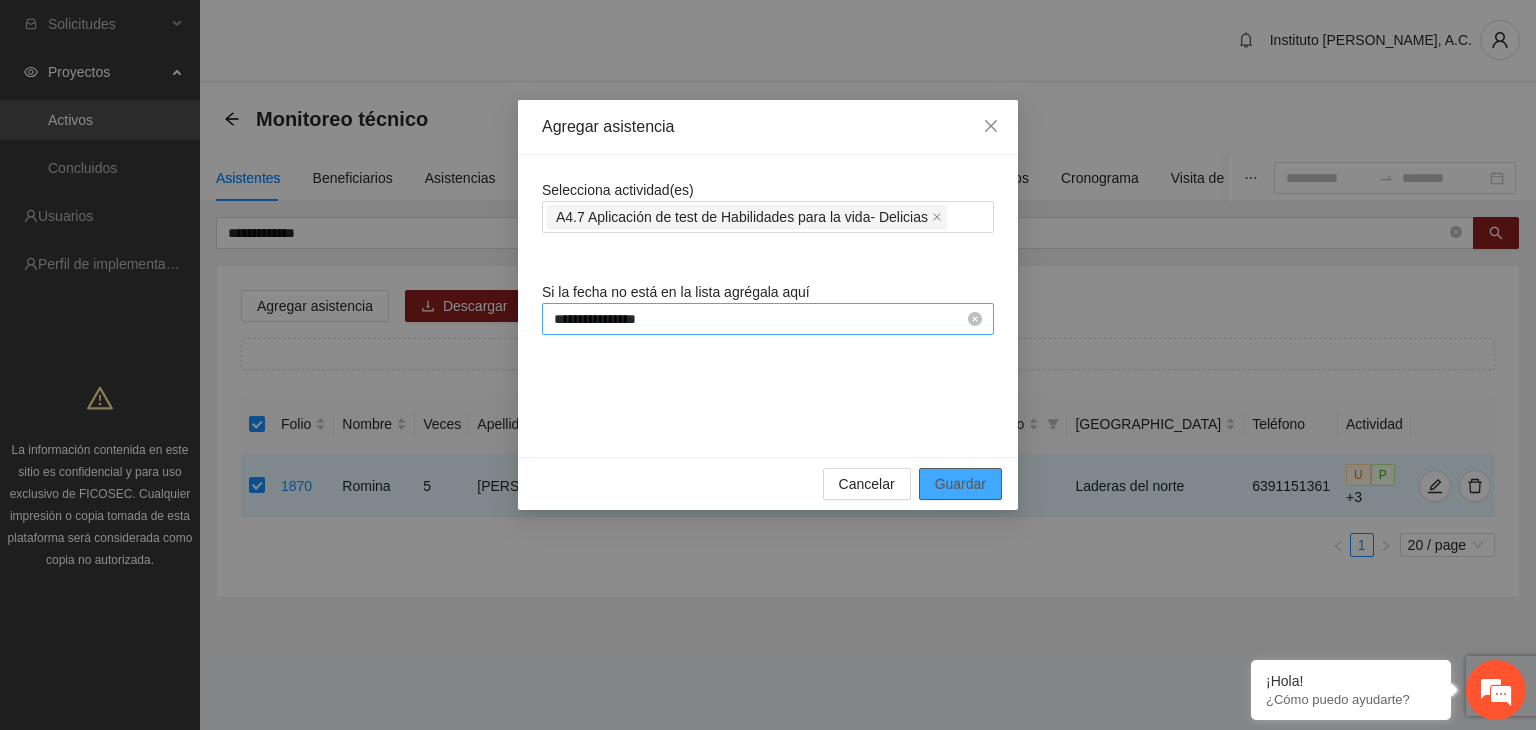 click on "Guardar" at bounding box center [960, 484] 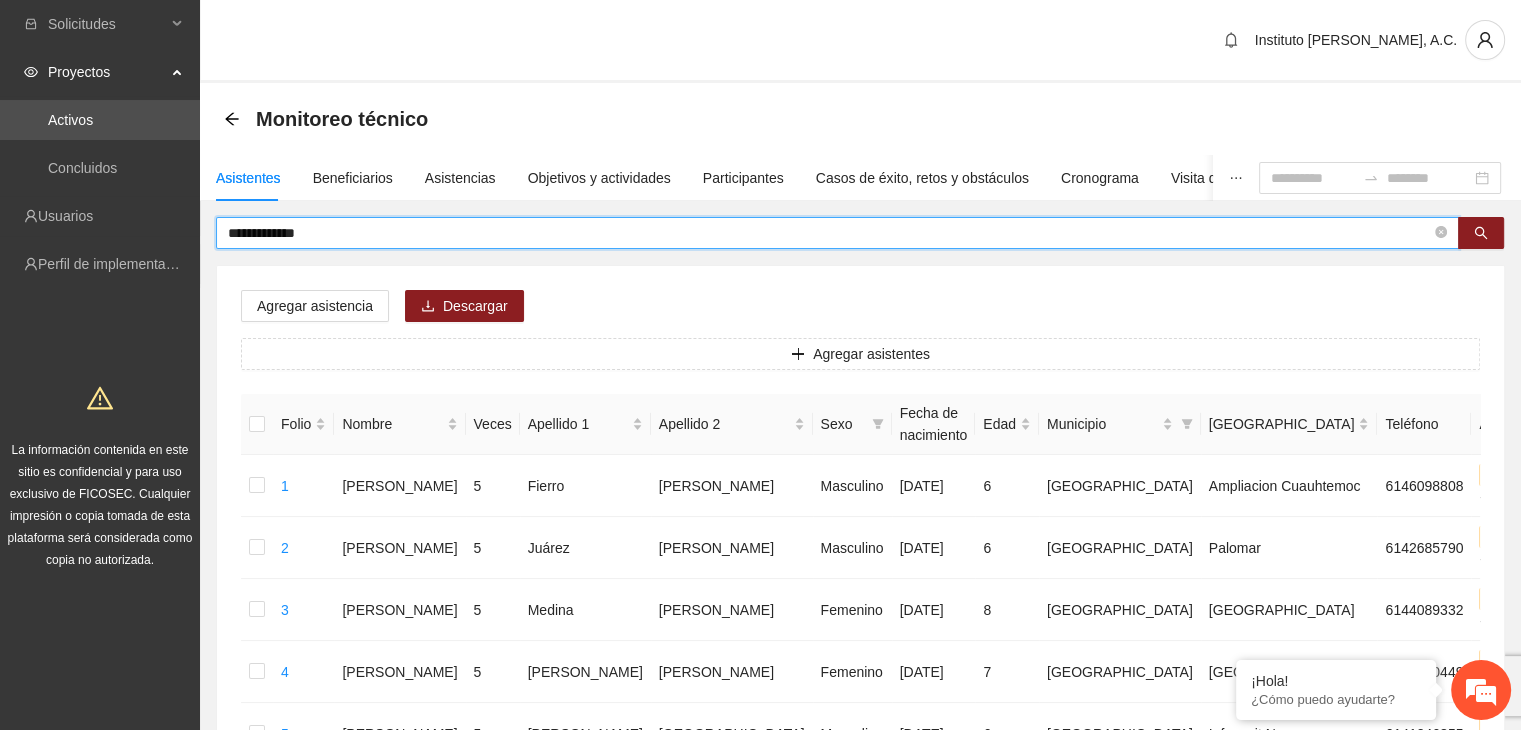 click on "**********" at bounding box center (829, 233) 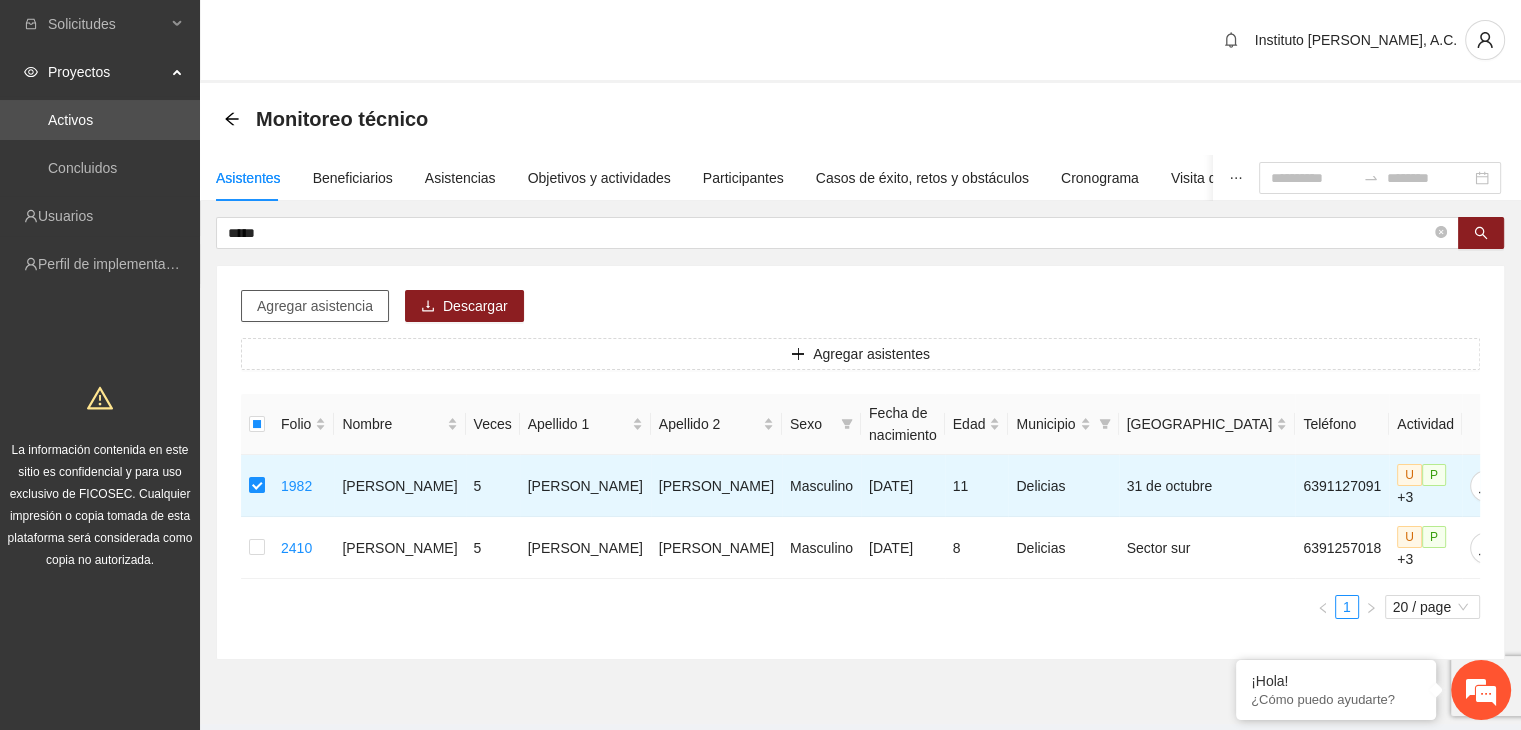 click on "Agregar asistencia" at bounding box center [315, 306] 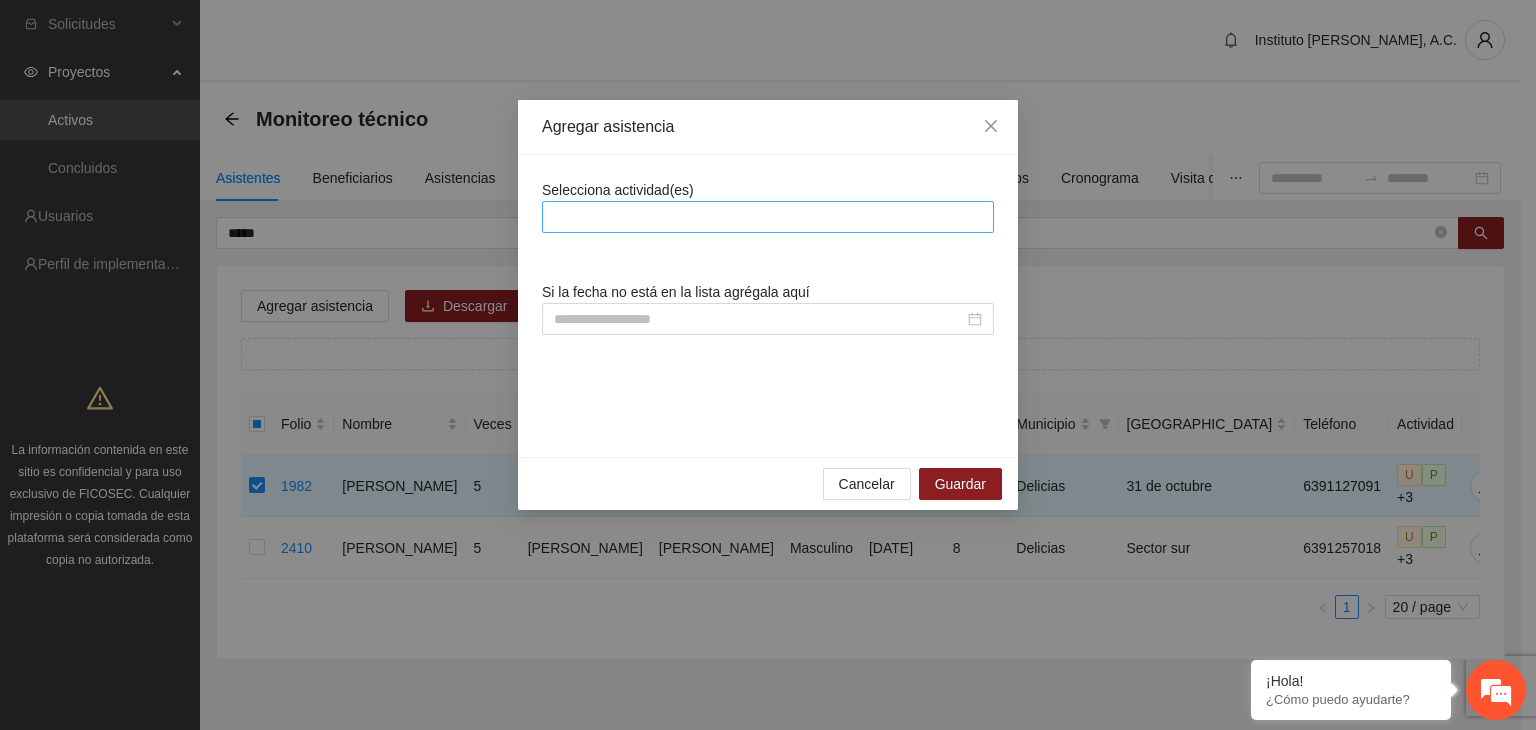 click at bounding box center (768, 217) 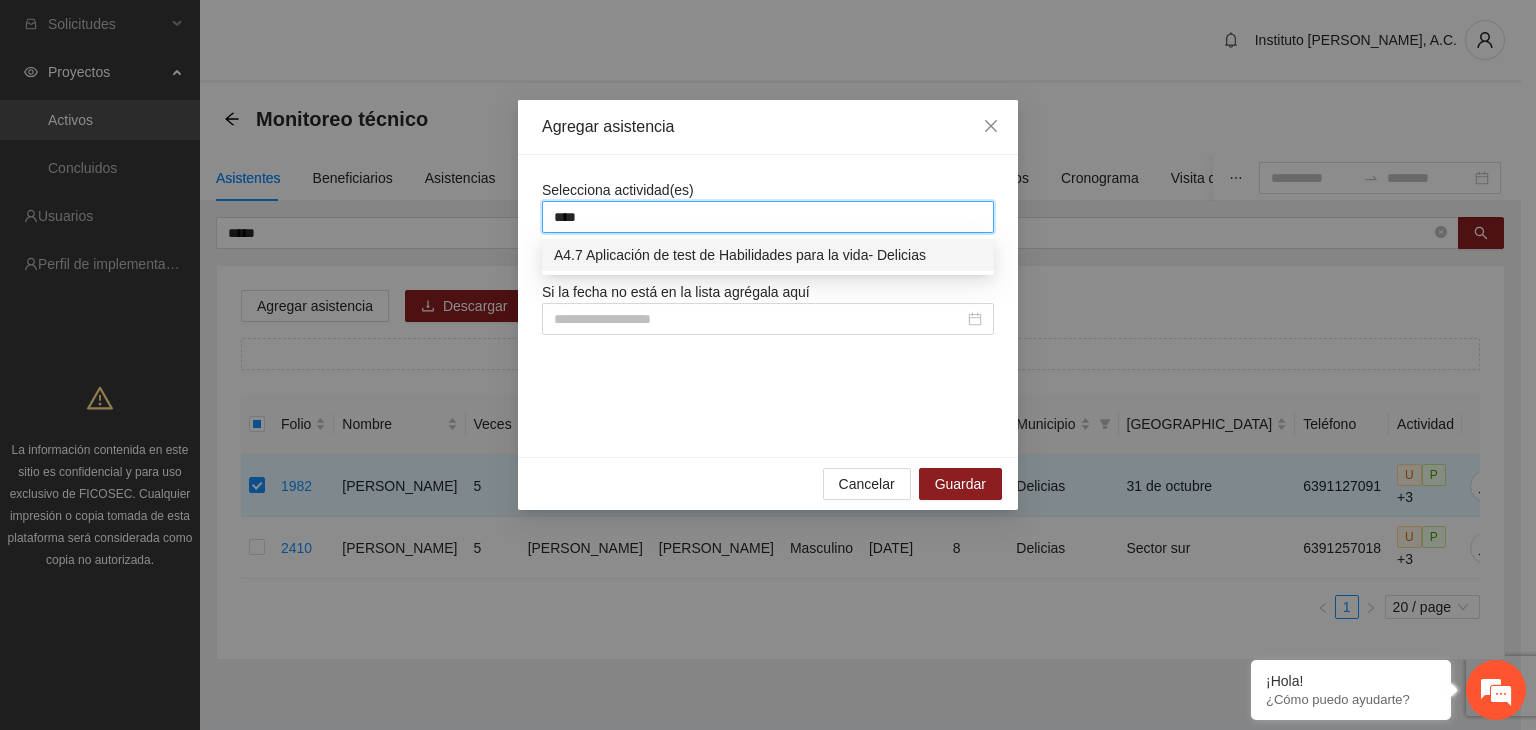 click on "A4.7 Aplicación de test de Habilidades para la vida- Delicias" at bounding box center [768, 255] 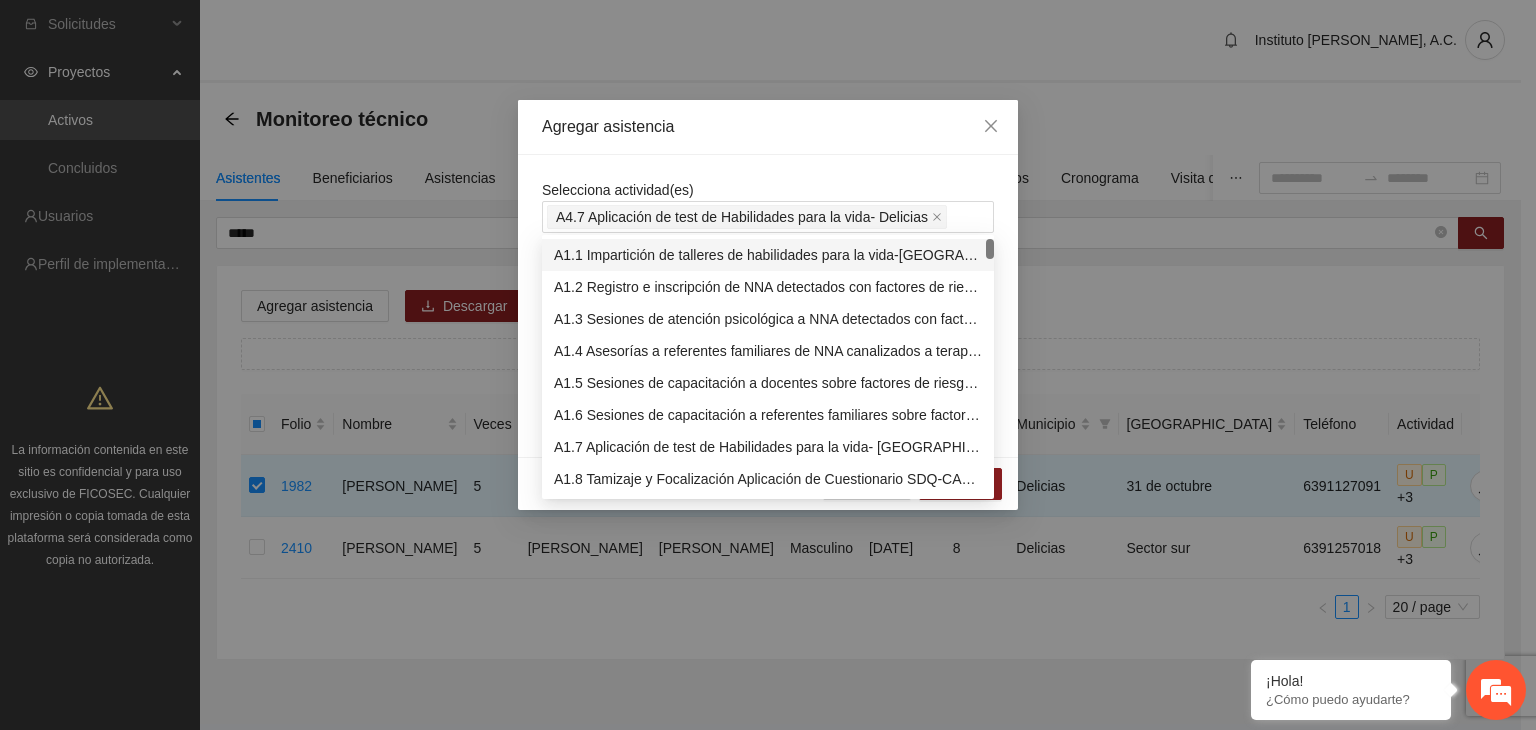 click on "Selecciona actividad(es) A4.7 Aplicación de test de Habilidades para la vida- Delicias   Si la fecha no está en la lista agrégala aquí" at bounding box center (768, 306) 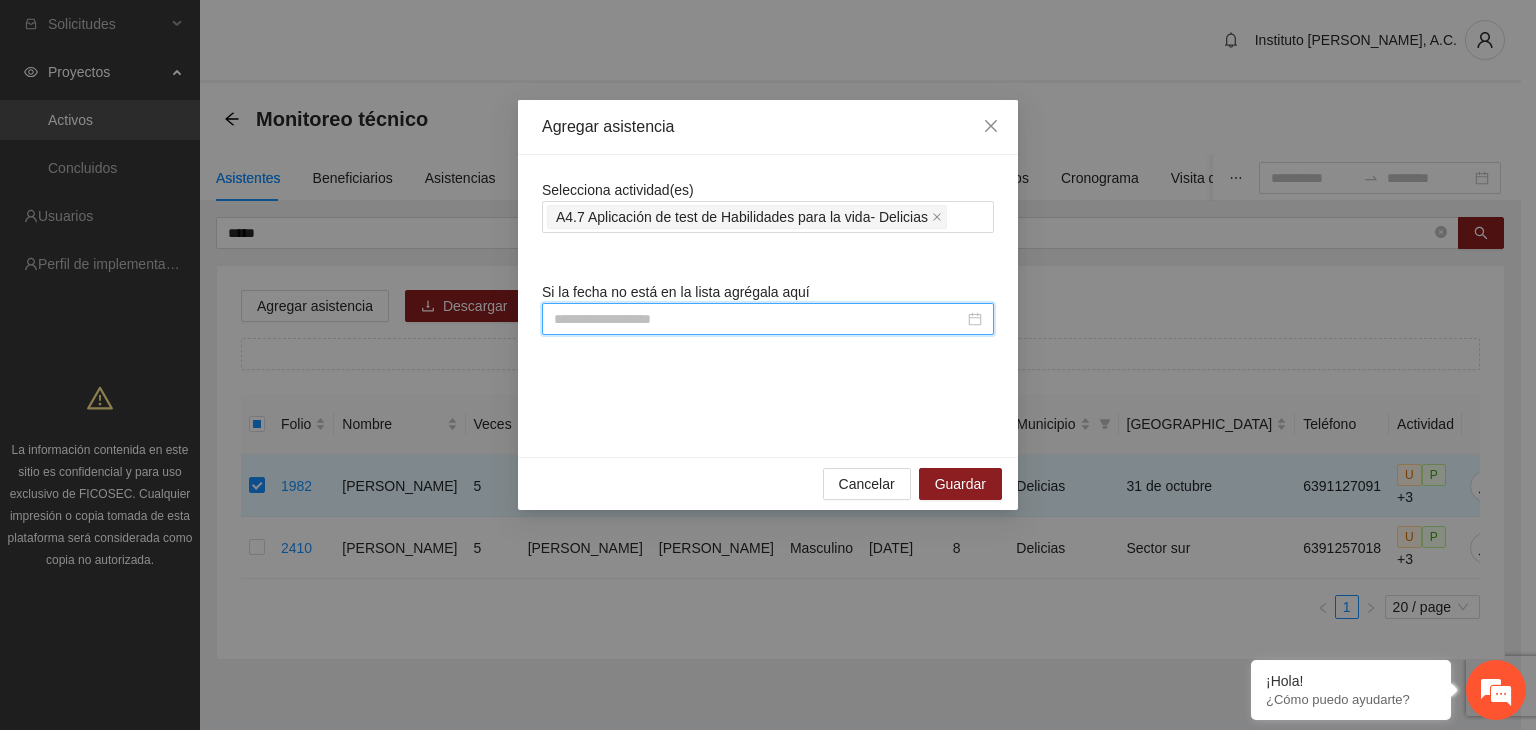 click at bounding box center (759, 319) 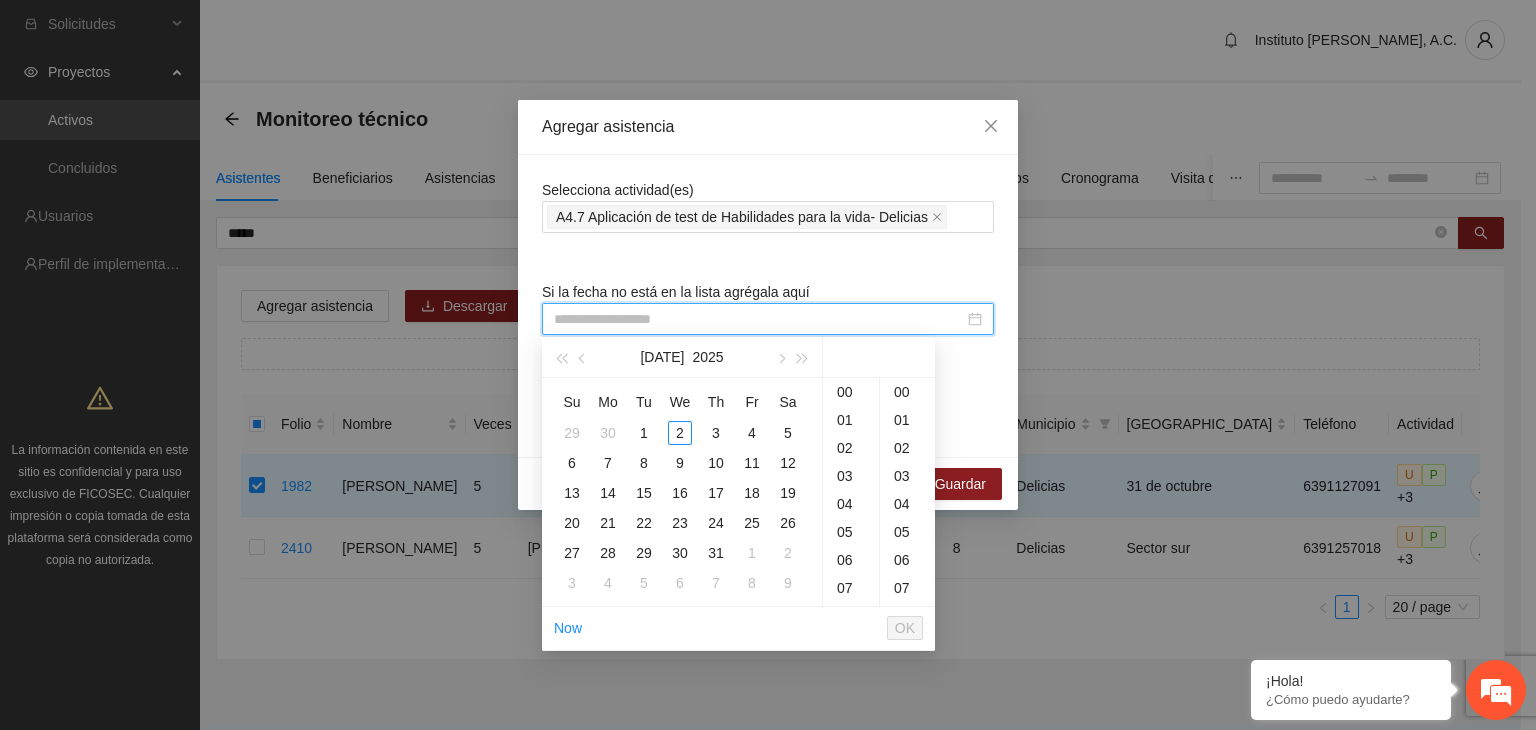 paste on "**********" 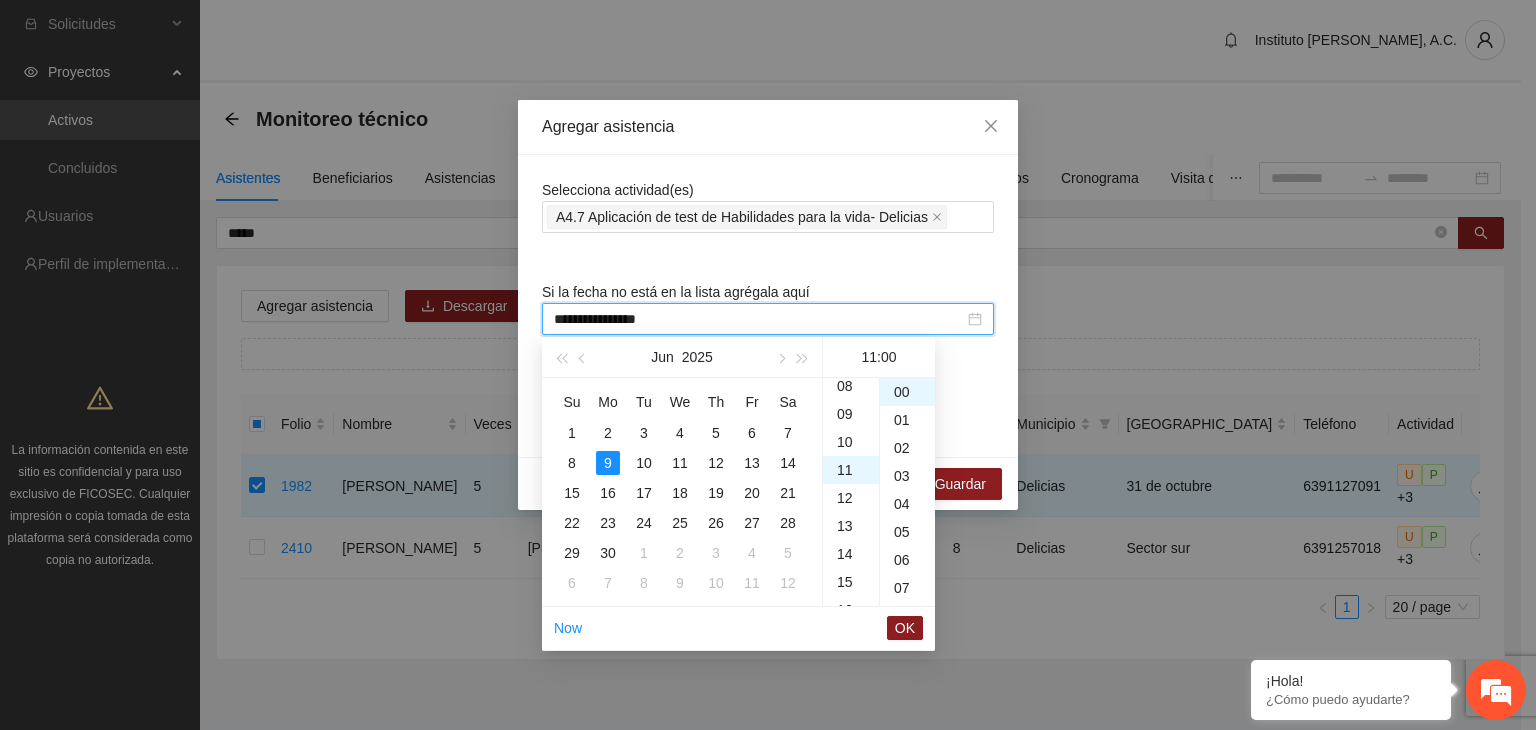 scroll, scrollTop: 308, scrollLeft: 0, axis: vertical 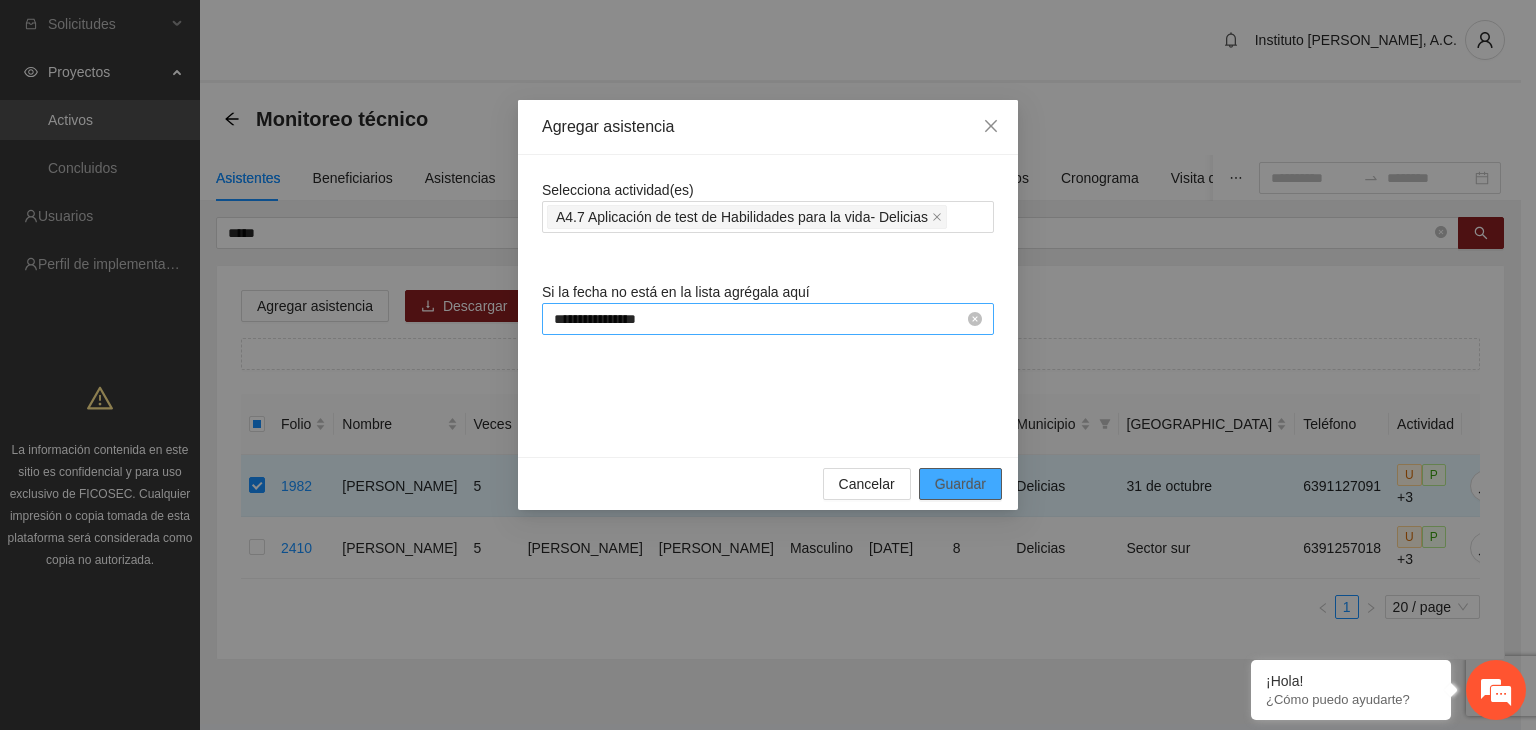 click on "Guardar" at bounding box center (960, 484) 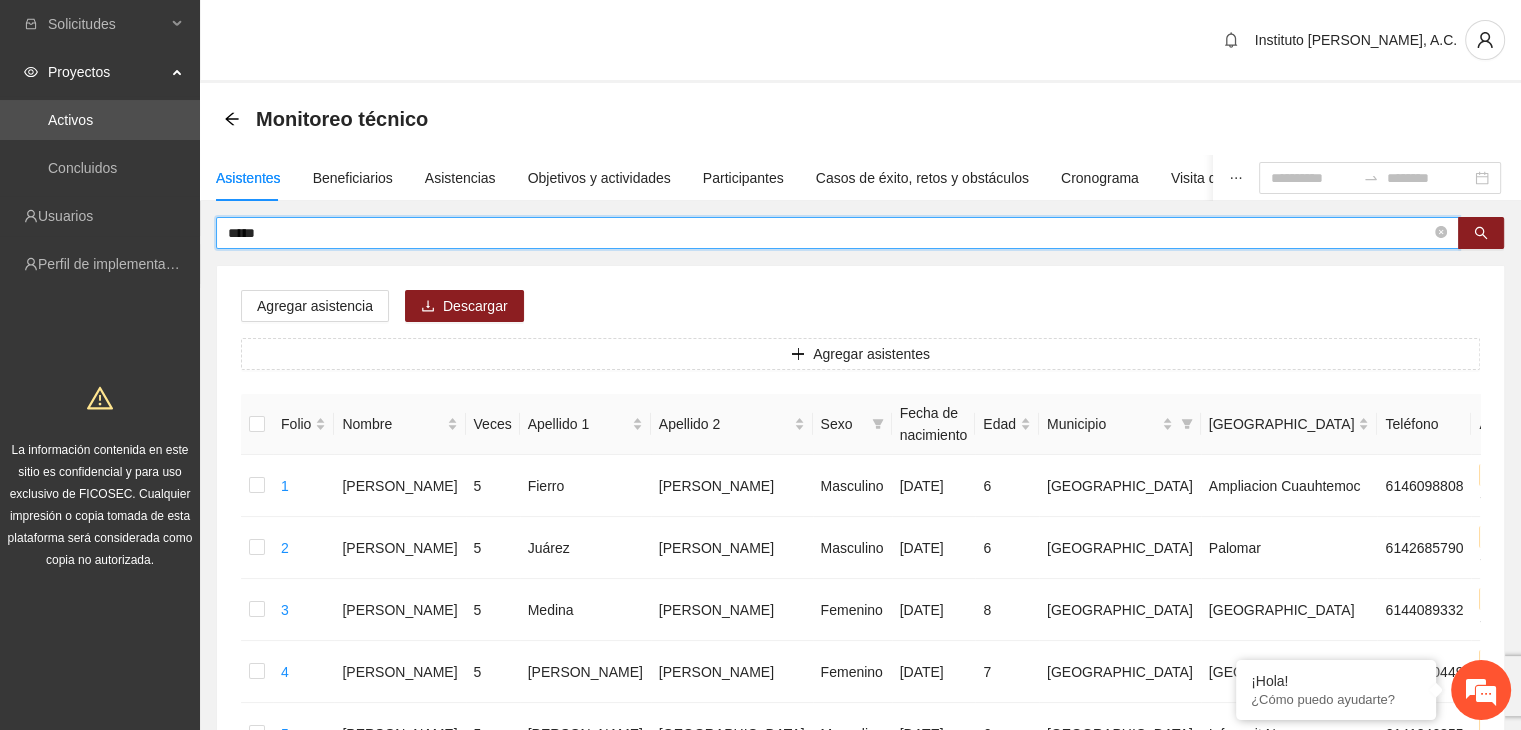 click on "*****" at bounding box center [829, 233] 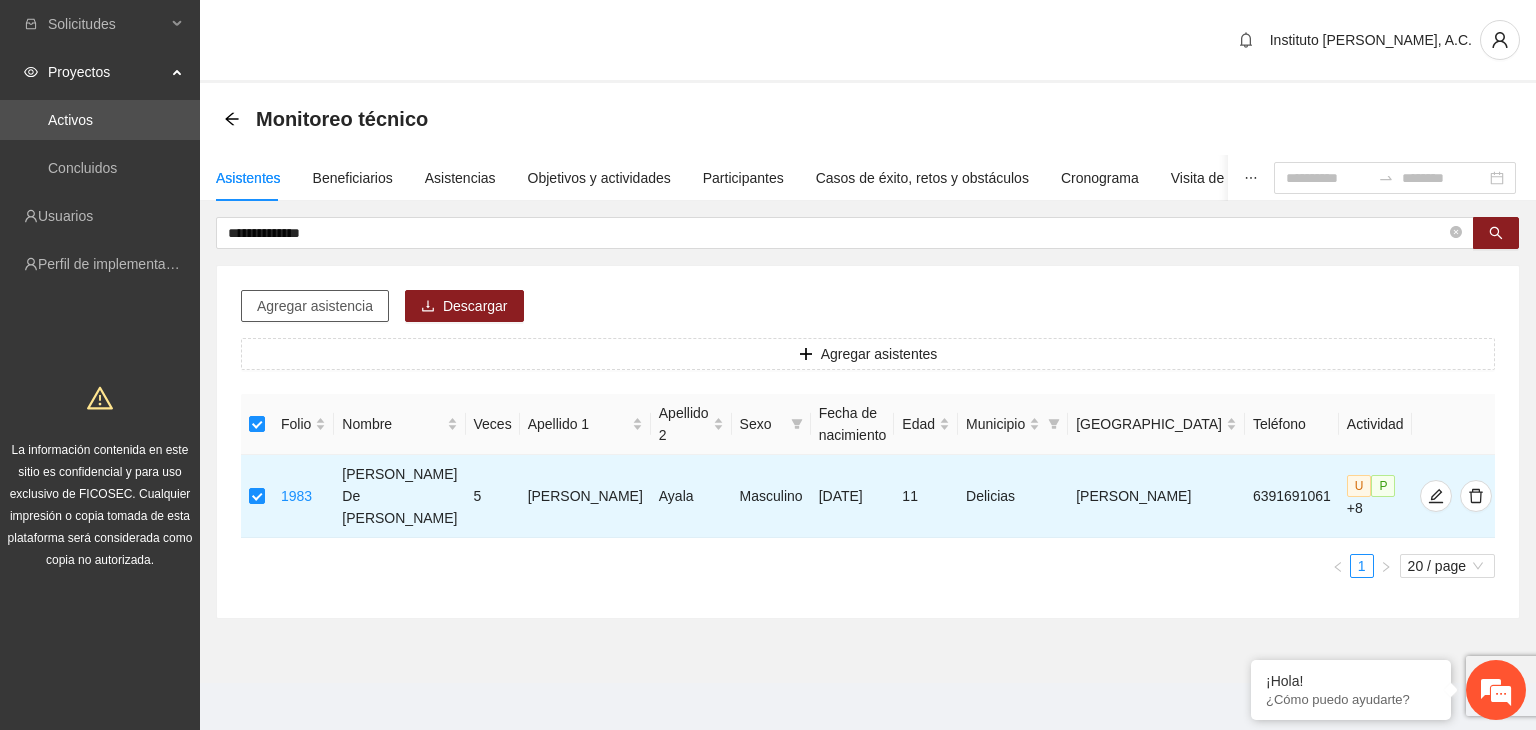 click on "Agregar asistencia" at bounding box center (315, 306) 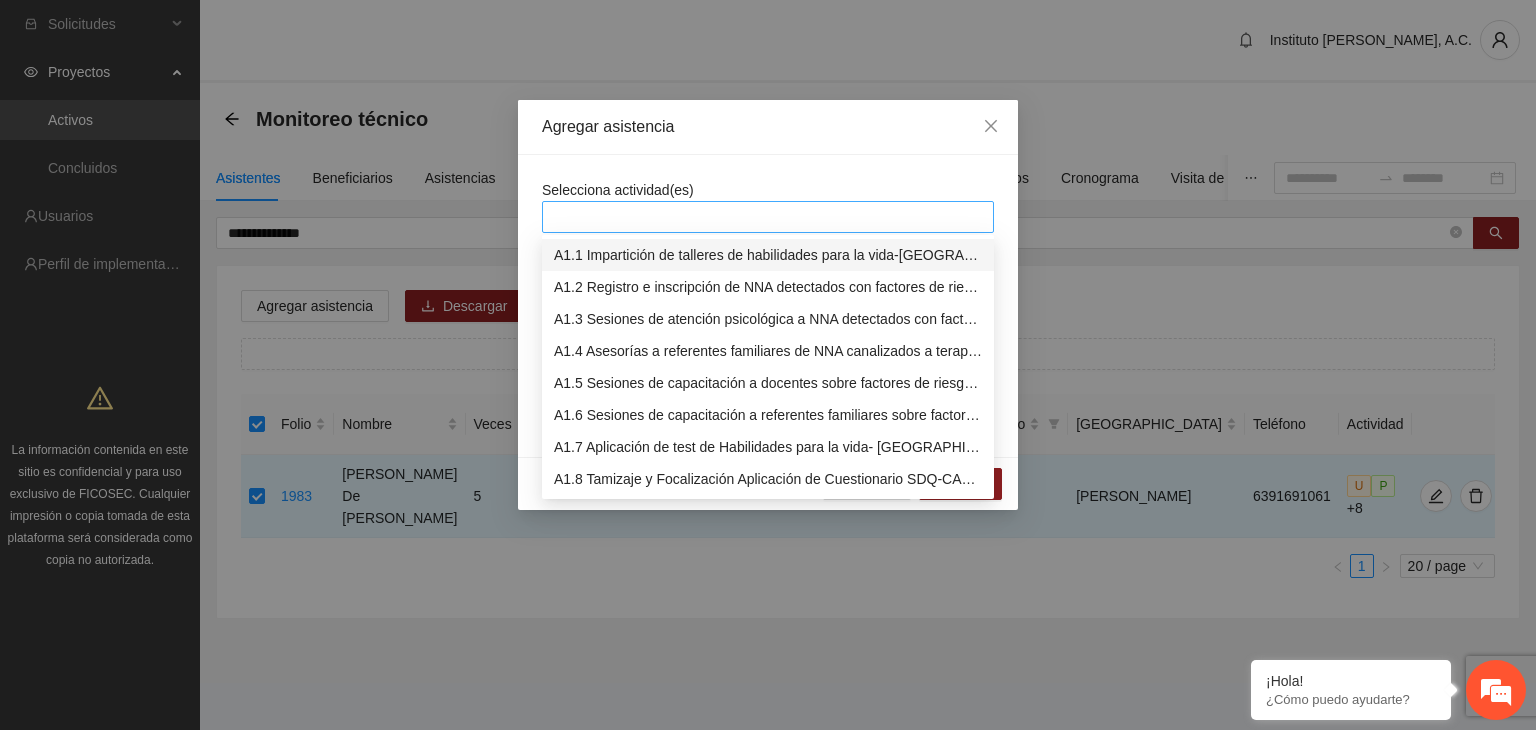 click at bounding box center [768, 217] 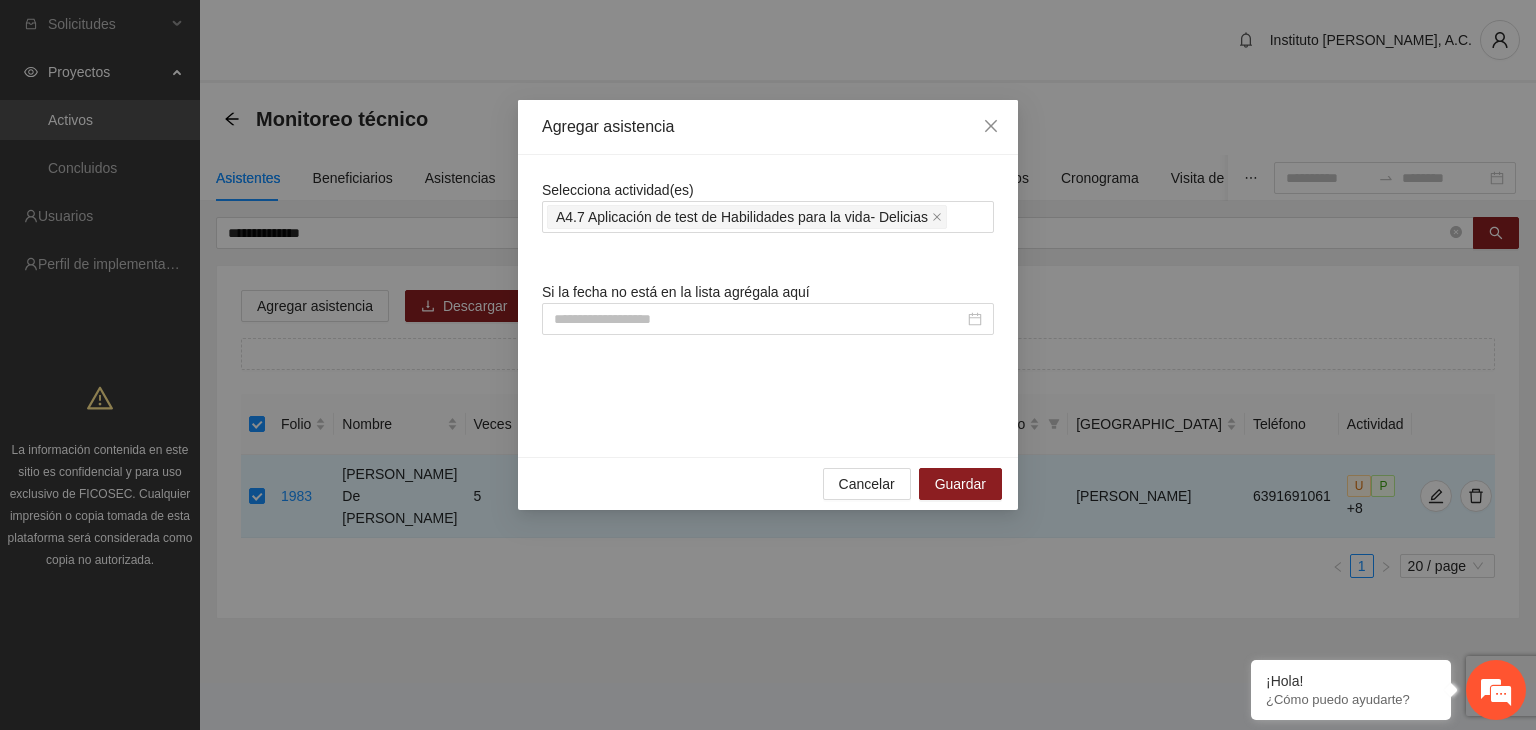 click on "Selecciona actividad(es) A4.7 Aplicación de test de Habilidades para la vida- Delicias   Si la fecha no está en la lista agrégala aquí" at bounding box center (768, 306) 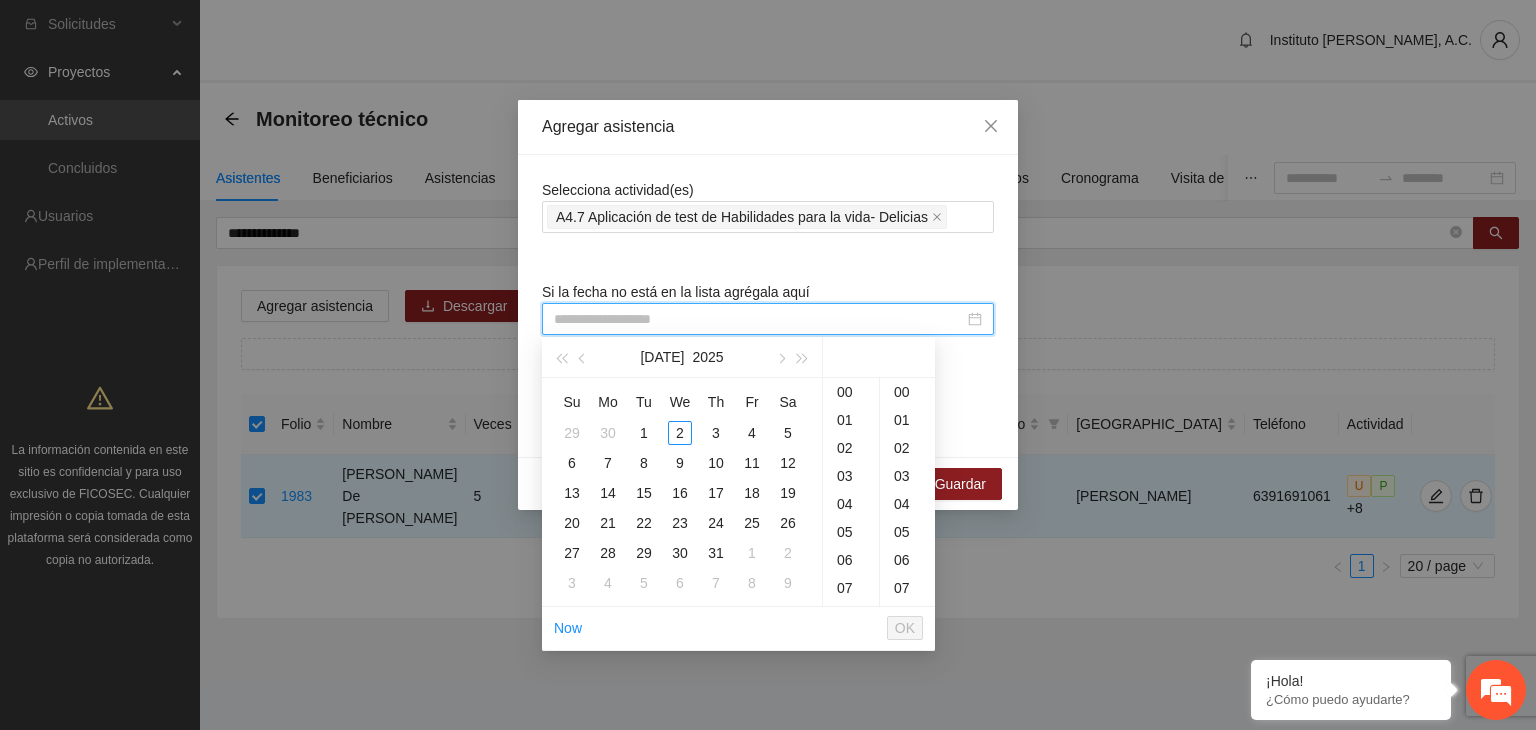 click at bounding box center [759, 319] 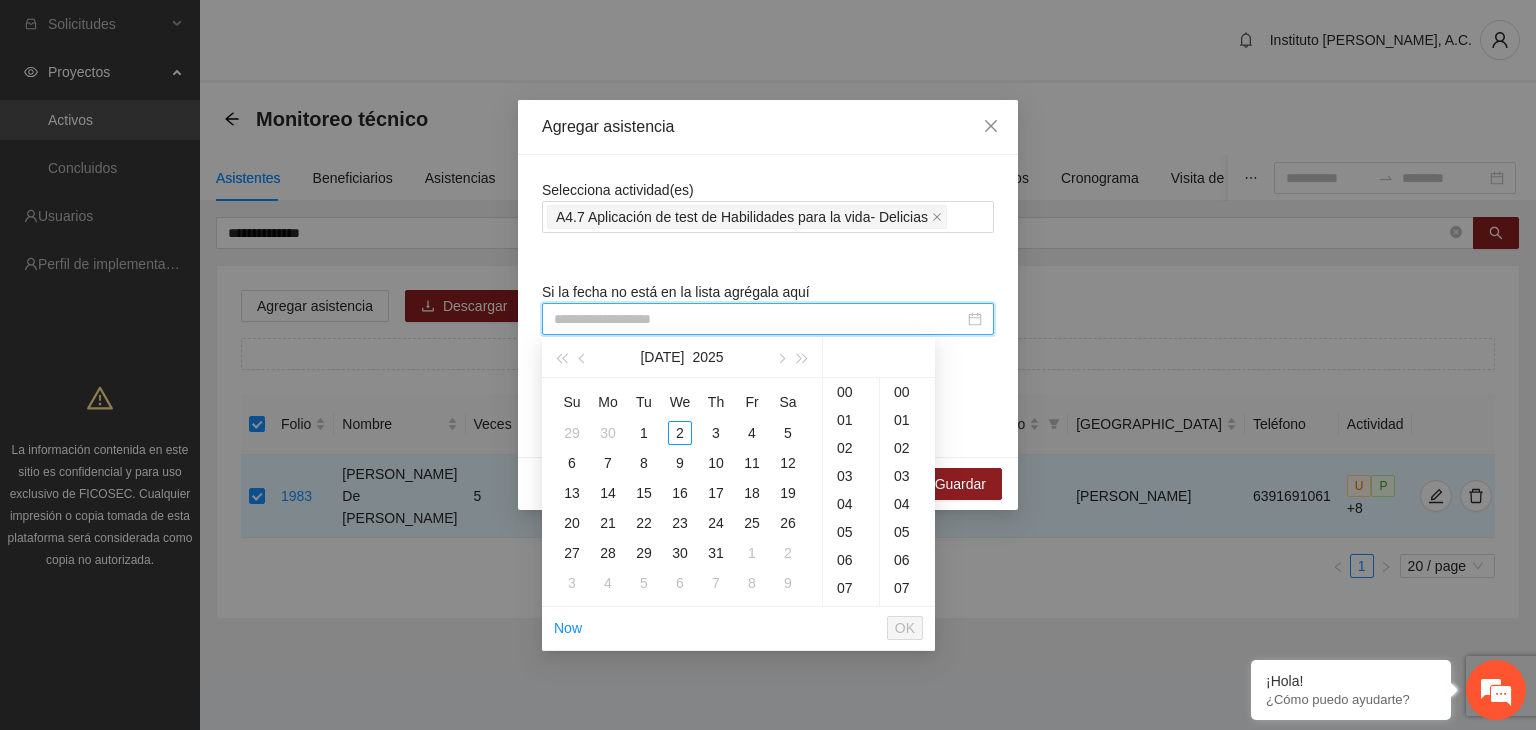 paste on "**********" 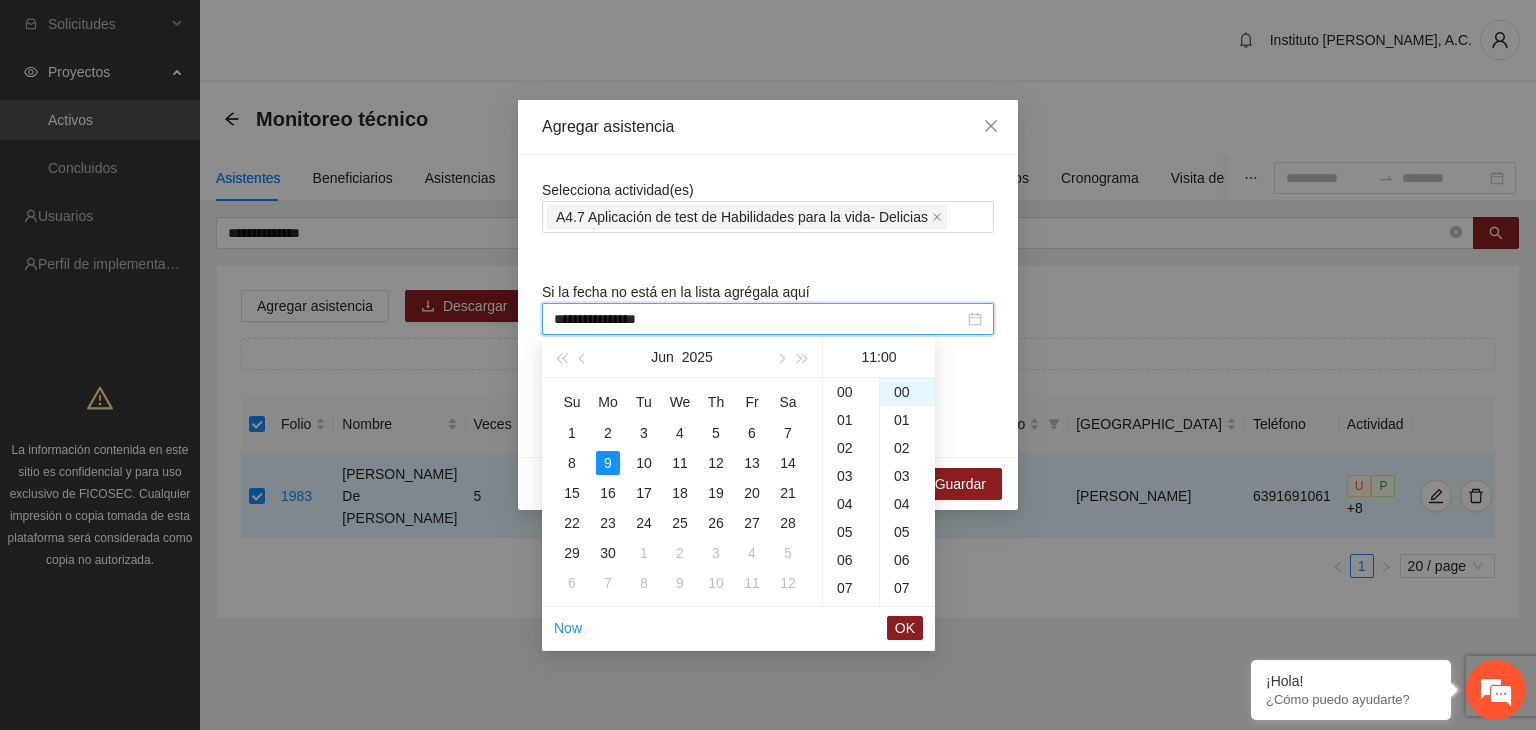 scroll, scrollTop: 308, scrollLeft: 0, axis: vertical 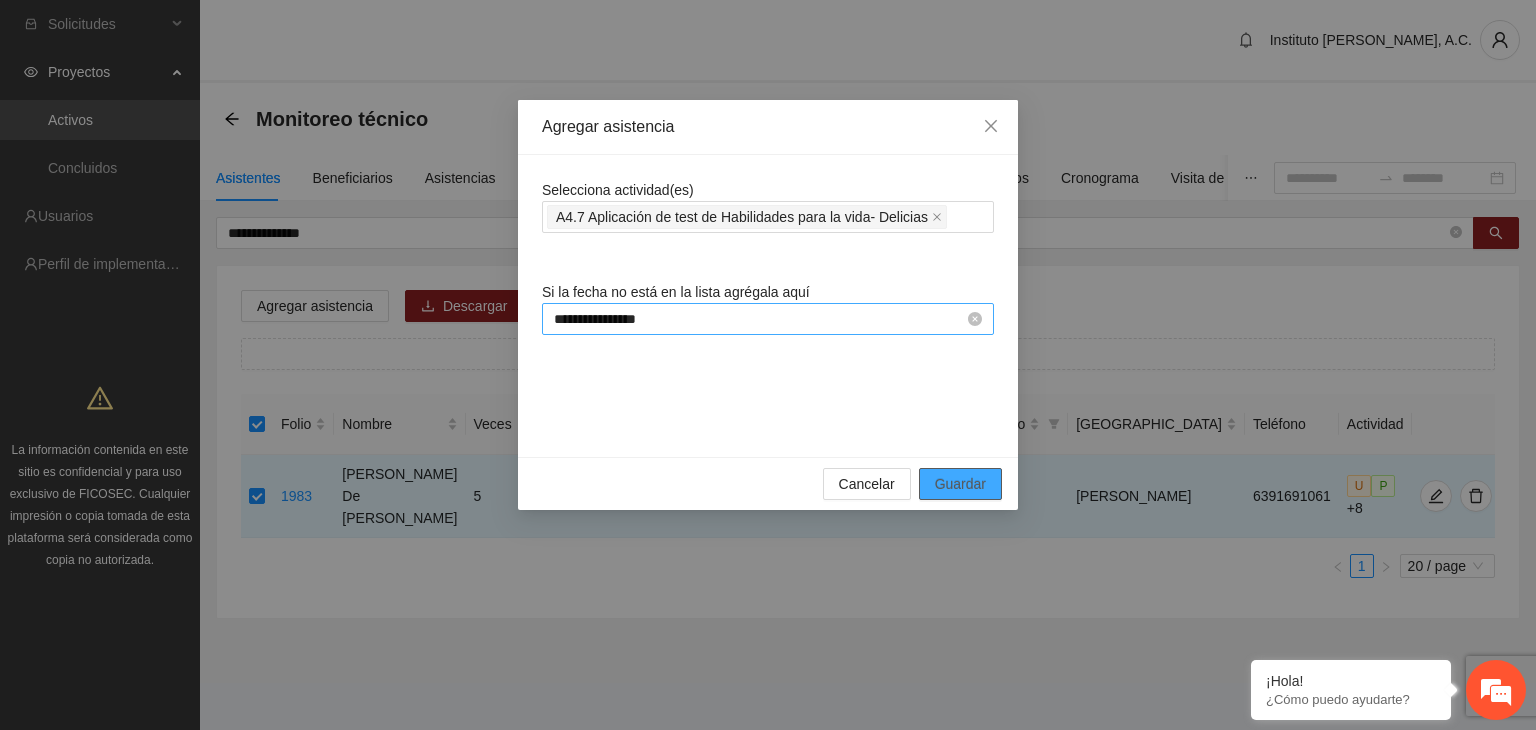 click on "Guardar" at bounding box center (960, 484) 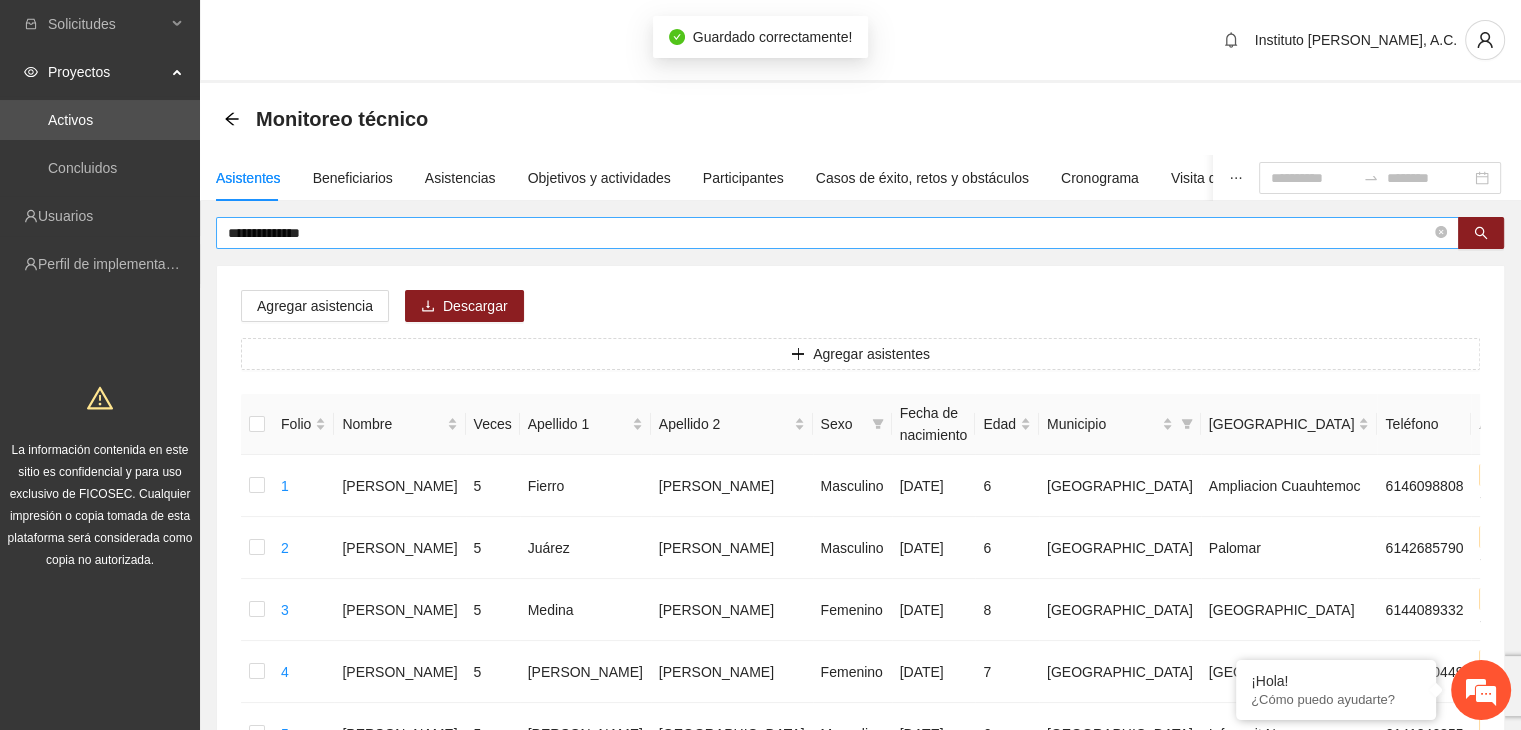 click on "**********" at bounding box center (829, 233) 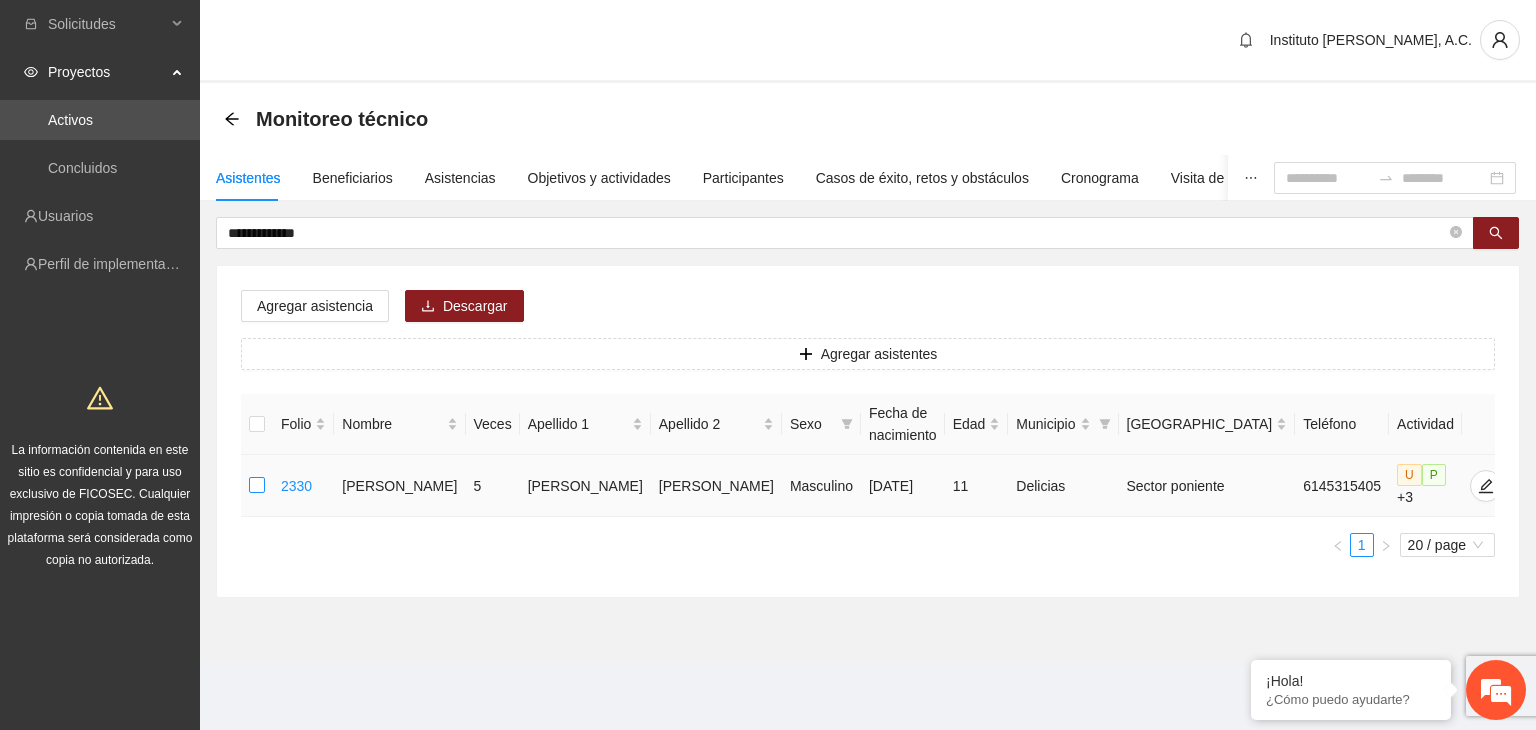 click at bounding box center (257, 486) 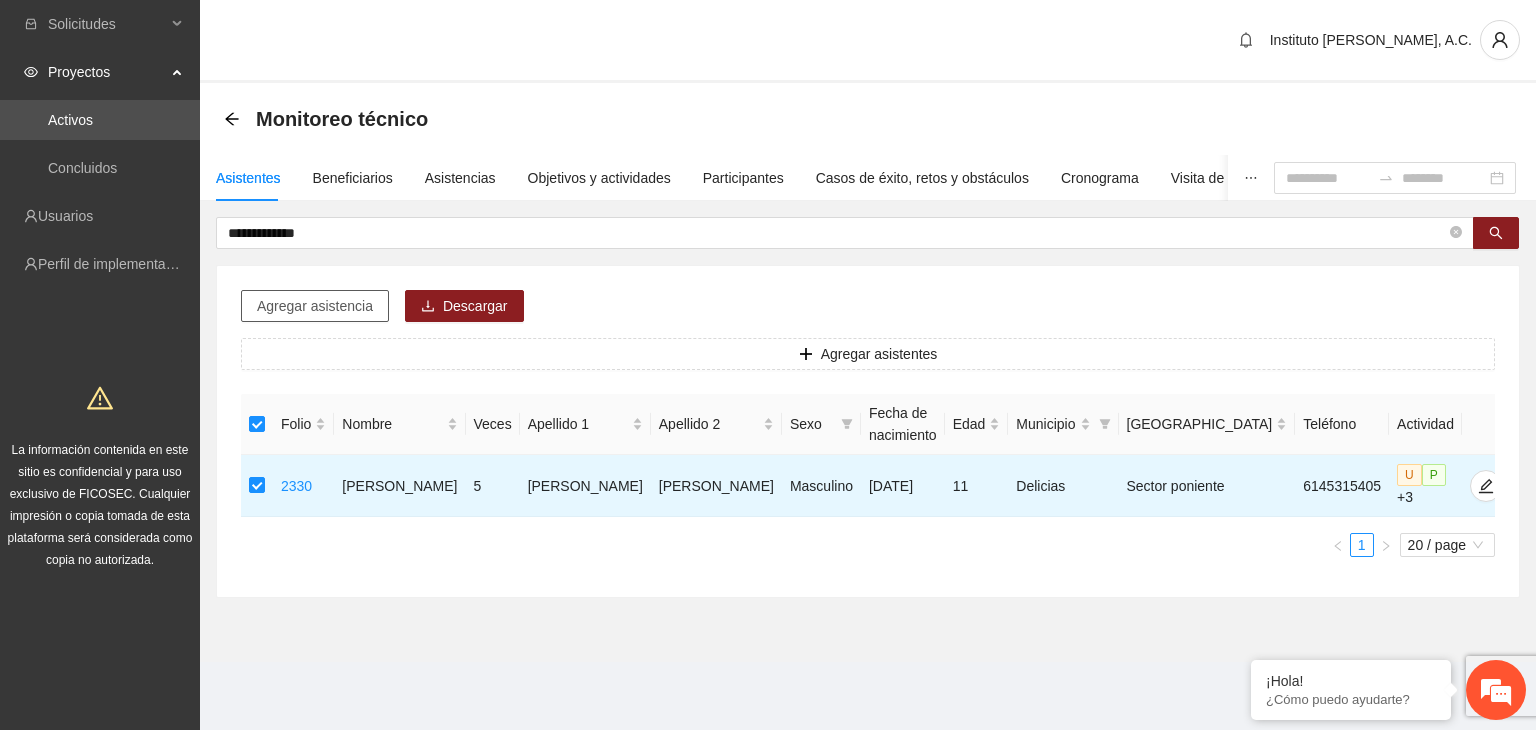 click on "Agregar asistencia" at bounding box center [315, 306] 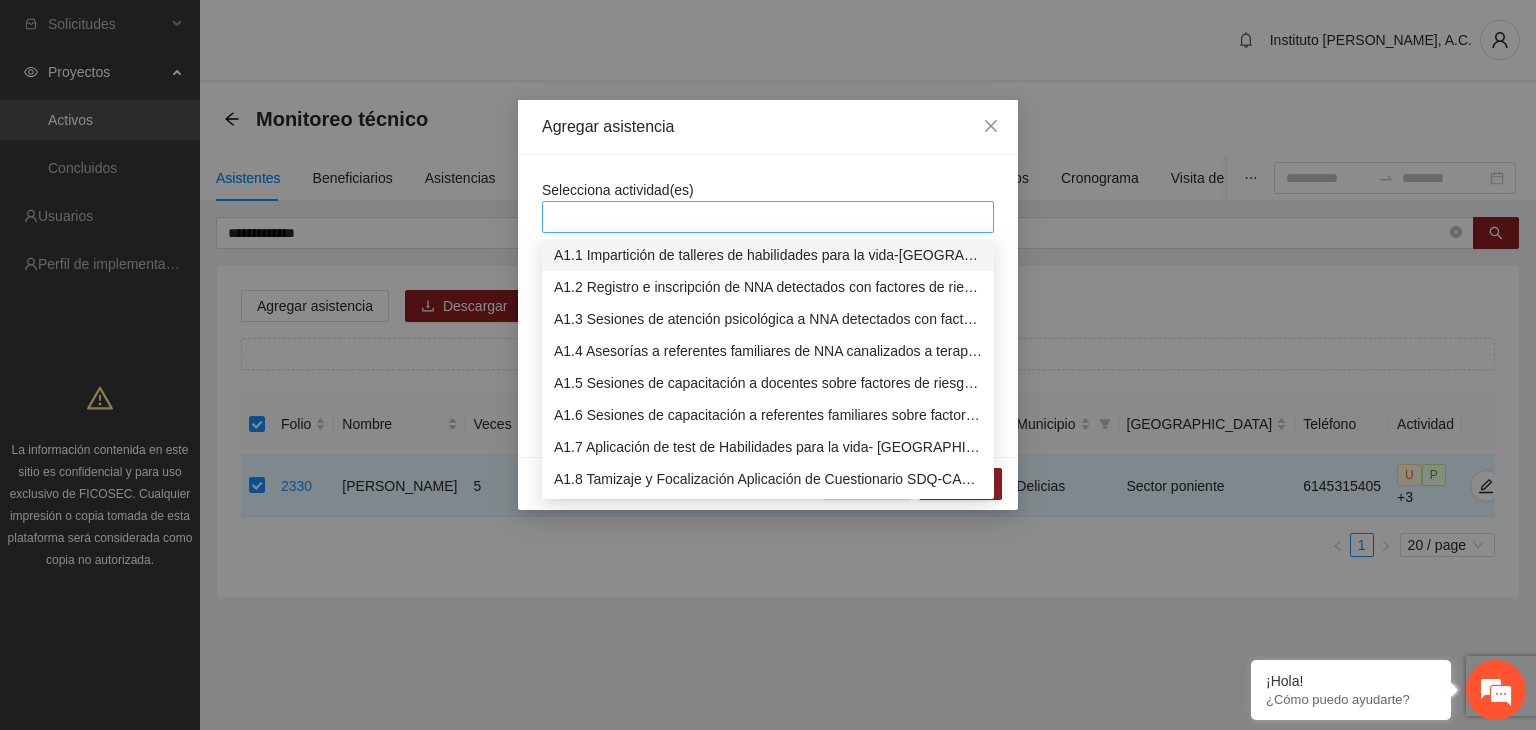 click at bounding box center (768, 217) 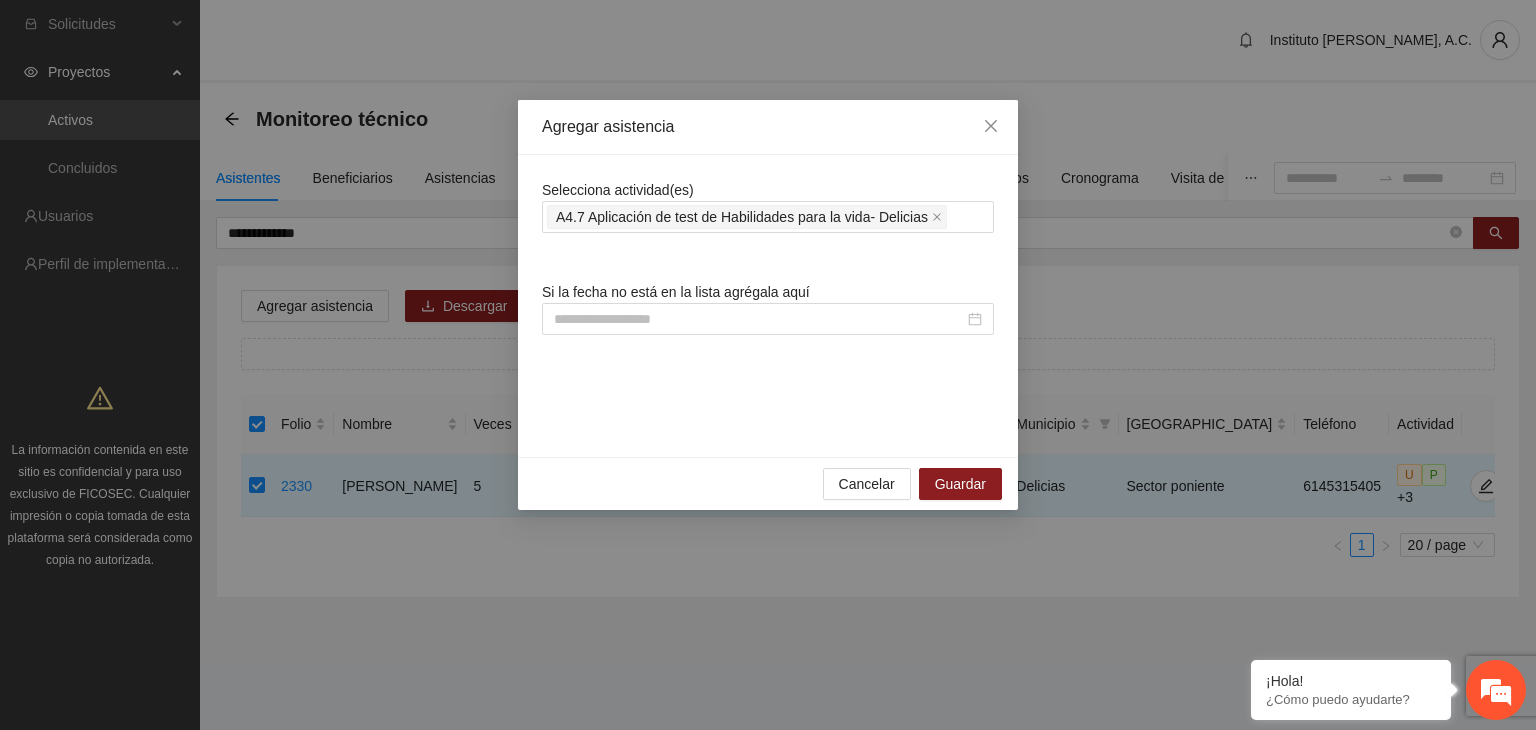 click on "Selecciona actividad(es) A4.7 Aplicación de test de Habilidades para la vida- Delicias   Si la fecha no está en la lista agrégala aquí" at bounding box center (768, 306) 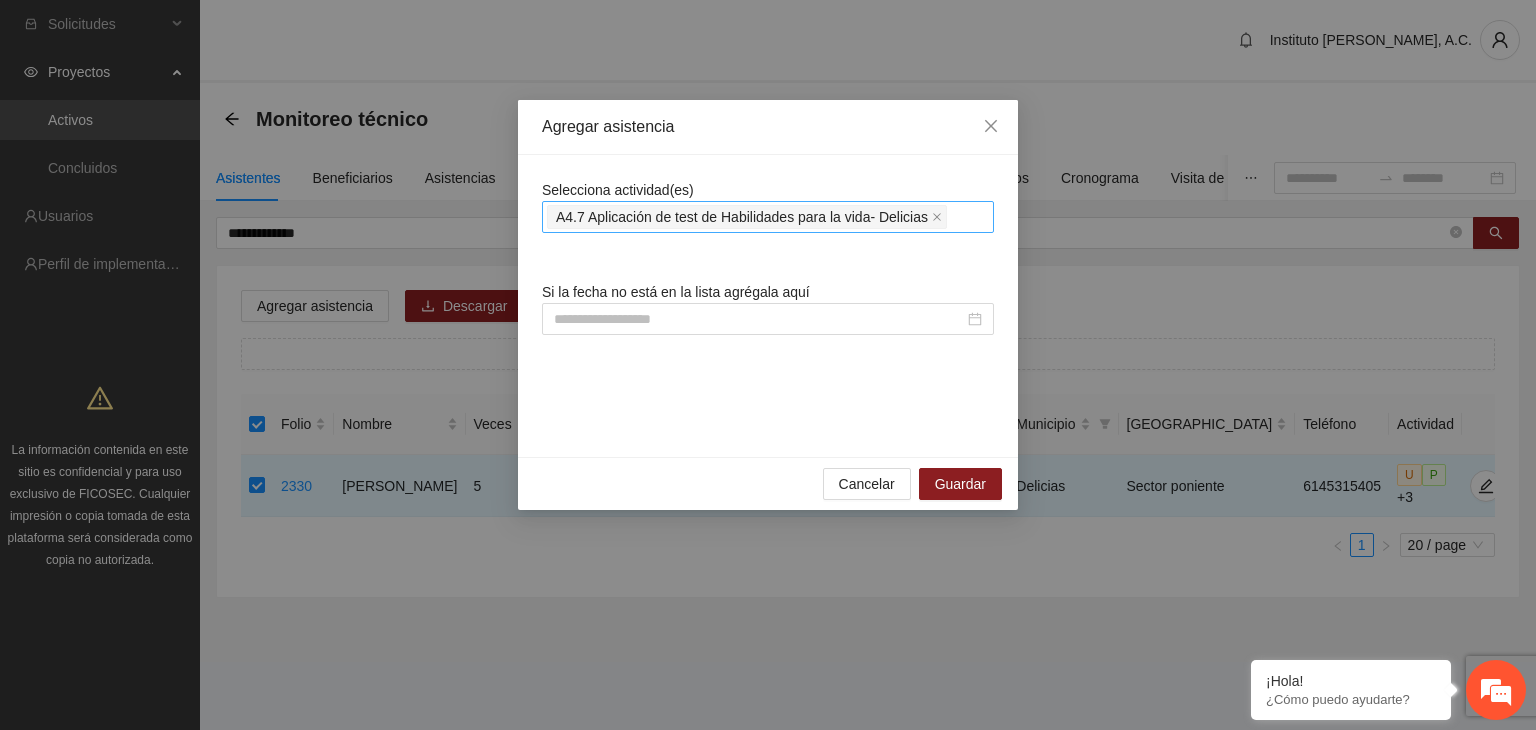 click on "A4.7 Aplicación de test de Habilidades para la vida- Delicias" at bounding box center [768, 217] 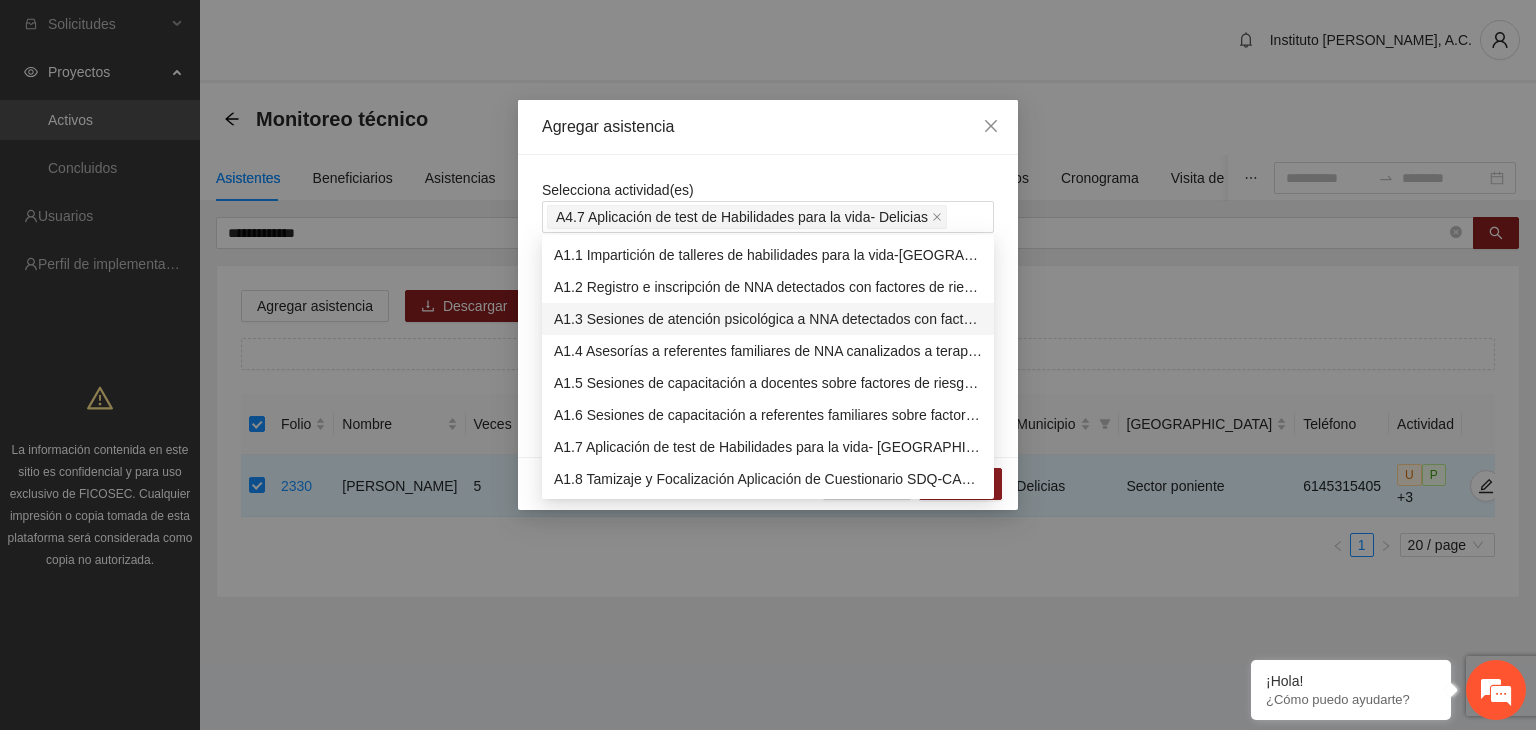 click on "Selecciona actividad(es) A4.7 Aplicación de test de Habilidades para la vida- Delicias   Si la fecha no está en la lista agrégala aquí" at bounding box center (768, 306) 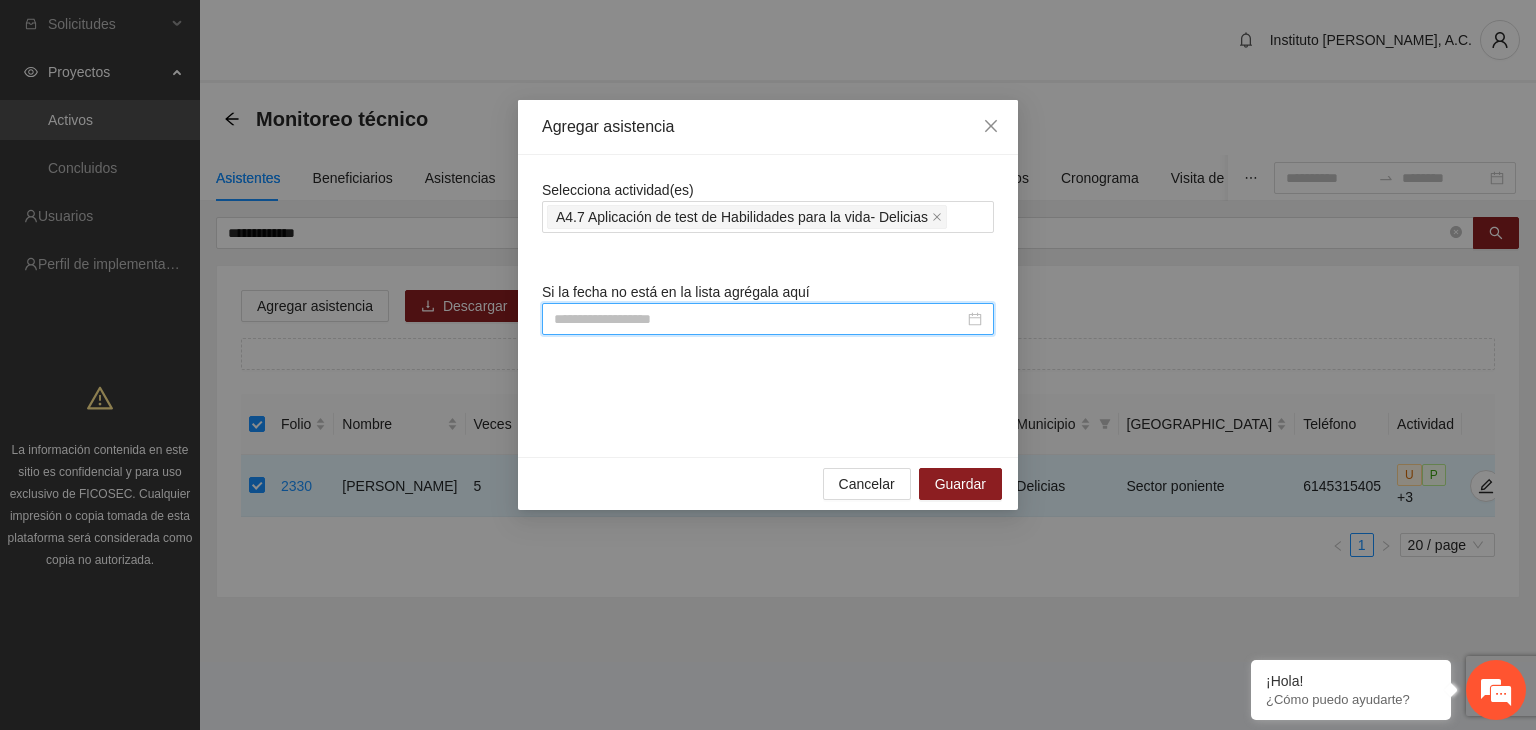click at bounding box center [759, 319] 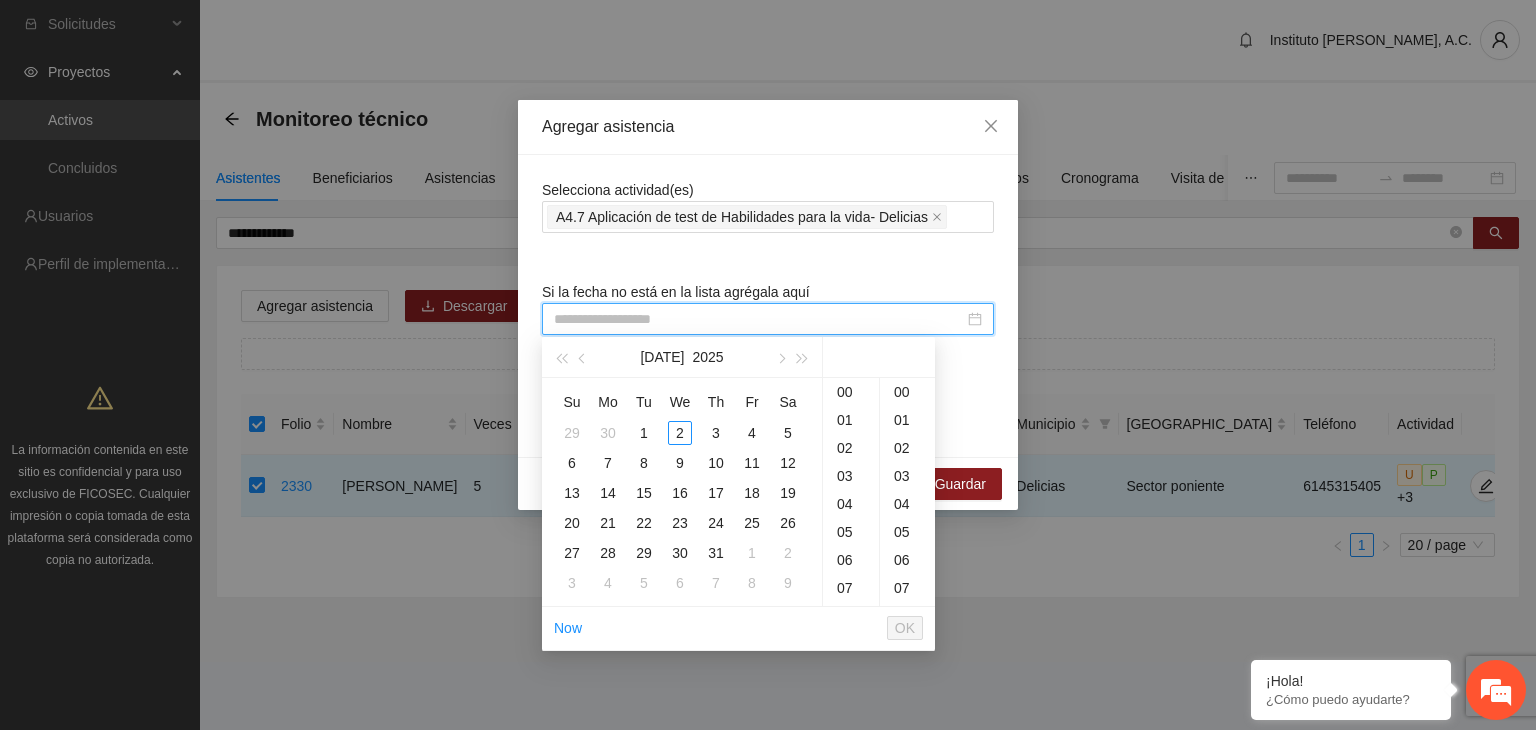 paste on "**********" 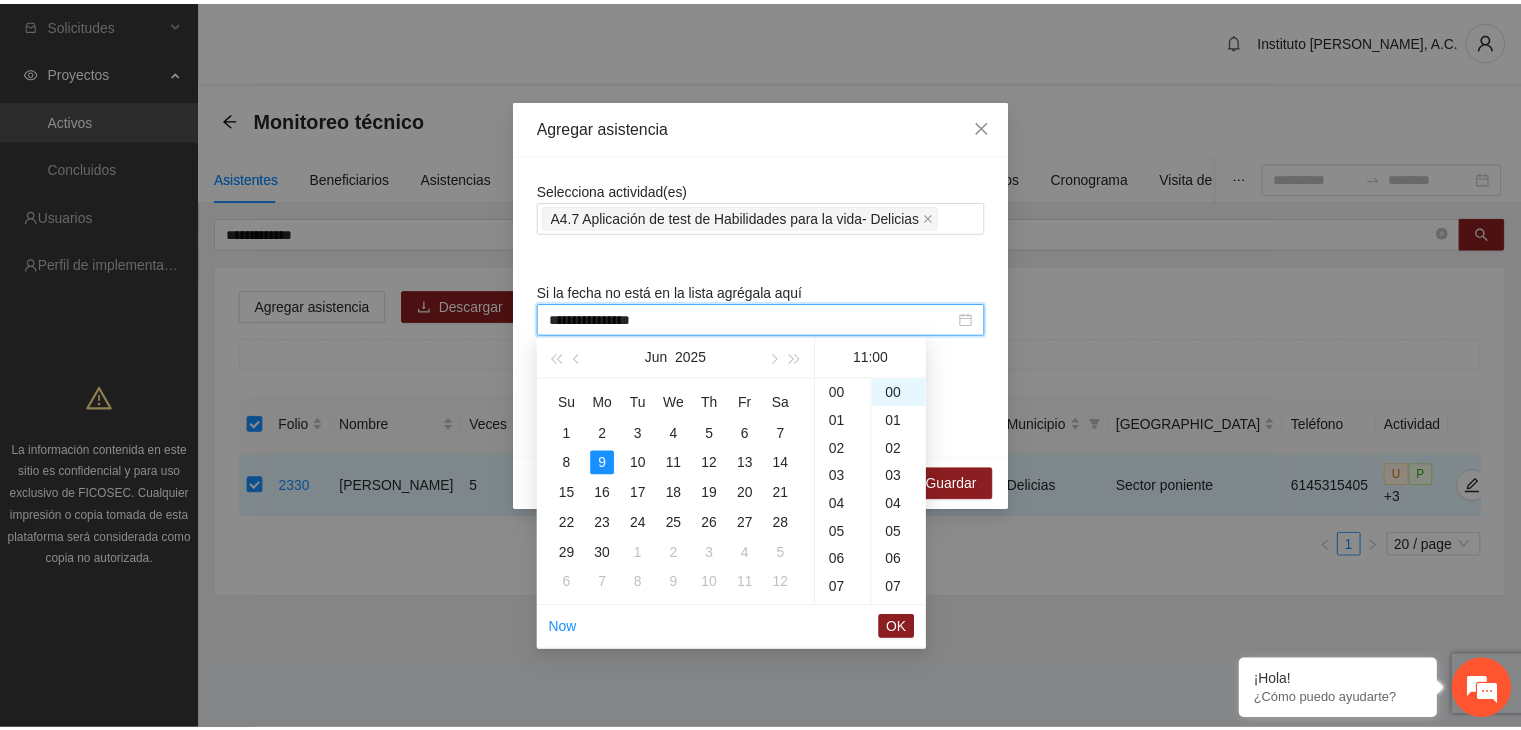 scroll, scrollTop: 308, scrollLeft: 0, axis: vertical 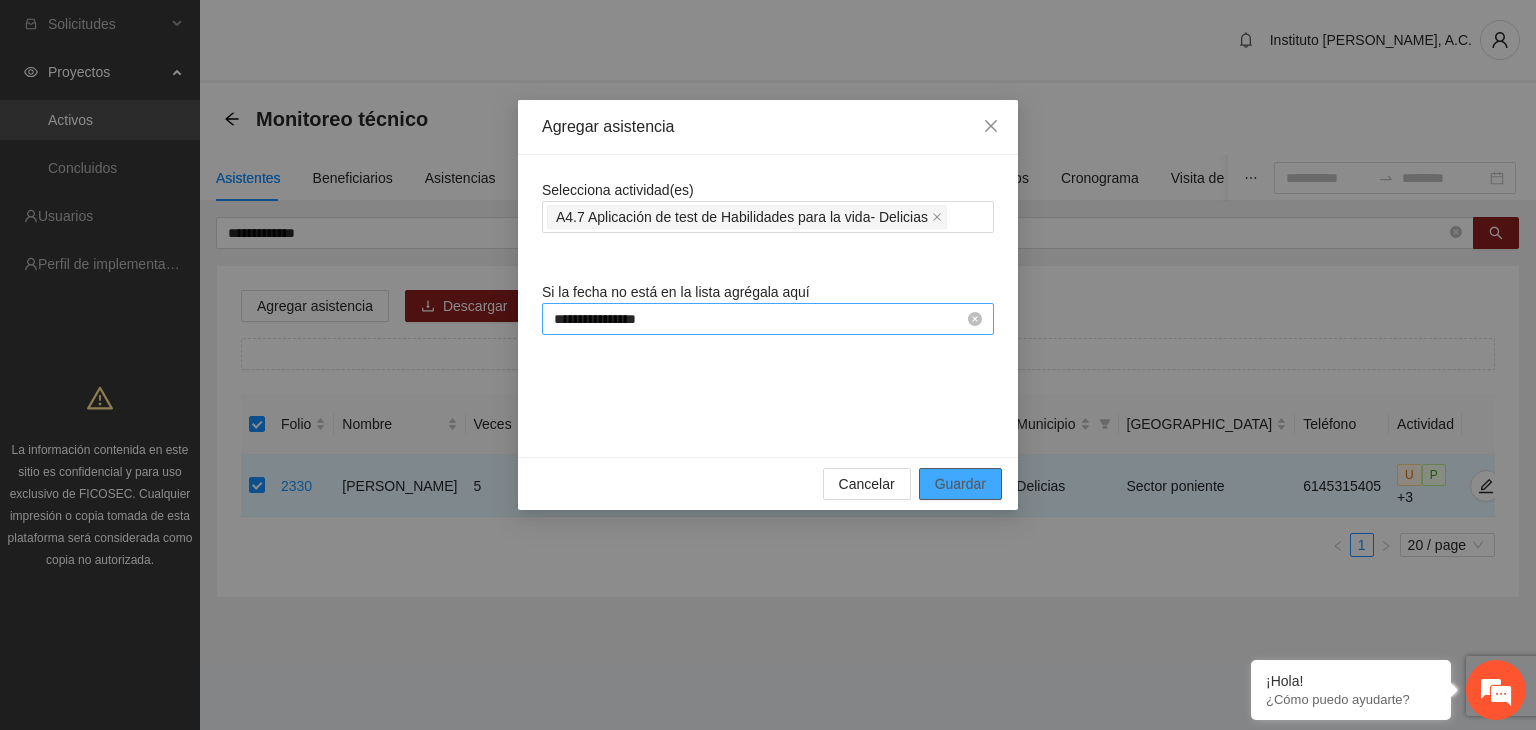 click on "Guardar" at bounding box center (960, 484) 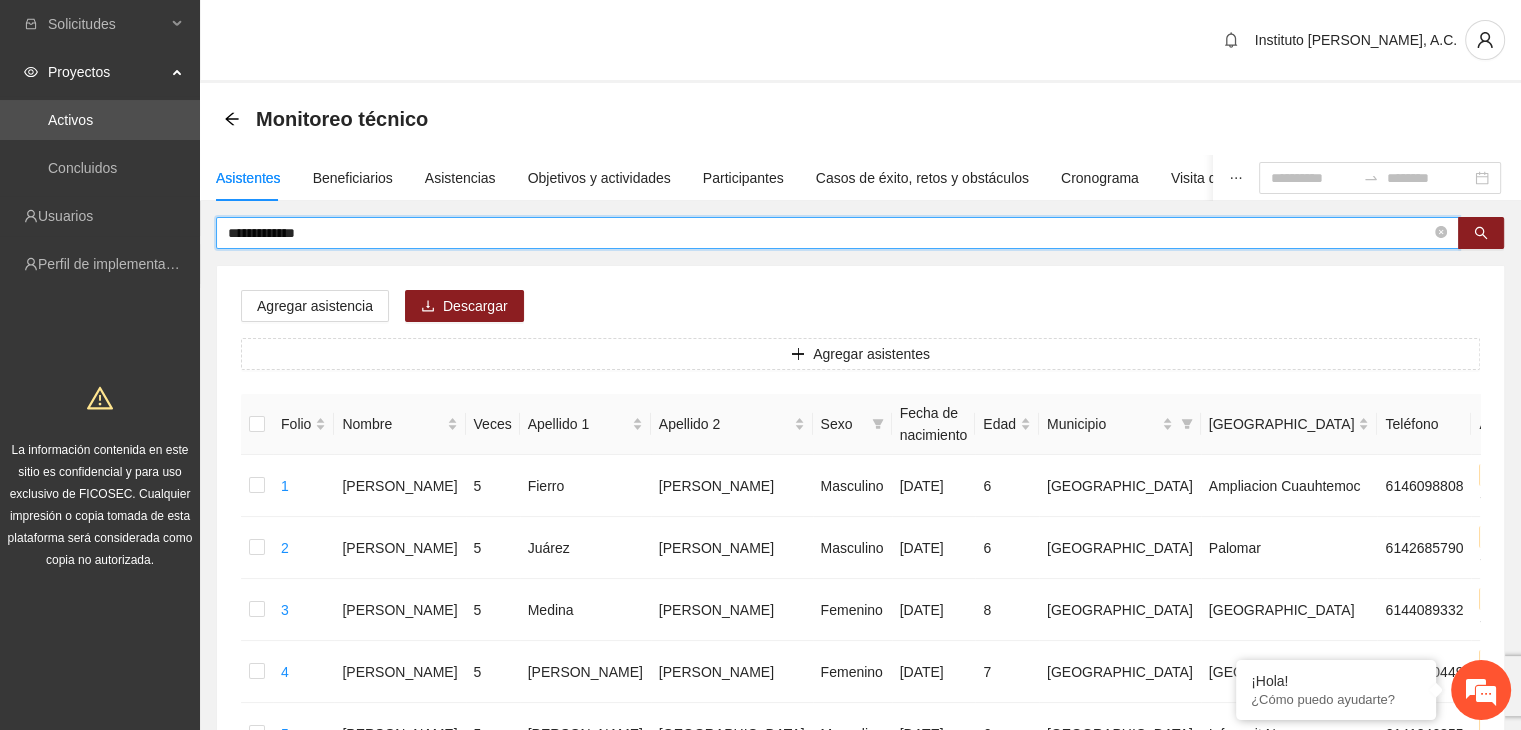 click on "**********" at bounding box center [829, 233] 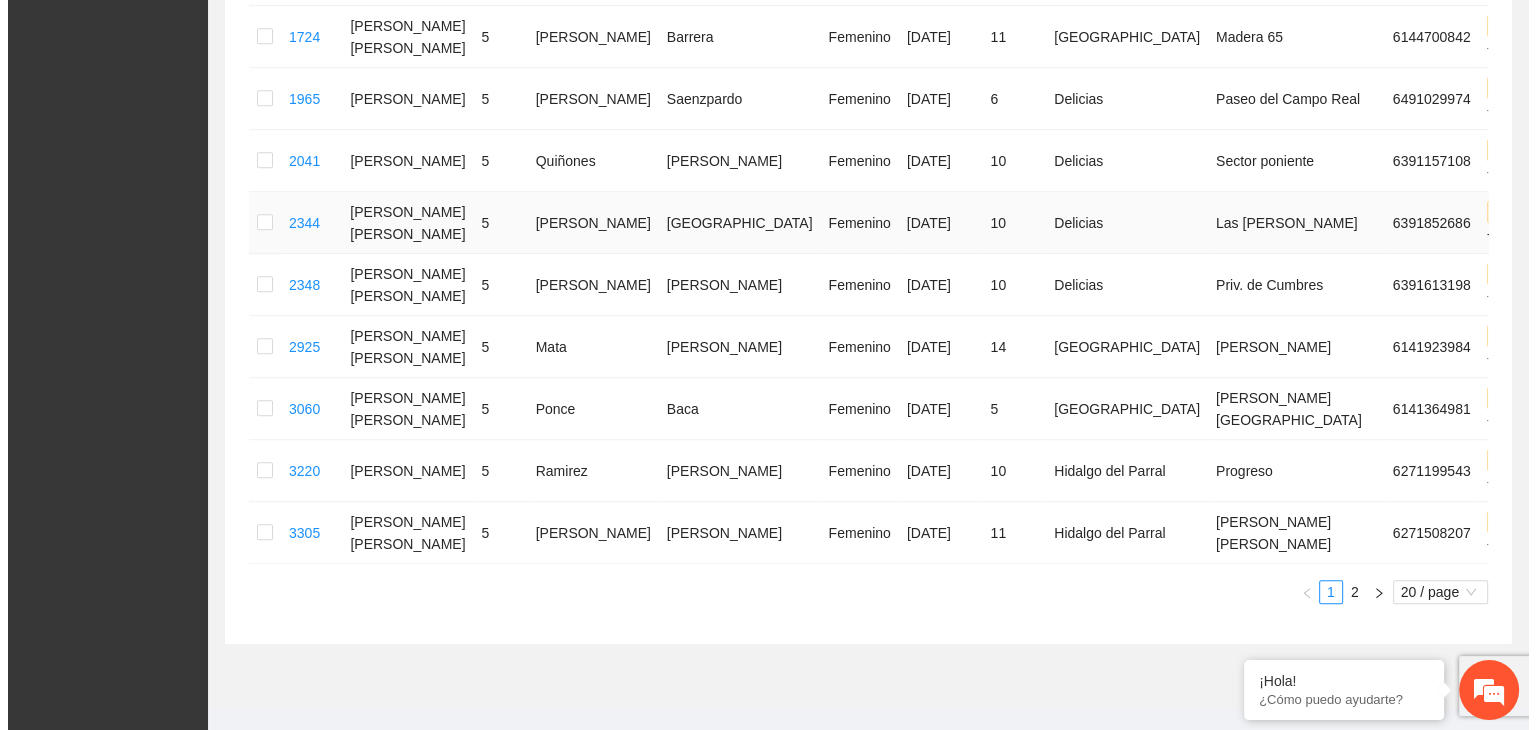 scroll, scrollTop: 0, scrollLeft: 0, axis: both 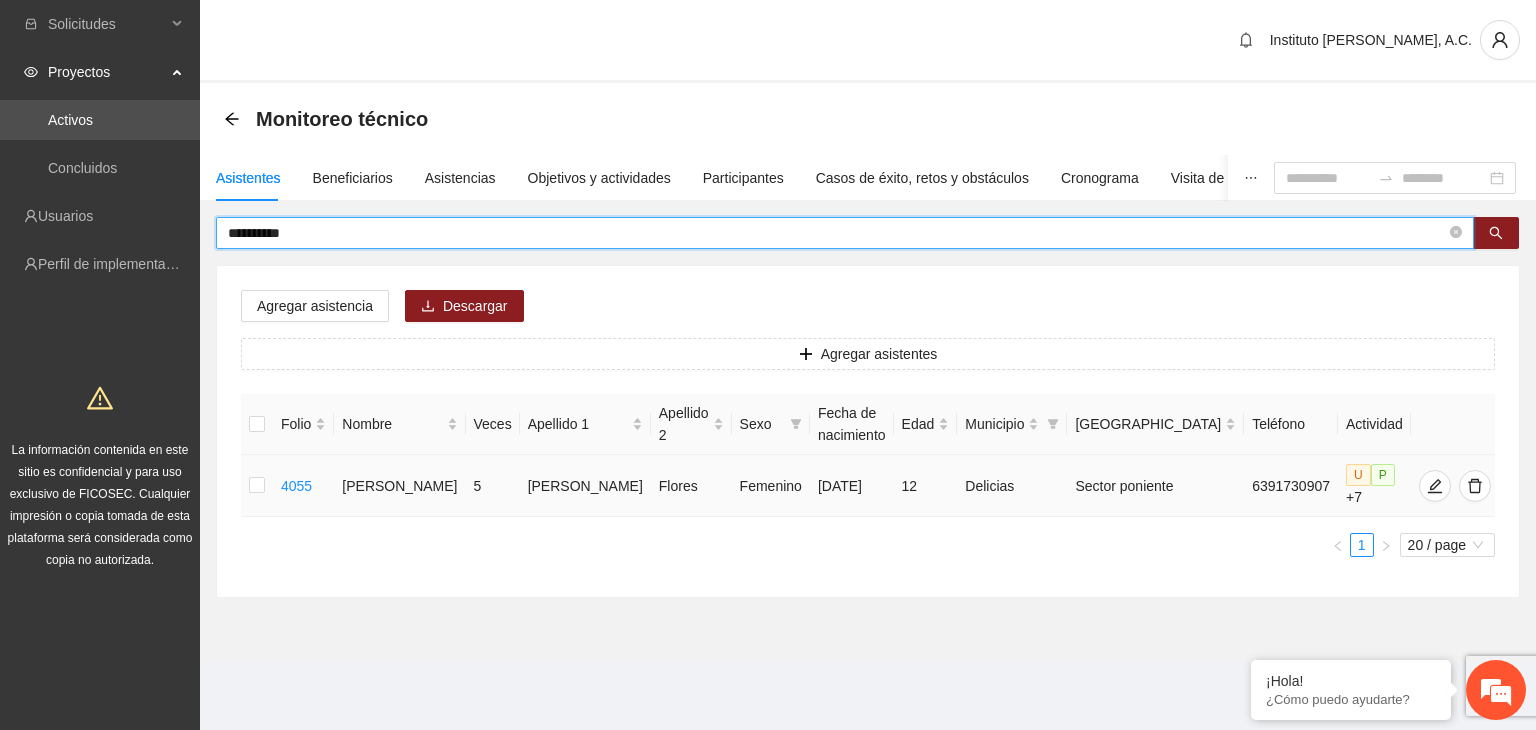 click at bounding box center (257, 486) 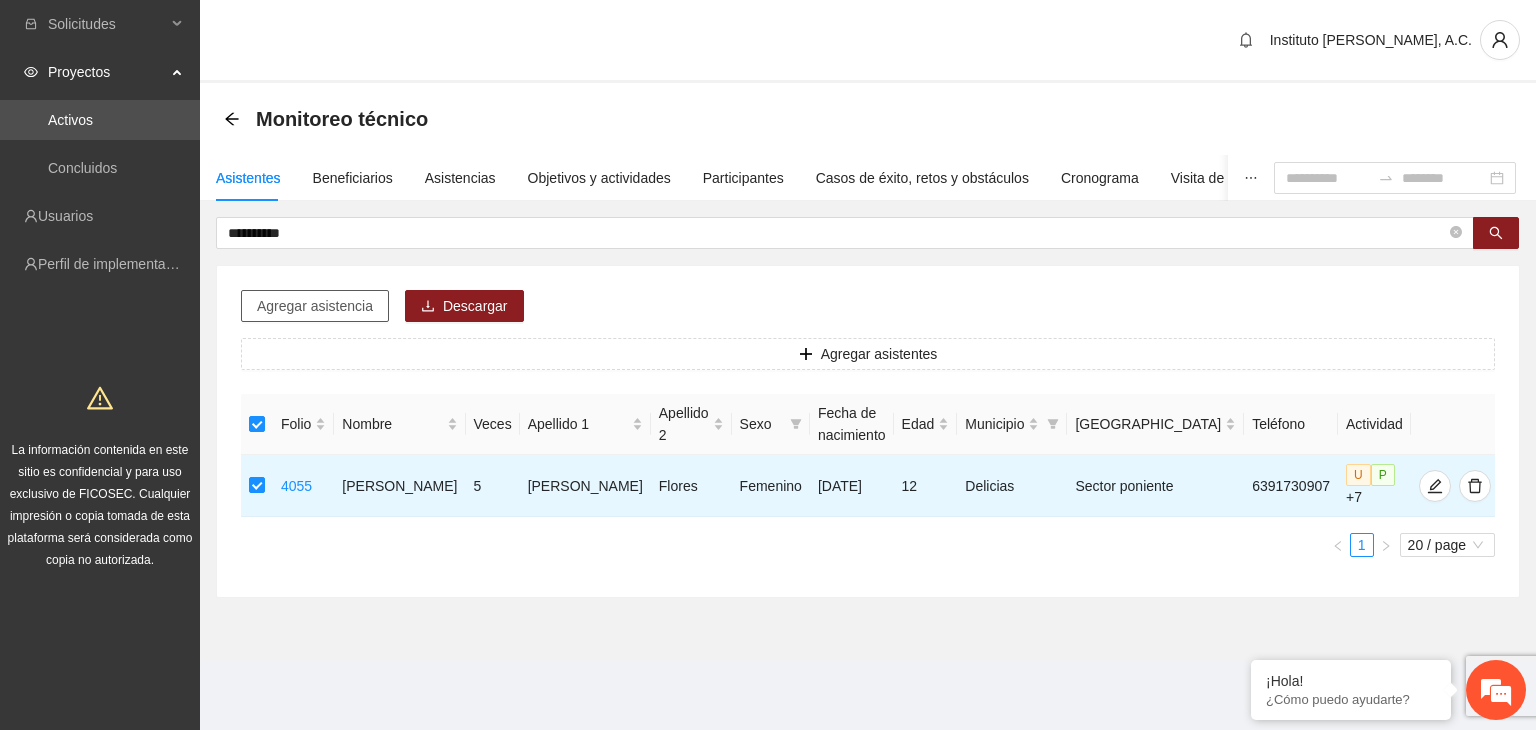 click on "Agregar asistencia" at bounding box center [315, 306] 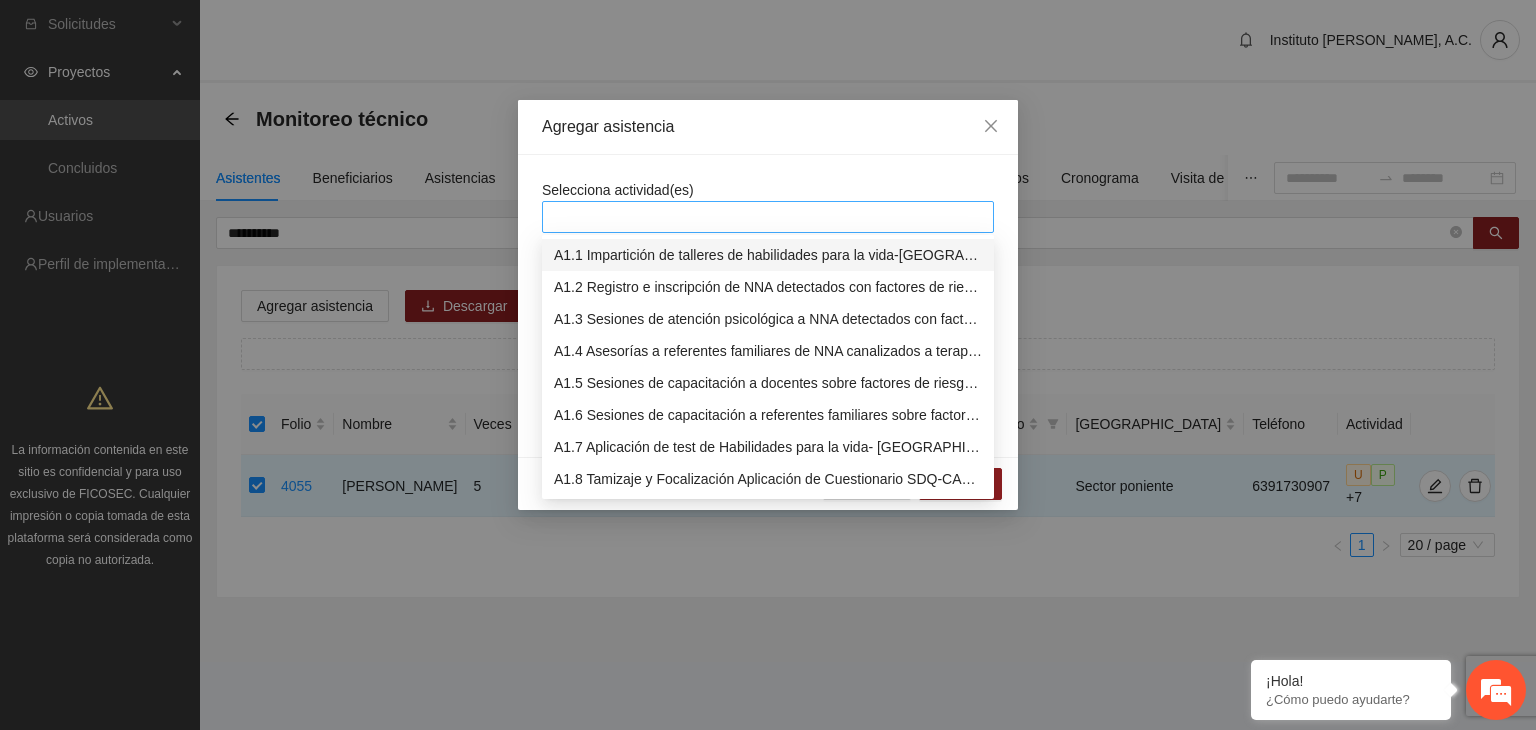 click at bounding box center (768, 217) 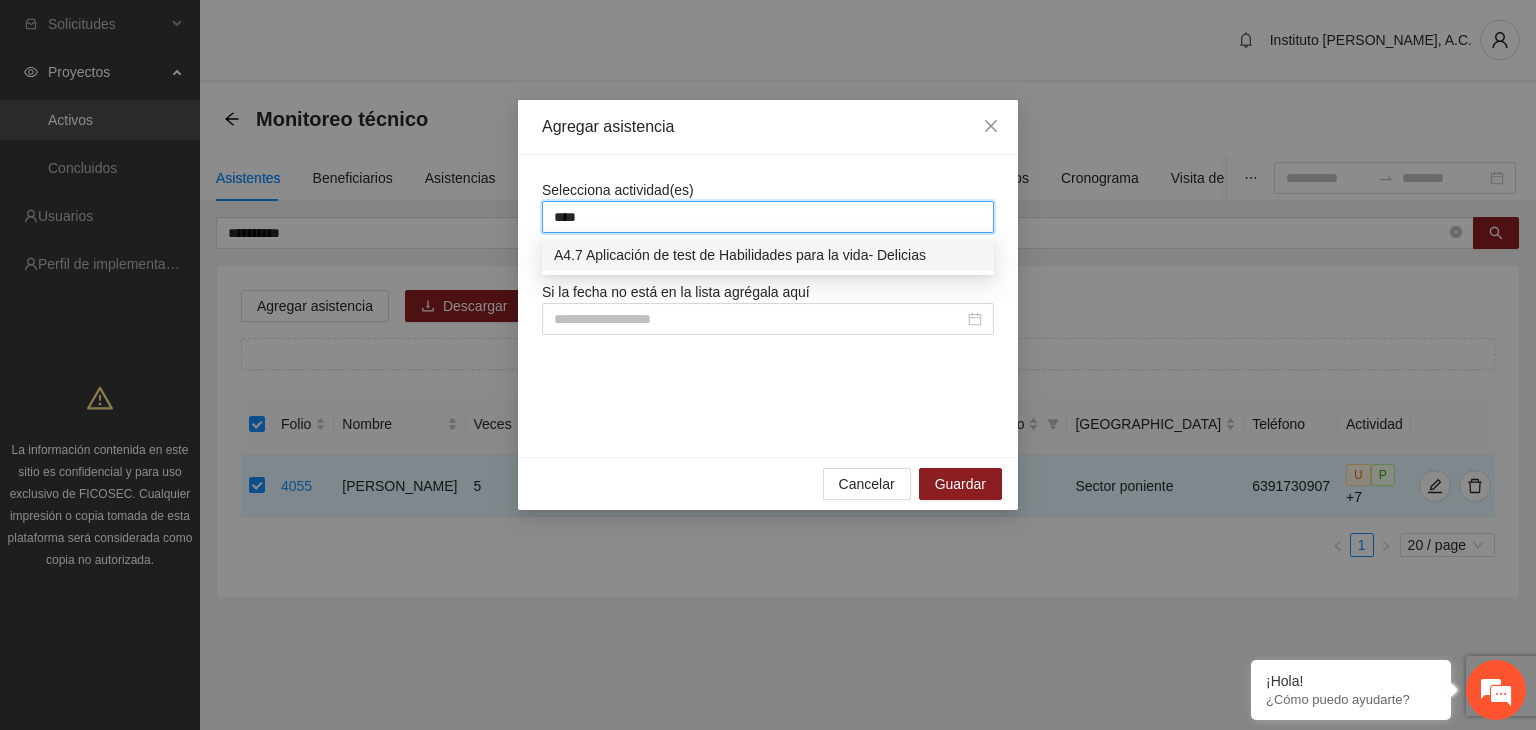 click on "A4.7 Aplicación de test de Habilidades para la vida- Delicias" at bounding box center [768, 255] 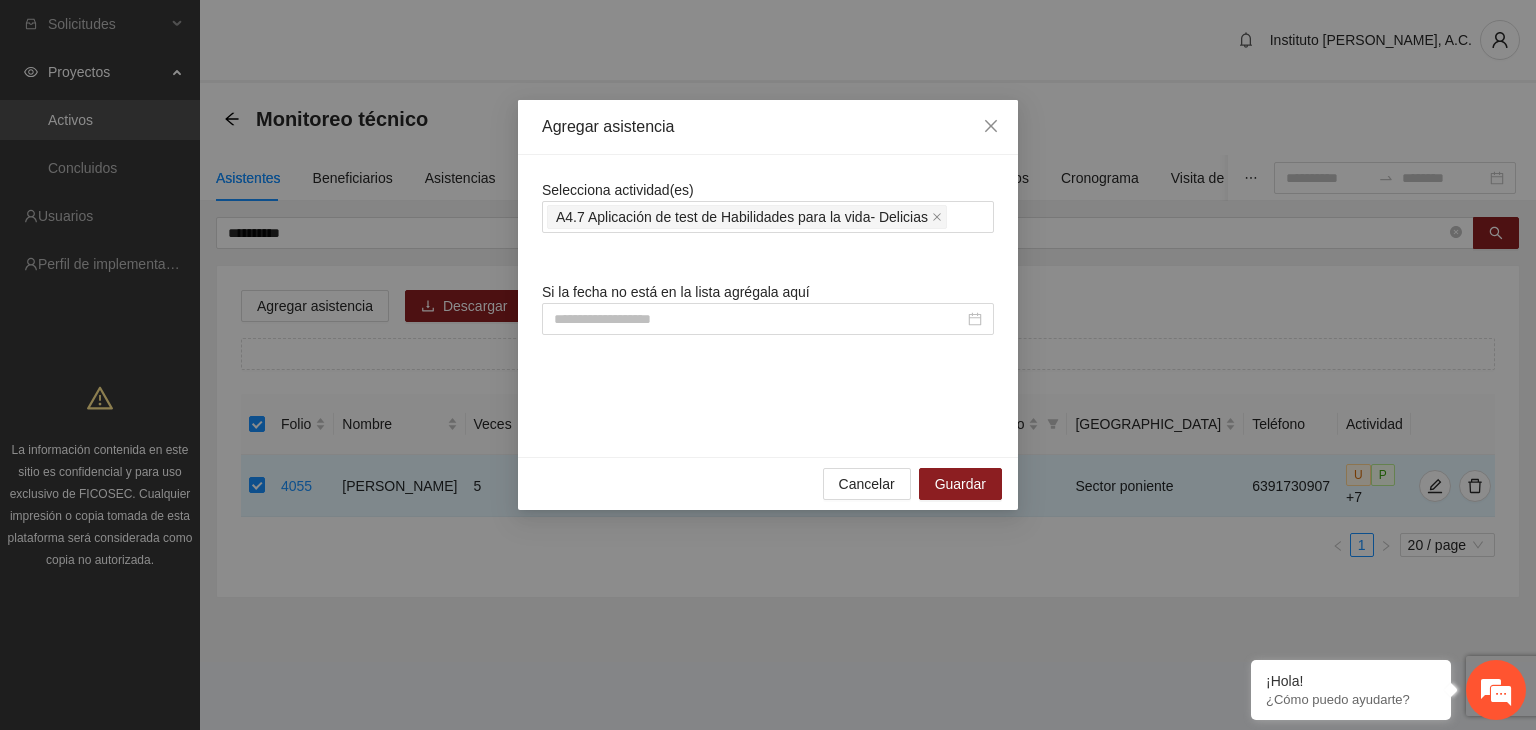 click on "Selecciona actividad(es) A4.7 Aplicación de test de Habilidades para la vida- Delicias   Si la fecha no está en la lista agrégala aquí" at bounding box center [768, 306] 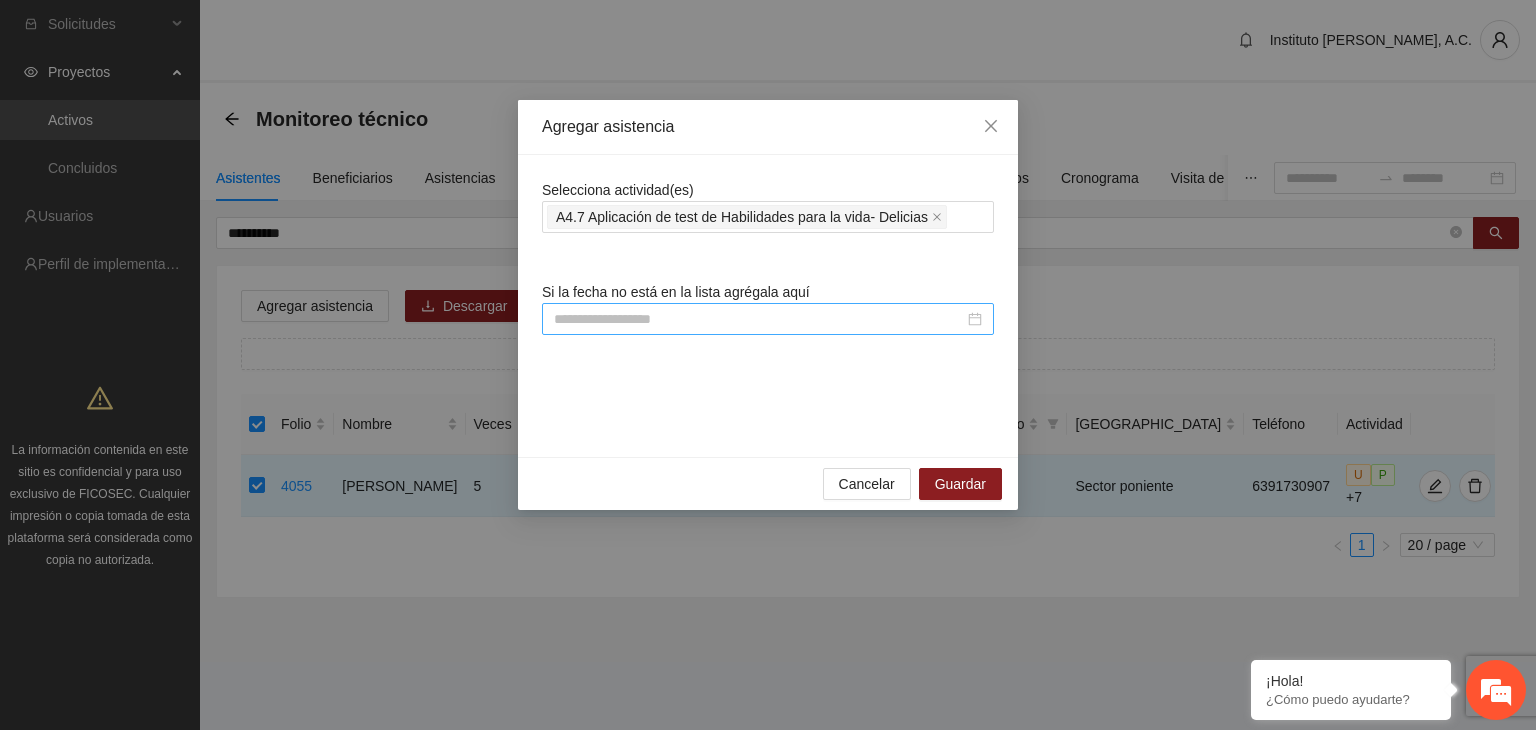 click at bounding box center (759, 319) 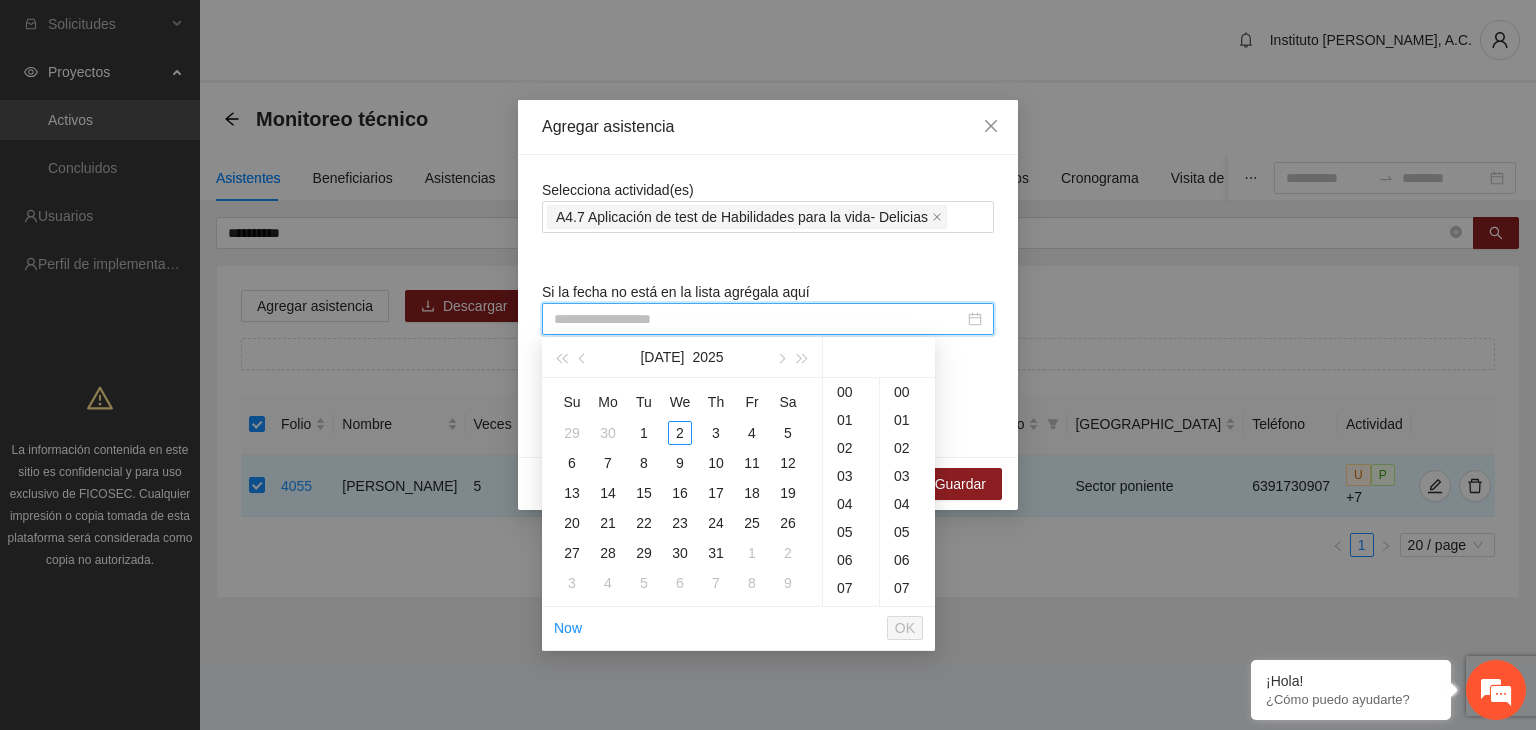 paste on "**********" 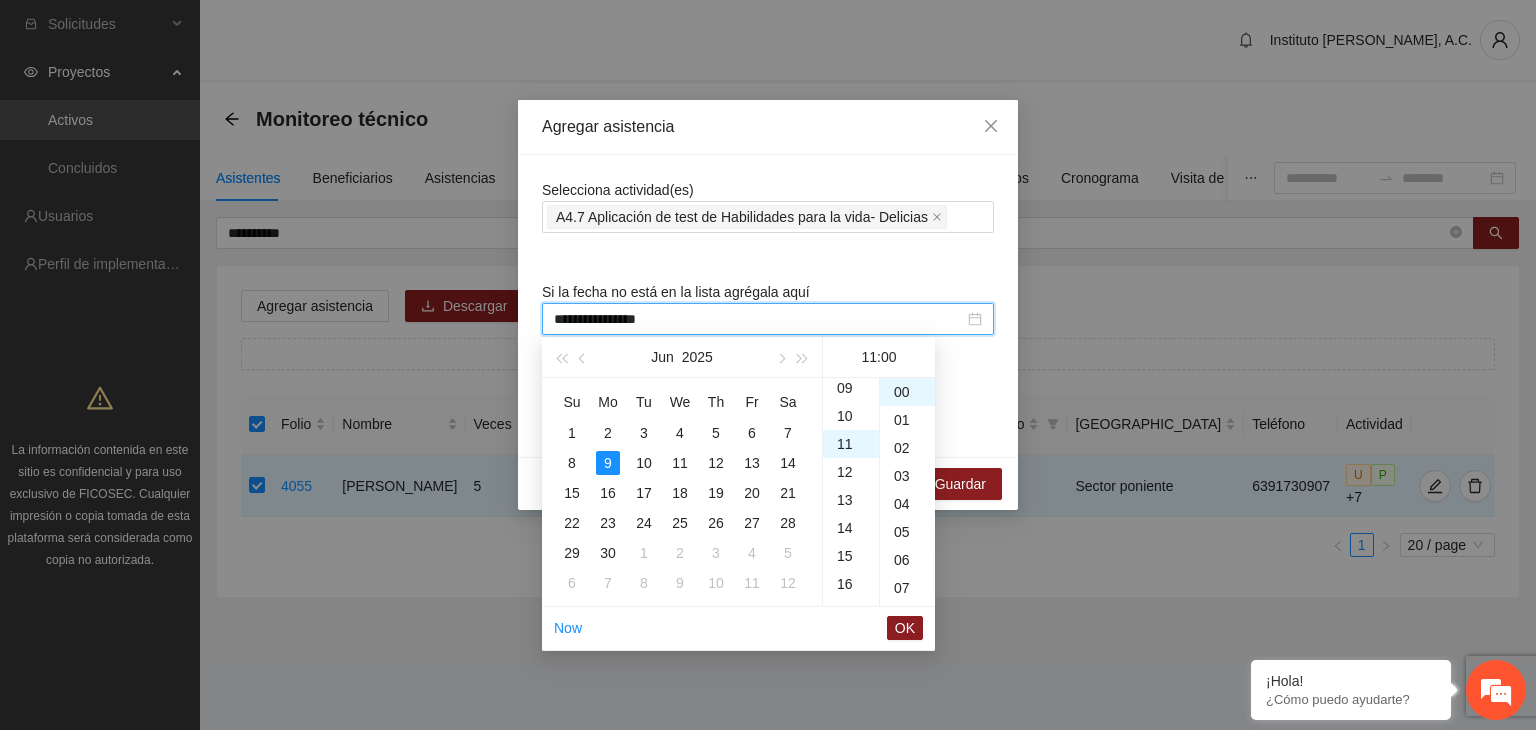 scroll, scrollTop: 308, scrollLeft: 0, axis: vertical 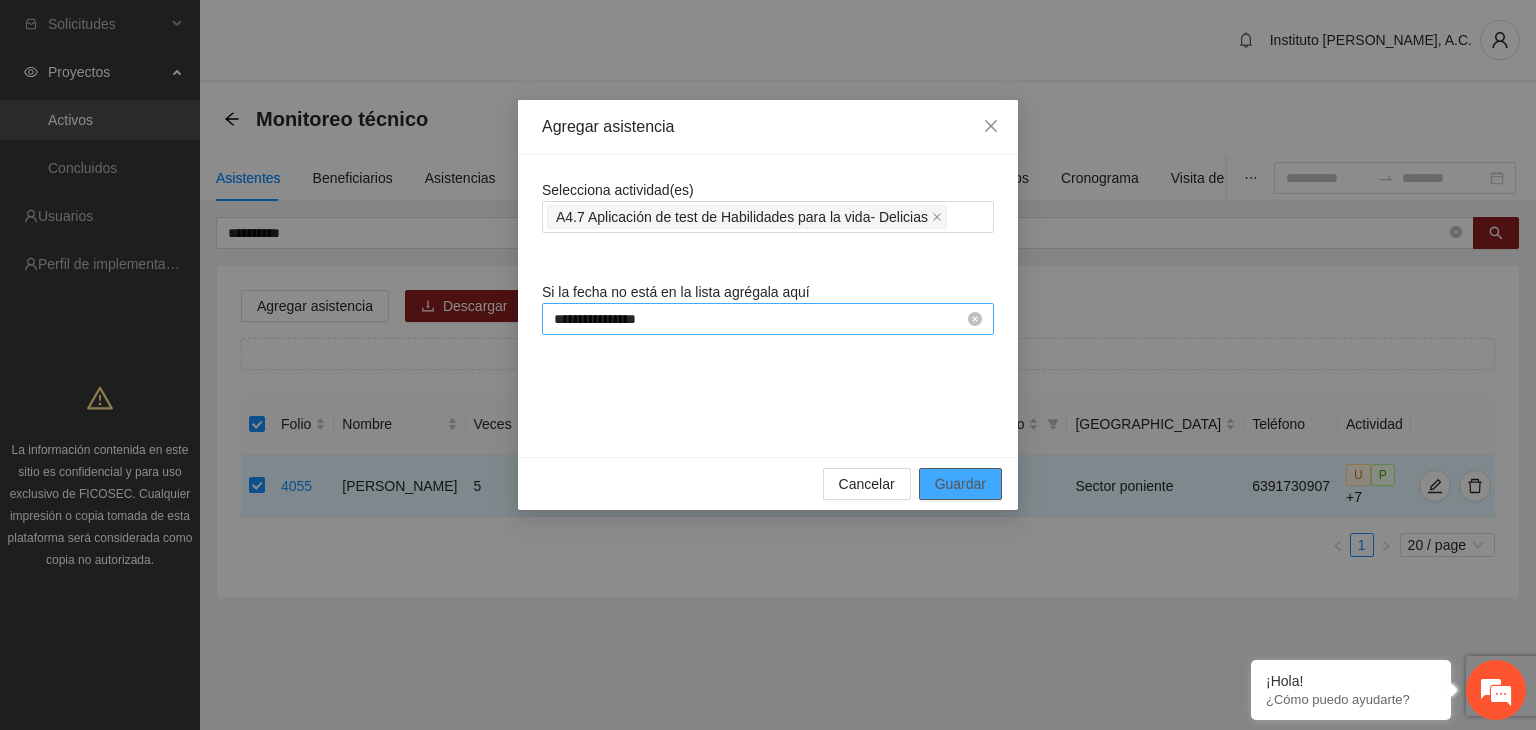 click on "Guardar" at bounding box center (960, 484) 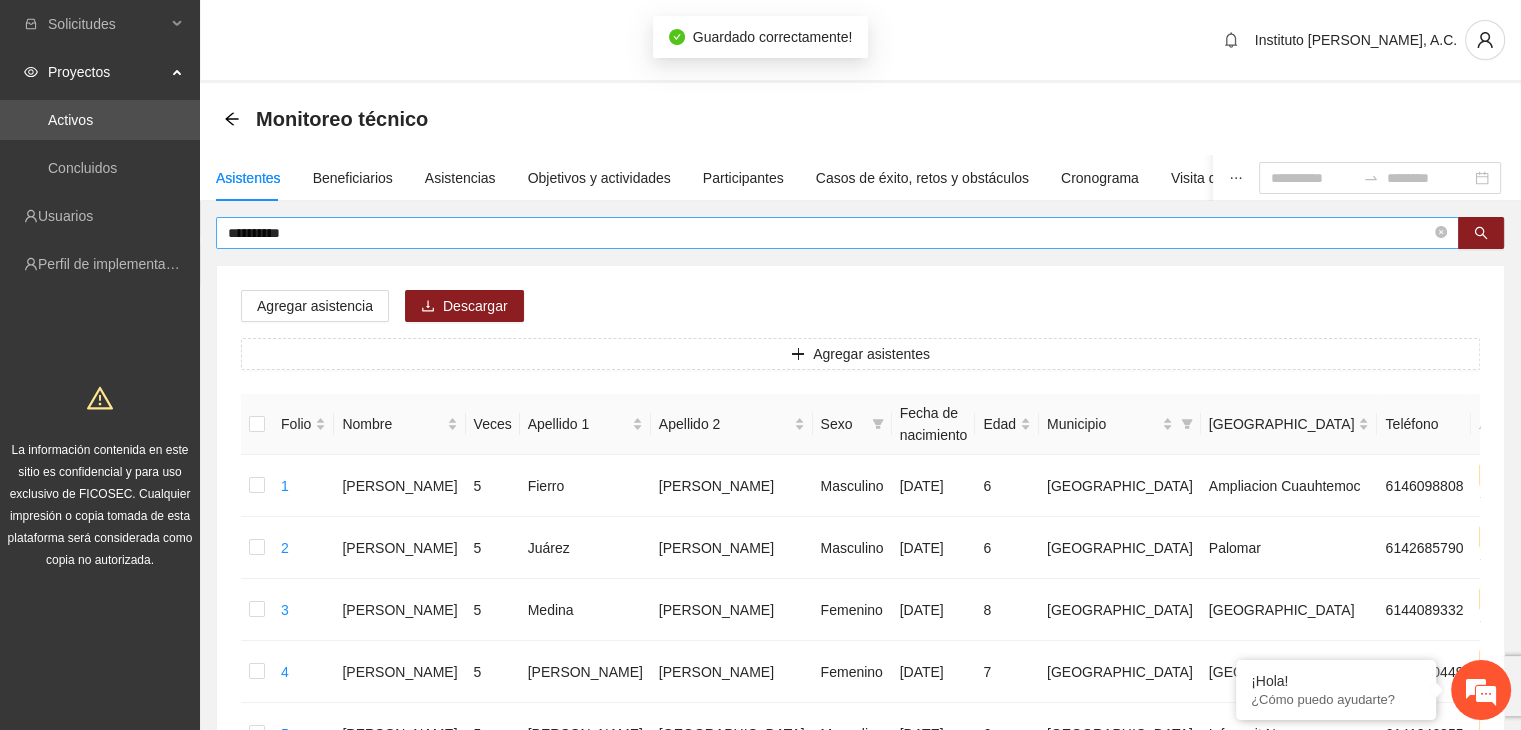 click on "**********" at bounding box center (829, 233) 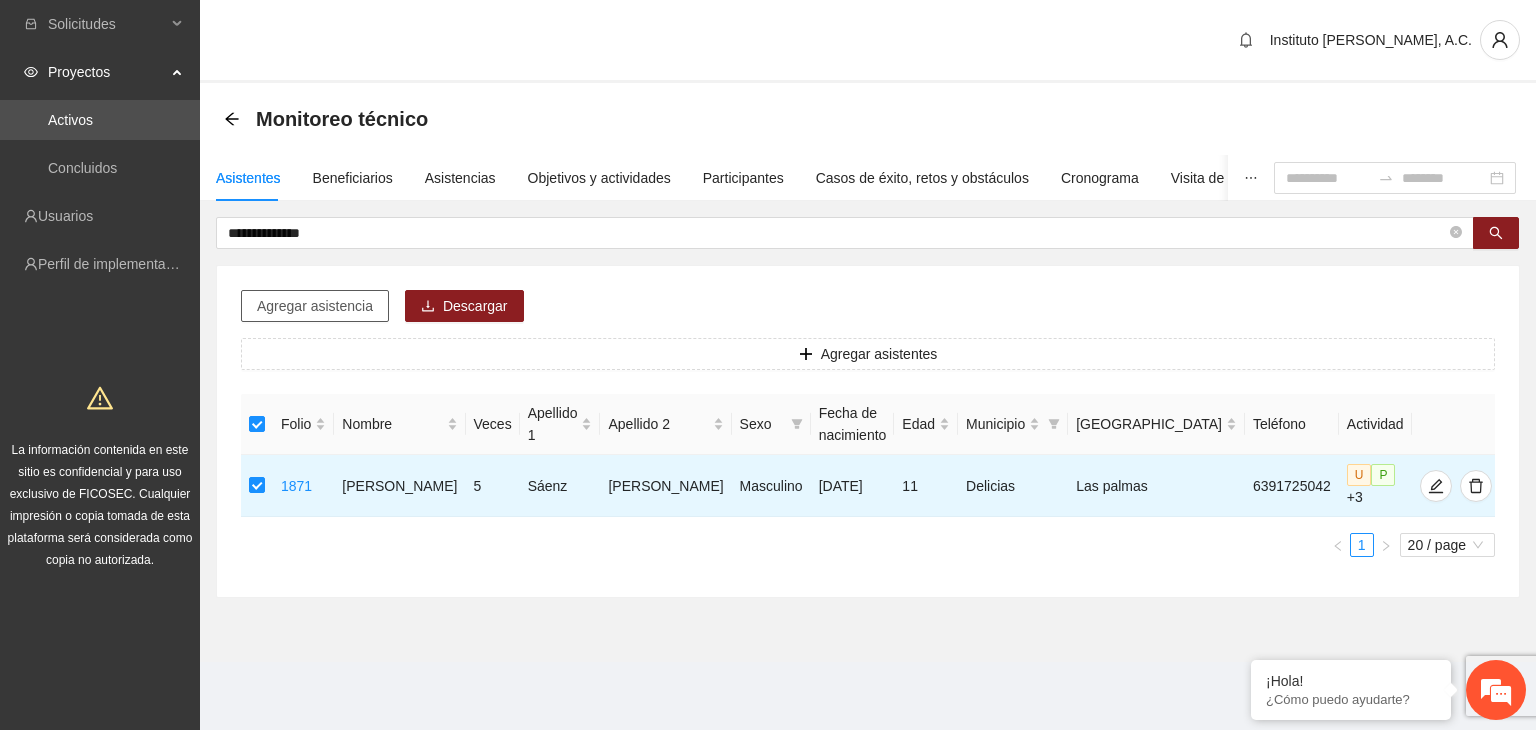 click on "Agregar asistencia" at bounding box center (315, 306) 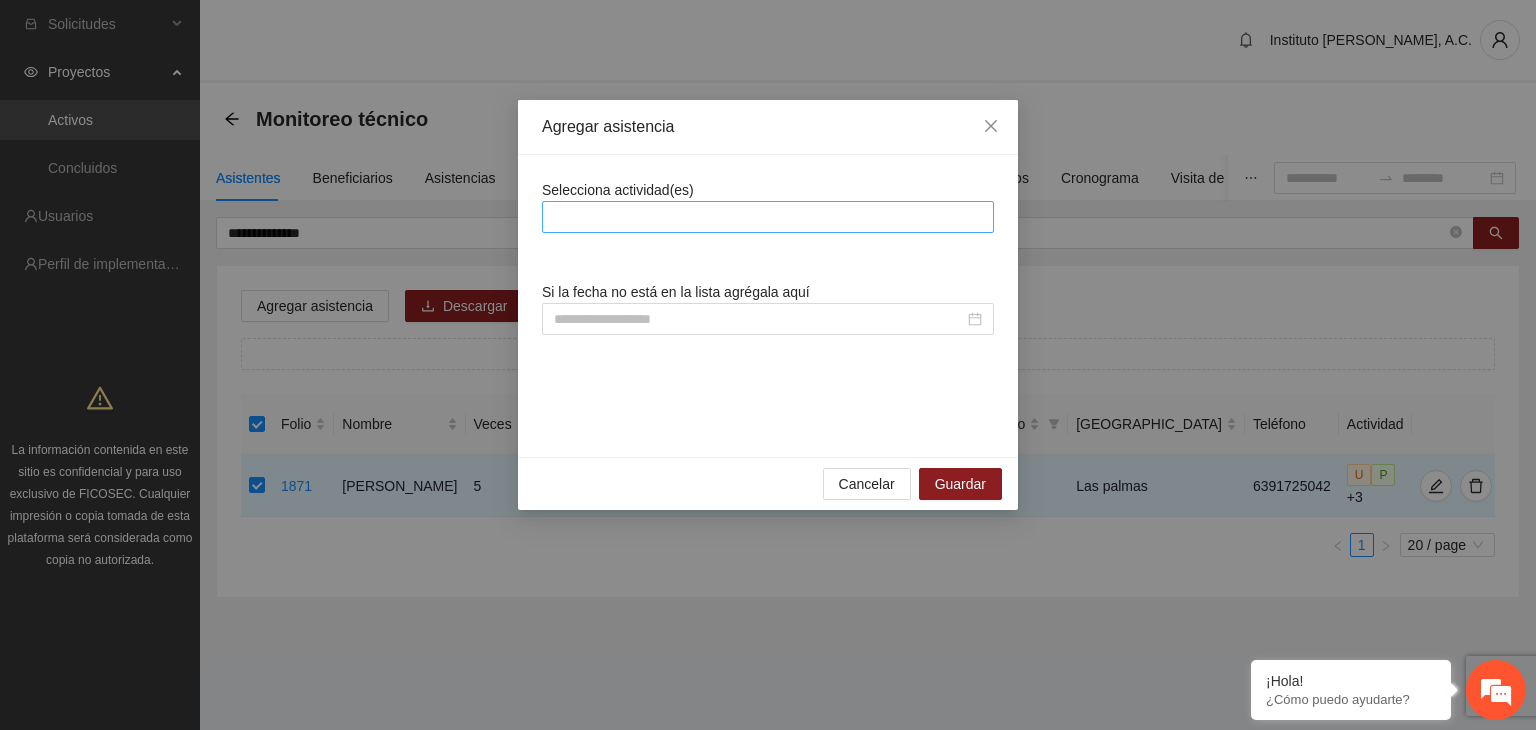 click at bounding box center (768, 217) 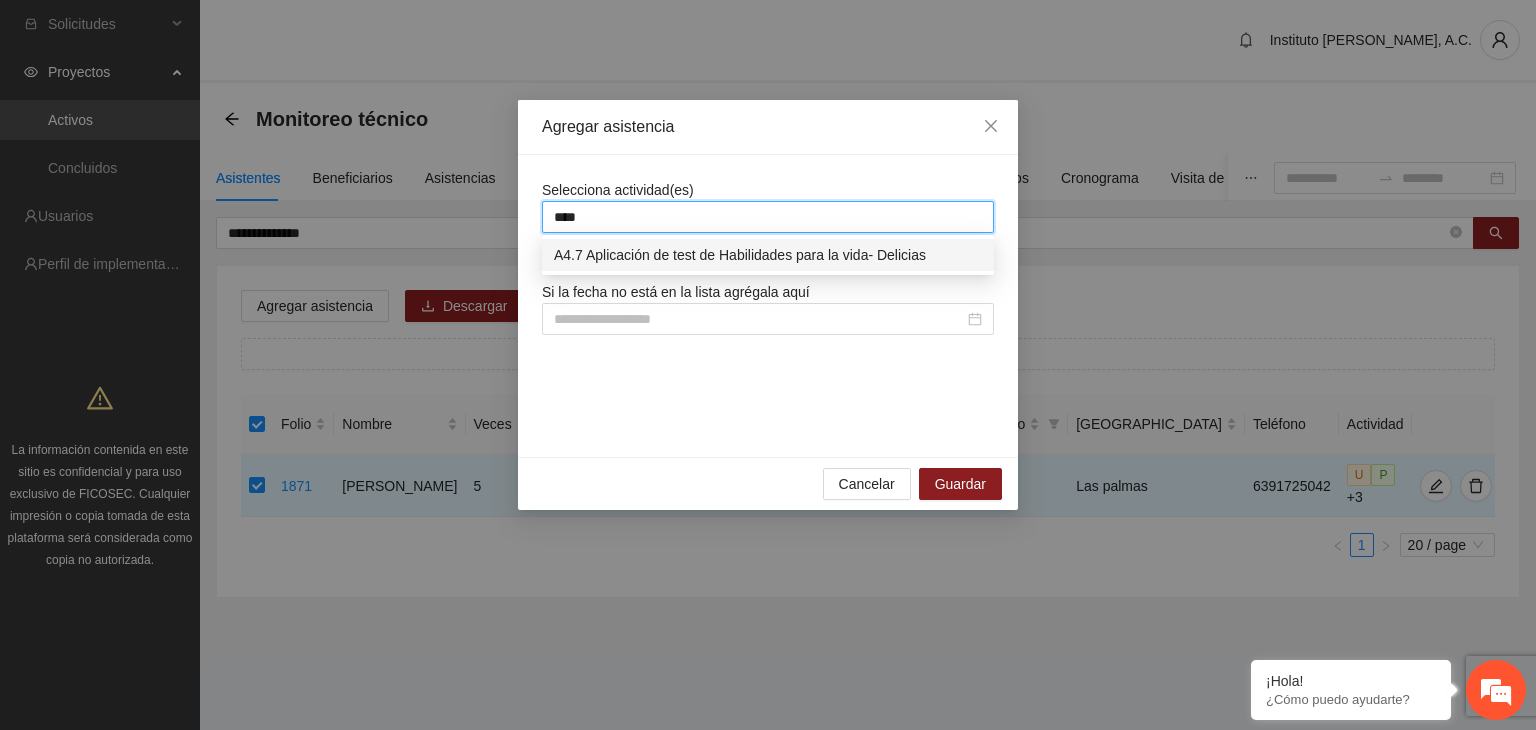 click on "A4.7 Aplicación de test de Habilidades para la vida- Delicias" at bounding box center [768, 255] 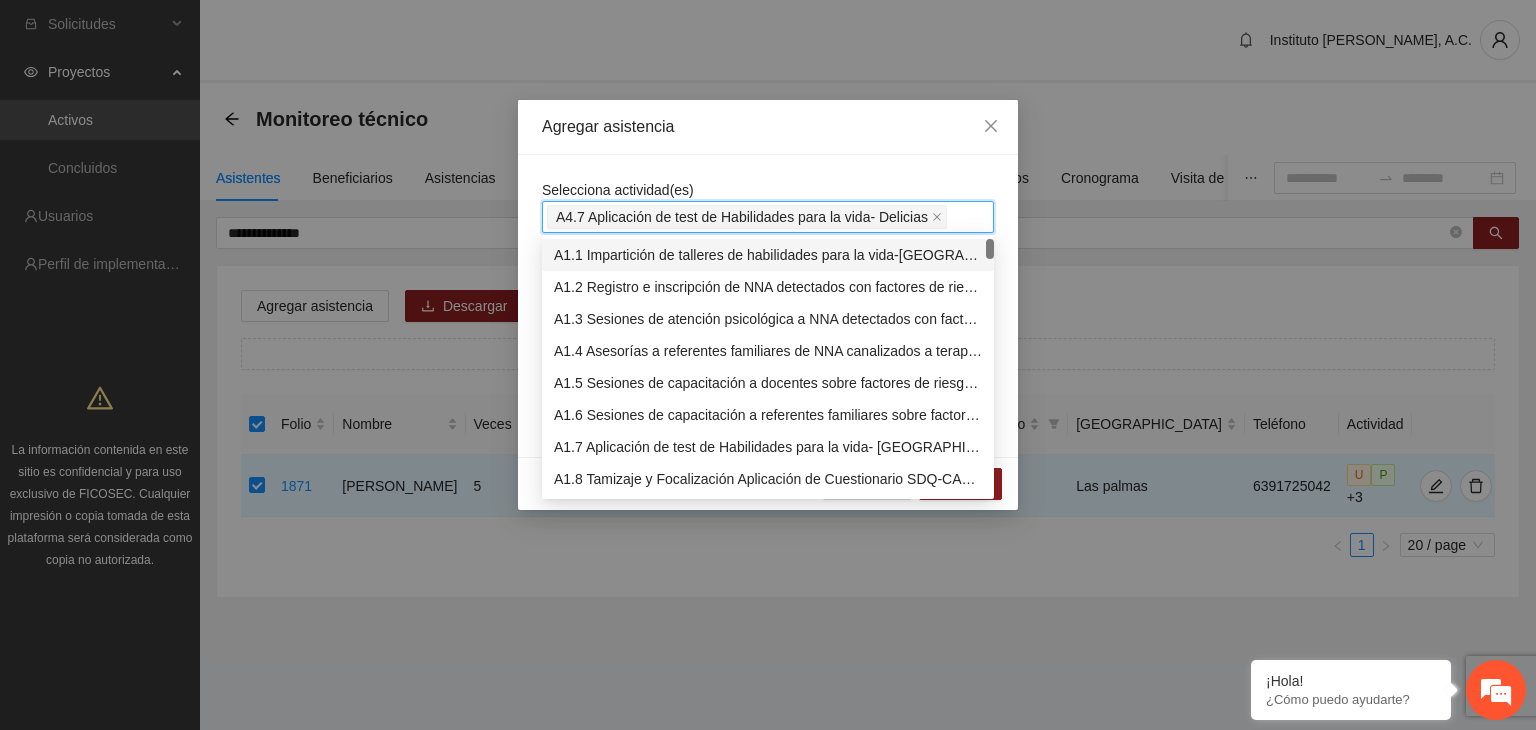click on "Selecciona actividad(es) A4.7 Aplicación de test de Habilidades para la vida- Delicias A4.7 Aplicación de test de Habilidades para la vida- Delicias   Si la fecha no está en la lista agrégala aquí" at bounding box center [768, 306] 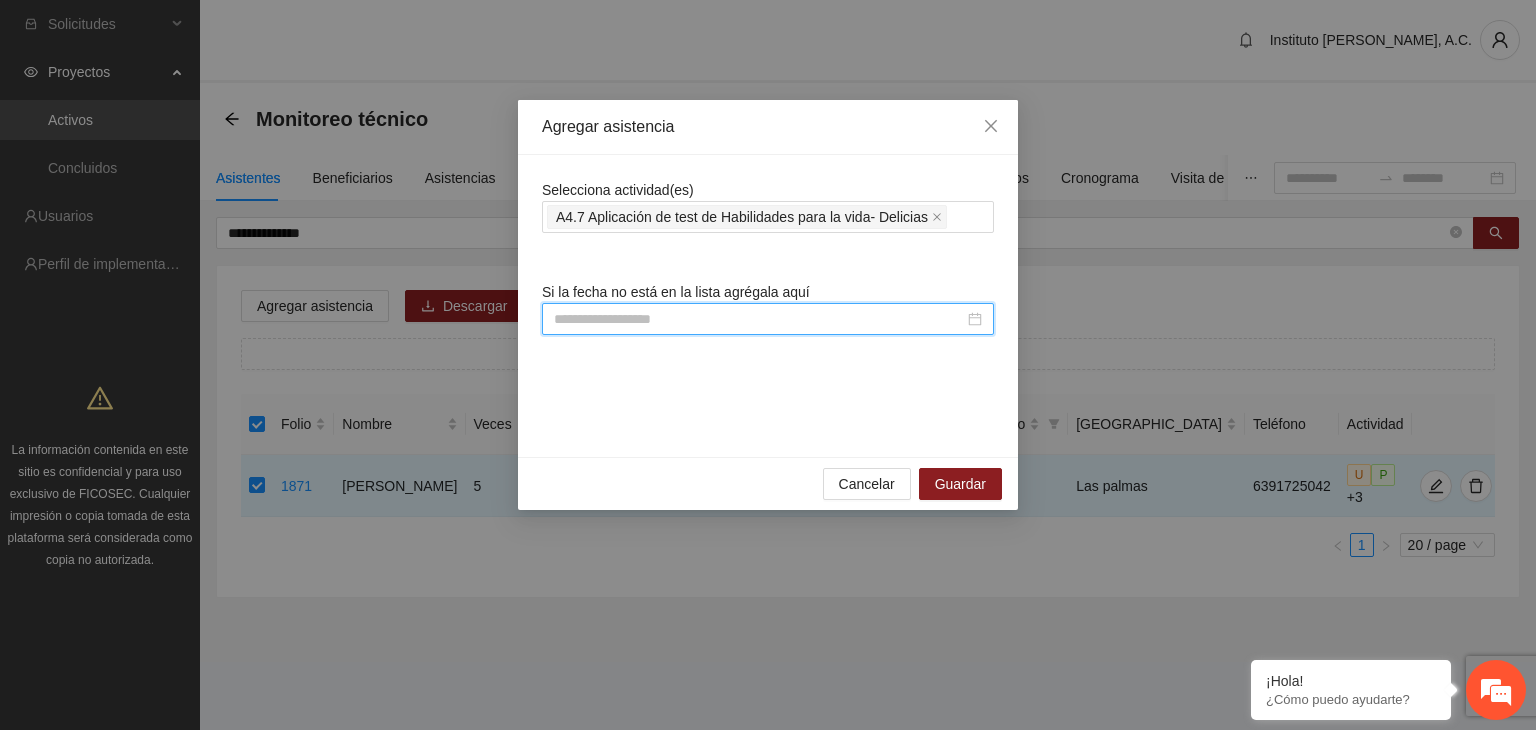 click at bounding box center (759, 319) 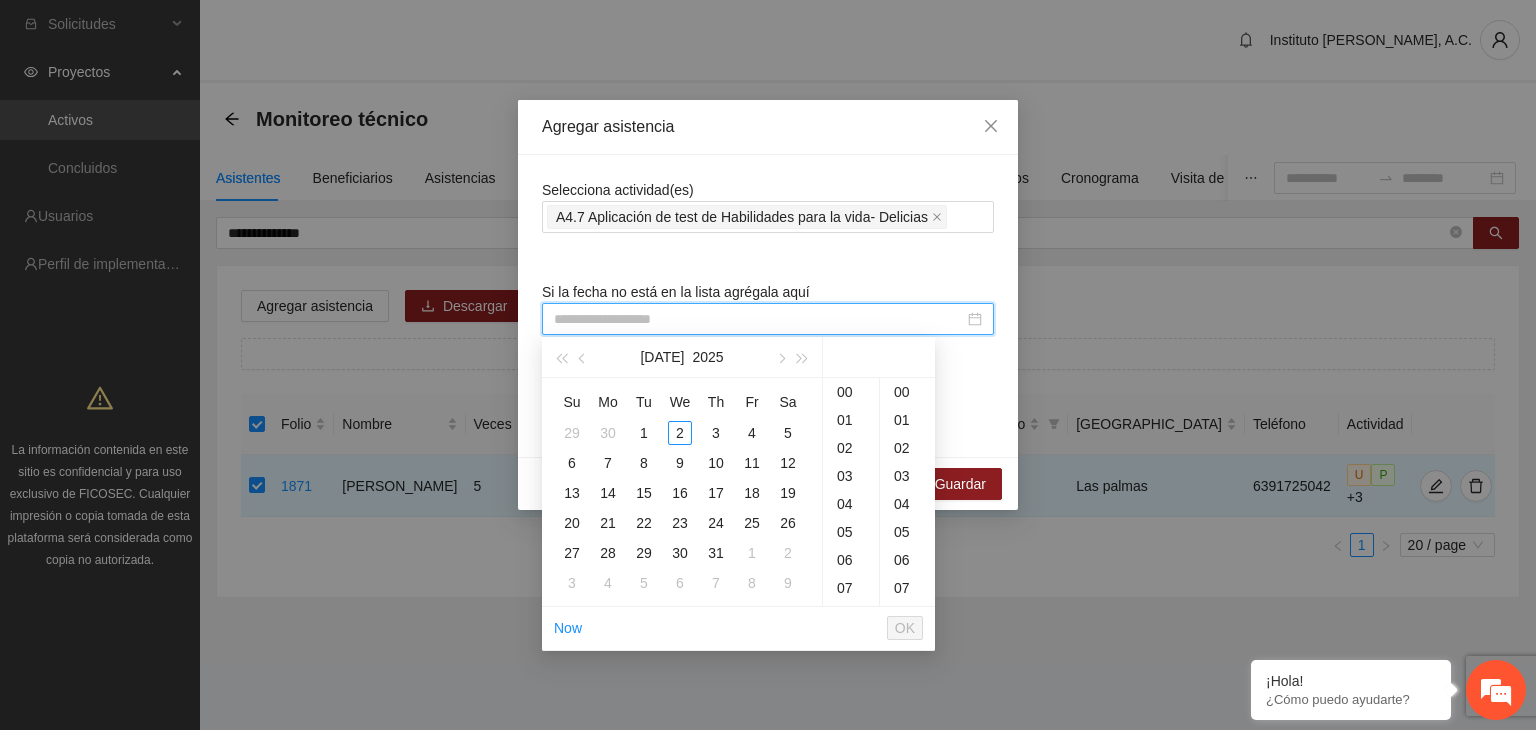 paste on "**********" 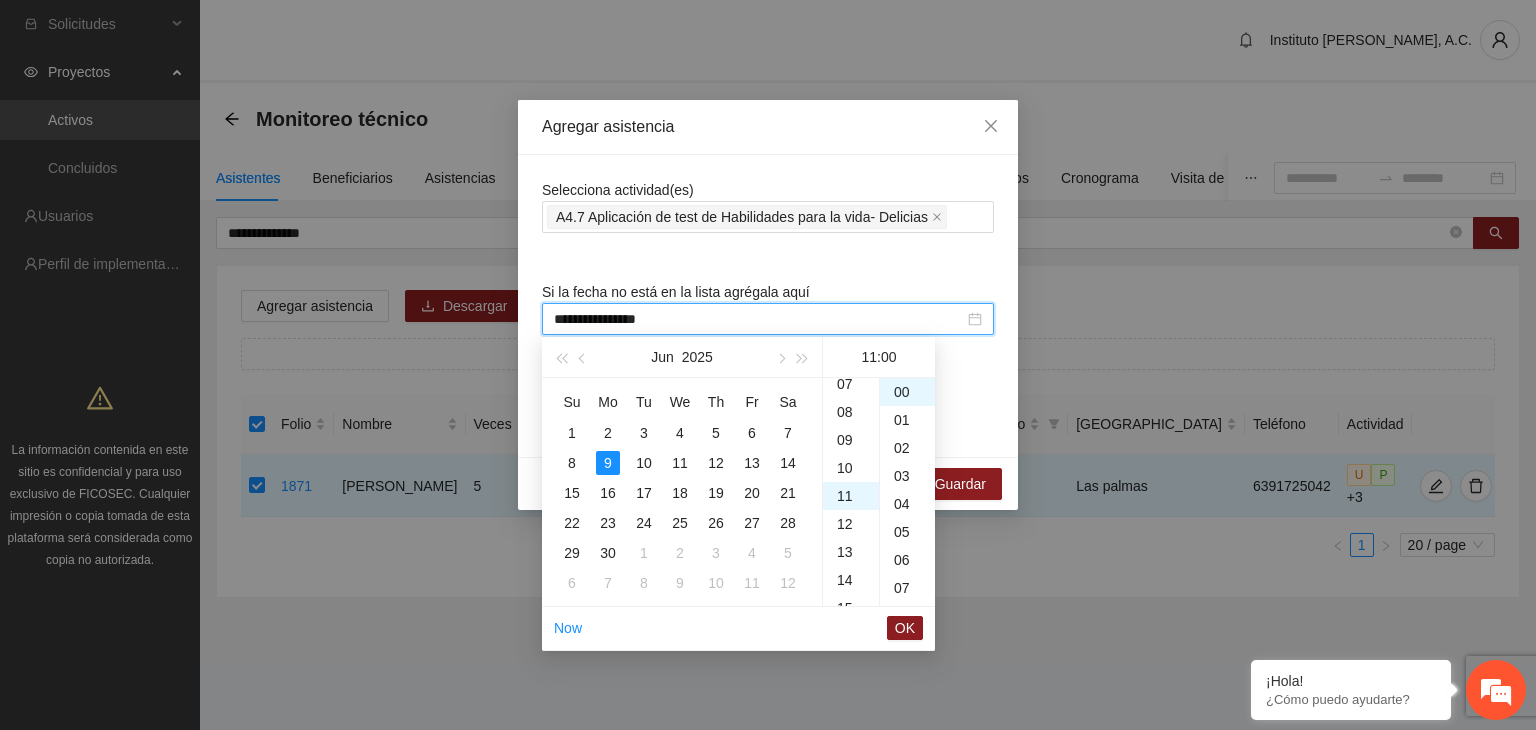scroll, scrollTop: 308, scrollLeft: 0, axis: vertical 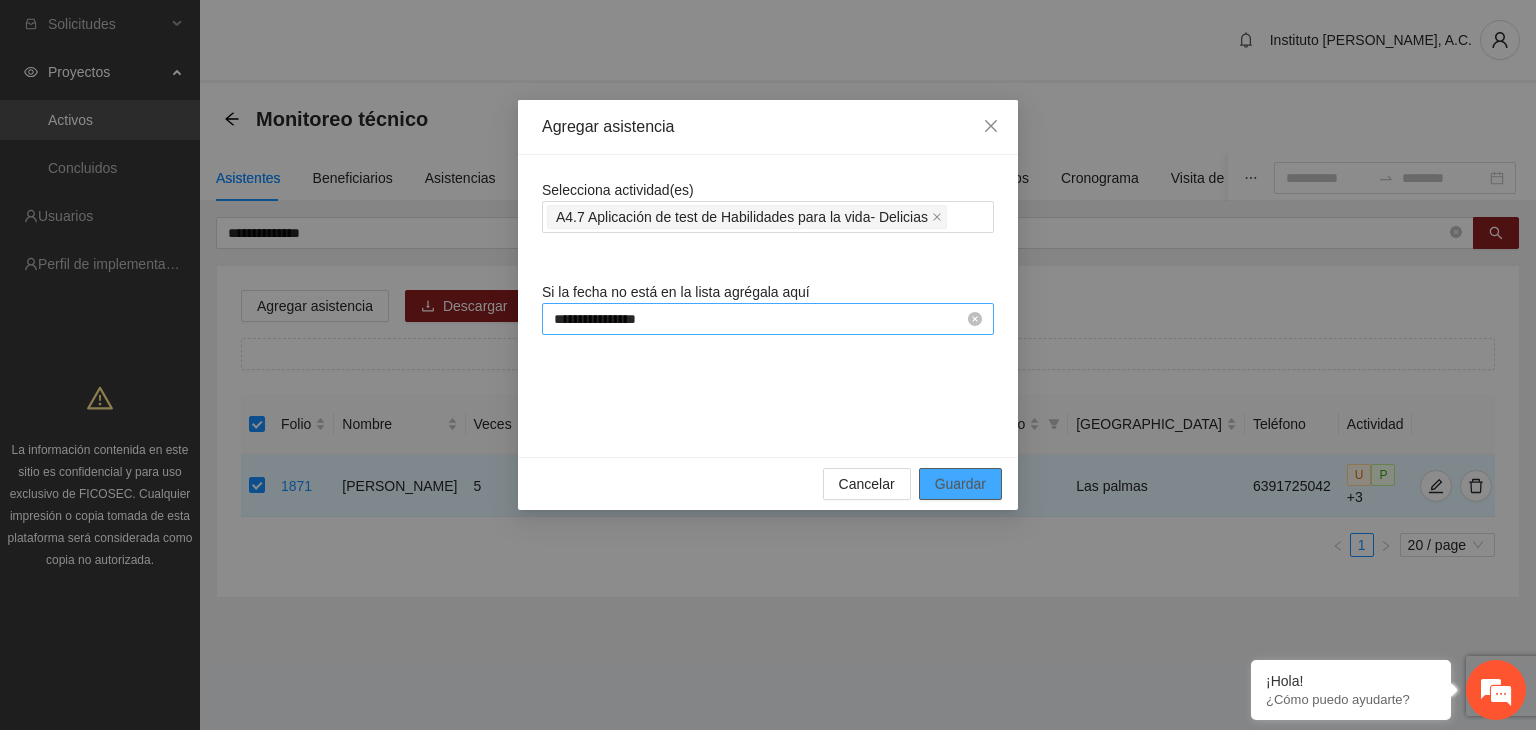 click on "Guardar" at bounding box center (960, 484) 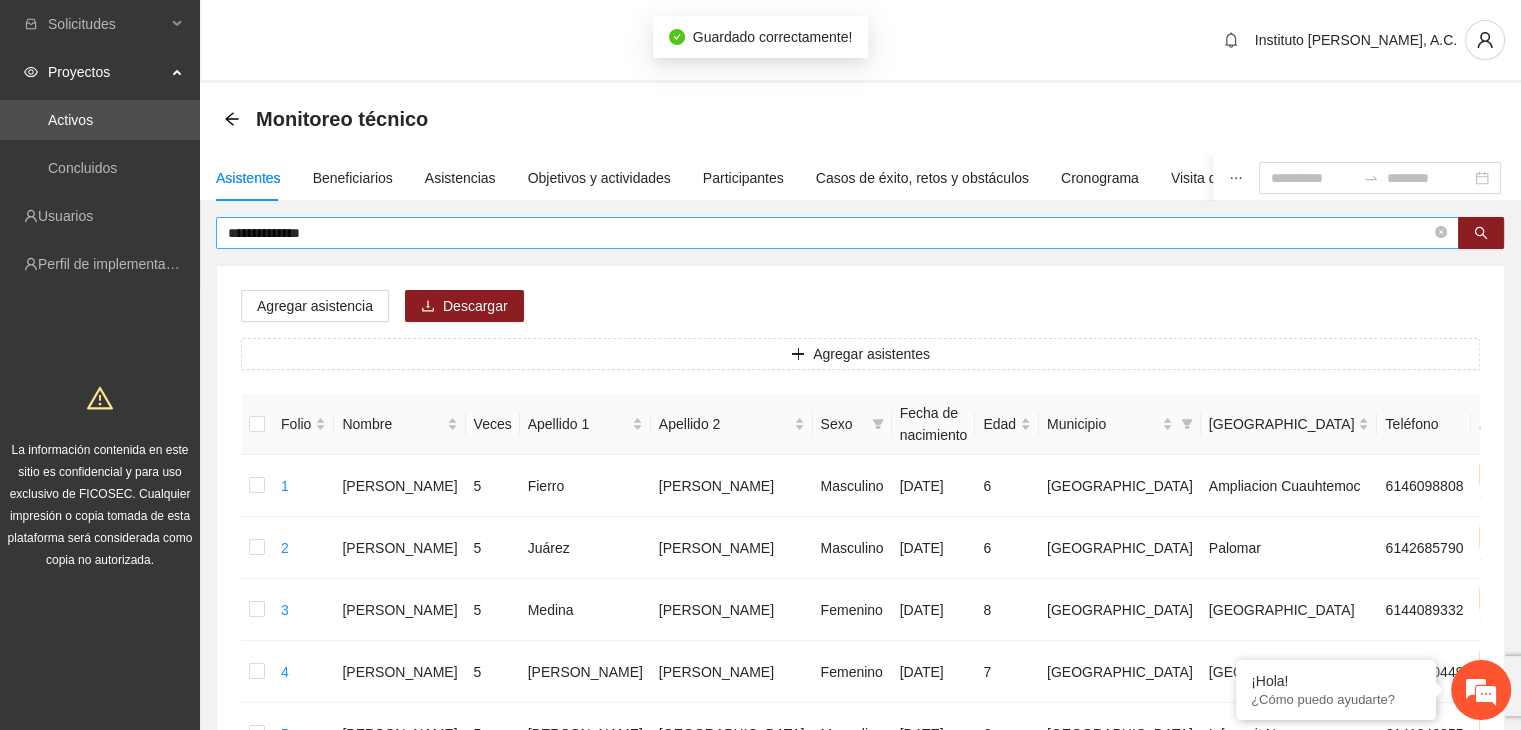 click on "**********" at bounding box center [829, 233] 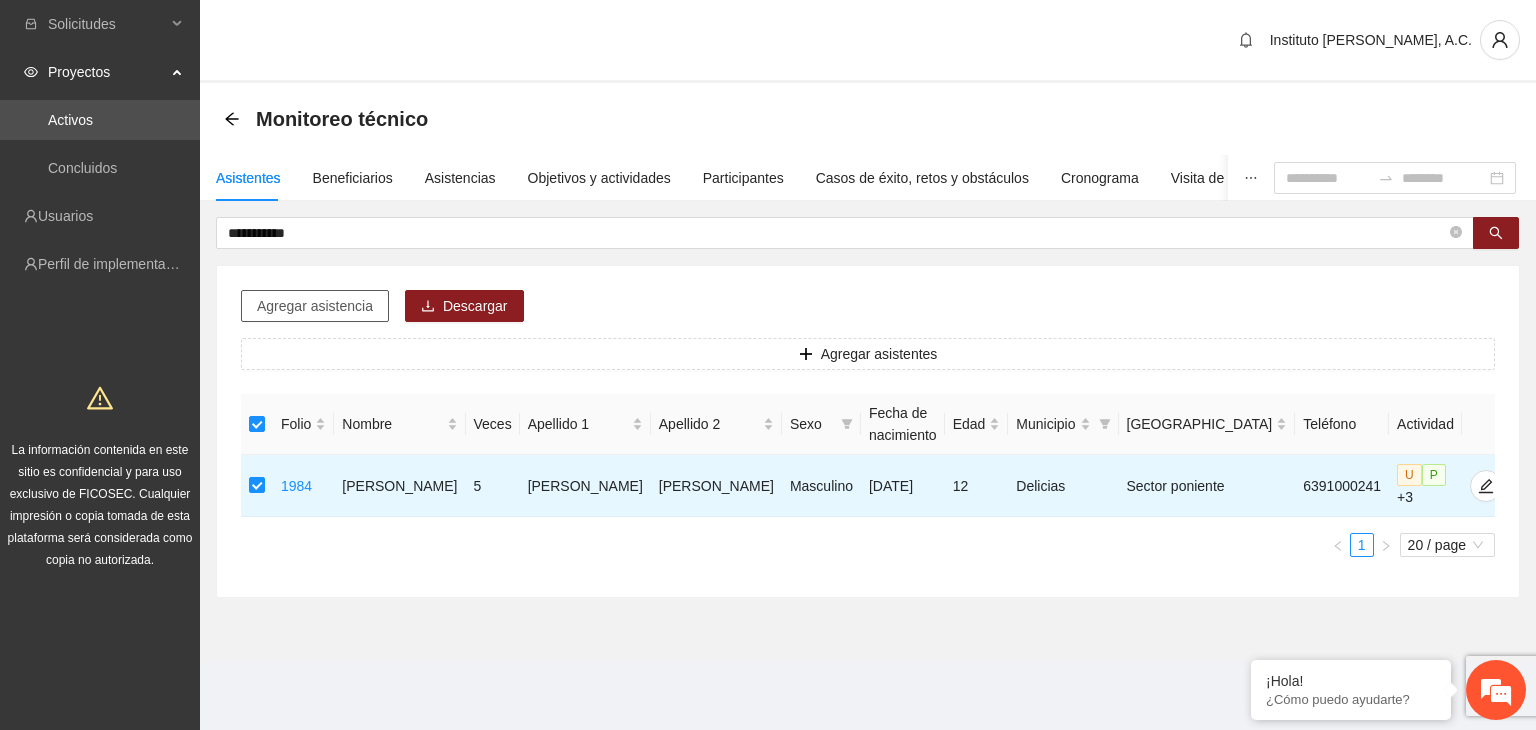 click on "Agregar asistencia" at bounding box center (315, 306) 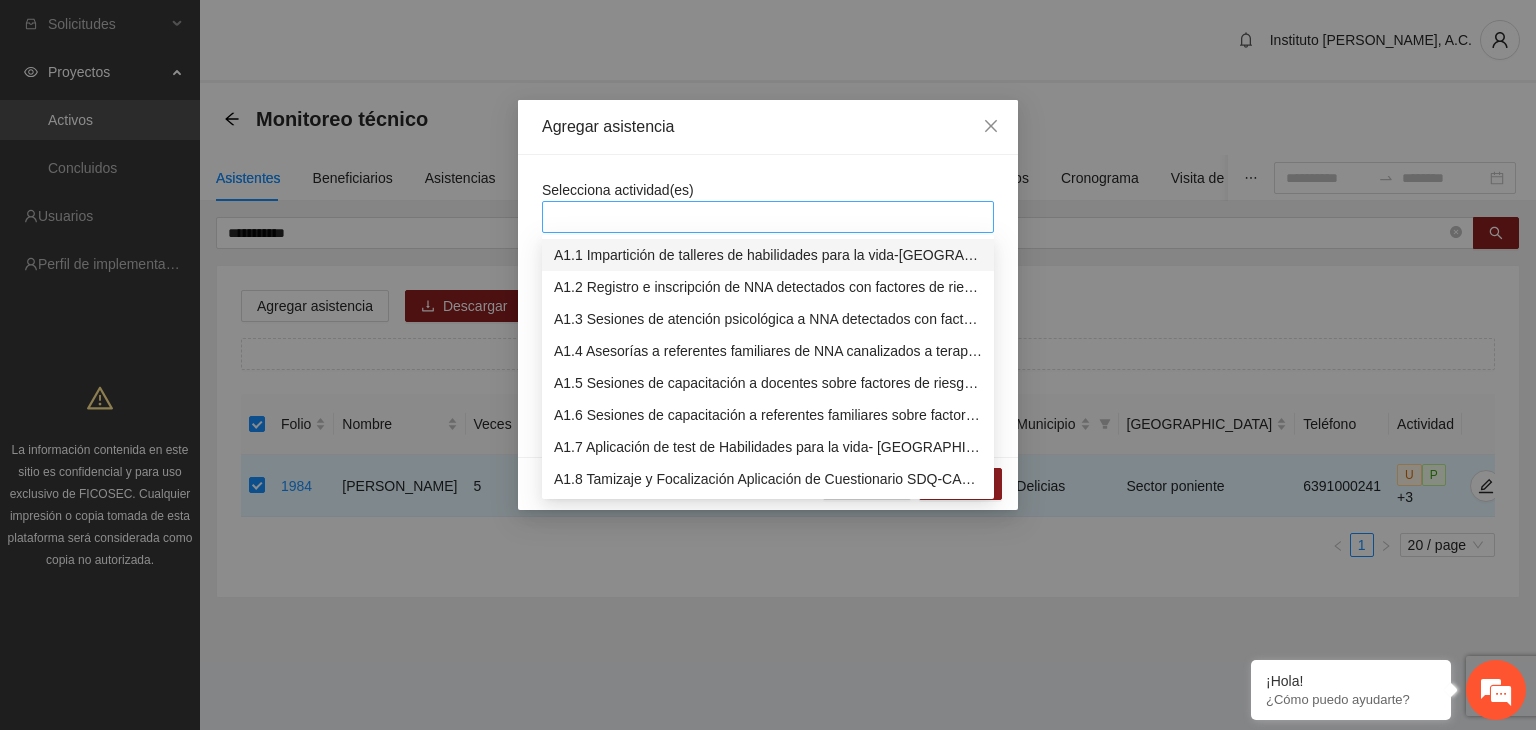 click at bounding box center [768, 217] 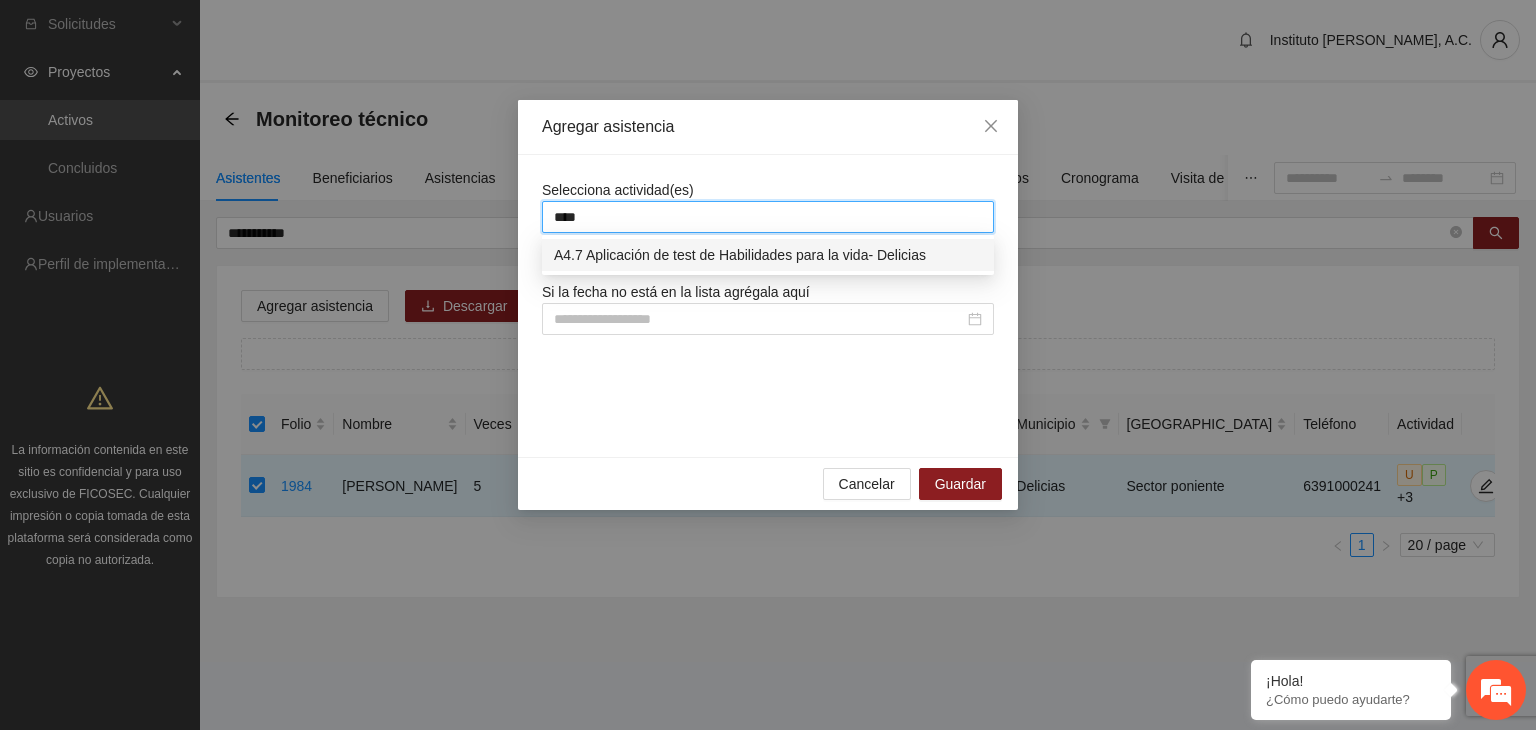 click on "A4.7 Aplicación de test de Habilidades para la vida- Delicias" at bounding box center (768, 255) 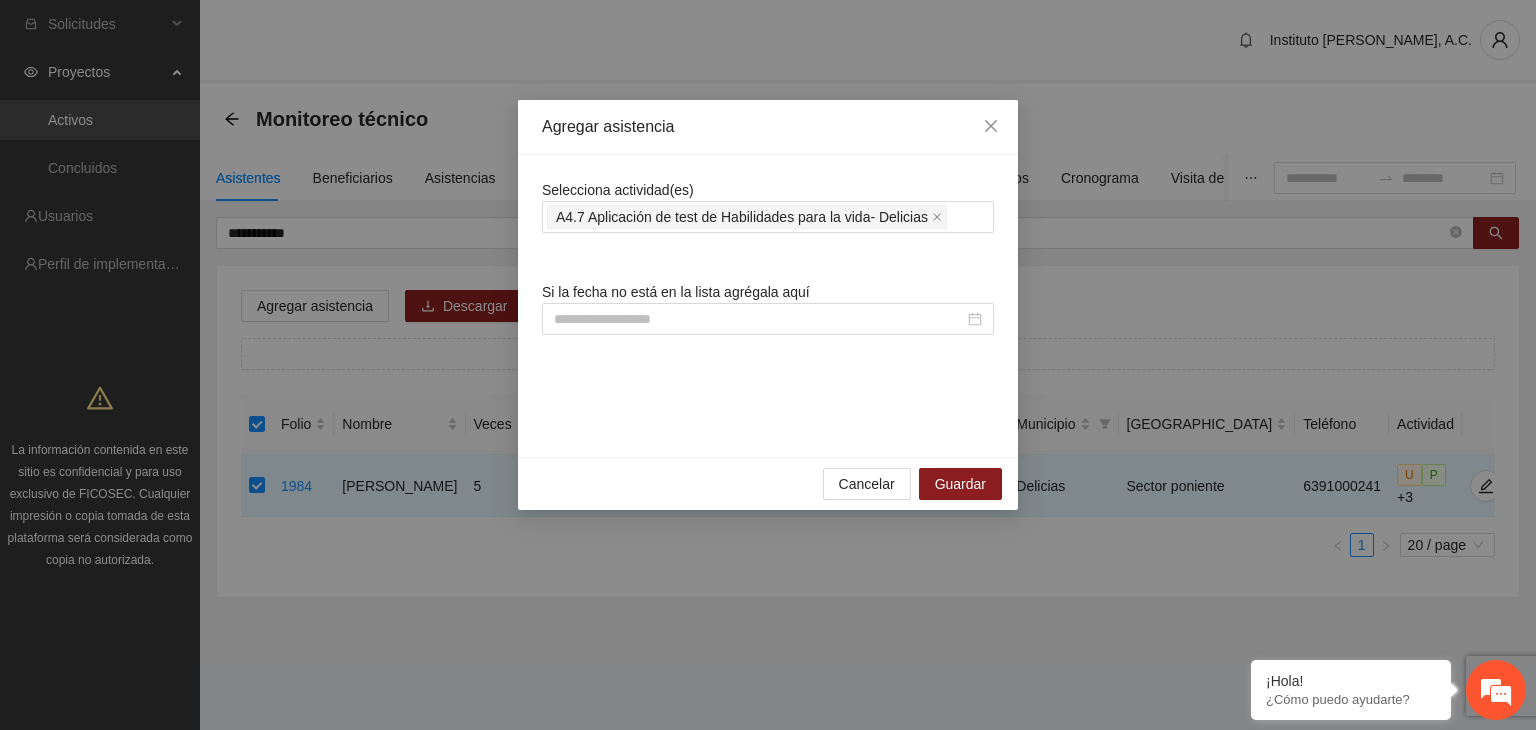 click on "Selecciona actividad(es) A4.7 Aplicación de test de Habilidades para la vida- Delicias   Si la fecha no está en la lista agrégala aquí" at bounding box center (768, 306) 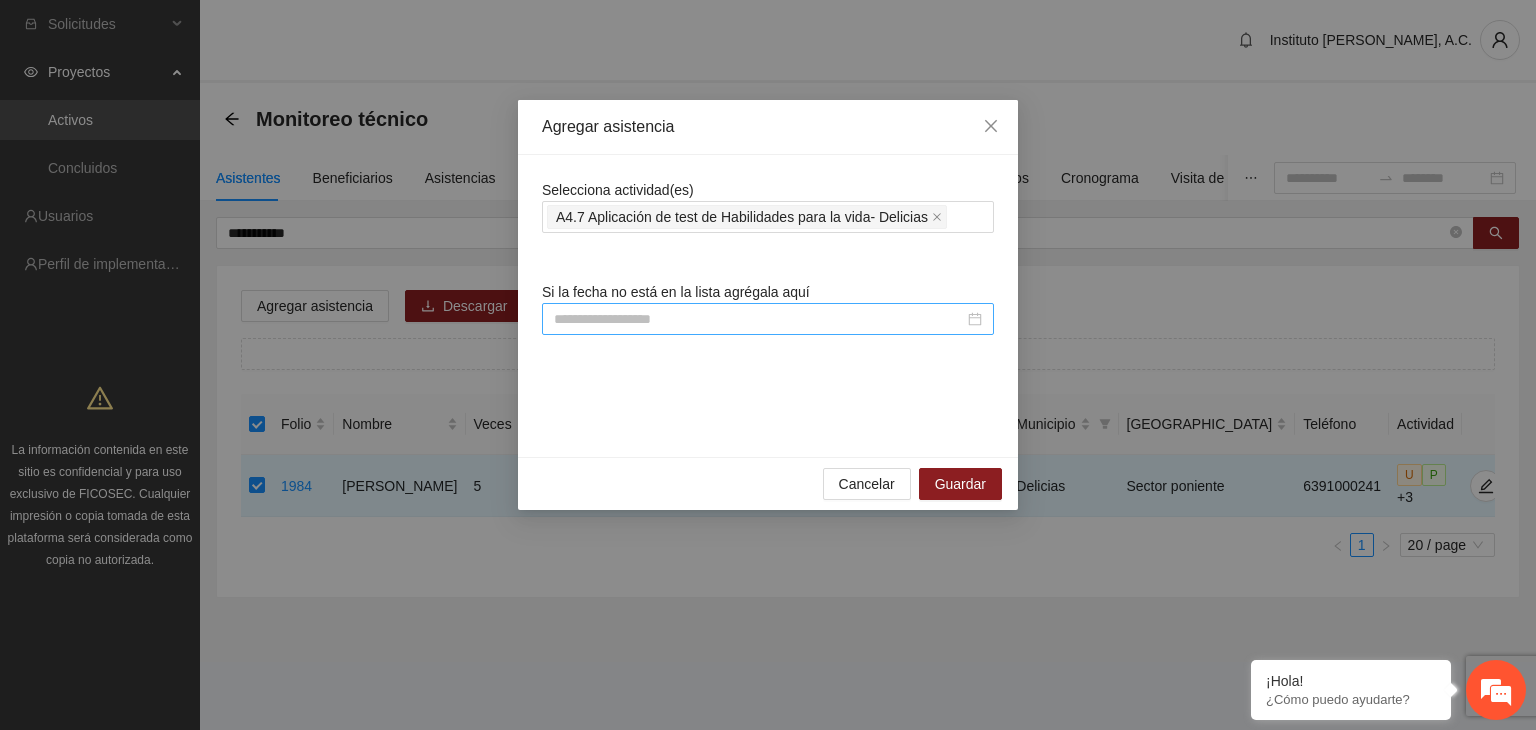 click at bounding box center (759, 319) 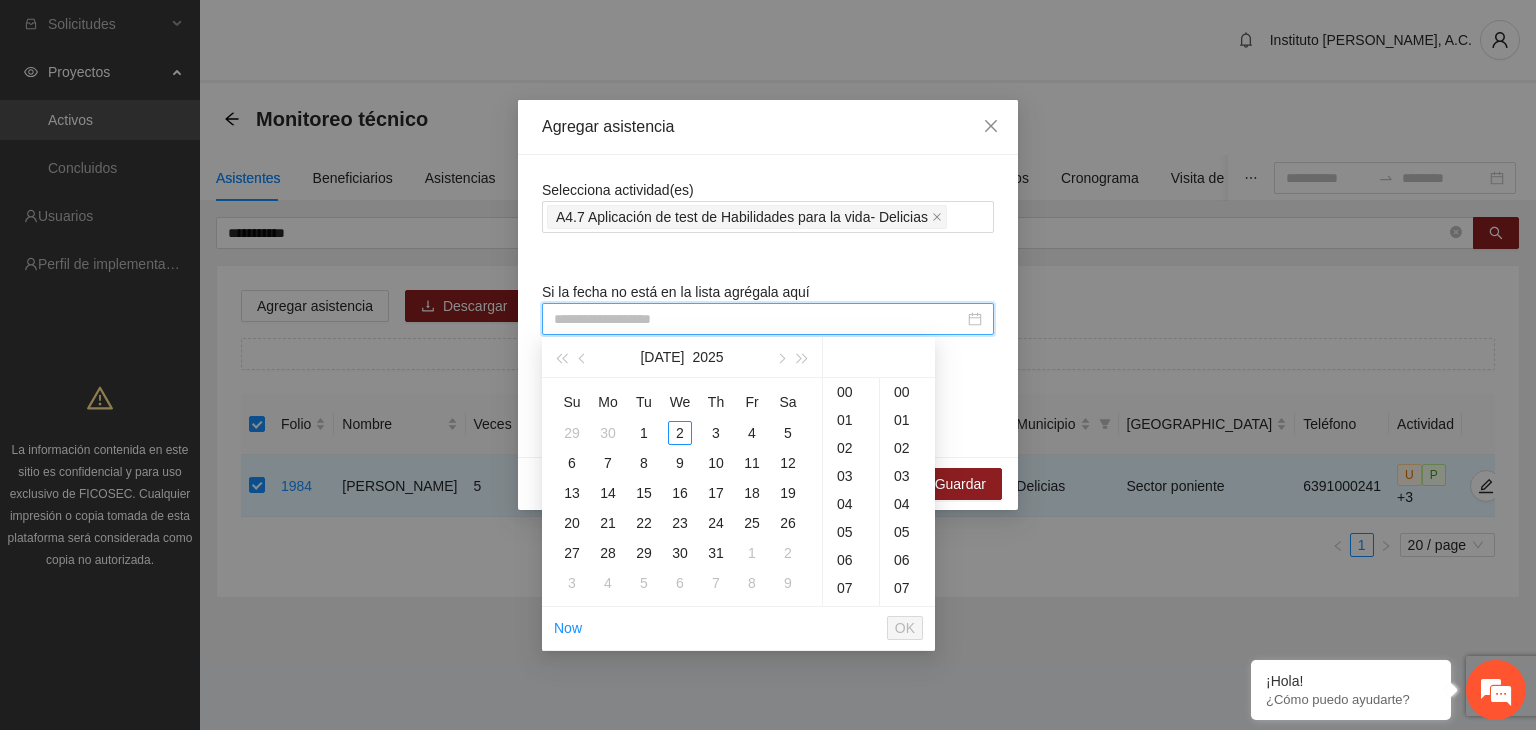 paste on "**********" 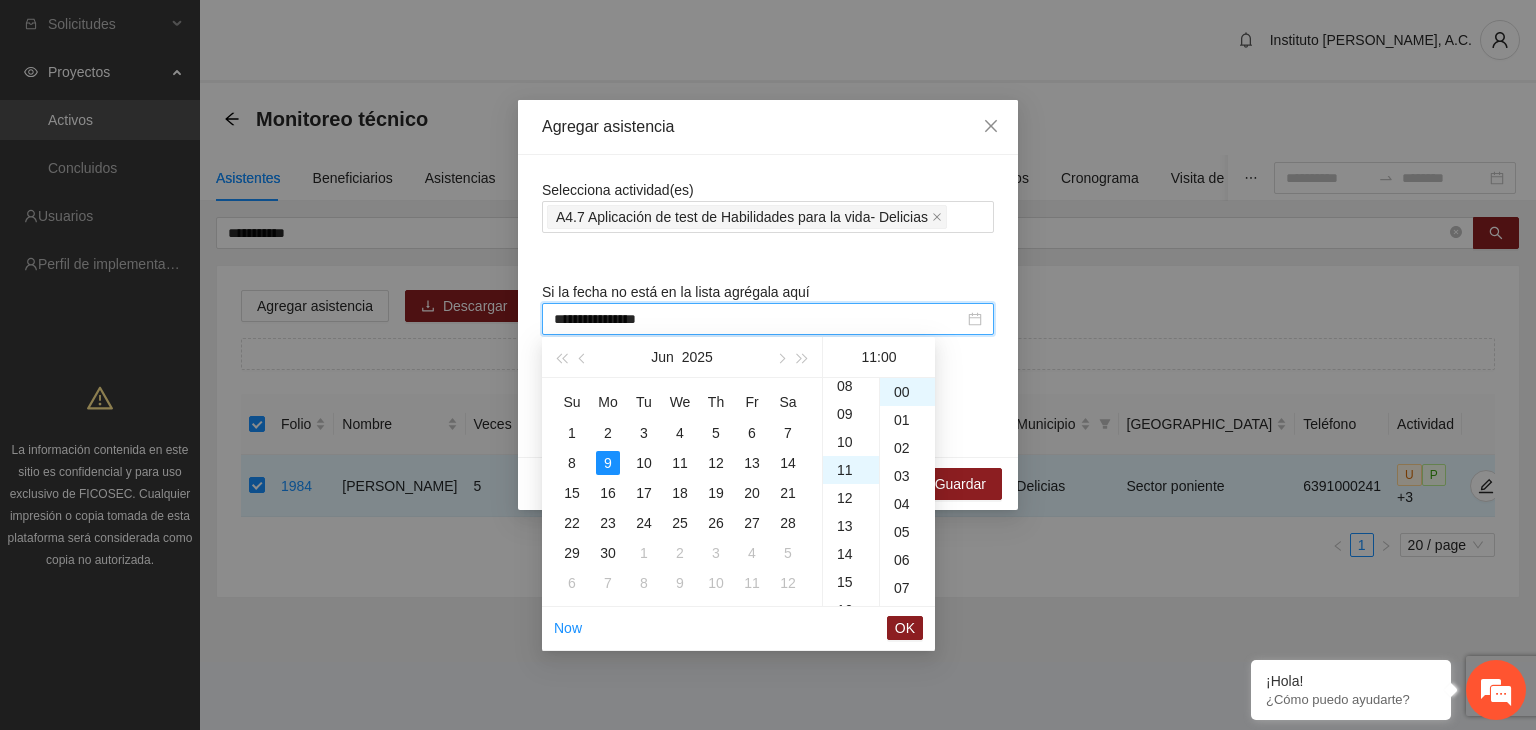 scroll, scrollTop: 308, scrollLeft: 0, axis: vertical 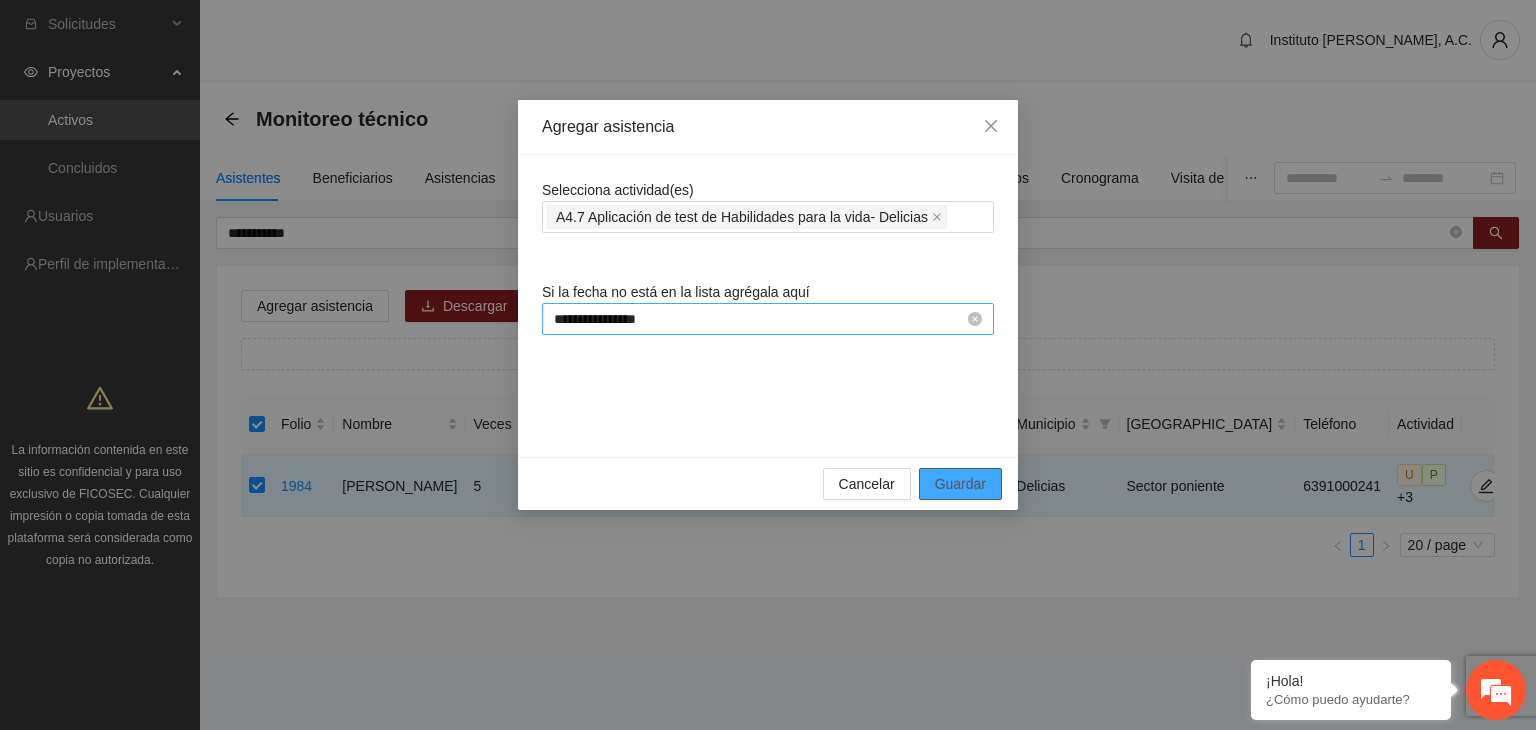 click on "Guardar" at bounding box center [960, 484] 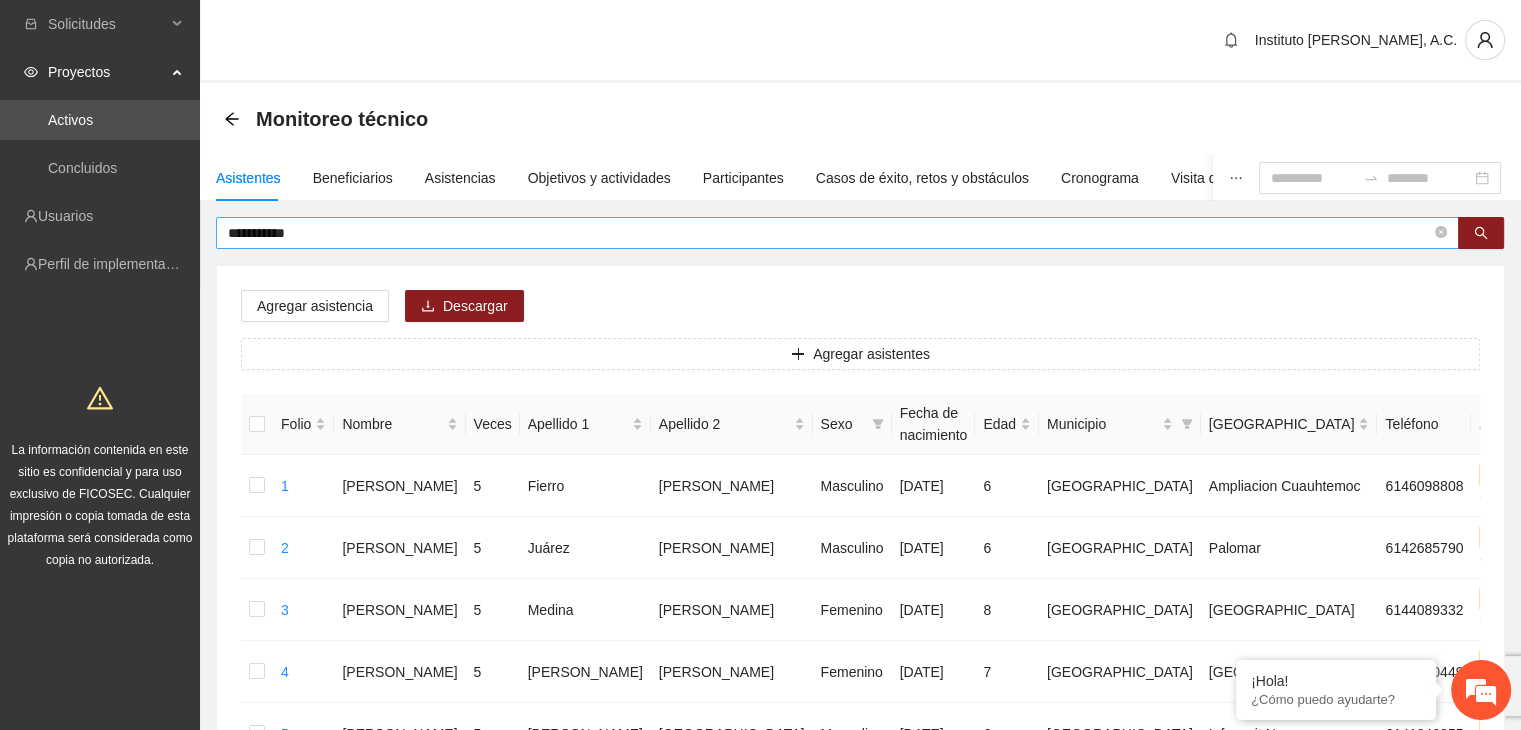 click on "**********" at bounding box center (829, 233) 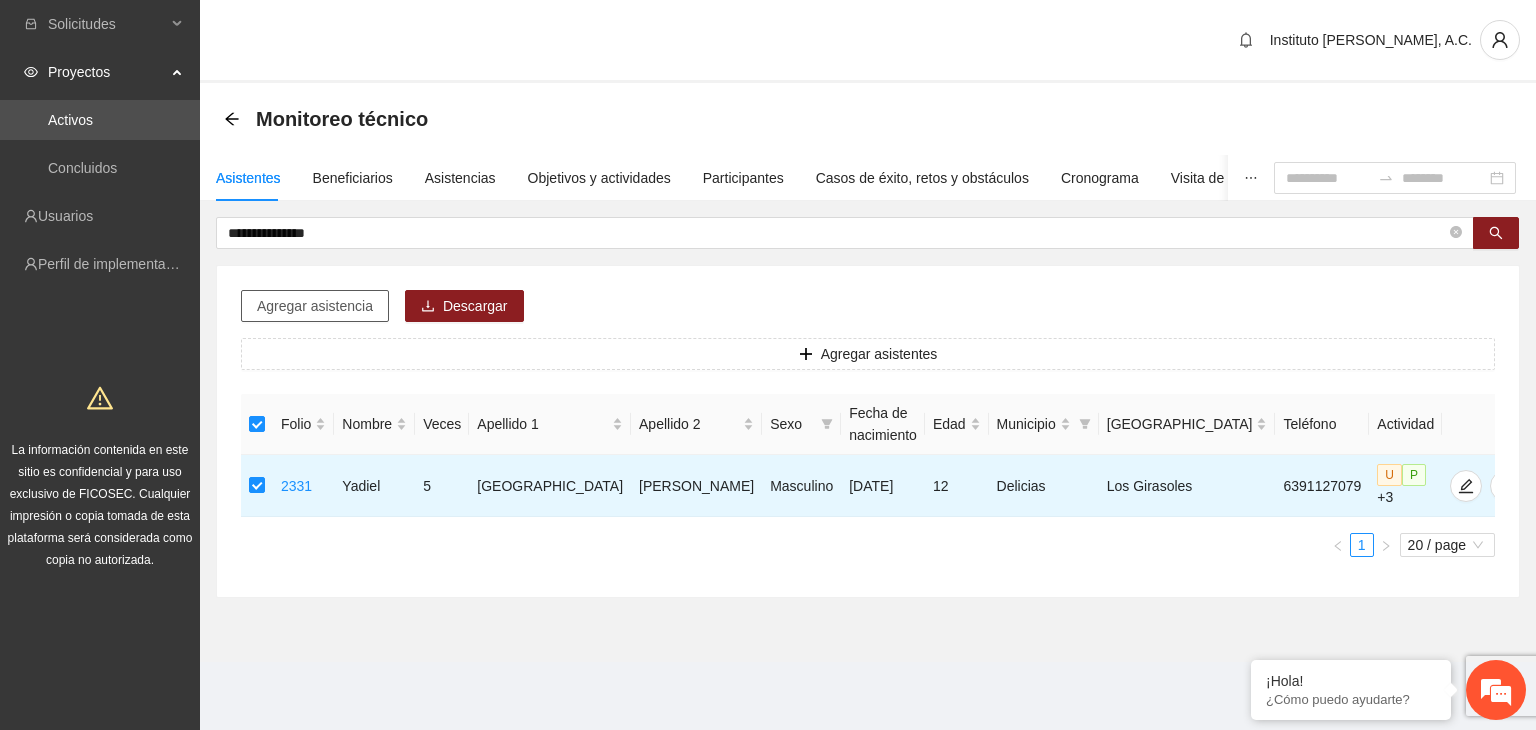 click on "Agregar asistencia" at bounding box center (315, 306) 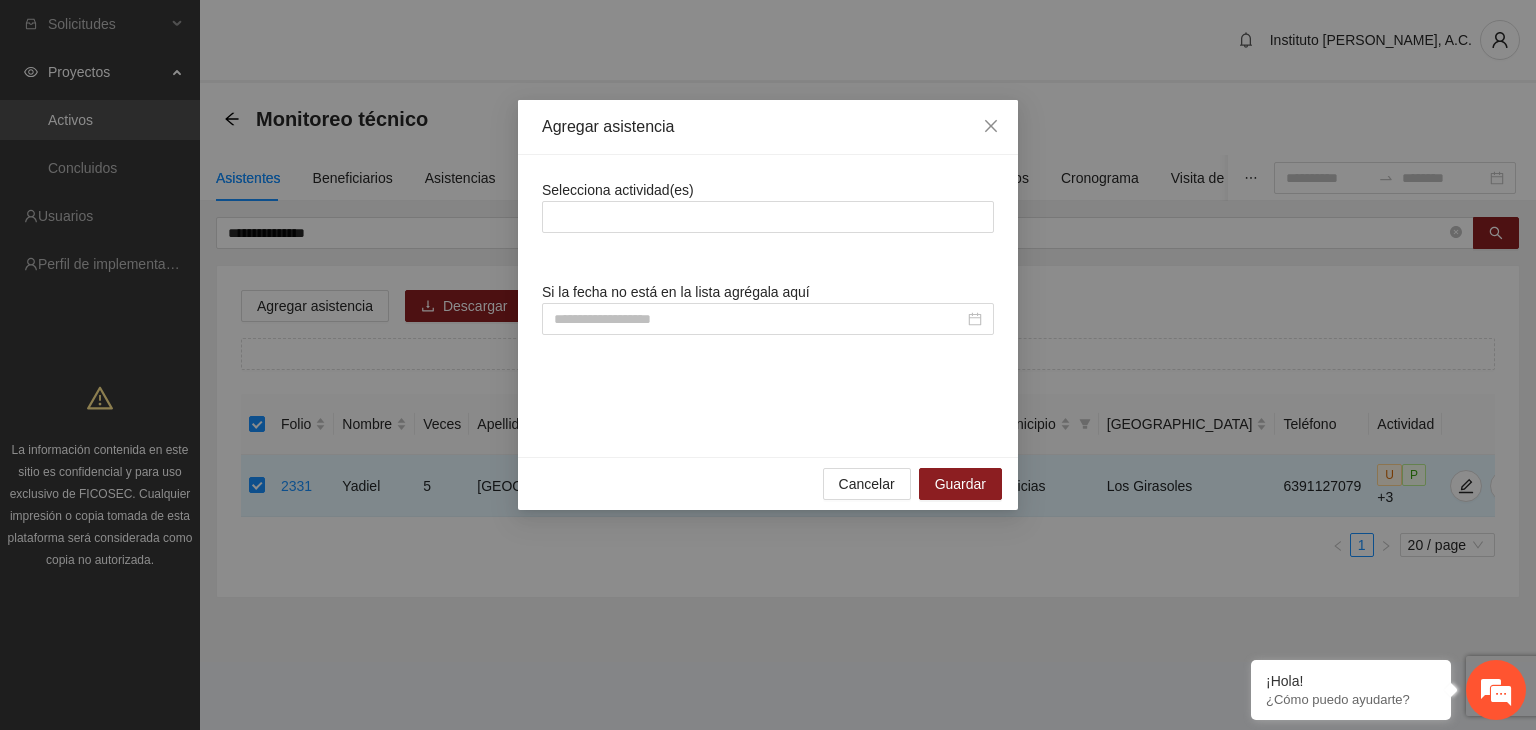 click on "Selecciona actividad(es)" at bounding box center (618, 190) 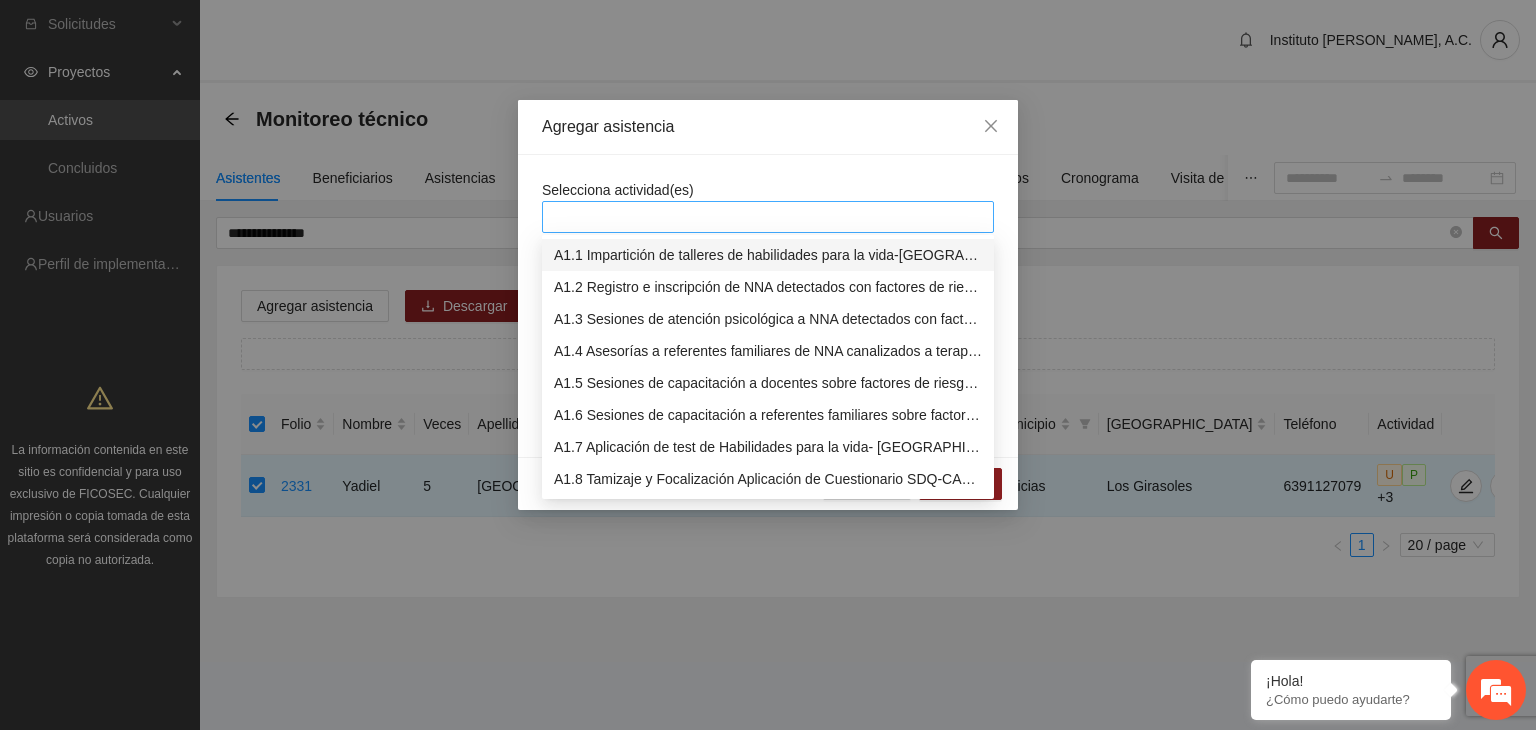 click at bounding box center [768, 217] 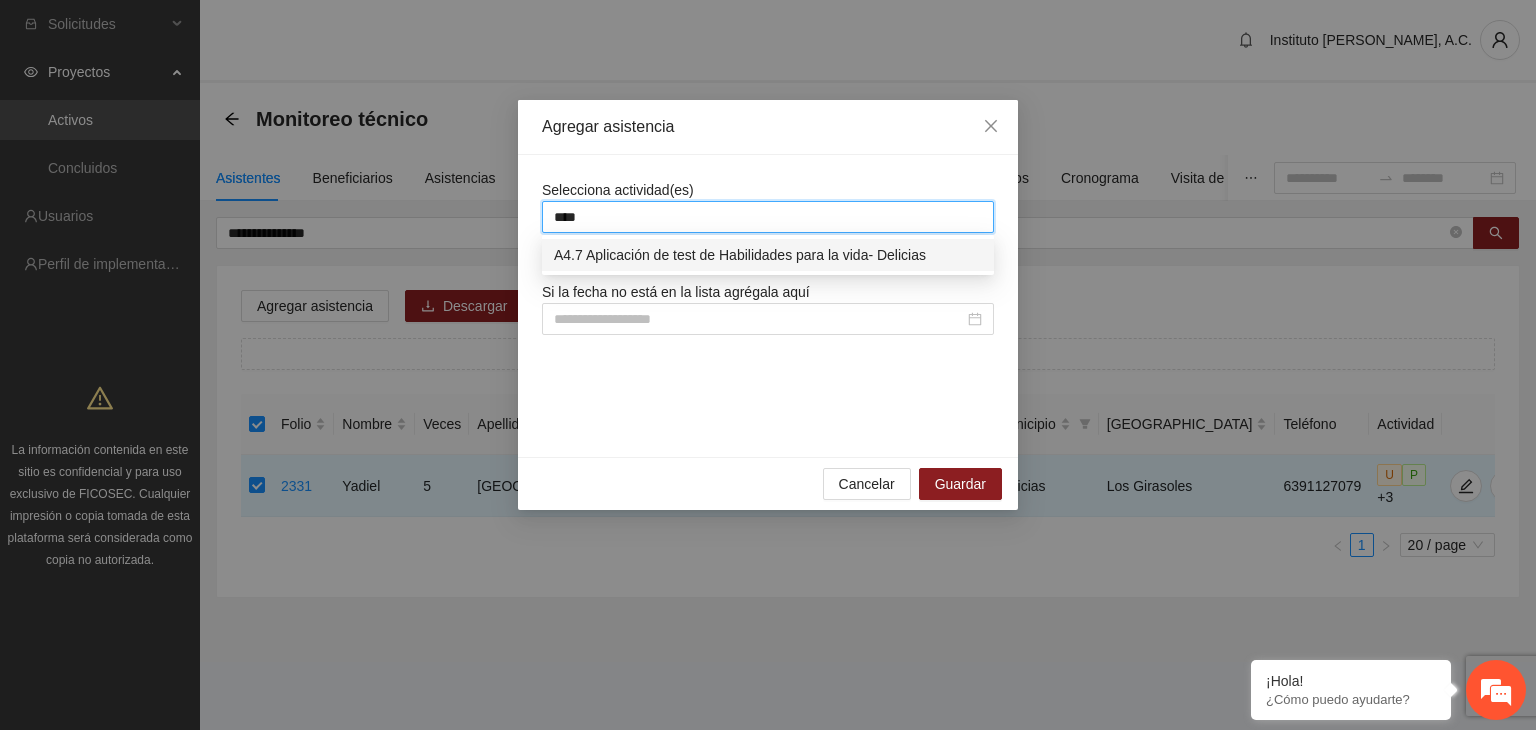 click on "A4.7 Aplicación de test de Habilidades para la vida- Delicias" at bounding box center (768, 255) 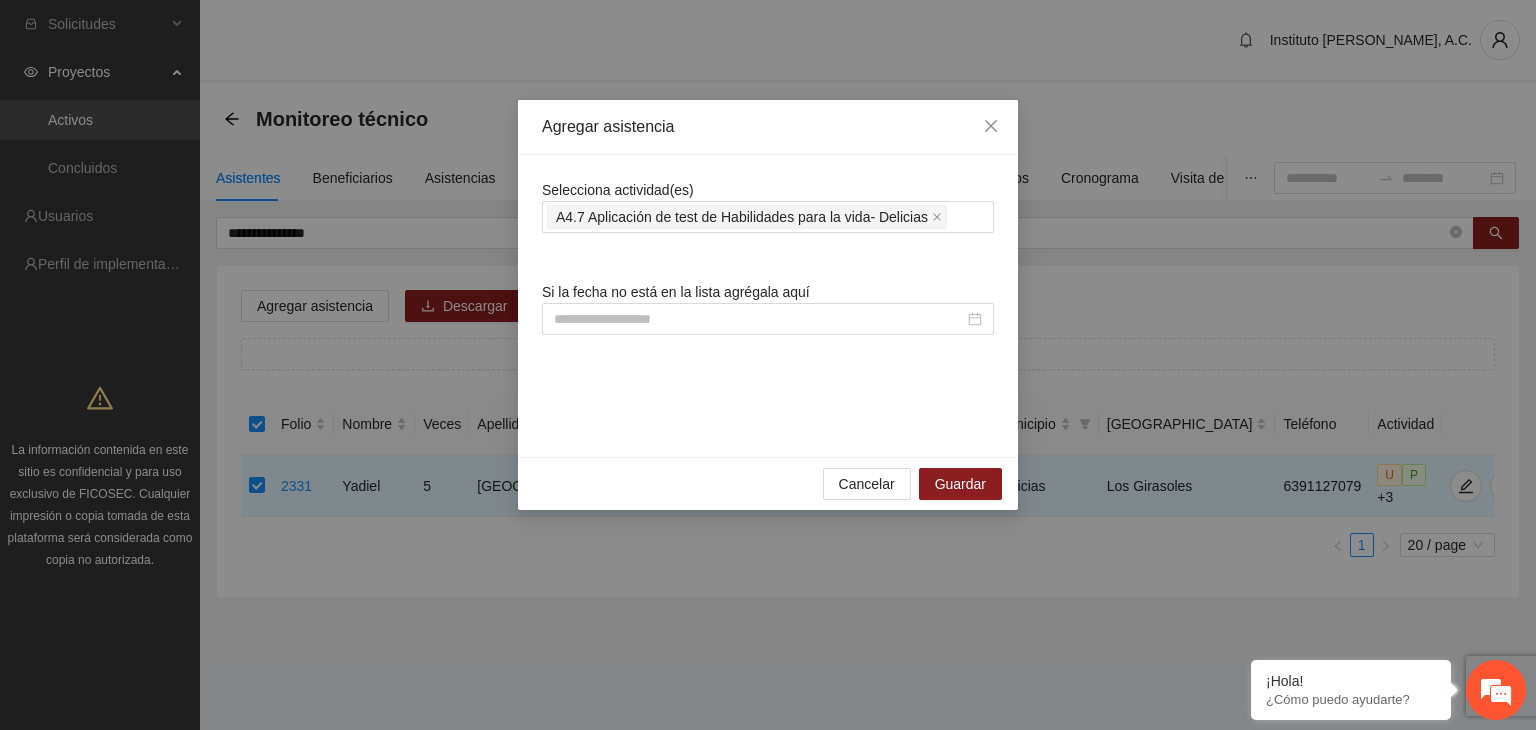 click on "Selecciona actividad(es) A4.7 Aplicación de test de Habilidades para la vida- Delicias   Si la fecha no está en la lista agrégala aquí" at bounding box center [768, 306] 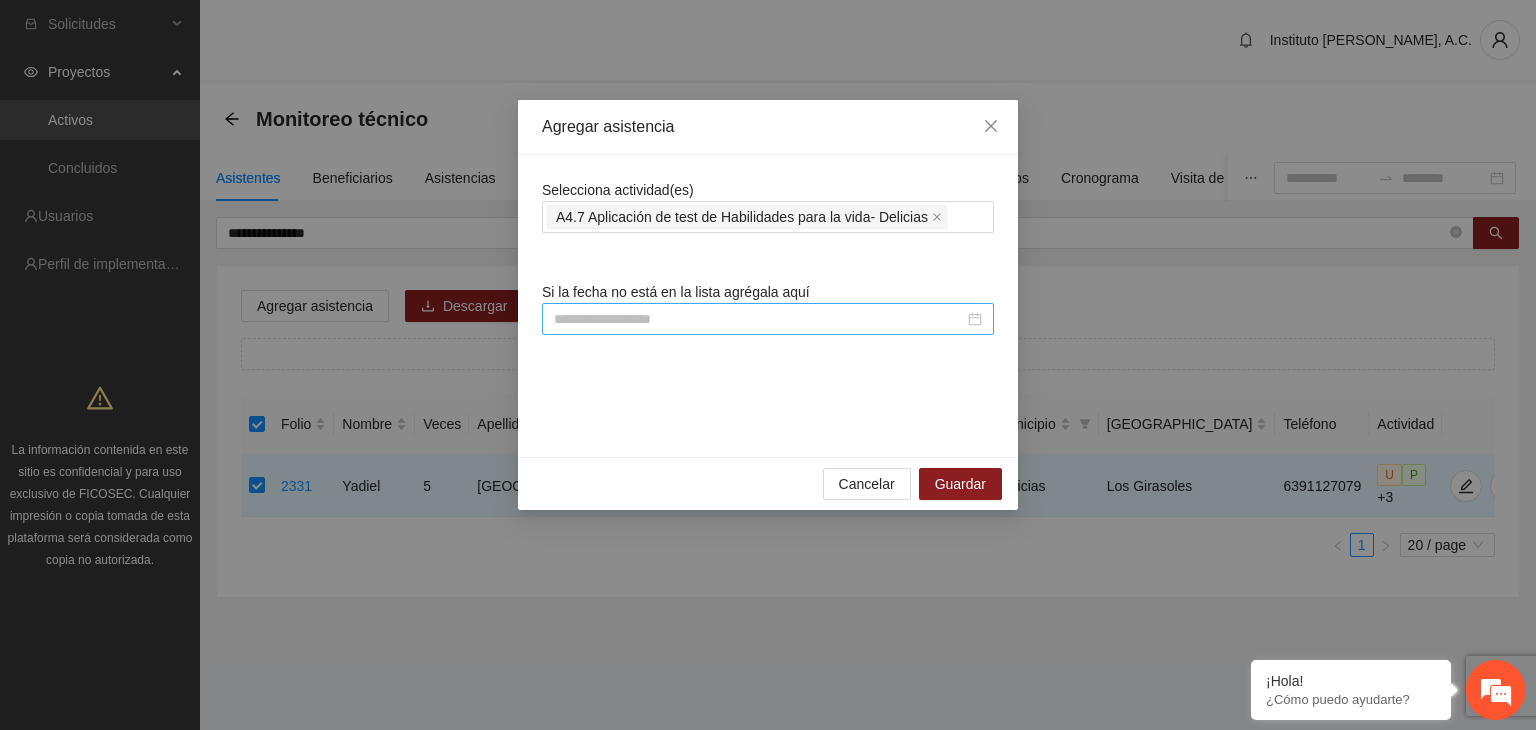 click at bounding box center [768, 319] 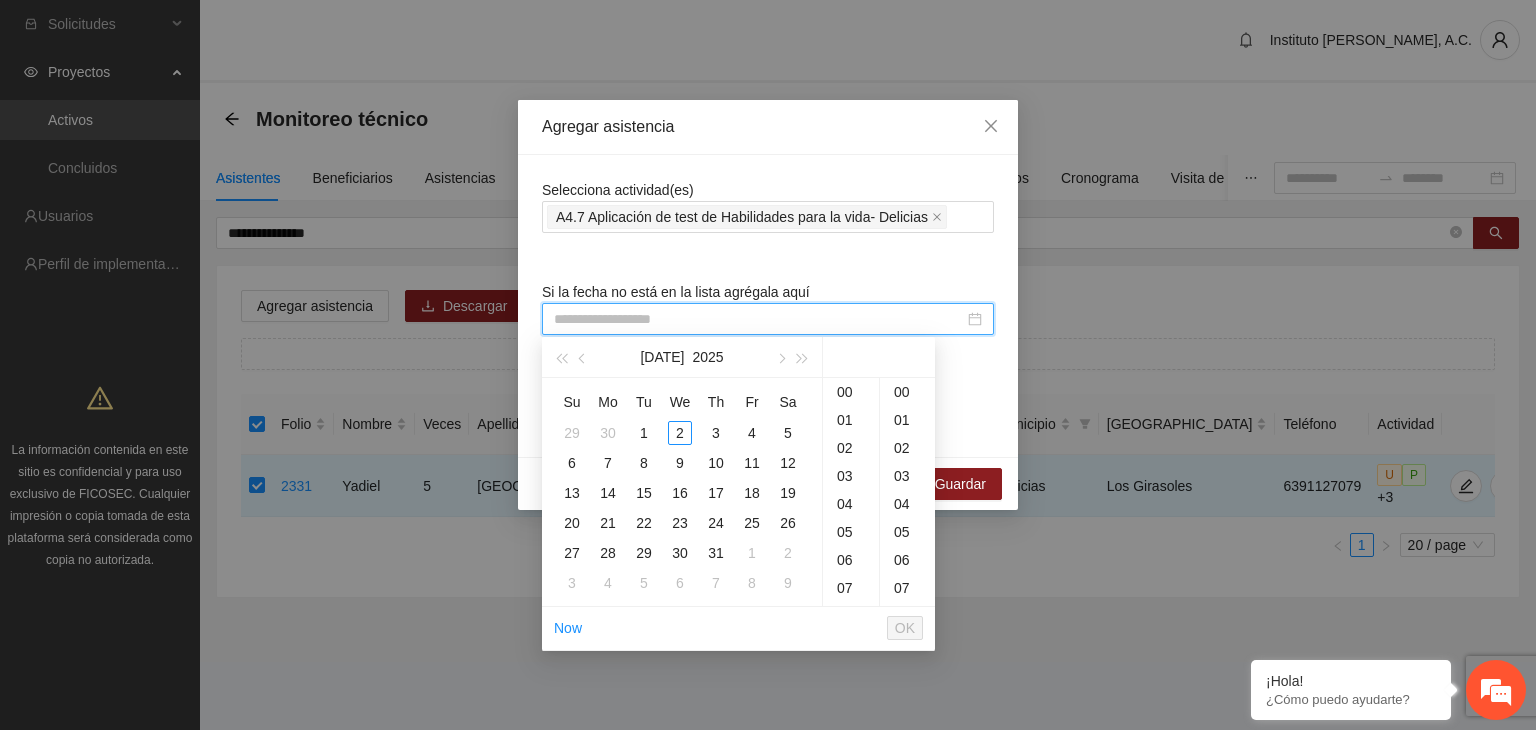 paste on "**********" 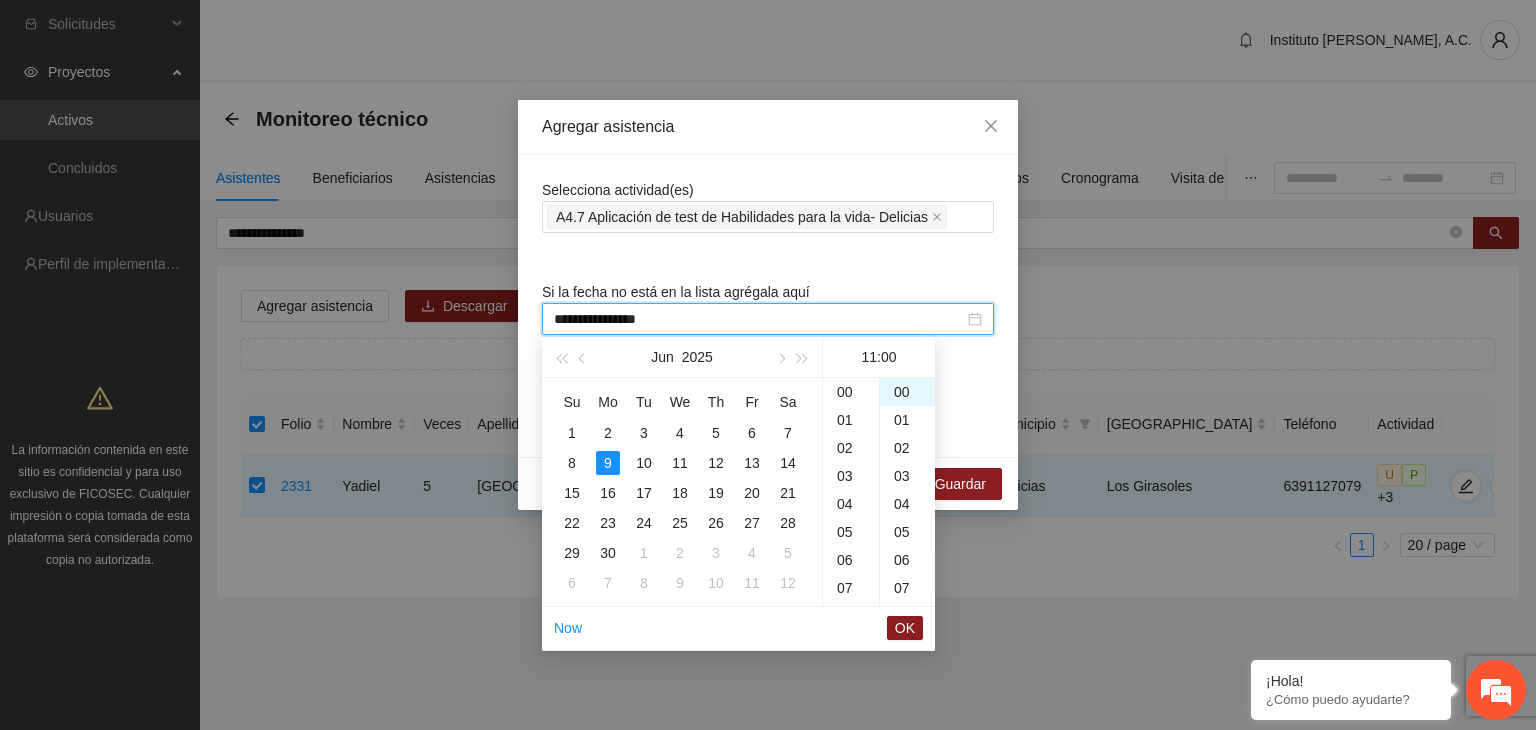 scroll, scrollTop: 308, scrollLeft: 0, axis: vertical 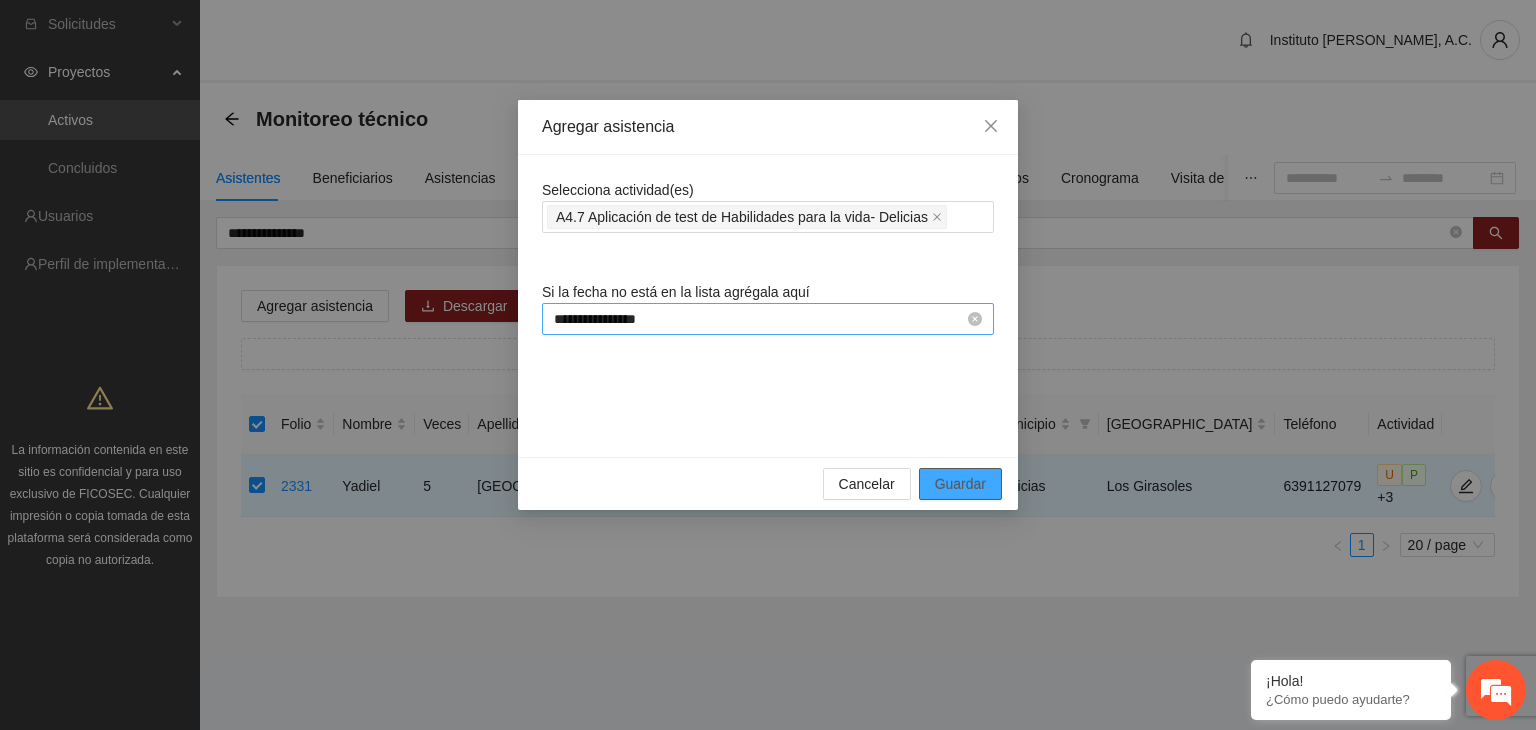 click on "Guardar" at bounding box center [960, 484] 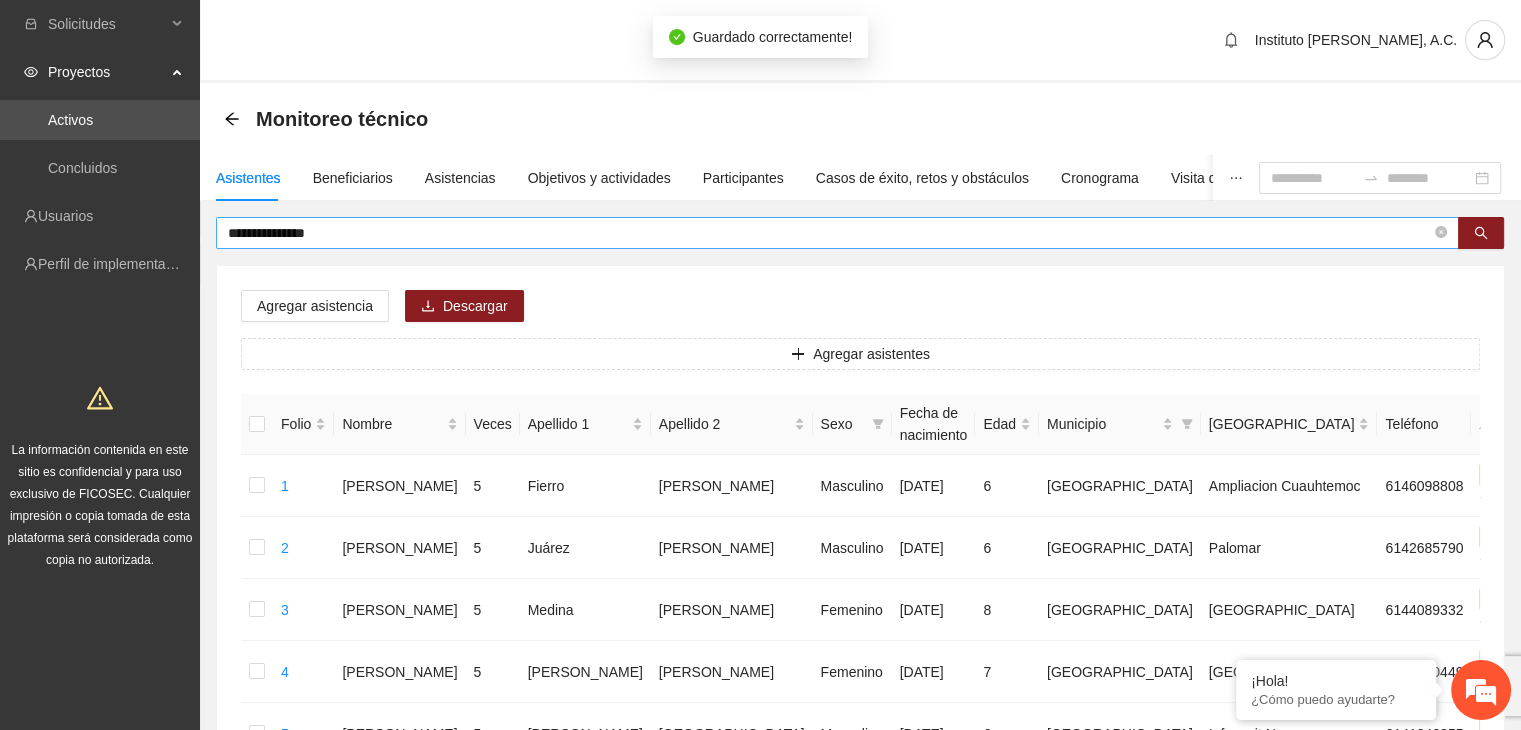 click on "**********" at bounding box center (829, 233) 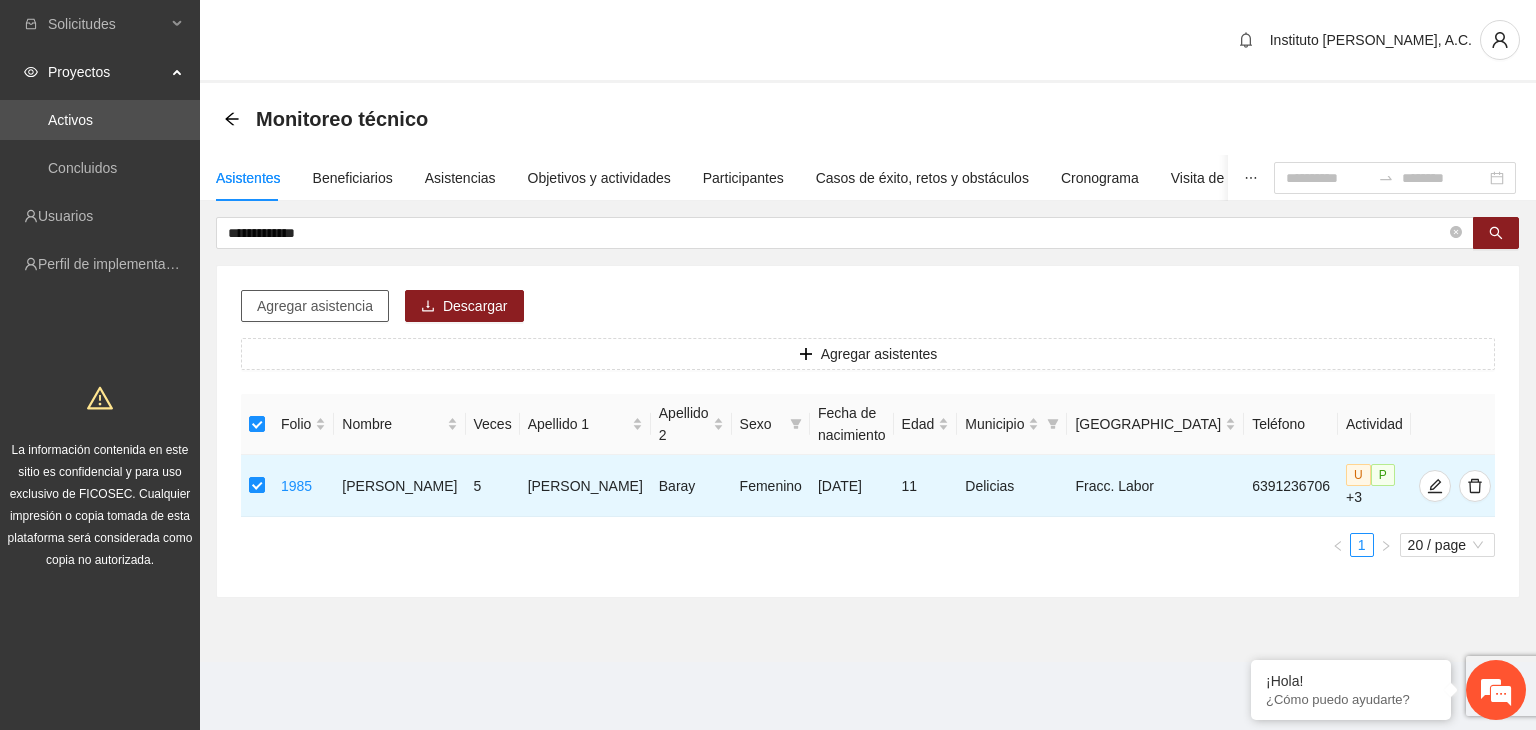 click on "Agregar asistencia" at bounding box center (315, 306) 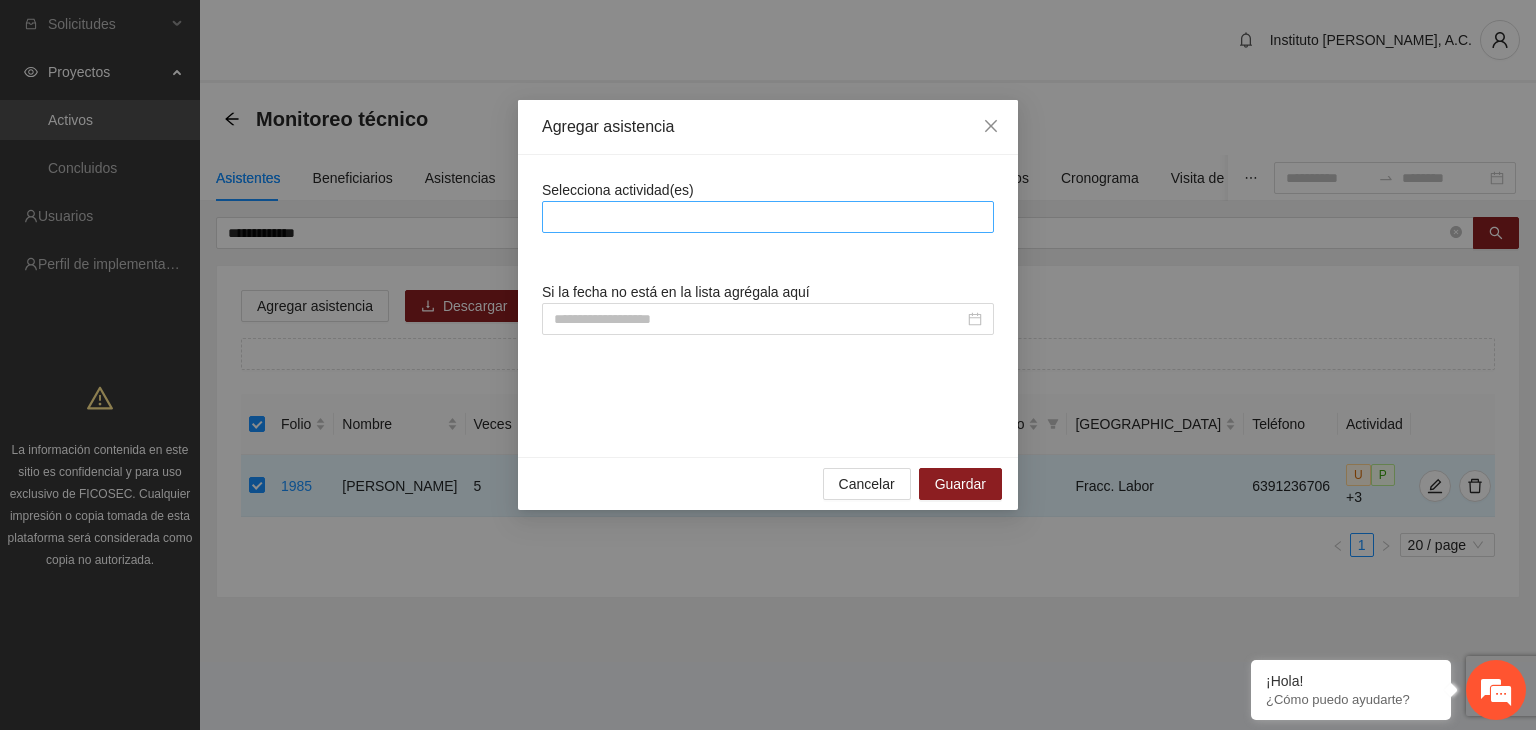 click at bounding box center [768, 217] 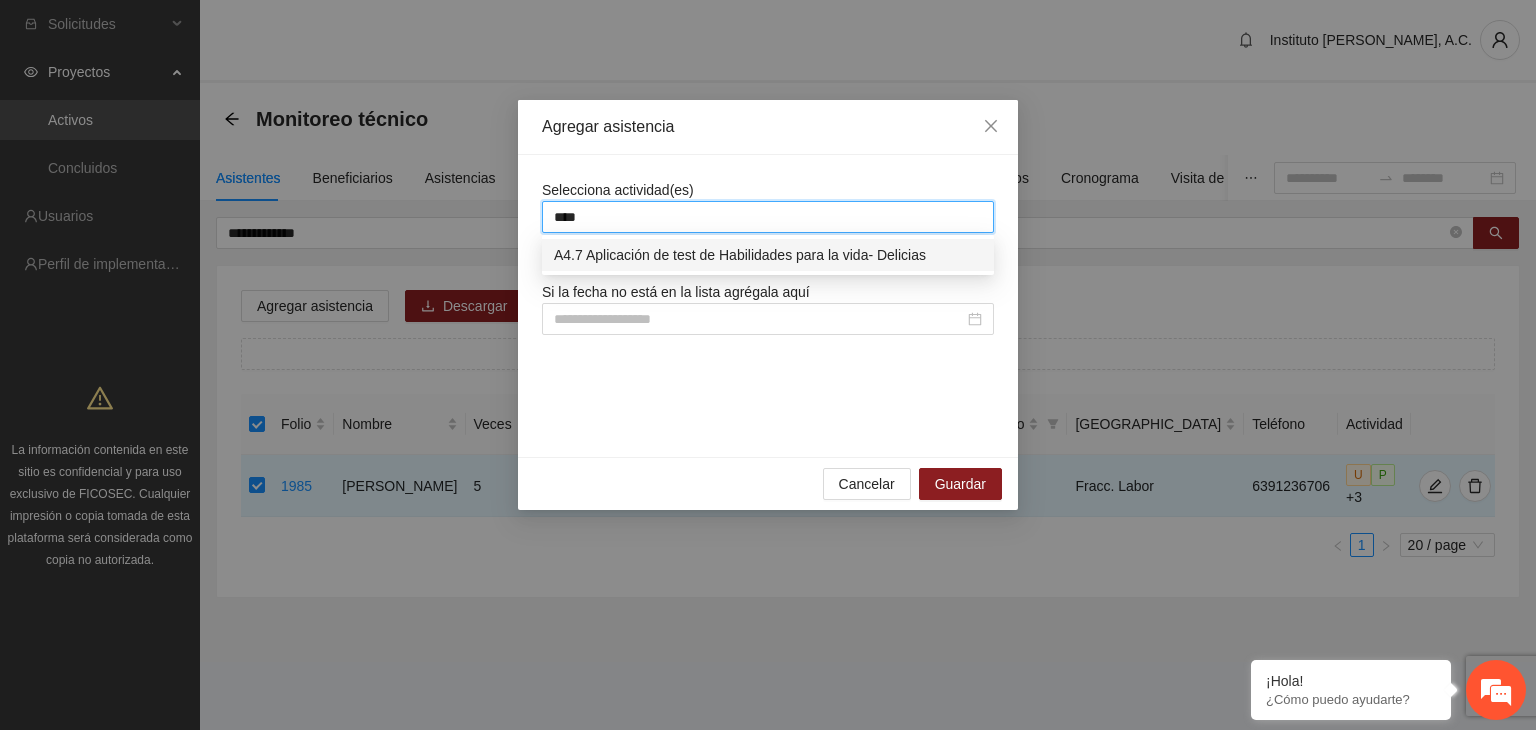 click on "A4.7 Aplicación de test de Habilidades para la vida- Delicias" at bounding box center [768, 255] 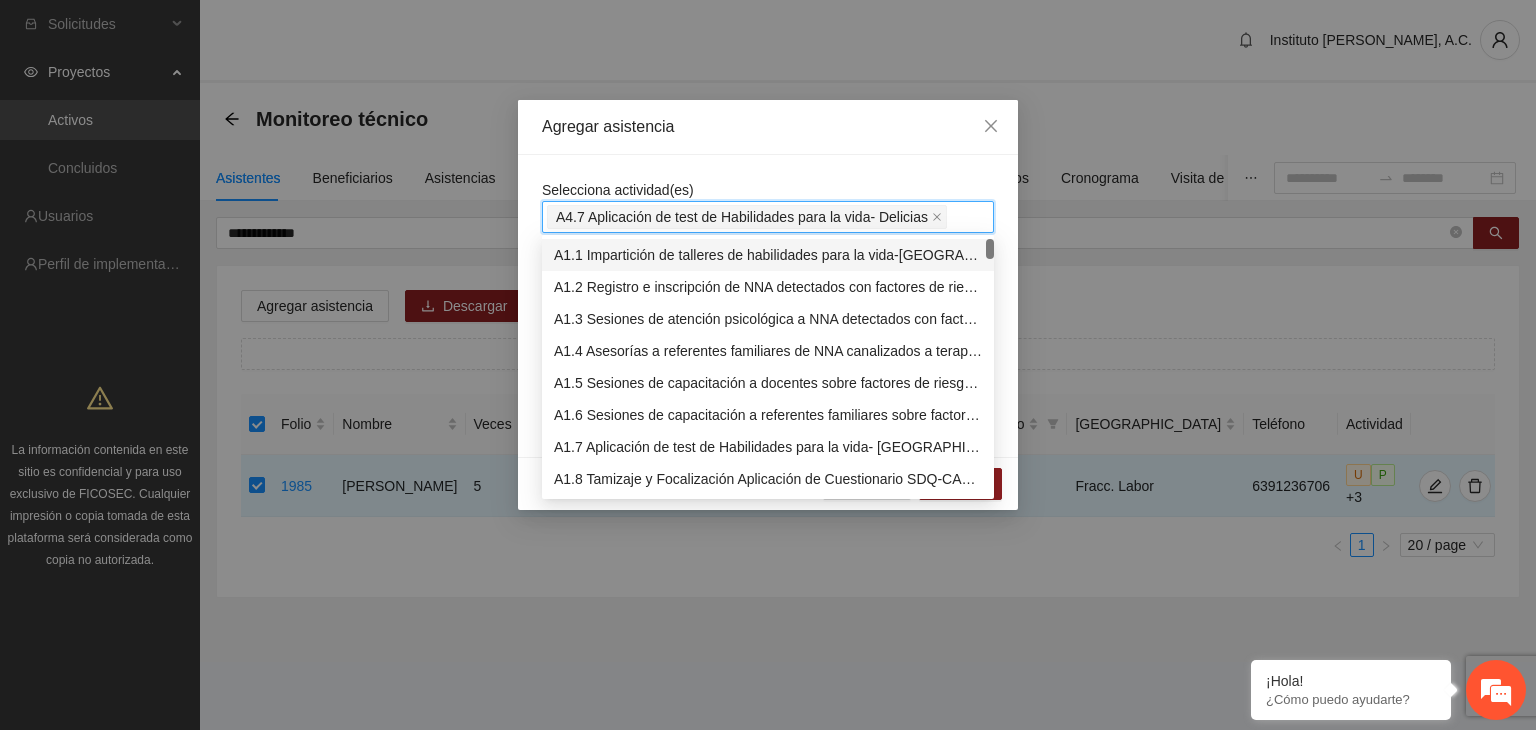 click on "Selecciona actividad(es) A4.7 Aplicación de test de Habilidades para la vida- Delicias A4.7 Aplicación de test de Habilidades para la vida- Delicias   Si la fecha no está en la lista agrégala aquí" at bounding box center (768, 306) 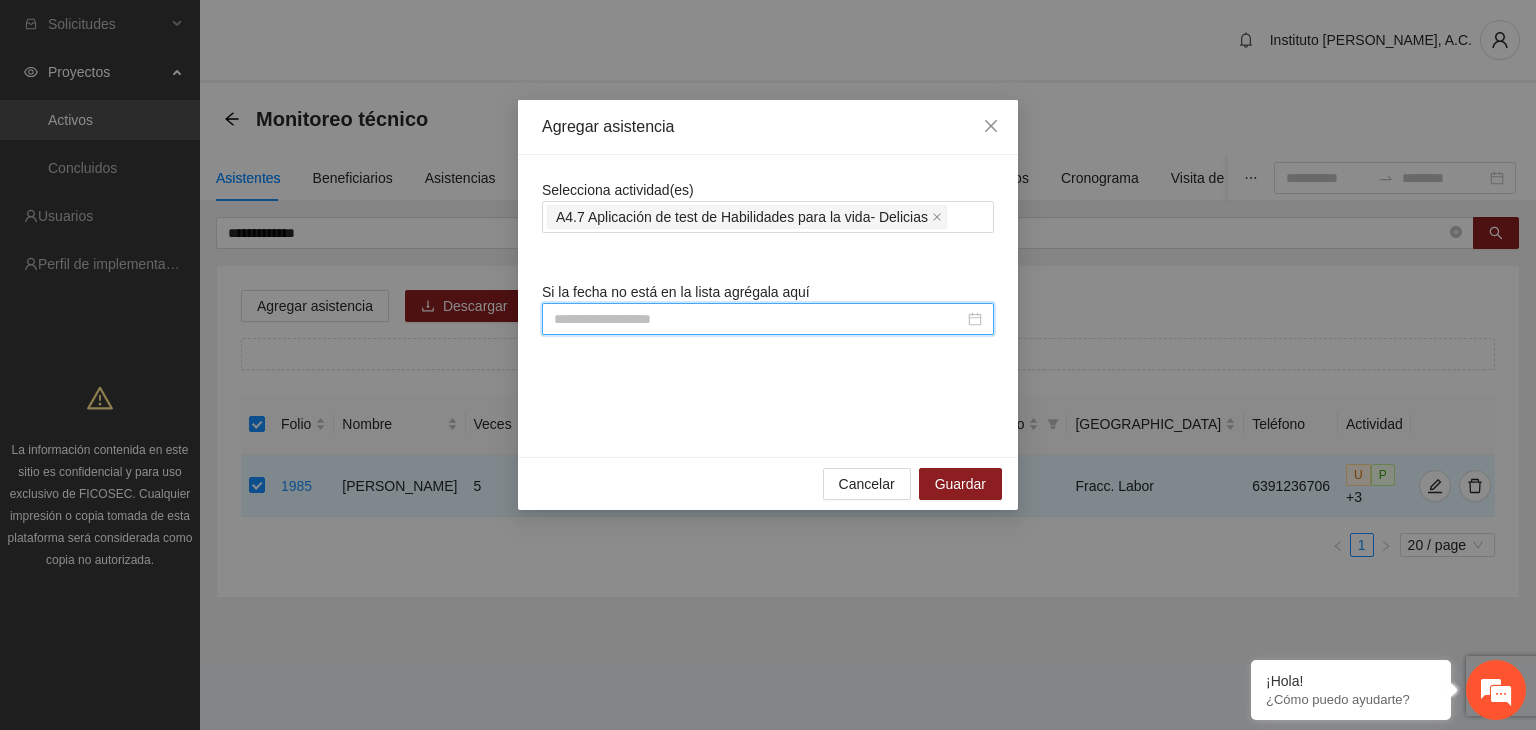 click at bounding box center (759, 319) 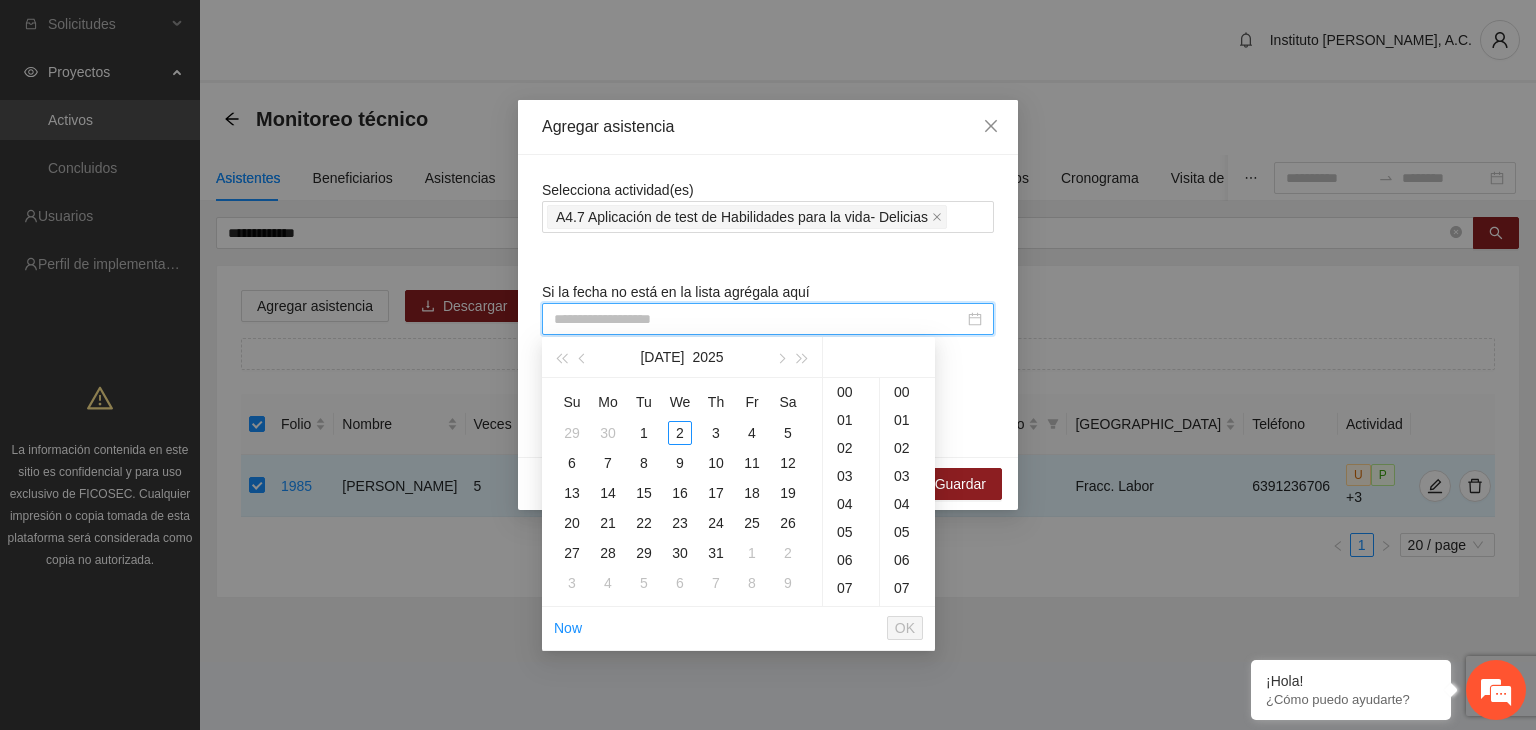 paste on "**********" 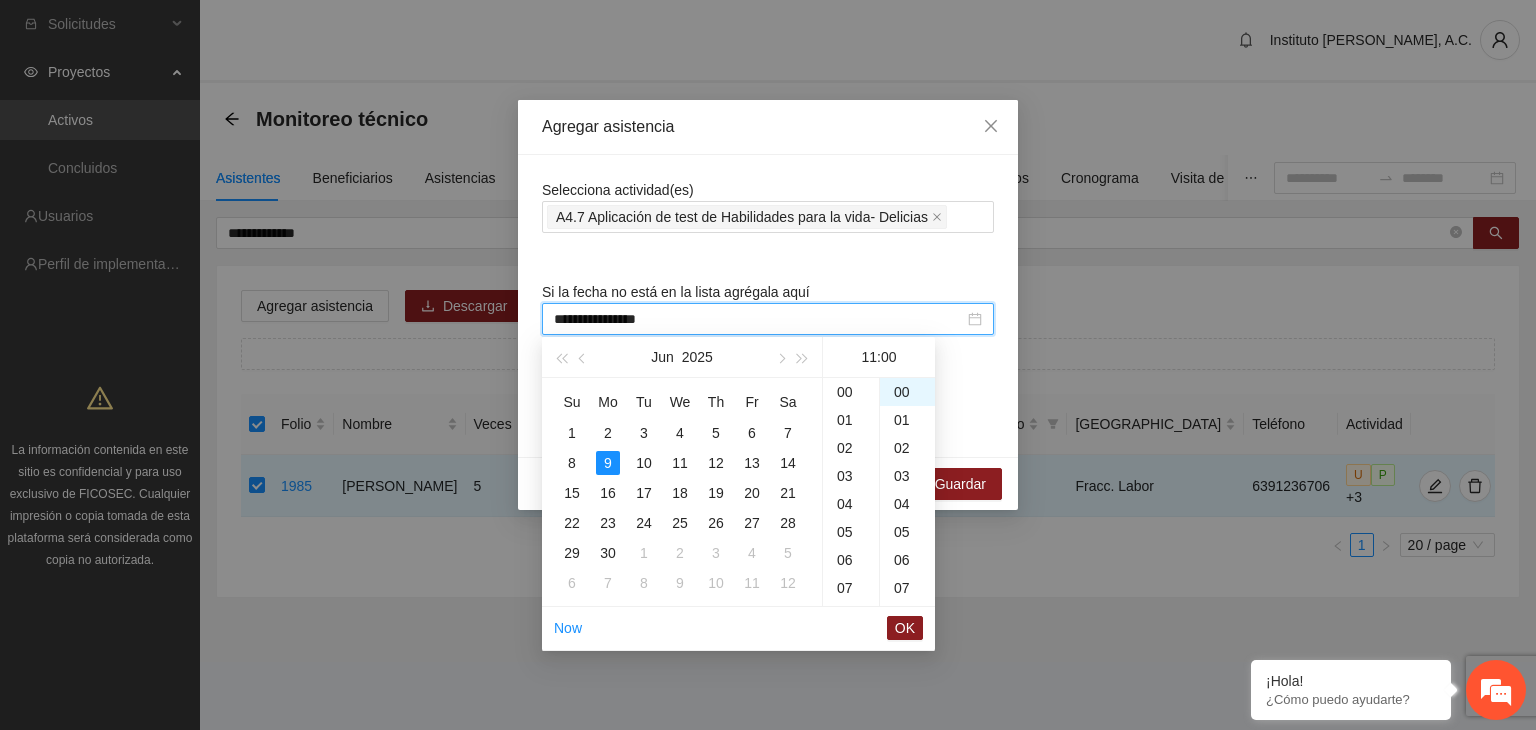 scroll, scrollTop: 308, scrollLeft: 0, axis: vertical 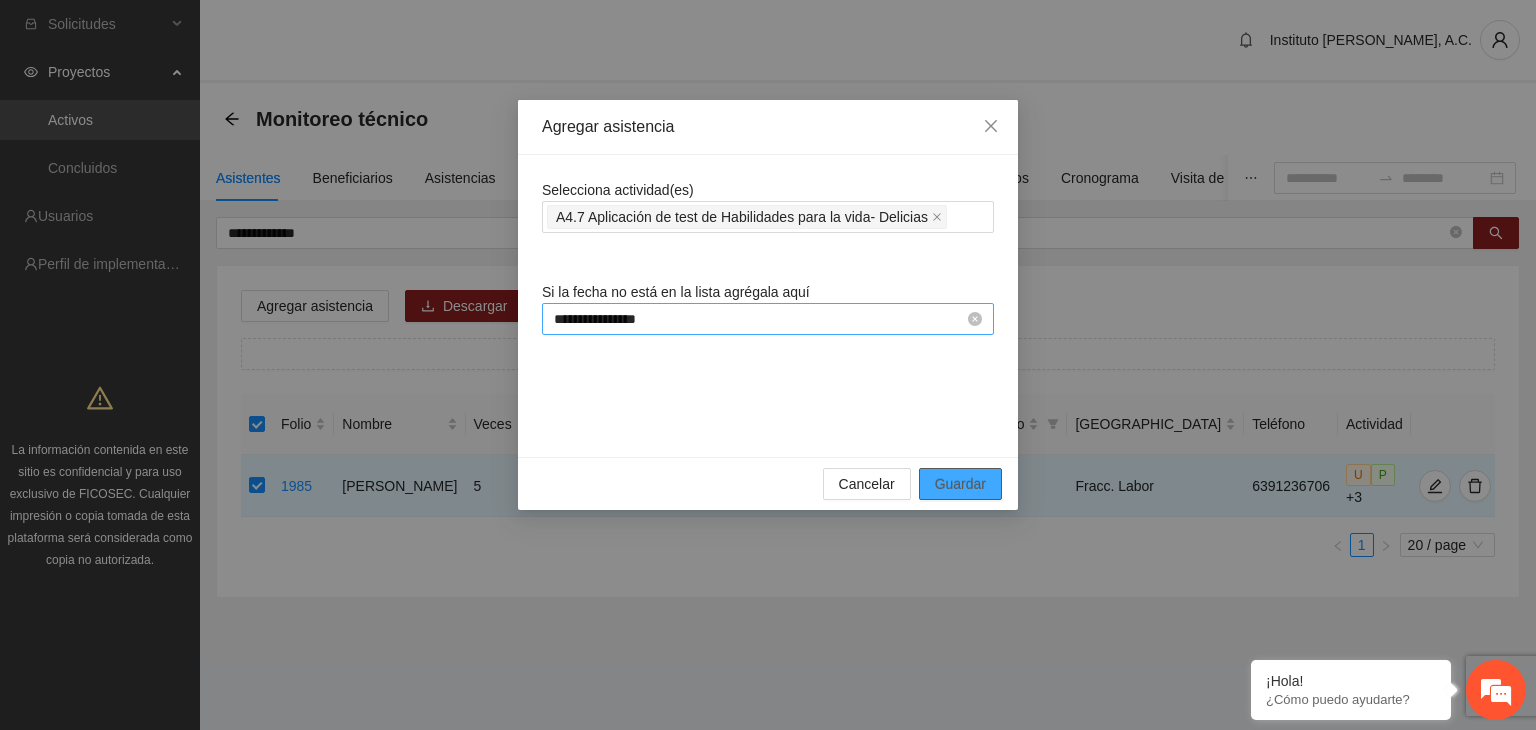 click on "Guardar" at bounding box center (960, 484) 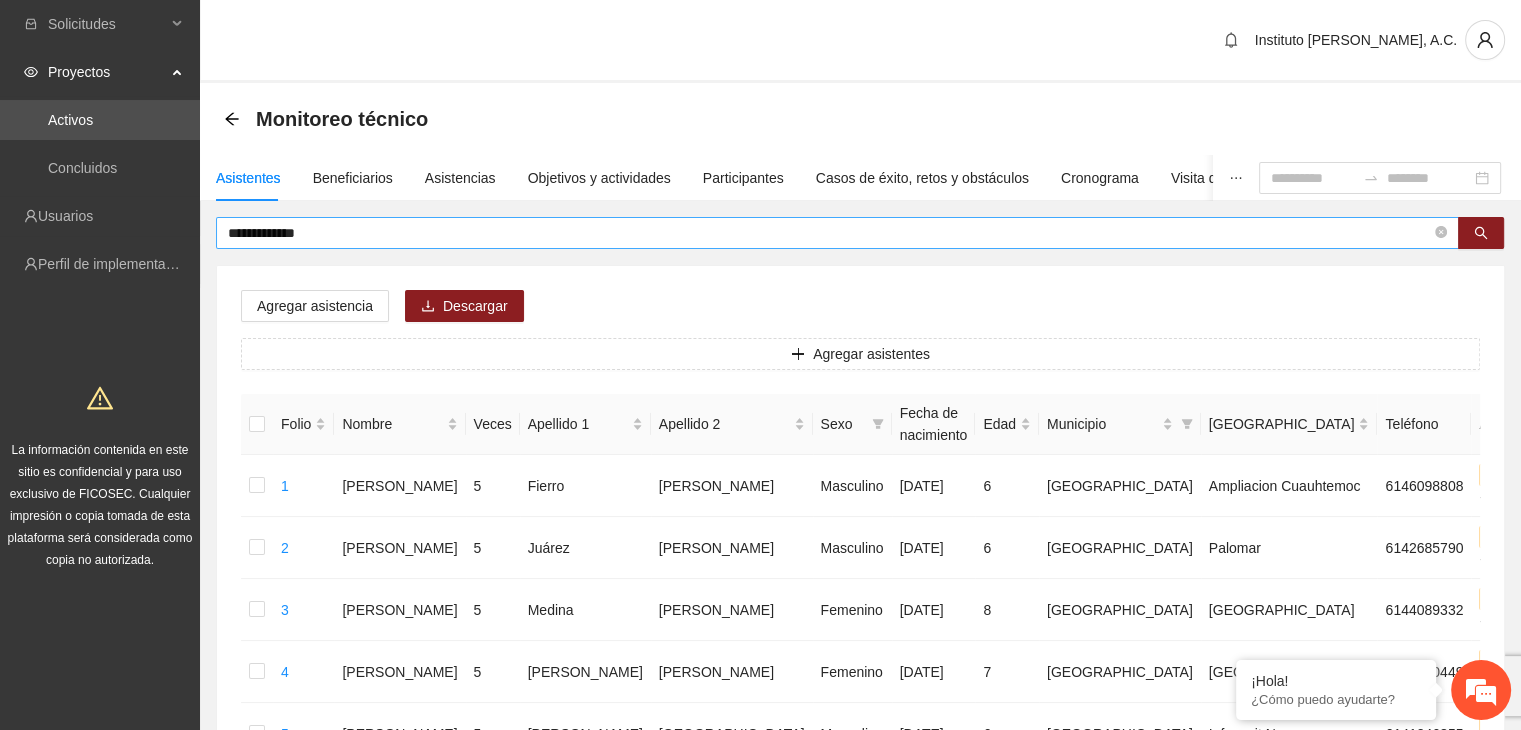 click on "**********" at bounding box center (829, 233) 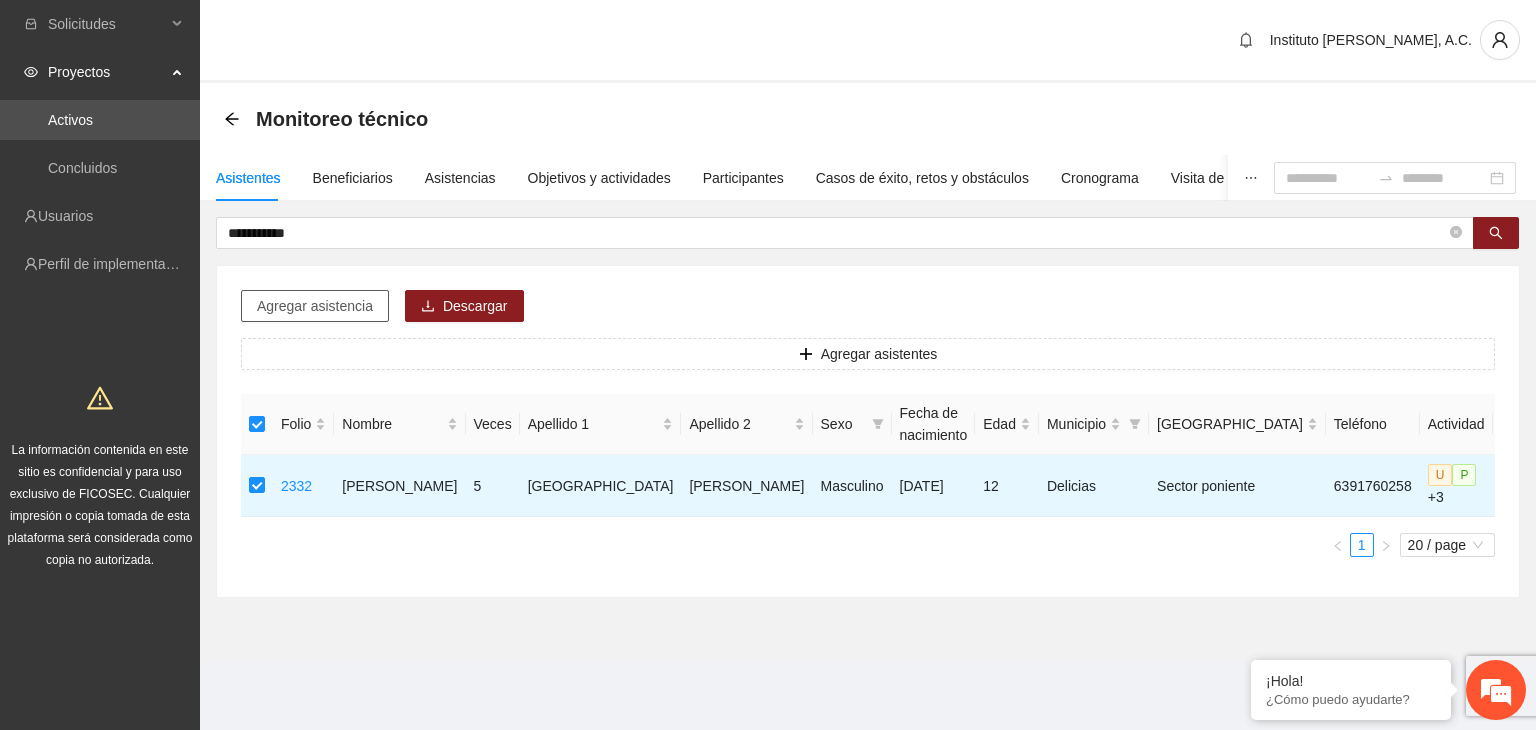 click on "Agregar asistencia" at bounding box center [315, 306] 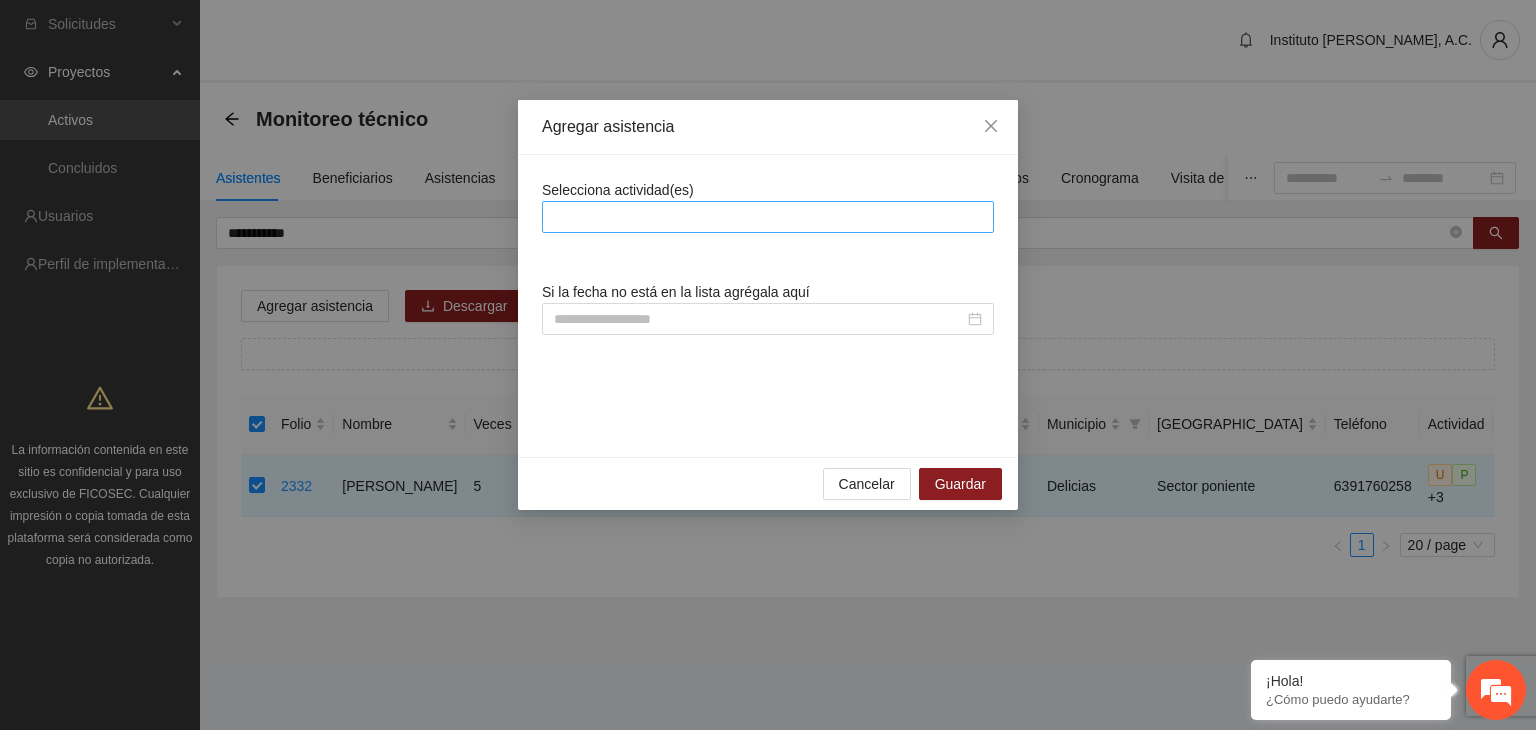 click at bounding box center [768, 217] 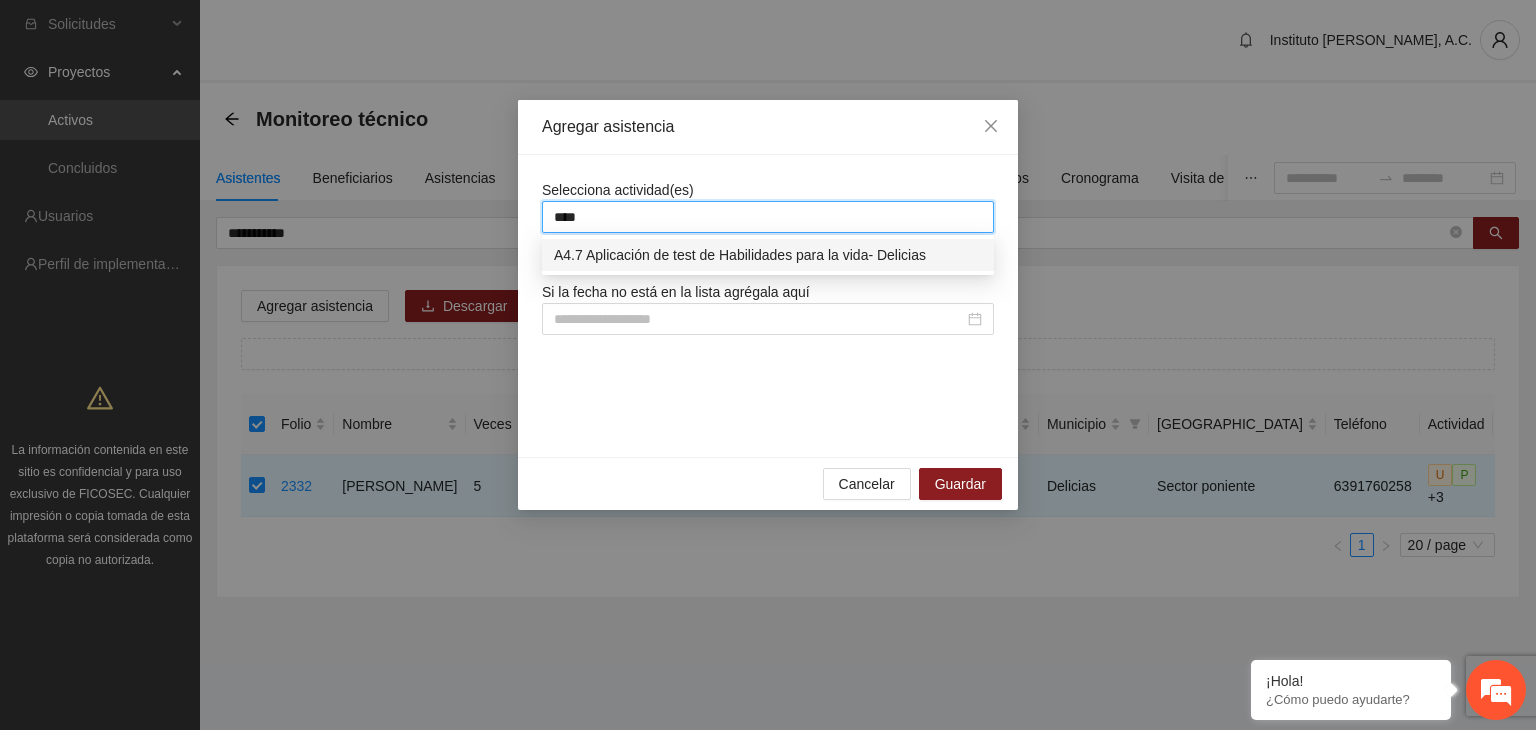 click on "A4.7 Aplicación de test de Habilidades para la vida- Delicias" at bounding box center [768, 255] 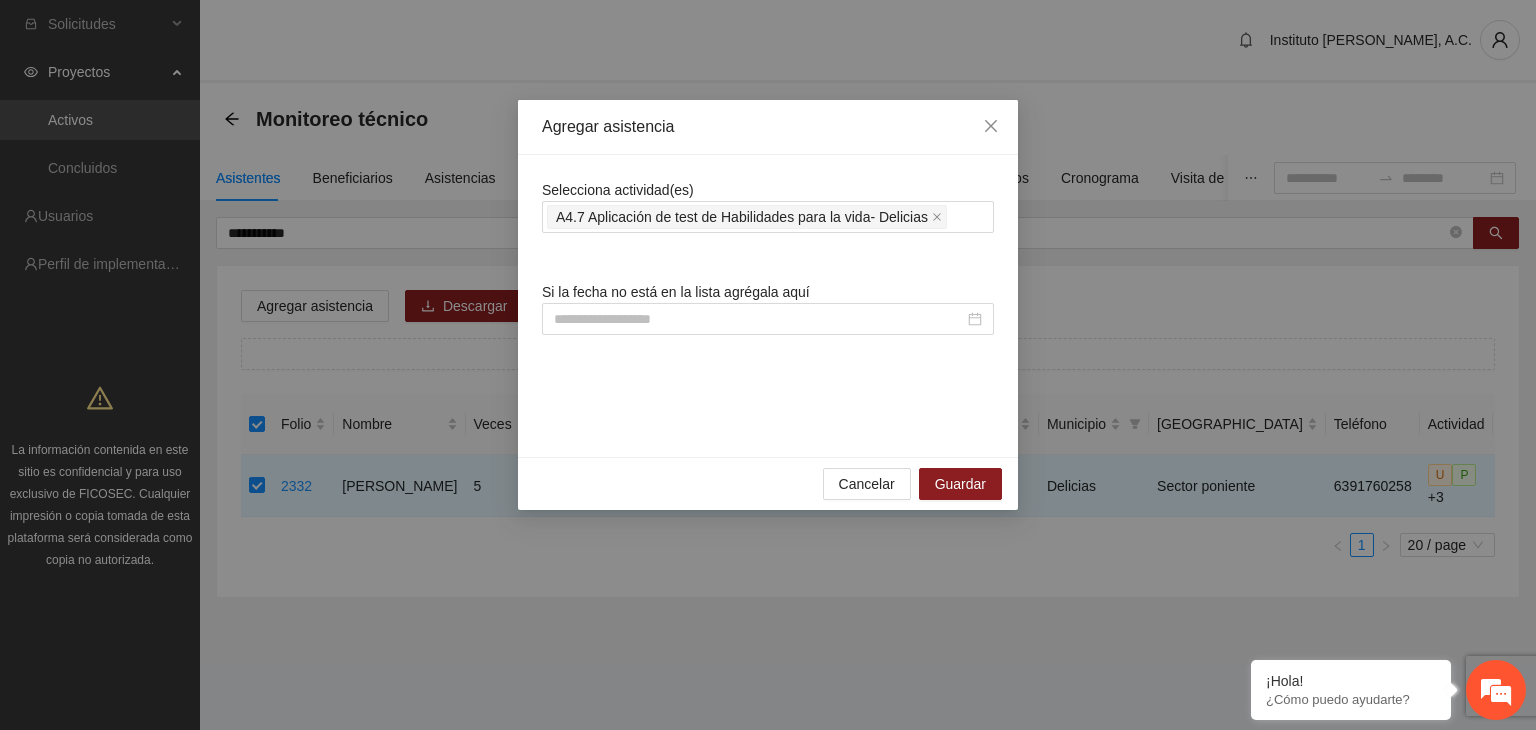 click on "Selecciona actividad(es) A4.7 Aplicación de test de Habilidades para la vida- Delicias   Si la fecha no está en la lista agrégala aquí" at bounding box center [768, 306] 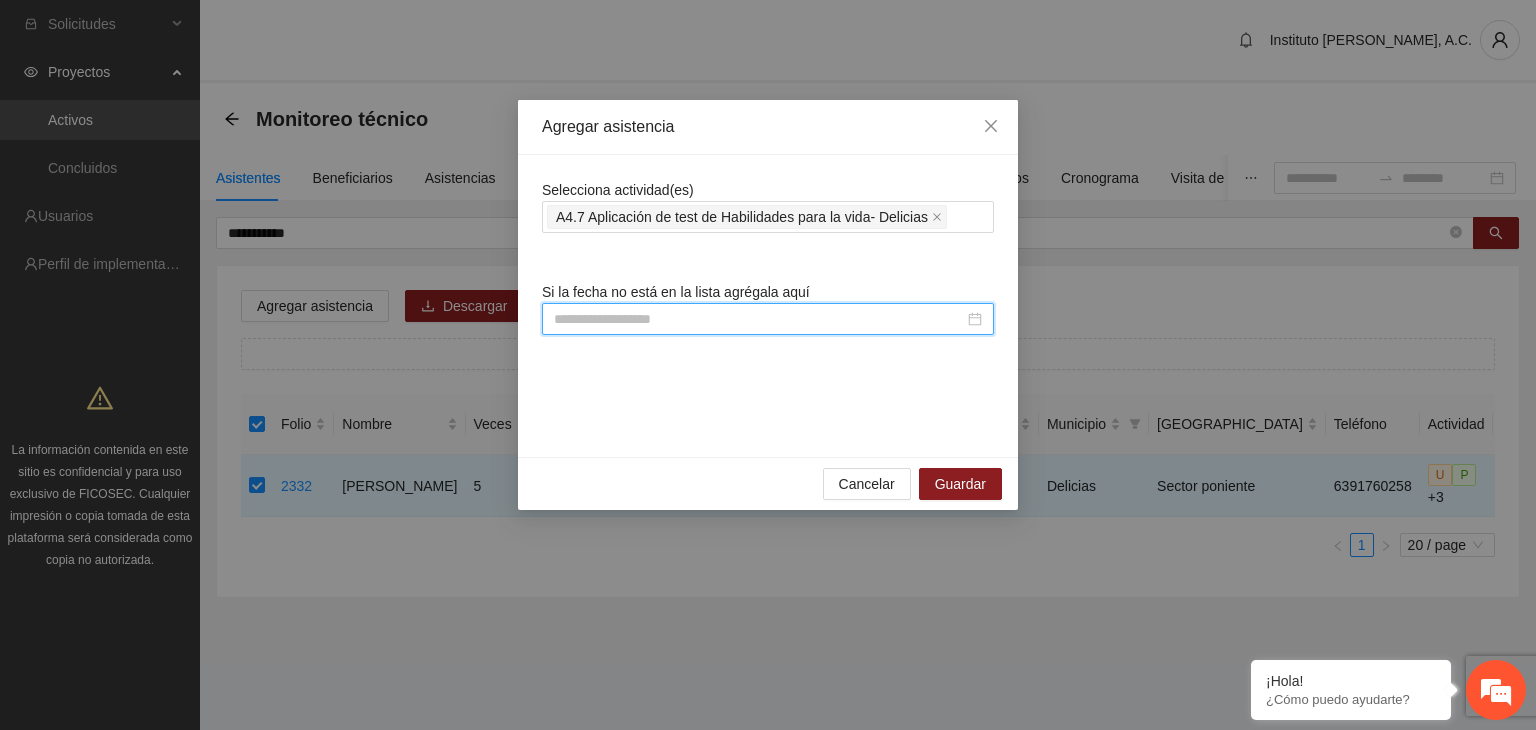 click at bounding box center (759, 319) 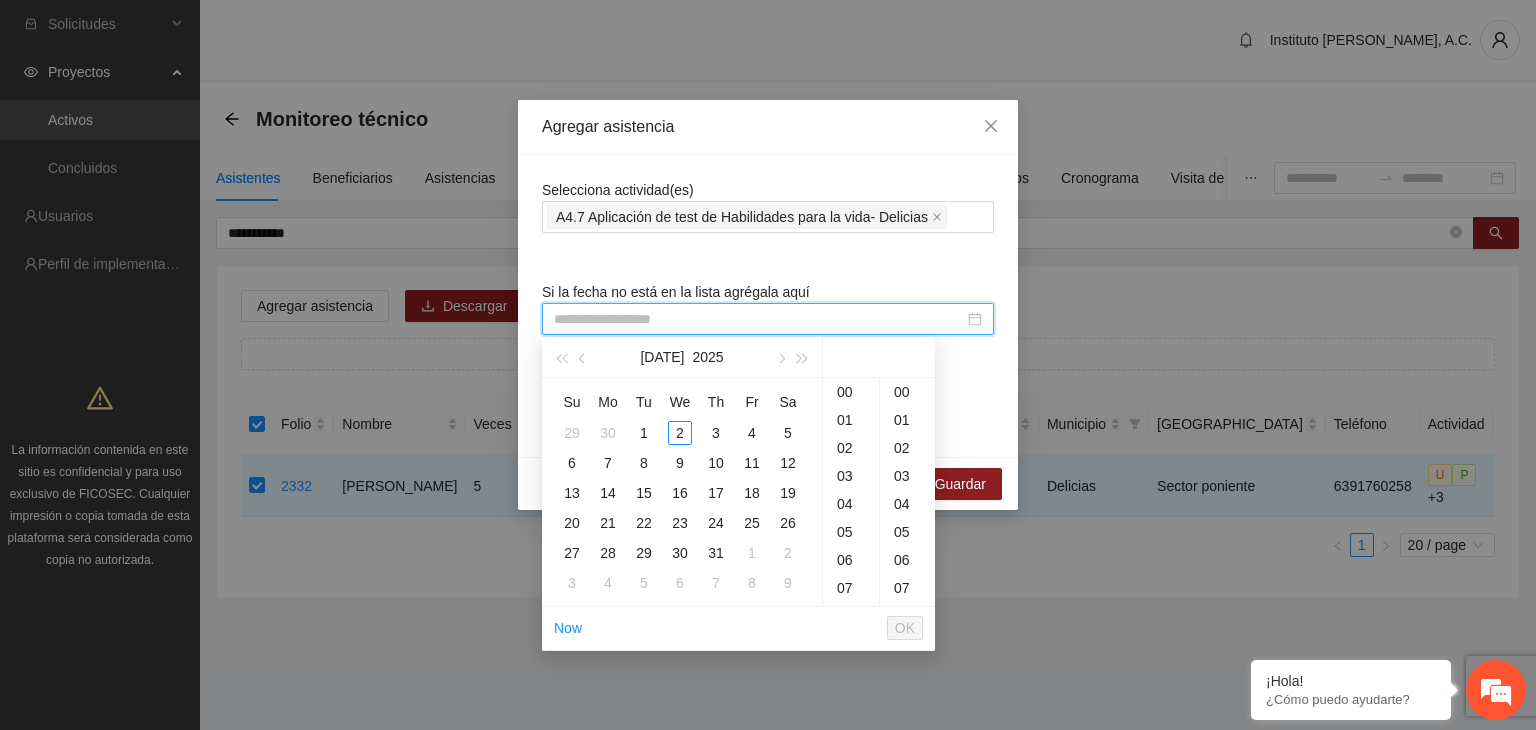 paste on "**********" 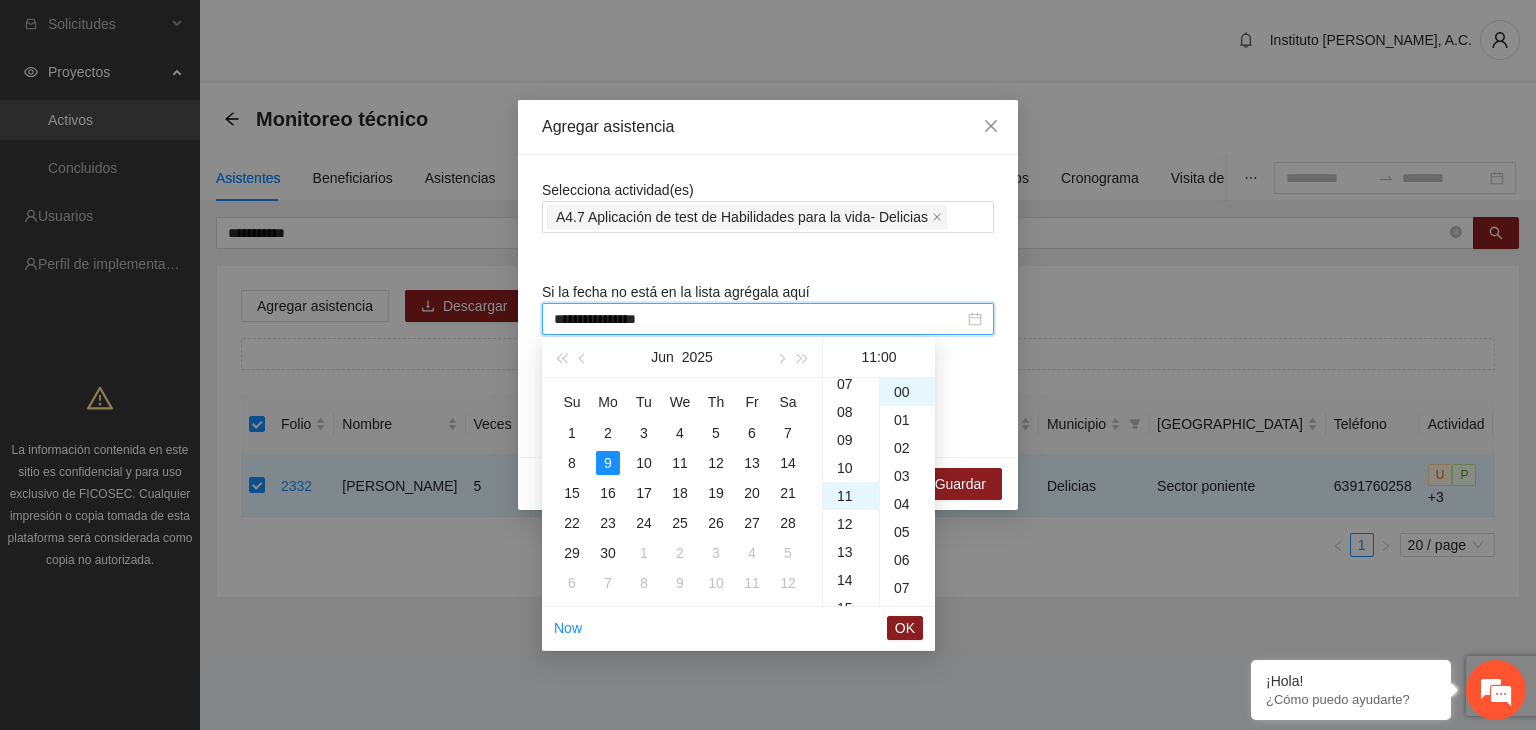 scroll, scrollTop: 308, scrollLeft: 0, axis: vertical 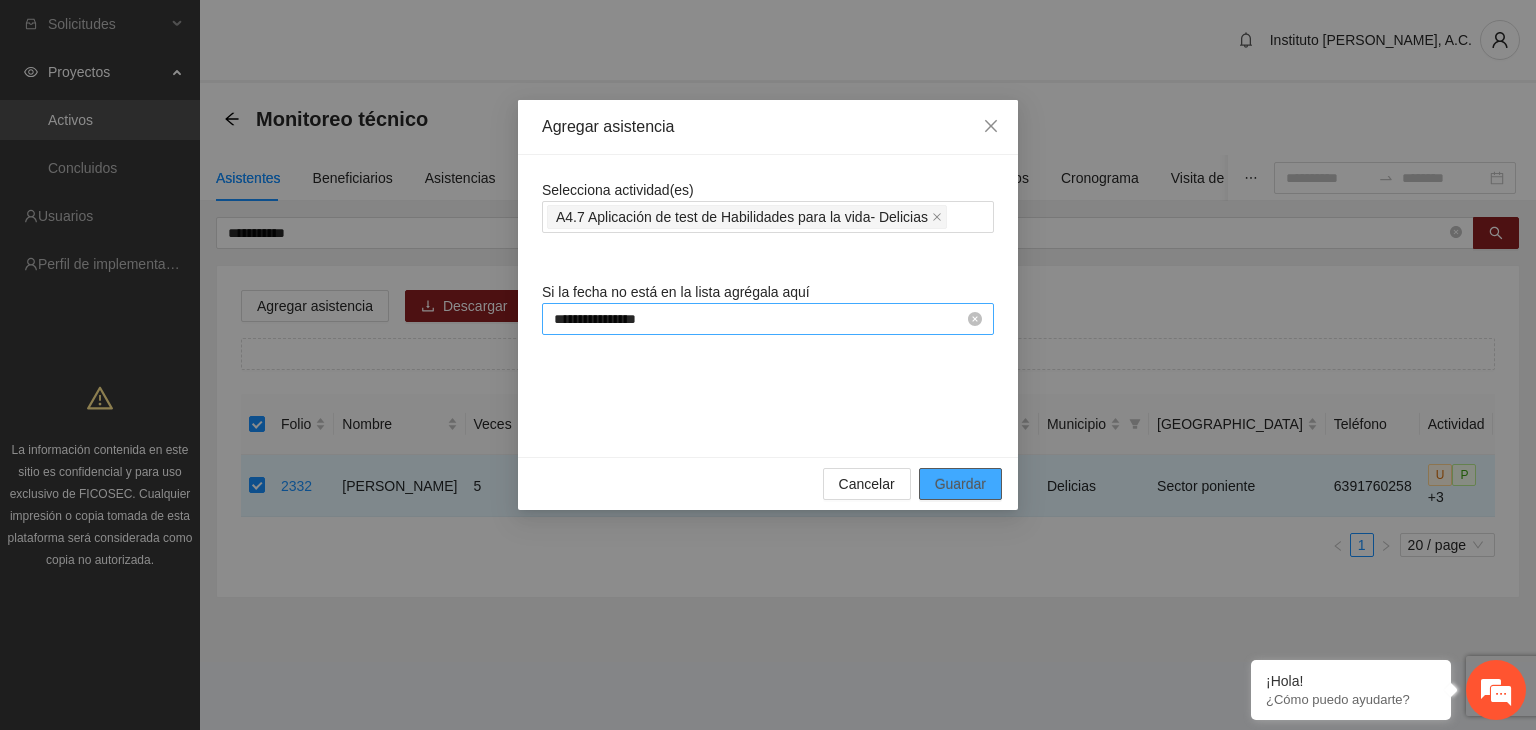 click on "Guardar" at bounding box center (960, 484) 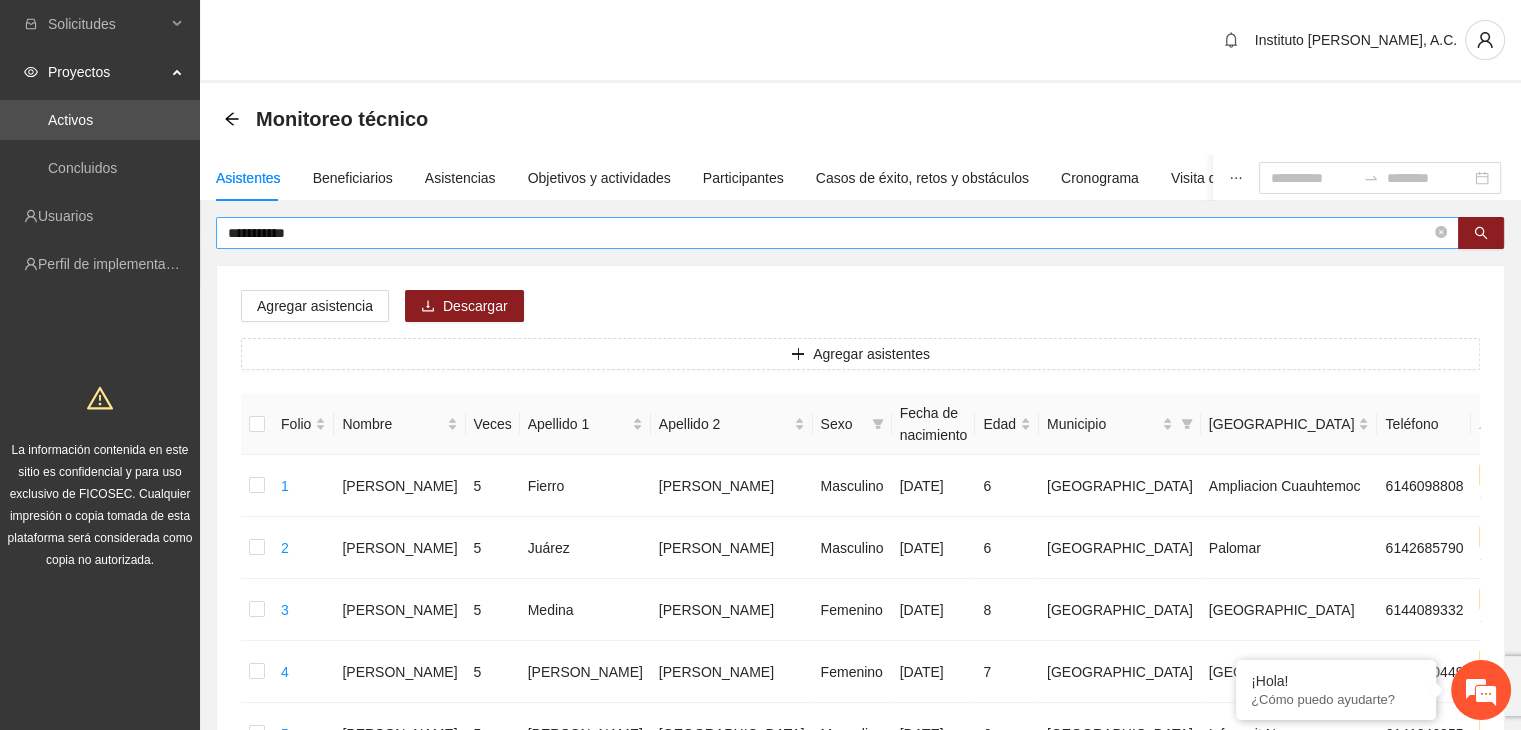click on "**********" at bounding box center [829, 233] 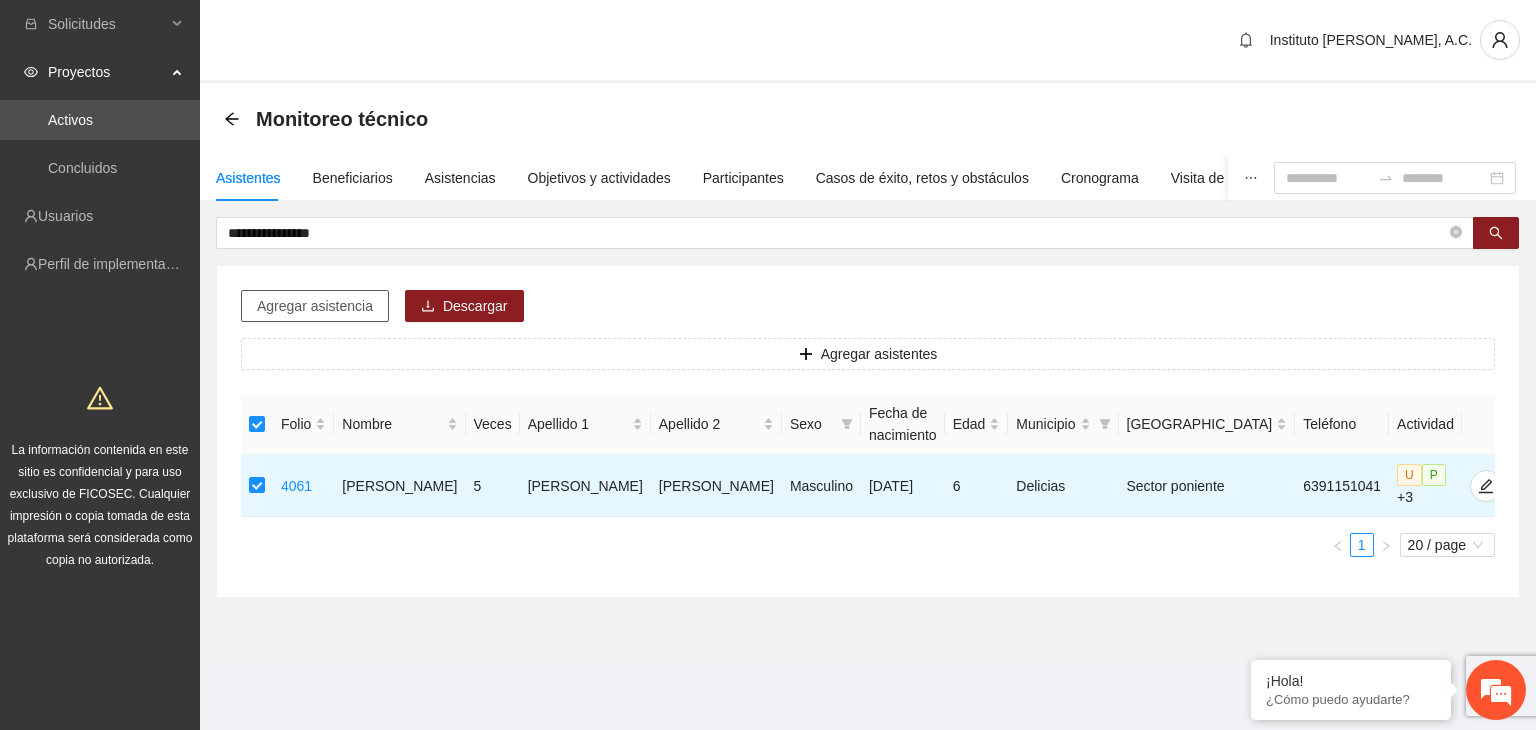click on "Agregar asistencia" at bounding box center (315, 306) 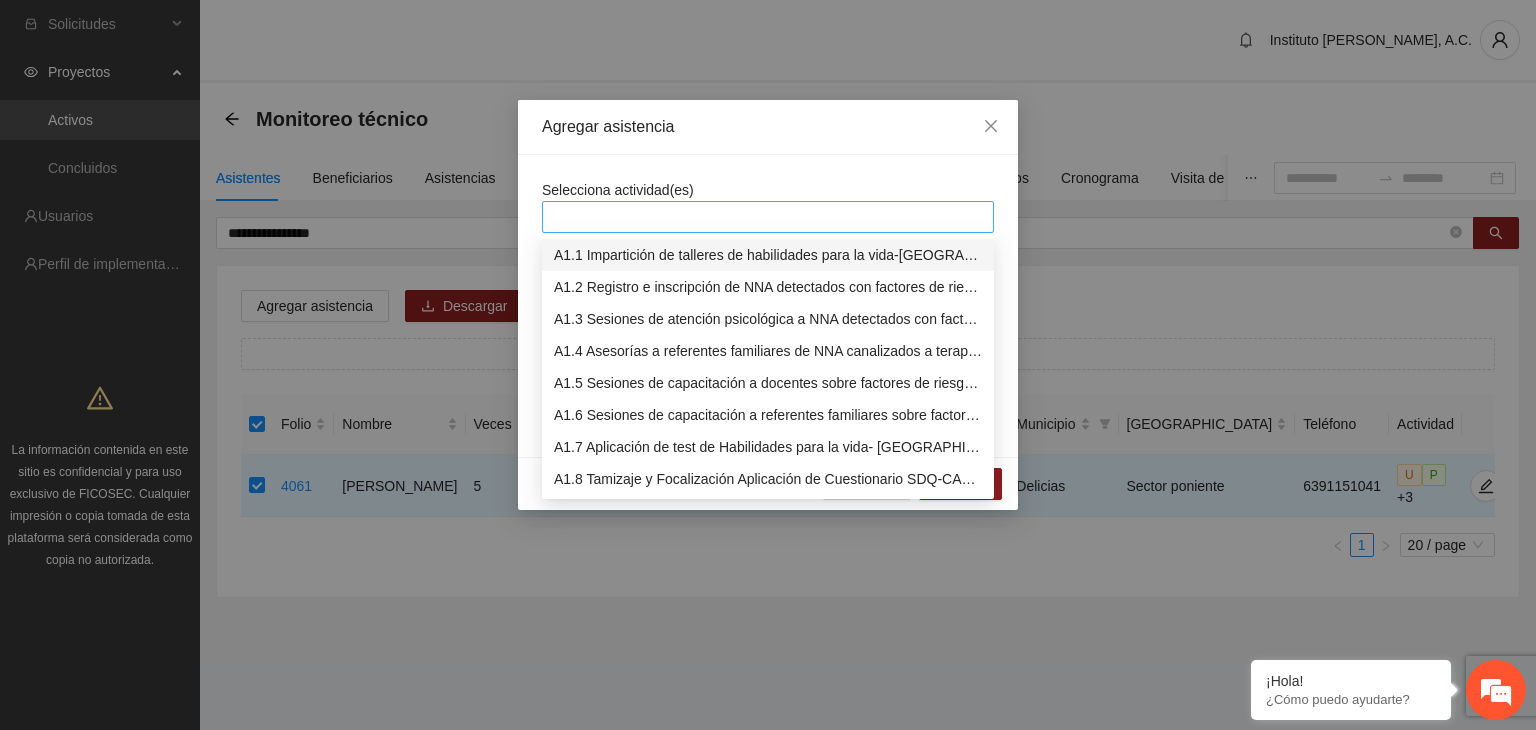 click at bounding box center (768, 217) 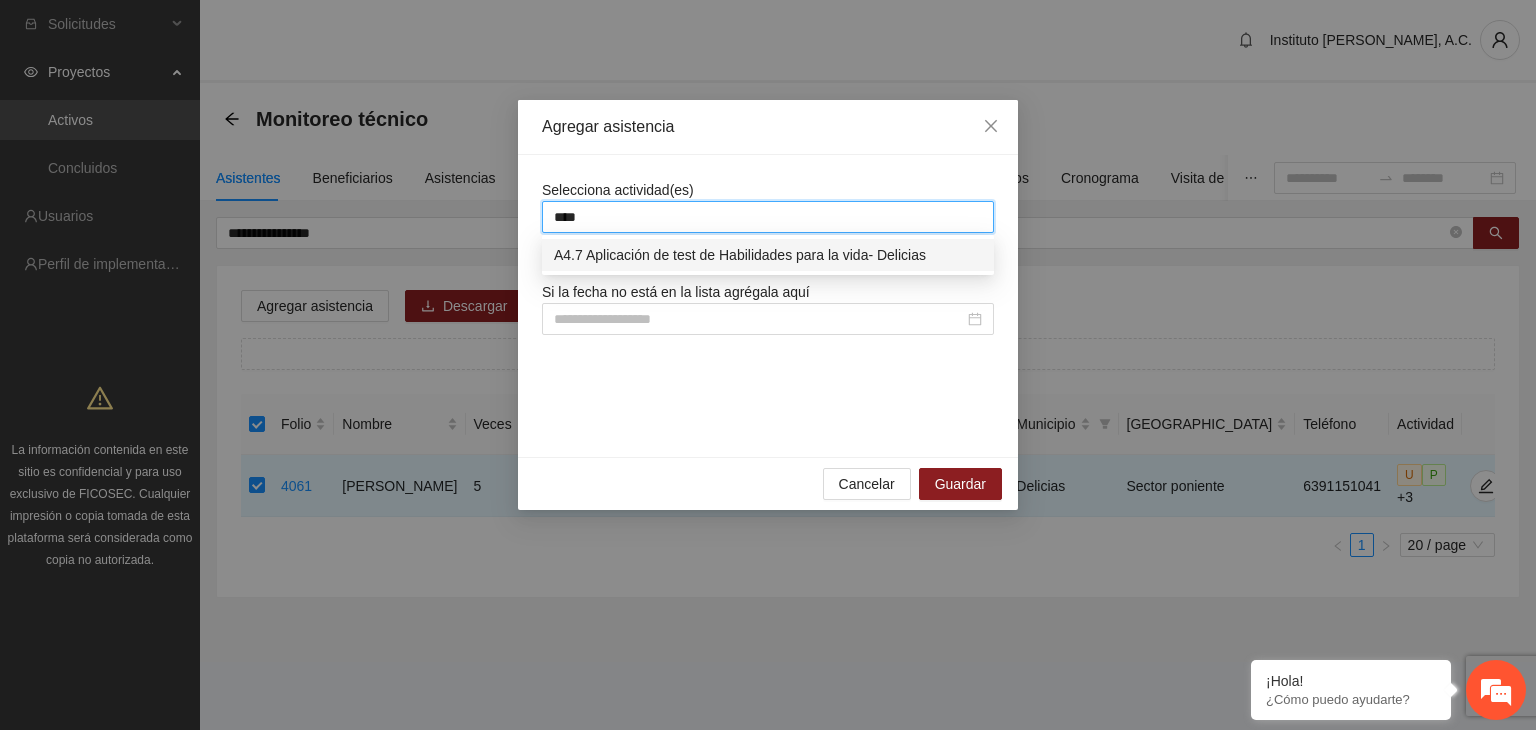 click on "A4.7 Aplicación de test de Habilidades para la vida- Delicias" at bounding box center [768, 255] 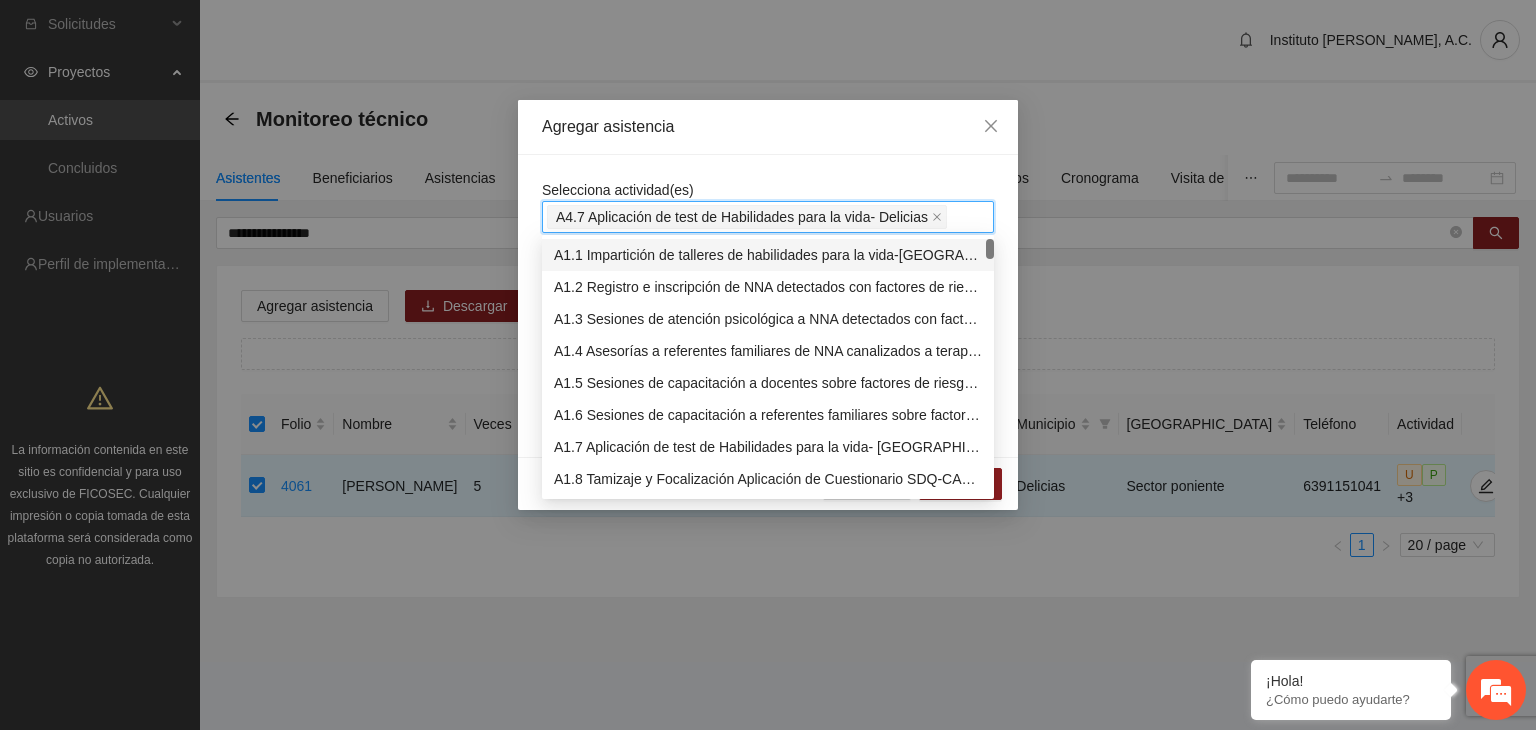 click on "Selecciona actividad(es) A4.7 Aplicación de test de Habilidades para la vida- Delicias   Si la fecha no está en la lista agrégala aquí" at bounding box center (768, 306) 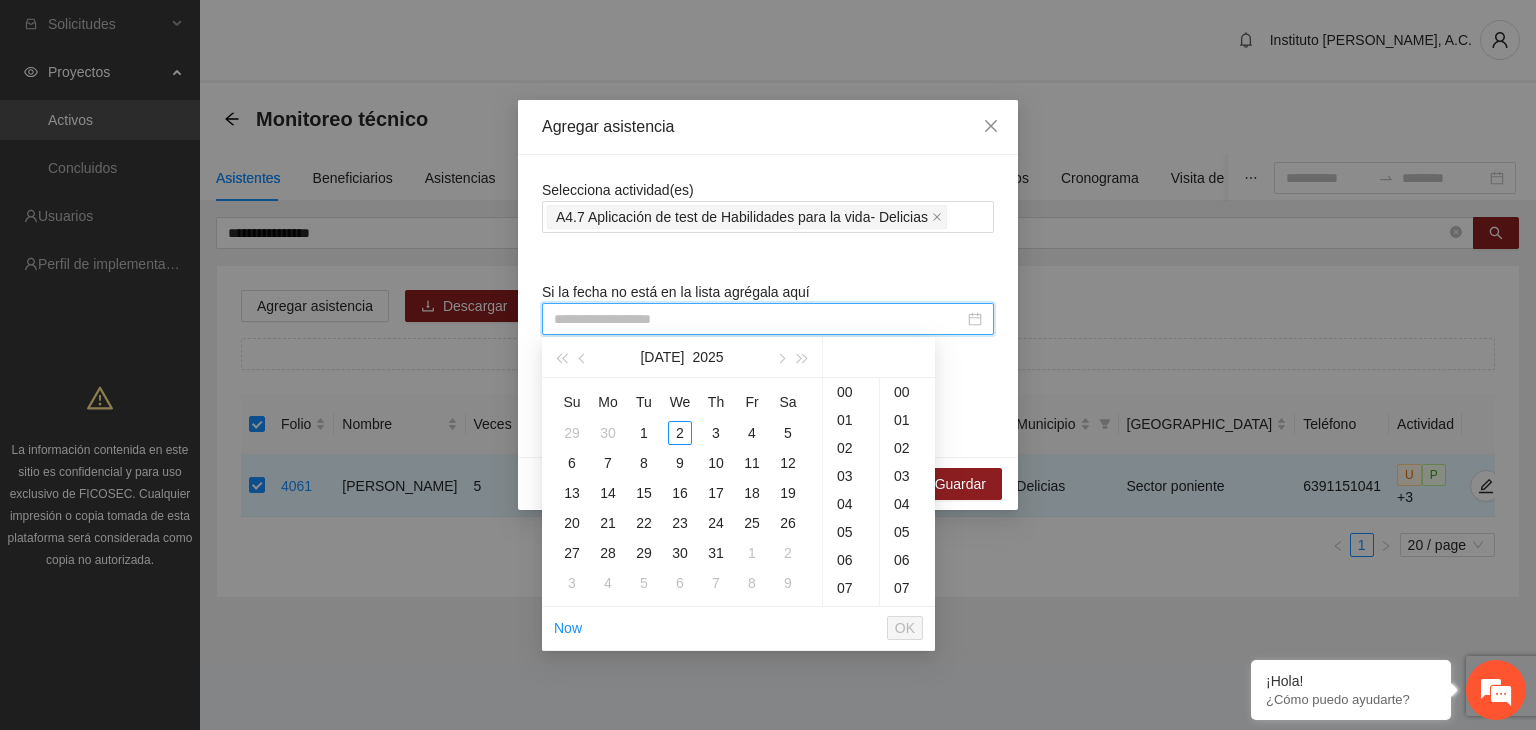 click at bounding box center (759, 319) 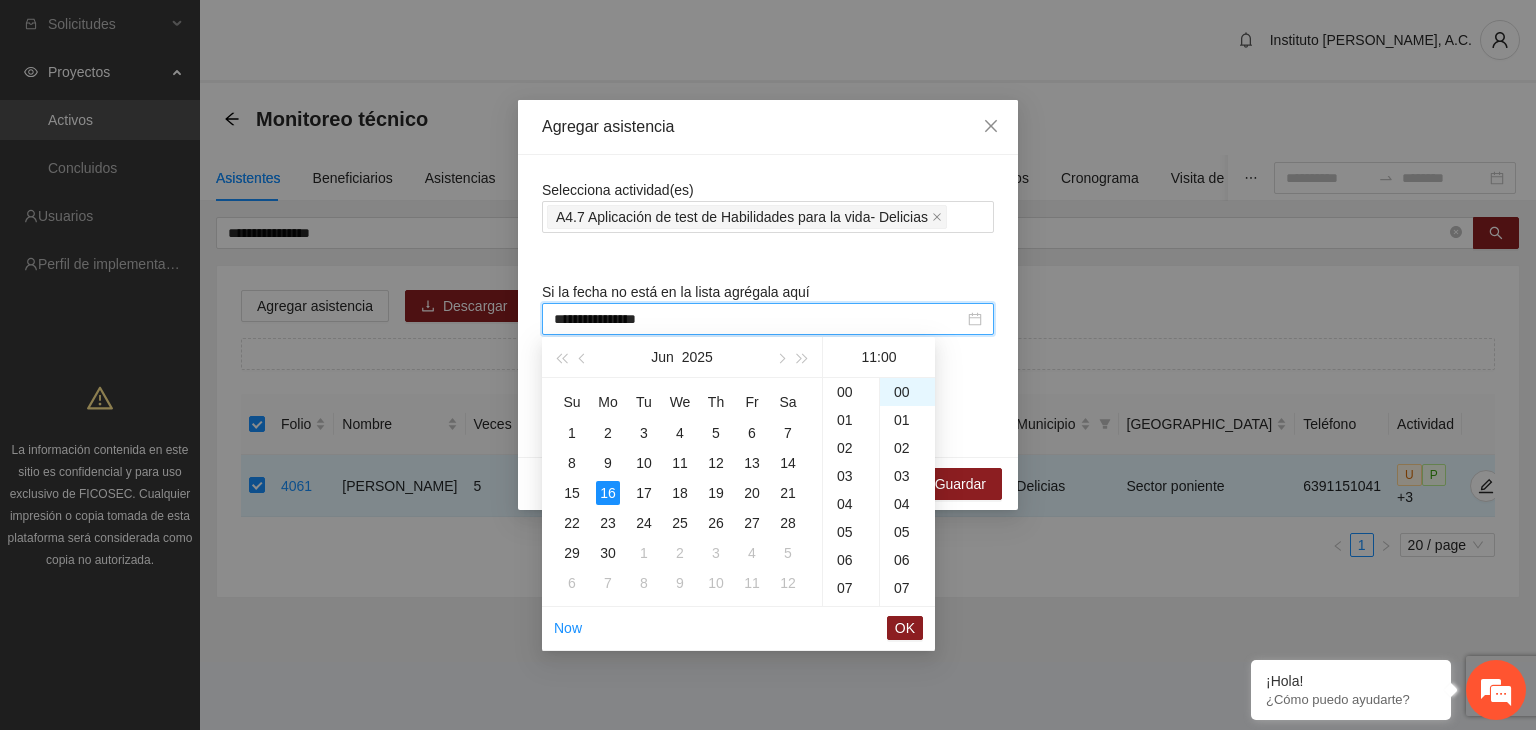 scroll, scrollTop: 308, scrollLeft: 0, axis: vertical 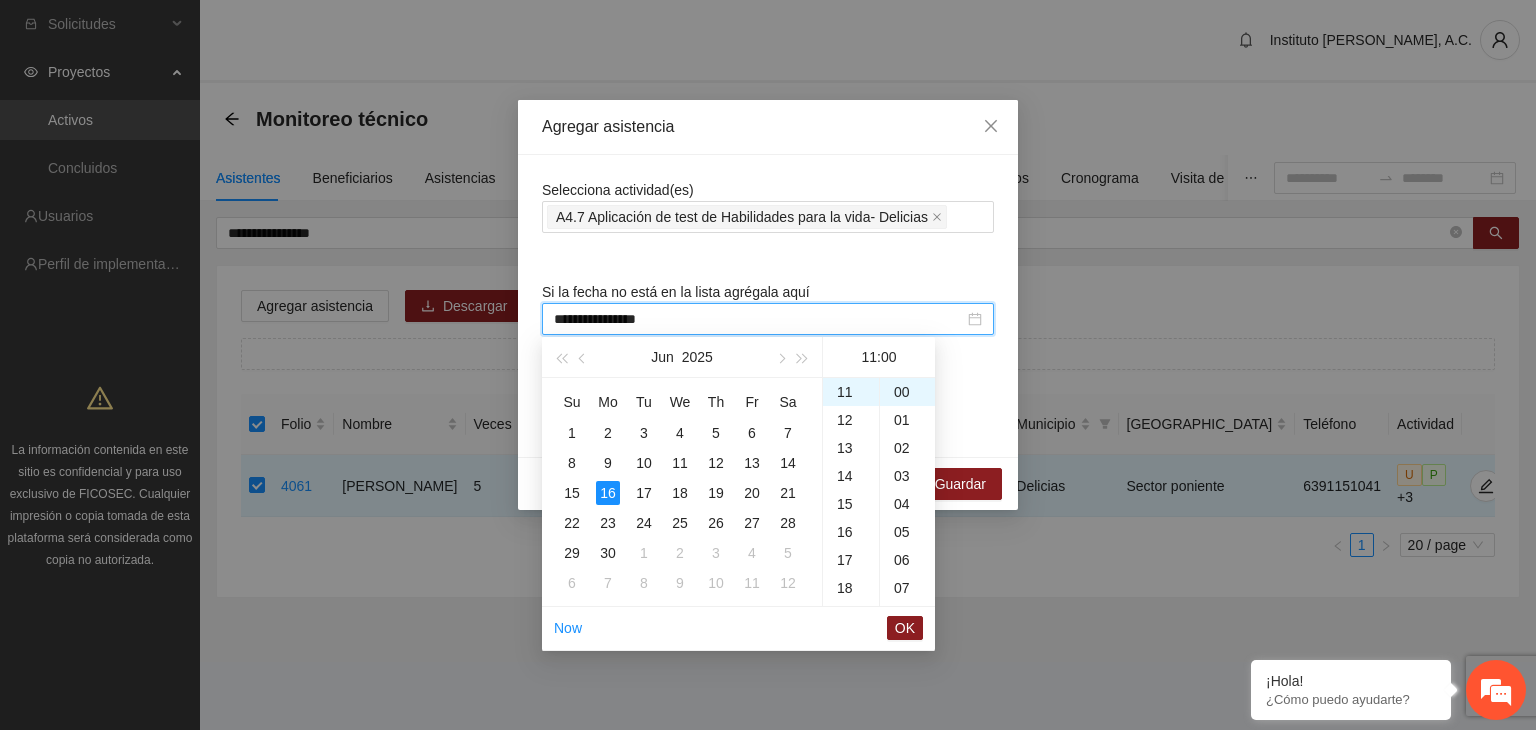 drag, startPoint x: 688, startPoint y: 324, endPoint x: 526, endPoint y: 308, distance: 162.78821 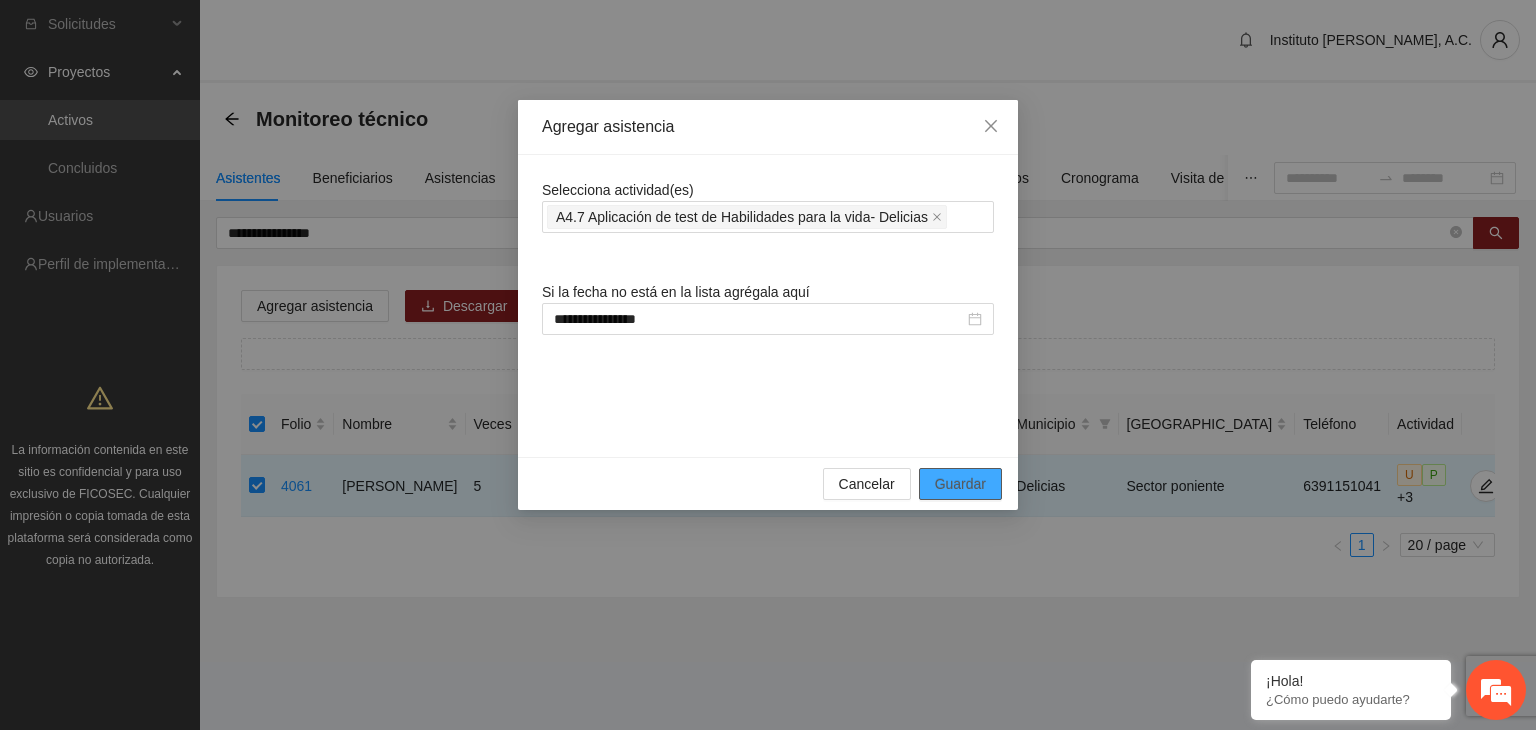 click on "Guardar" at bounding box center (960, 484) 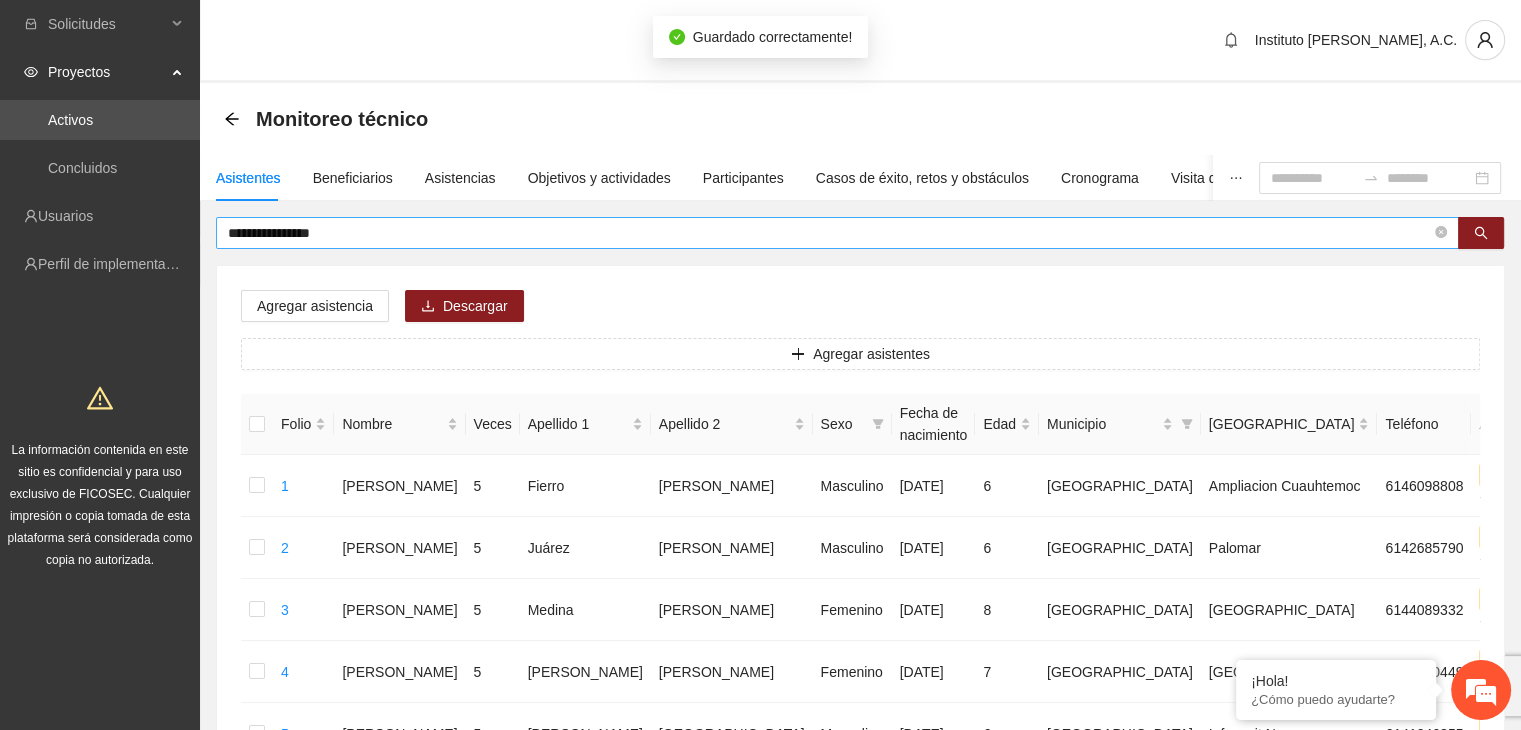 click on "**********" at bounding box center (829, 233) 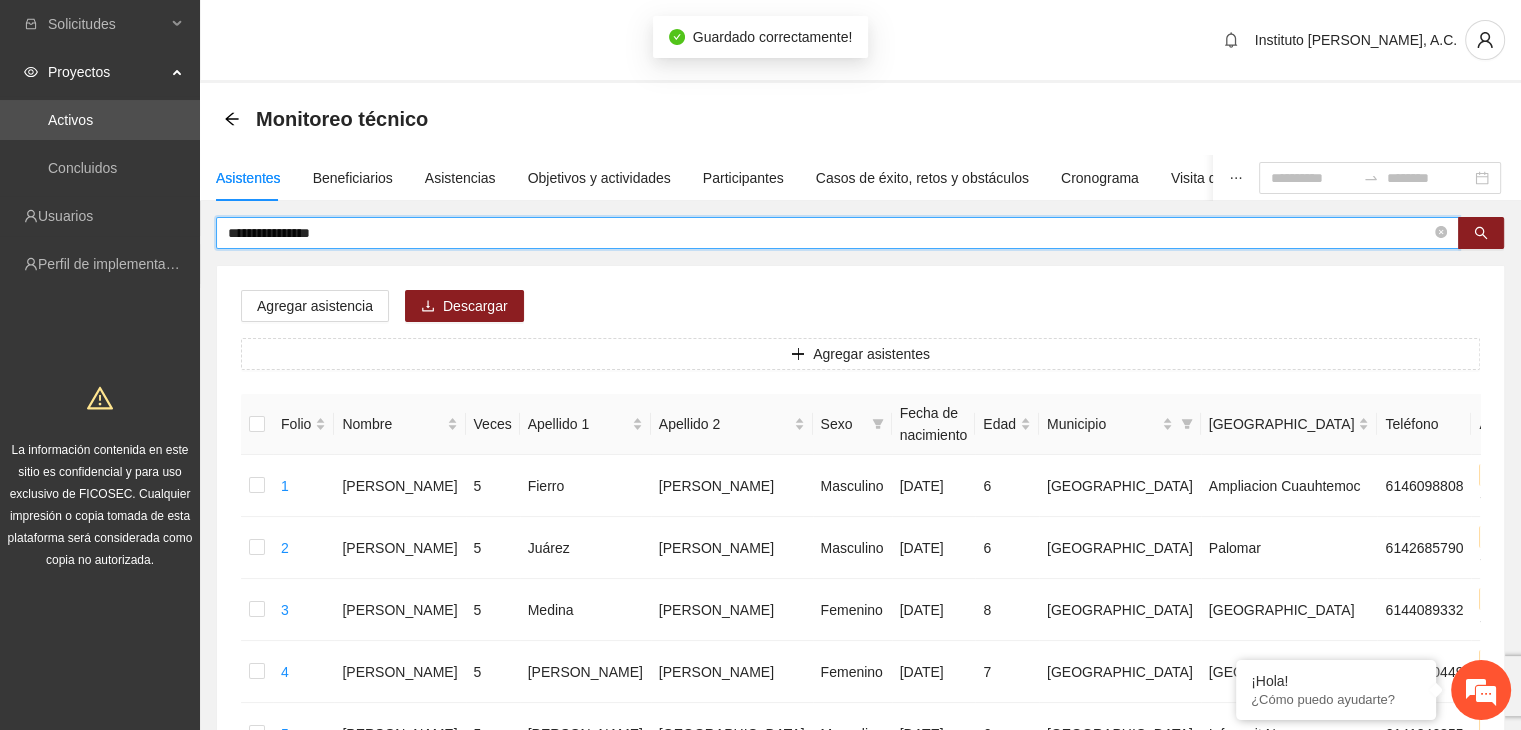 click on "**********" at bounding box center (829, 233) 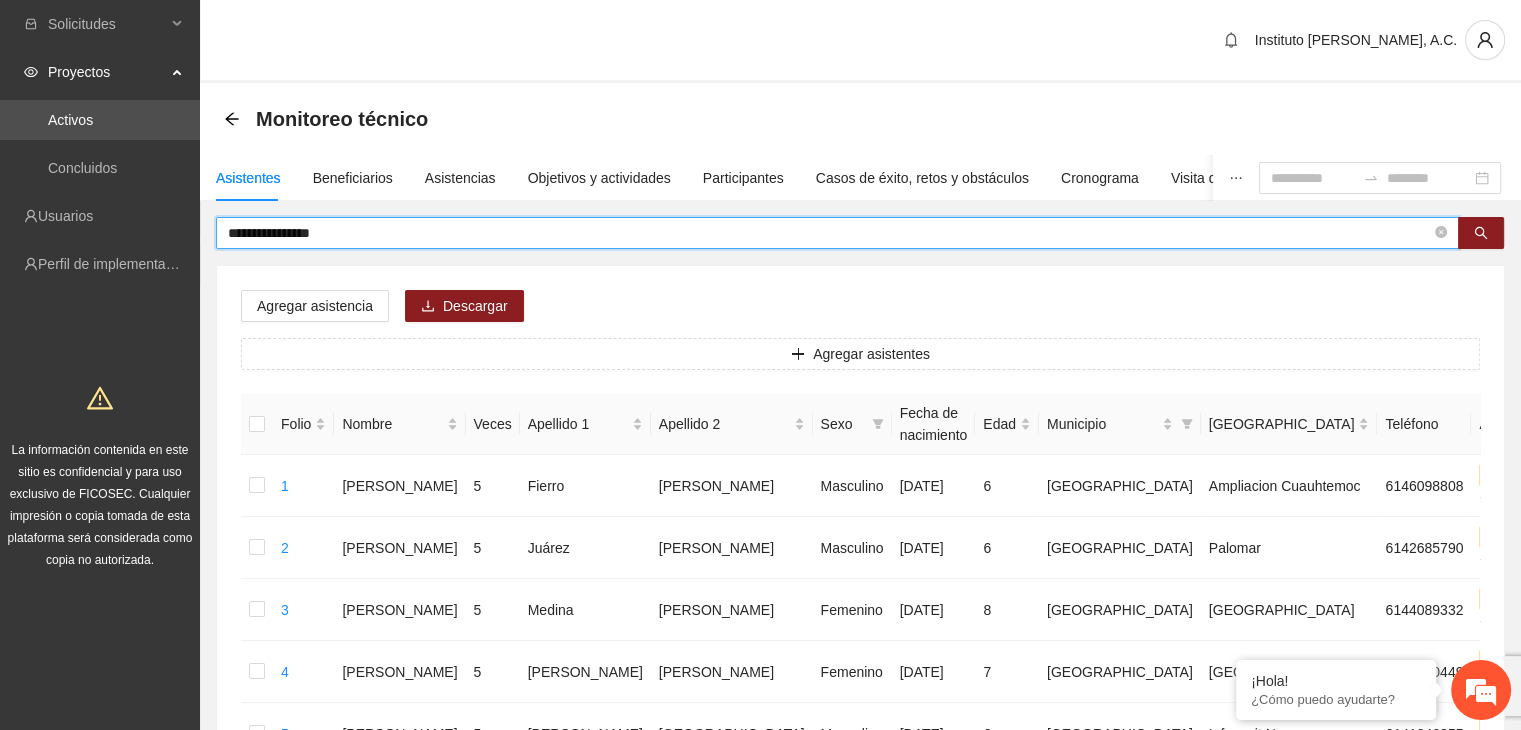 click on "**********" at bounding box center [829, 233] 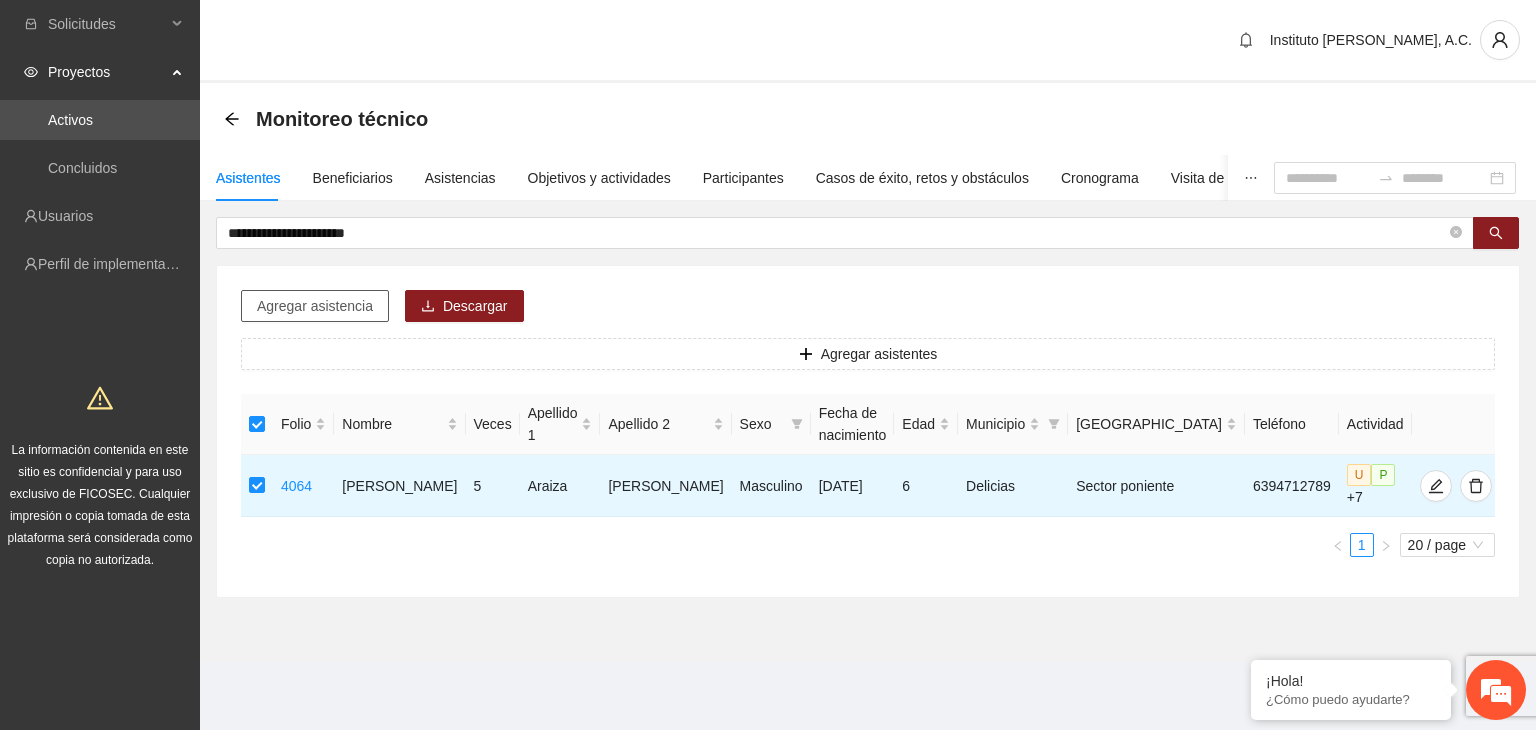 click on "Agregar asistencia" at bounding box center [315, 306] 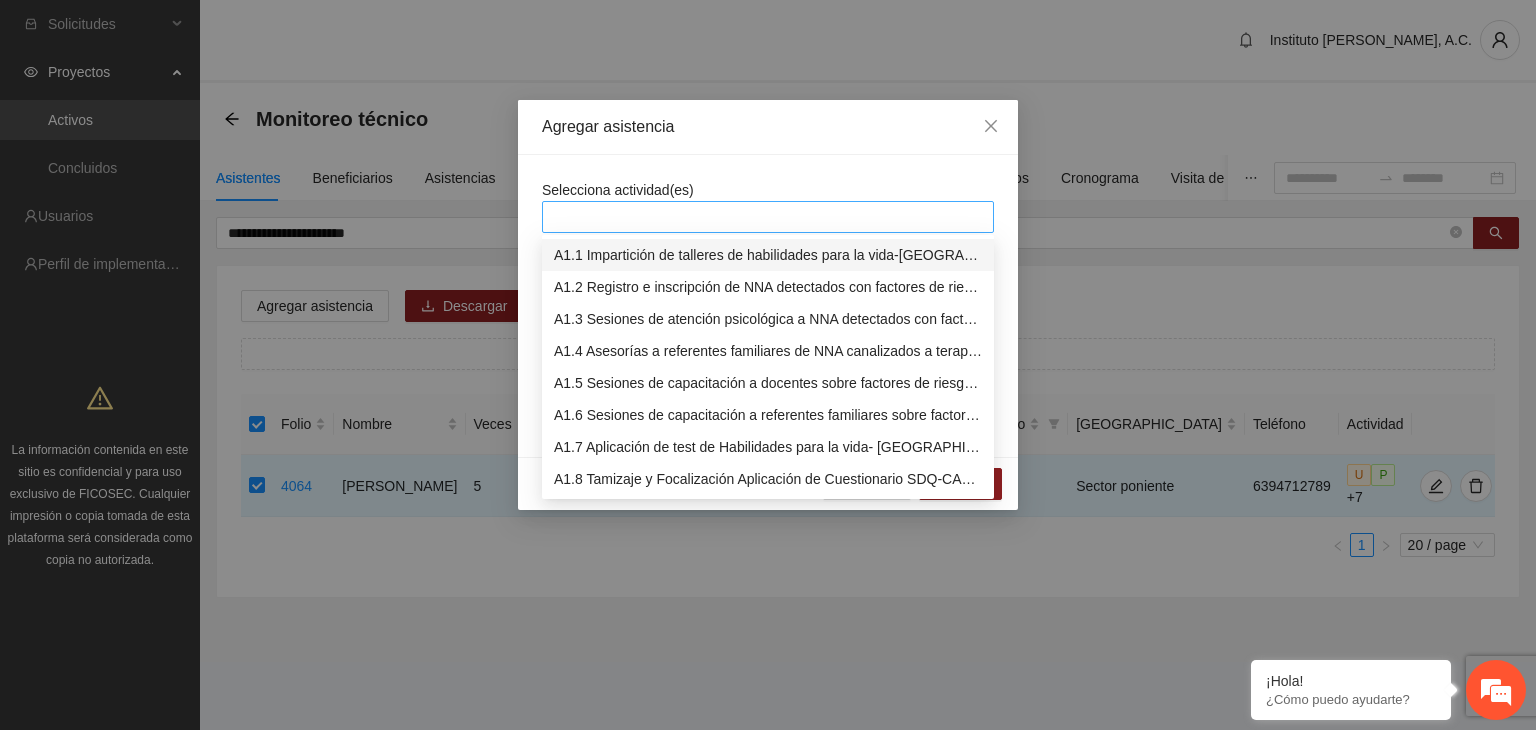 click at bounding box center [768, 217] 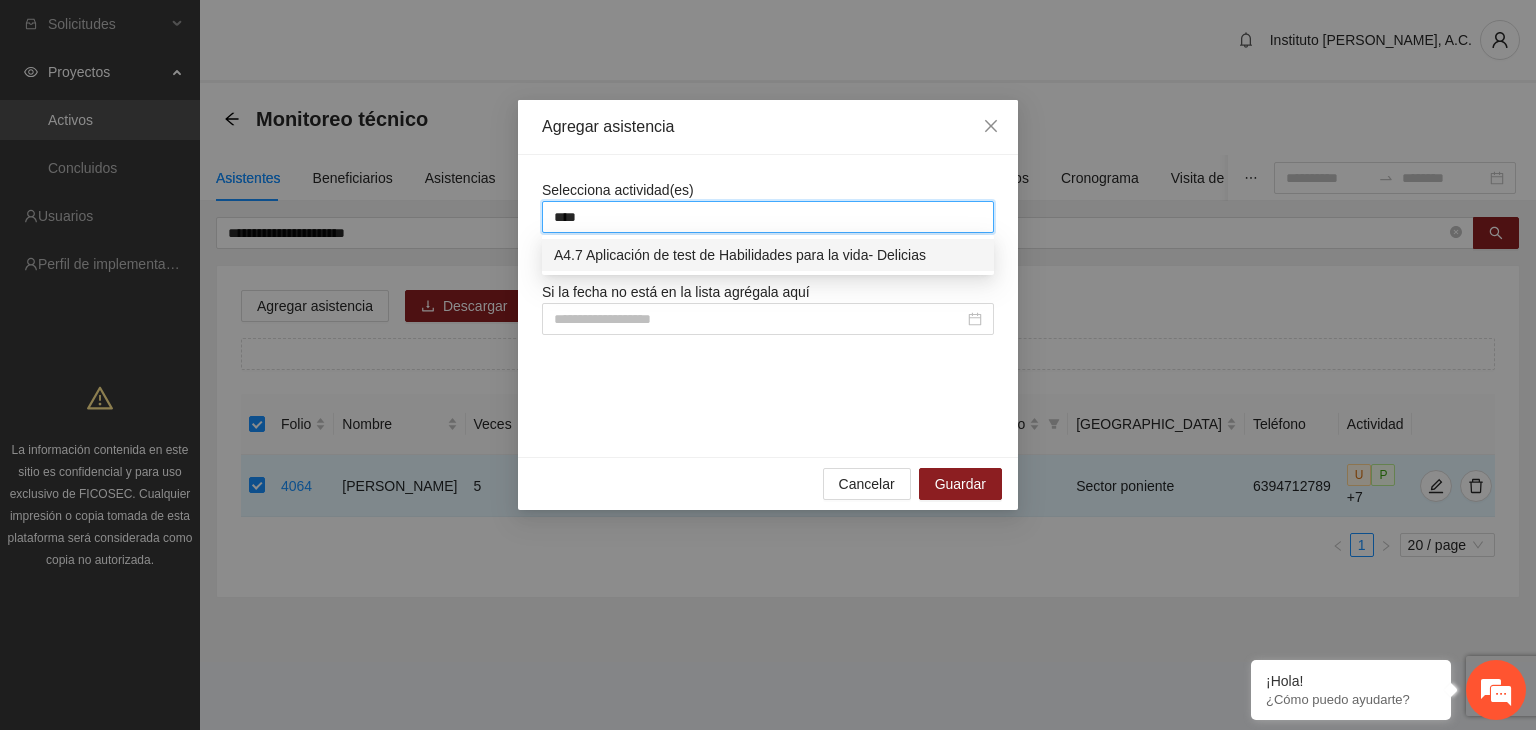 click on "A4.7 Aplicación de test de Habilidades para la vida- Delicias" at bounding box center (768, 255) 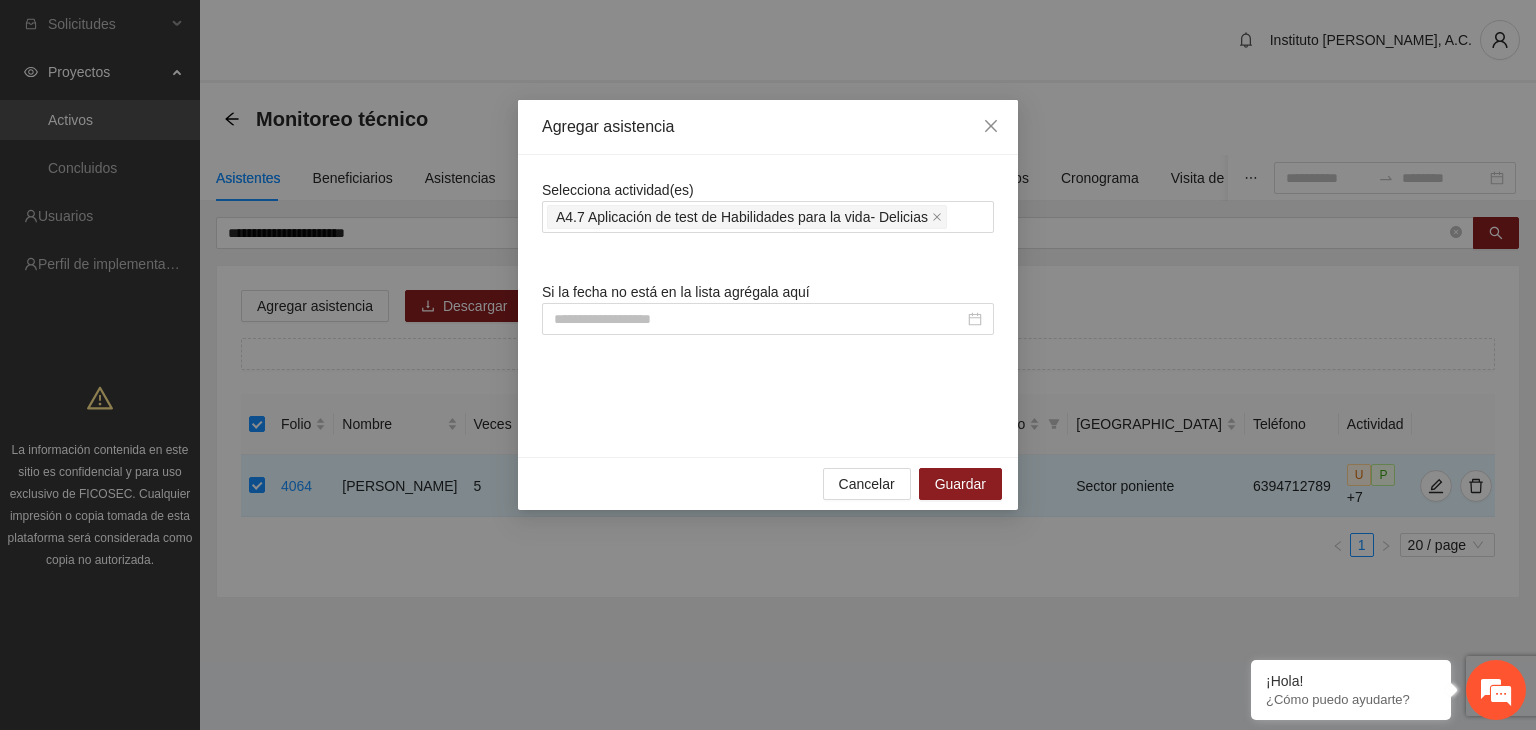 click on "Agregar asistencia" at bounding box center (768, 127) 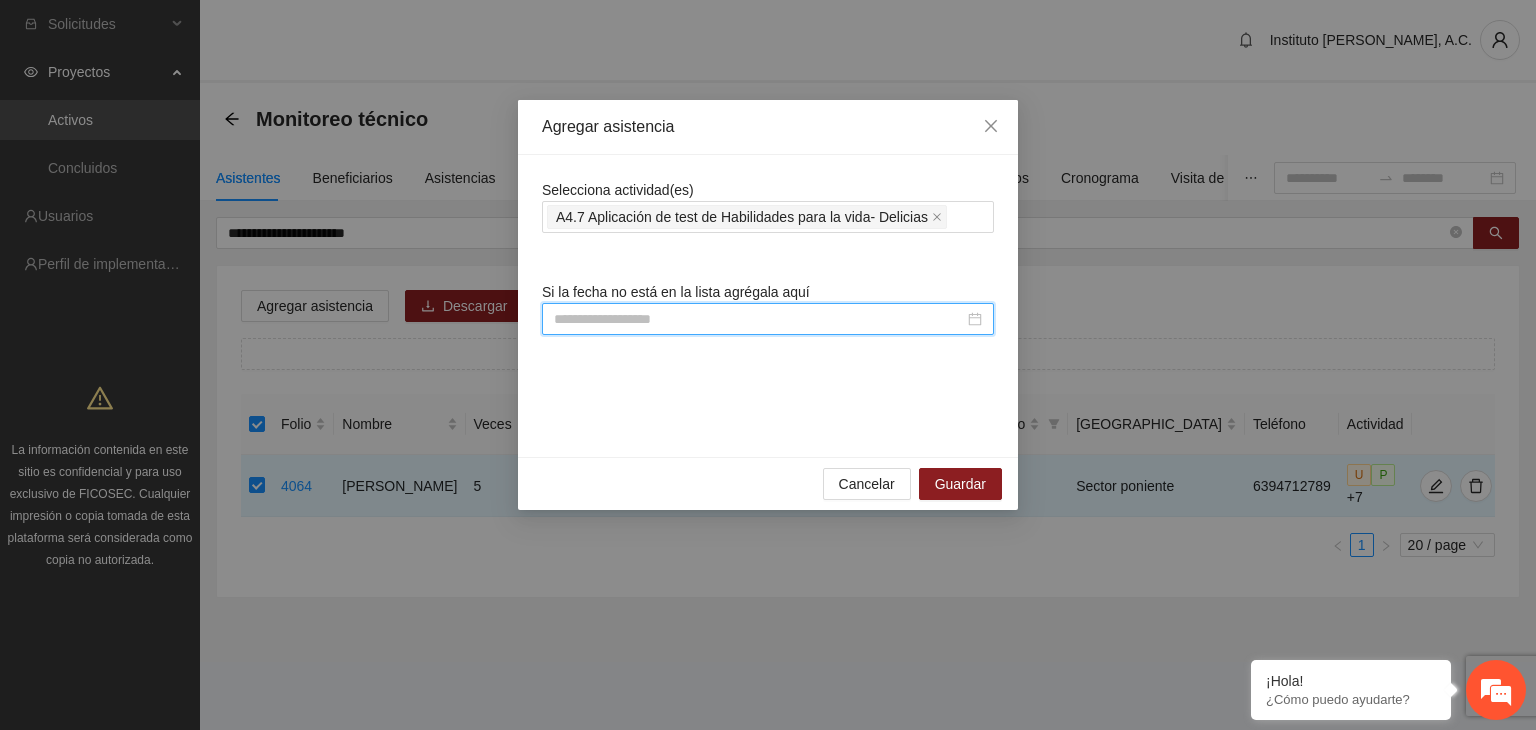 click at bounding box center (759, 319) 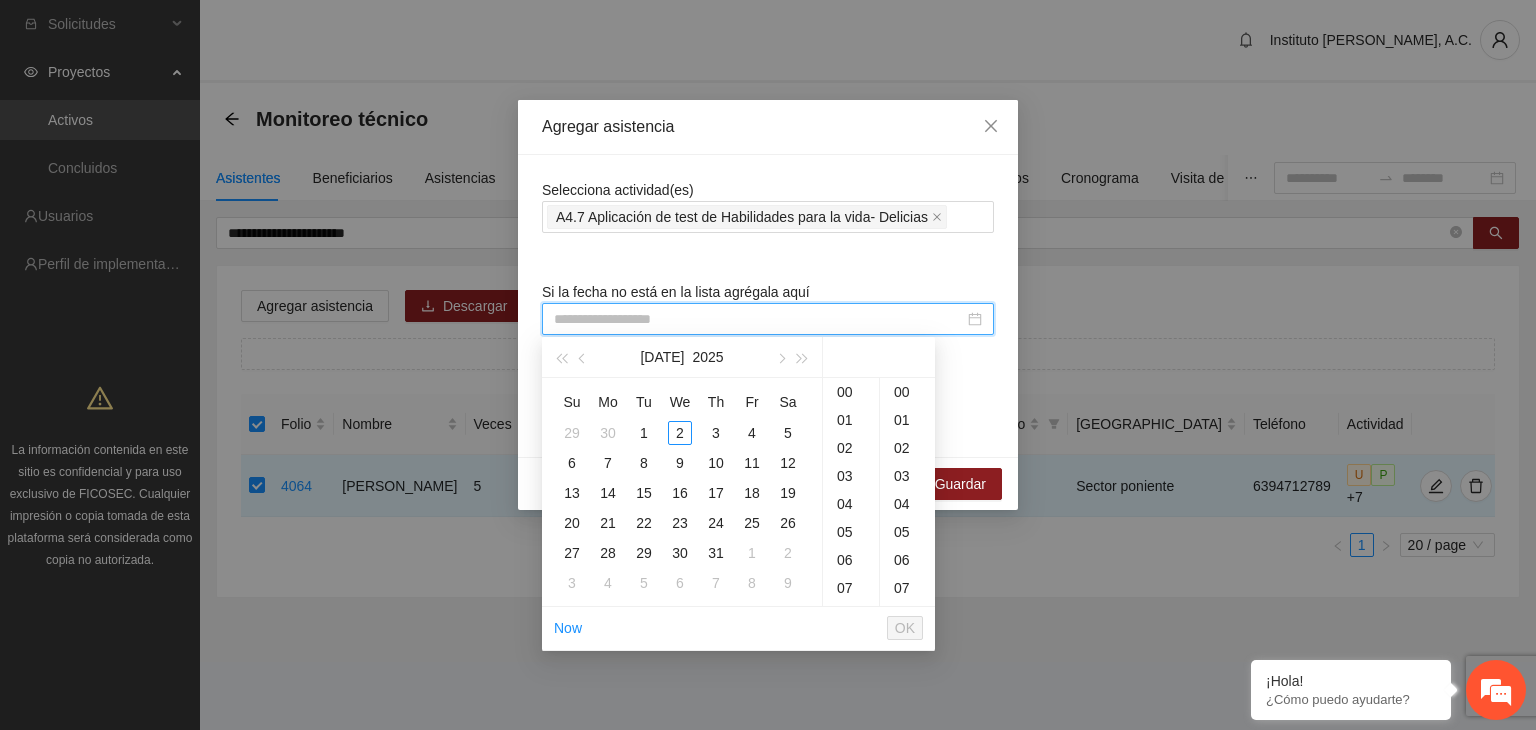 paste on "**********" 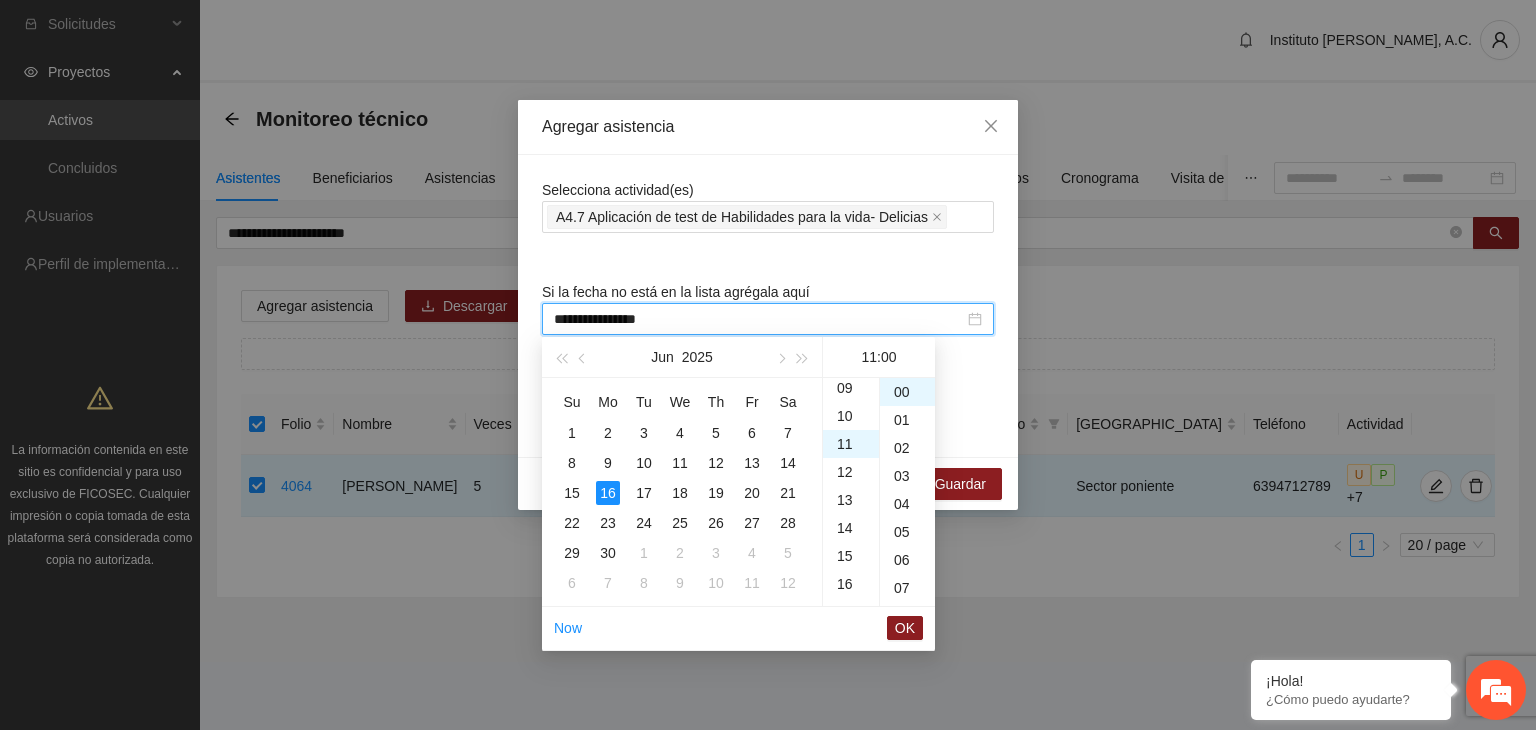 scroll, scrollTop: 308, scrollLeft: 0, axis: vertical 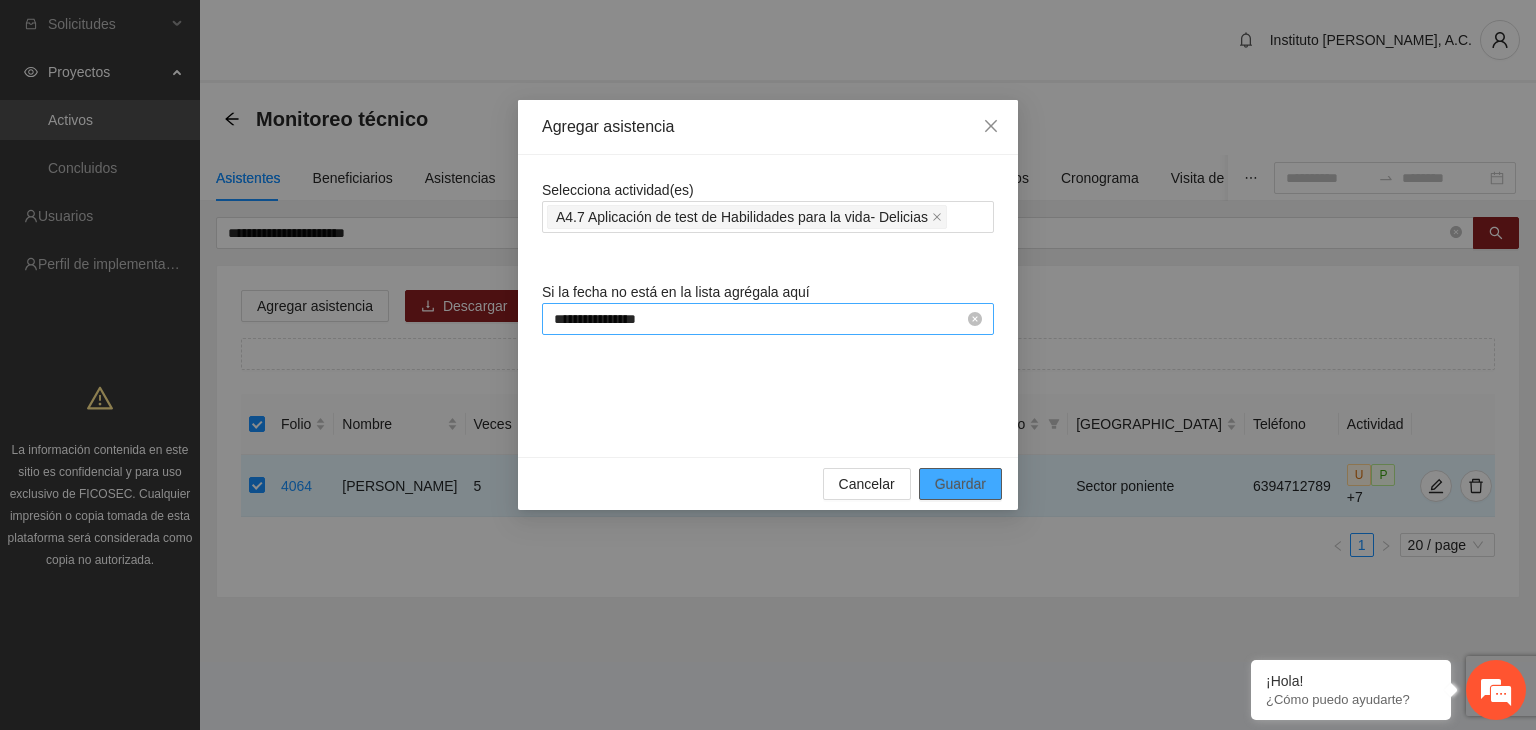 click on "Guardar" at bounding box center [960, 484] 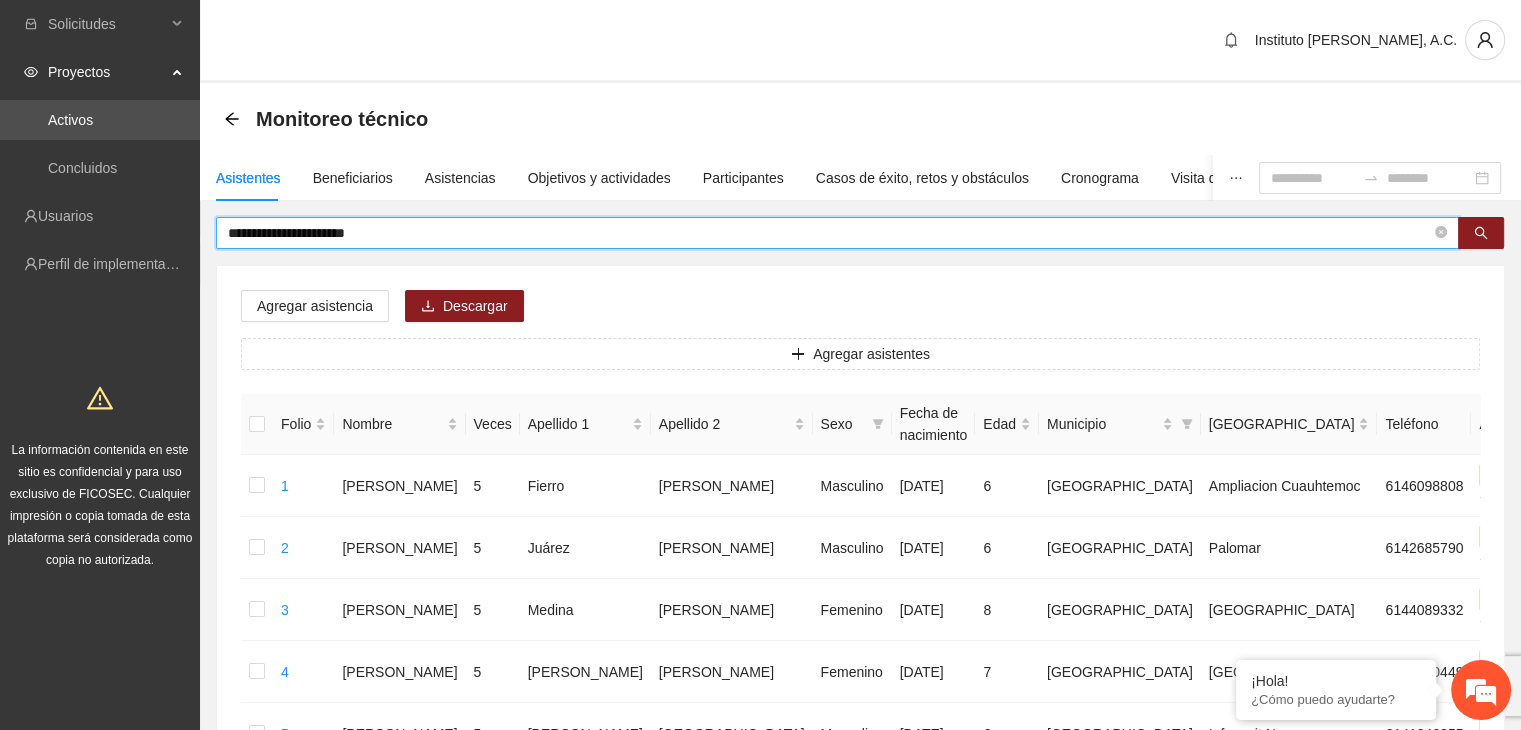 click on "**********" at bounding box center (829, 233) 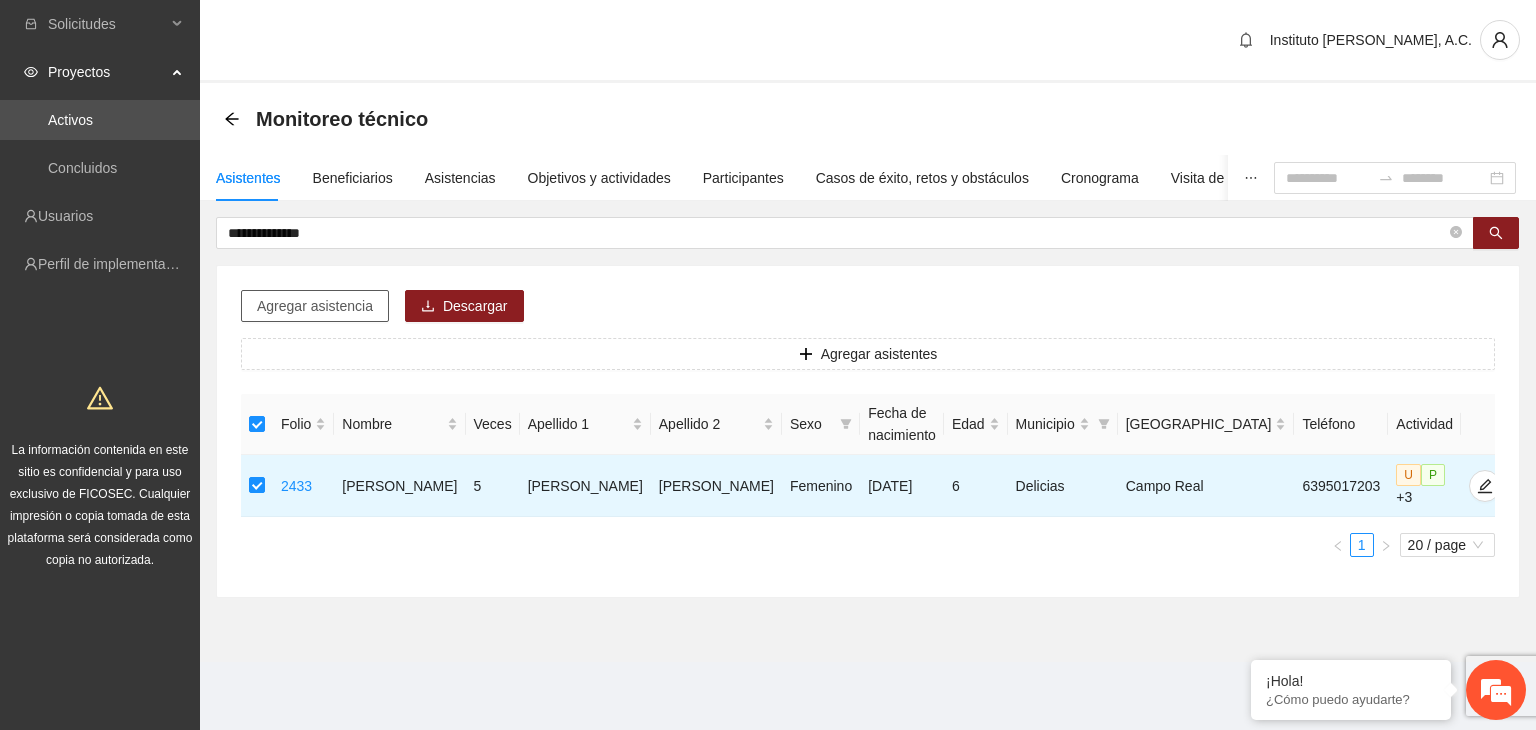 click on "Agregar asistencia" at bounding box center [315, 306] 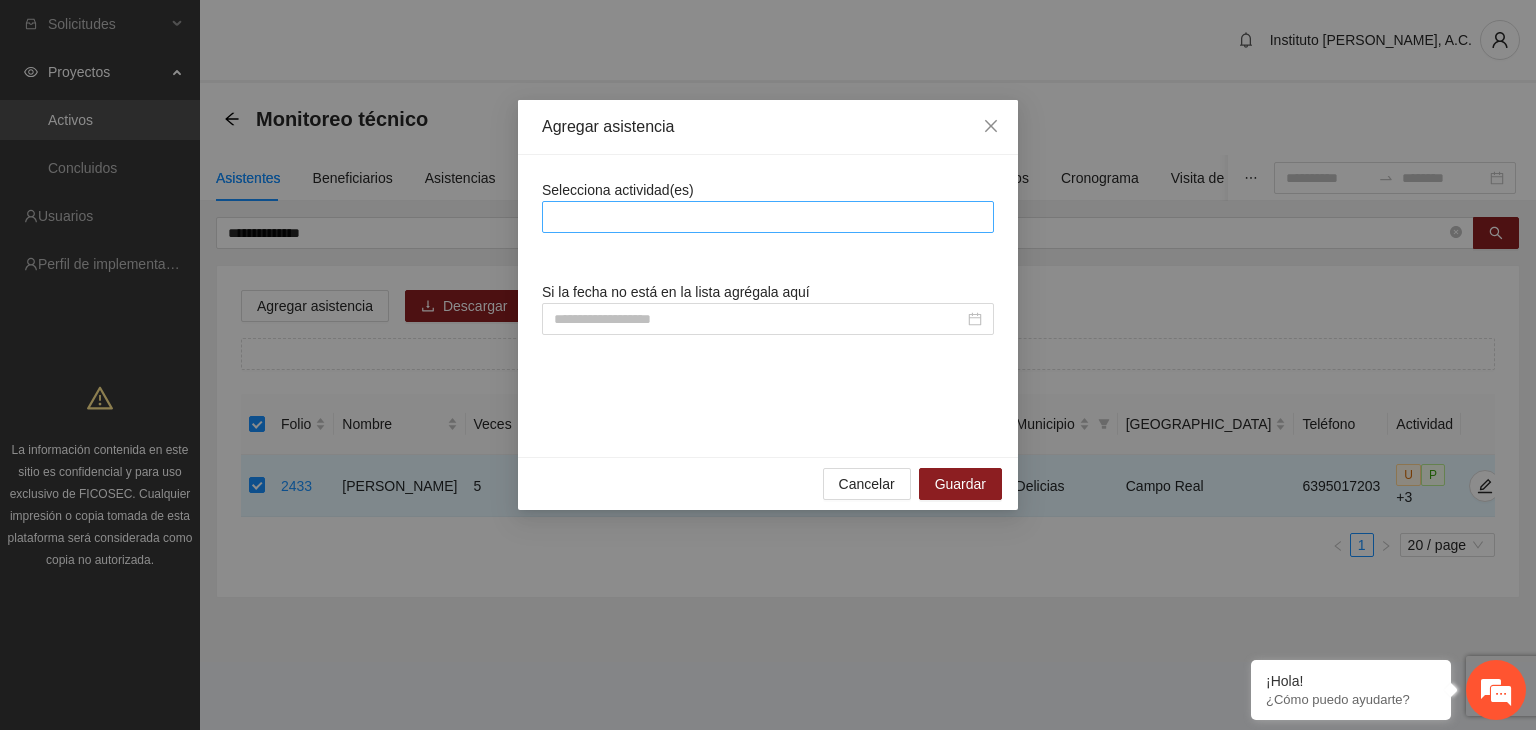 click at bounding box center (768, 217) 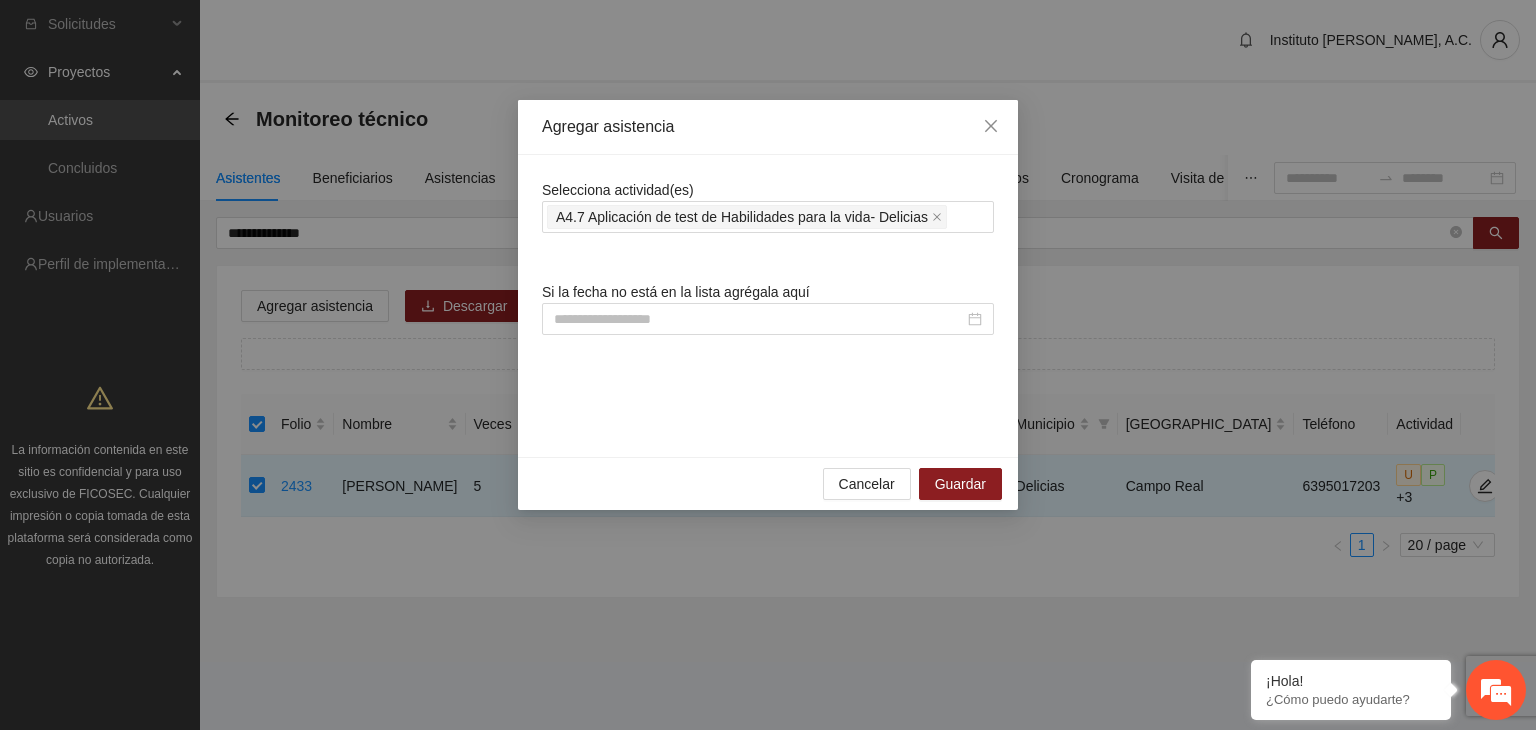 click on "Selecciona actividad(es) A4.7 Aplicación de test de Habilidades para la vida- Delicias   Si la fecha no está en la lista agrégala aquí" at bounding box center (768, 306) 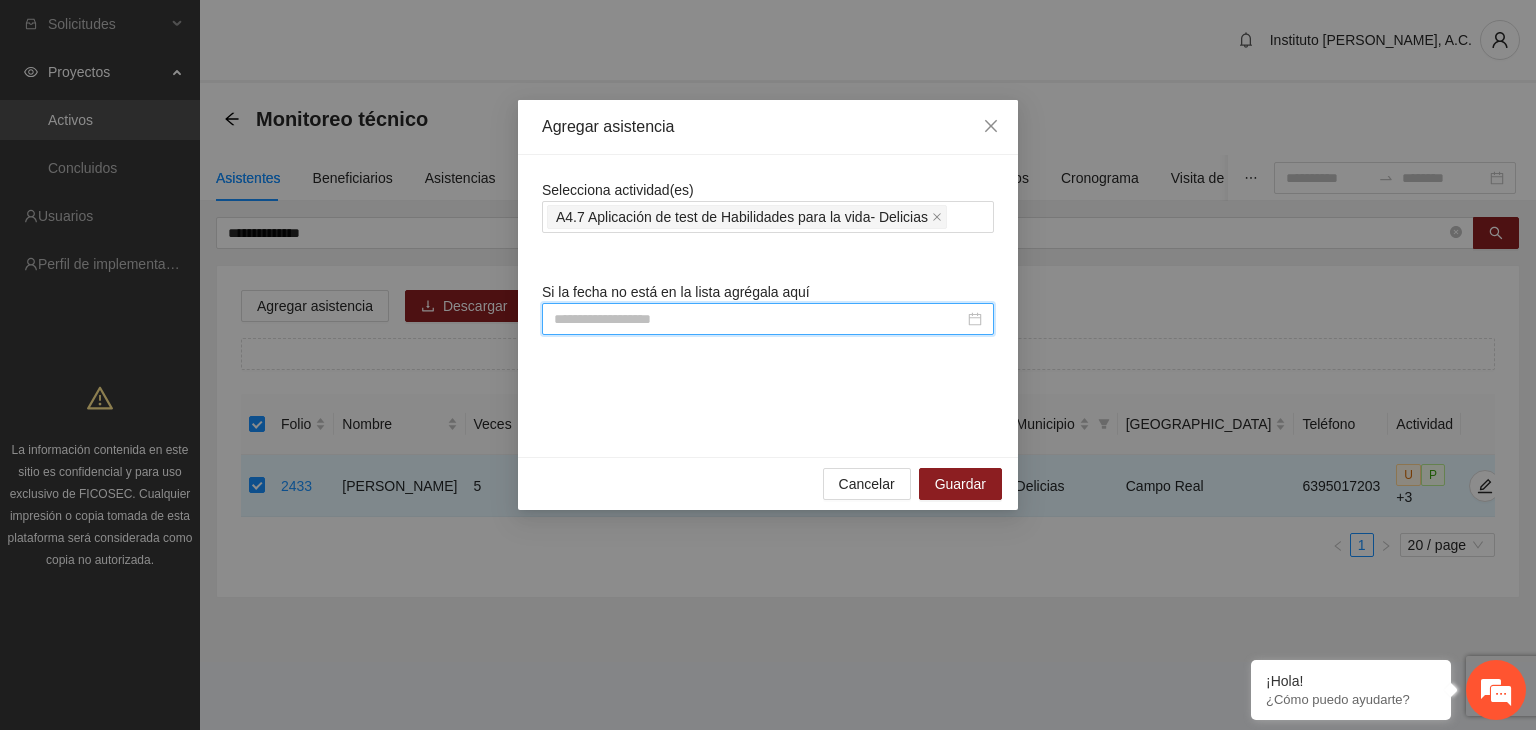 click at bounding box center [759, 319] 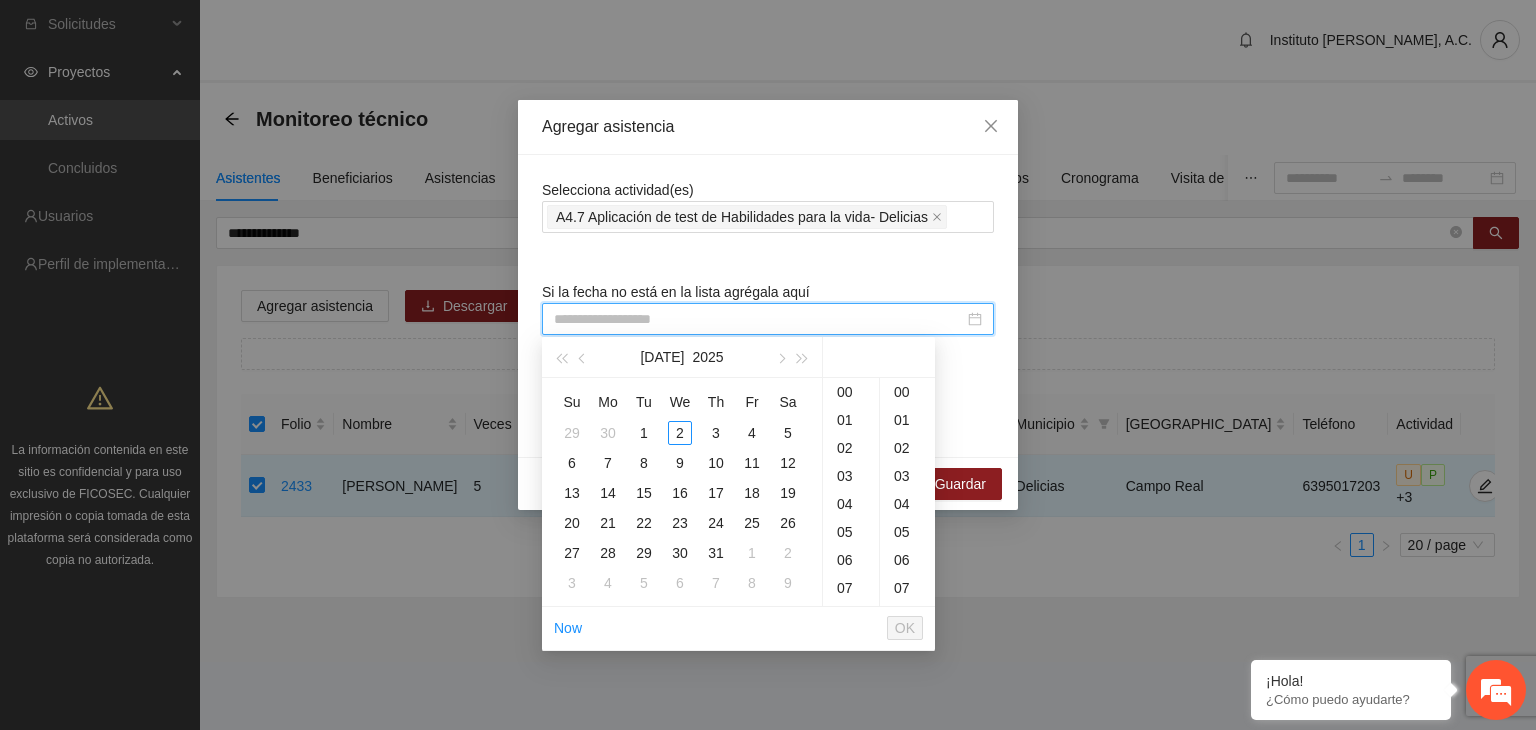 paste on "**********" 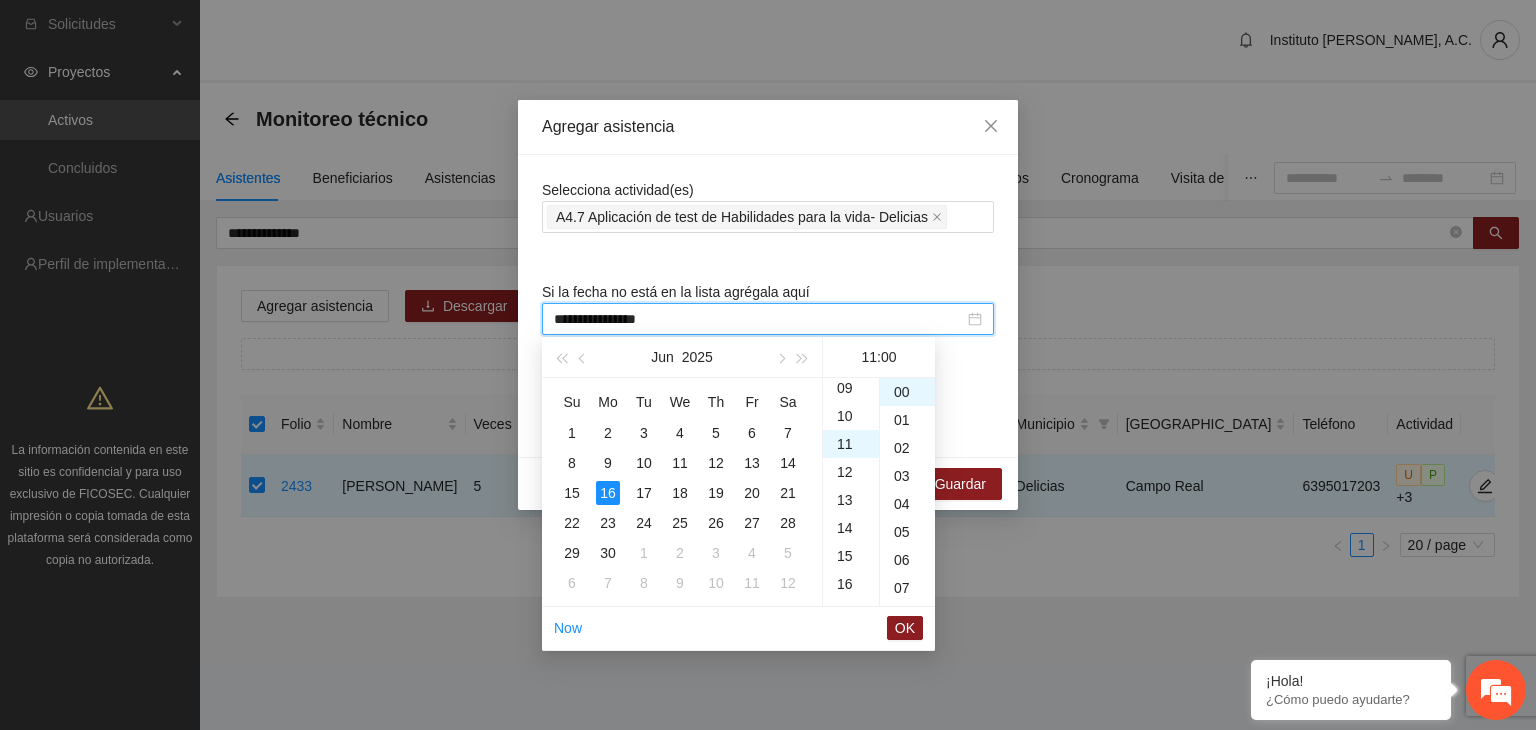 scroll, scrollTop: 308, scrollLeft: 0, axis: vertical 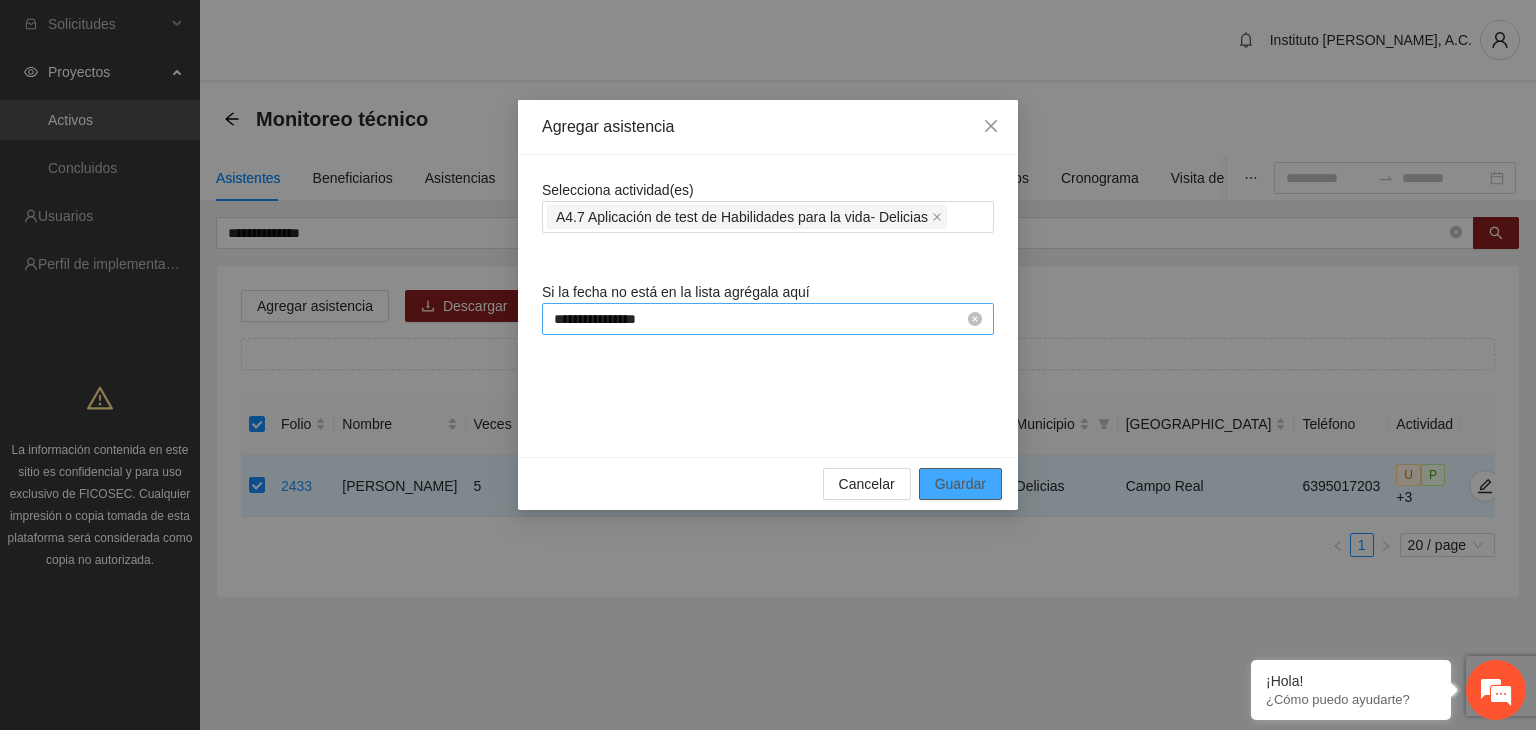 click on "Guardar" at bounding box center [960, 484] 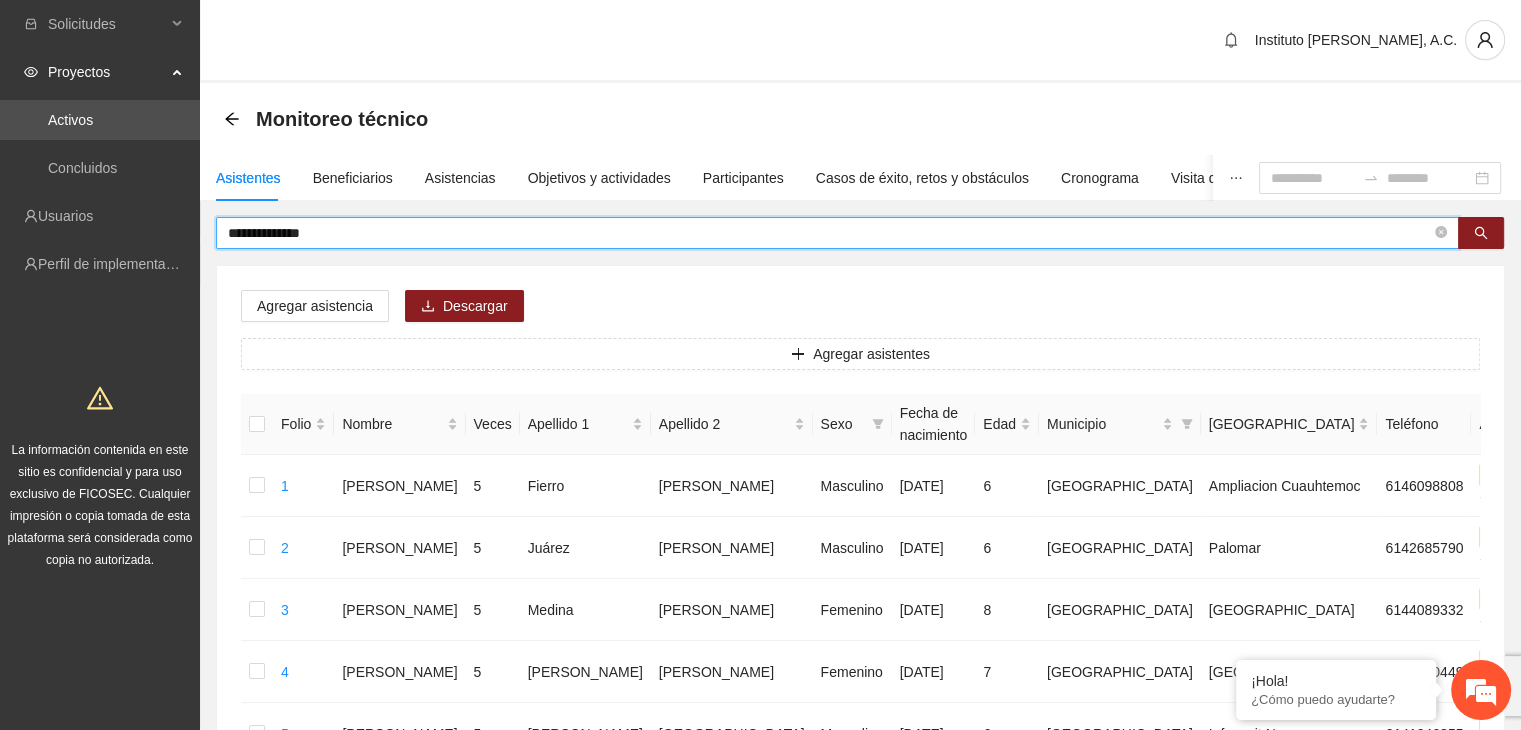 click on "**********" at bounding box center [829, 233] 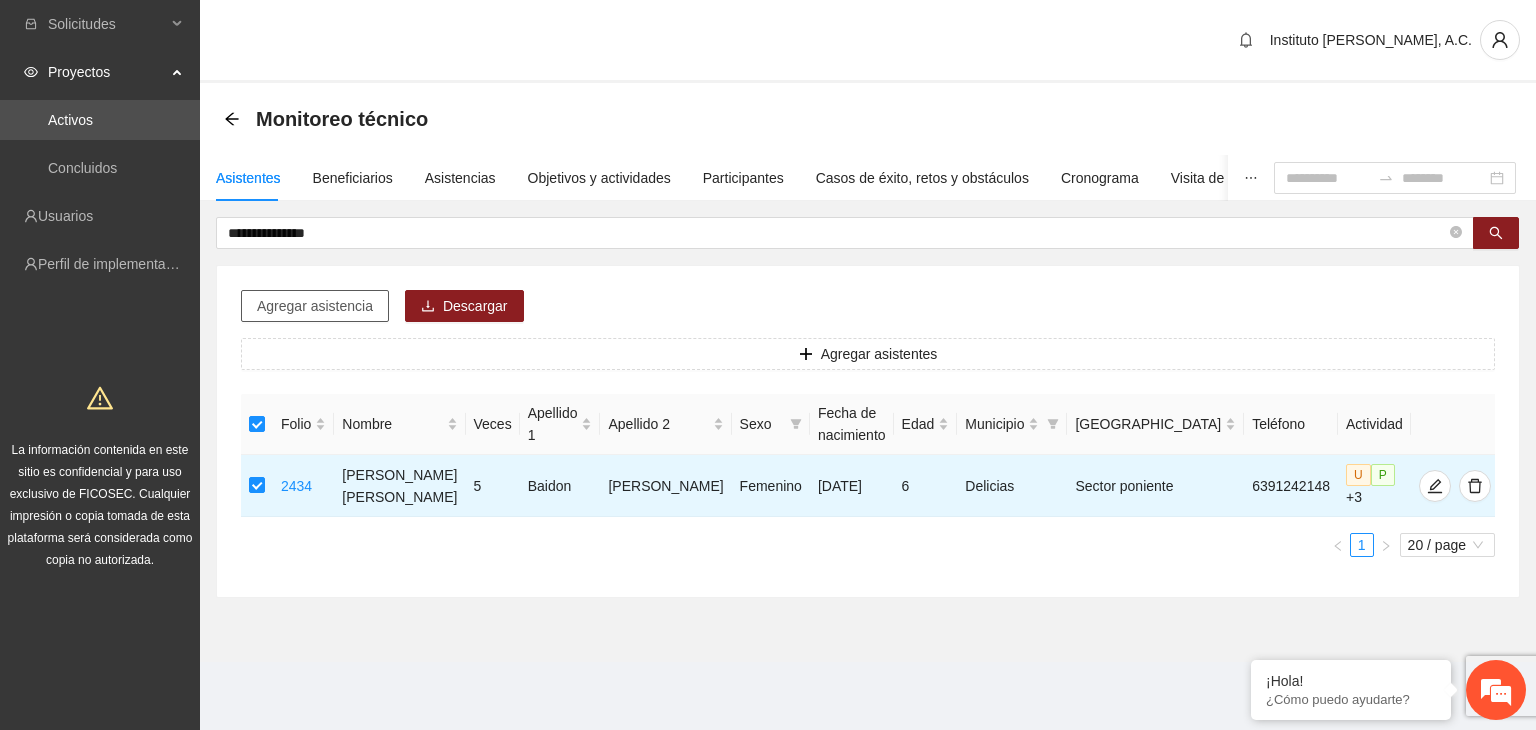click on "Agregar asistencia" at bounding box center (315, 306) 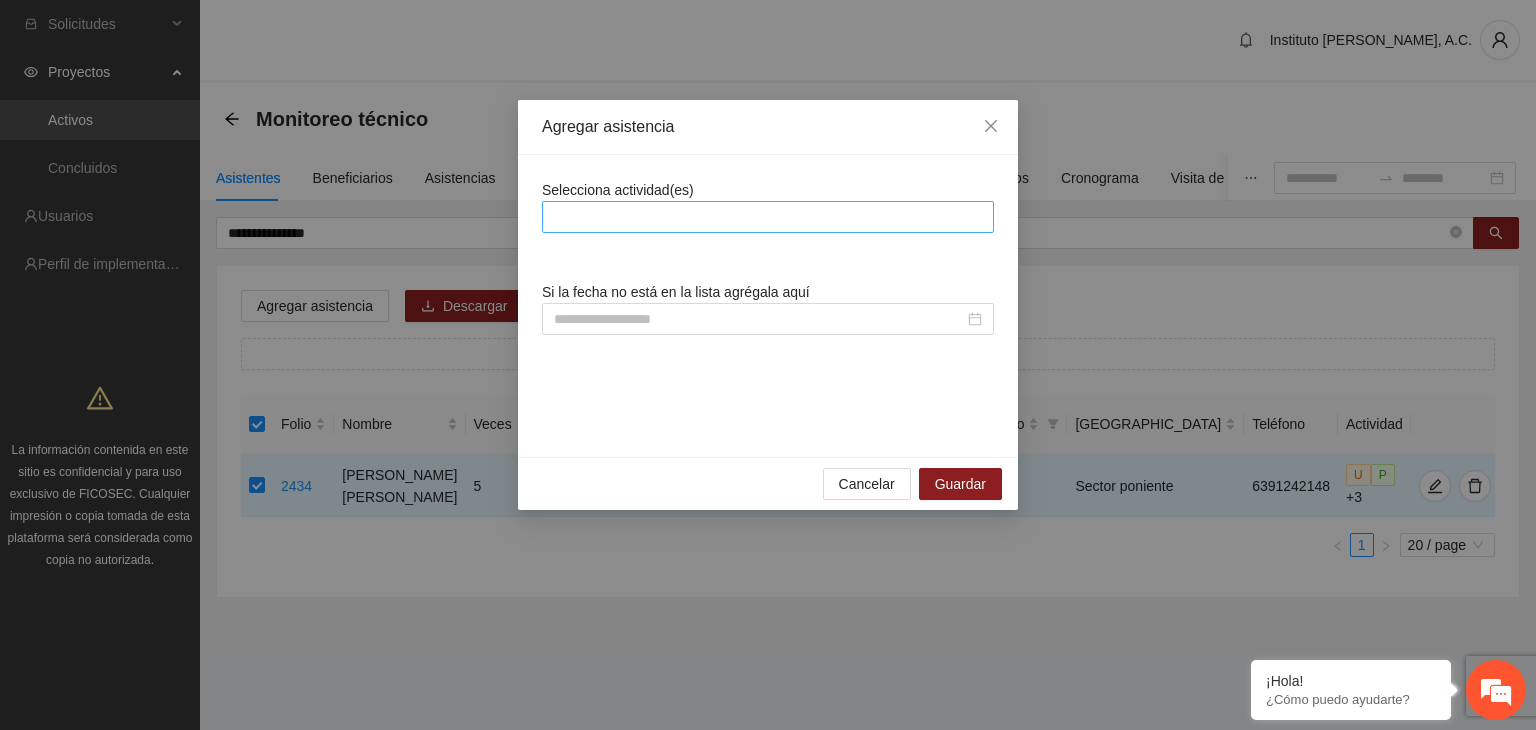 click at bounding box center (768, 217) 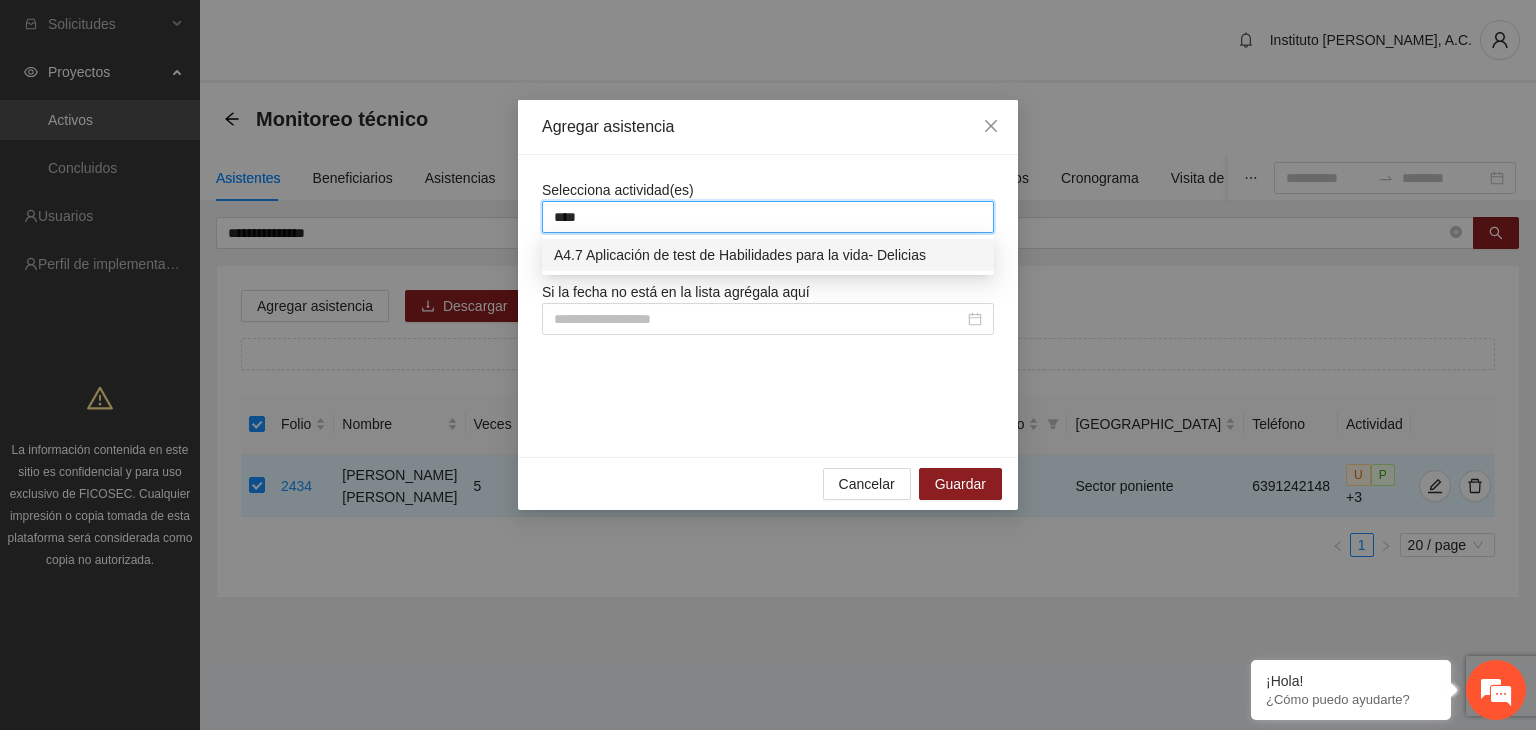 click on "A4.7 Aplicación de test de Habilidades para la vida- Delicias" at bounding box center (768, 255) 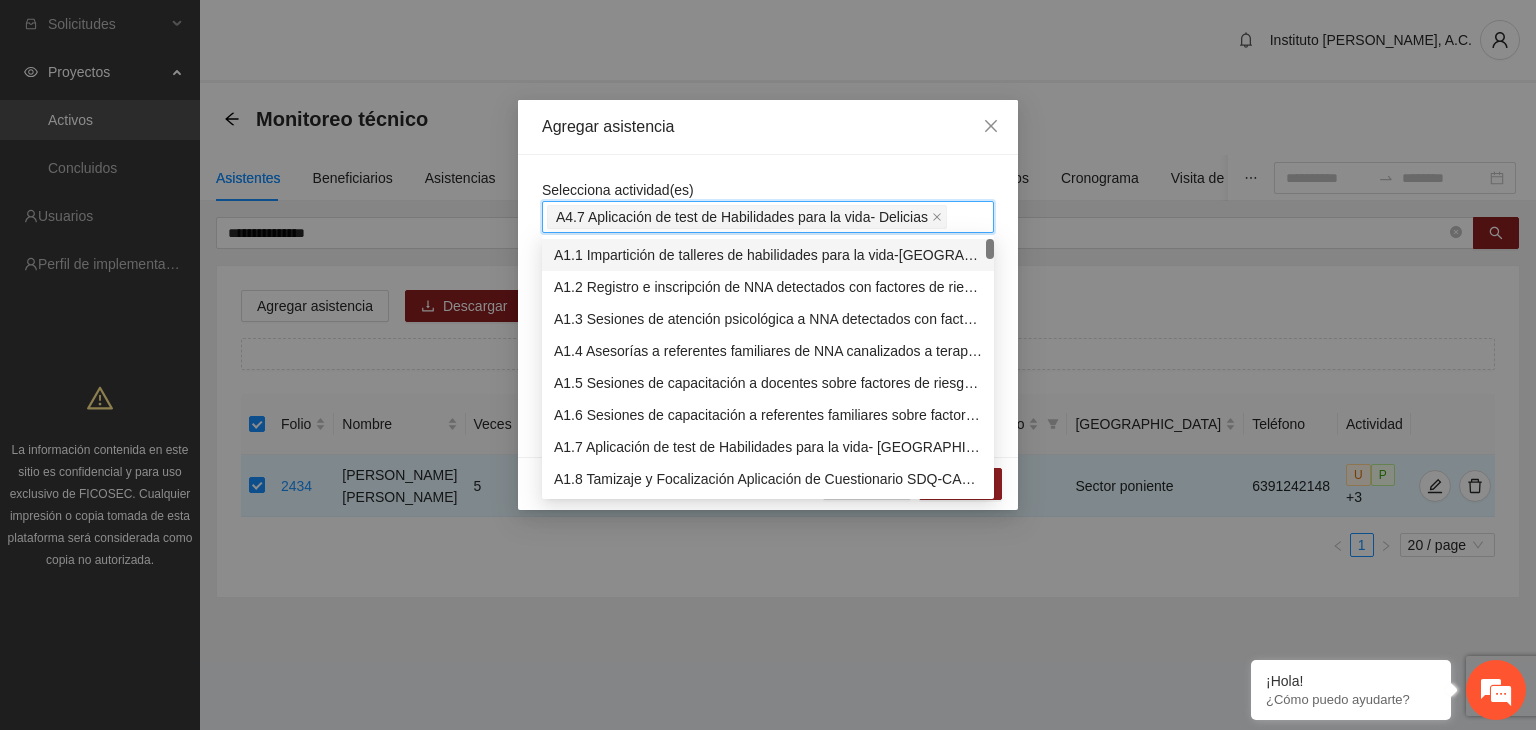 click on "Selecciona actividad(es) A4.7 Aplicación de test de Habilidades para la vida- Delicias   Si la fecha no está en la lista agrégala aquí" at bounding box center (768, 306) 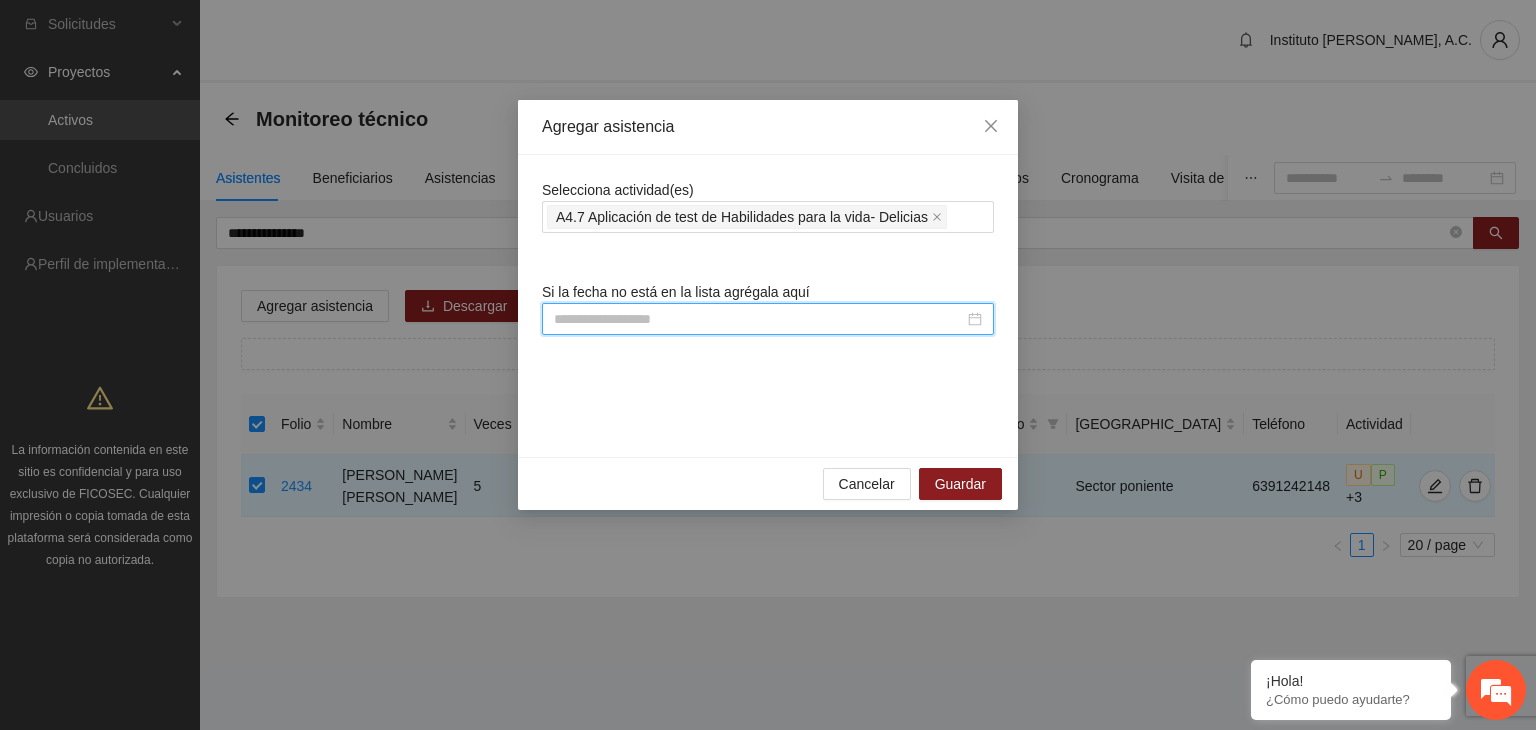 click at bounding box center (759, 319) 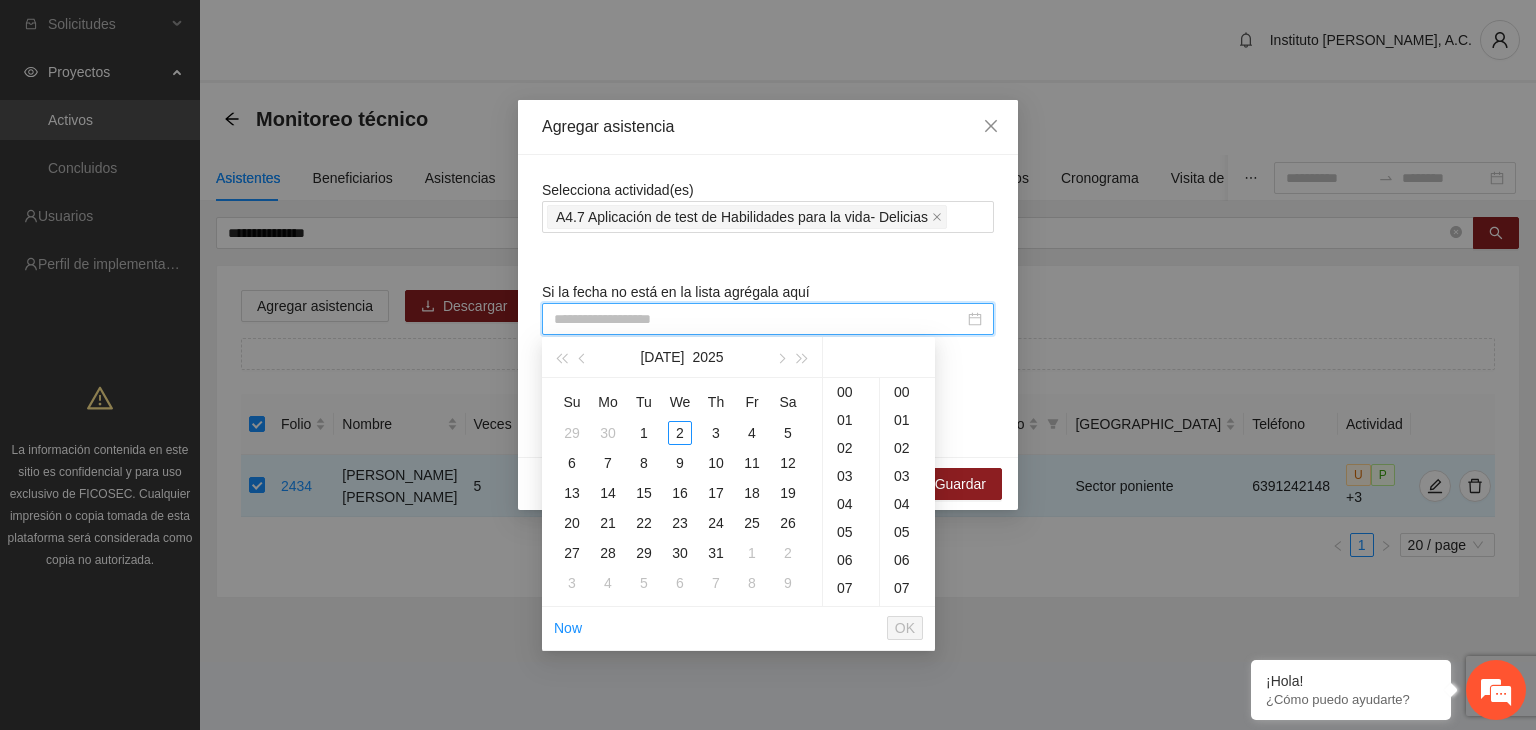 paste on "**********" 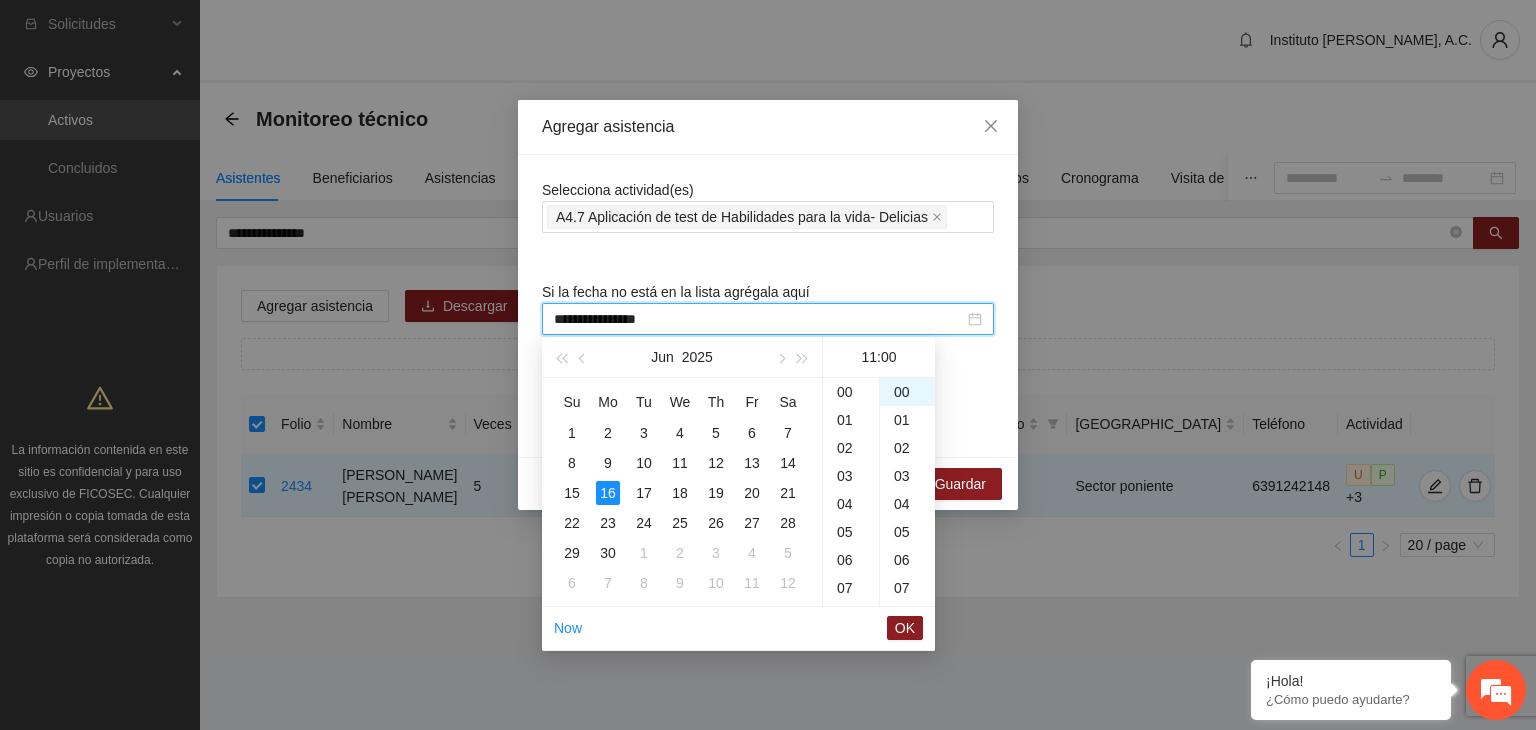 scroll, scrollTop: 308, scrollLeft: 0, axis: vertical 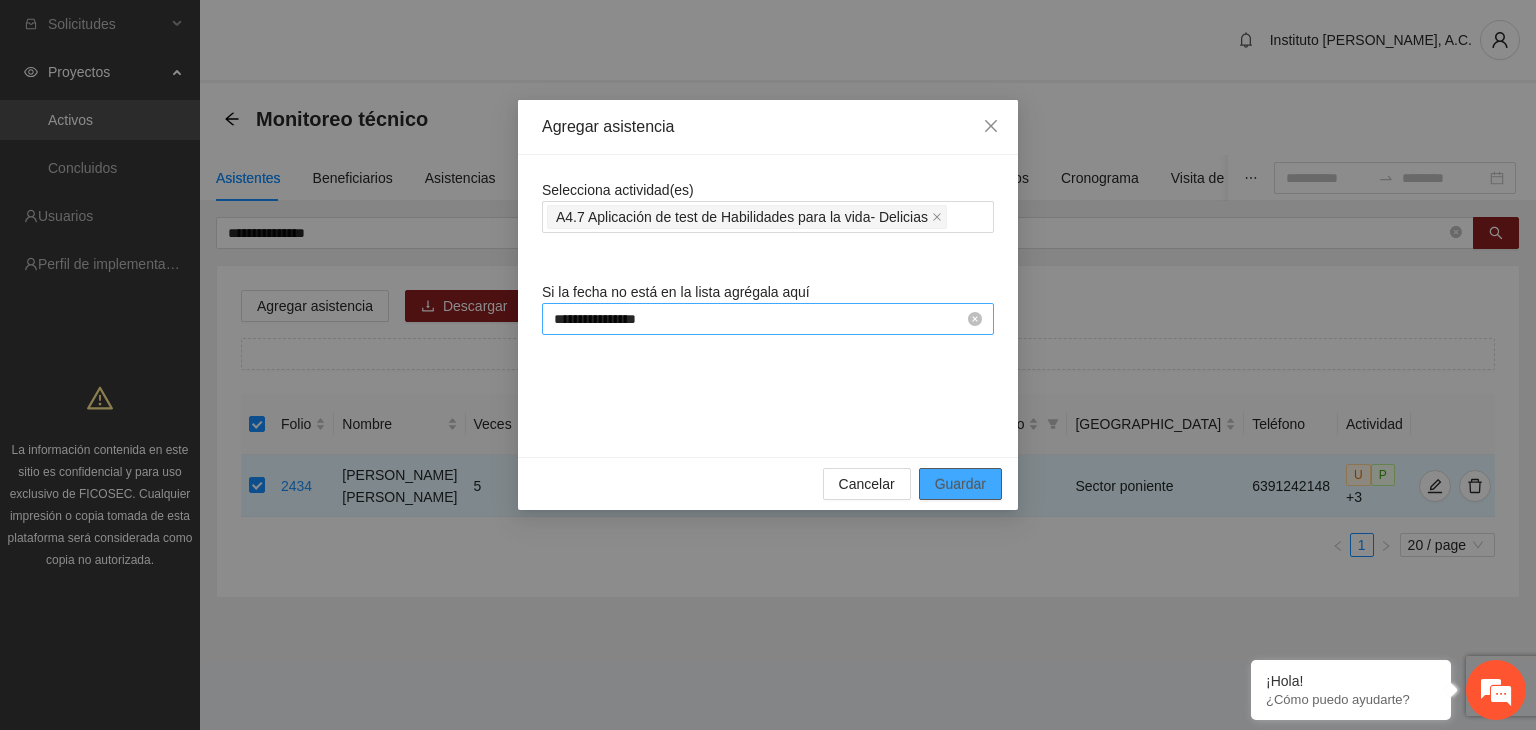 click on "Guardar" at bounding box center (960, 484) 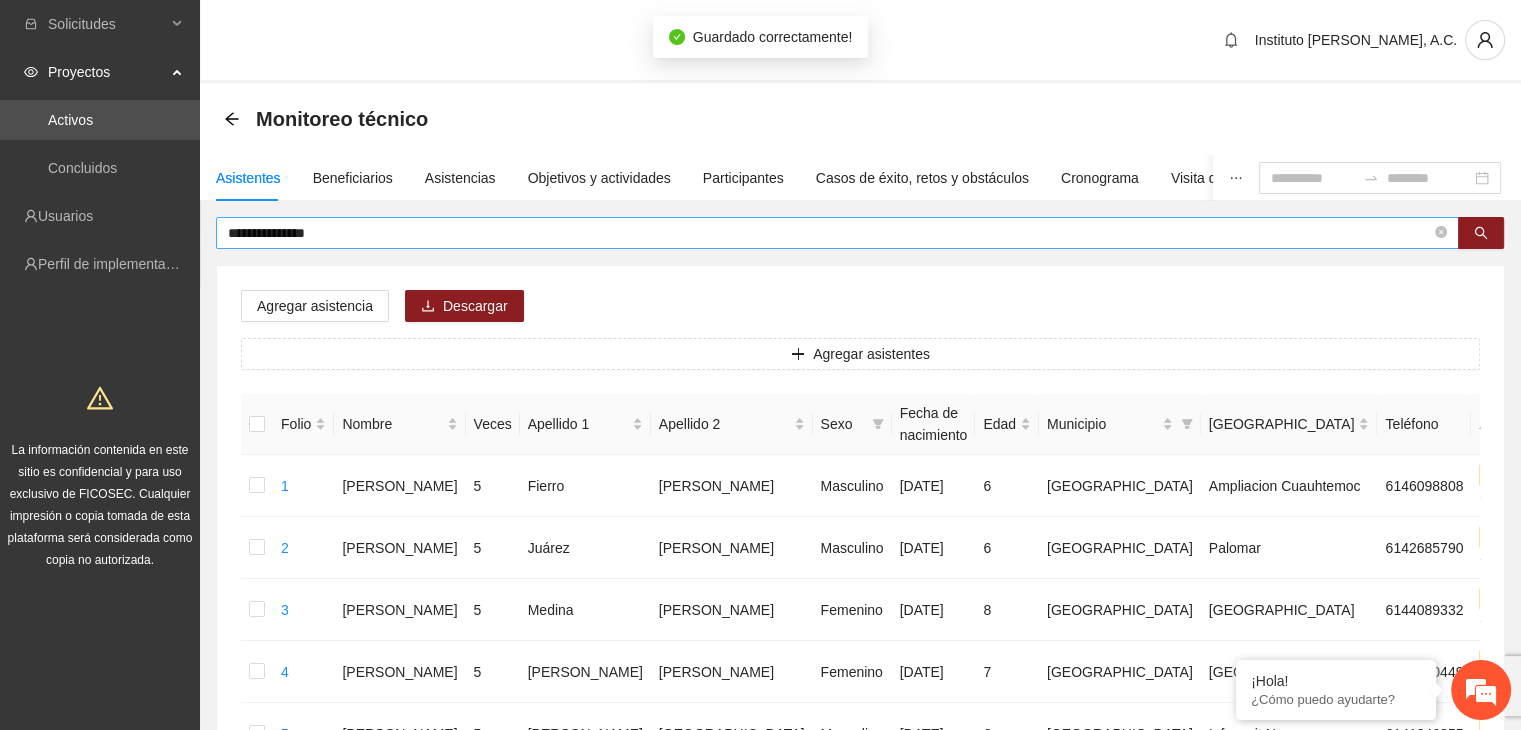 click on "**********" at bounding box center [829, 233] 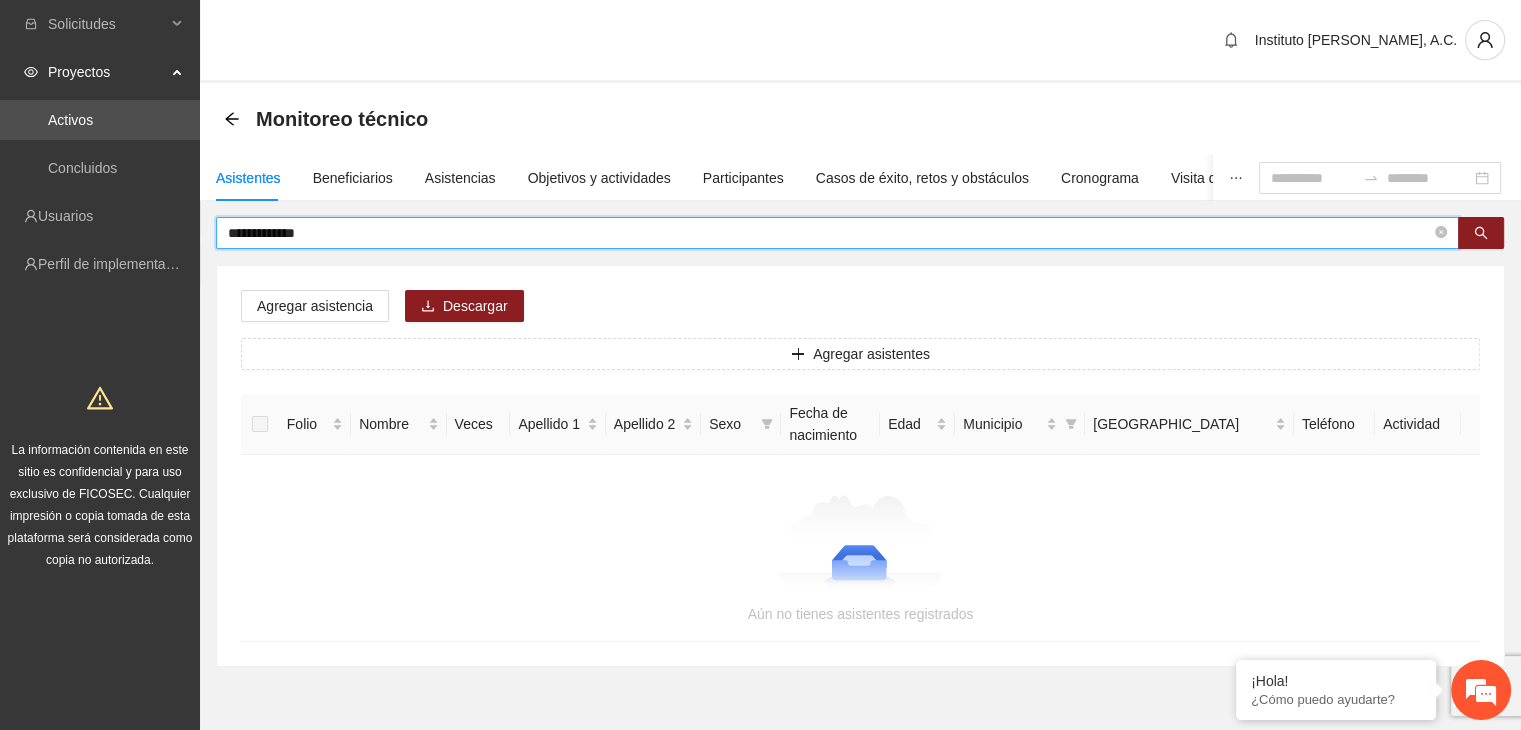 click on "**********" at bounding box center (829, 233) 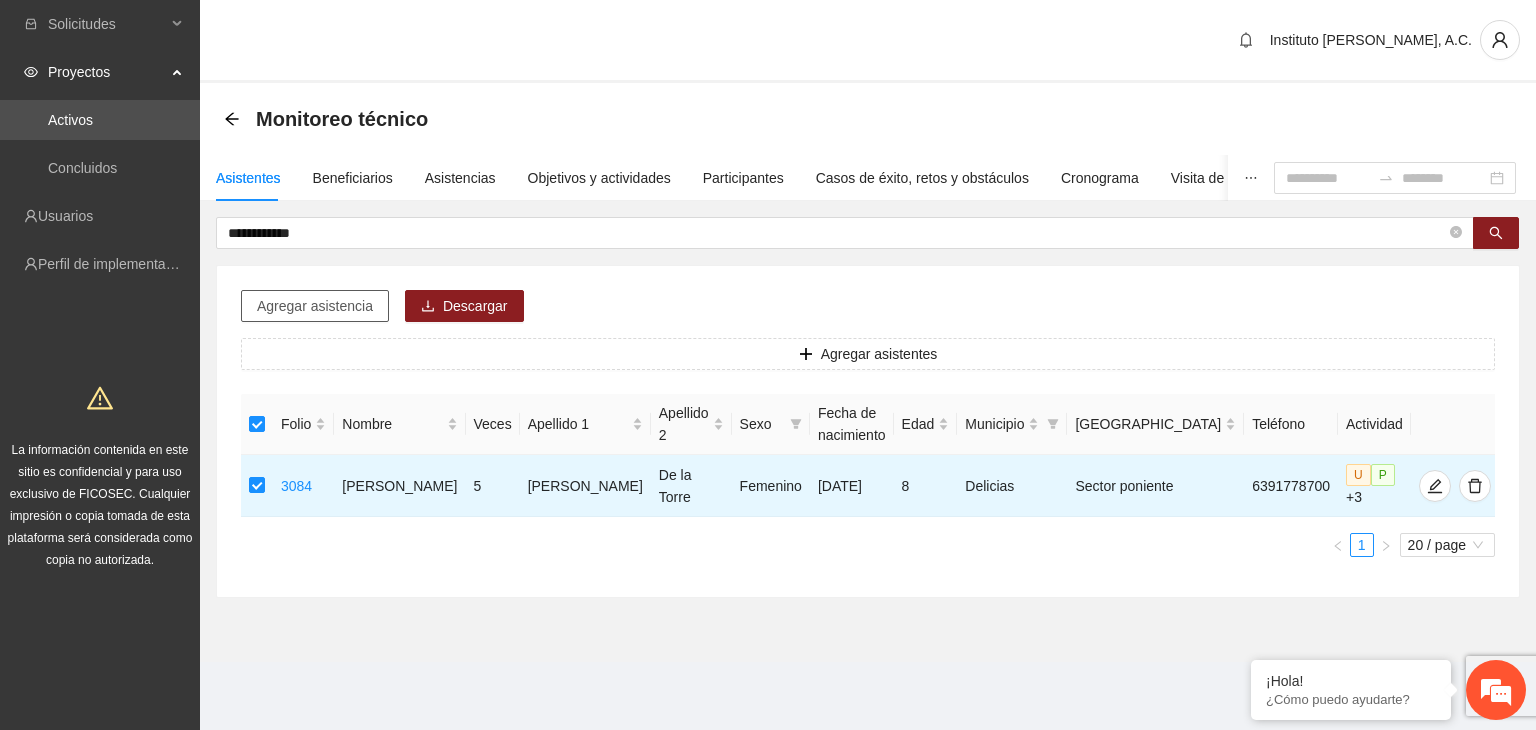 click on "Agregar asistencia" at bounding box center (315, 306) 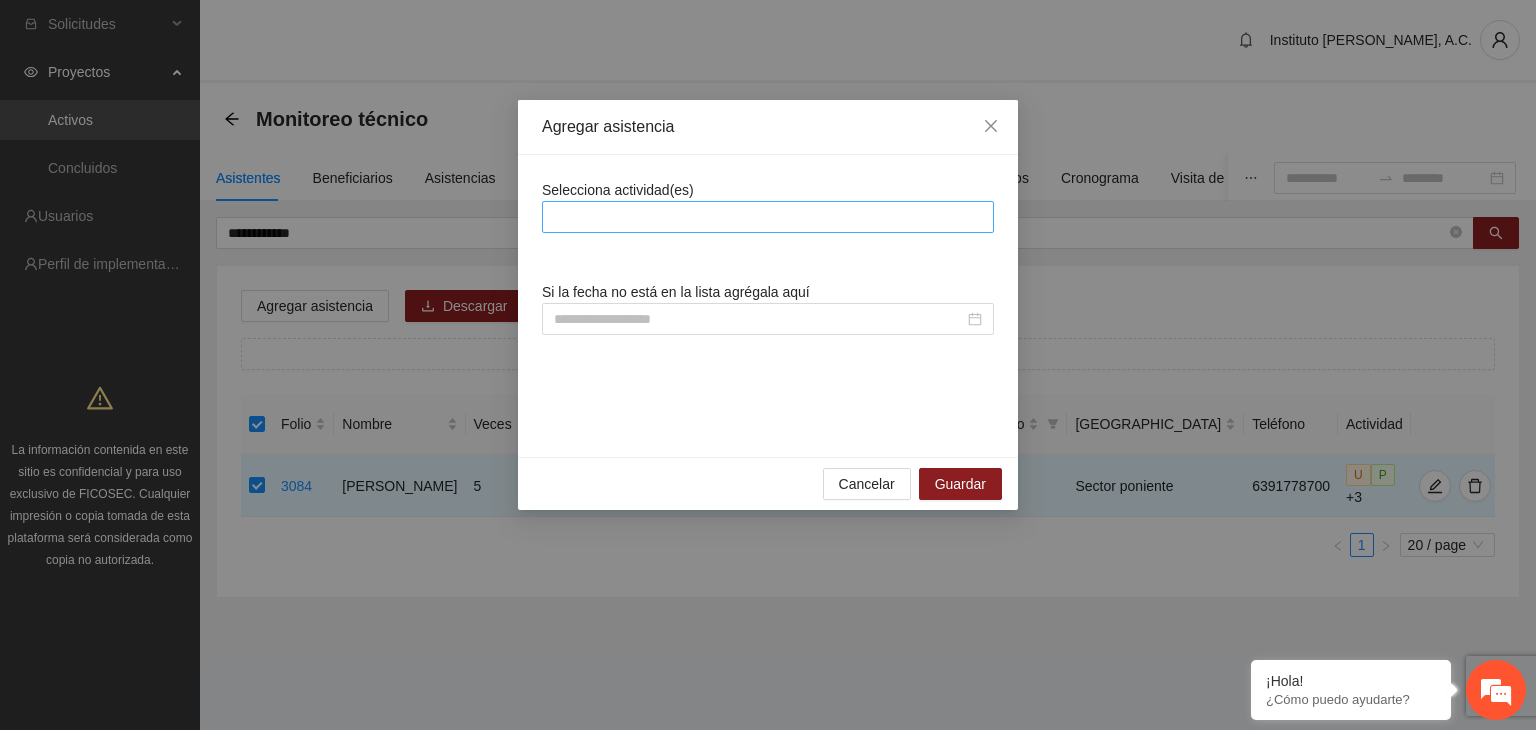 click at bounding box center [768, 217] 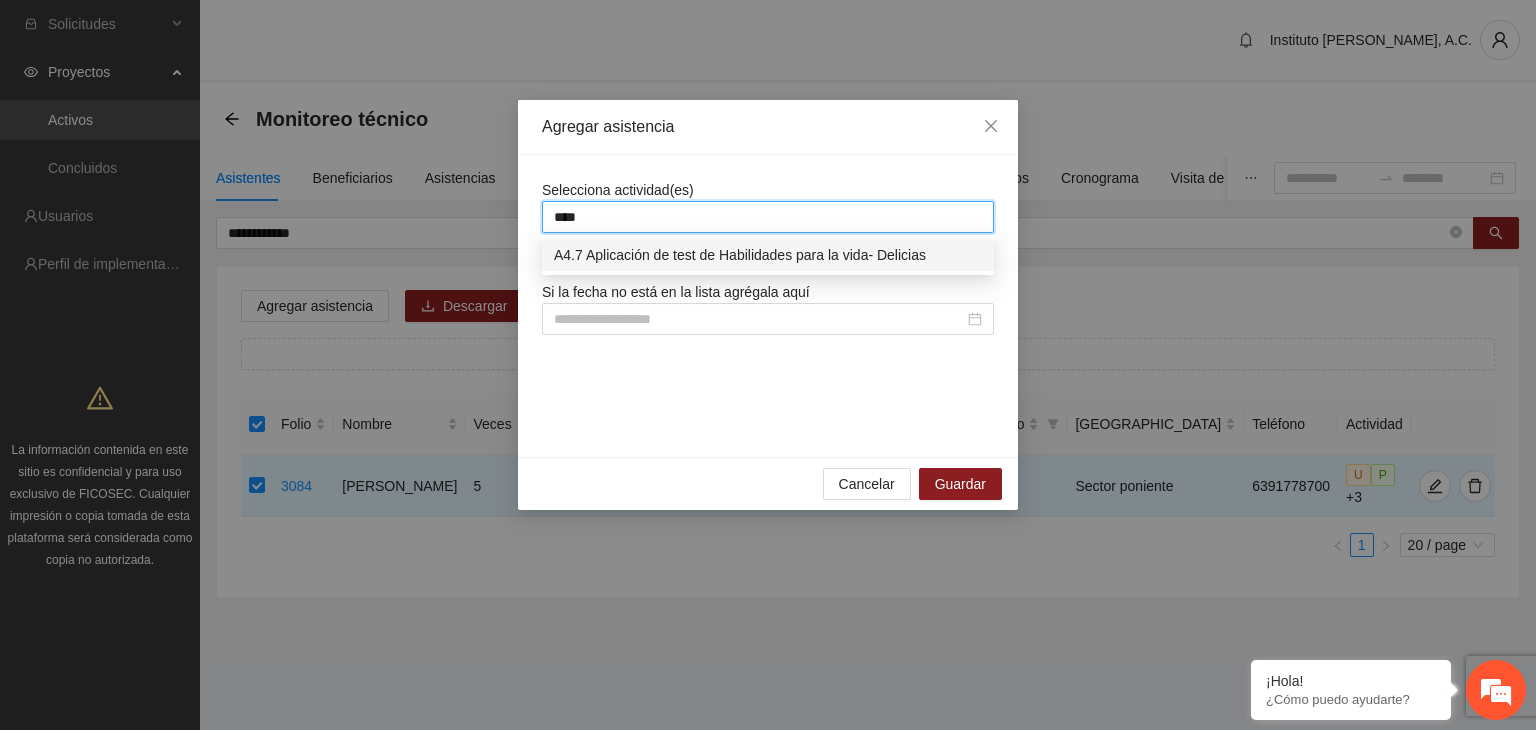 click on "A4.7 Aplicación de test de Habilidades para la vida- Delicias" at bounding box center [768, 255] 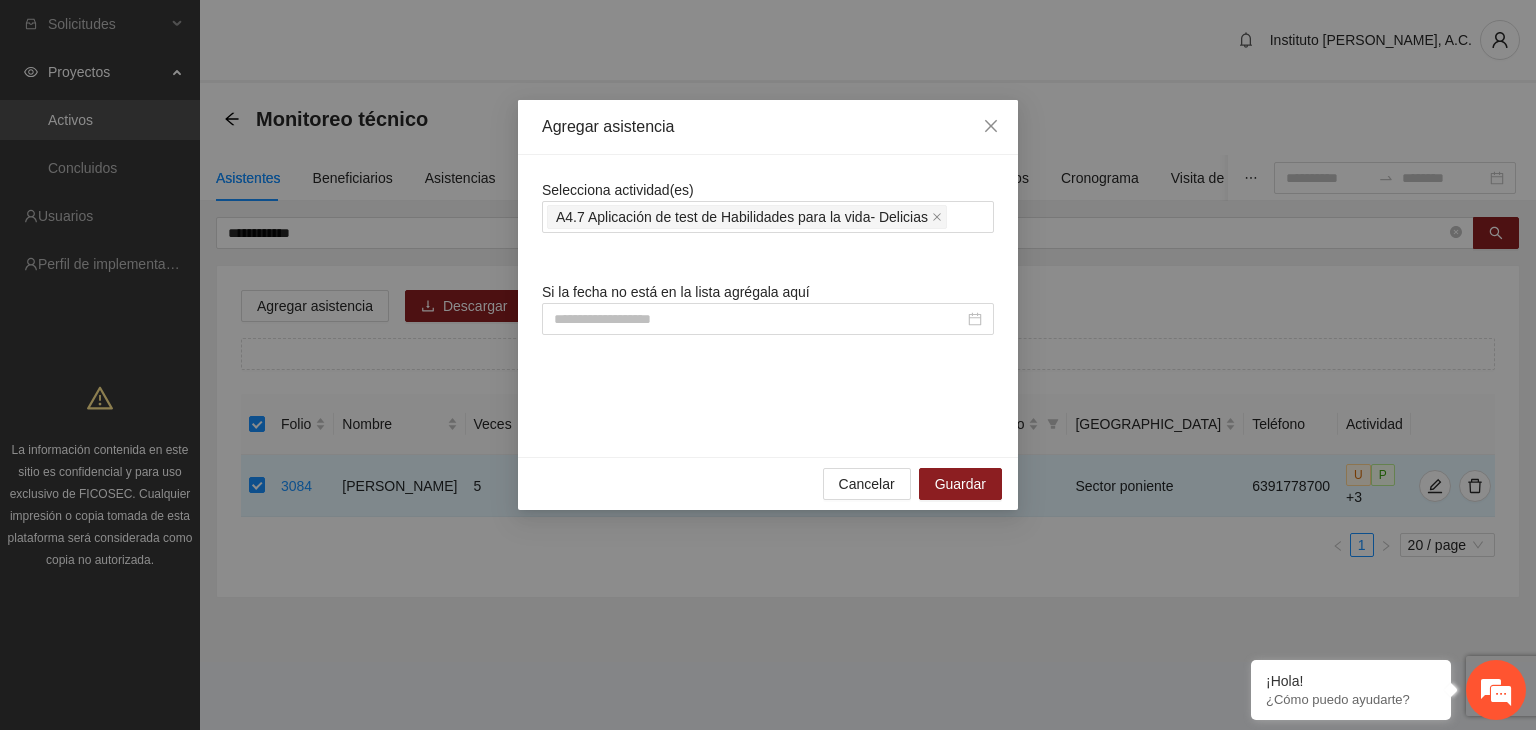 click on "Selecciona actividad(es) A4.7 Aplicación de test de Habilidades para la vida- Delicias   Si la fecha no está en la lista agrégala aquí" at bounding box center (768, 306) 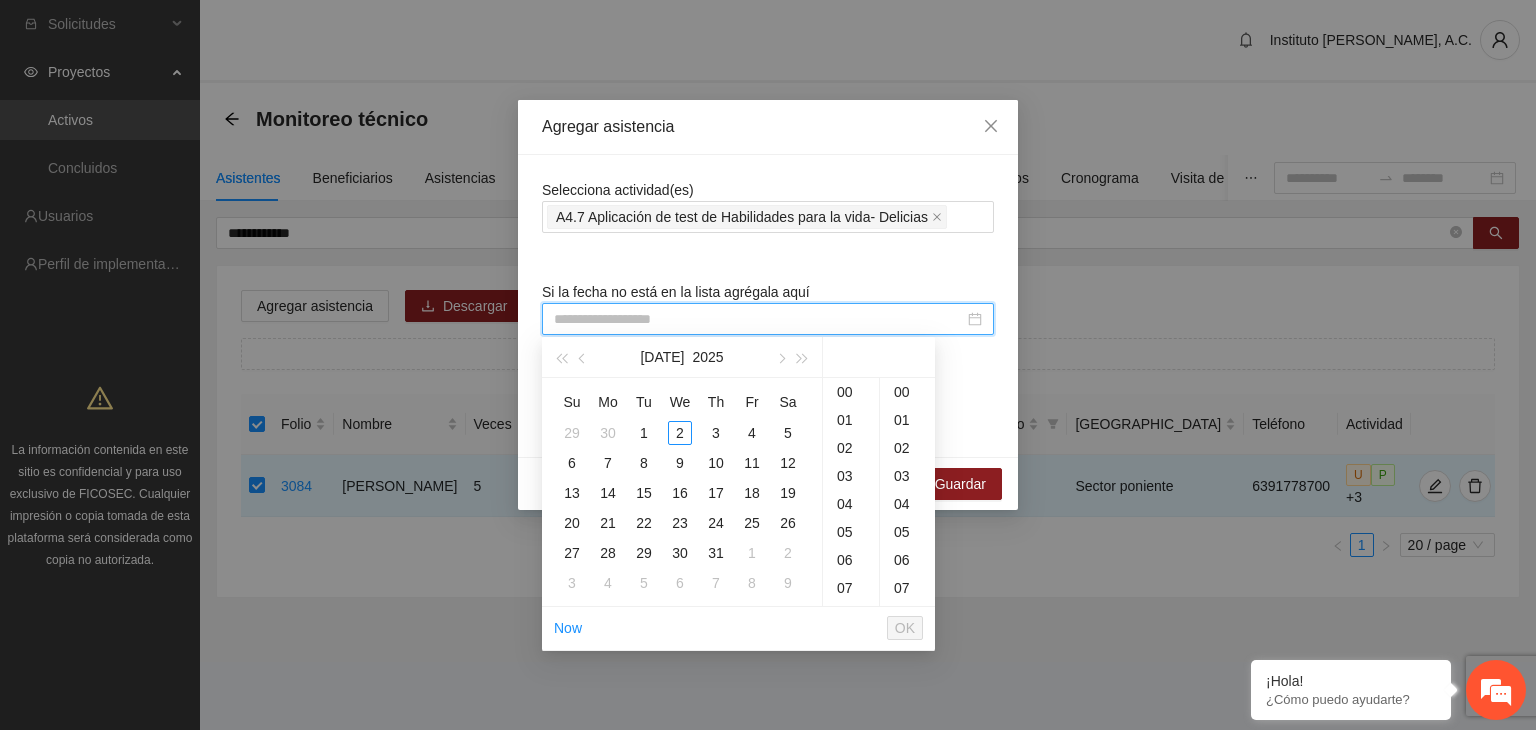 click at bounding box center [759, 319] 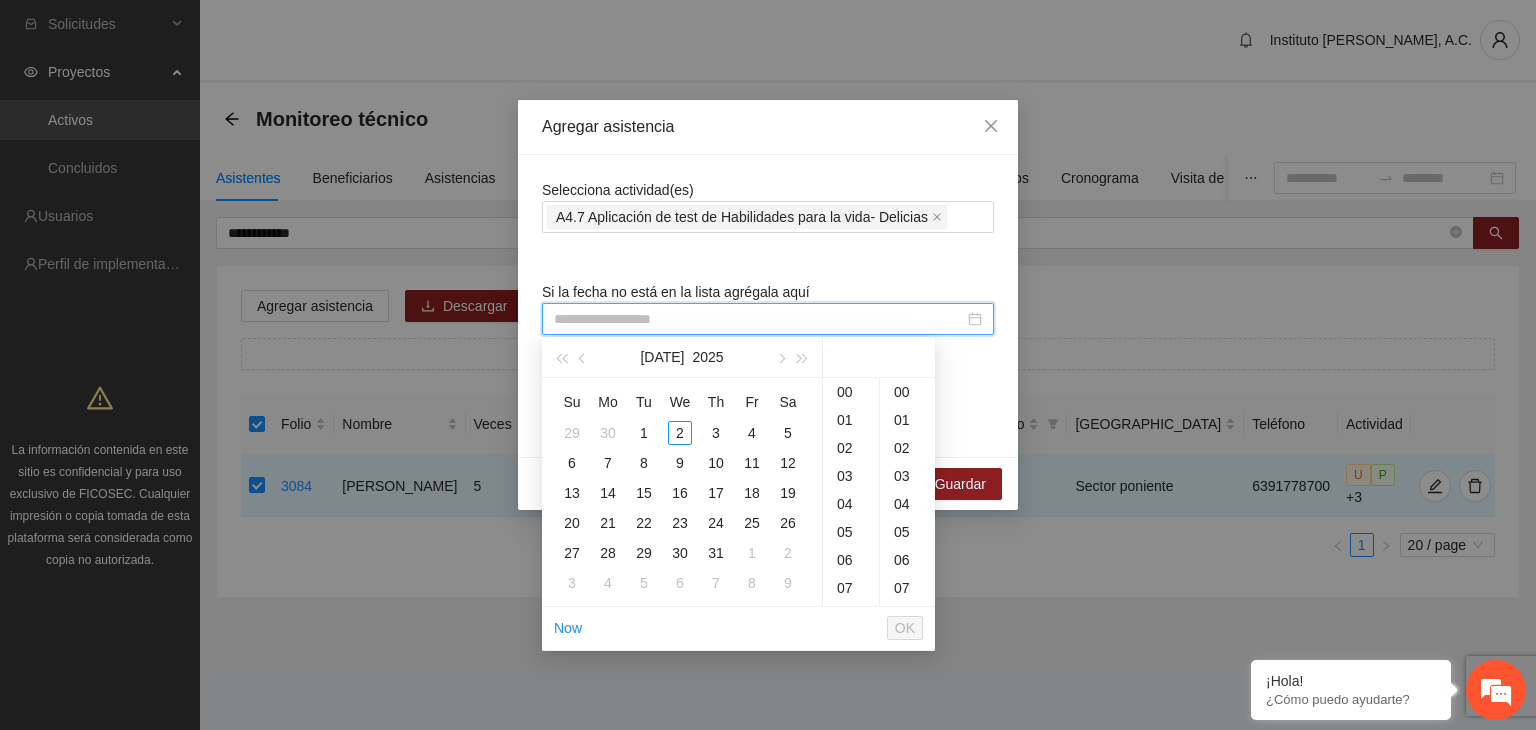 paste on "**********" 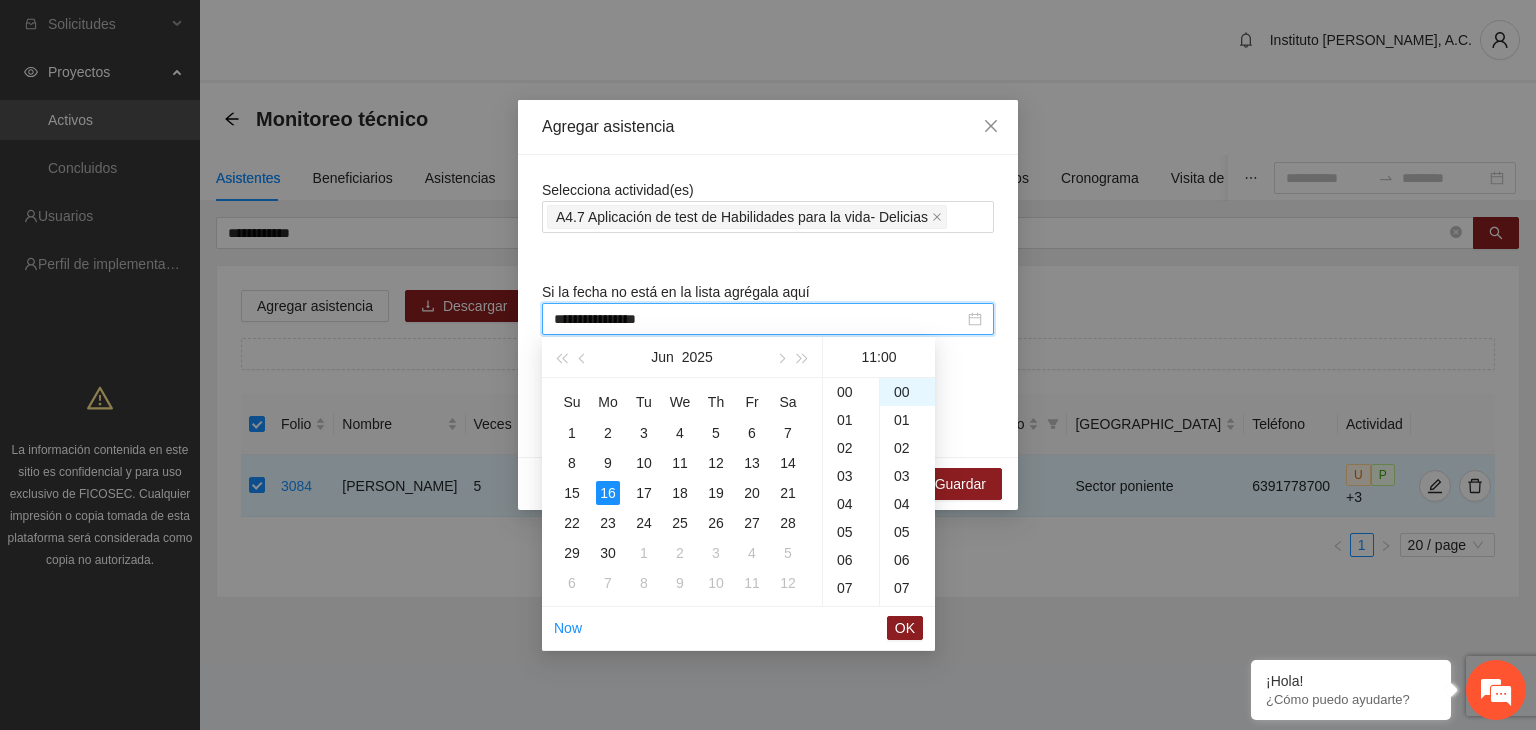 scroll, scrollTop: 308, scrollLeft: 0, axis: vertical 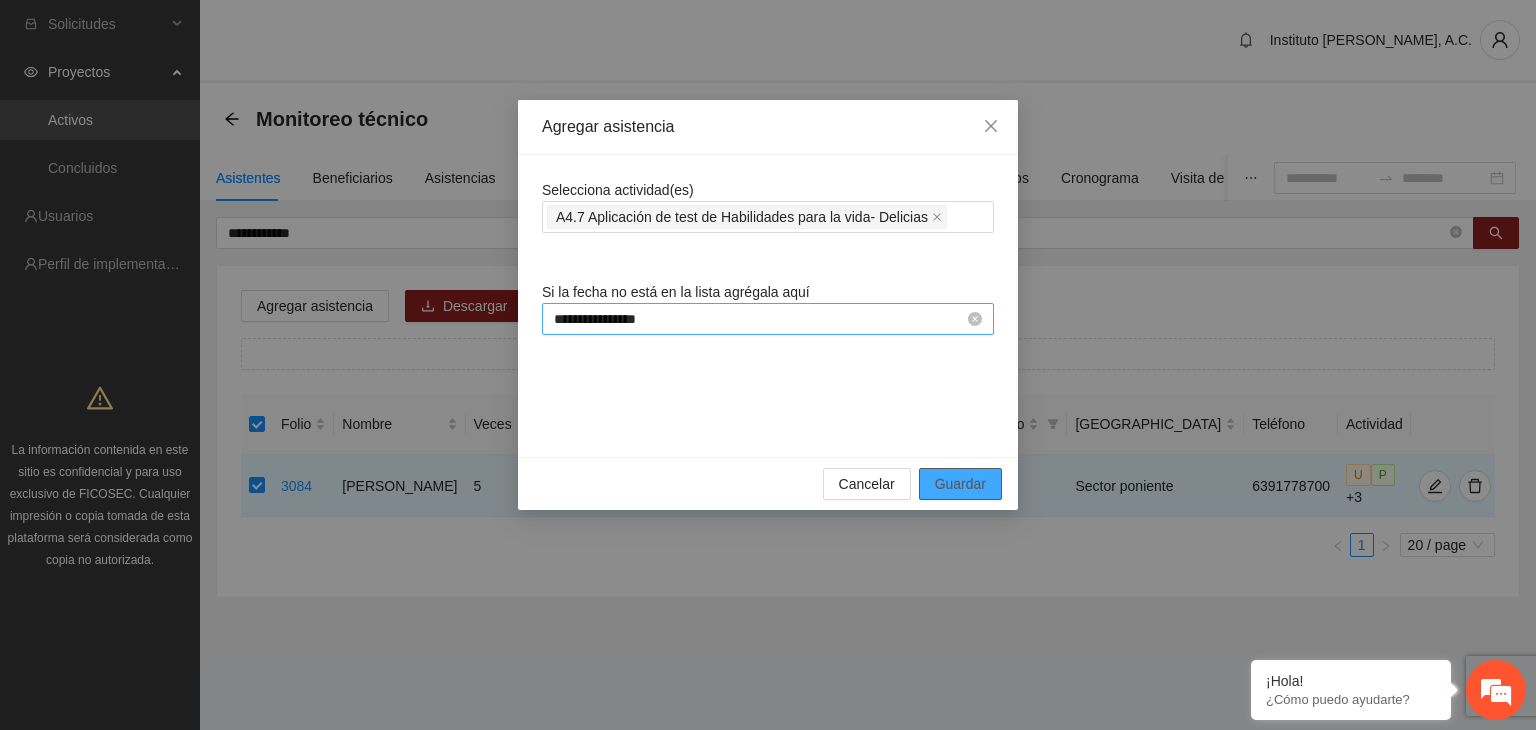 click on "Guardar" at bounding box center (960, 484) 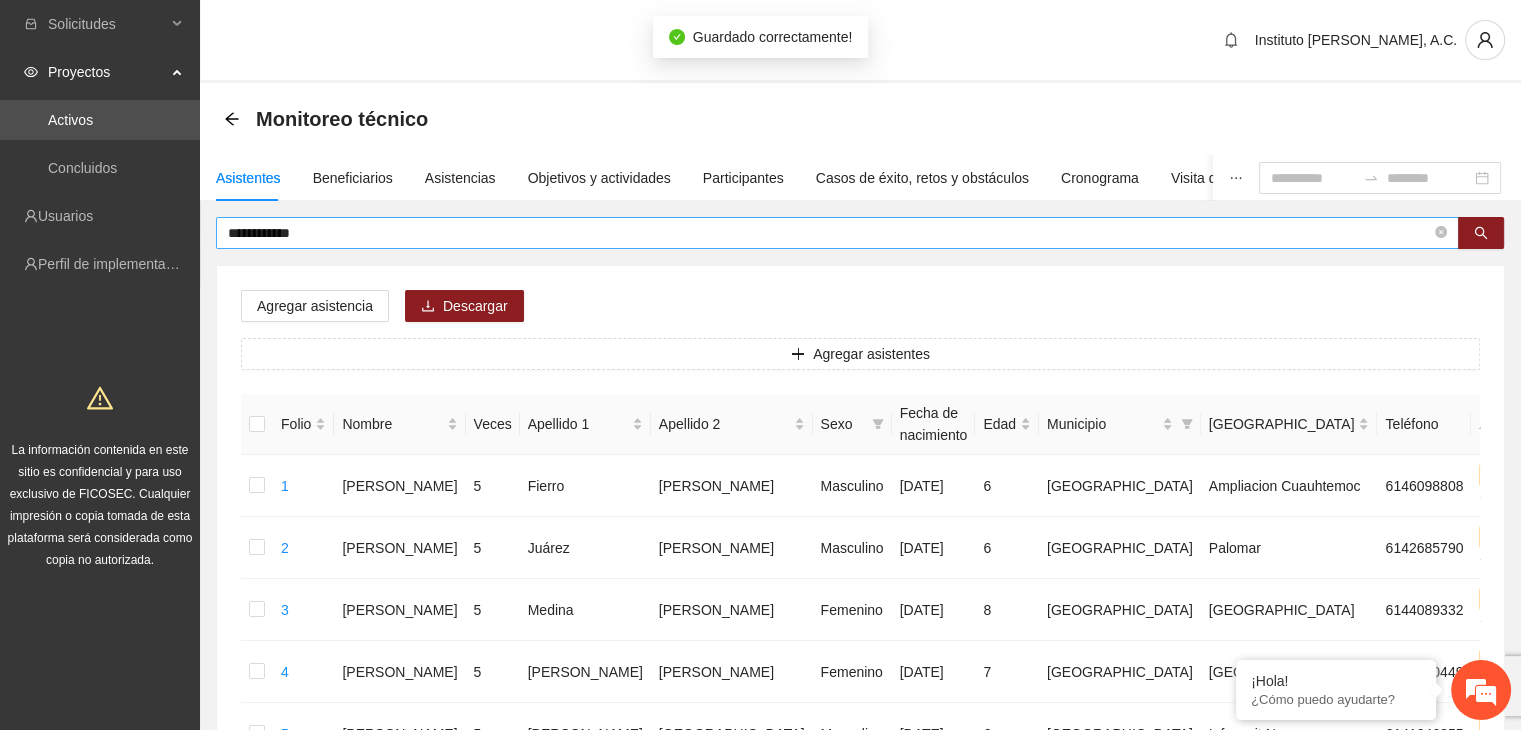 click on "**********" at bounding box center (829, 233) 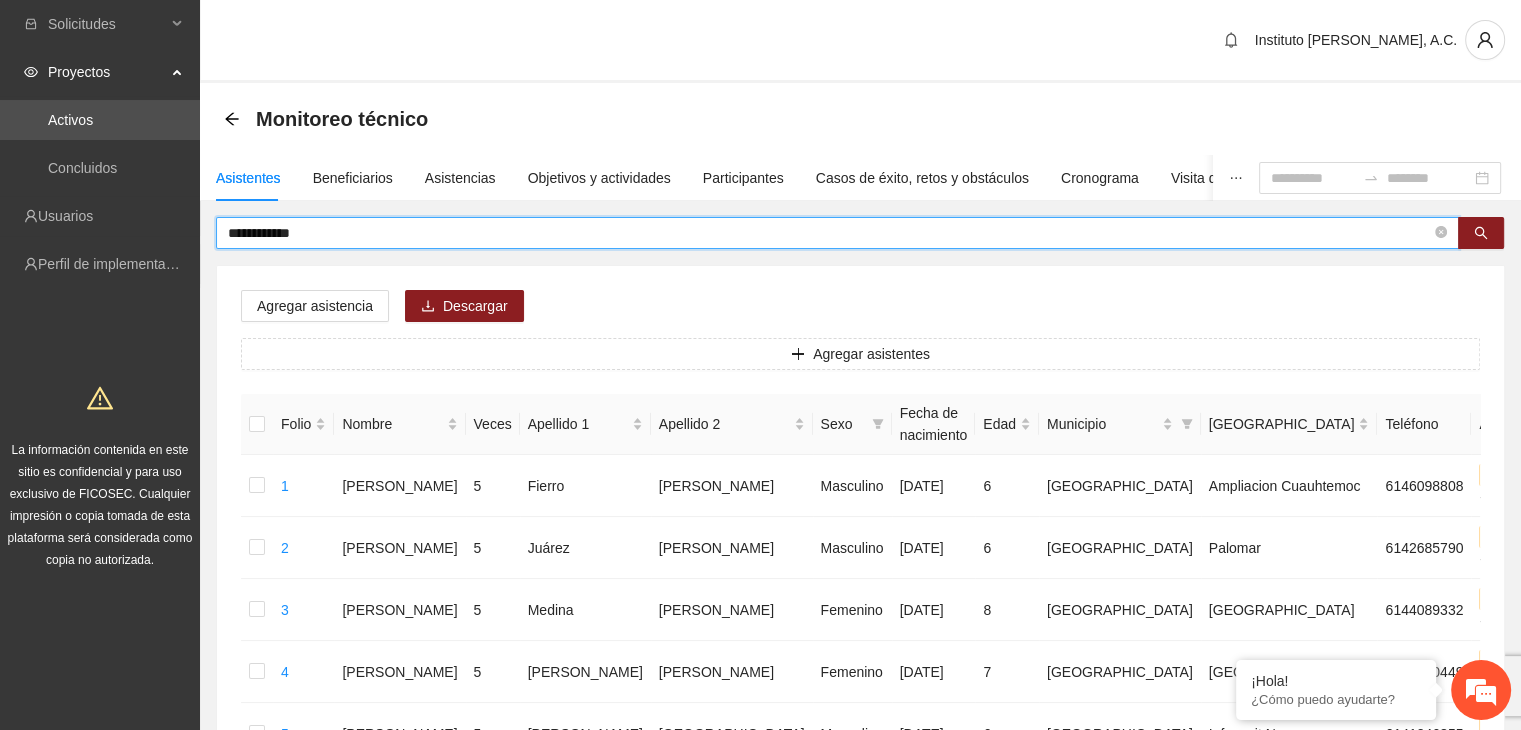 click on "**********" at bounding box center [829, 233] 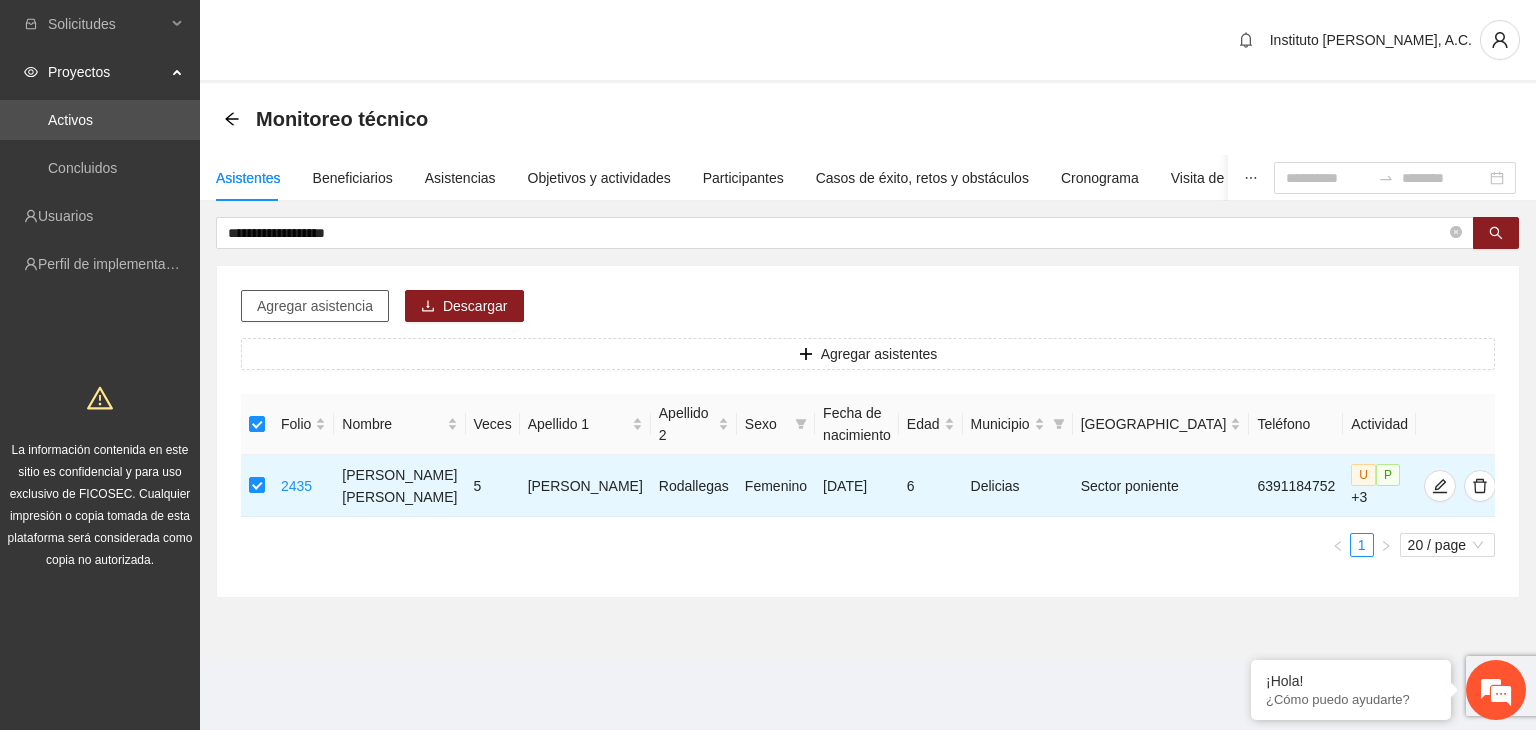 click on "Agregar asistencia" at bounding box center (315, 306) 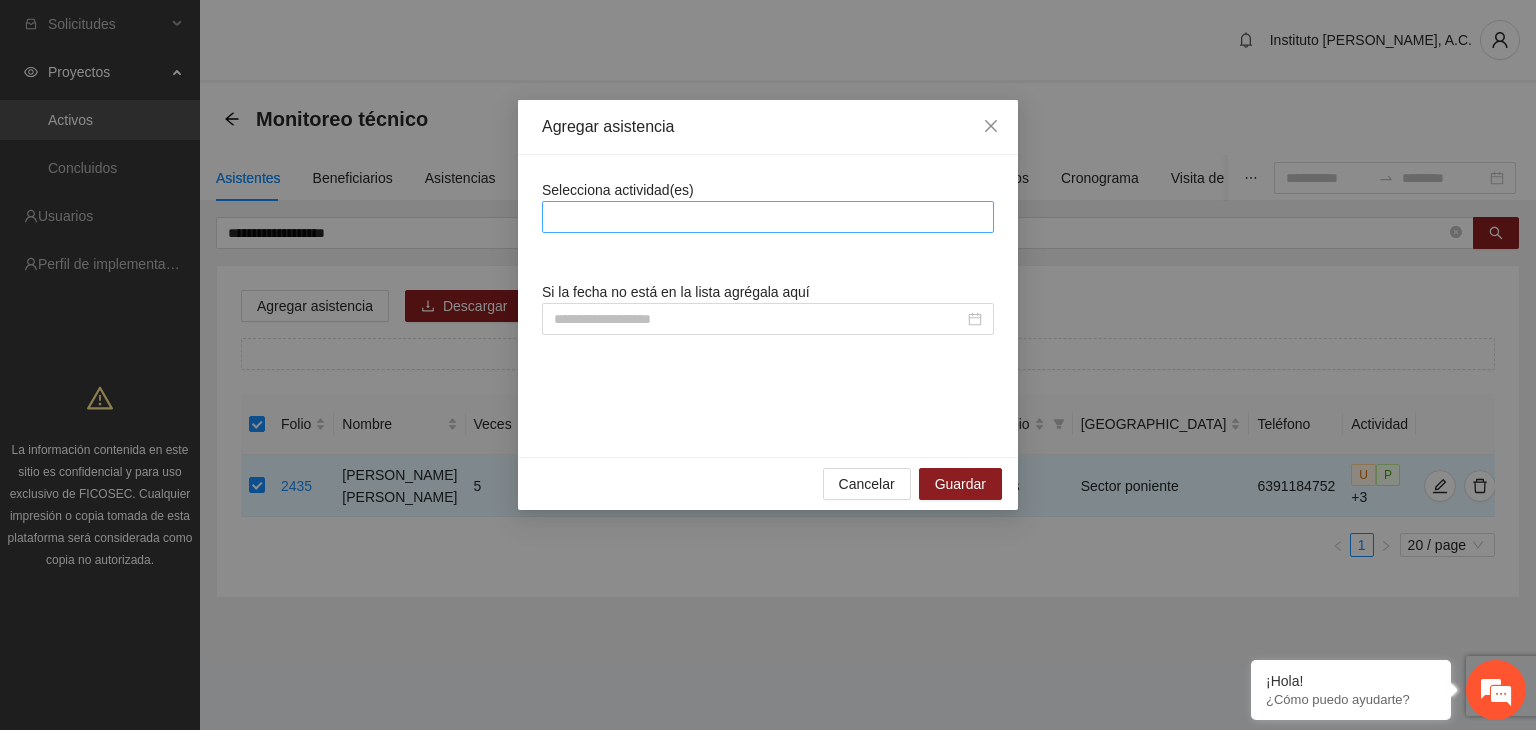 click at bounding box center [768, 217] 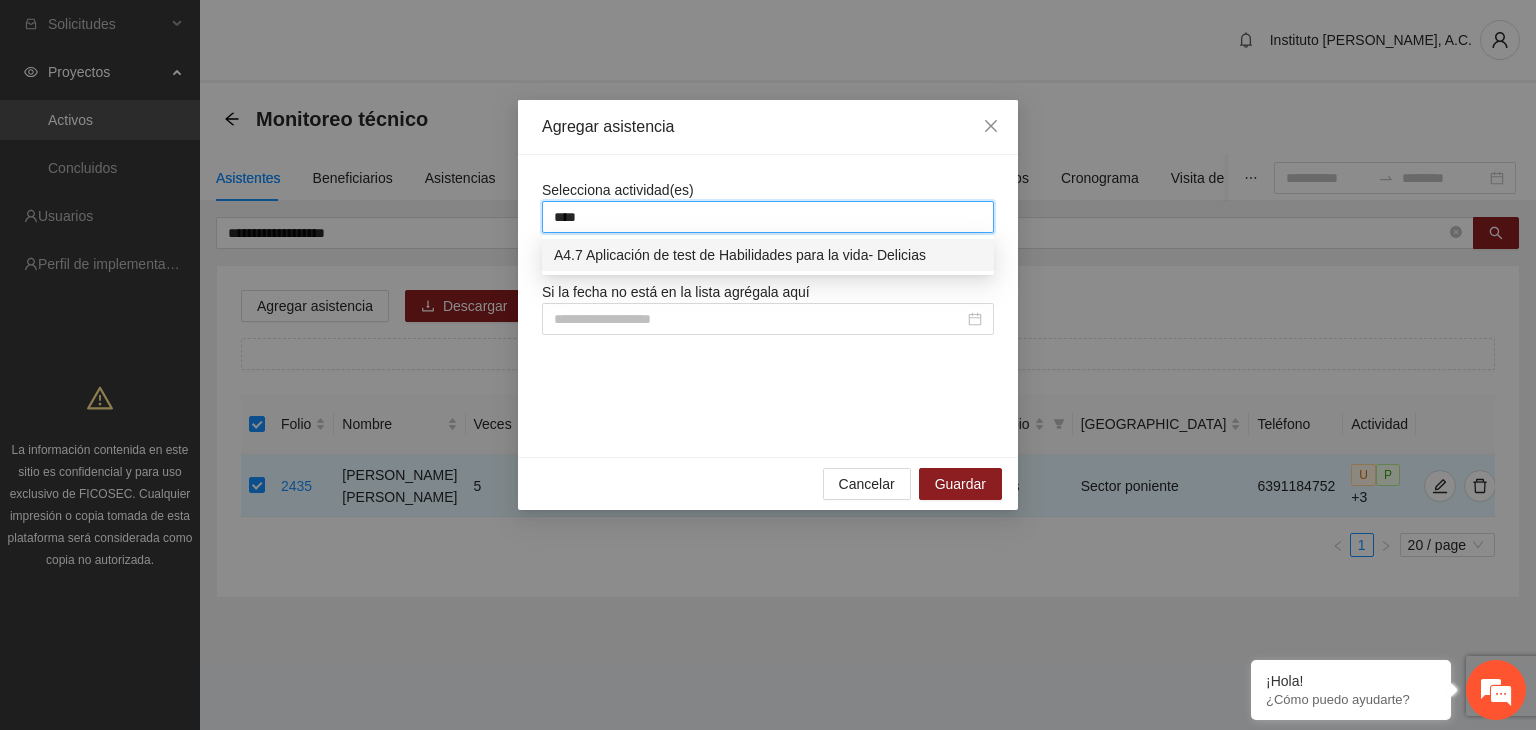 click on "A4.7 Aplicación de test de Habilidades para la vida- Delicias" at bounding box center [768, 255] 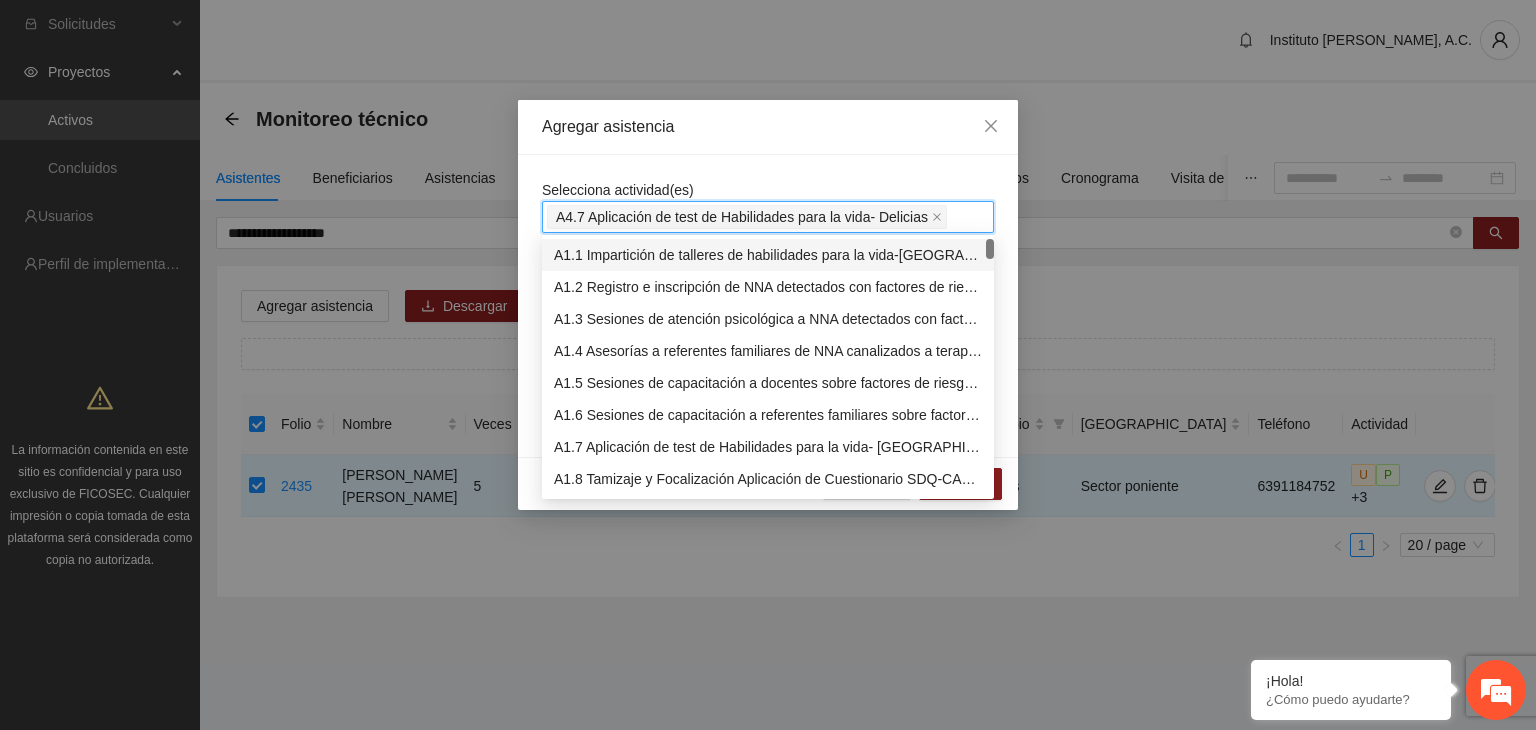 click on "Selecciona actividad(es) A4.7 Aplicación de test de Habilidades para la vida- Delicias   Si la fecha no está en la lista agrégala aquí" at bounding box center [768, 306] 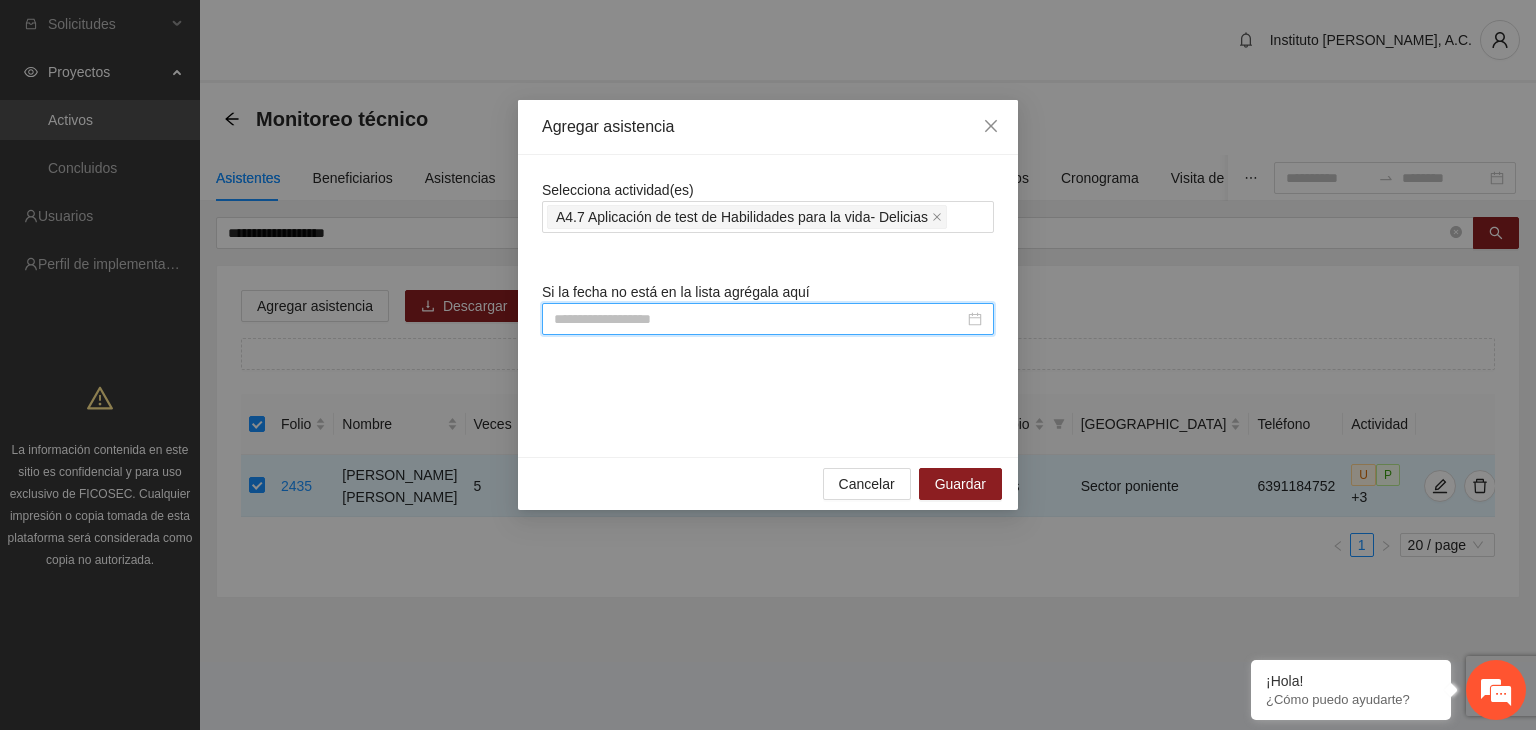 click at bounding box center (759, 319) 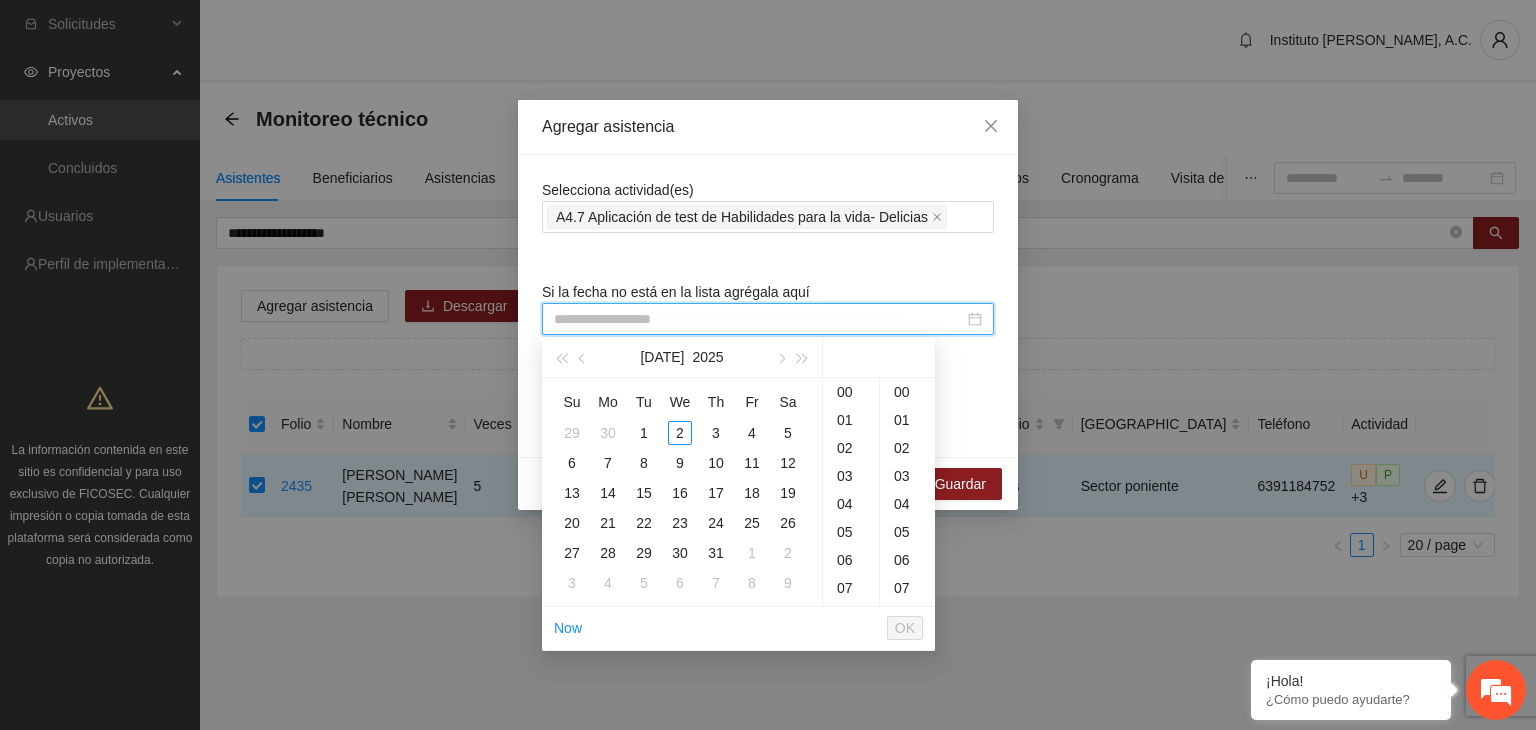 paste on "**********" 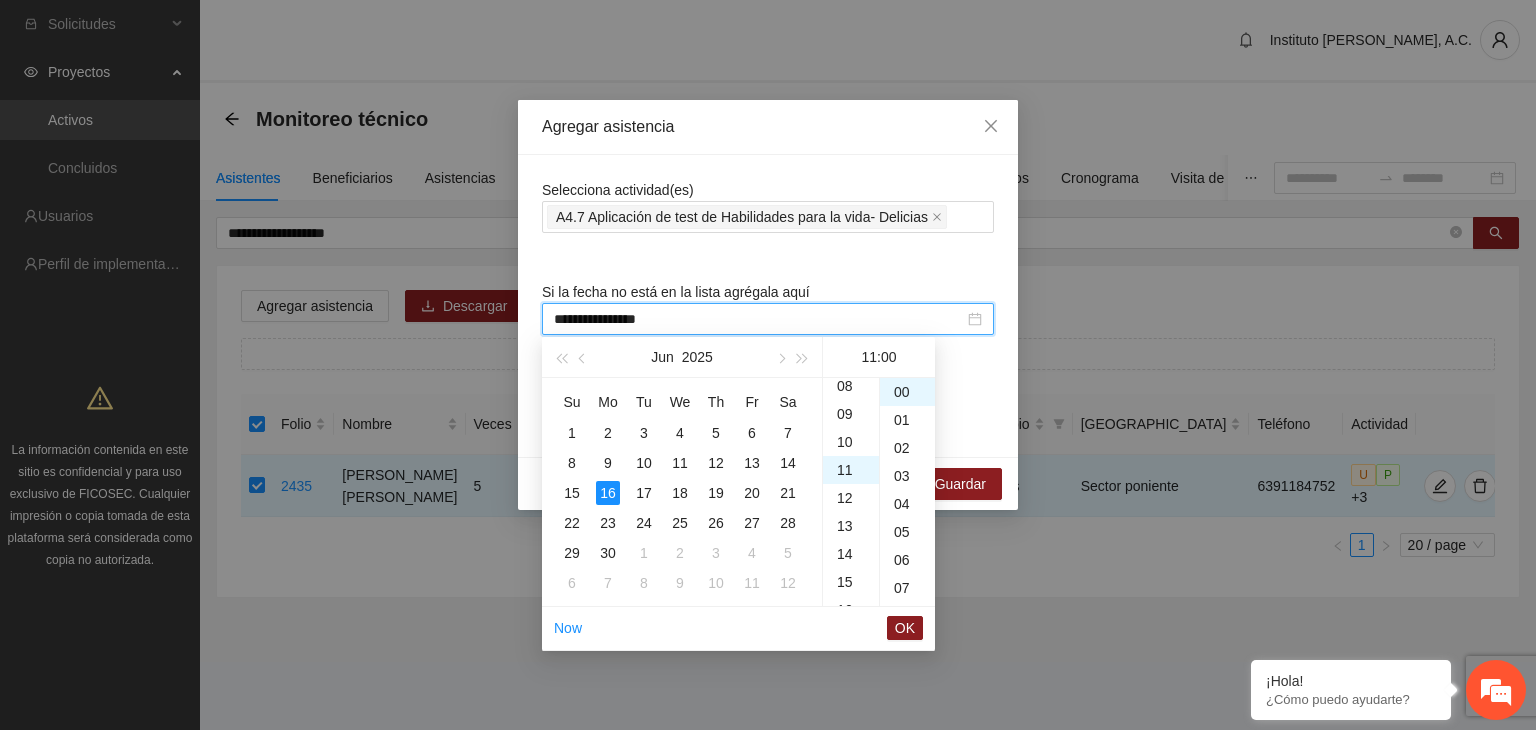 scroll, scrollTop: 308, scrollLeft: 0, axis: vertical 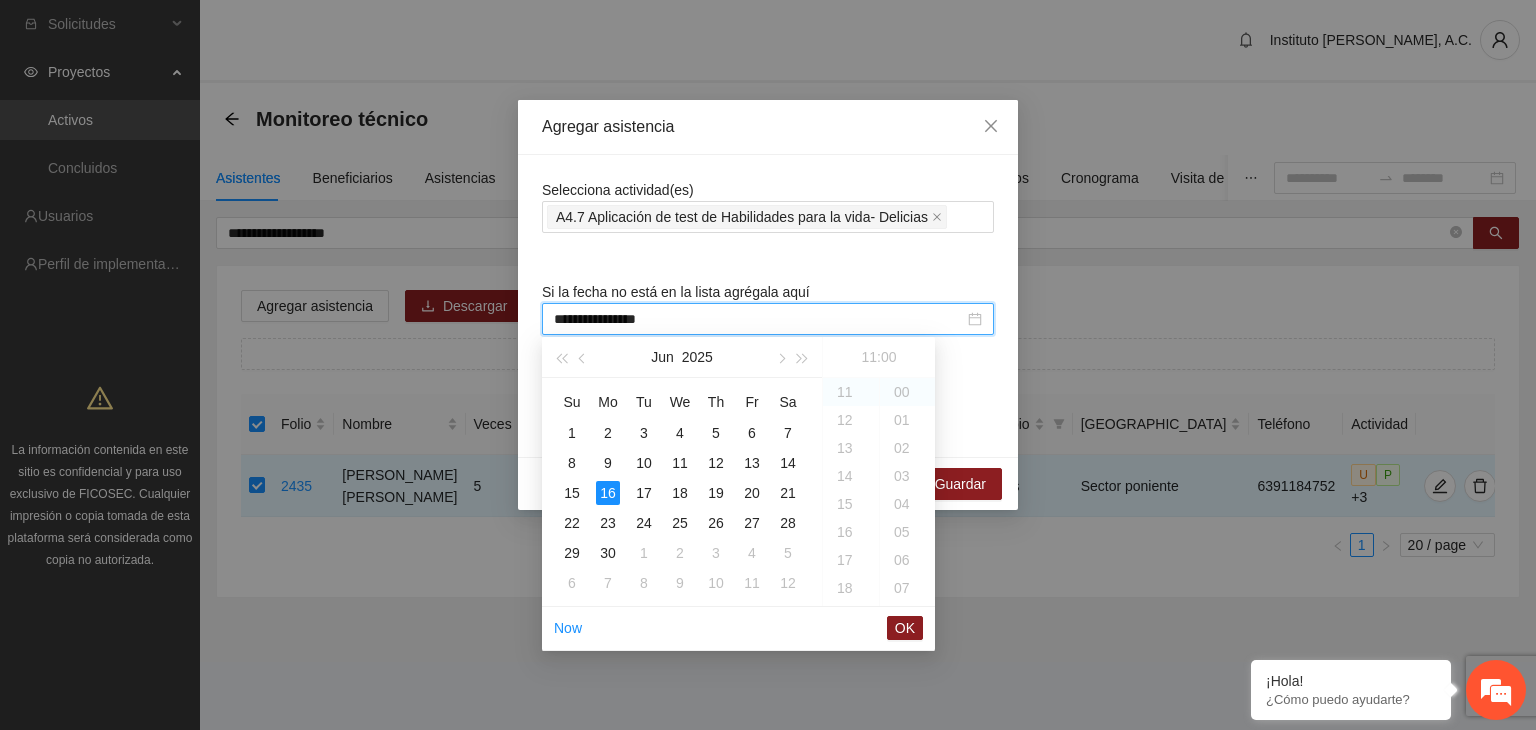 click on "**********" at bounding box center (759, 319) 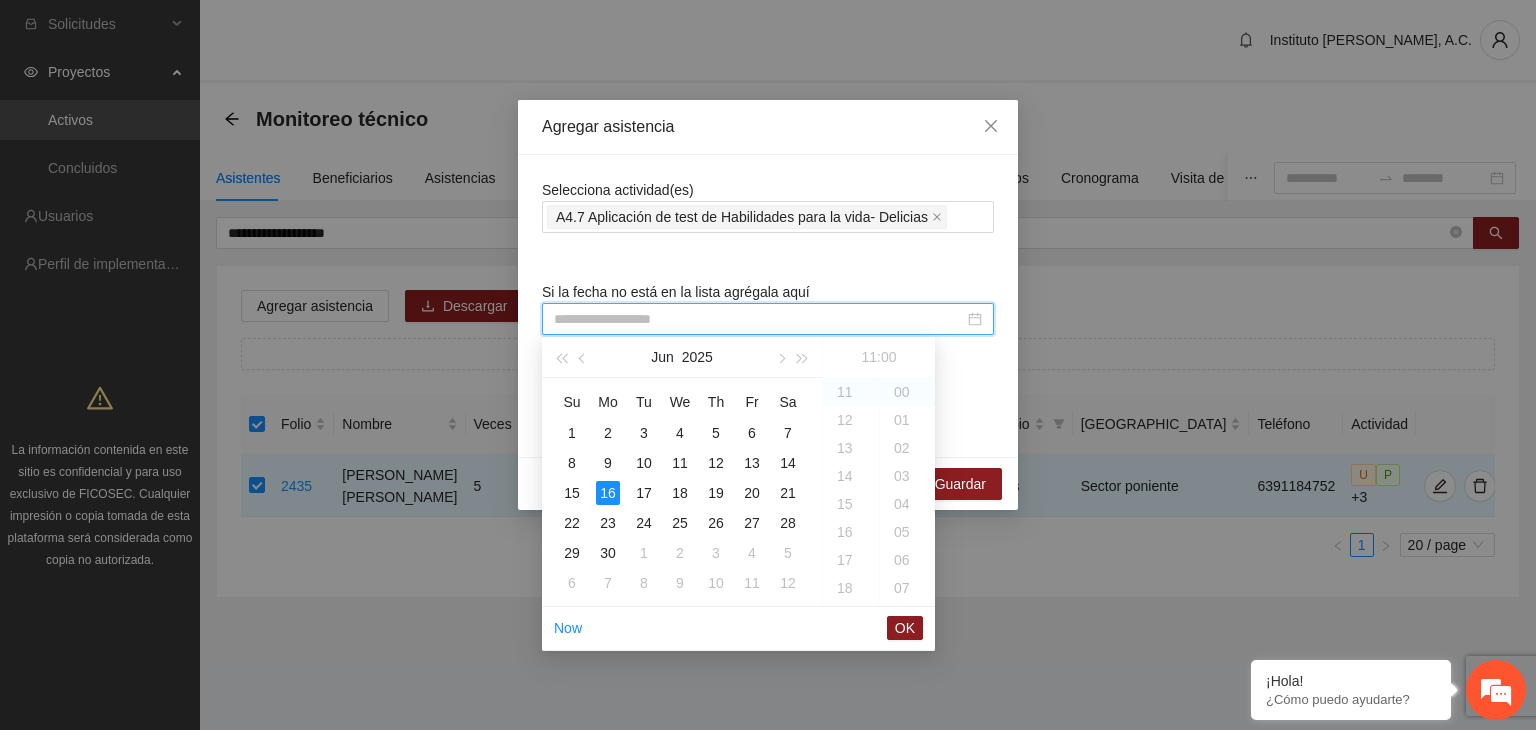 paste on "**********" 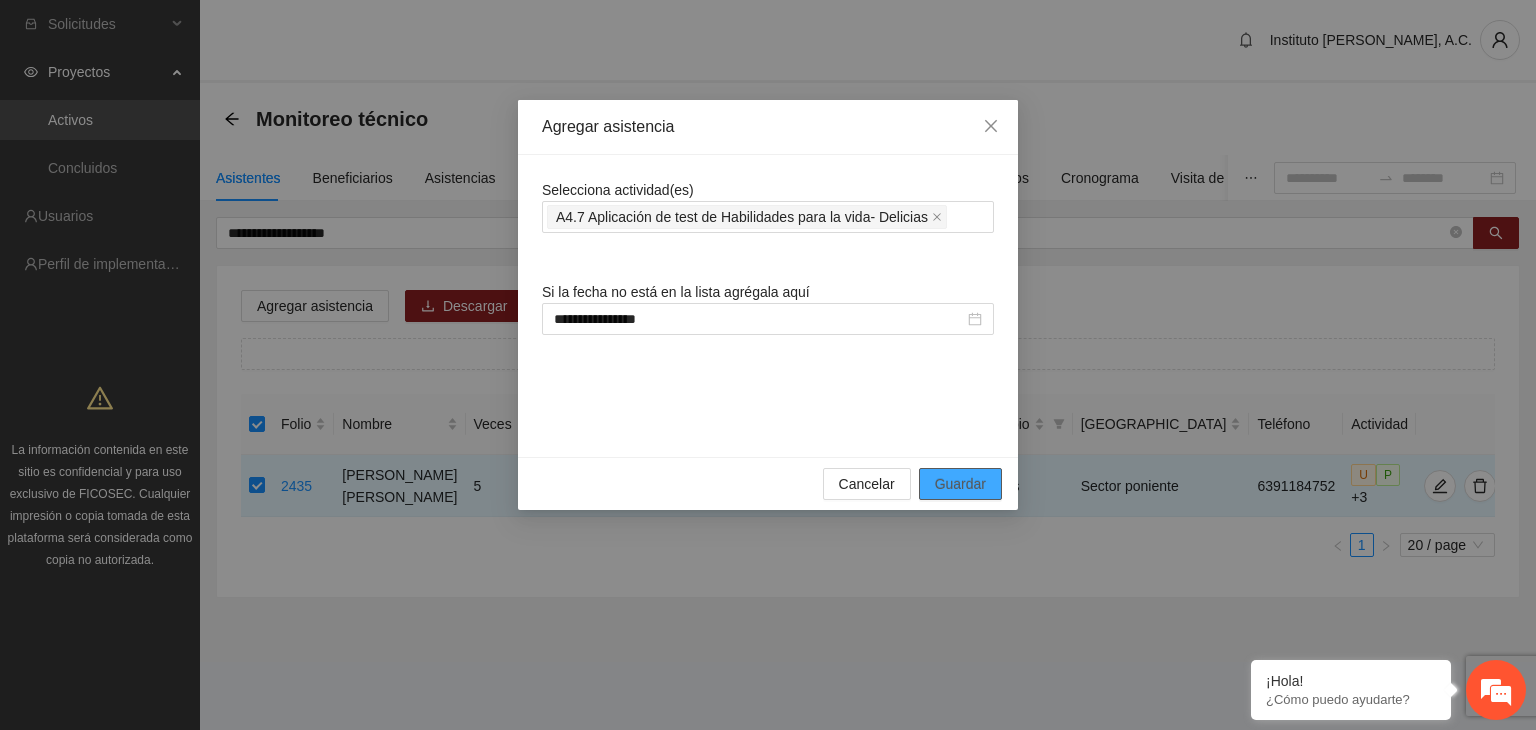 click on "Guardar" at bounding box center [960, 484] 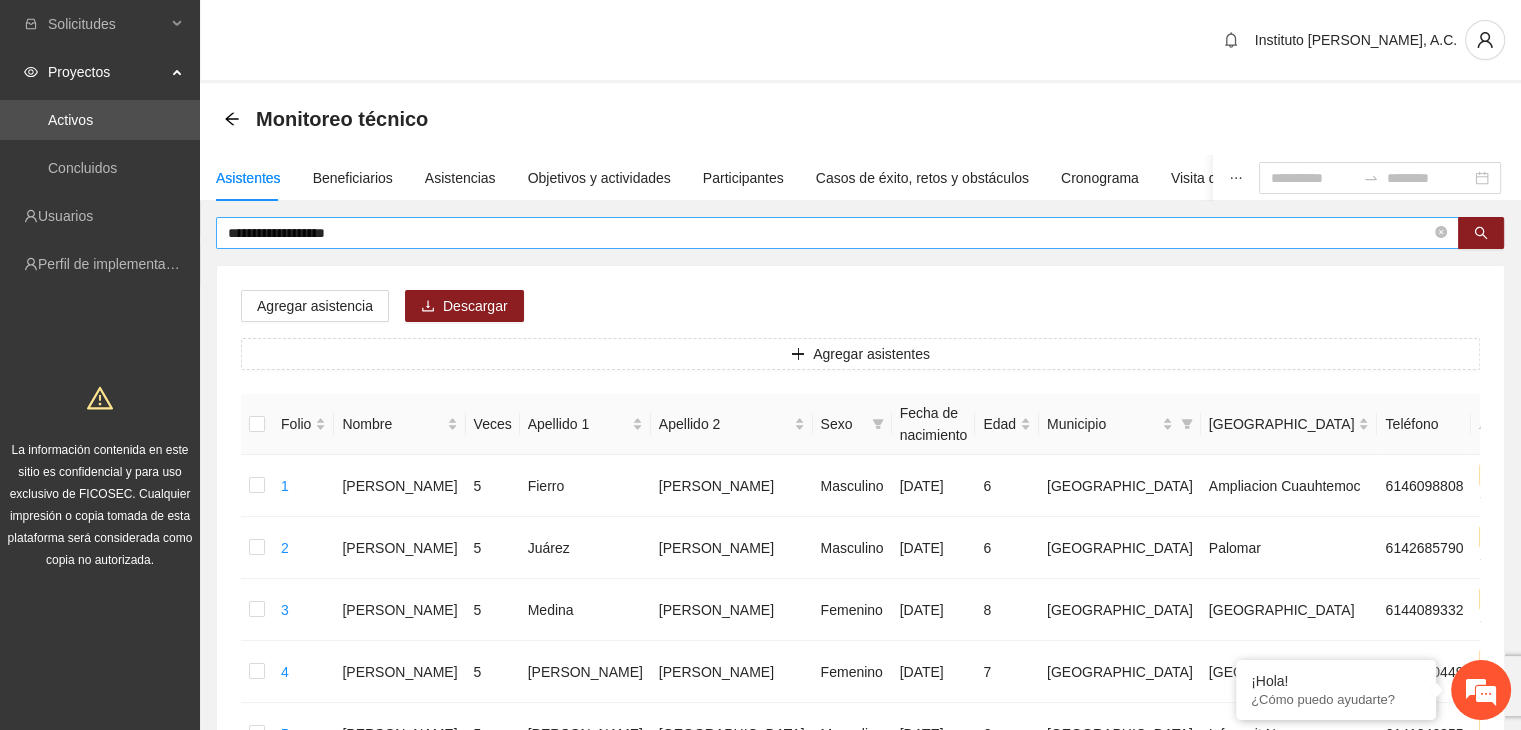 click on "**********" at bounding box center [829, 233] 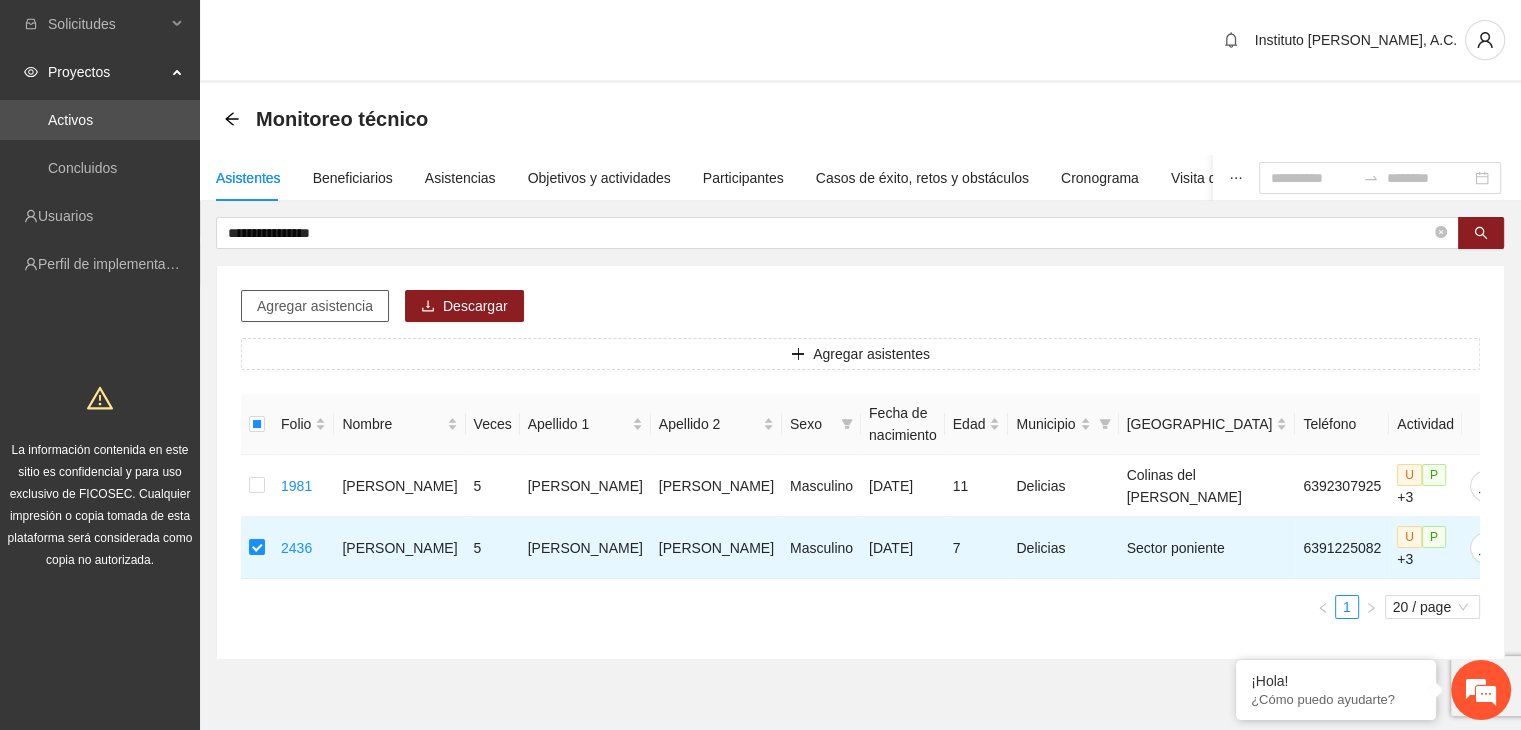 click on "Agregar asistencia" at bounding box center [315, 306] 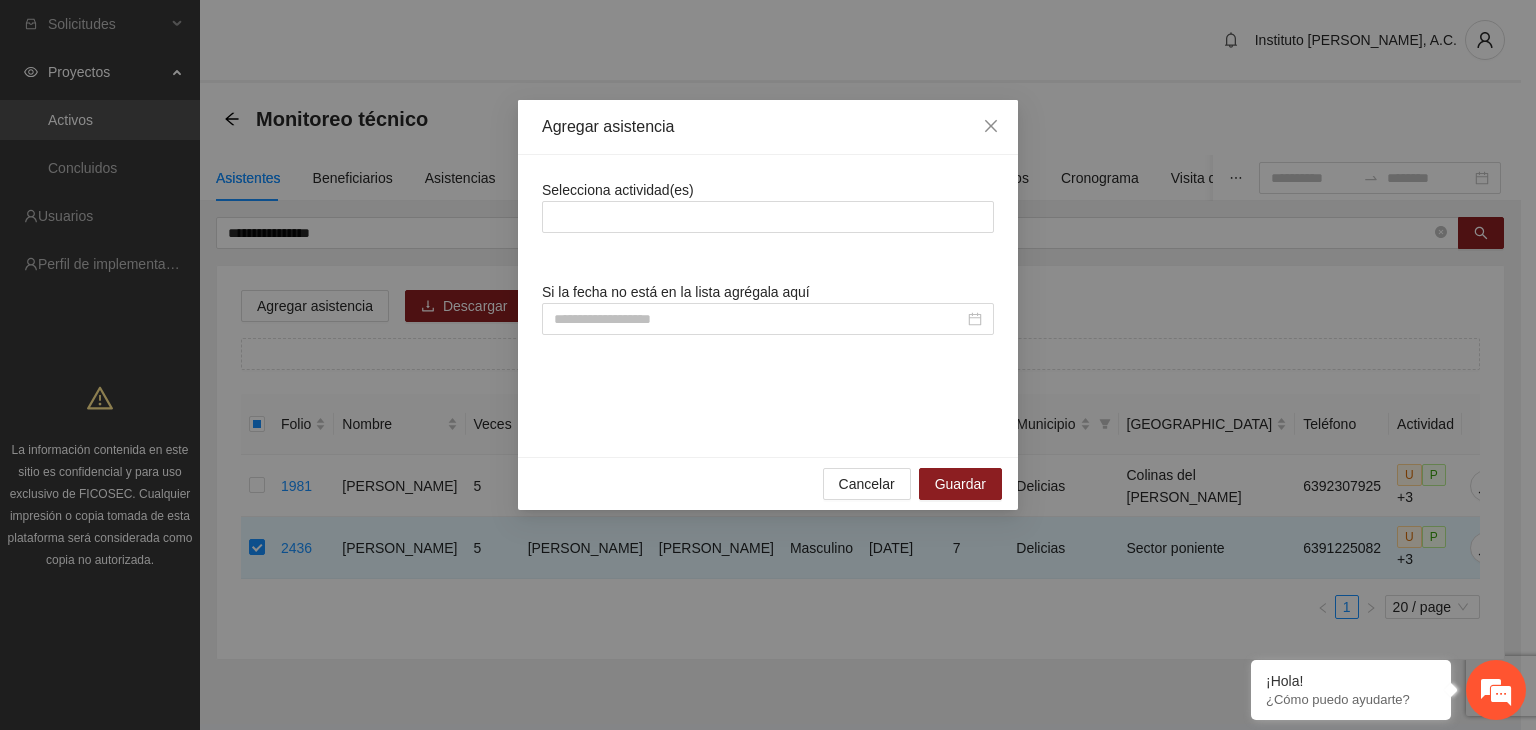 click on "Selecciona actividad(es)" at bounding box center [768, 206] 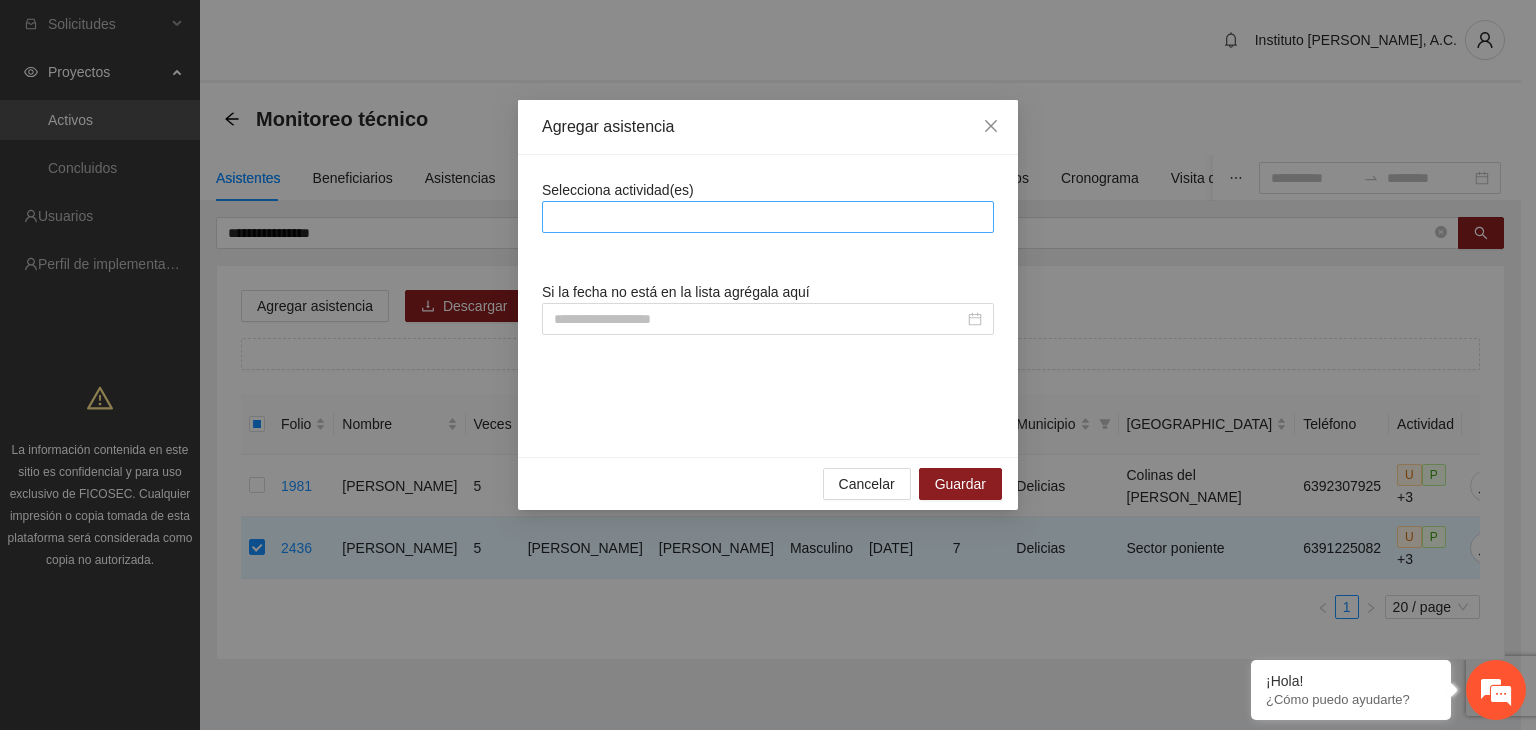 click at bounding box center (768, 217) 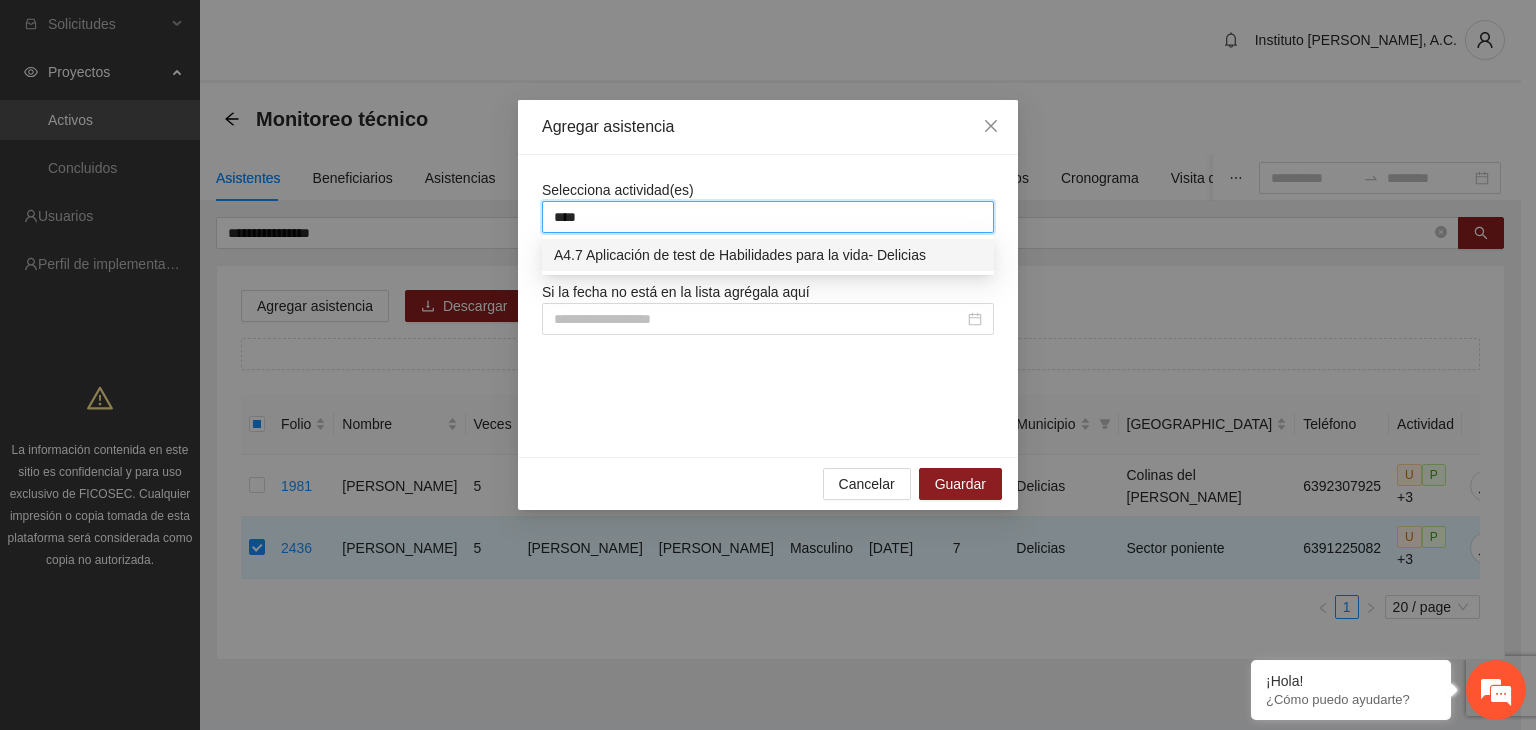 click on "A4.7 Aplicación de test de Habilidades para la vida- Delicias" at bounding box center [768, 255] 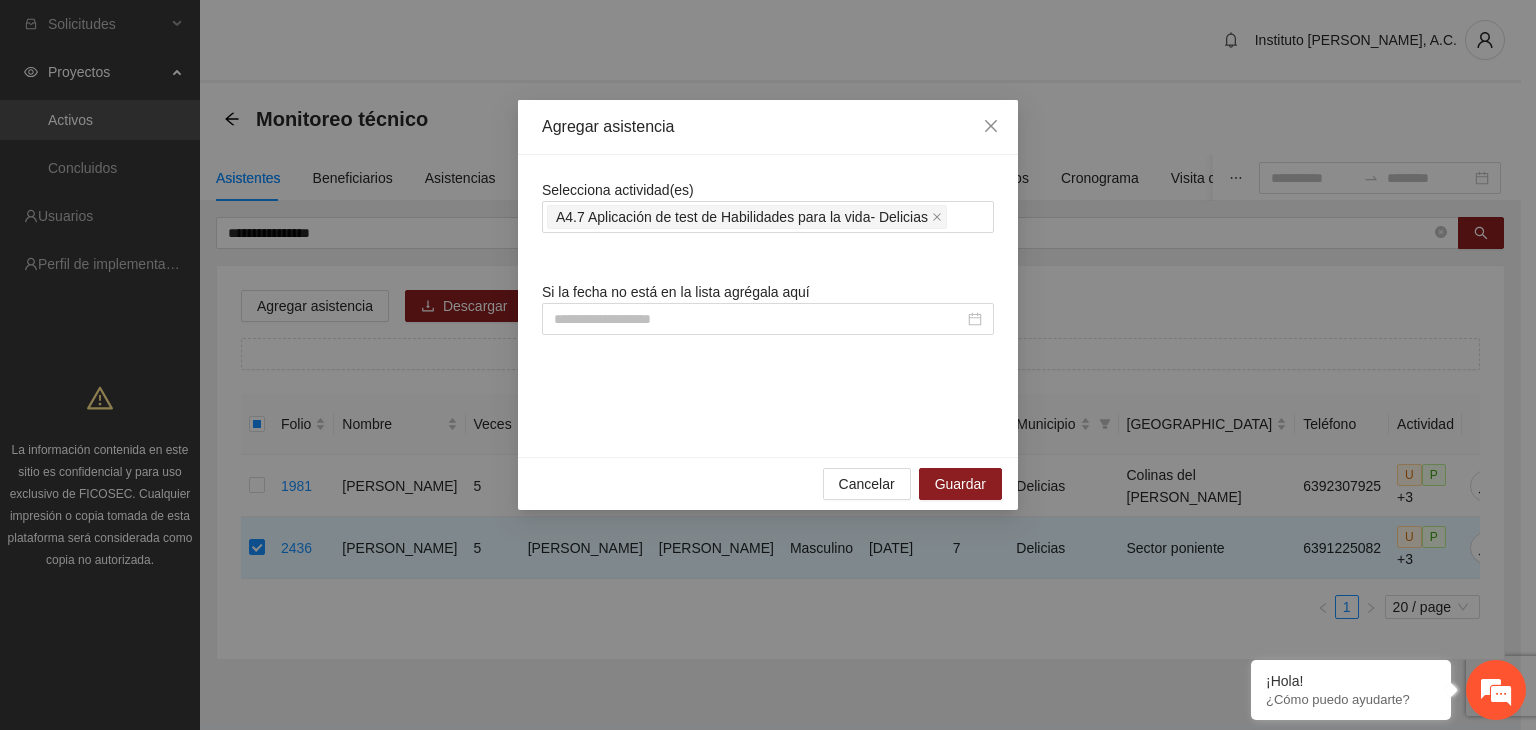 click on "Agregar asistencia" at bounding box center (768, 127) 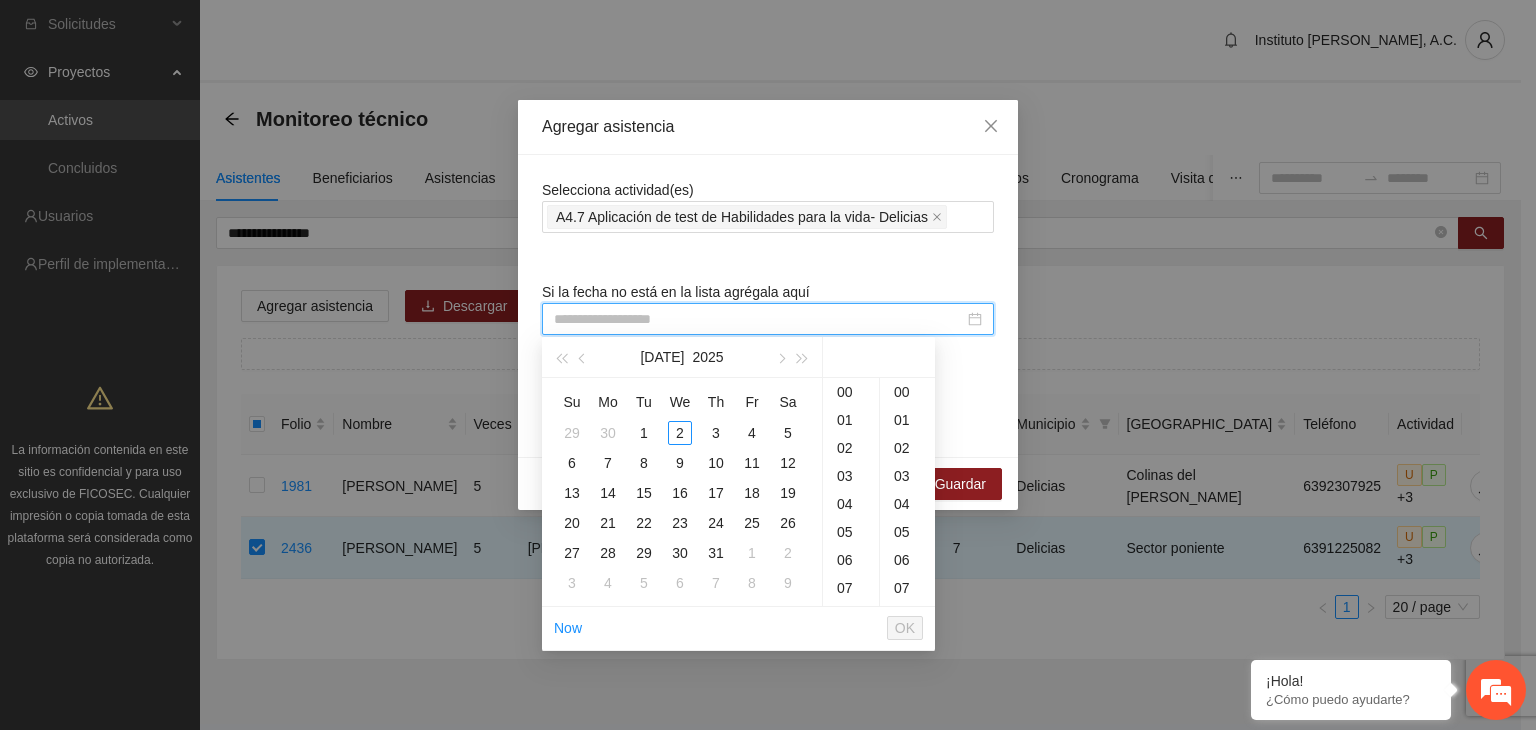 click at bounding box center [759, 319] 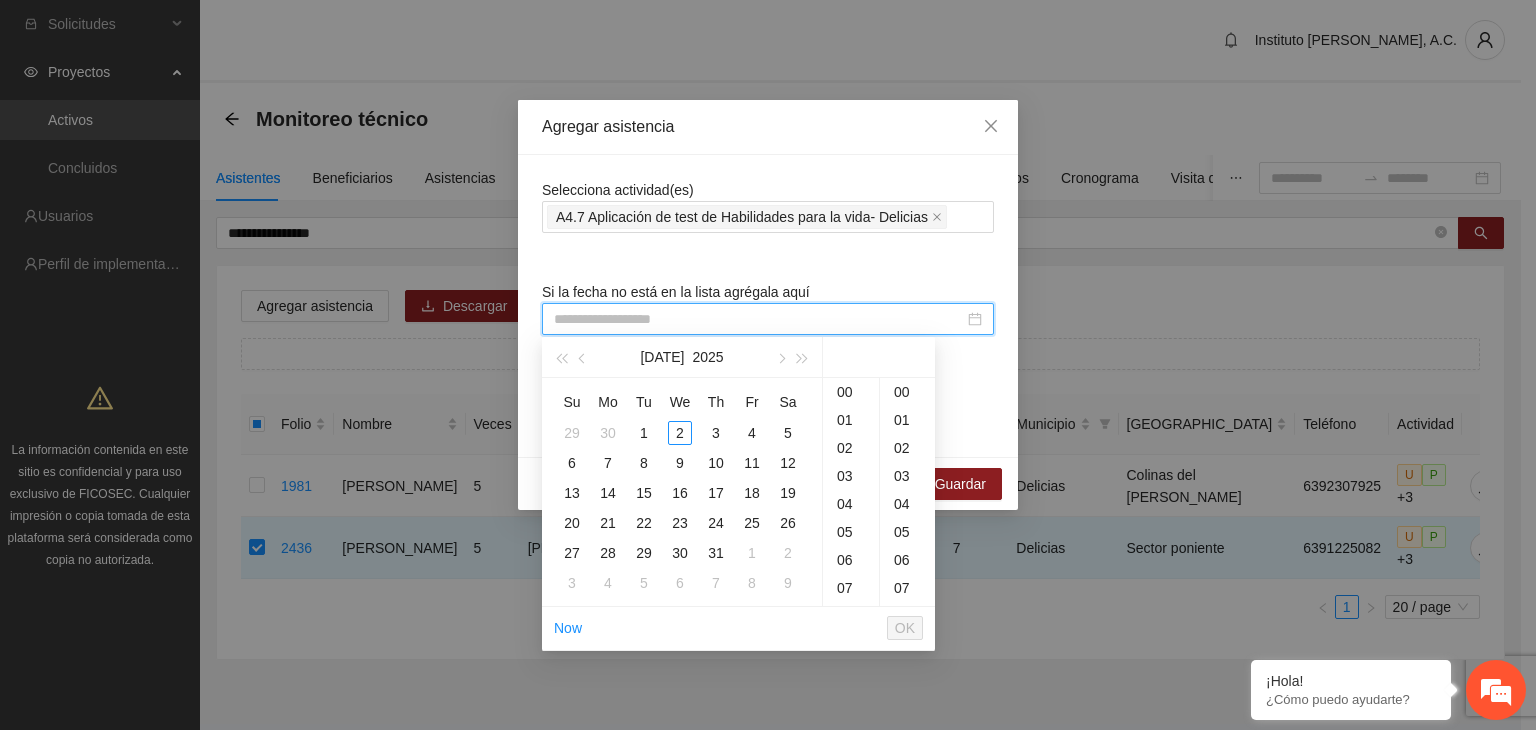 paste on "**********" 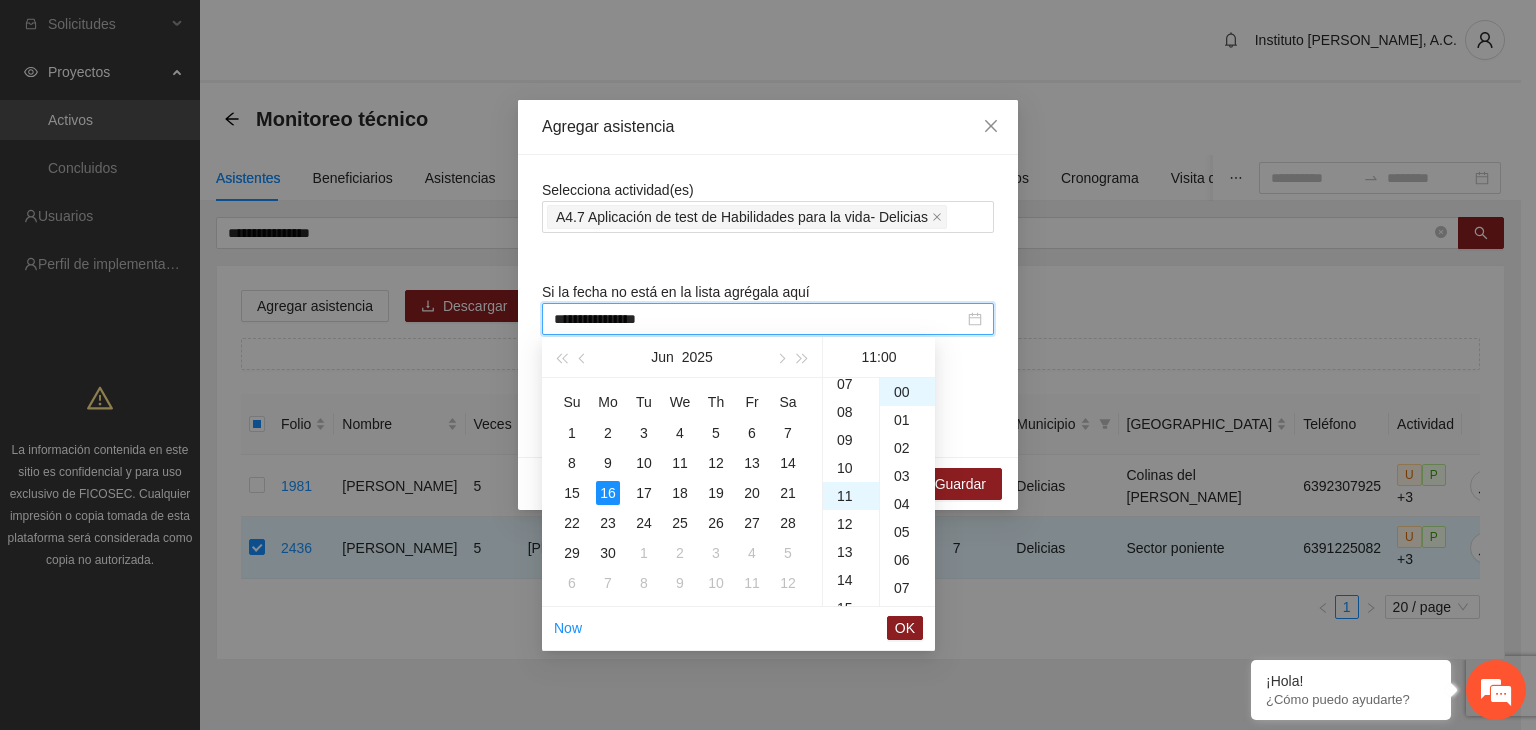 scroll, scrollTop: 308, scrollLeft: 0, axis: vertical 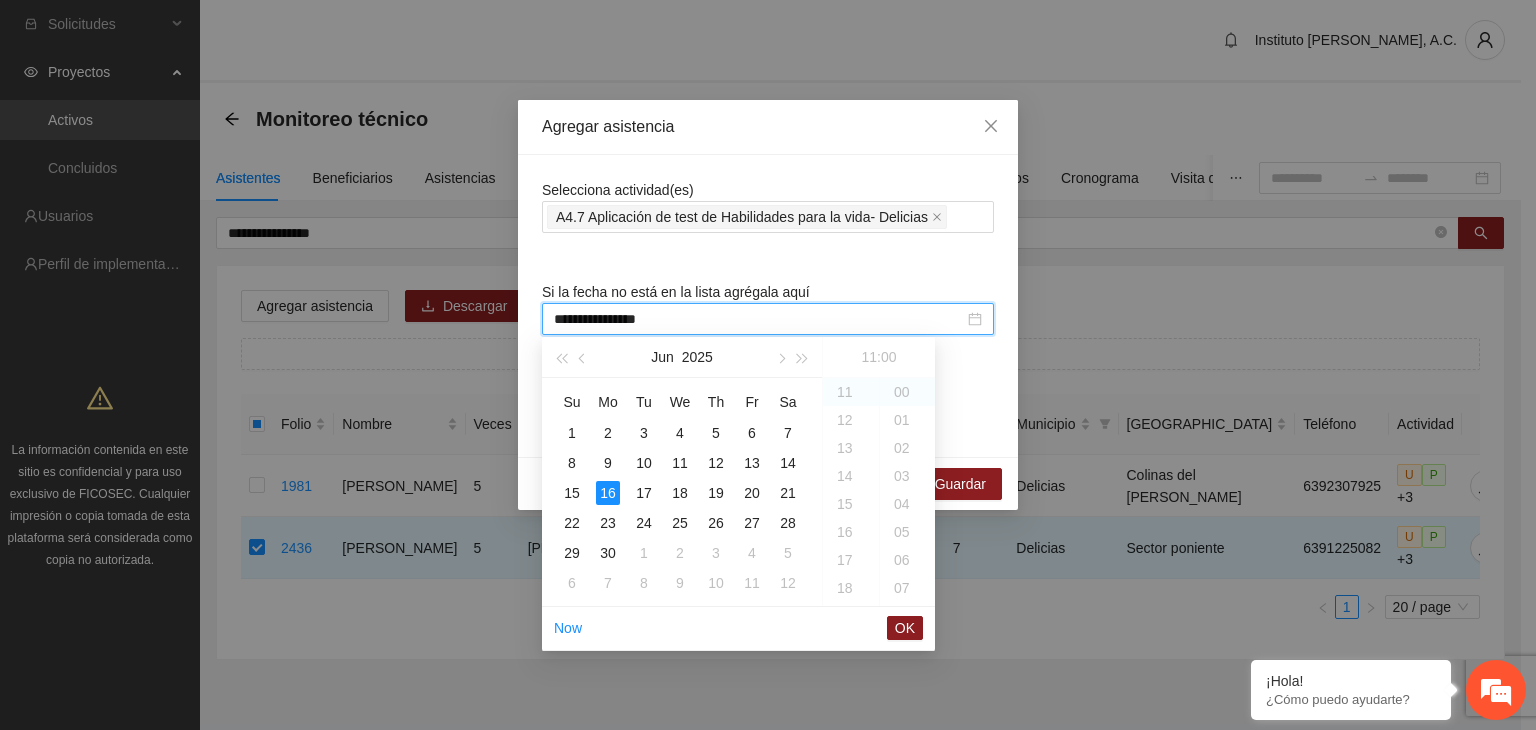 click on "**********" at bounding box center (759, 319) 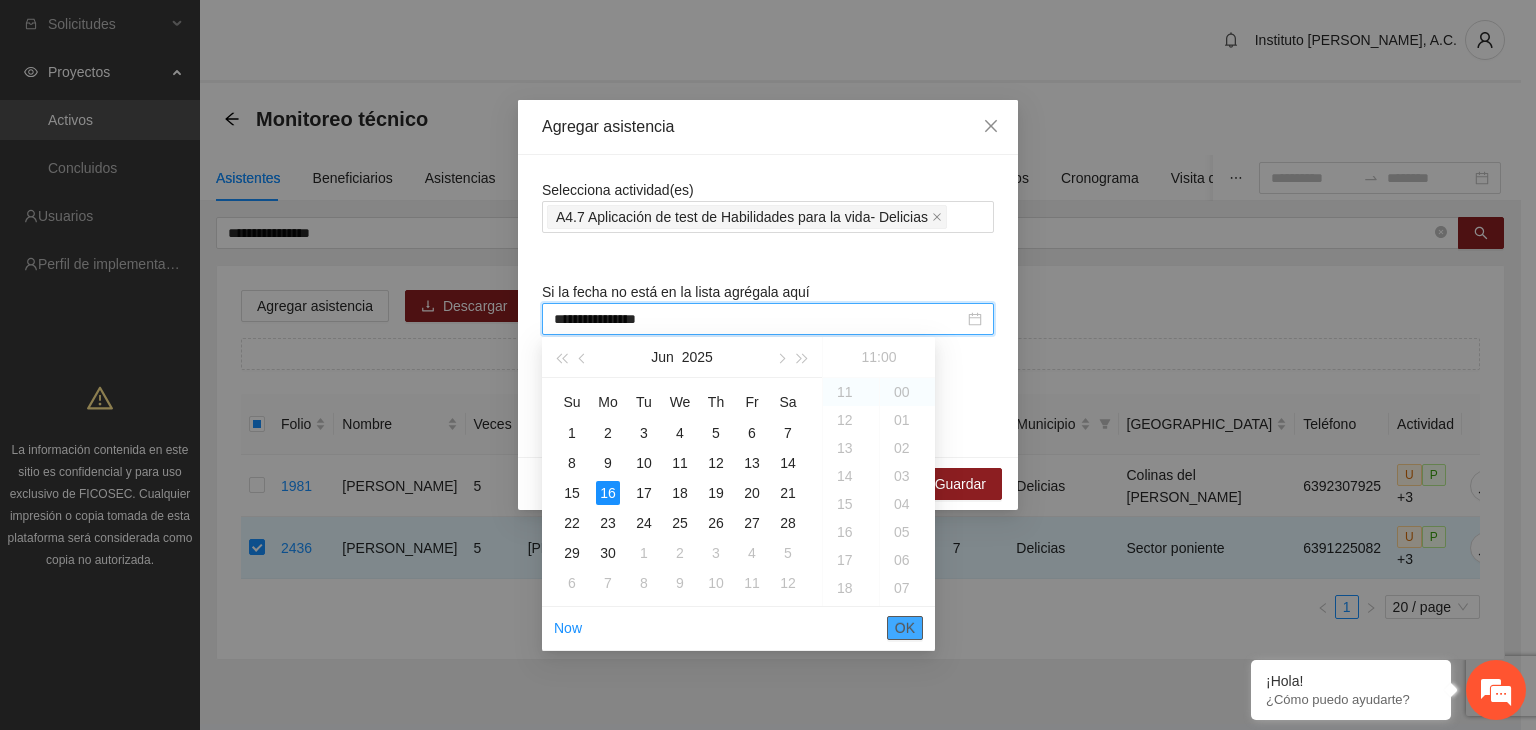 click on "OK" at bounding box center (905, 628) 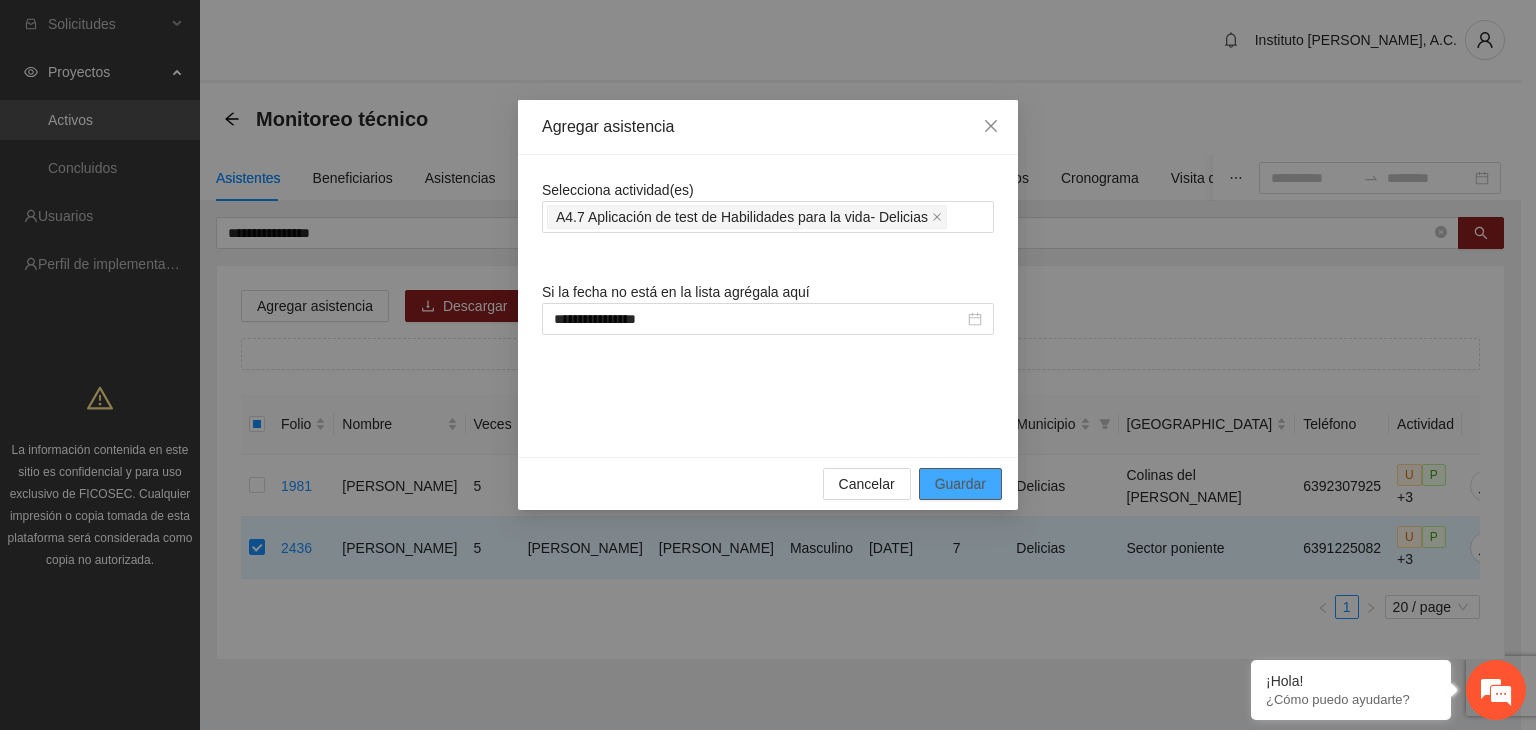 click on "Guardar" at bounding box center [960, 484] 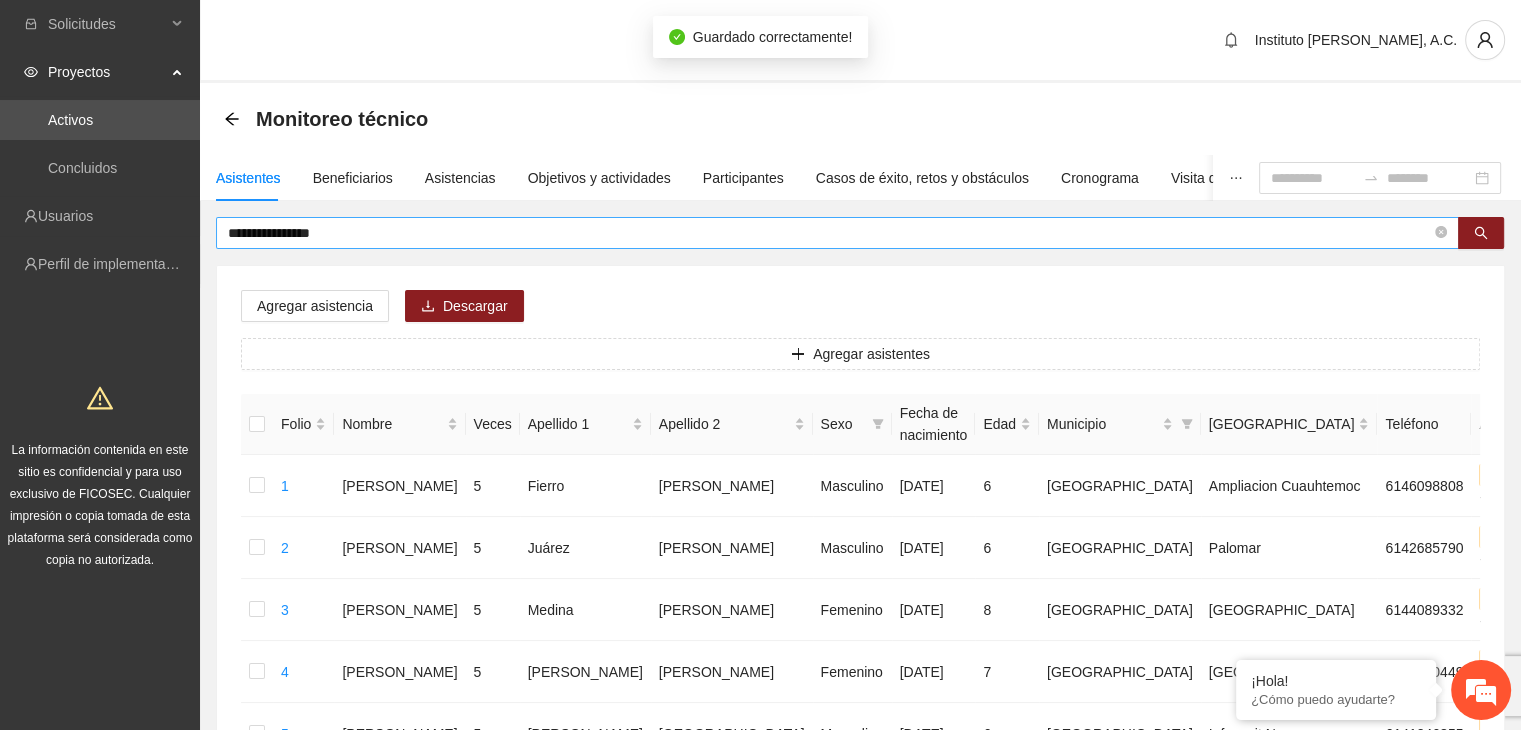click on "**********" at bounding box center [829, 233] 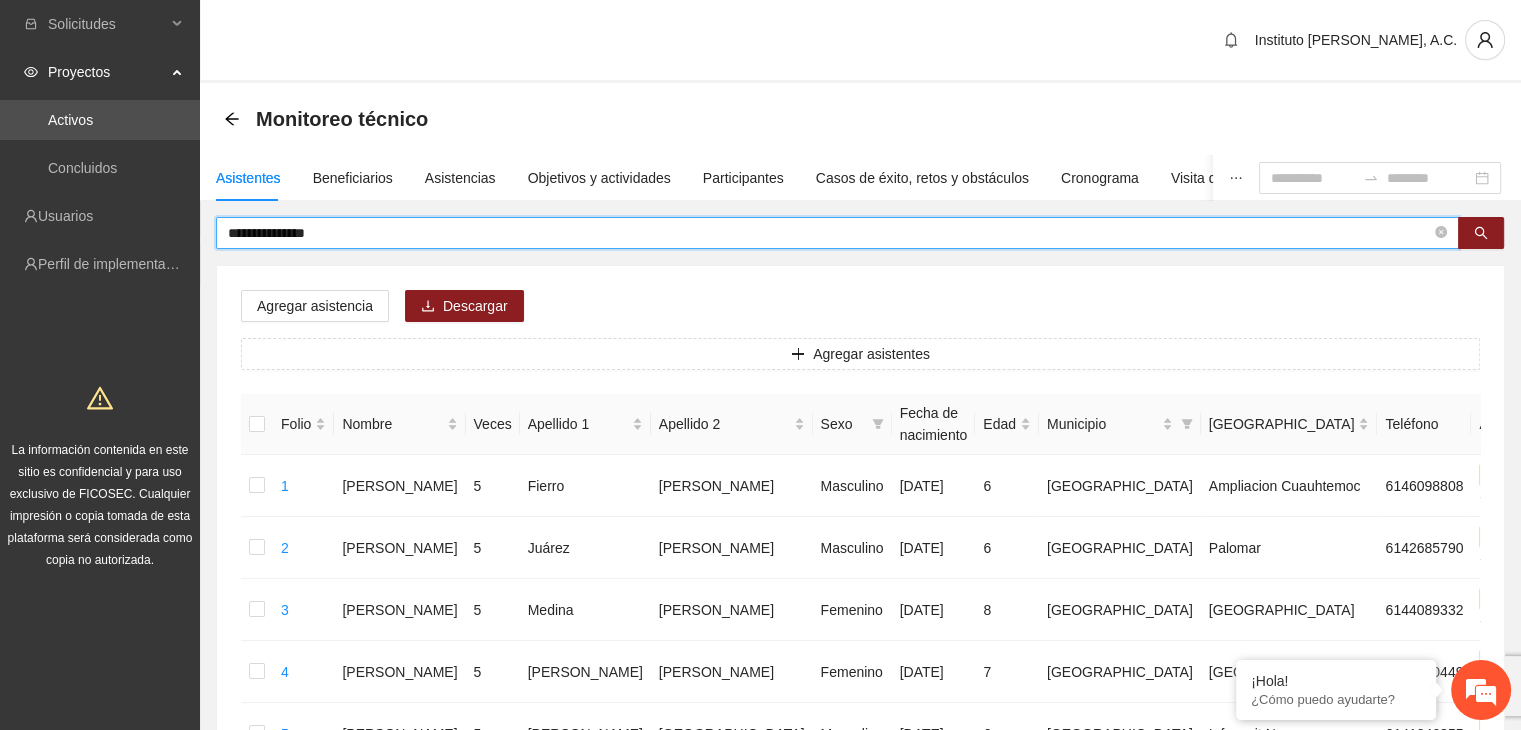 click on "**********" at bounding box center (829, 233) 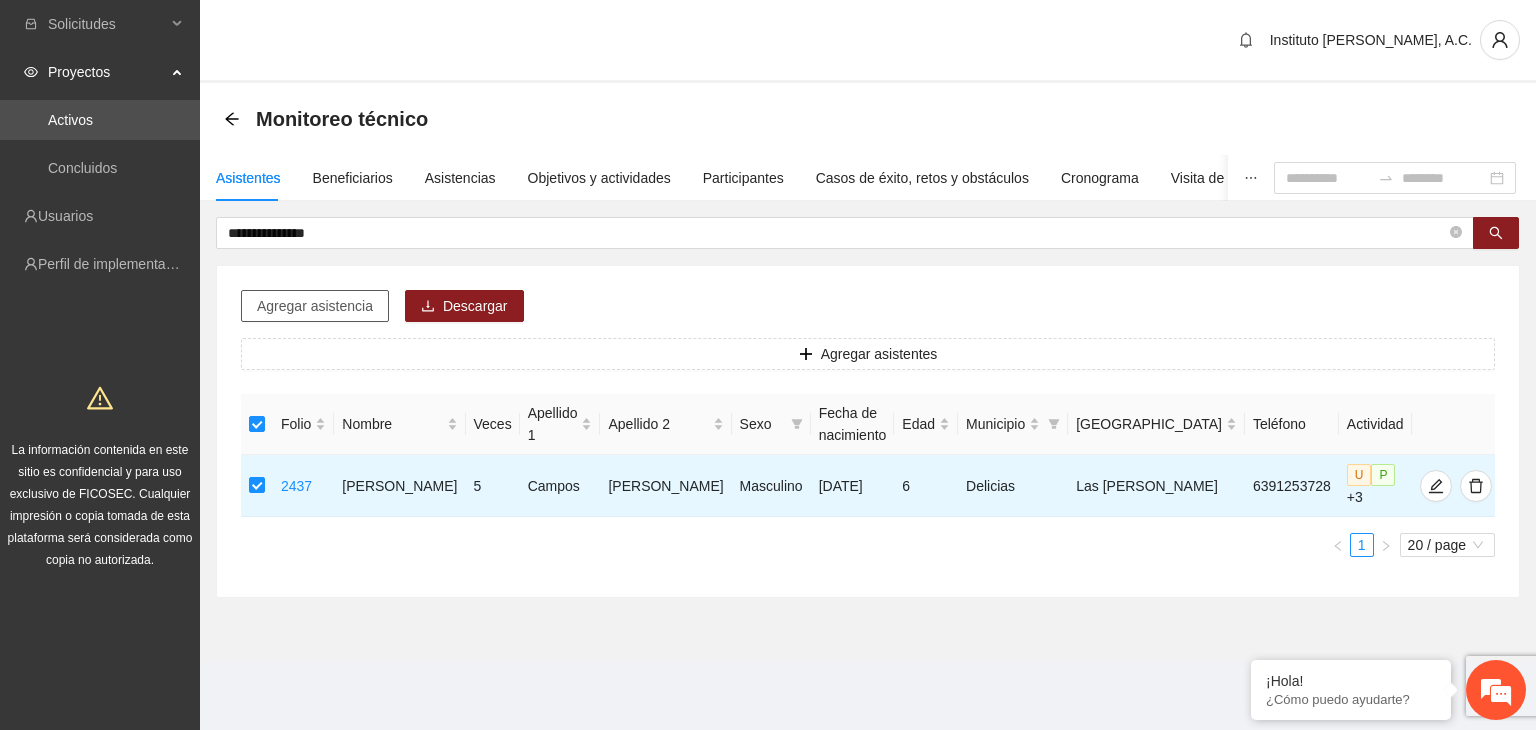 click on "Agregar asistencia" at bounding box center [315, 306] 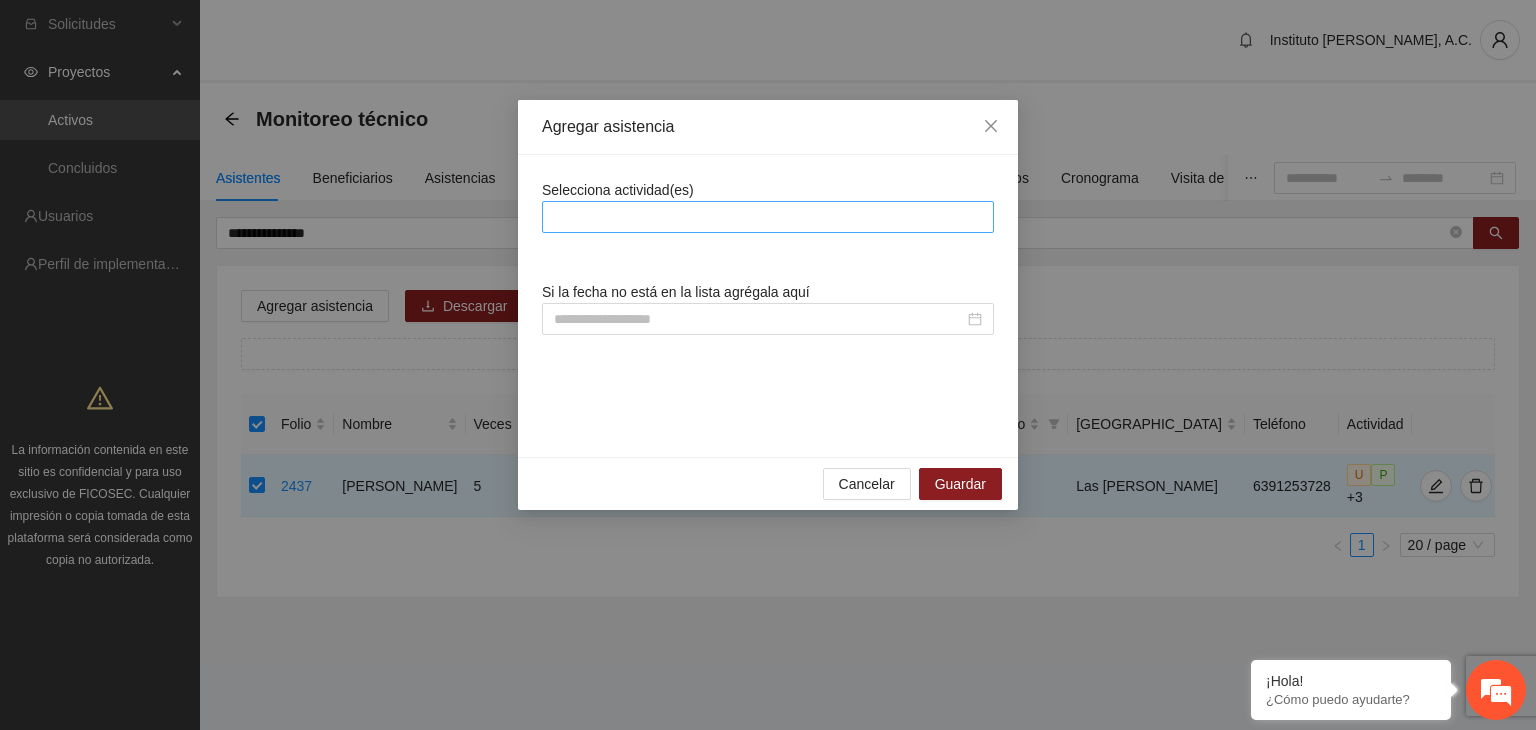 click at bounding box center [768, 217] 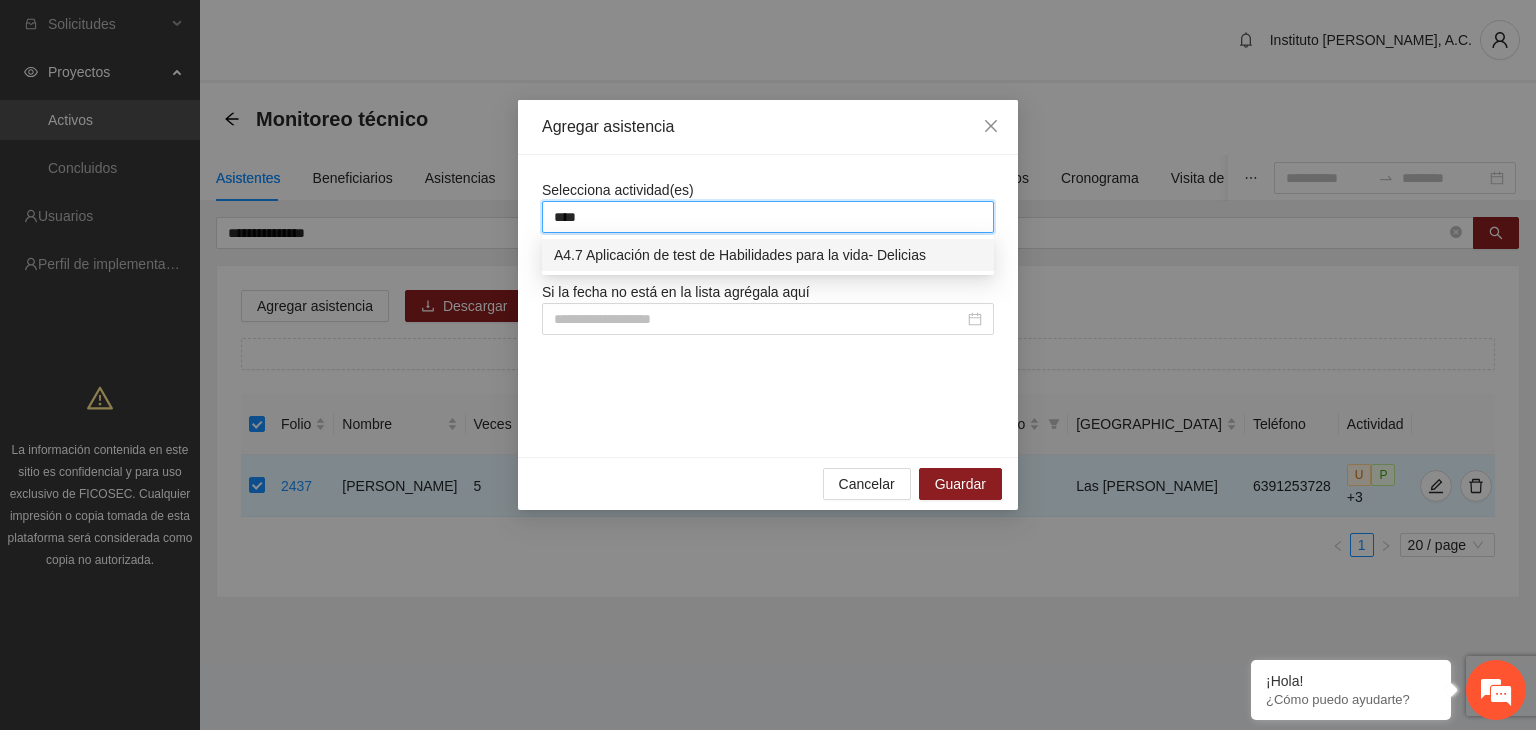 click on "A4.7 Aplicación de test de Habilidades para la vida- Delicias" at bounding box center (768, 255) 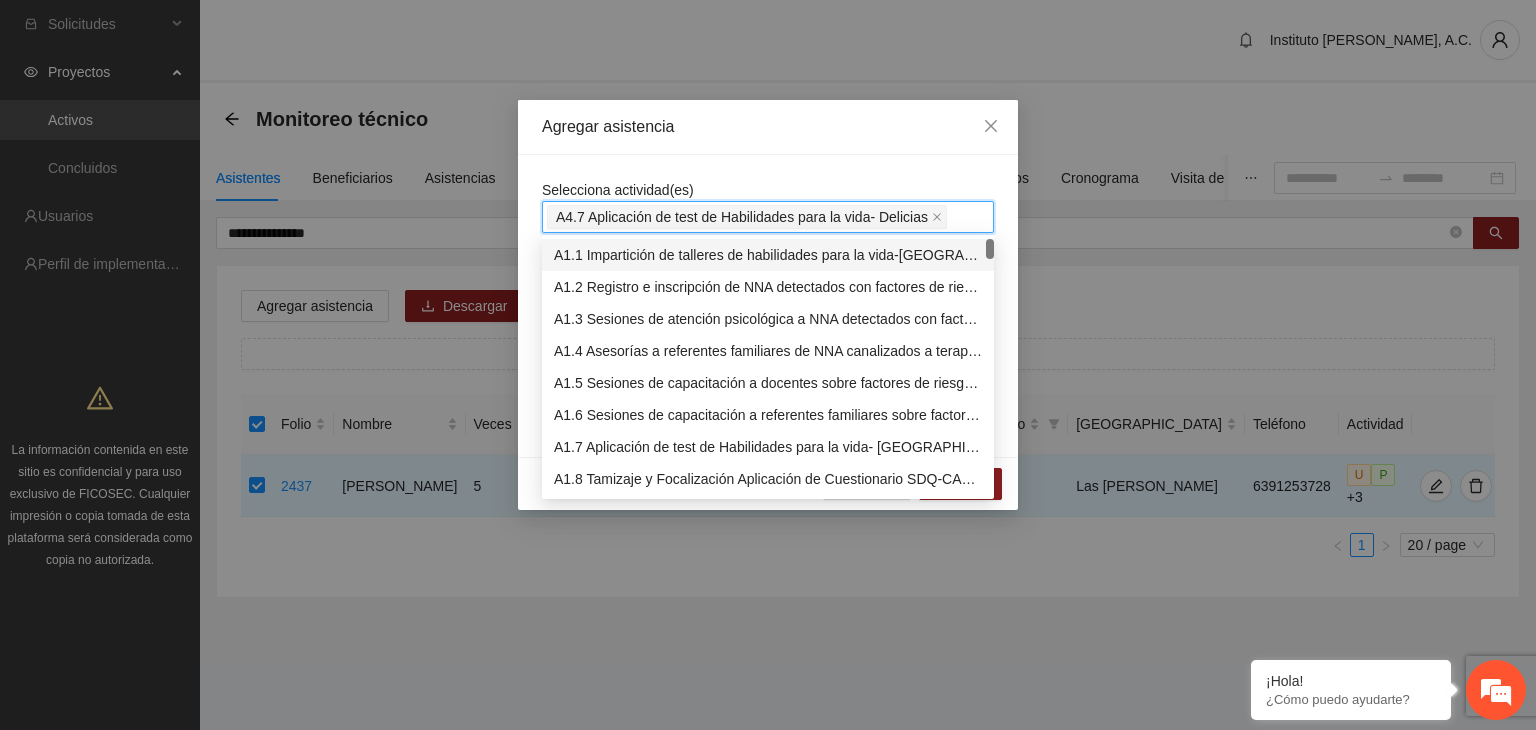 click on "Selecciona actividad(es) A4.7 Aplicación de test de Habilidades para la vida- Delicias   Si la fecha no está en la lista agrégala aquí" at bounding box center (768, 306) 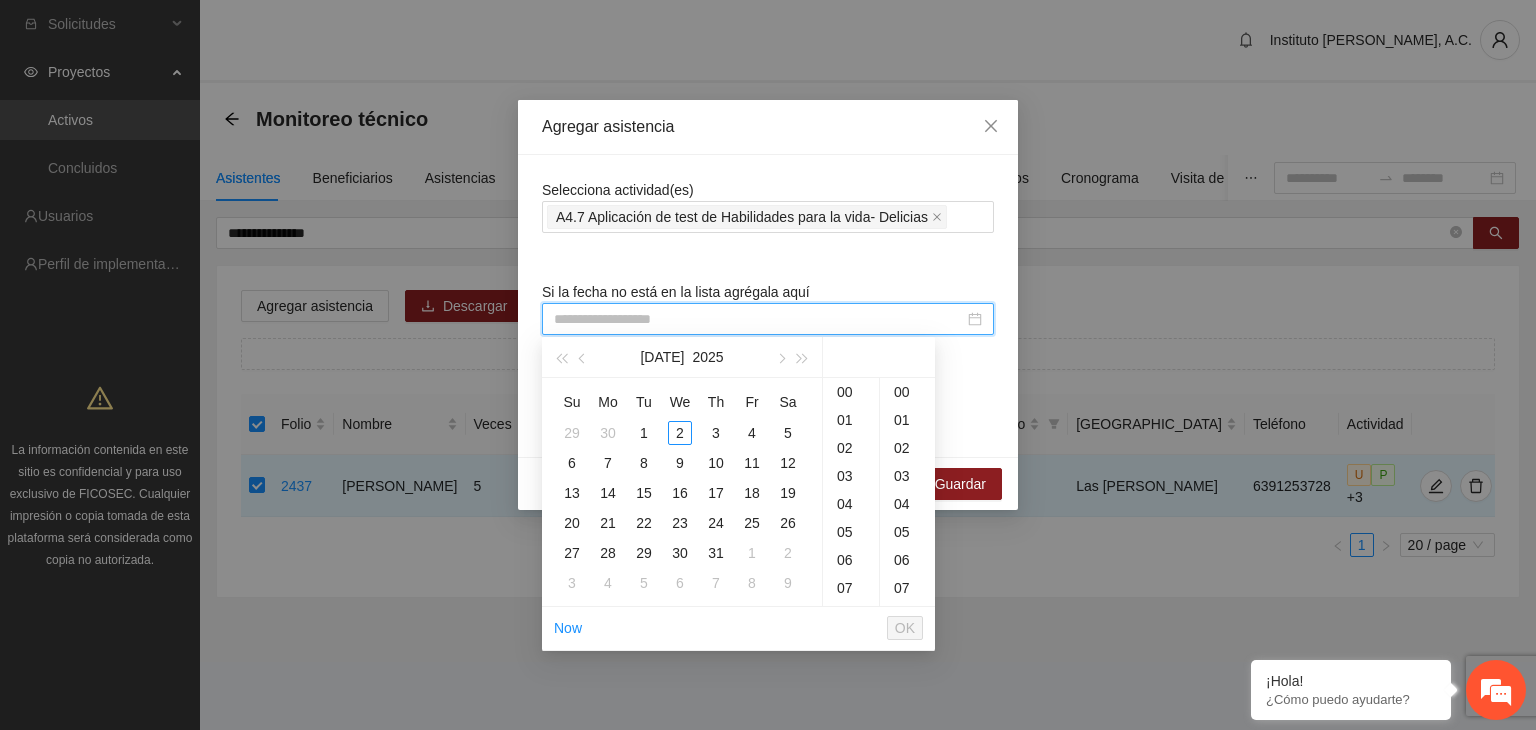 click at bounding box center [759, 319] 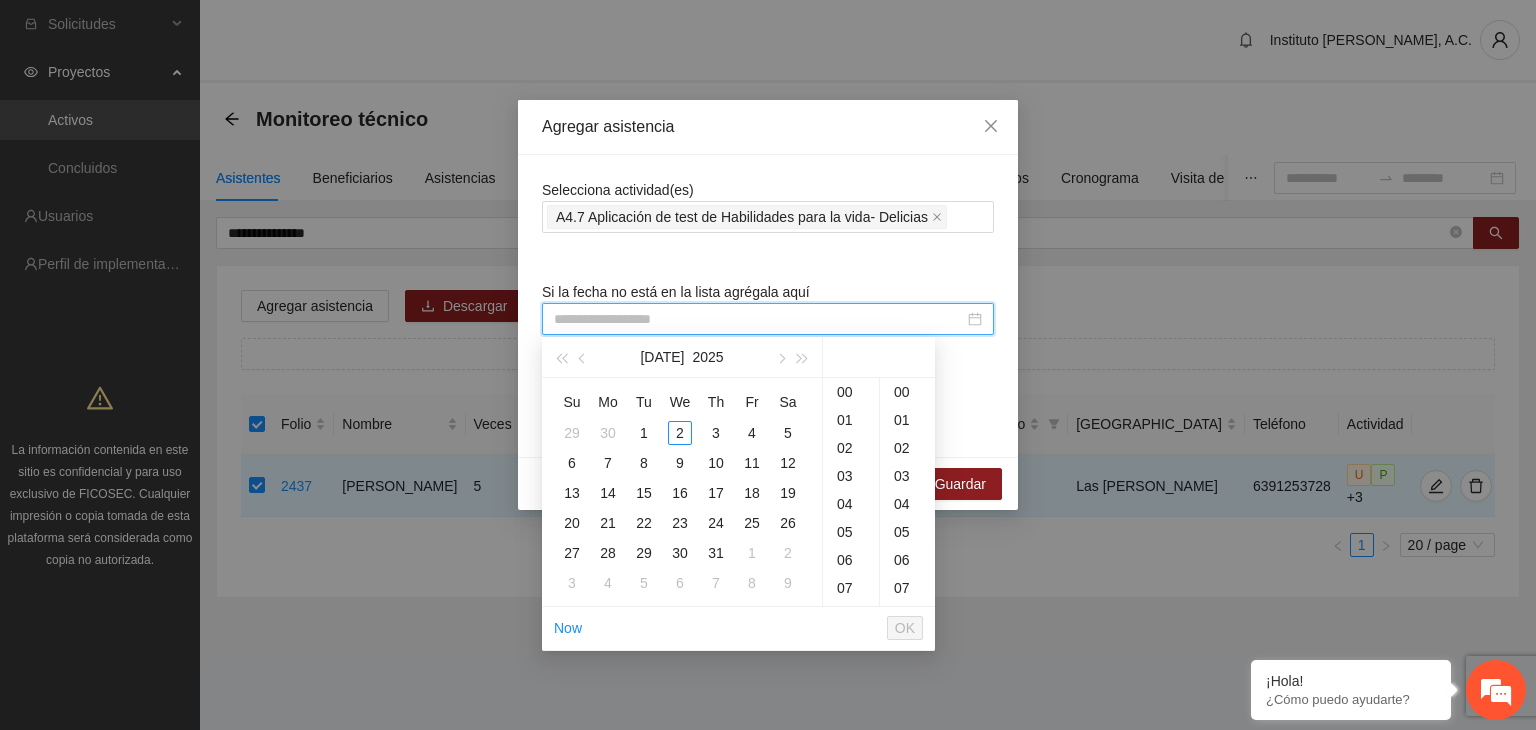 paste on "**********" 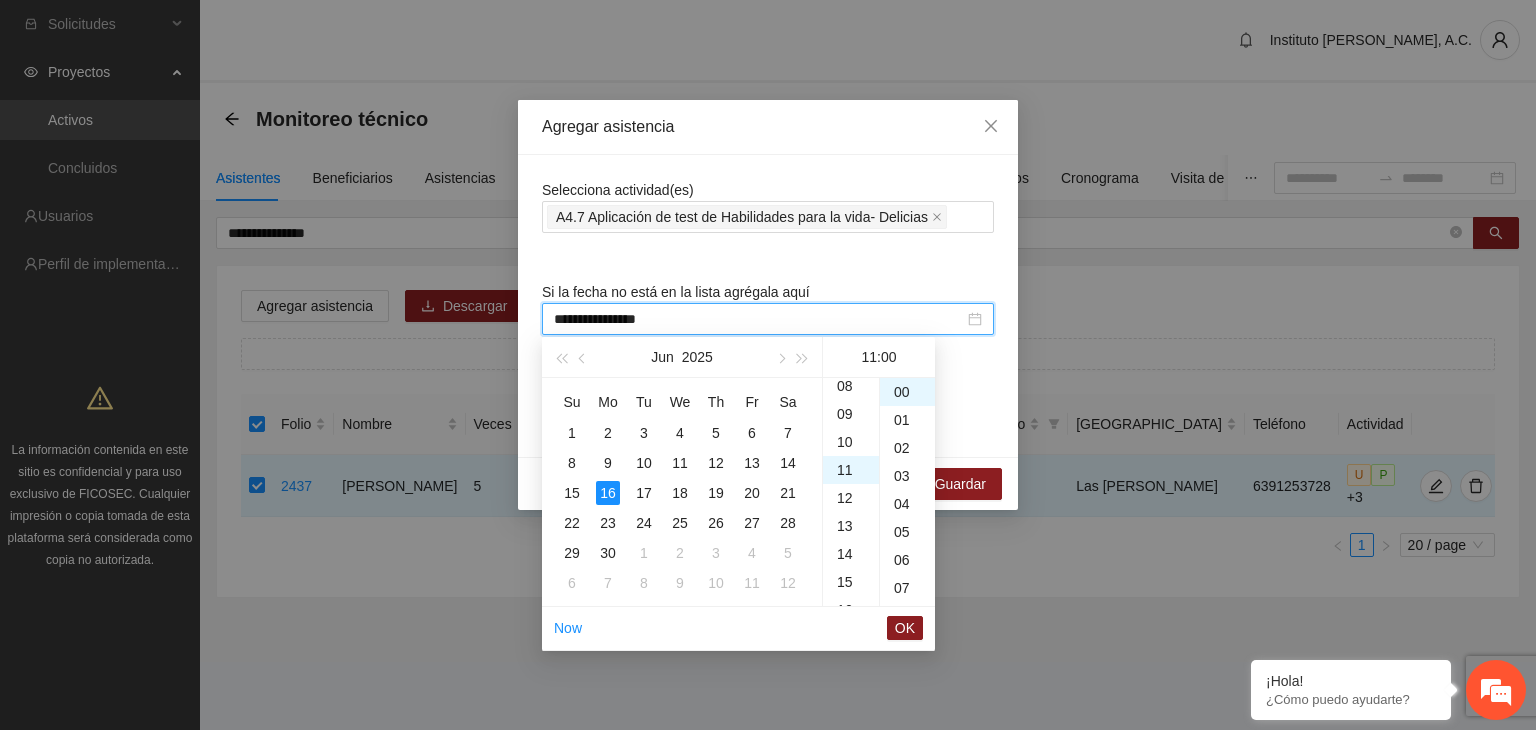scroll, scrollTop: 308, scrollLeft: 0, axis: vertical 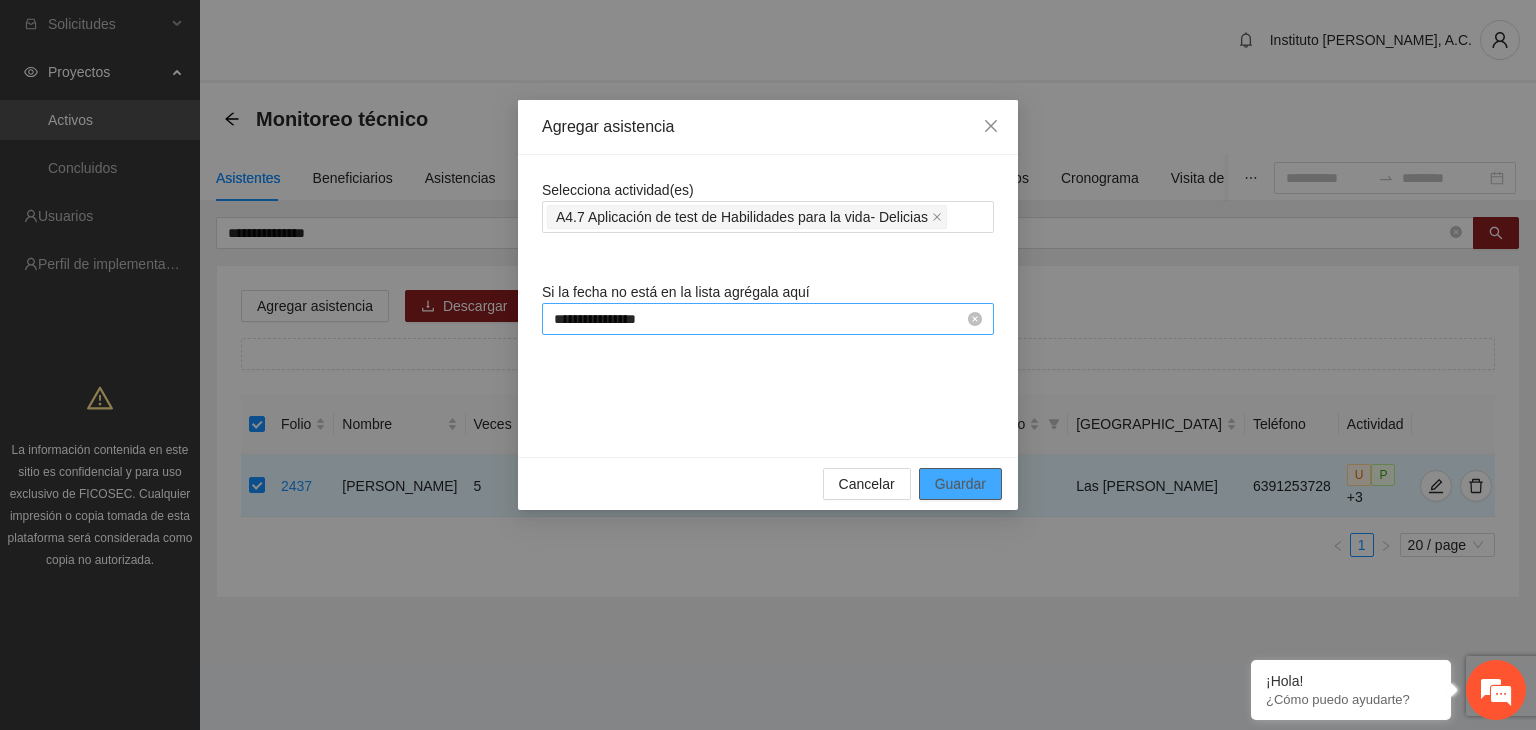 click on "Guardar" at bounding box center (960, 484) 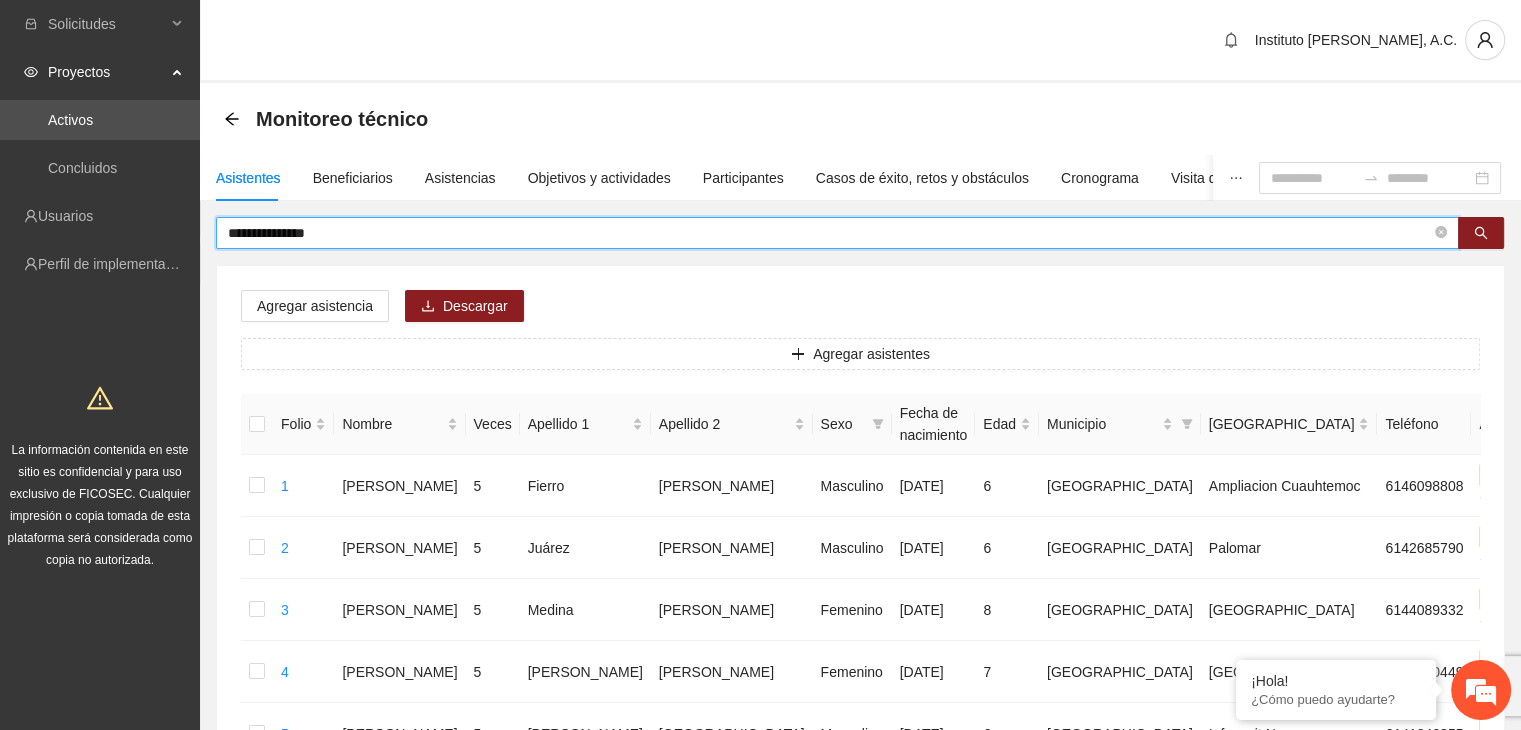 click on "**********" at bounding box center (829, 233) 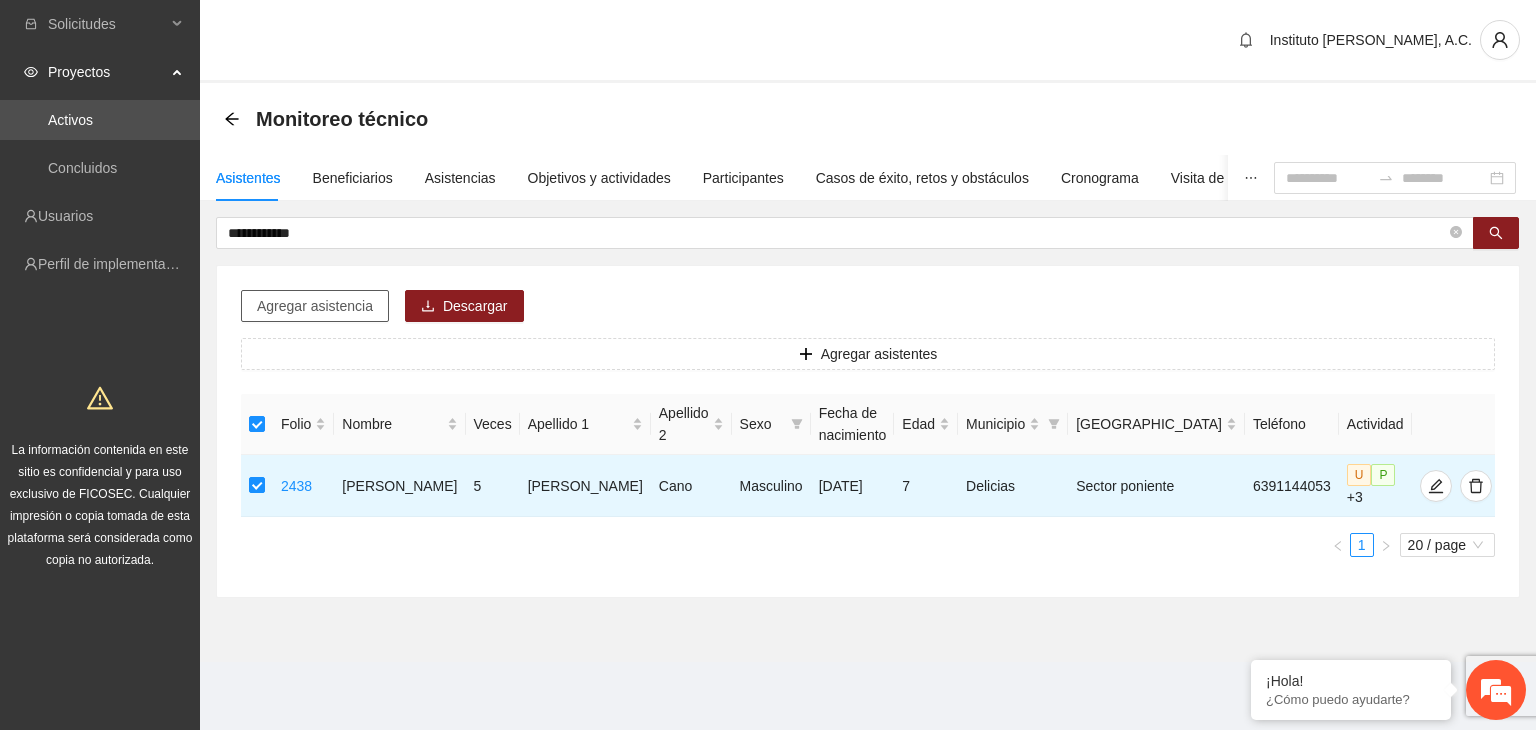 click on "Agregar asistencia" at bounding box center [315, 306] 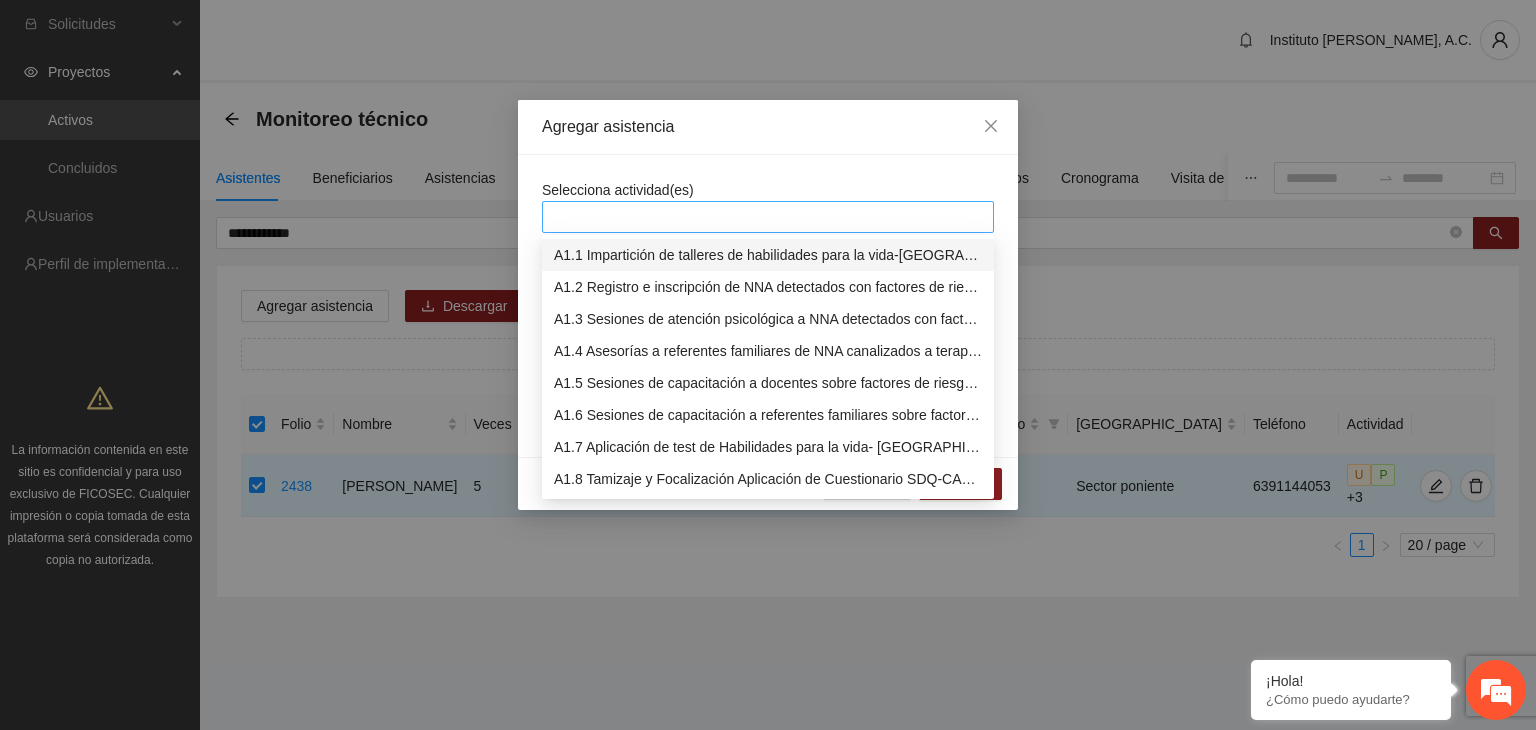click at bounding box center (768, 217) 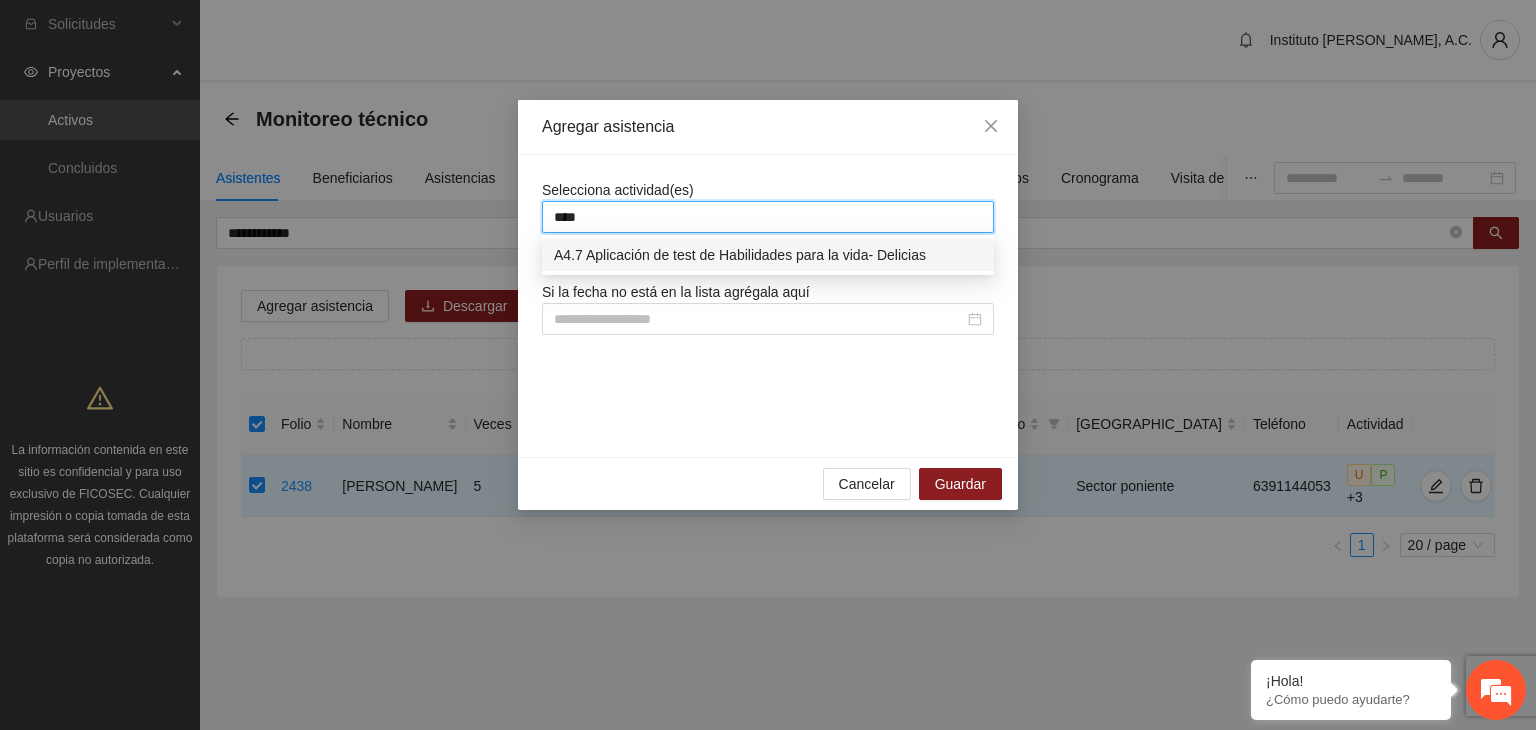 click on "A4.7 Aplicación de test de Habilidades para la vida- Delicias" at bounding box center (768, 255) 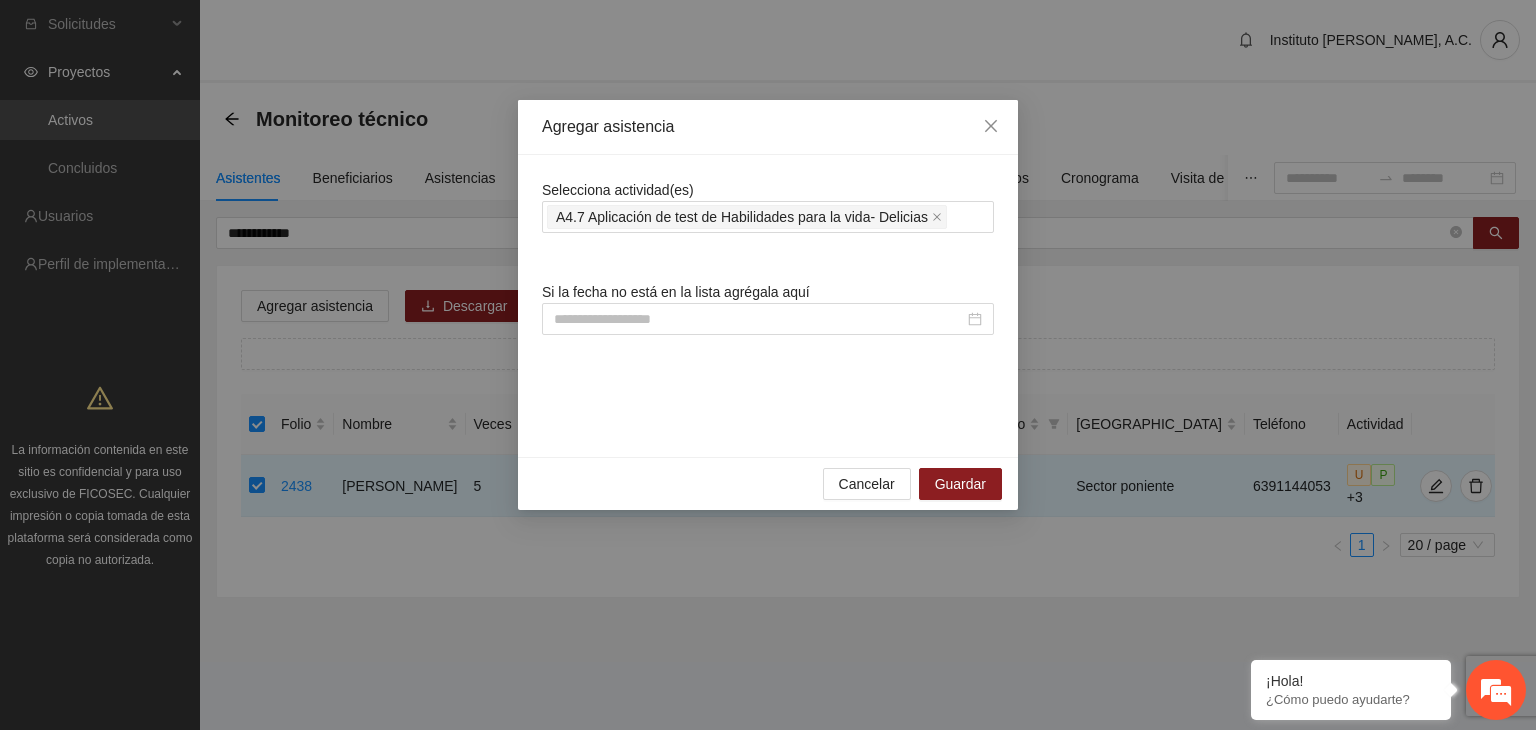 click on "Agregar asistencia" at bounding box center [768, 127] 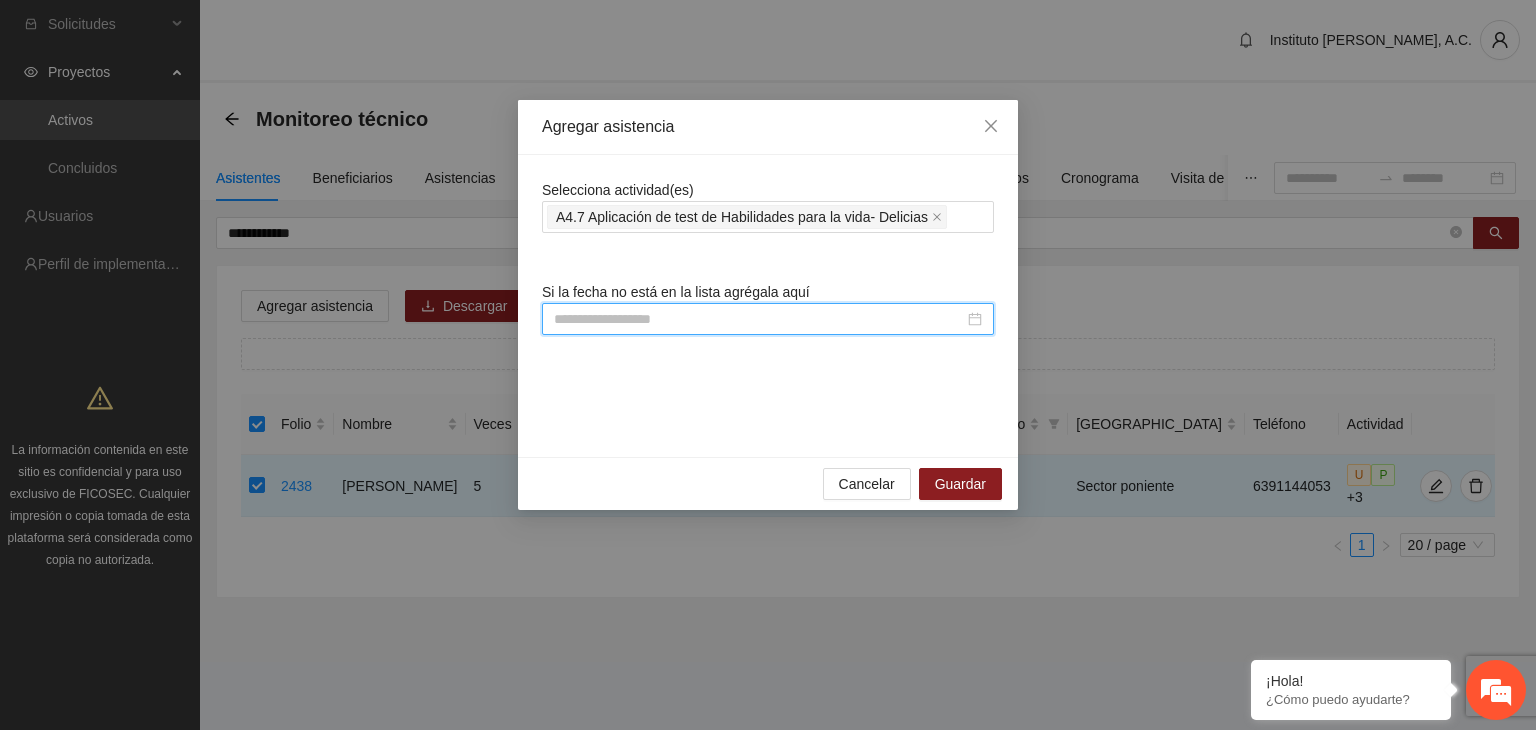click at bounding box center (759, 319) 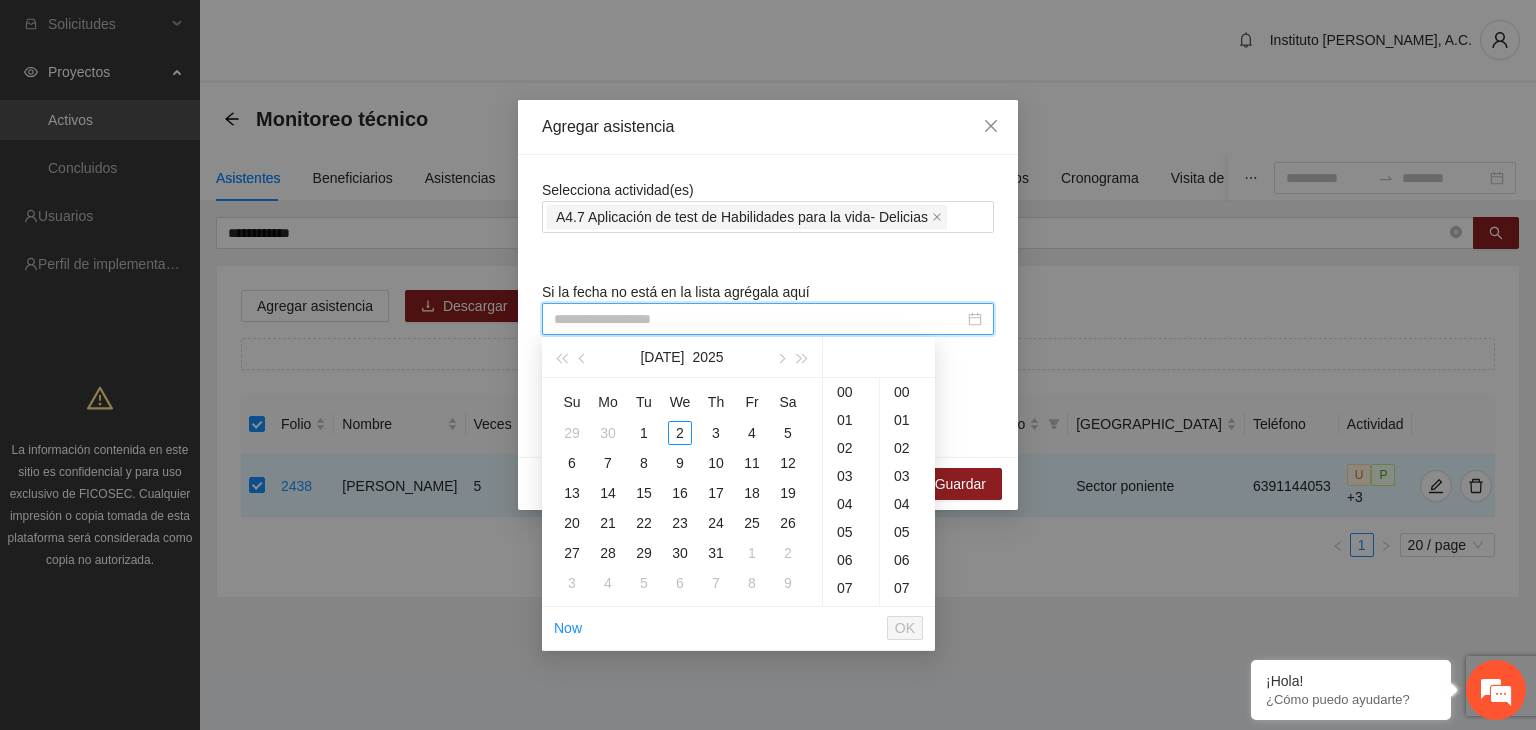 paste on "**********" 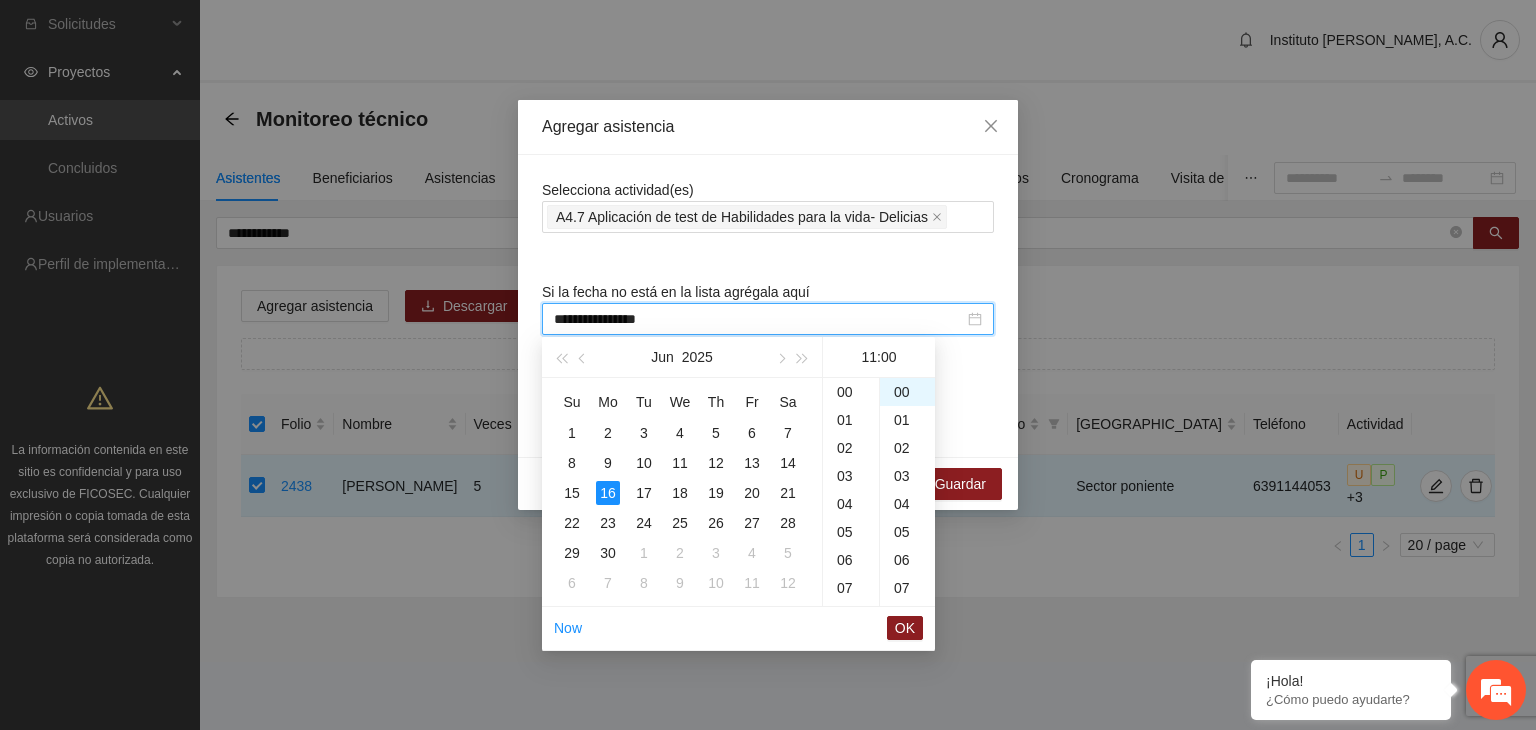 scroll, scrollTop: 308, scrollLeft: 0, axis: vertical 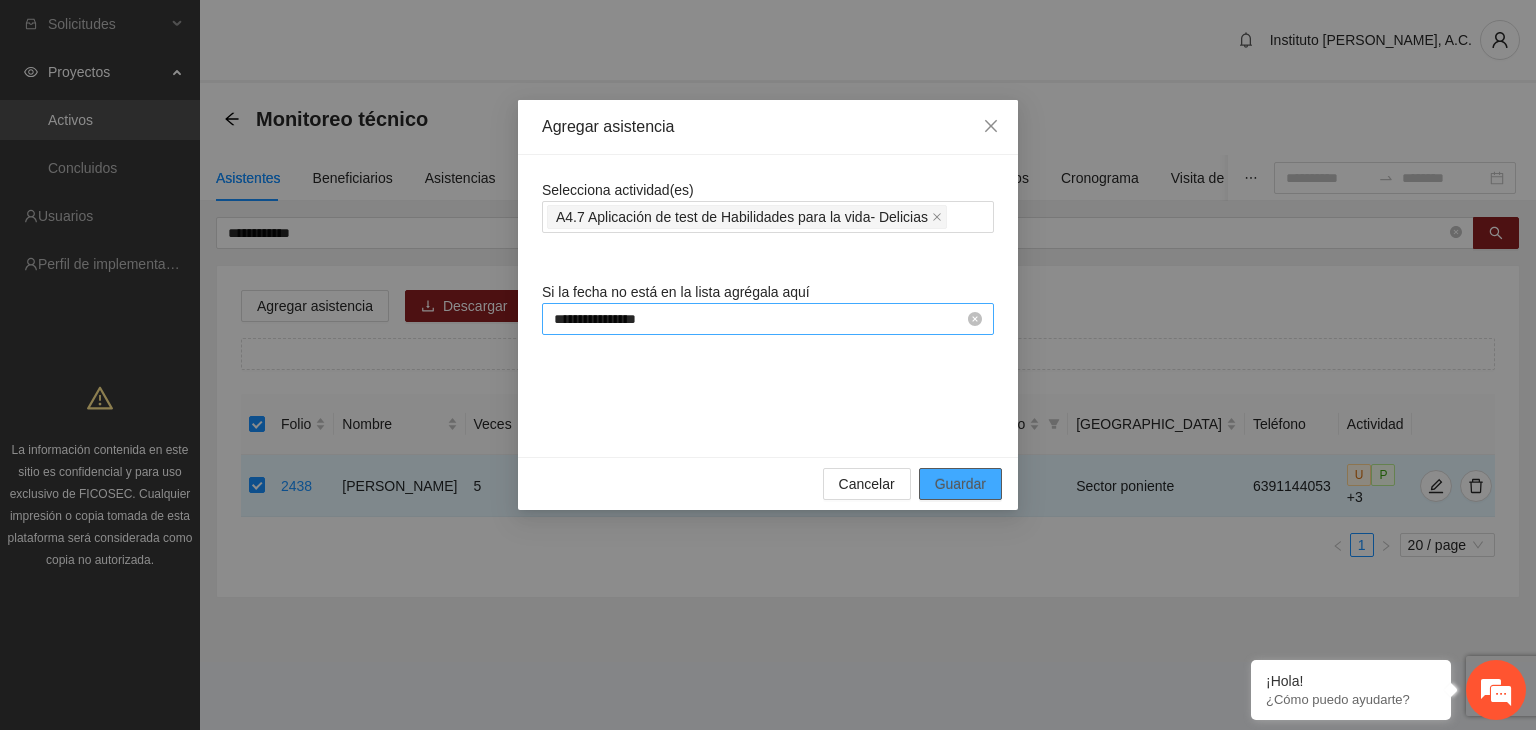 click on "Guardar" at bounding box center [960, 484] 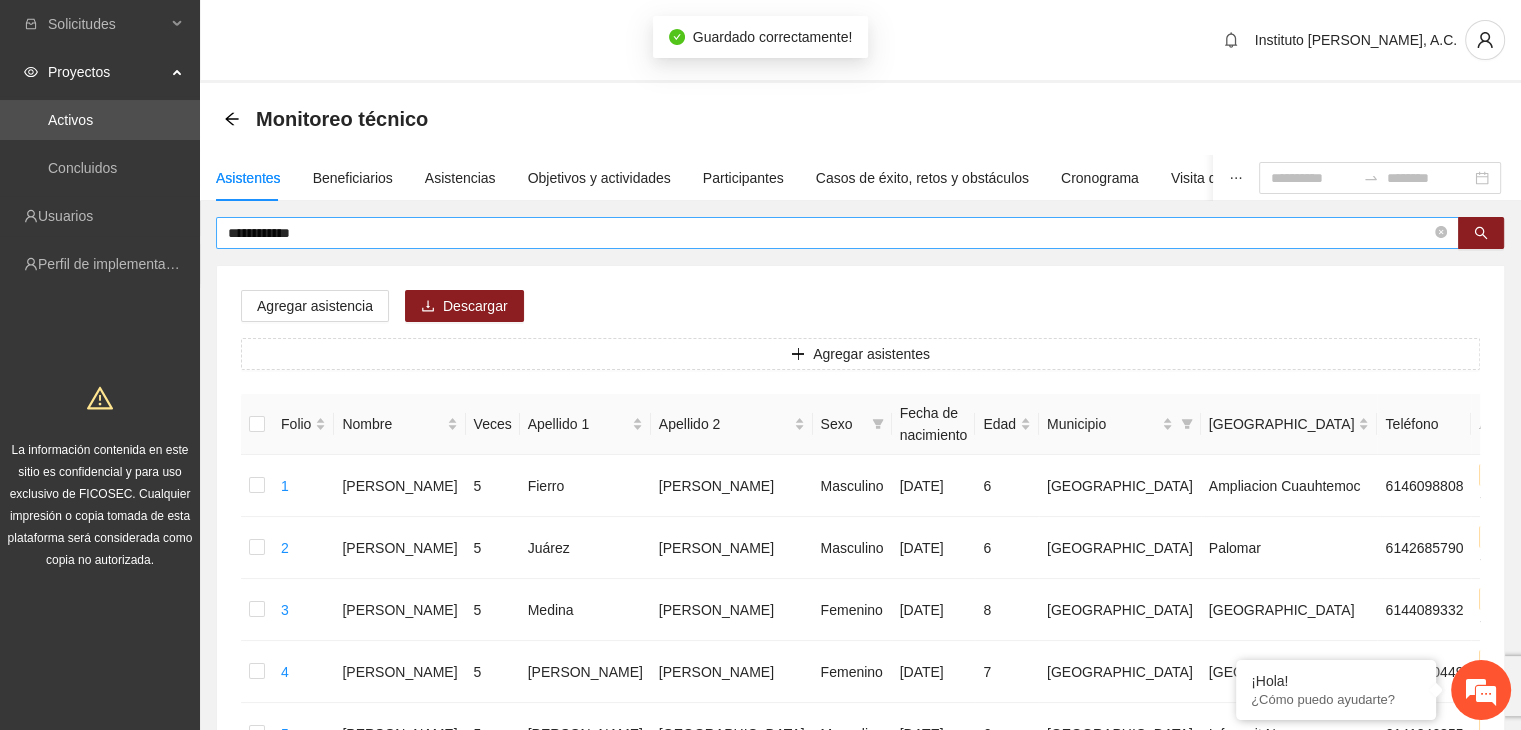 click on "**********" at bounding box center (829, 233) 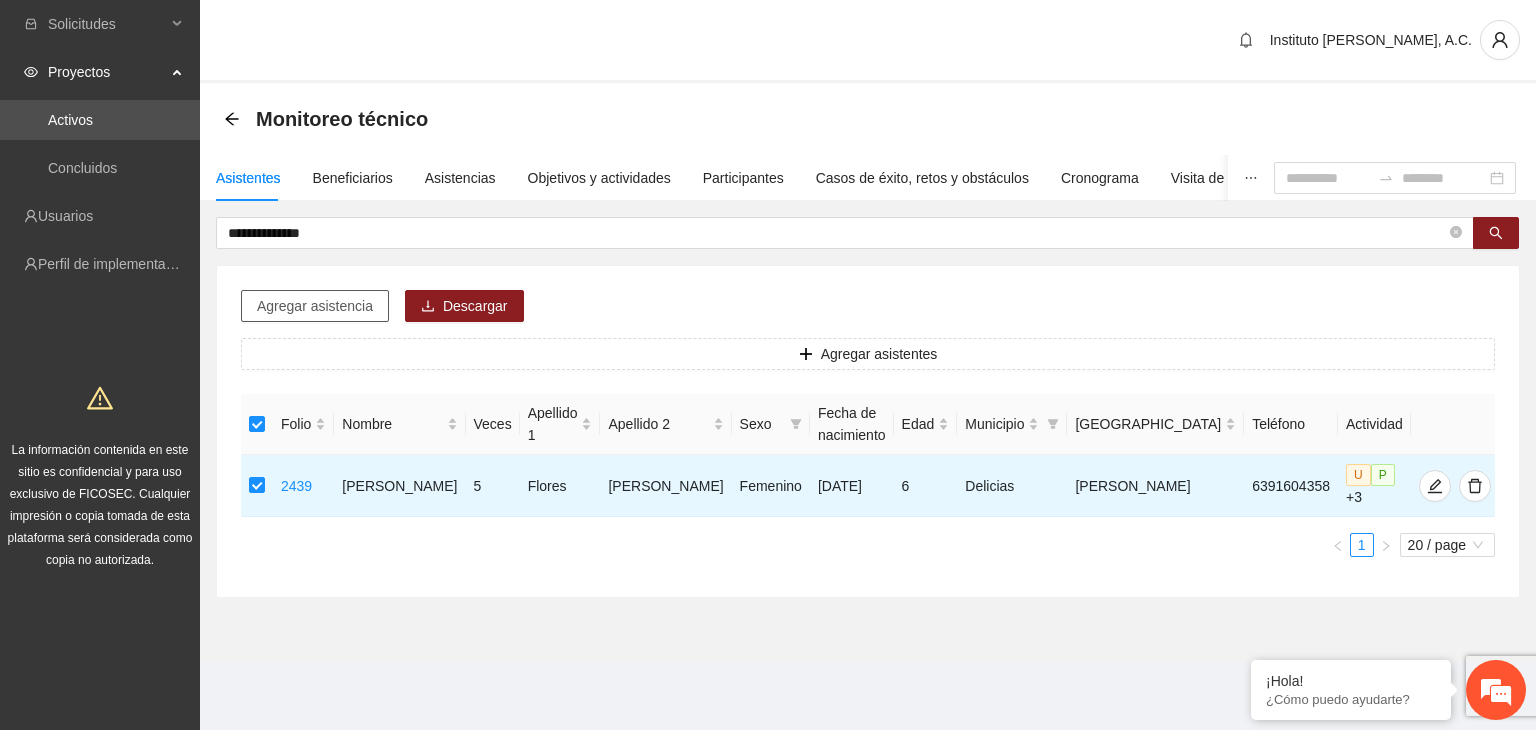 click on "Agregar asistencia" at bounding box center (315, 306) 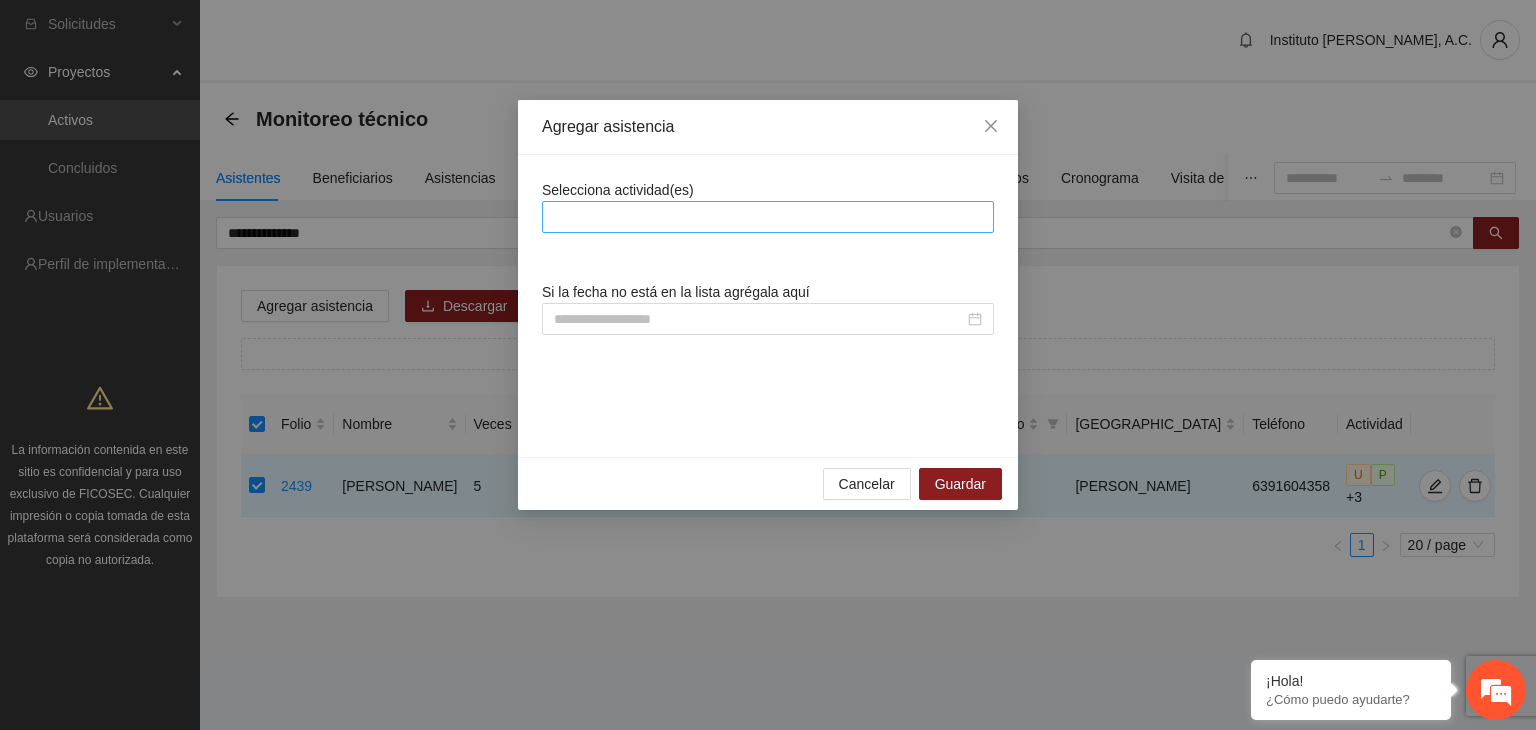 click at bounding box center (768, 217) 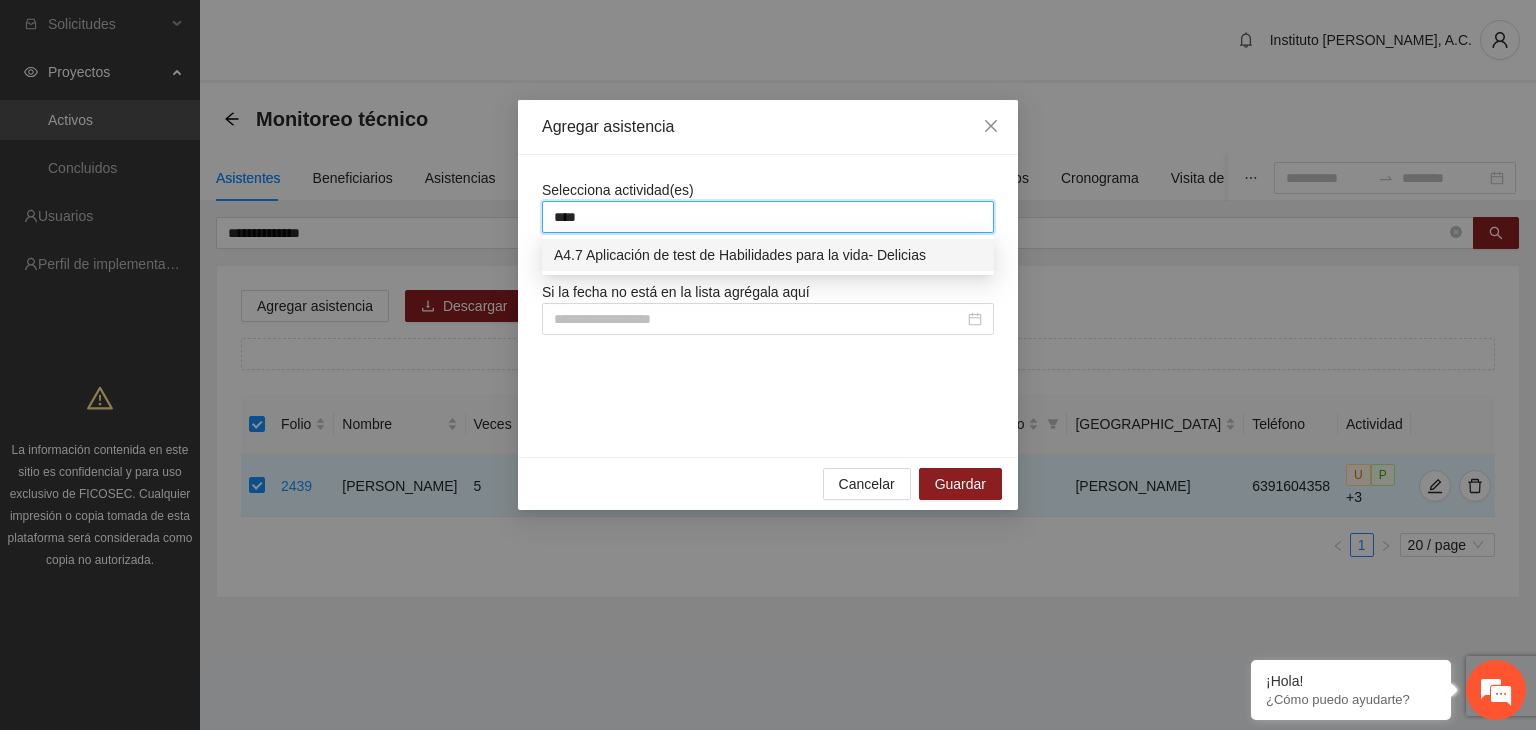click on "A4.7 Aplicación de test de Habilidades para la vida- Delicias" at bounding box center (768, 255) 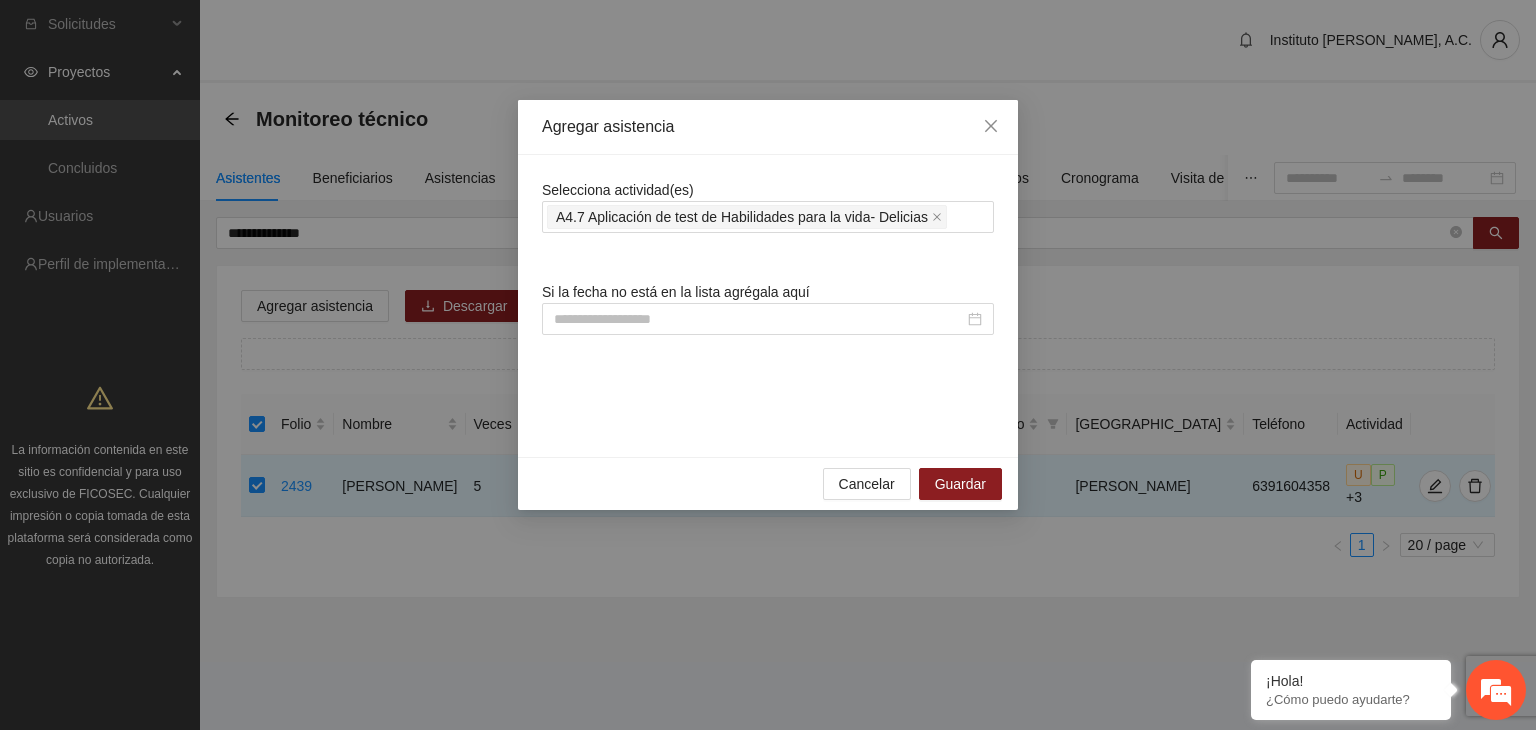 click on "Agregar asistencia" at bounding box center (768, 127) 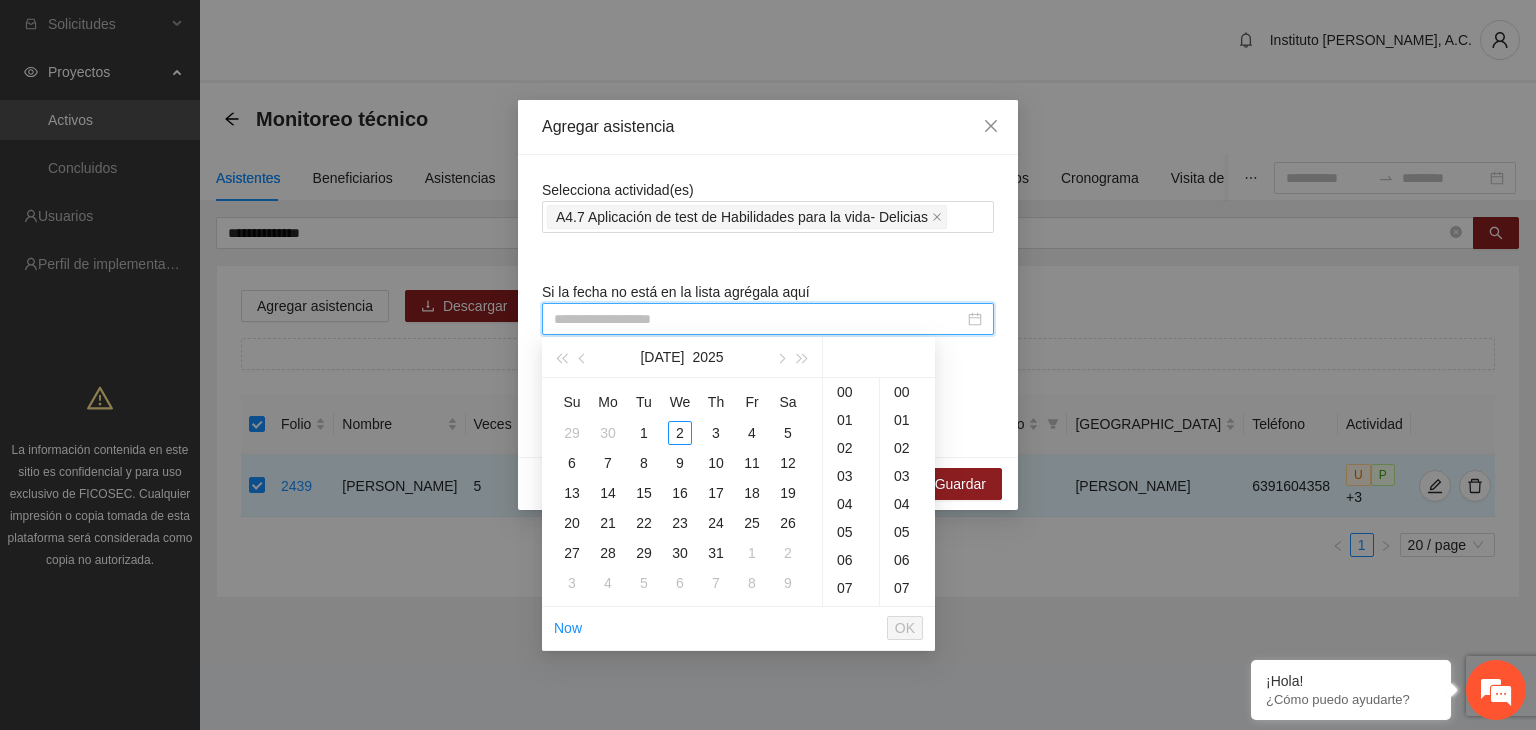 click at bounding box center [759, 319] 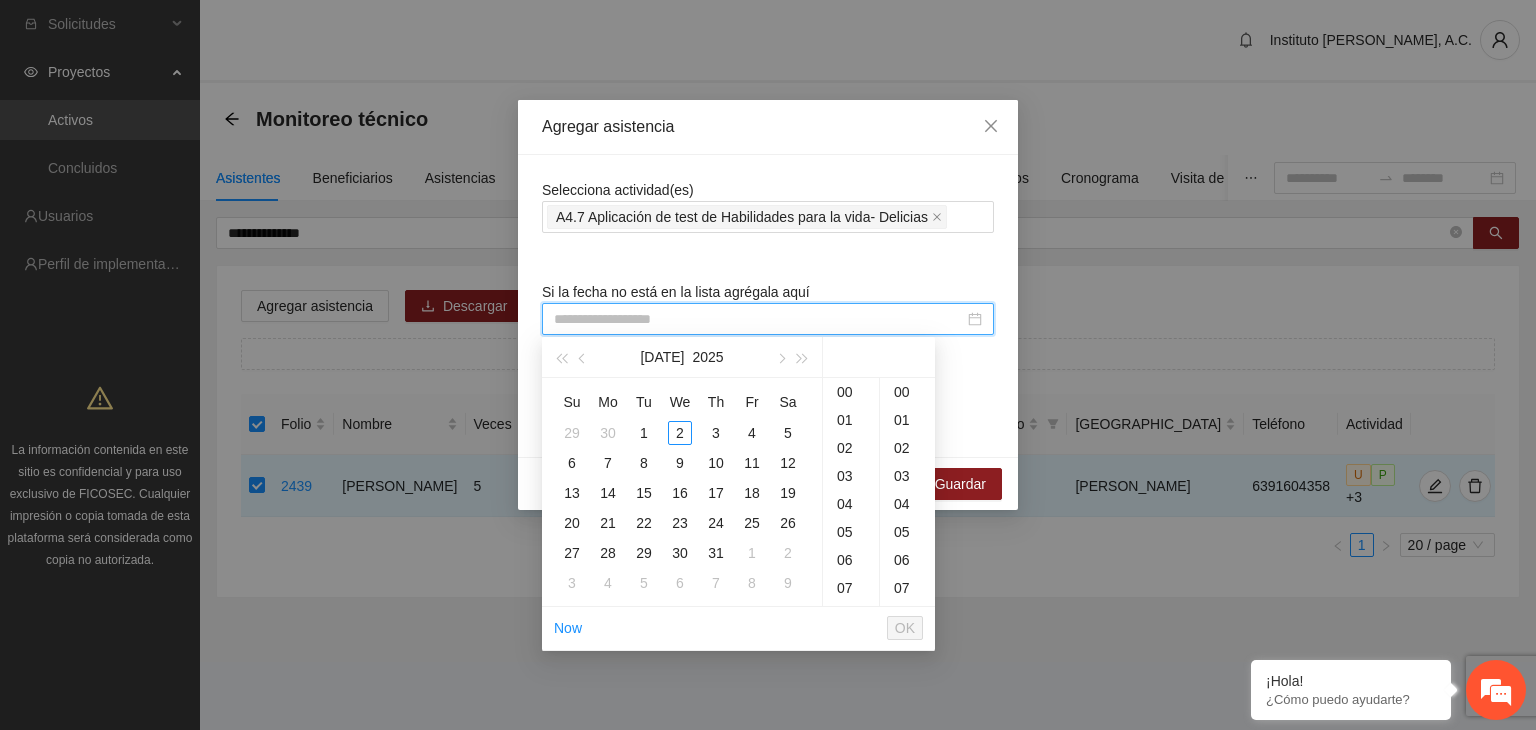 paste on "**********" 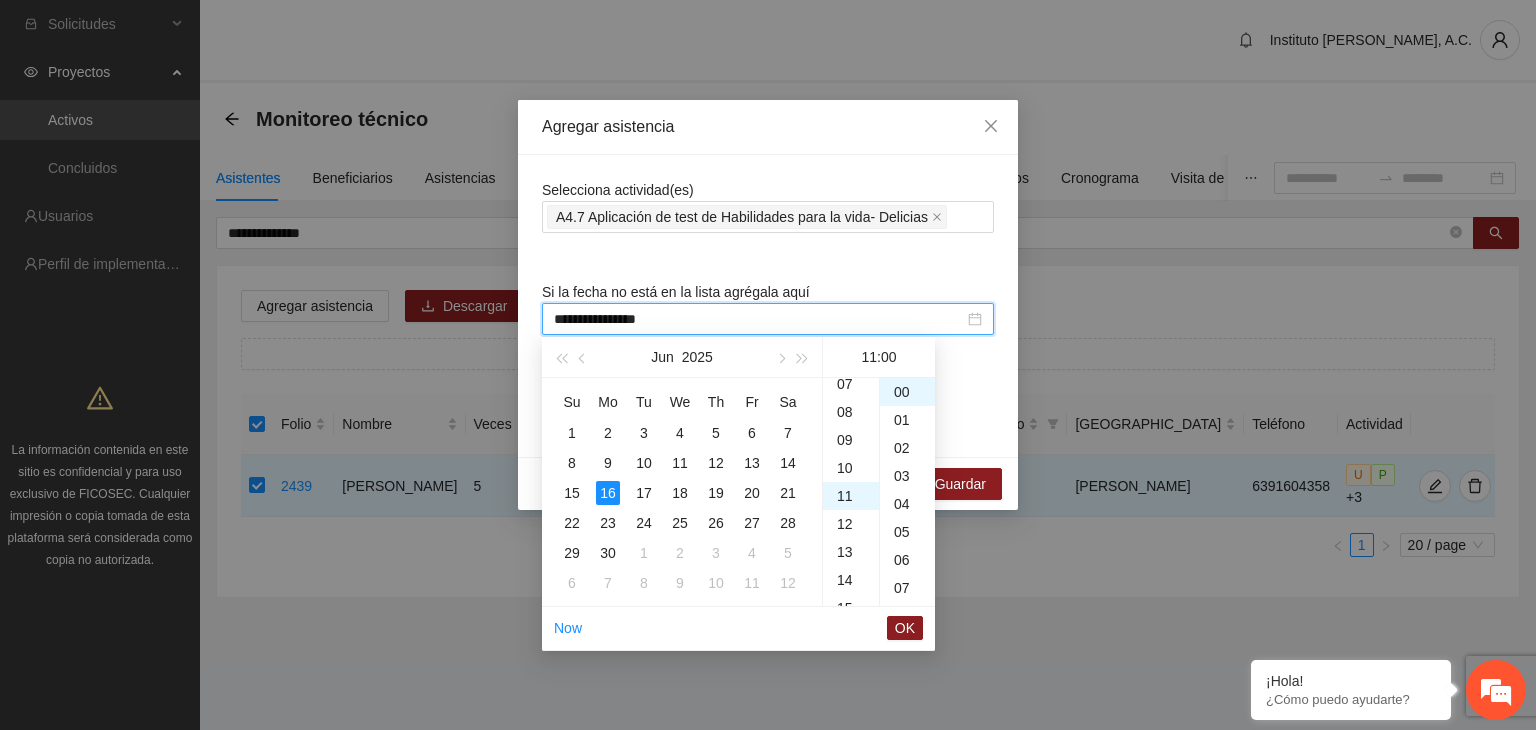 scroll, scrollTop: 308, scrollLeft: 0, axis: vertical 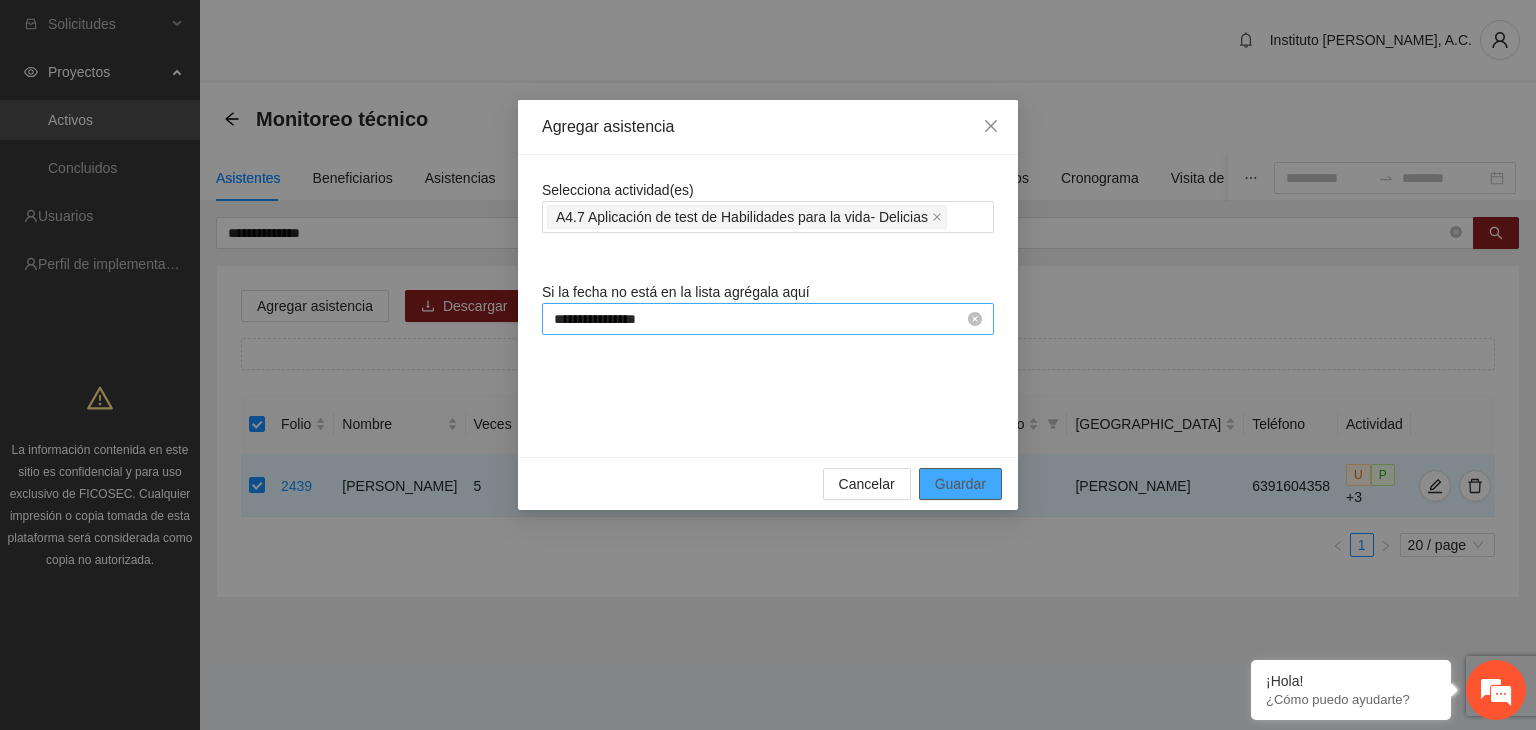 click on "Guardar" at bounding box center [960, 484] 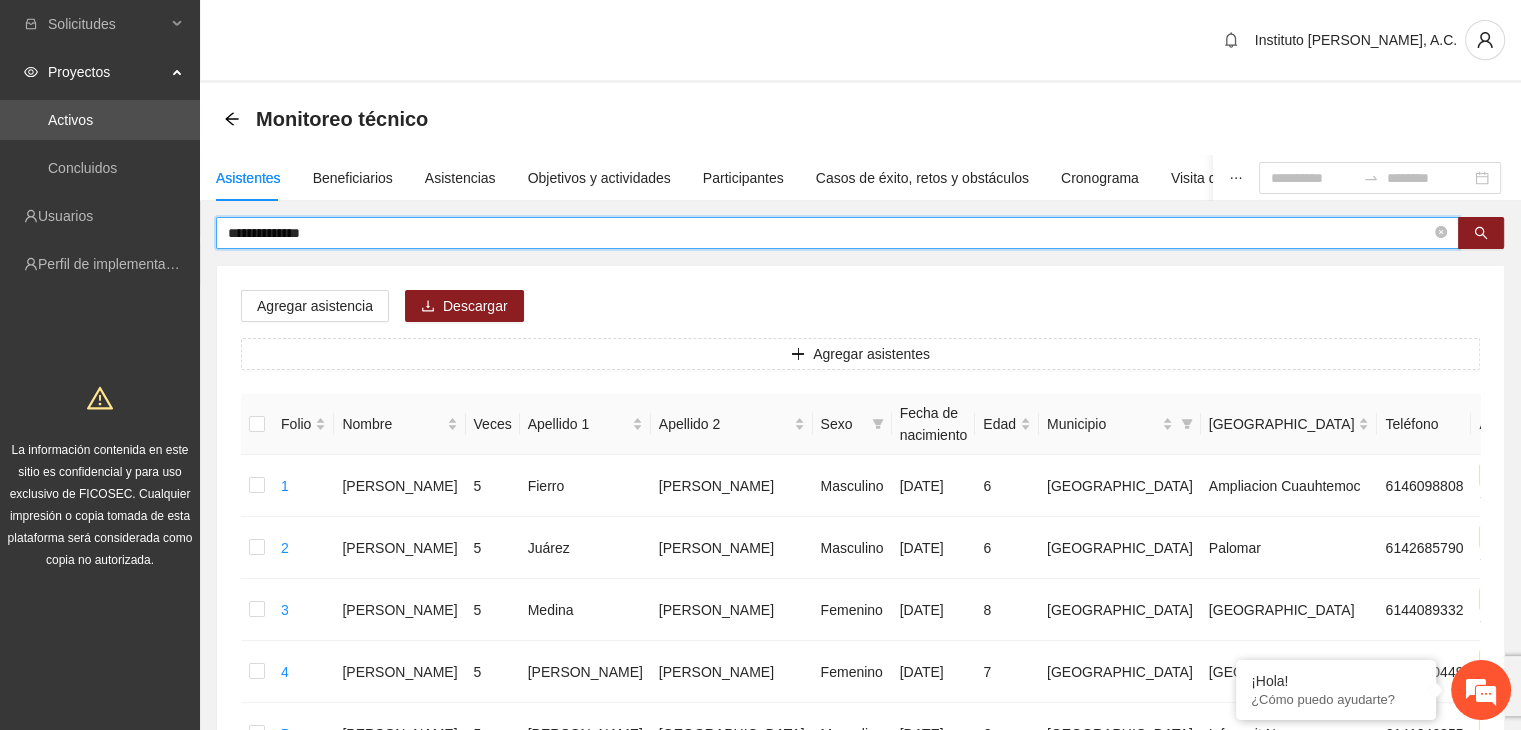 click on "**********" at bounding box center (829, 233) 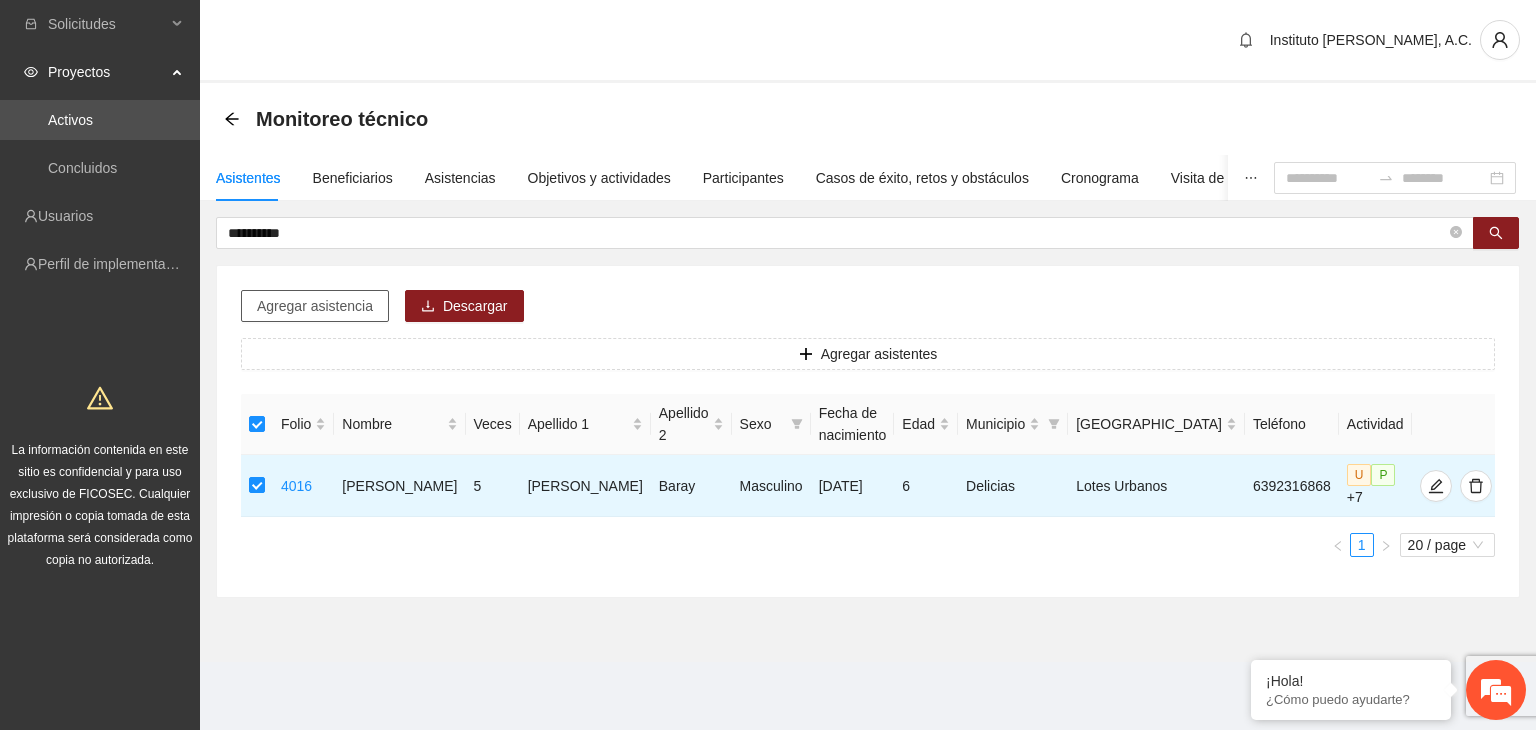 click on "Agregar asistencia" at bounding box center [315, 306] 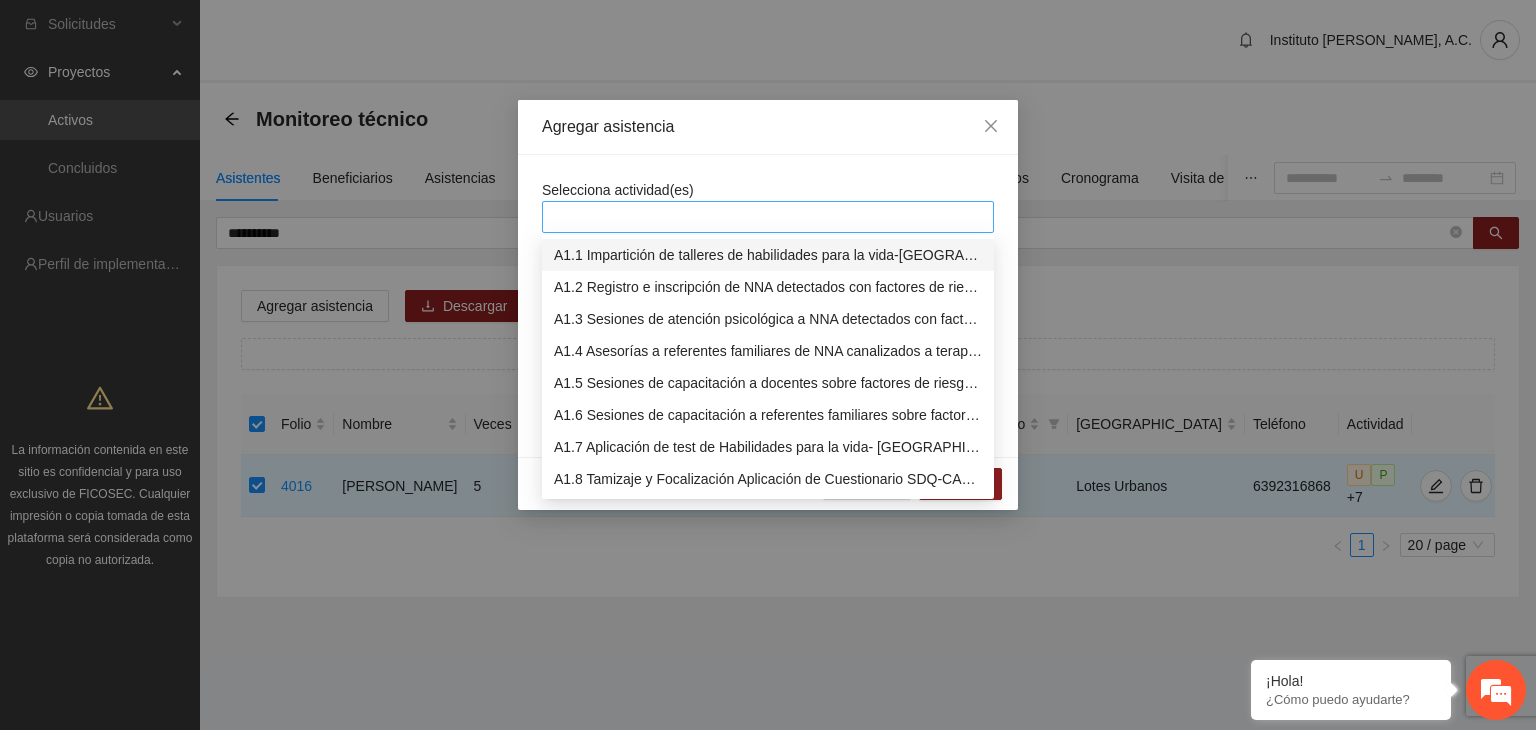 click at bounding box center (768, 217) 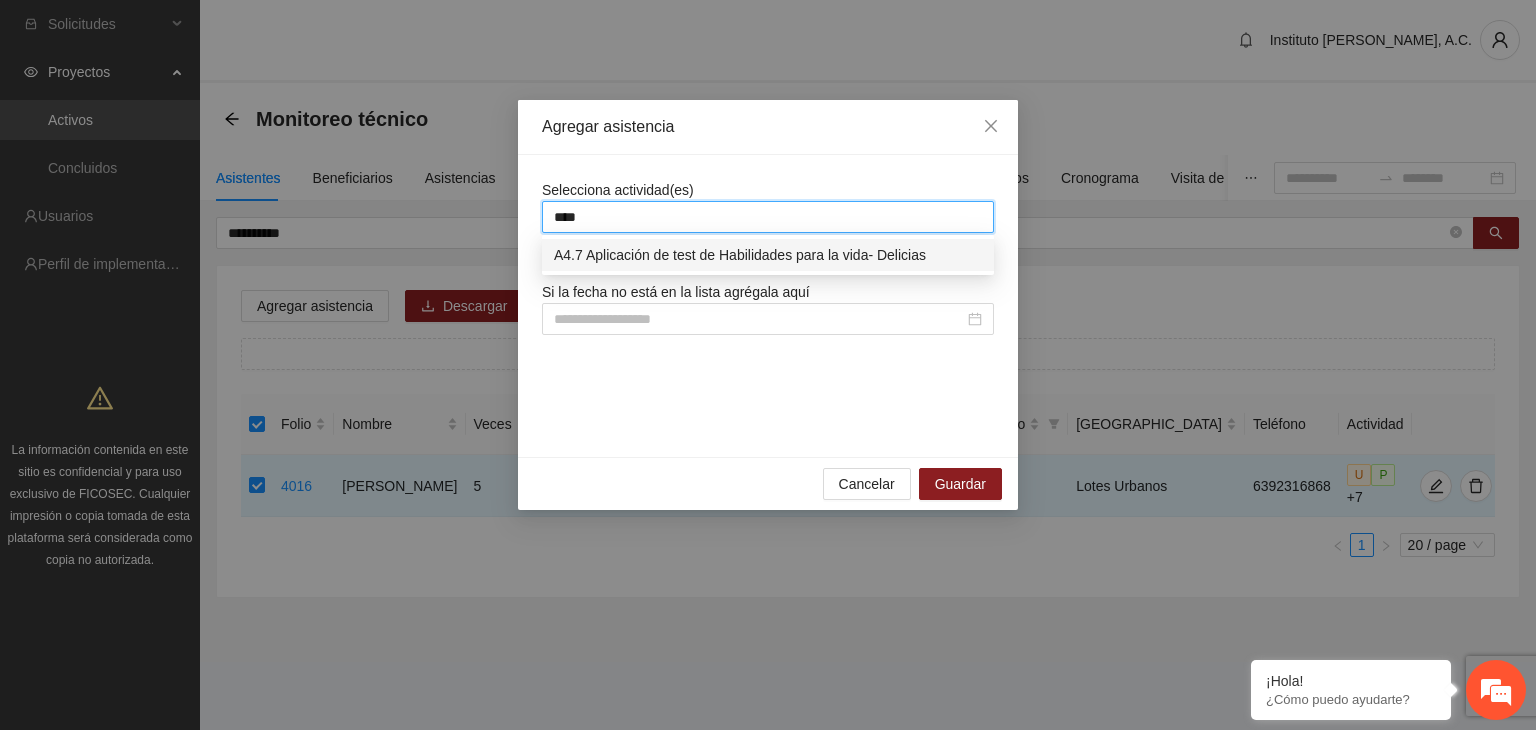 click on "A4.7 Aplicación de test de Habilidades para la vida- Delicias" at bounding box center [768, 255] 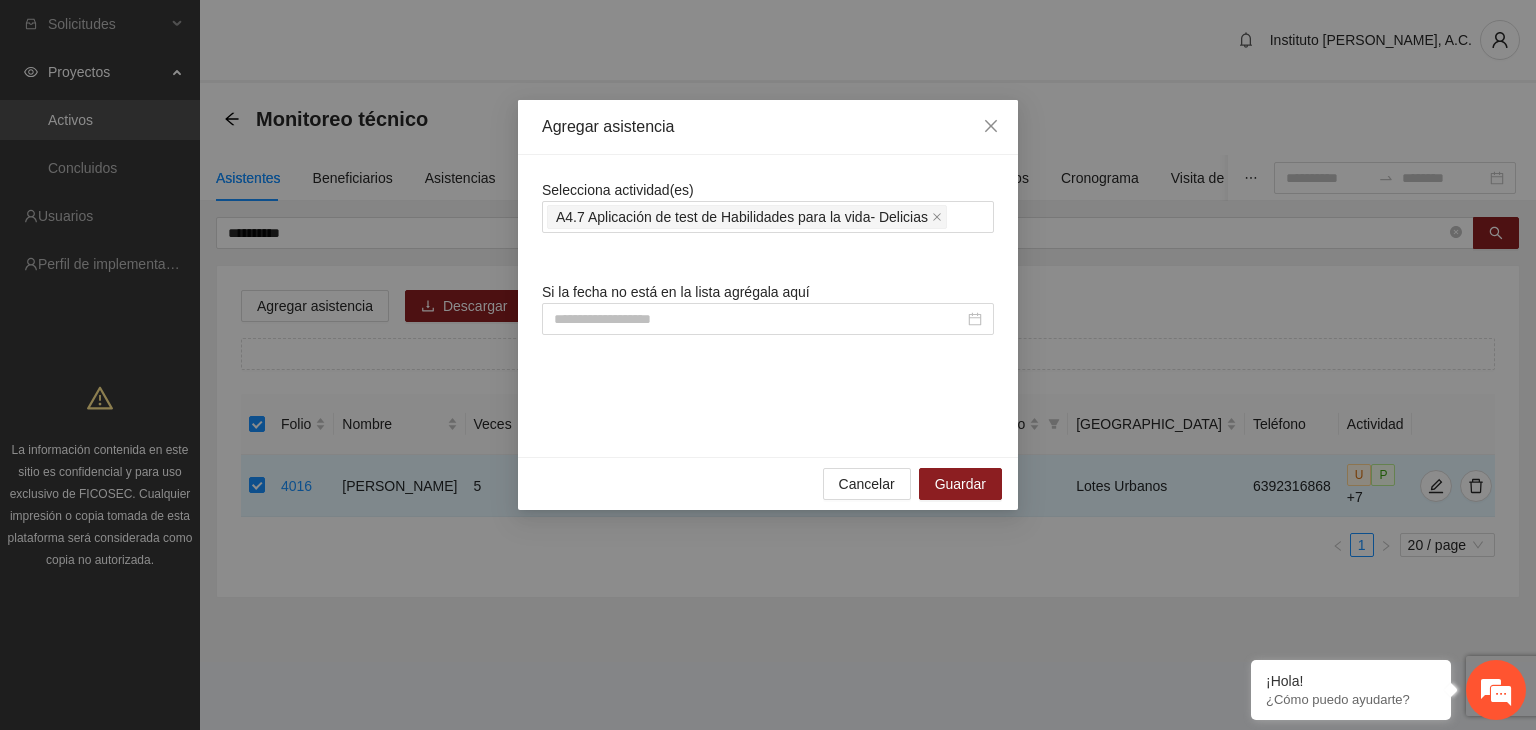 click on "Selecciona actividad(es) A4.7 Aplicación de test de Habilidades para la vida- Delicias   Si la fecha no está en la lista agrégala aquí" at bounding box center (768, 306) 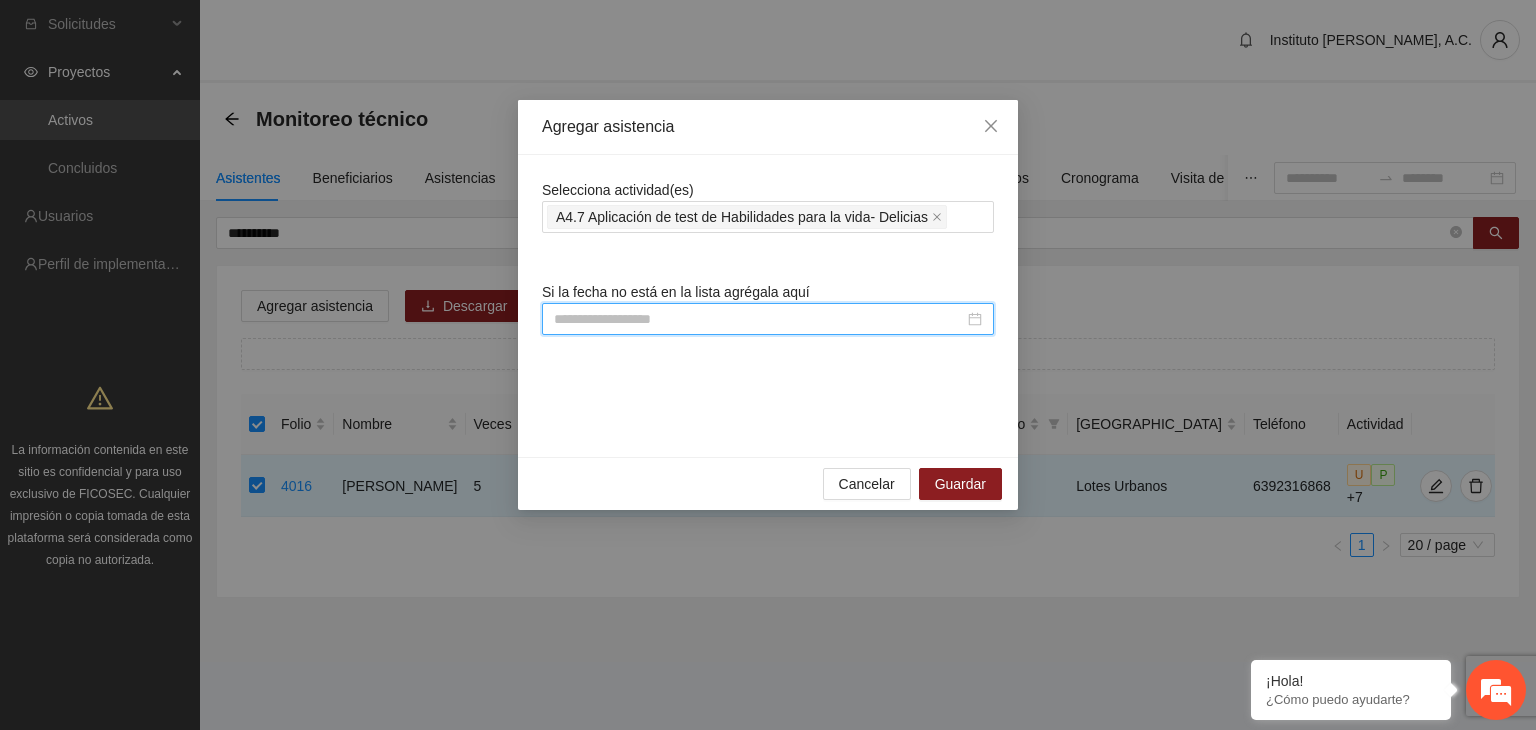 click at bounding box center (759, 319) 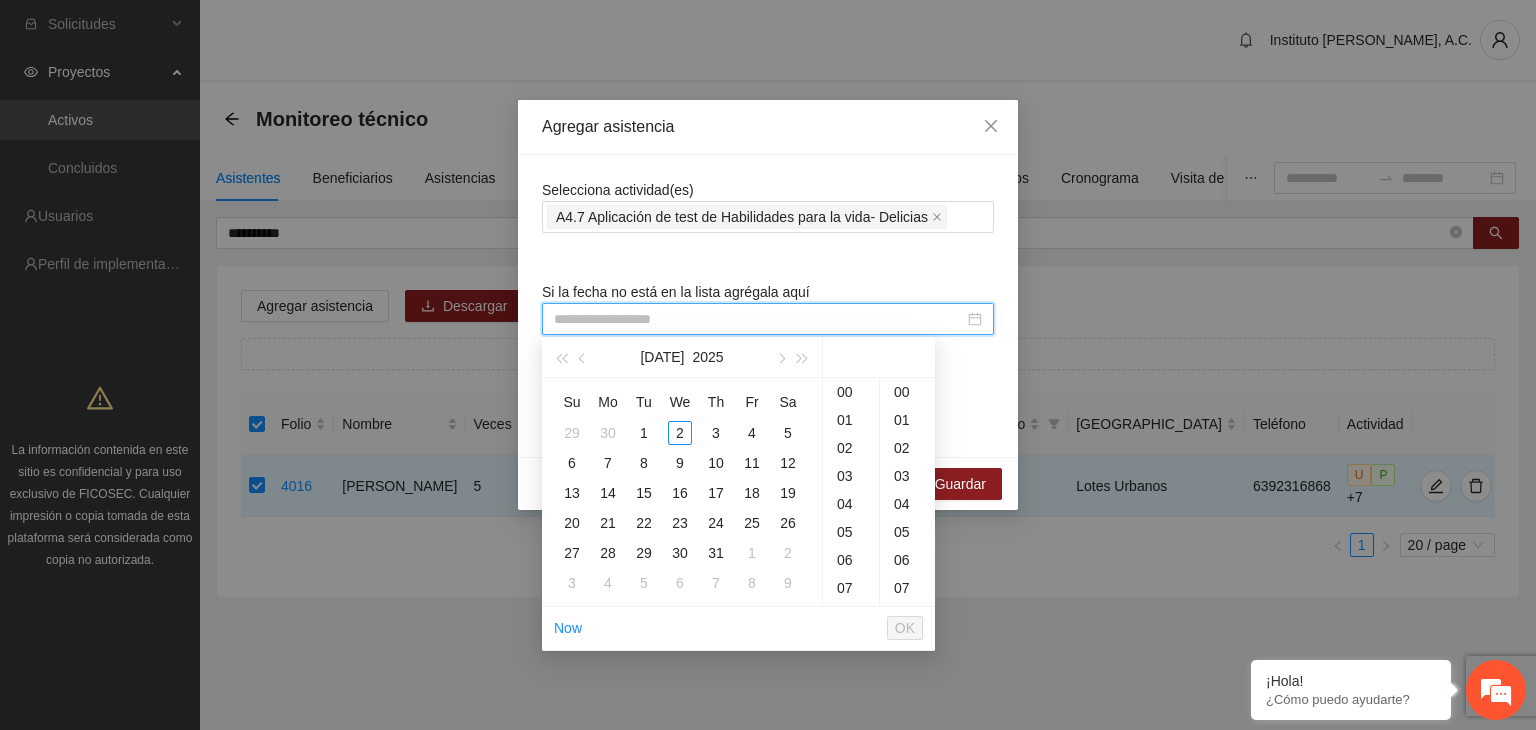 paste on "**********" 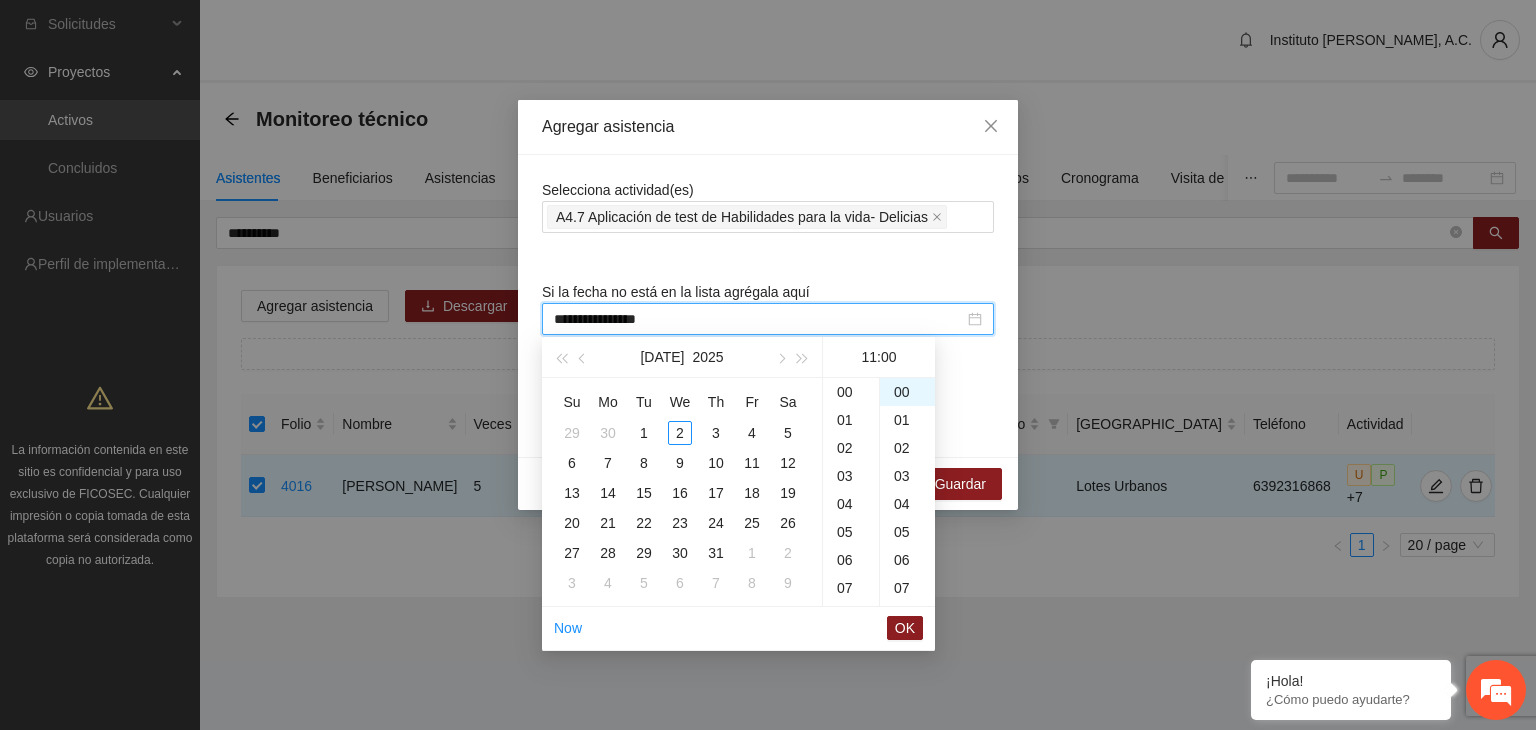 scroll, scrollTop: 308, scrollLeft: 0, axis: vertical 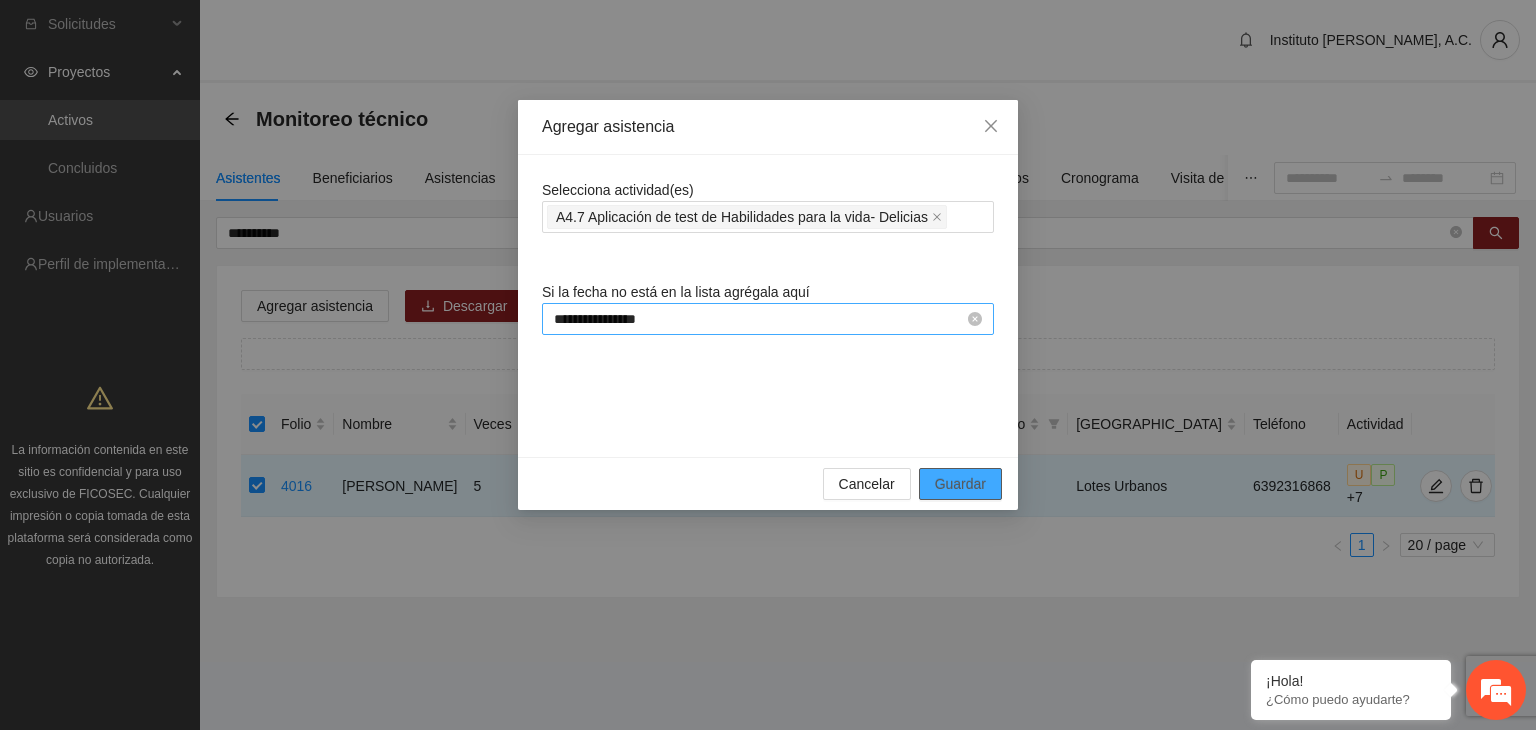 click on "Guardar" at bounding box center (960, 484) 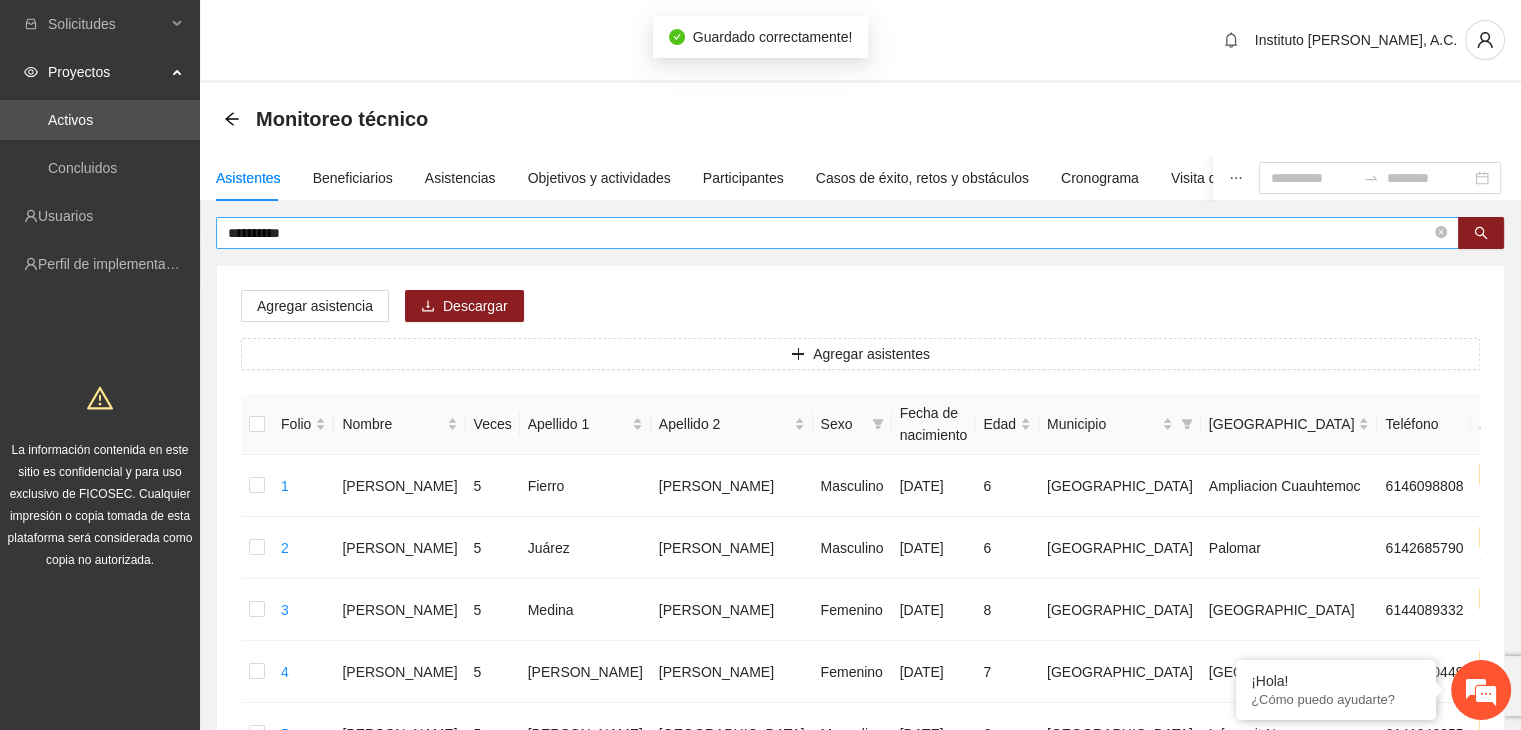 click on "**********" at bounding box center [829, 233] 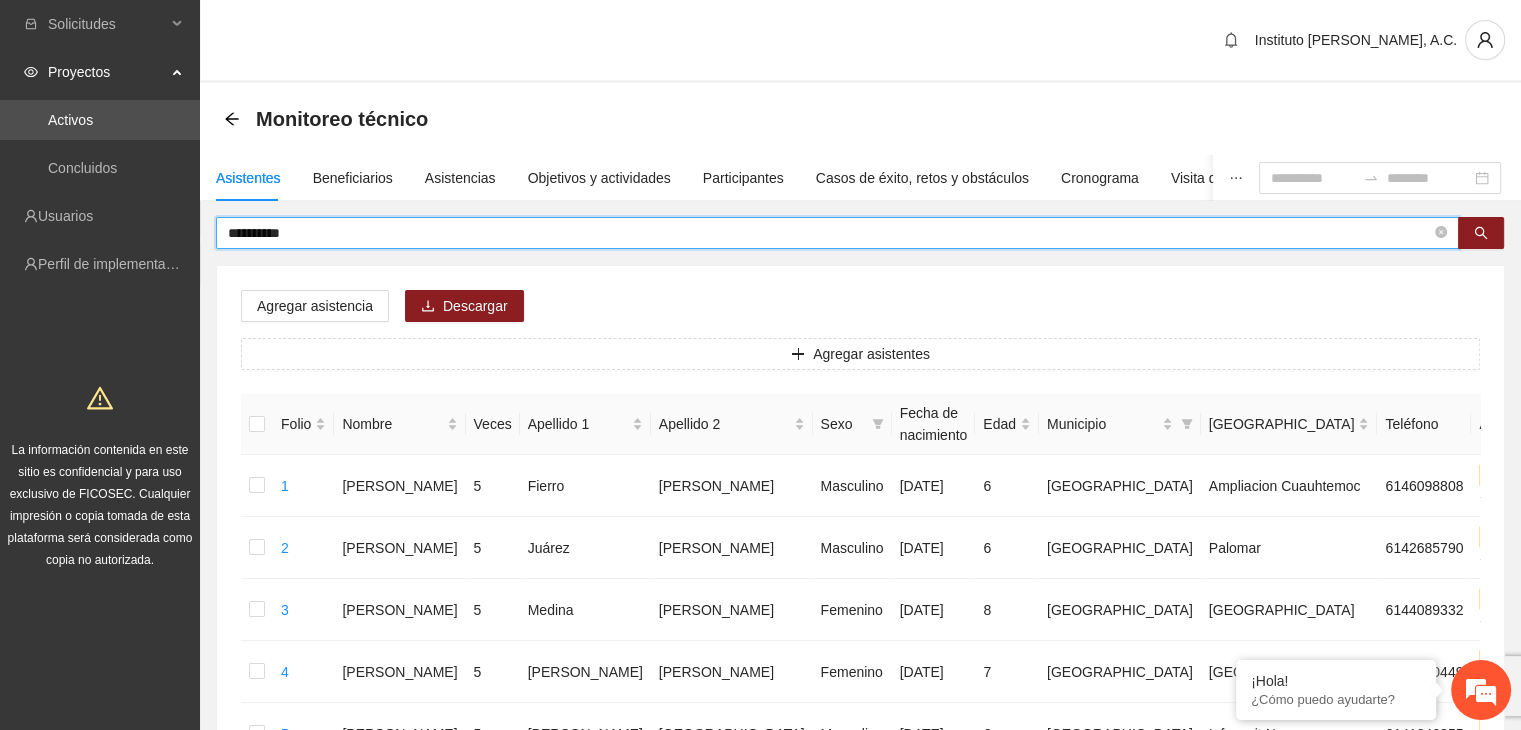 click on "**********" at bounding box center [829, 233] 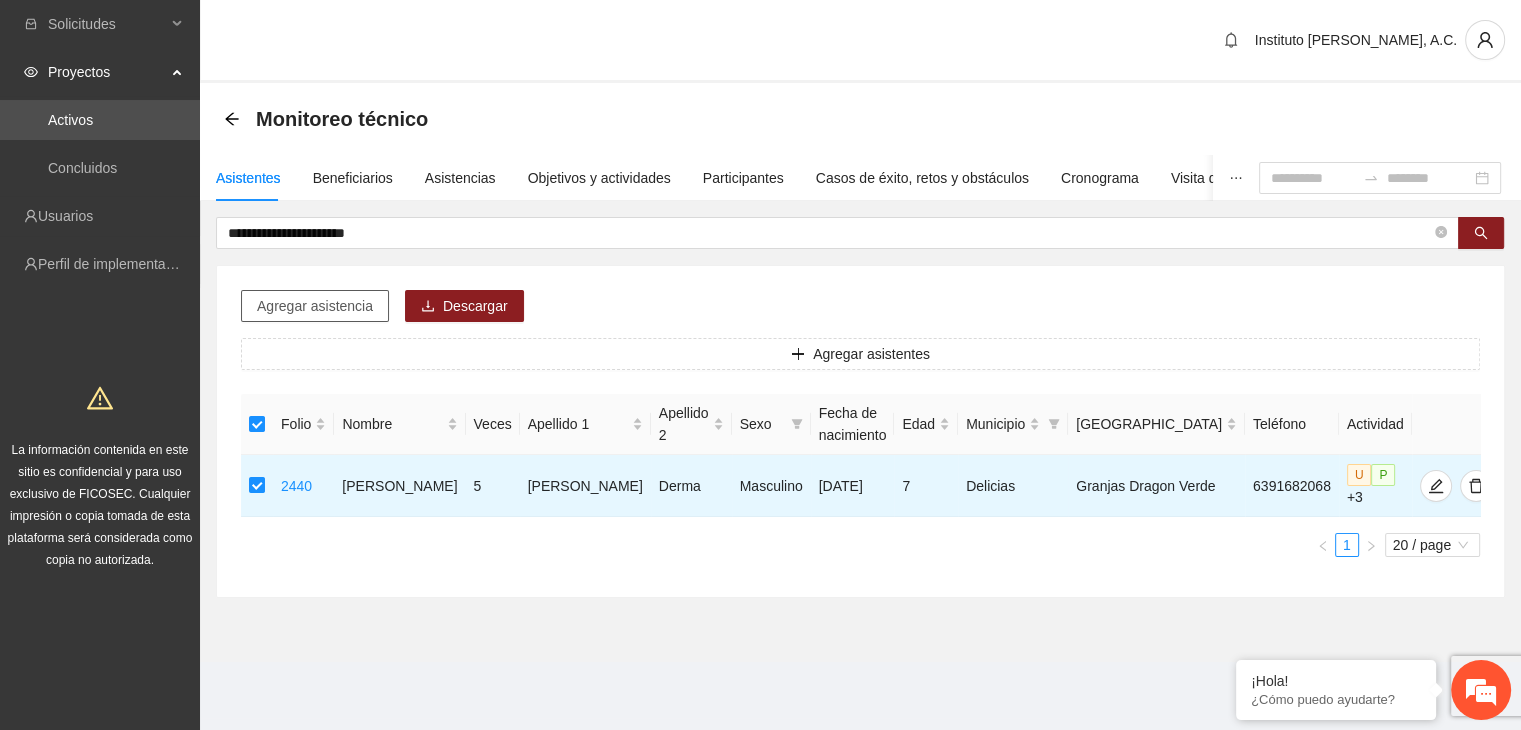 click on "Agregar asistencia" at bounding box center [315, 306] 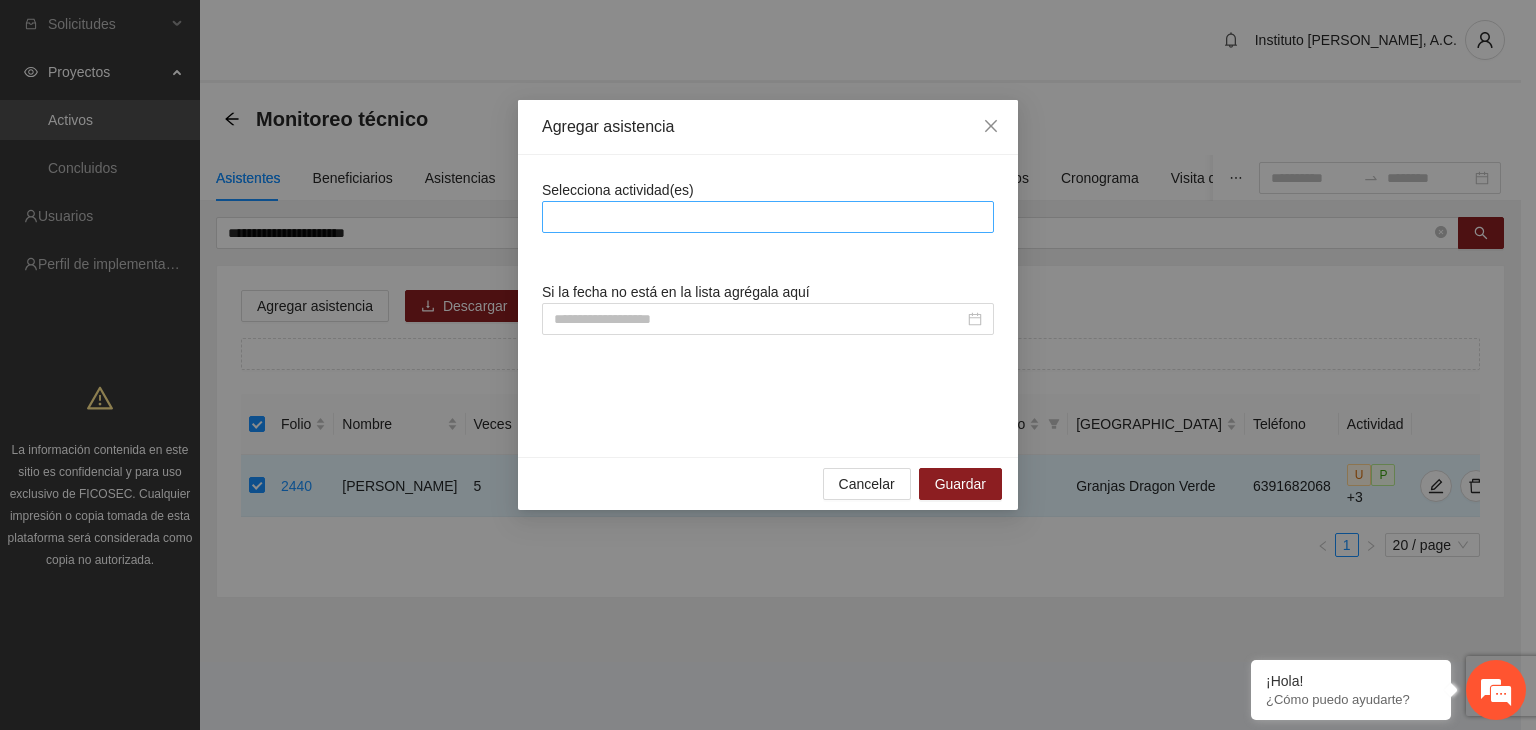 click at bounding box center [768, 217] 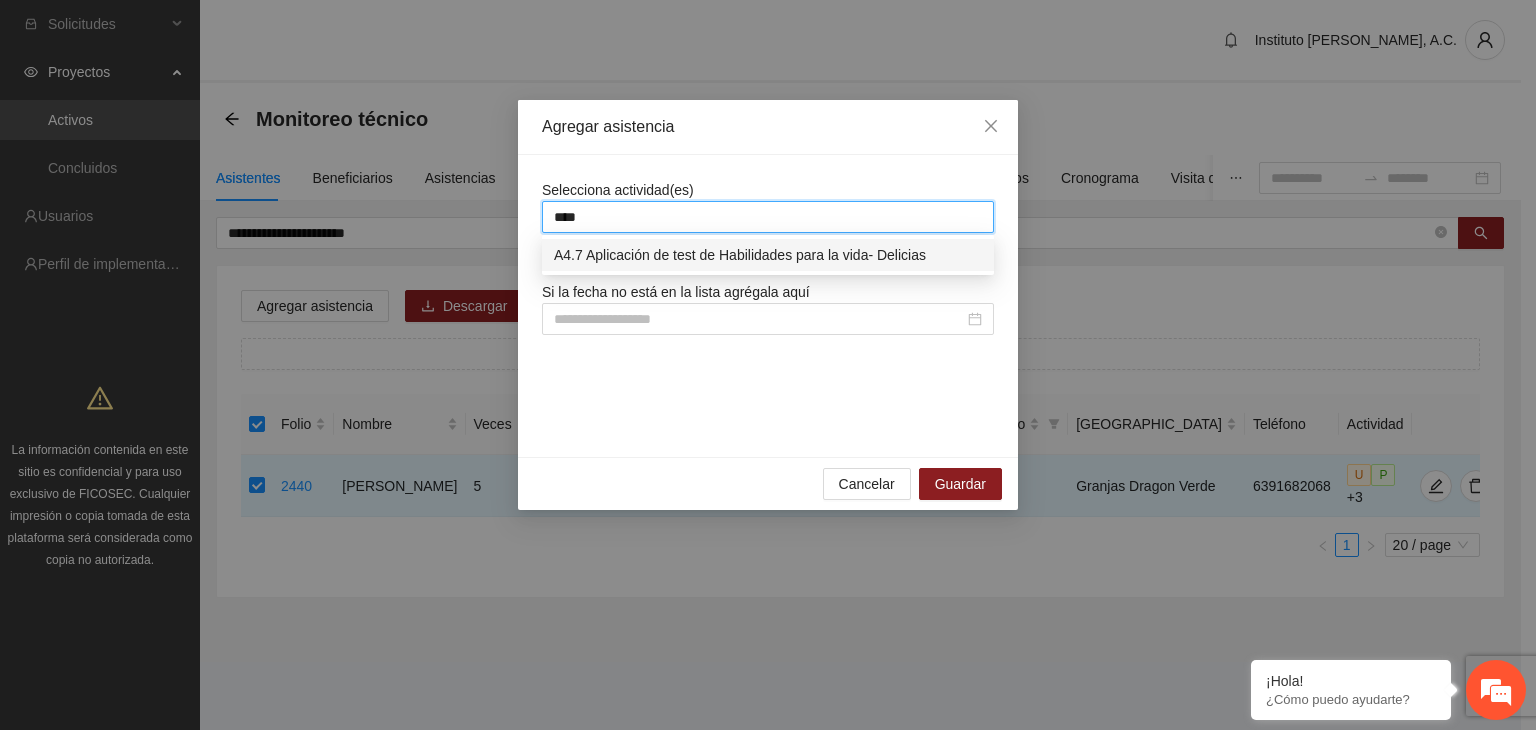 click on "A4.7 Aplicación de test de Habilidades para la vida- Delicias" at bounding box center (768, 255) 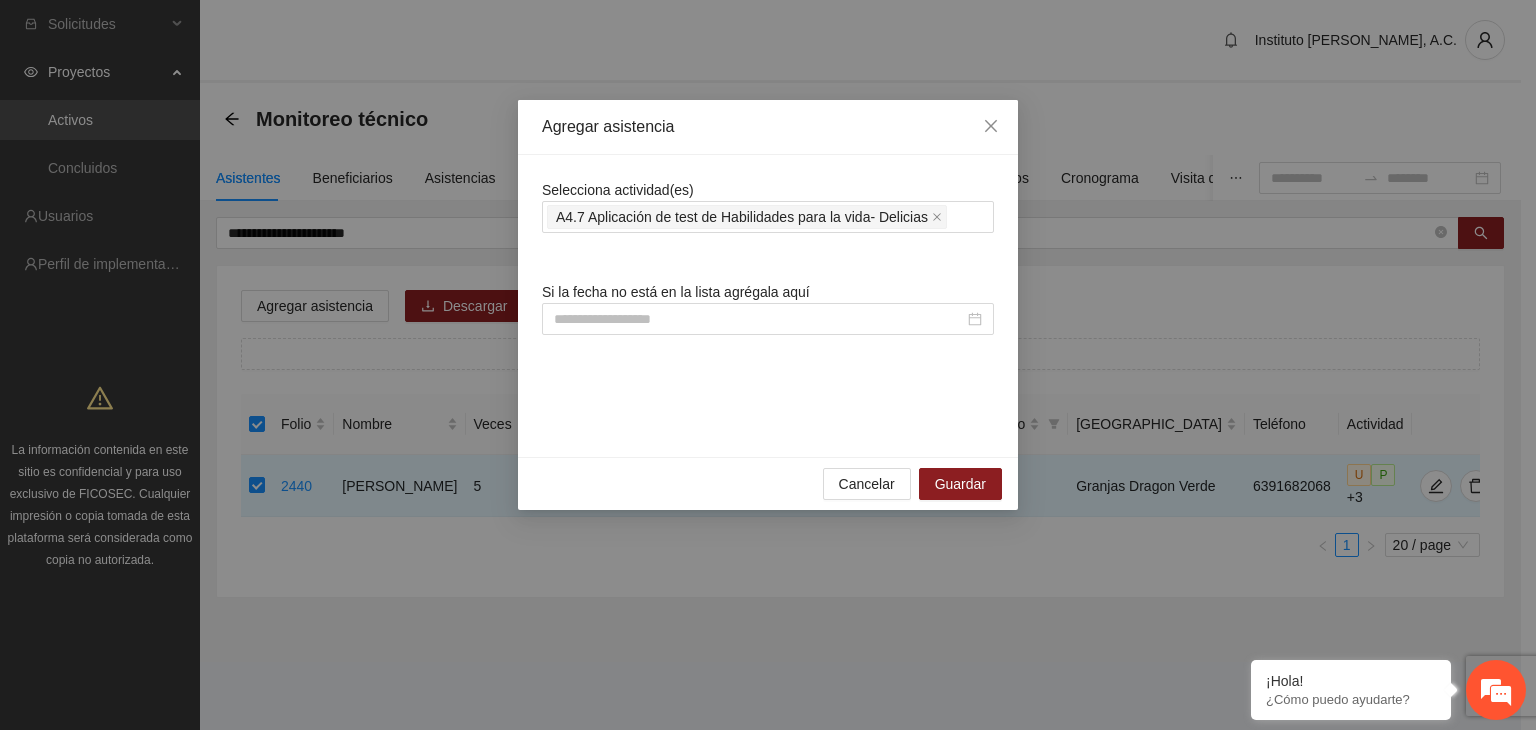 click on "Selecciona actividad(es) A4.7 Aplicación de test de Habilidades para la vida- Delicias" at bounding box center [768, 206] 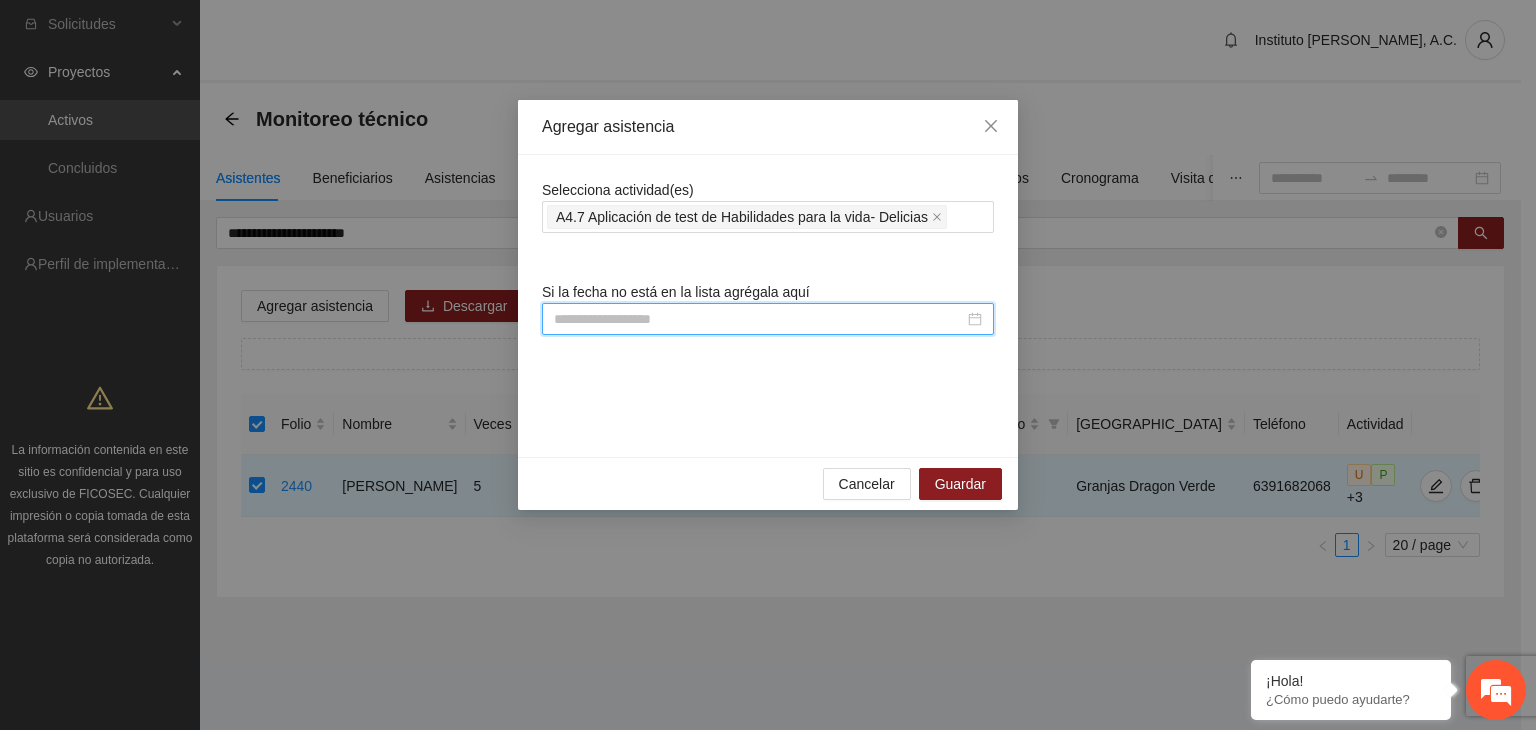 click at bounding box center (759, 319) 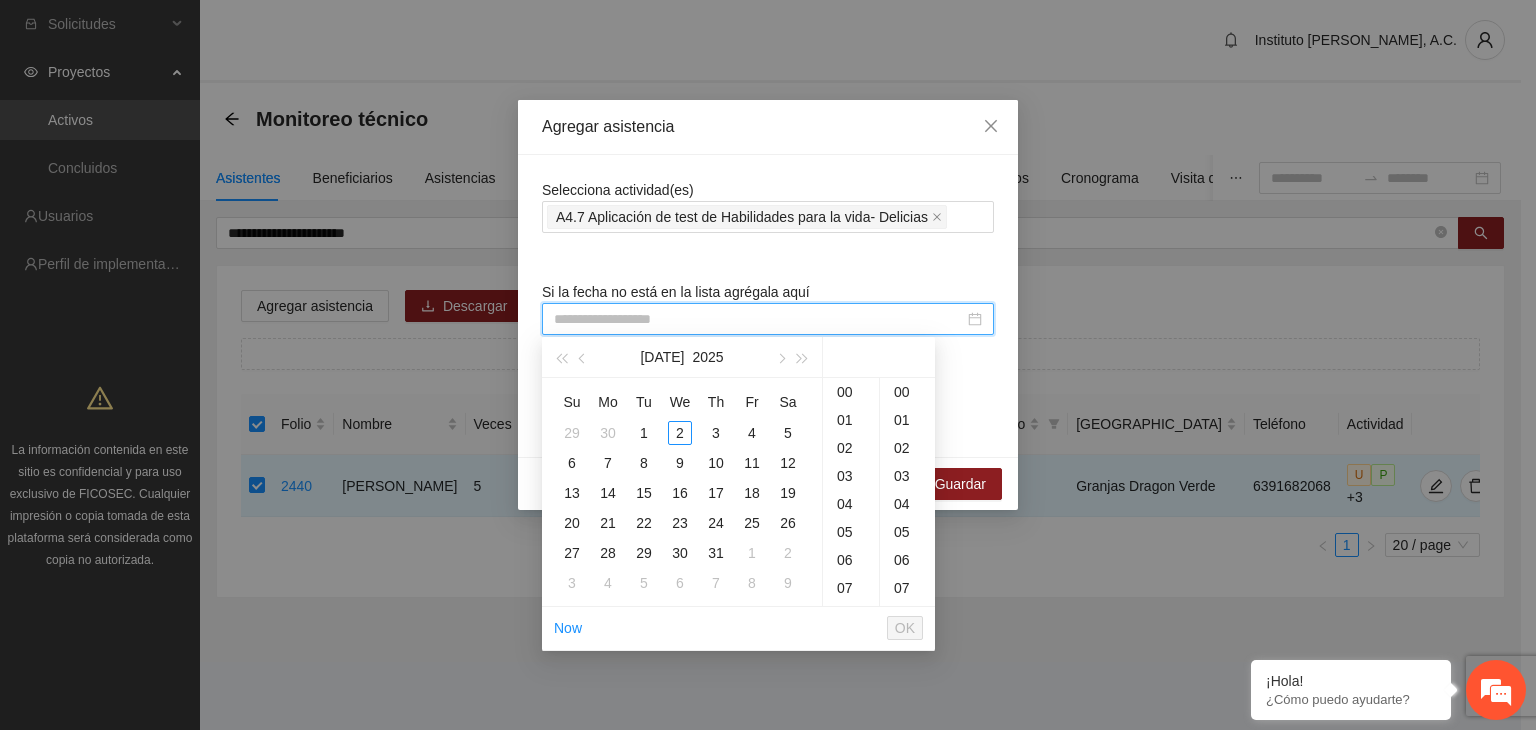 paste on "**********" 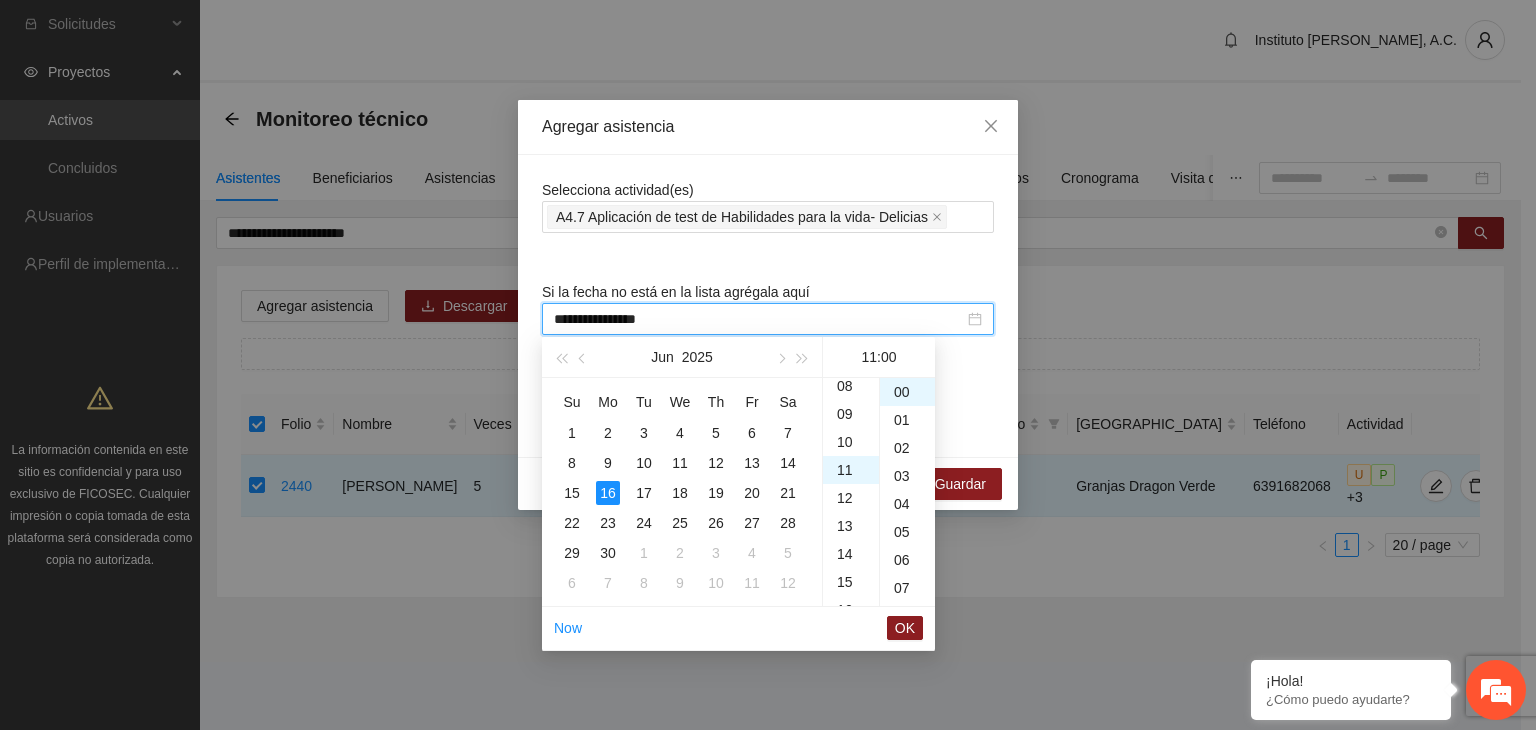 scroll, scrollTop: 308, scrollLeft: 0, axis: vertical 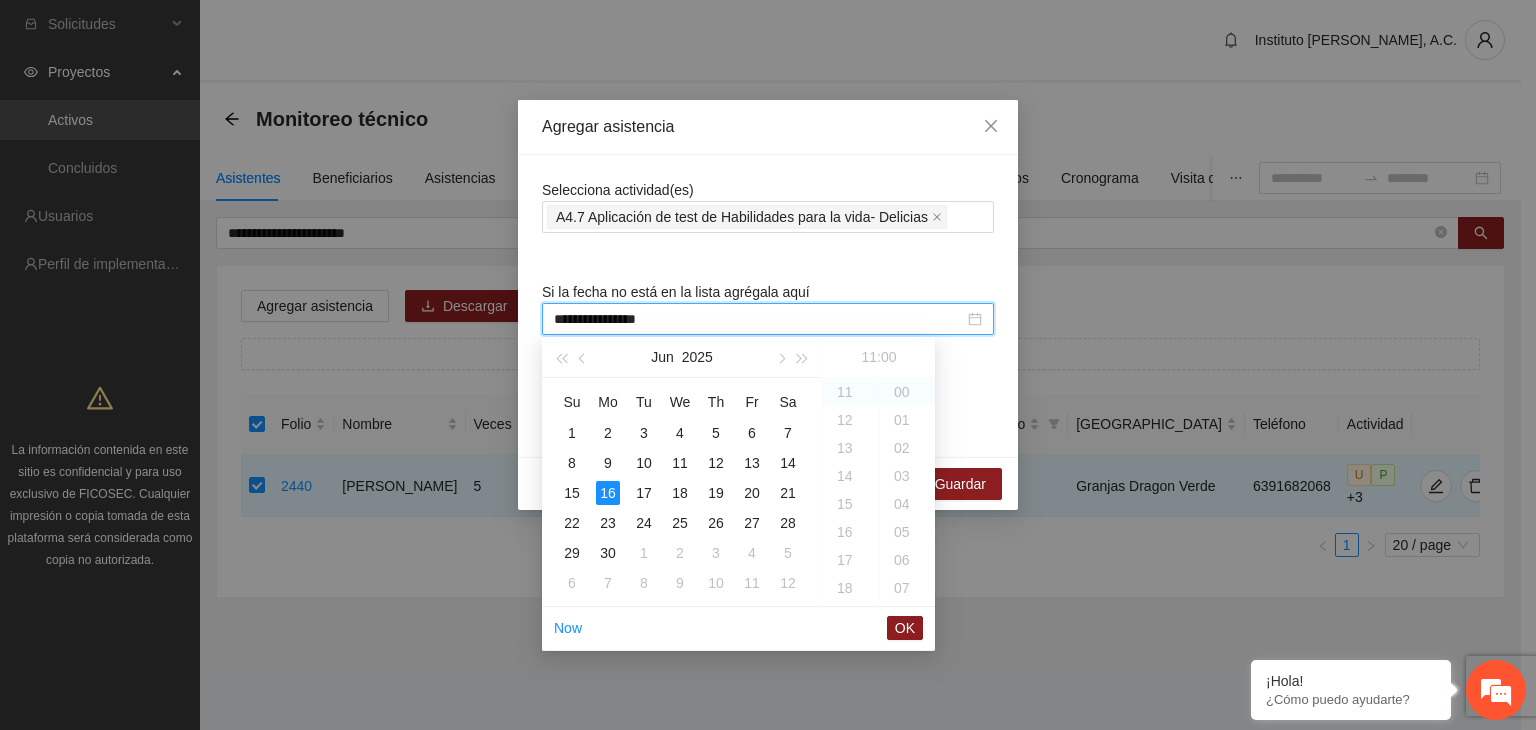 click on "**********" at bounding box center (759, 319) 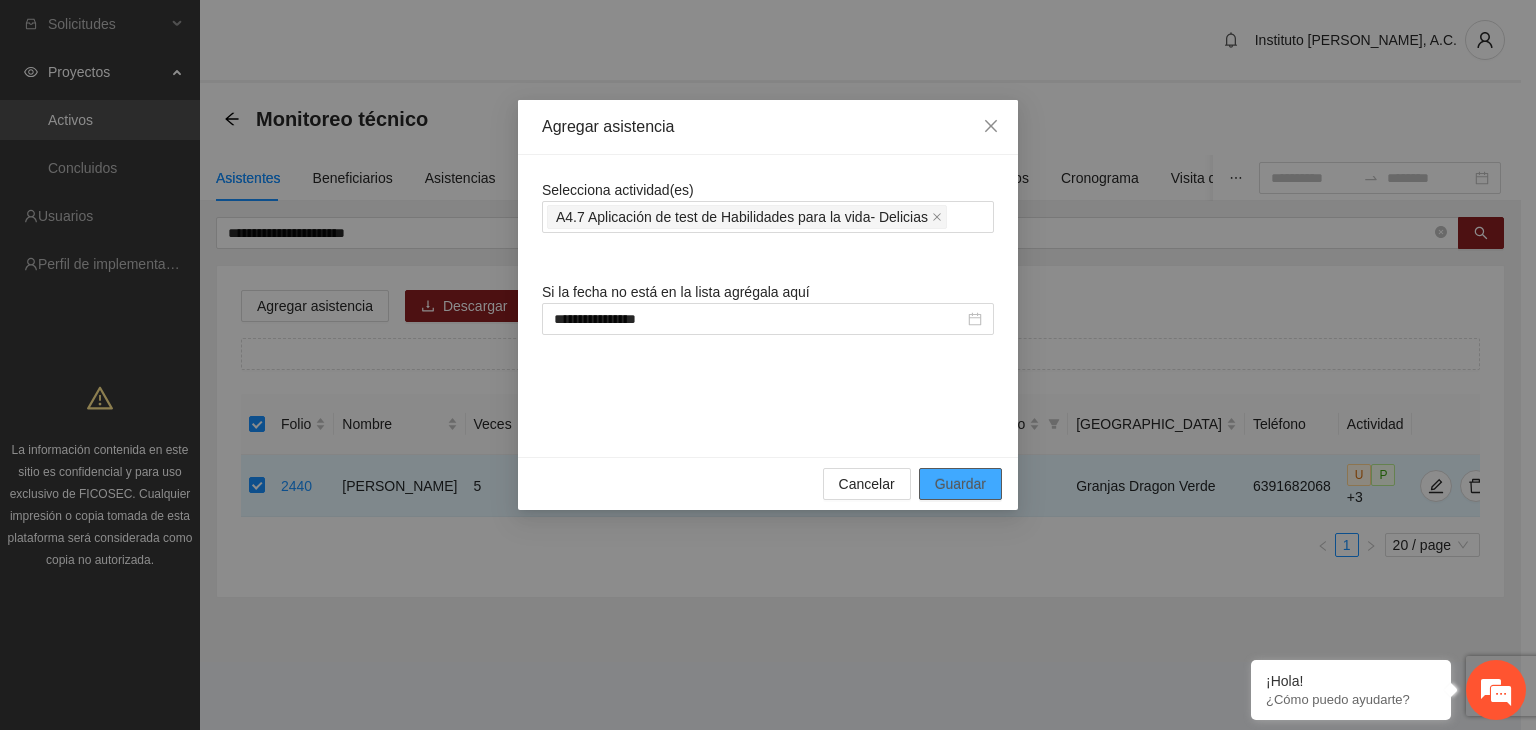 click on "Guardar" at bounding box center (960, 484) 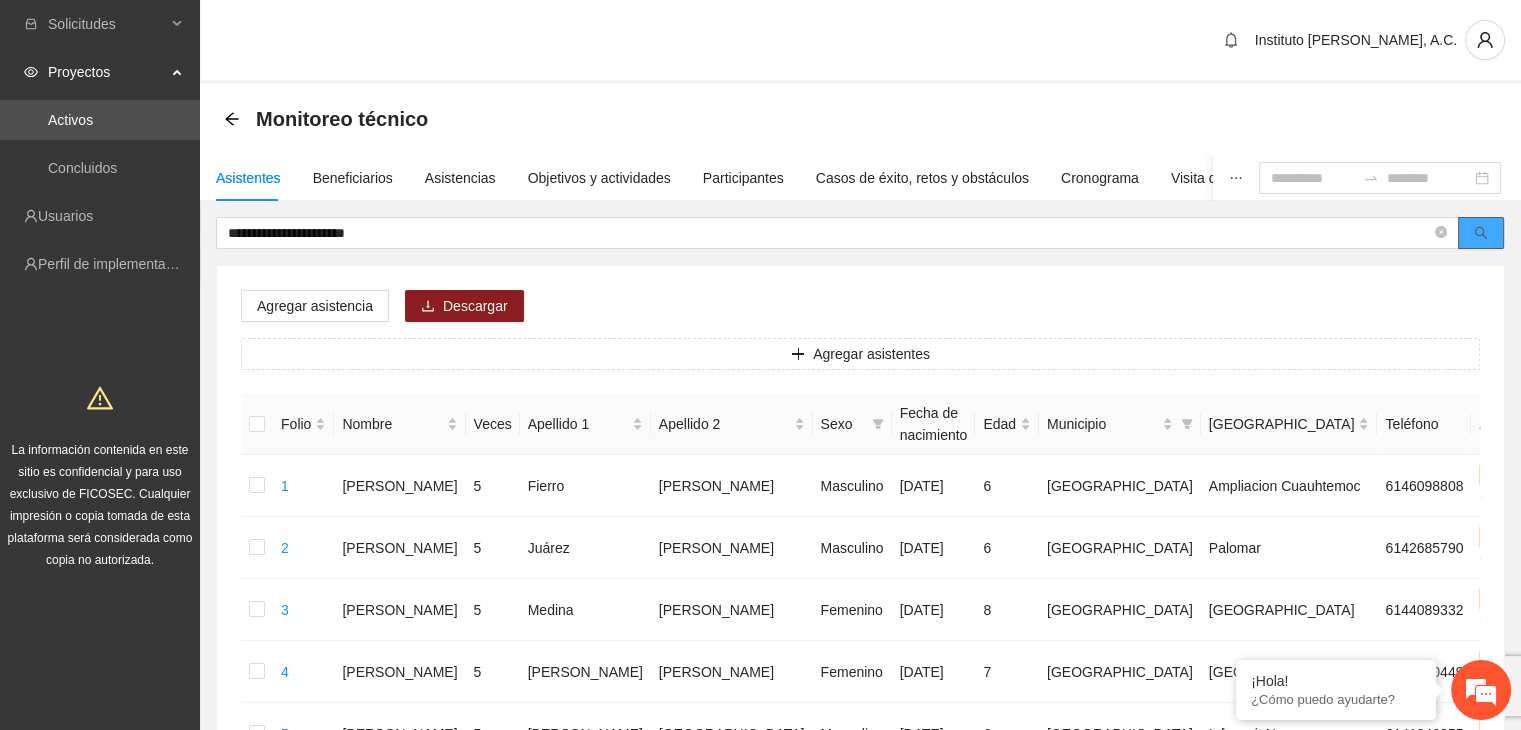 click at bounding box center (1481, 233) 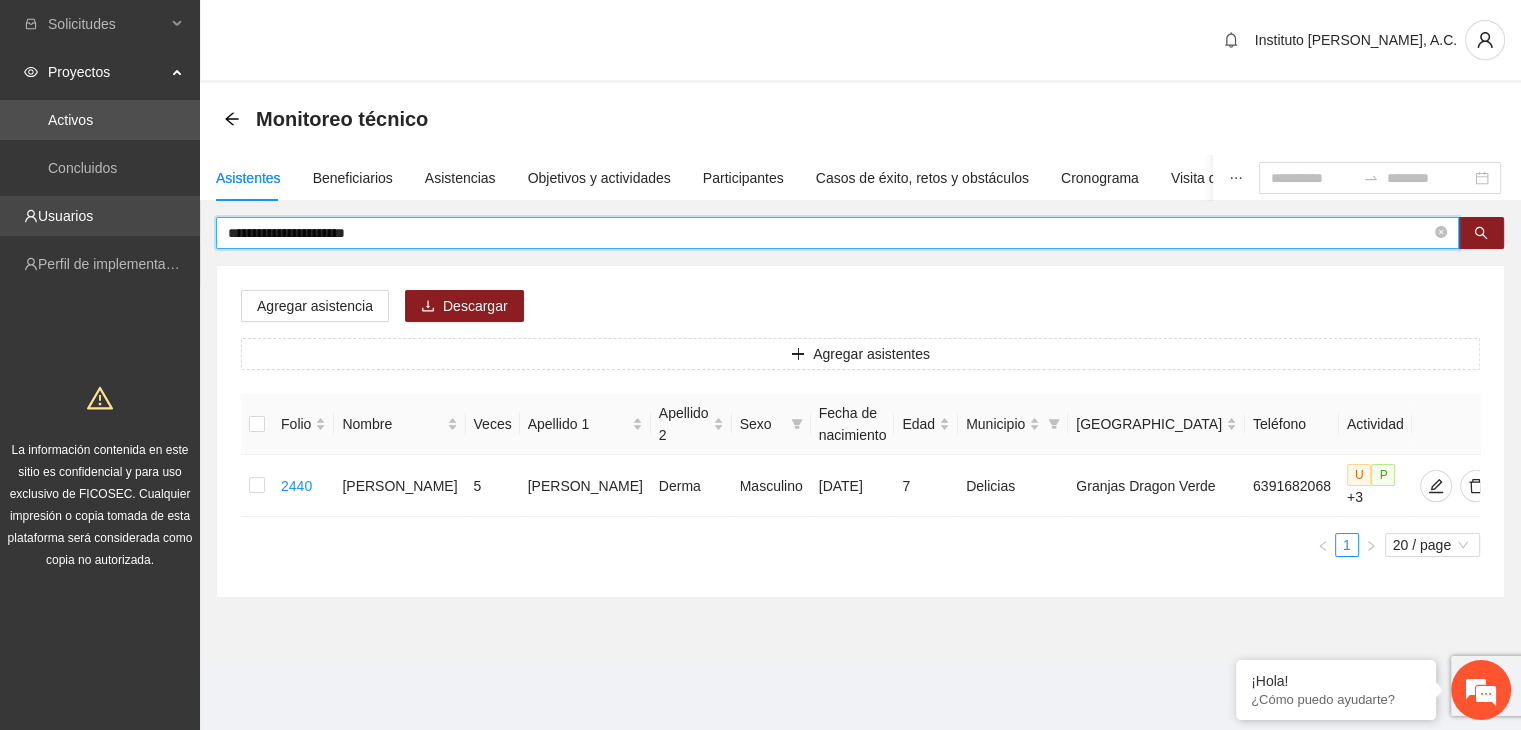 drag, startPoint x: 379, startPoint y: 235, endPoint x: 136, endPoint y: 224, distance: 243.24884 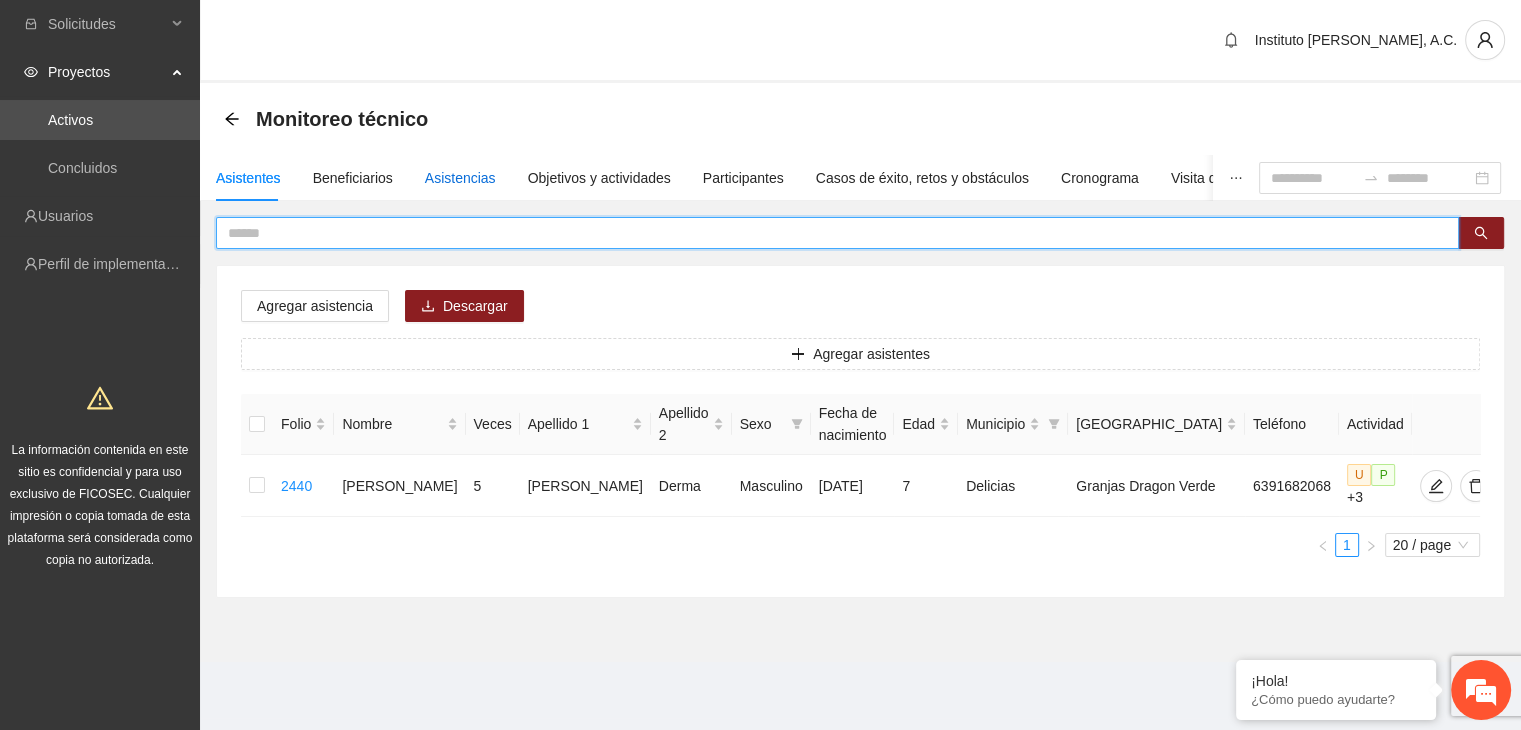 click on "Asistencias" at bounding box center [460, 178] 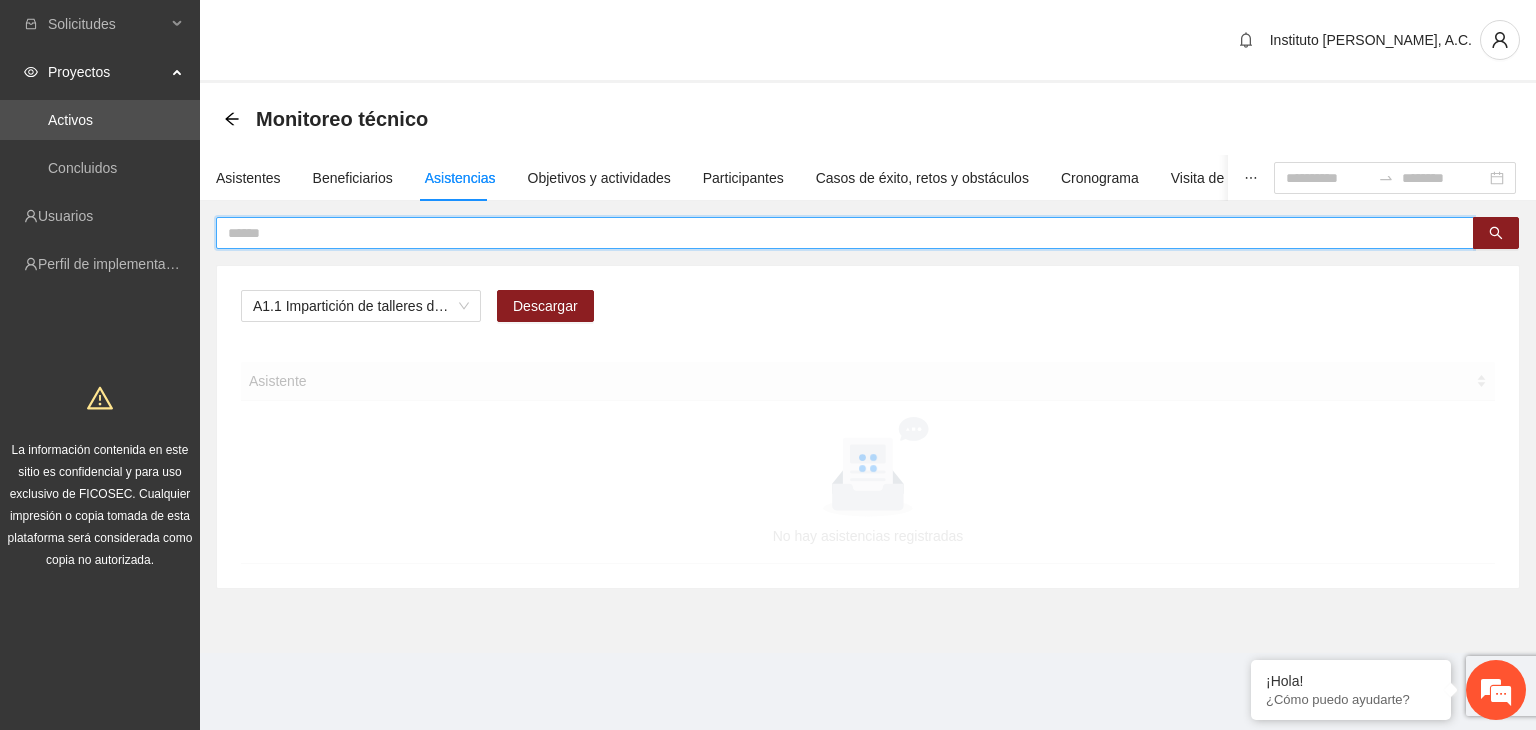 click at bounding box center (837, 233) 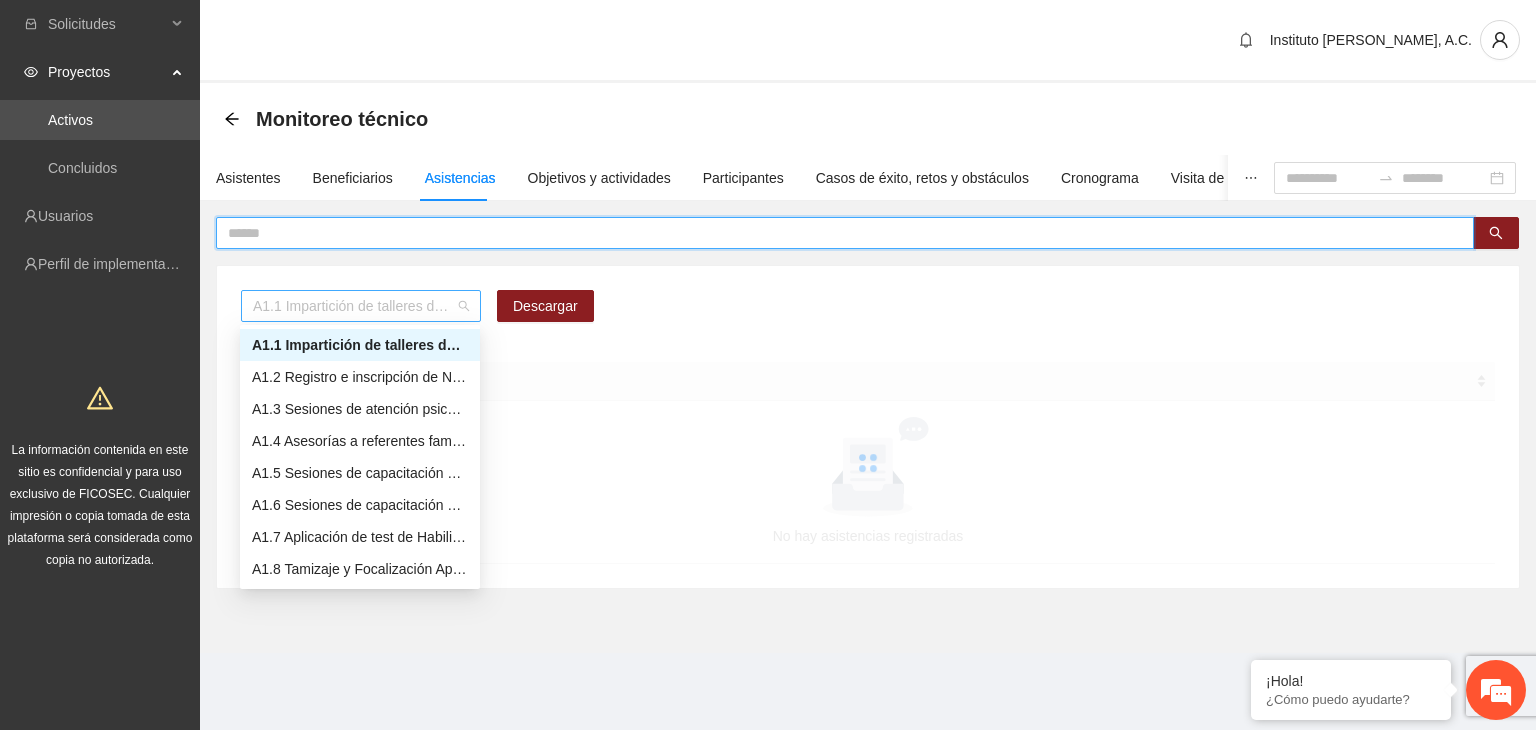 click on "A1.1 Impartición de talleres de habilidades para la vida-[GEOGRAPHIC_DATA]" at bounding box center (361, 306) 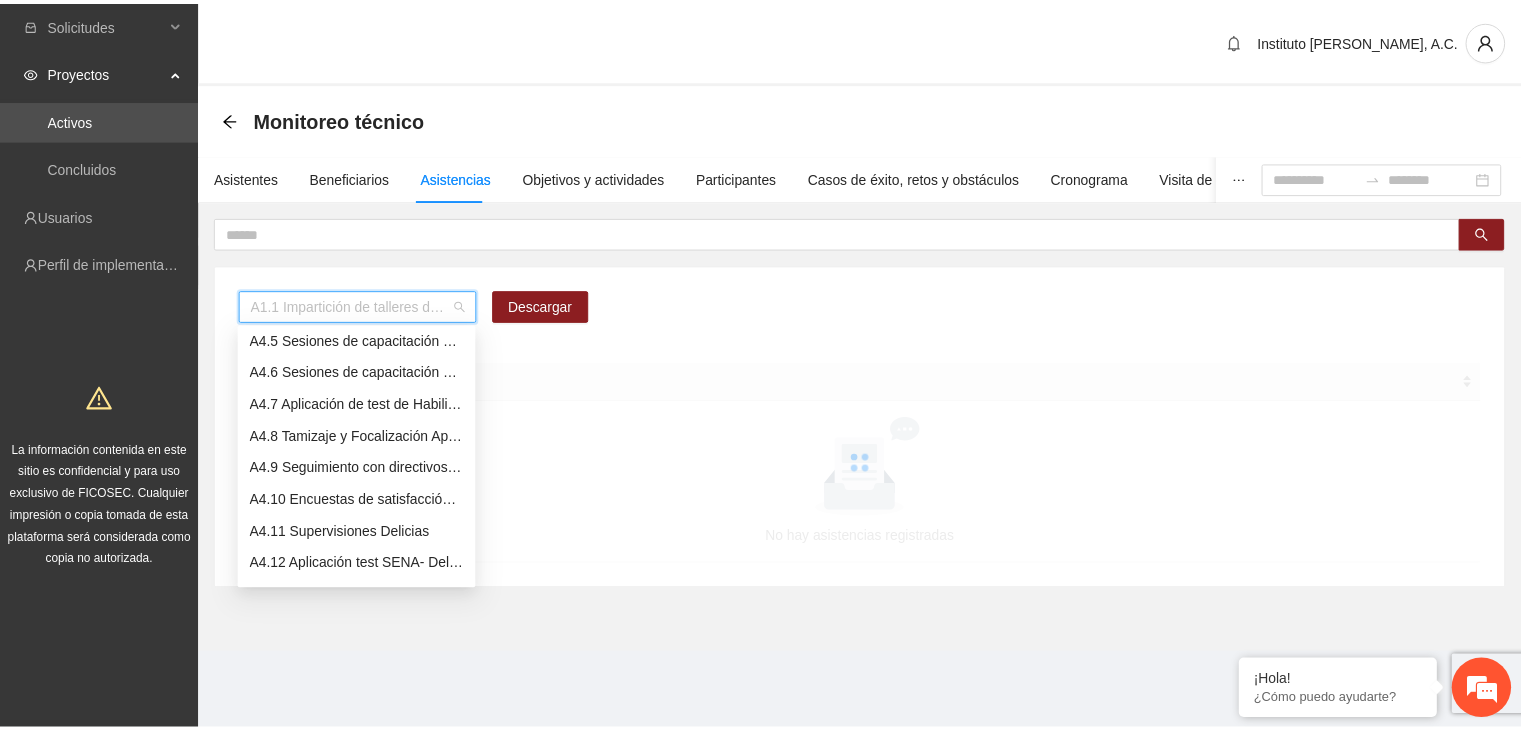 scroll, scrollTop: 1415, scrollLeft: 0, axis: vertical 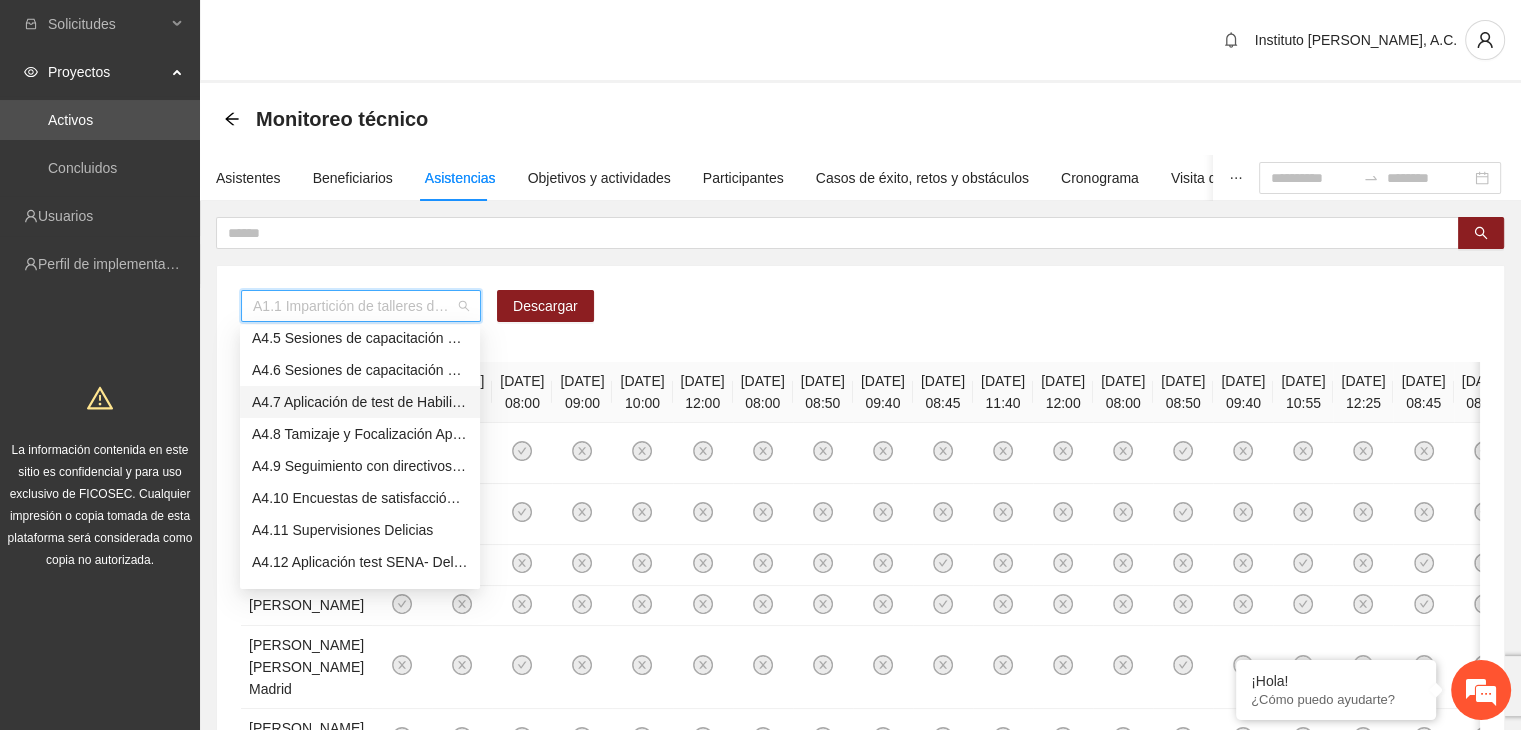 click on "A4.7 Aplicación de test de Habilidades para la vida- Delicias" at bounding box center (360, 402) 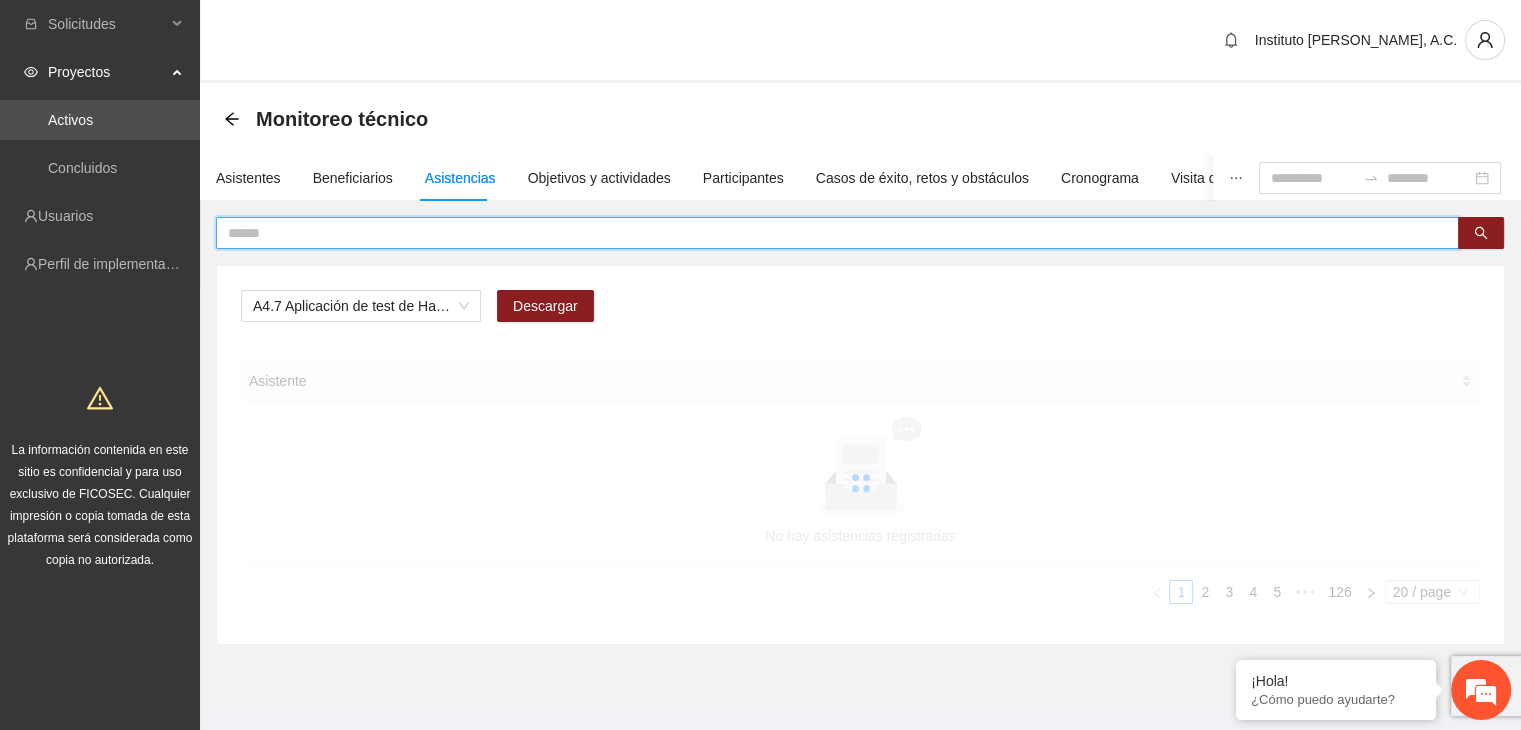click at bounding box center (829, 233) 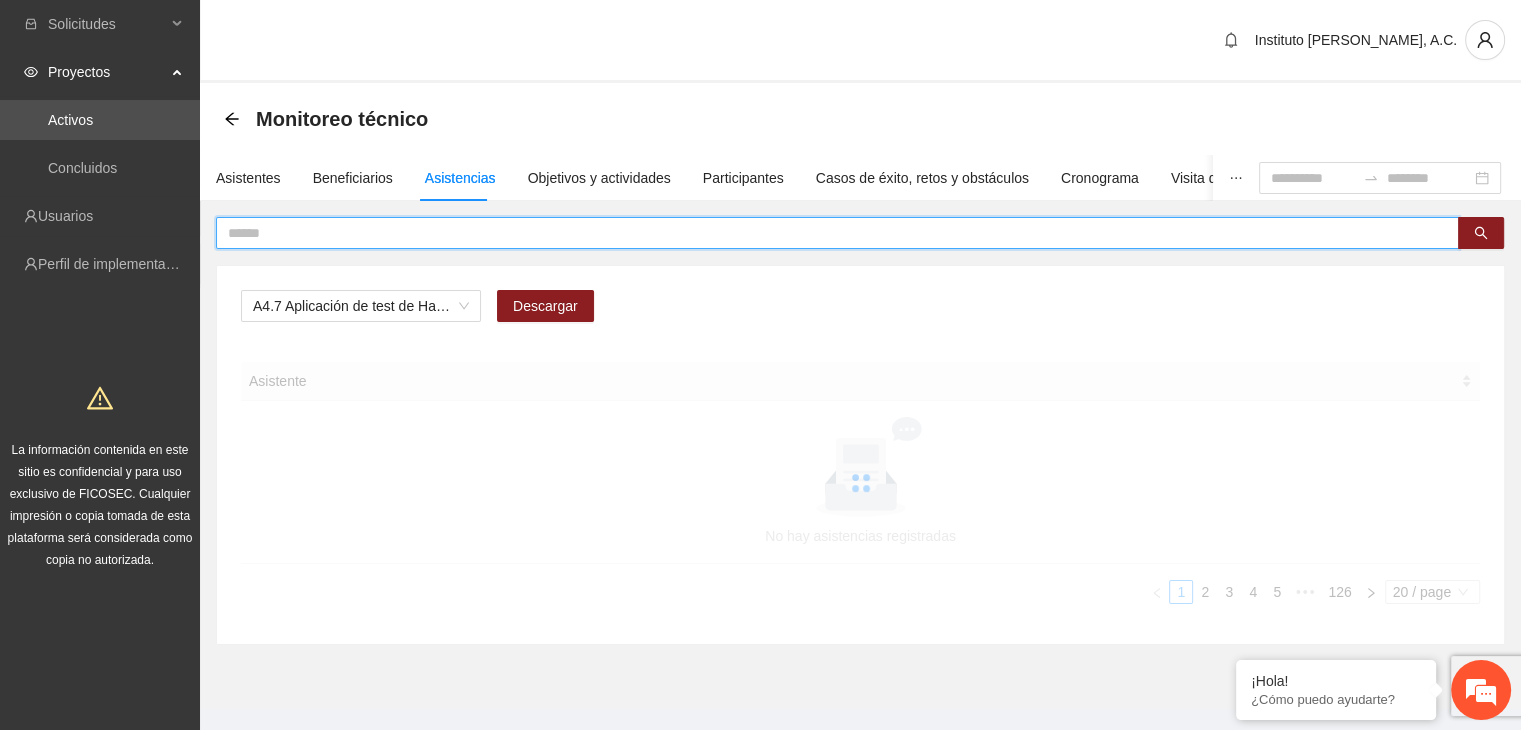 paste on "**********" 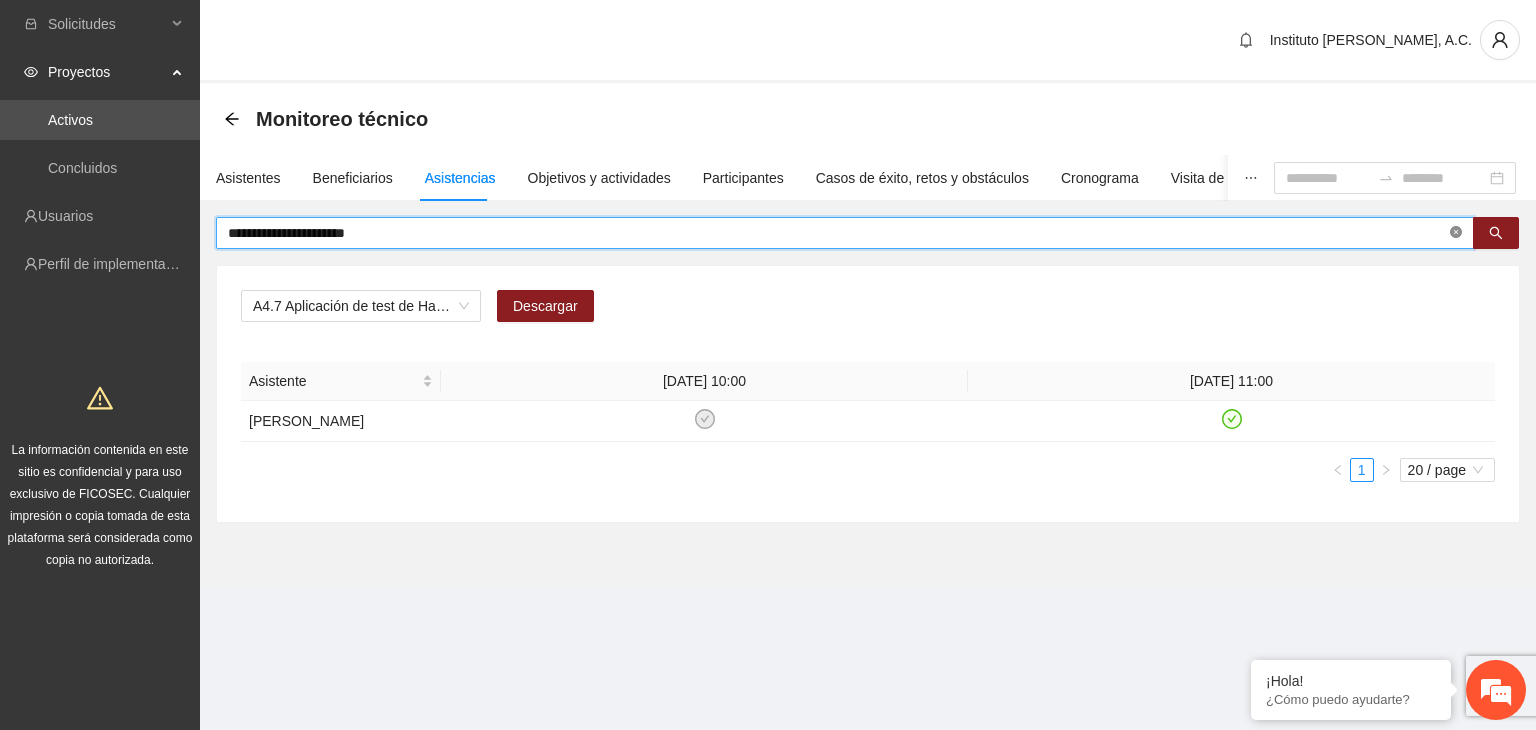 click 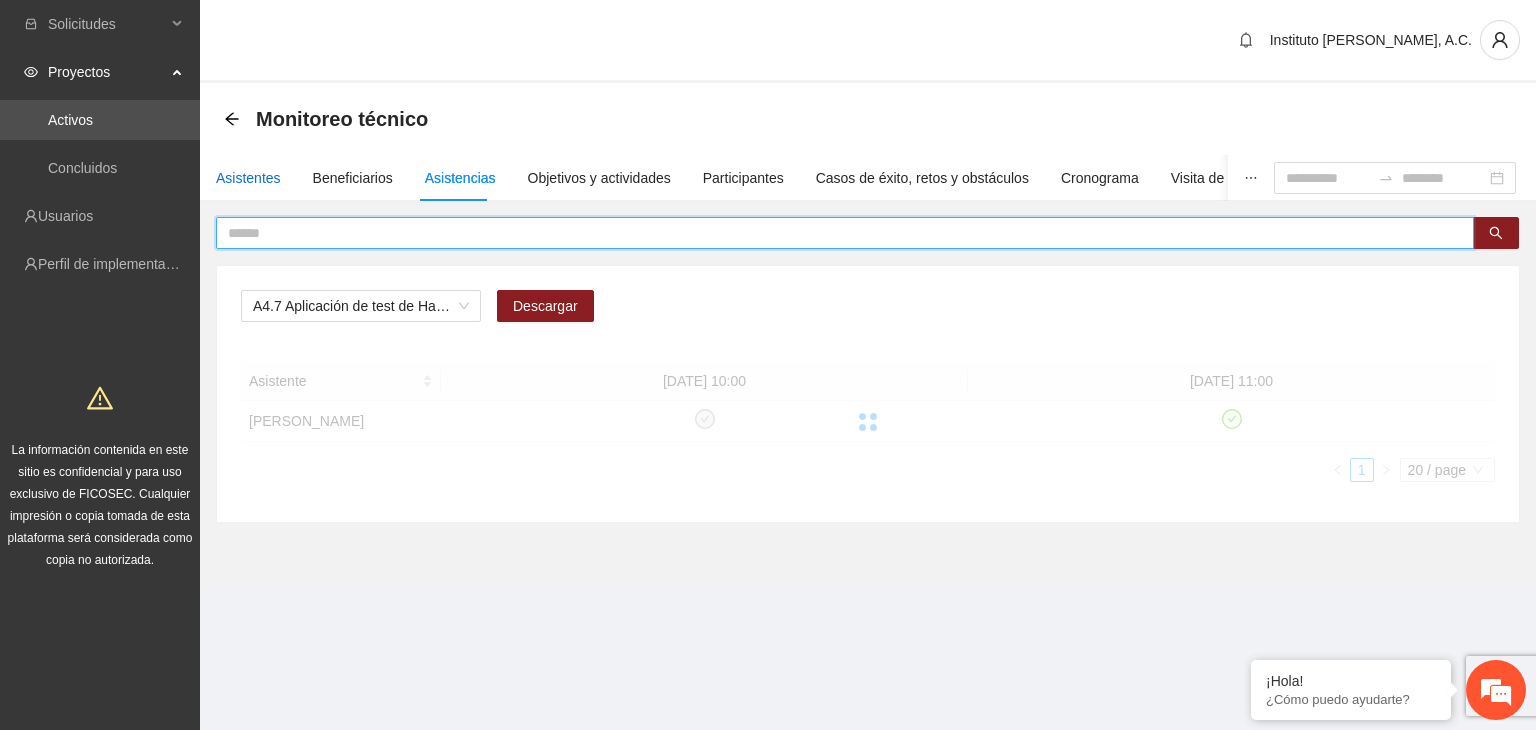 click on "Asistentes" at bounding box center [248, 178] 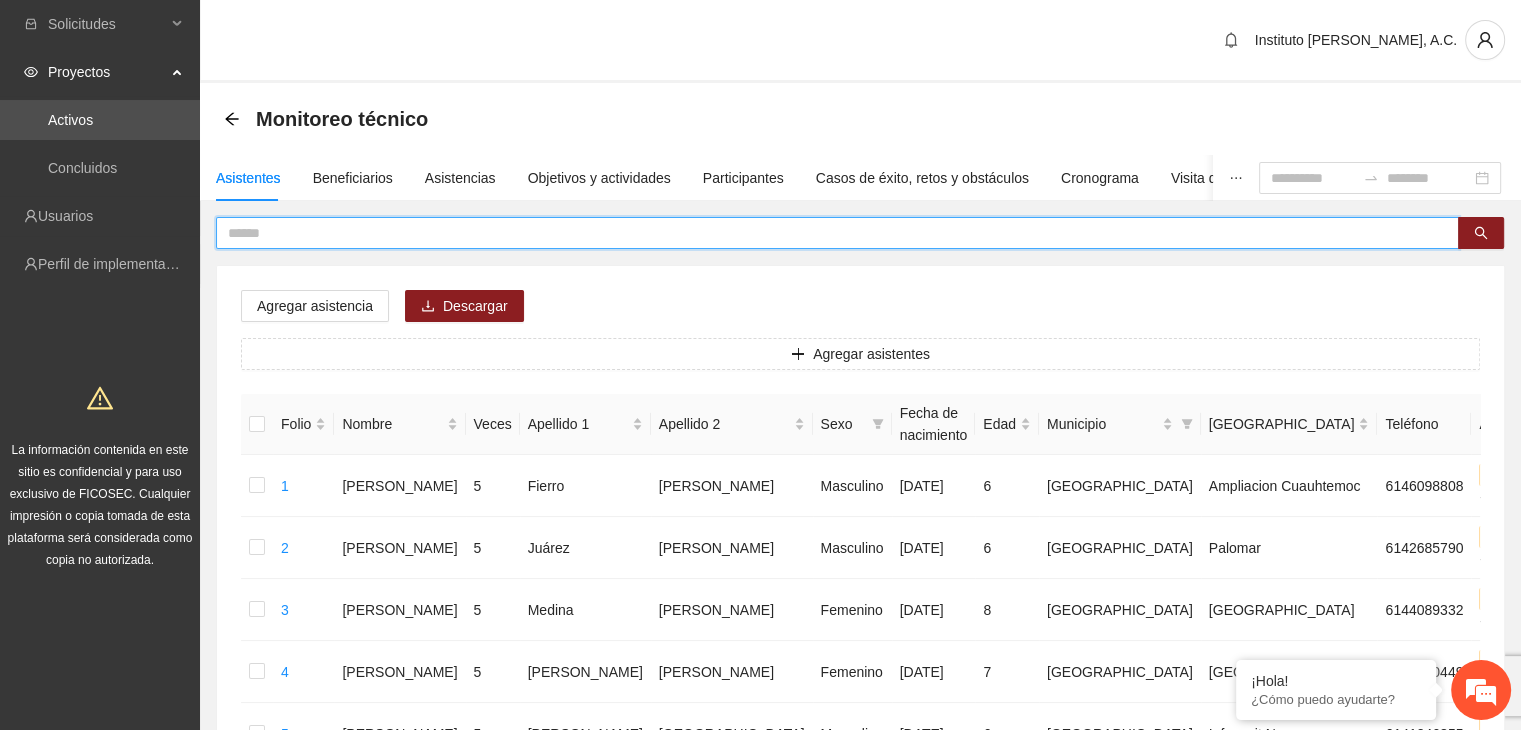 click at bounding box center (829, 233) 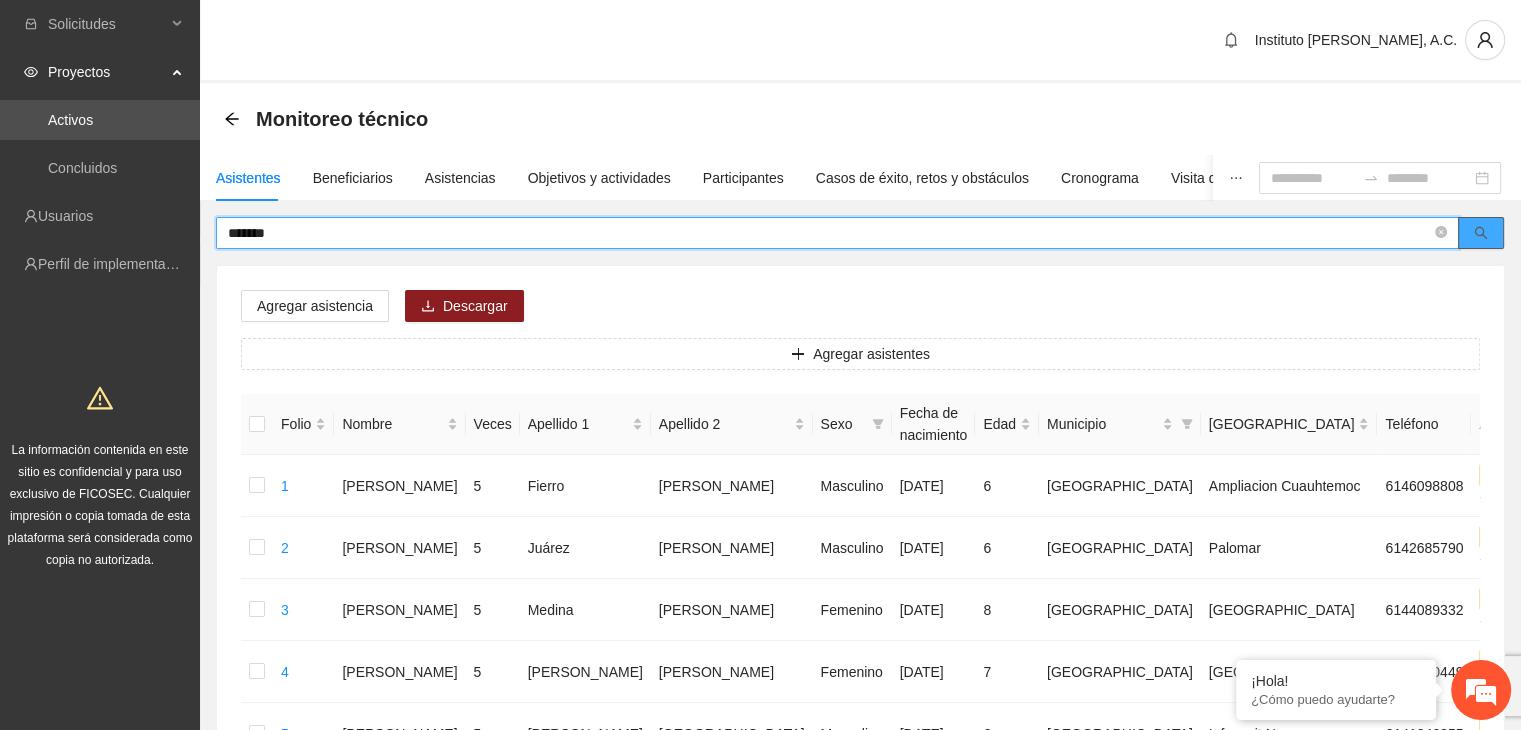 click at bounding box center (1481, 234) 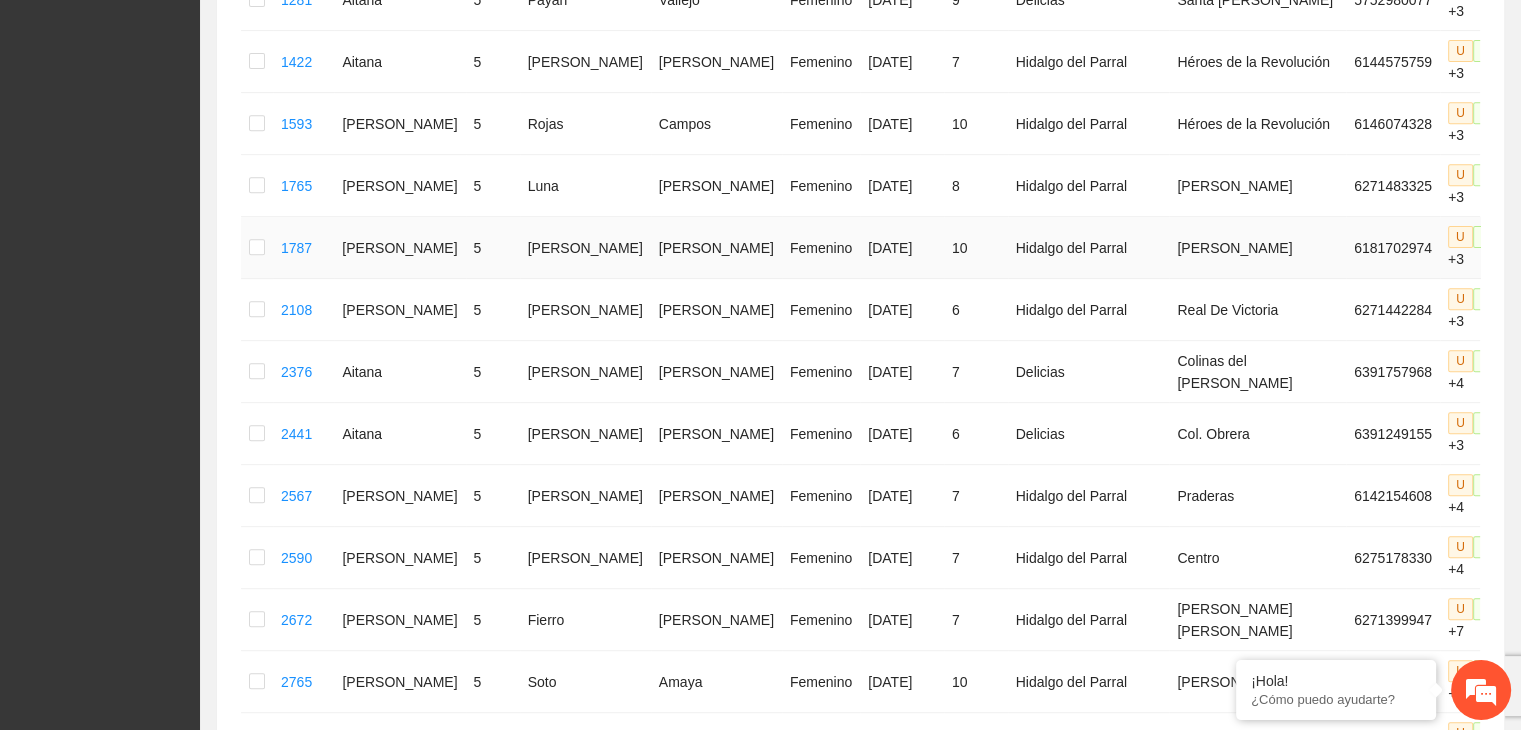 scroll, scrollTop: 860, scrollLeft: 0, axis: vertical 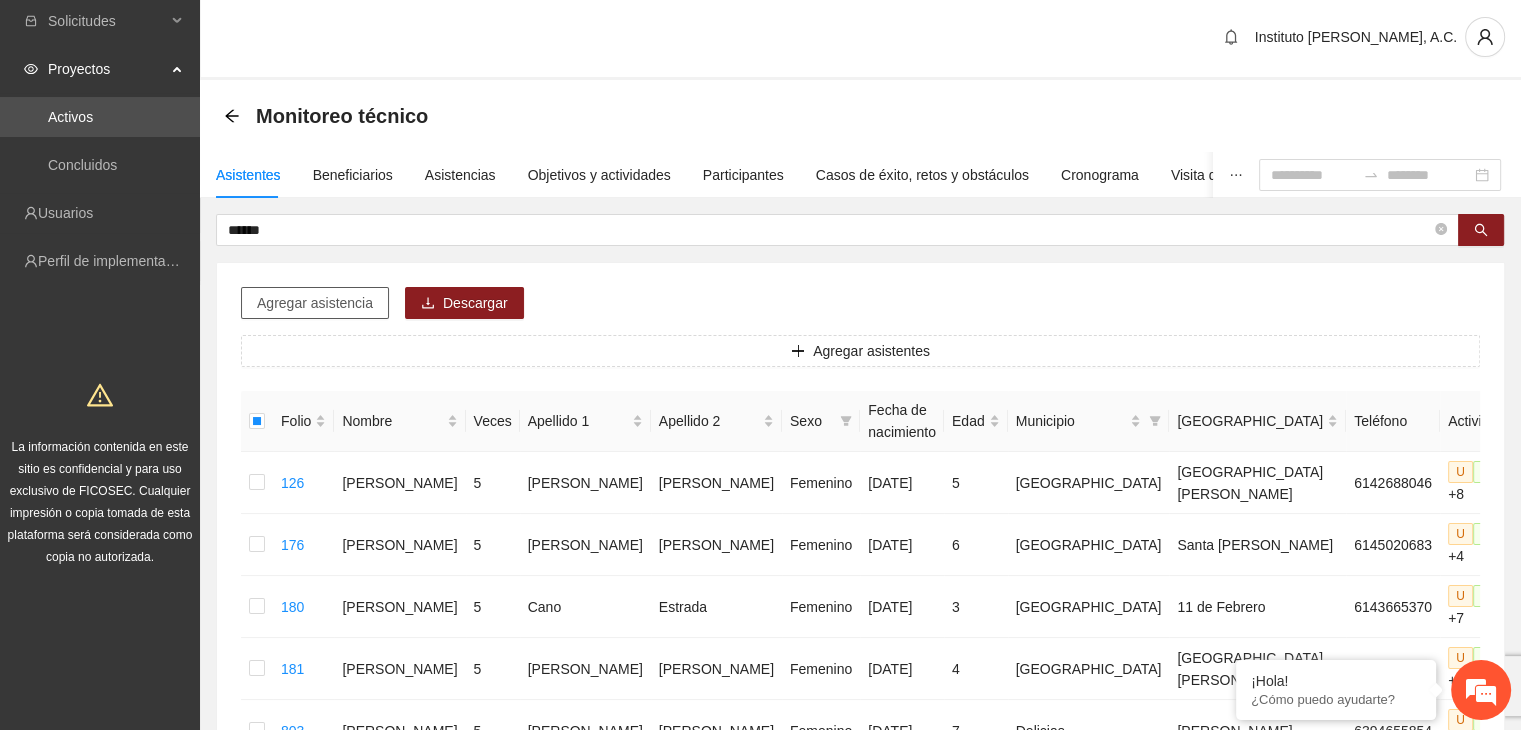 click on "Agregar asistencia" at bounding box center [315, 303] 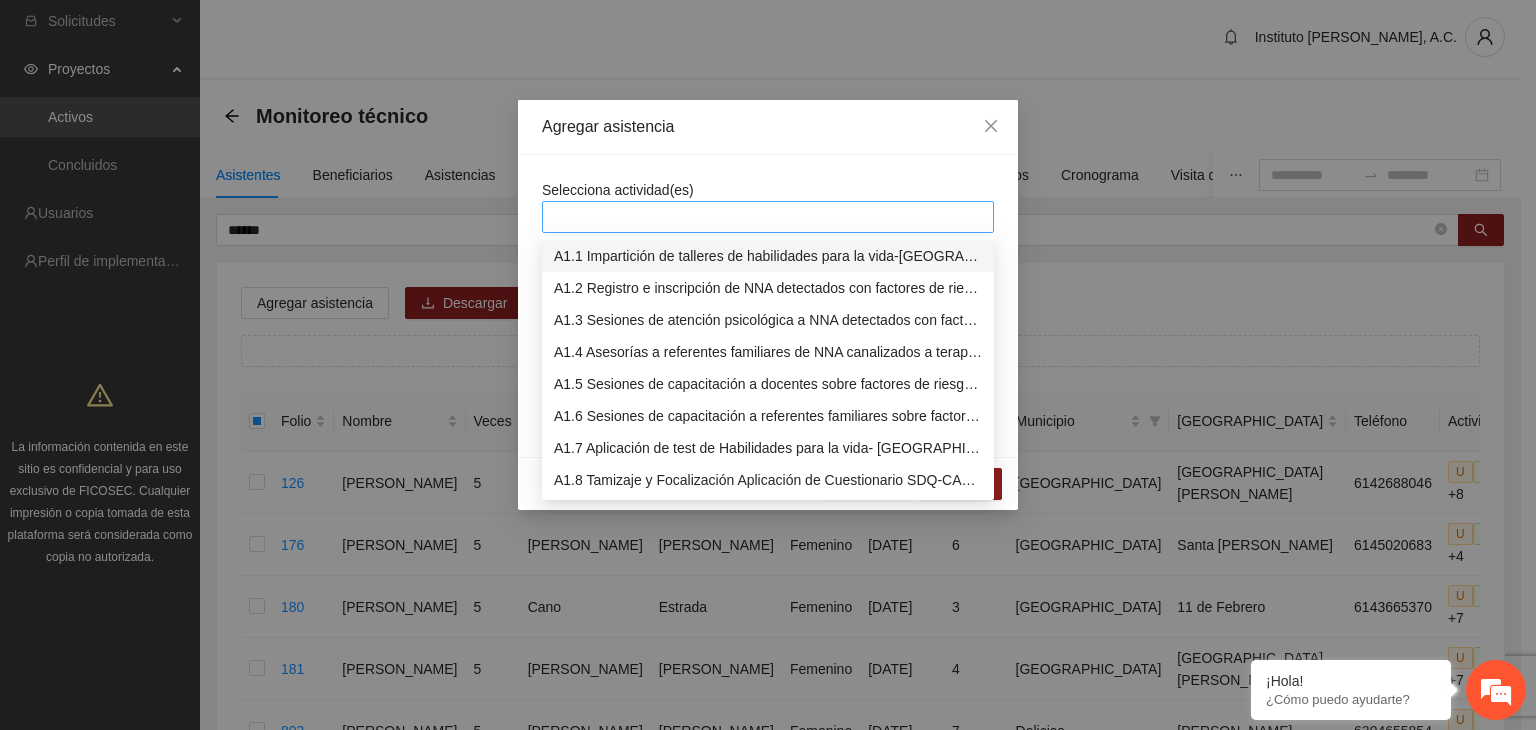 click at bounding box center (768, 217) 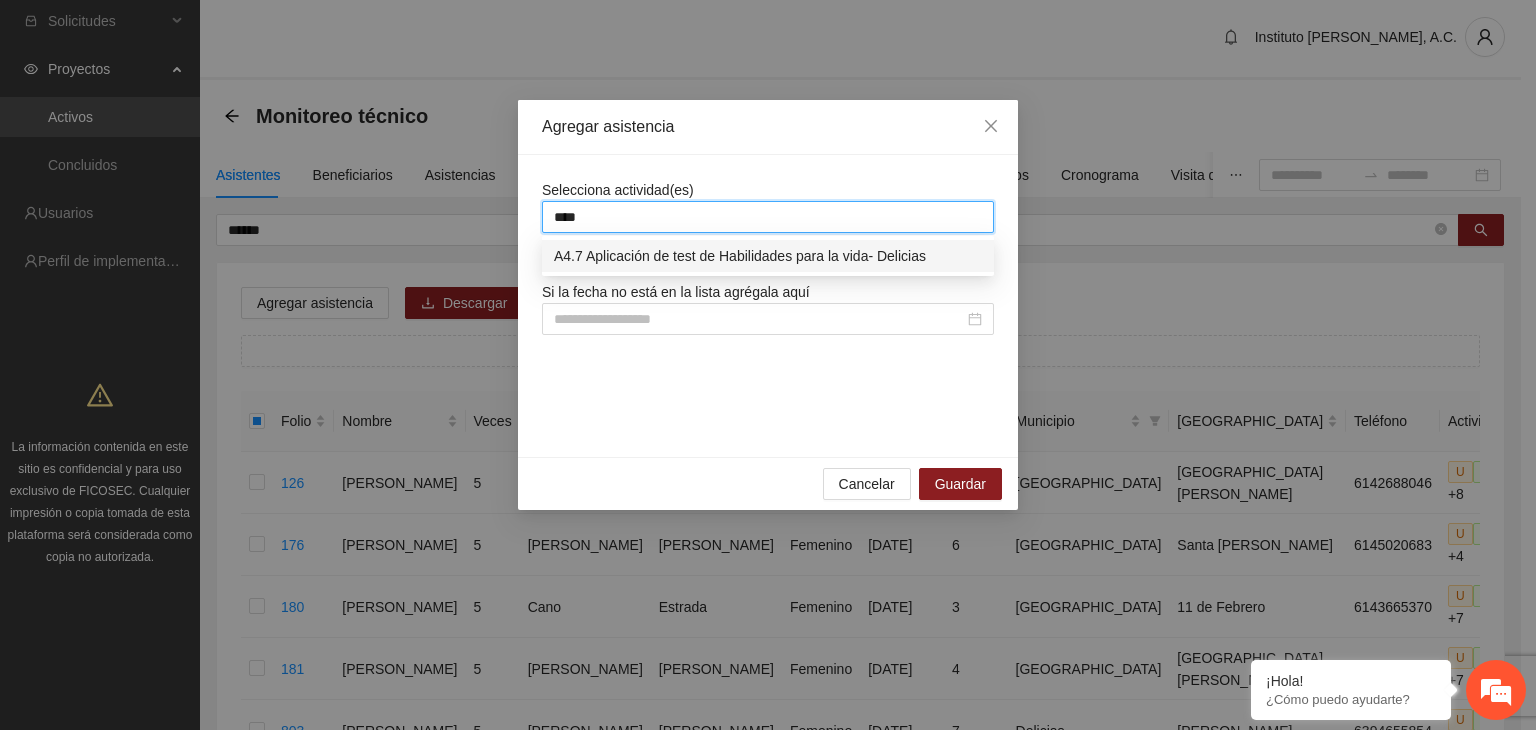 click on "A4.7 Aplicación de test de Habilidades para la vida- Delicias" at bounding box center [768, 256] 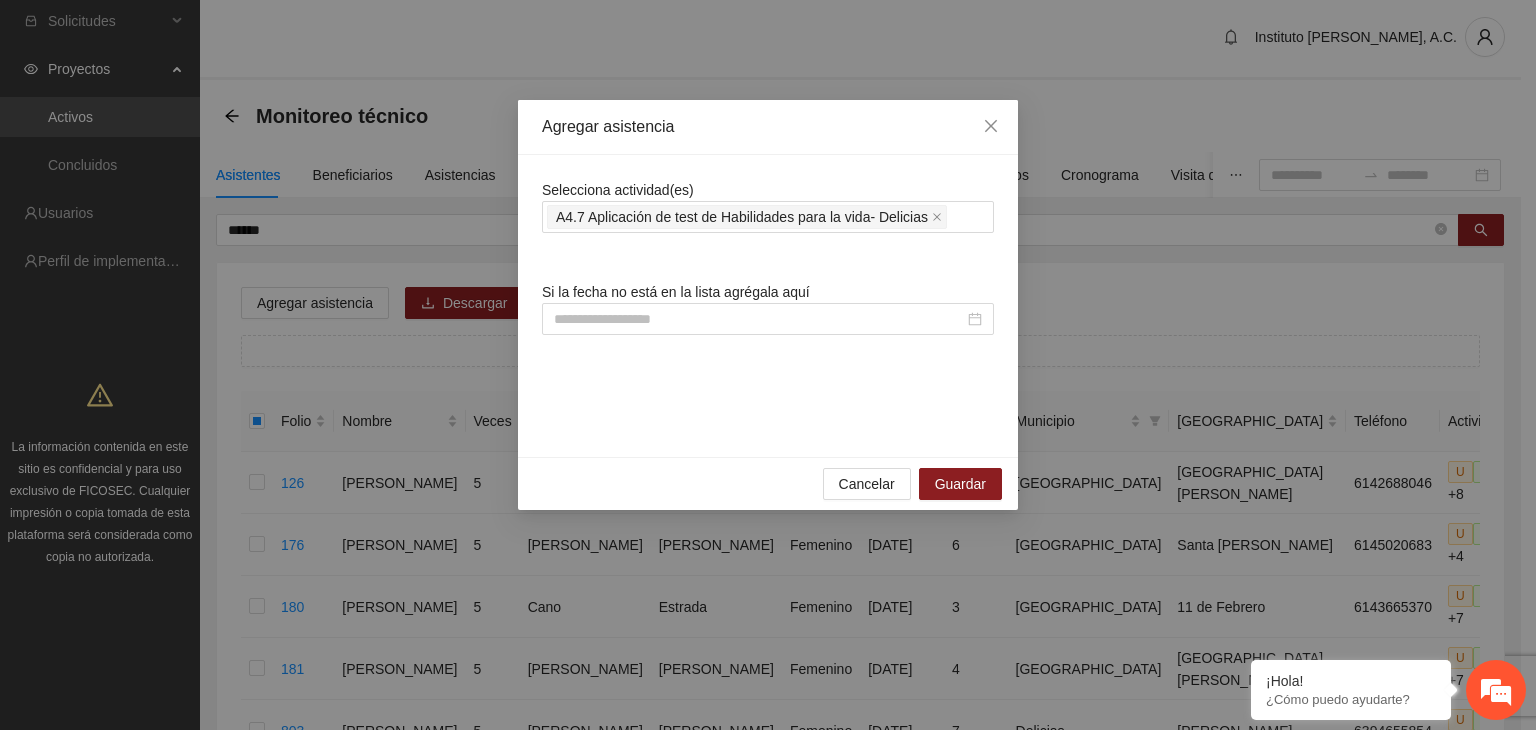 click on "Selecciona actividad(es) A4.7 Aplicación de test de Habilidades para la vida- Delicias" at bounding box center (768, 206) 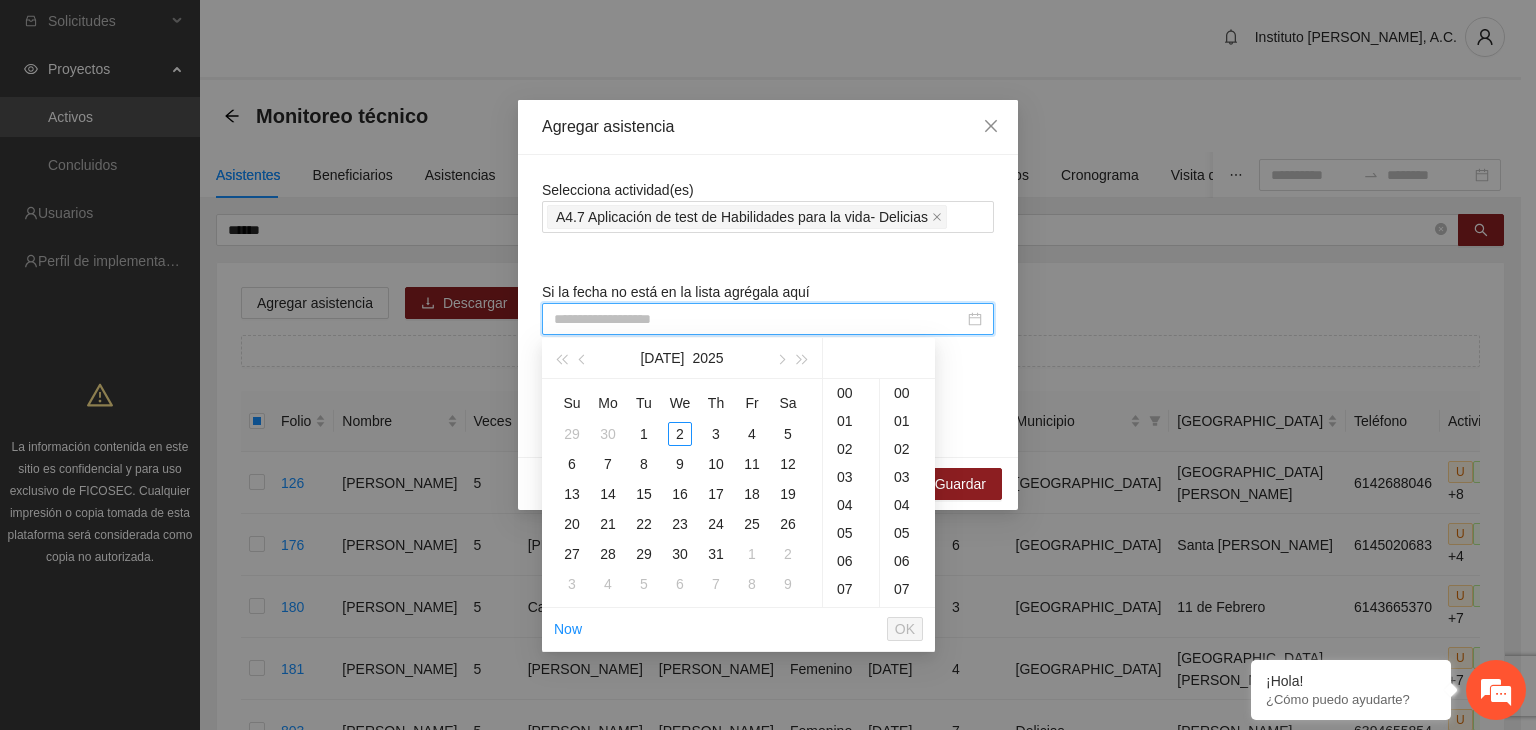 click at bounding box center (759, 319) 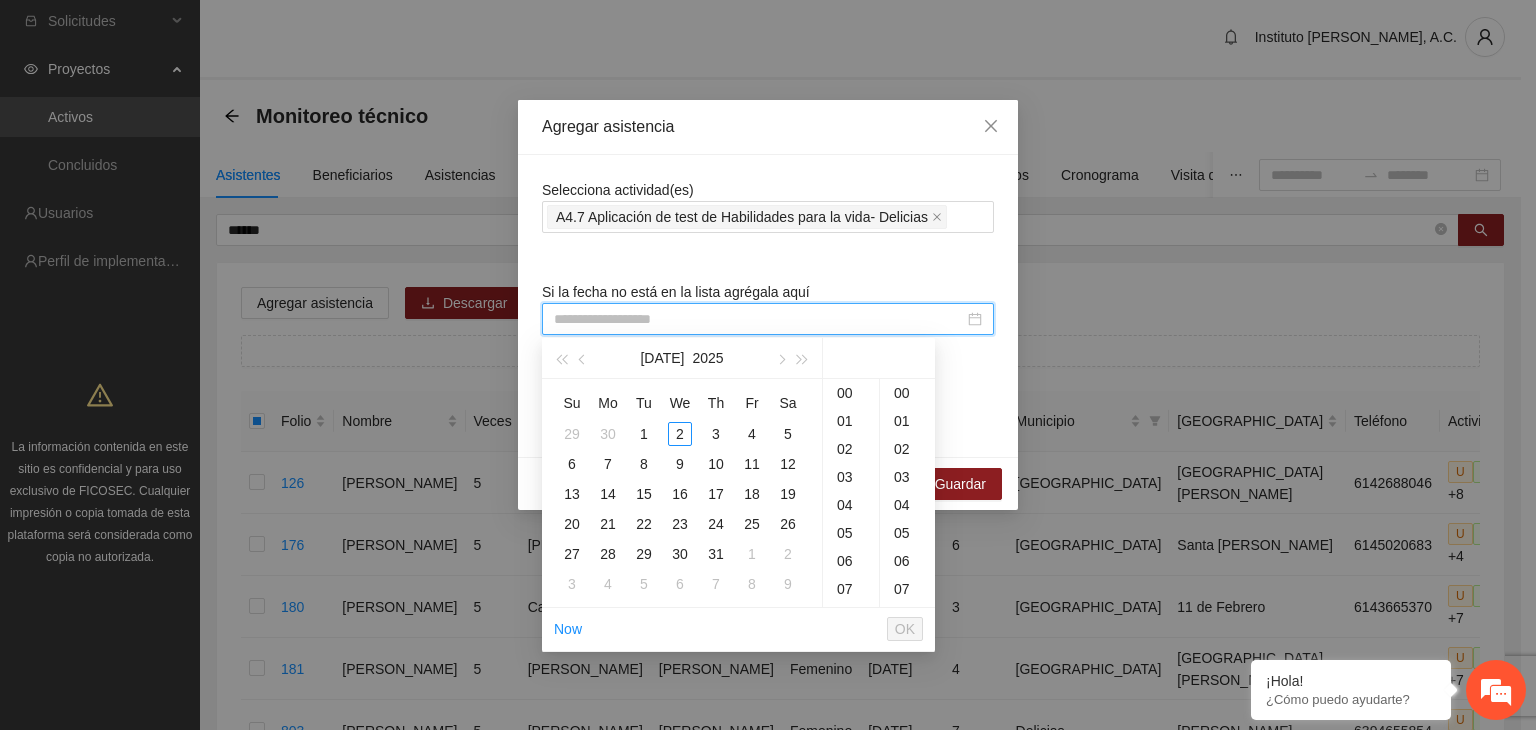 paste on "**********" 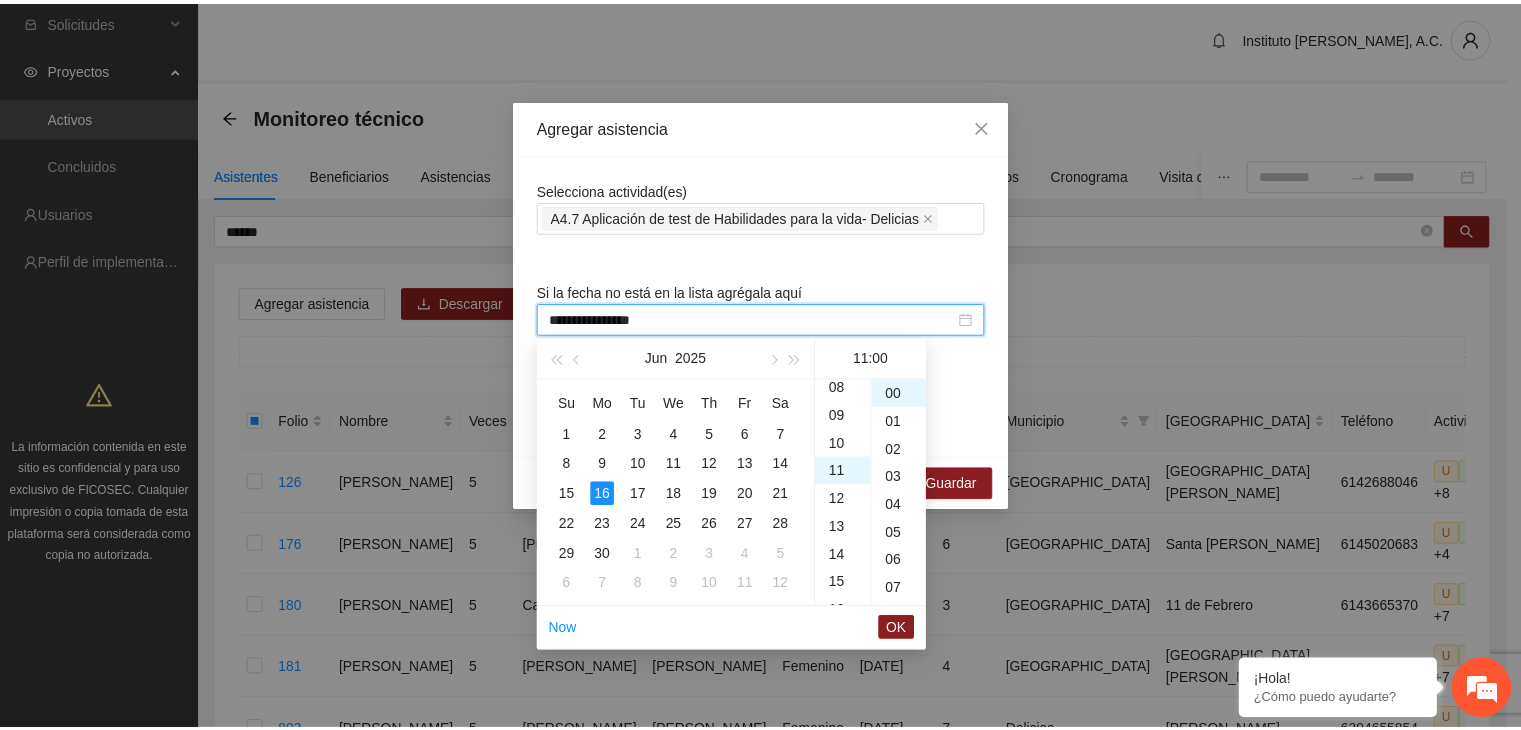 scroll, scrollTop: 308, scrollLeft: 0, axis: vertical 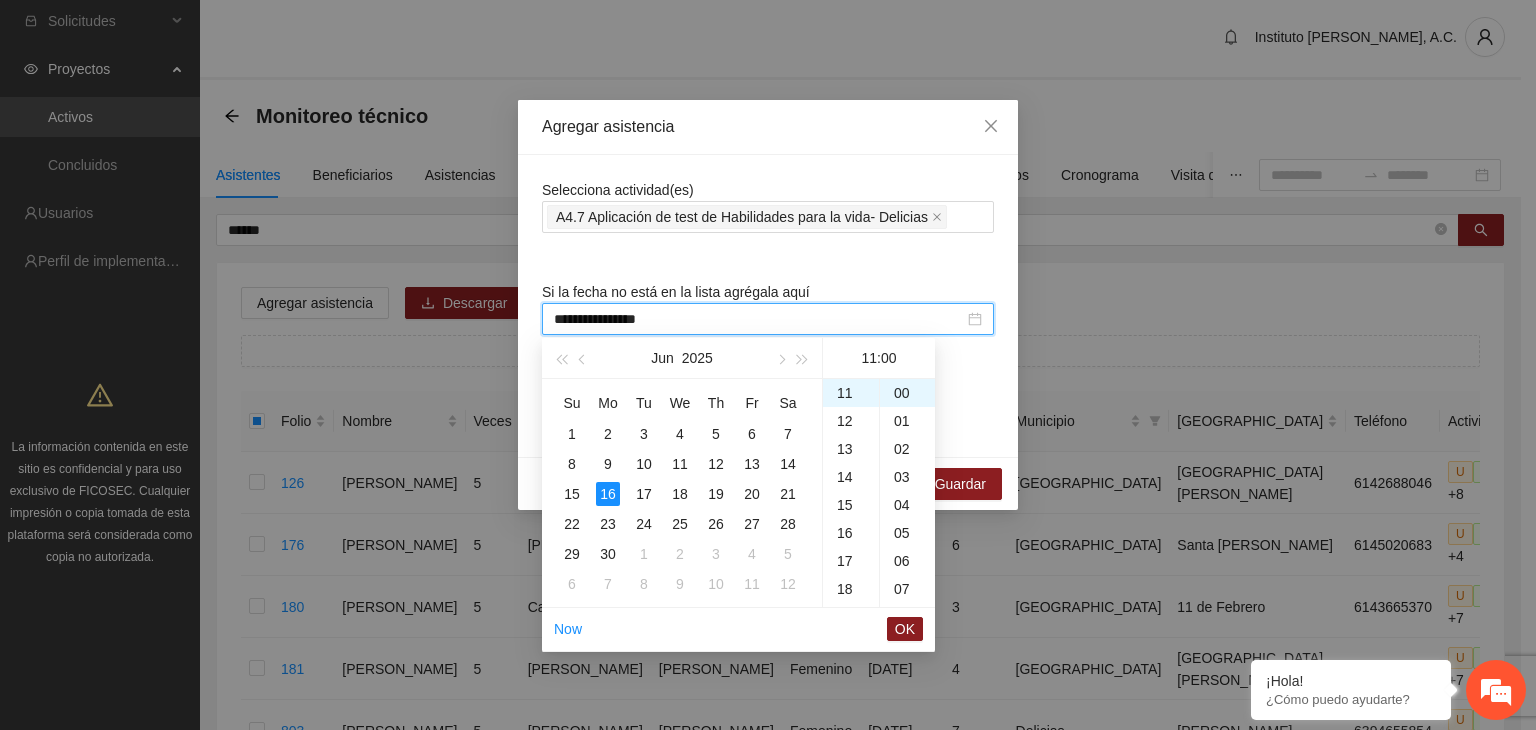 drag, startPoint x: 676, startPoint y: 317, endPoint x: 463, endPoint y: 323, distance: 213.08449 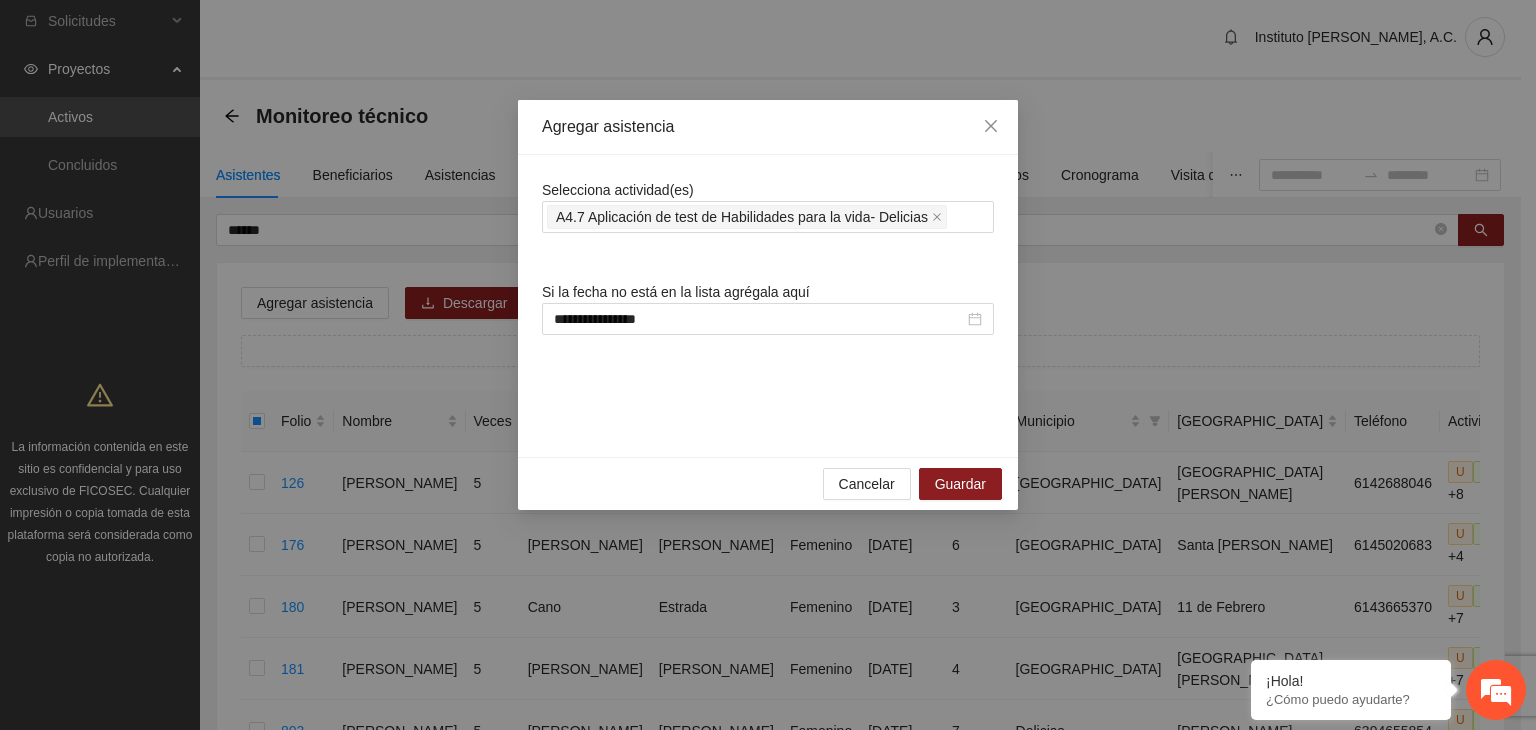 click on "**********" at bounding box center (768, 306) 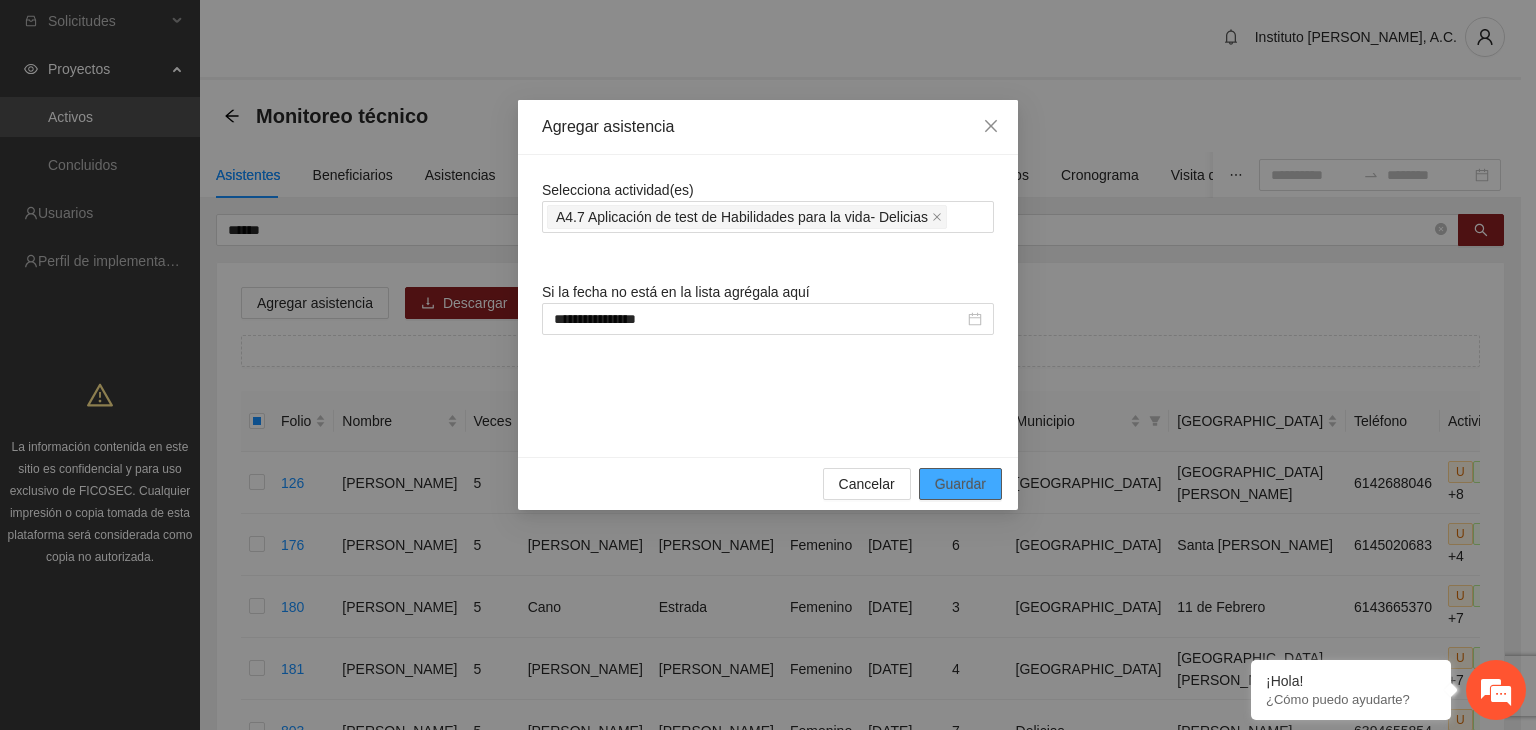 click on "Guardar" at bounding box center (960, 484) 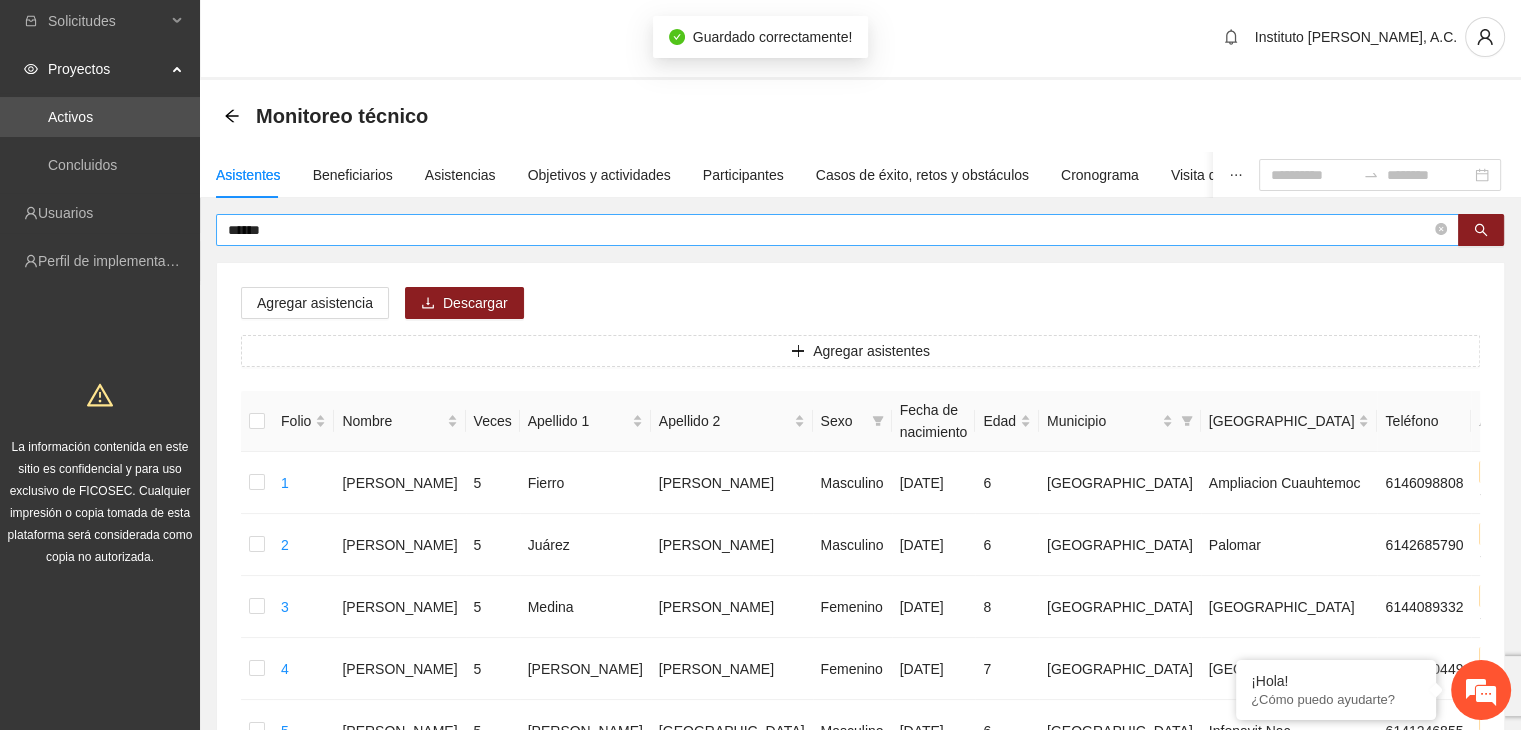 click on "******" at bounding box center [829, 230] 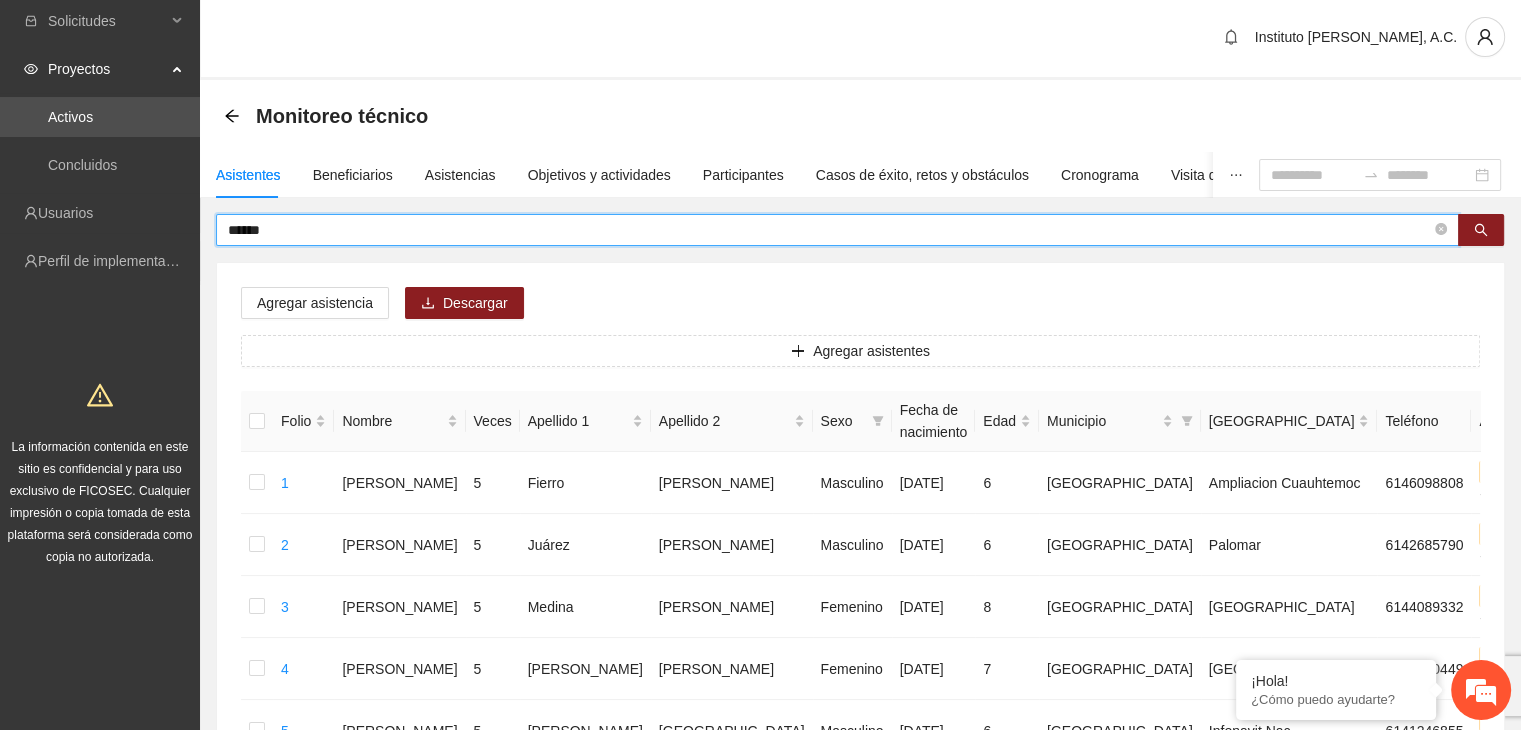 click on "******" at bounding box center (829, 230) 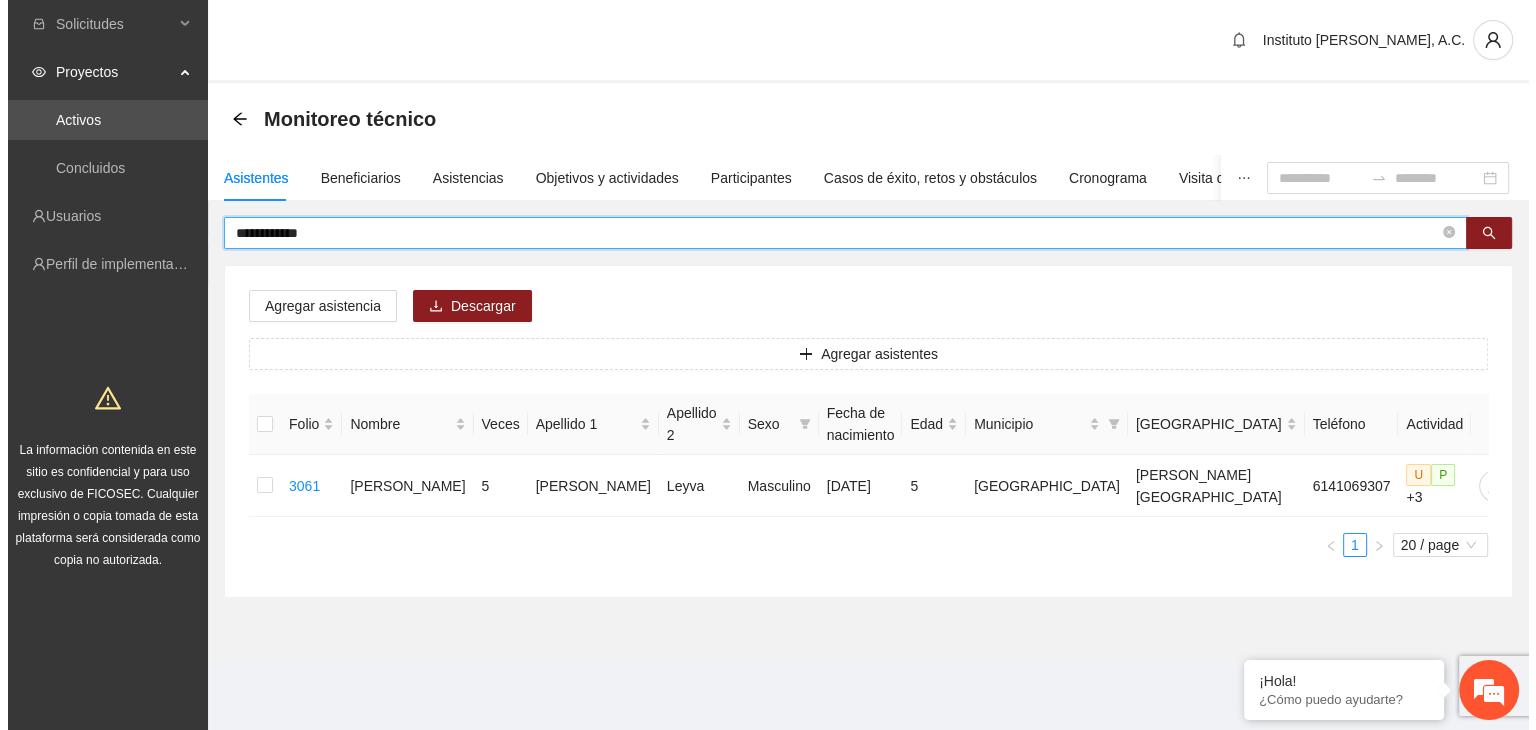 scroll, scrollTop: 0, scrollLeft: 0, axis: both 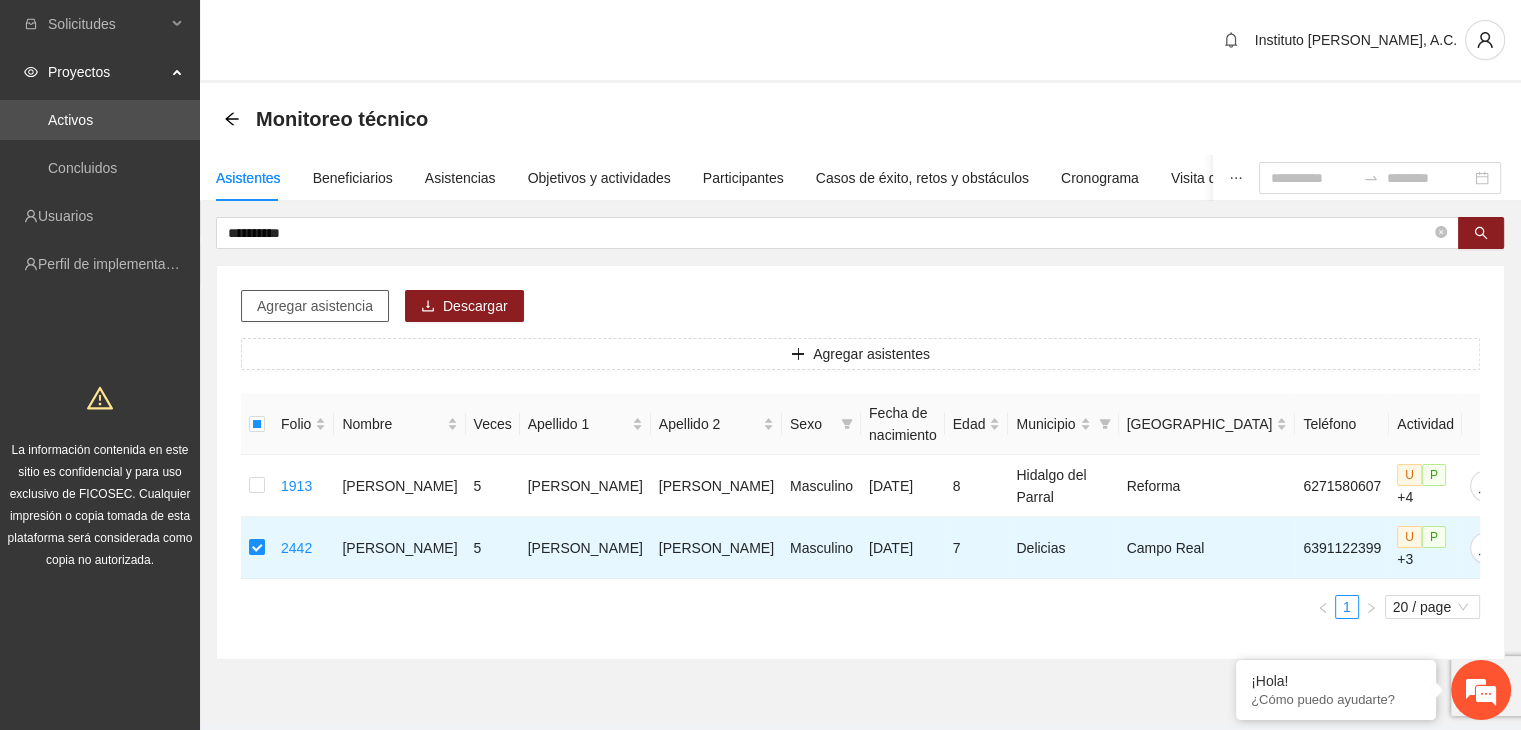 click on "Agregar asistencia" at bounding box center (315, 306) 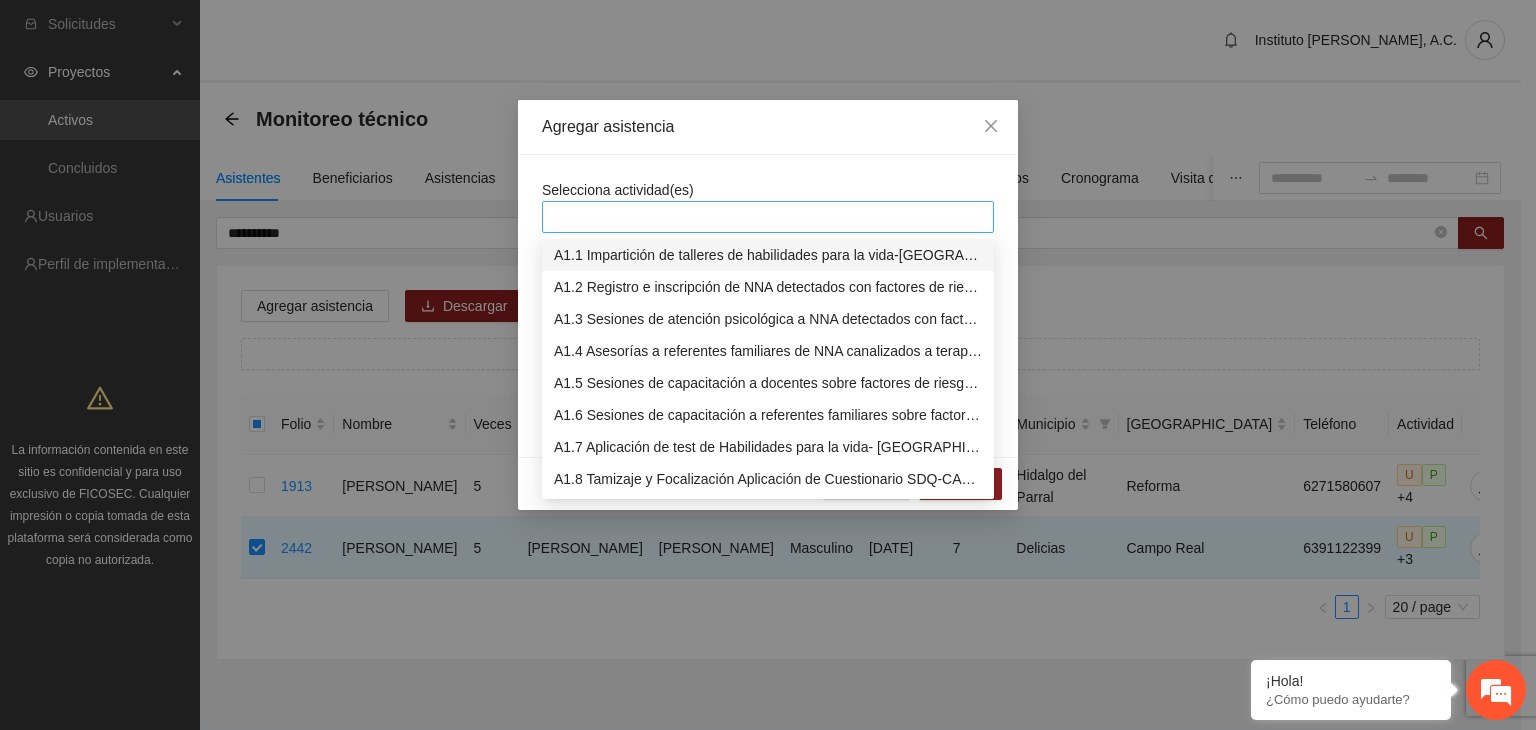 click at bounding box center [768, 217] 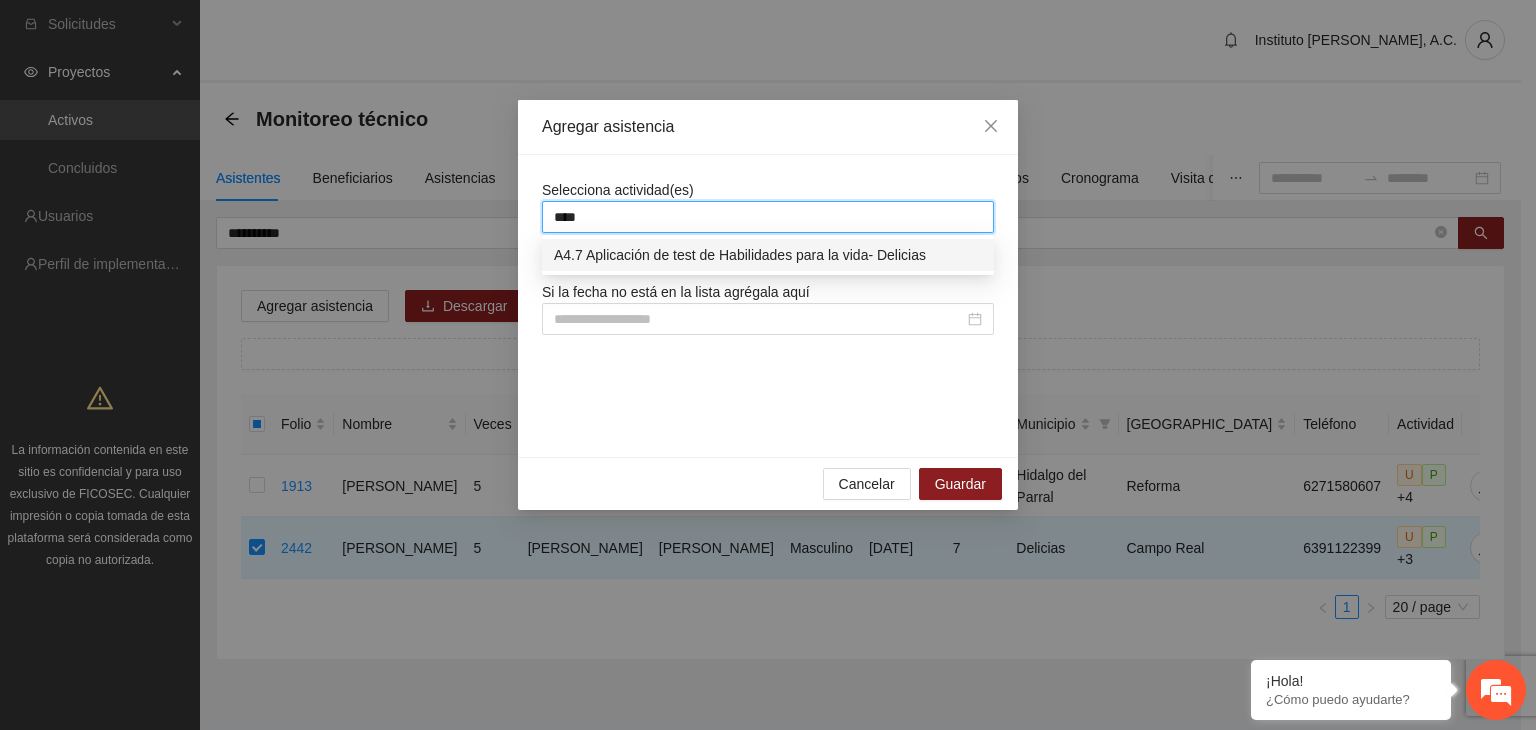 click on "A4.7 Aplicación de test de Habilidades para la vida- Delicias" at bounding box center [768, 255] 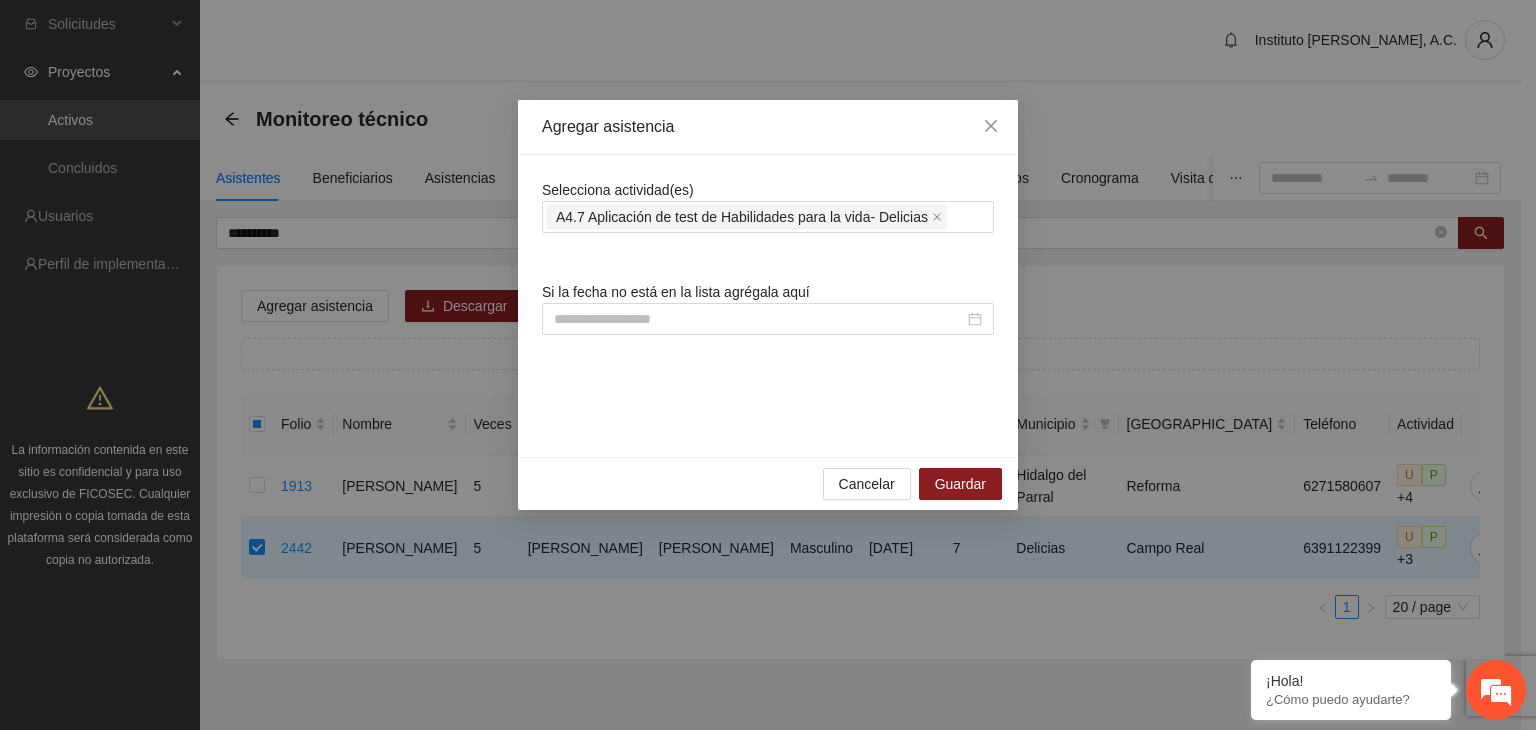 click on "Selecciona actividad(es) A4.7 Aplicación de test de Habilidades para la vida- Delicias   Si la fecha no está en la lista agrégala aquí" at bounding box center [768, 306] 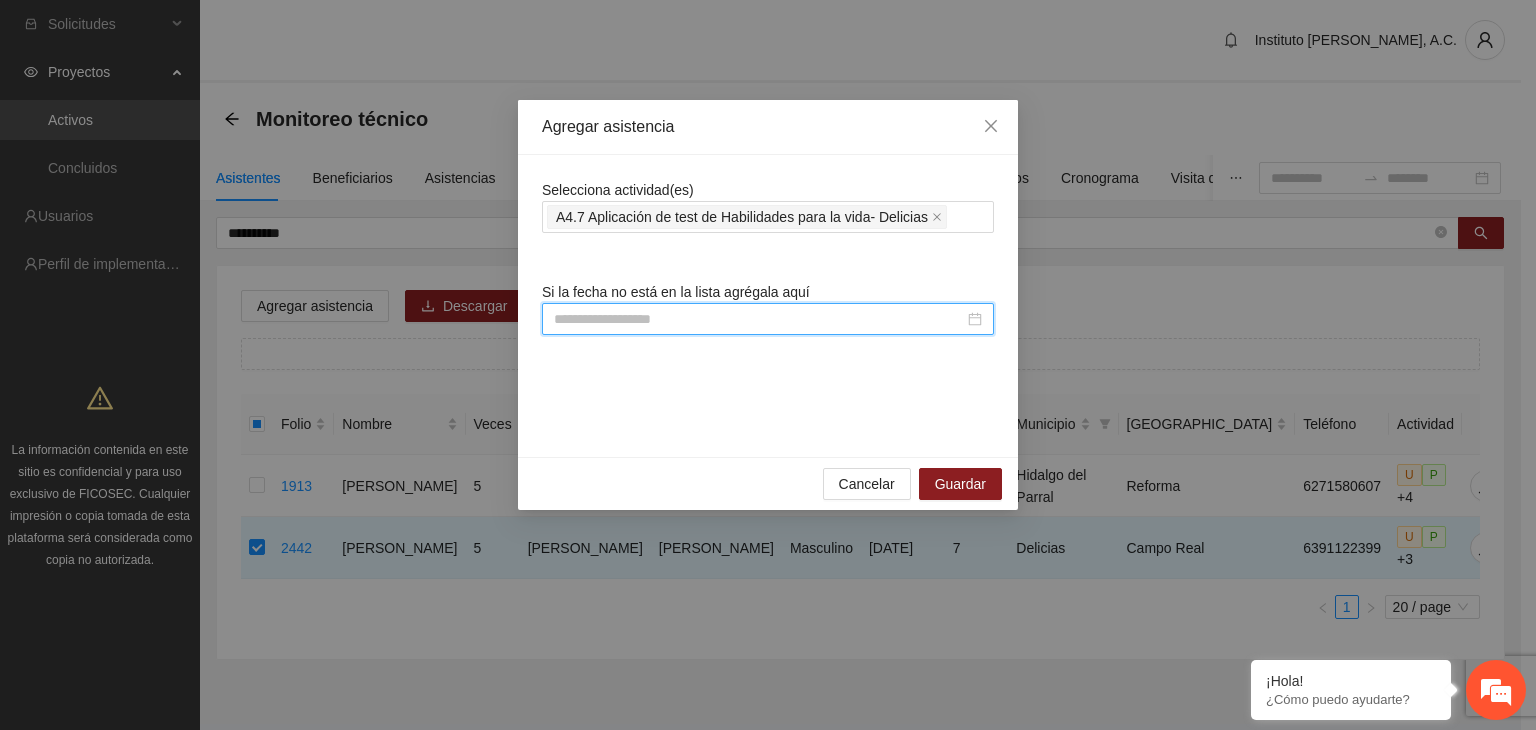 click at bounding box center [759, 319] 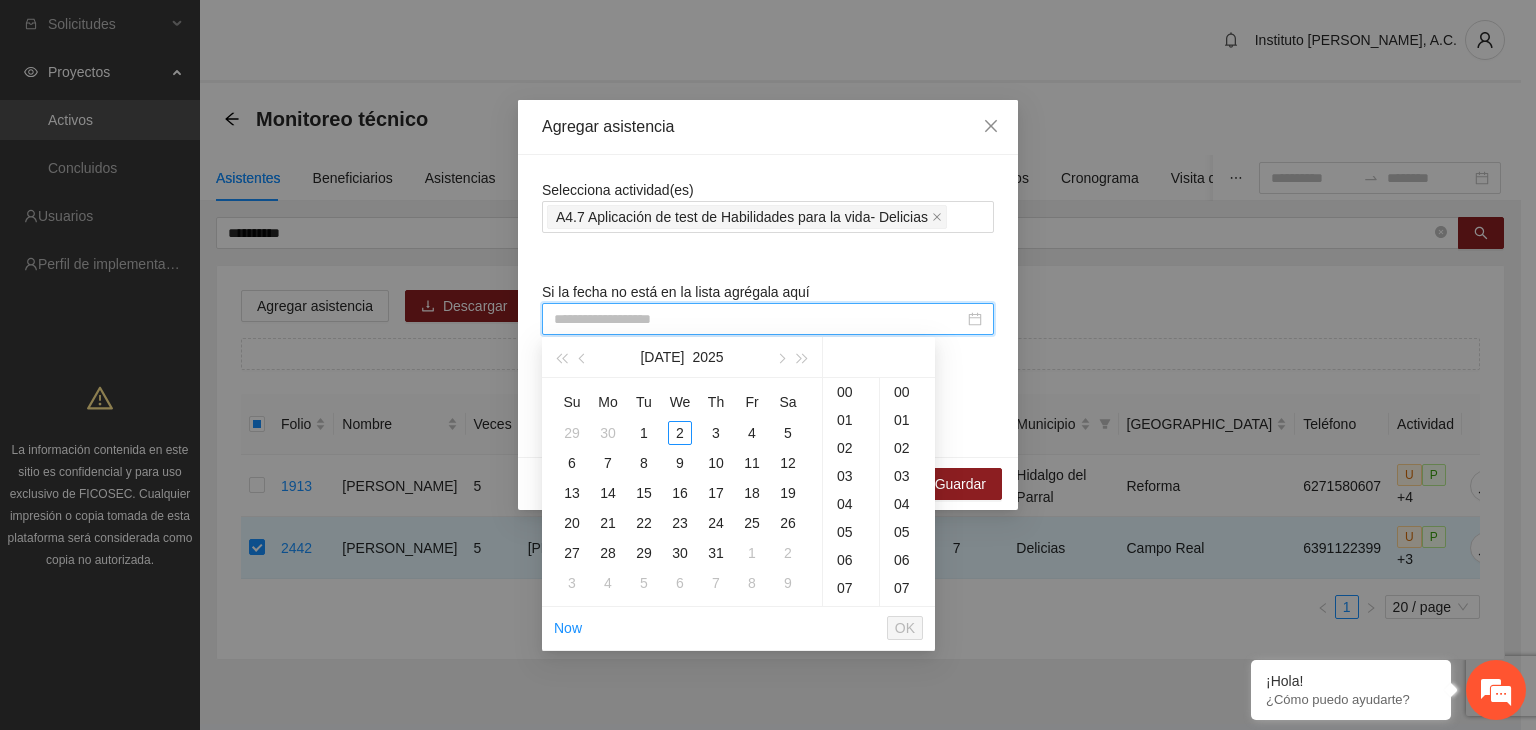 paste on "**********" 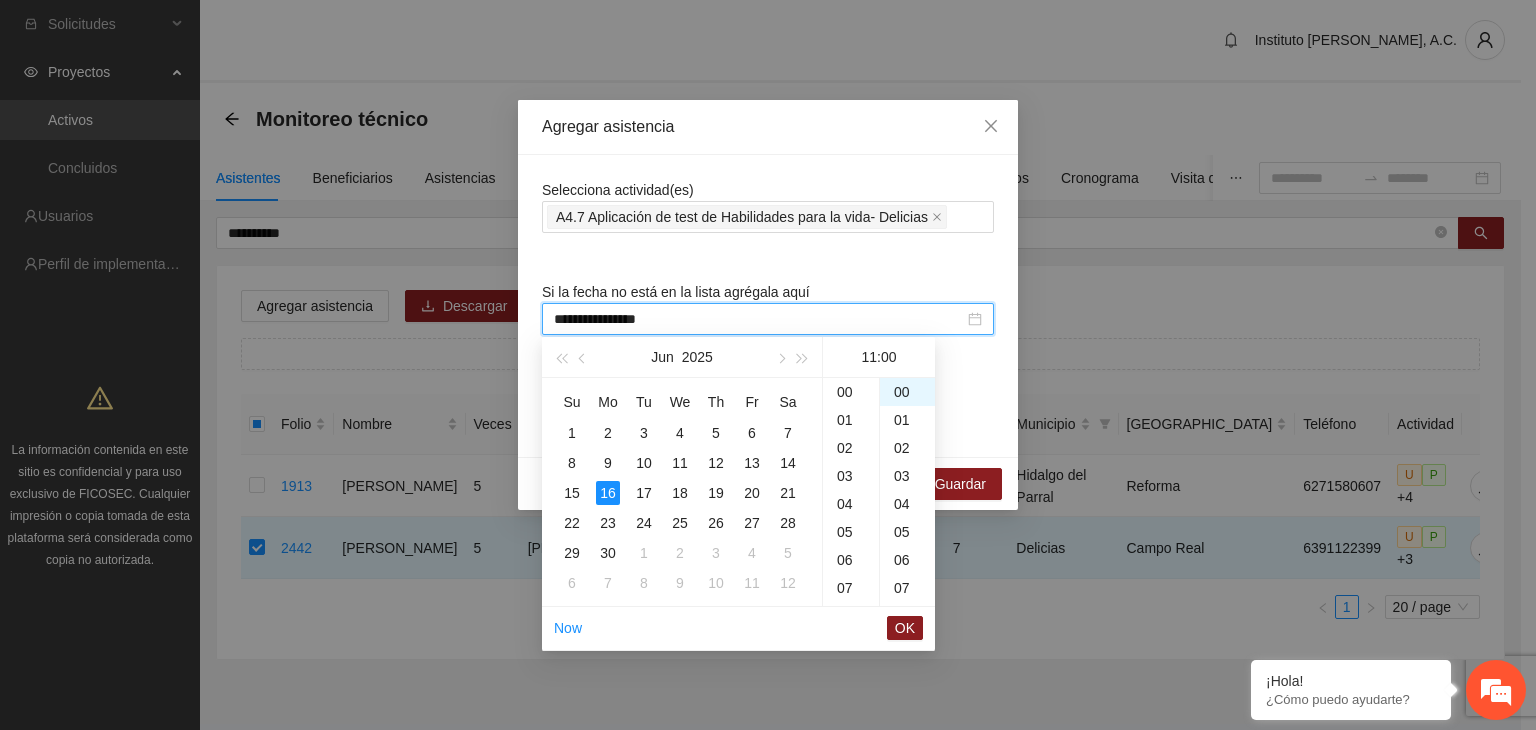 scroll, scrollTop: 308, scrollLeft: 0, axis: vertical 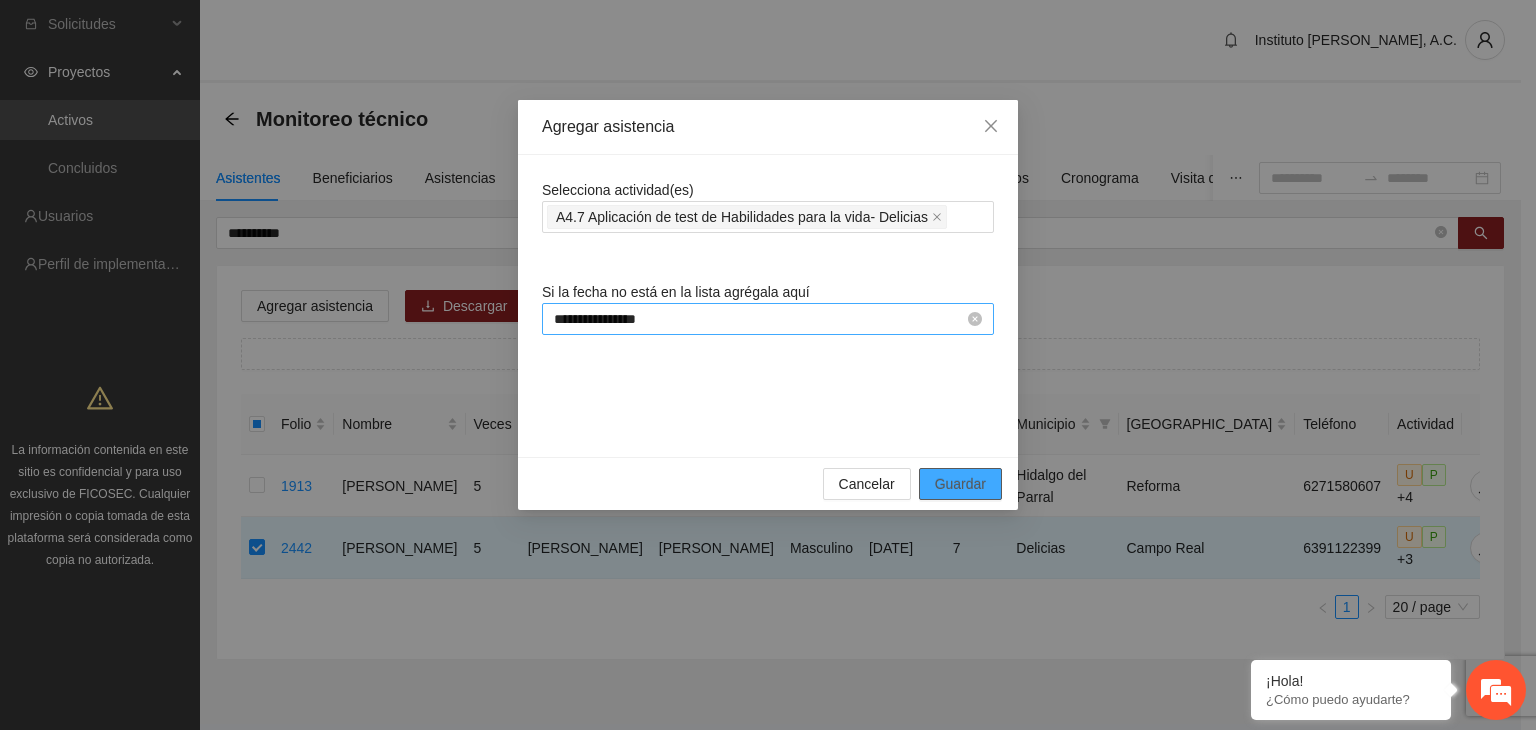 click on "Guardar" at bounding box center [960, 484] 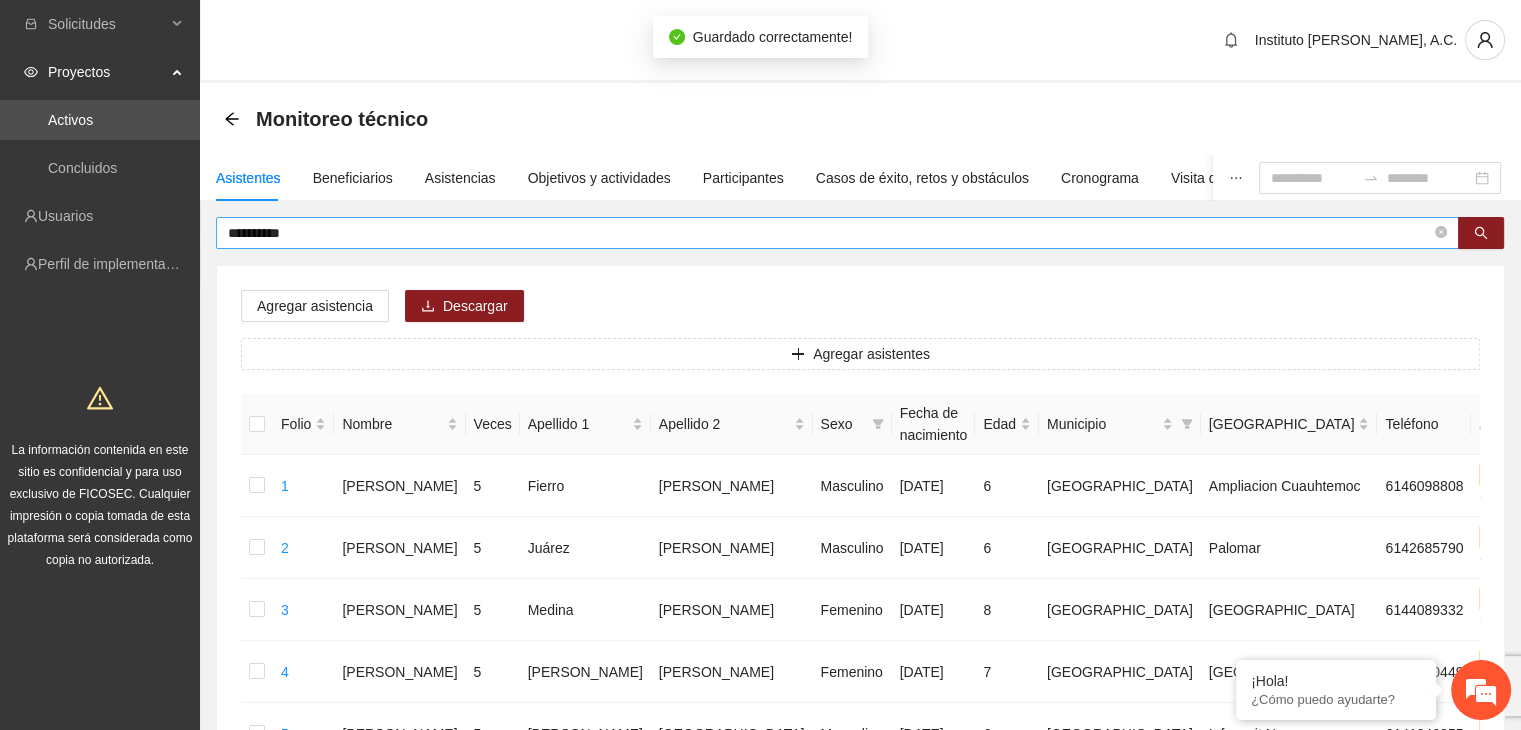 click on "**********" at bounding box center (829, 233) 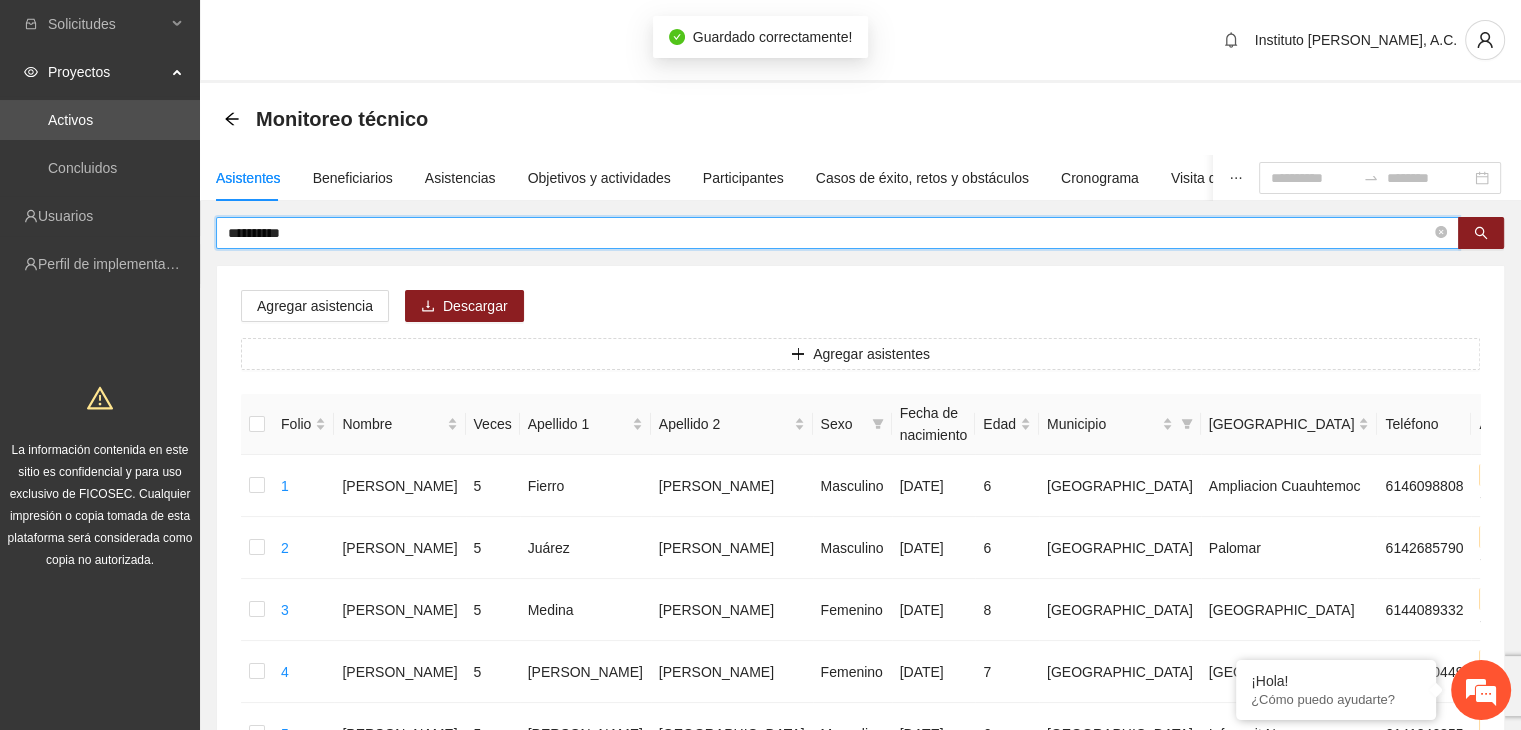 click on "**********" at bounding box center [829, 233] 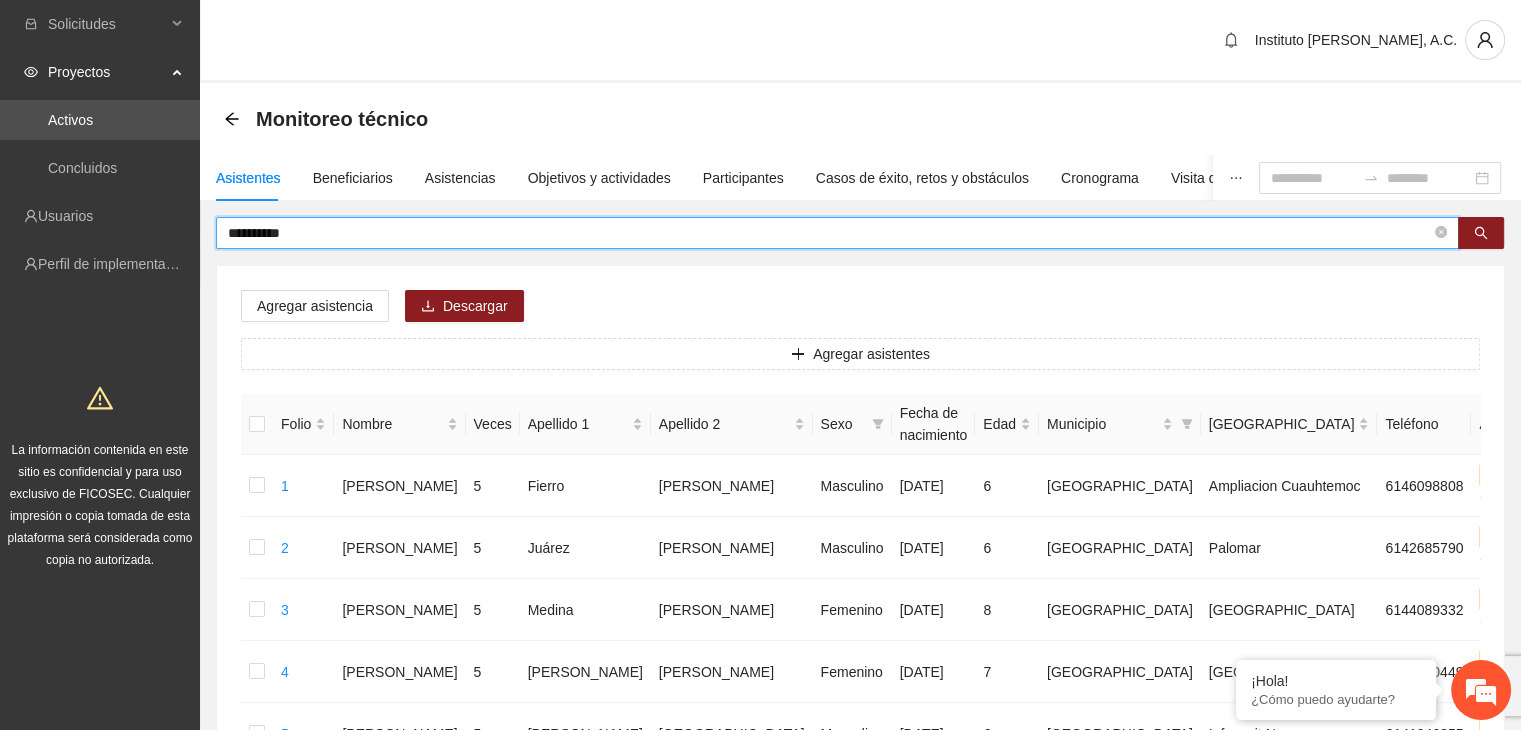 click on "**********" at bounding box center [829, 233] 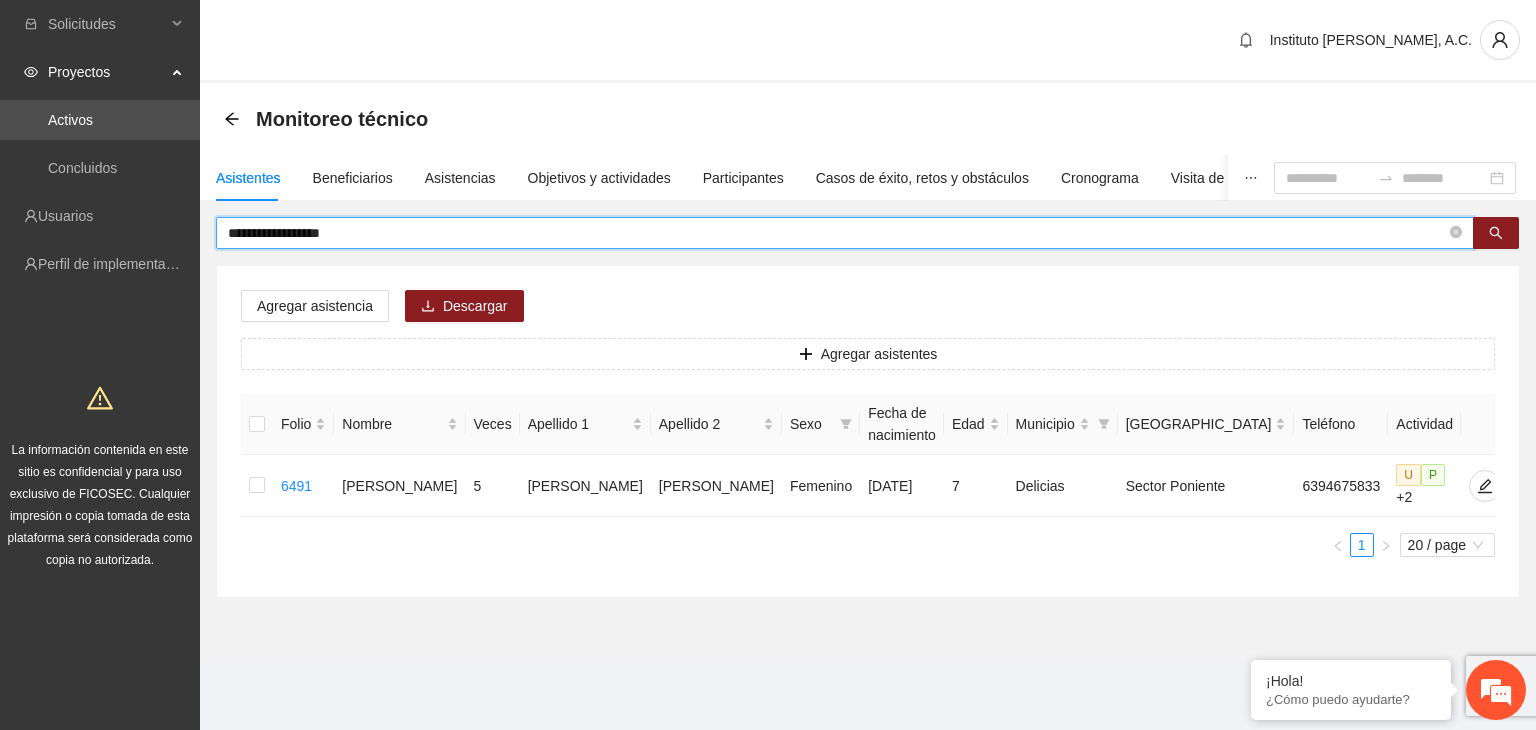 click on "**********" at bounding box center (837, 233) 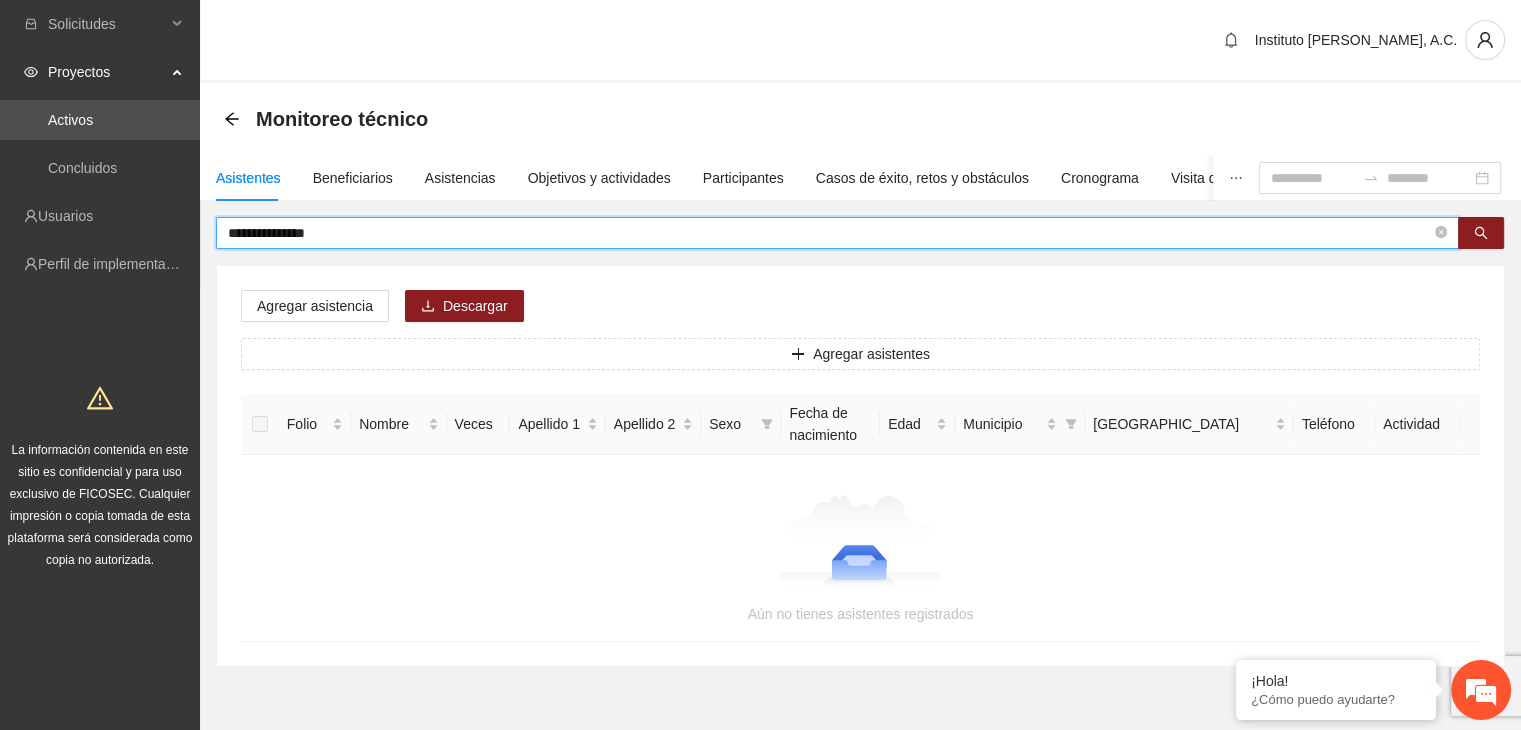 click on "**********" at bounding box center [829, 233] 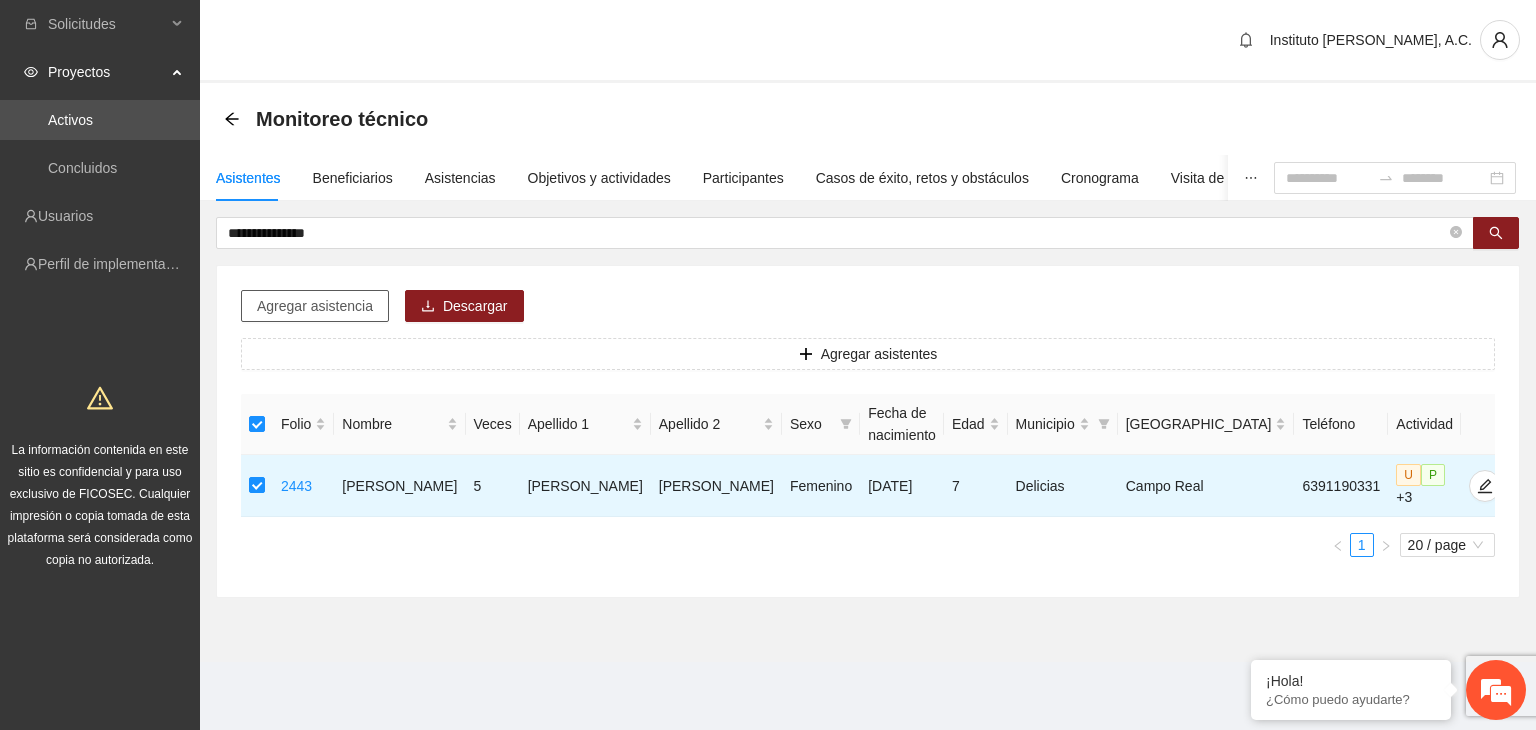 click on "Agregar asistencia" at bounding box center [315, 306] 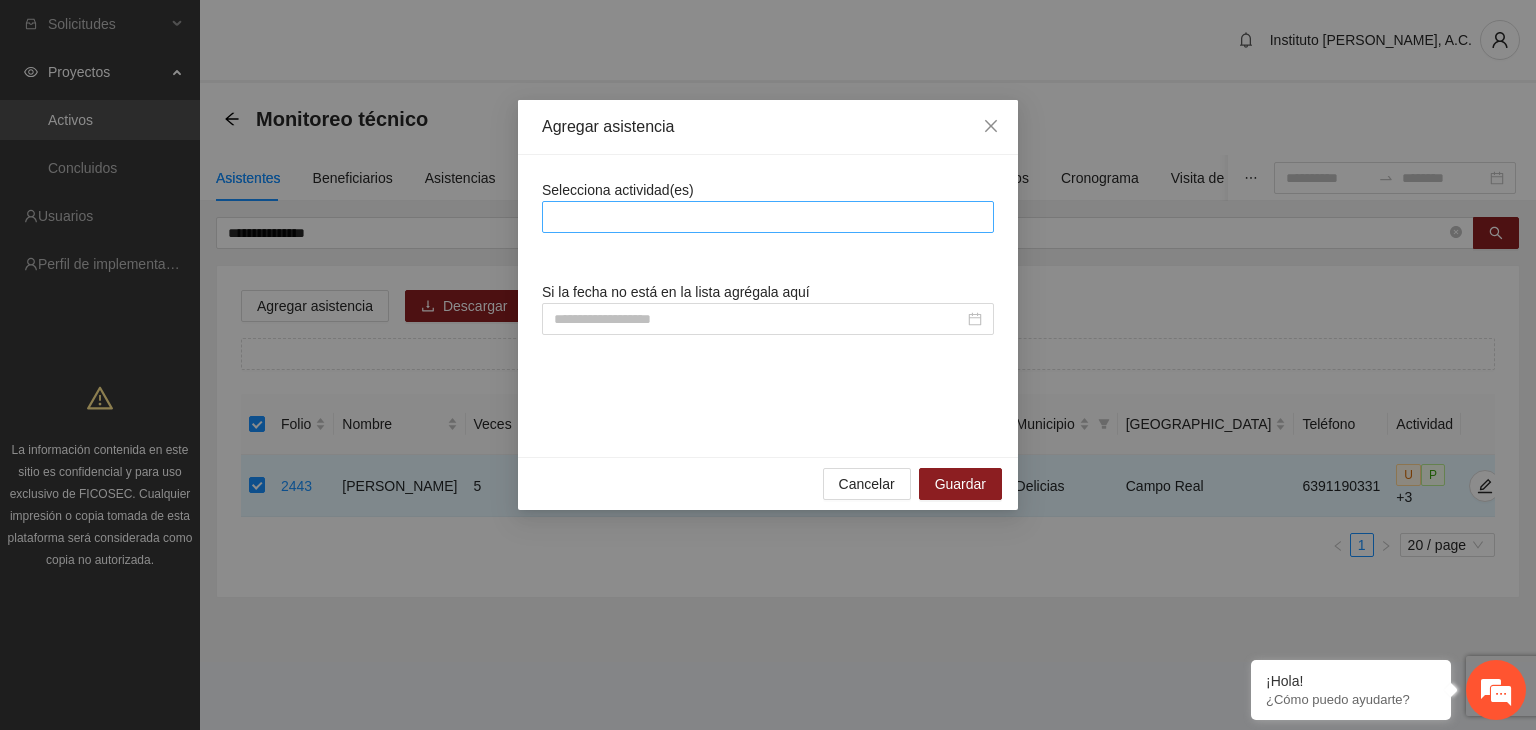 click at bounding box center (768, 217) 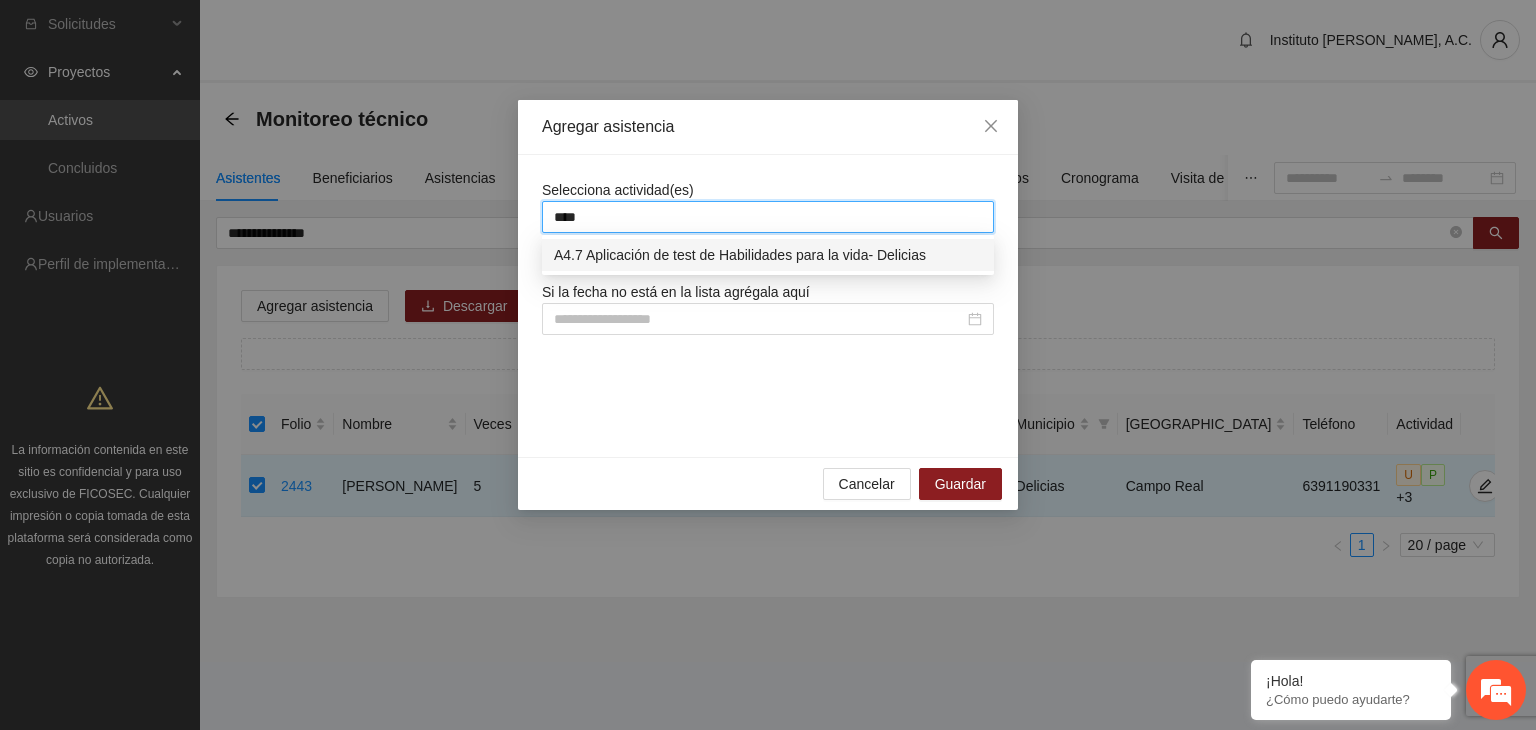 click on "A4.7 Aplicación de test de Habilidades para la vida- Delicias" at bounding box center [768, 255] 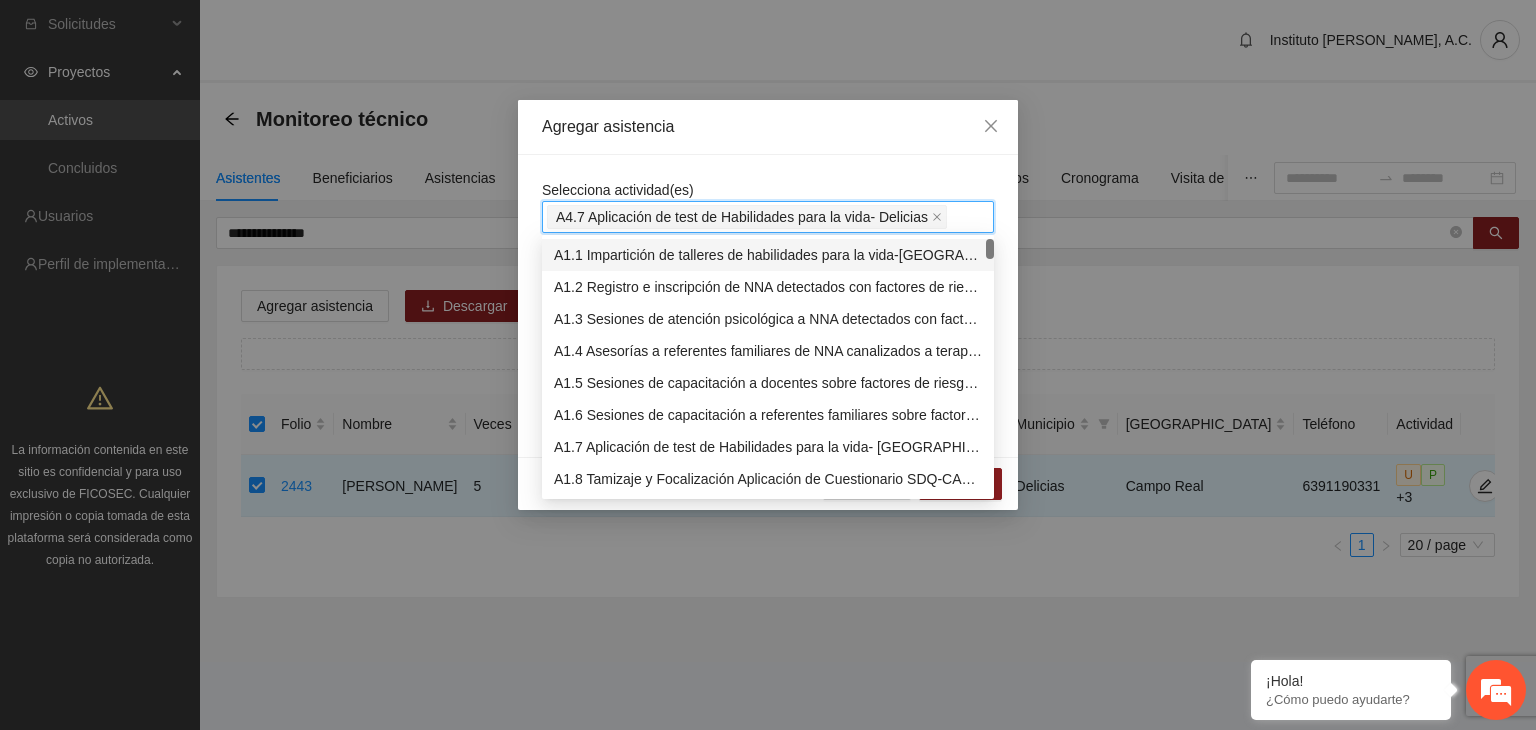 click on "Selecciona actividad(es) A4.7 Aplicación de test de Habilidades para la vida- Delicias   Si la fecha no está en la lista agrégala aquí" at bounding box center [768, 306] 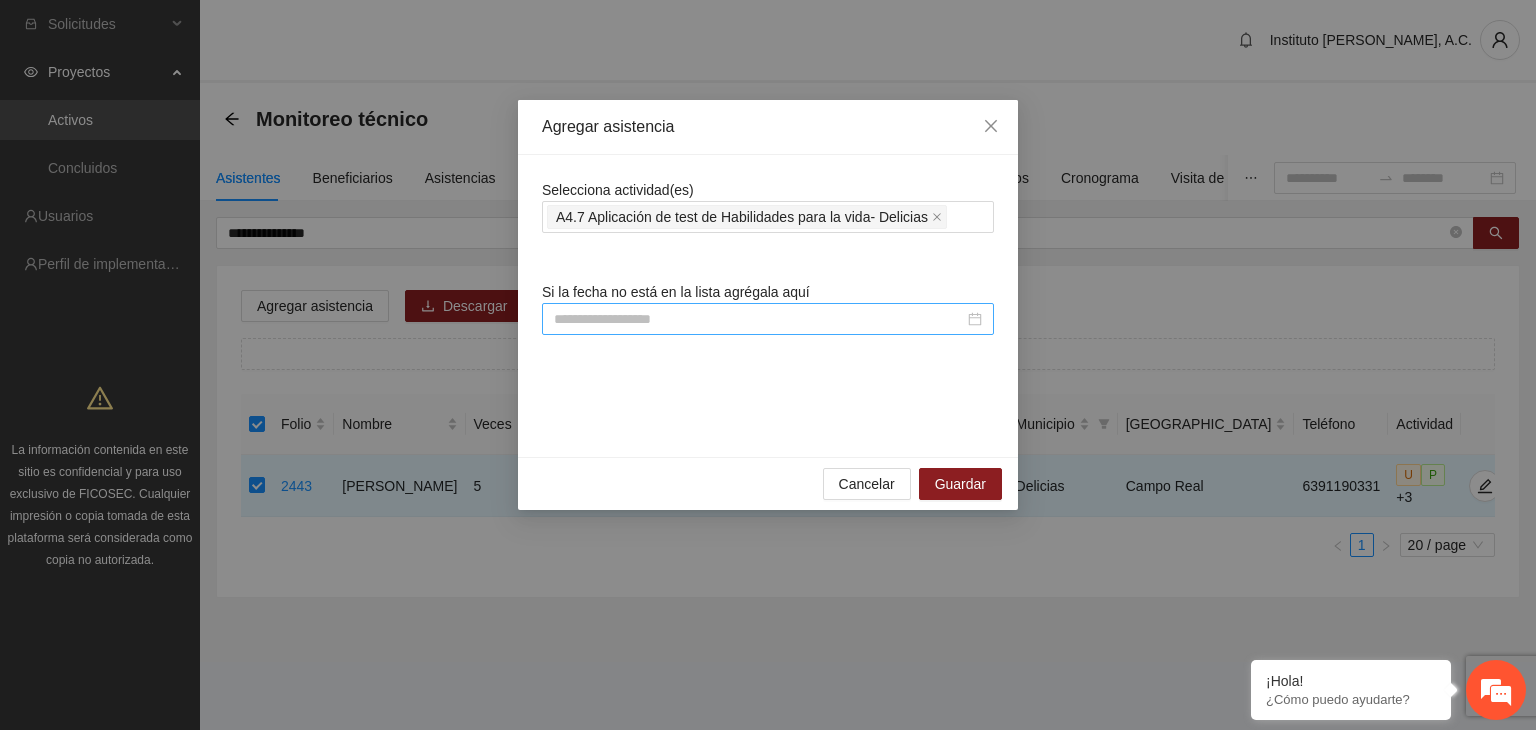 click at bounding box center (768, 319) 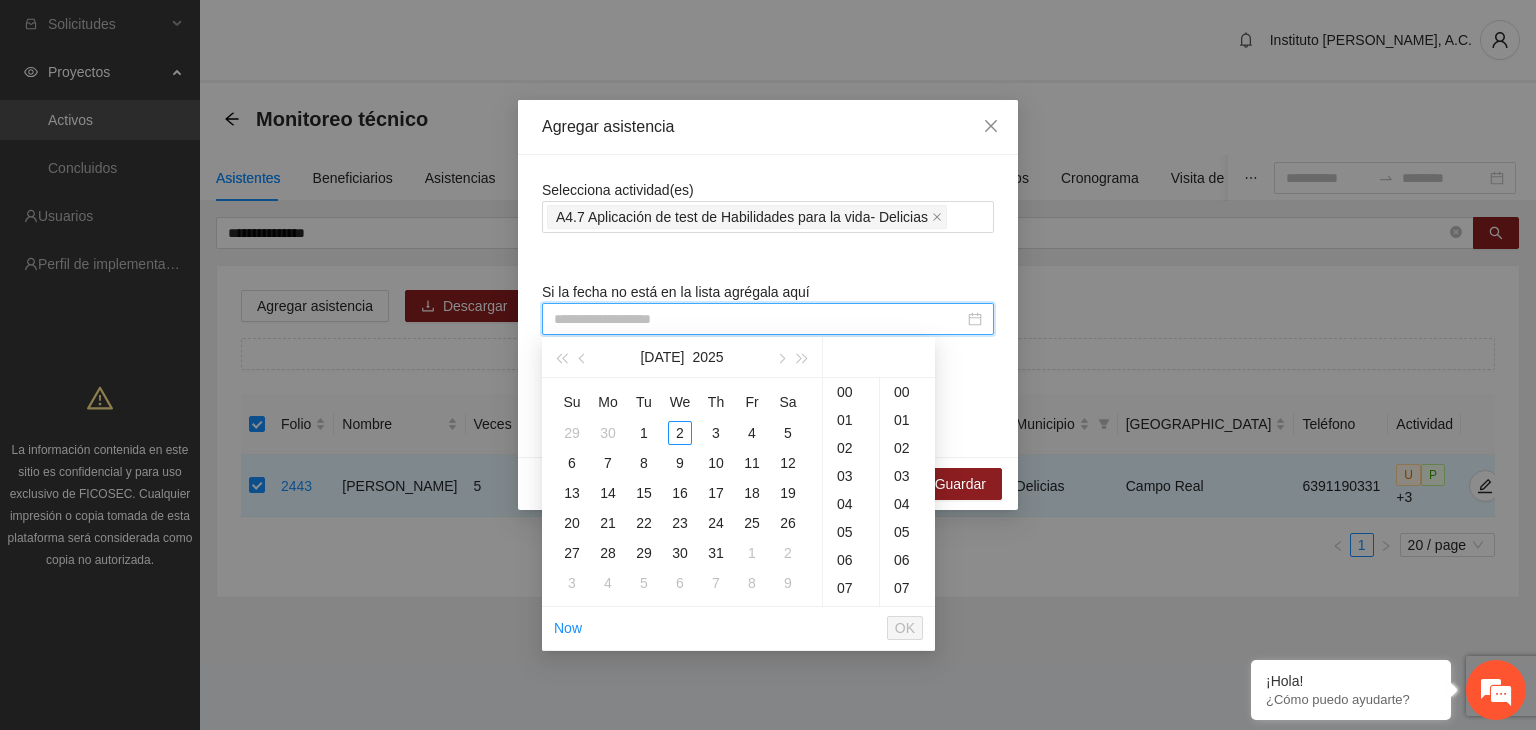 paste on "**********" 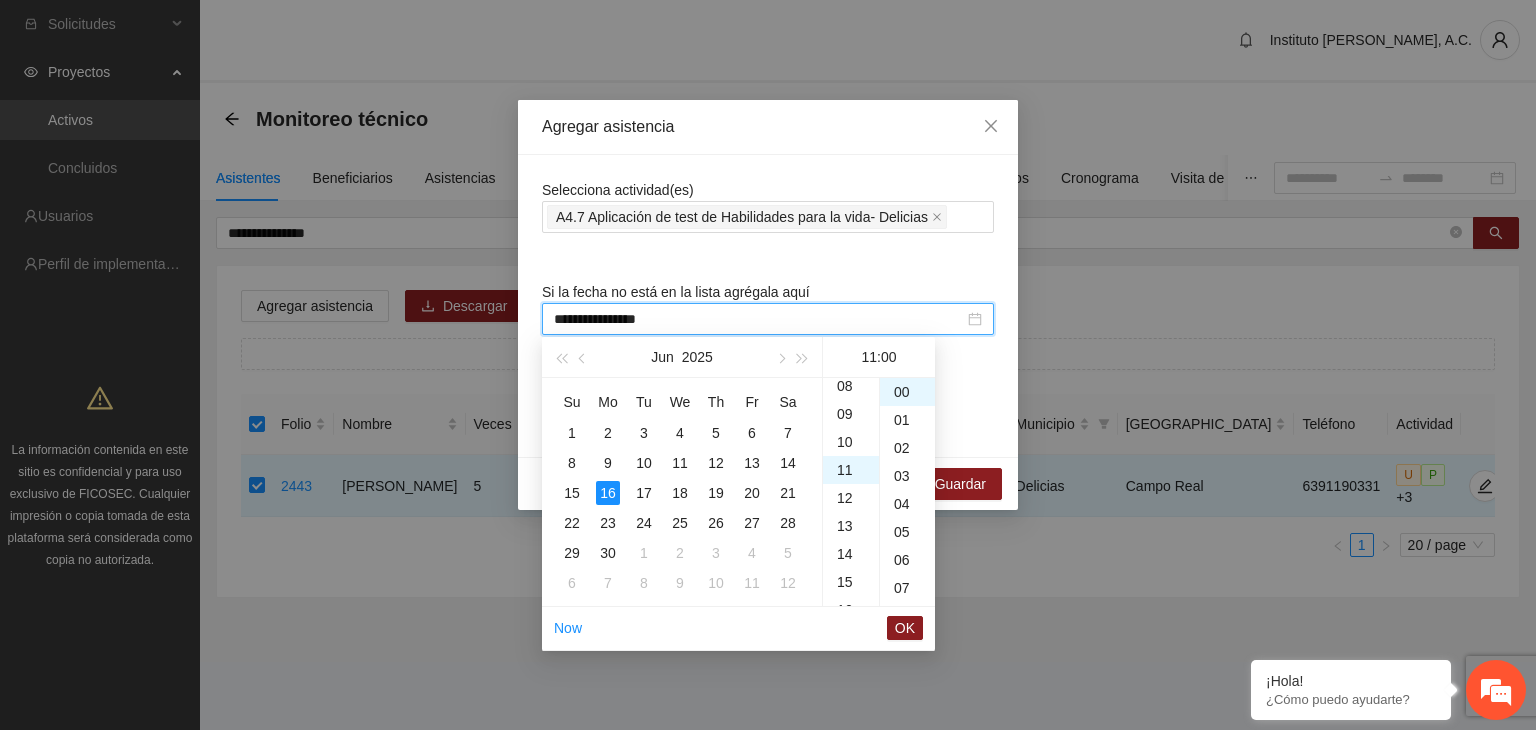 scroll, scrollTop: 308, scrollLeft: 0, axis: vertical 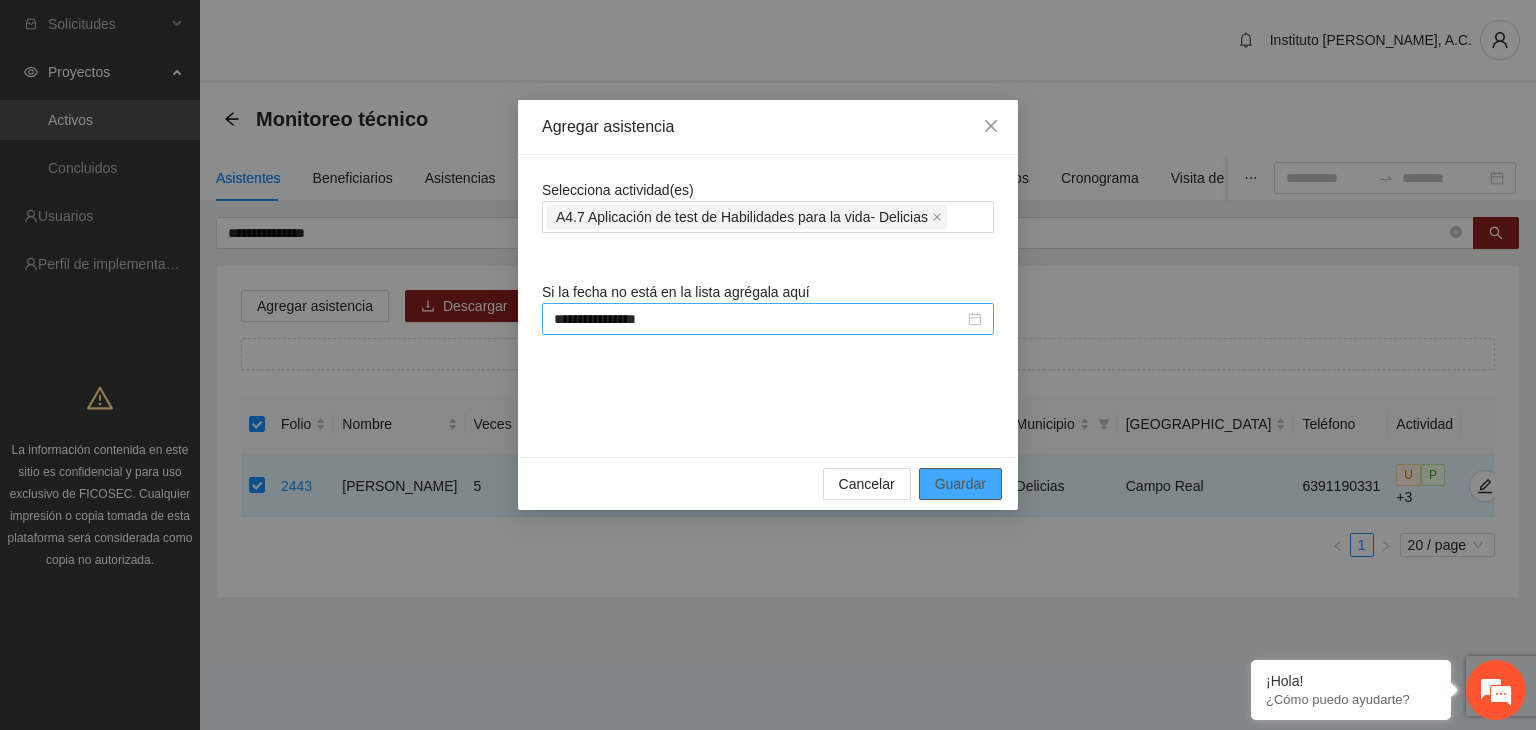 click on "Guardar" at bounding box center (960, 484) 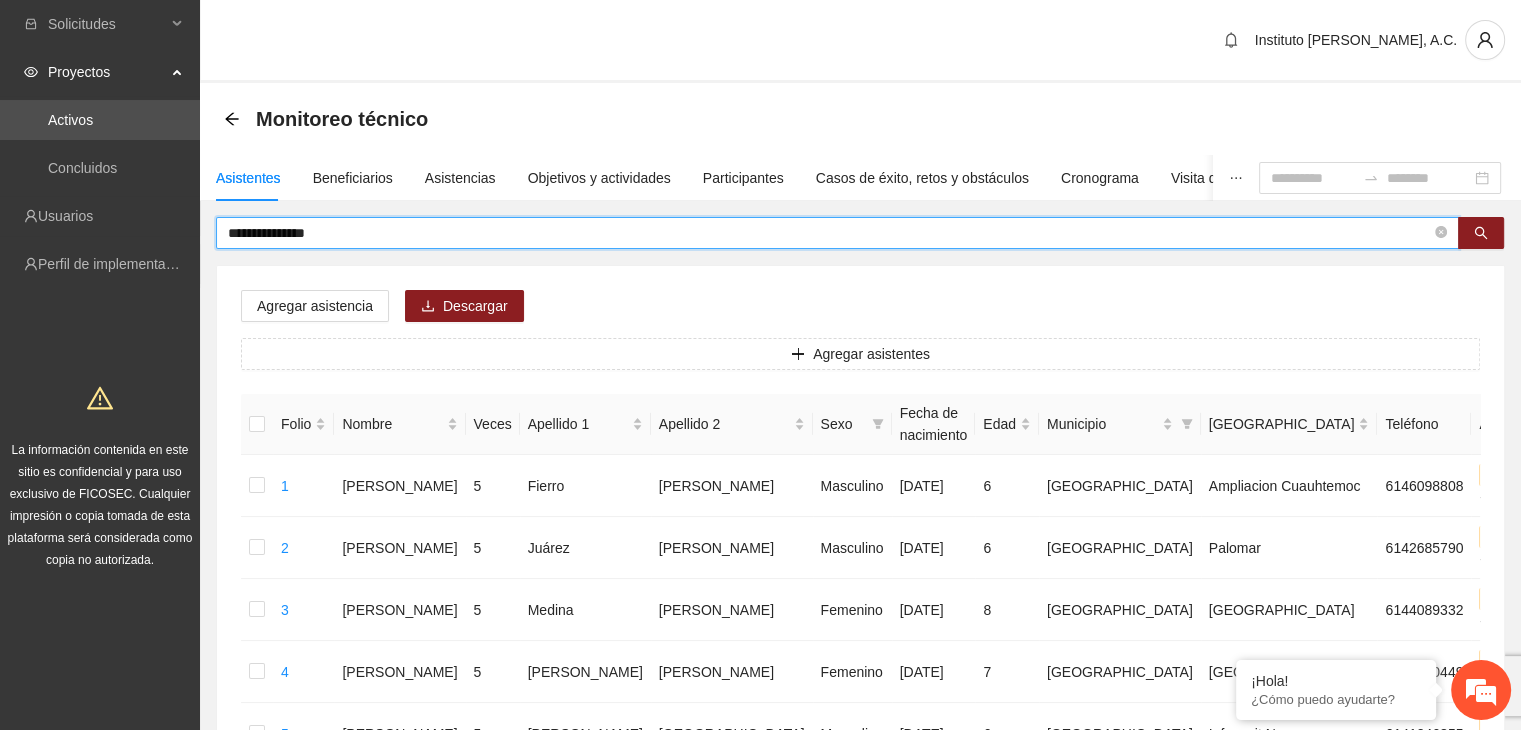 click on "**********" at bounding box center [829, 233] 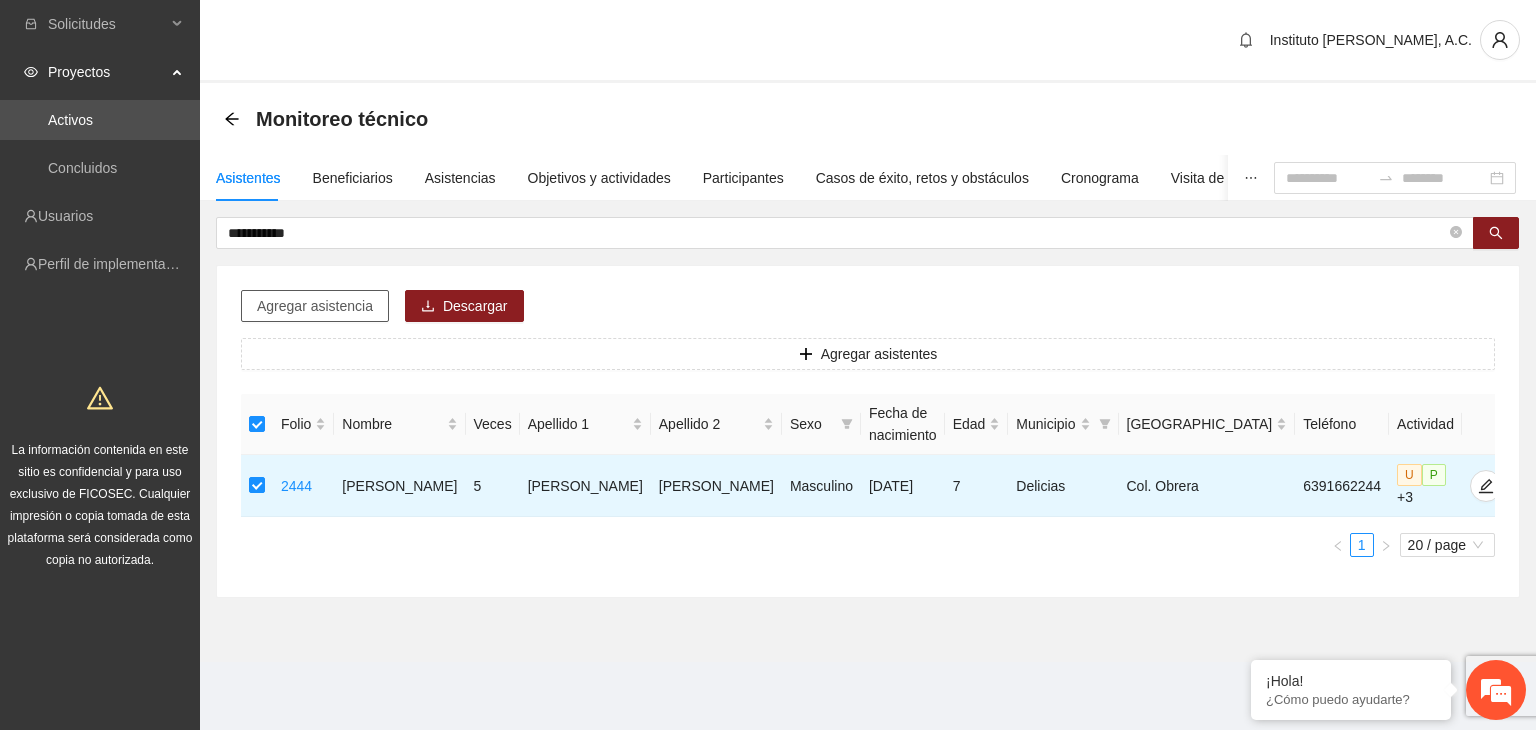 click on "Agregar asistencia" at bounding box center (315, 306) 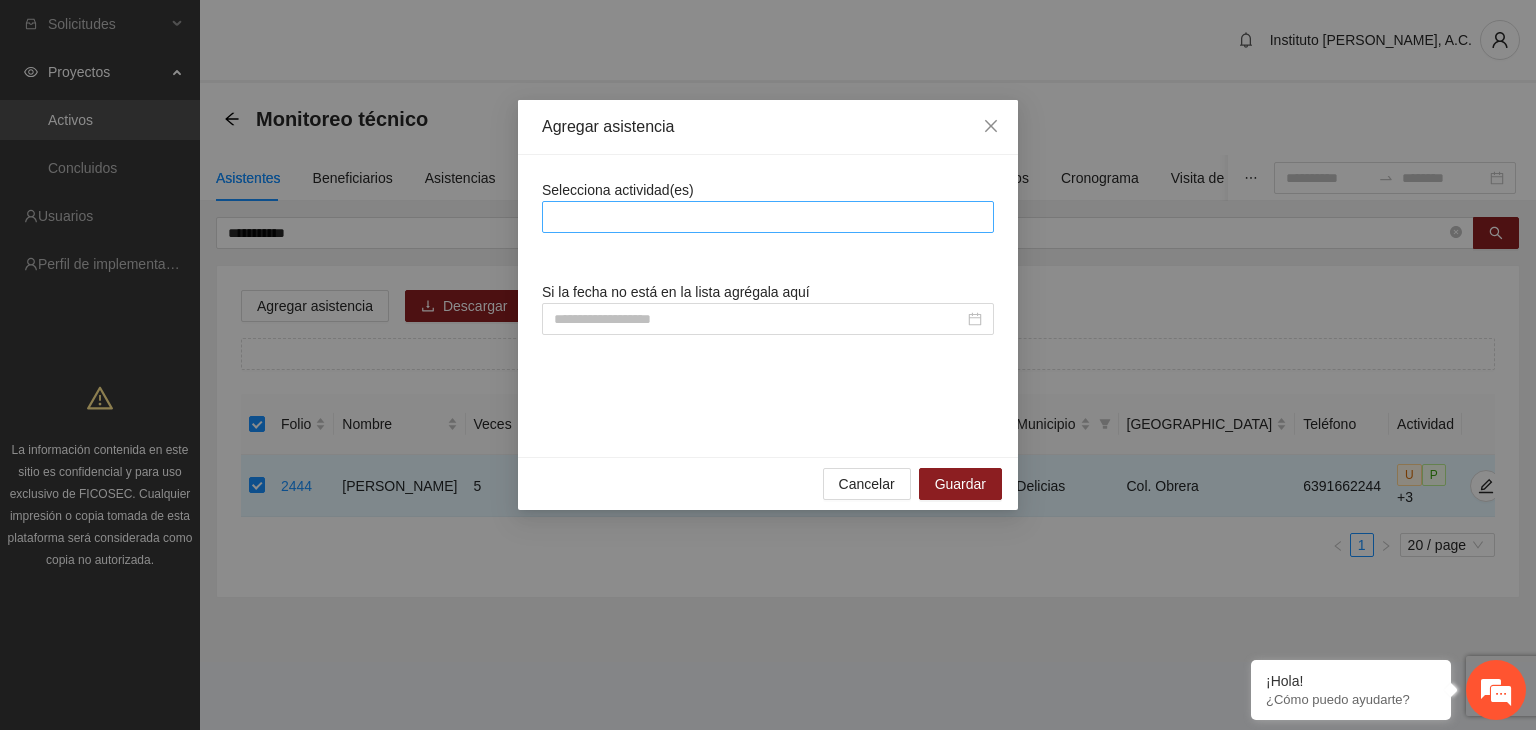 click at bounding box center (768, 217) 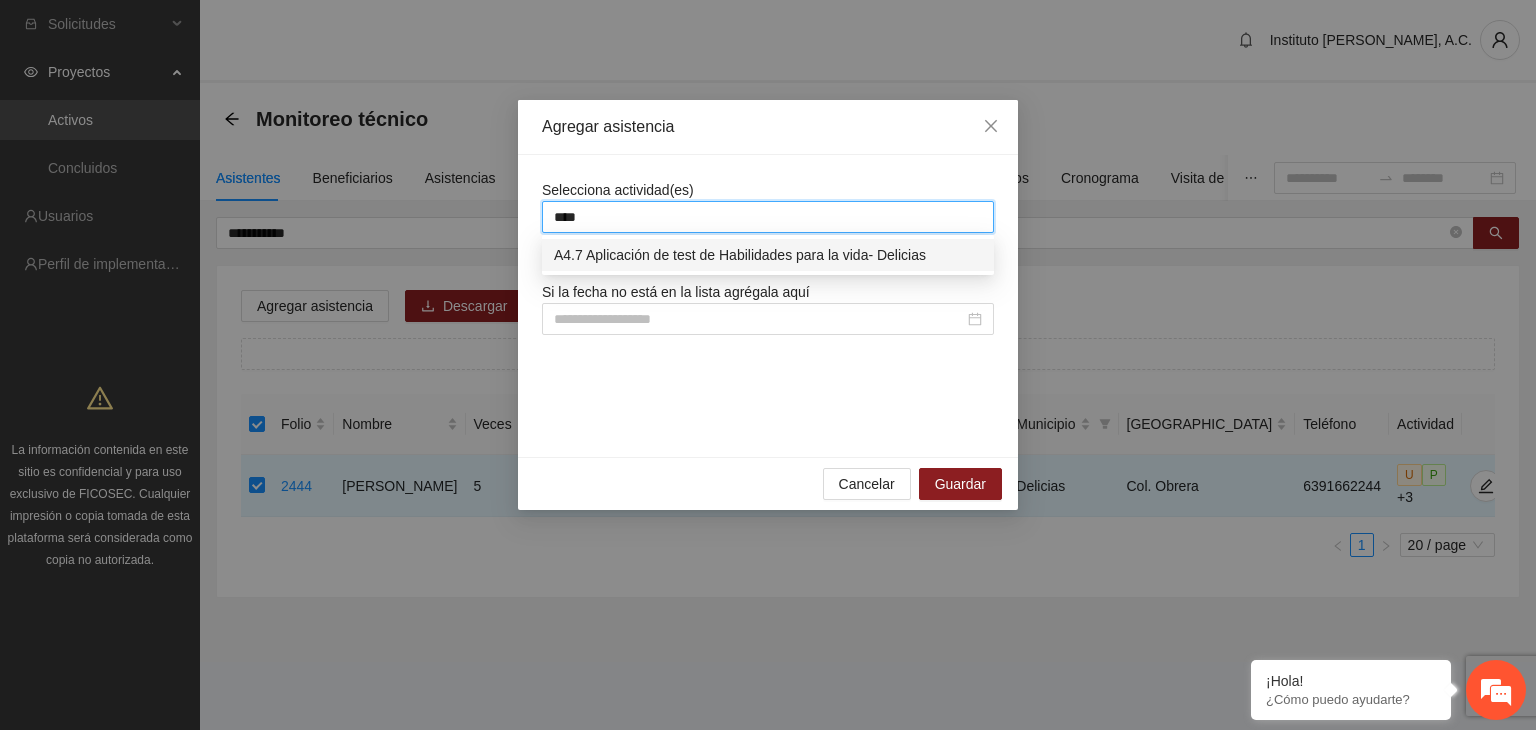 click on "A4.7 Aplicación de test de Habilidades para la vida- Delicias" at bounding box center [768, 255] 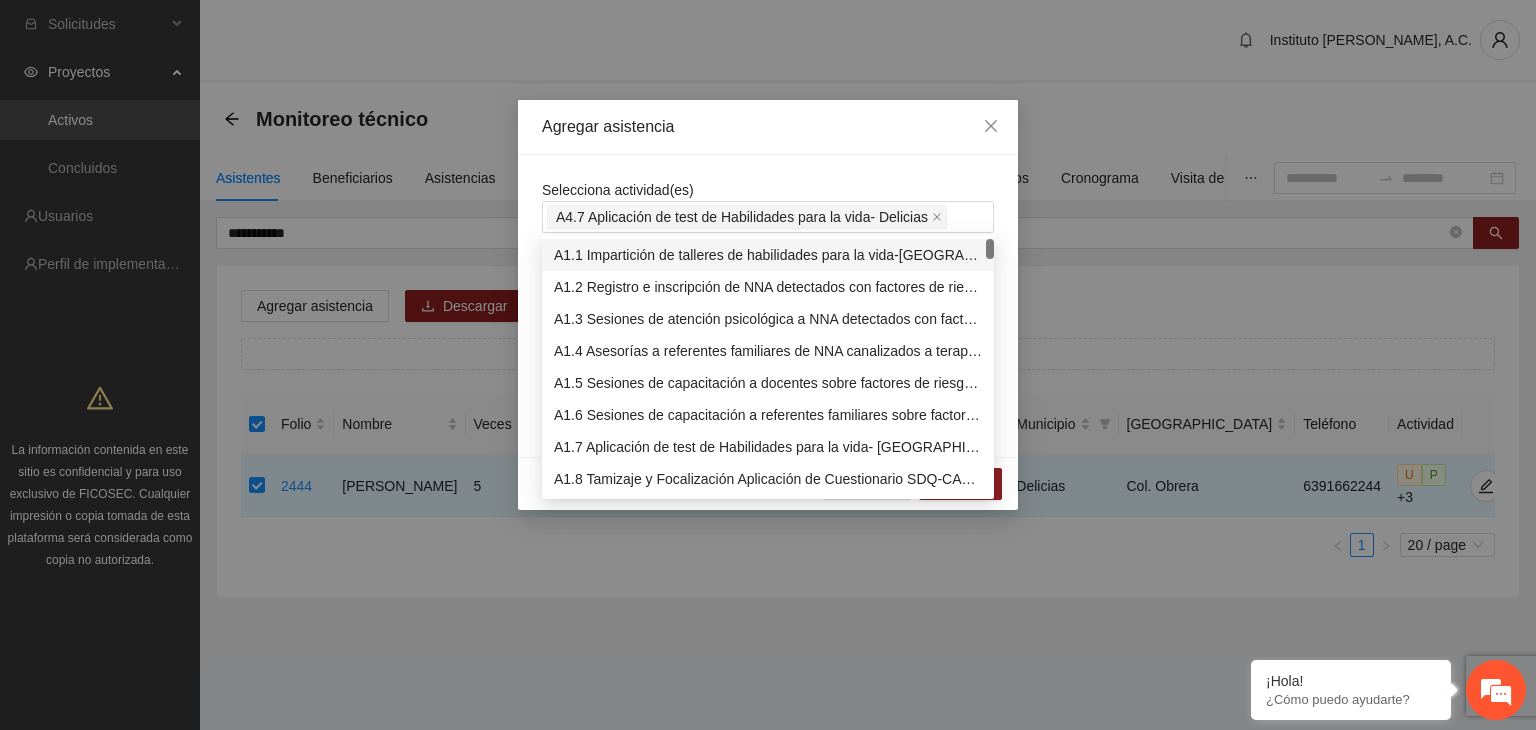 click on "Selecciona actividad(es) A4.7 Aplicación de test de Habilidades para la vida- Delicias   Si la fecha no está en la lista agrégala aquí" at bounding box center (768, 306) 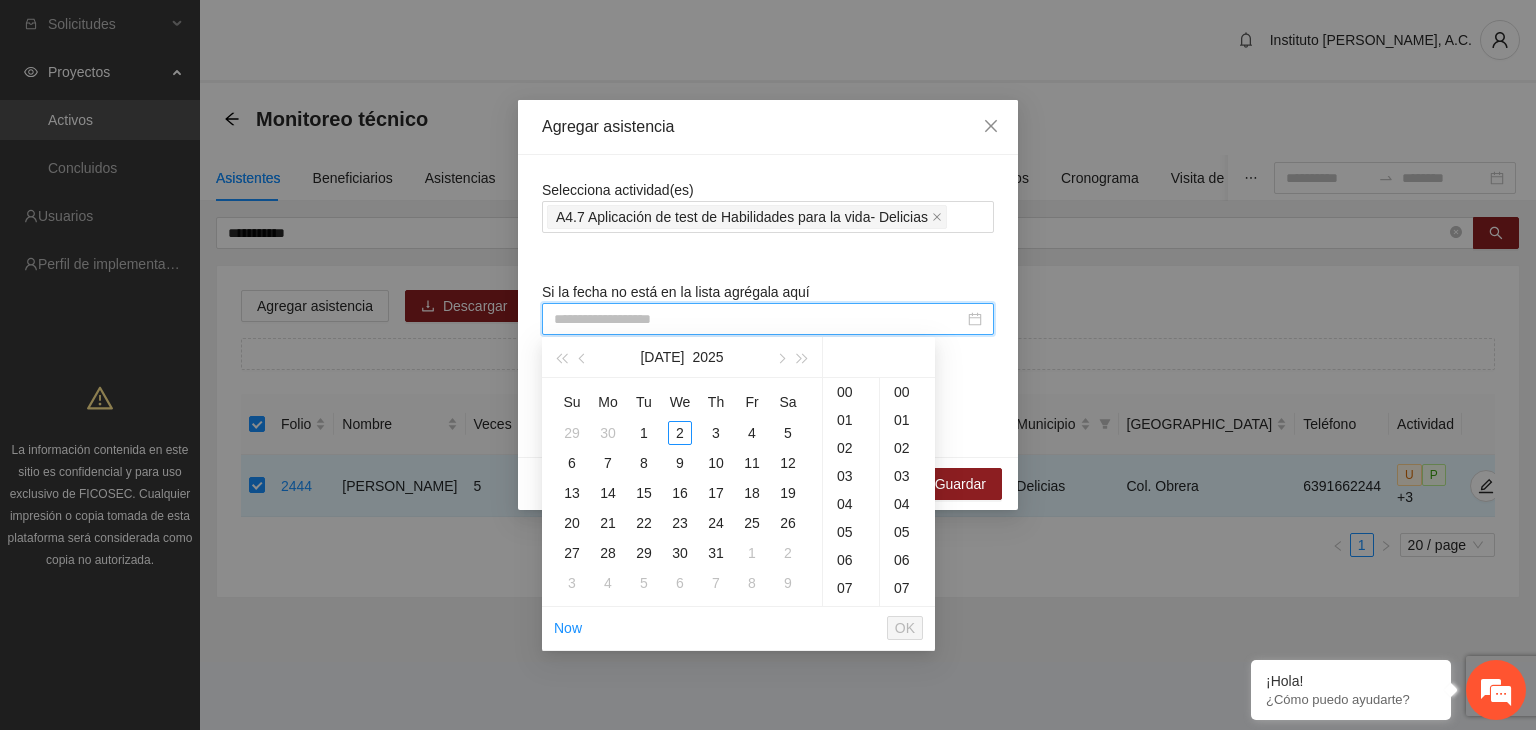 click at bounding box center (759, 319) 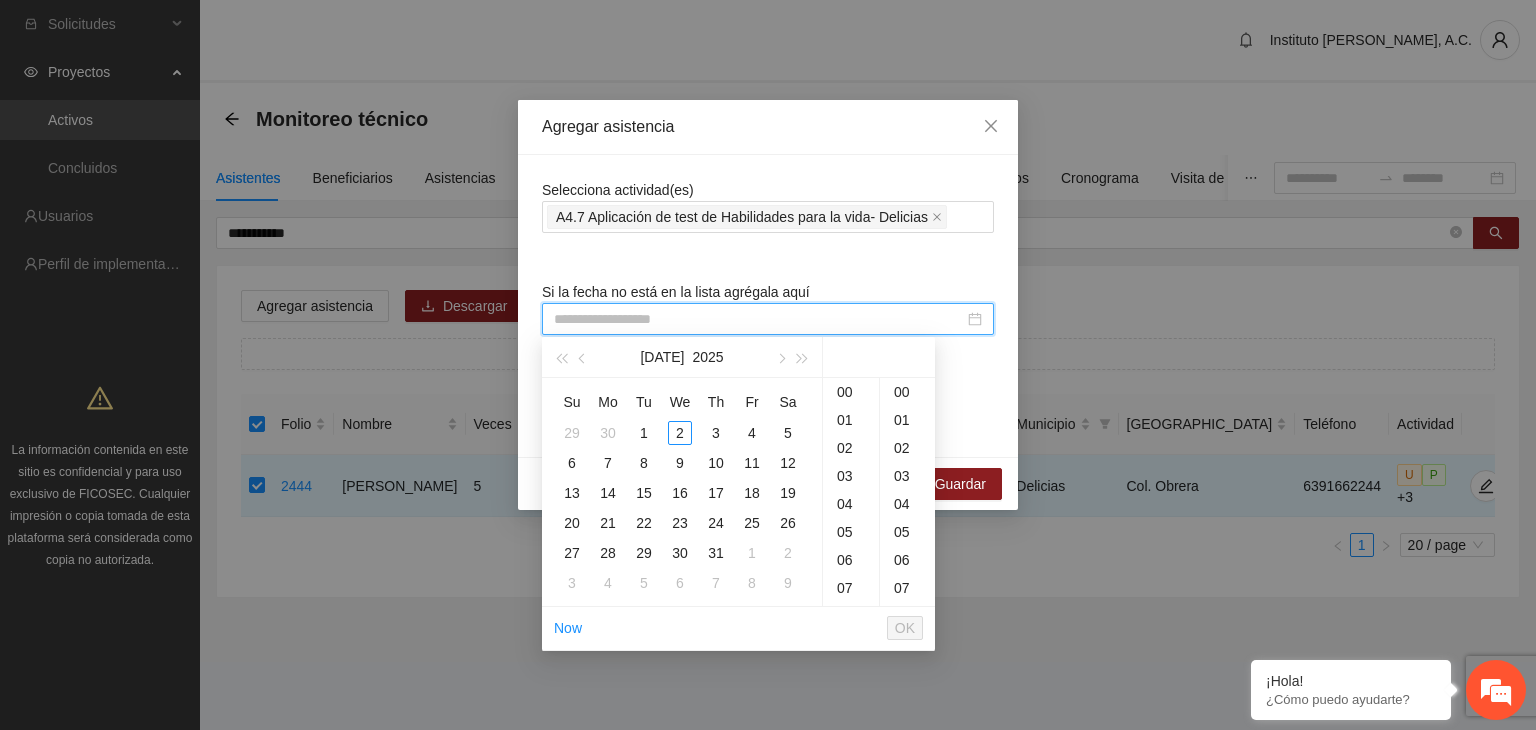 paste on "**********" 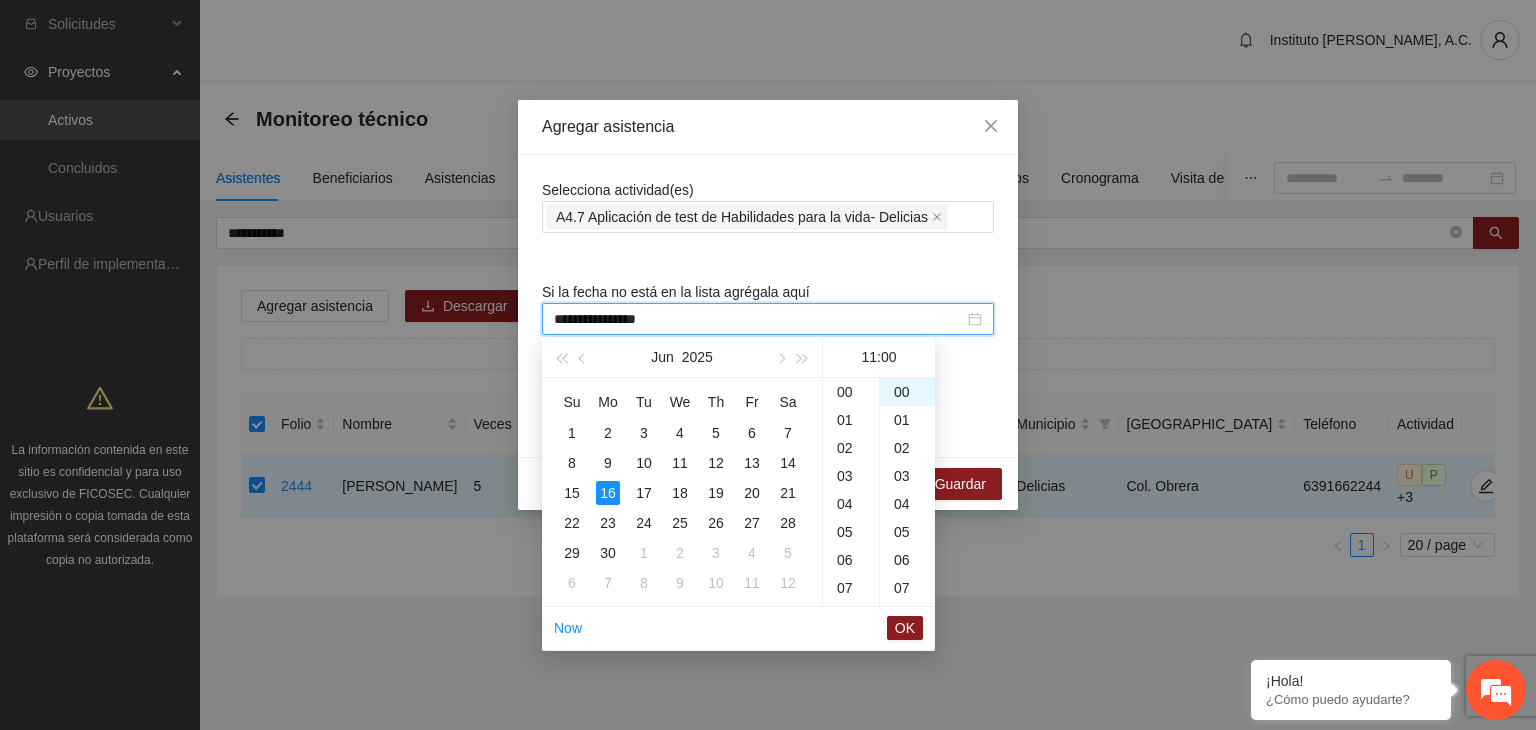 scroll, scrollTop: 308, scrollLeft: 0, axis: vertical 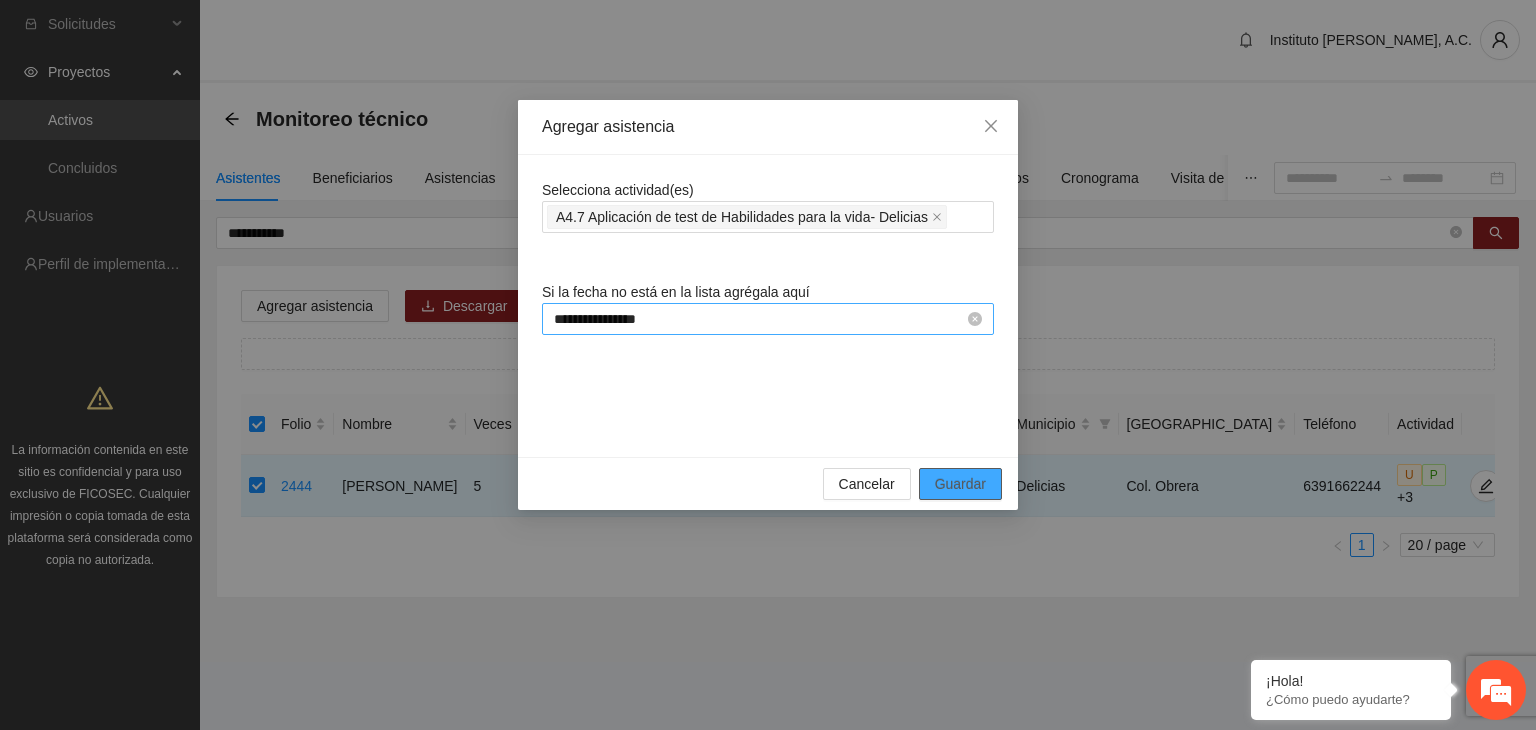 click on "Guardar" at bounding box center [960, 484] 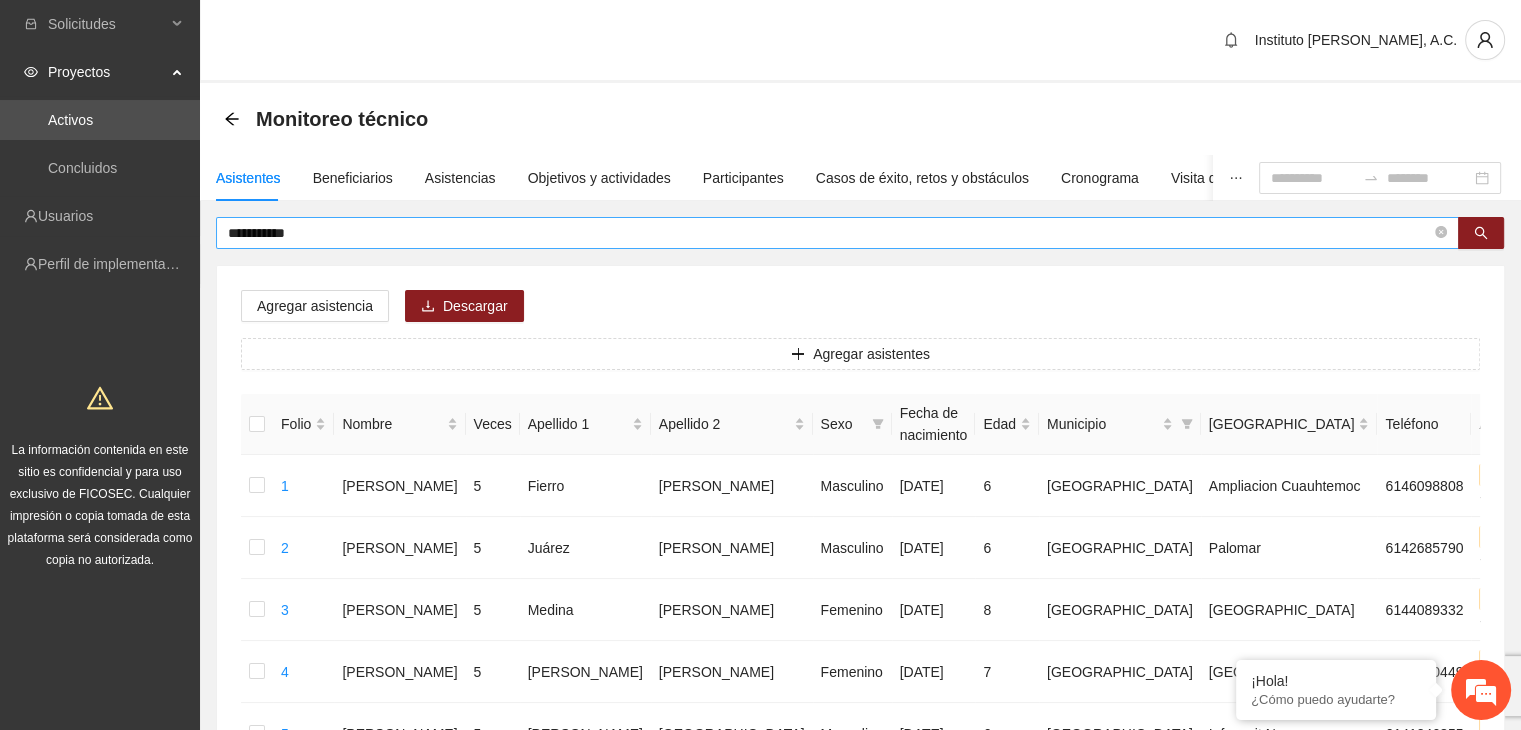 click on "**********" at bounding box center [829, 233] 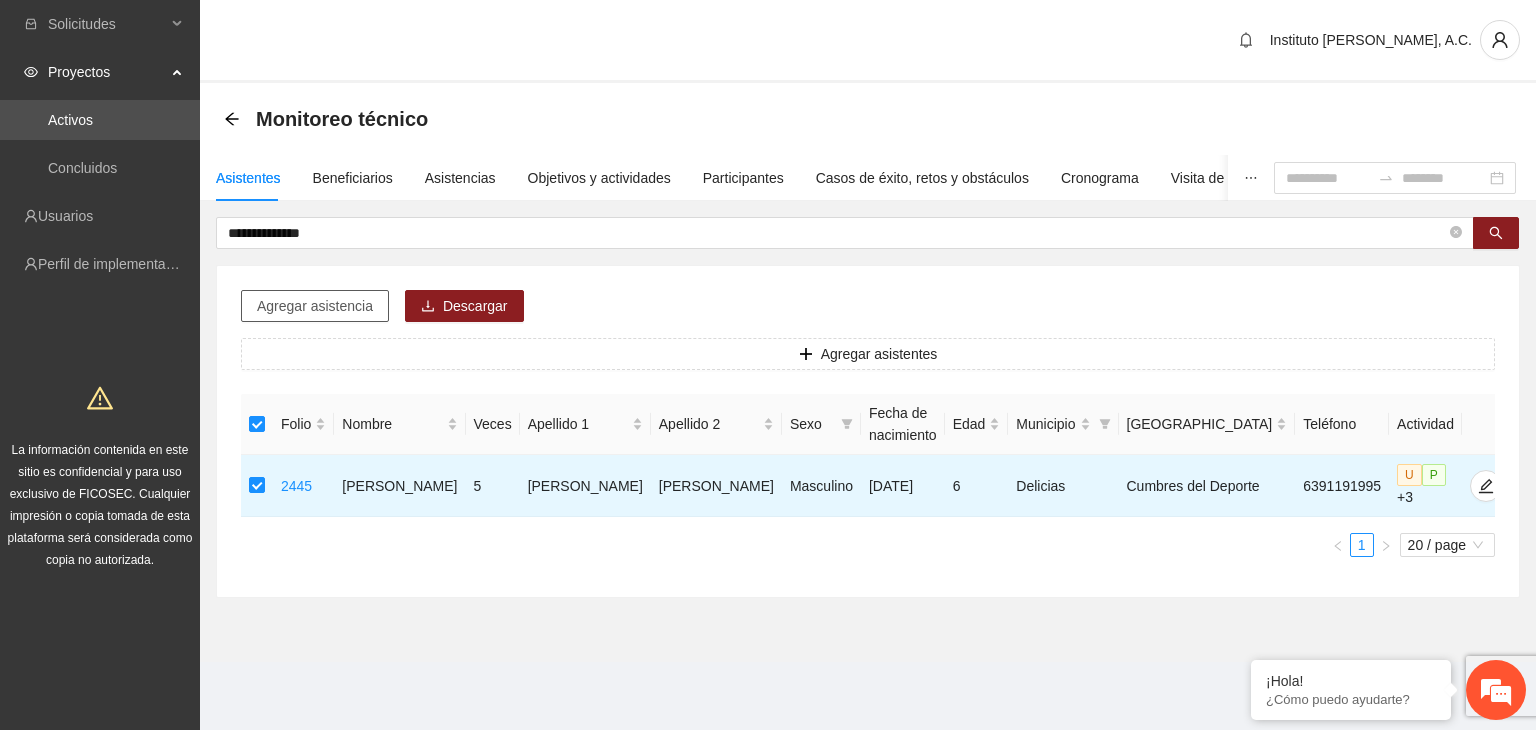 click on "Agregar asistencia" at bounding box center (315, 306) 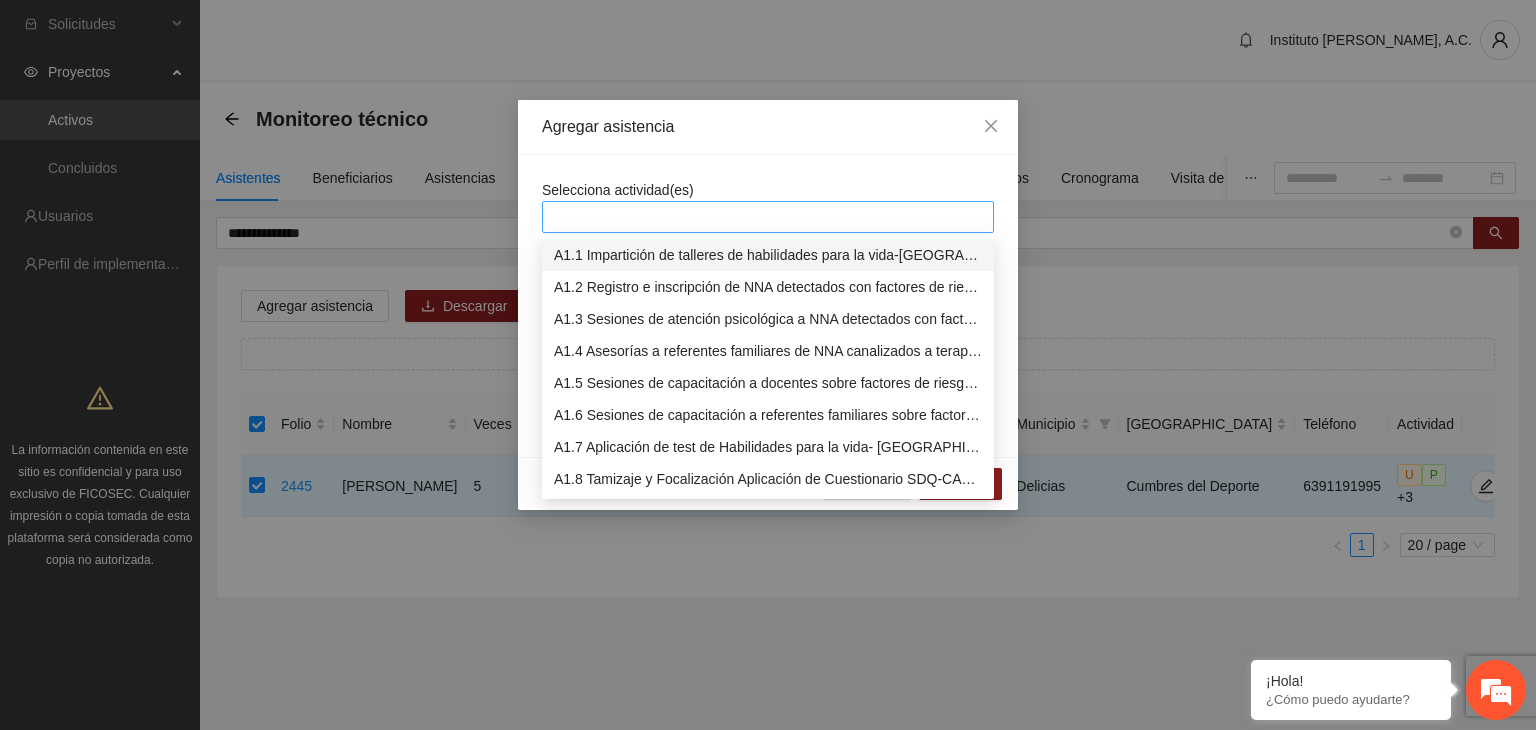 click at bounding box center (768, 217) 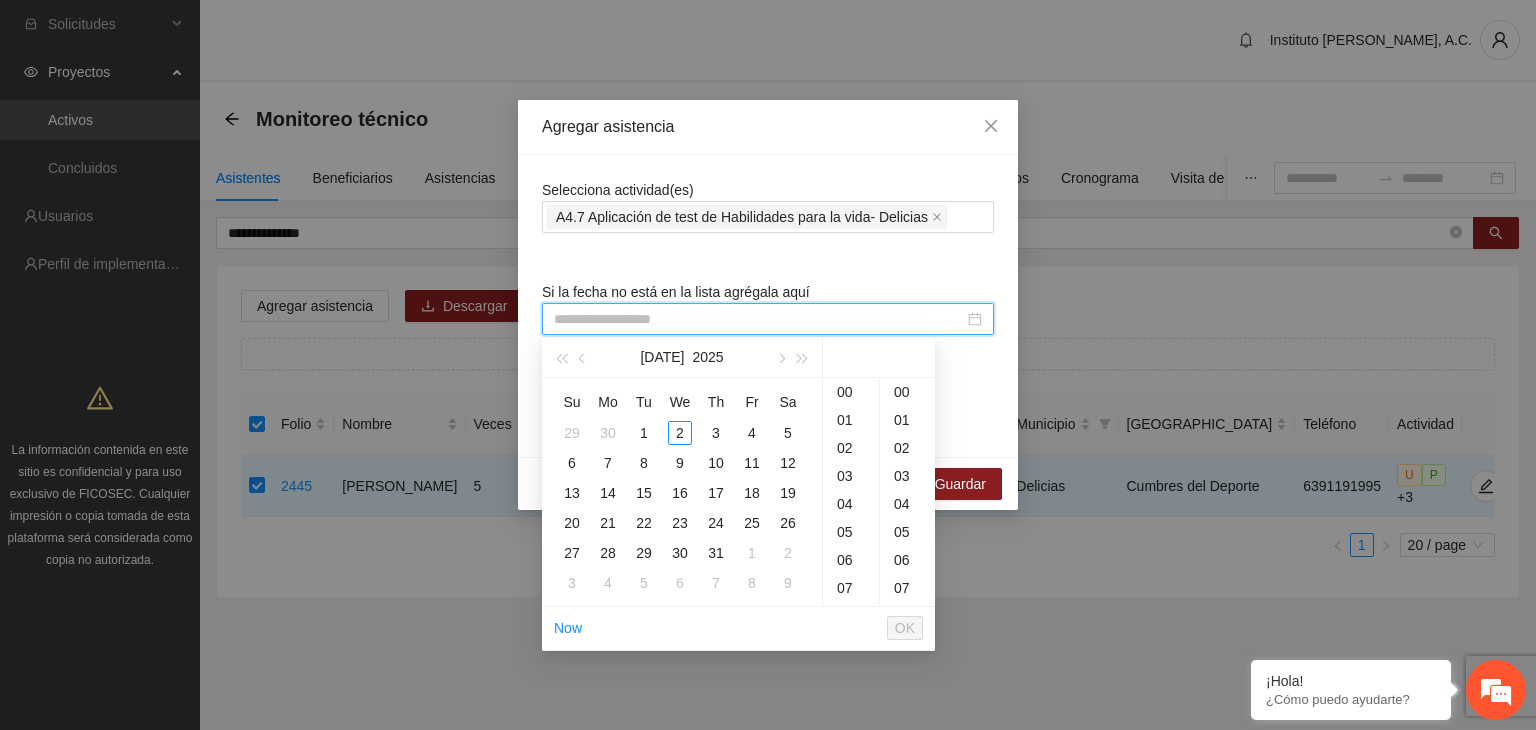paste on "**********" 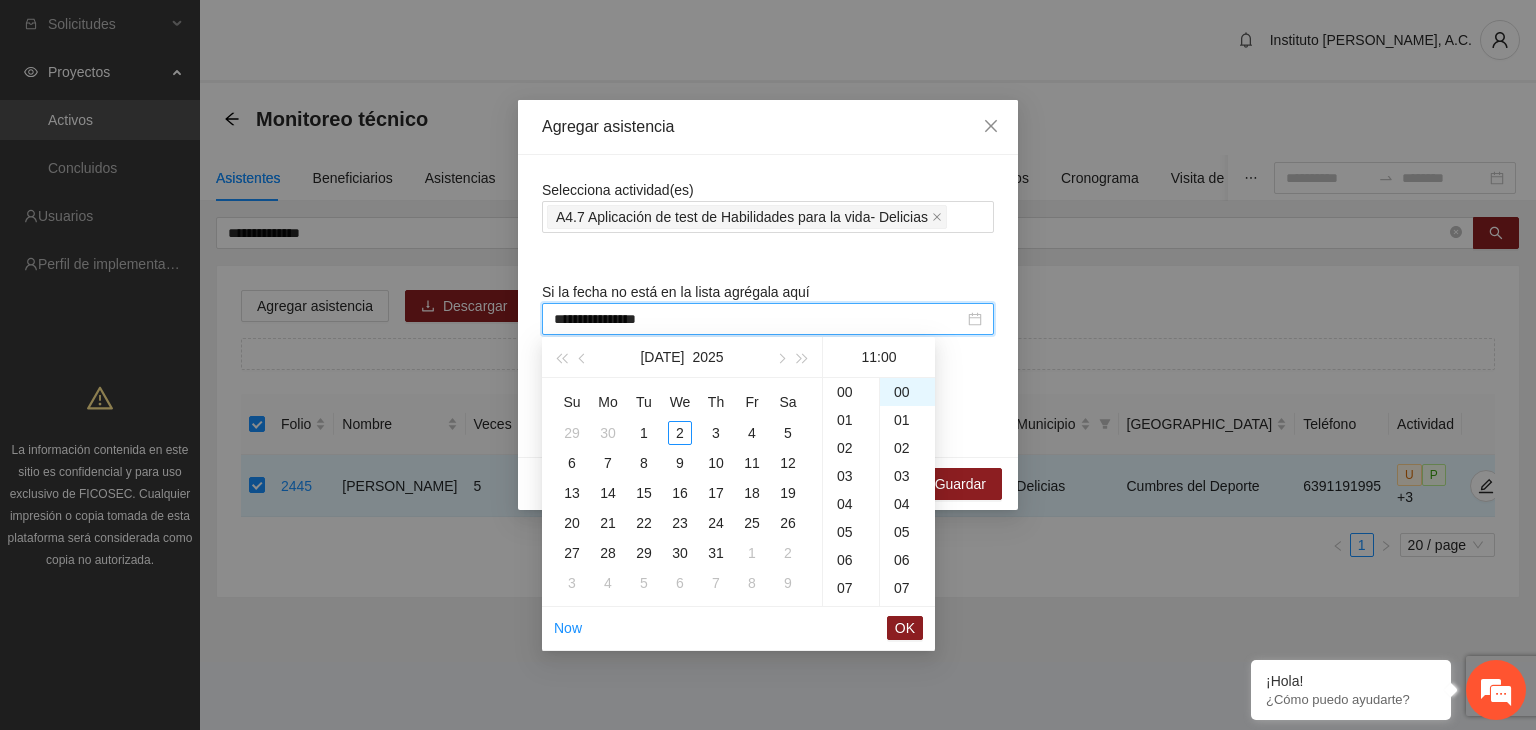 scroll, scrollTop: 308, scrollLeft: 0, axis: vertical 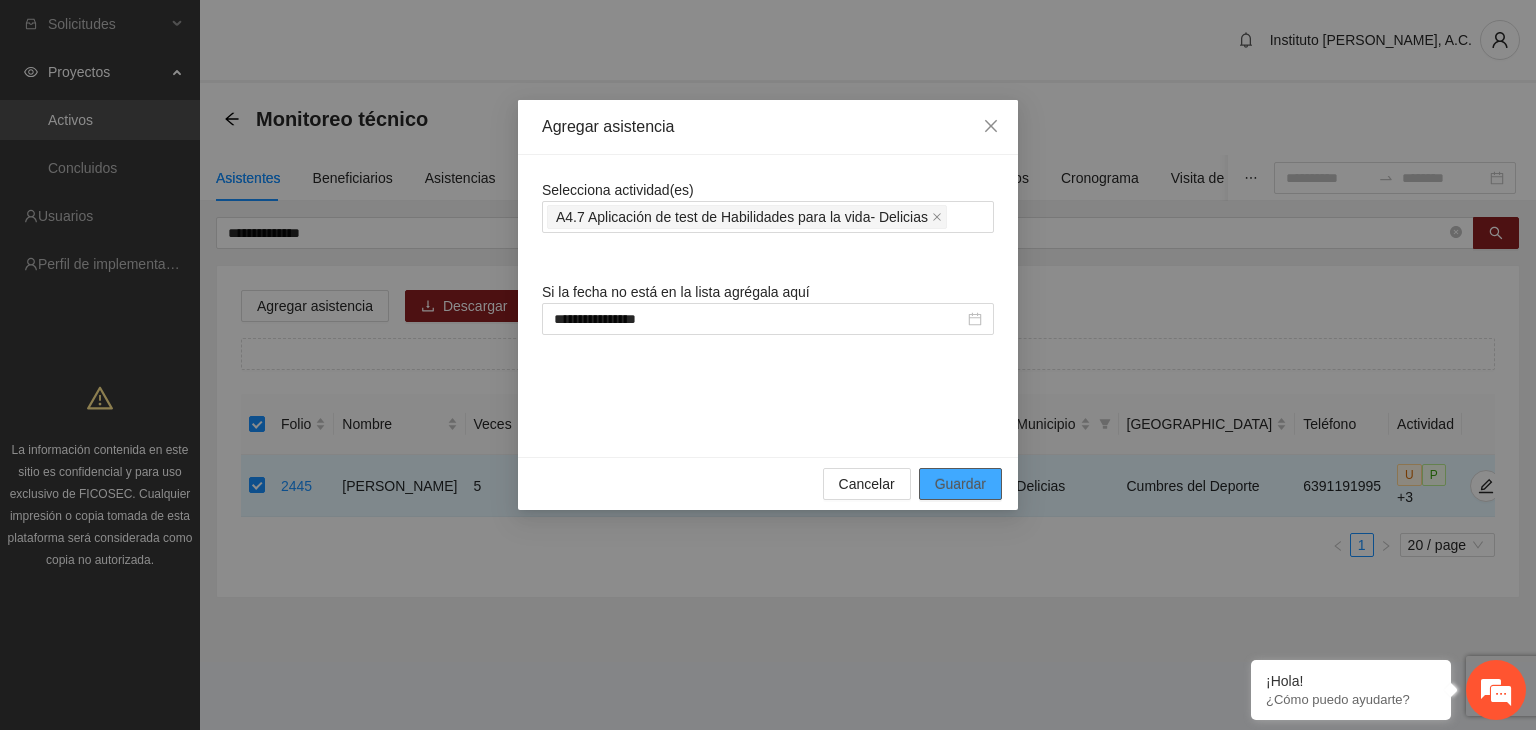 click on "Guardar" at bounding box center [960, 484] 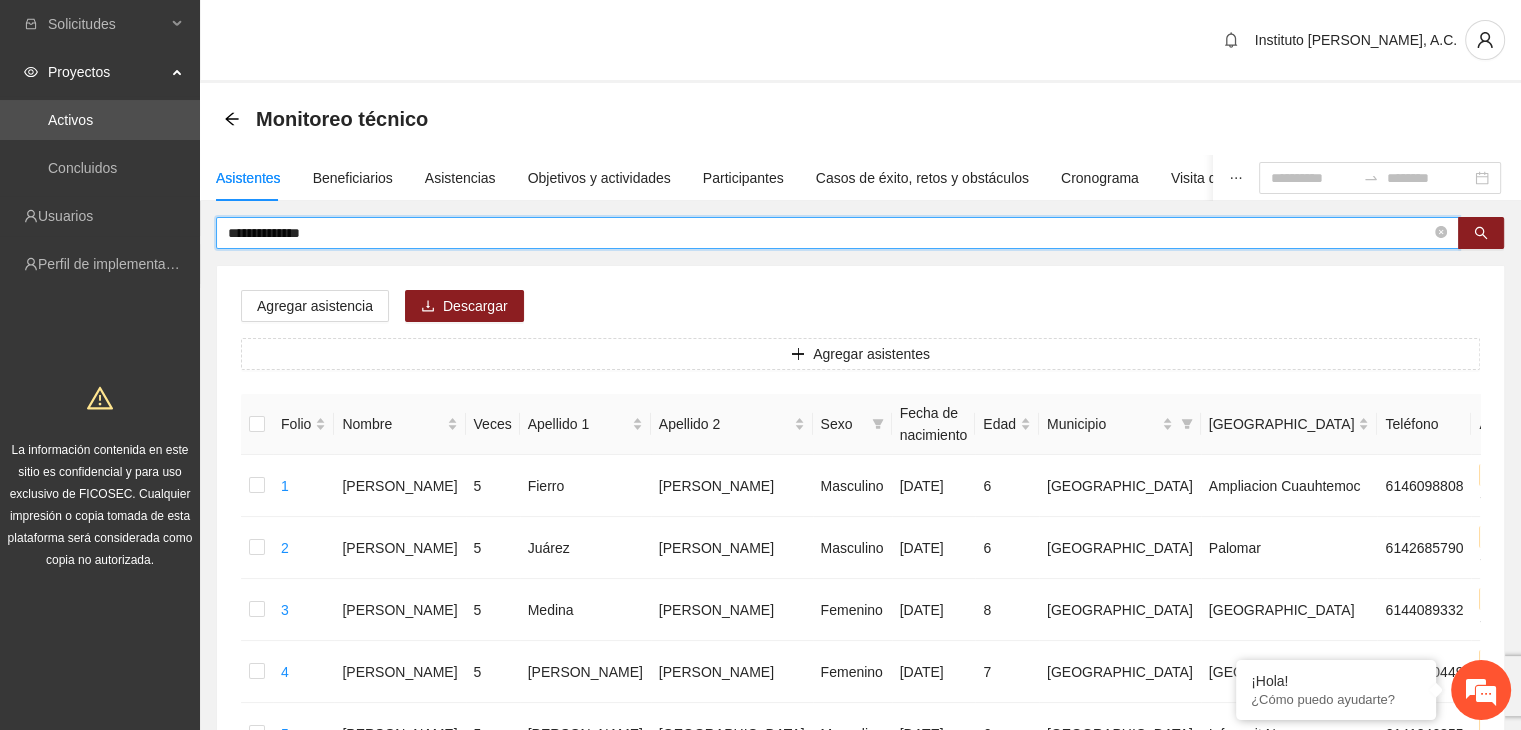 click on "**********" at bounding box center (829, 233) 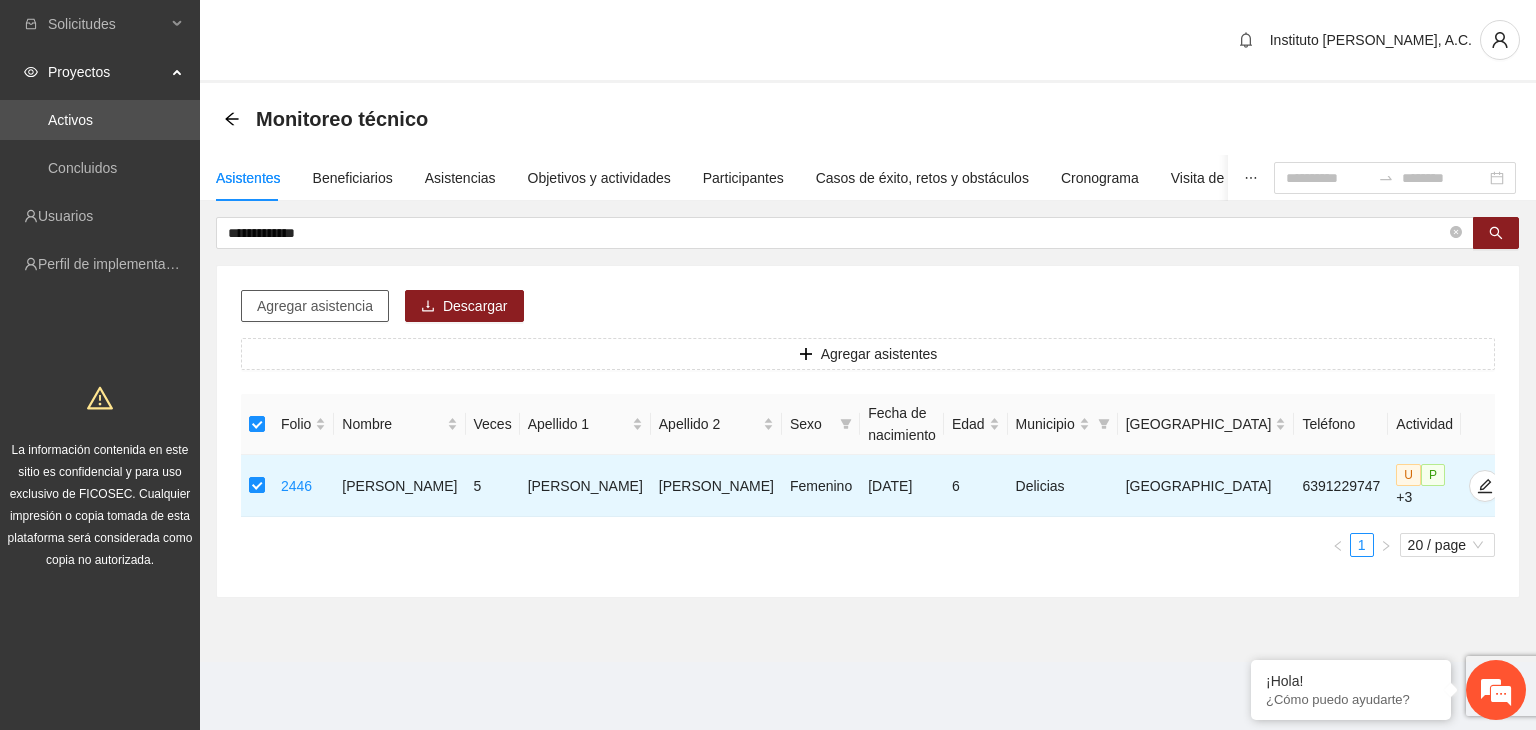 click on "Agregar asistencia" at bounding box center [315, 306] 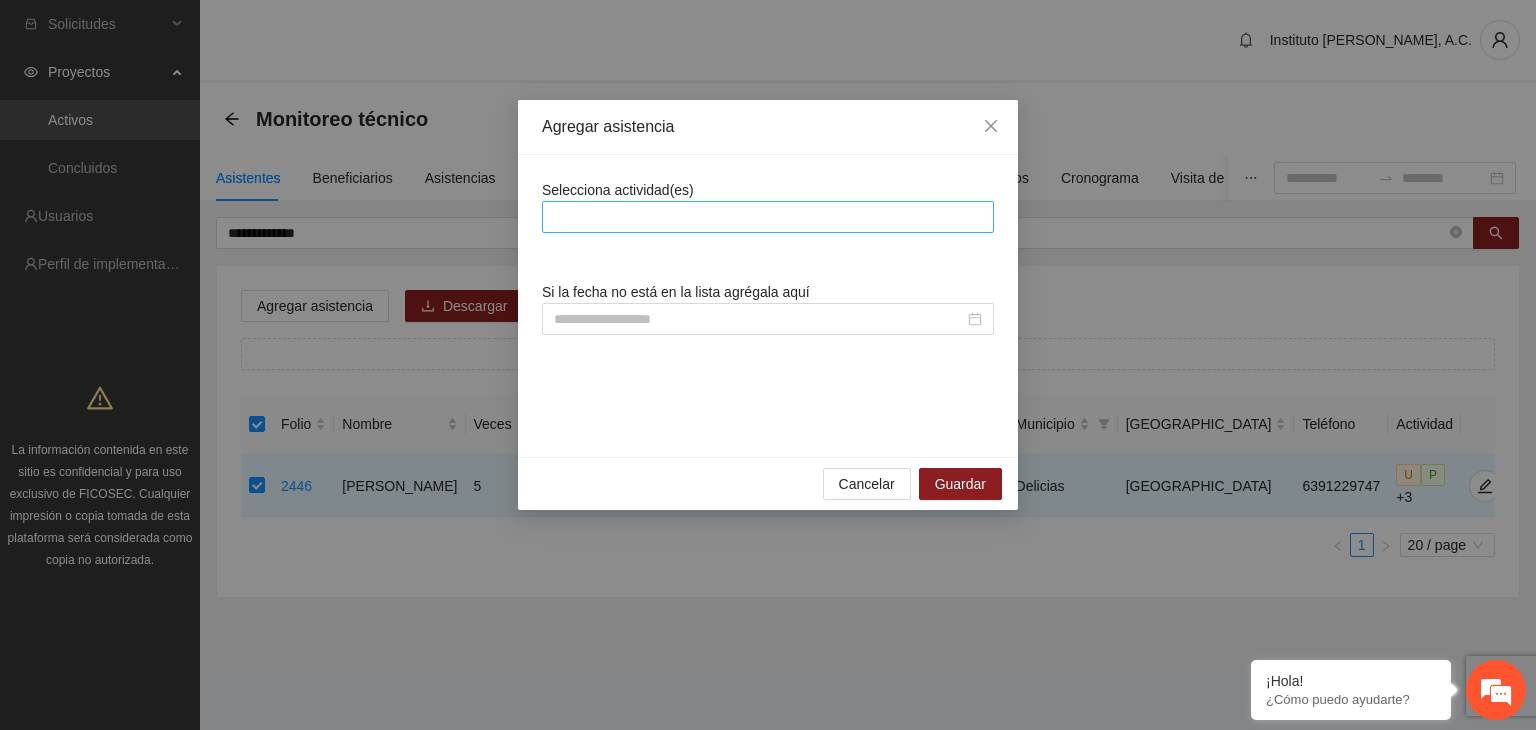 click at bounding box center (768, 217) 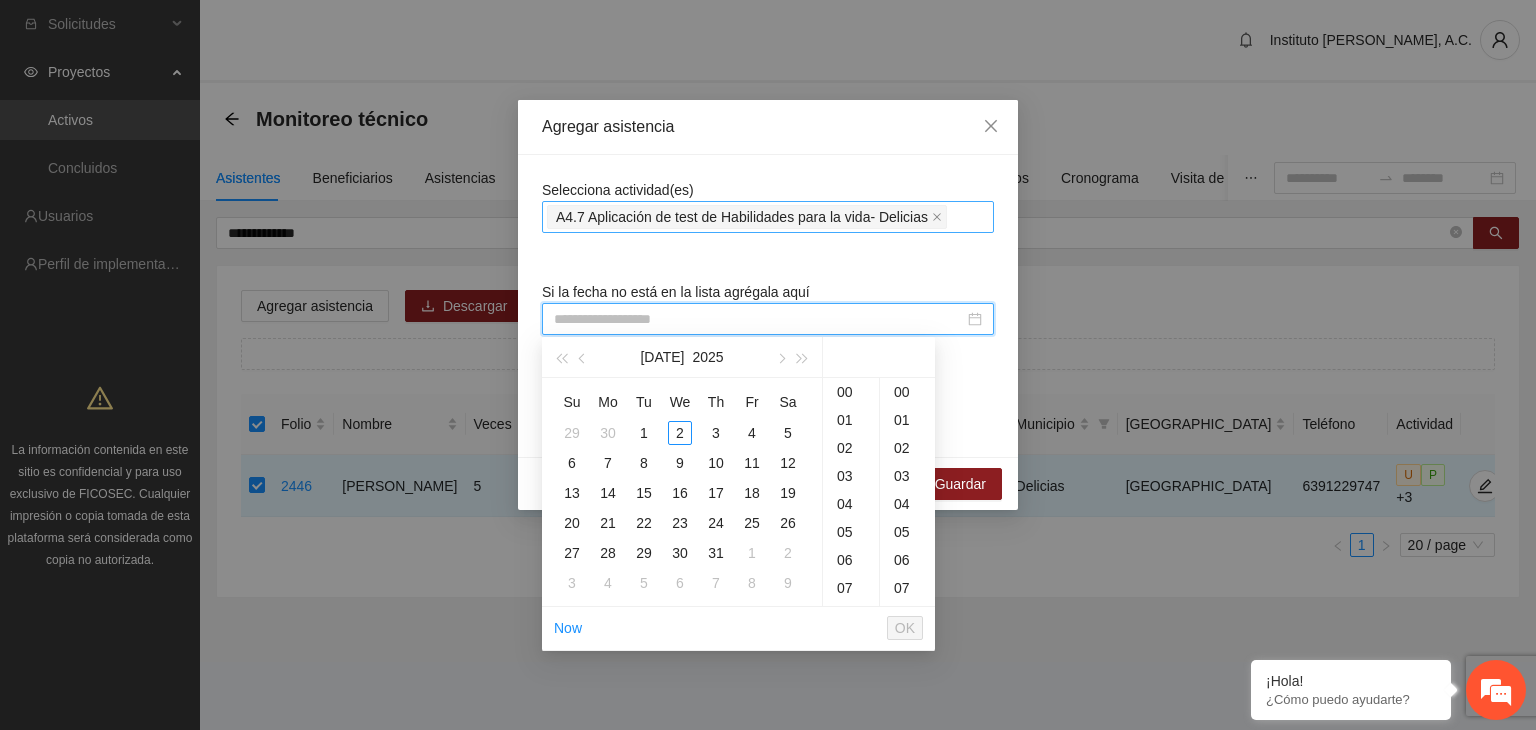 paste on "**********" 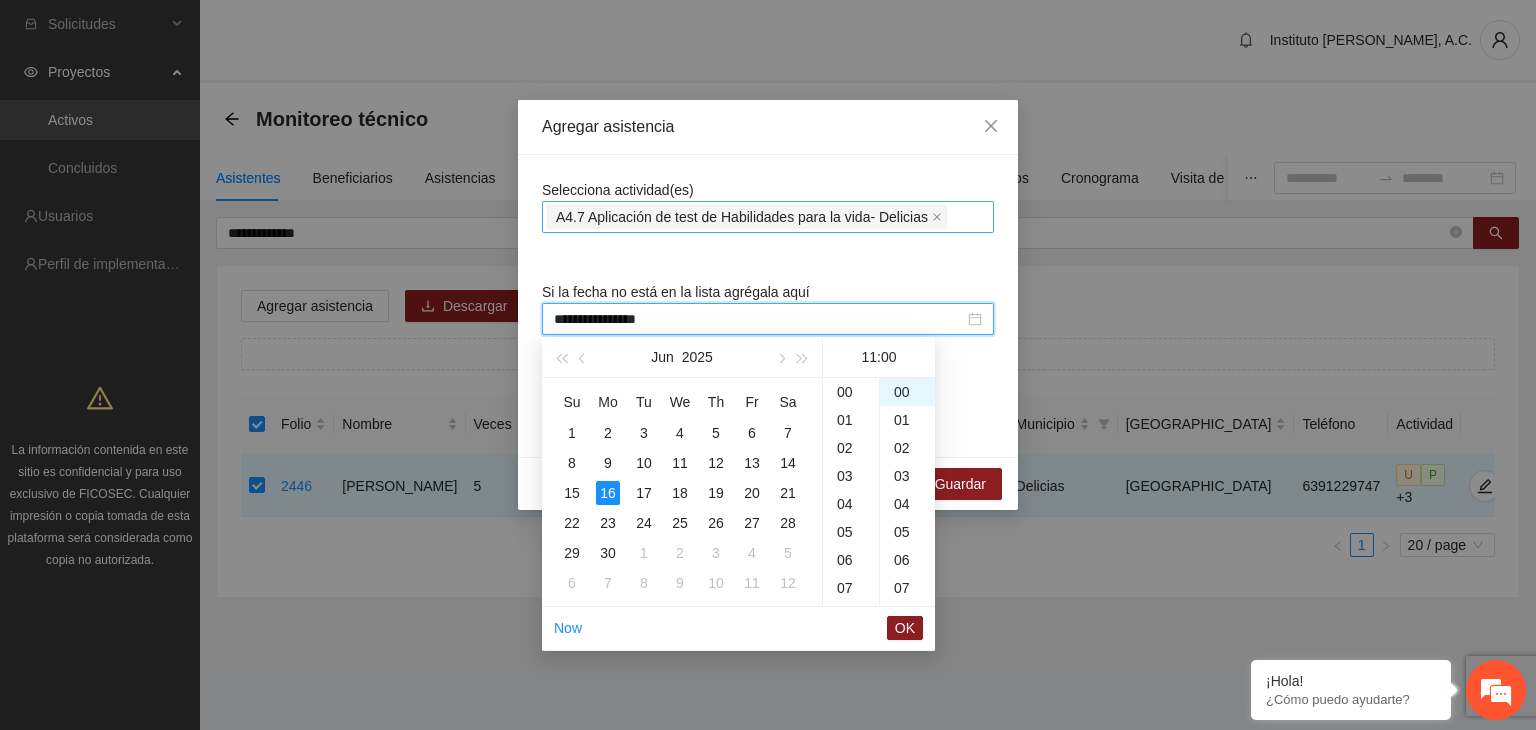 scroll, scrollTop: 308, scrollLeft: 0, axis: vertical 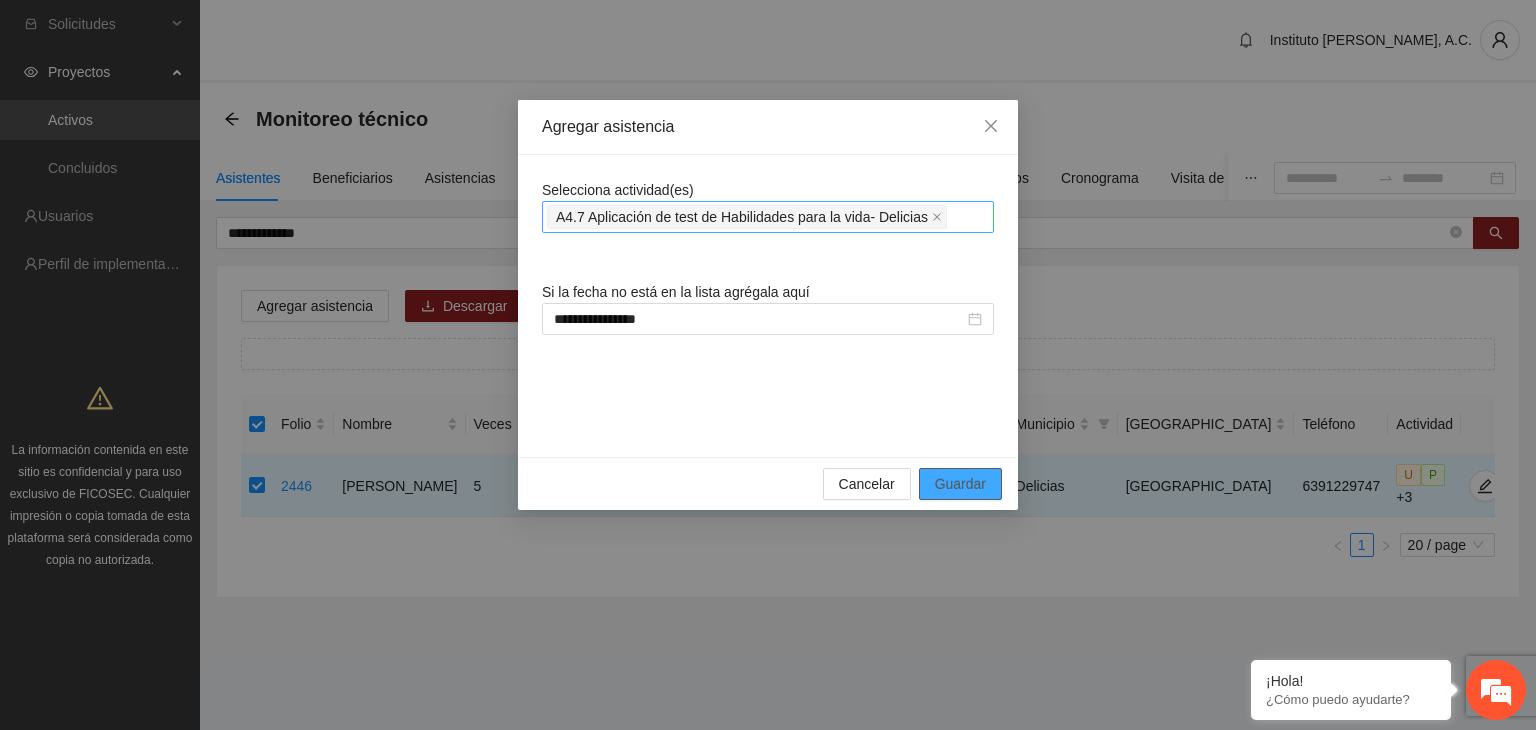 click on "Guardar" at bounding box center (960, 484) 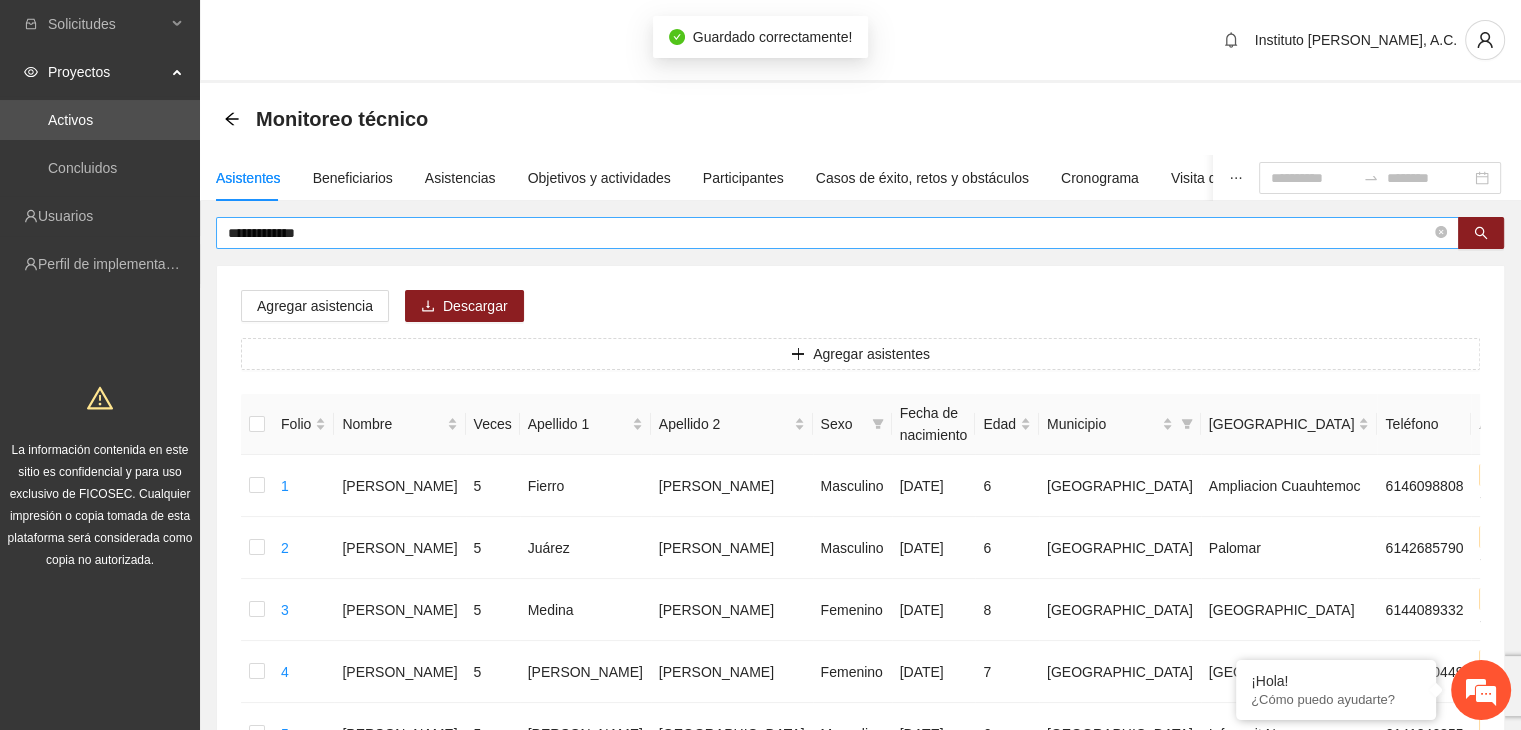 click on "**********" at bounding box center (829, 233) 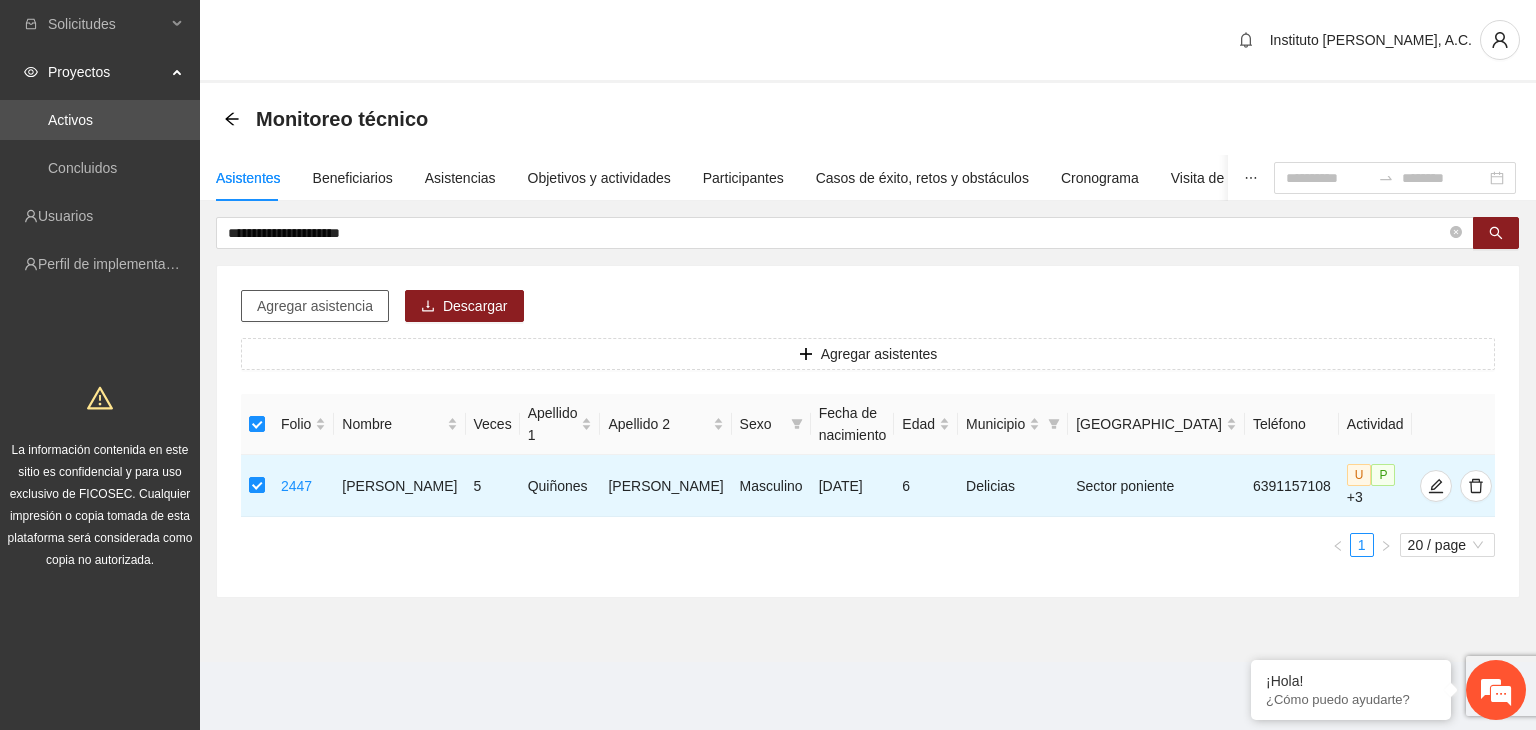 click on "Agregar asistencia" at bounding box center (315, 306) 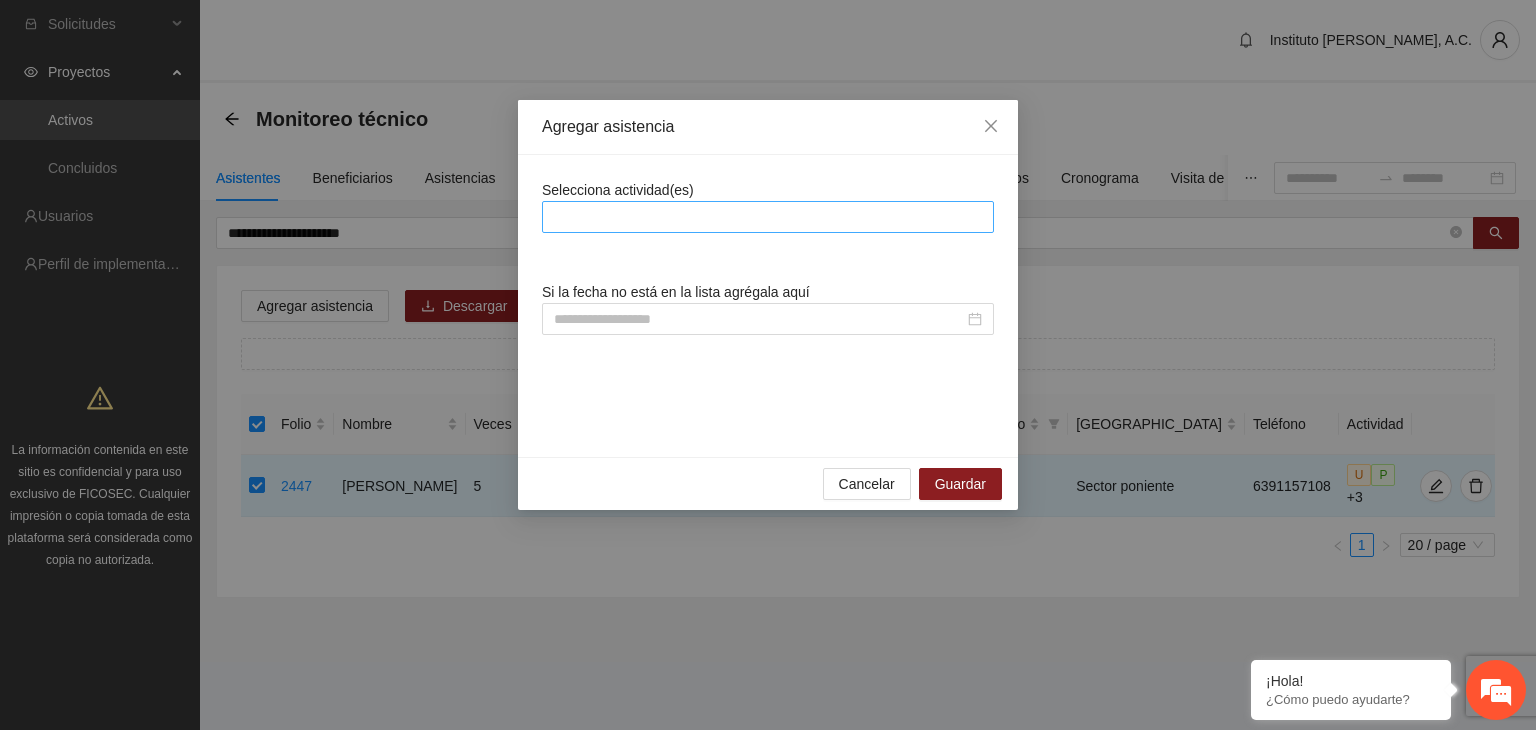 click at bounding box center [768, 217] 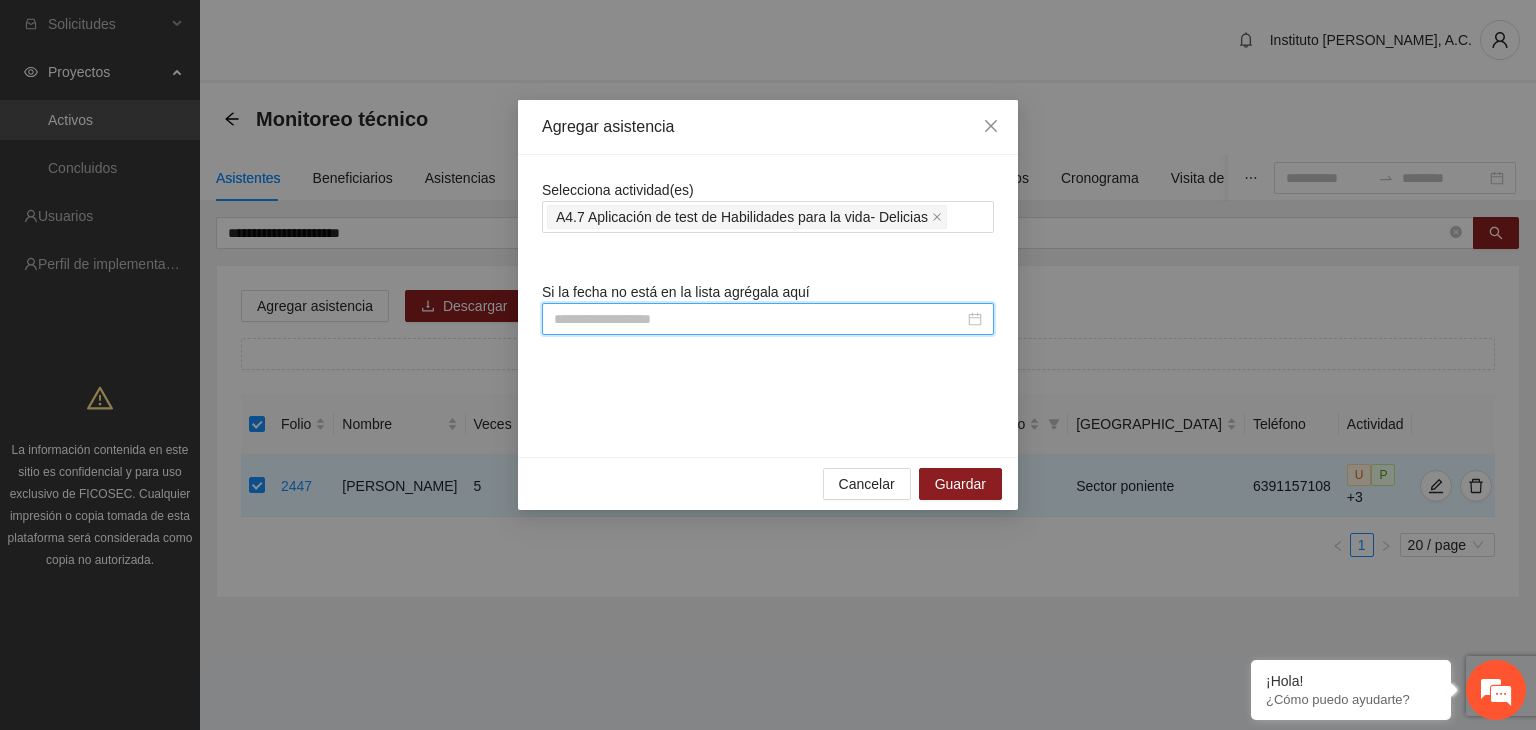 paste on "**********" 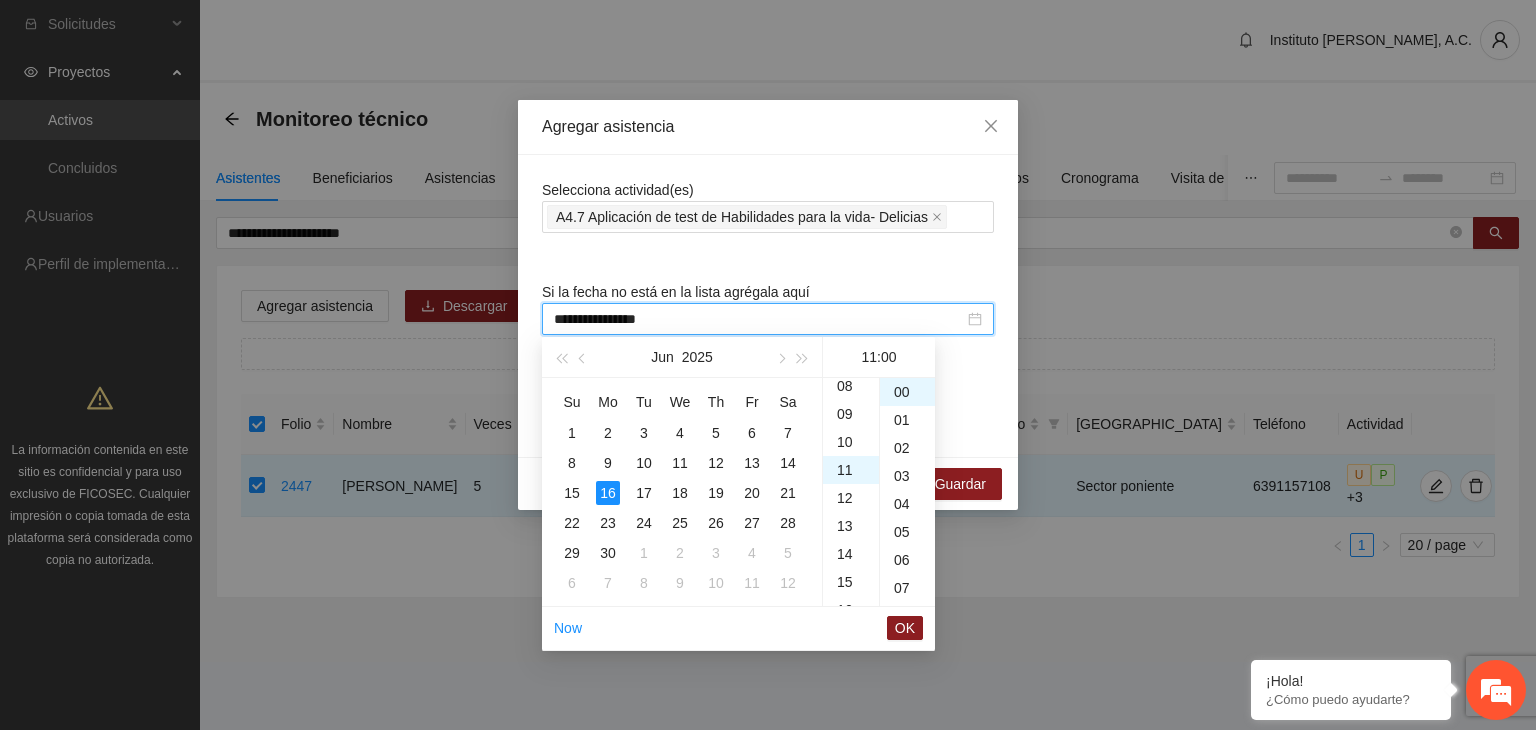 scroll, scrollTop: 308, scrollLeft: 0, axis: vertical 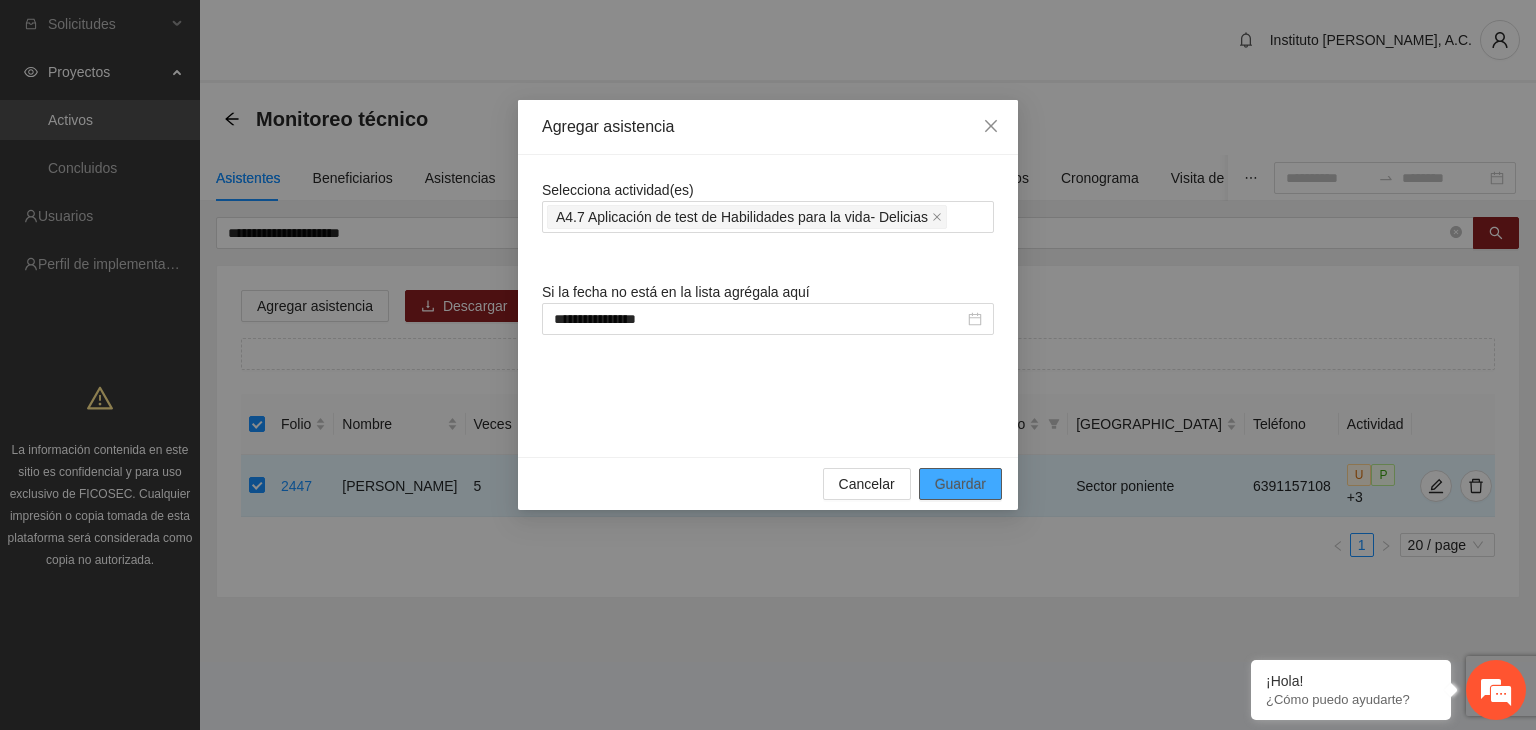 click on "Guardar" at bounding box center [960, 484] 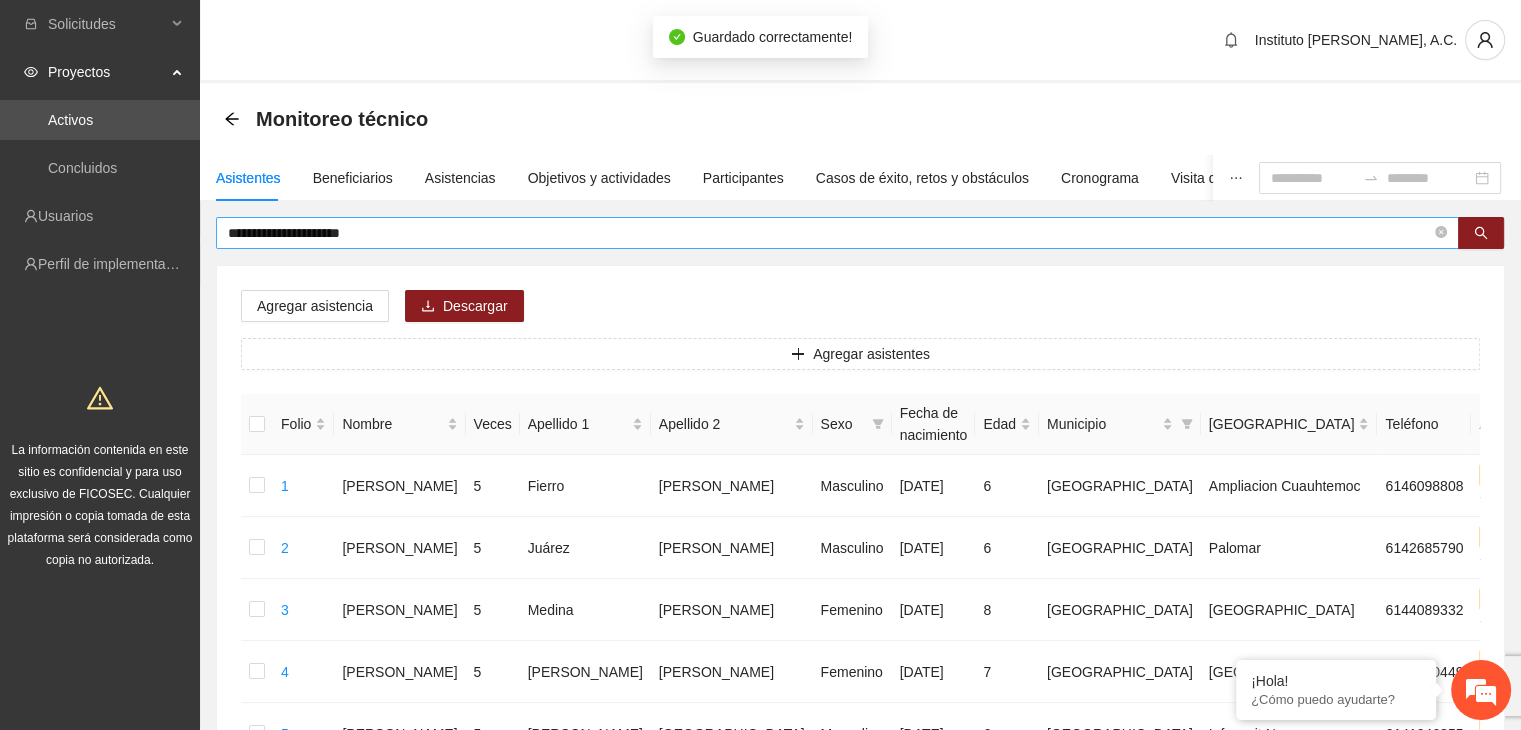 click on "**********" at bounding box center (829, 233) 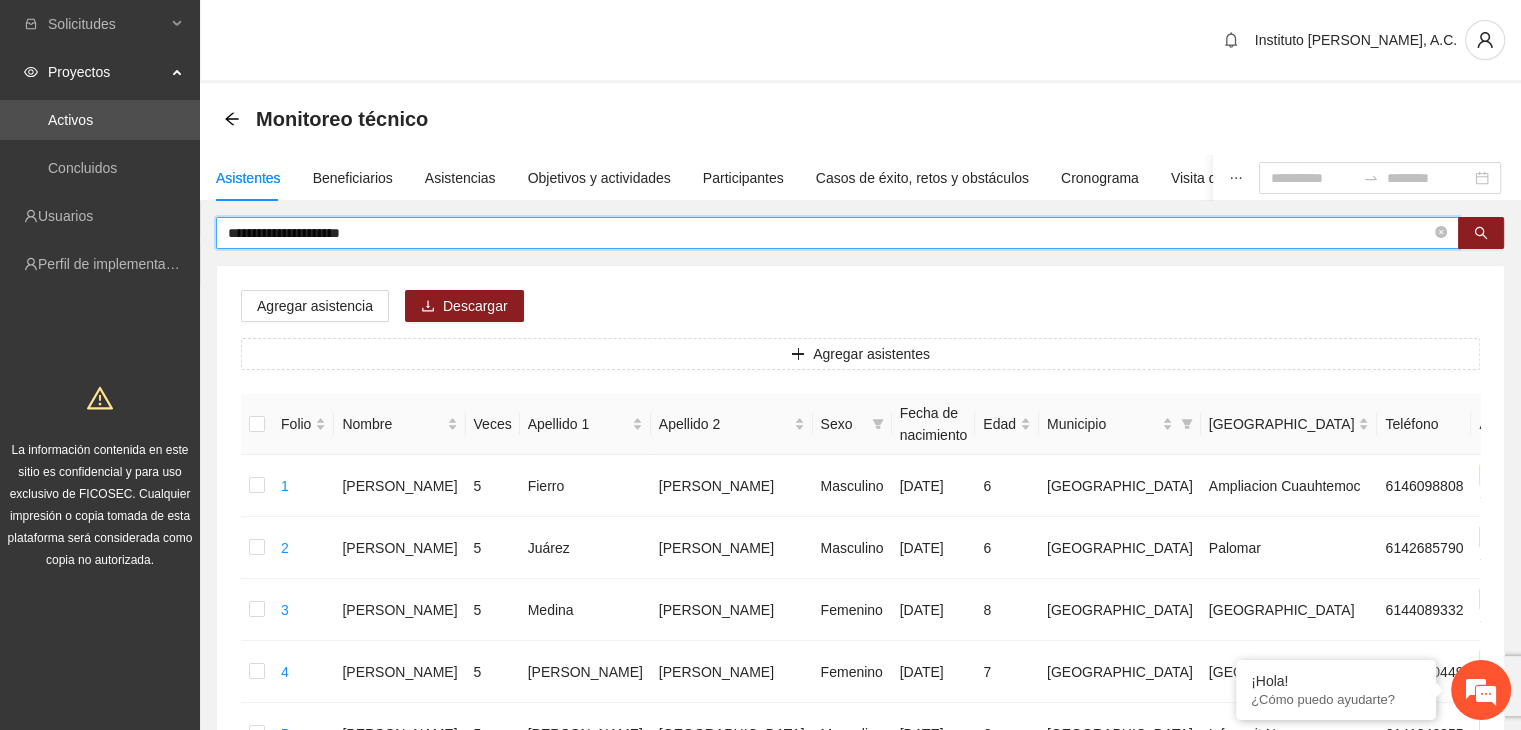 click on "**********" at bounding box center (829, 233) 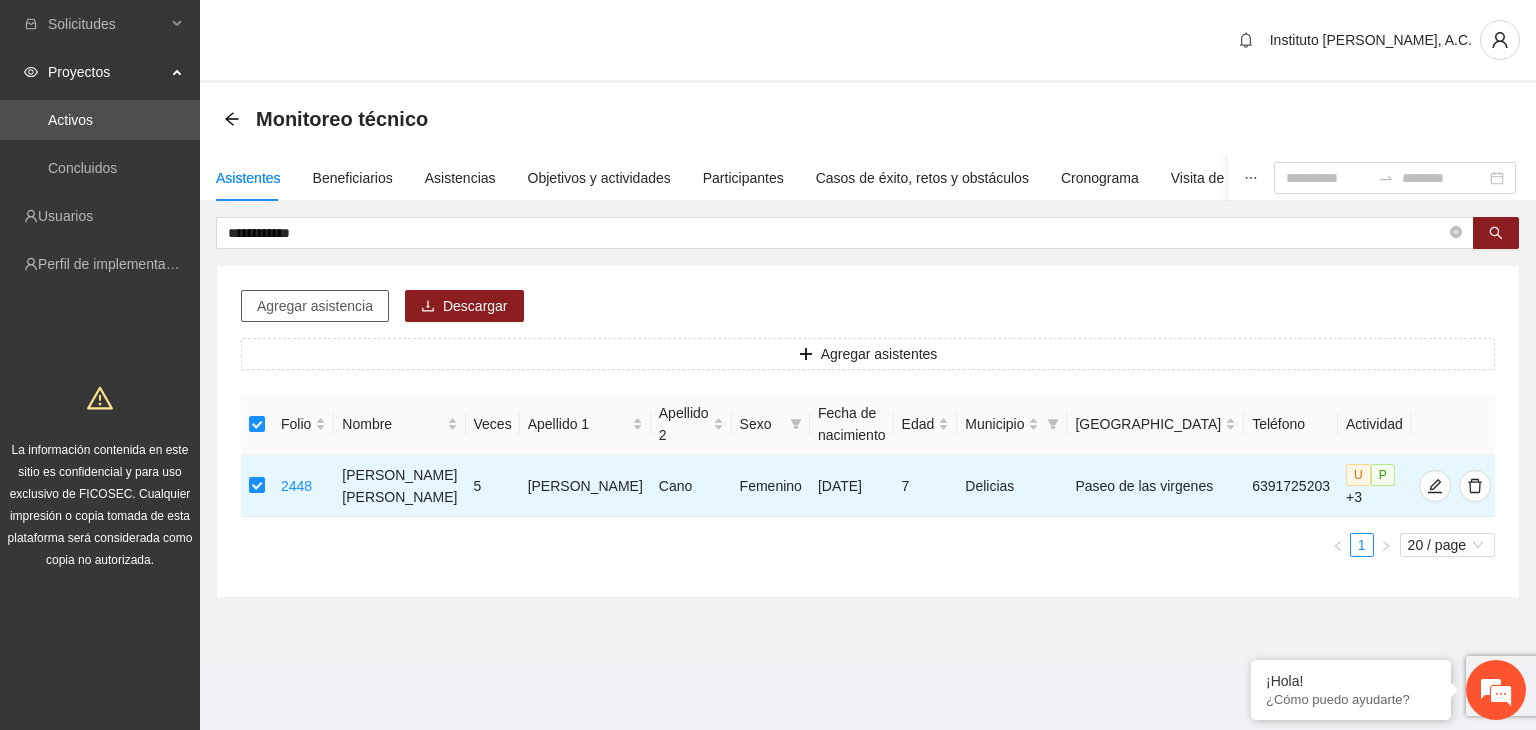 click on "Agregar asistencia" at bounding box center (315, 306) 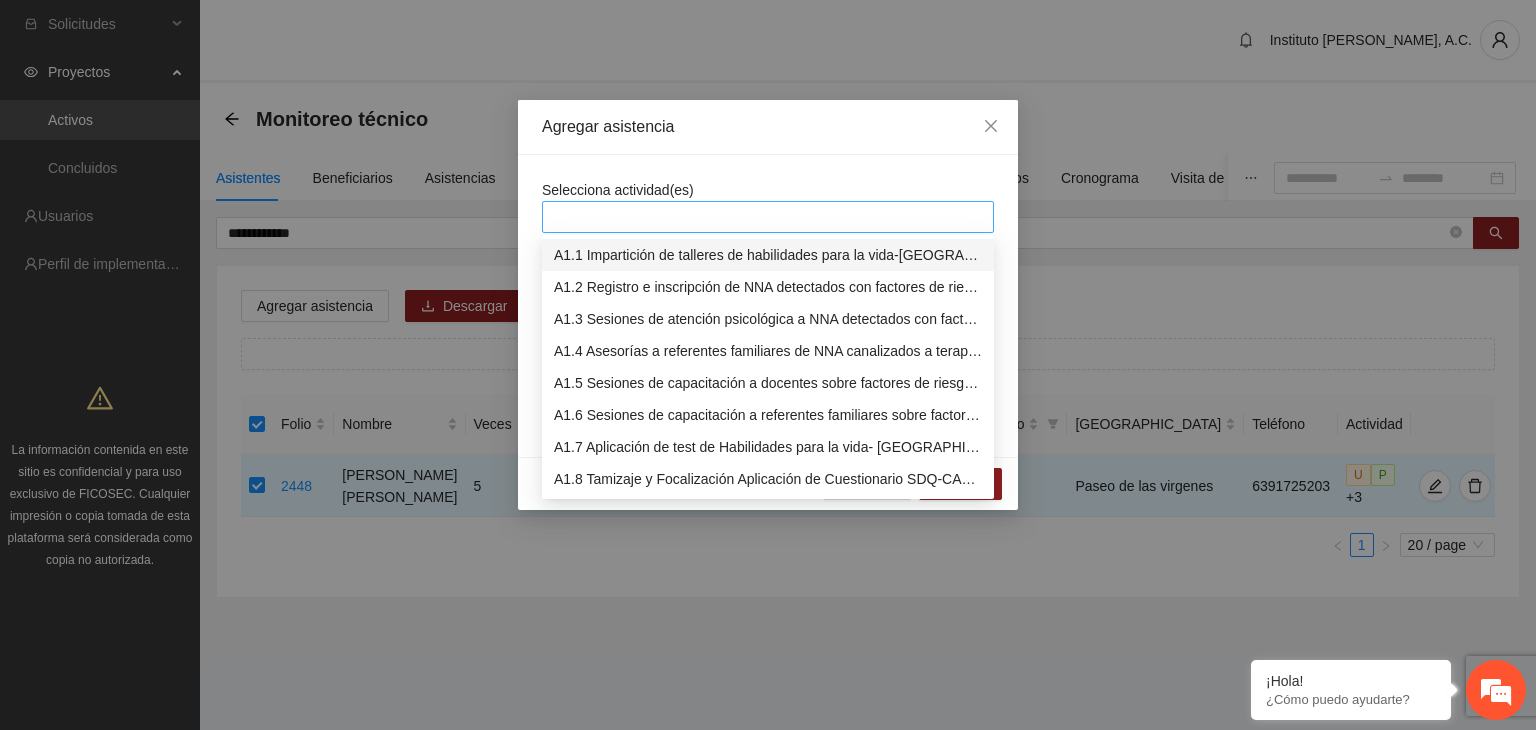 click at bounding box center (768, 217) 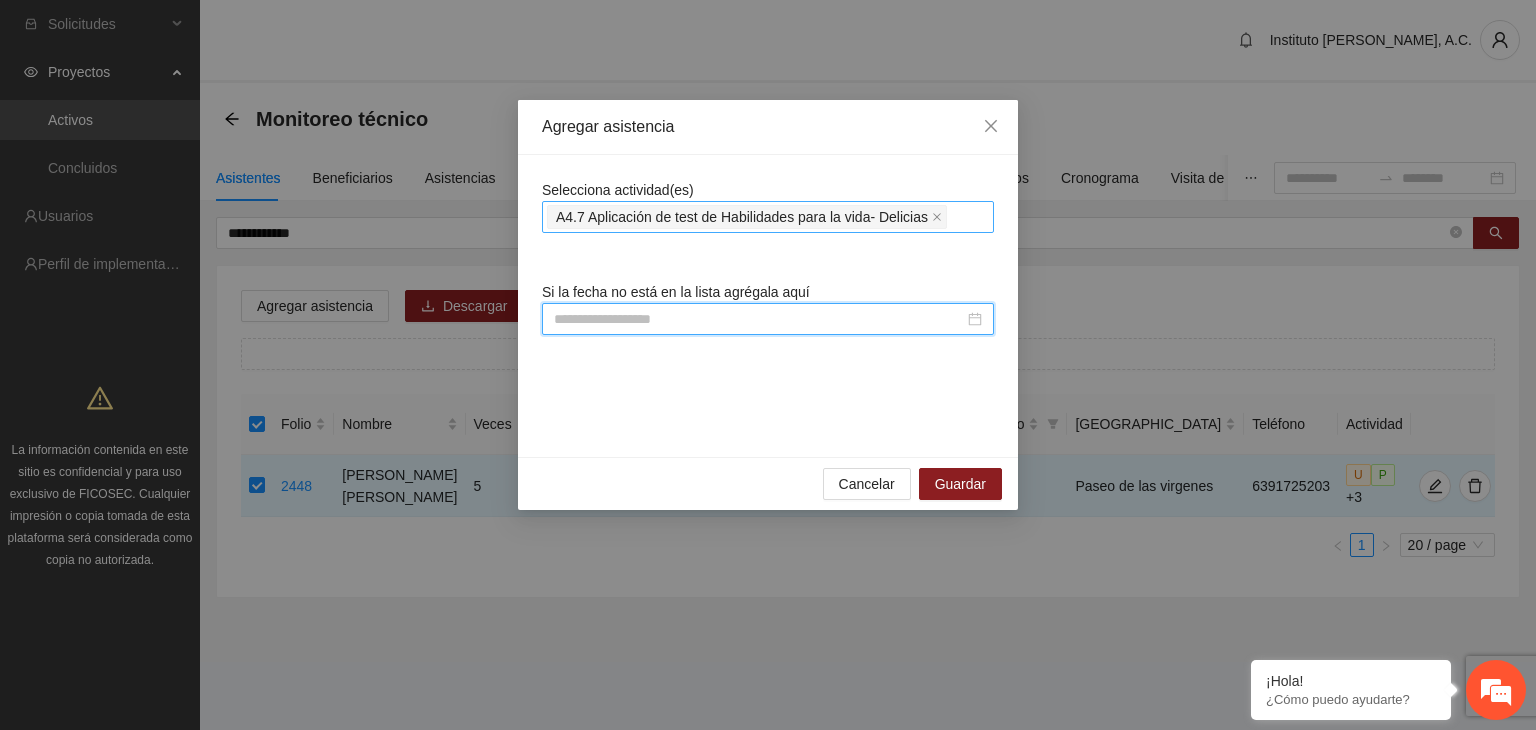 paste on "**********" 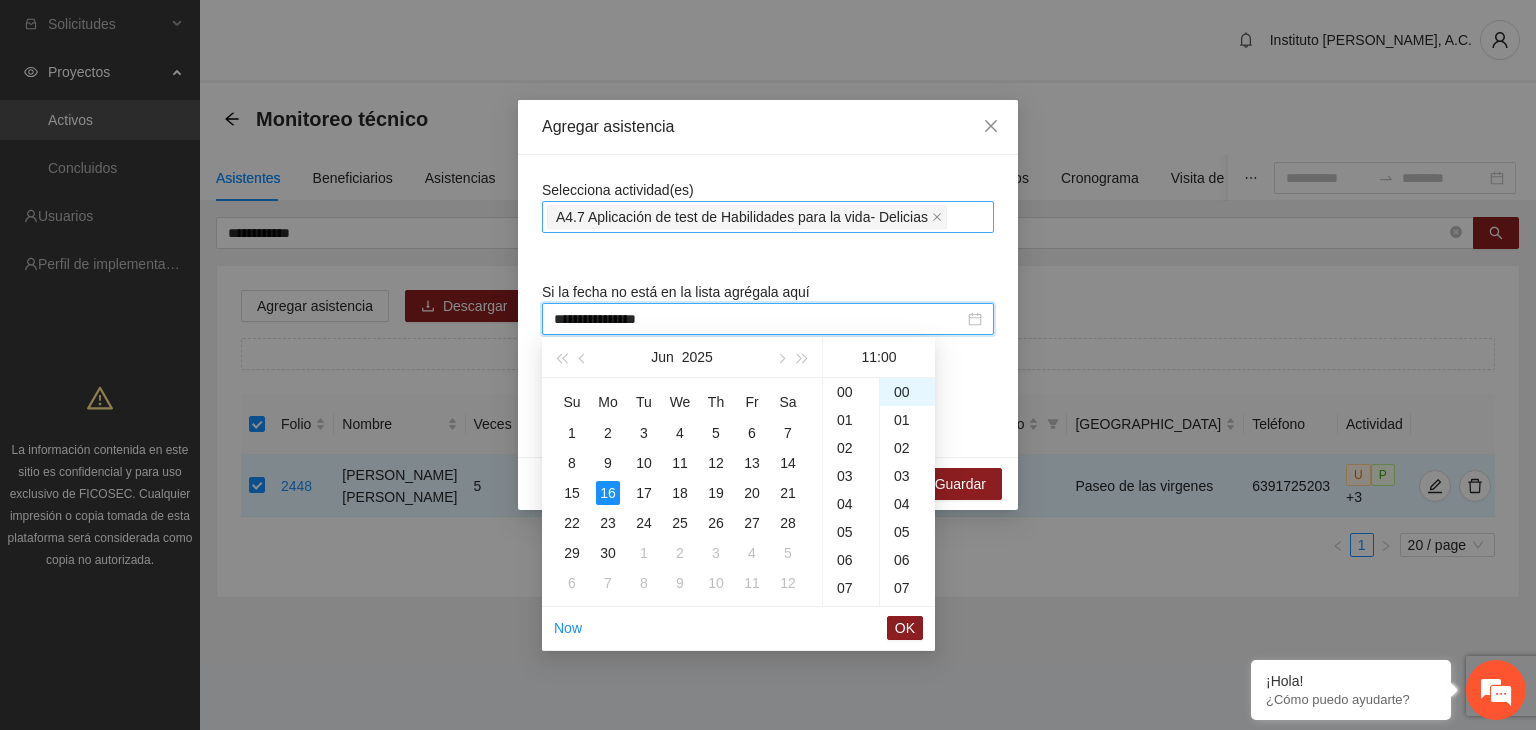 scroll, scrollTop: 308, scrollLeft: 0, axis: vertical 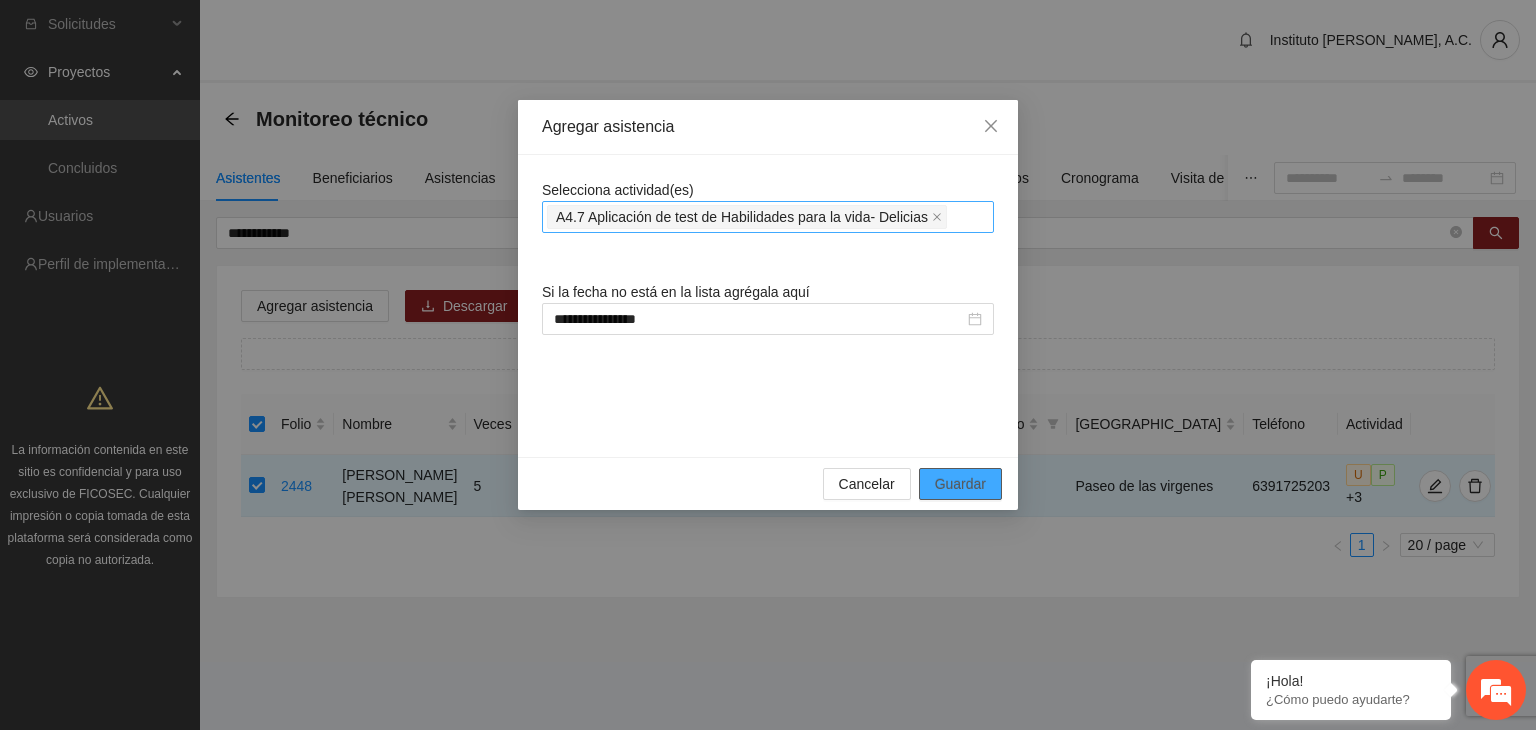 click on "Guardar" at bounding box center [960, 484] 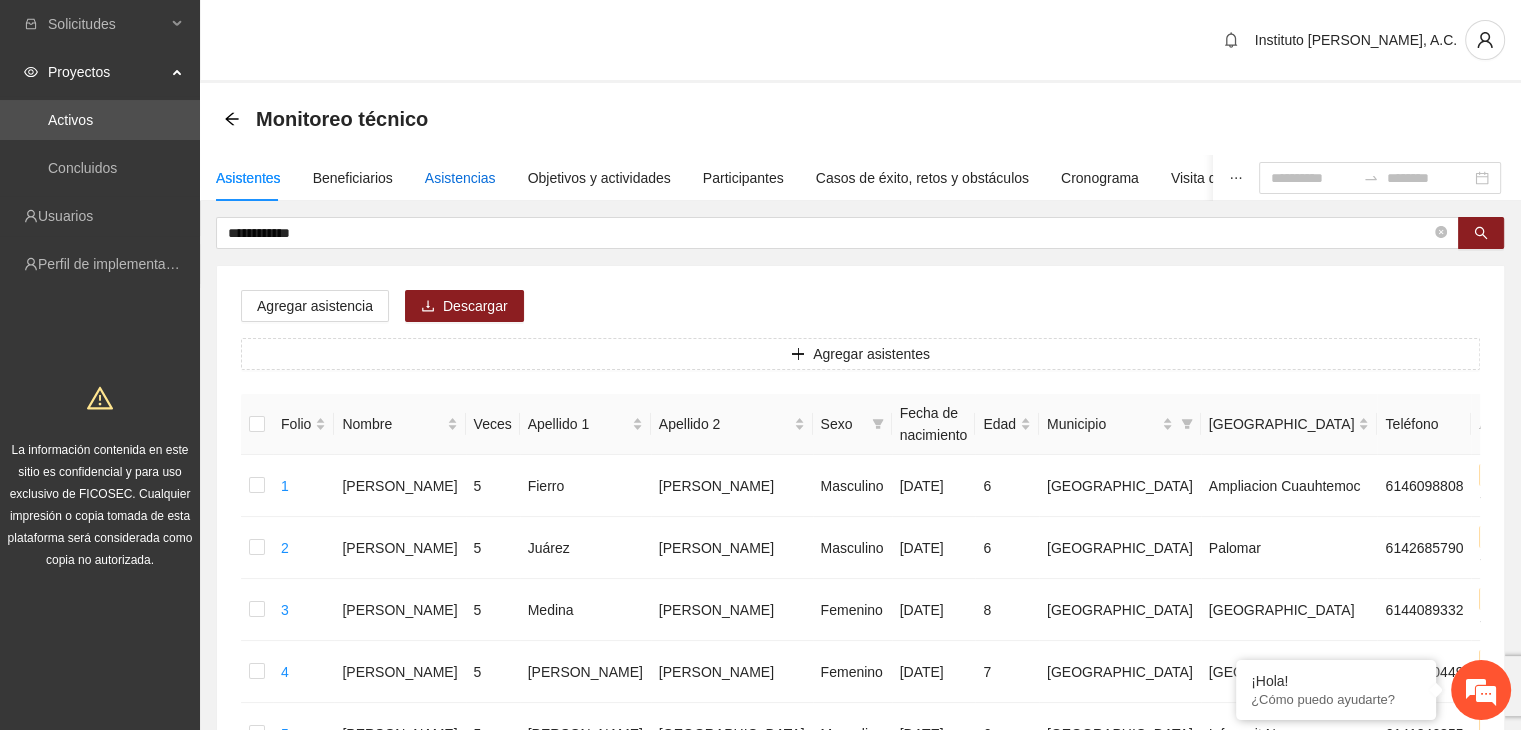 click on "Asistencias" at bounding box center (460, 178) 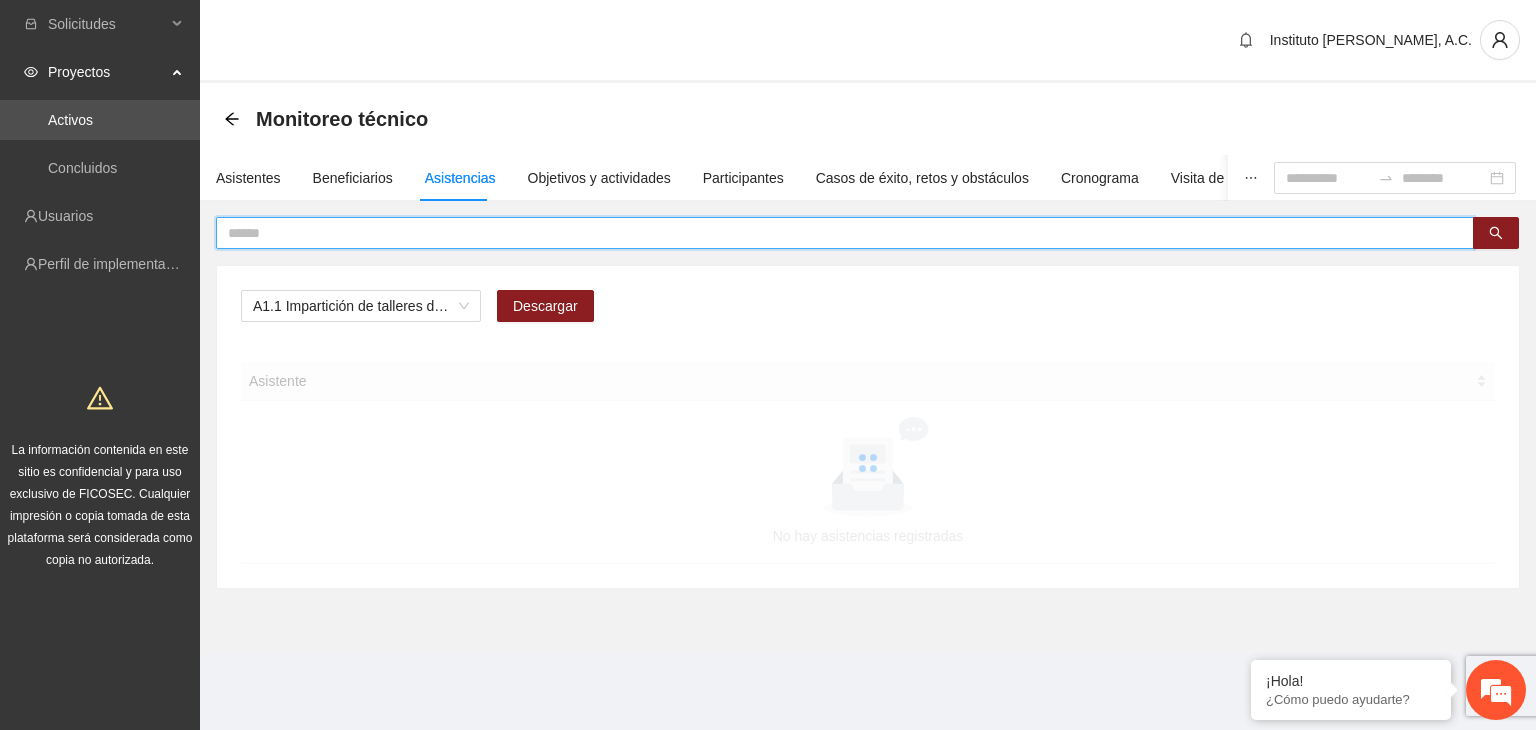 click at bounding box center [837, 233] 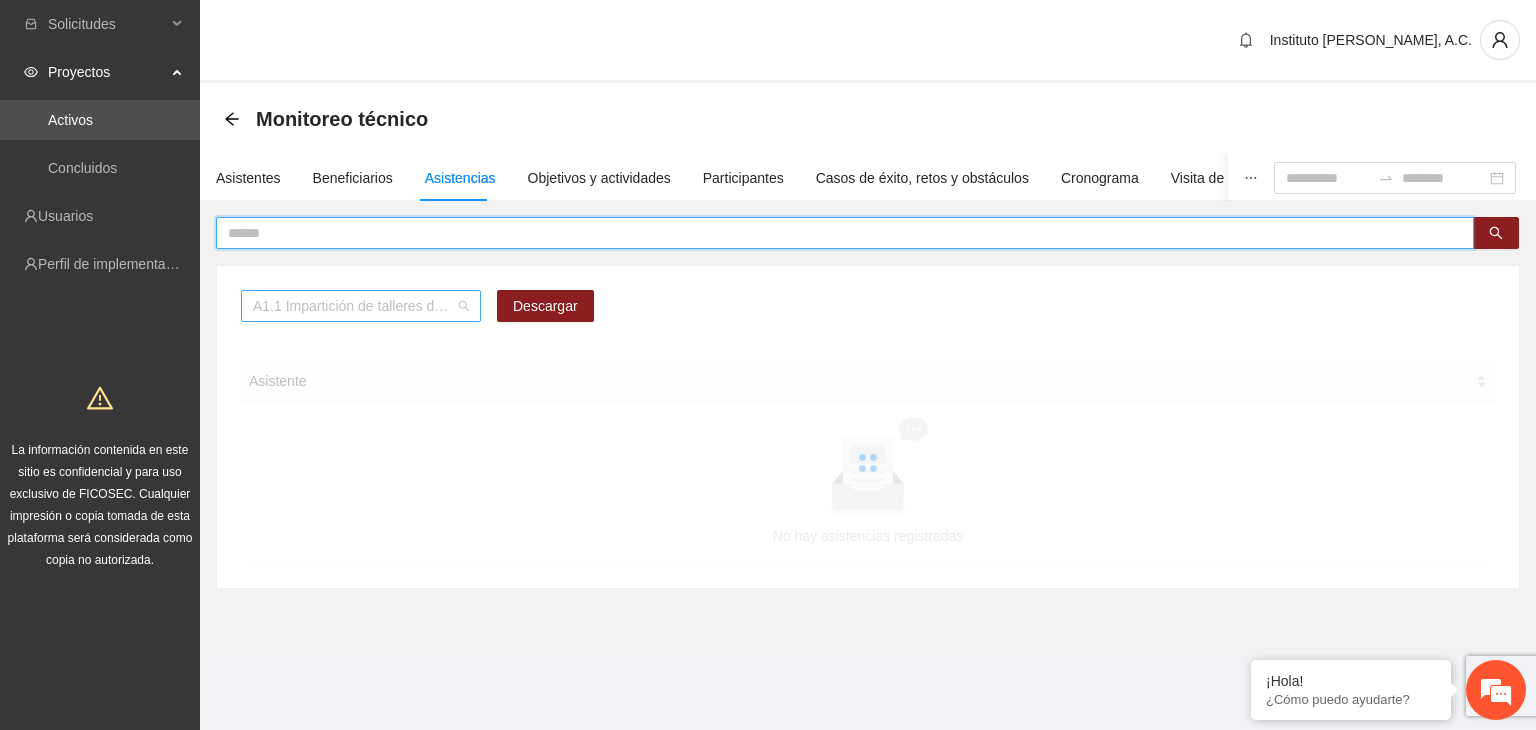 click on "A1.1 Impartición de talleres de habilidades para la vida-[GEOGRAPHIC_DATA]" at bounding box center (361, 306) 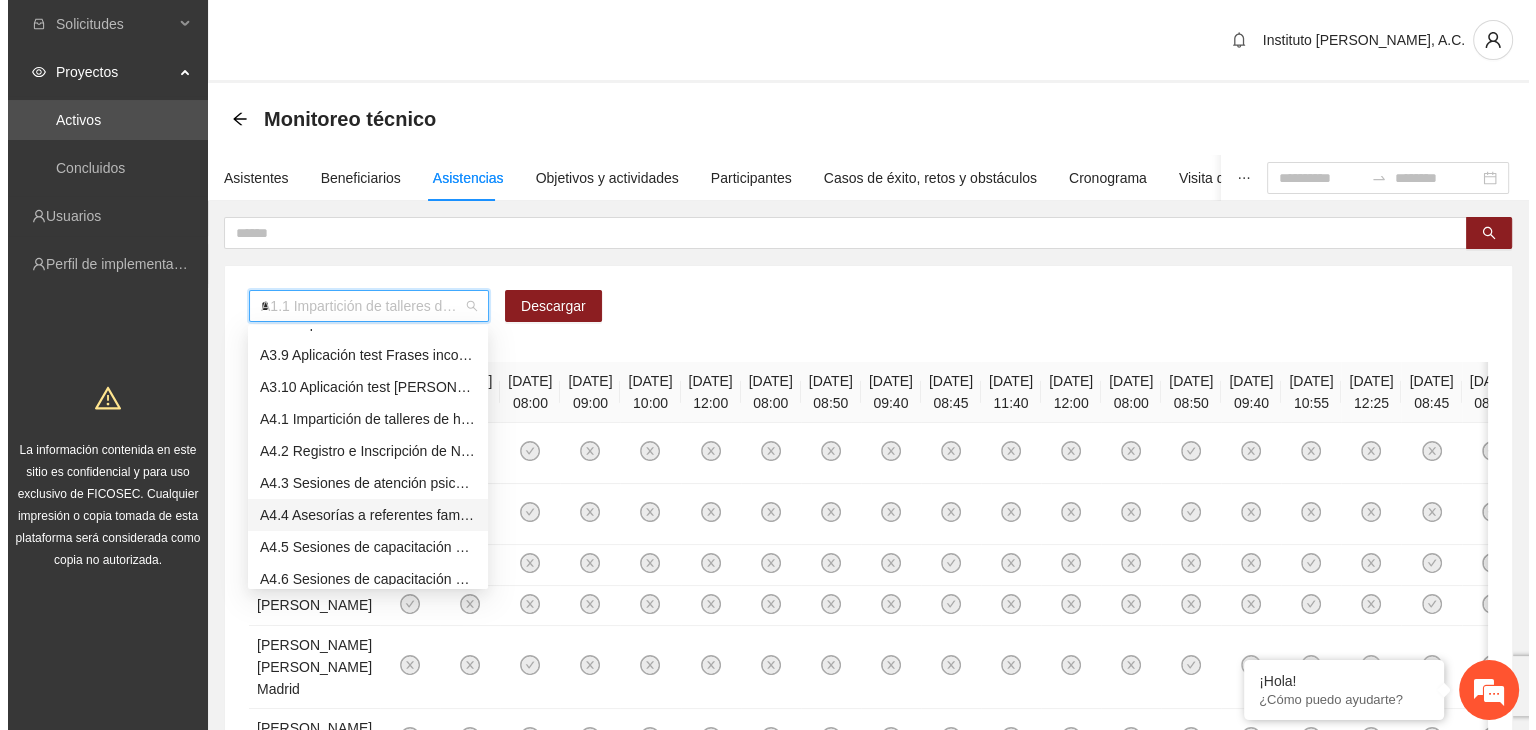 scroll, scrollTop: 0, scrollLeft: 0, axis: both 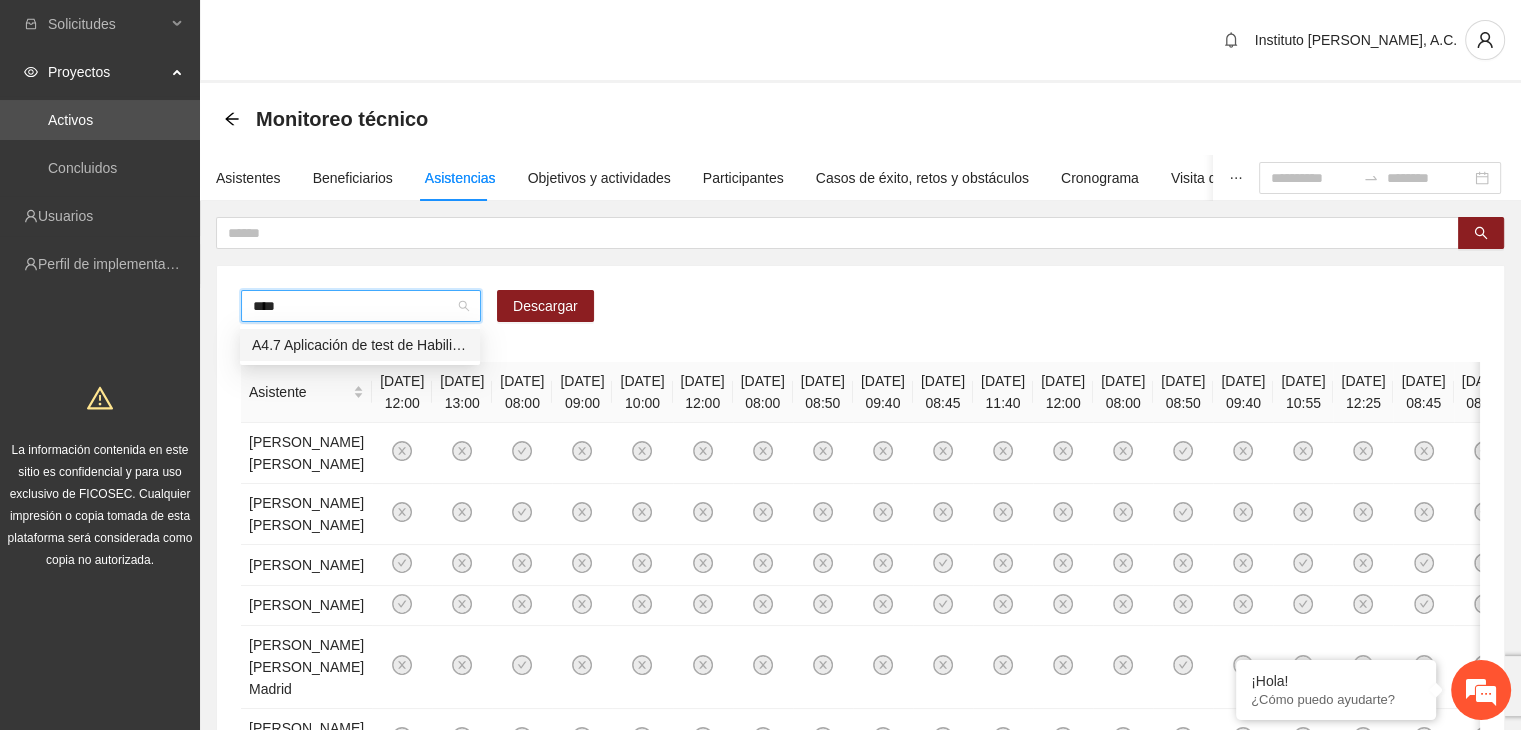 click on "A4.7 Aplicación de test de Habilidades para la vida- Delicias" at bounding box center [360, 345] 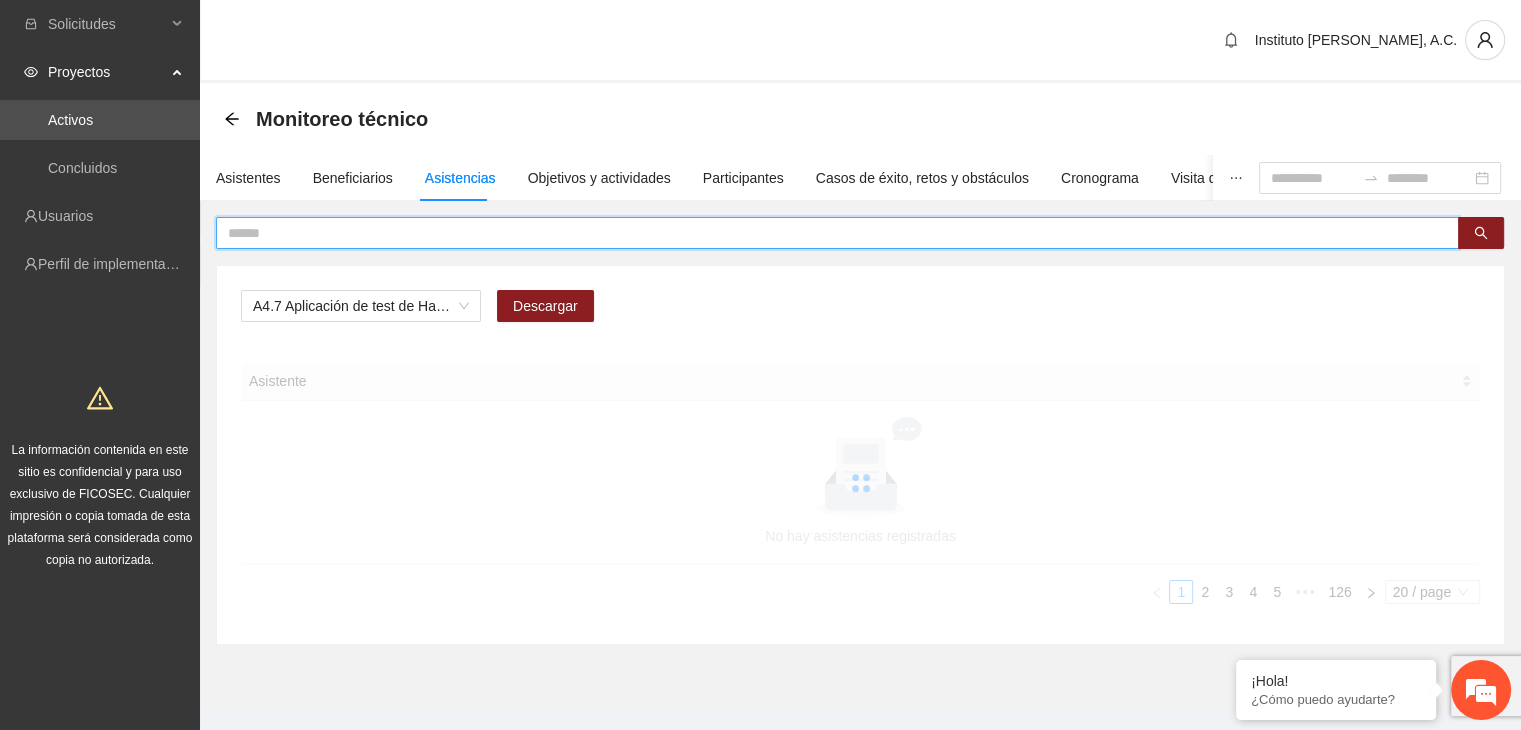click at bounding box center [829, 233] 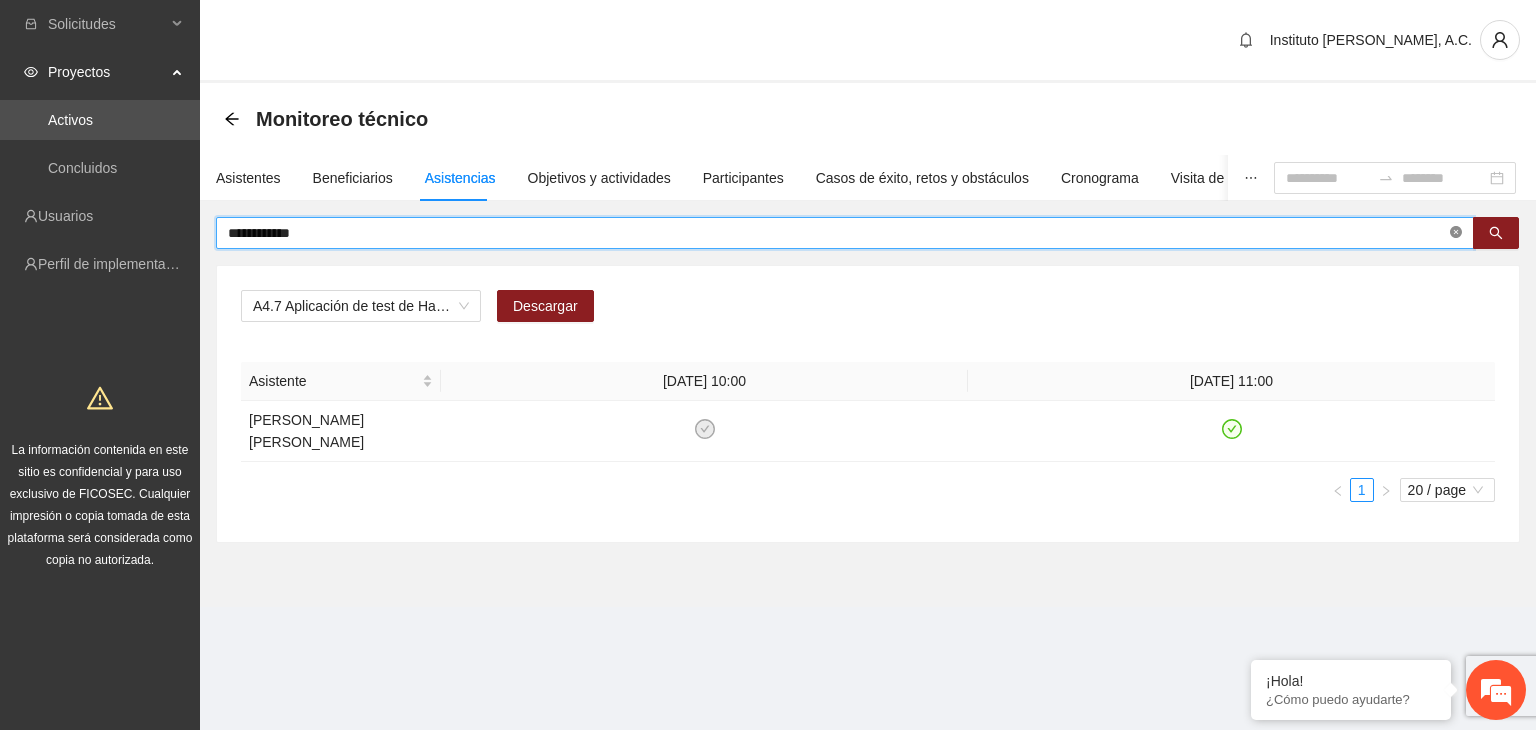 click at bounding box center [1456, 233] 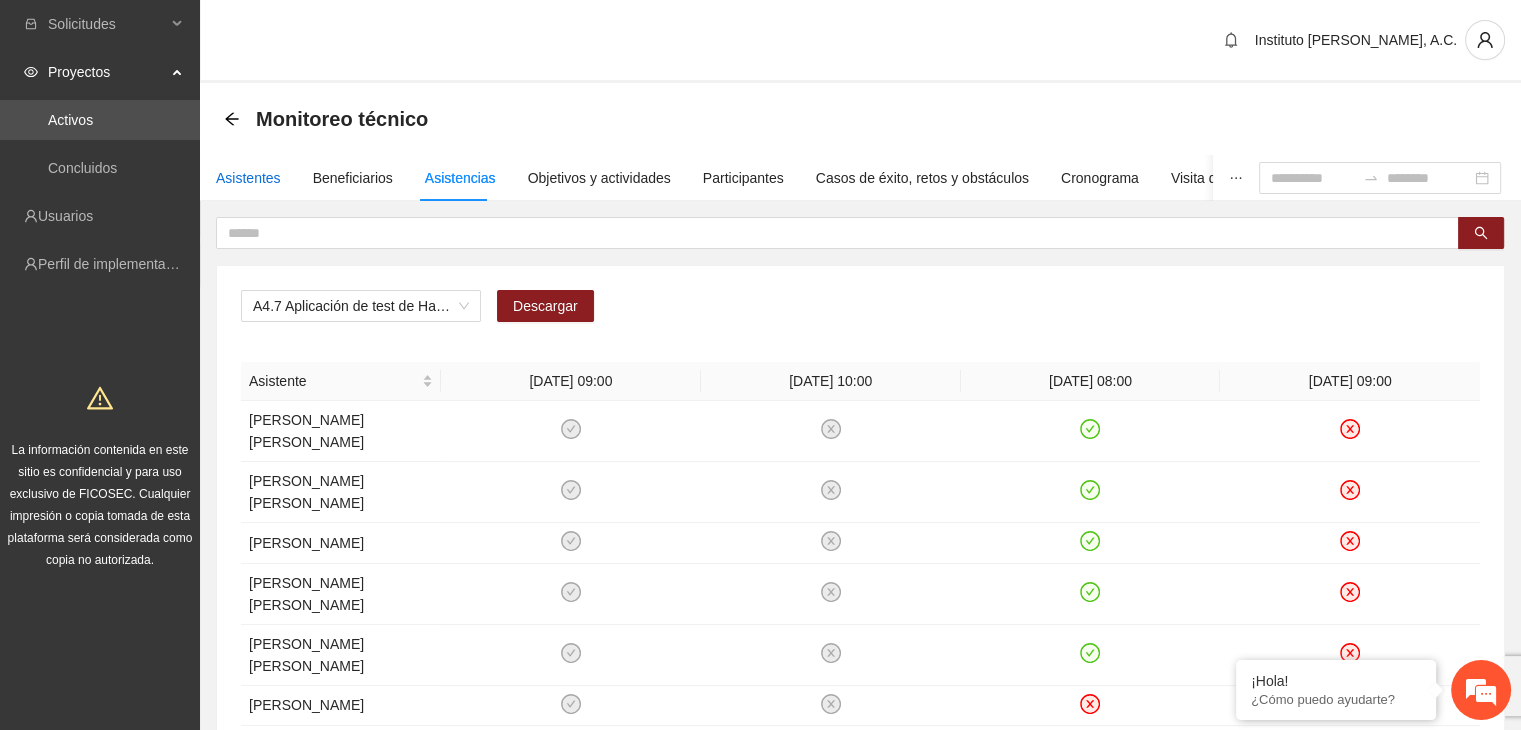 click on "Asistentes" at bounding box center [248, 178] 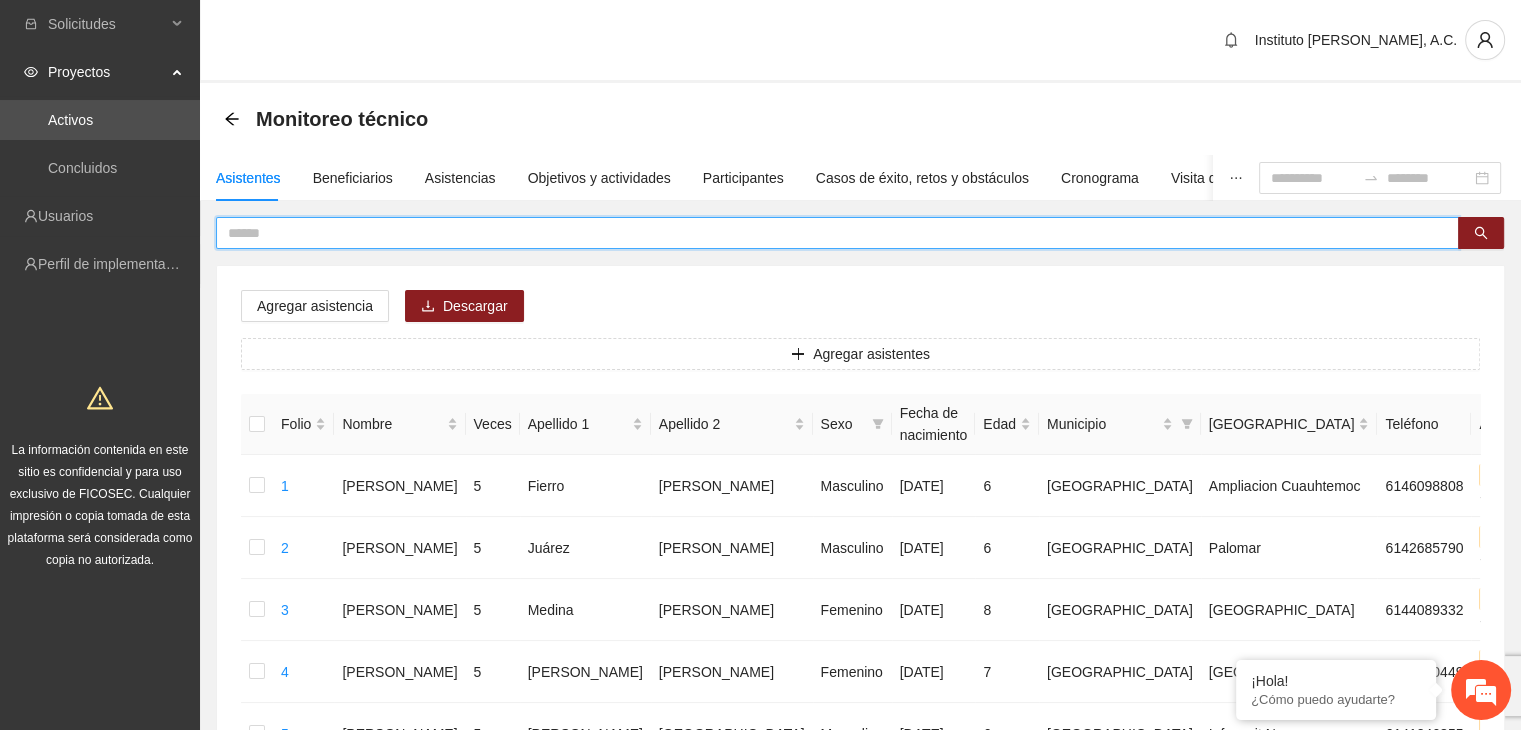 click at bounding box center (829, 233) 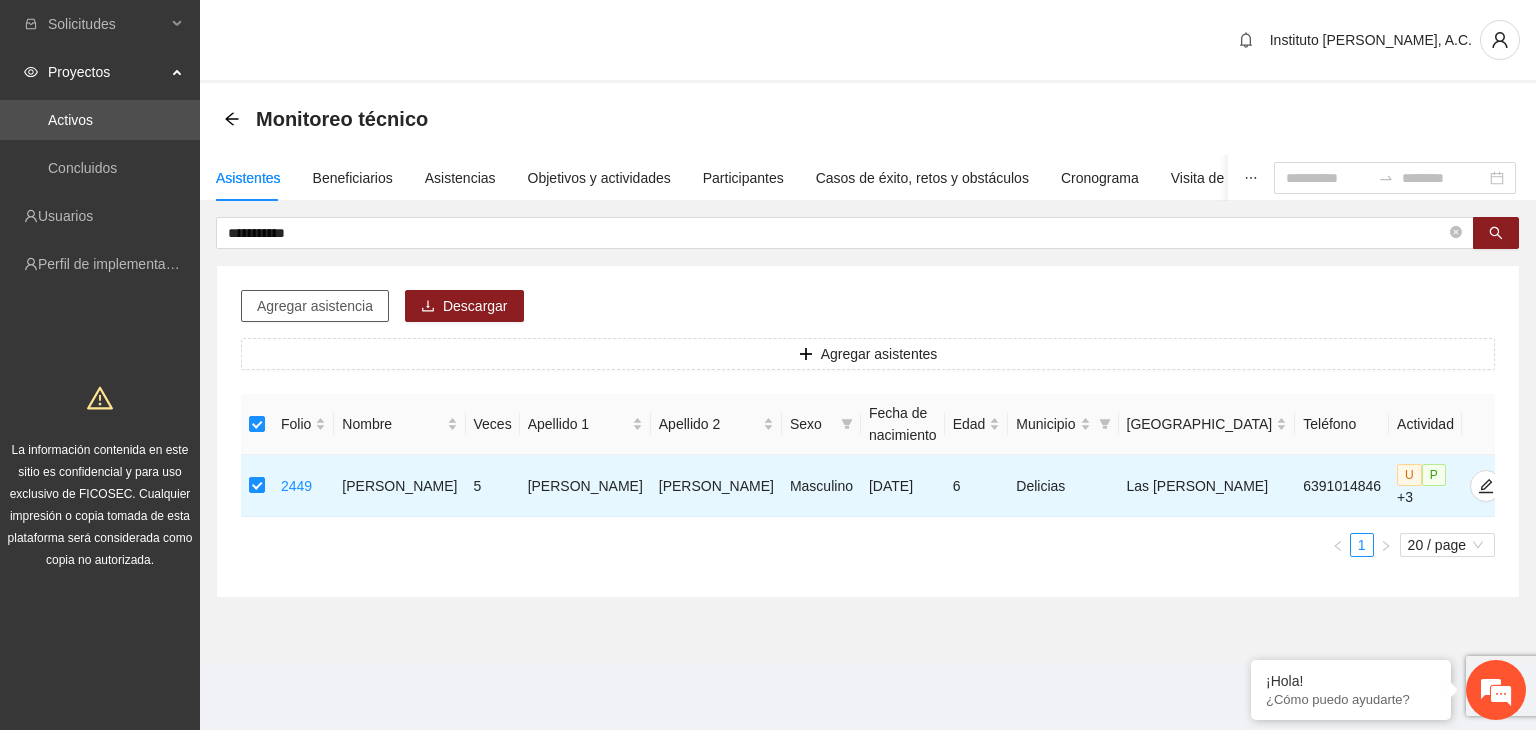 click on "Agregar asistencia Descargar Agregar asistentes Folio Nombre Veces Apellido 1 Apellido 2 Sexo Fecha de nacimiento Edad Municipio Colonia Teléfono Actividad                             2449 [PERSON_NAME] 5 [PERSON_NAME] [DATE] 6 Delicias Las [PERSON_NAME] 6391014846 U P +3 1 20 / page" at bounding box center (868, 431) 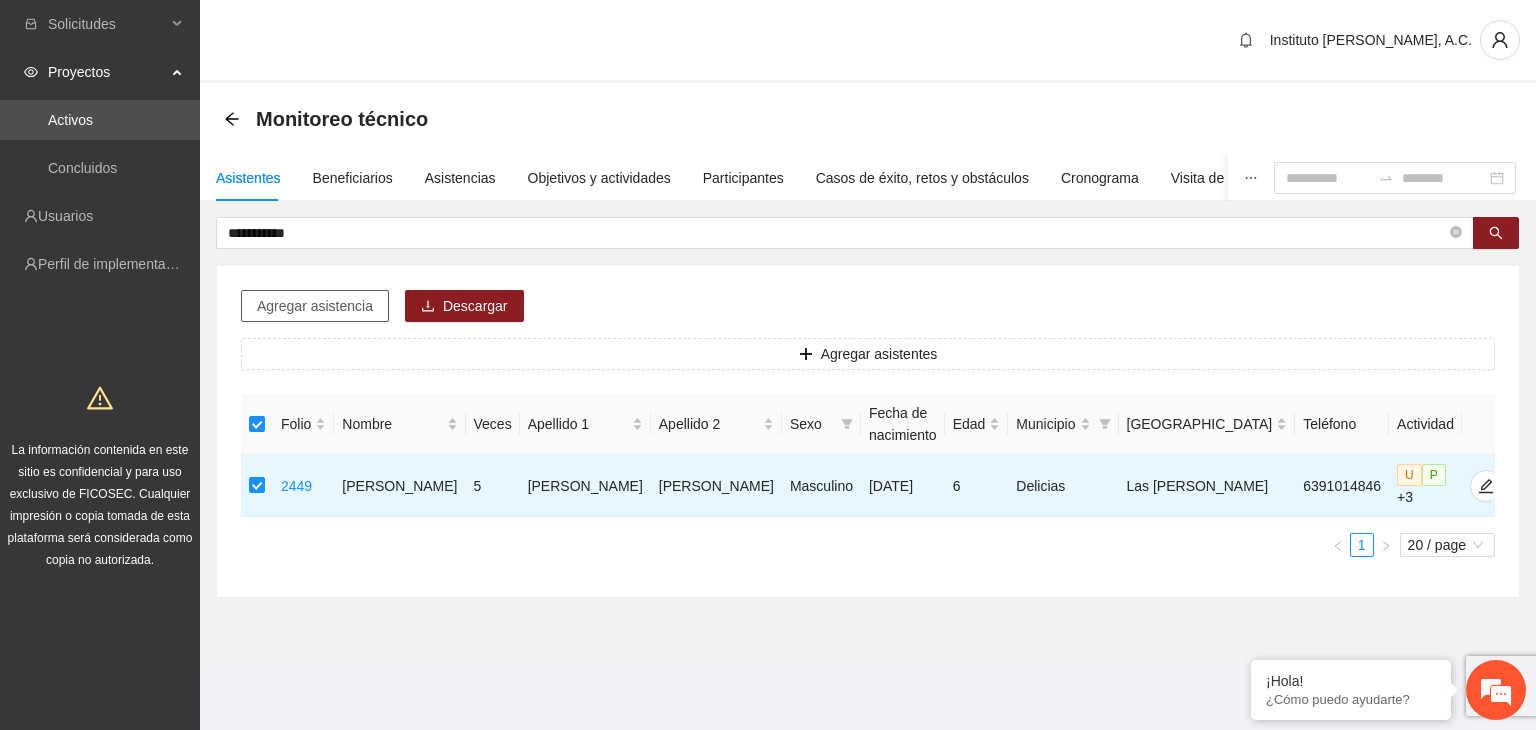 click on "Agregar asistencia" at bounding box center [315, 306] 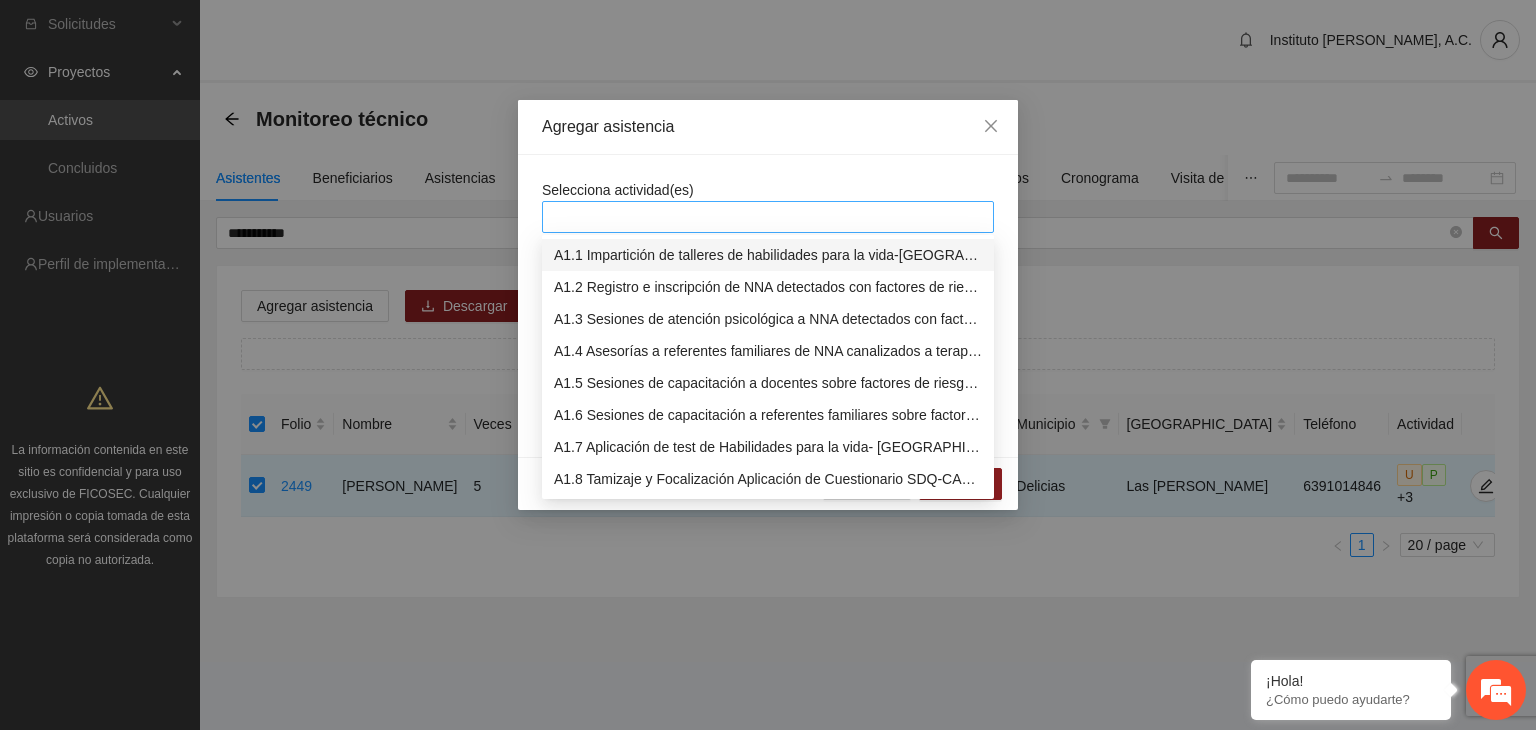 click at bounding box center (768, 217) 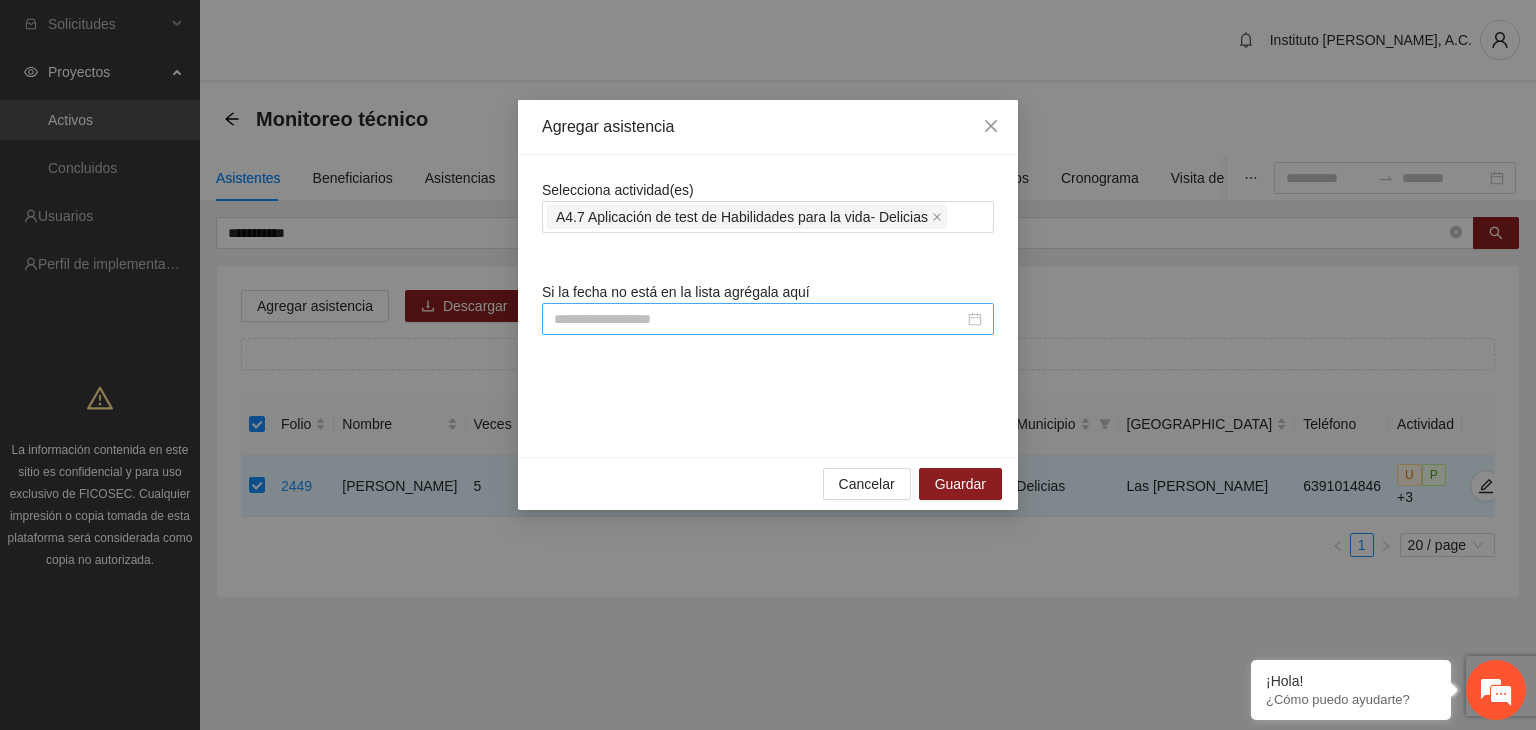 click at bounding box center (759, 319) 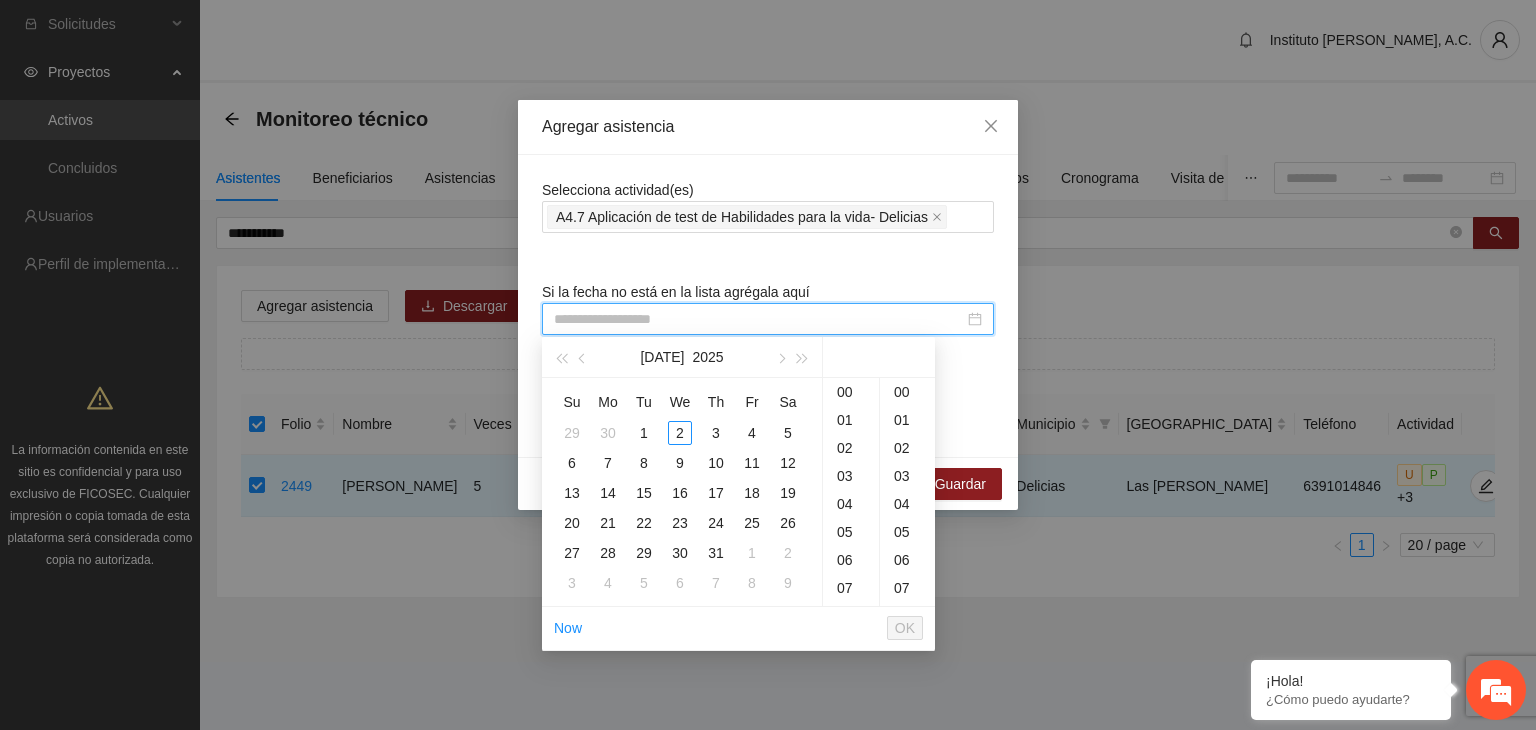 paste on "**********" 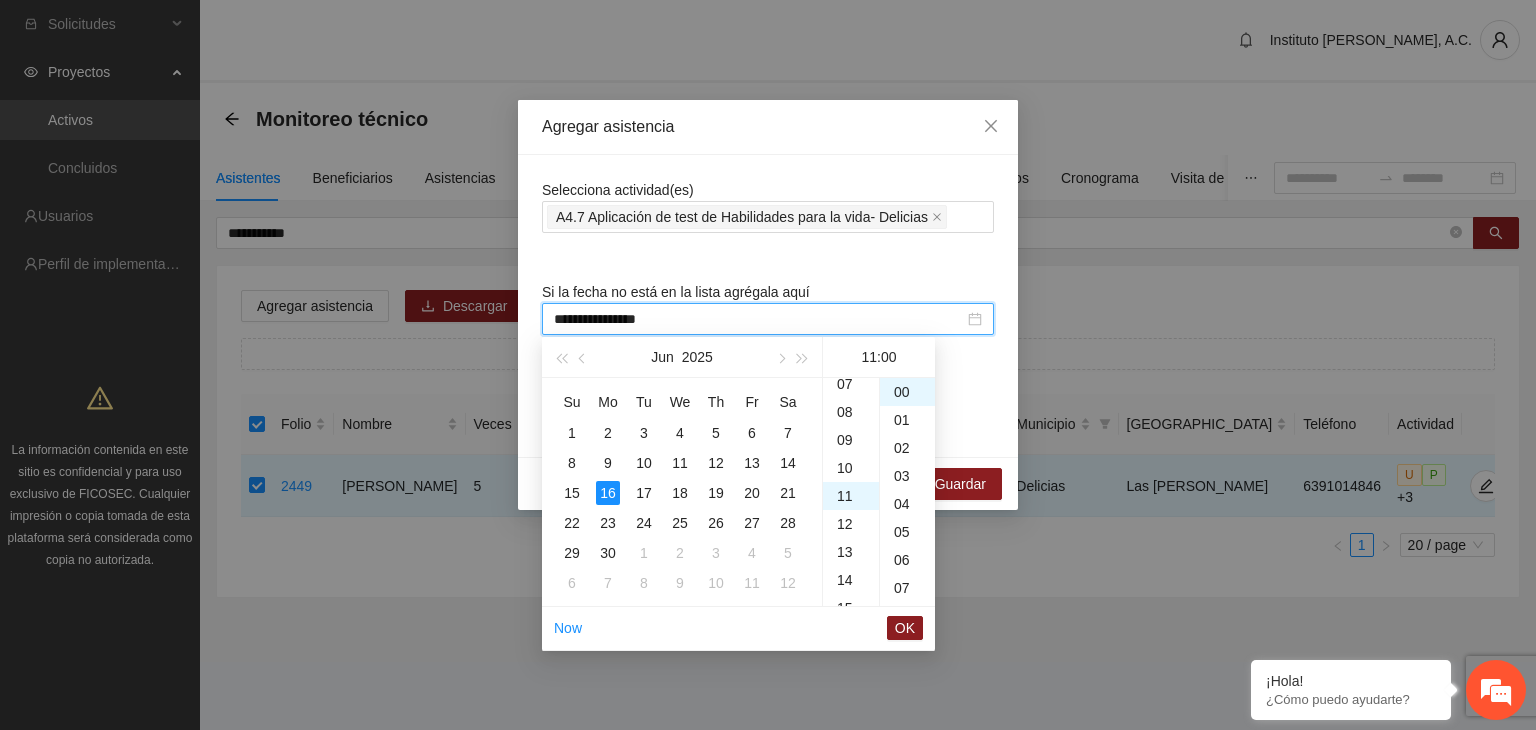 scroll, scrollTop: 308, scrollLeft: 0, axis: vertical 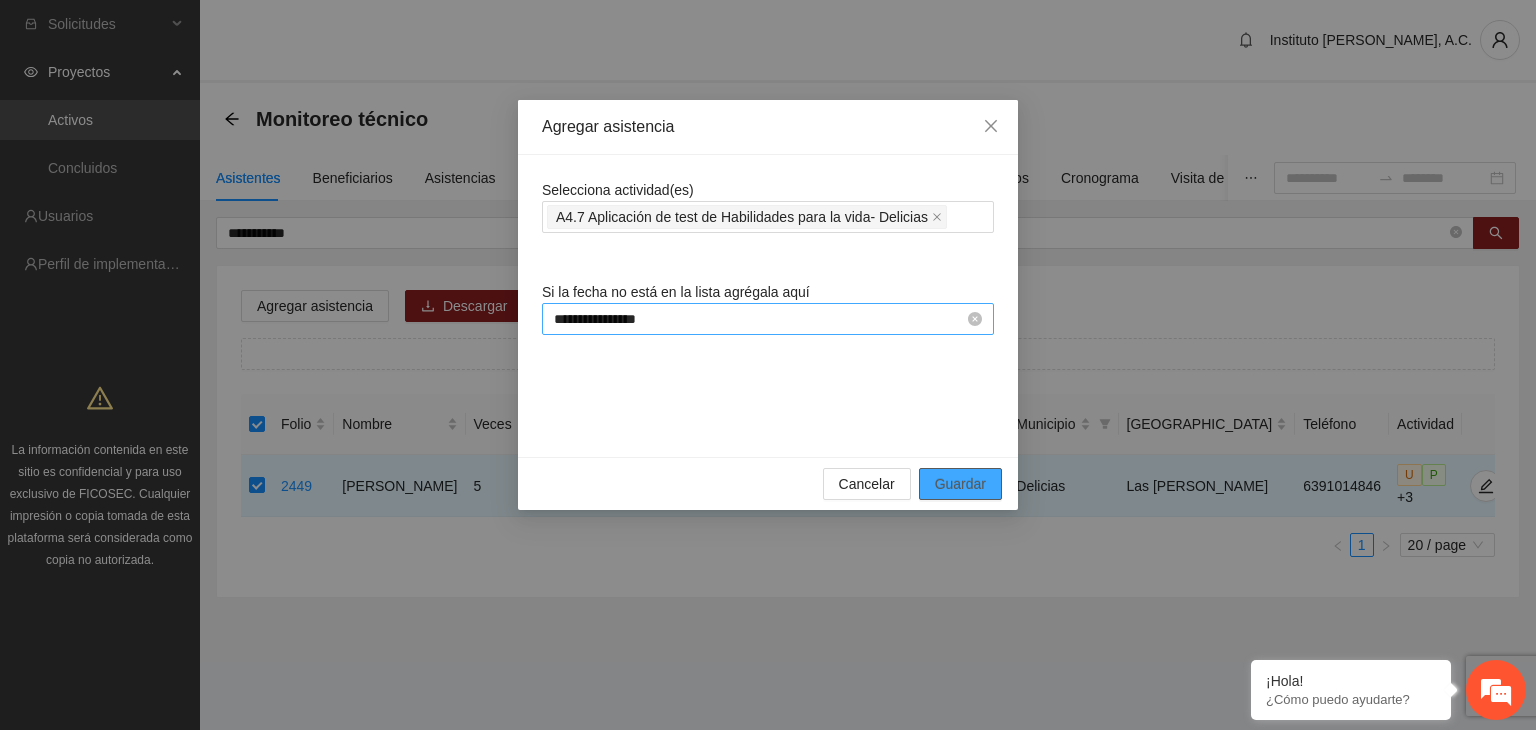 click on "Guardar" at bounding box center [960, 484] 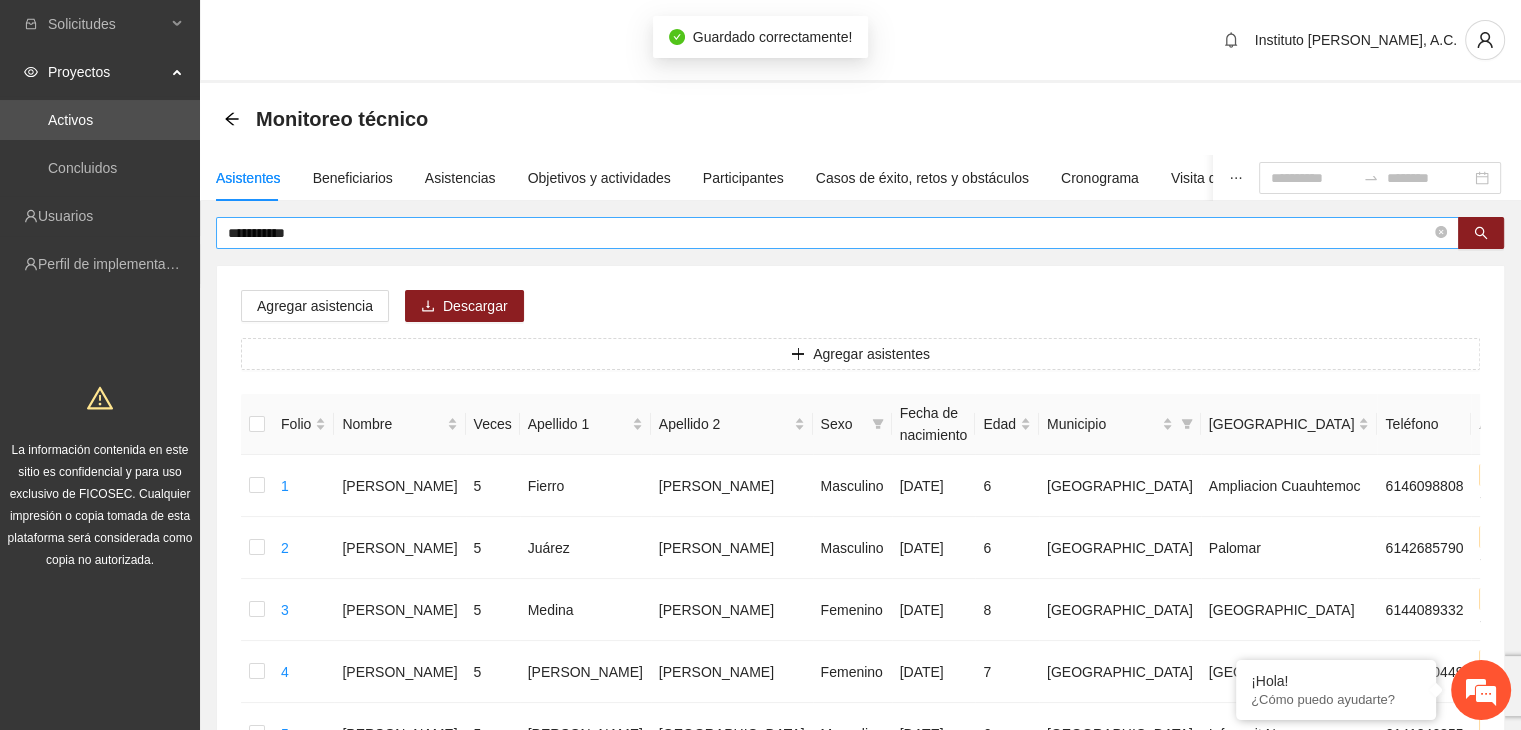 click on "**********" at bounding box center (829, 233) 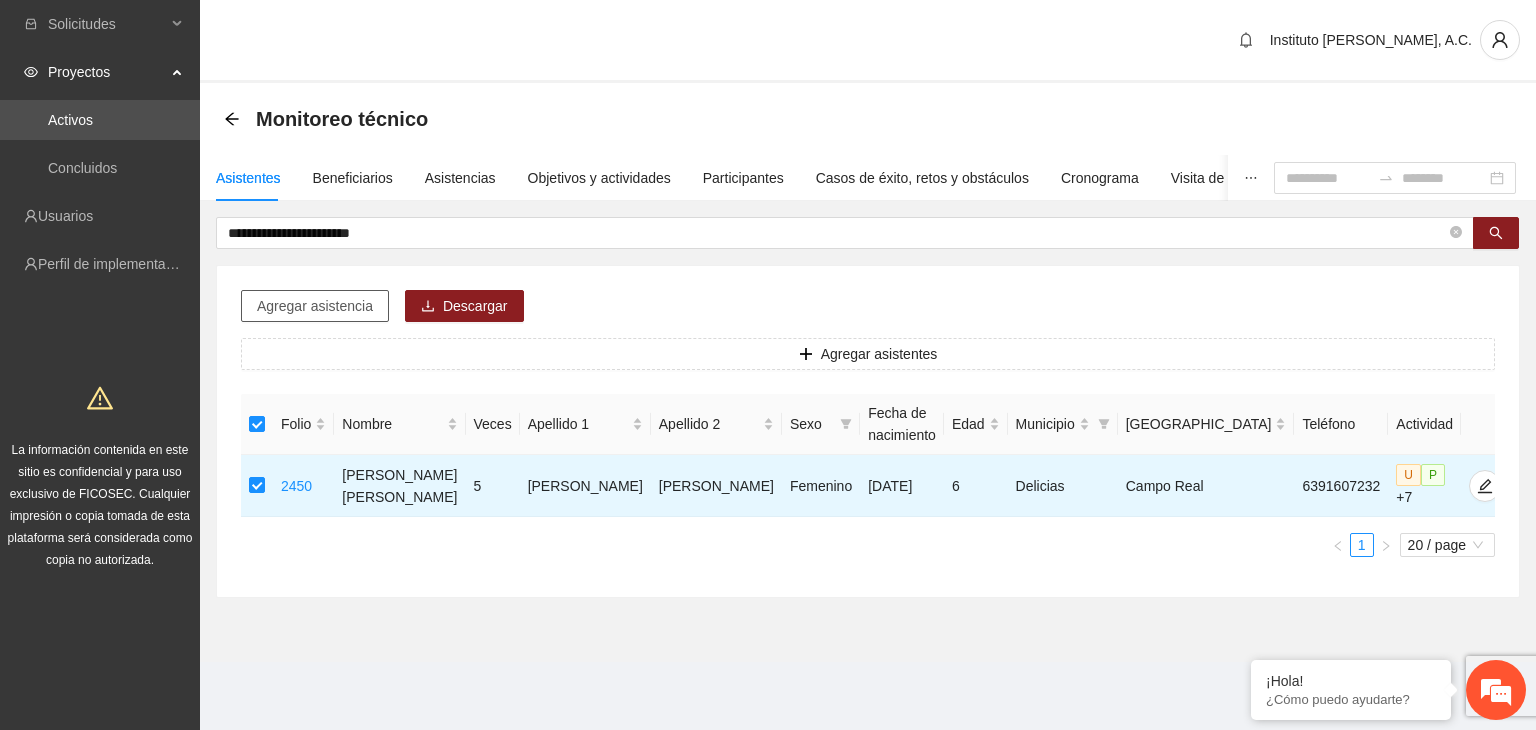 click on "Agregar asistencia" at bounding box center (315, 306) 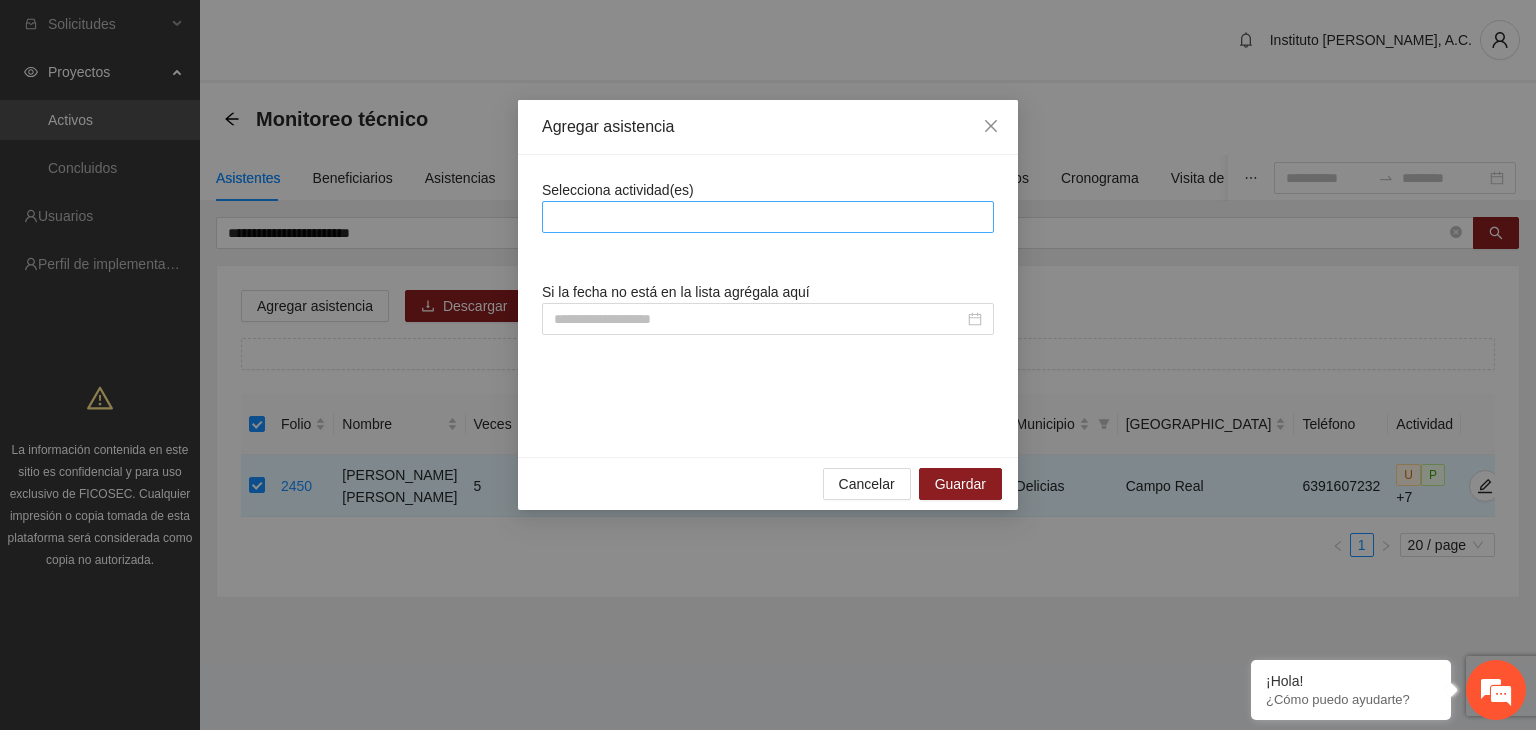 click at bounding box center [768, 217] 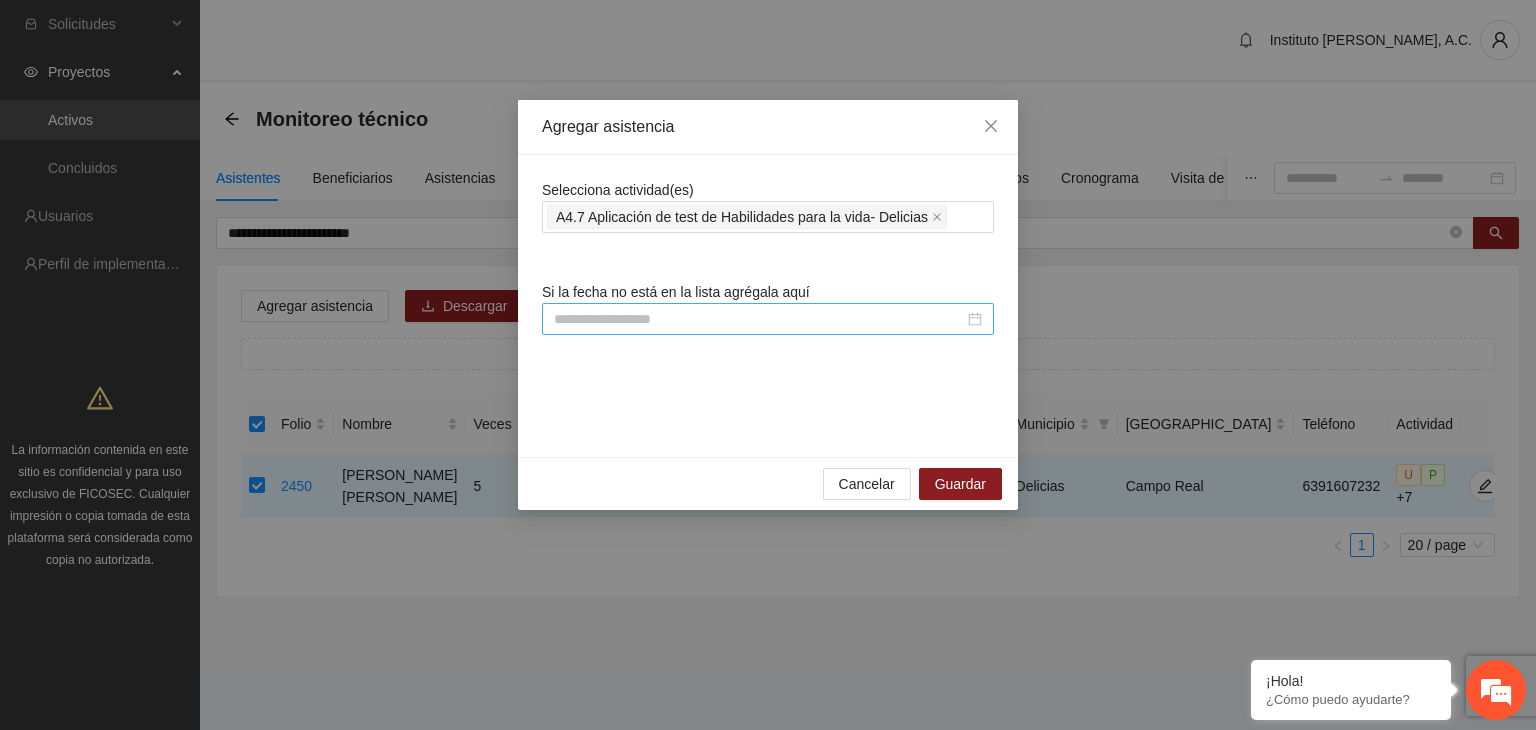 click at bounding box center [759, 319] 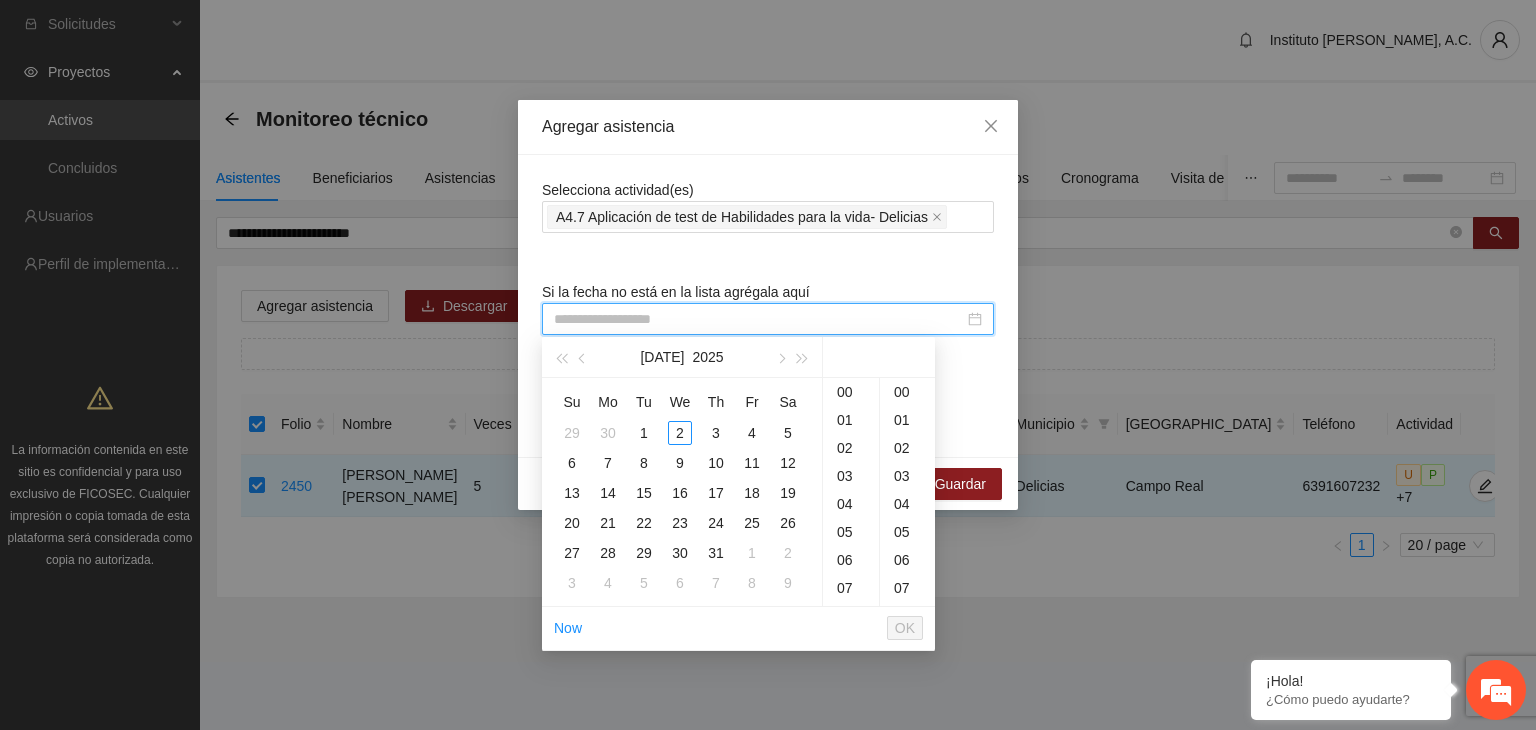 paste on "**********" 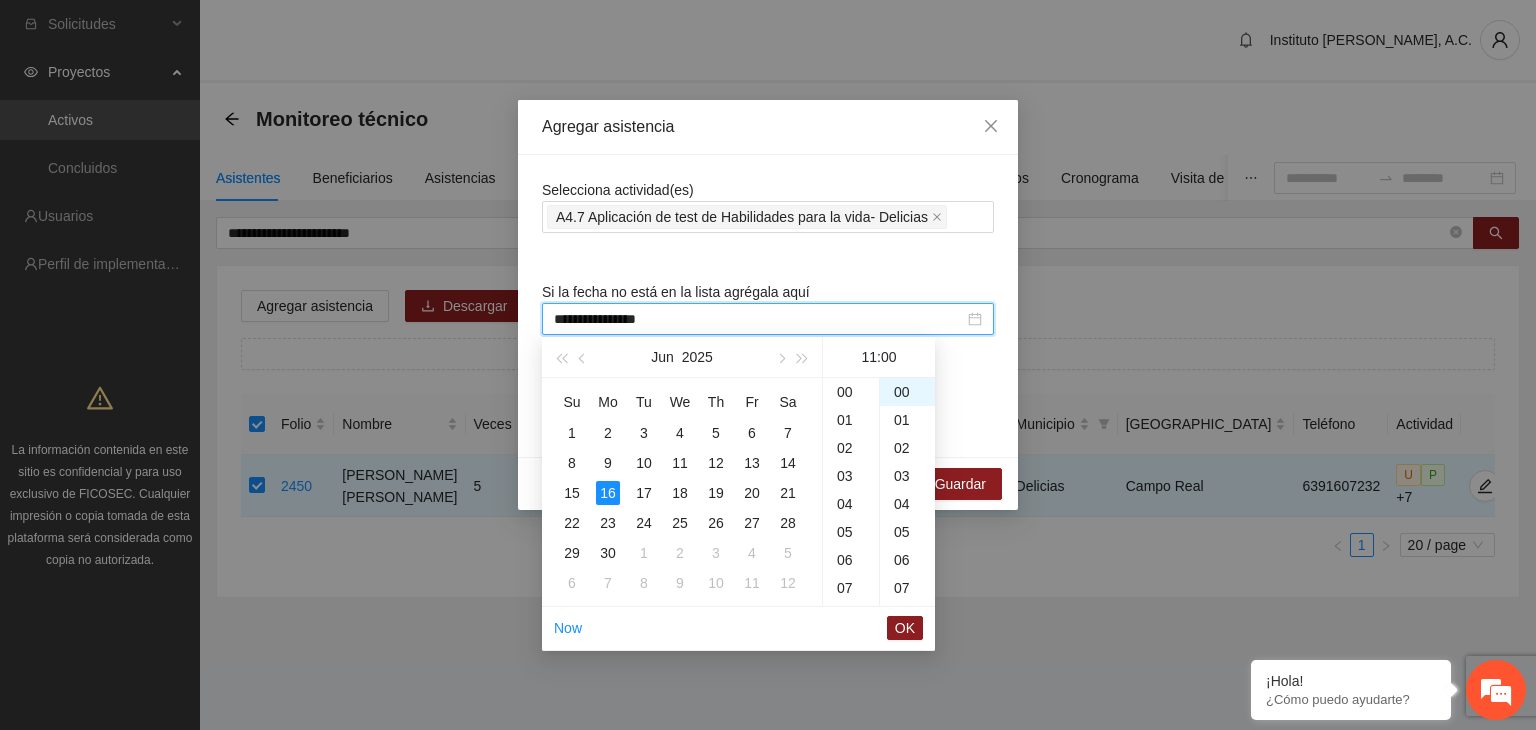 scroll, scrollTop: 308, scrollLeft: 0, axis: vertical 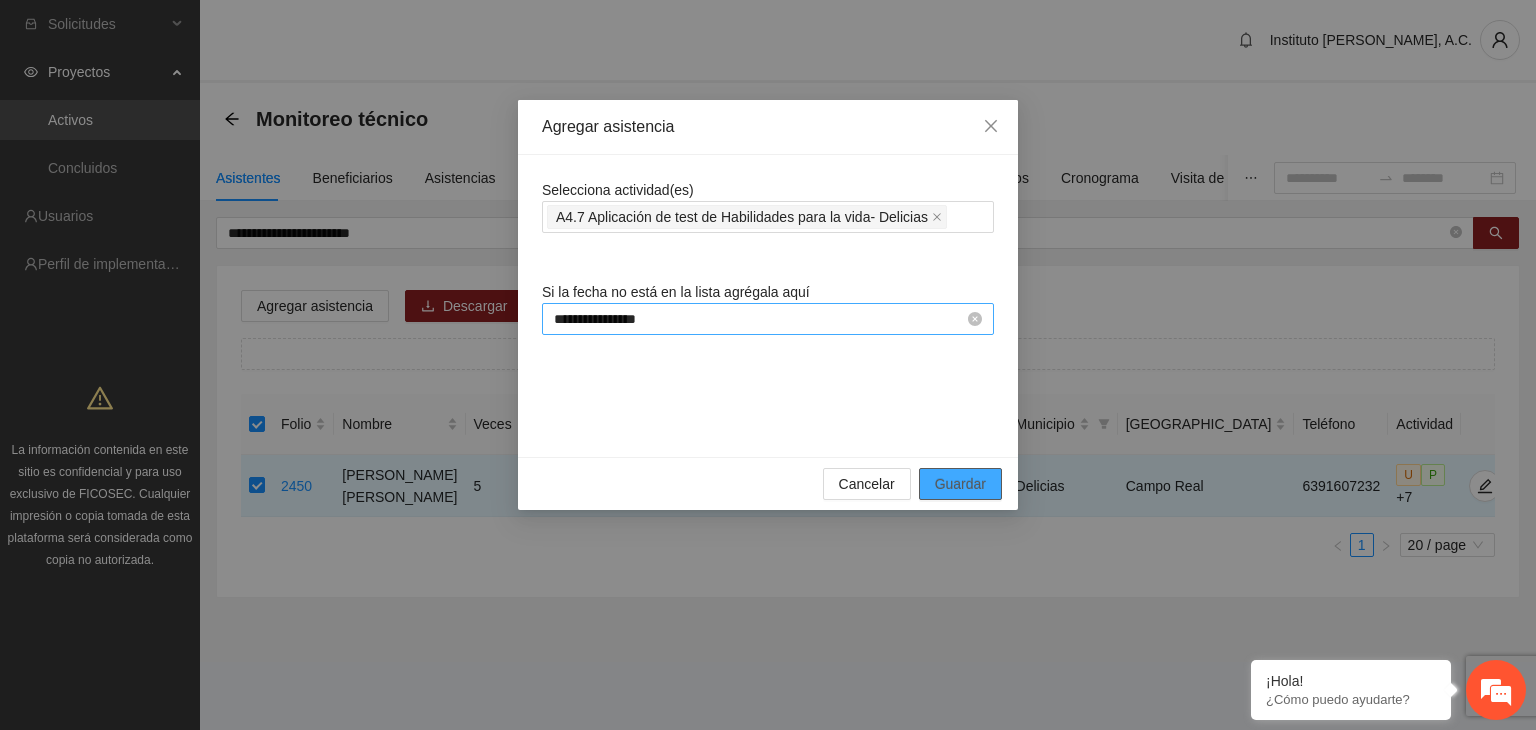 click on "Guardar" at bounding box center [960, 484] 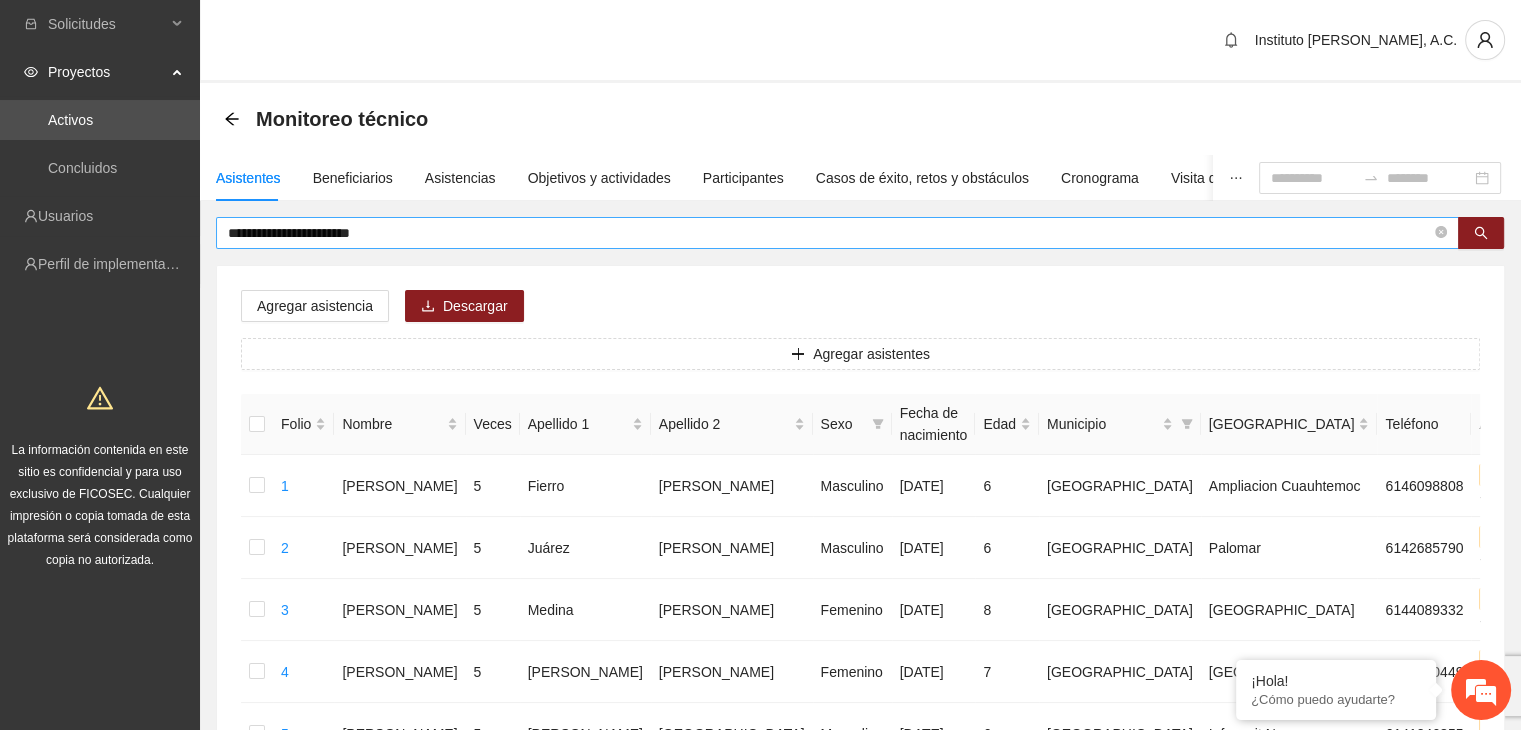 click on "**********" at bounding box center [829, 233] 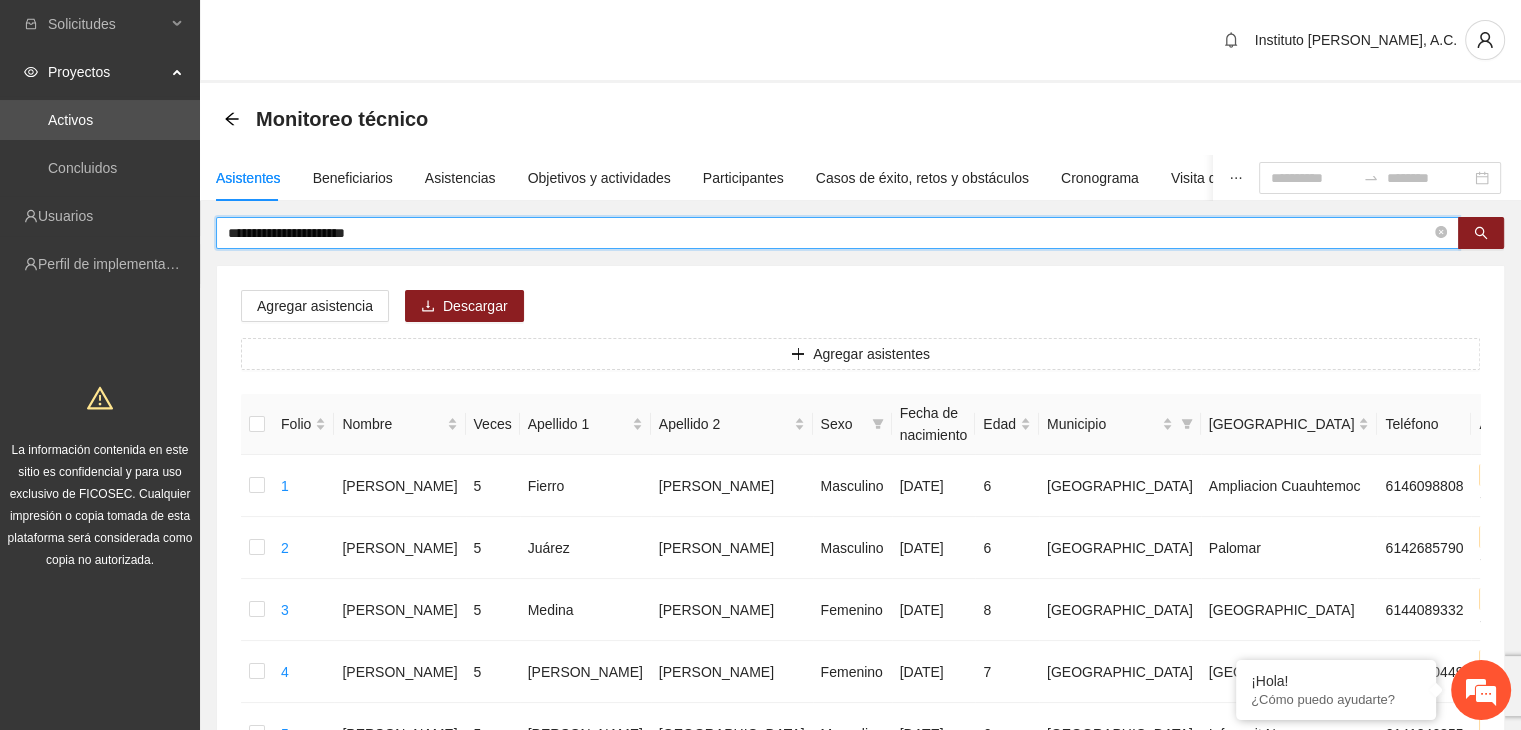 click on "**********" at bounding box center [829, 233] 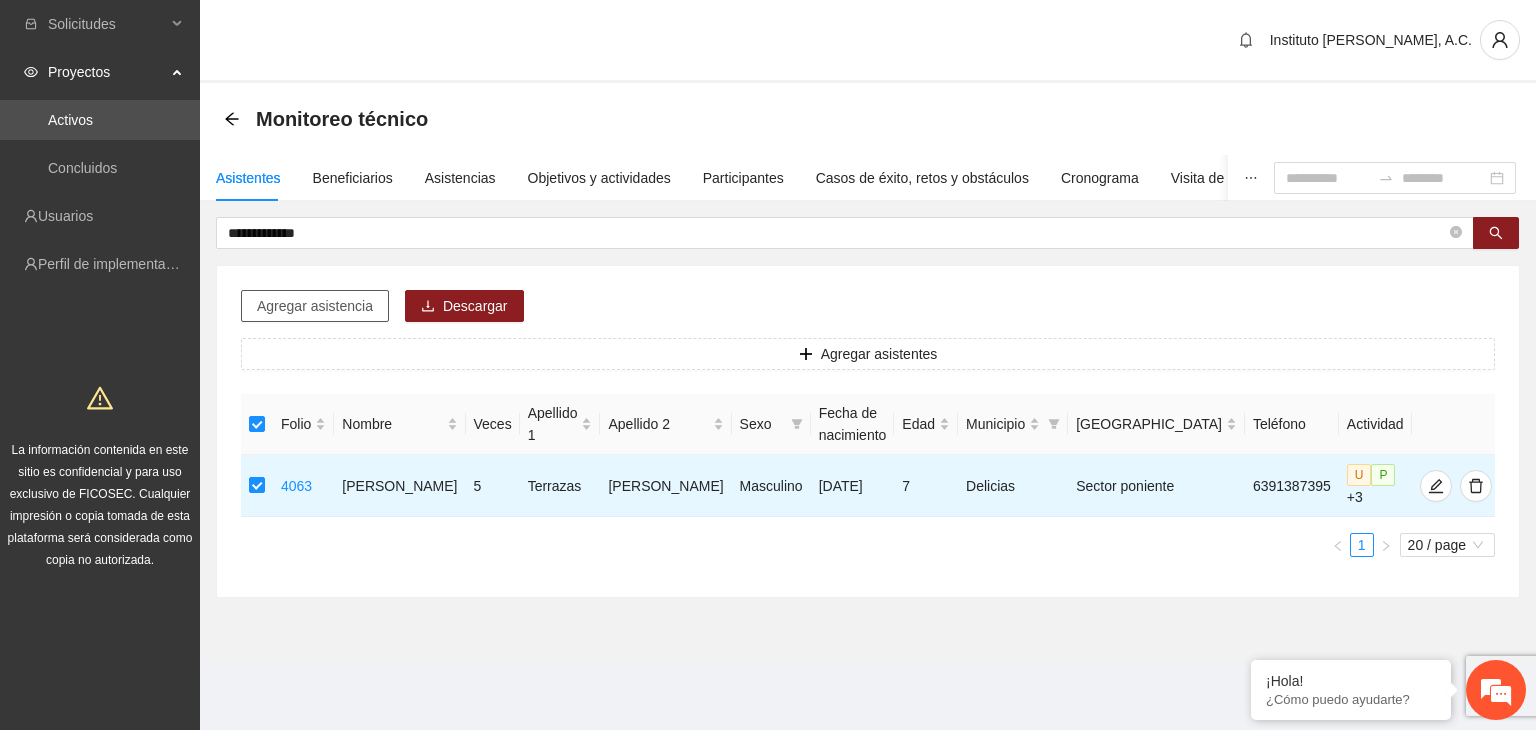 click on "Agregar asistencia" at bounding box center [315, 306] 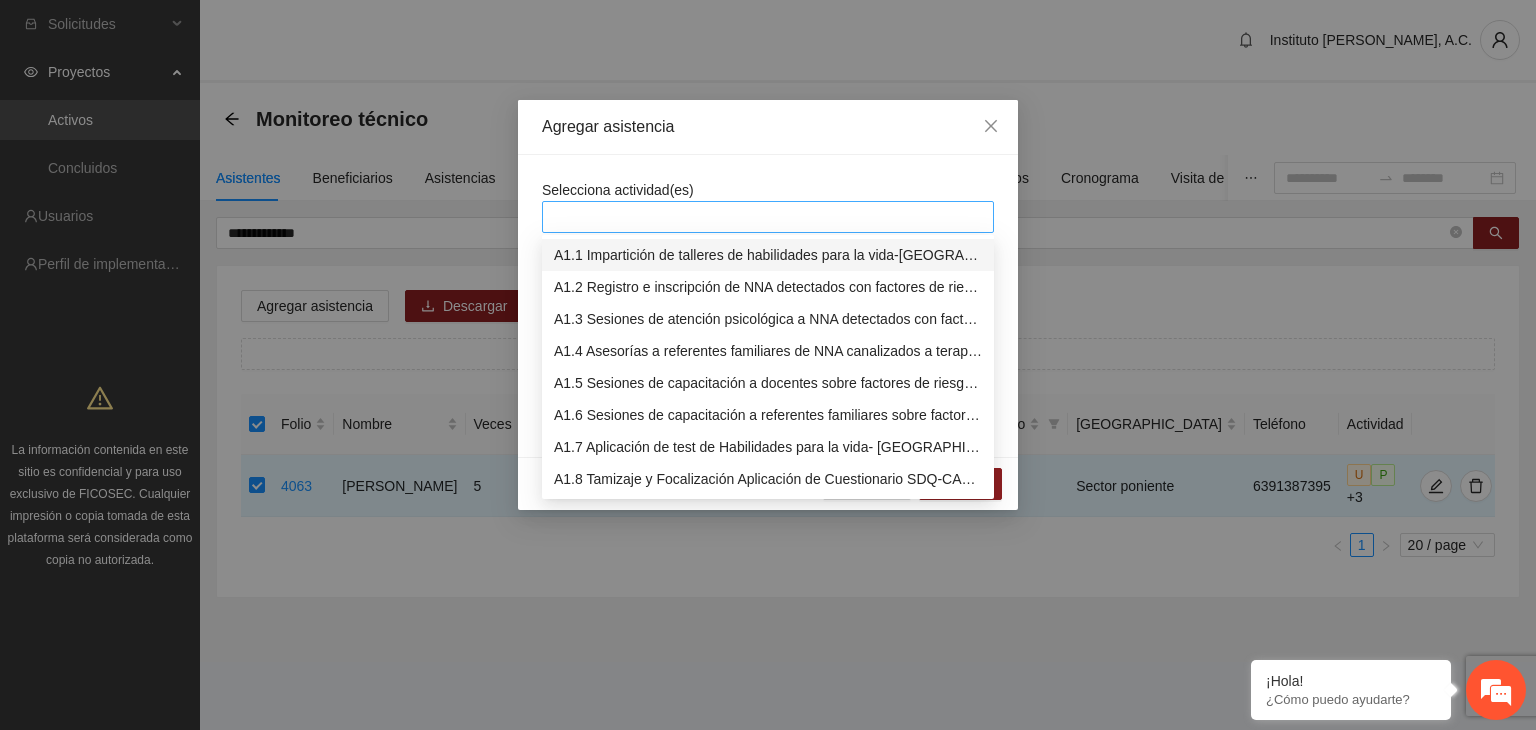 click at bounding box center [768, 217] 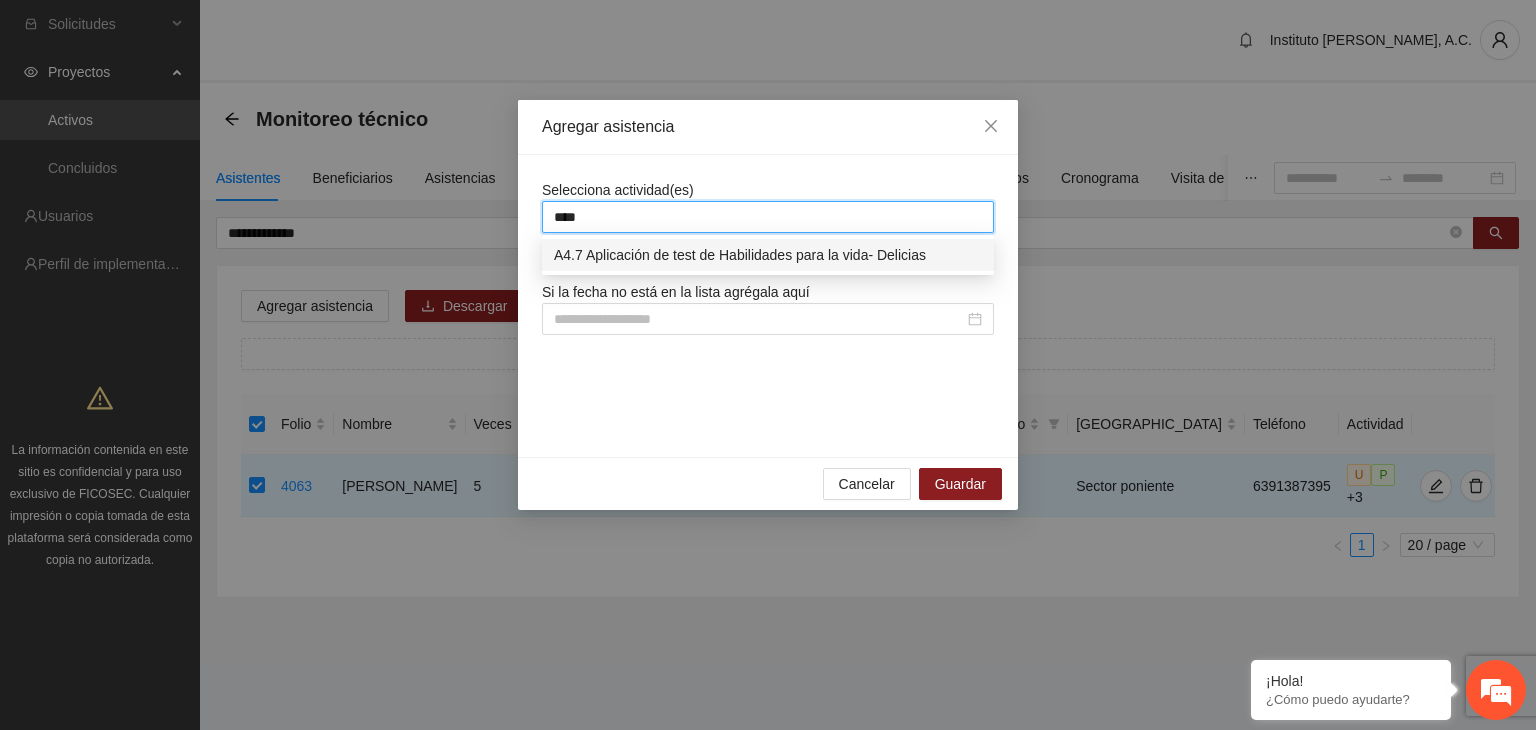 click on "A4.7 Aplicación de test de Habilidades para la vida- Delicias" at bounding box center [768, 255] 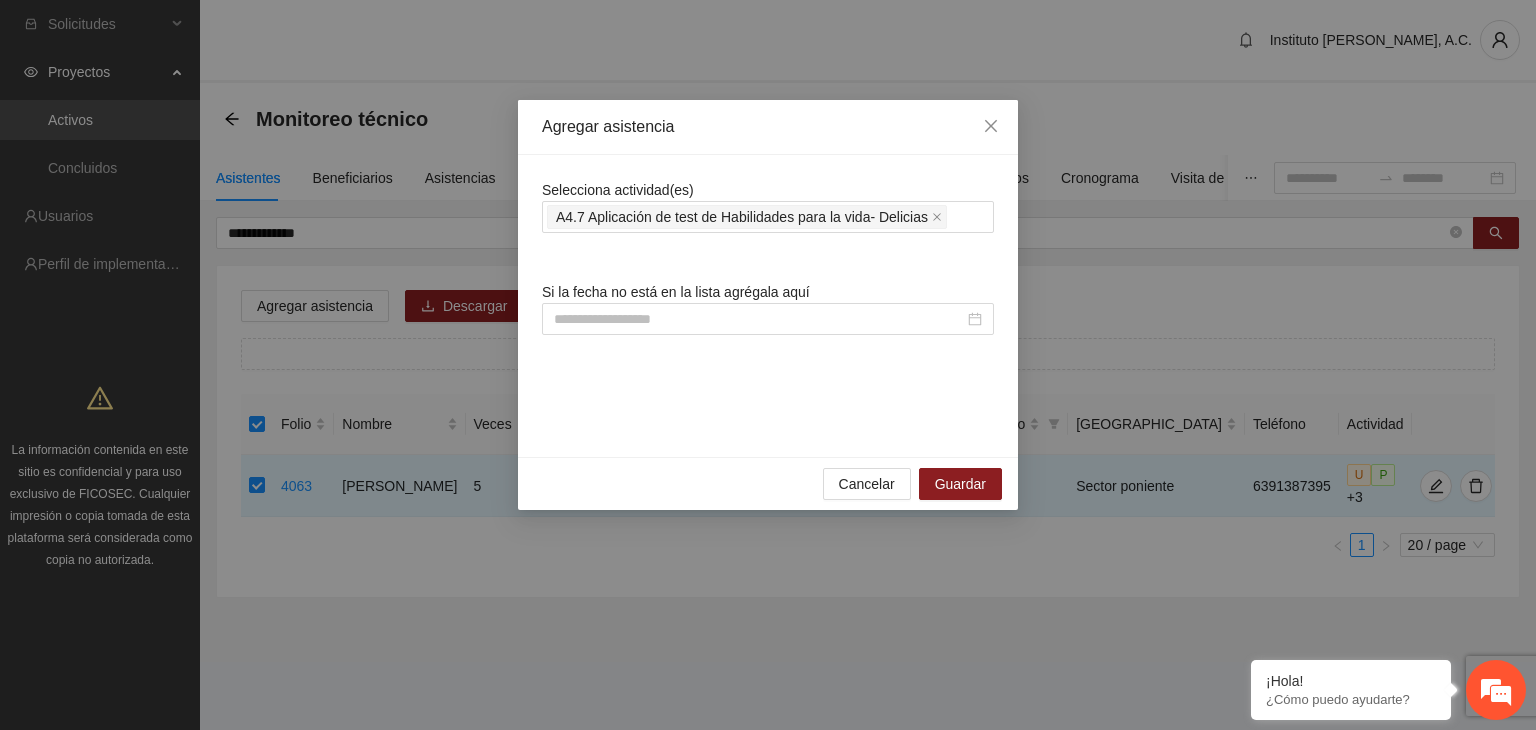 click on "Selecciona actividad(es) A4.7 Aplicación de test de Habilidades para la vida- Delicias   Si la fecha no está en la lista agrégala aquí" at bounding box center (768, 306) 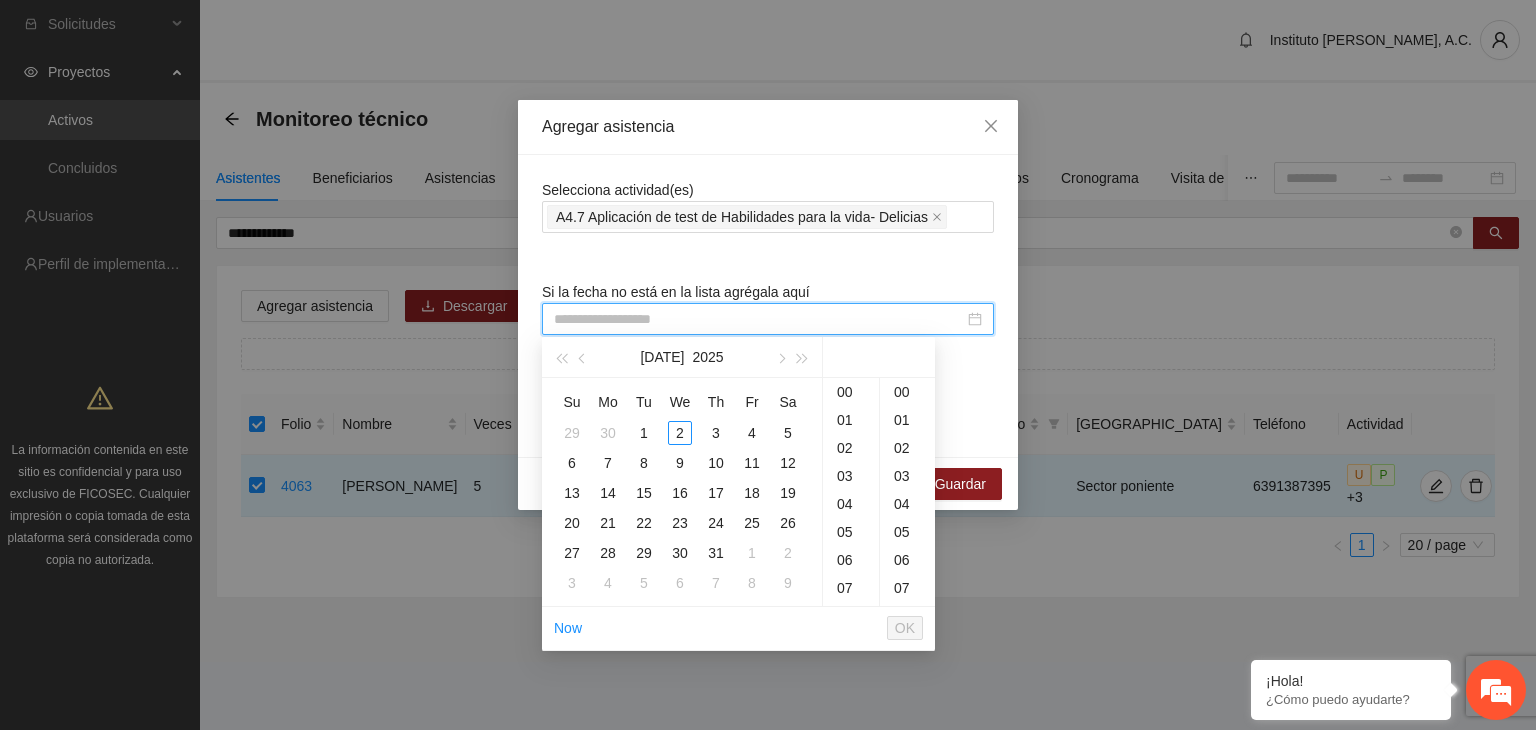 click at bounding box center (759, 319) 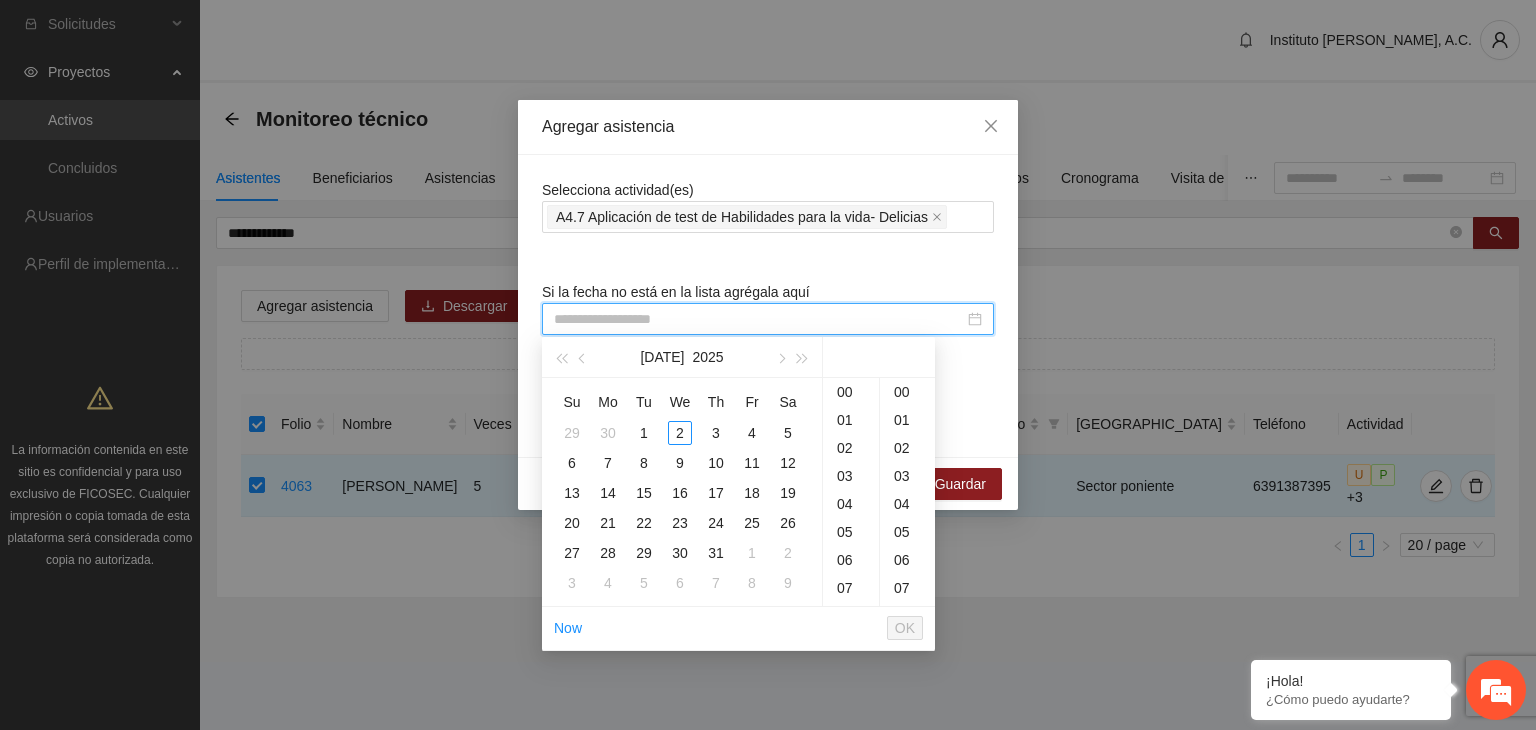 paste on "**********" 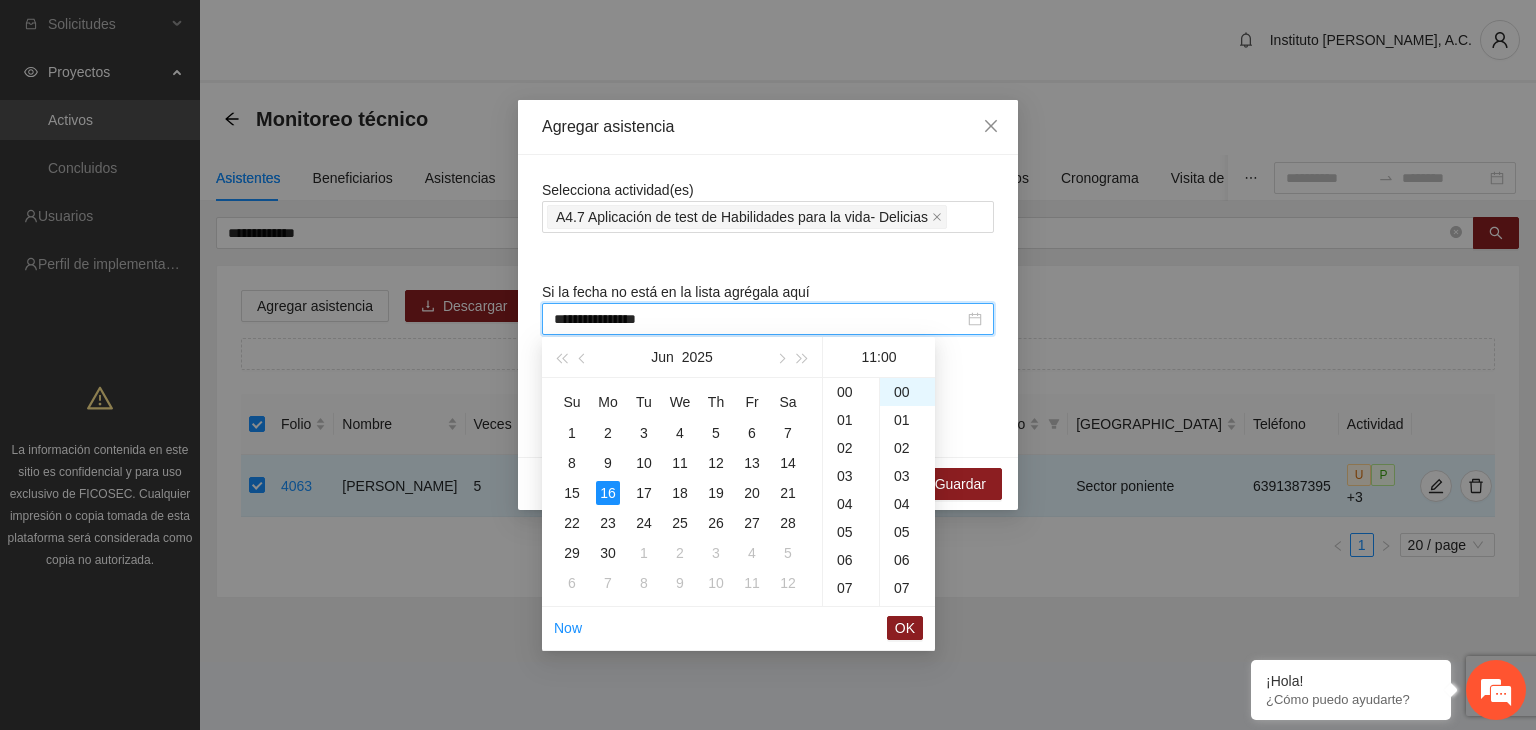 scroll, scrollTop: 308, scrollLeft: 0, axis: vertical 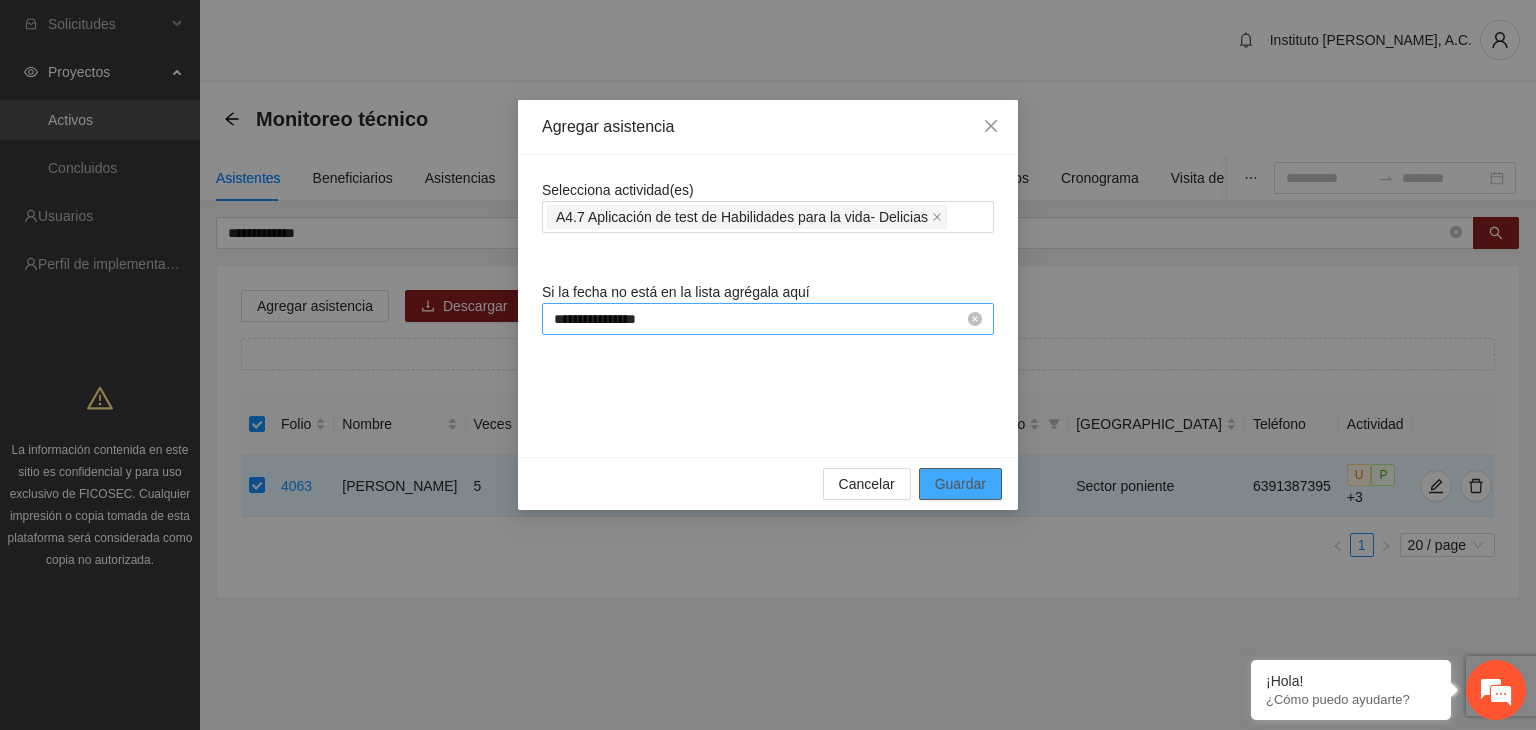 click on "Guardar" at bounding box center [960, 484] 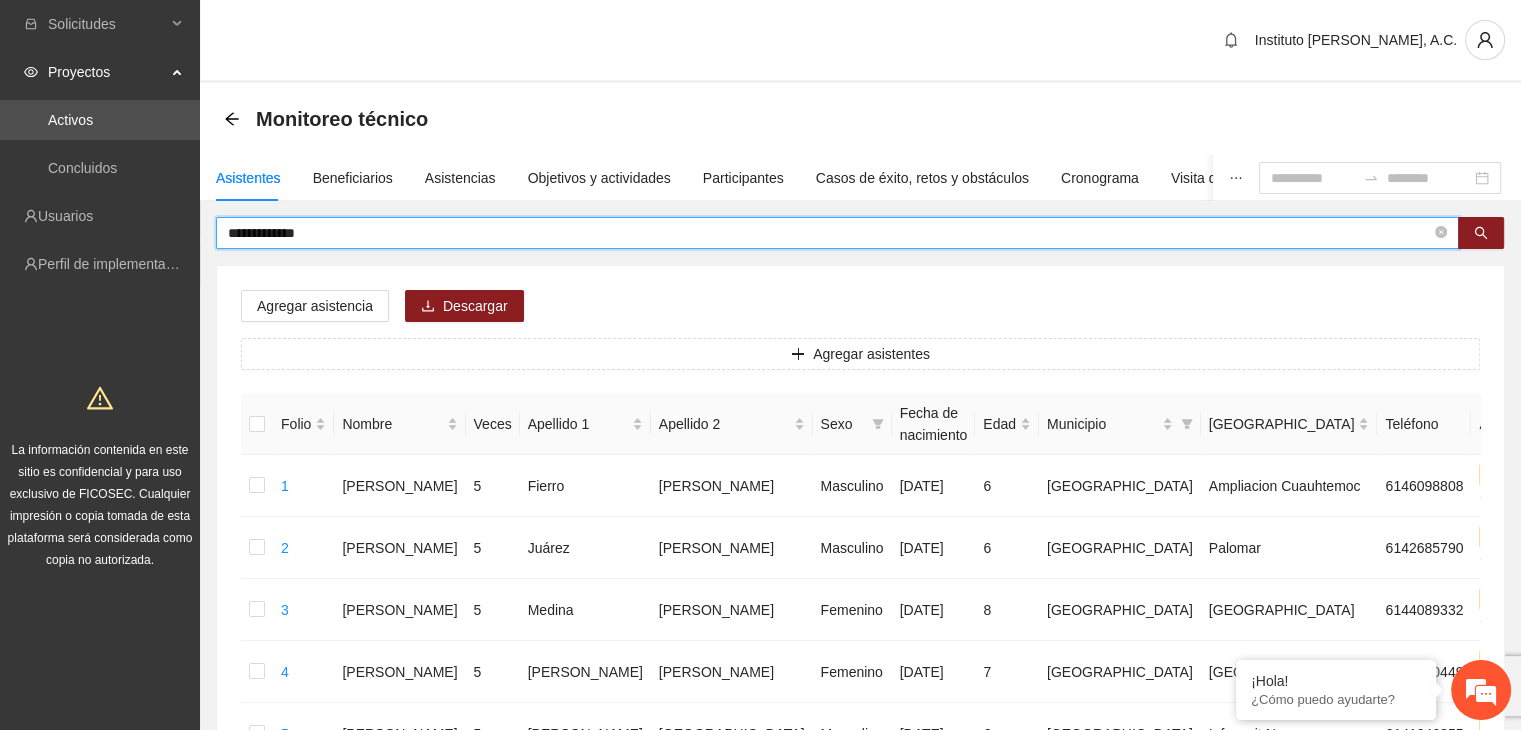 click on "**********" at bounding box center [829, 233] 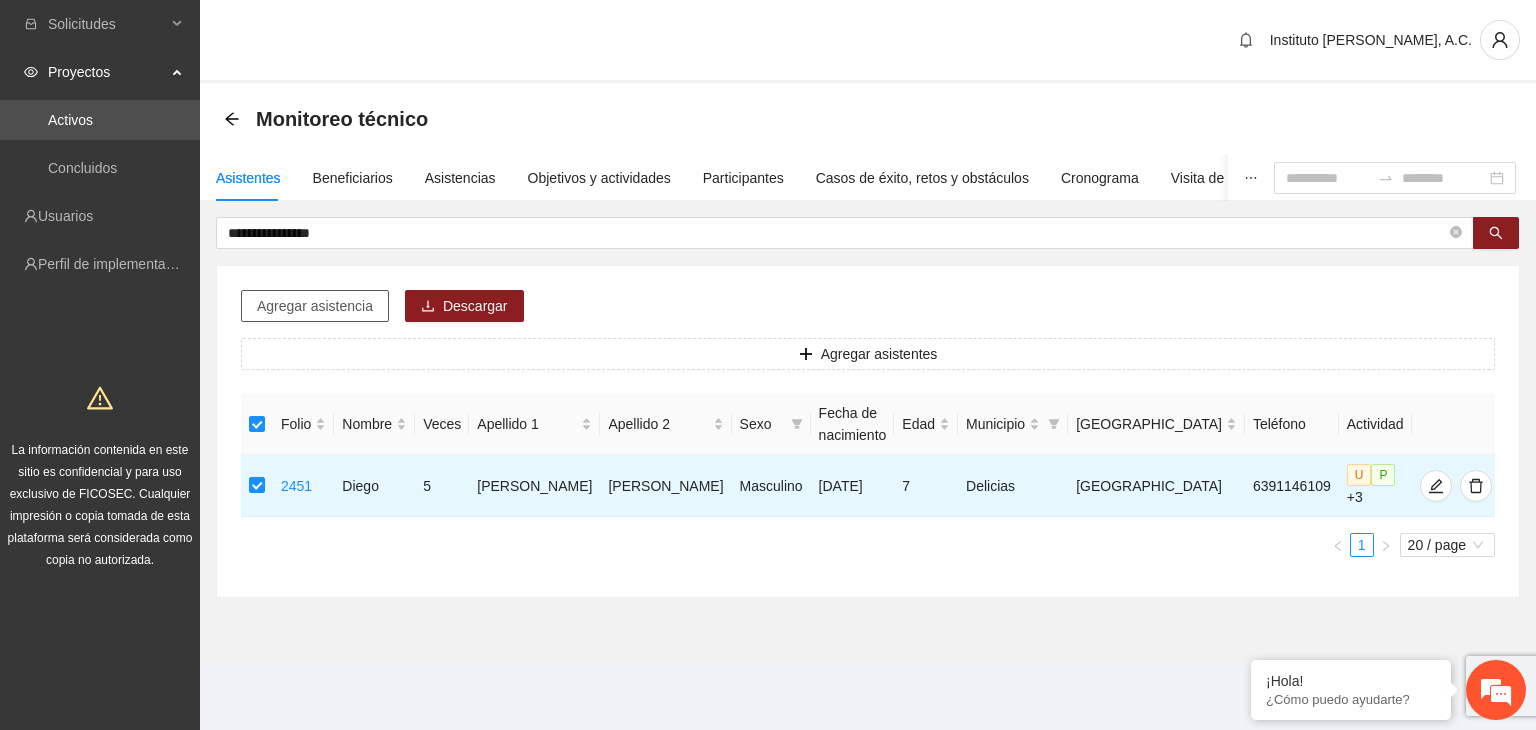 click on "Agregar asistencia" at bounding box center [315, 306] 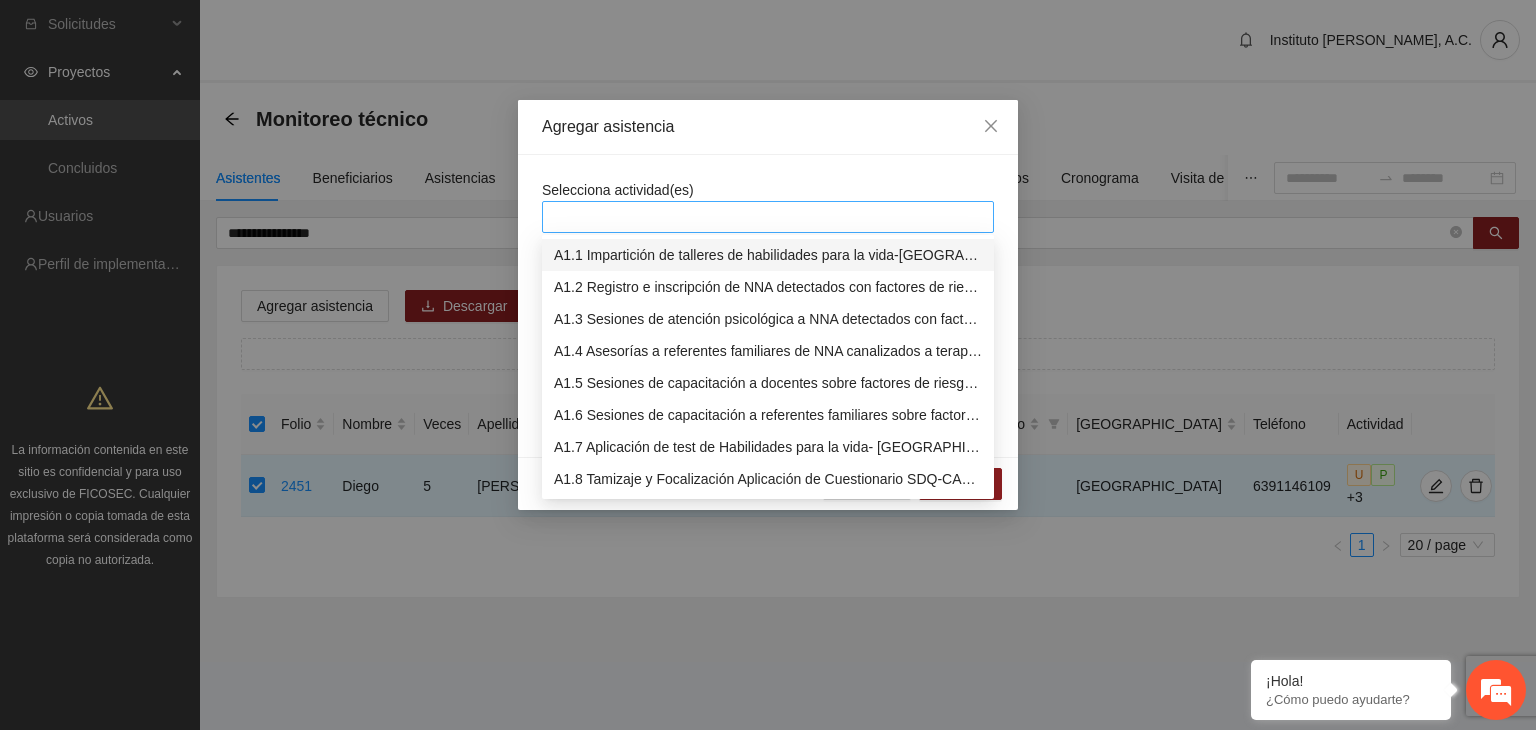 click at bounding box center (768, 217) 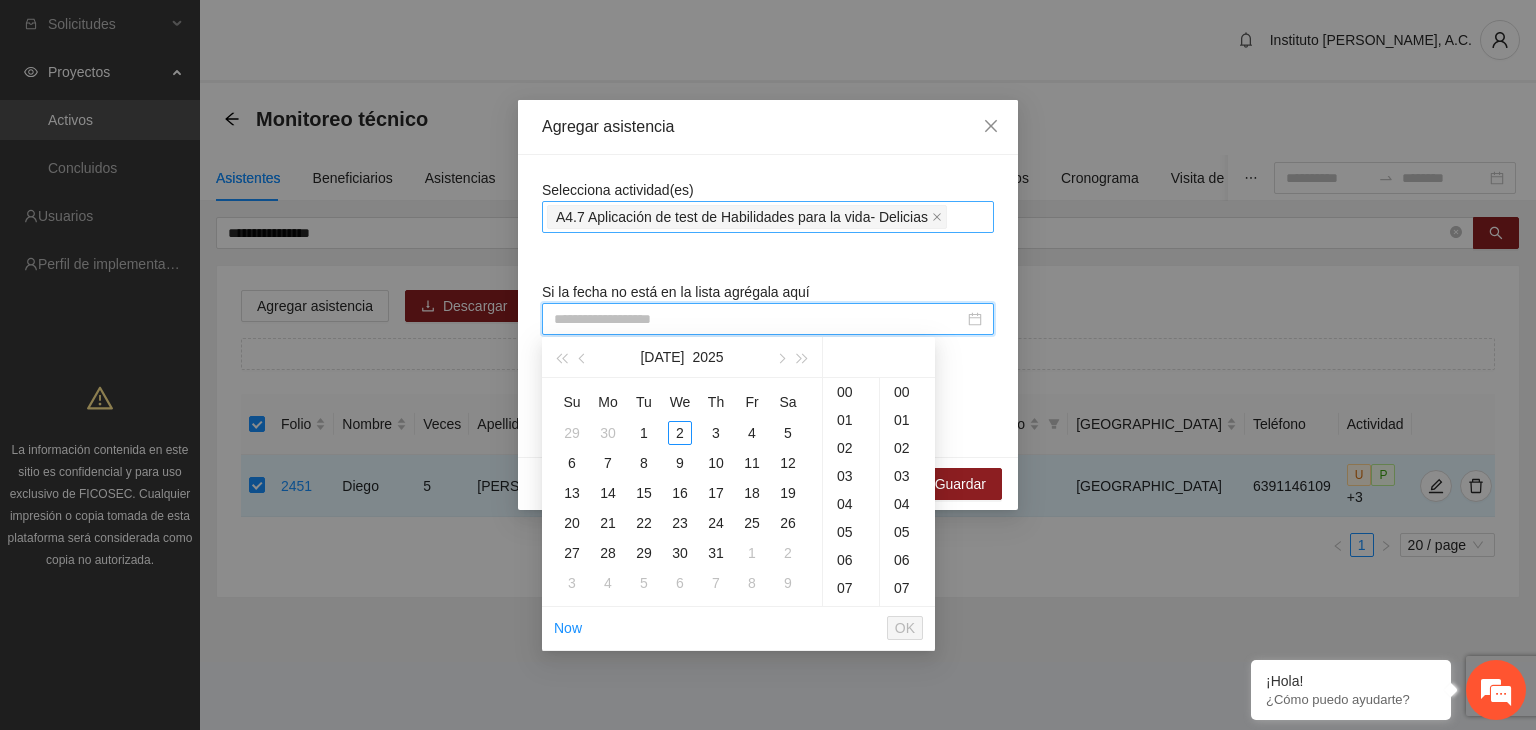 paste on "**********" 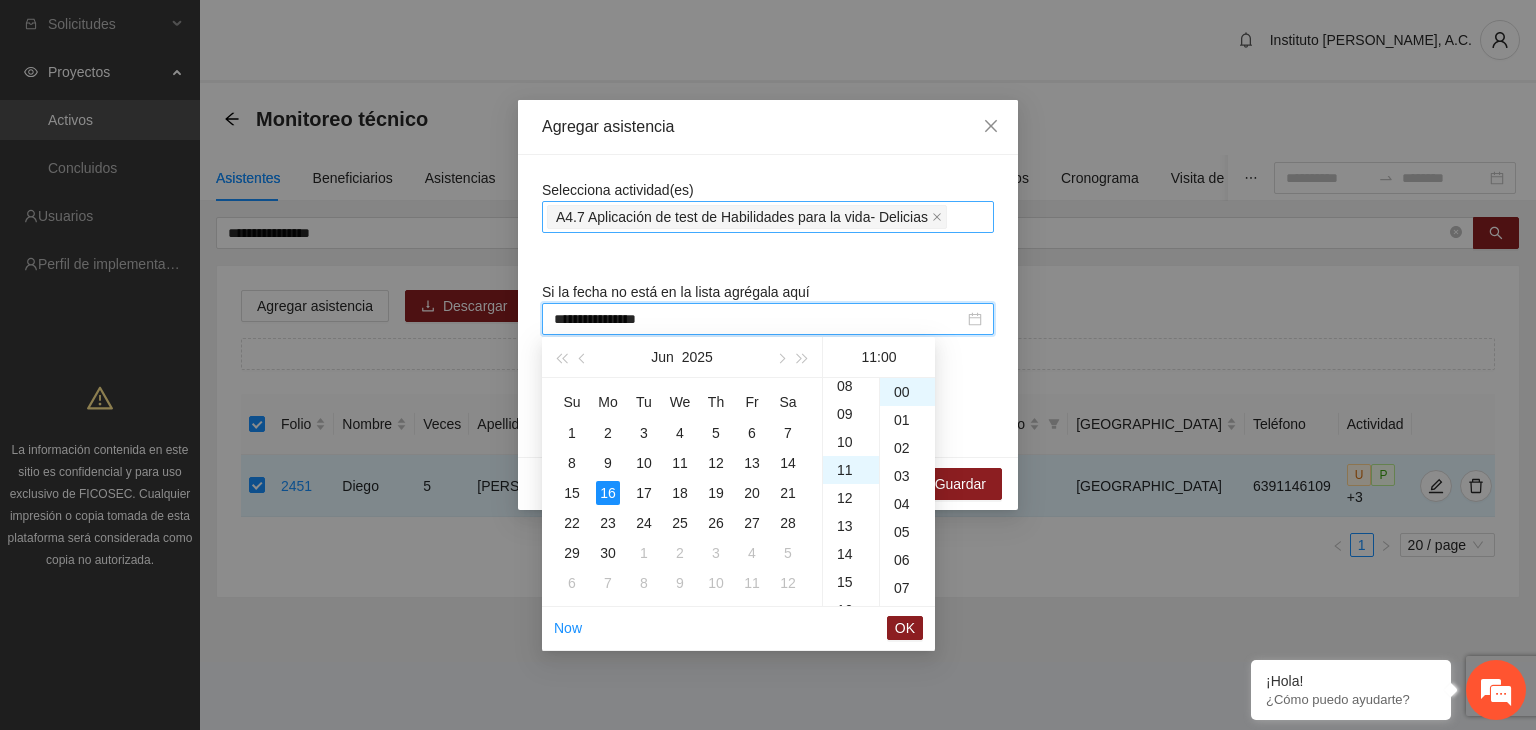 scroll, scrollTop: 308, scrollLeft: 0, axis: vertical 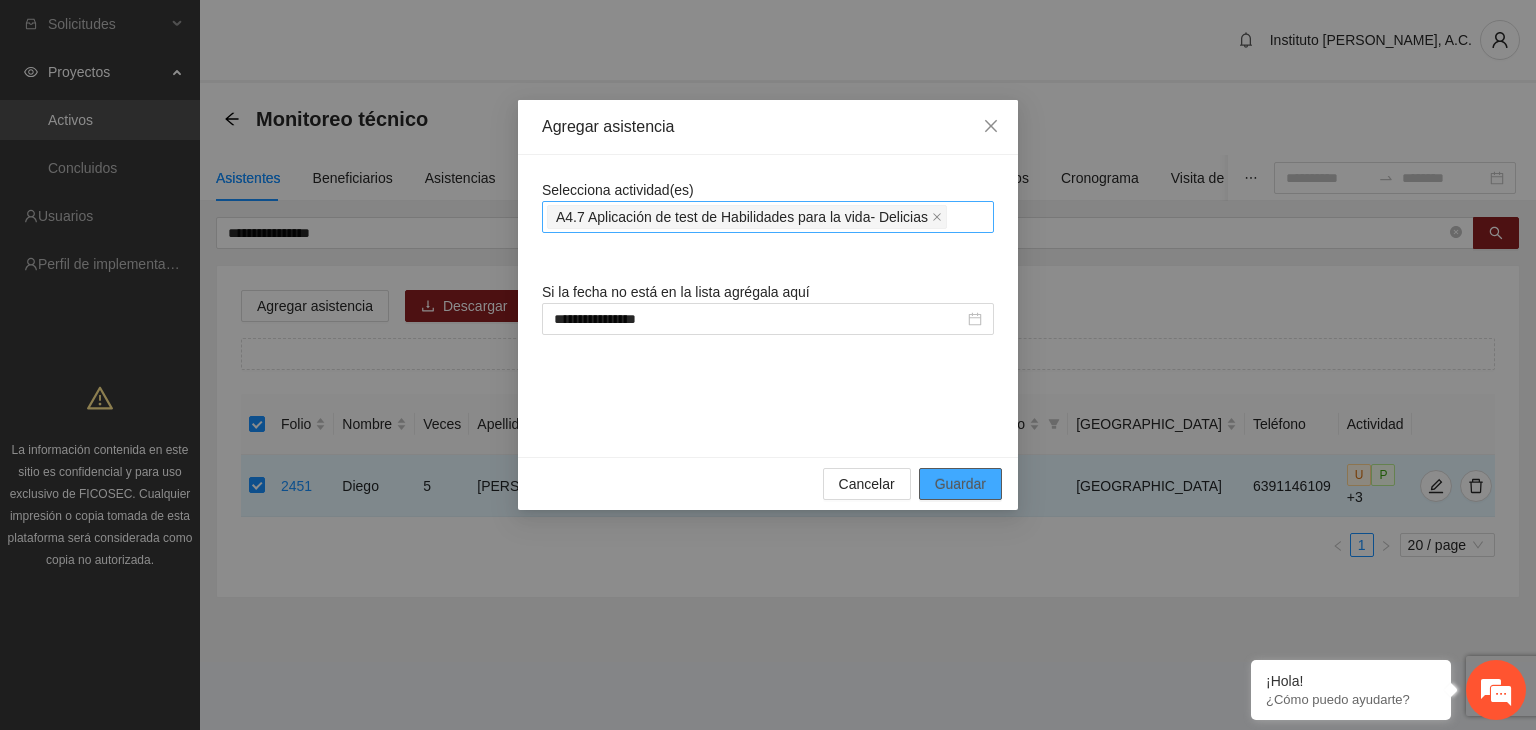 click on "Guardar" at bounding box center [960, 484] 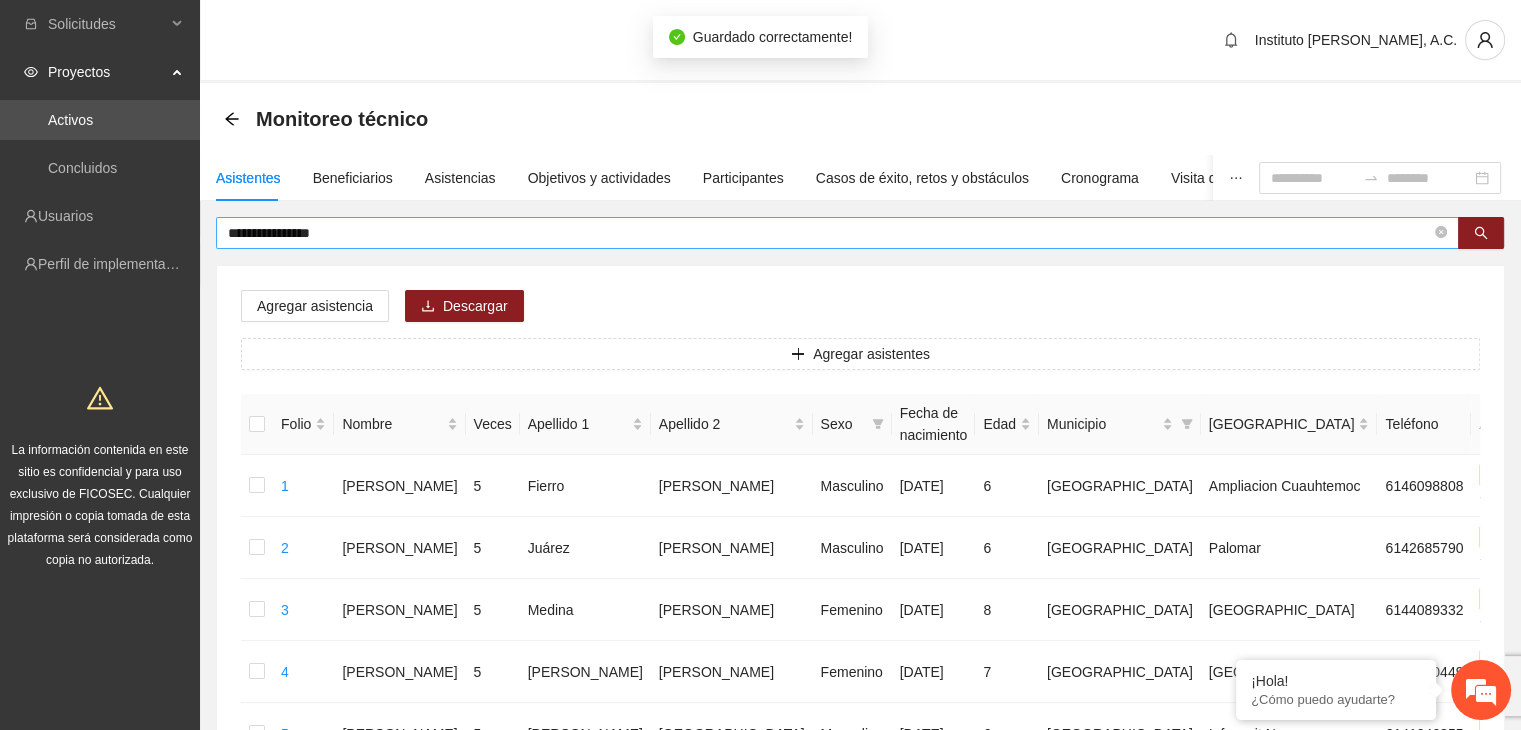 click on "**********" at bounding box center (829, 233) 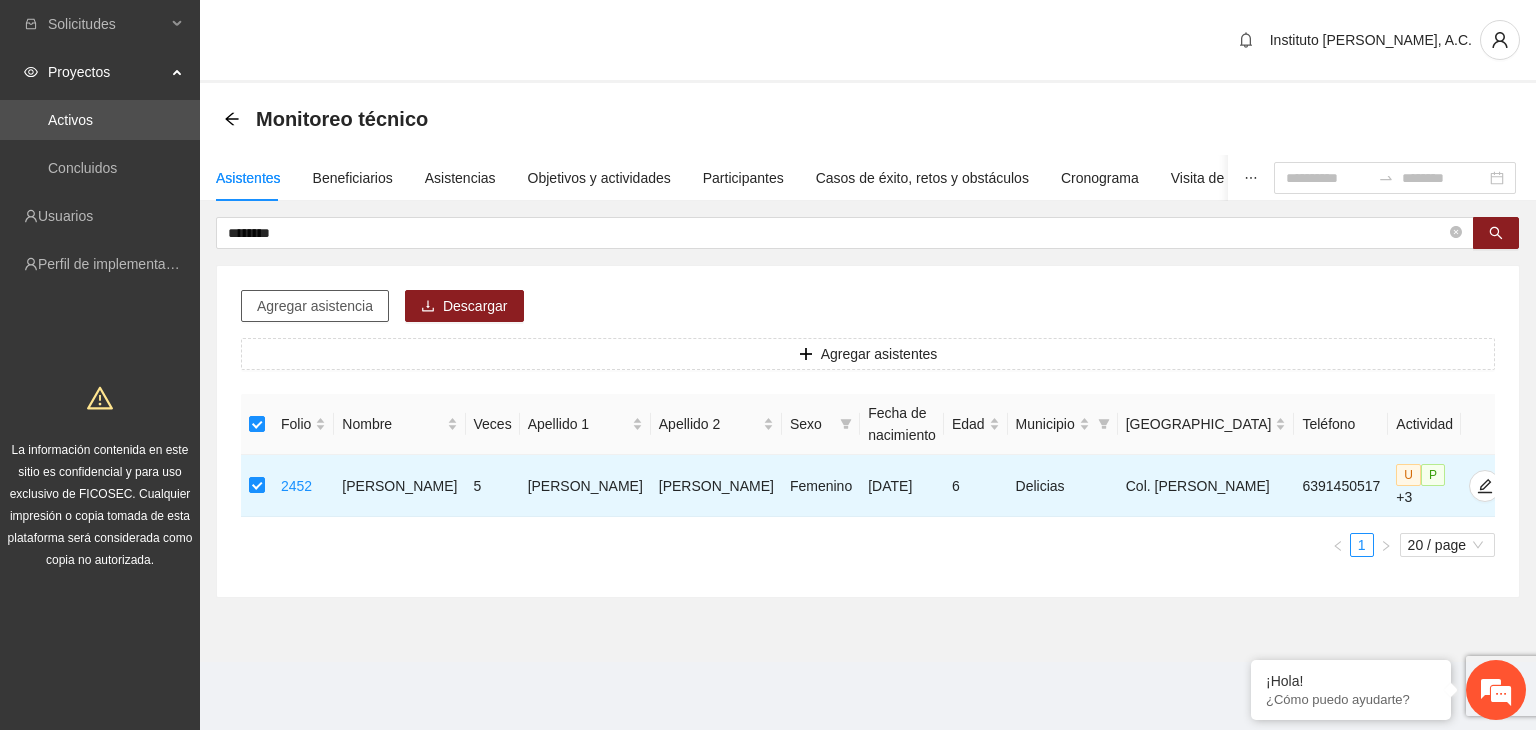 click on "Agregar asistencia" at bounding box center (315, 306) 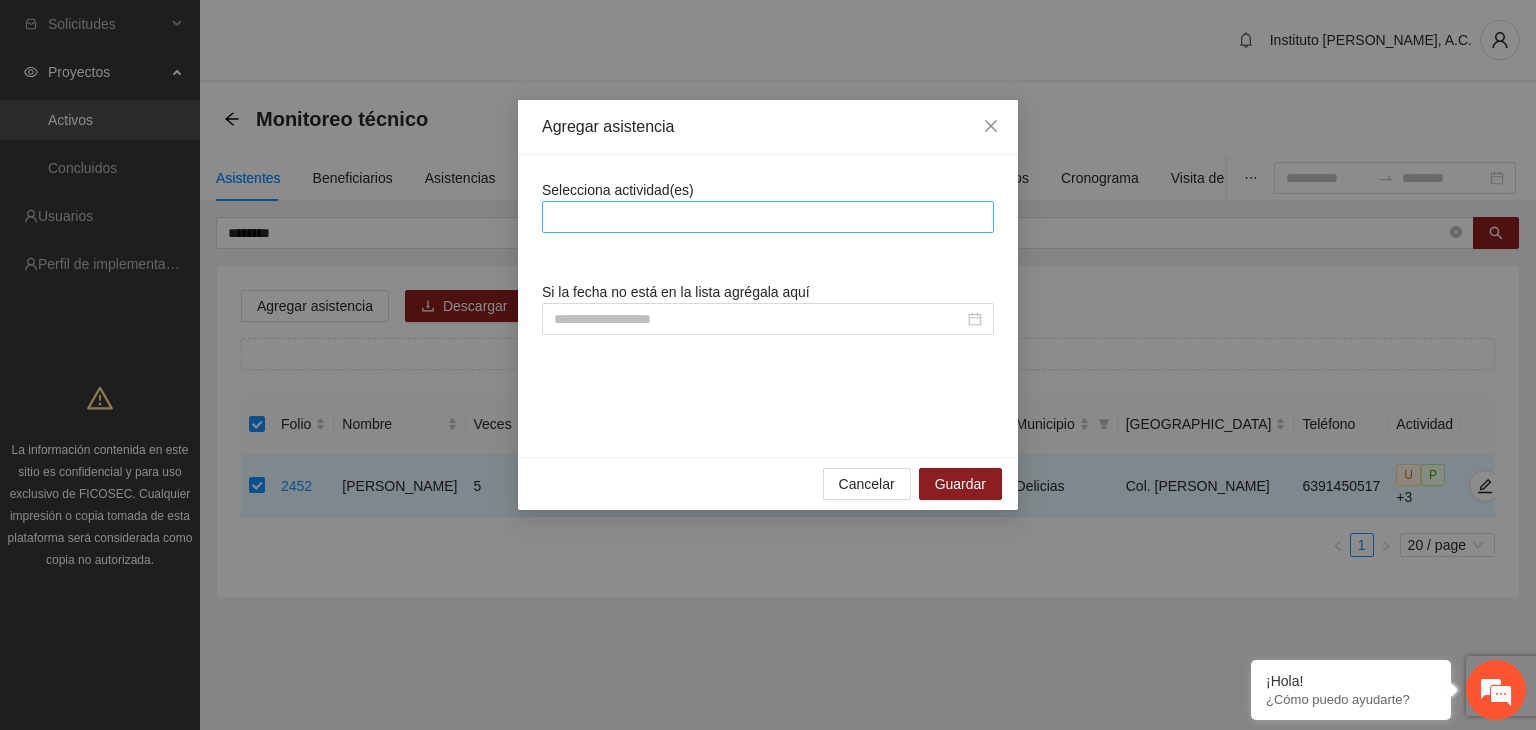 click at bounding box center [768, 217] 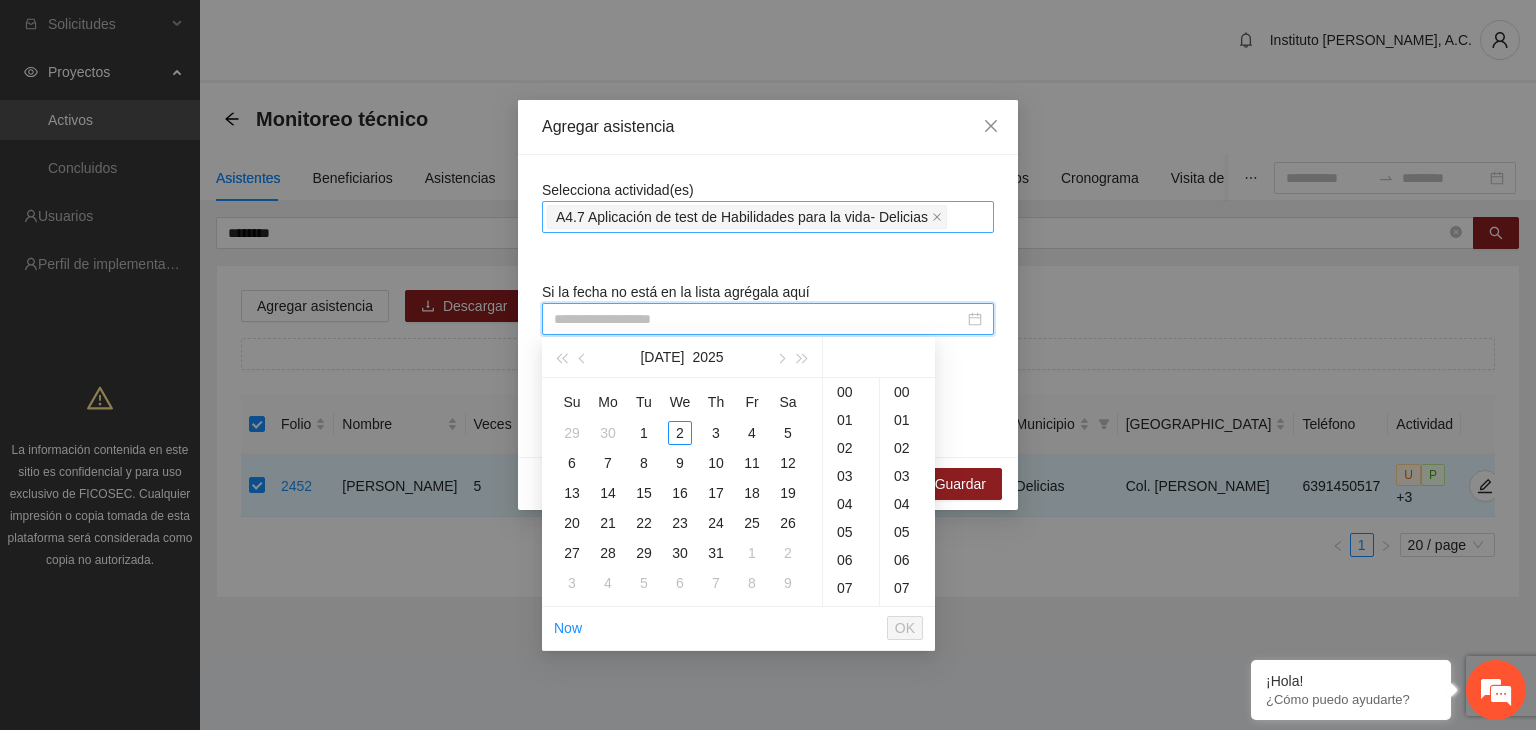 paste on "**********" 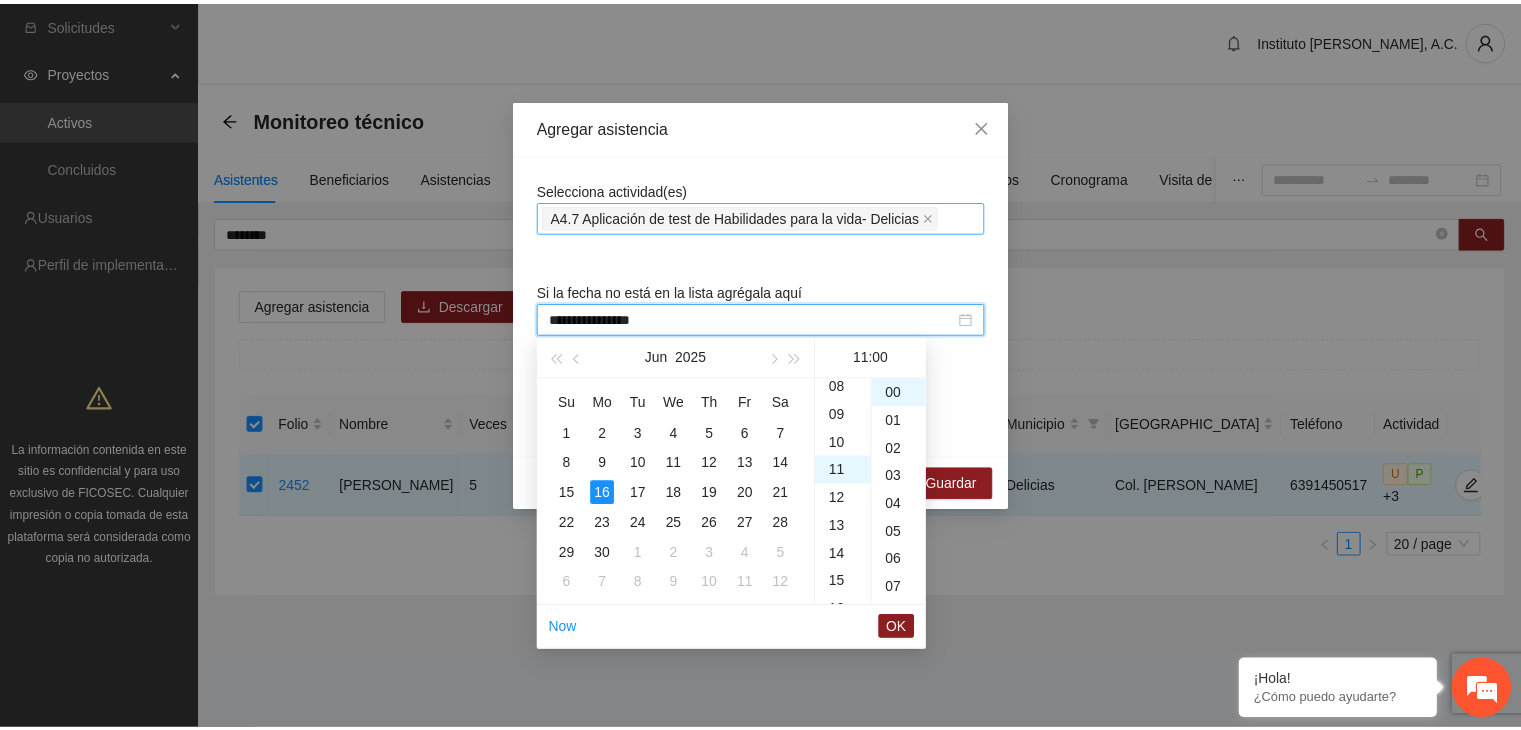scroll, scrollTop: 308, scrollLeft: 0, axis: vertical 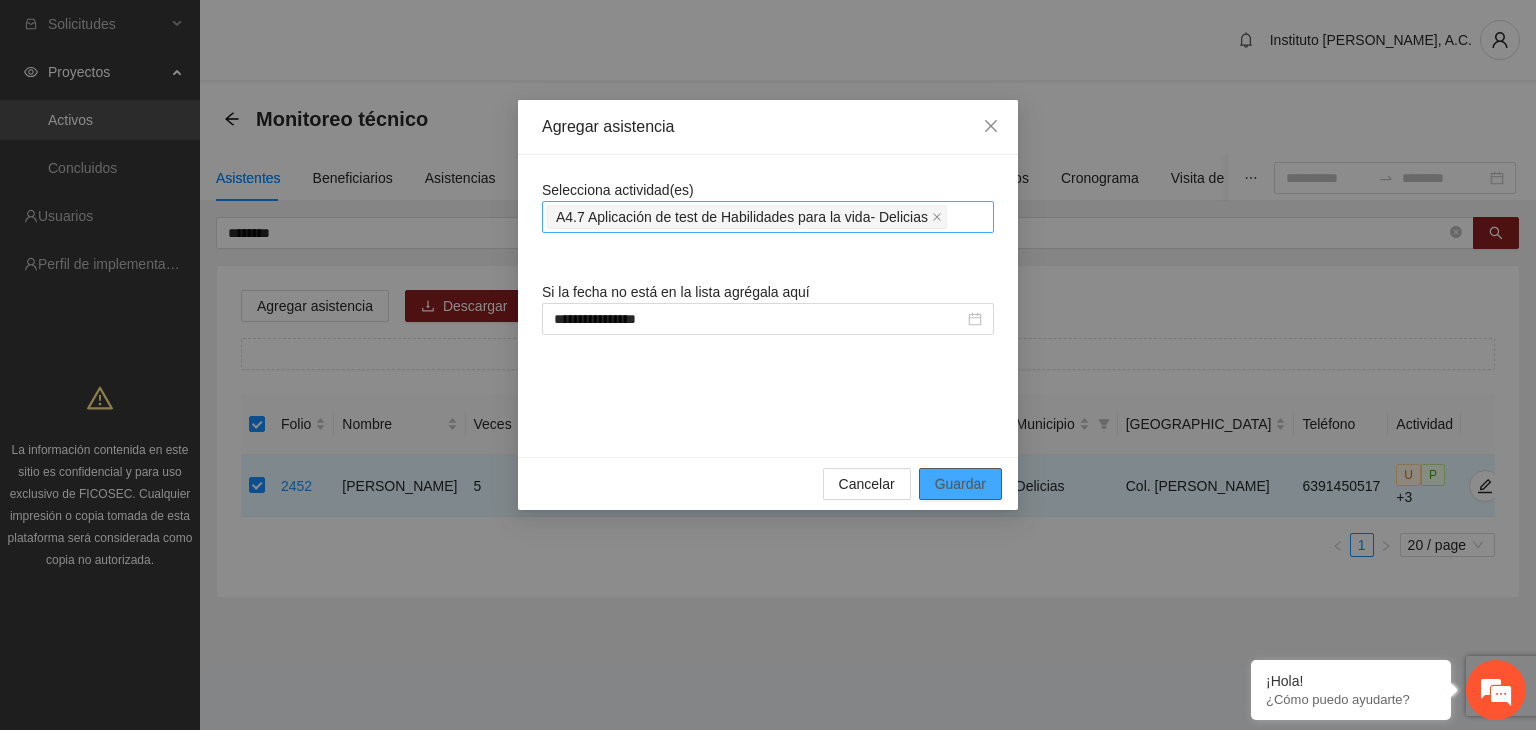 click on "Guardar" at bounding box center [960, 484] 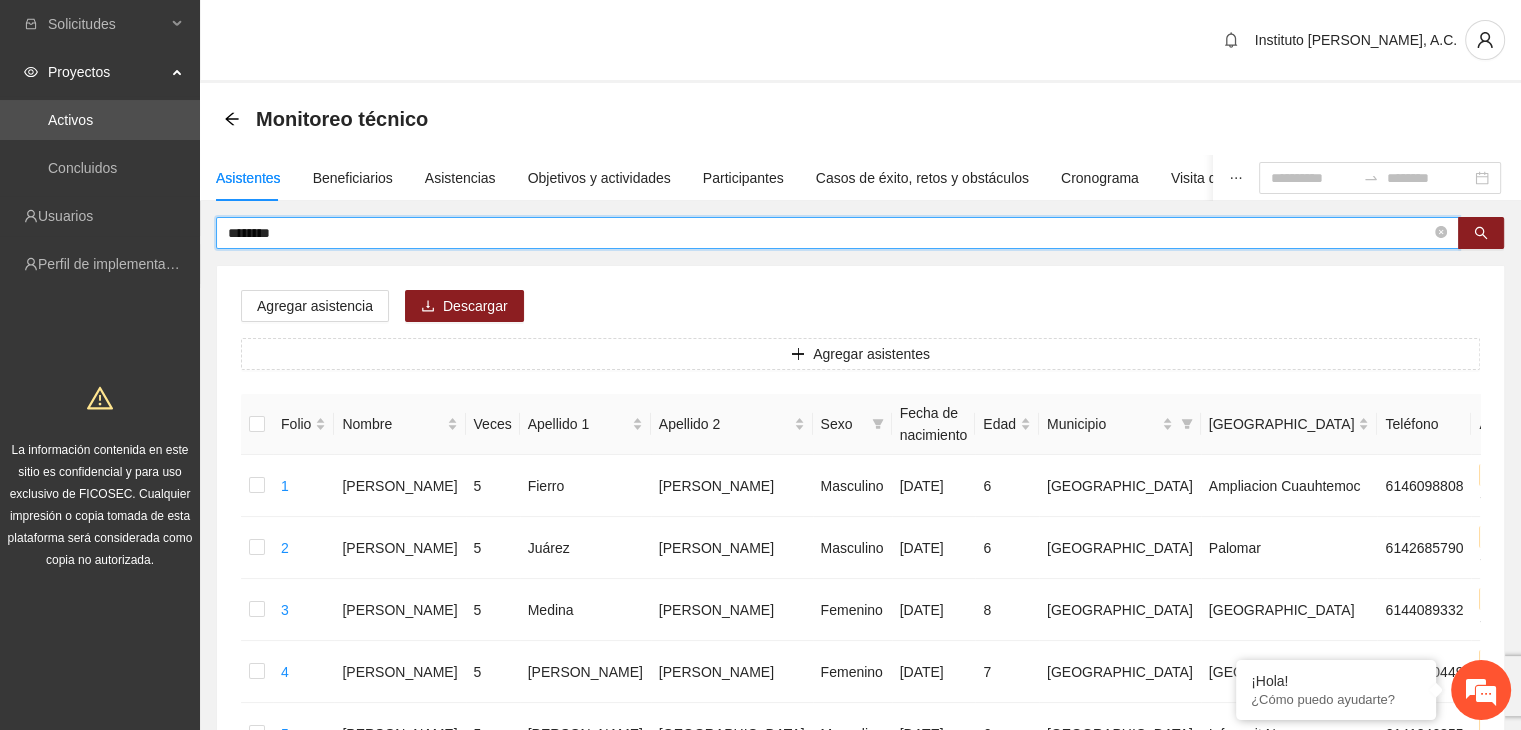 click on "********" at bounding box center [829, 233] 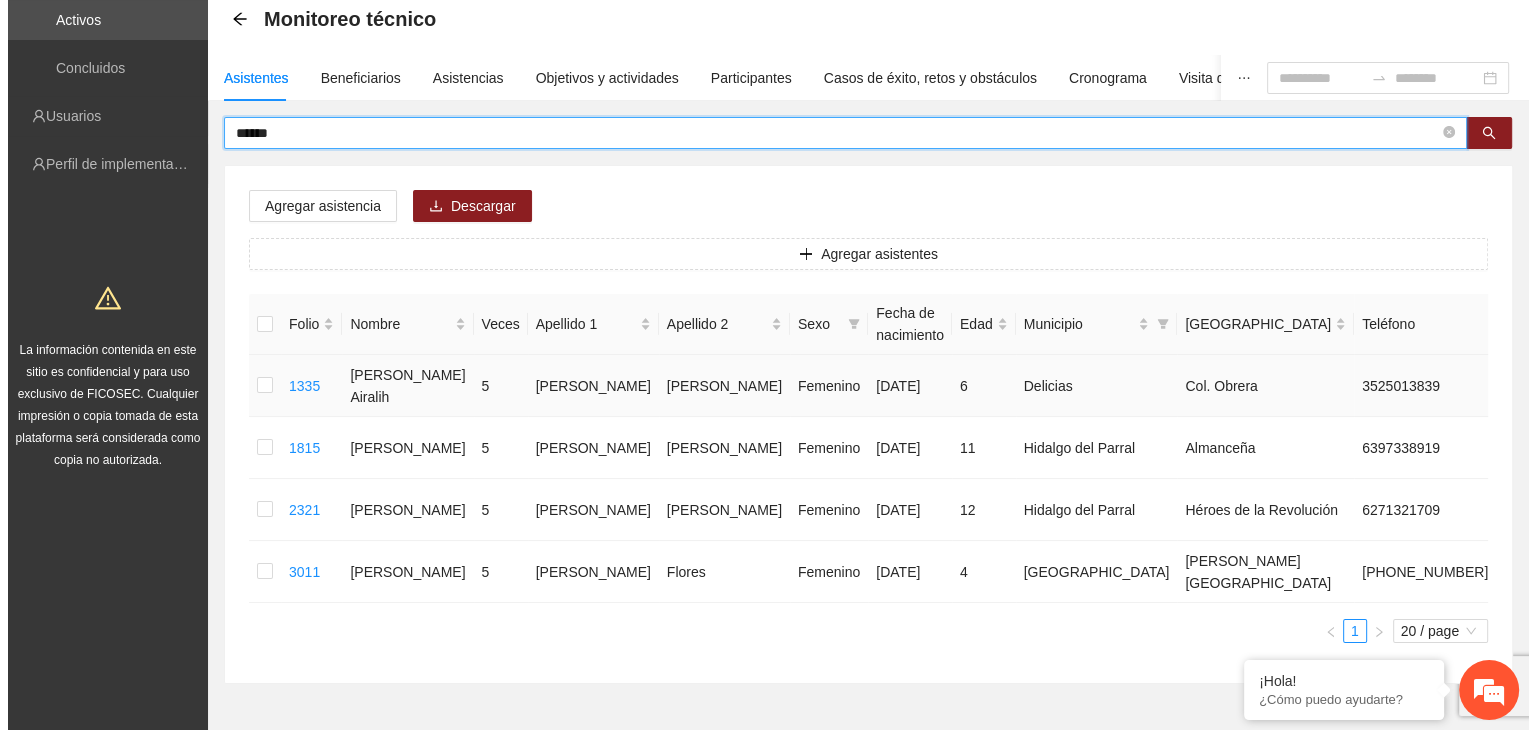 scroll, scrollTop: 100, scrollLeft: 0, axis: vertical 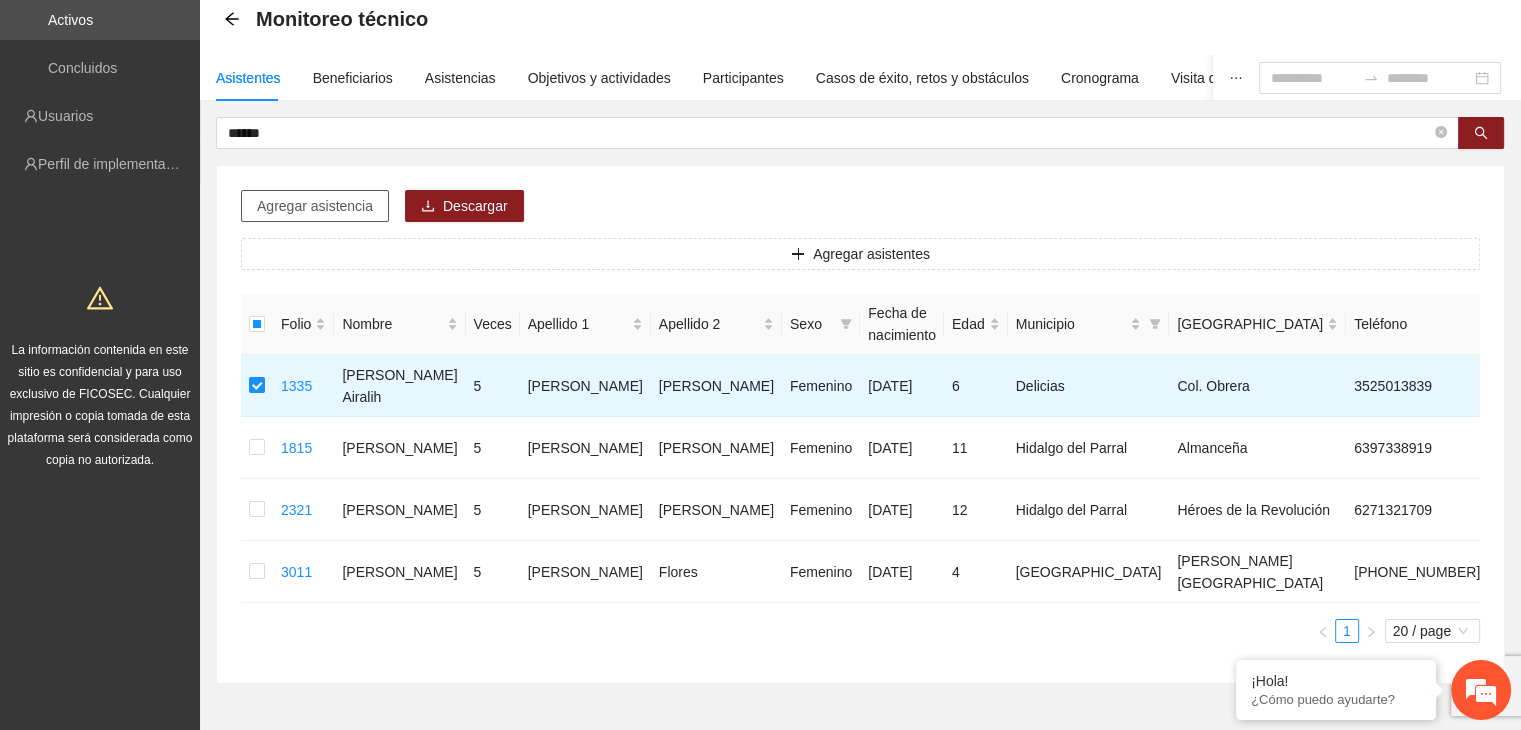 click on "Agregar asistencia" at bounding box center [315, 206] 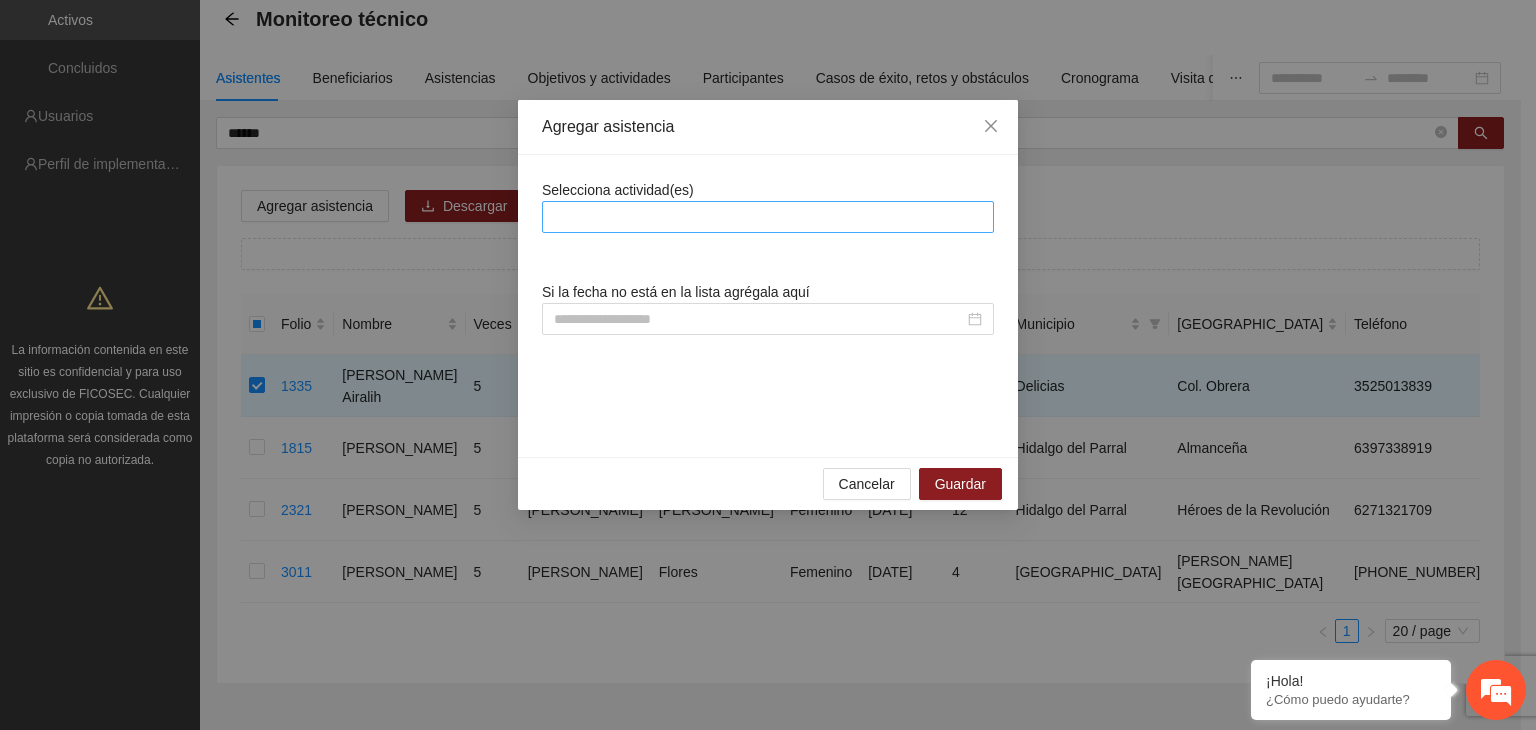 click at bounding box center [768, 217] 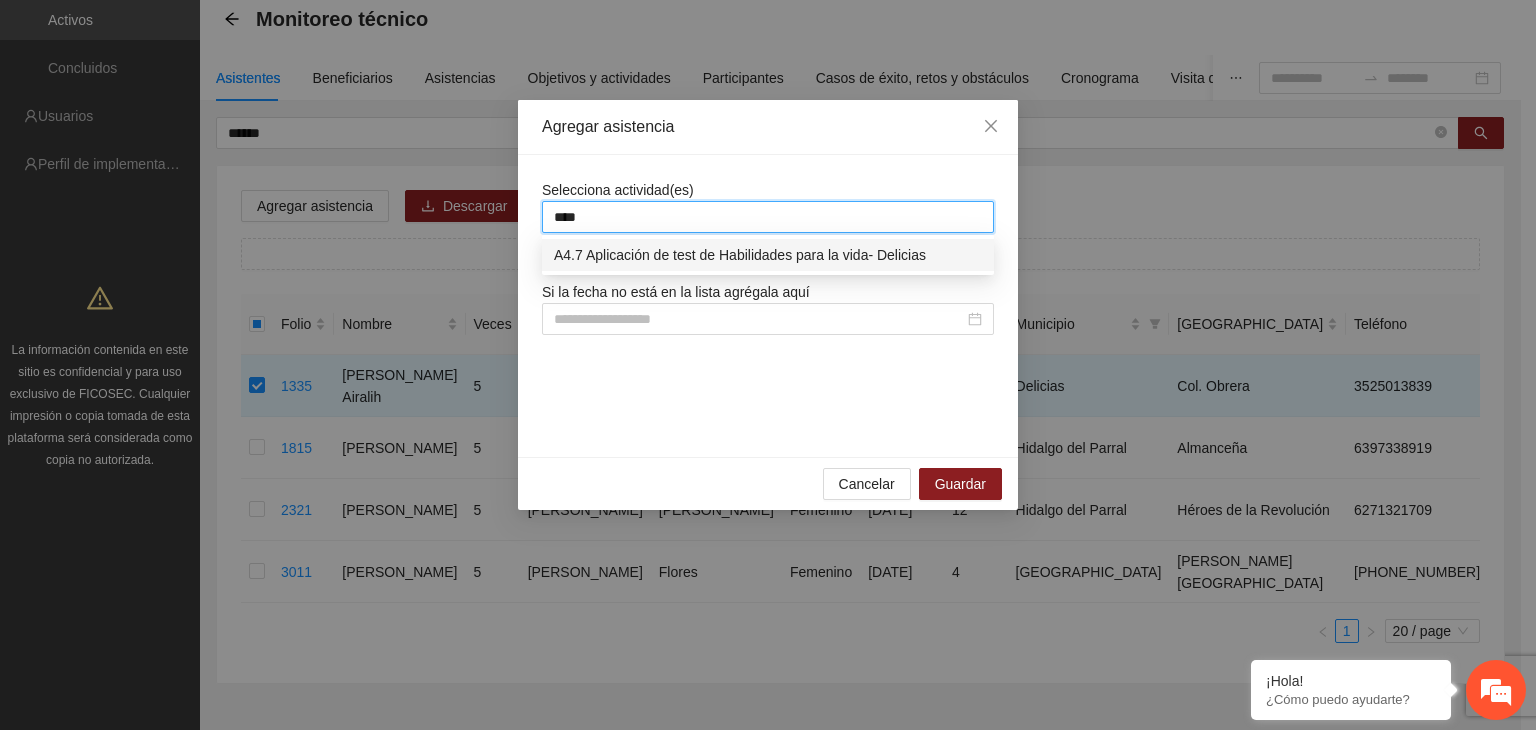click on "A4.7 Aplicación de test de Habilidades para la vida- Delicias" at bounding box center (768, 255) 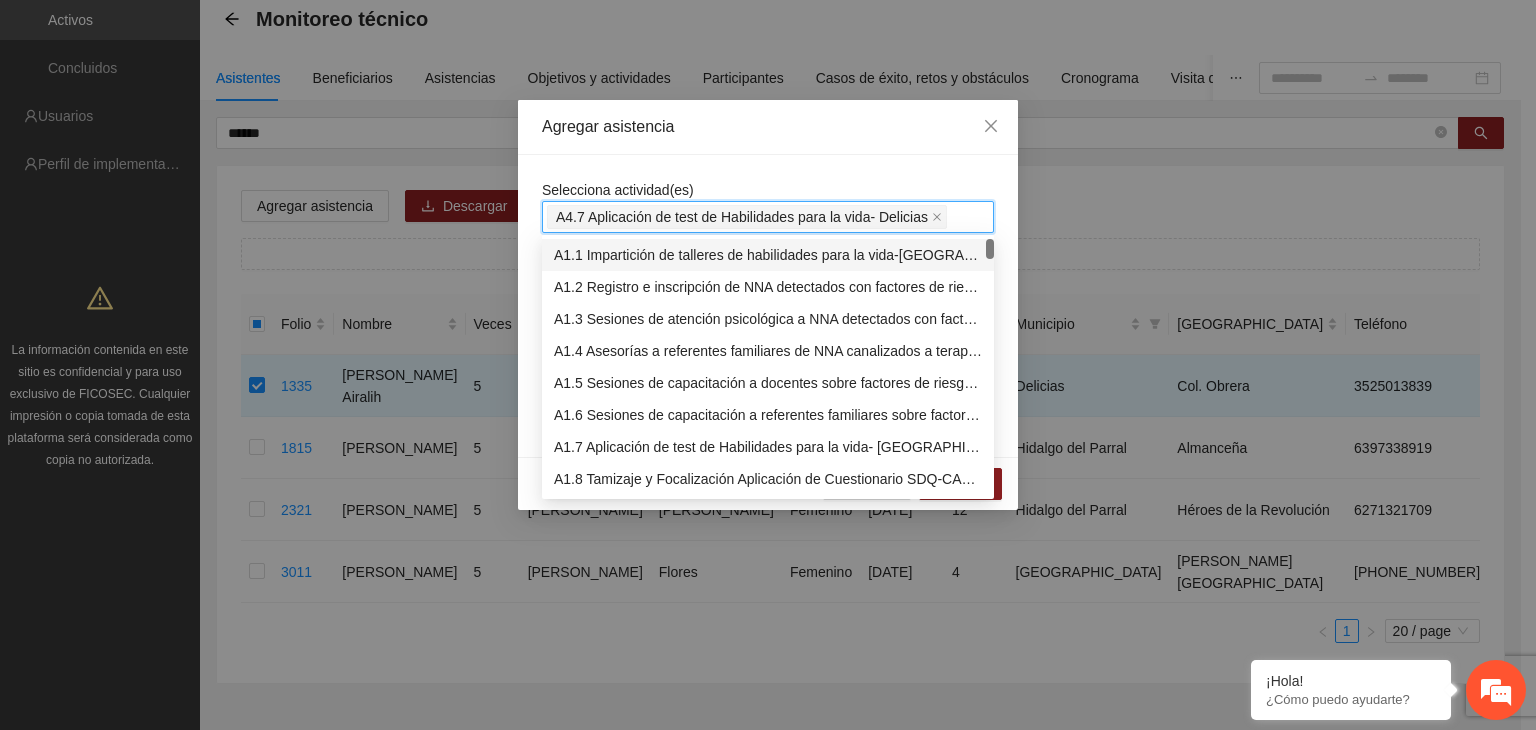 click on "Selecciona actividad(es) A4.7 Aplicación de test de Habilidades para la vida- Delicias A4.7 Aplicación de test de Habilidades para la vida- Delicias" at bounding box center (768, 206) 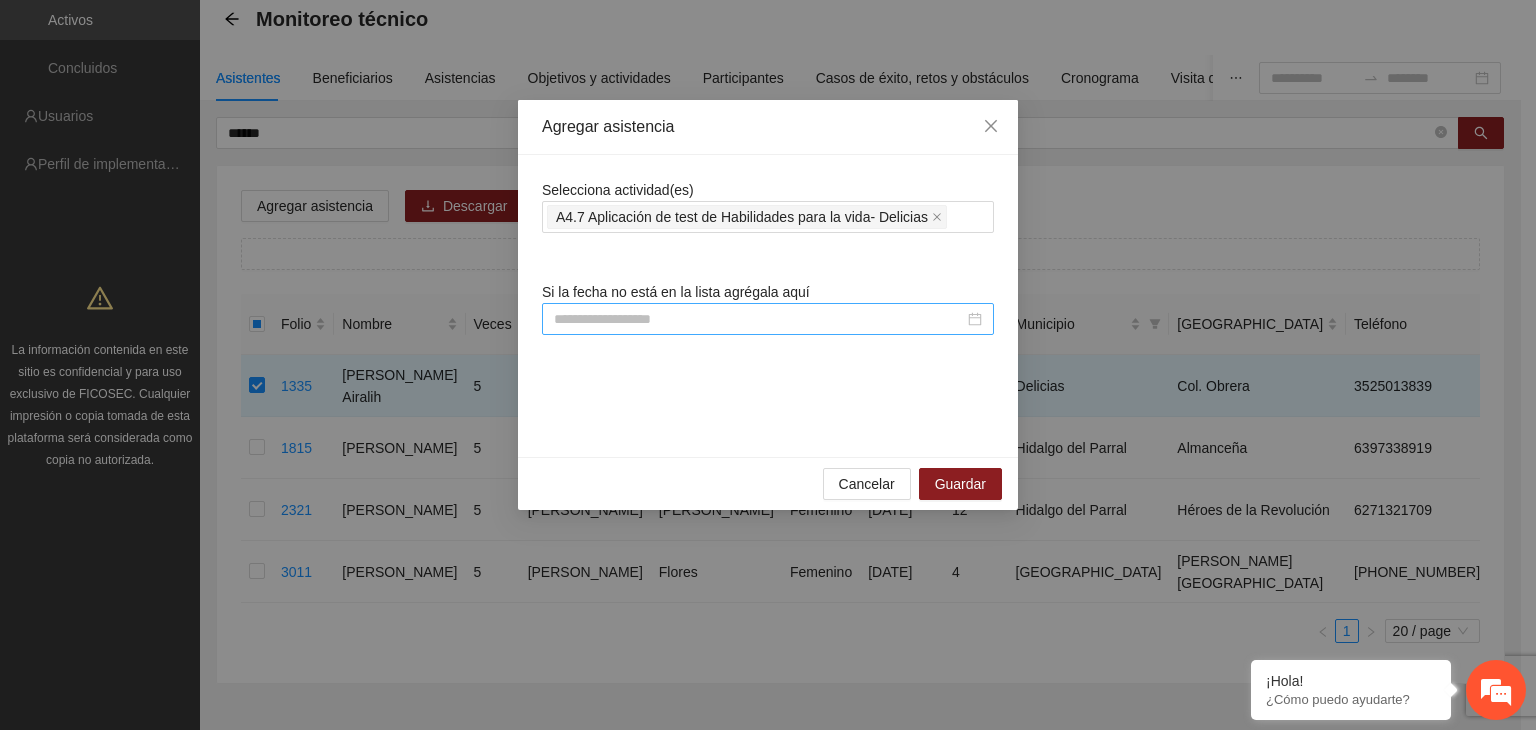 click at bounding box center [759, 319] 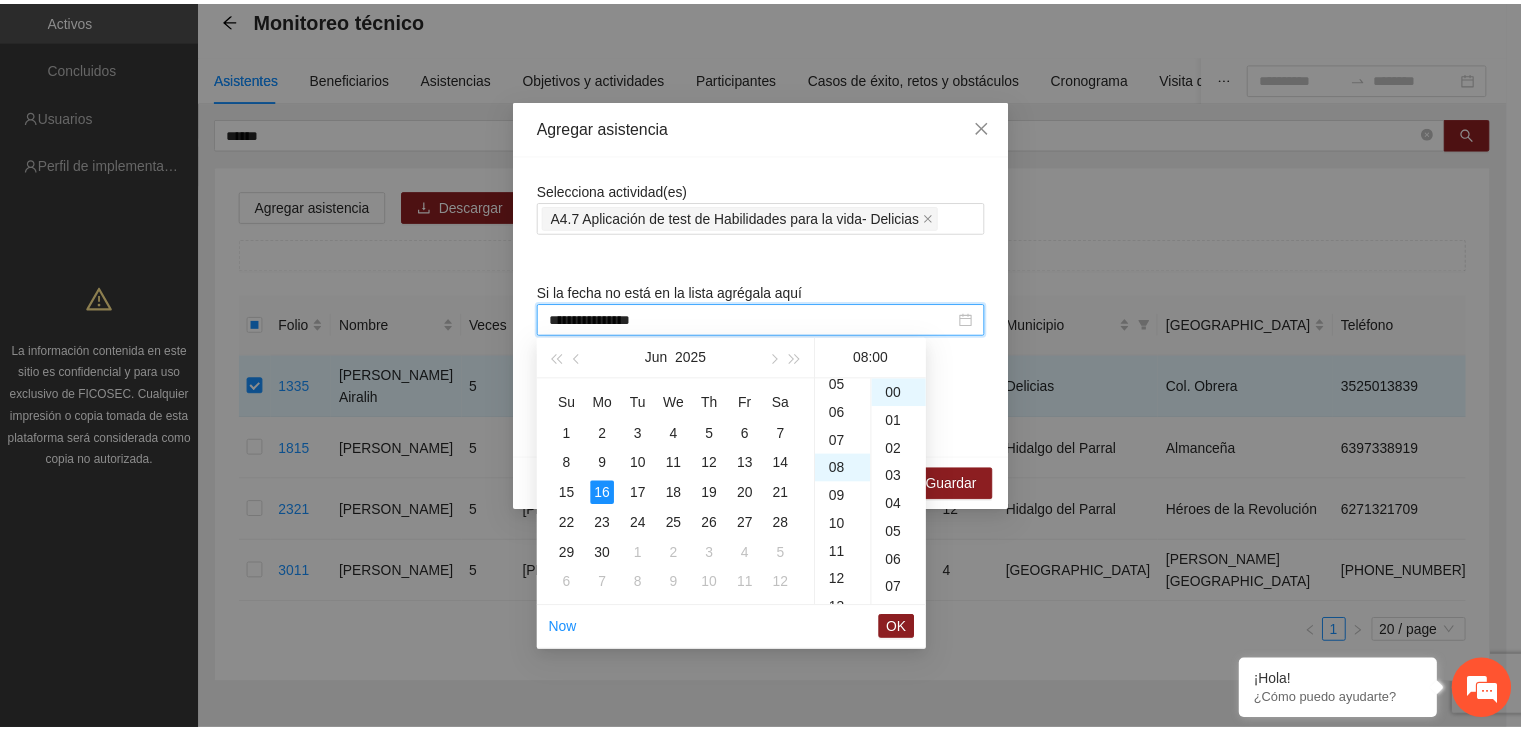scroll, scrollTop: 224, scrollLeft: 0, axis: vertical 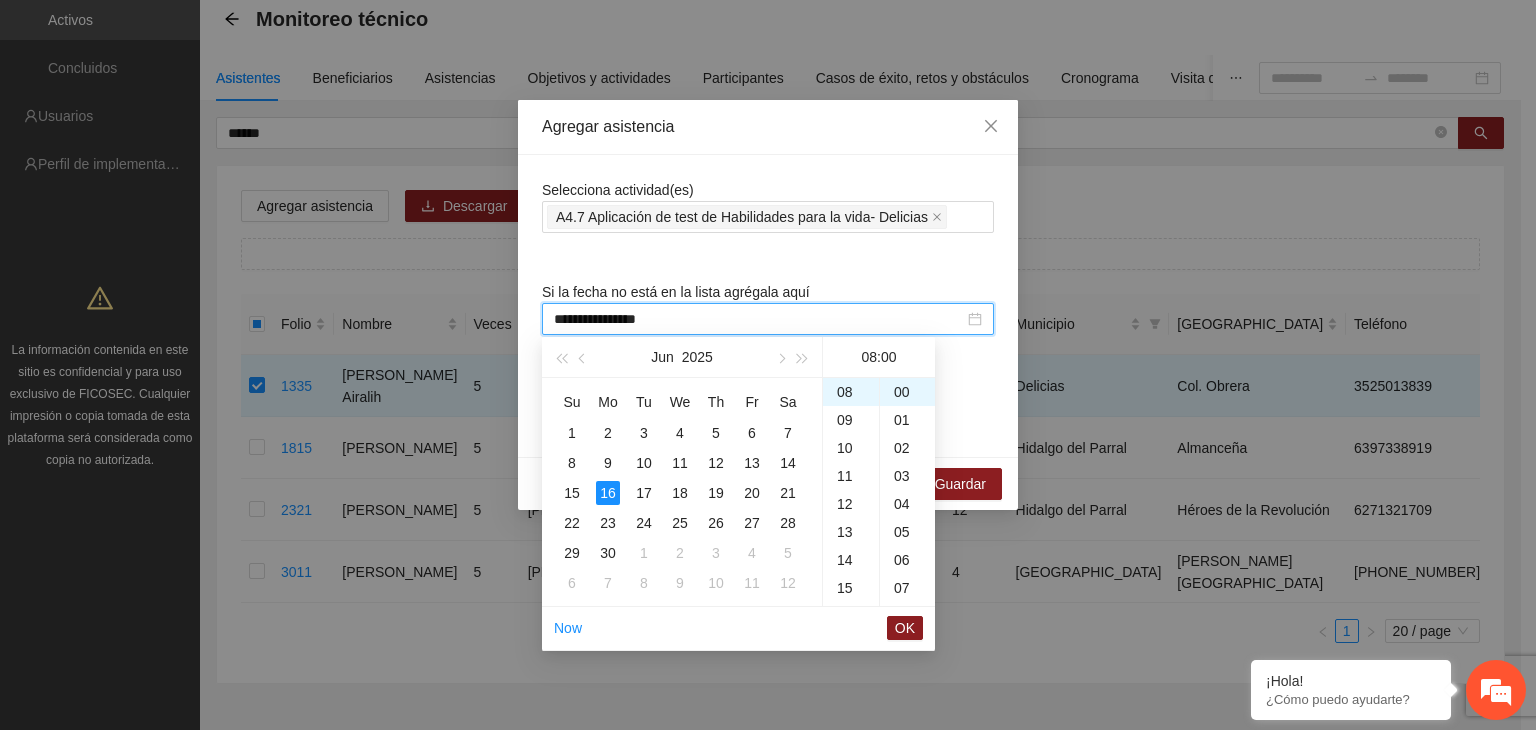 drag, startPoint x: 668, startPoint y: 323, endPoint x: 500, endPoint y: 322, distance: 168.00298 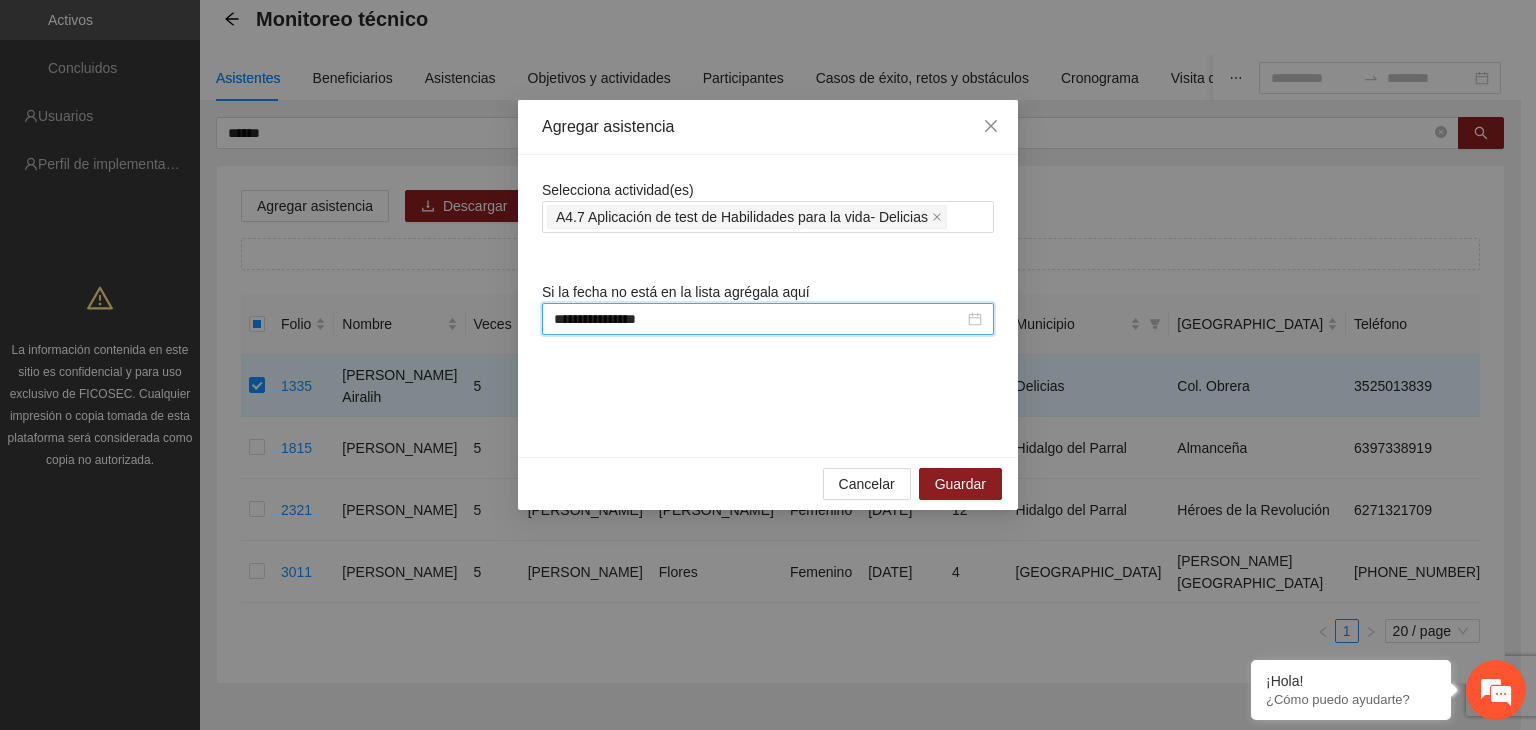 click on "**********" at bounding box center (768, 306) 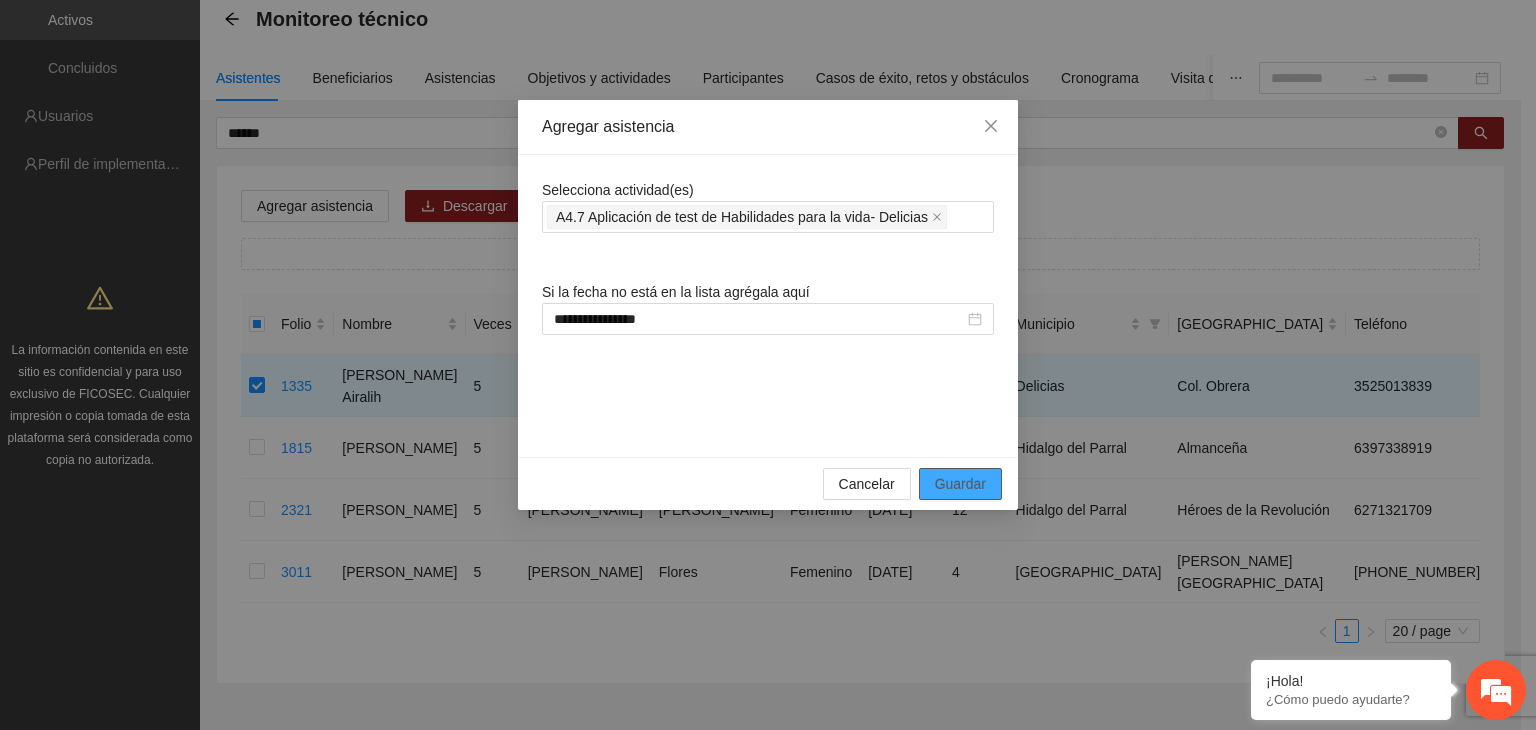 click on "Guardar" at bounding box center (960, 484) 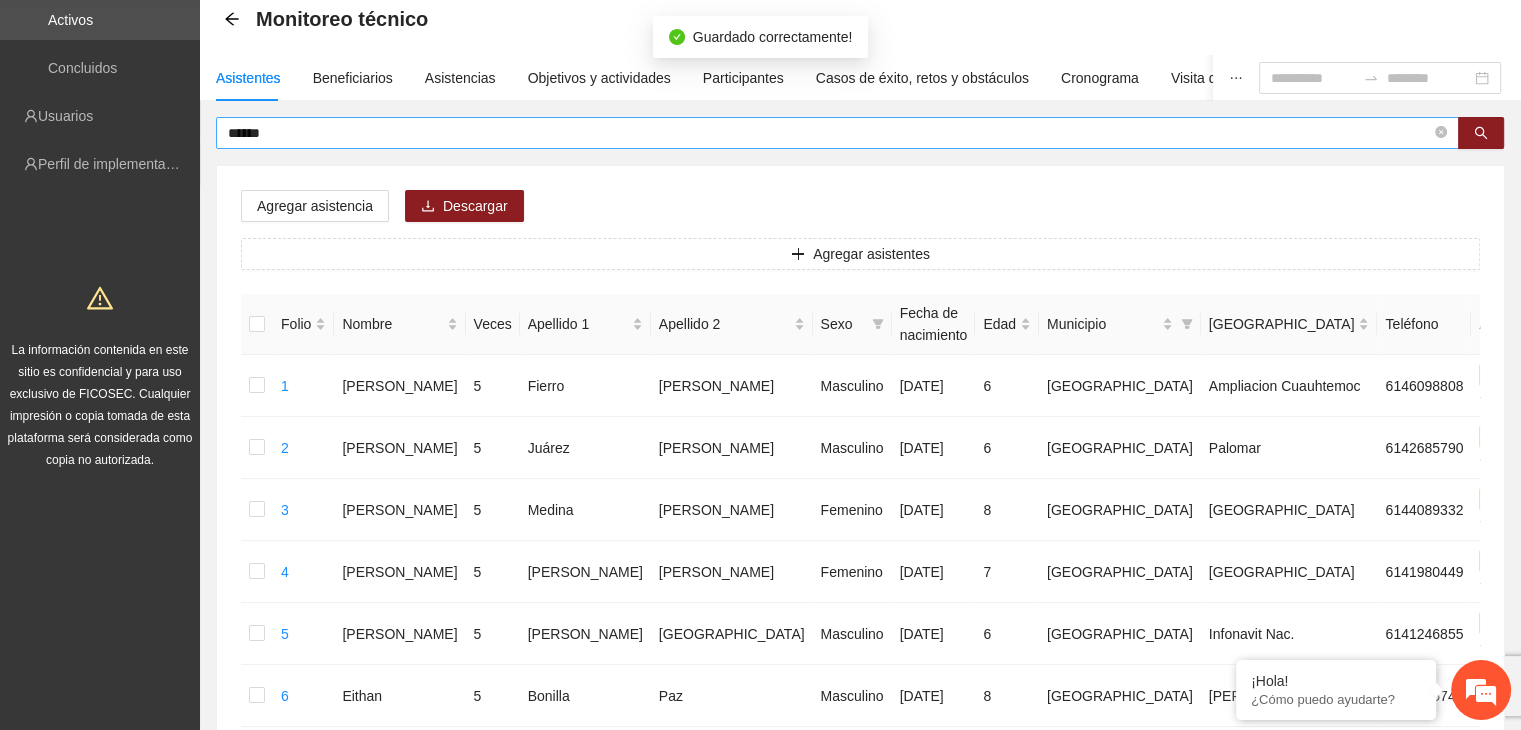 click on "******" at bounding box center (829, 133) 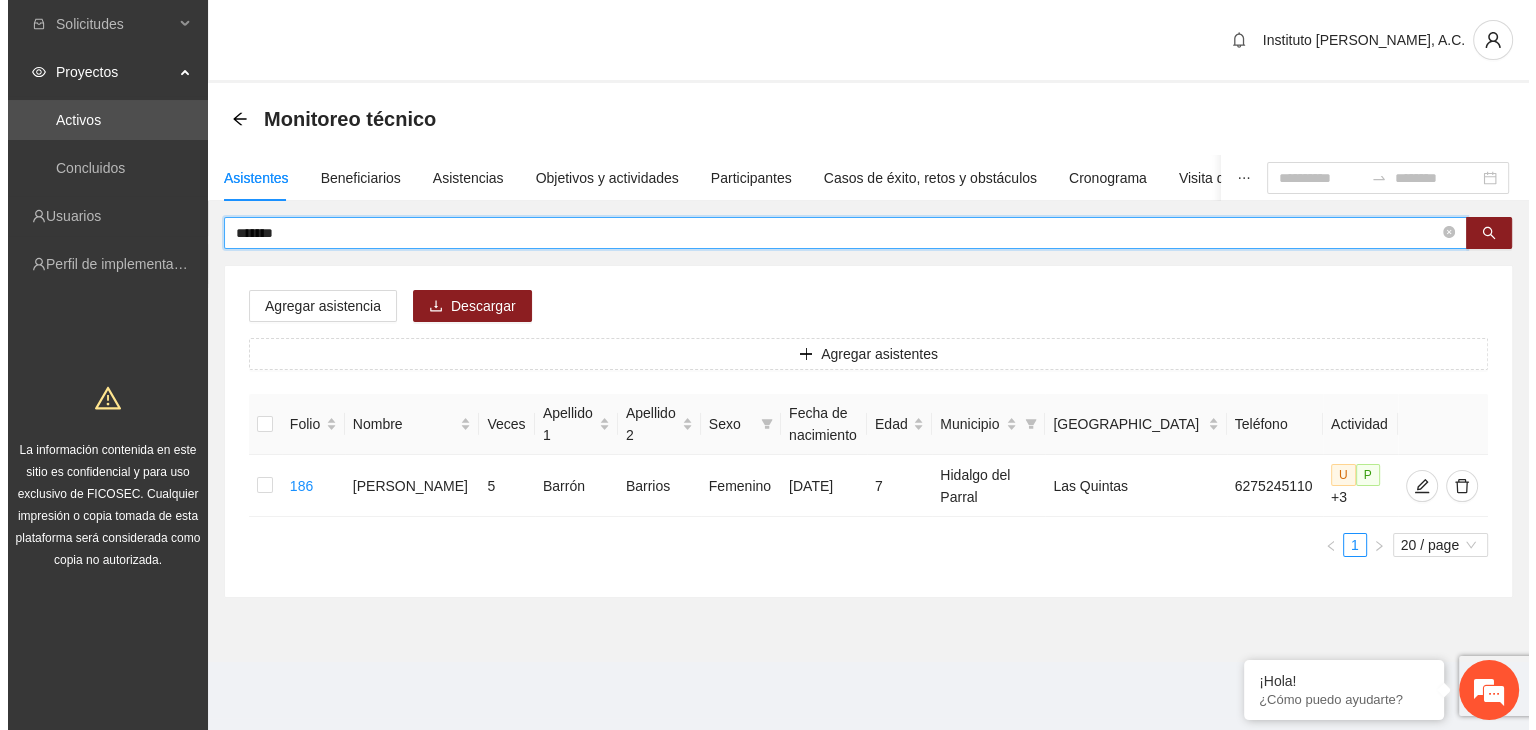 scroll, scrollTop: 0, scrollLeft: 0, axis: both 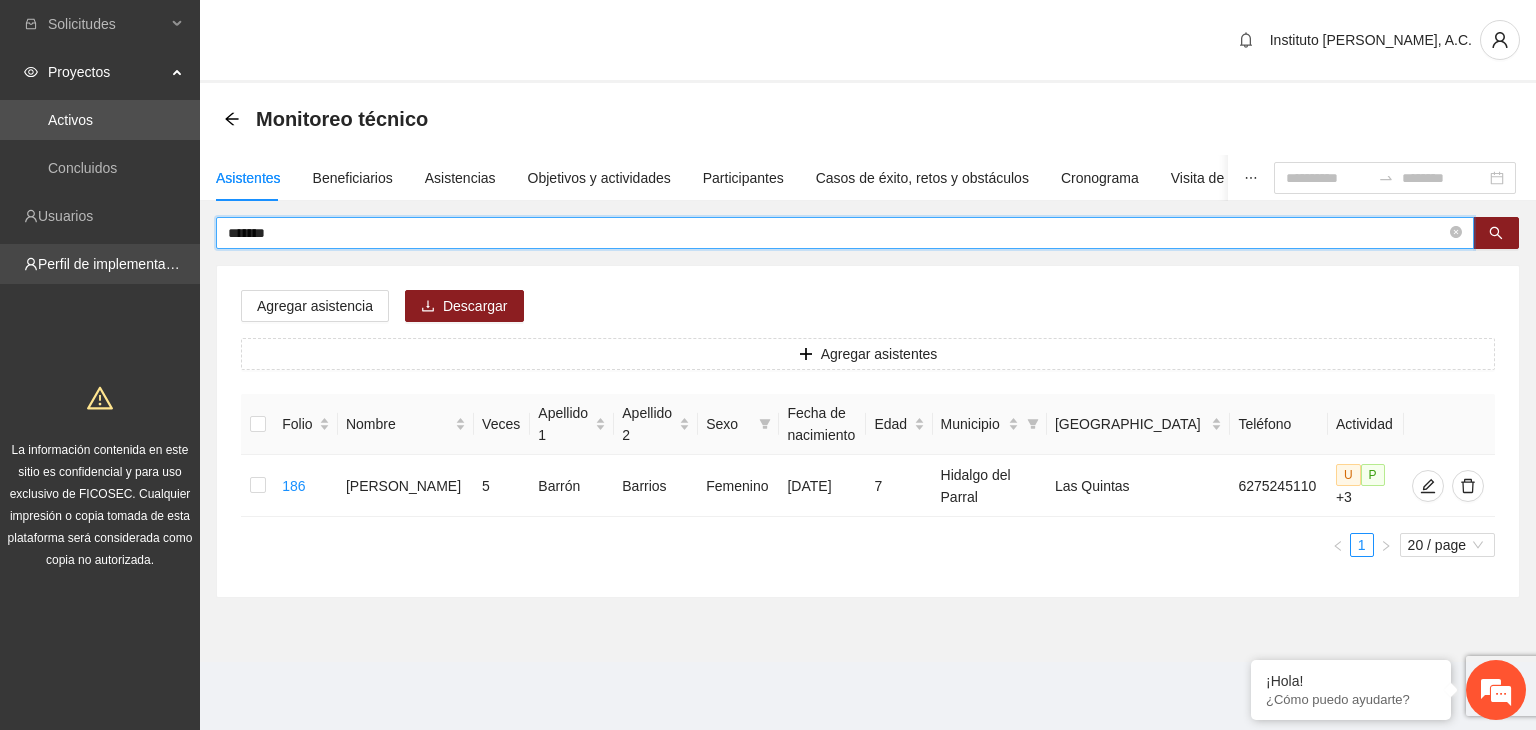 drag, startPoint x: 291, startPoint y: 232, endPoint x: 160, endPoint y: 247, distance: 131.85599 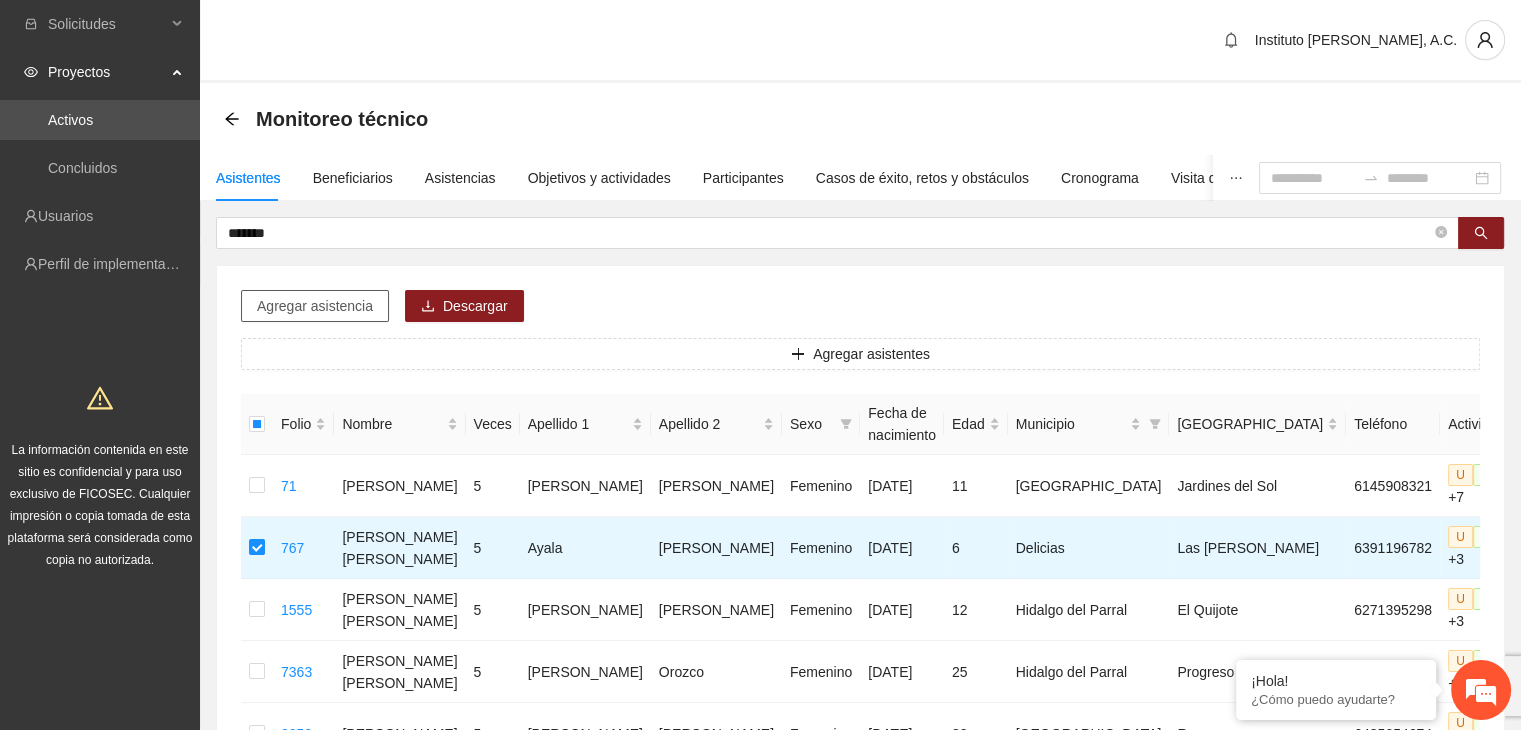 click on "Agregar asistencia" at bounding box center (315, 306) 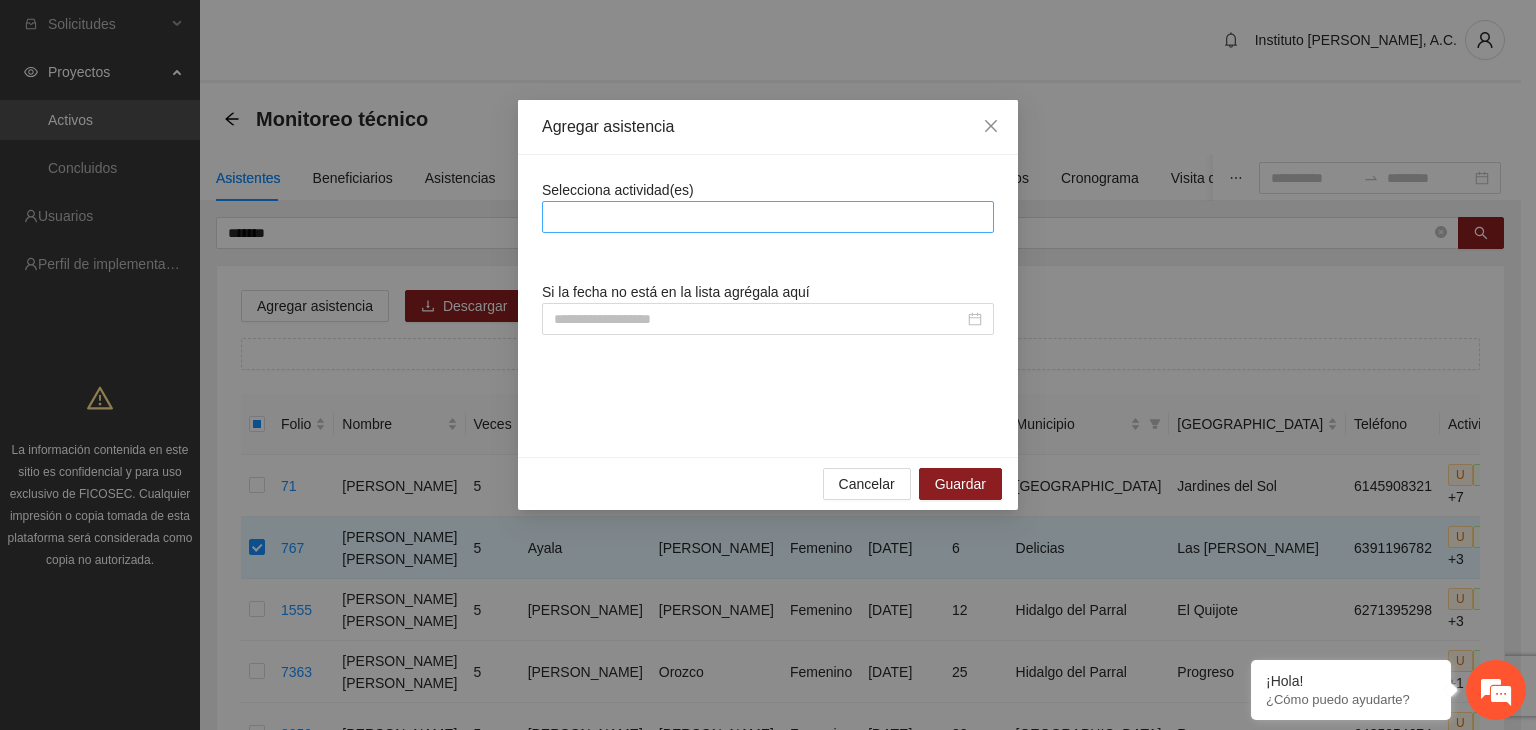 click at bounding box center (768, 217) 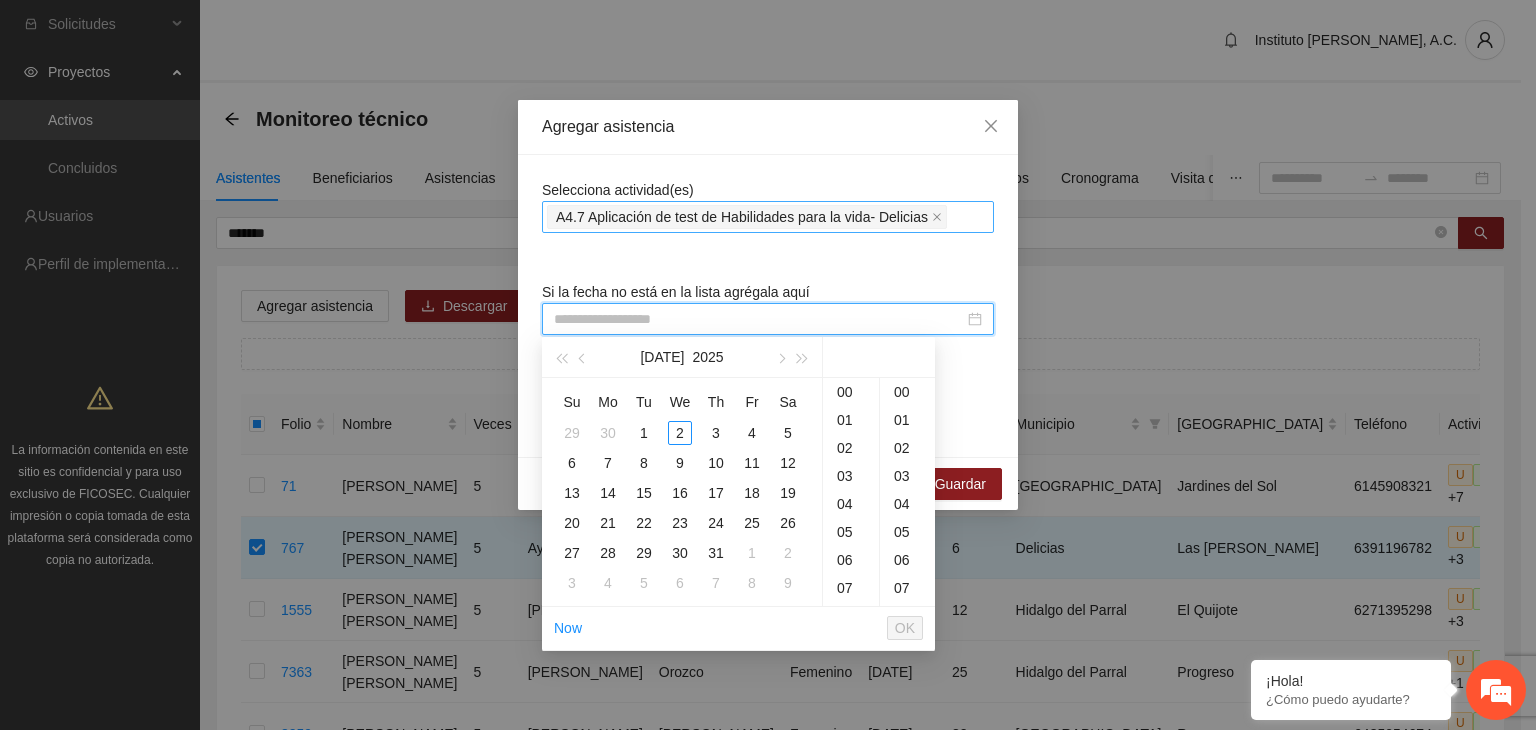 paste on "**********" 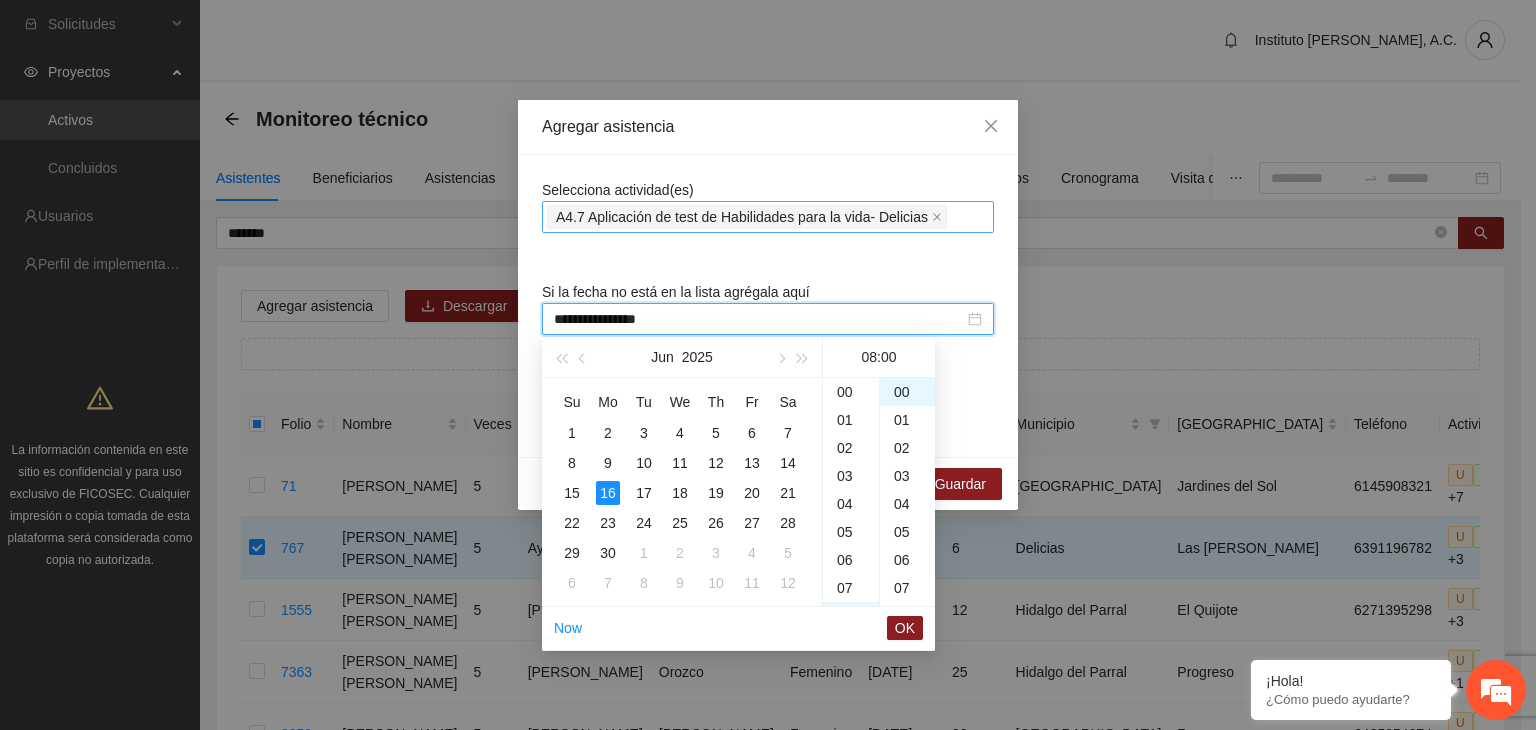 scroll, scrollTop: 224, scrollLeft: 0, axis: vertical 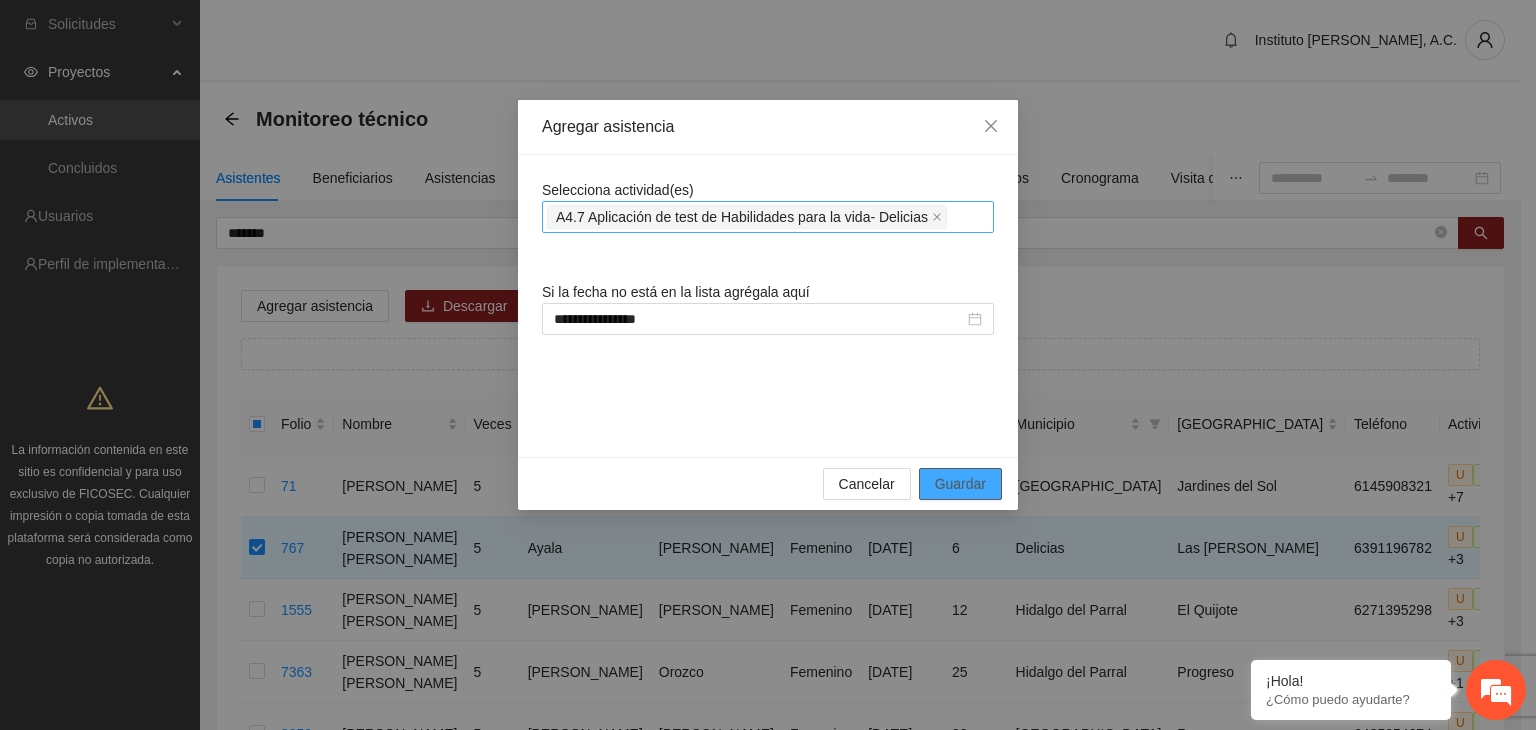 click on "Guardar" at bounding box center [960, 484] 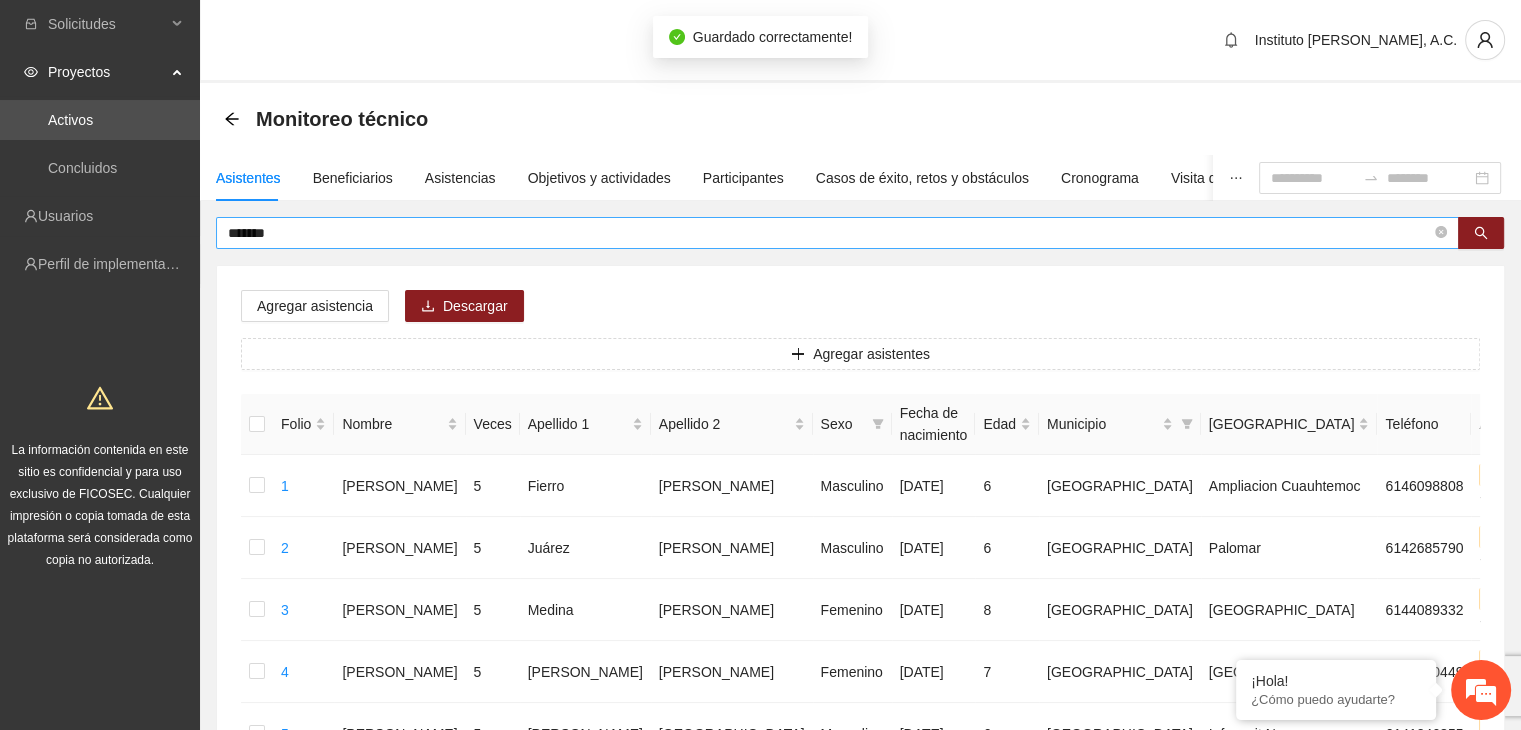 click on "*******" at bounding box center [829, 233] 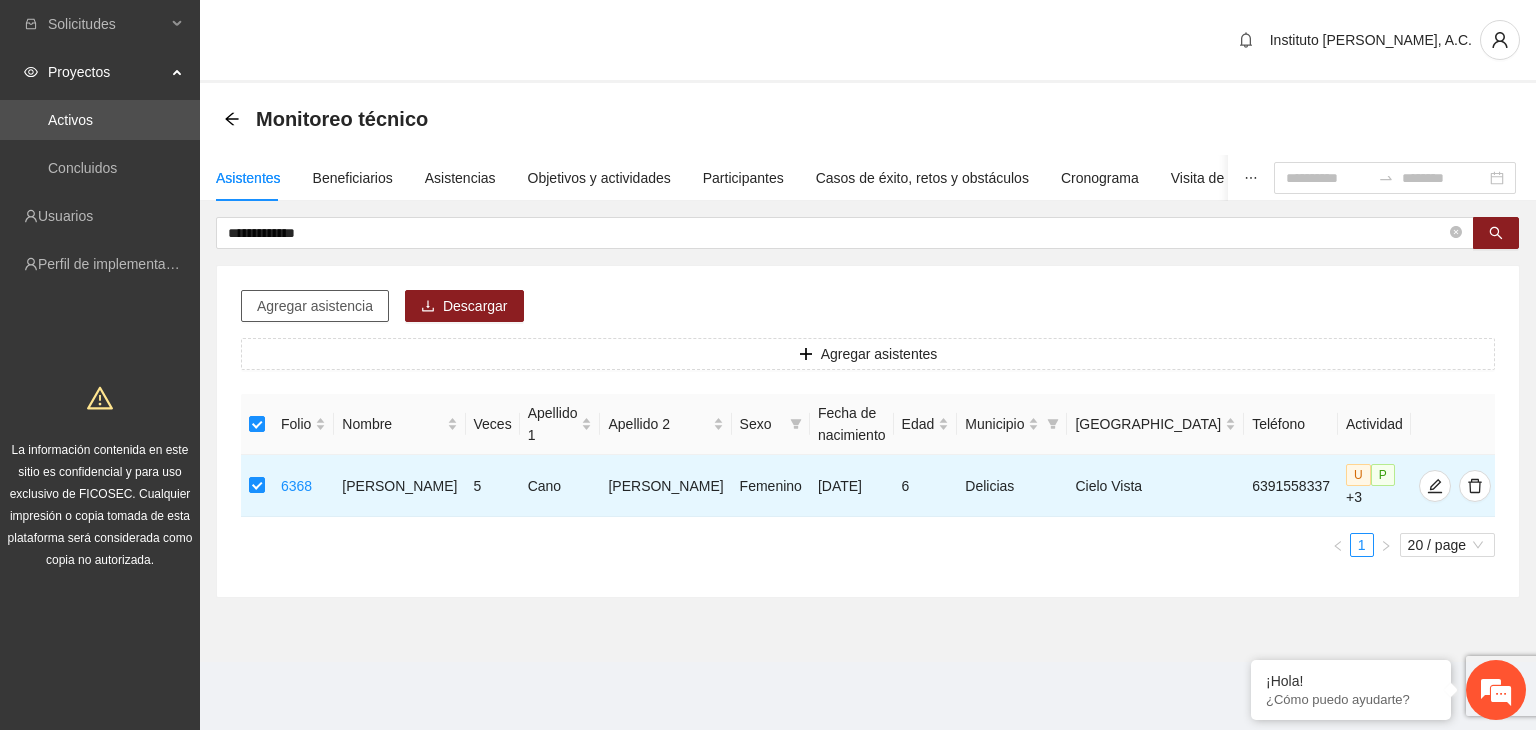 click on "Agregar asistencia" at bounding box center (315, 306) 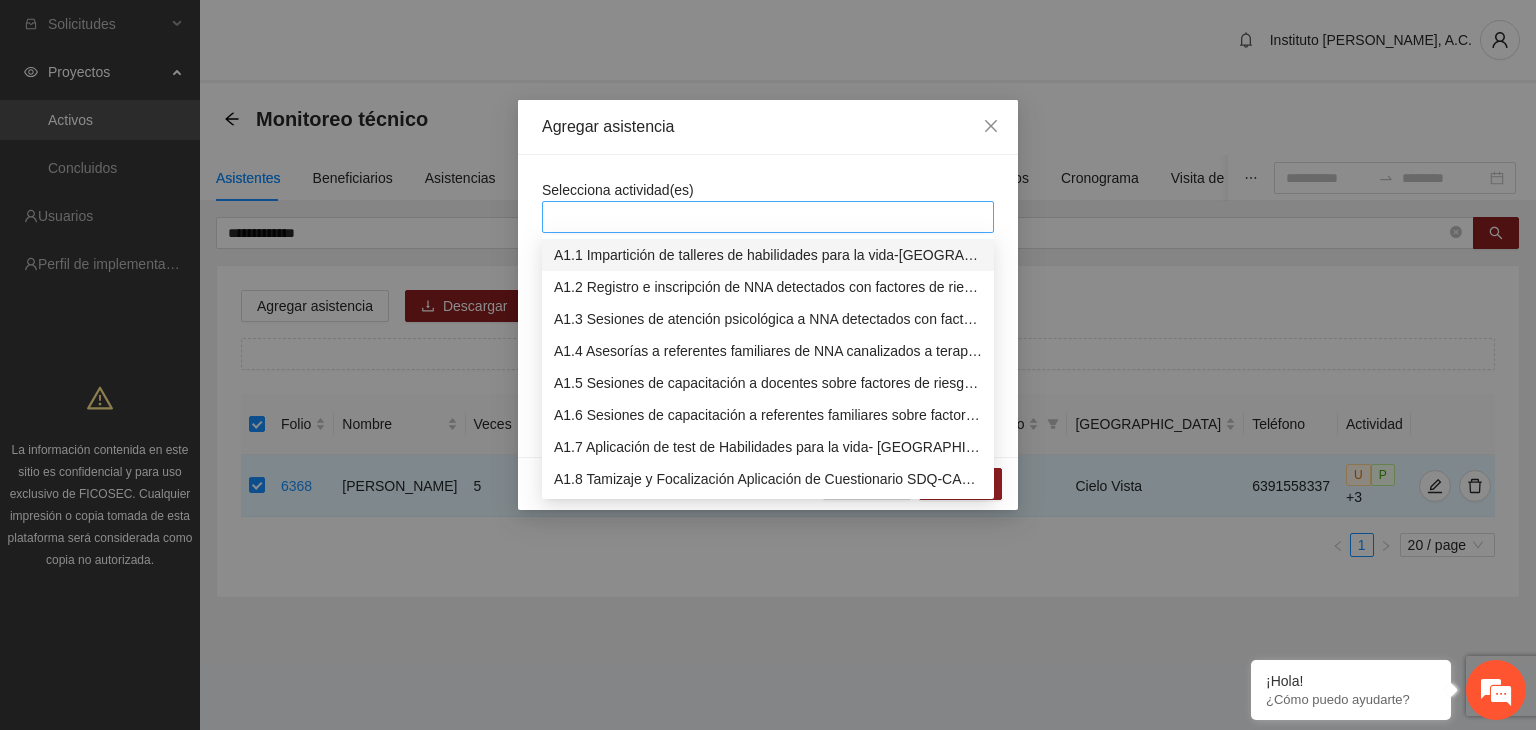 click at bounding box center [768, 217] 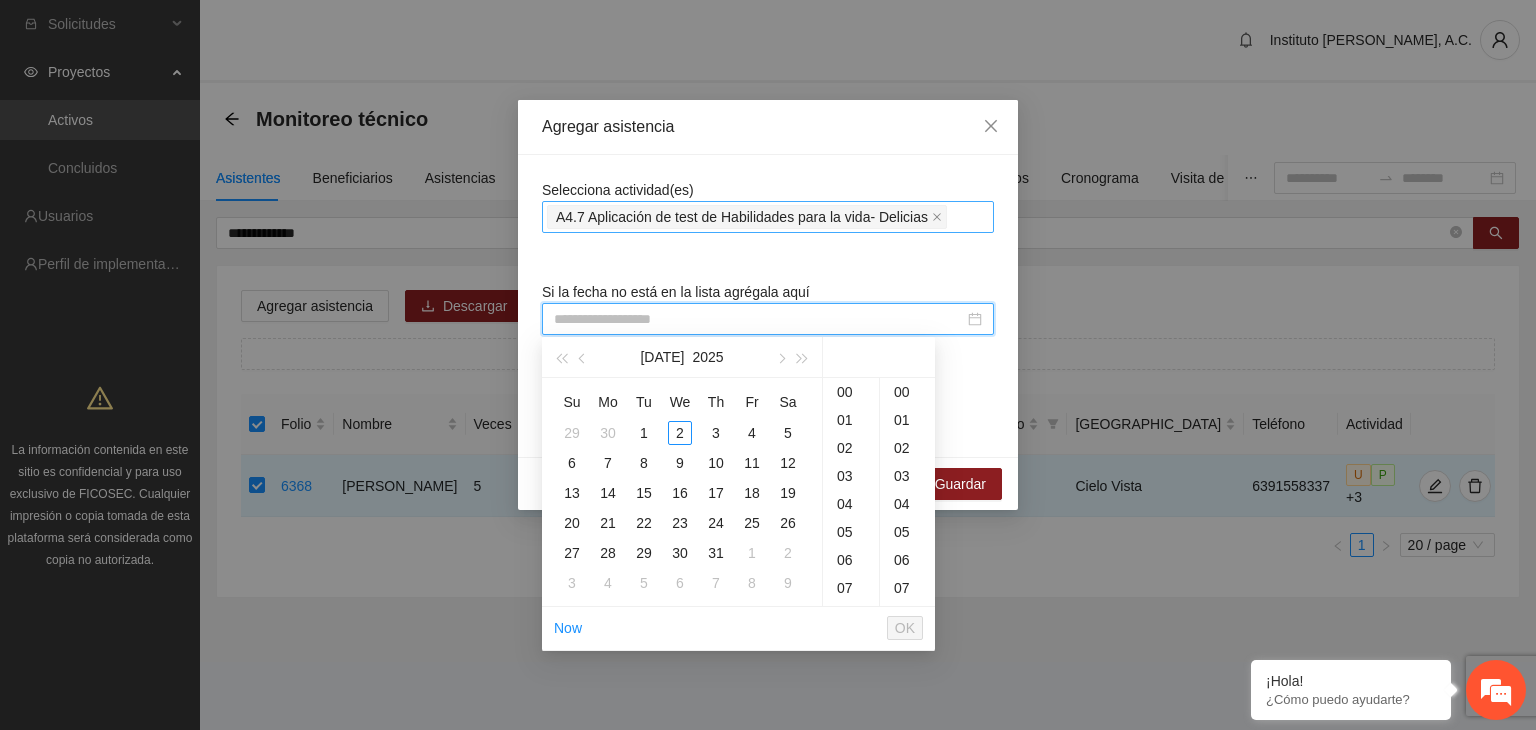 paste on "**********" 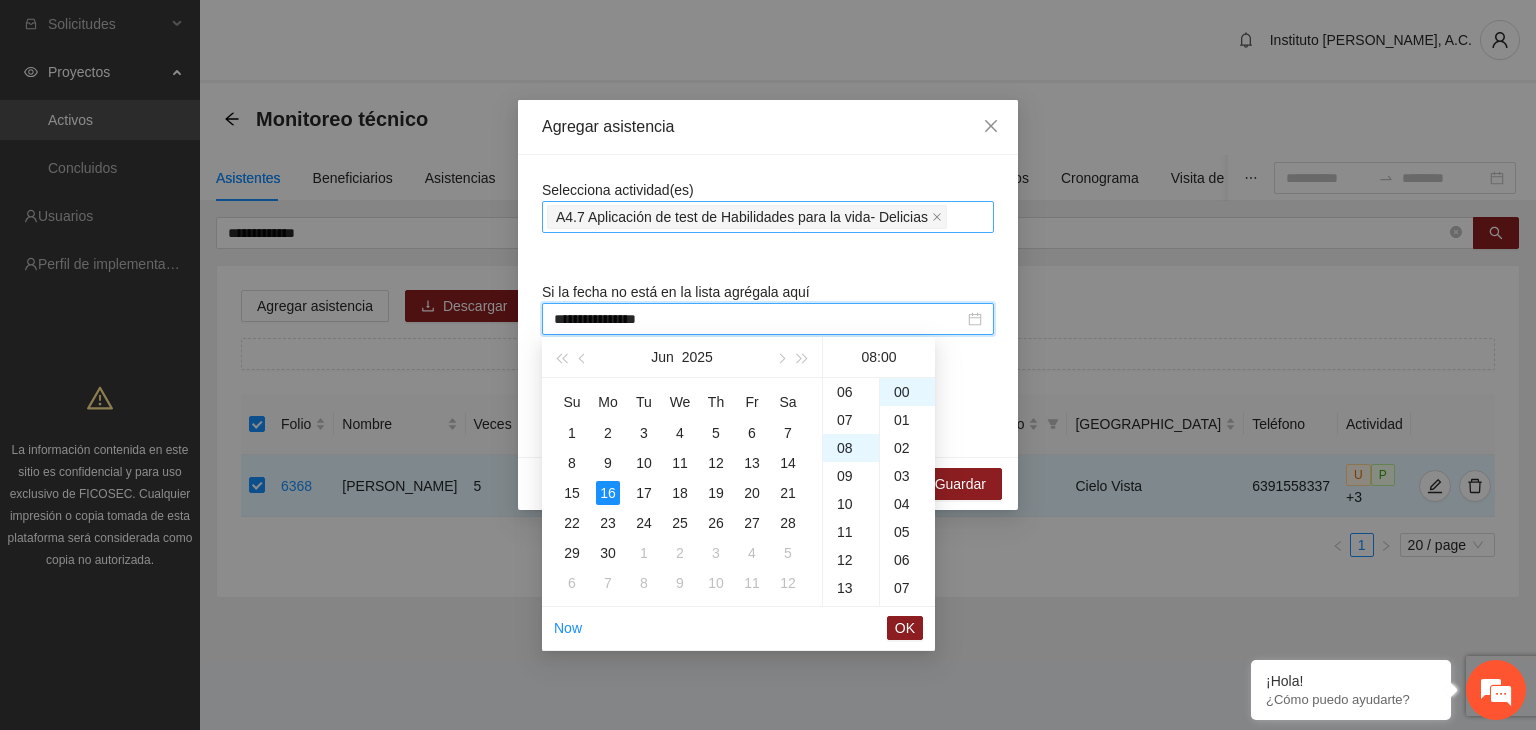 scroll, scrollTop: 224, scrollLeft: 0, axis: vertical 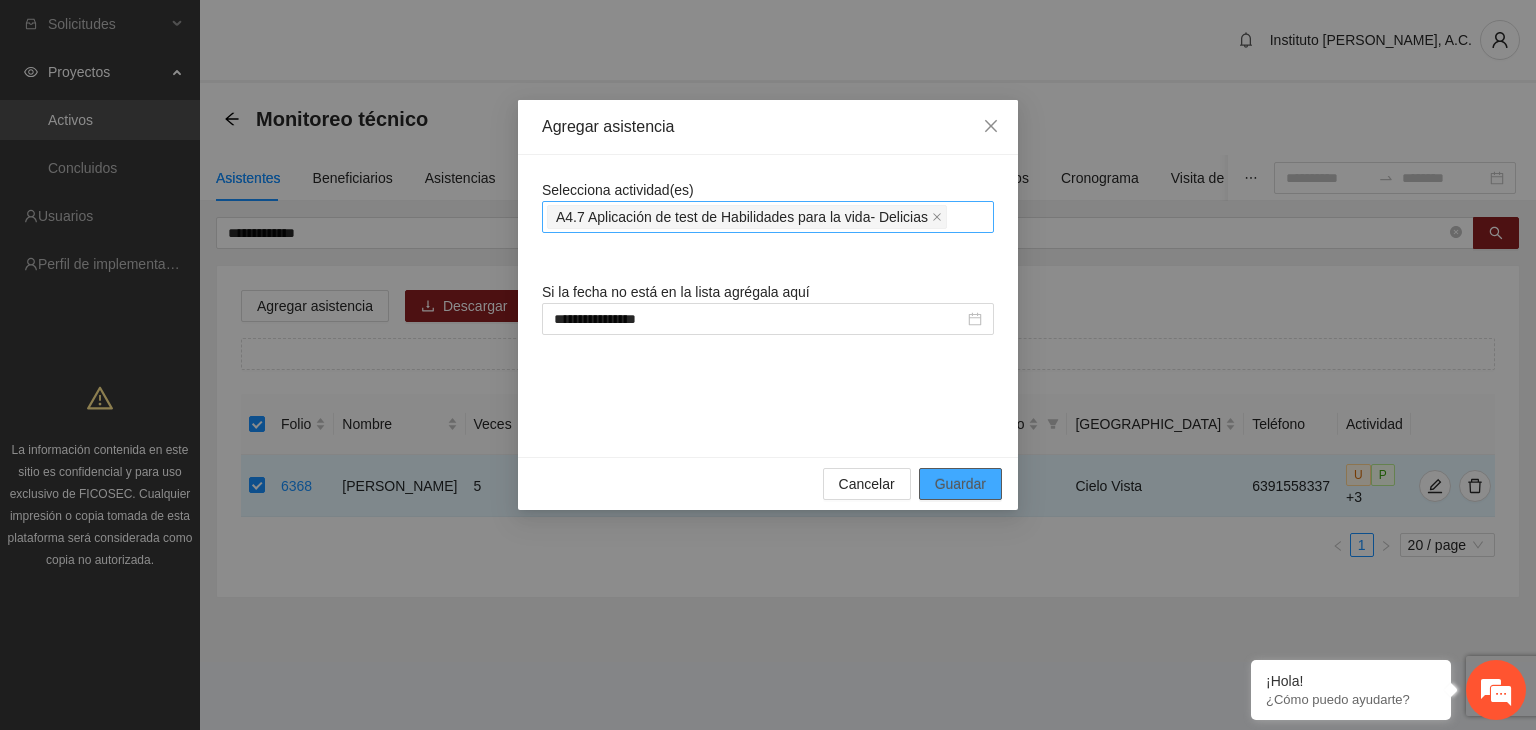 click on "Guardar" at bounding box center (960, 484) 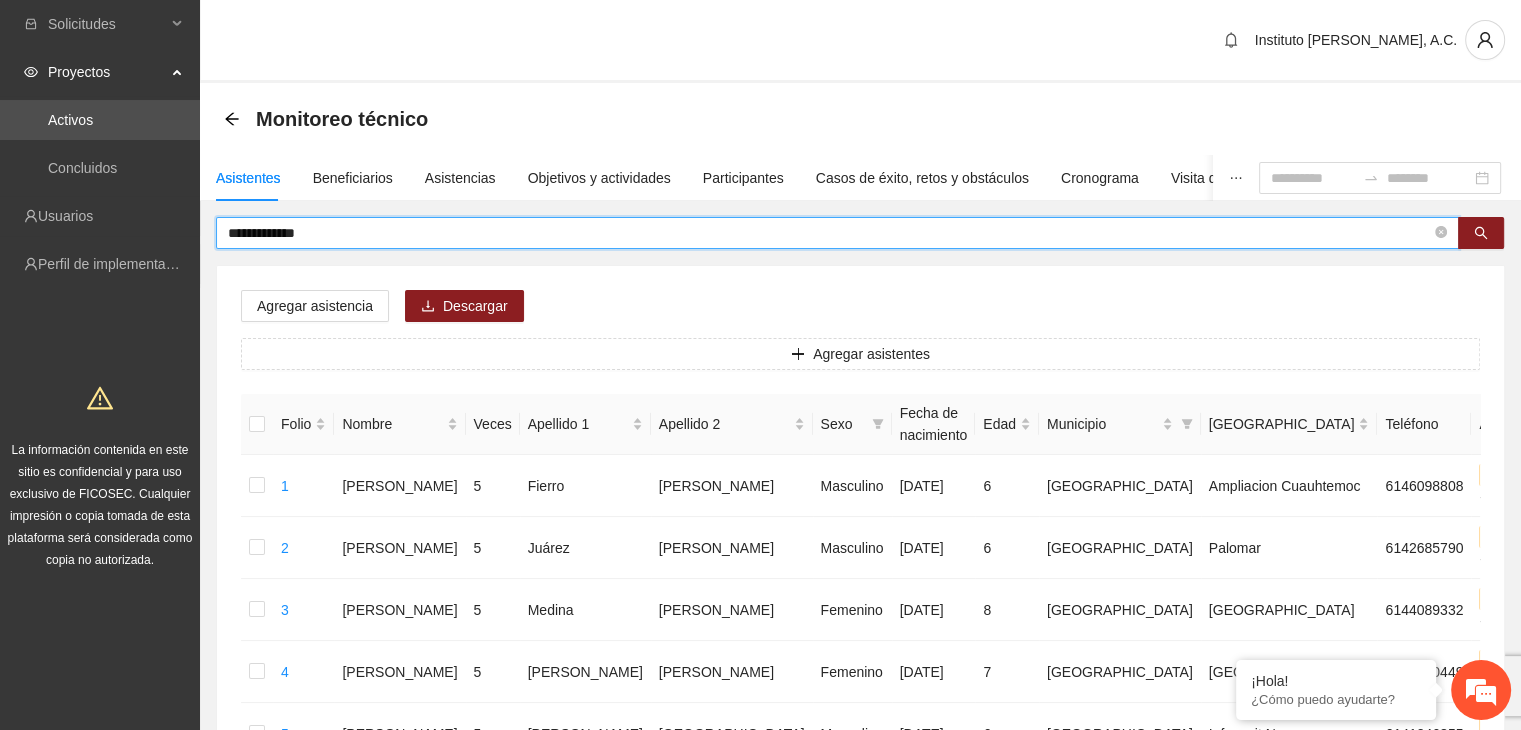 click on "**********" at bounding box center [829, 233] 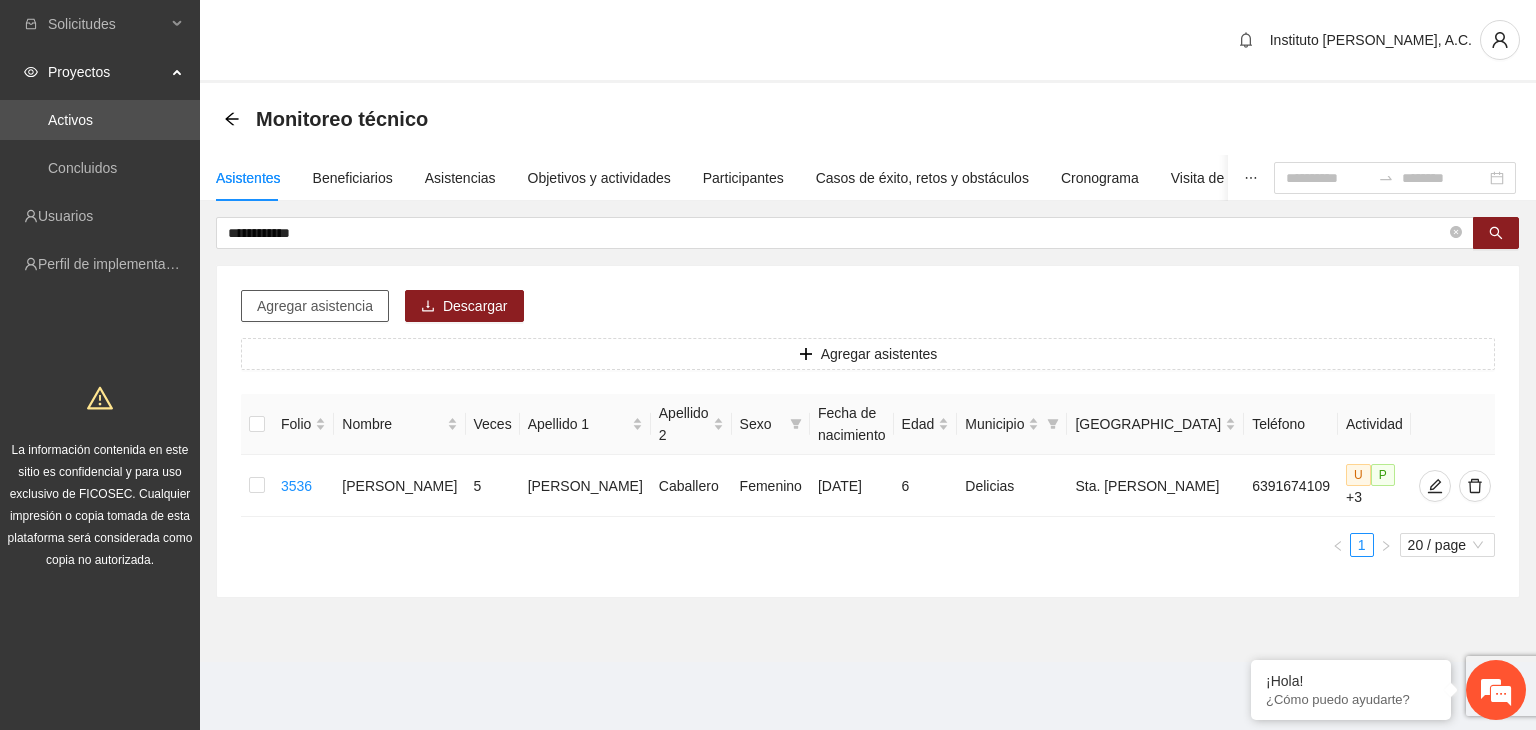 click on "Agregar asistencia" at bounding box center [315, 306] 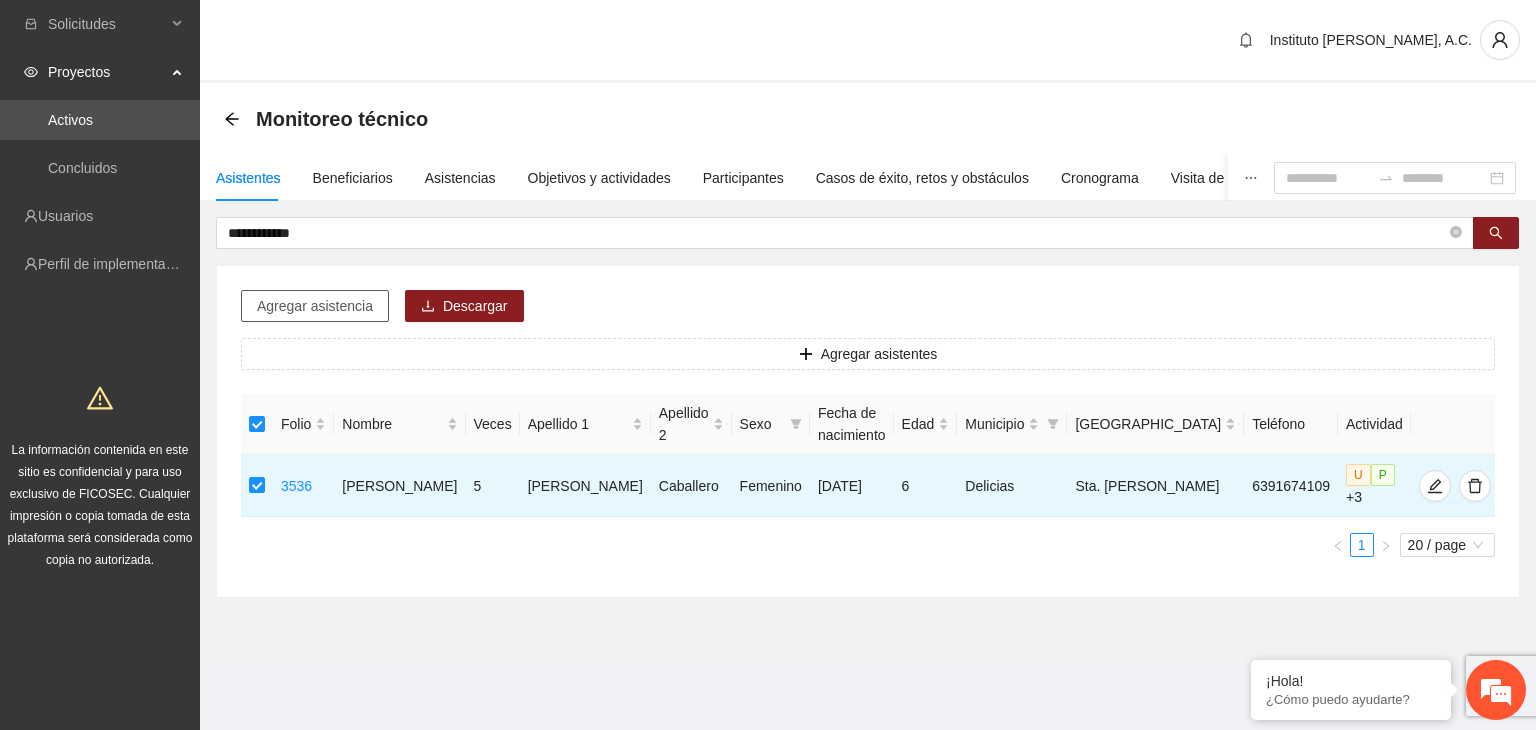 click on "Agregar asistencia" at bounding box center (315, 306) 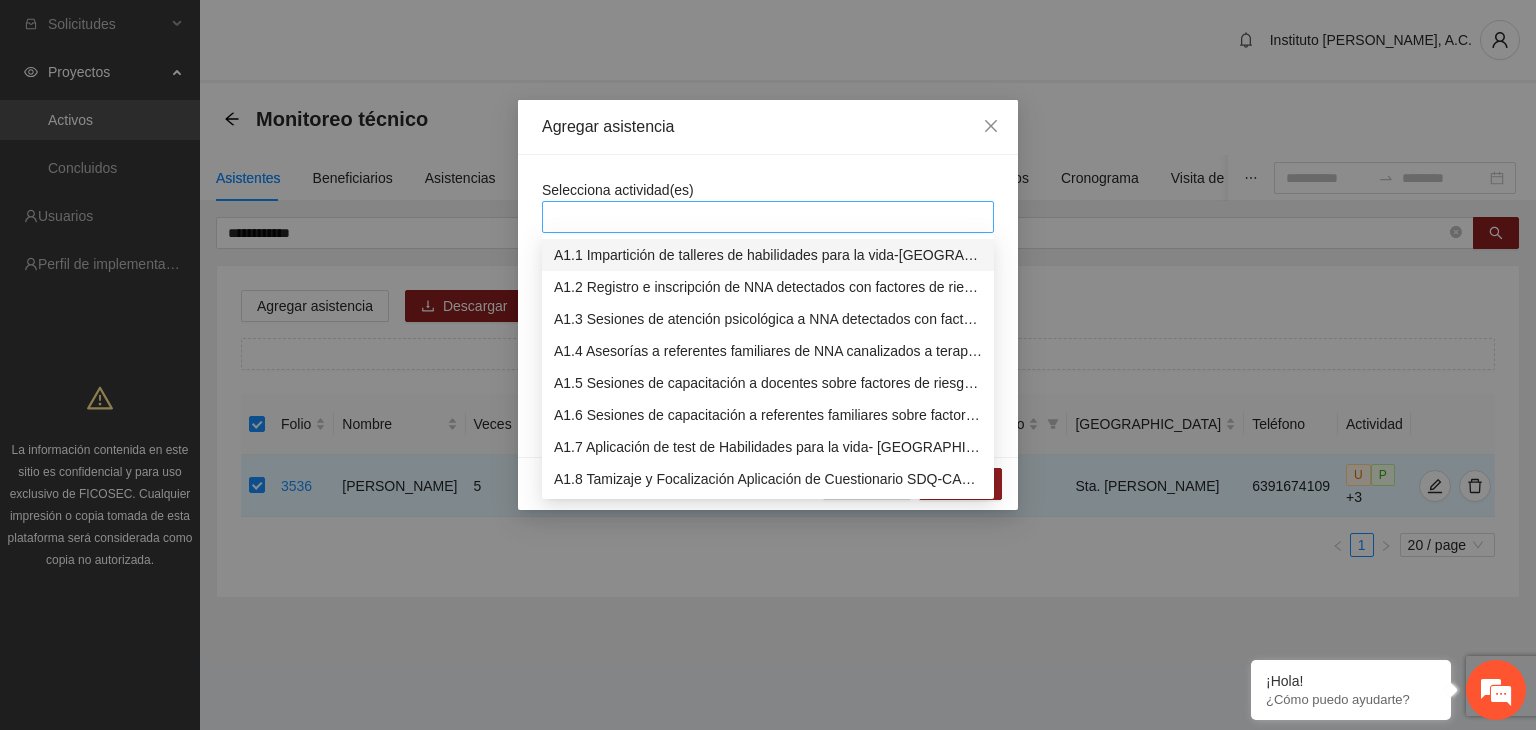 click at bounding box center (768, 217) 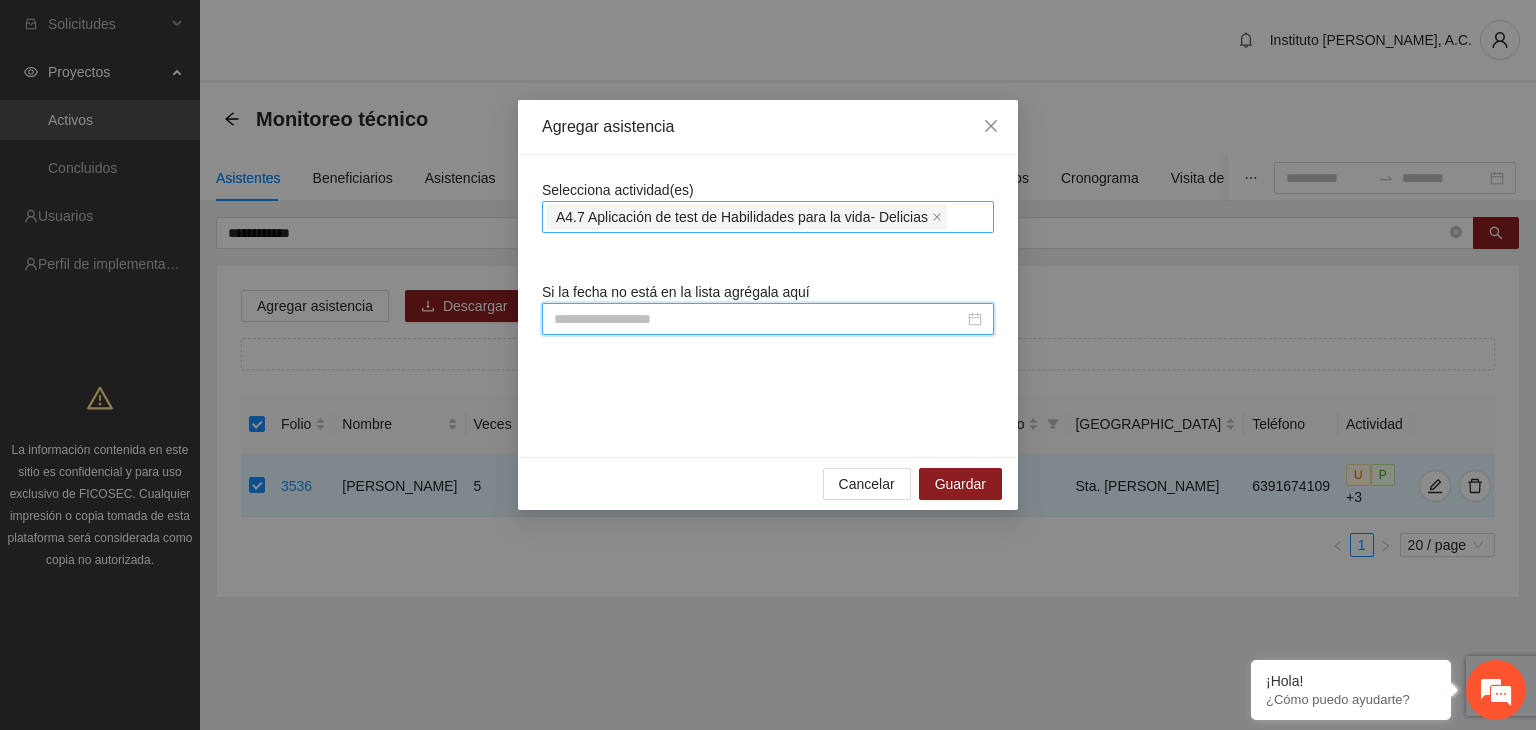 paste on "**********" 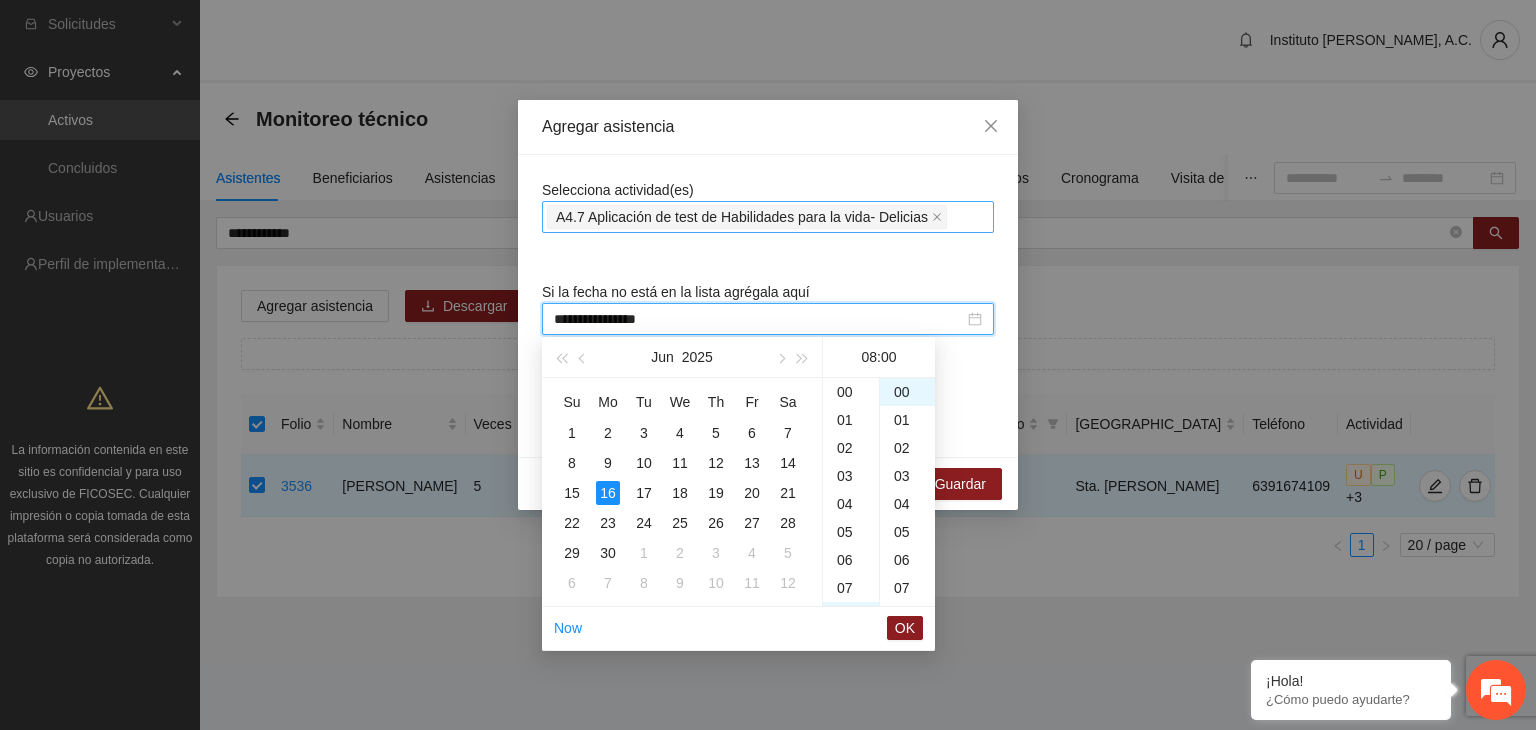 scroll, scrollTop: 224, scrollLeft: 0, axis: vertical 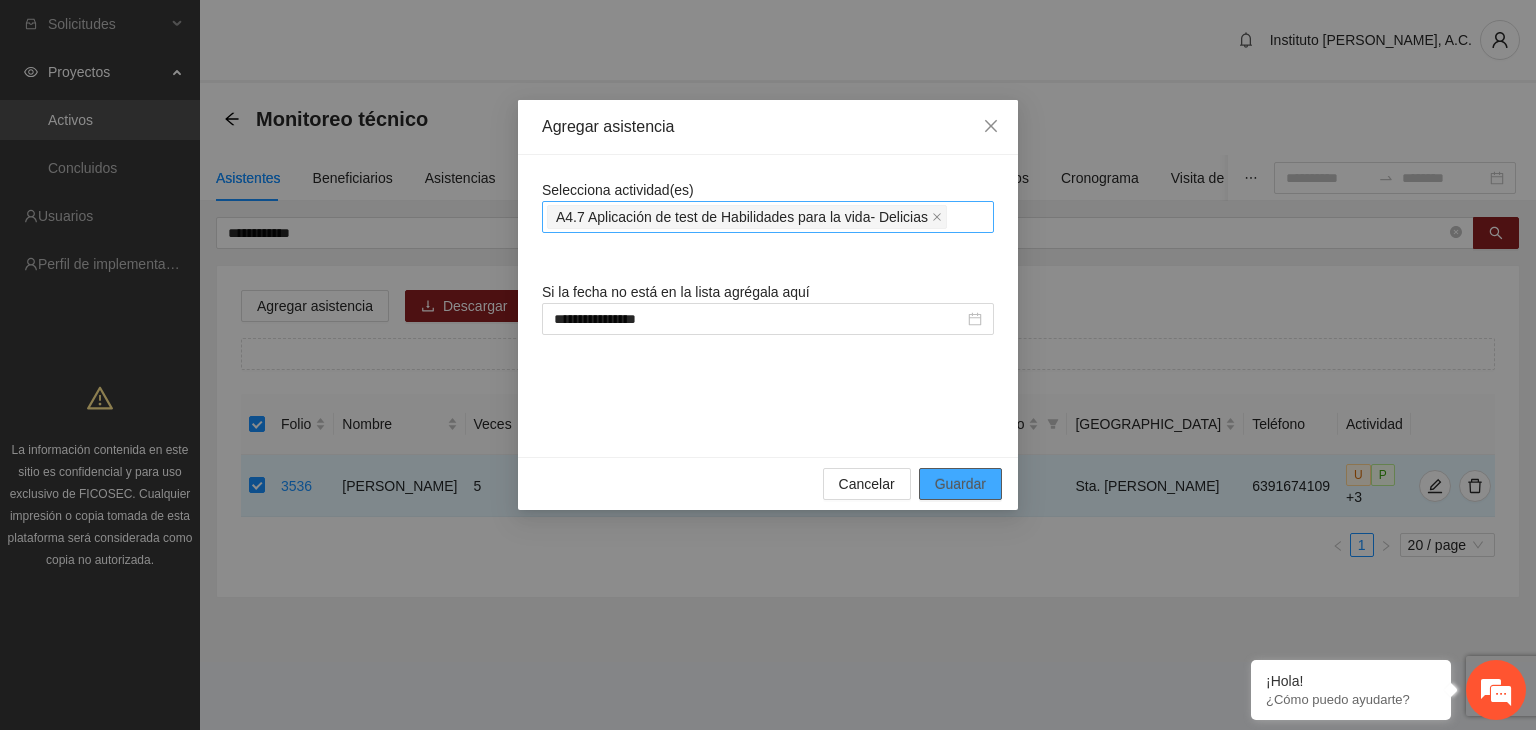 click on "Guardar" at bounding box center [960, 484] 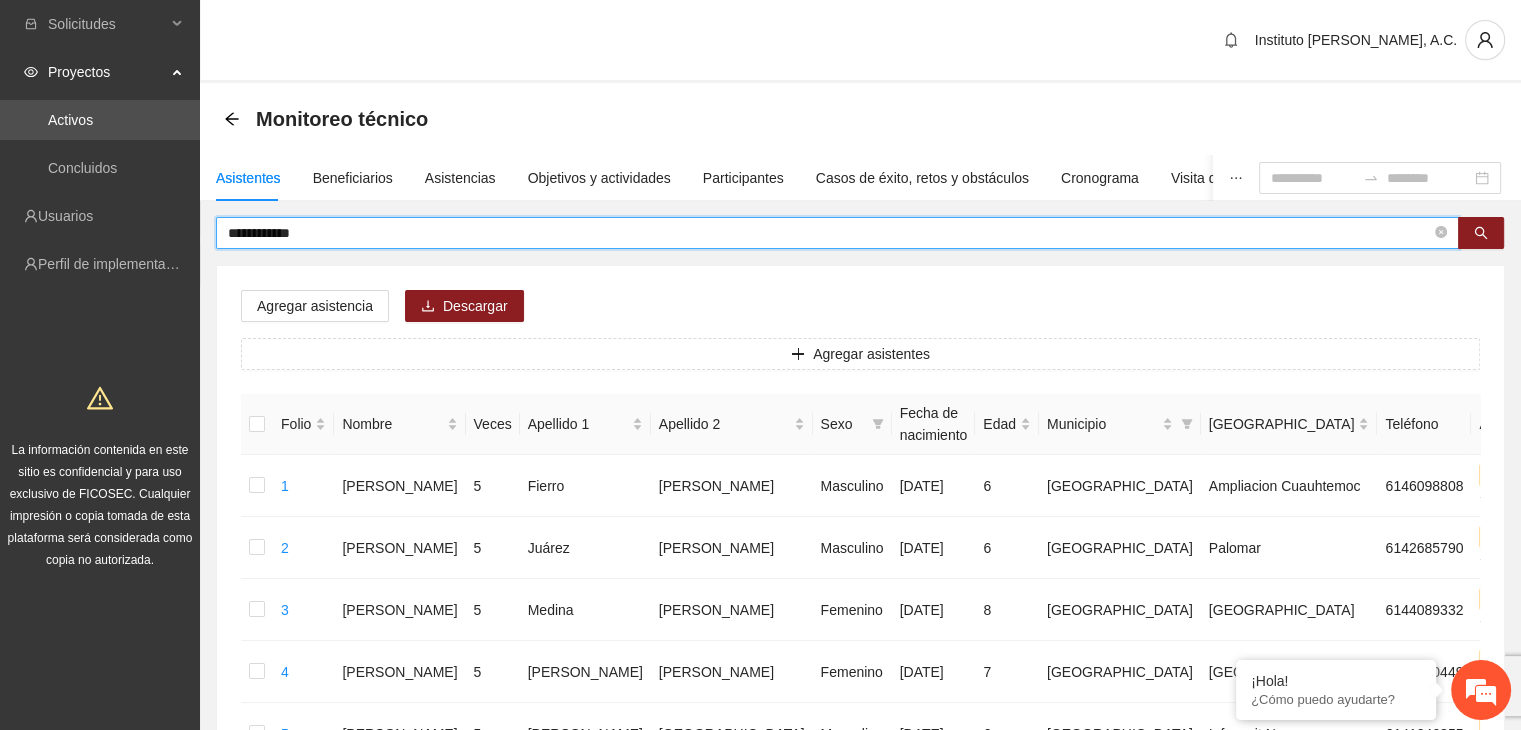 click on "**********" at bounding box center (829, 233) 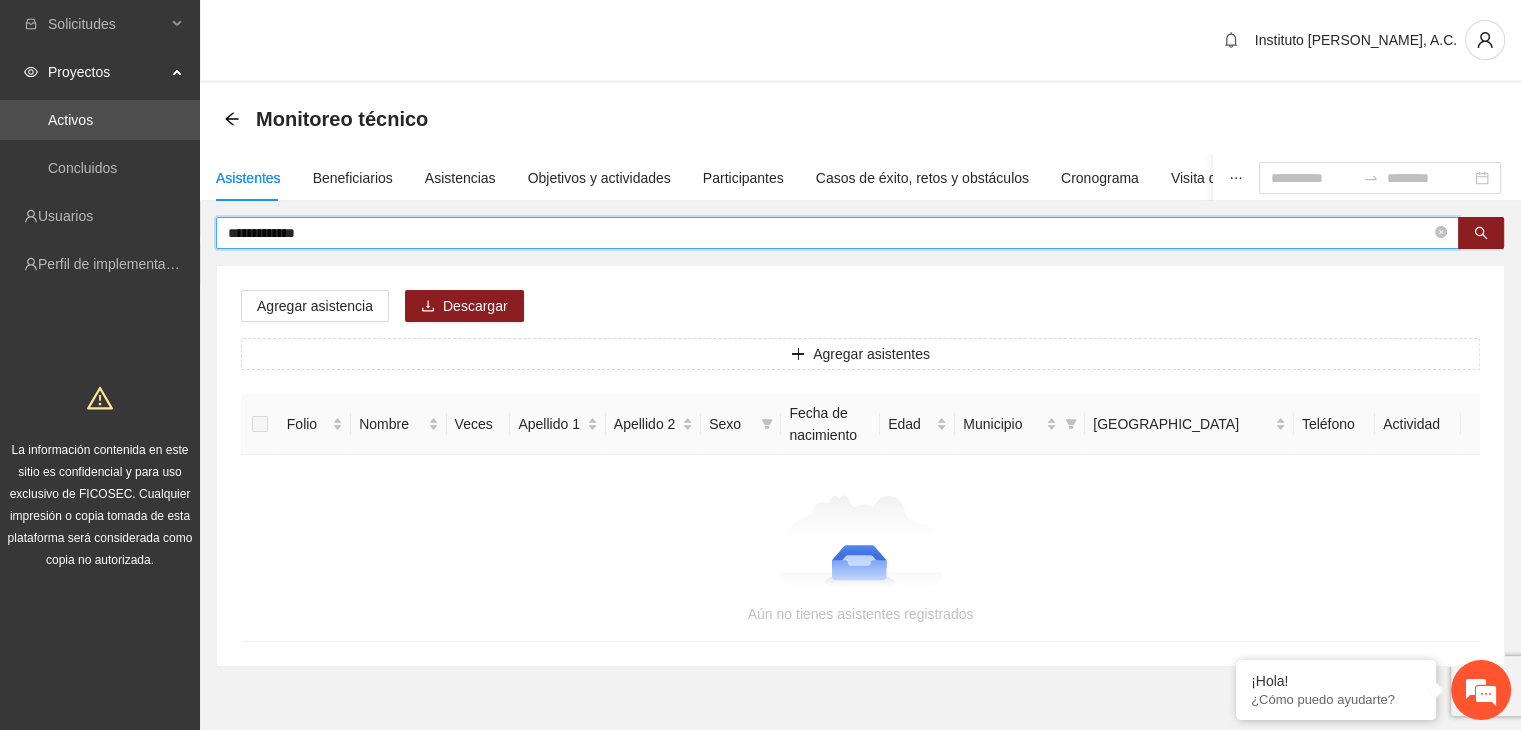 click on "**********" at bounding box center [829, 233] 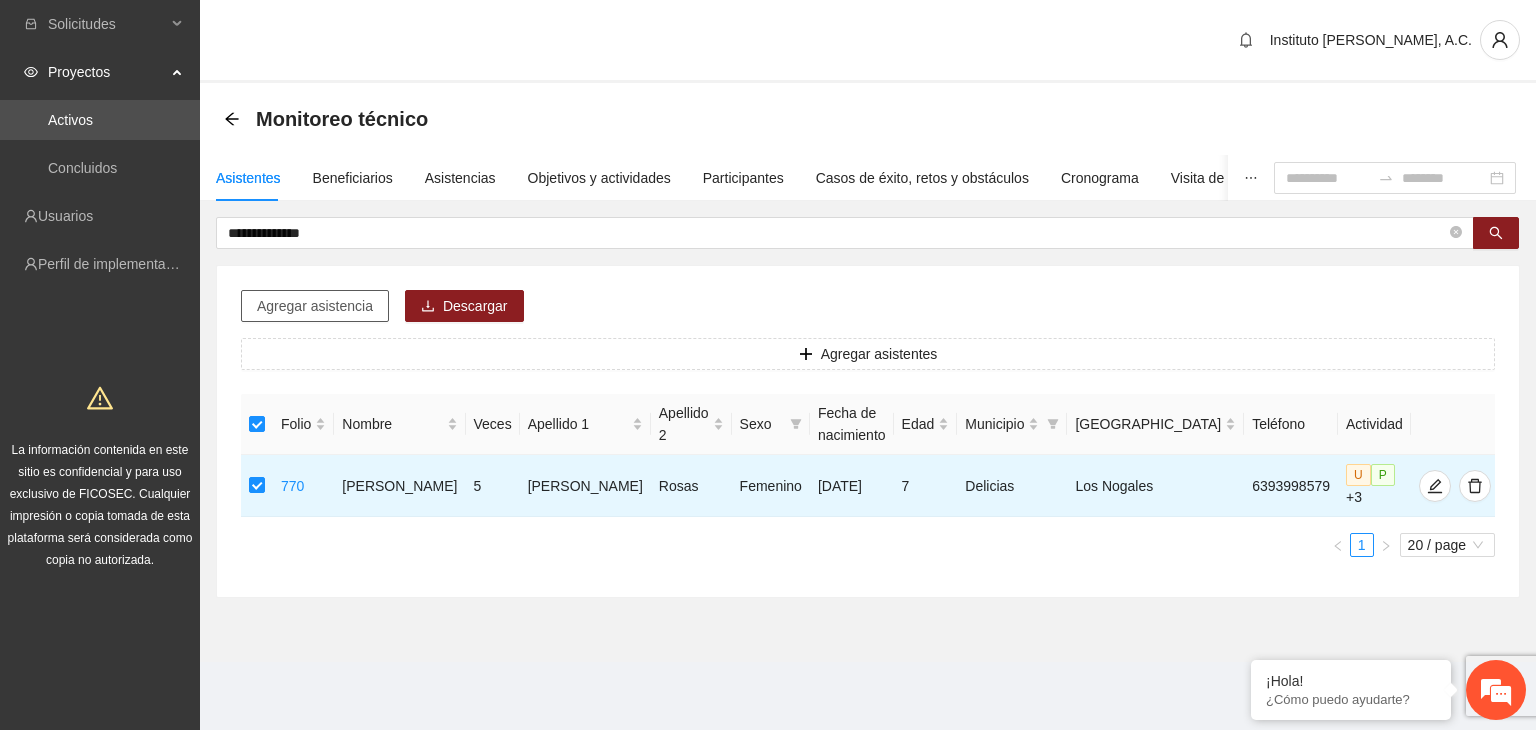 click on "Agregar asistencia" at bounding box center [315, 306] 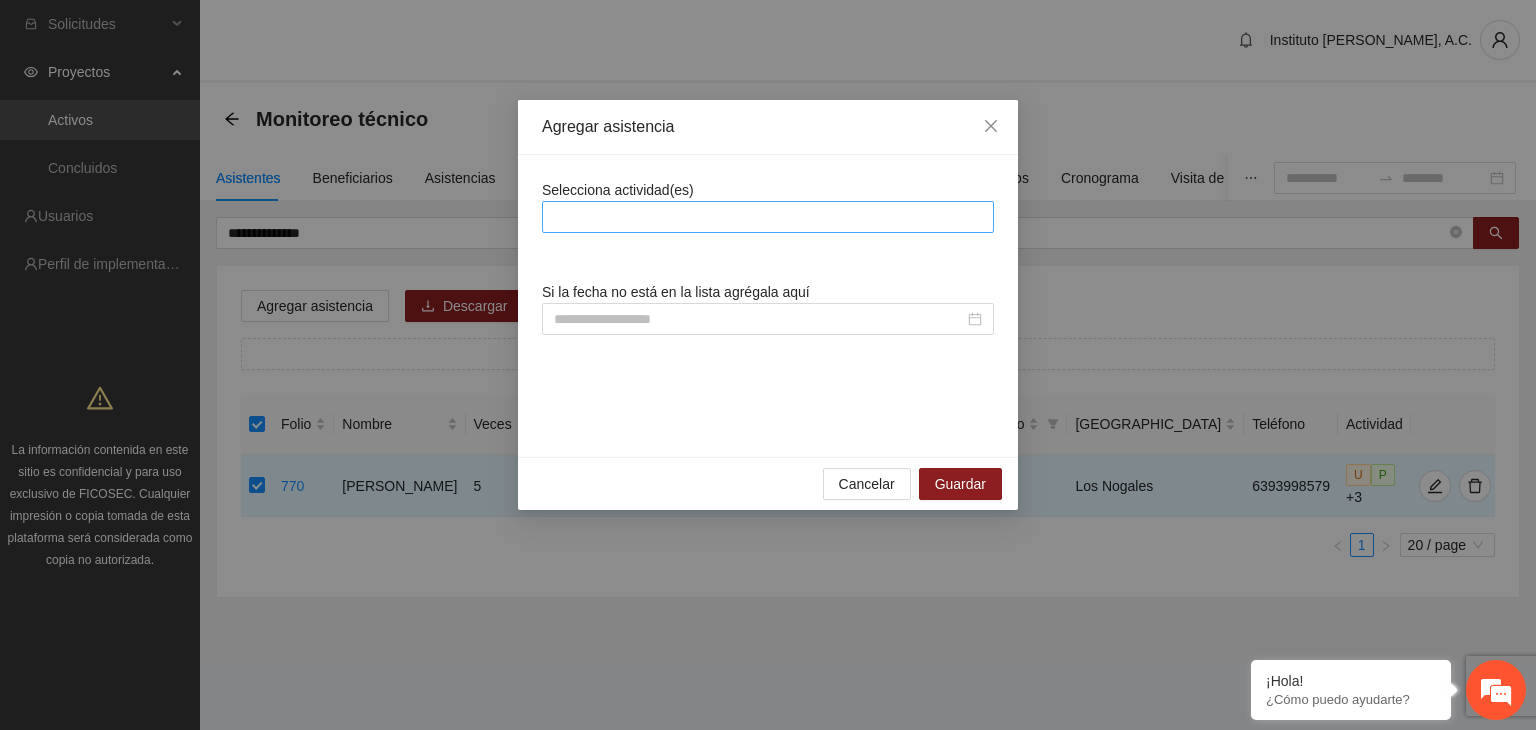 click at bounding box center (768, 217) 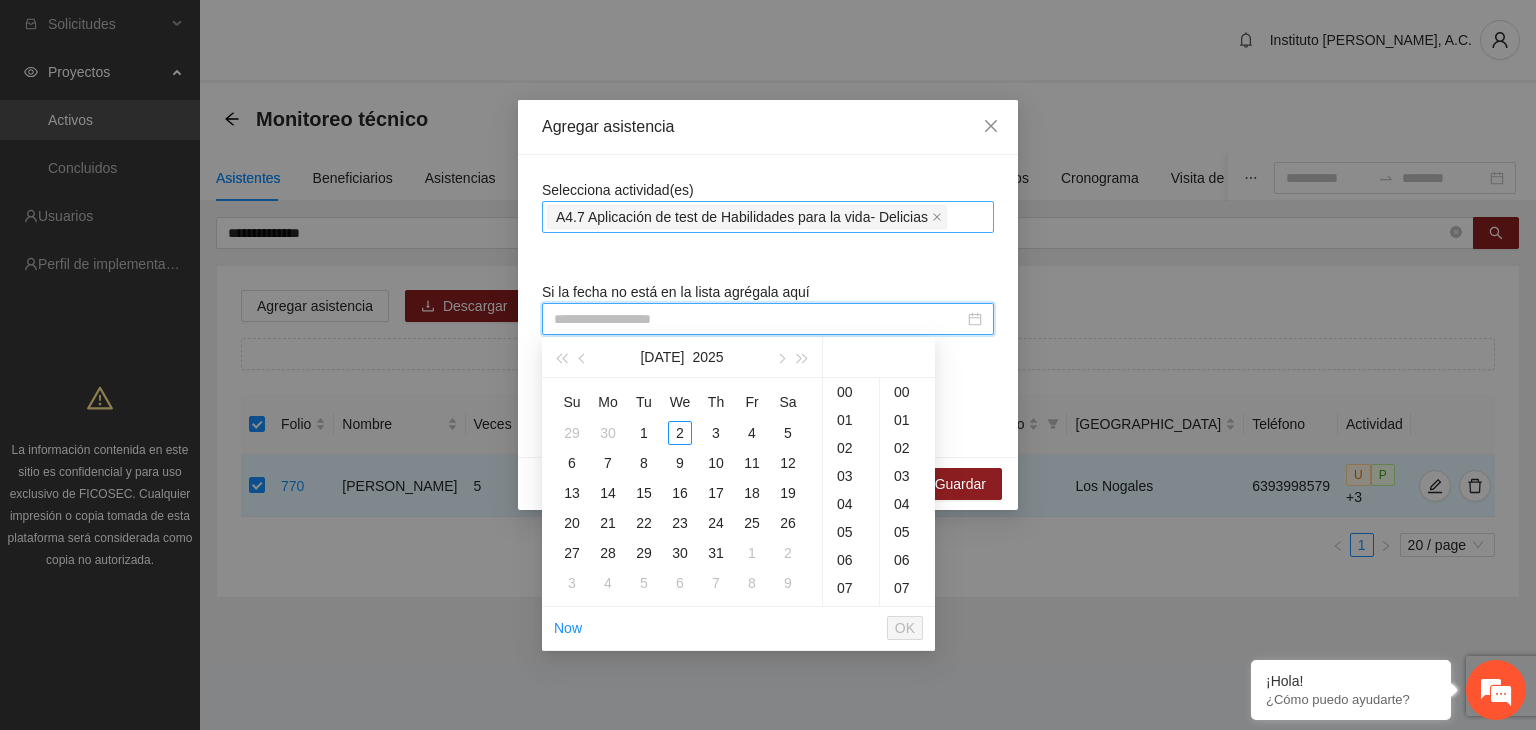 paste on "**********" 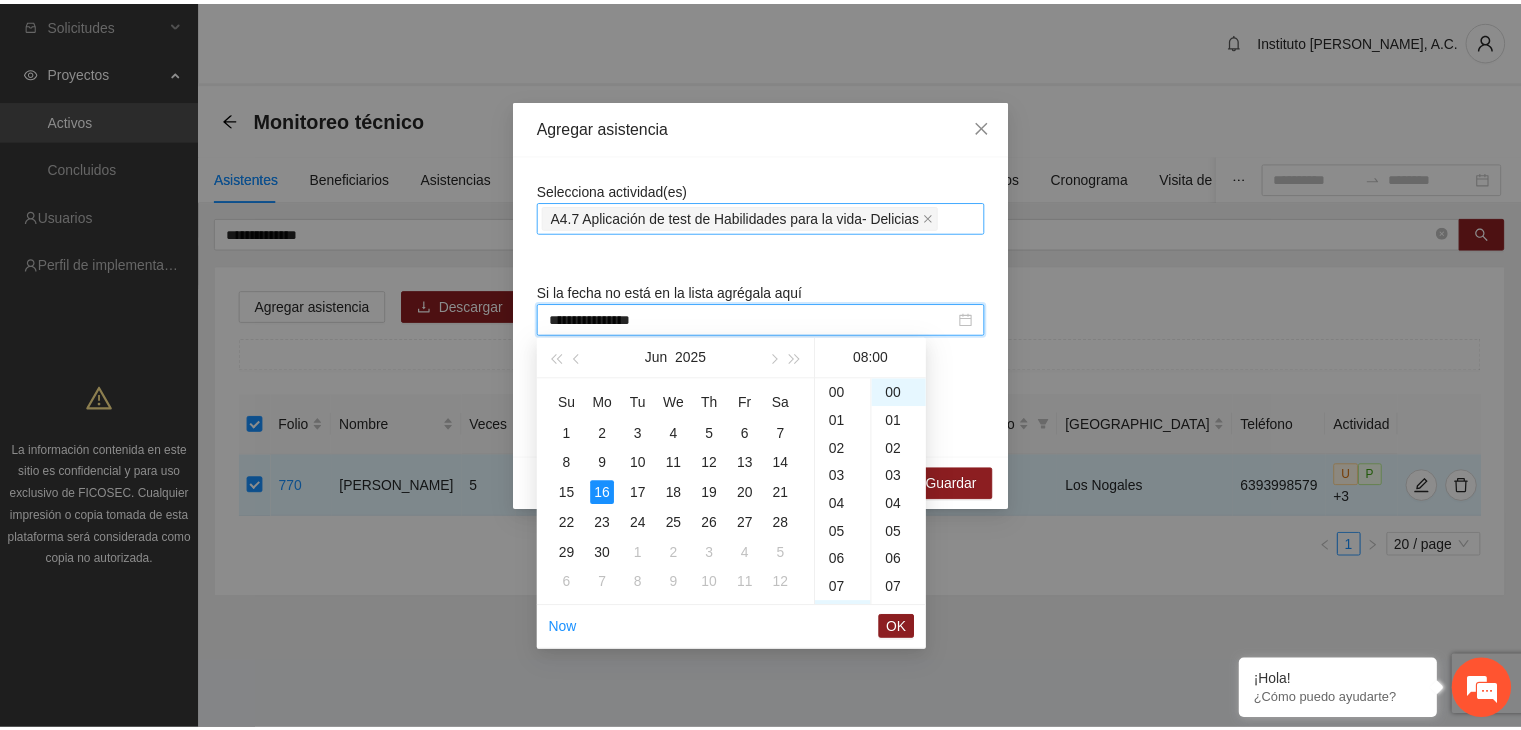 scroll, scrollTop: 224, scrollLeft: 0, axis: vertical 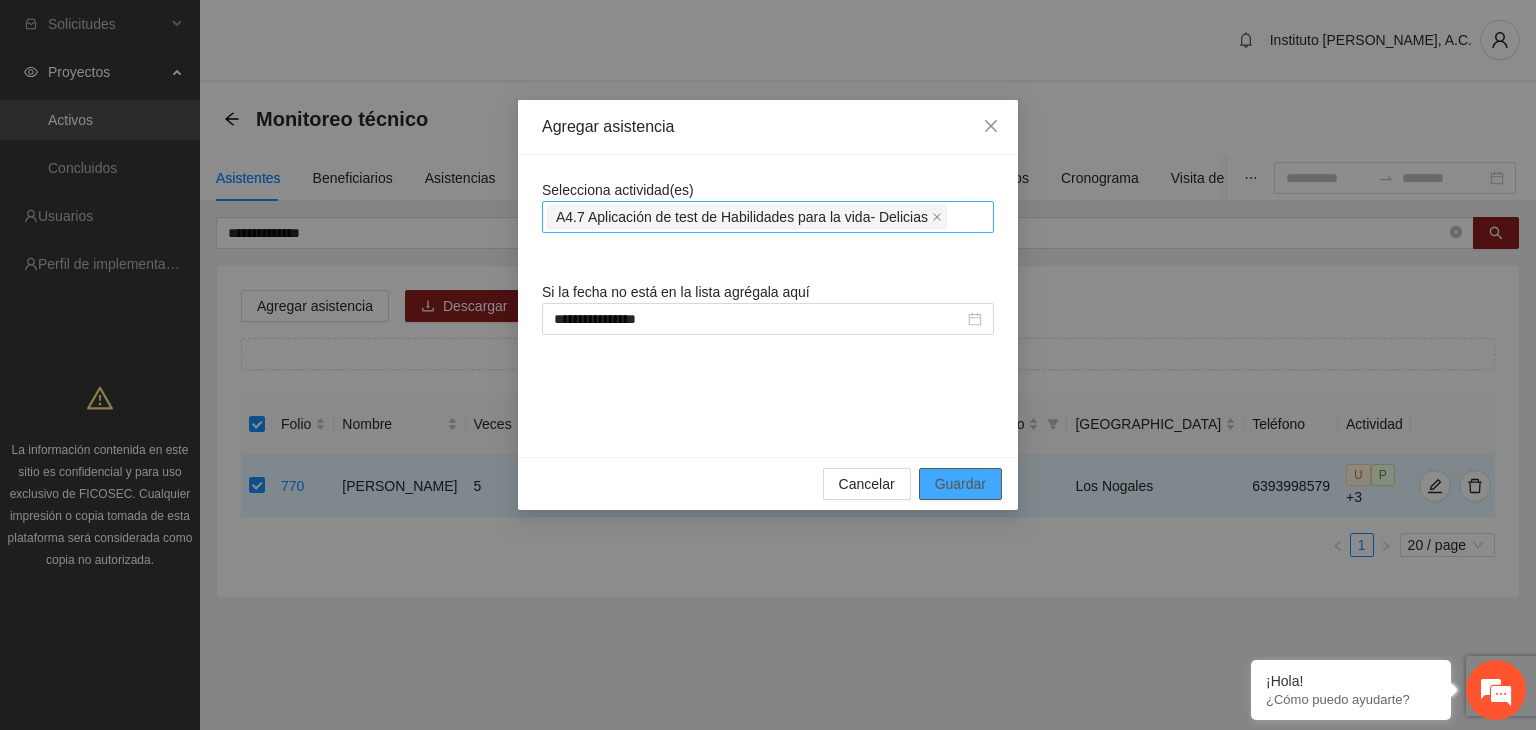 click on "Guardar" at bounding box center [960, 484] 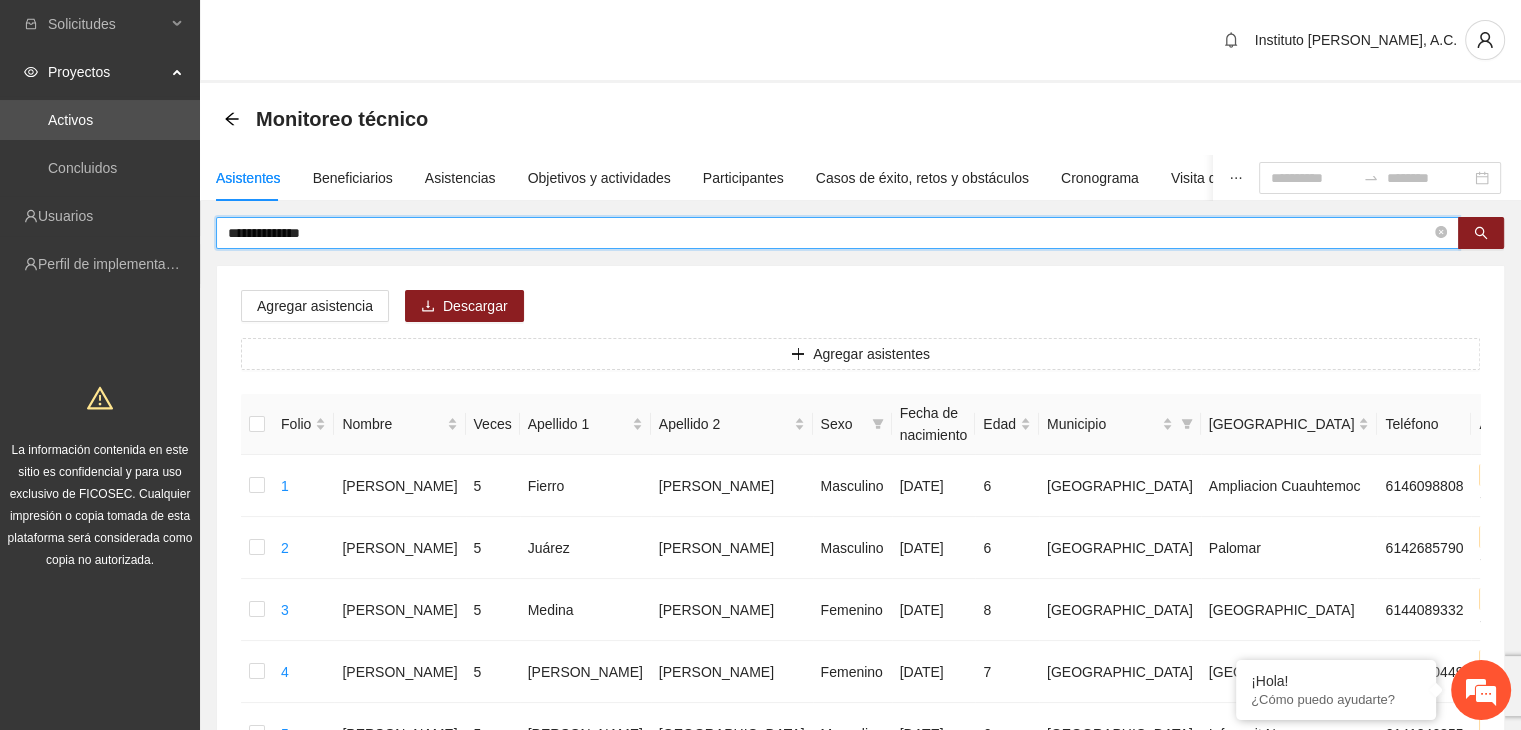 click on "**********" at bounding box center [829, 233] 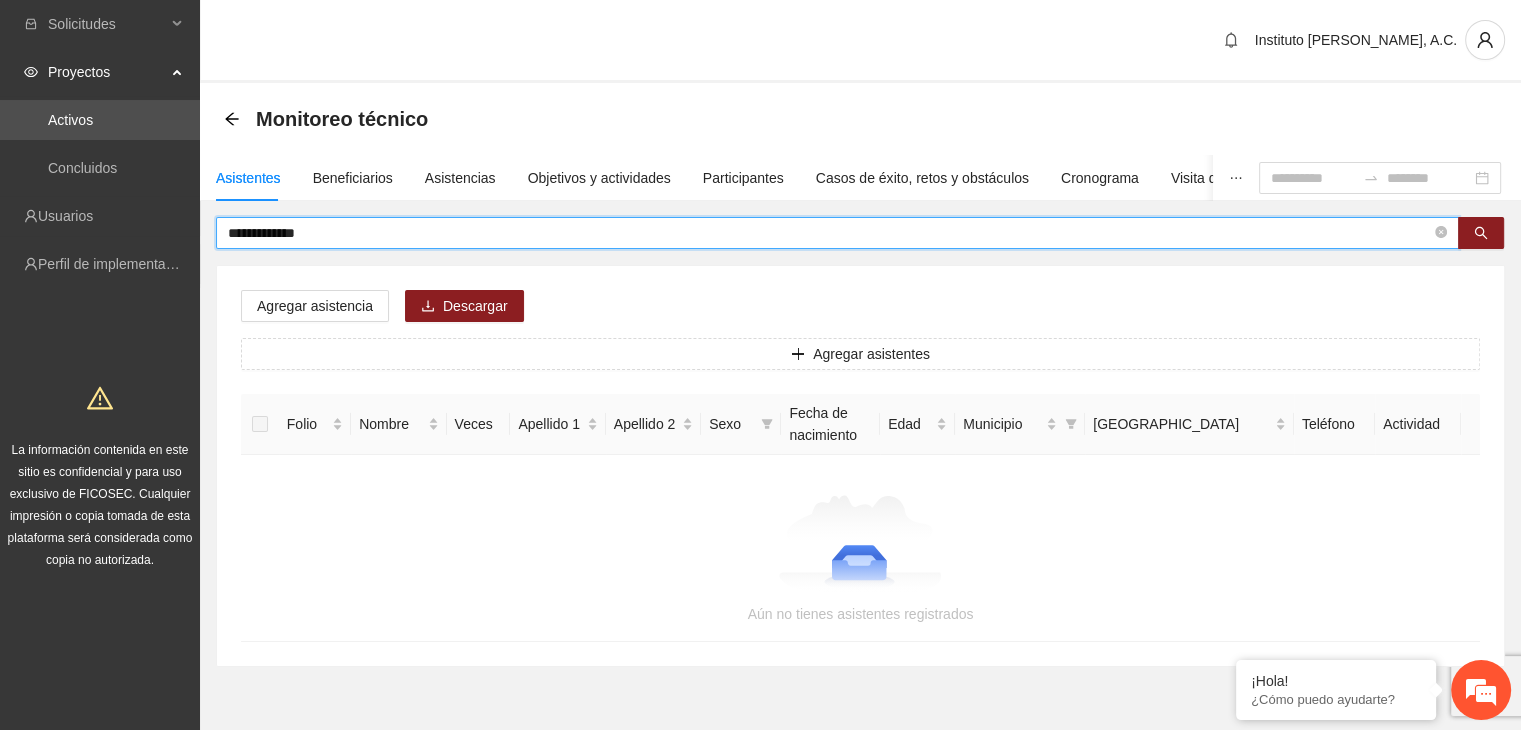 click on "**********" at bounding box center [829, 233] 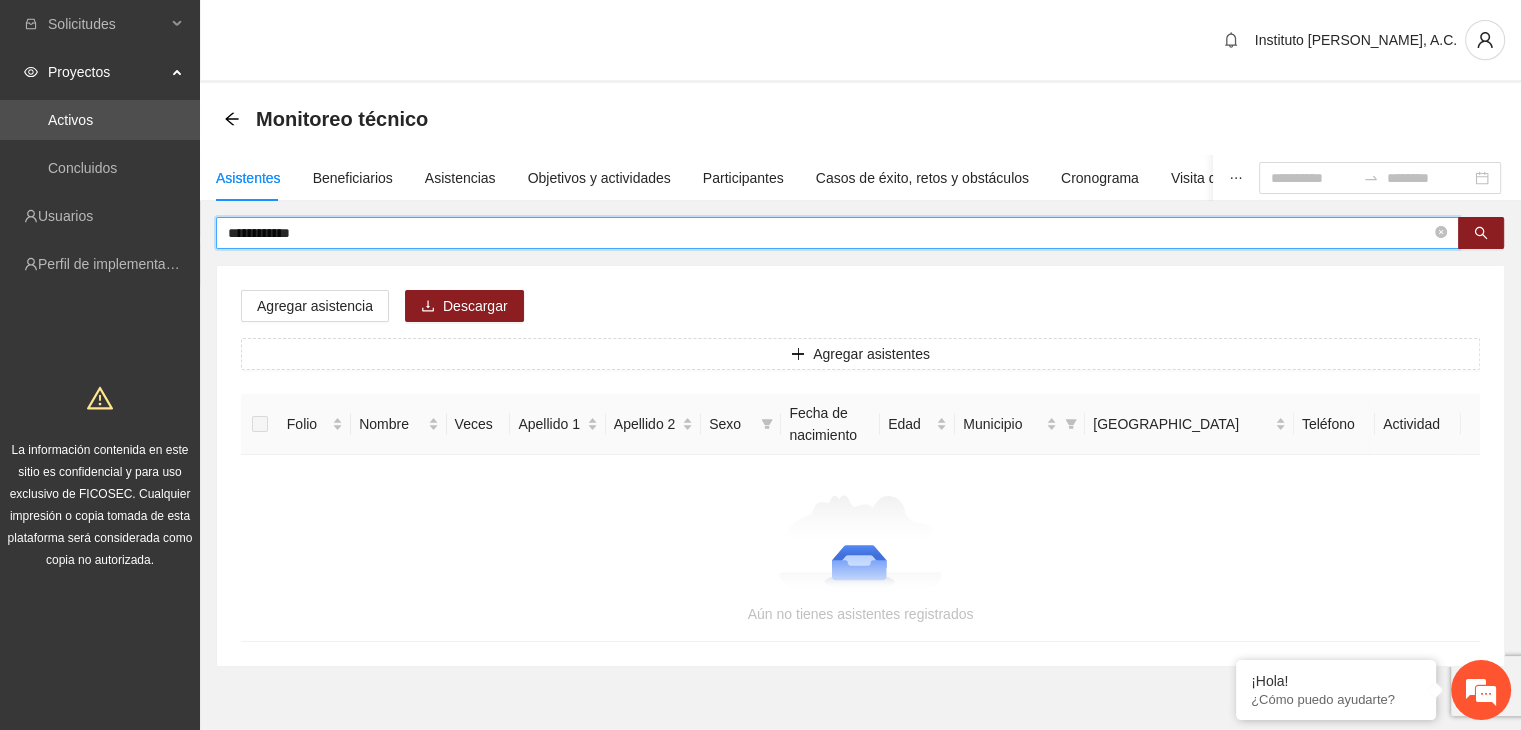 click on "**********" at bounding box center [829, 233] 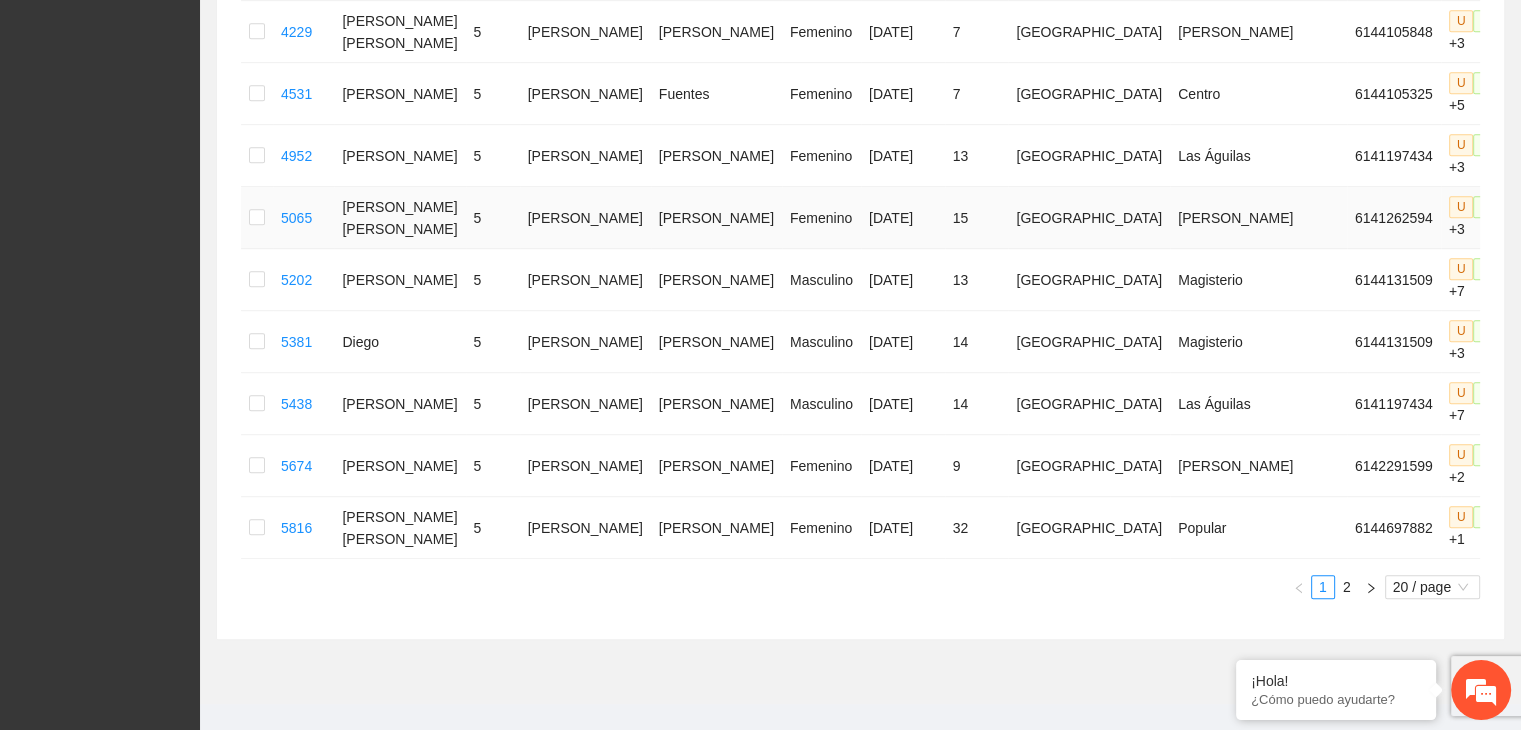 scroll, scrollTop: 1186, scrollLeft: 0, axis: vertical 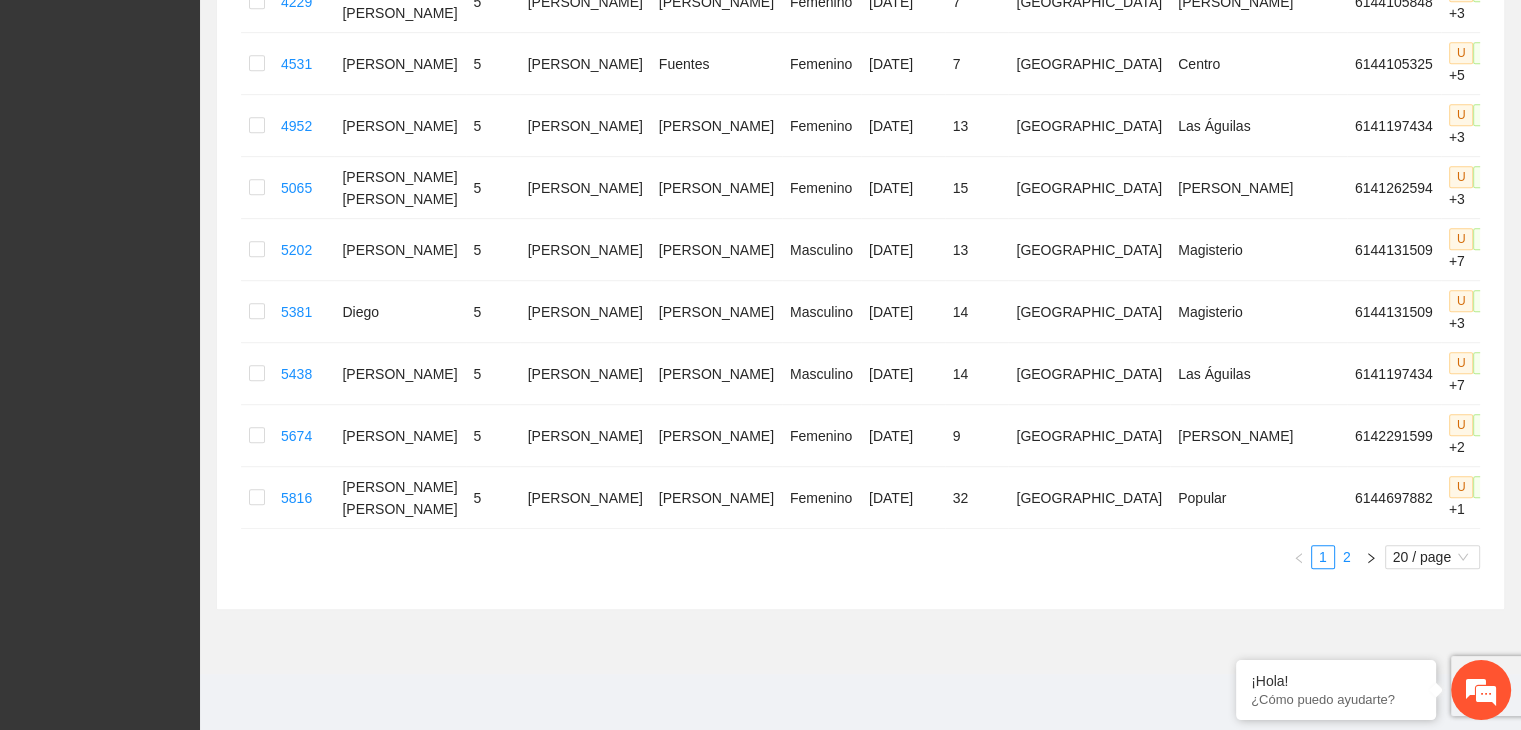 click on "2" at bounding box center (1347, 557) 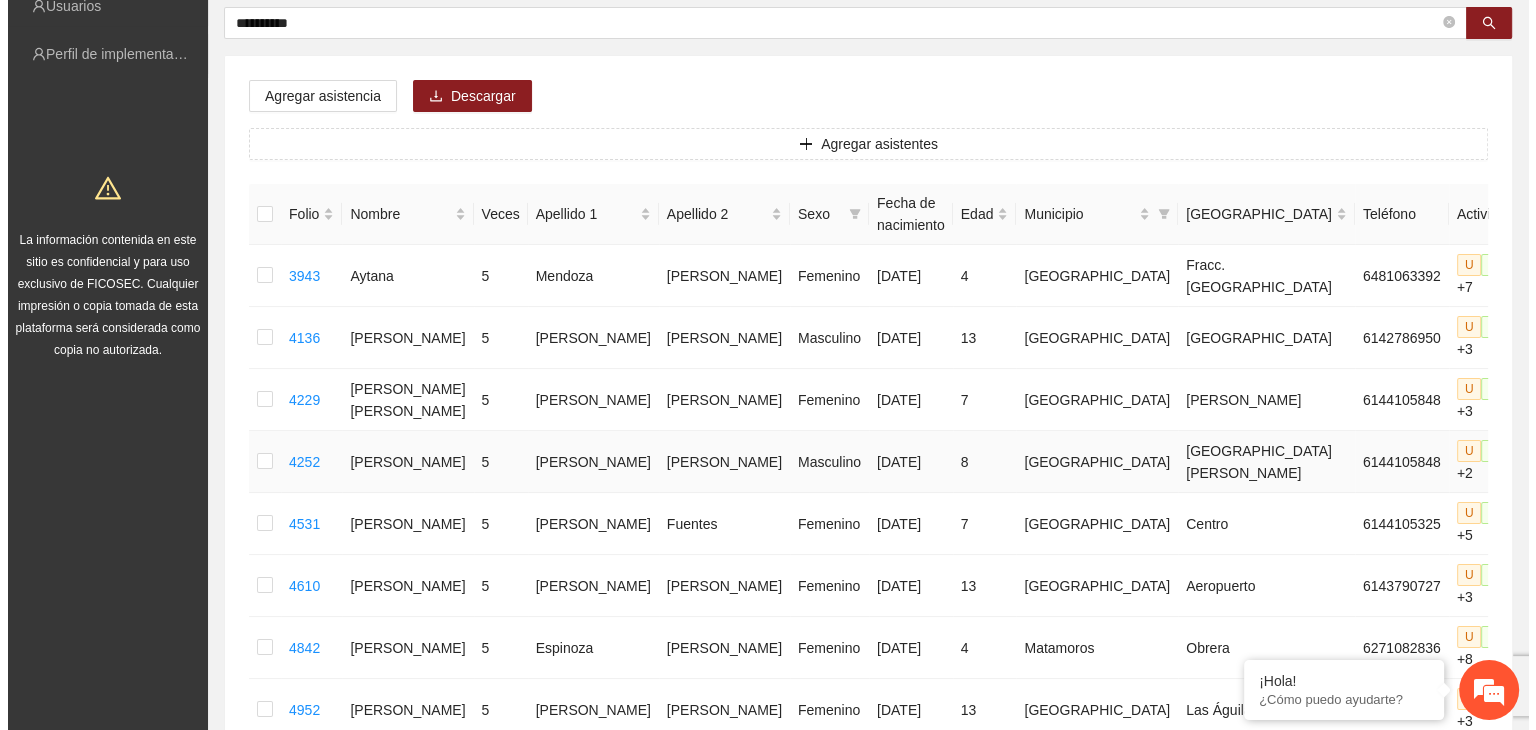 scroll, scrollTop: 0, scrollLeft: 0, axis: both 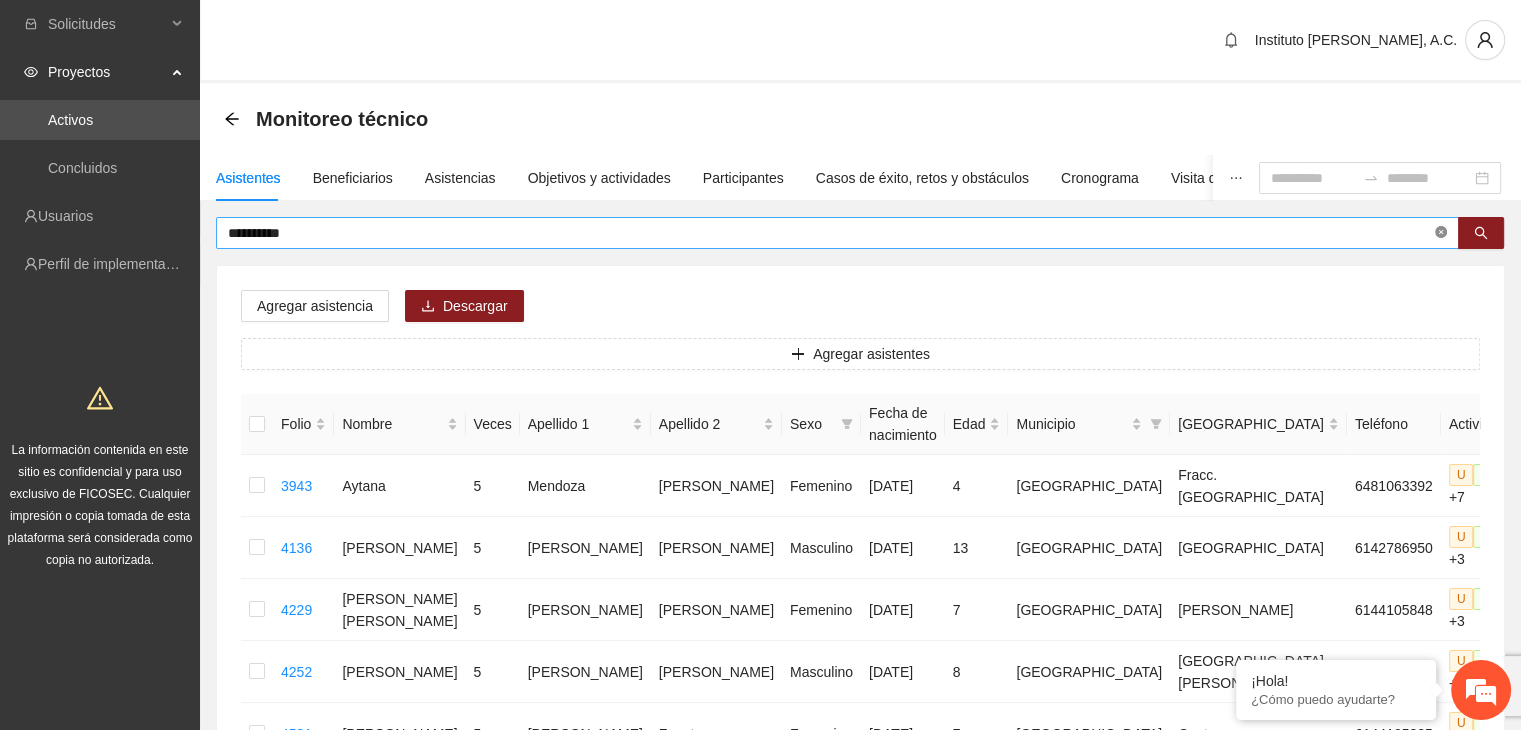 click 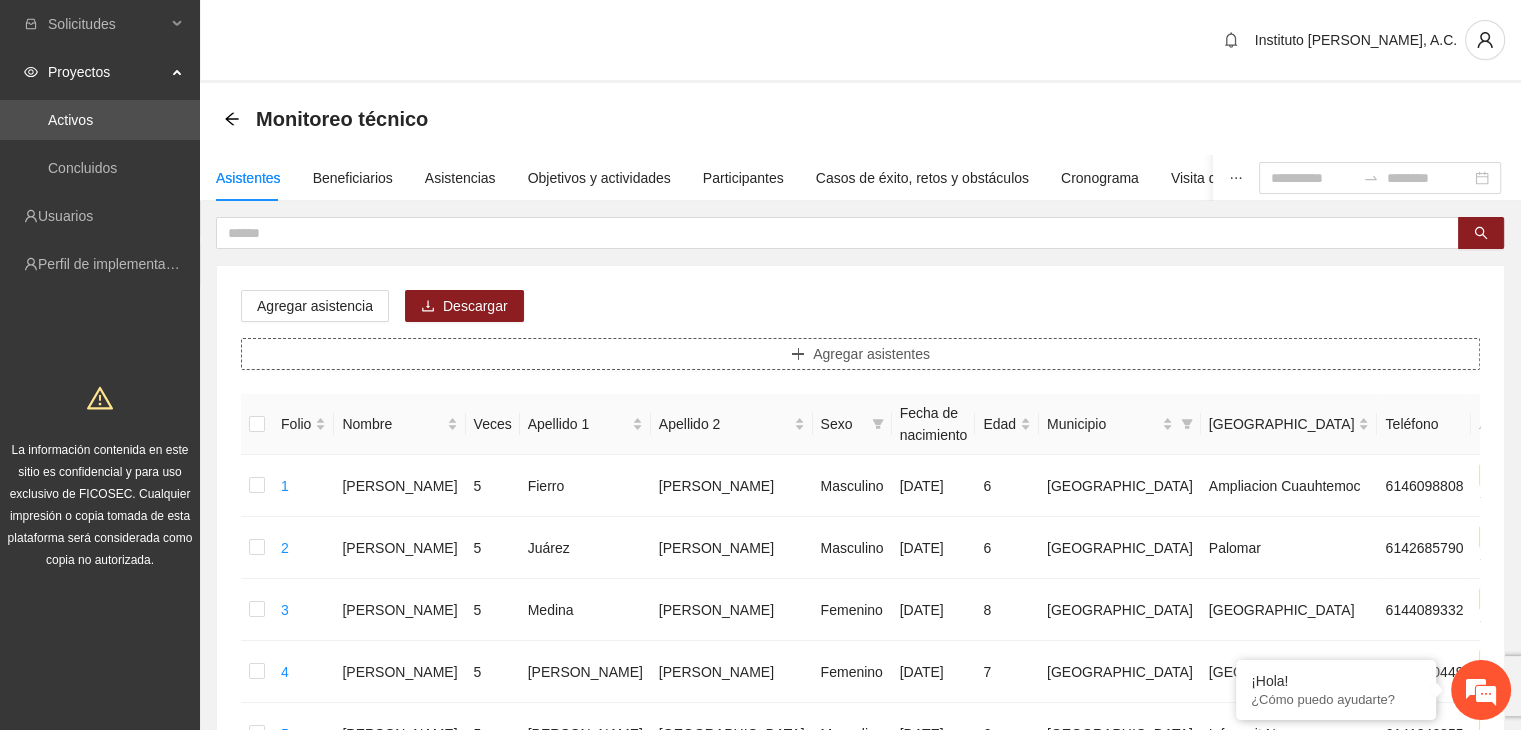 click 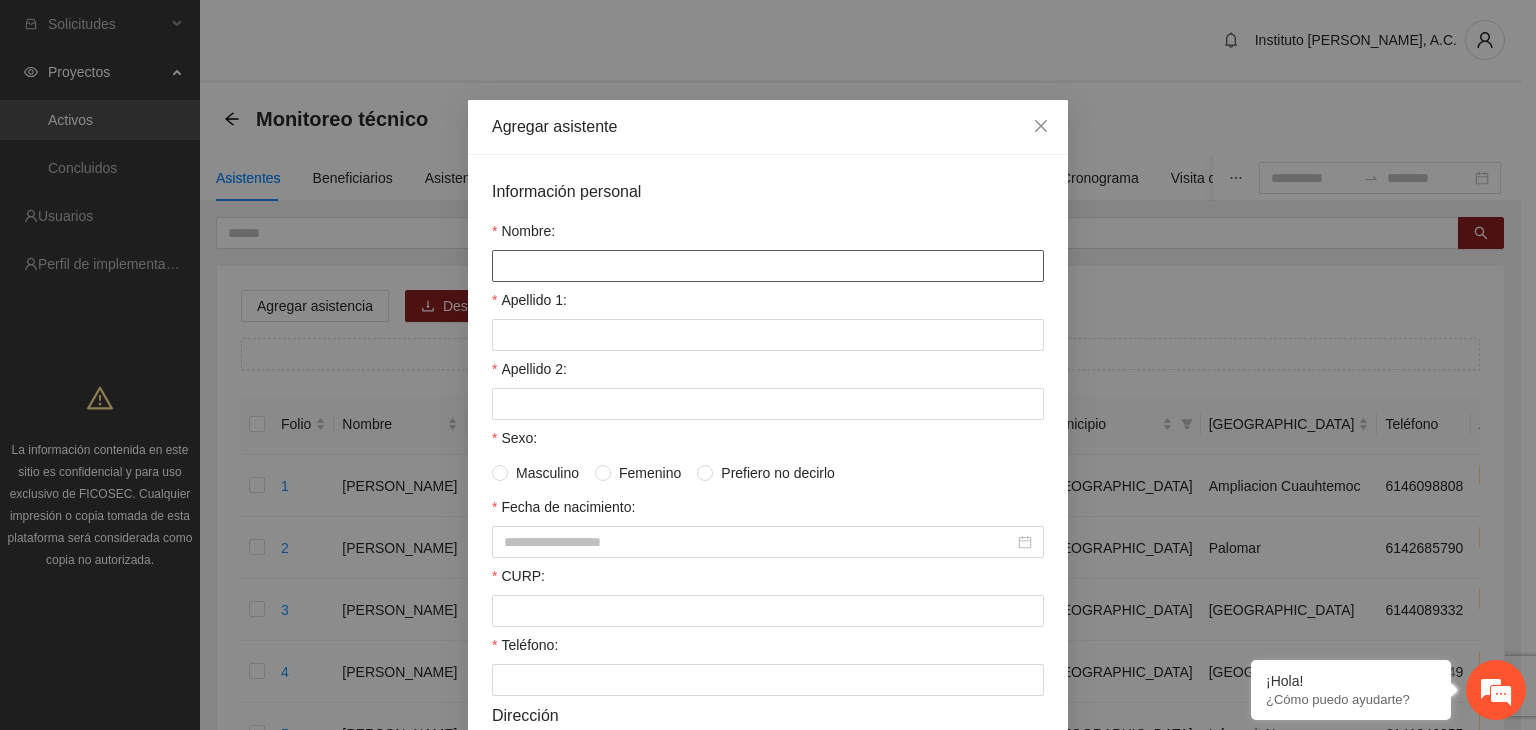 click on "Nombre:" at bounding box center (768, 266) 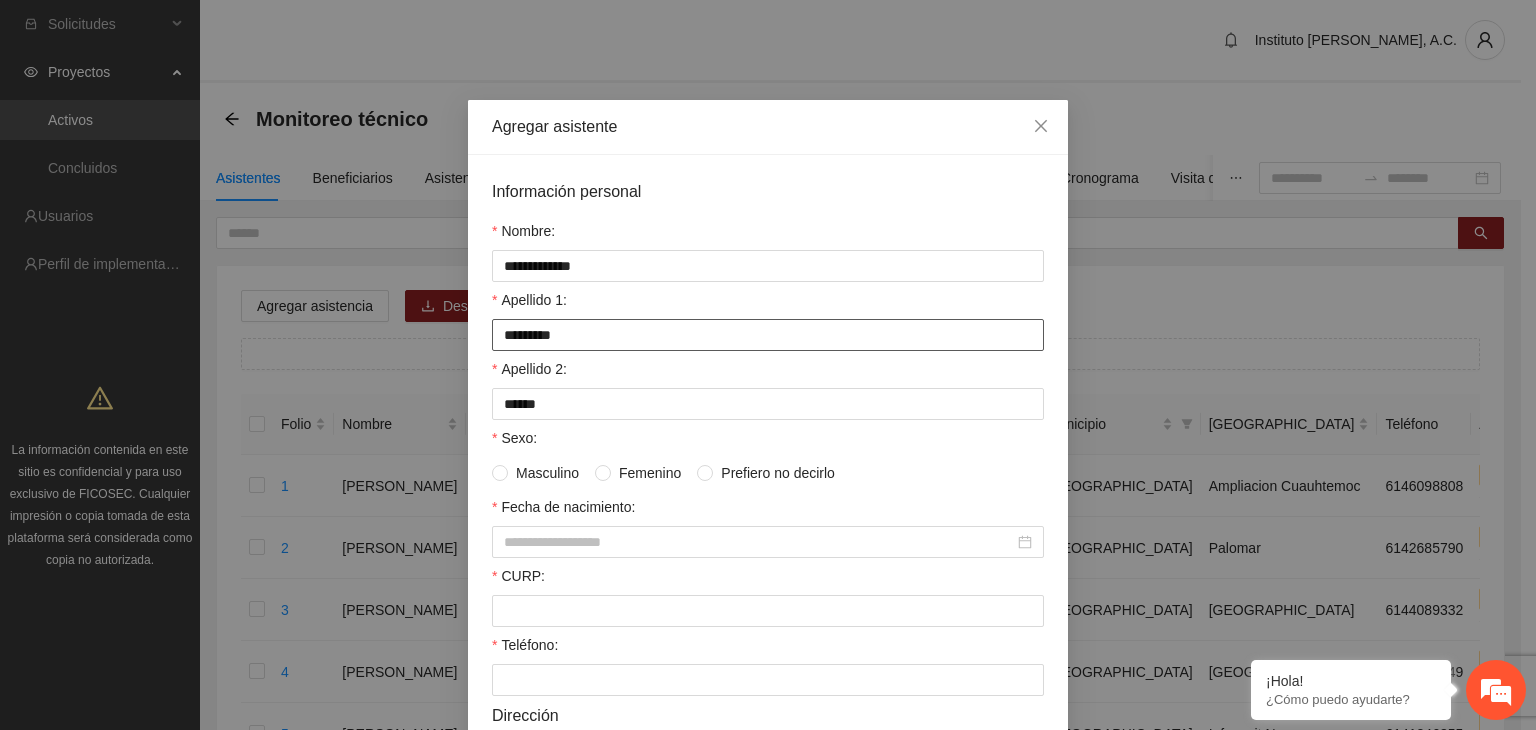 click on "*********" at bounding box center [768, 335] 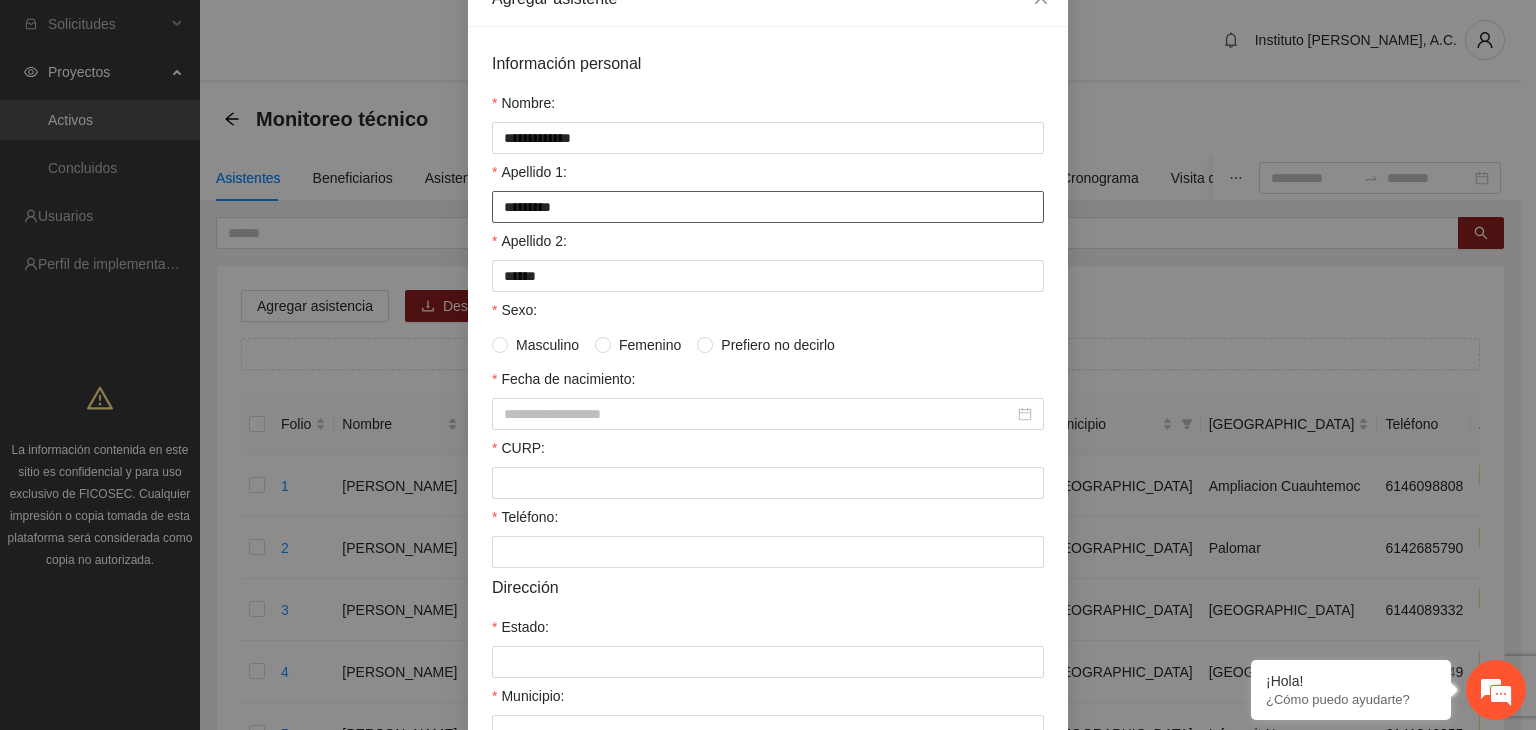 scroll, scrollTop: 128, scrollLeft: 0, axis: vertical 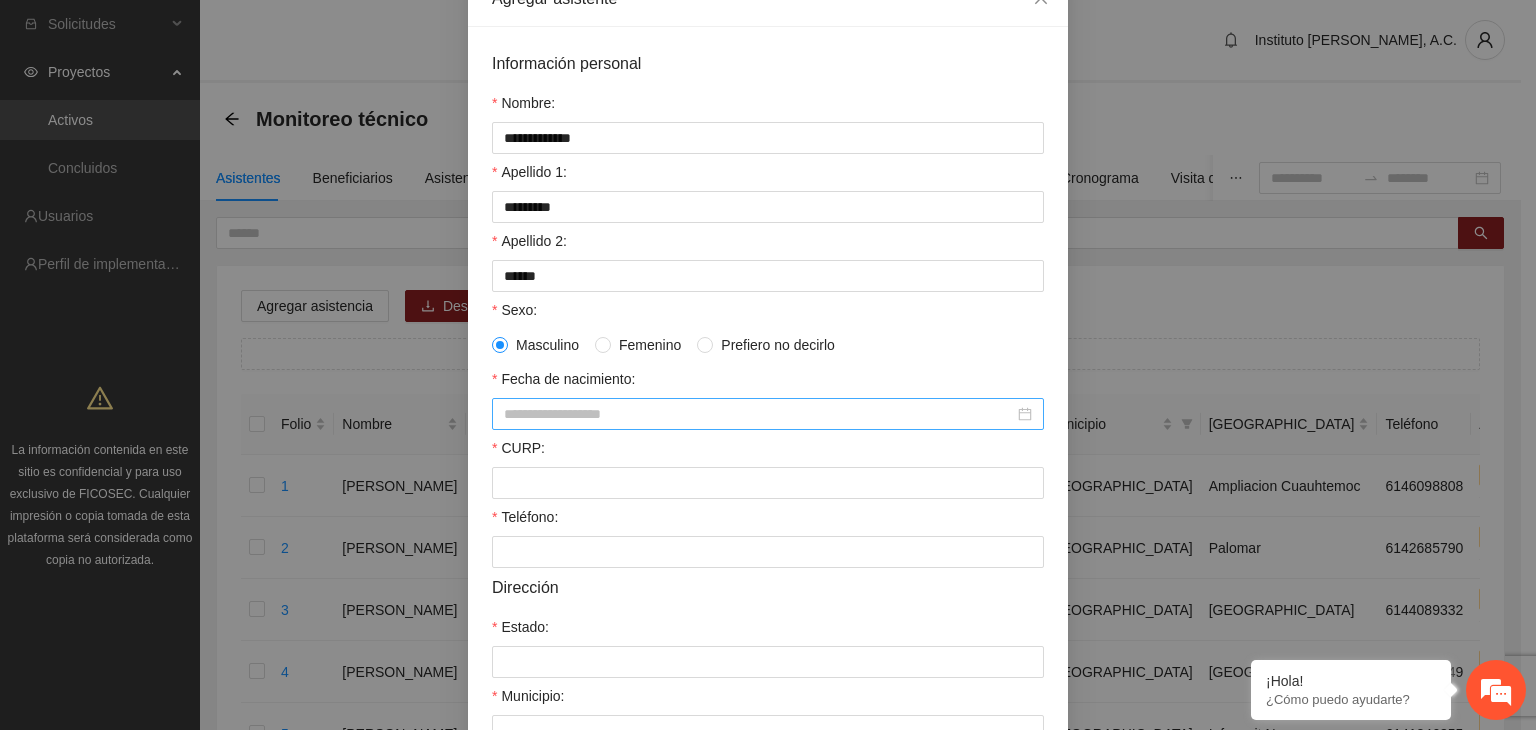 click on "Fecha de nacimiento:" at bounding box center (759, 414) 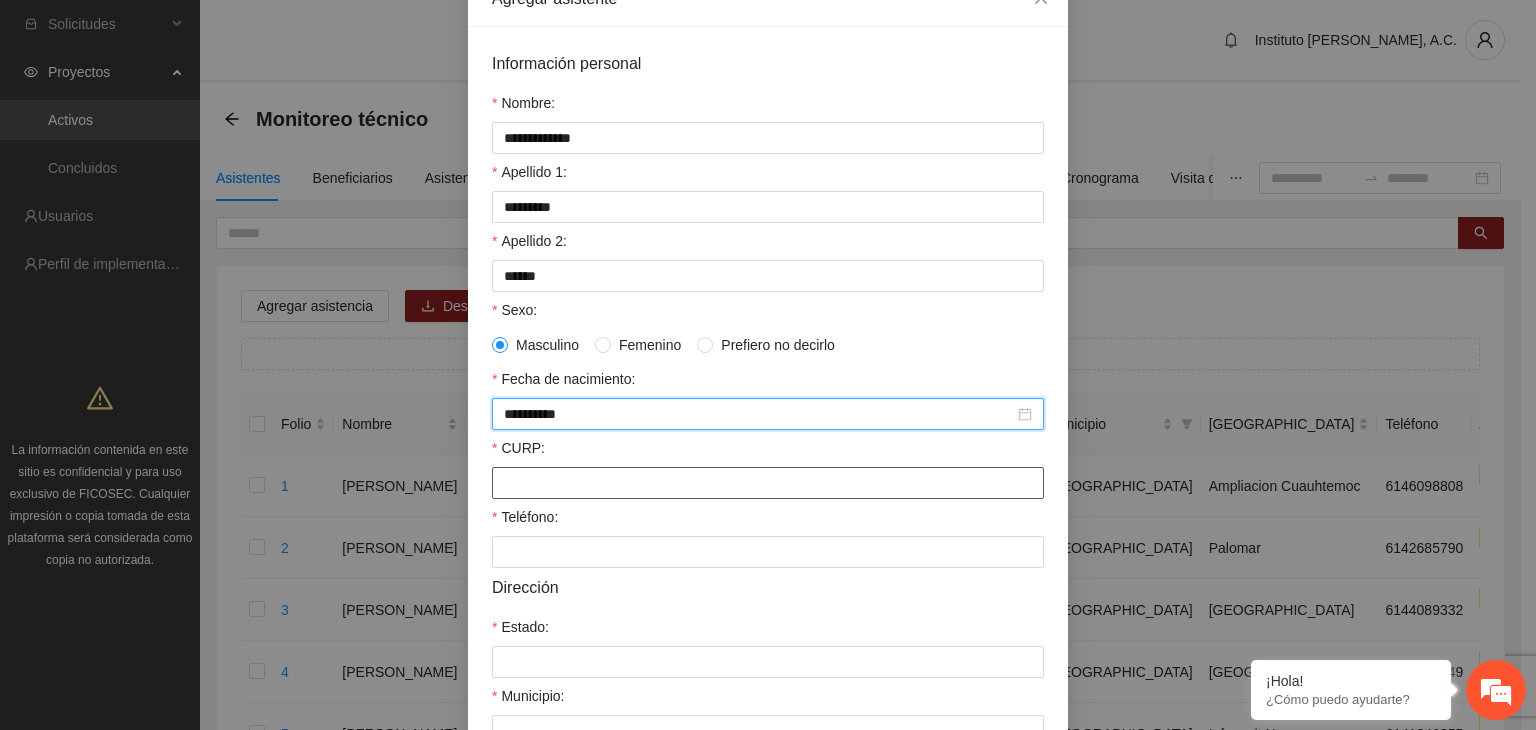 click on "CURP:" at bounding box center (768, 483) 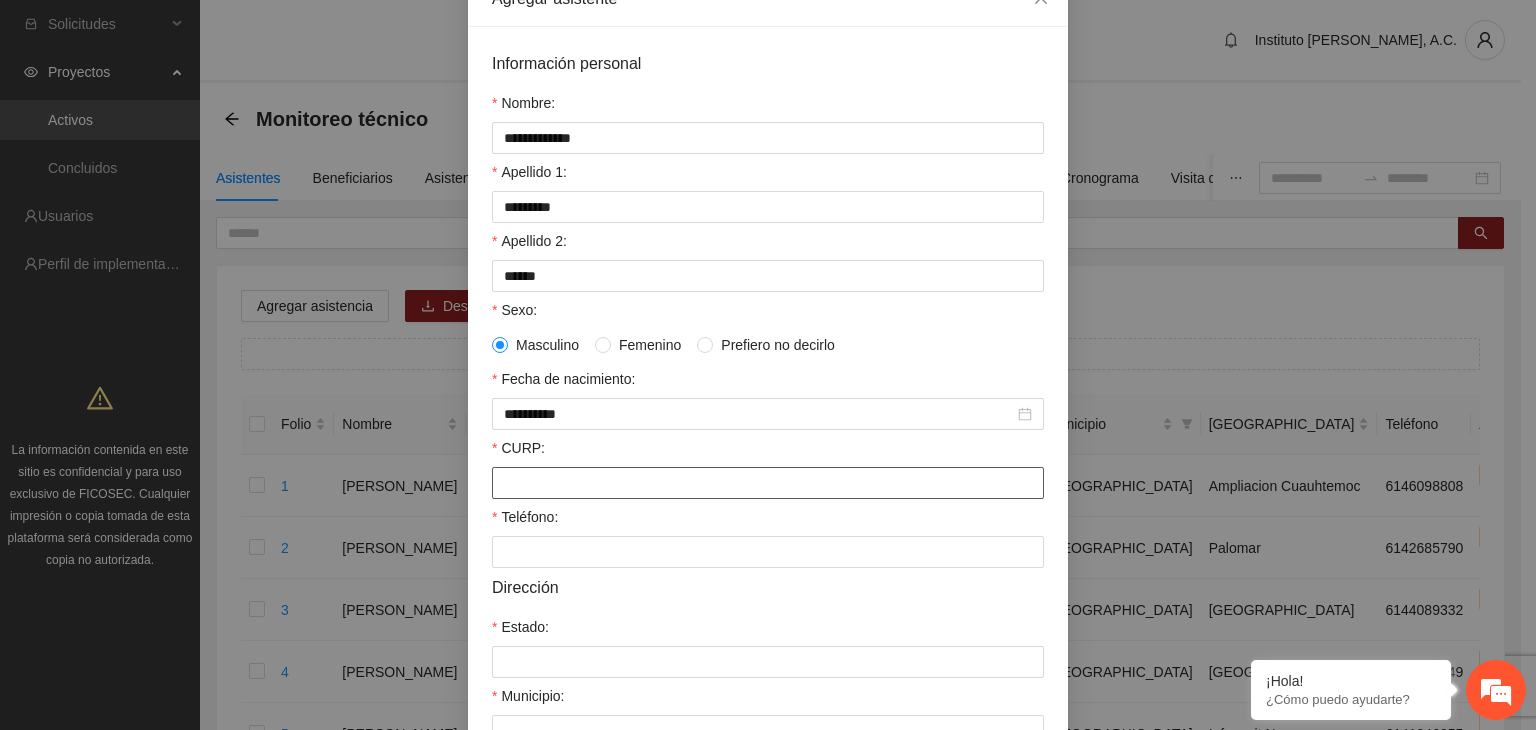 paste on "**********" 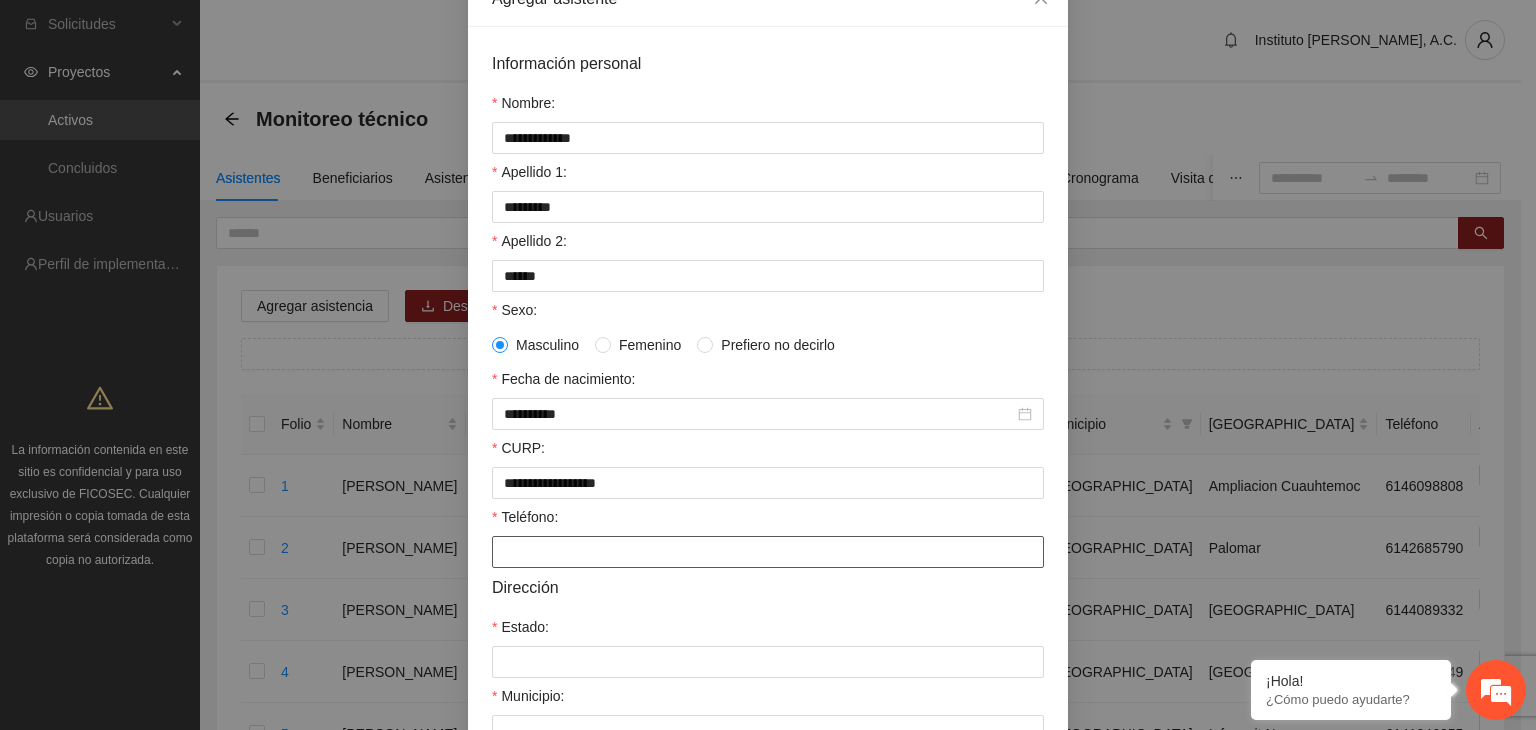 click on "Teléfono:" at bounding box center (768, 552) 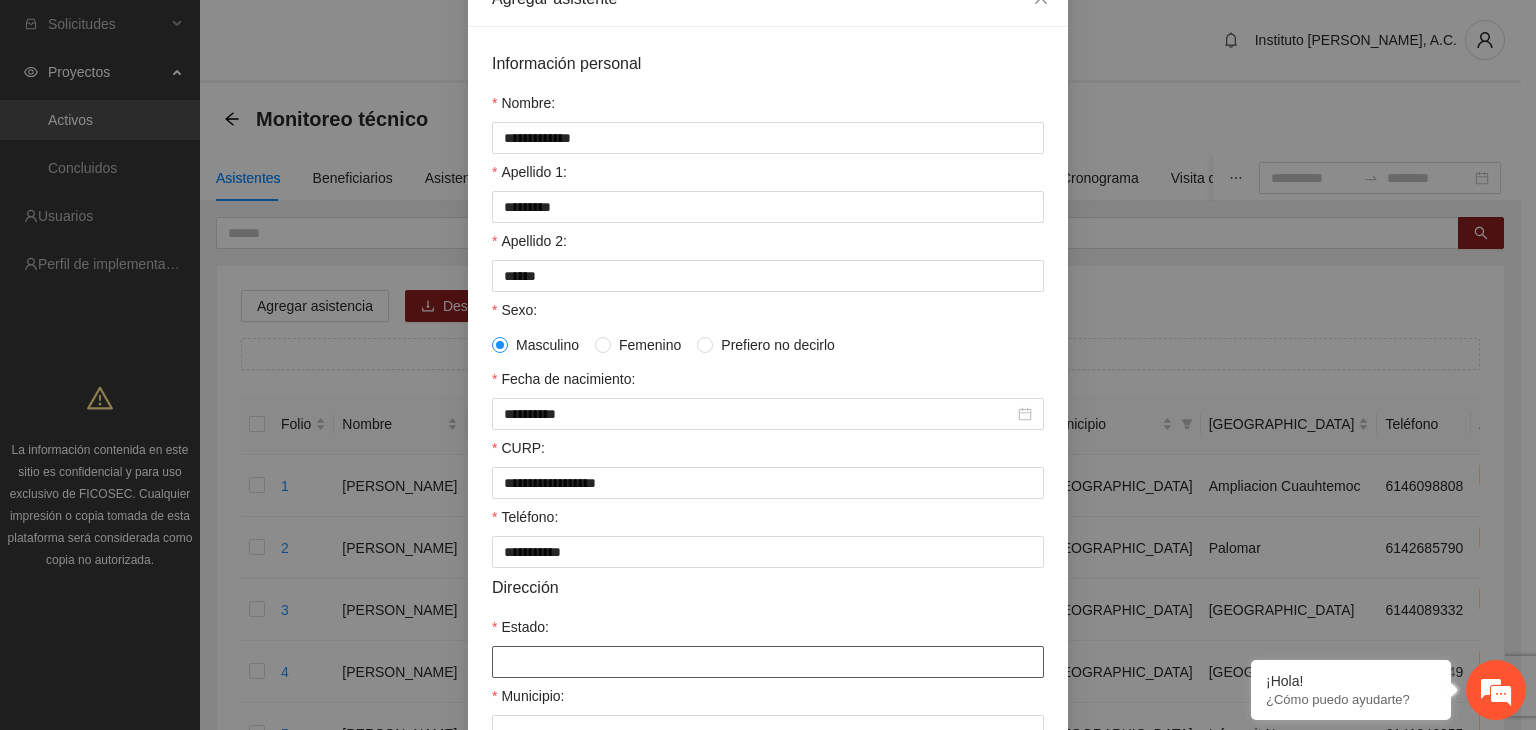 click on "Estado:" at bounding box center [768, 662] 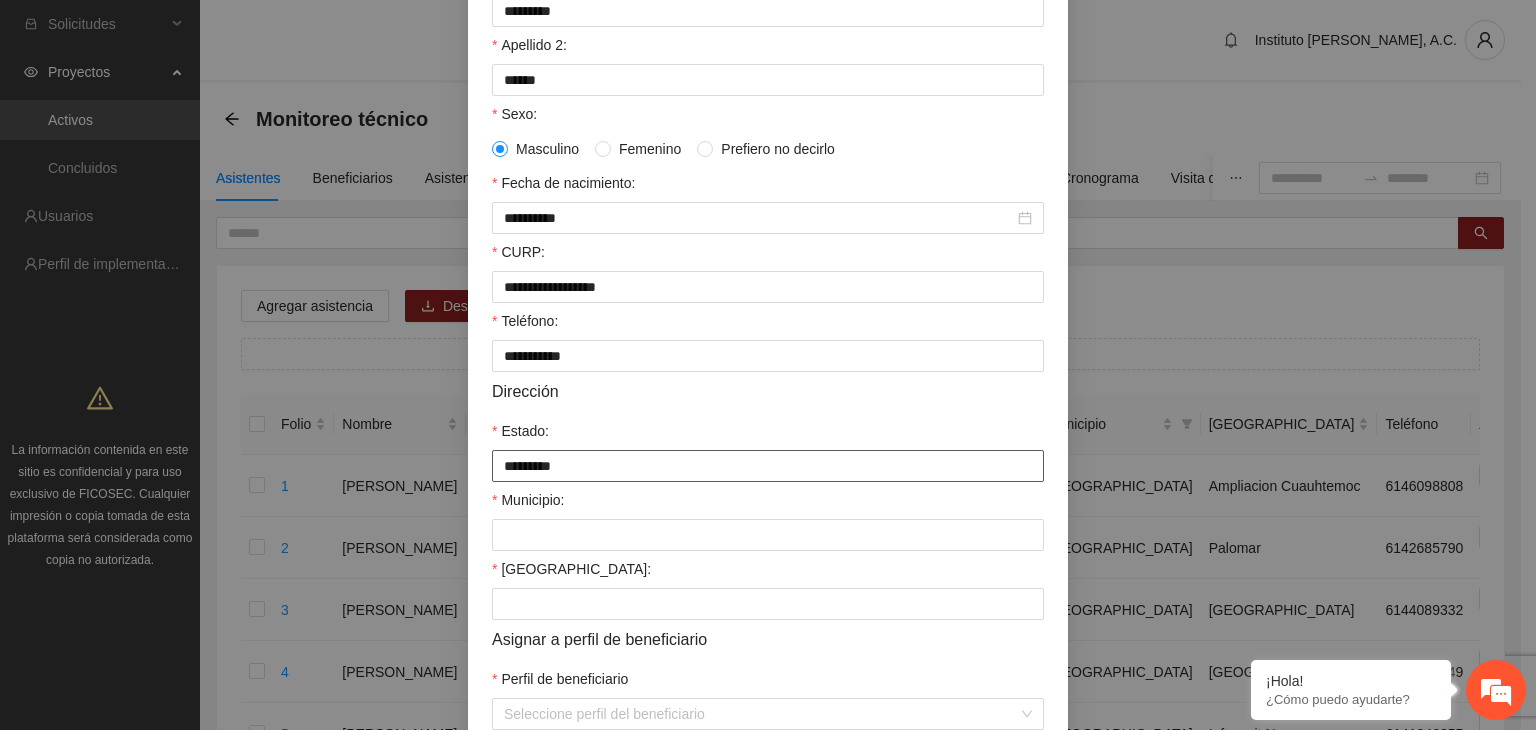 scroll, scrollTop: 326, scrollLeft: 0, axis: vertical 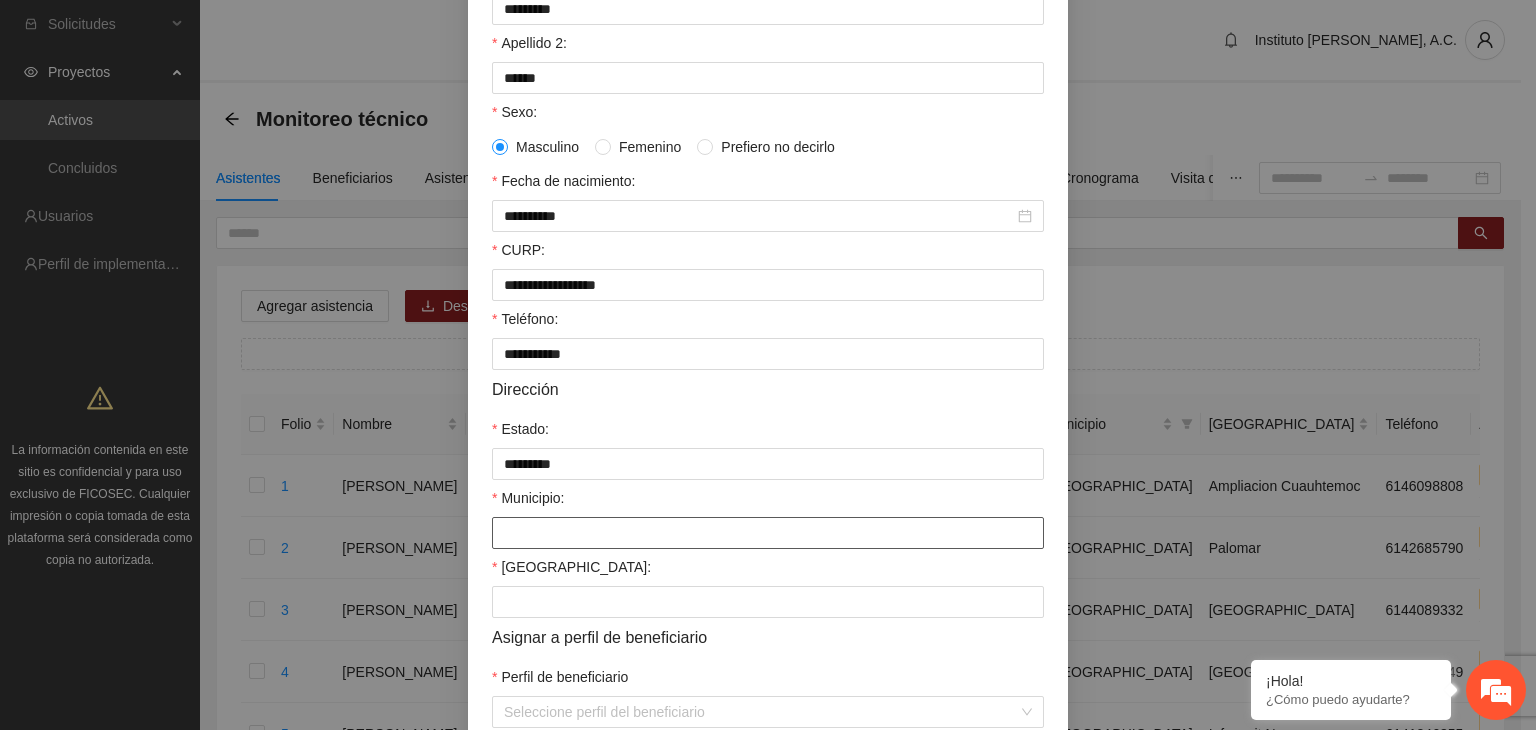 click on "Municipio:" at bounding box center (768, 533) 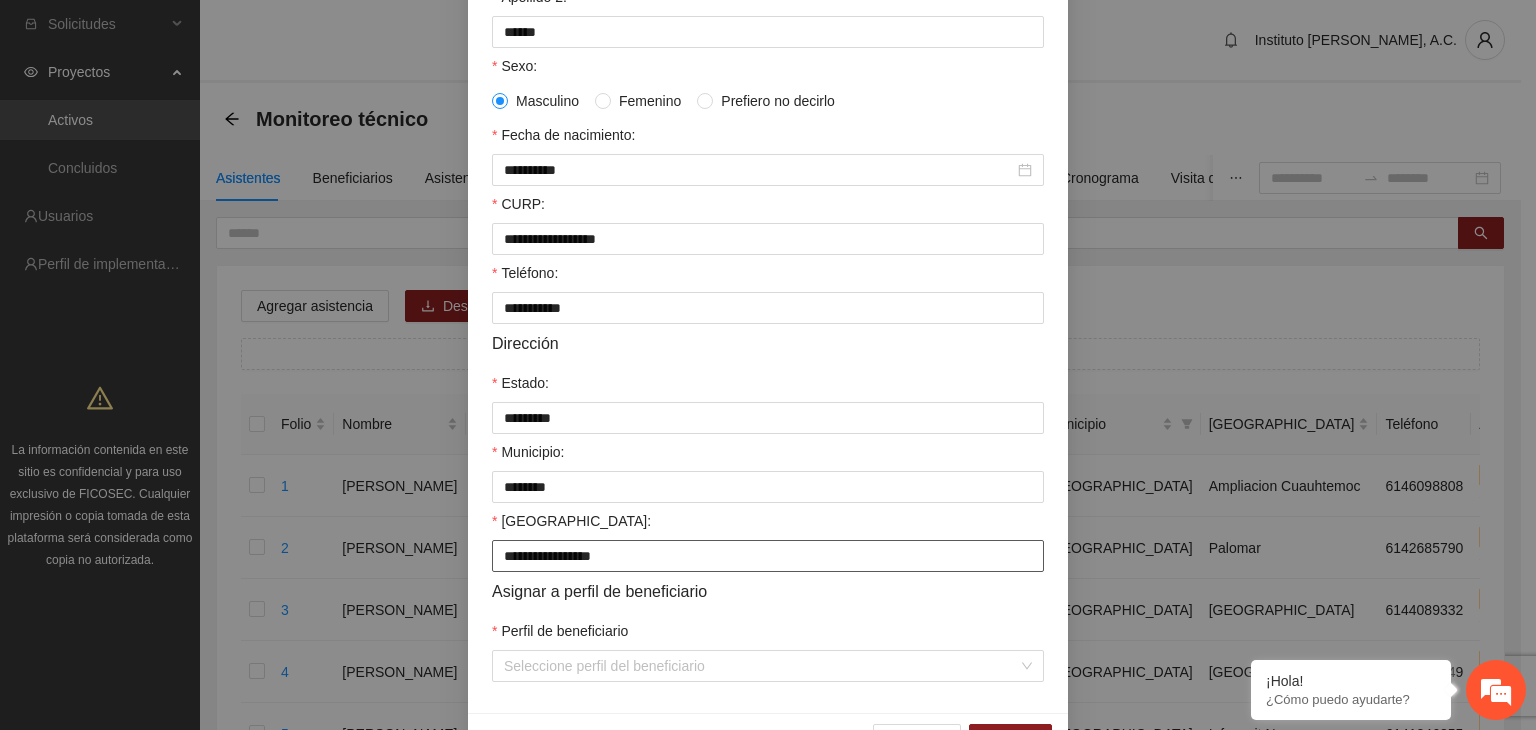 scroll, scrollTop: 374, scrollLeft: 0, axis: vertical 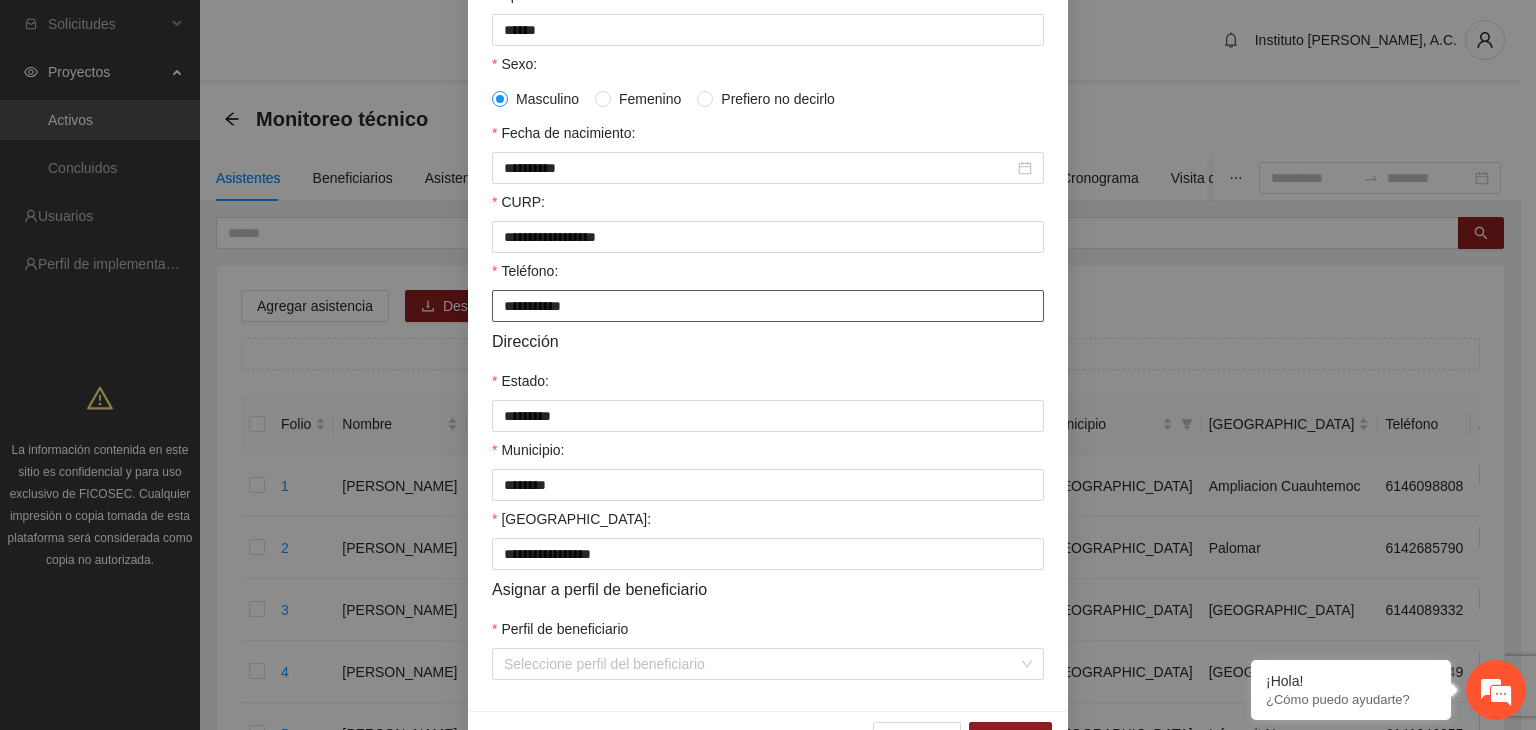 drag, startPoint x: 598, startPoint y: 309, endPoint x: 493, endPoint y: 297, distance: 105.68349 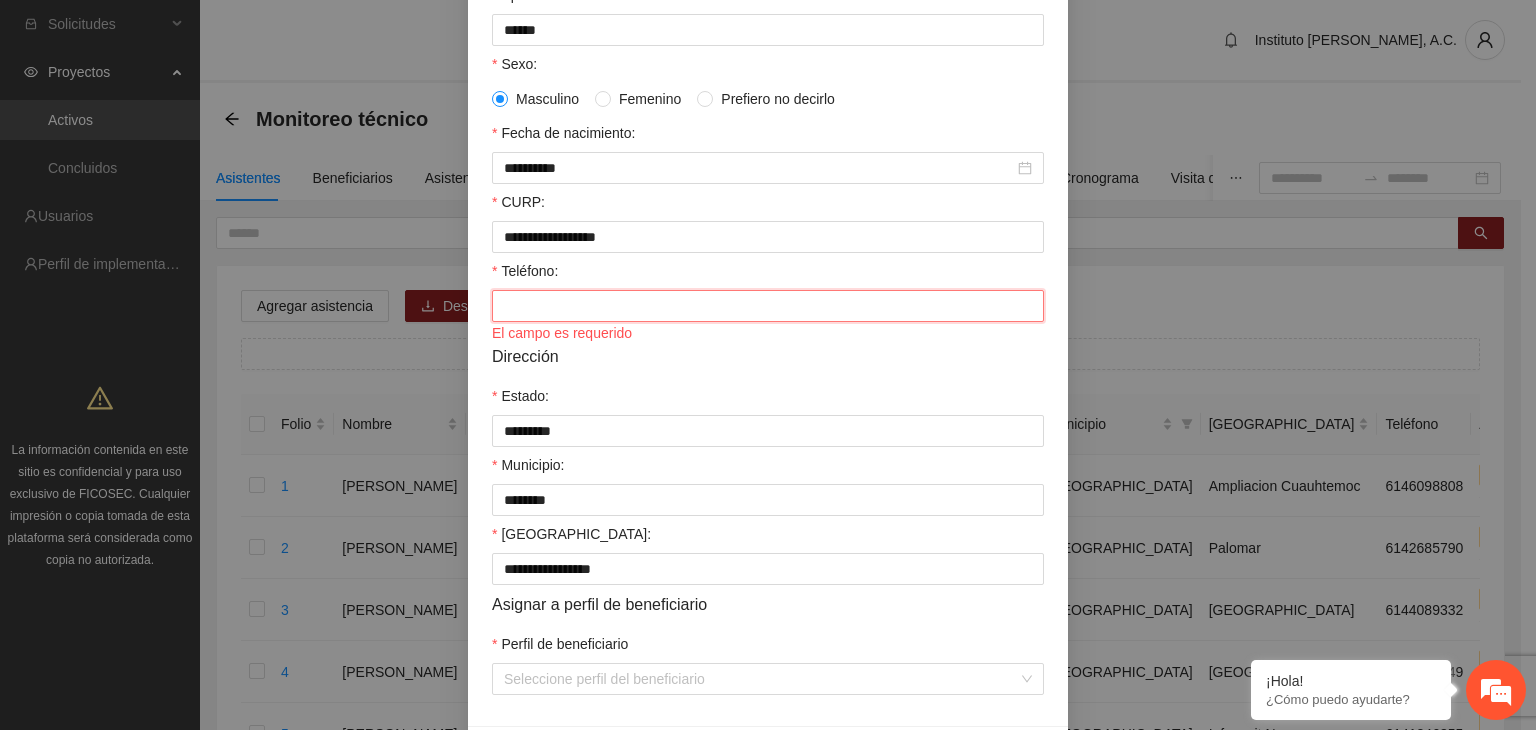 paste on "**********" 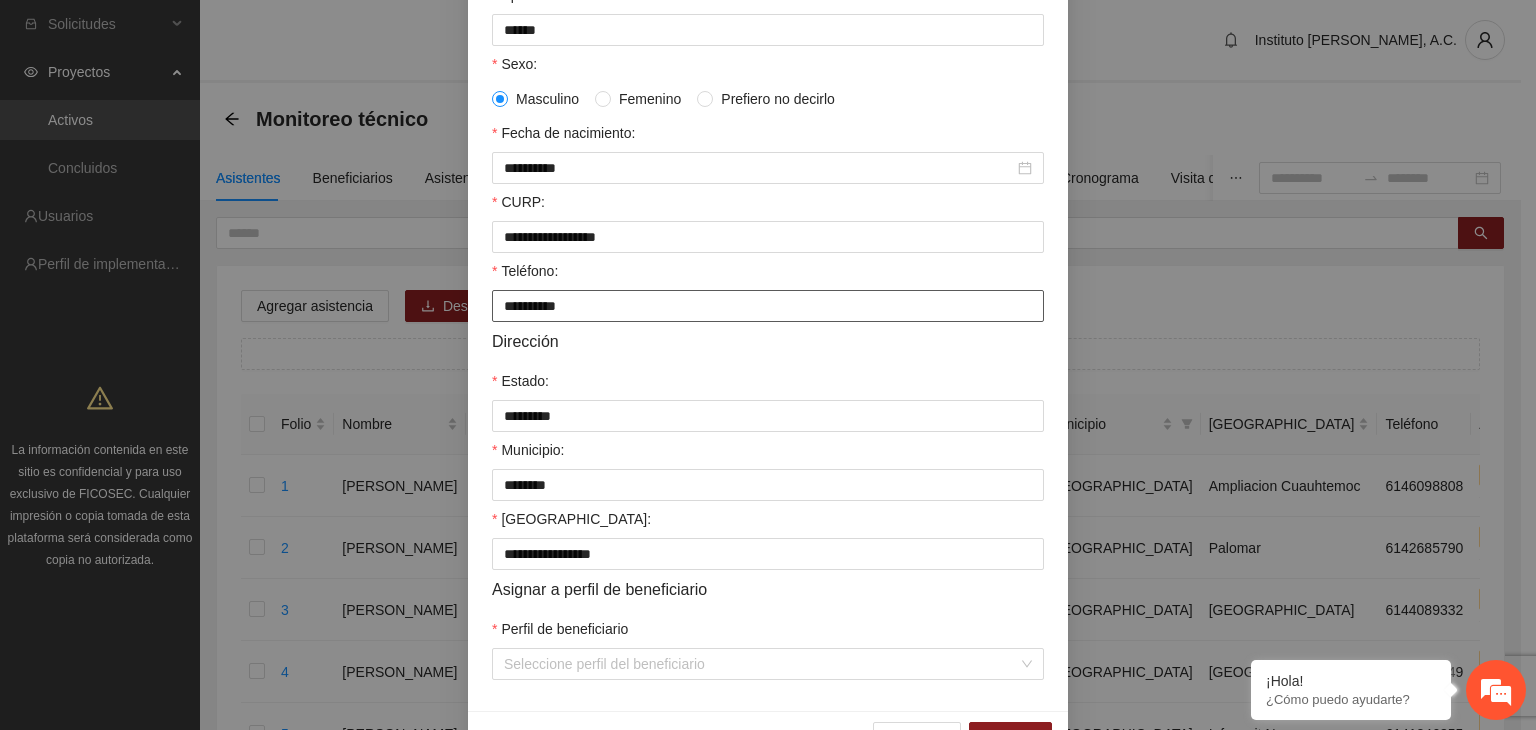 scroll, scrollTop: 441, scrollLeft: 0, axis: vertical 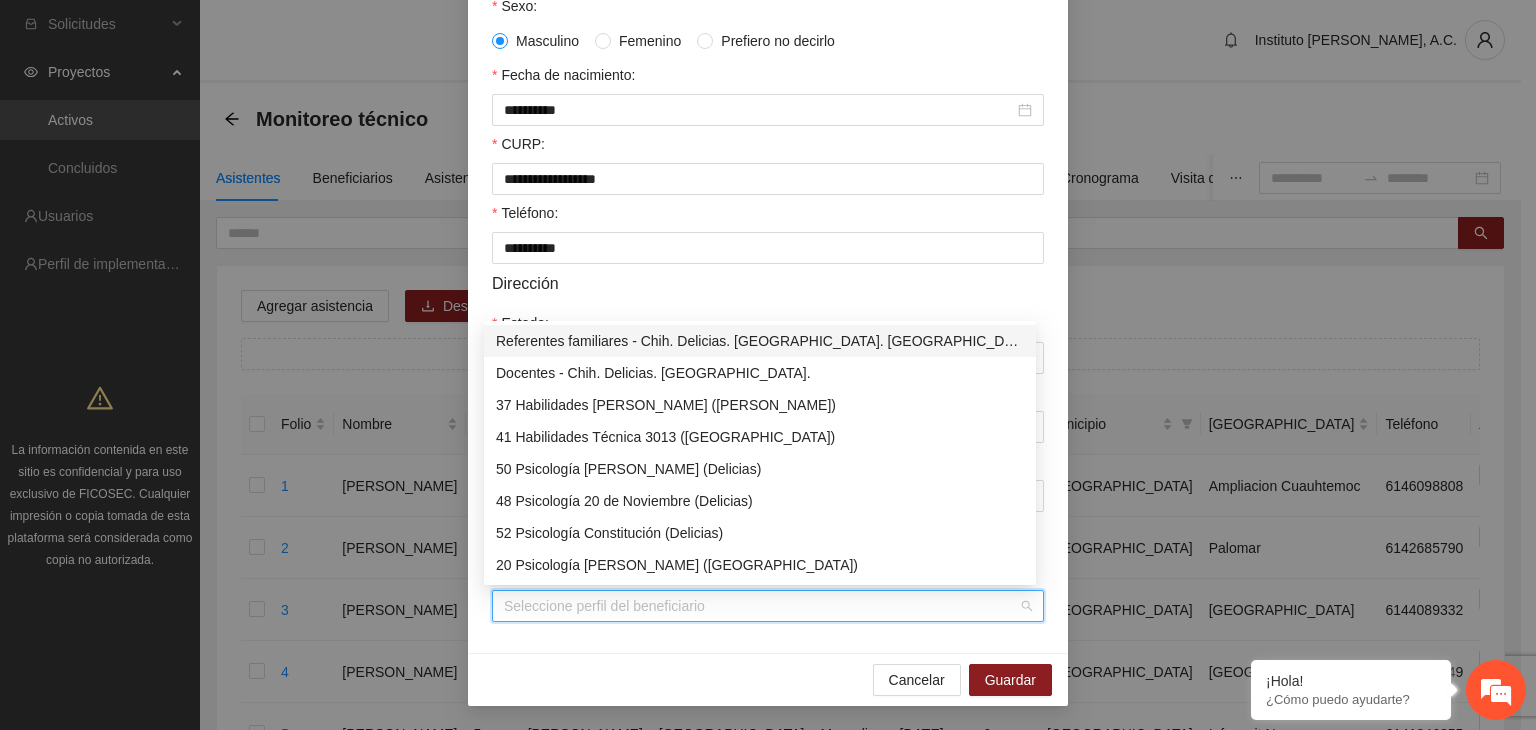 click on "Perfil de beneficiario" at bounding box center [761, 606] 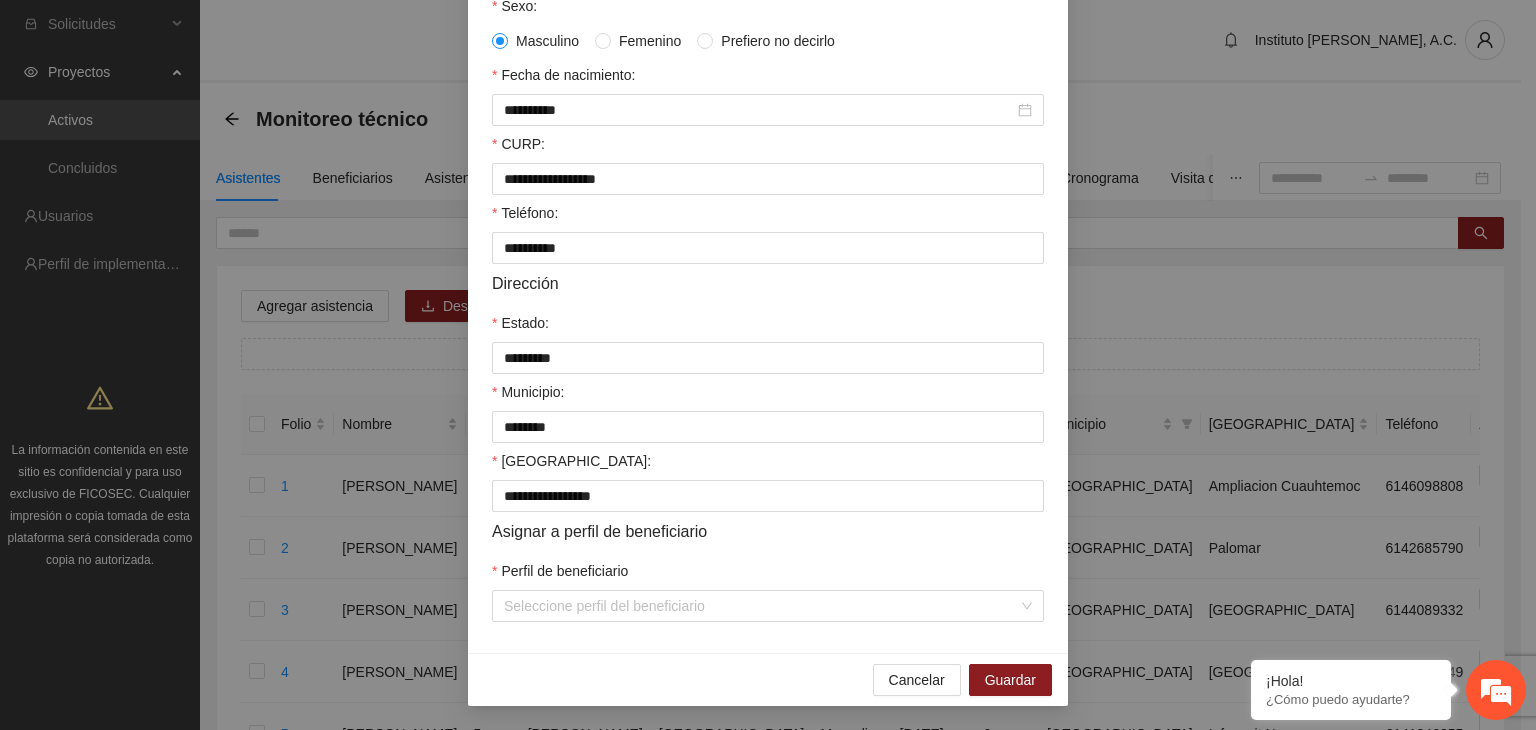 click on "Cancelar Guardar" at bounding box center [768, 679] 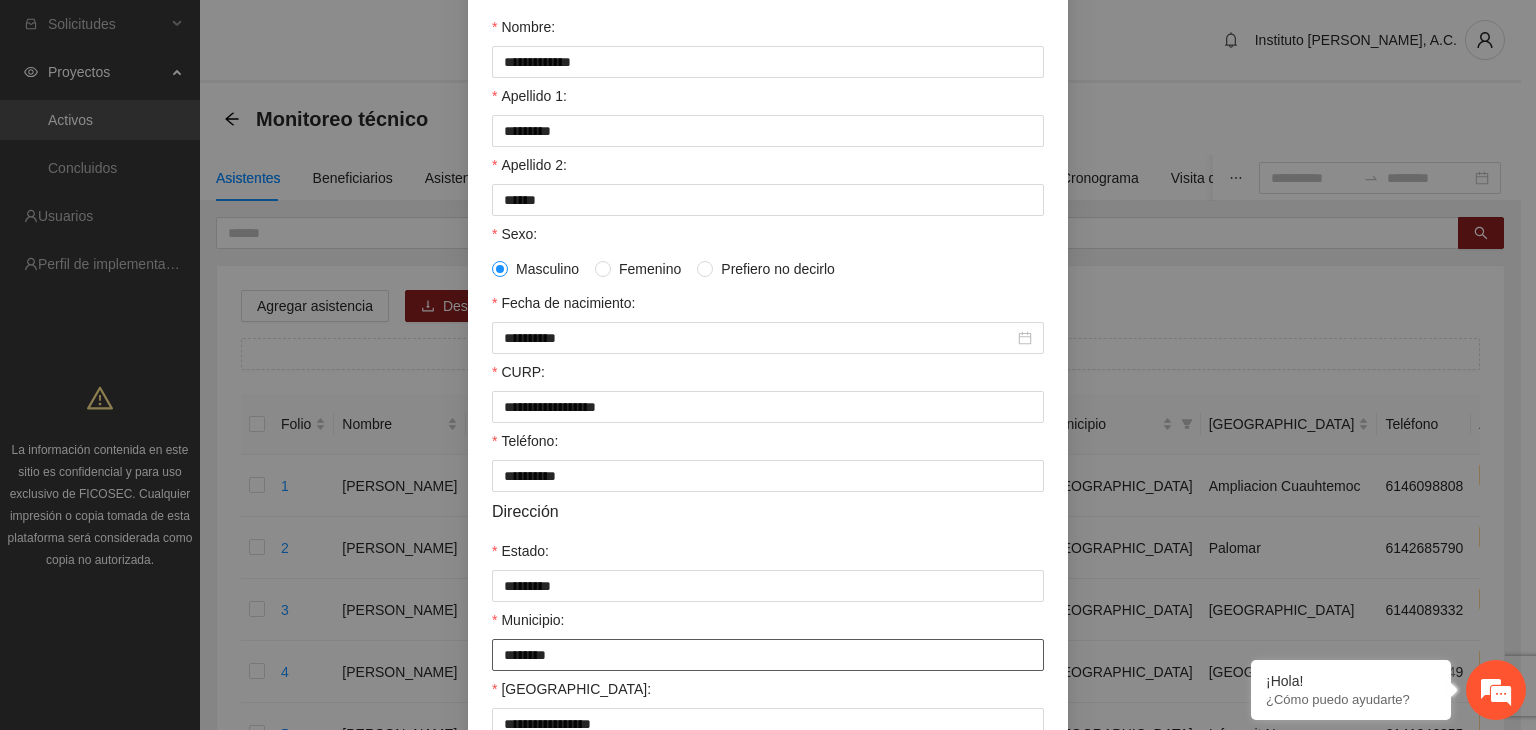 scroll, scrollTop: 441, scrollLeft: 0, axis: vertical 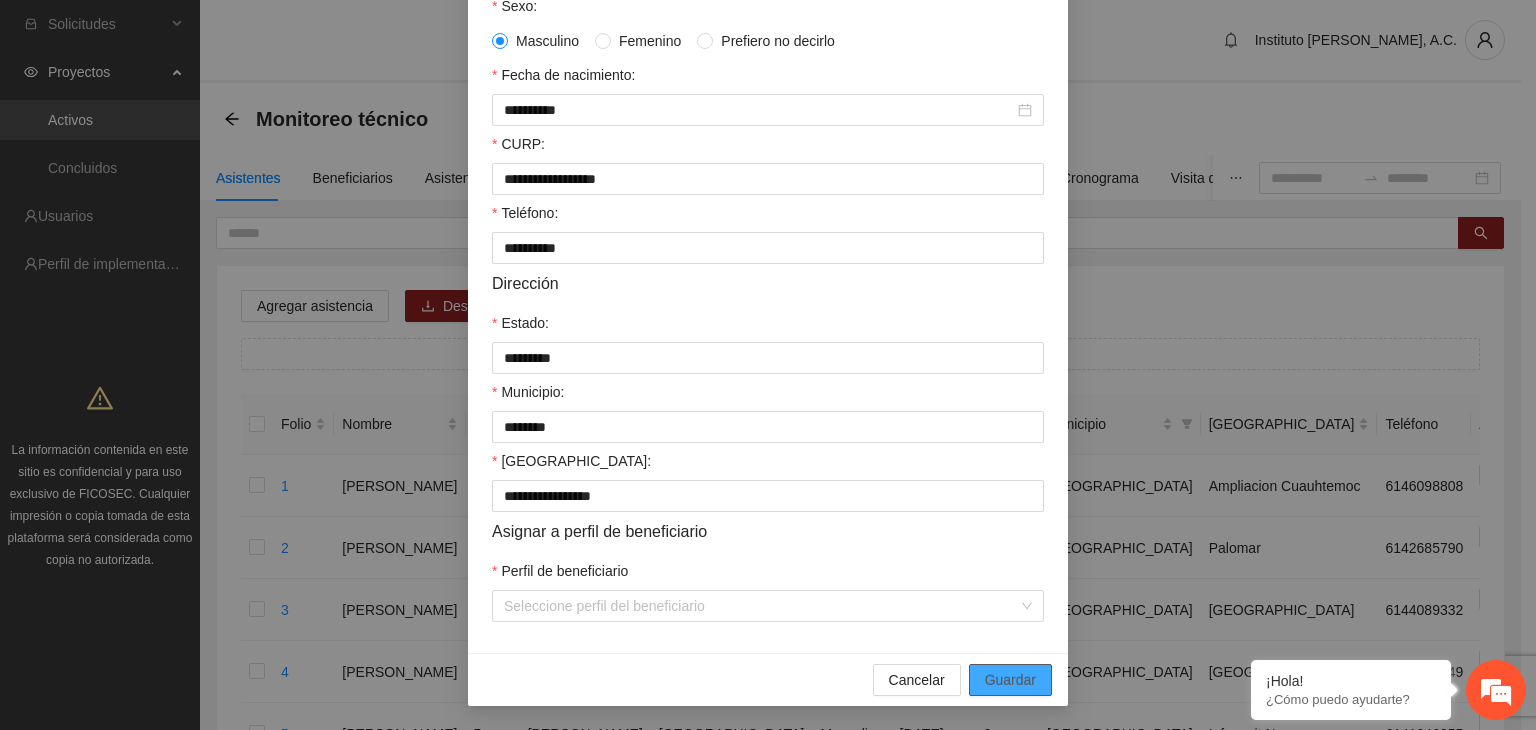 click on "Guardar" at bounding box center [1010, 680] 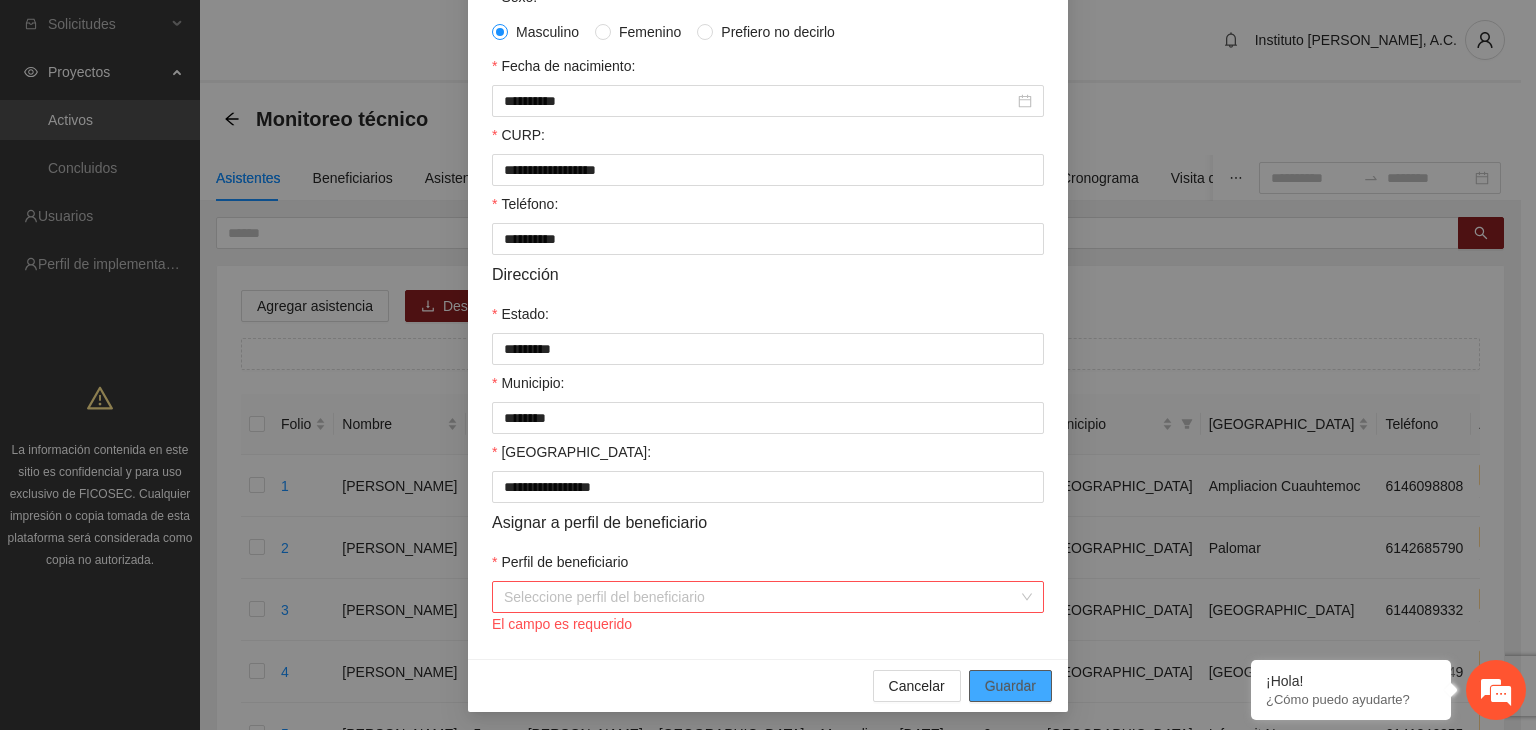 click on "Guardar" at bounding box center [1010, 686] 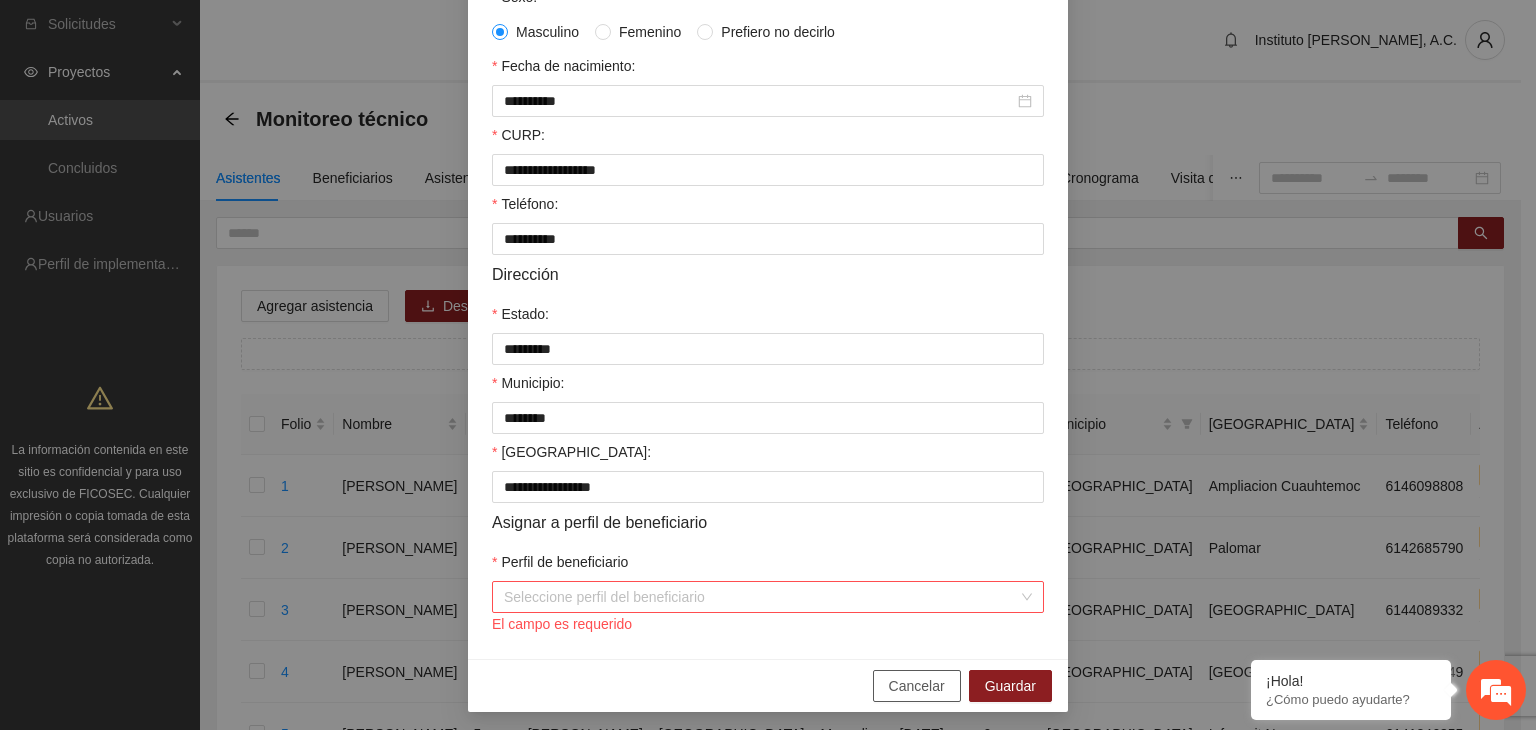 click on "Cancelar" at bounding box center [917, 686] 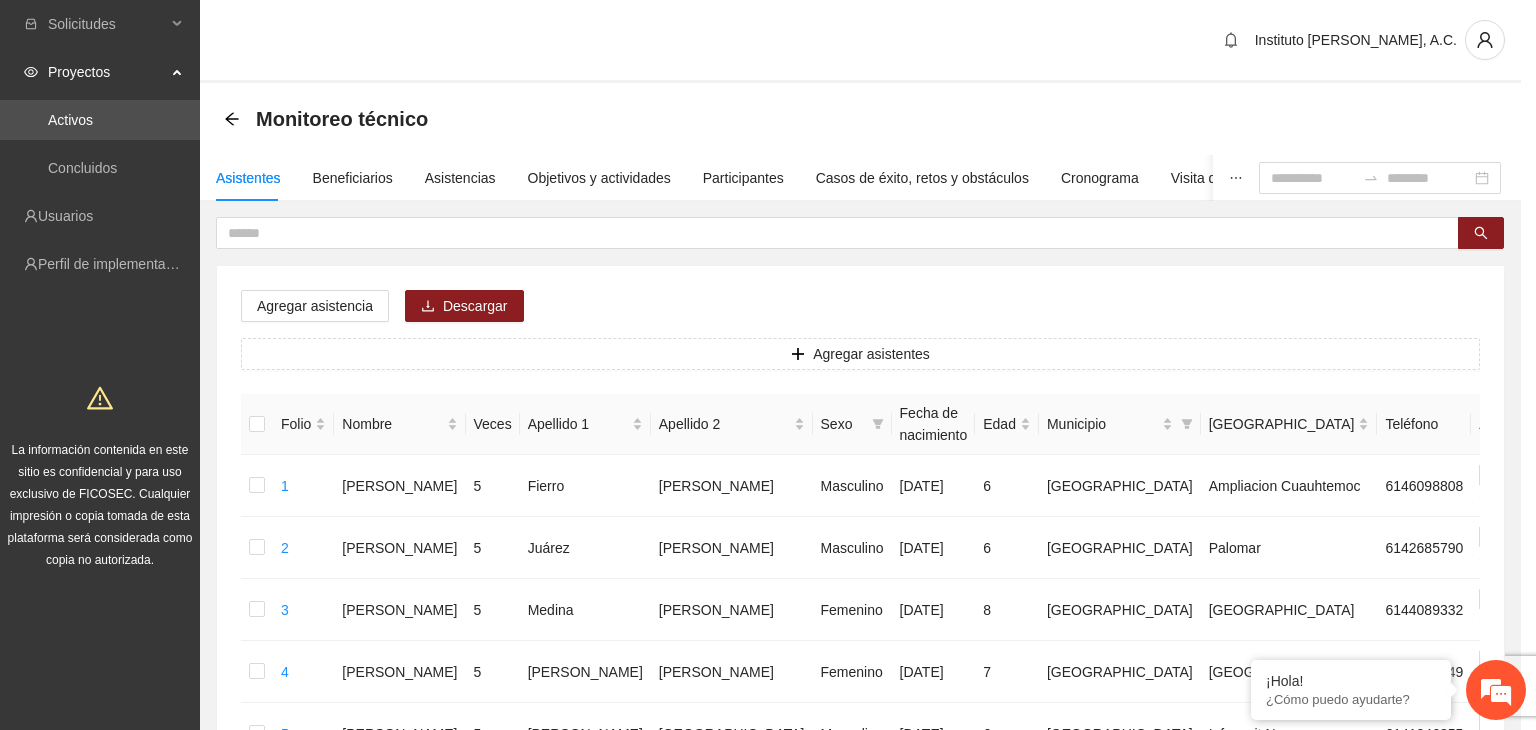 scroll, scrollTop: 341, scrollLeft: 0, axis: vertical 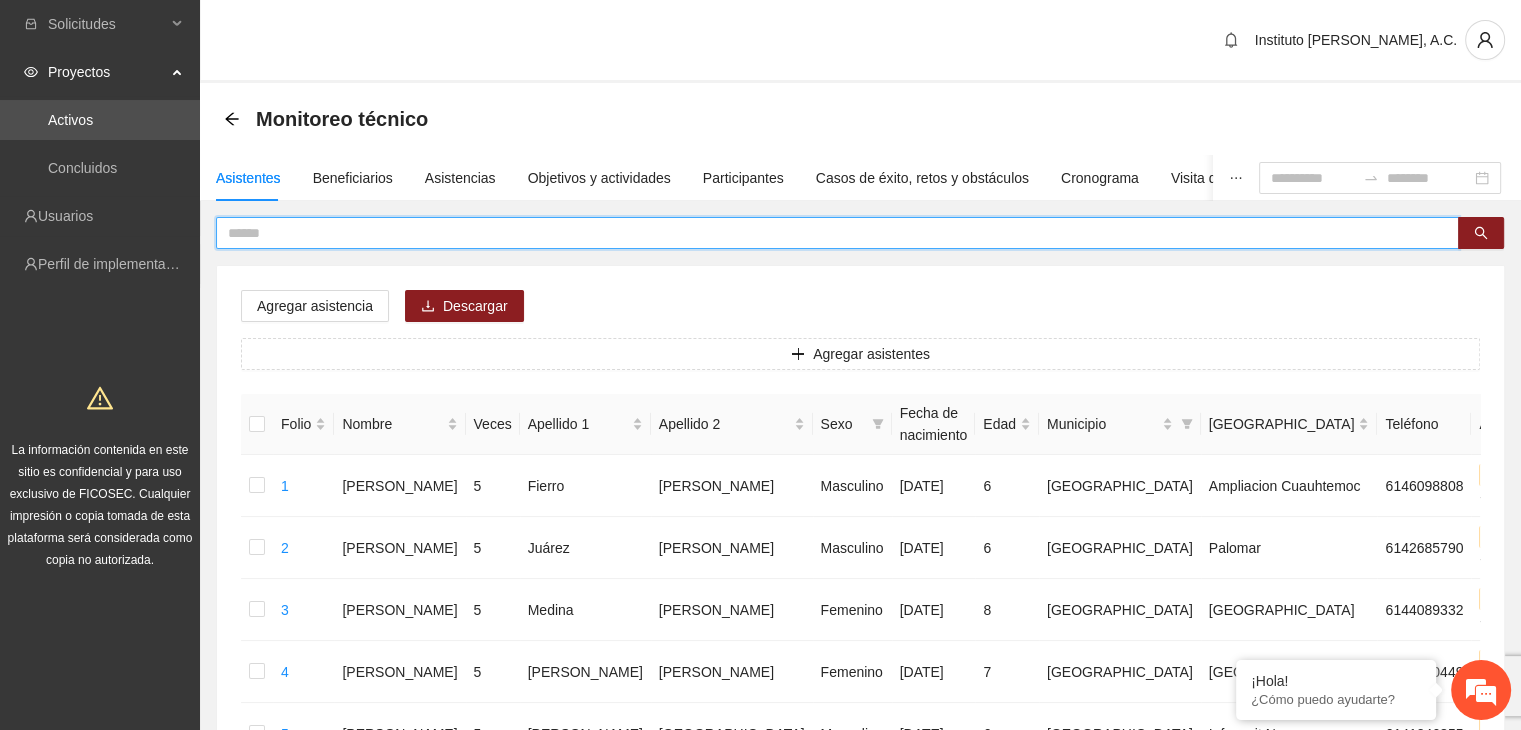 click at bounding box center [829, 233] 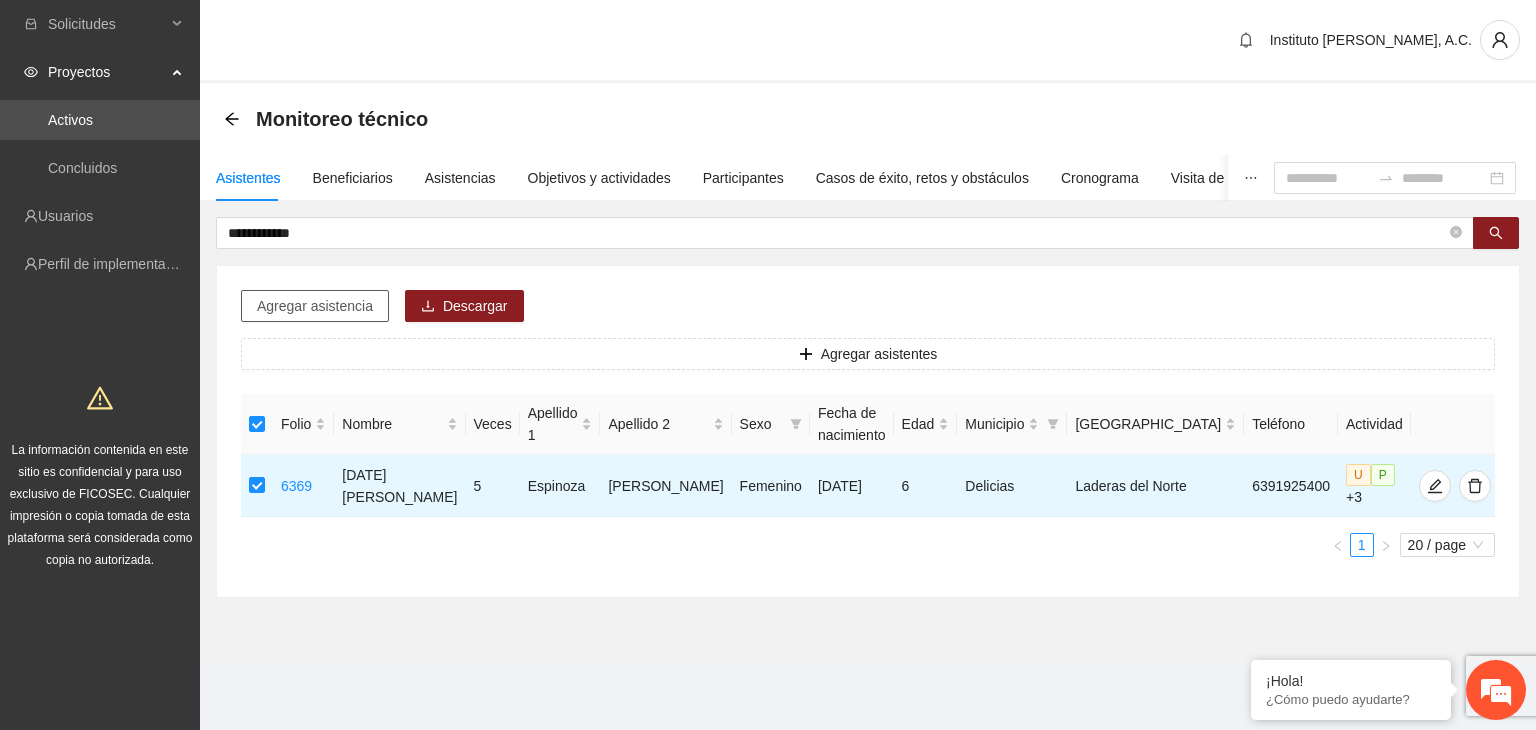 click on "Agregar asistencia" at bounding box center [315, 306] 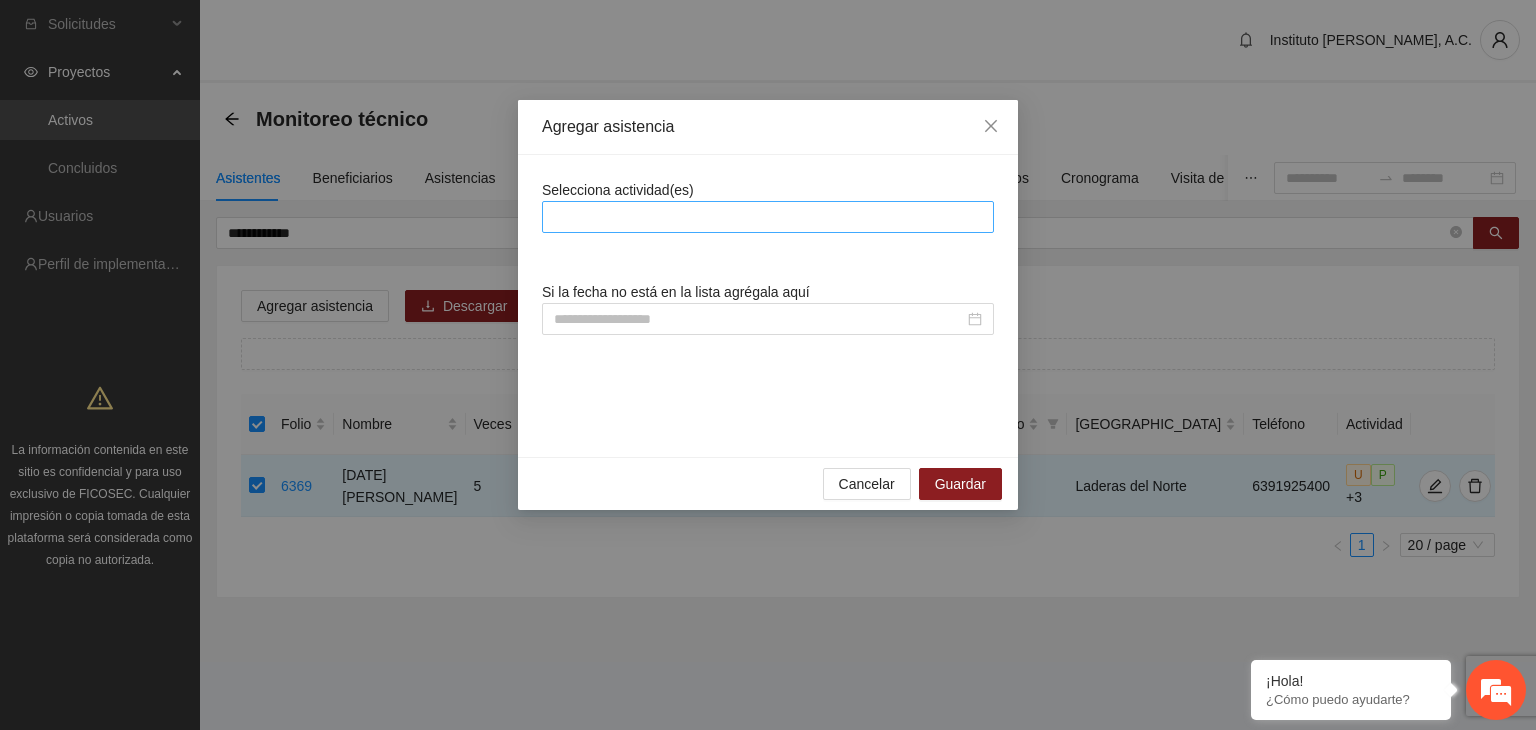 click at bounding box center (768, 217) 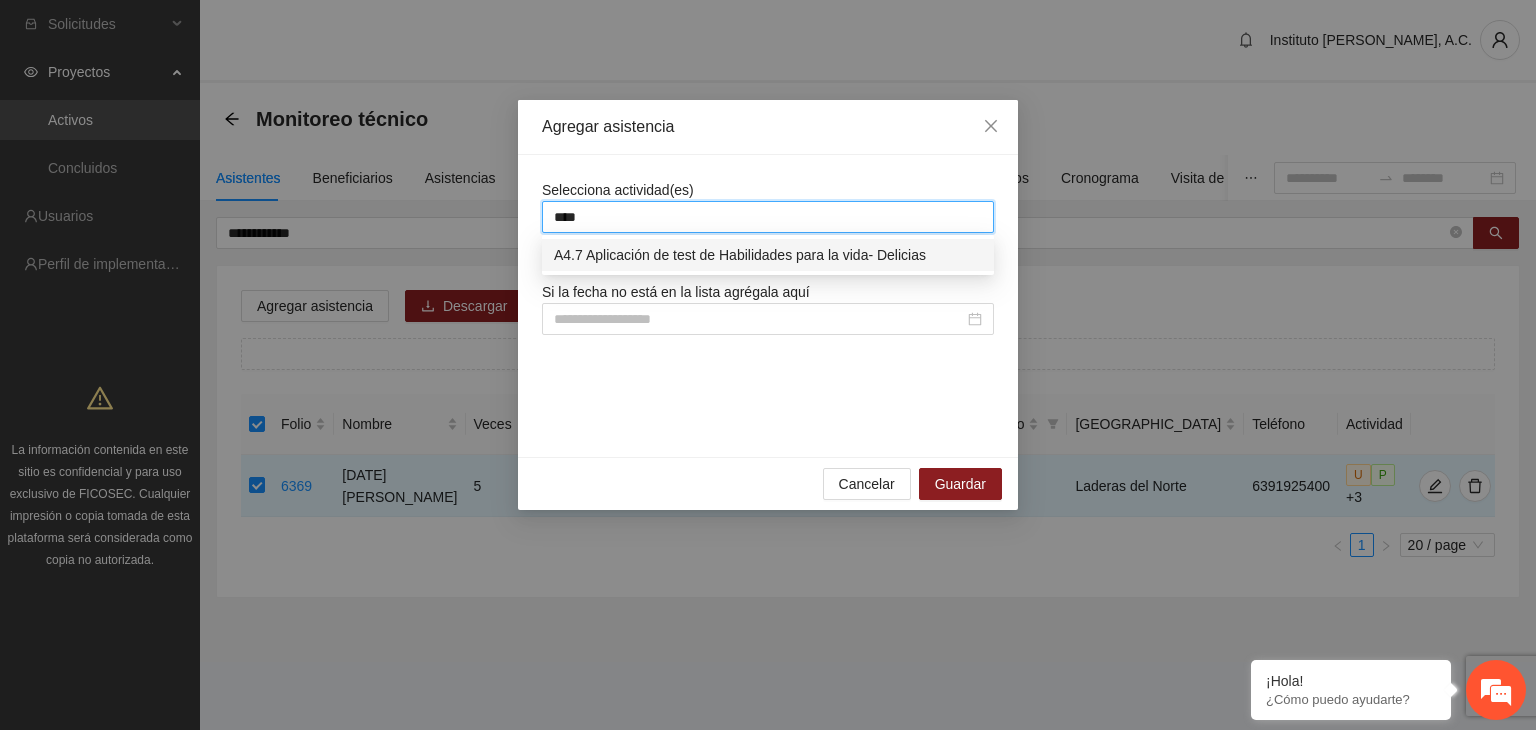 click on "A4.7 Aplicación de test de Habilidades para la vida- Delicias" at bounding box center [768, 255] 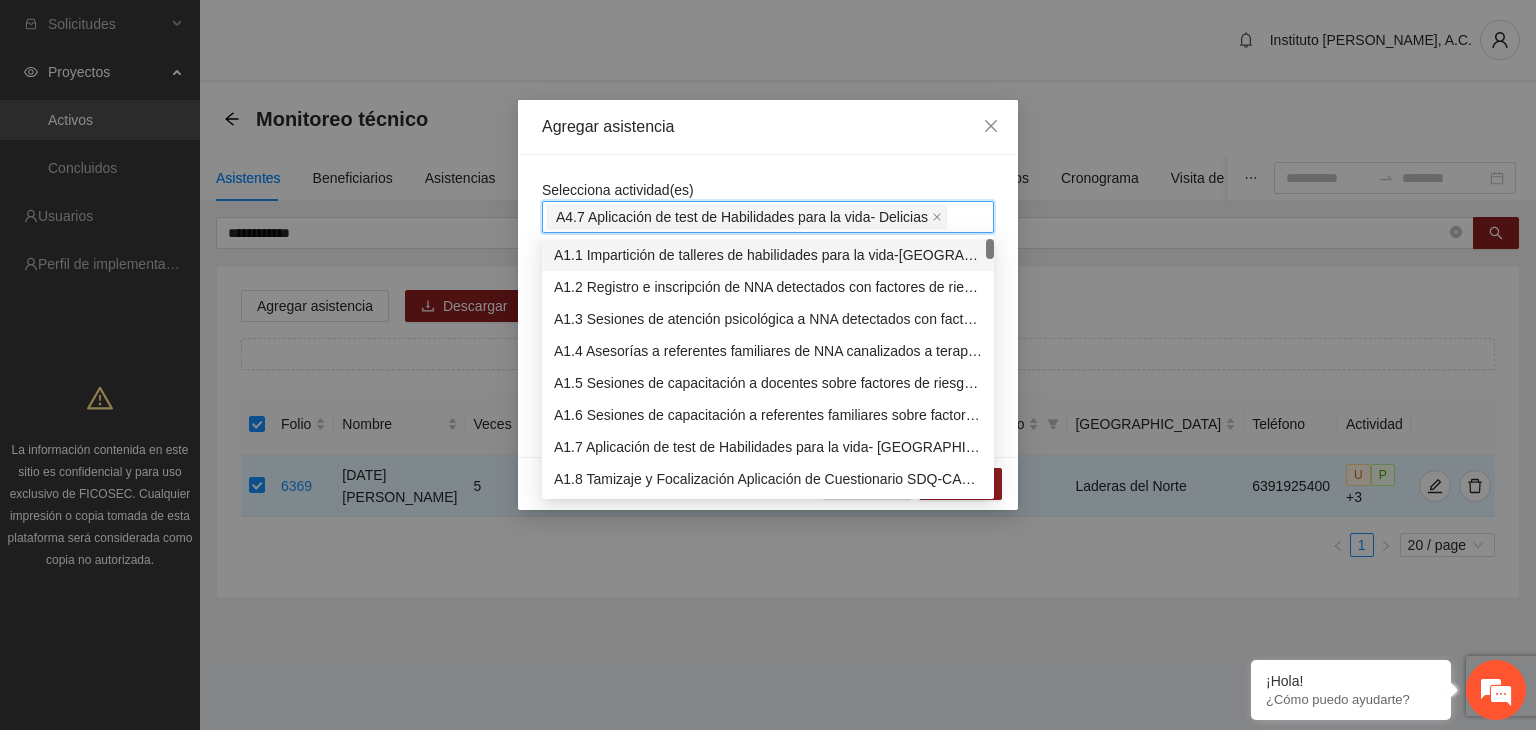 click on "Selecciona actividad(es) A4.7 Aplicación de test de Habilidades para la vida- Delicias A4.7 Aplicación de test de Habilidades para la vida- Delicias   Si la fecha no está en la lista agrégala aquí" at bounding box center (768, 306) 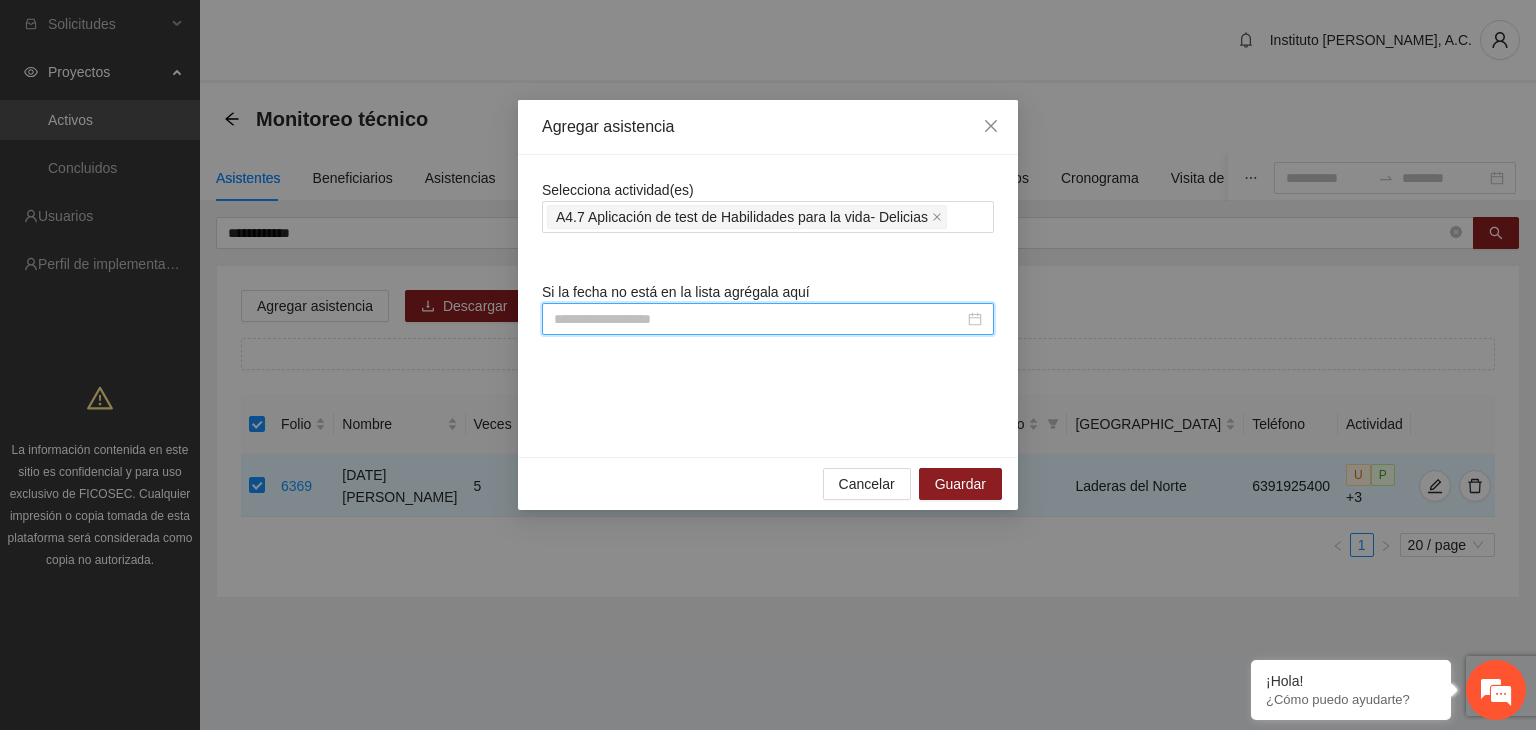click at bounding box center [759, 319] 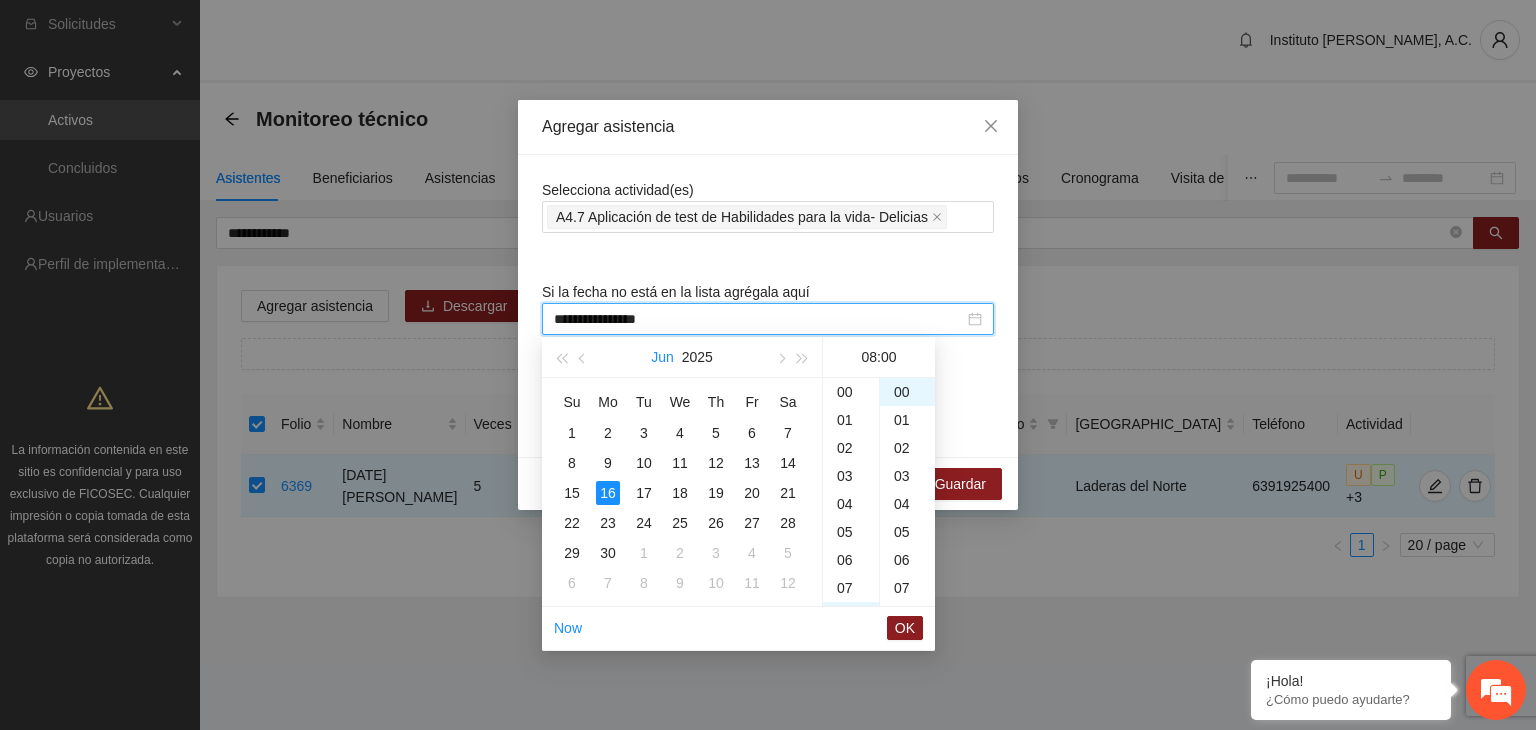 scroll, scrollTop: 224, scrollLeft: 0, axis: vertical 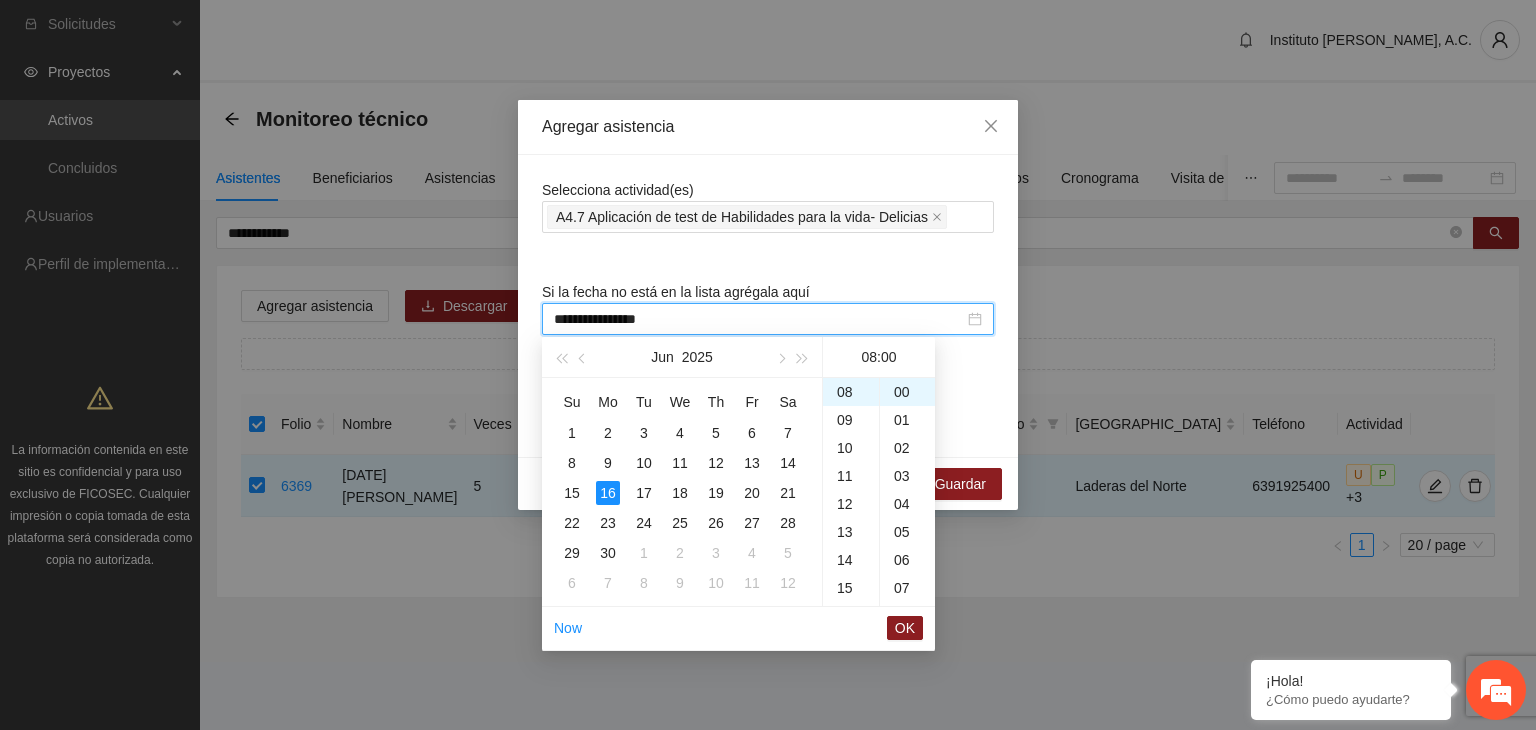 drag, startPoint x: 666, startPoint y: 314, endPoint x: 534, endPoint y: 312, distance: 132.01515 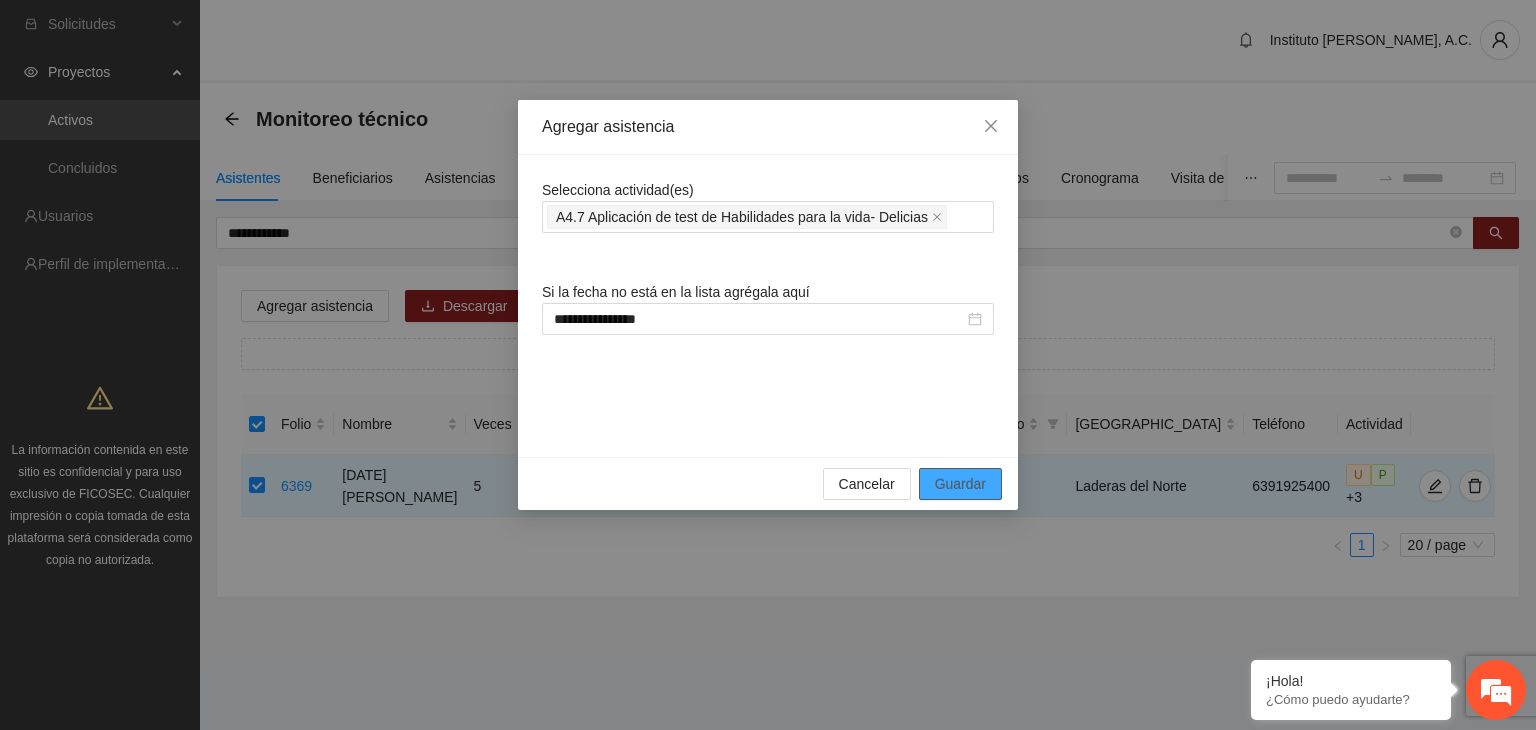 click on "Guardar" at bounding box center (960, 484) 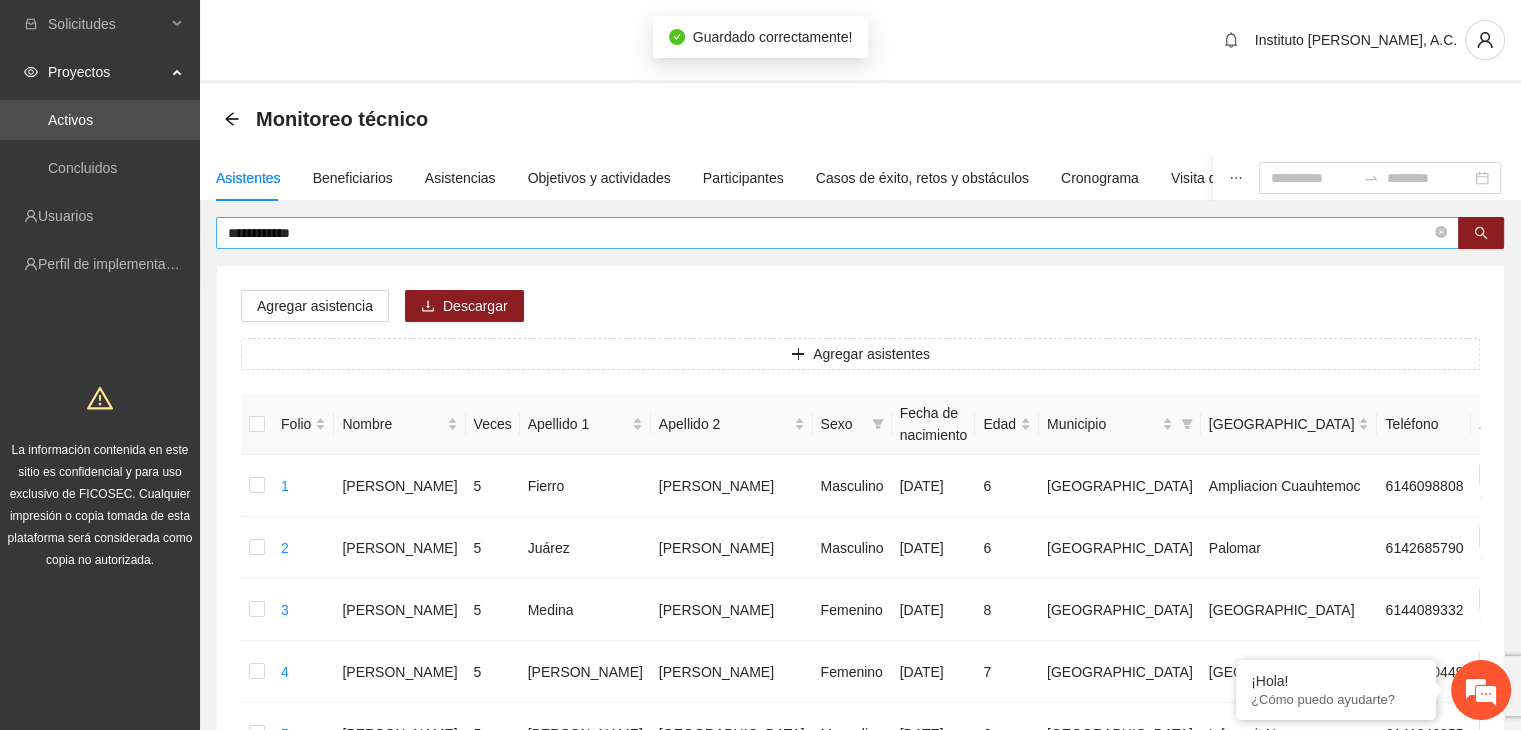 click on "**********" at bounding box center (829, 233) 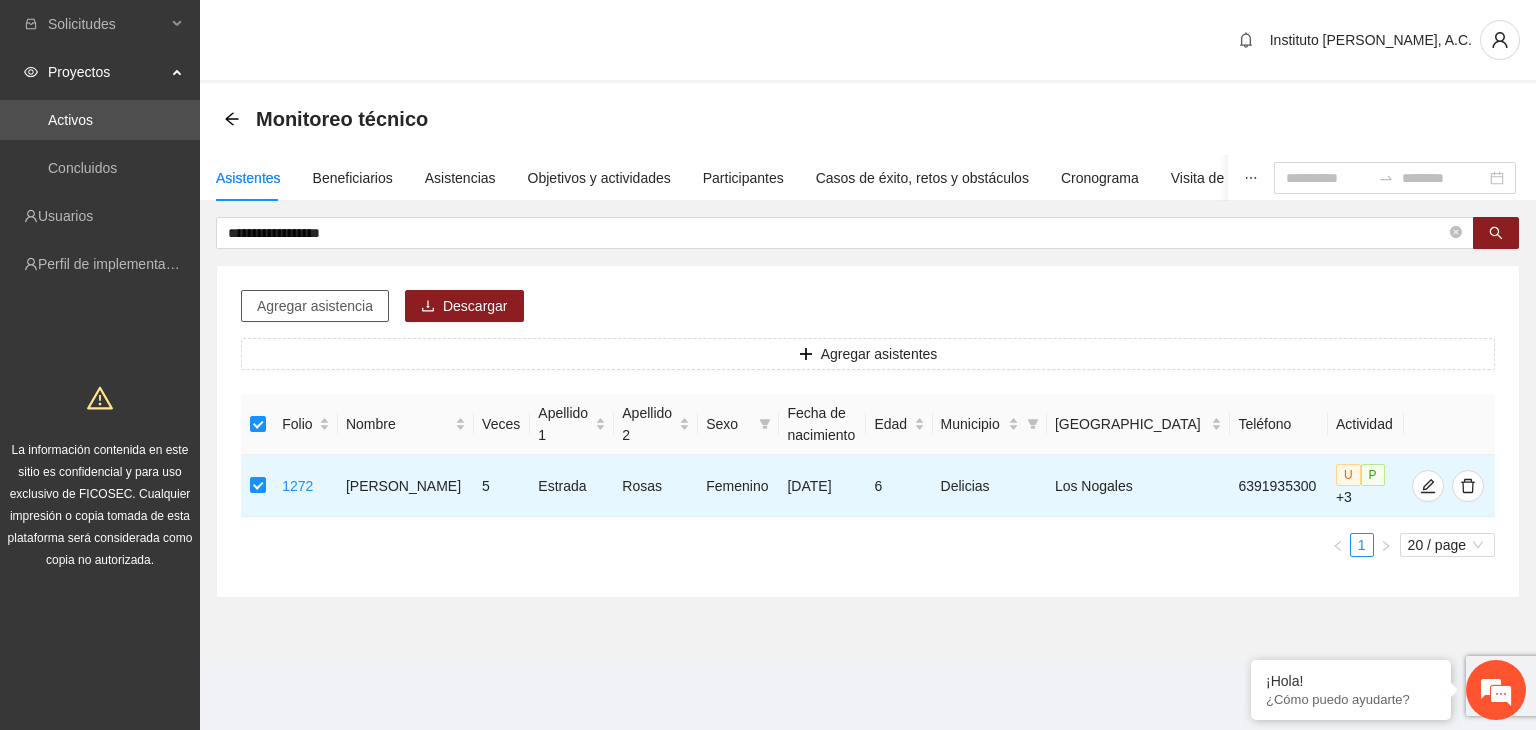 click on "Agregar asistencia" at bounding box center (315, 306) 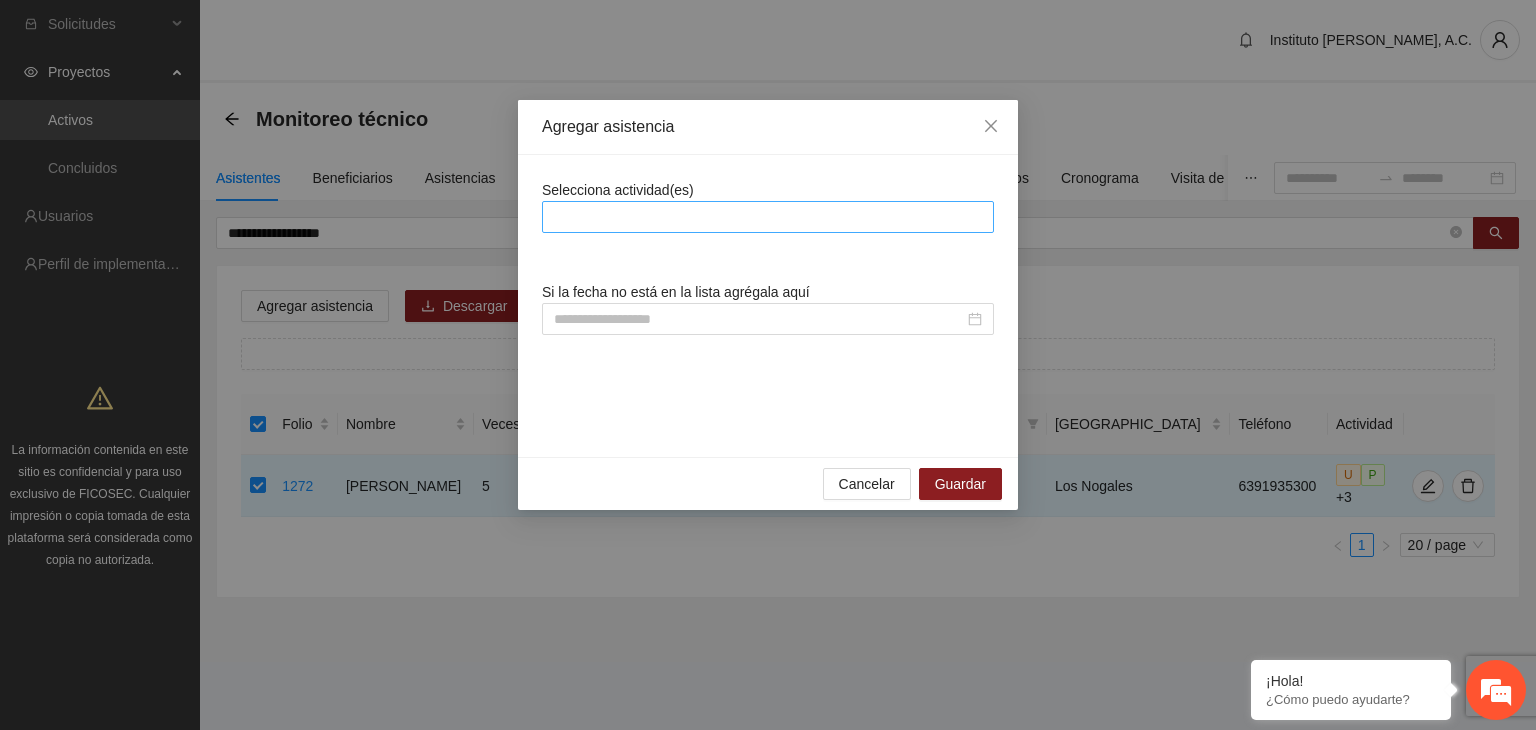 click at bounding box center (768, 217) 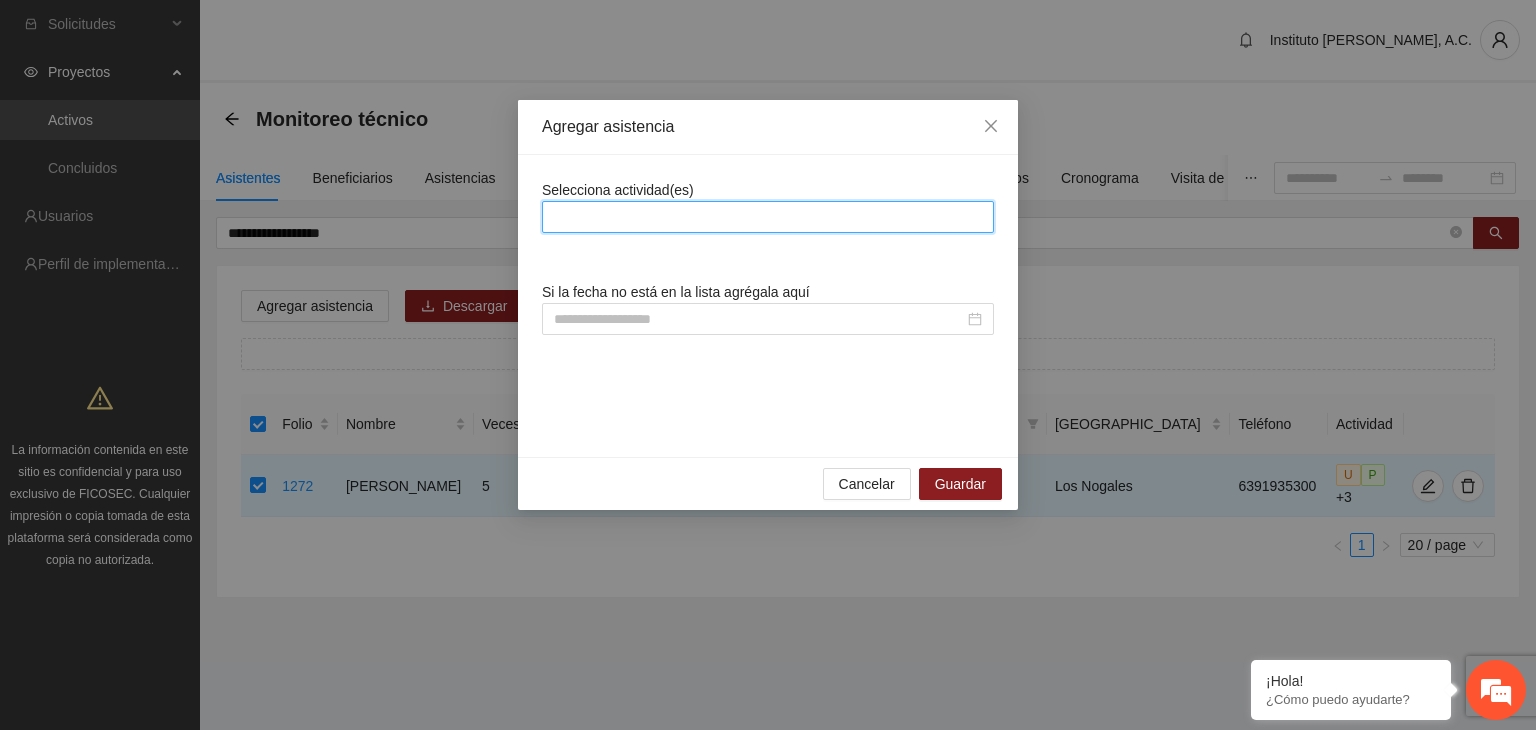 click at bounding box center (768, 217) 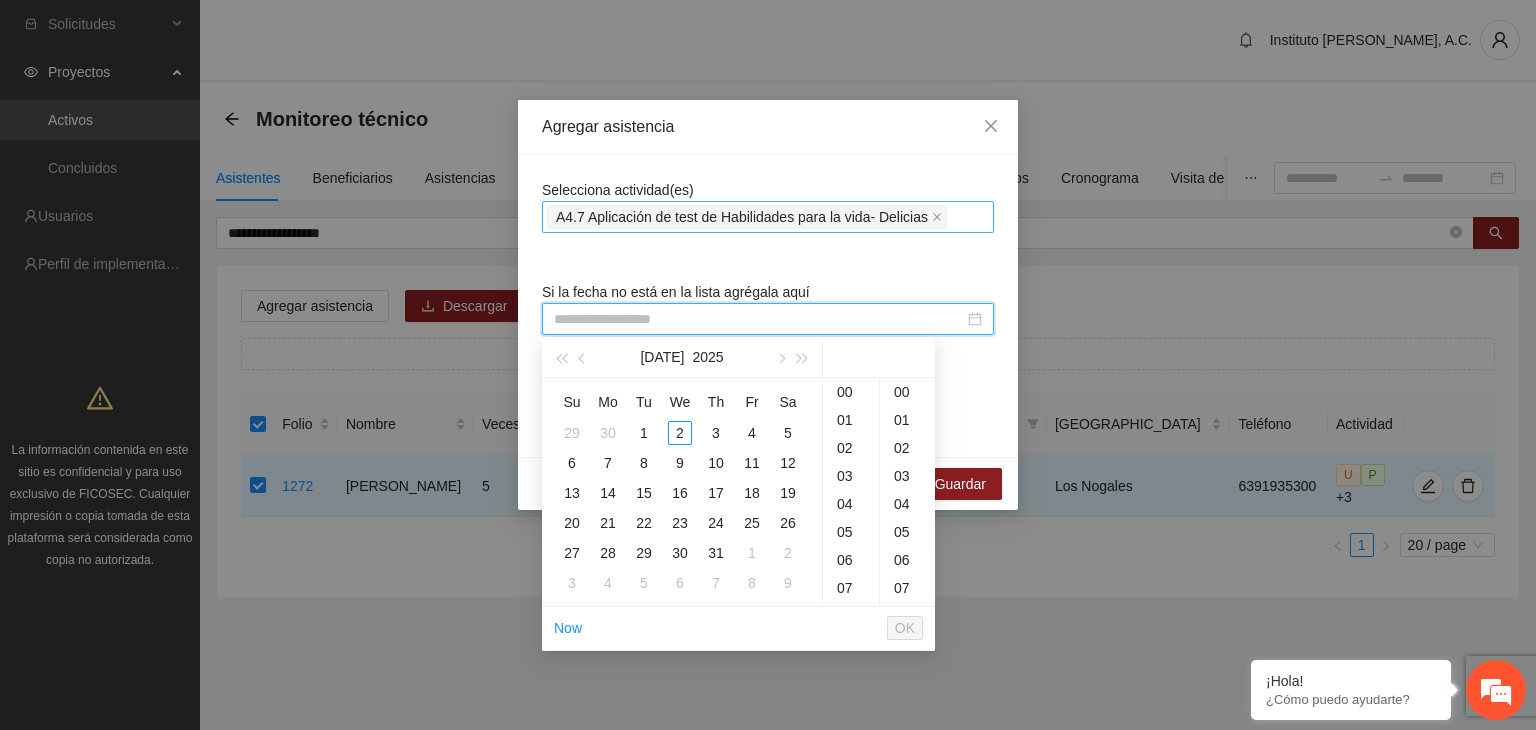 paste on "**********" 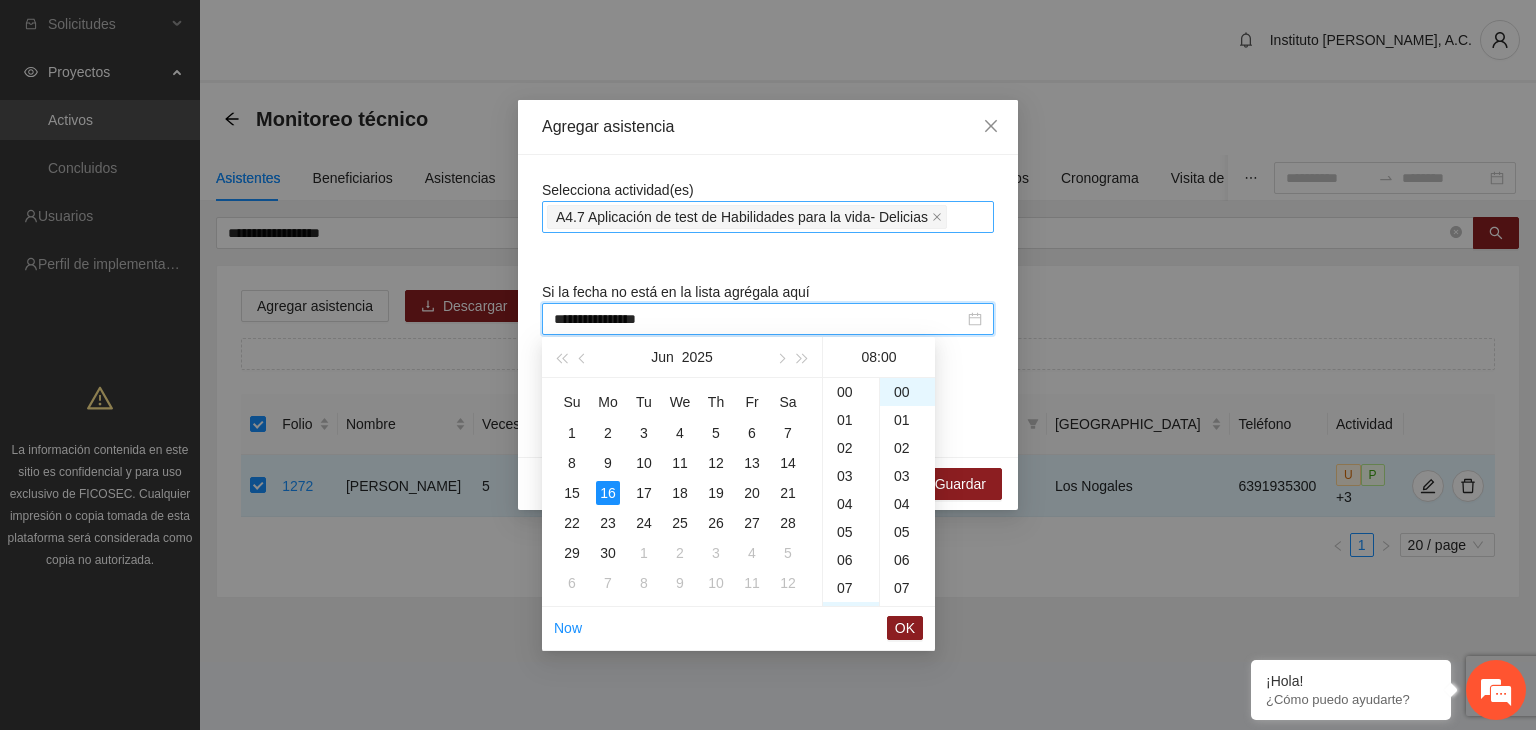 scroll, scrollTop: 224, scrollLeft: 0, axis: vertical 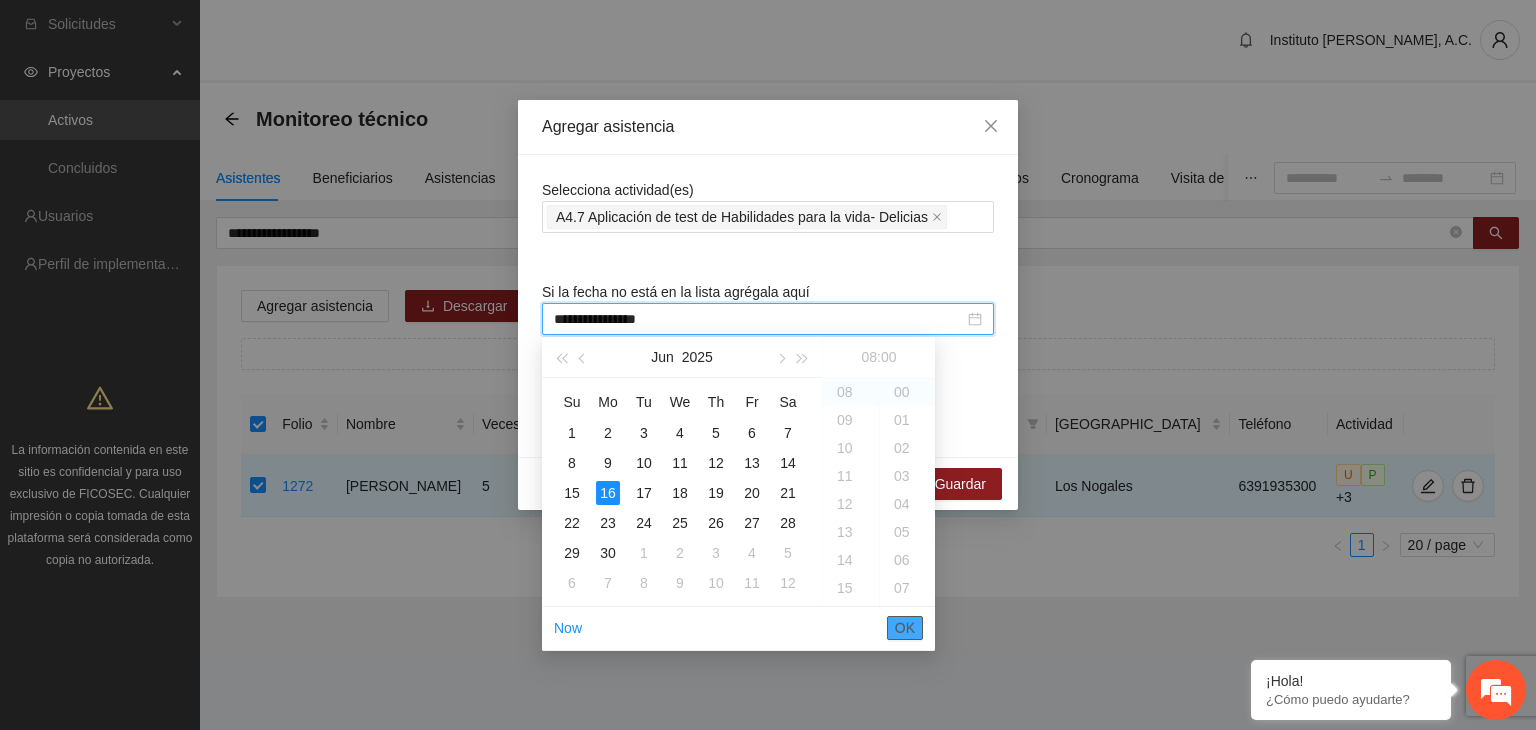click on "OK" at bounding box center (905, 628) 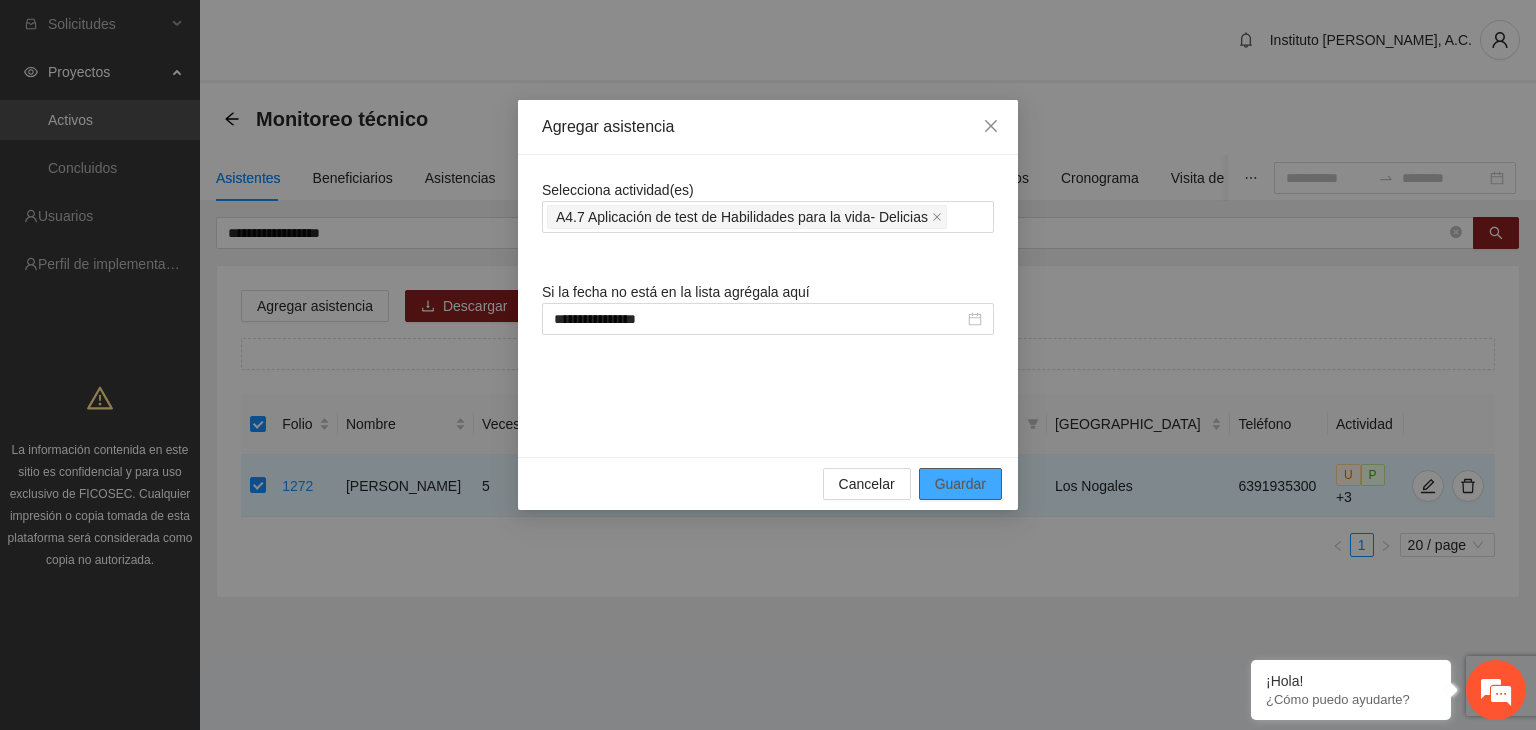 click on "Guardar" at bounding box center [960, 484] 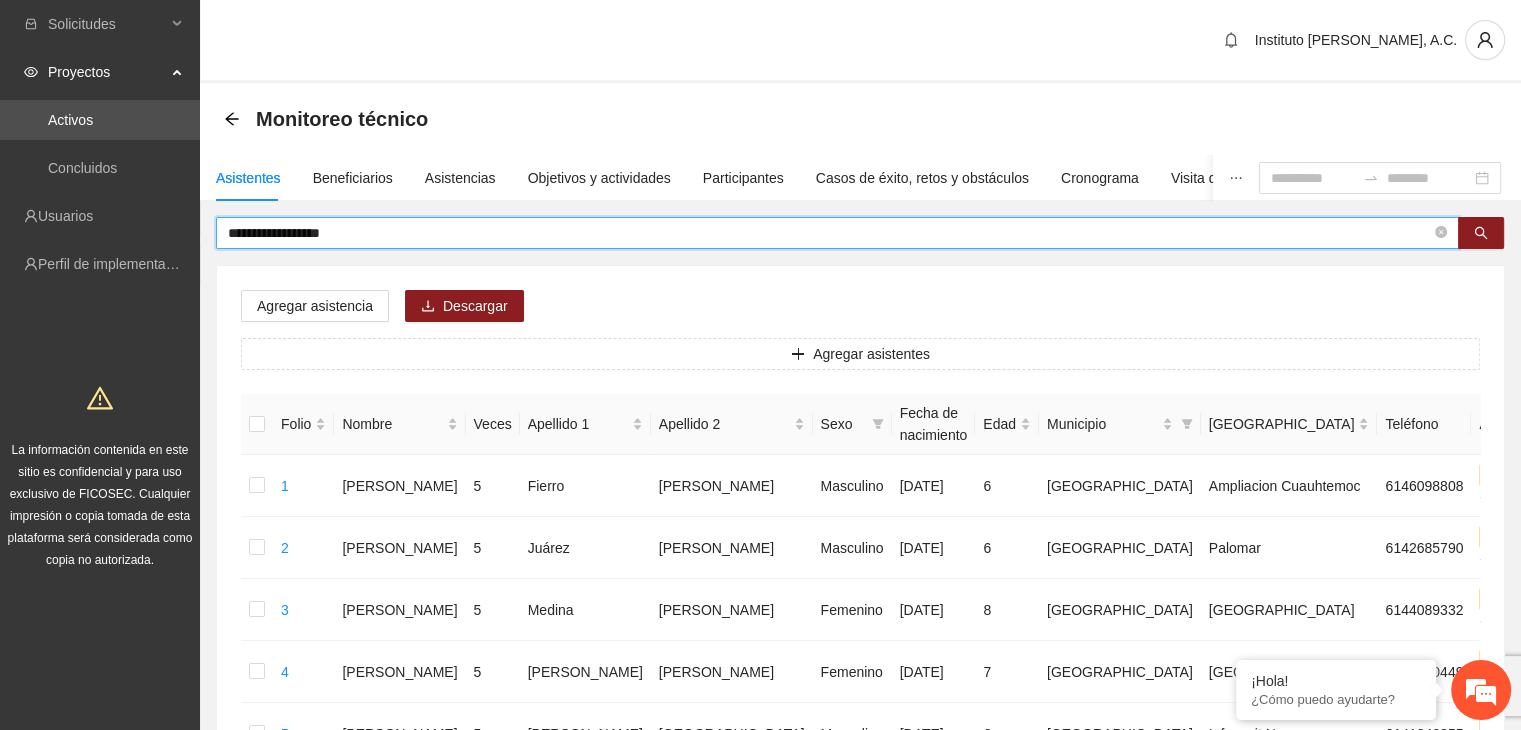 click on "**********" at bounding box center (829, 233) 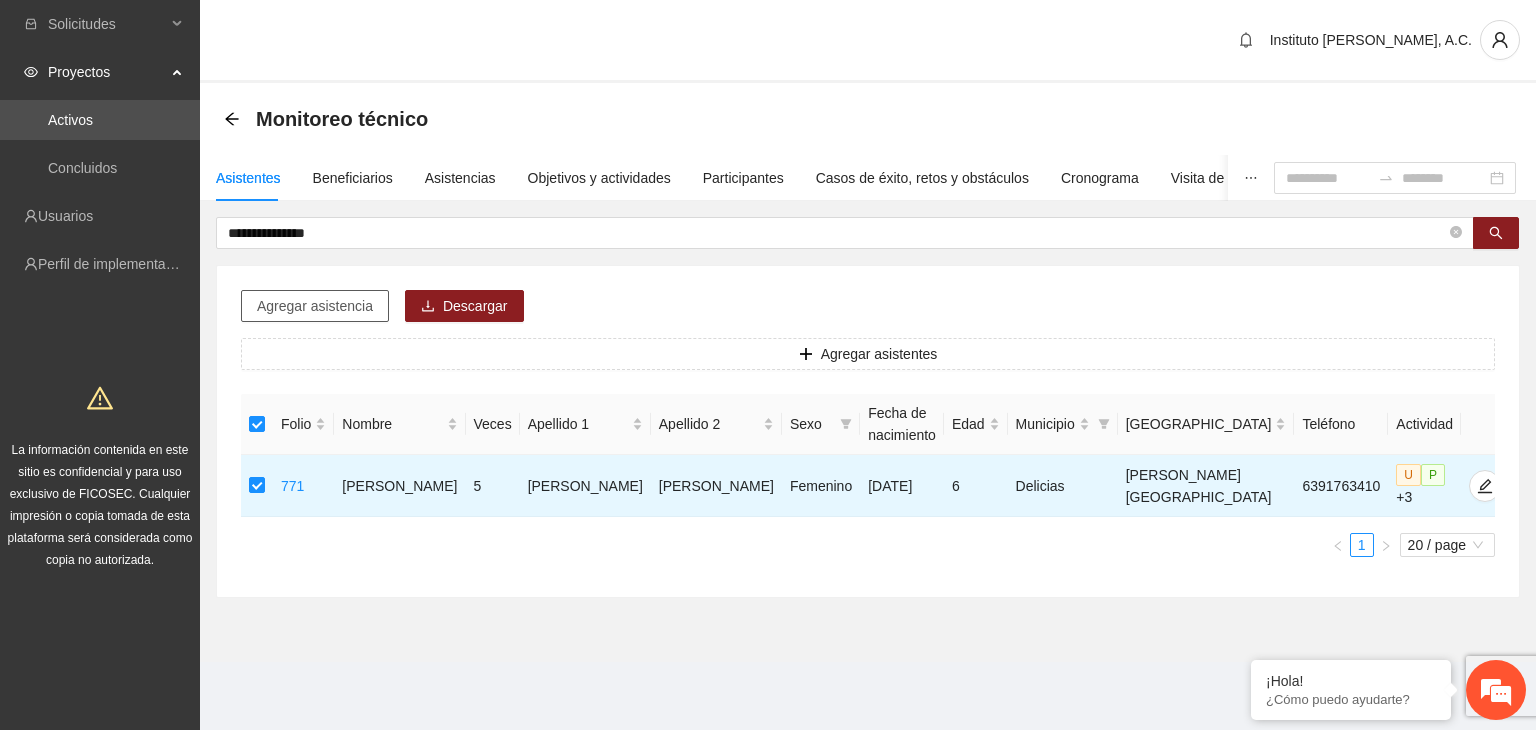 click on "Agregar asistencia" at bounding box center (315, 306) 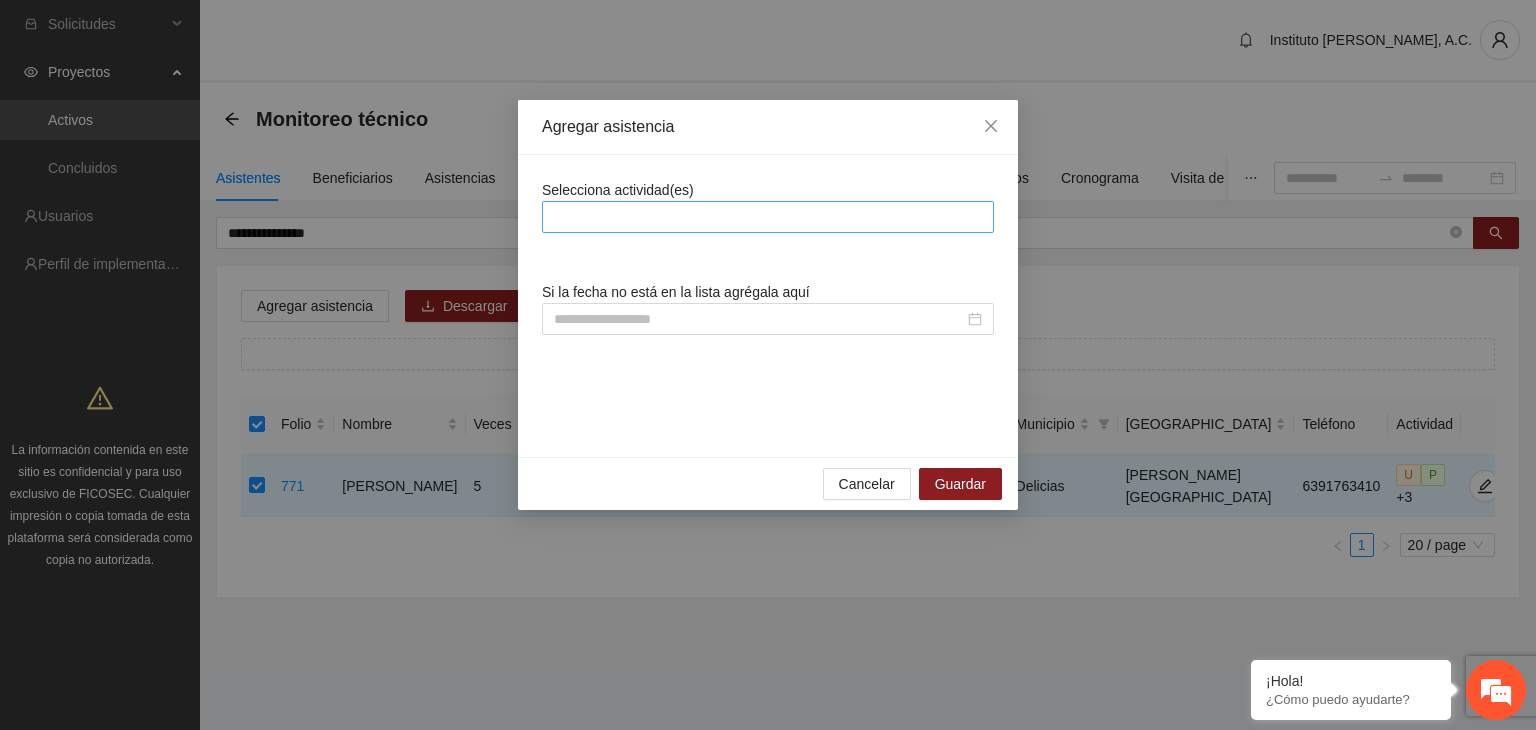 click at bounding box center (768, 217) 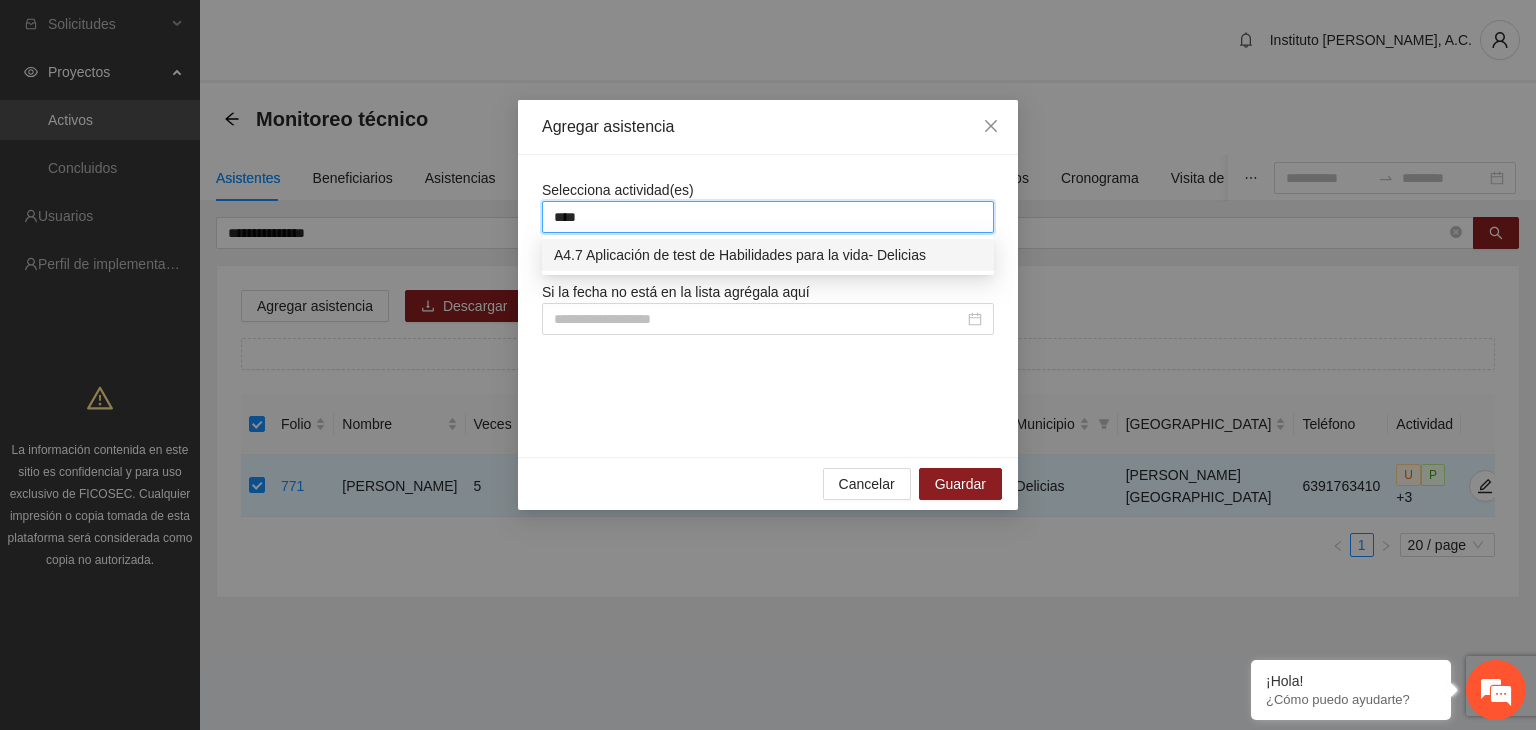 click on "A4.7 Aplicación de test de Habilidades para la vida- Delicias" at bounding box center [768, 255] 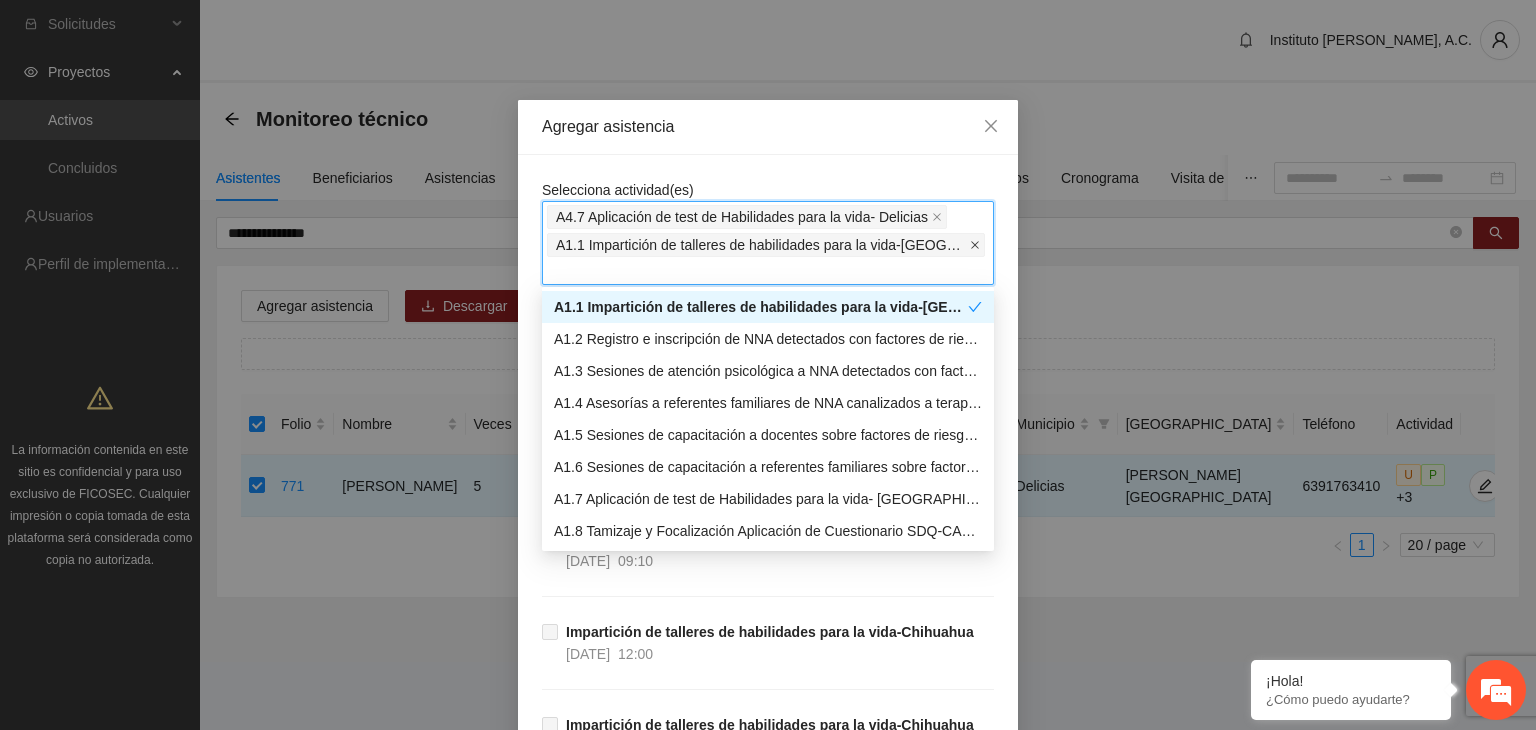 click at bounding box center (975, 245) 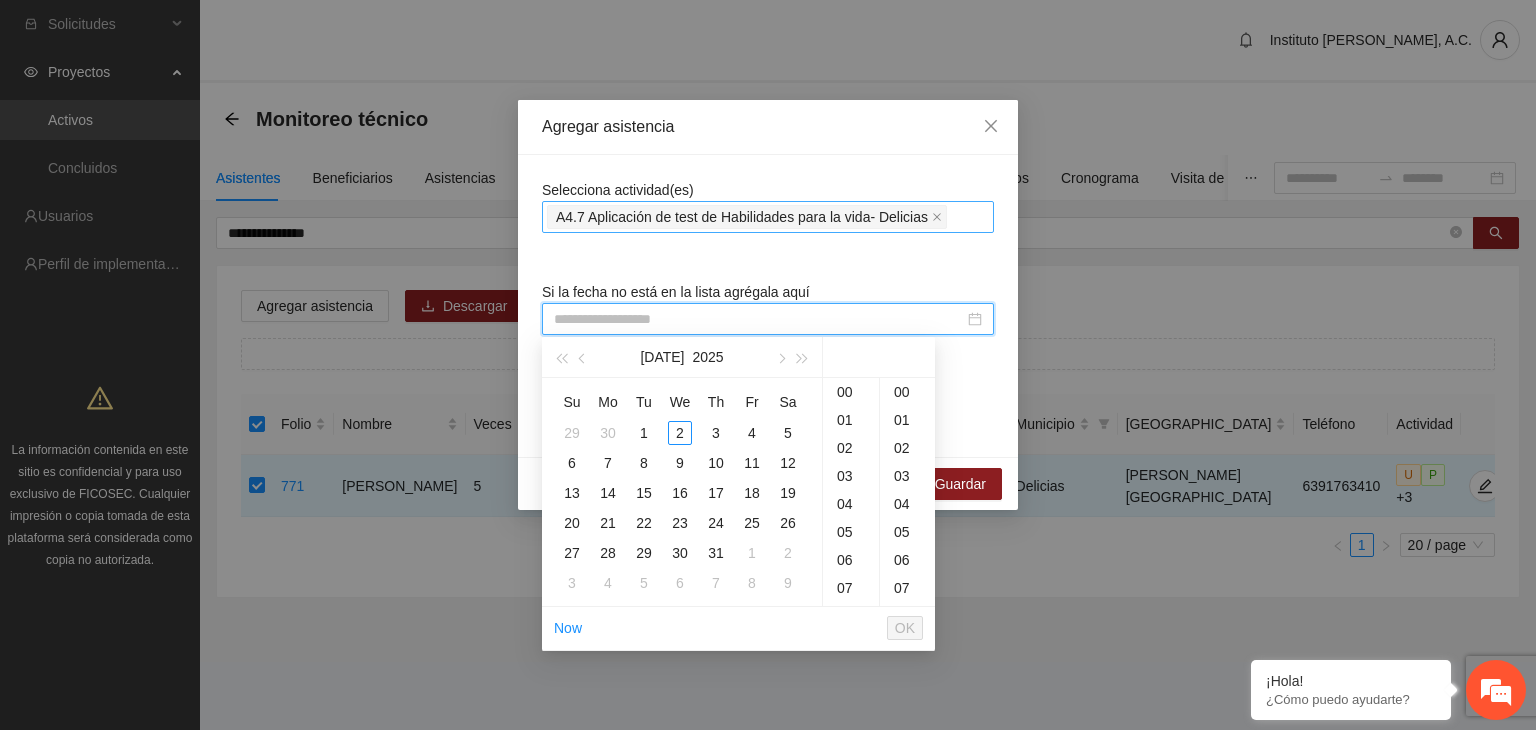 paste on "**********" 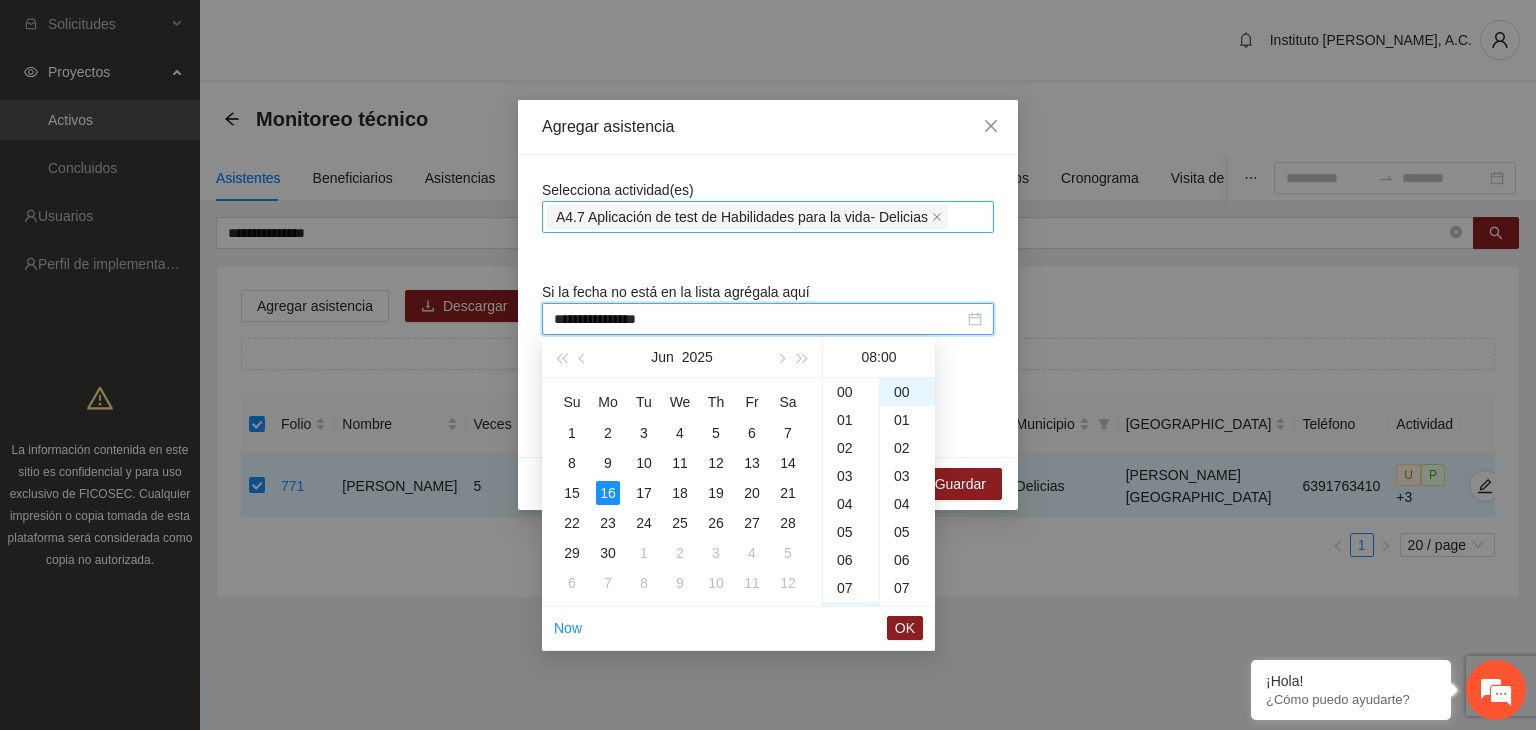 scroll, scrollTop: 224, scrollLeft: 0, axis: vertical 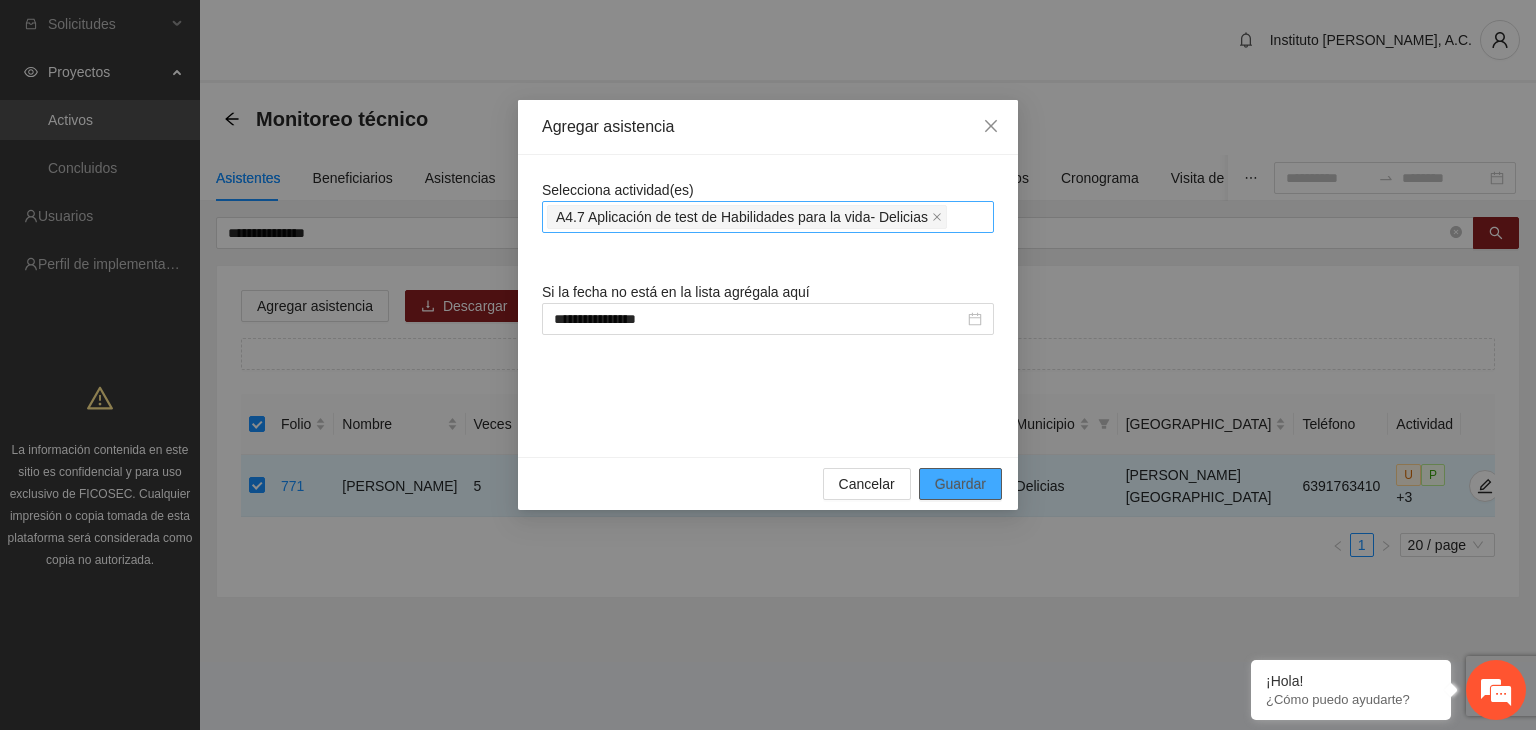 click on "Guardar" at bounding box center (960, 484) 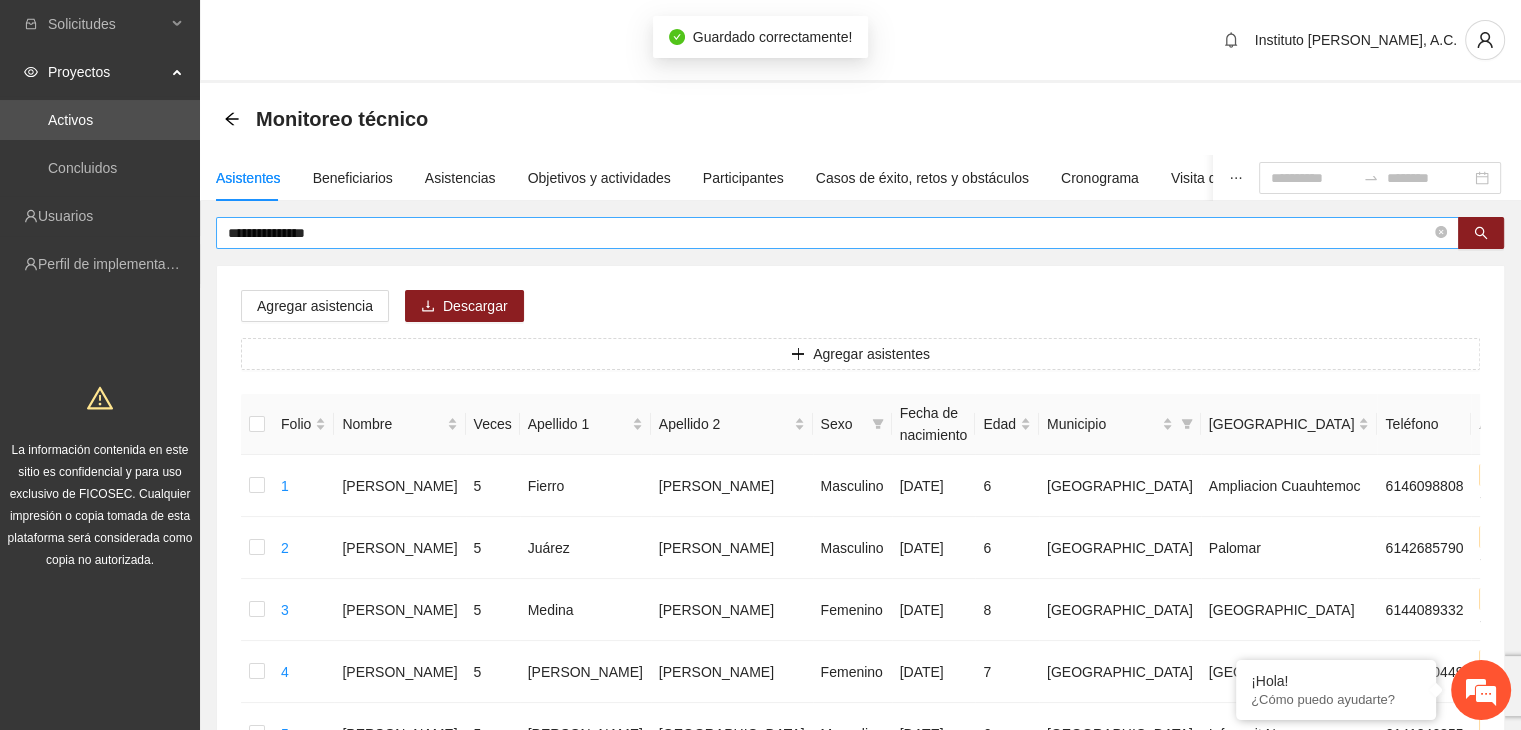 click on "**********" at bounding box center [829, 233] 